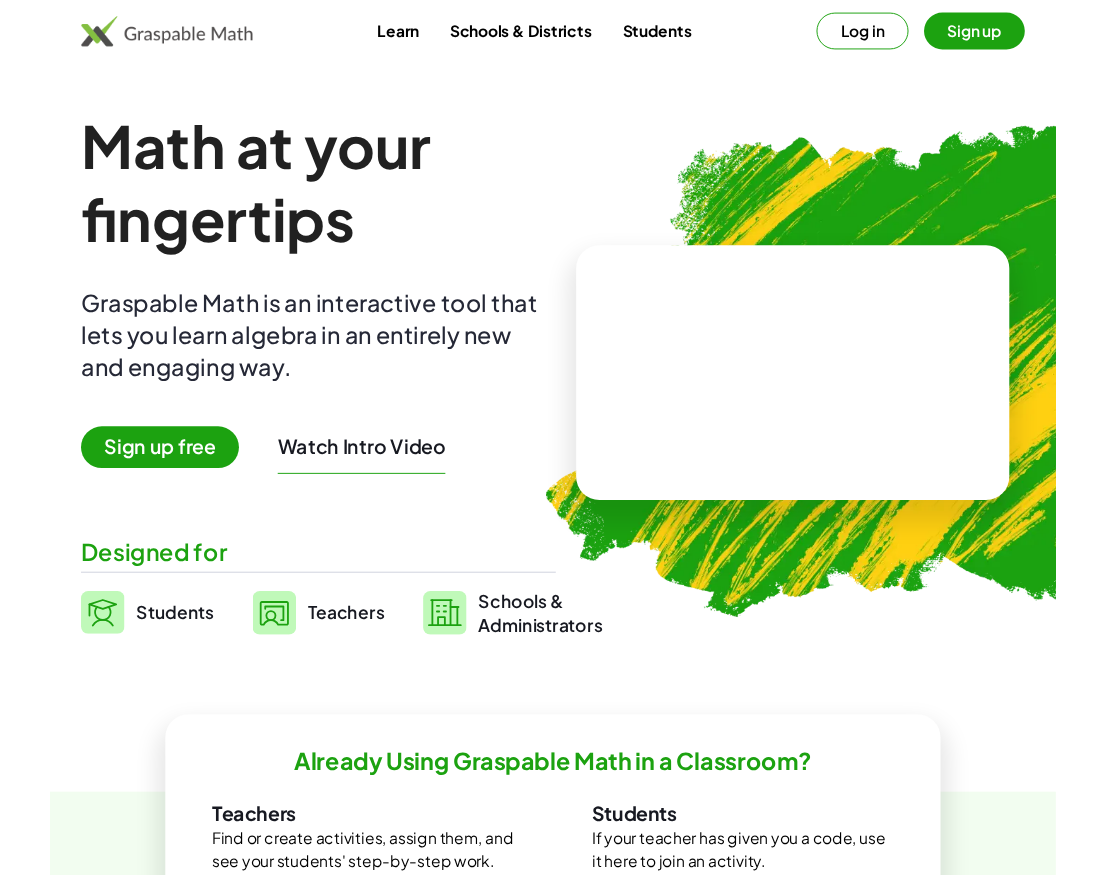 scroll, scrollTop: 0, scrollLeft: 0, axis: both 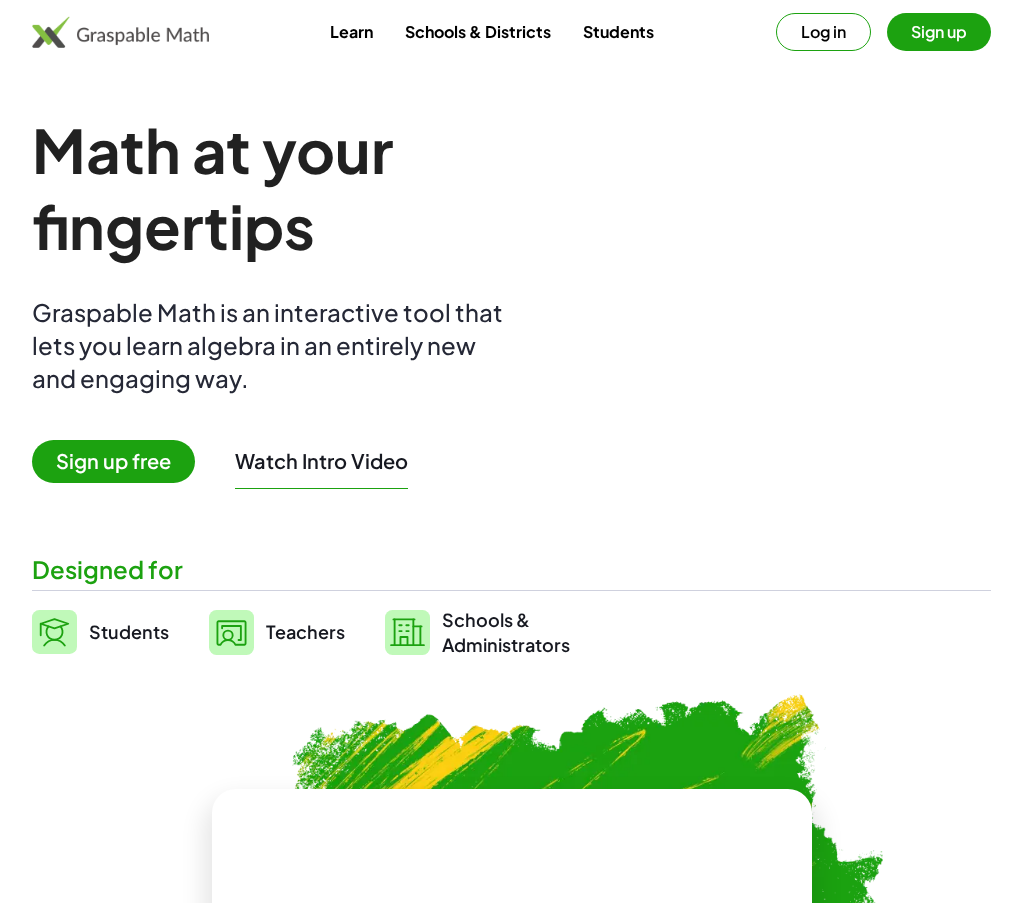 click on "Log in" at bounding box center [823, 32] 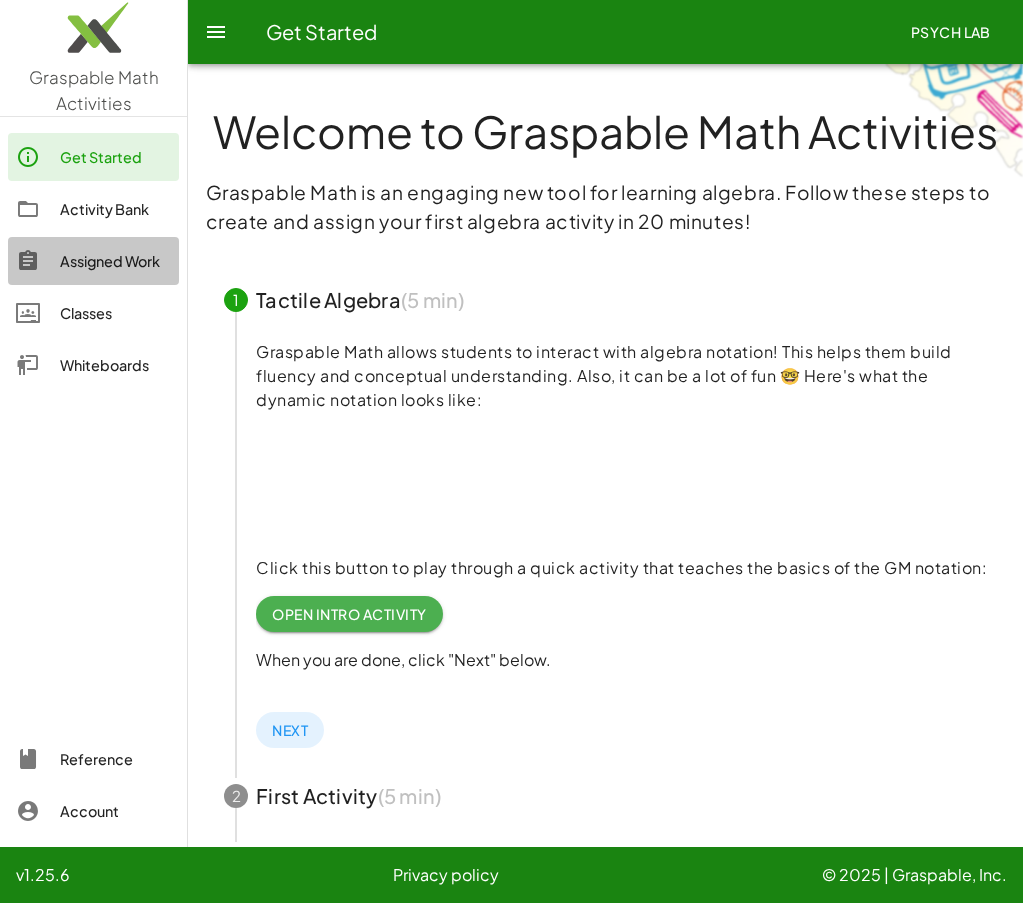 click on "Assigned Work" 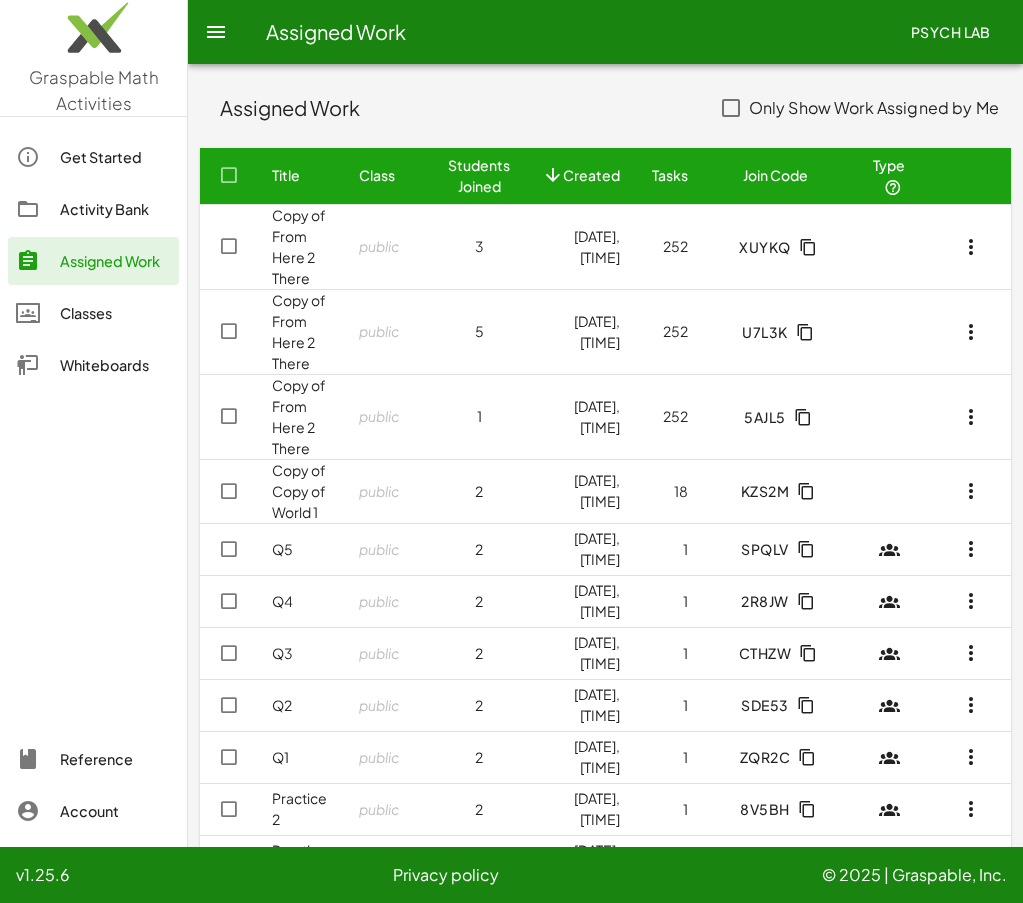 click on "Activity Bank" 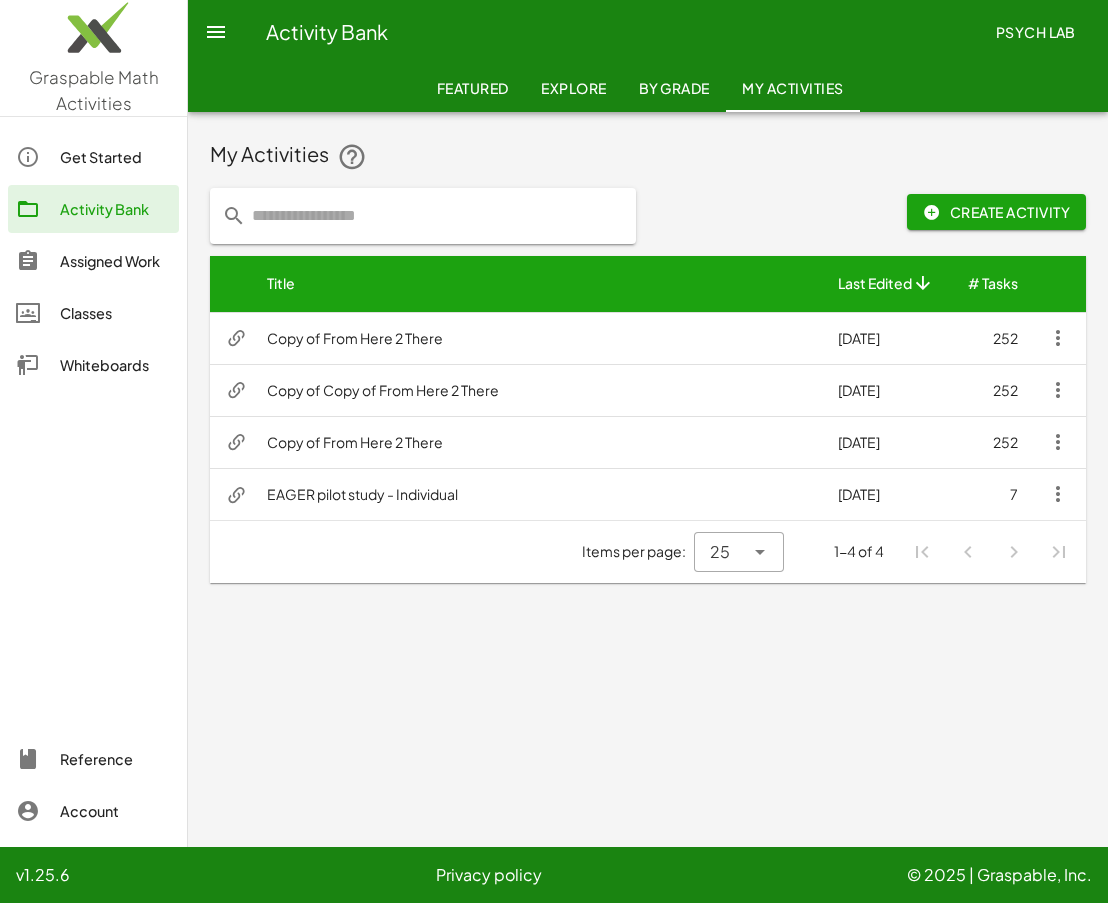 click on "Graspable Math Activities Get Started Activity Bank Assigned Work Classes Whiteboards Reference Account My Activities   Create Activity  Title Last Edited # Tasks Copy of From Here 2 There  7/3/2025 252 Copy of Copy of From Here 2 There  4/23/2025 252 Copy of From Here 2 There  4/17/2025 252 EAGER pilot study - Individual   9/4/2024 7 Items per page: 25 ** 1-4 of 4 v1.25.6 Privacy policy © 2025 | Graspable, Inc." 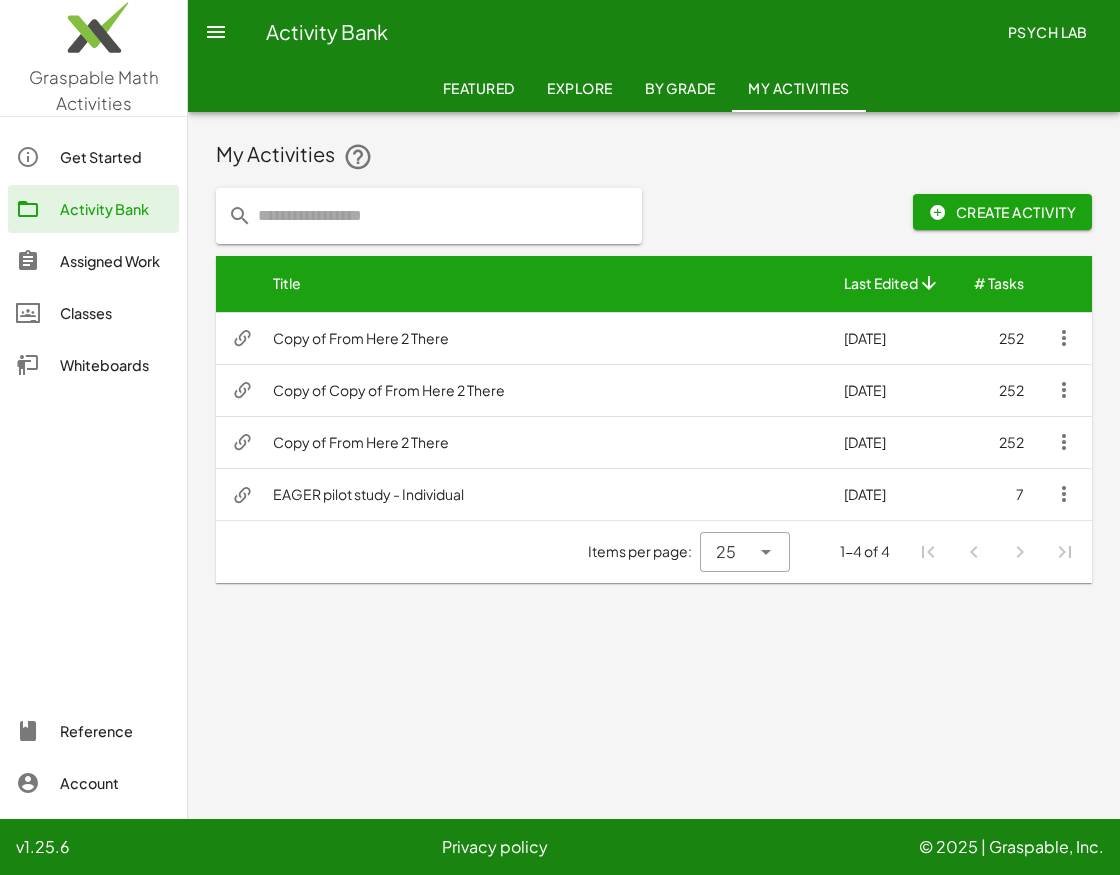 click on "Copy of From Here 2 There" at bounding box center [542, 338] 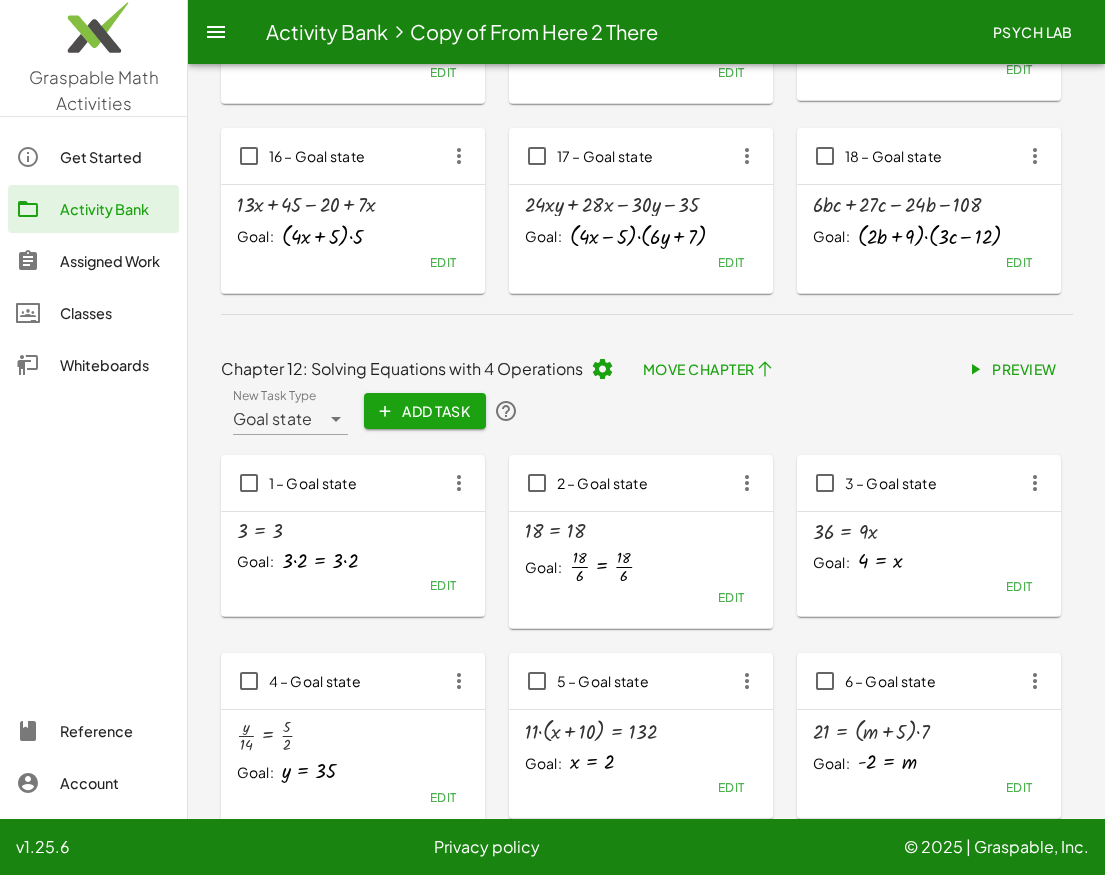 scroll, scrollTop: 13743, scrollLeft: 0, axis: vertical 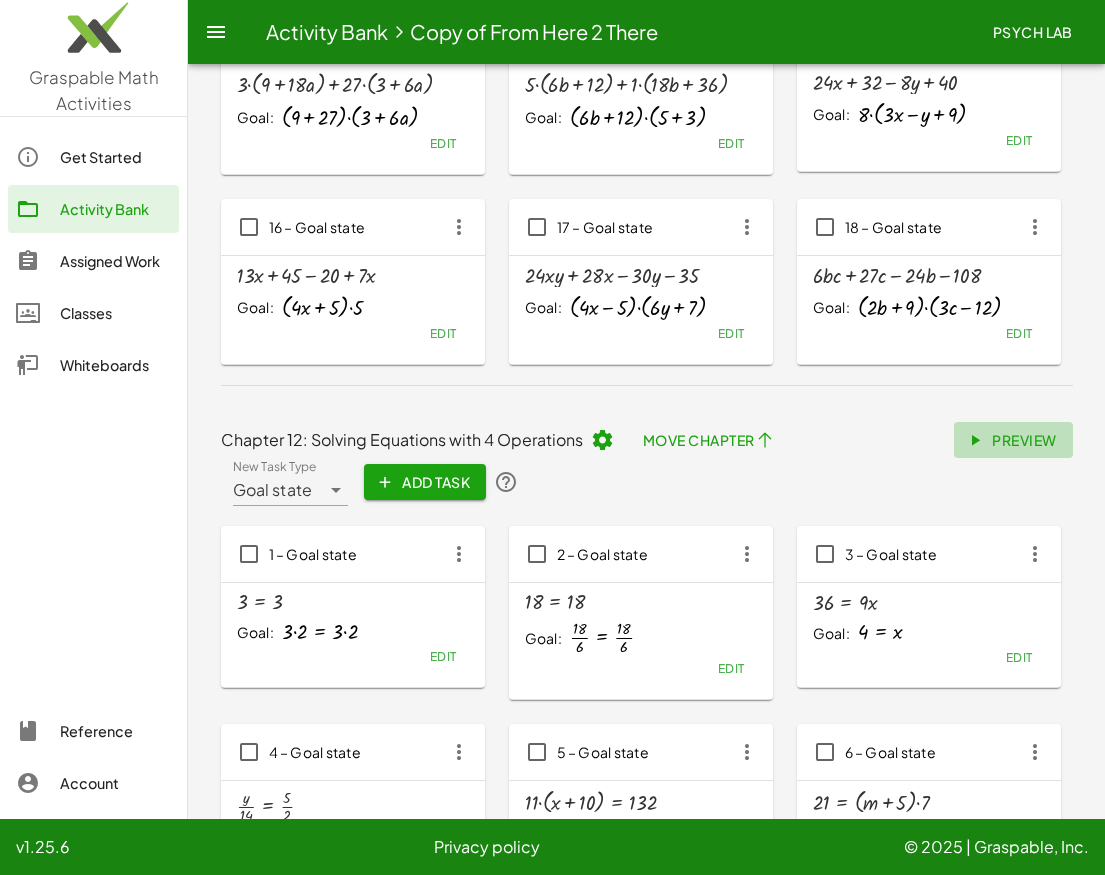 click on "Preview" 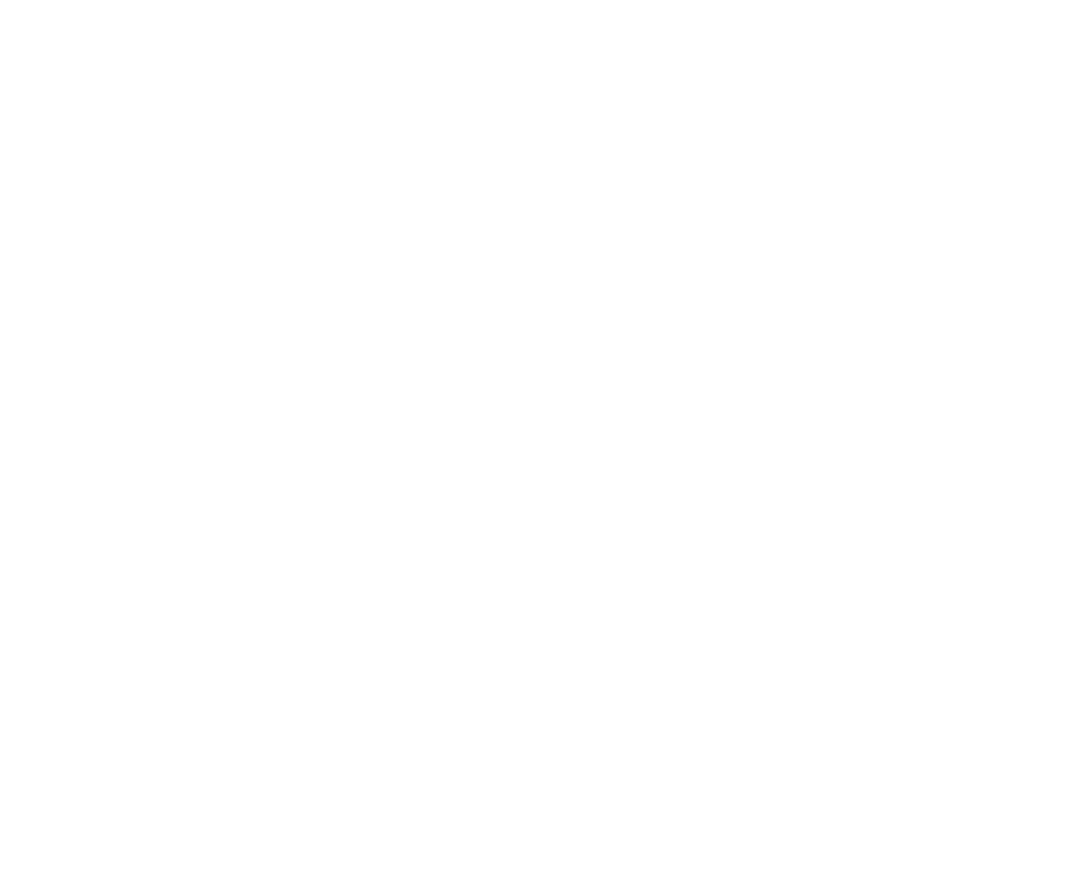 scroll, scrollTop: 0, scrollLeft: 0, axis: both 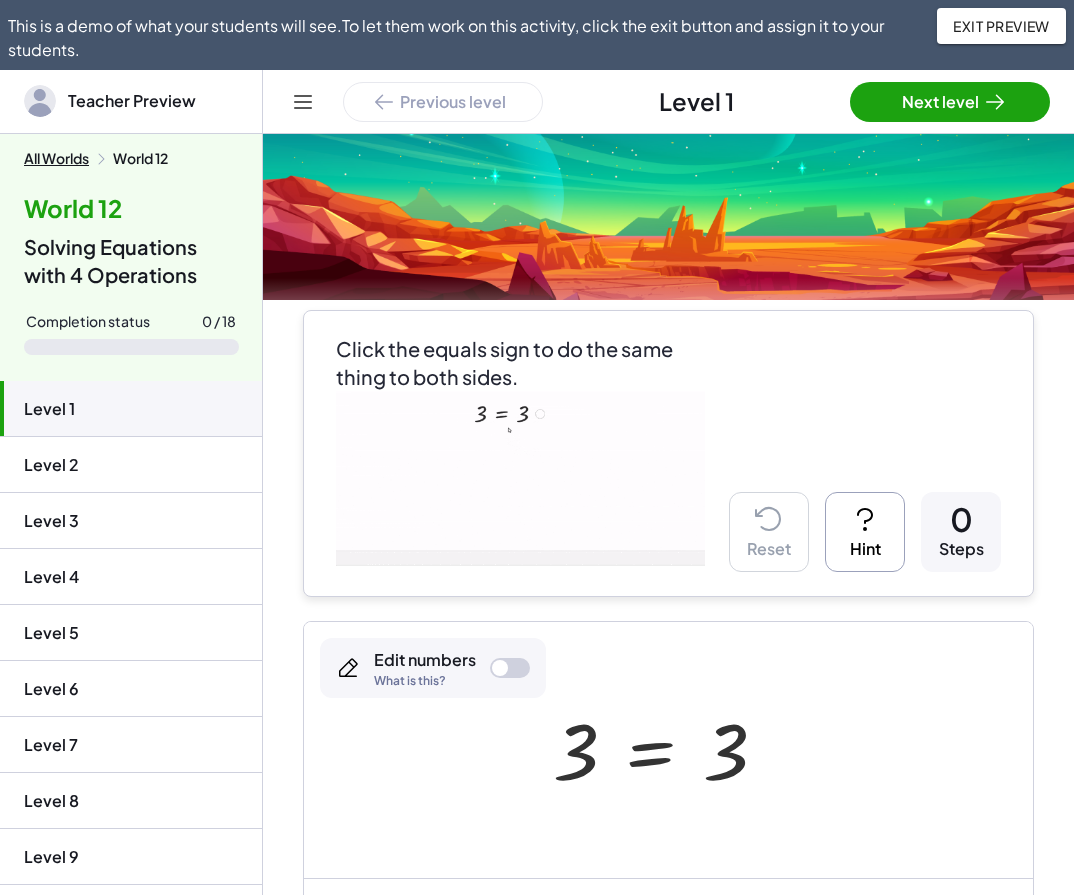 click at bounding box center (520, 478) 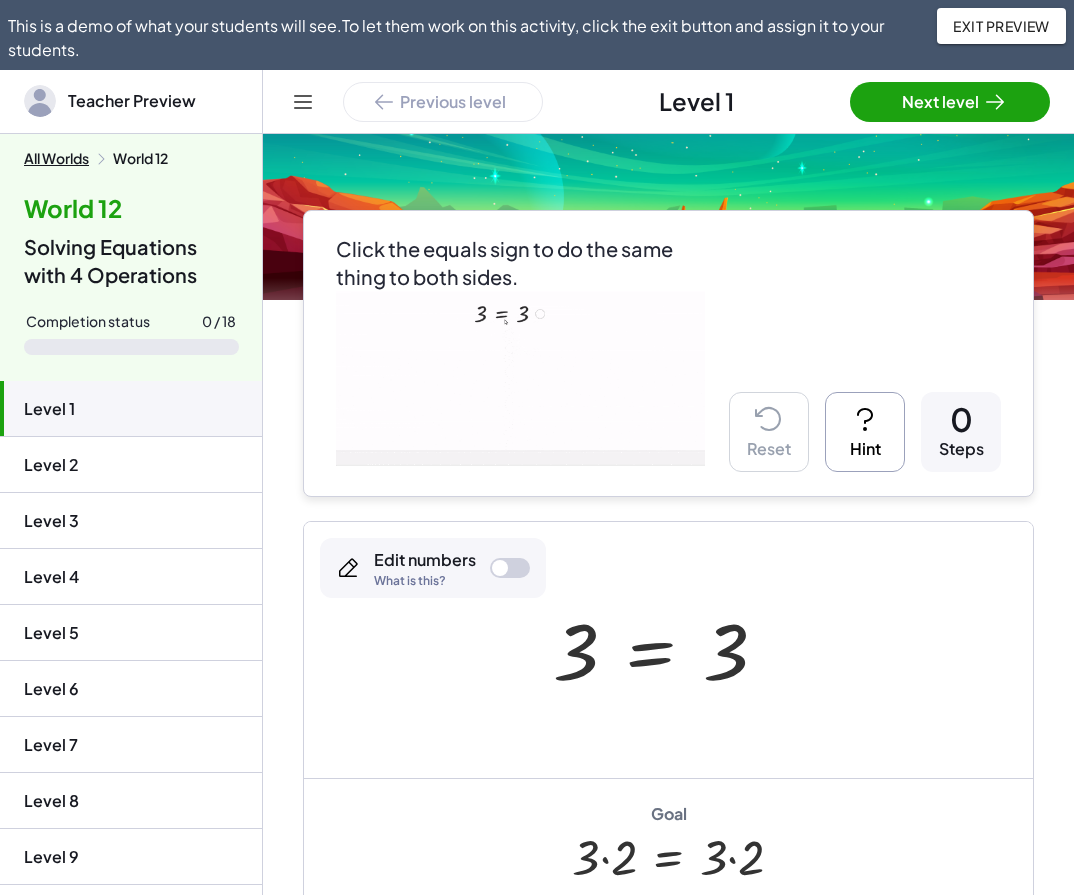 scroll, scrollTop: 200, scrollLeft: 0, axis: vertical 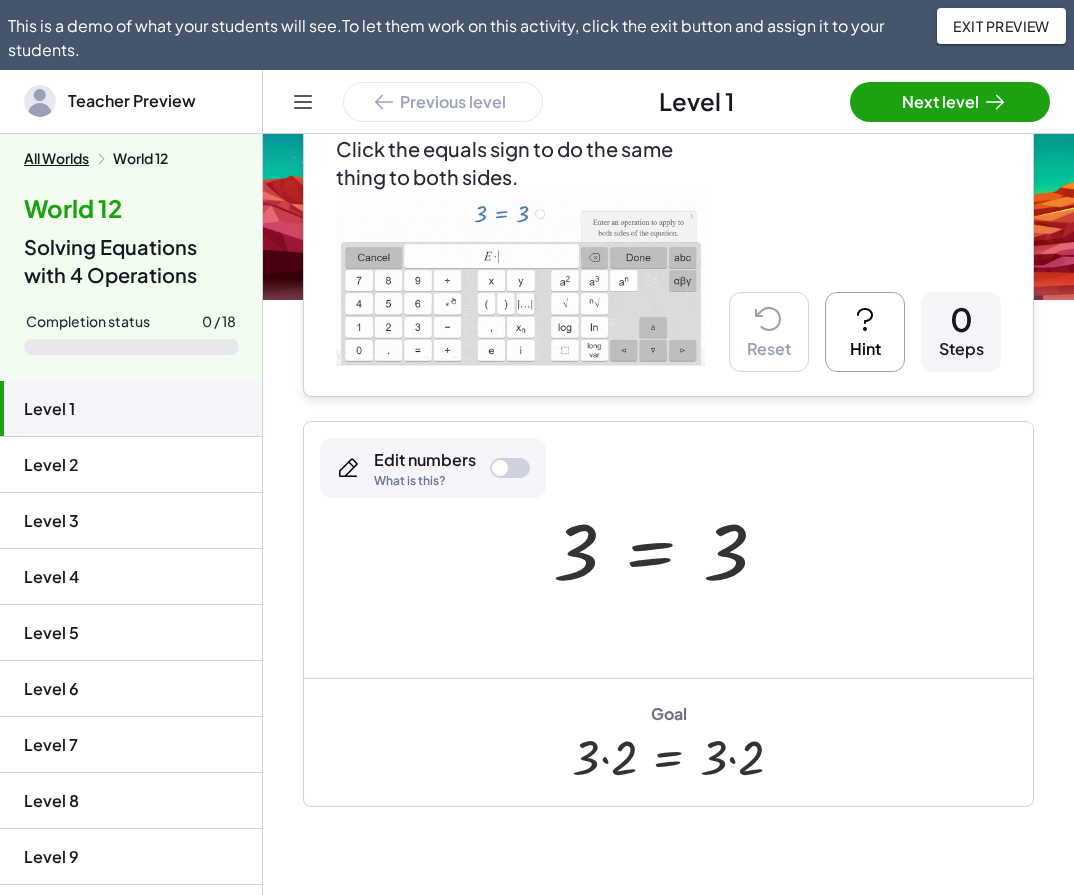 click on "Hint" at bounding box center (865, 332) 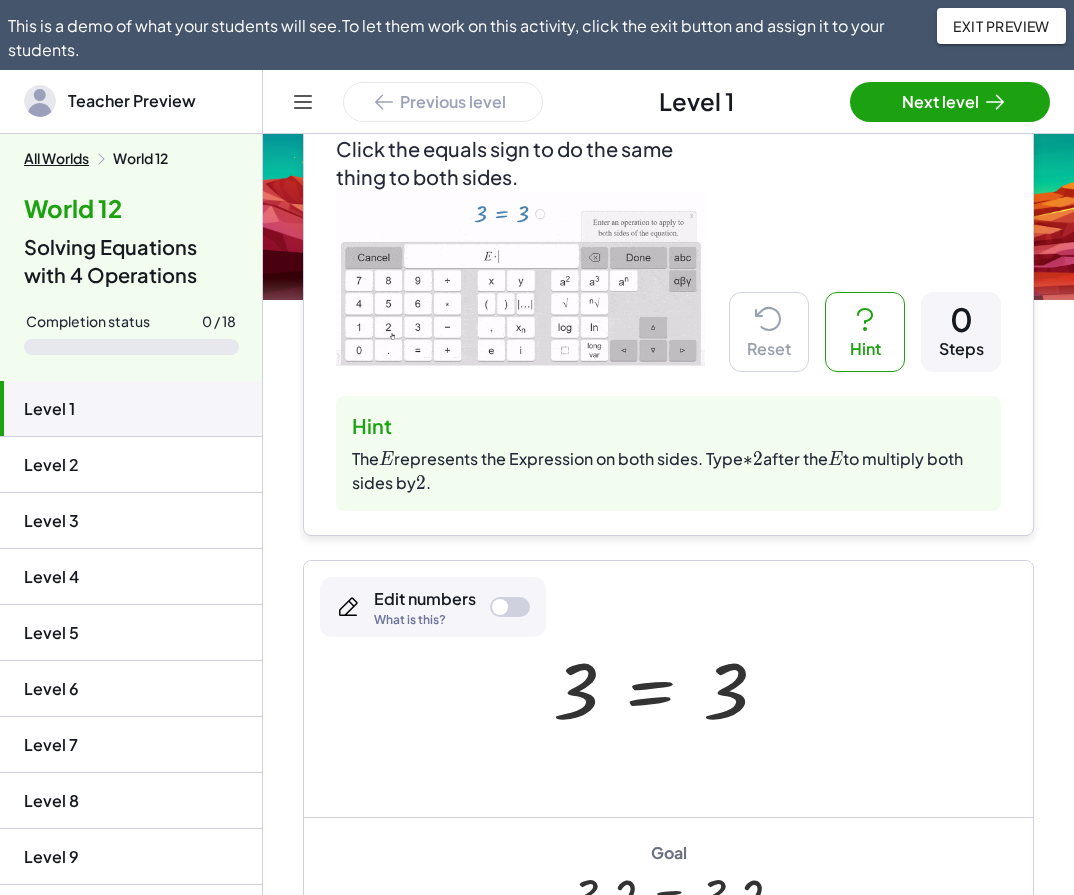 scroll, scrollTop: 300, scrollLeft: 0, axis: vertical 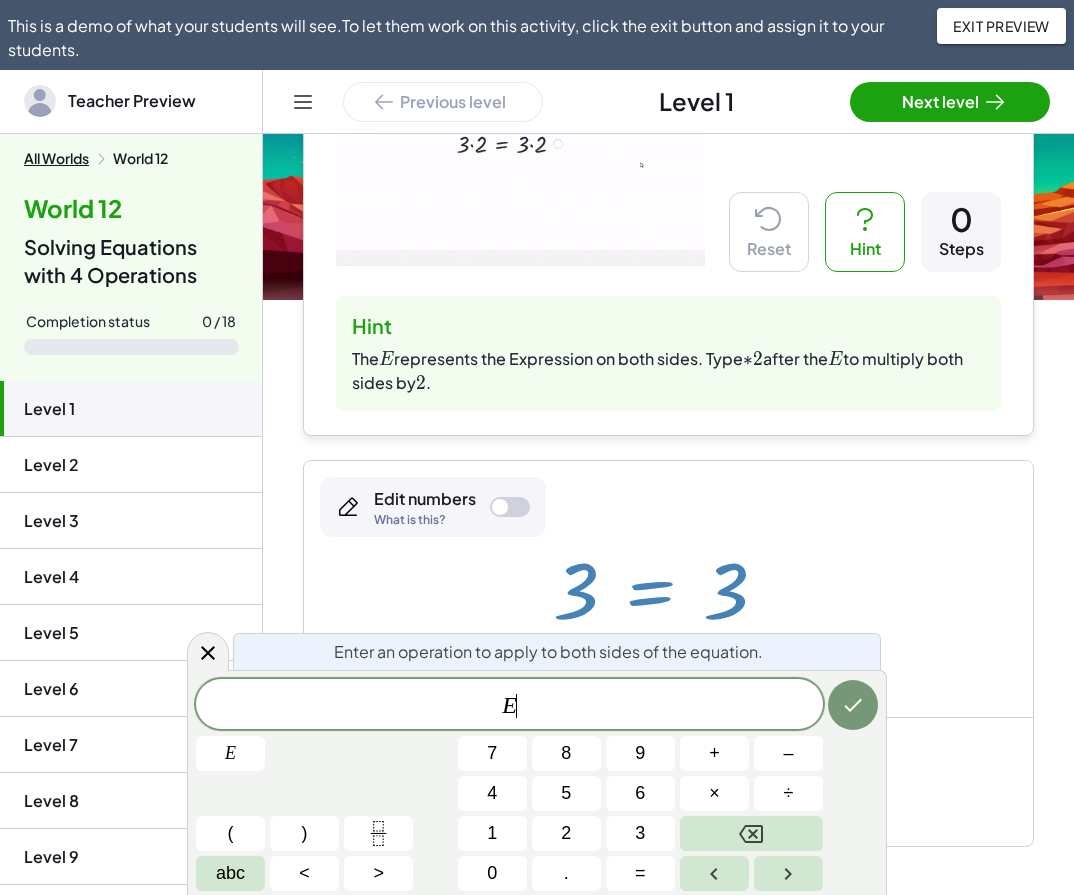 click at bounding box center (668, 589) 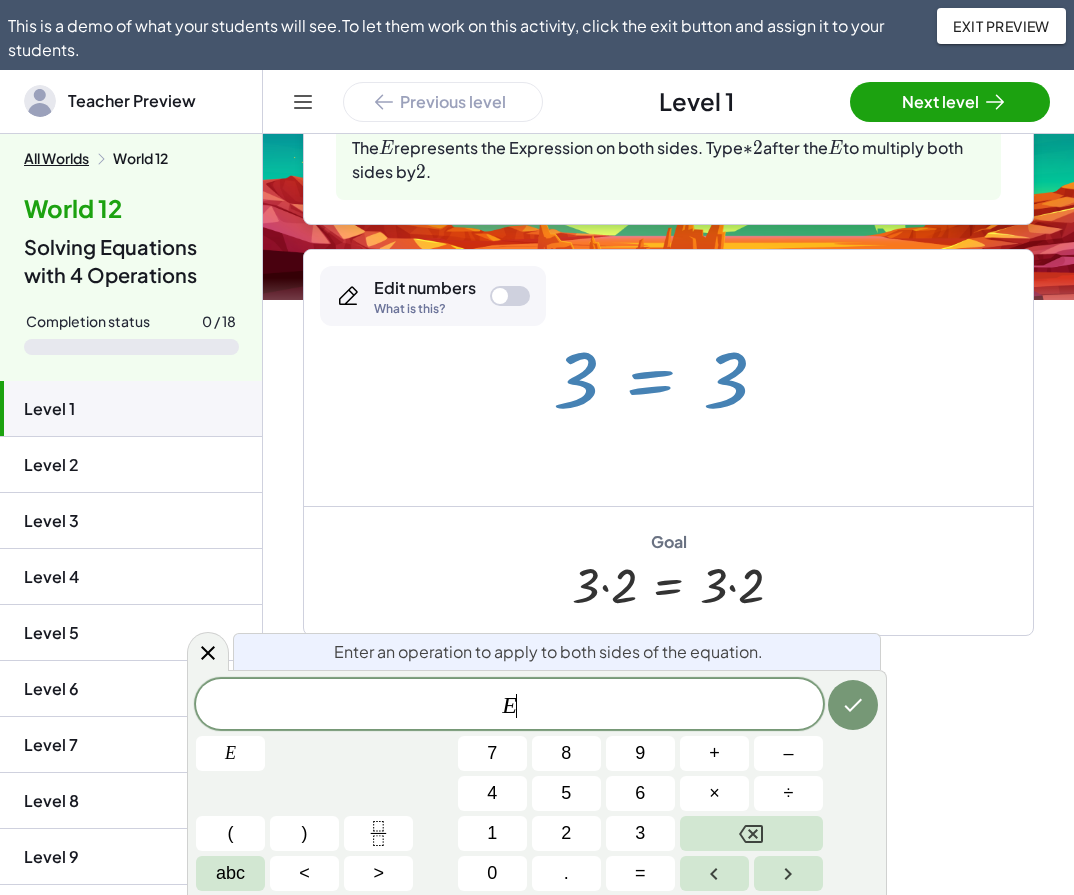 scroll, scrollTop: 519, scrollLeft: 0, axis: vertical 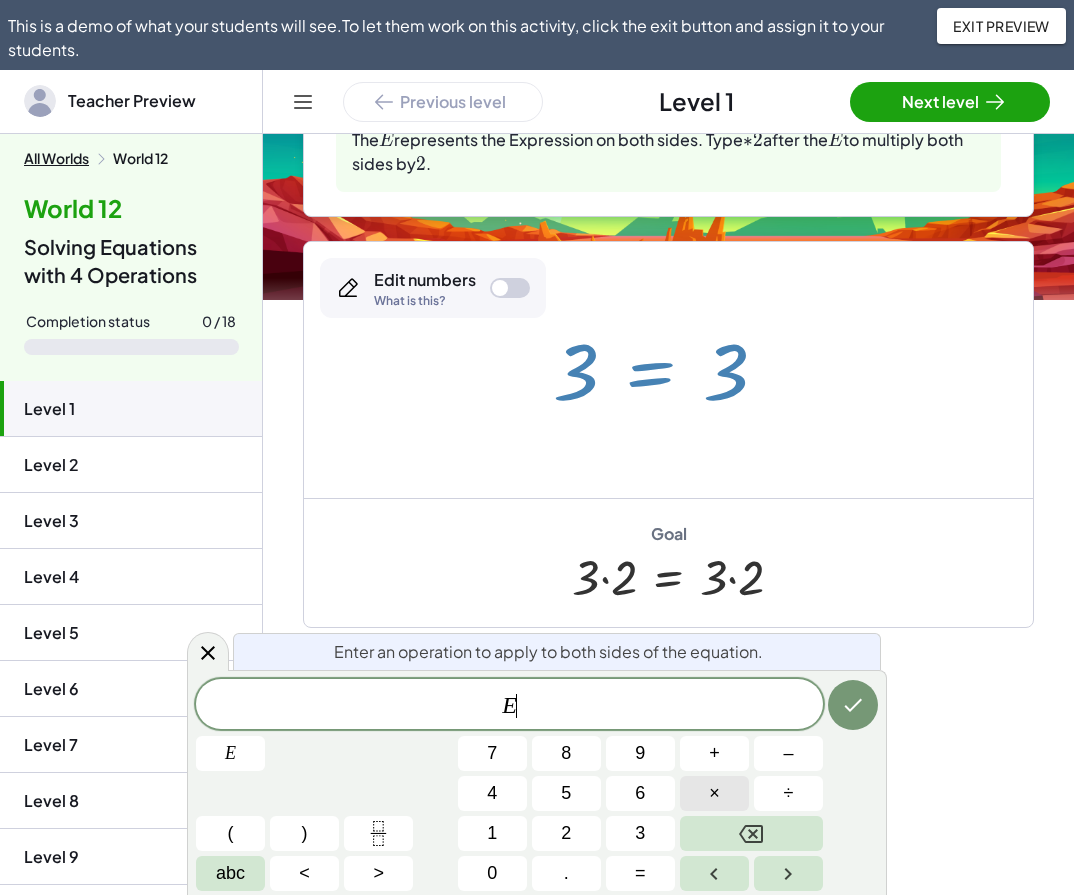 click on "×" at bounding box center [714, 793] 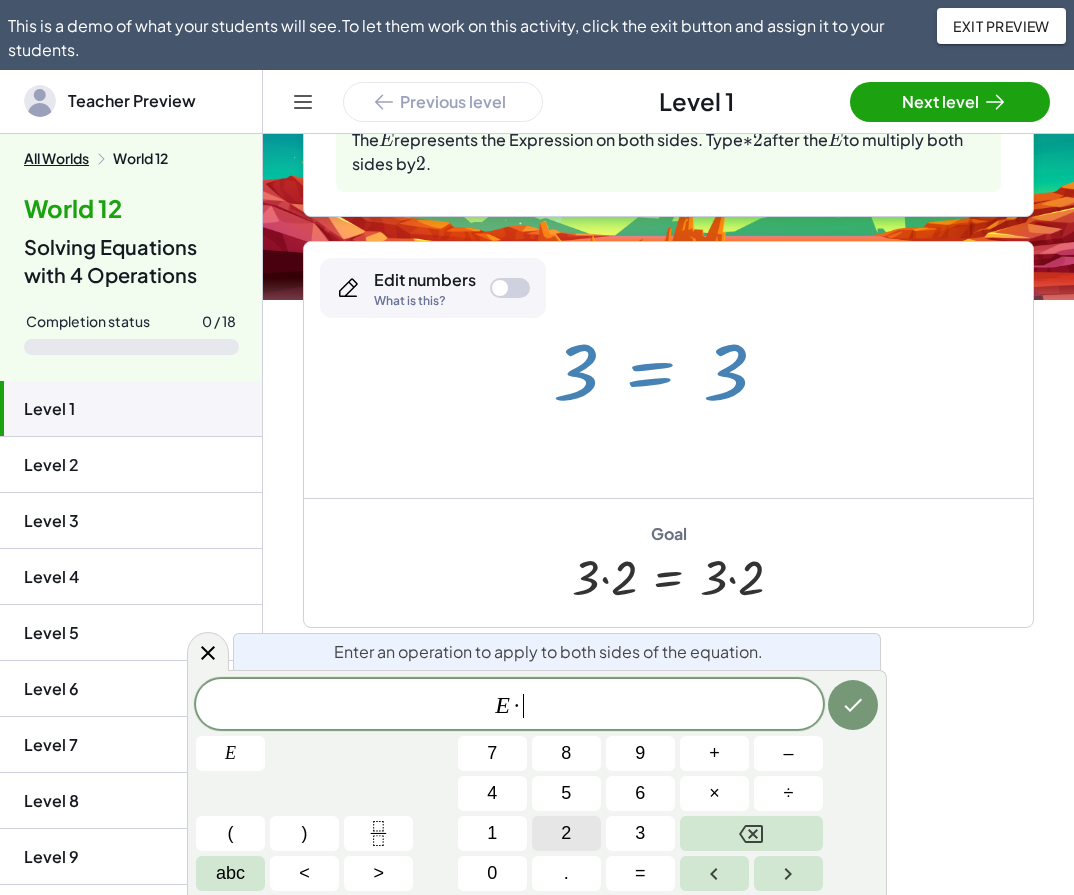 click on "2" at bounding box center (566, 833) 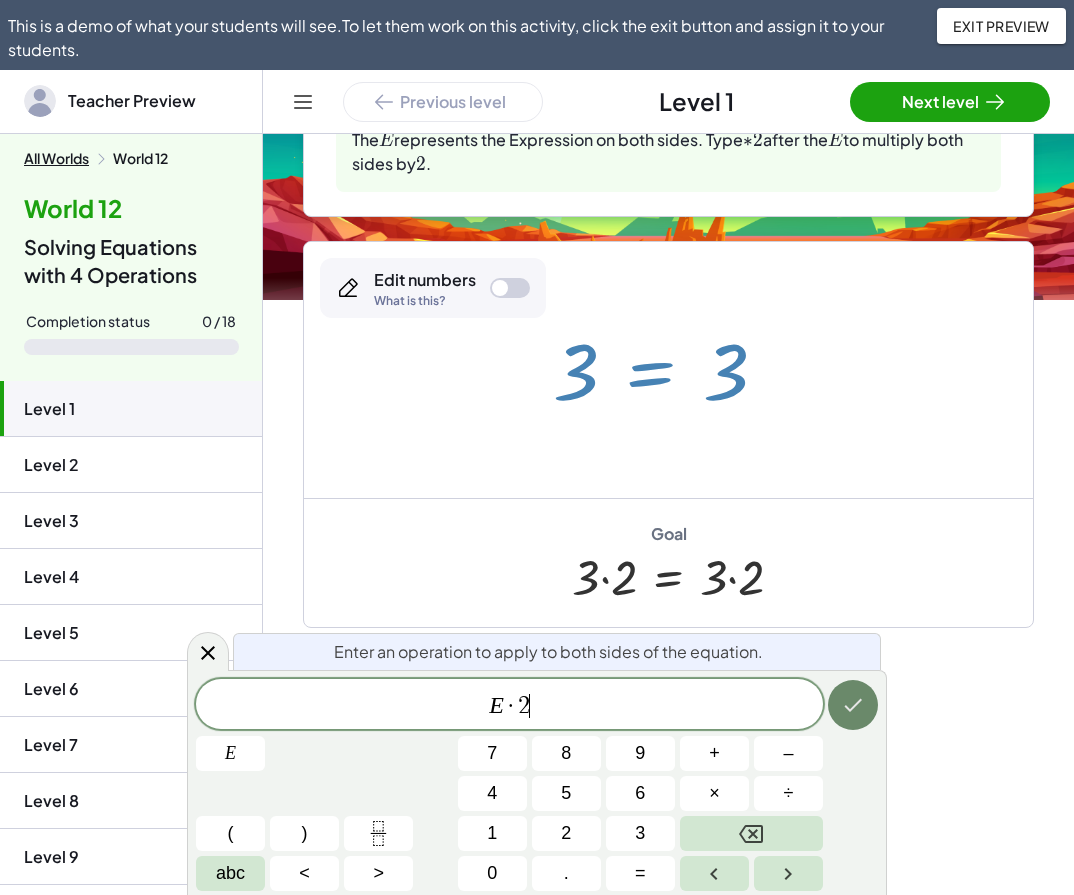 click 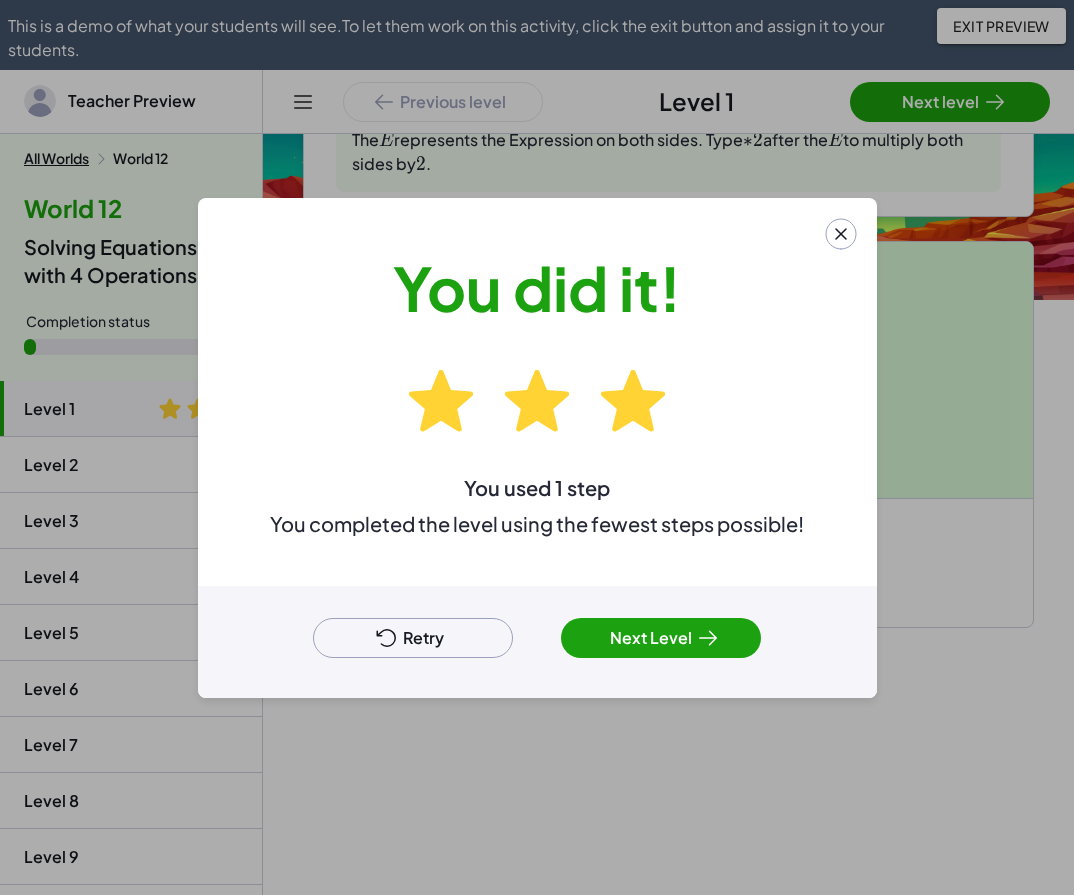 click on "You did it!   You used 1 step  You completed the level using the fewest steps possible!   Retry  Next Level" 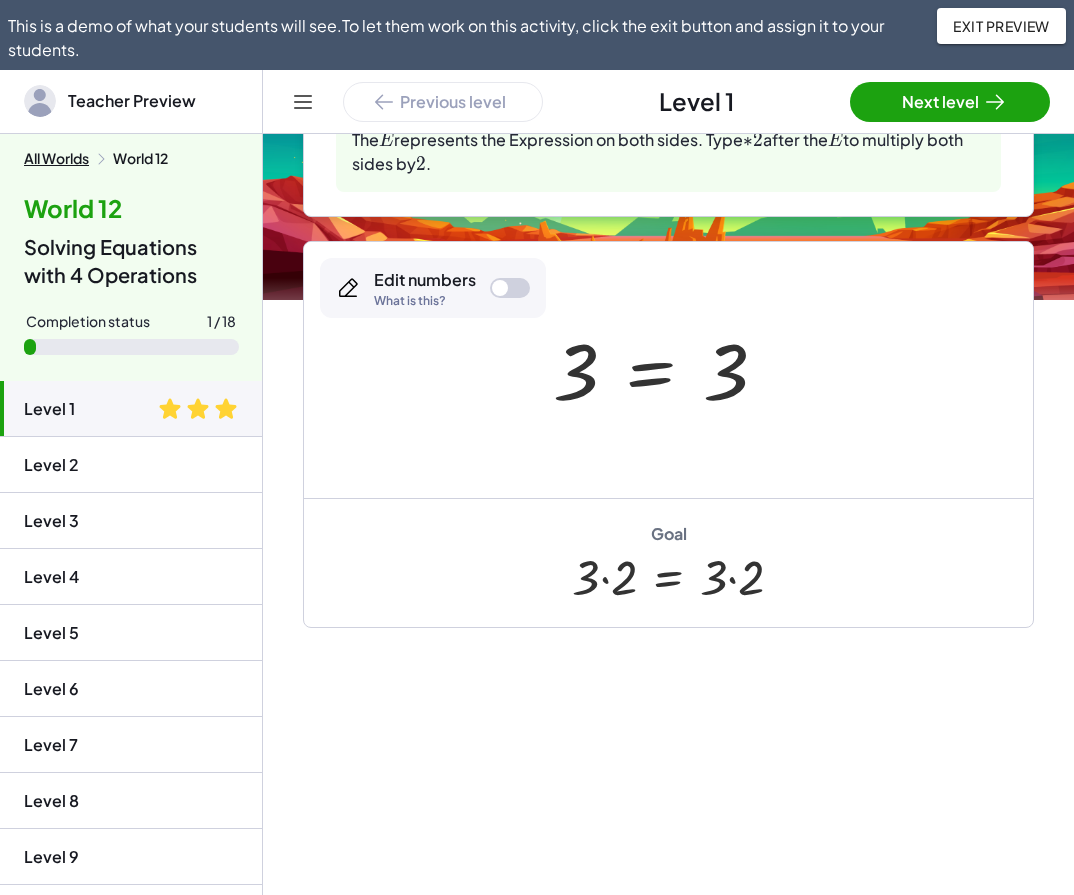 click on "All Worlds" at bounding box center [56, 159] 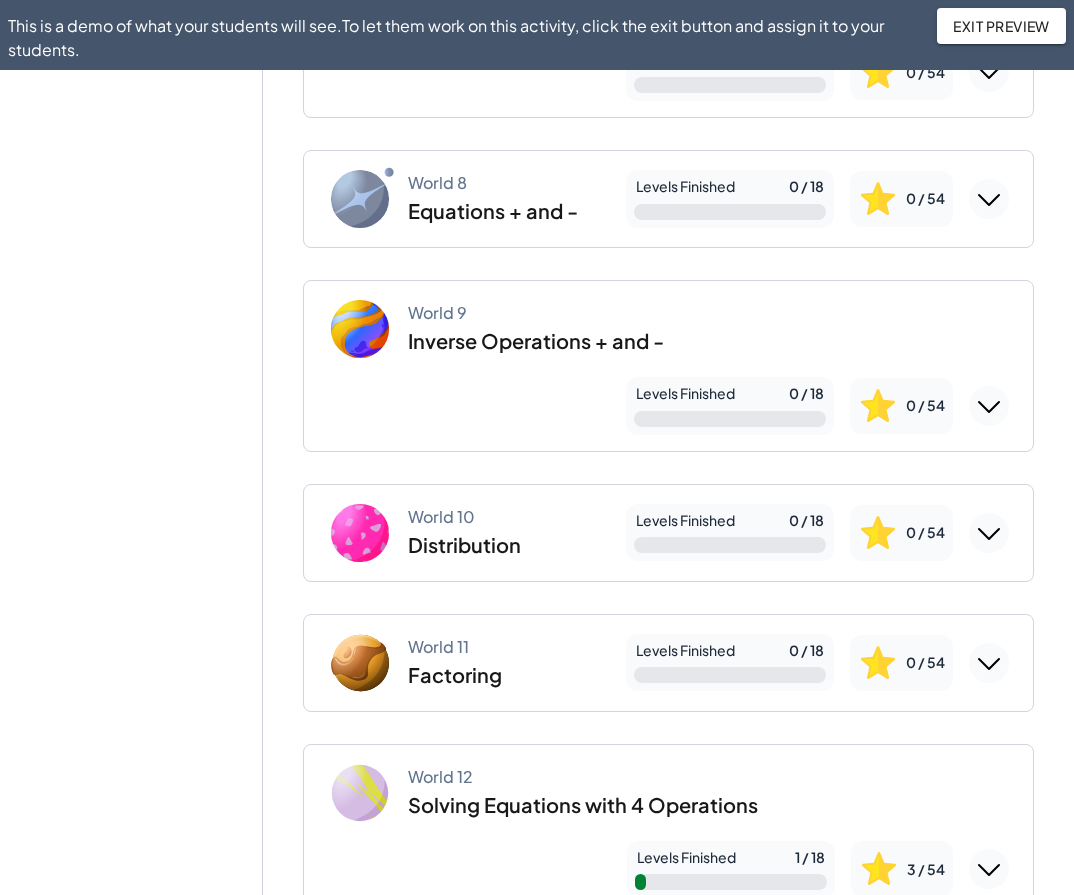 click on "Equations + and -" at bounding box center (493, 211) 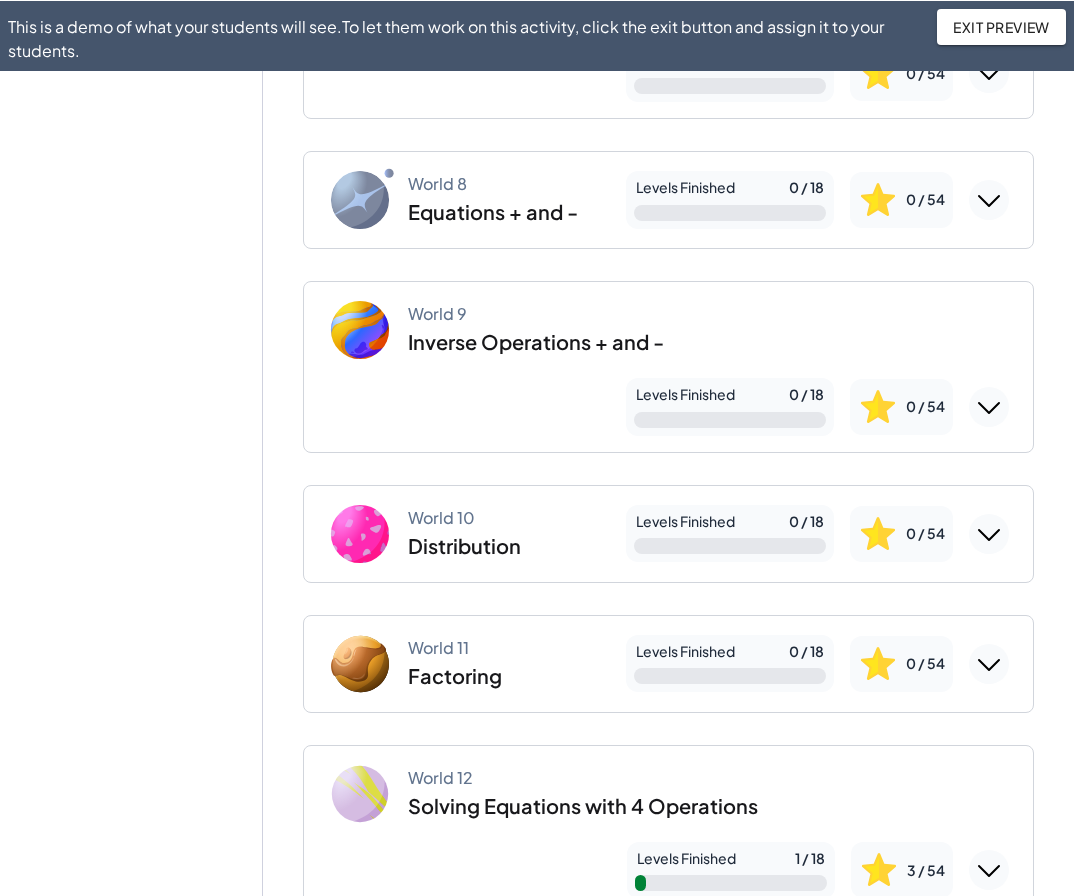 scroll, scrollTop: 1300, scrollLeft: 0, axis: vertical 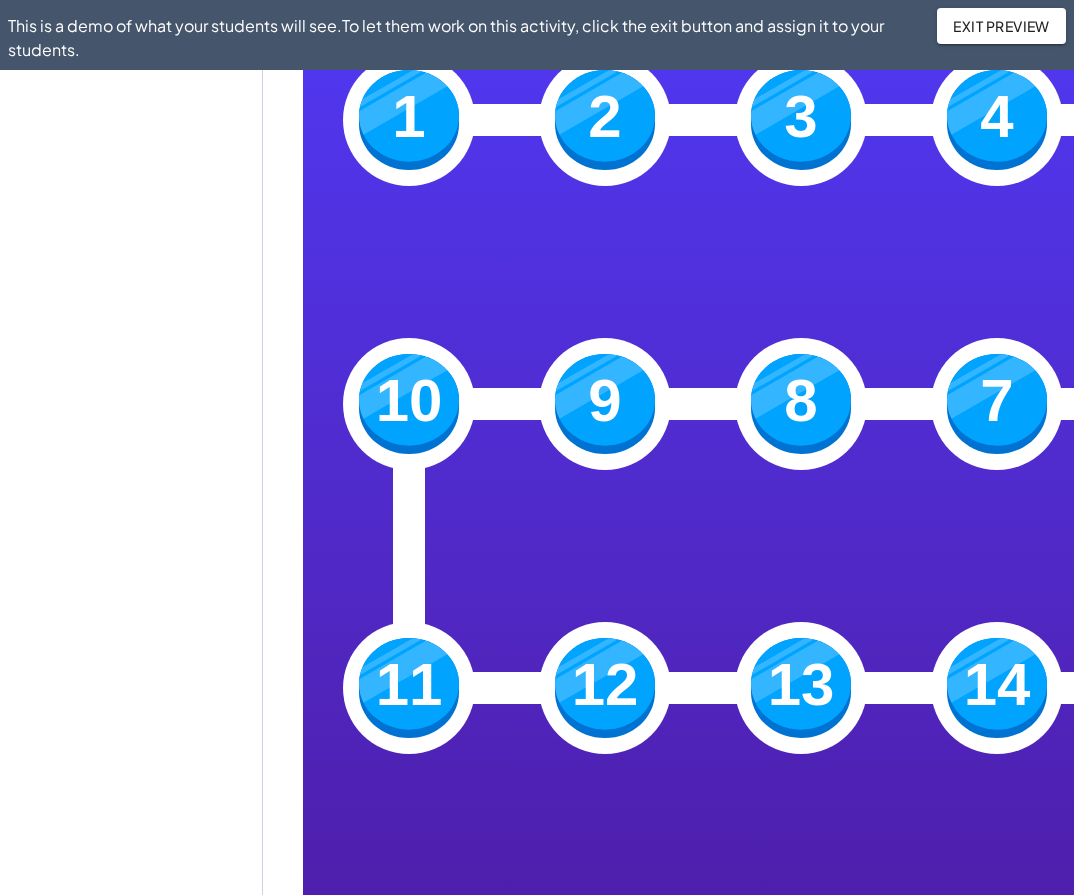 click at bounding box center [409, 120] 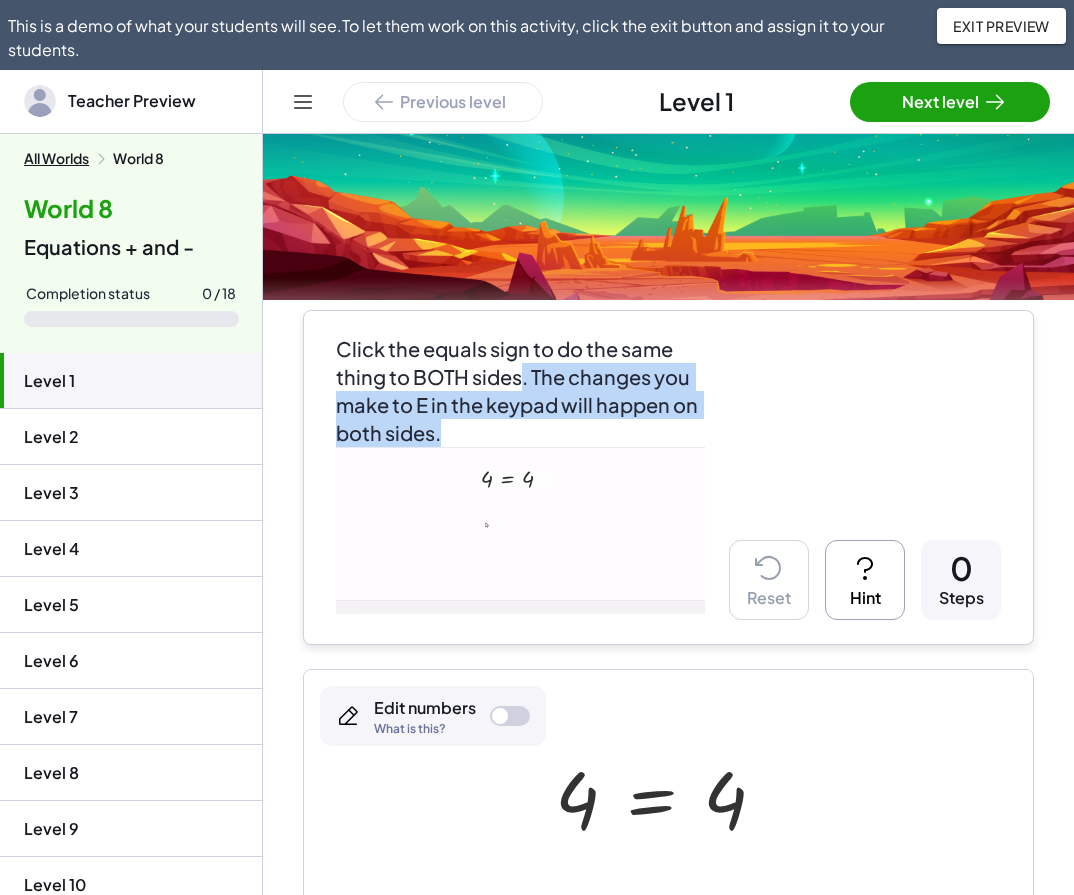 drag, startPoint x: 521, startPoint y: 380, endPoint x: 634, endPoint y: 421, distance: 120.20815 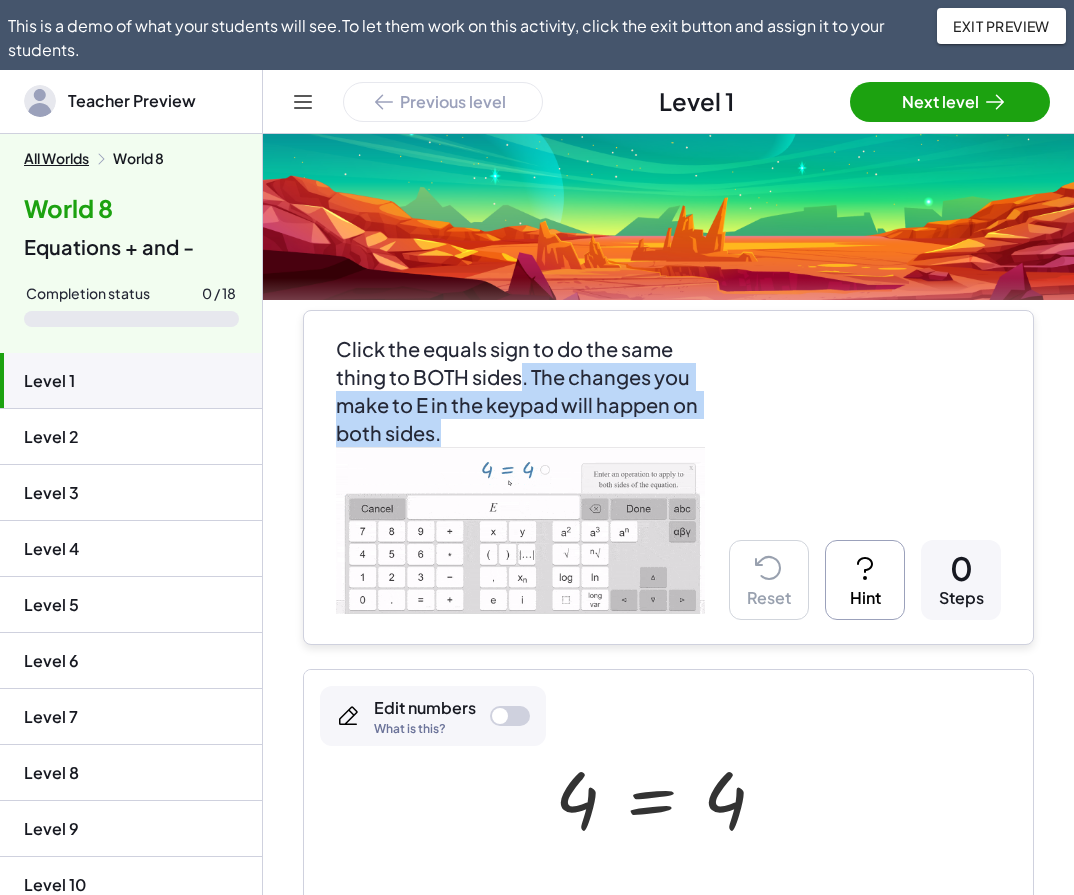 click on "Click the equals sign to do the same thing to BOTH sides. The changes you make to E in the keypad will happen on both sides." at bounding box center [520, 391] 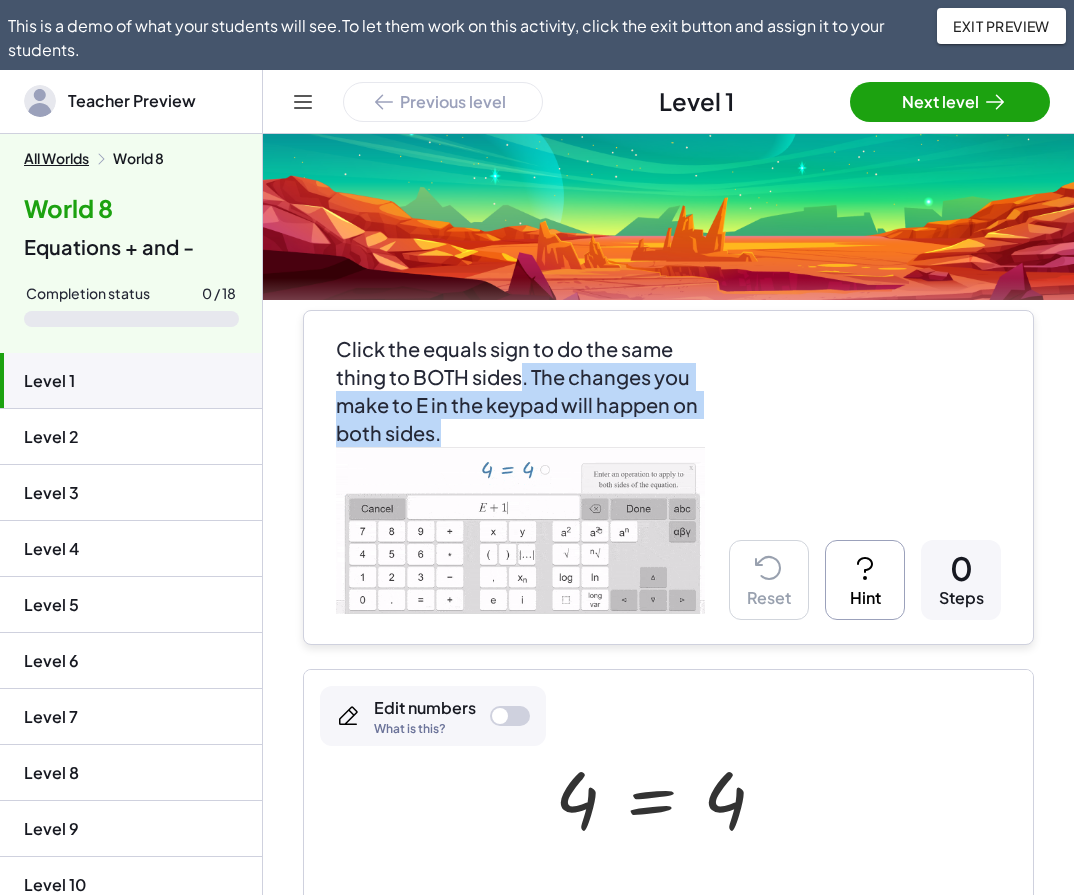 click on "Click the equals sign to do the same thing to BOTH sides. The changes you make to E in the keypad will happen on both sides." at bounding box center [520, 391] 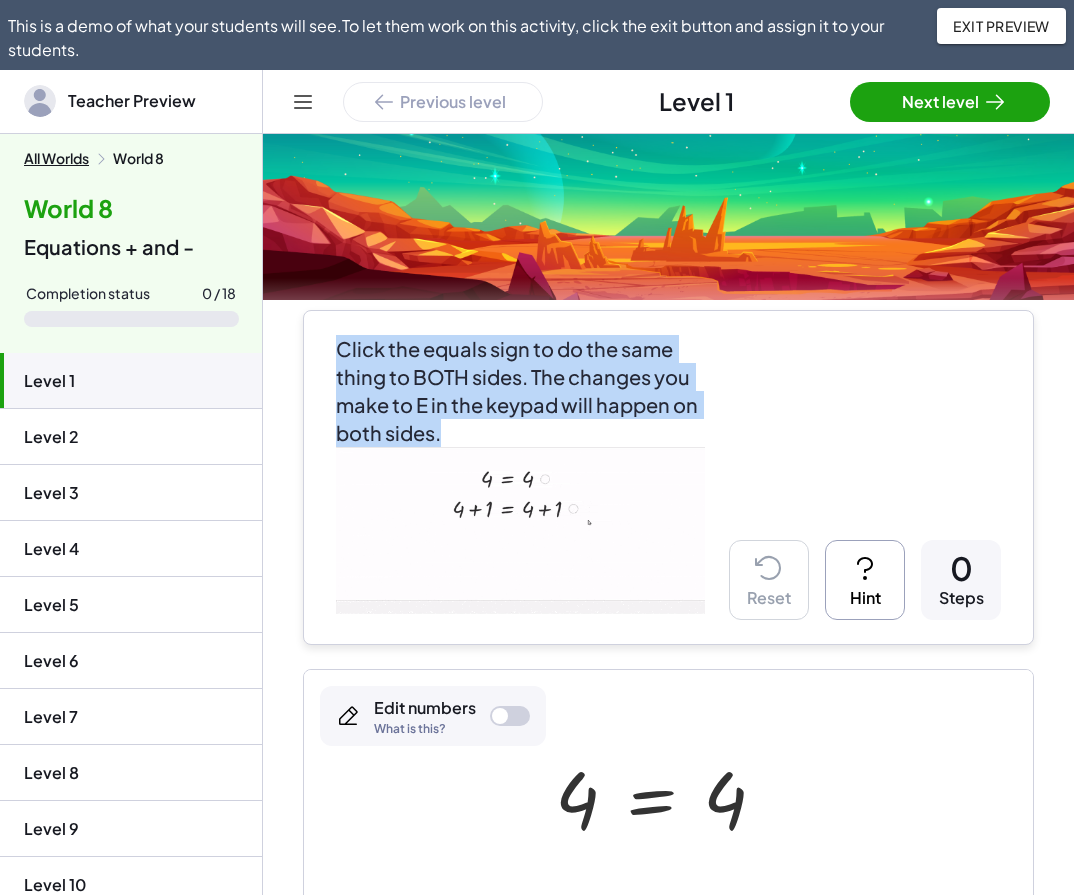 drag, startPoint x: 634, startPoint y: 428, endPoint x: 337, endPoint y: 348, distance: 307.58575 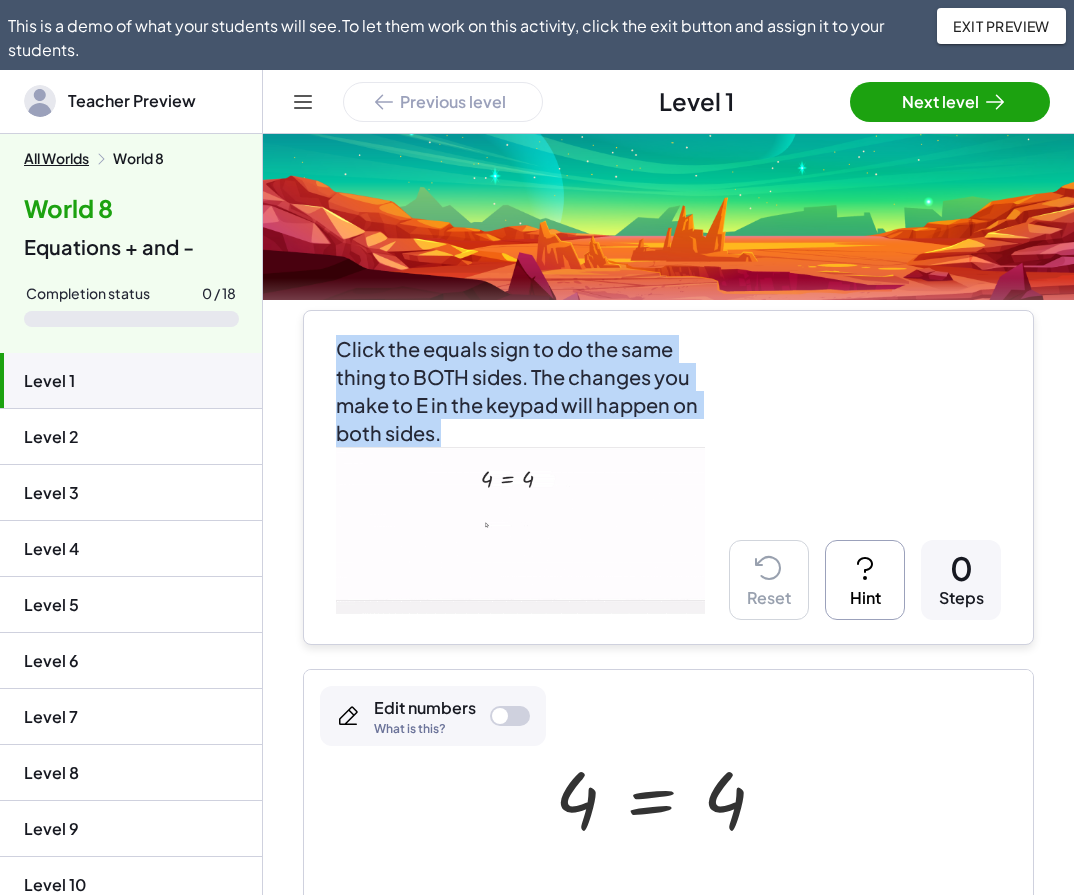 click on "Click the equals sign to do the same thing to BOTH sides. The changes you make to E in the keypad will happen on both sides." at bounding box center [520, 391] 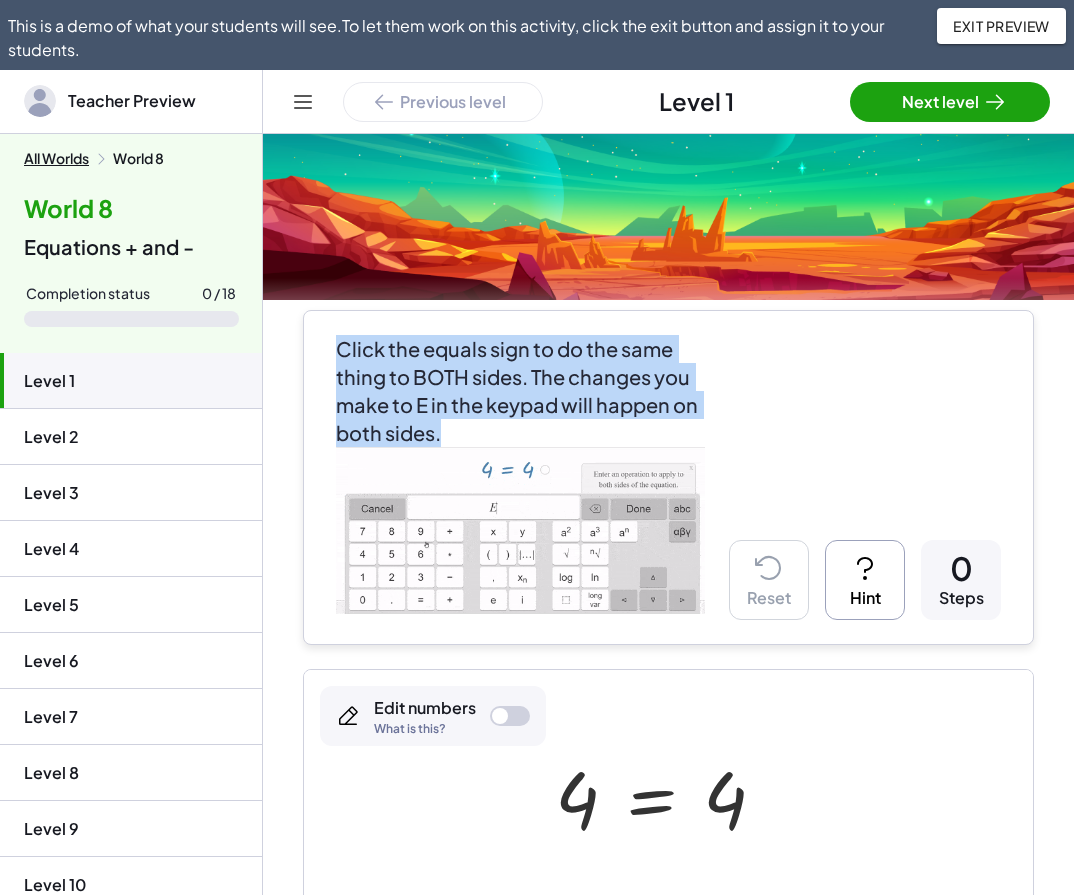 click on "Click the equals sign to do the same thing to BOTH sides. The changes you make to E in the keypad will happen on both sides." at bounding box center (520, 391) 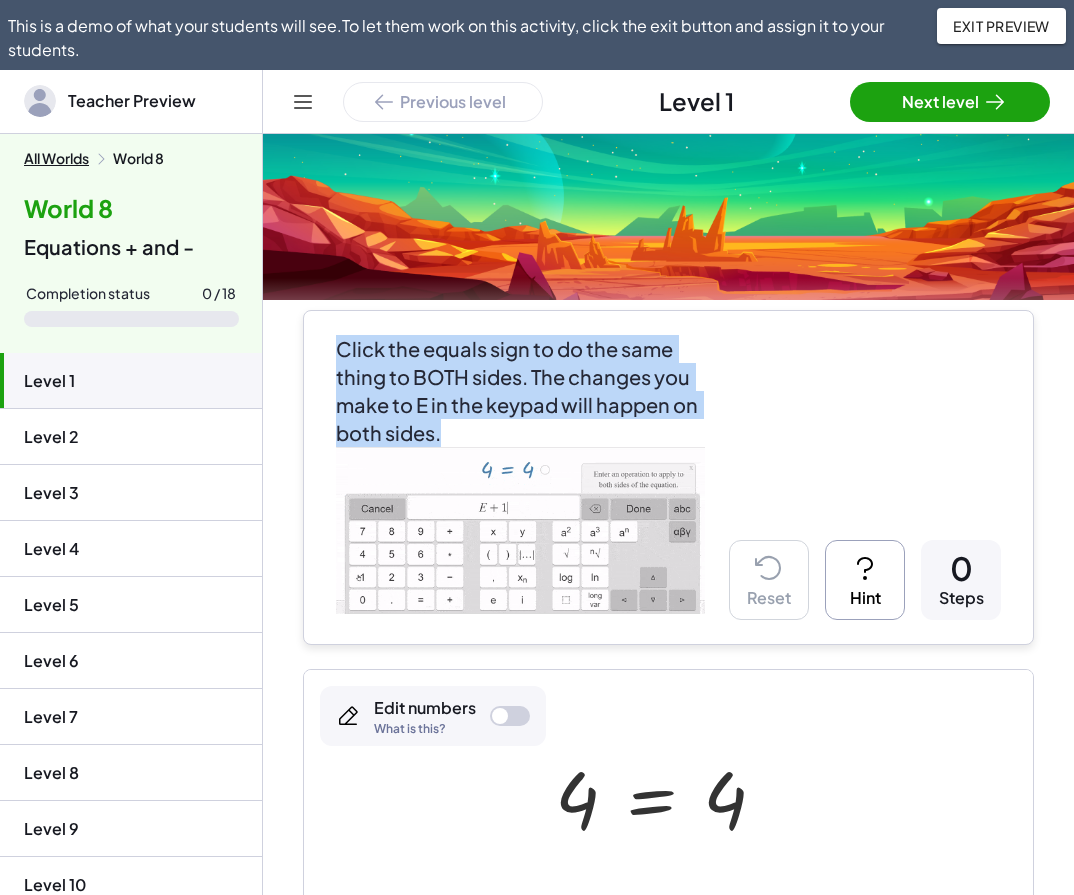 drag, startPoint x: 552, startPoint y: 437, endPoint x: 325, endPoint y: 338, distance: 247.64894 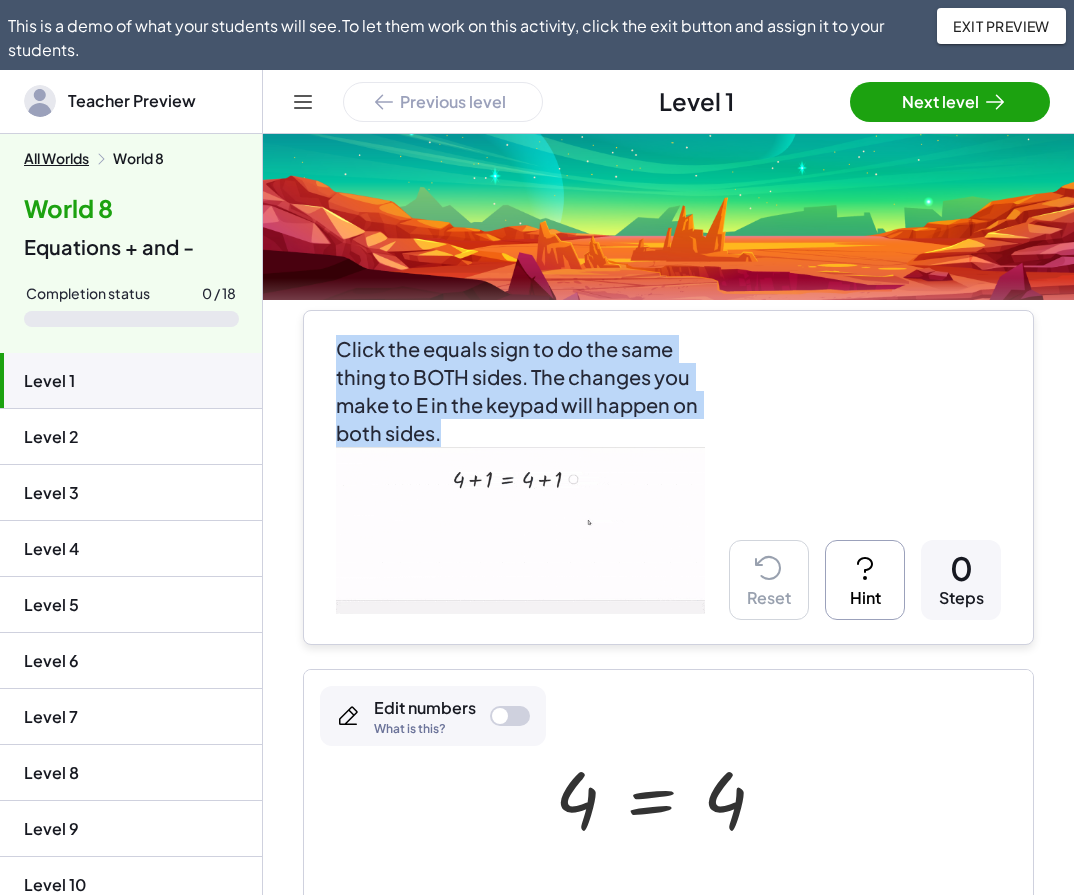 click on "Click the equals sign to do the same thing to BOTH sides. The changes you make to E in the keypad will happen on both sides.  Reset   Hint  0 Steps" at bounding box center (668, 477) 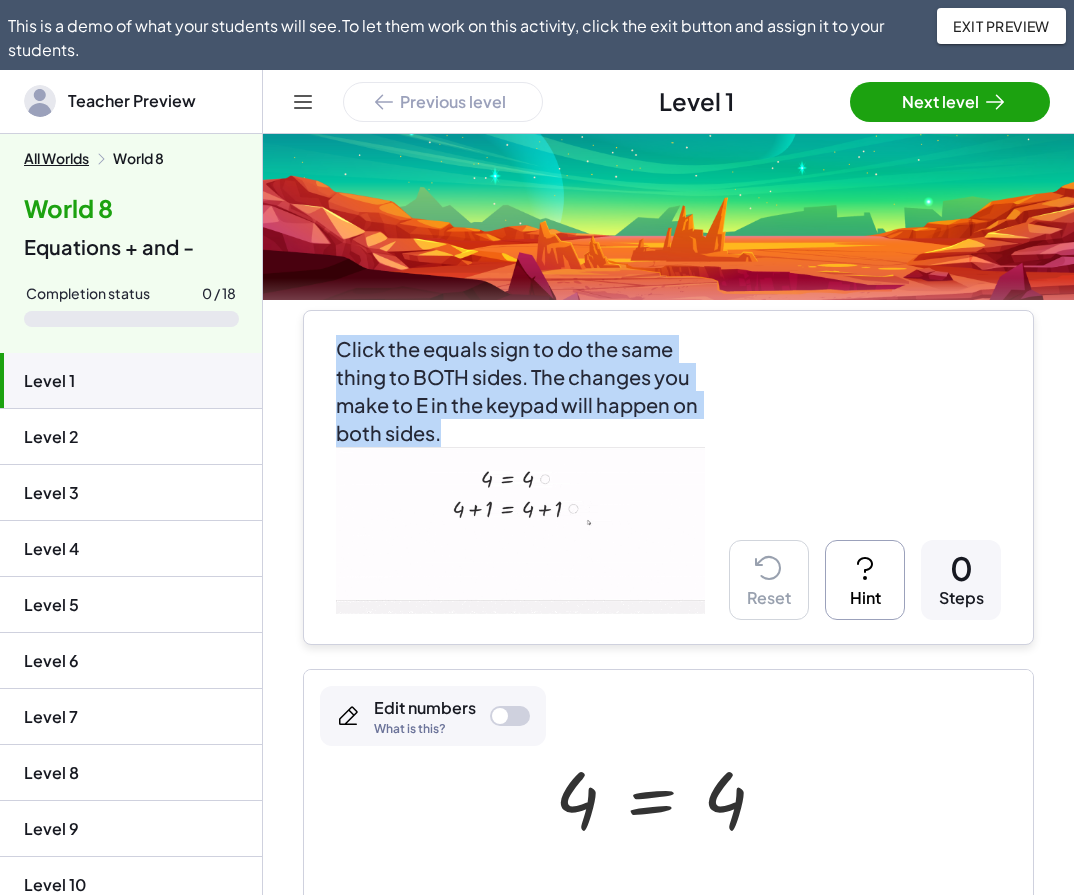 copy on "Click the equals sign to do the same thing to BOTH sides. The changes you make to E in the keypad will happen on both sides." 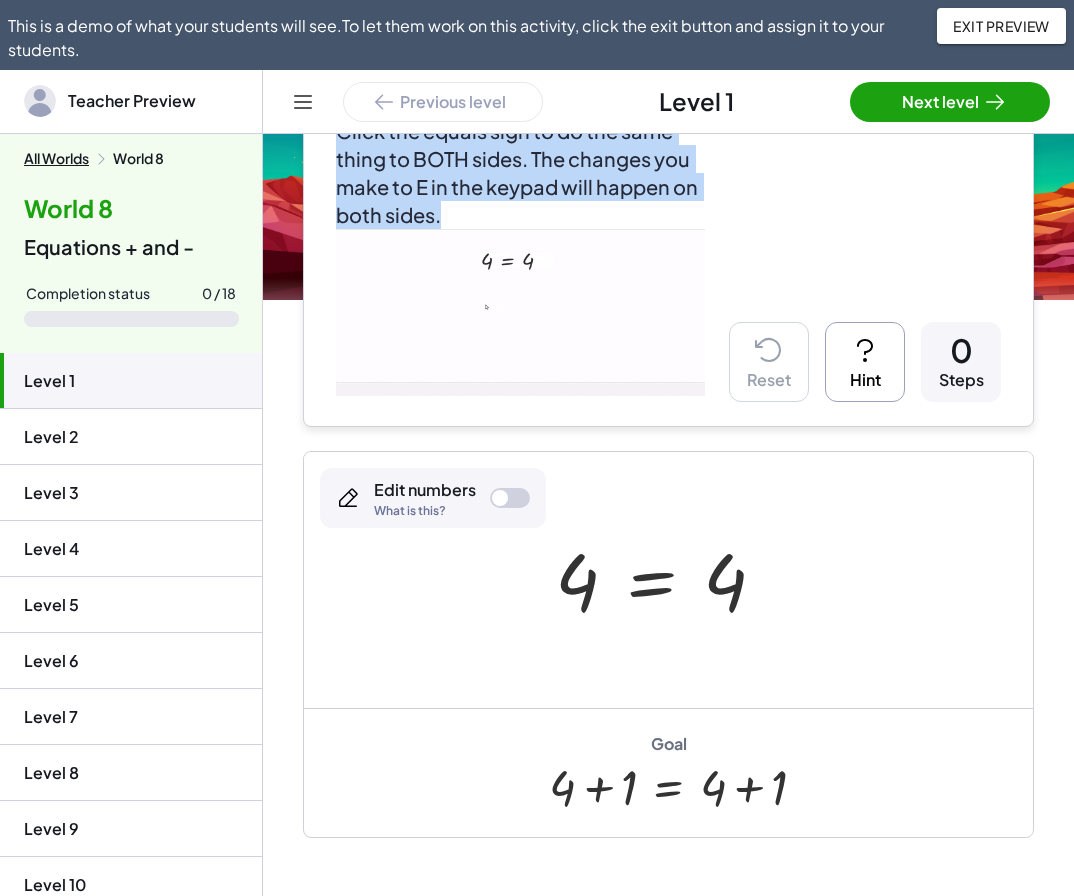 scroll, scrollTop: 227, scrollLeft: 0, axis: vertical 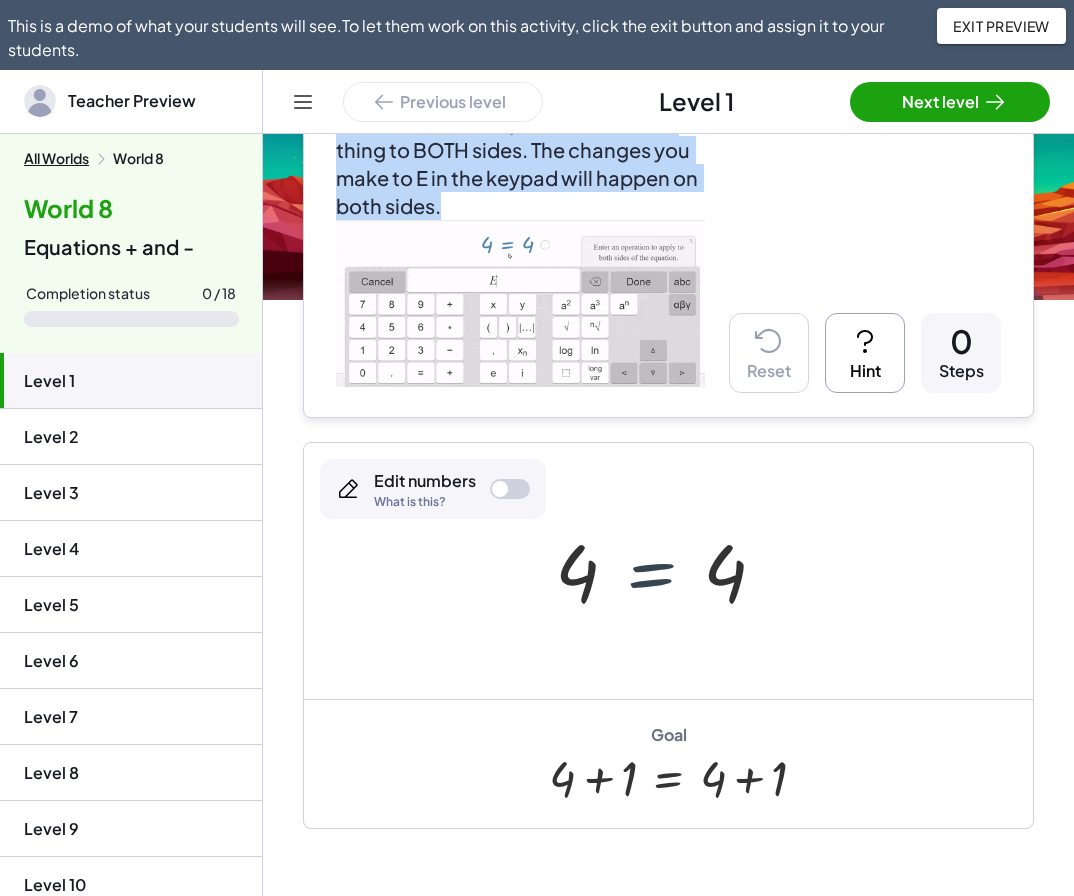 click at bounding box center (668, 571) 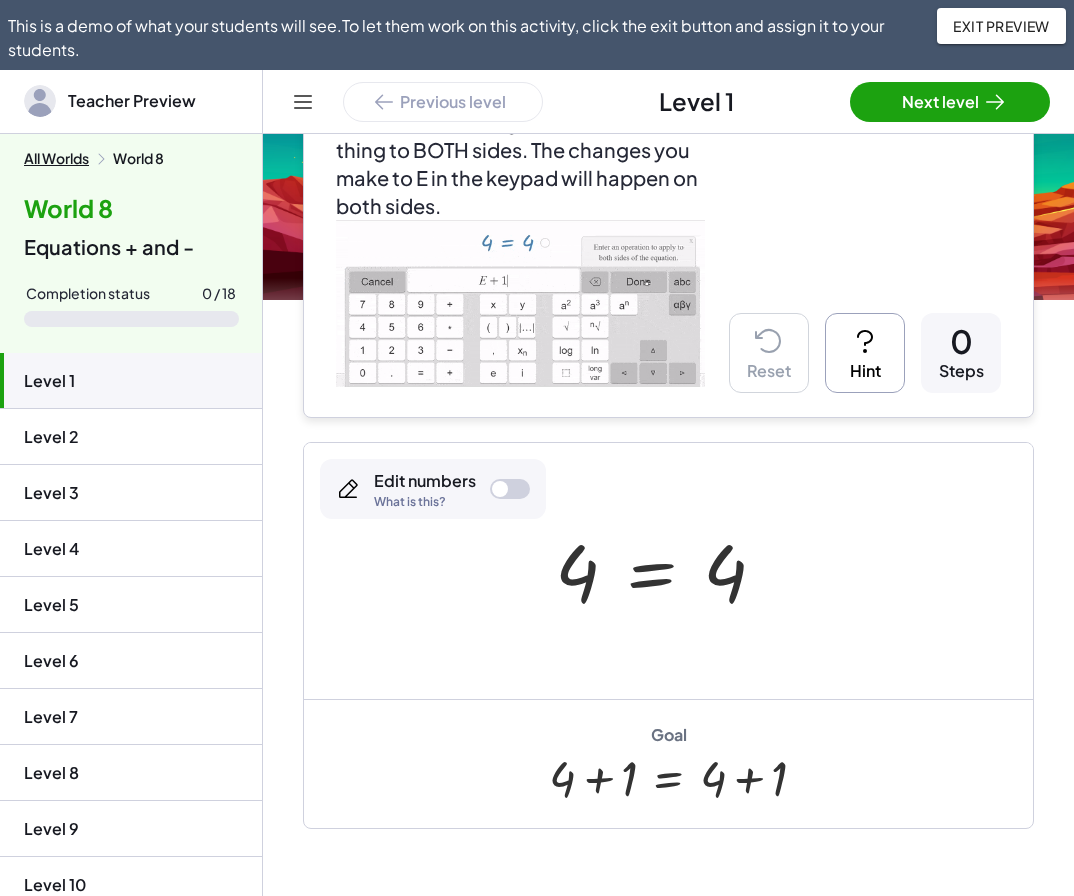 click on "Level 2" 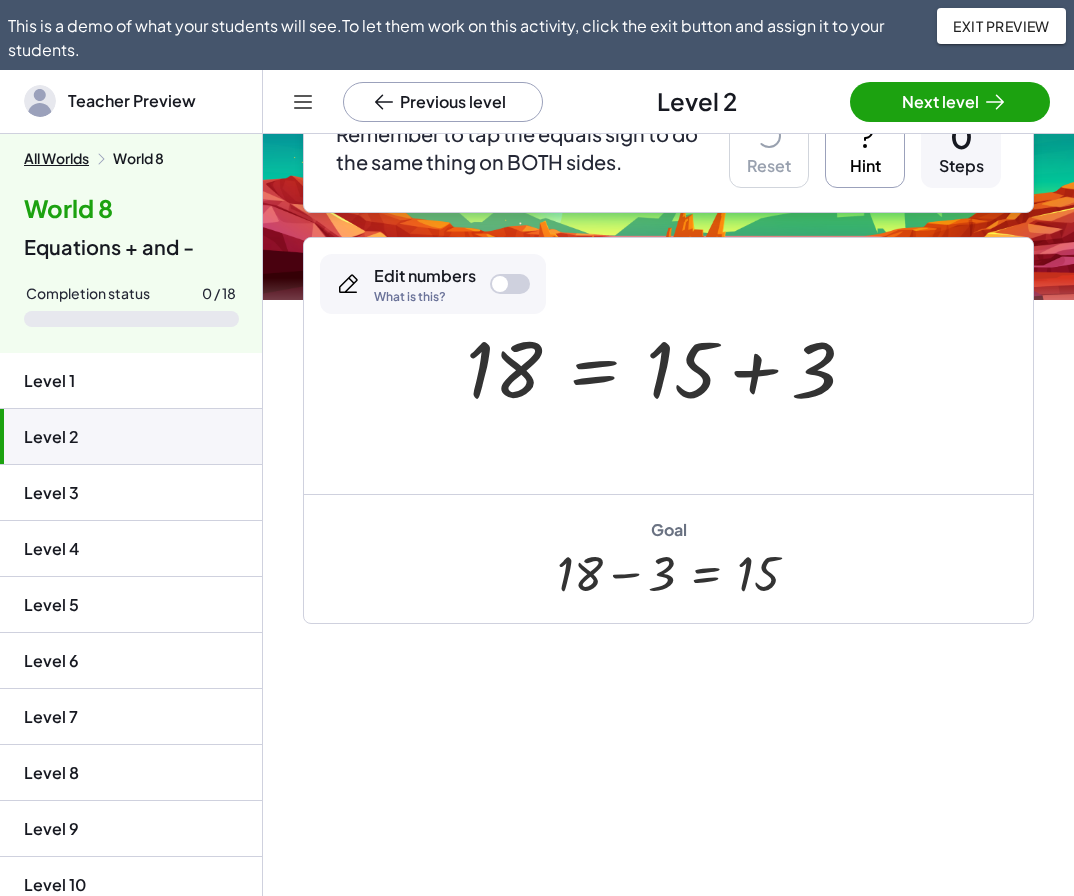 click on "Level 1" 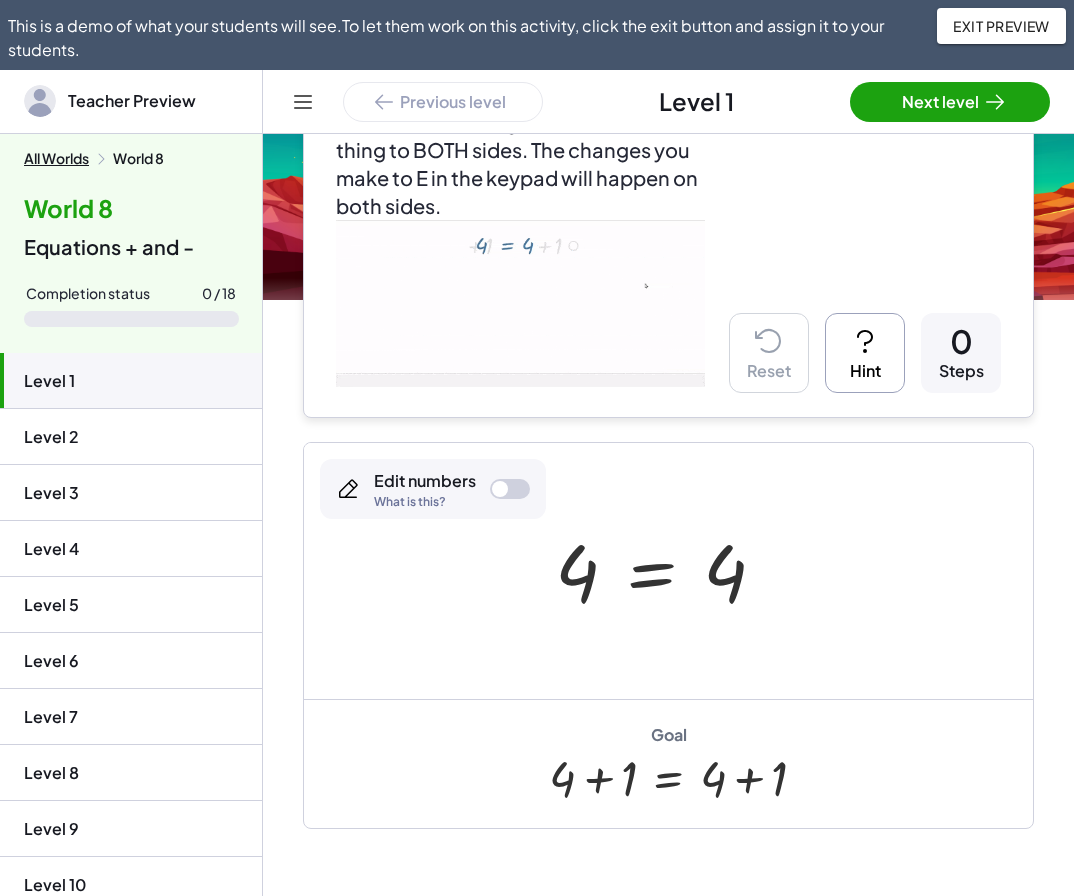click on "All Worlds" at bounding box center (56, 159) 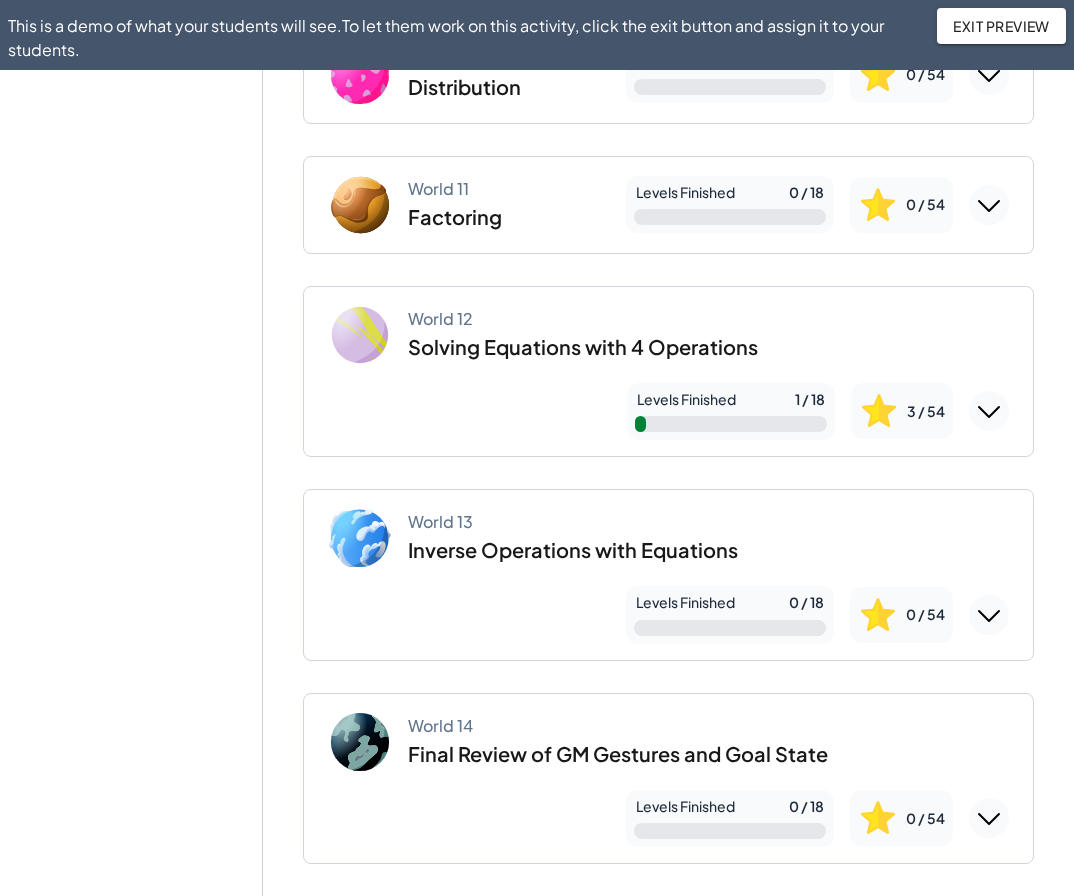 click on "World 12 Solving Equations with 4 Operations  Levels Finished  1 / 18 3 / 54" at bounding box center (668, 372) 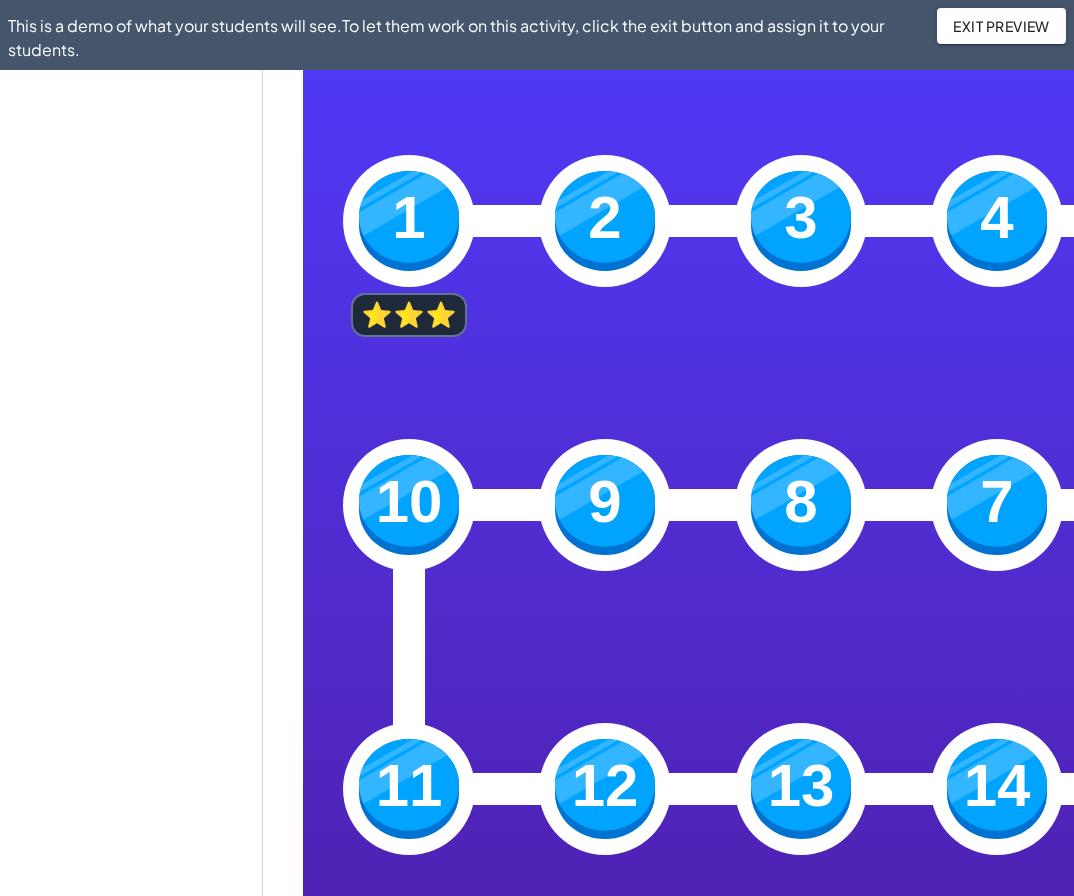 scroll, scrollTop: 1532, scrollLeft: 0, axis: vertical 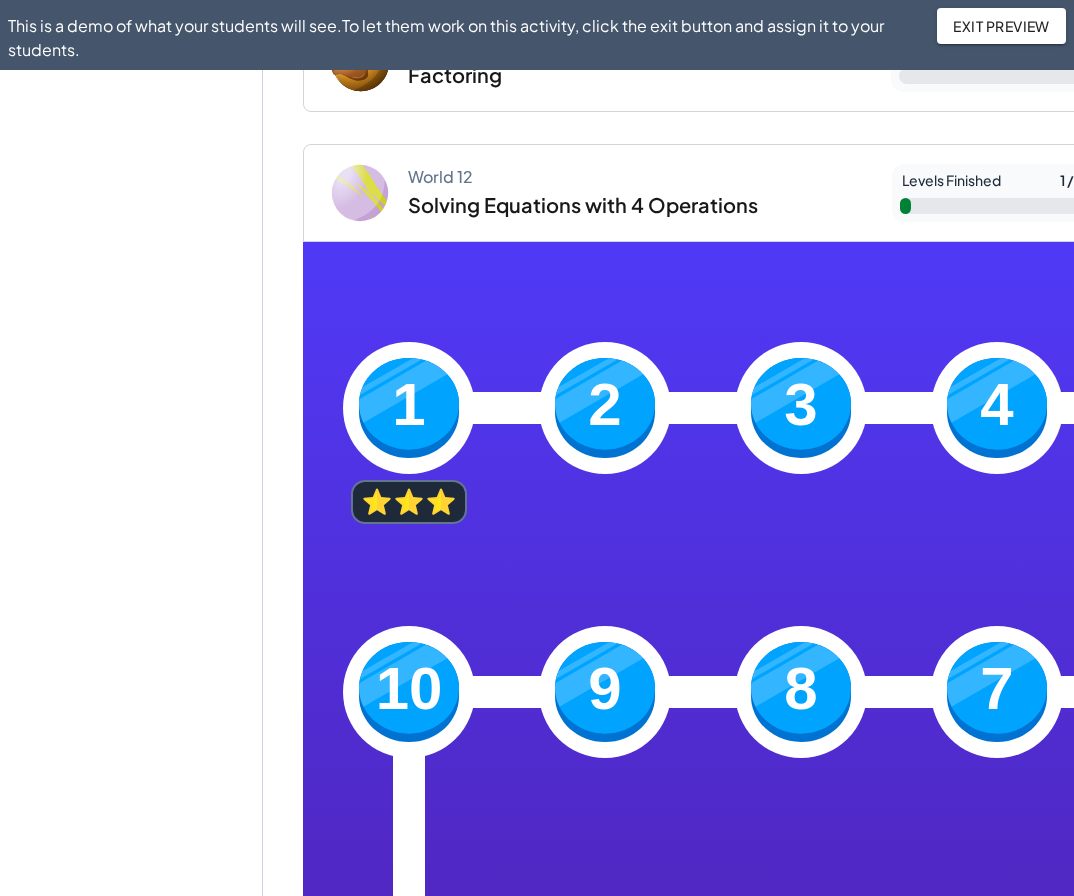 click at bounding box center [409, 408] 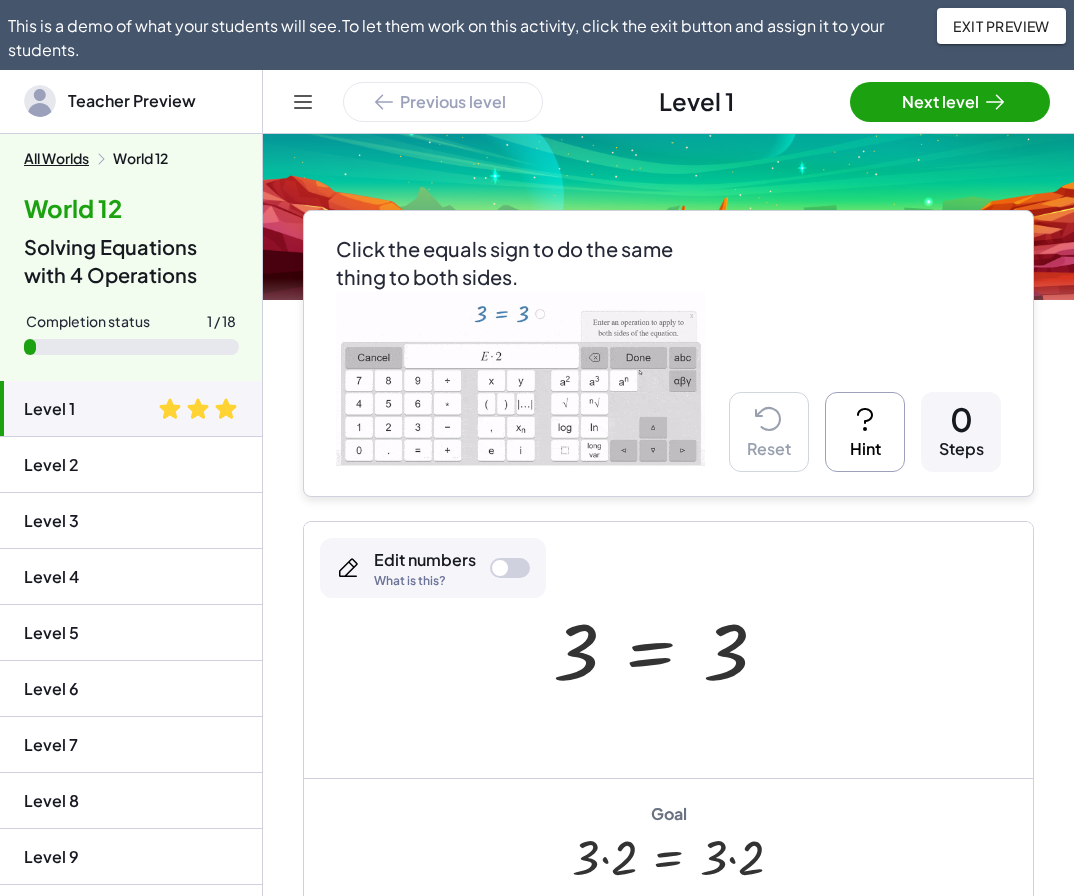 scroll, scrollTop: 200, scrollLeft: 0, axis: vertical 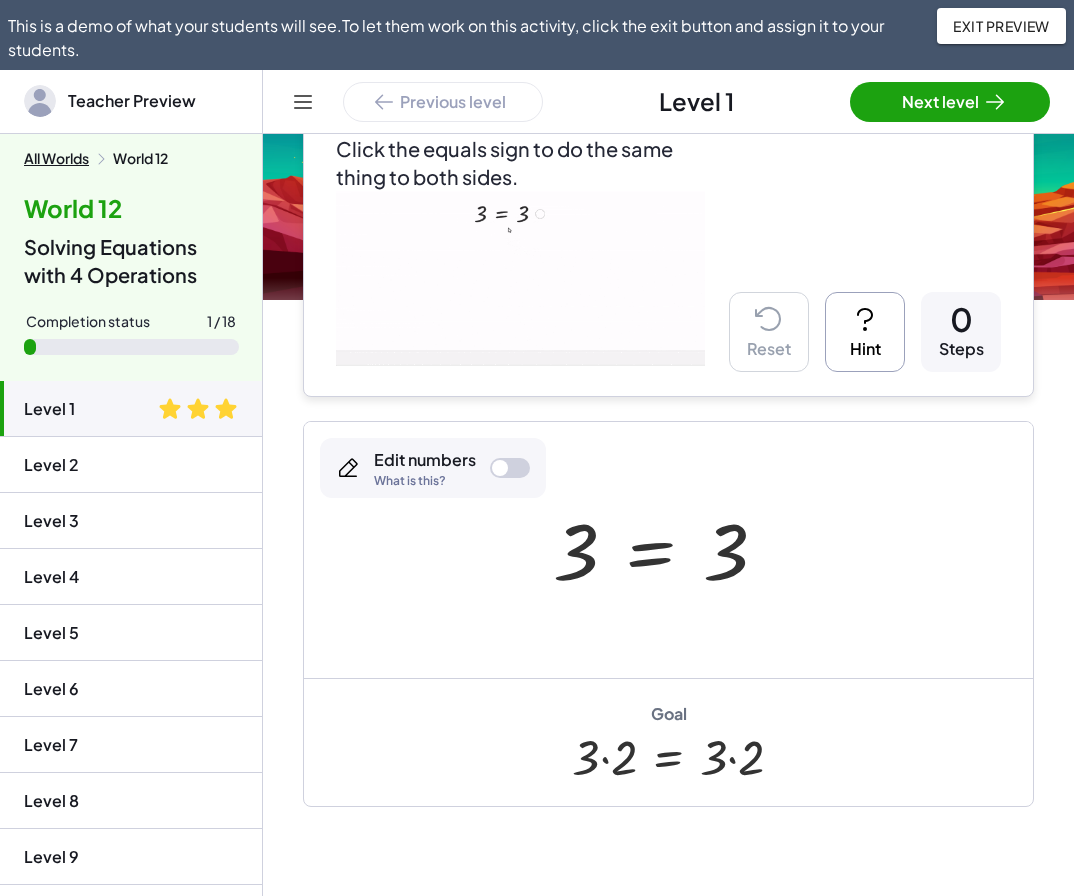 click on "Hint" at bounding box center [865, 332] 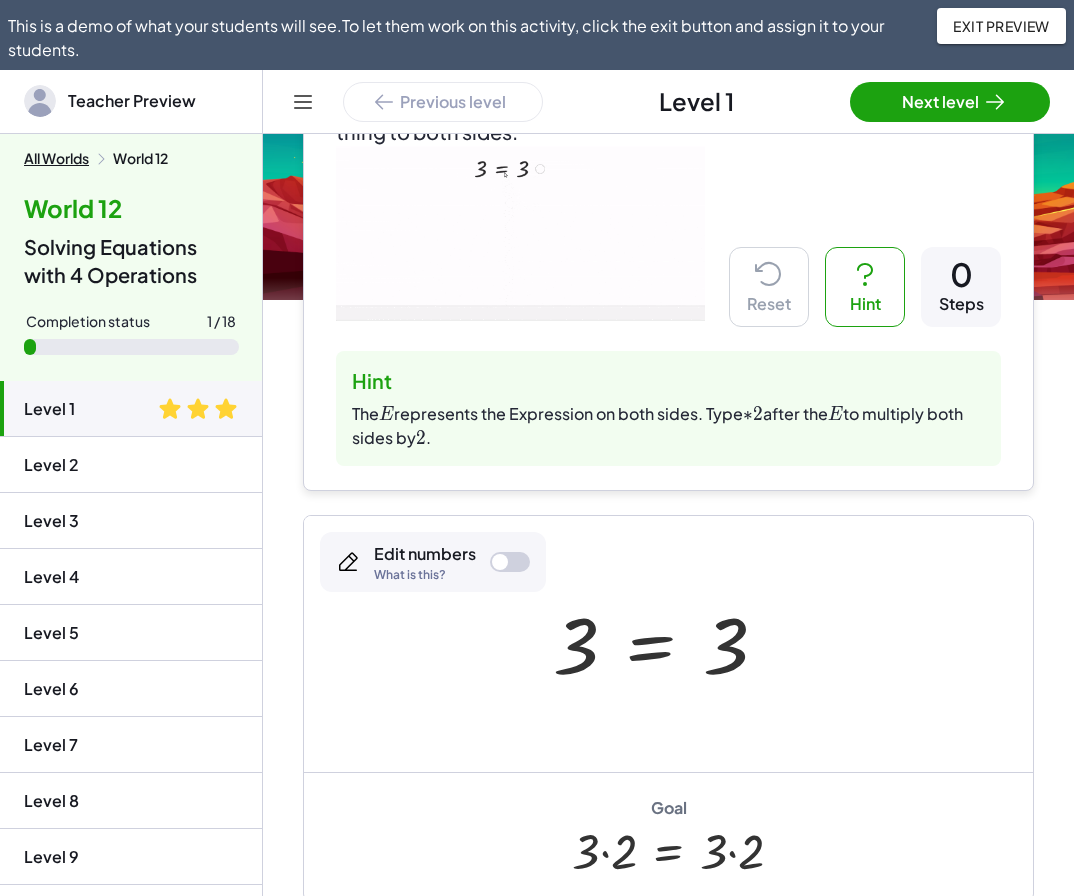 scroll, scrollTop: 300, scrollLeft: 0, axis: vertical 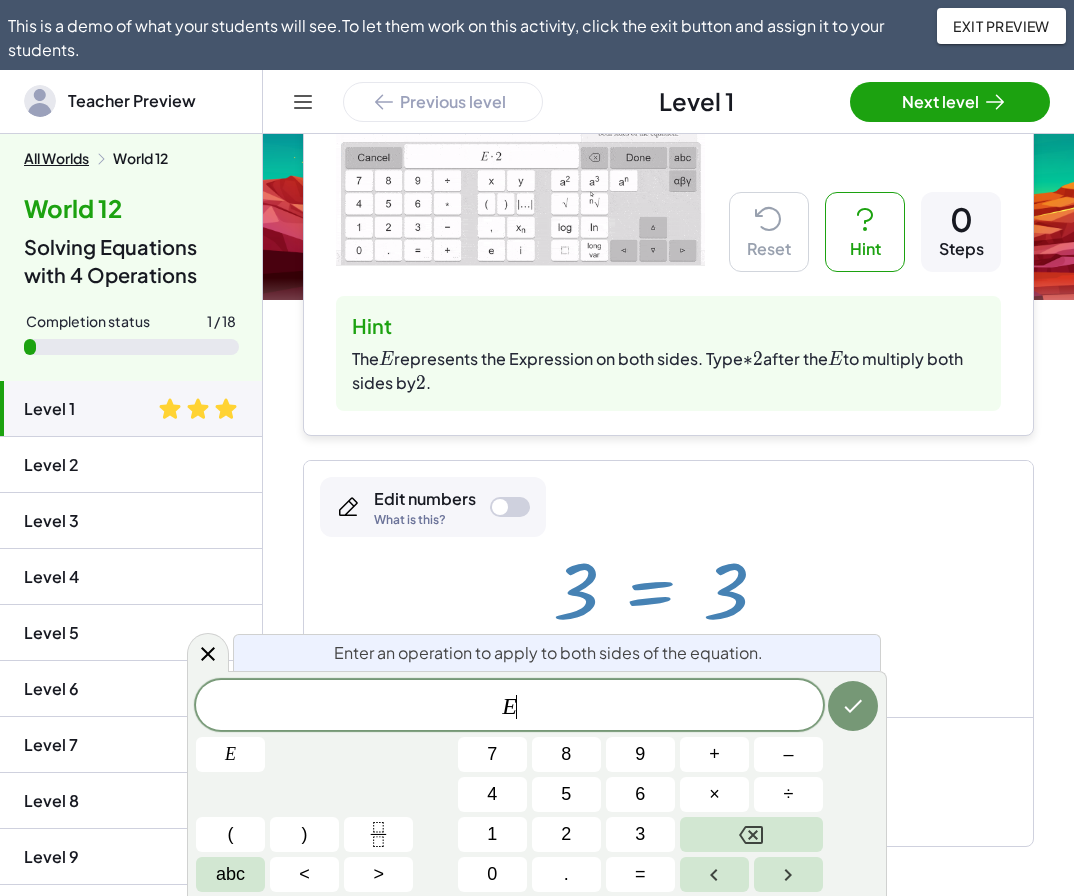 click at bounding box center (668, 589) 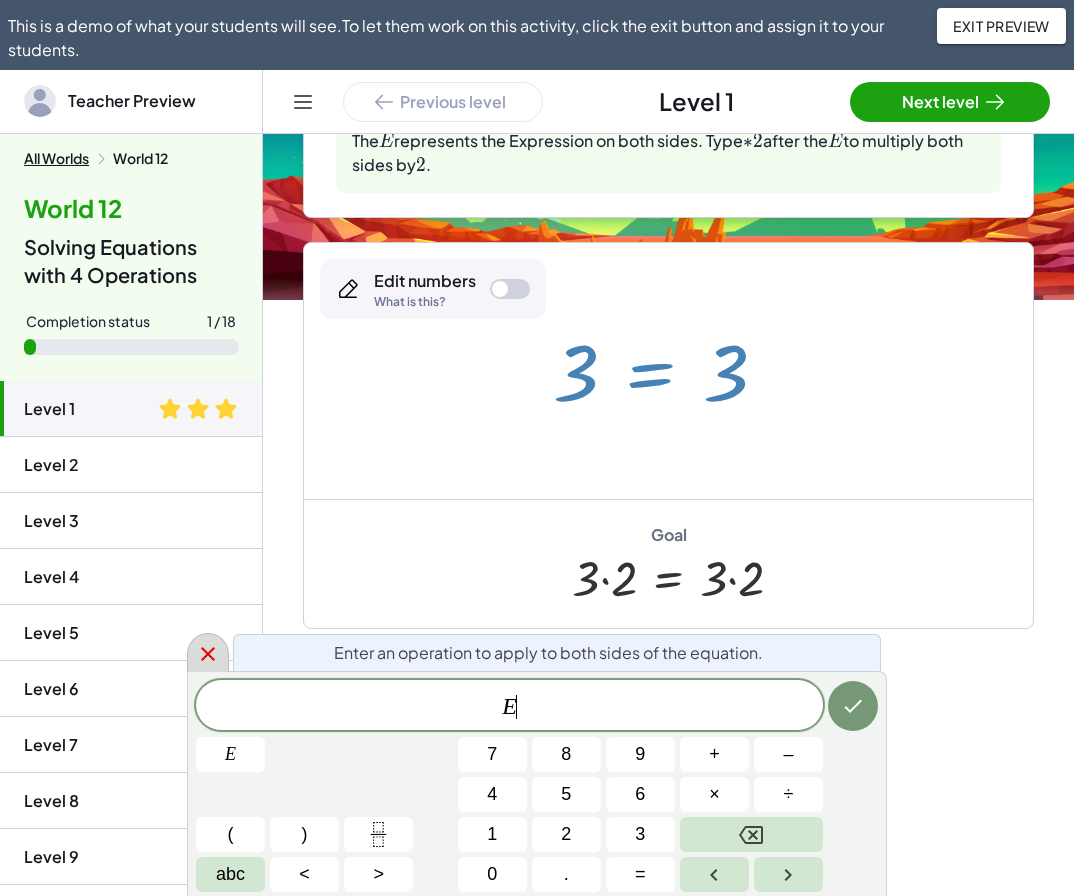click 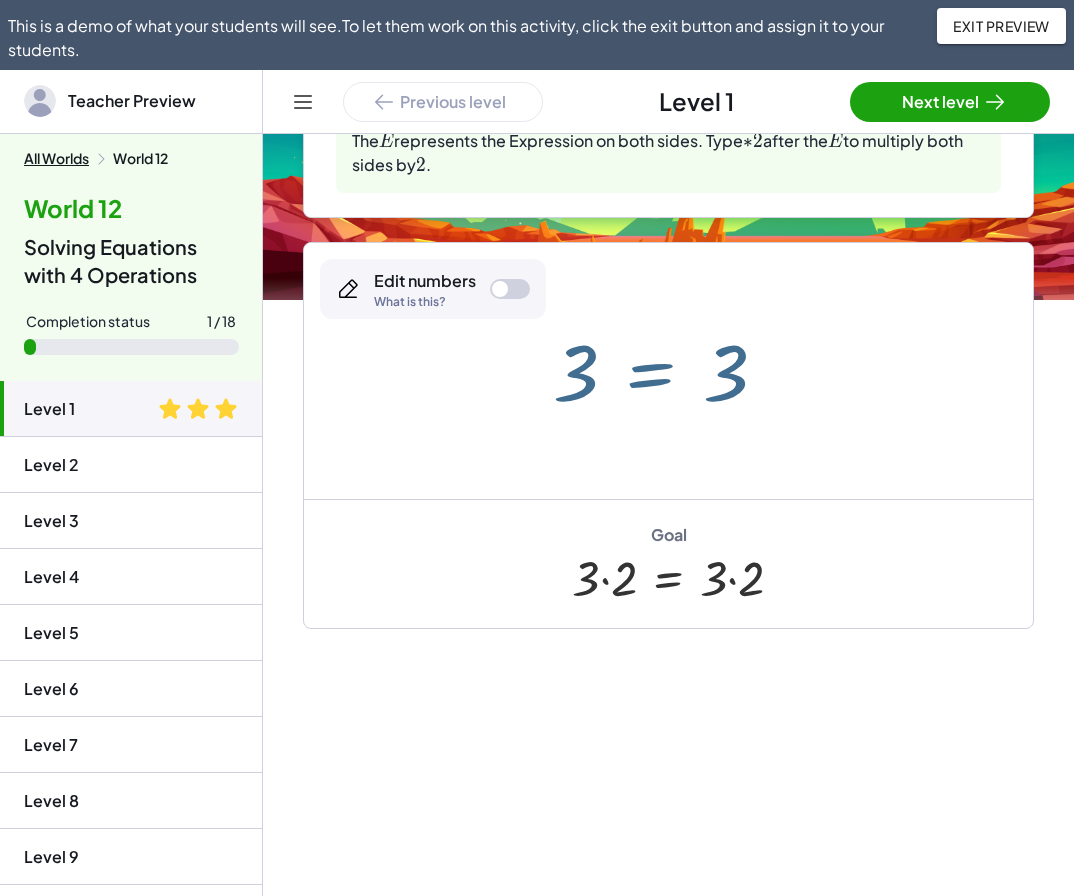 click on "Level 2" 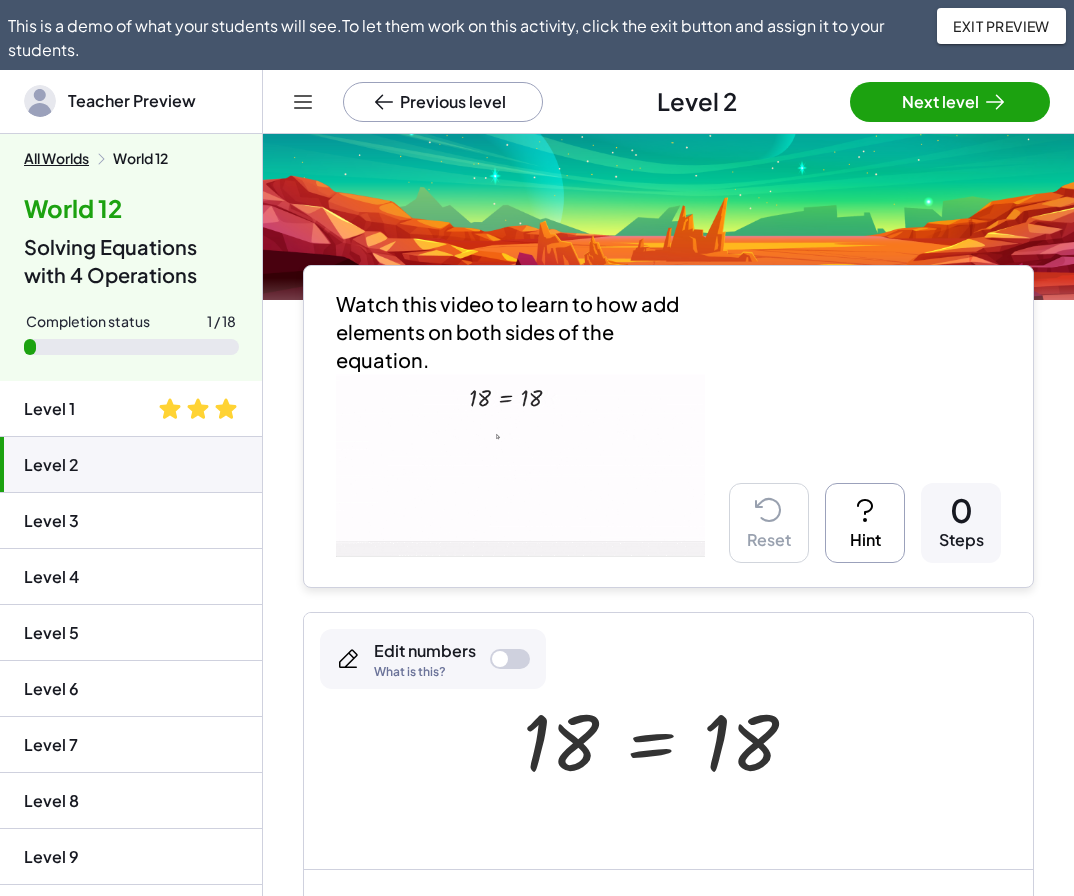 scroll, scrollTop: 145, scrollLeft: 0, axis: vertical 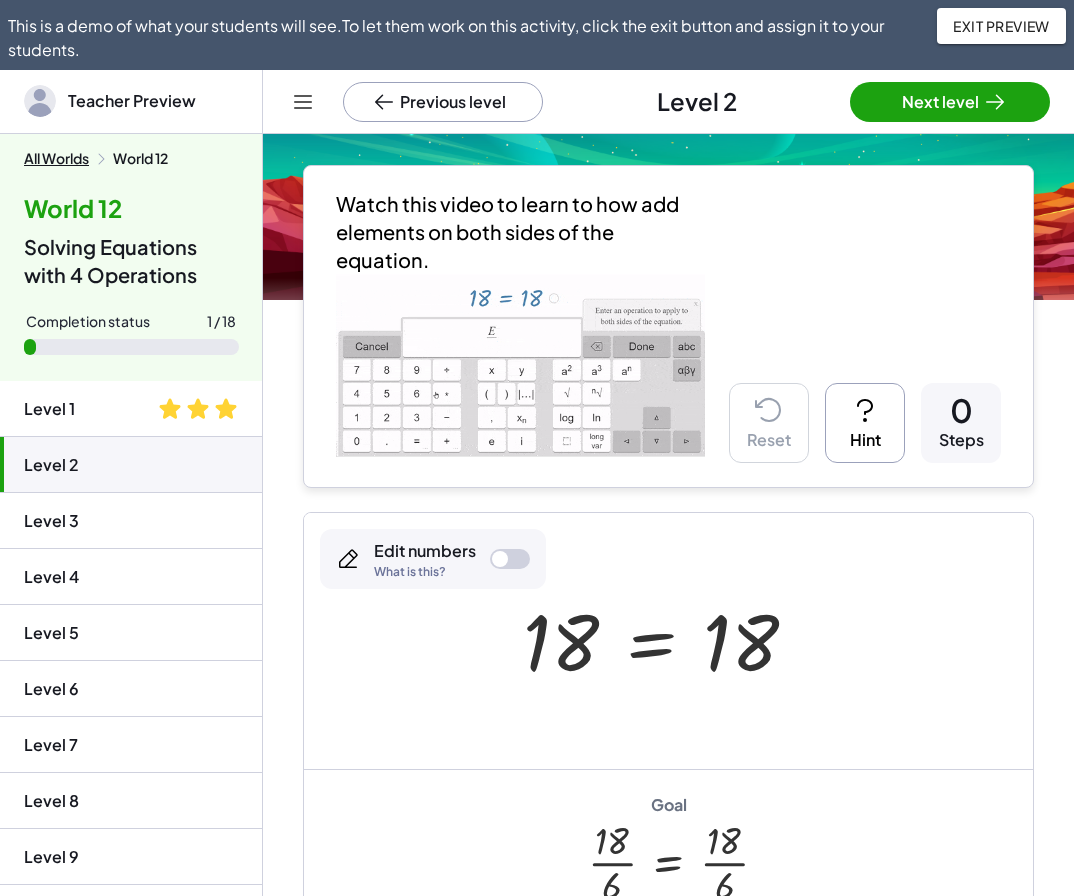 click on "Hint" at bounding box center [865, 423] 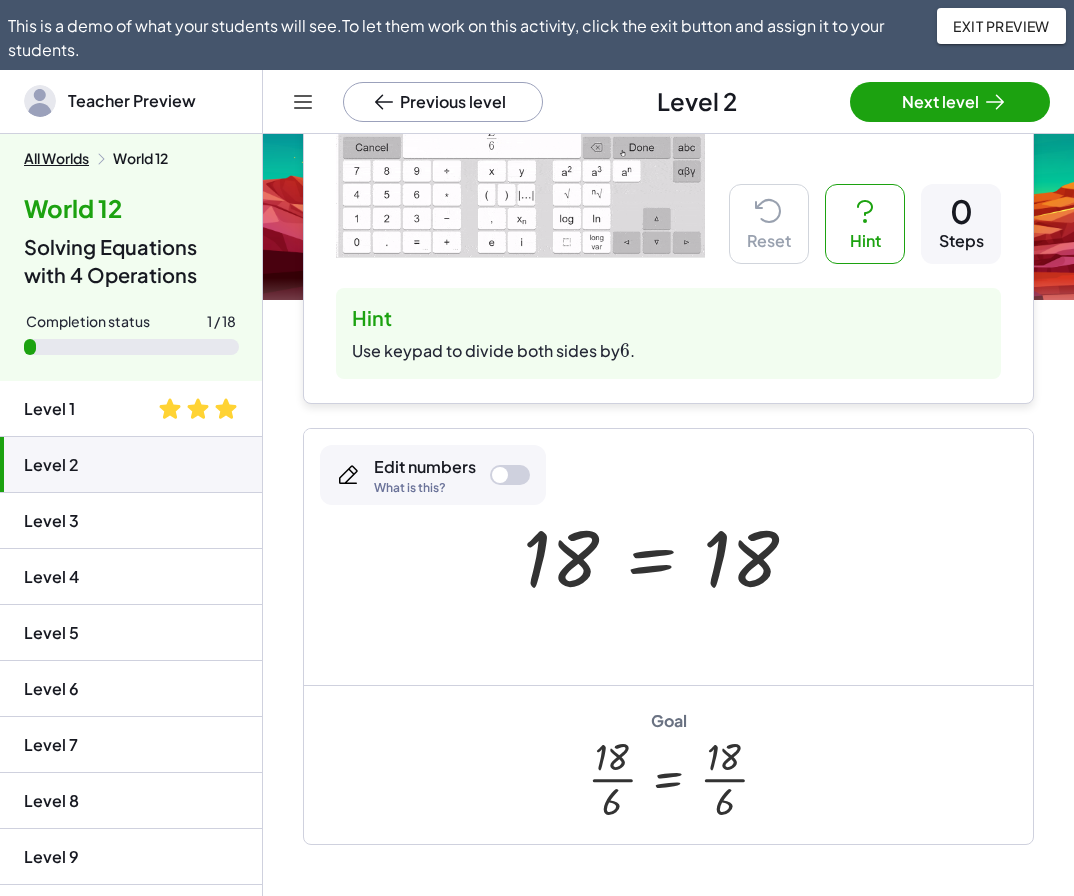 scroll, scrollTop: 345, scrollLeft: 0, axis: vertical 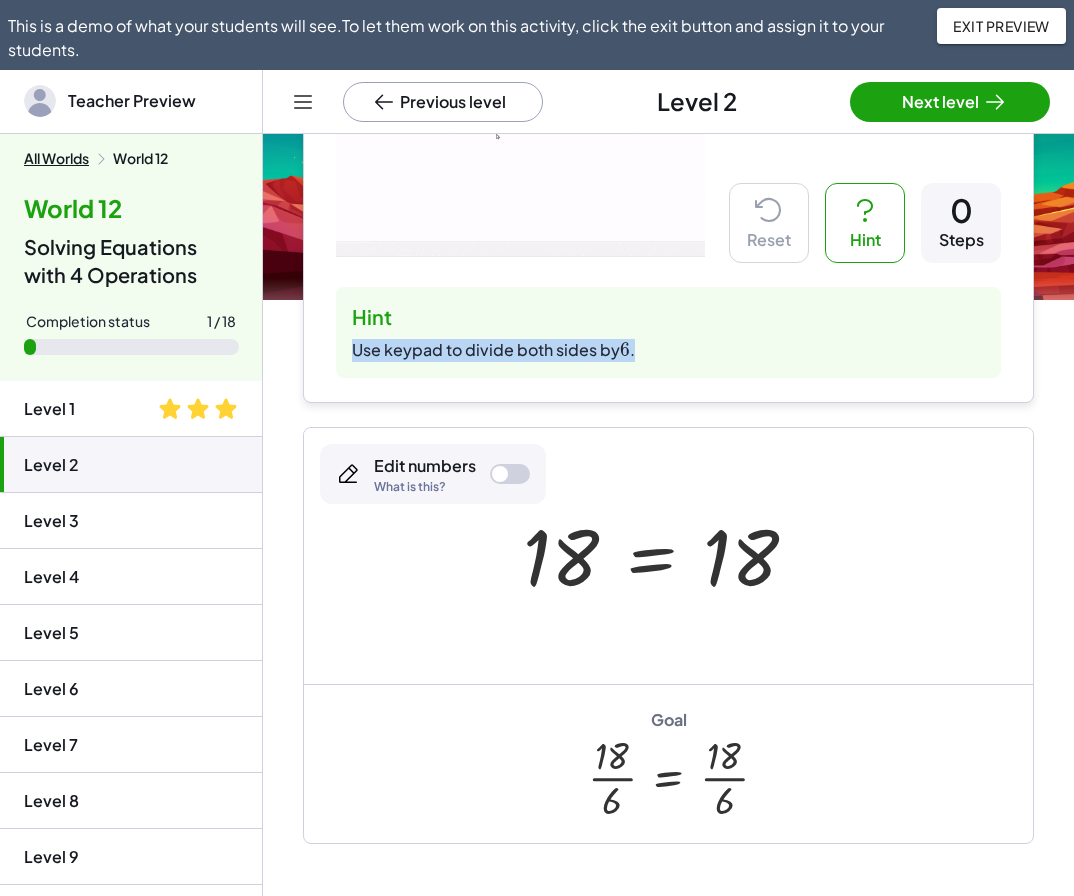 drag, startPoint x: 663, startPoint y: 349, endPoint x: 348, endPoint y: 344, distance: 315.03967 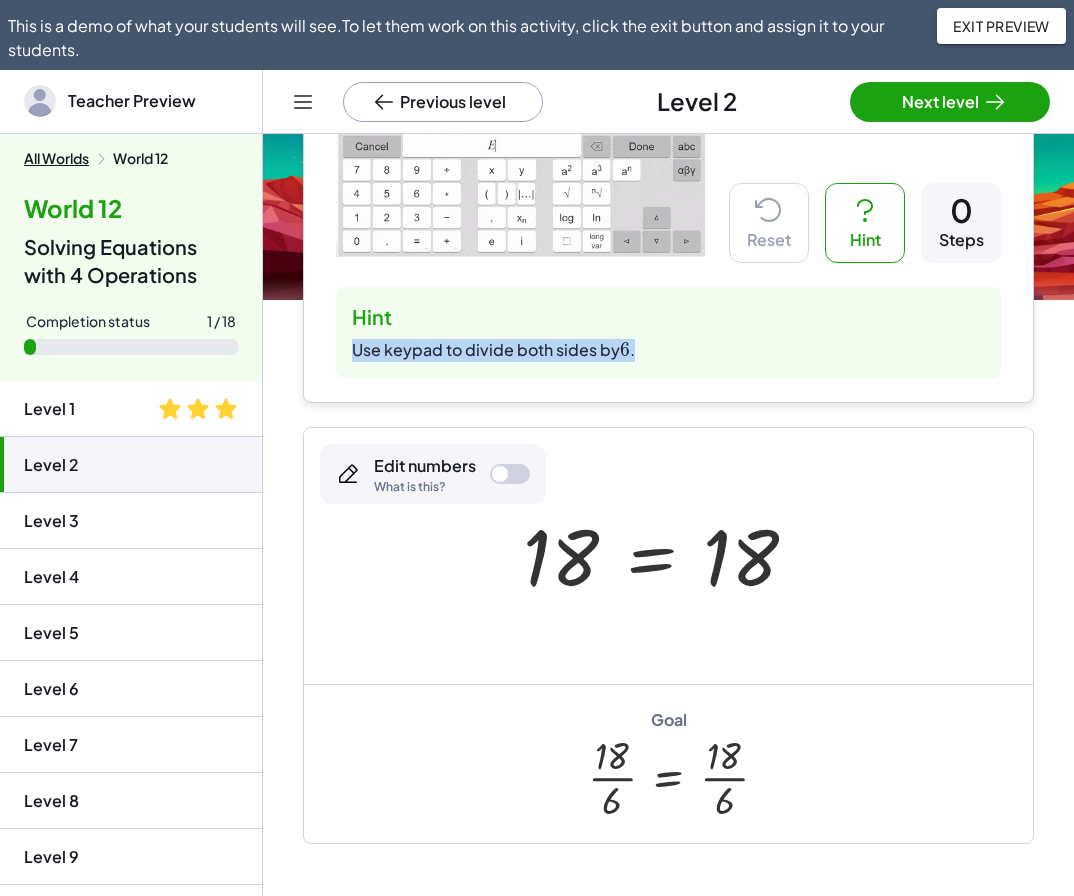 click on "Hint Use keypad to divide both sides by  ﻿ 6 6 6 ﻿ ." at bounding box center (668, 332) 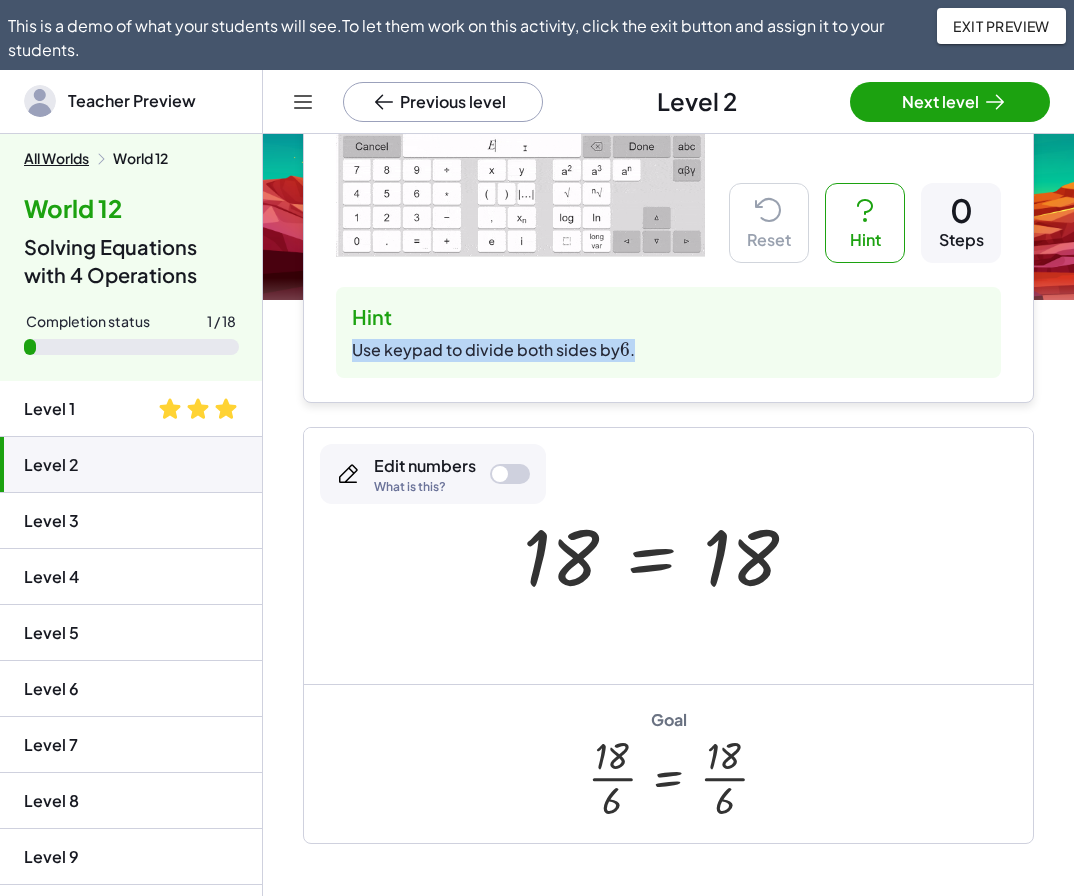 copy on "Use keypad to divide both sides by  ﻿ 6 6 6 ﻿ ." 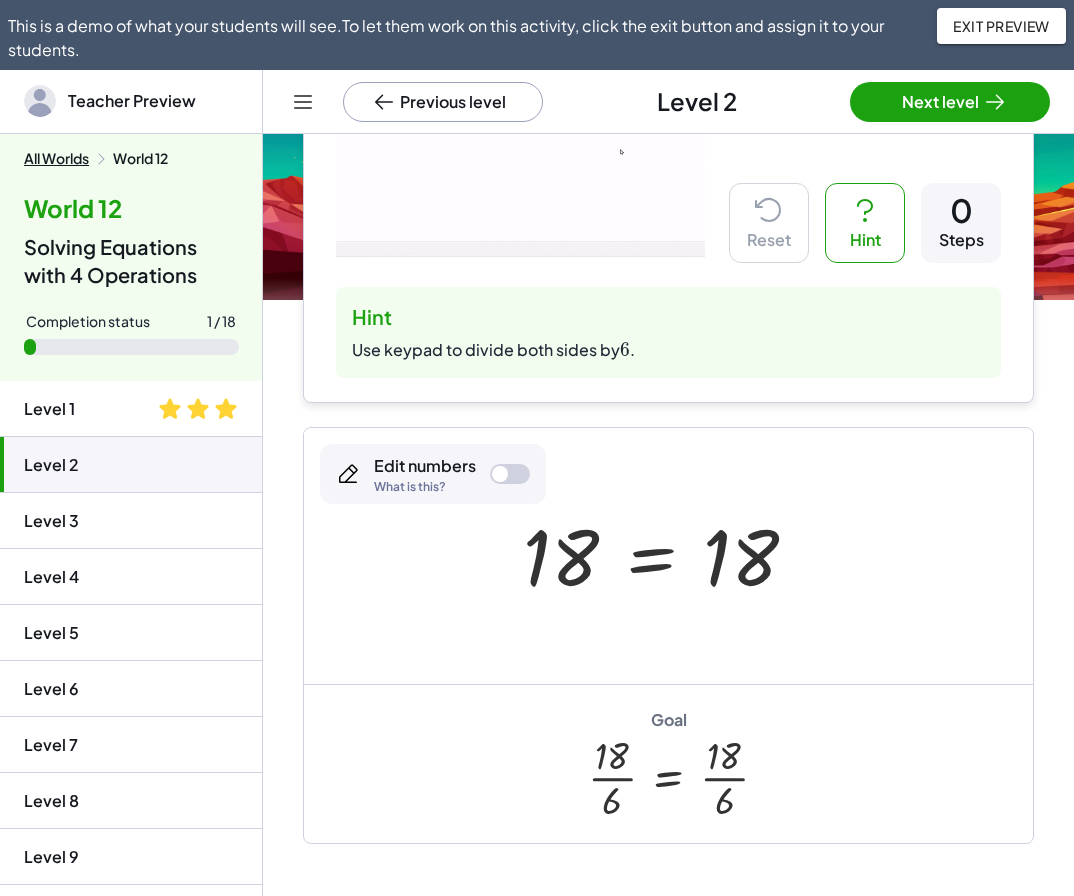 click on "Watch this video to learn to how add elements on both sides of the equation.  Reset   Hint  0 Steps Hint Use keypad to divide both sides by  ﻿ 6 6 6 ﻿ . 18 = 18 ×  Edit numbers   What is this?   Goal  · 18 · 6 = · 18 · 6" 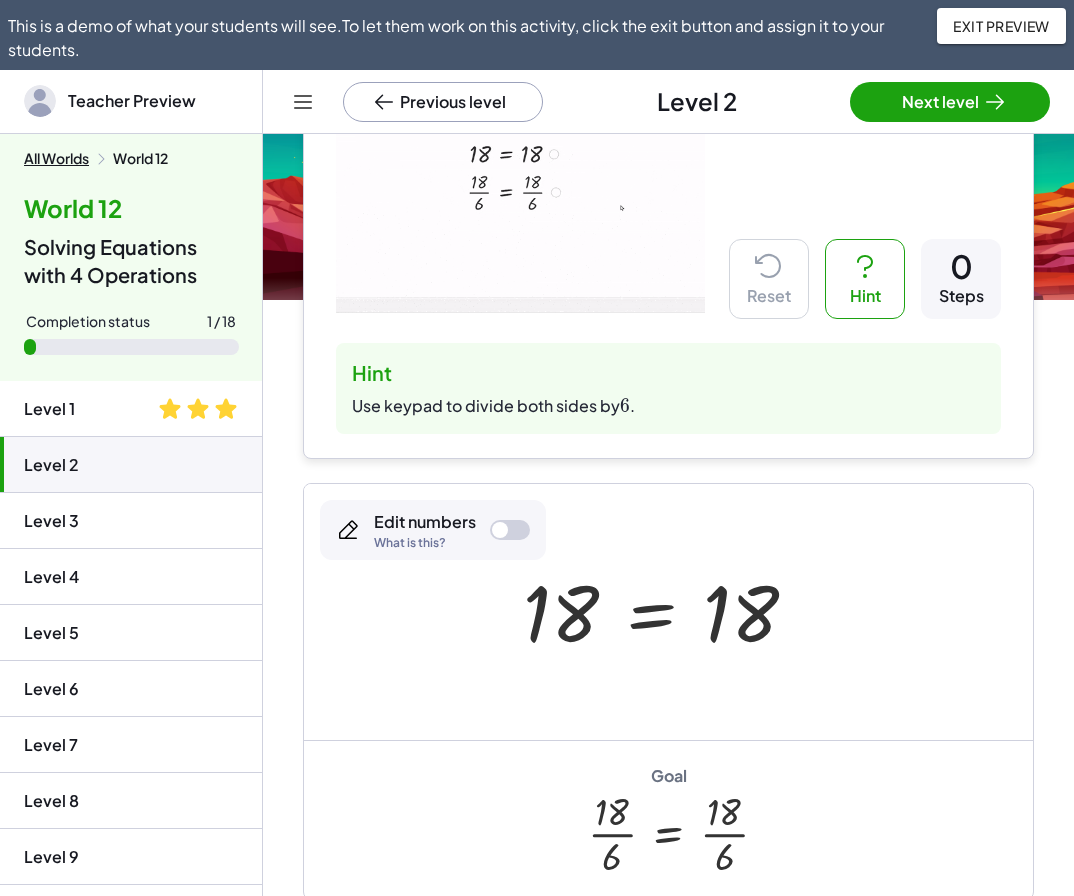 scroll, scrollTop: 245, scrollLeft: 0, axis: vertical 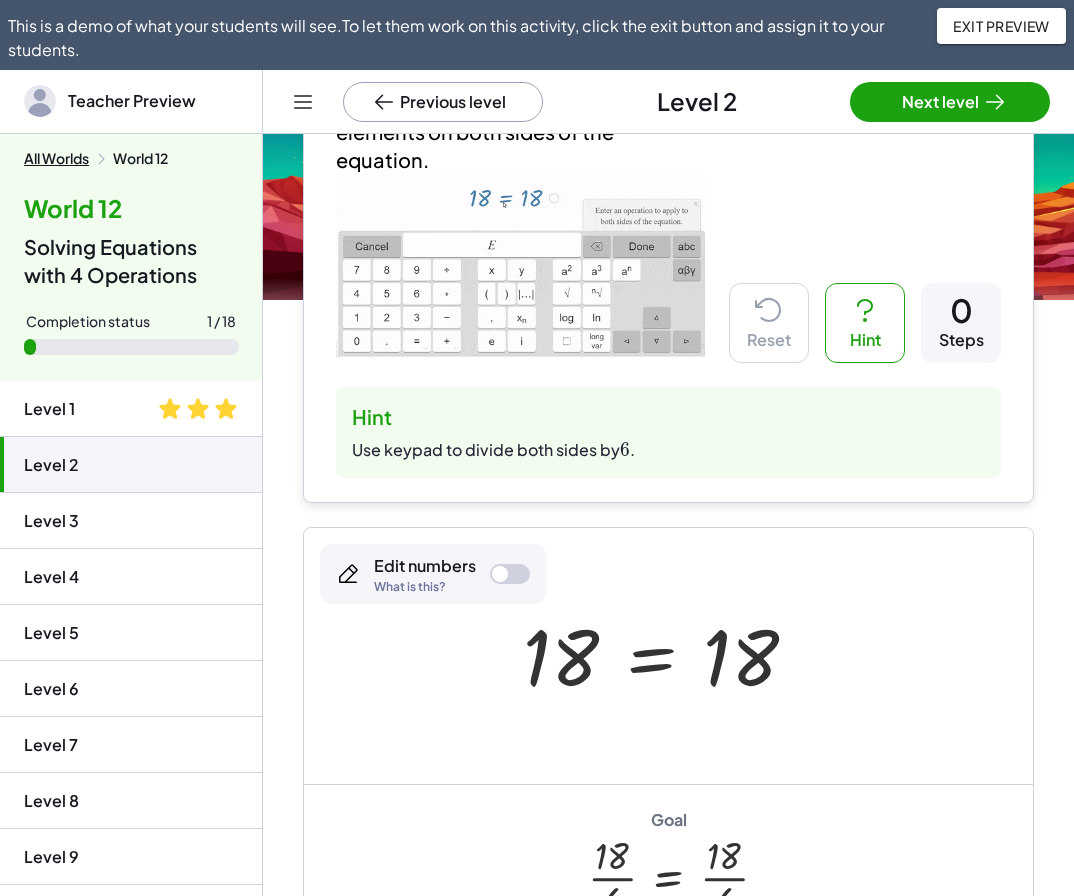 click on "Watch this video to learn to how add elements on both sides of the equation.  Reset   Hint  0 Steps Hint Use keypad to divide both sides by  ﻿ 6 6 6 ﻿ . 18 = 18 ×  Edit numbers   What is this?   Goal  · 18 · 6 = · 18 · 6" 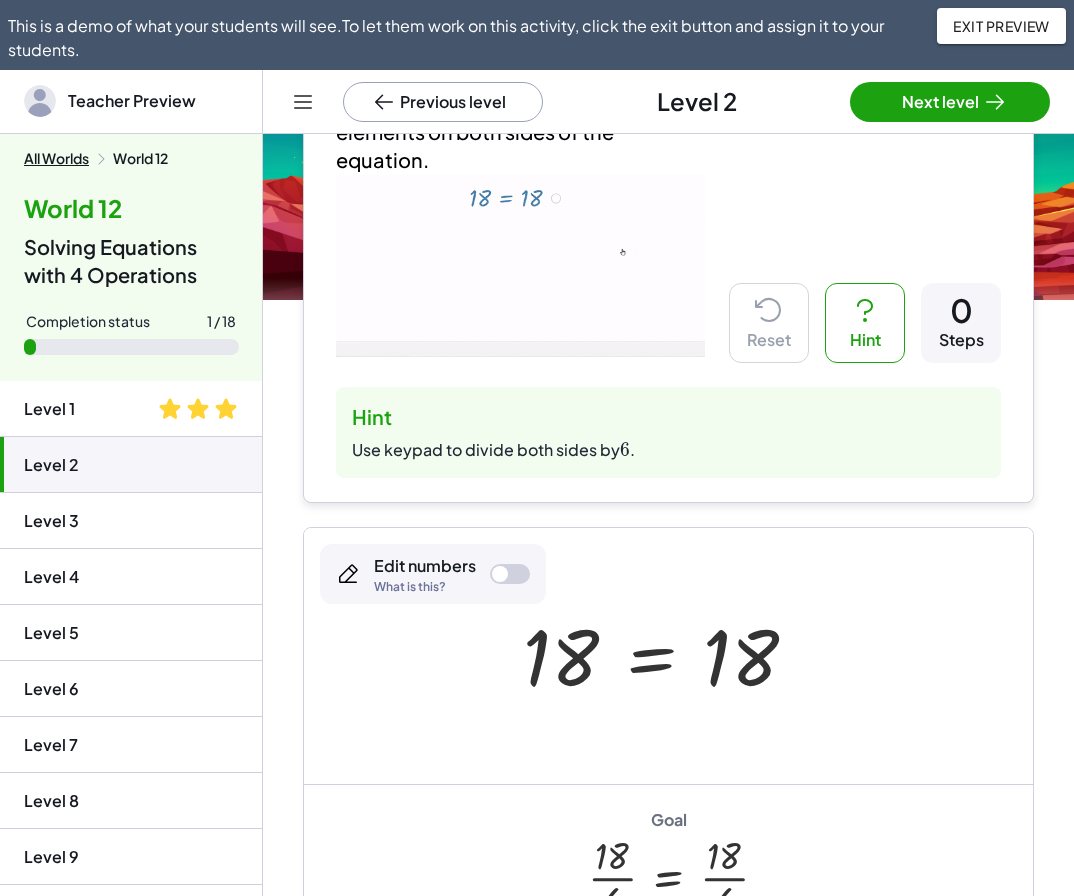 click on "Watch this video to learn to how add elements on both sides of the equation.  Reset   Hint  0 Steps Hint Use keypad to divide both sides by  ﻿ 6 6 6 ﻿ . 18 = 18 ×  Edit numbers   What is this?   Goal  · 18 · 6 = · 18 · 6" 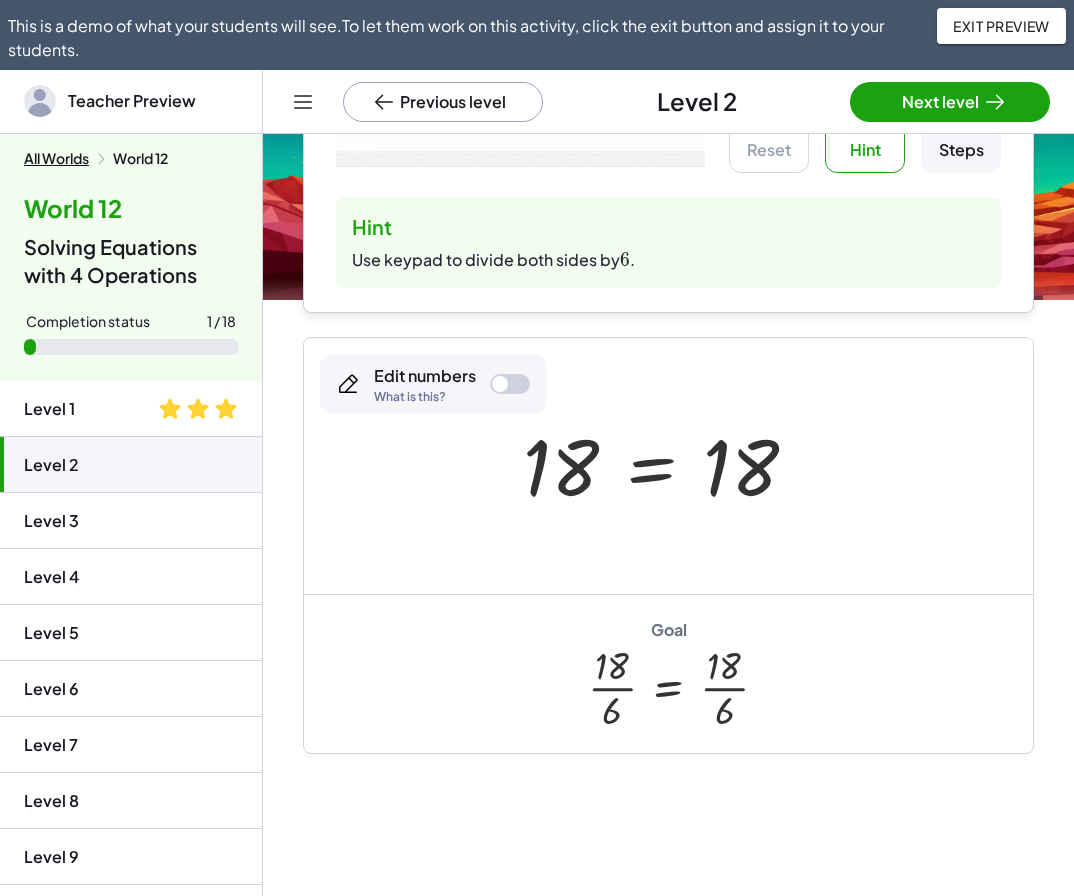 scroll, scrollTop: 445, scrollLeft: 0, axis: vertical 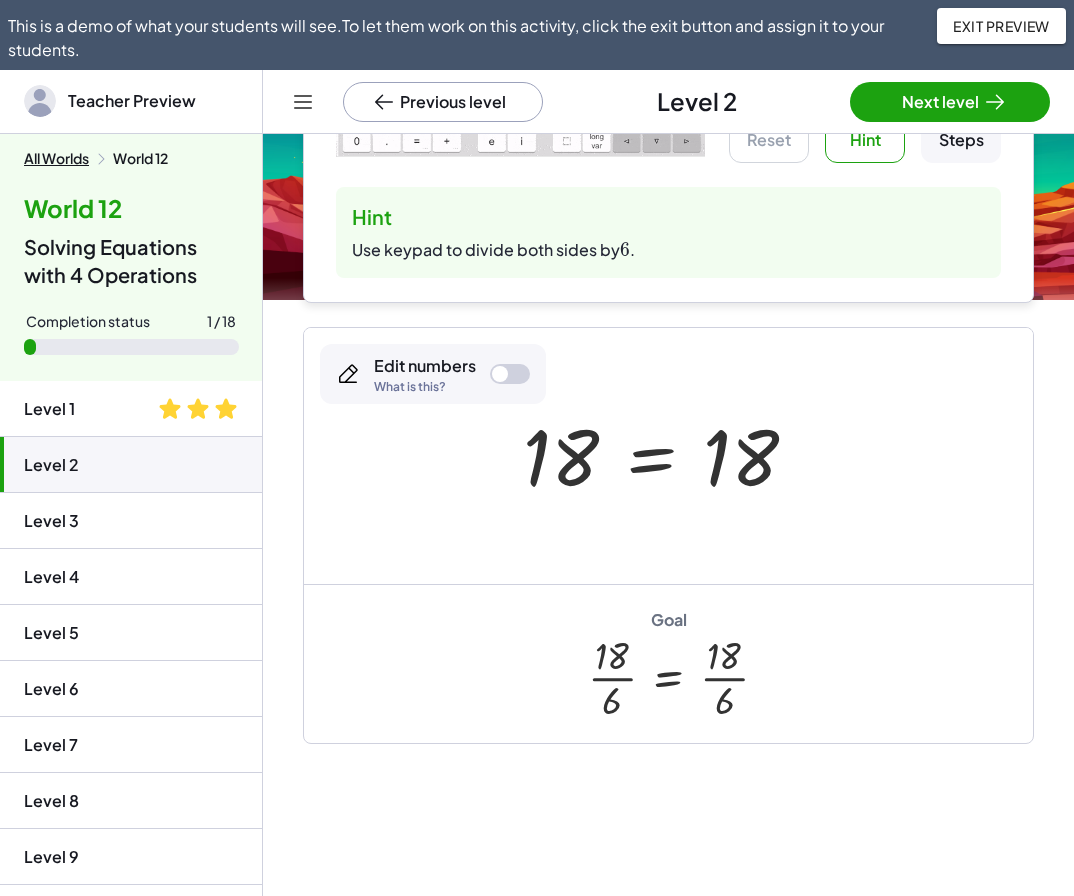 click at bounding box center (510, 374) 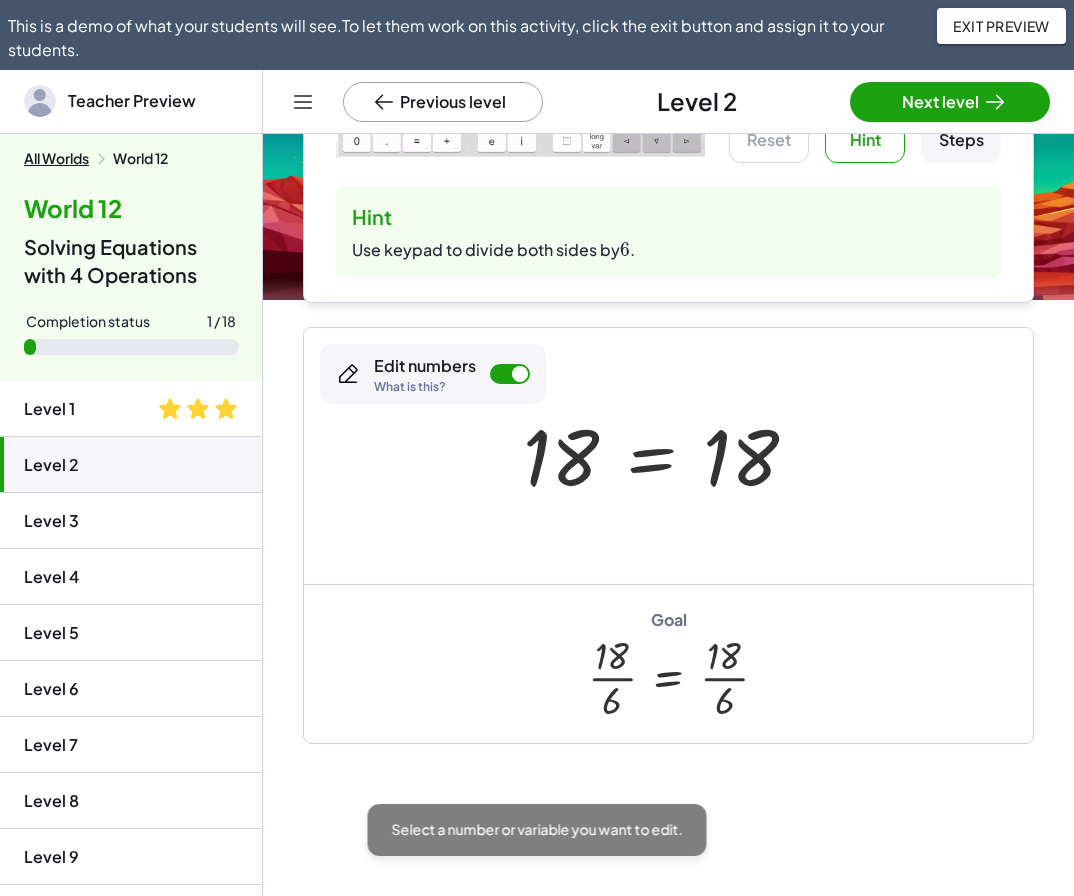 click on "Edit numbers   What is this?" at bounding box center (433, 374) 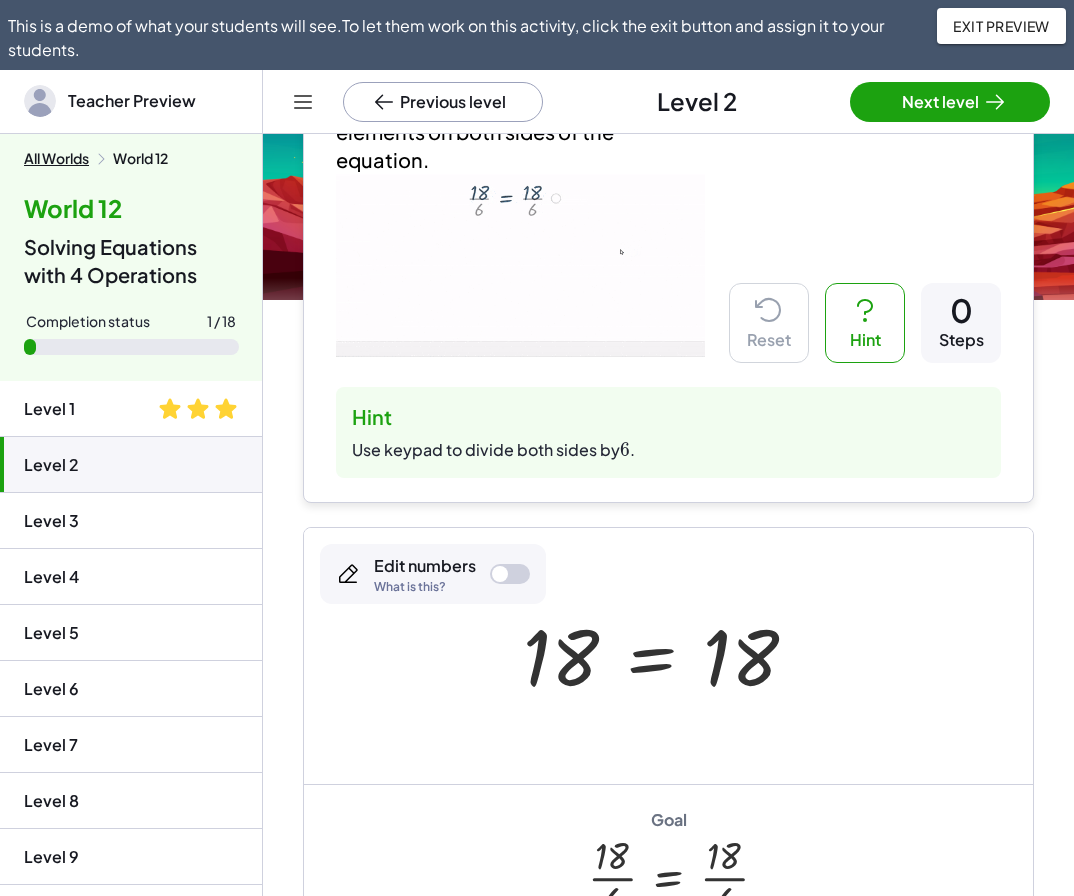 scroll, scrollTop: 145, scrollLeft: 0, axis: vertical 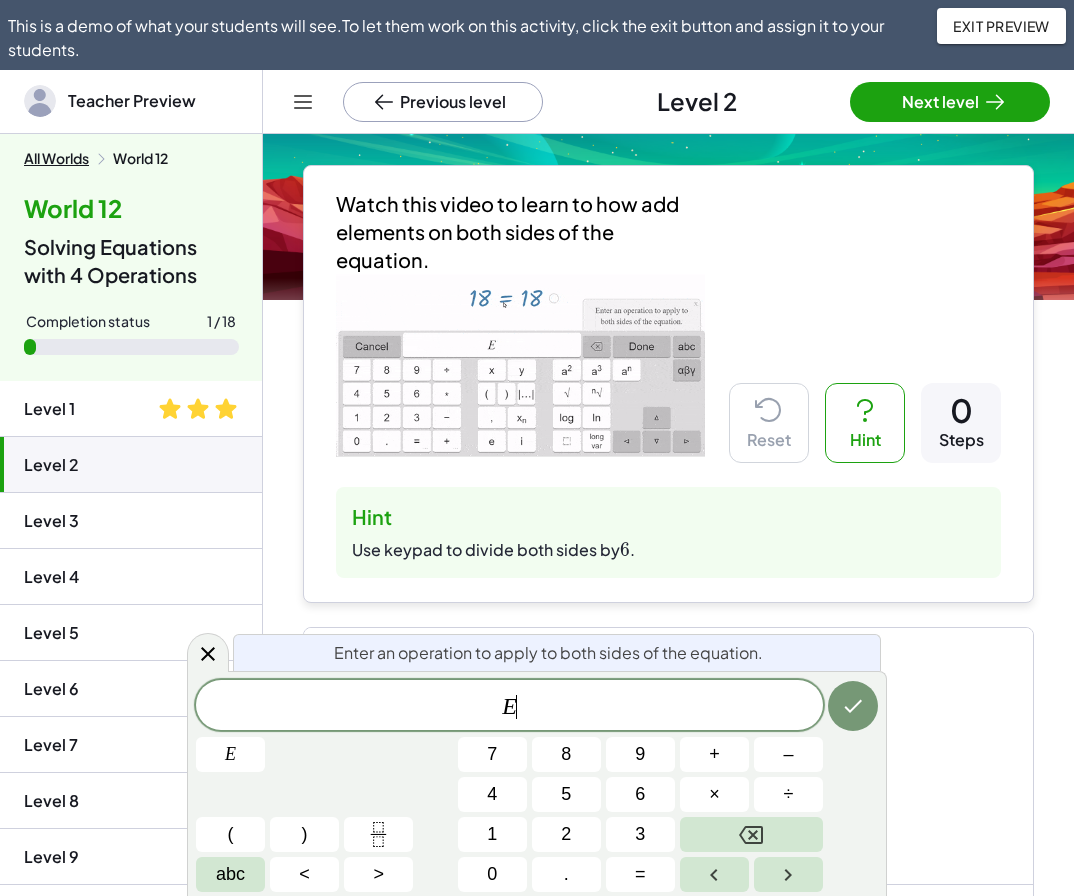 click on "This is a demo of what your students will see.   To let them work on this activity, click the exit button and assign it to your students.  Exit Preview Teacher Preview  Previous level   Level 2  Next level   All Worlds   World 12  World 12 Solving Equations with 4 Operations  Completion status  1 / 18 Level 1 Level 2 Level 3 Level 4 Level 5 Level 6 Level 7 Level 8 Level 9 Level 10 Level 11 Level 12 Level 13 Level 14 Level 15 Level 16 Level 17 Level 18 Click the equals sign to do the same thing to both sides.  Reset   Hint  0 Steps Hint The  ﻿ E E E ﻿  represents the Expression on both sides. Type  ﻿ ∗ 2 *2 ∗ 2 ﻿  after the  ﻿ E E E ﻿  to multiply both sides by  ﻿ 2 2 2 ﻿ . 3 = 3 ×  Edit numbers   What is this?   Goal  · 3 · 2 = · 3 · 2 Watch this video to learn to how add elements on both sides of the equation.  Reset   Hint  0 Steps Hint Use keypad to divide both sides by  ﻿ 6 6 6 ﻿ . 18 = 18 ×  Edit numbers   What is this?   Goal  · 18 · 6 = · 18 · 6  Reset  0" at bounding box center [537, 448] 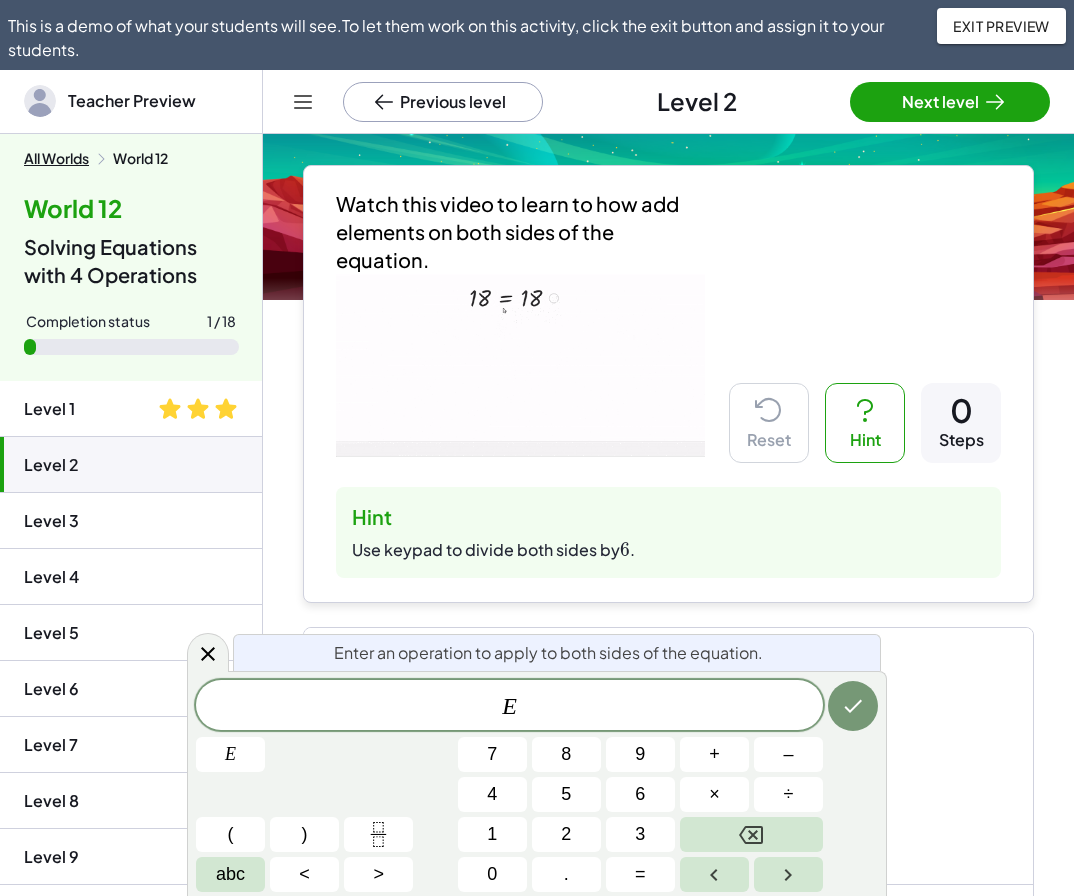 click on "Watch this video to learn to how add elements on both sides of the equation.  Reset   Hint  0 Steps Hint Use keypad to divide both sides by  ﻿ 6 6 6 ﻿ . 18 = 18 ×  Edit numbers   What is this?   Goal  · 18 · 6 = · 18 · 6" 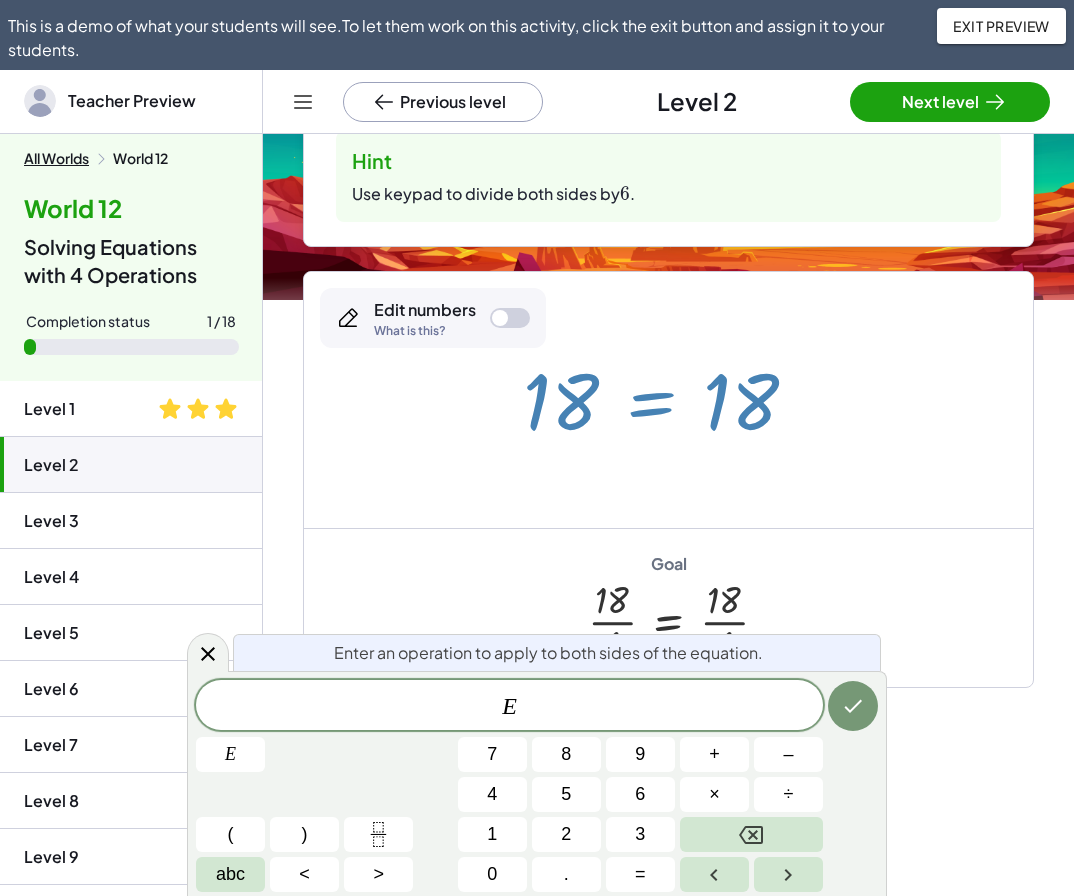 scroll, scrollTop: 545, scrollLeft: 0, axis: vertical 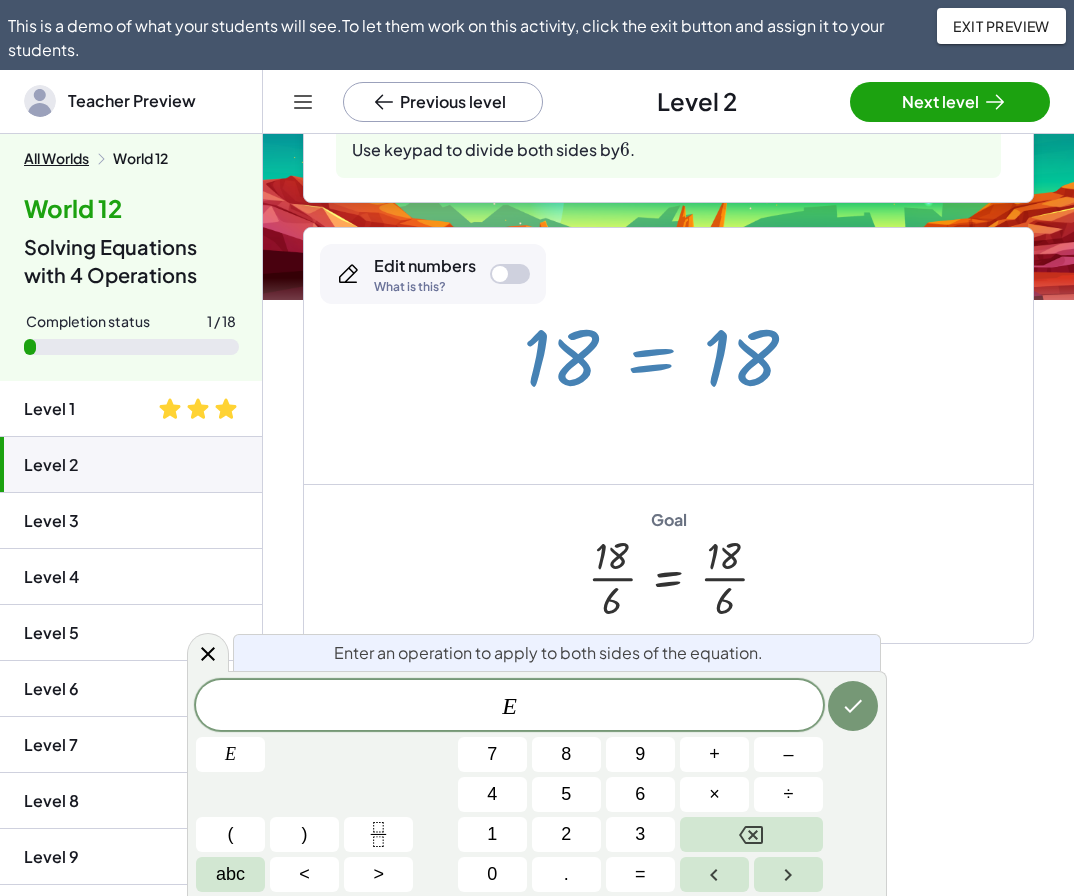 click 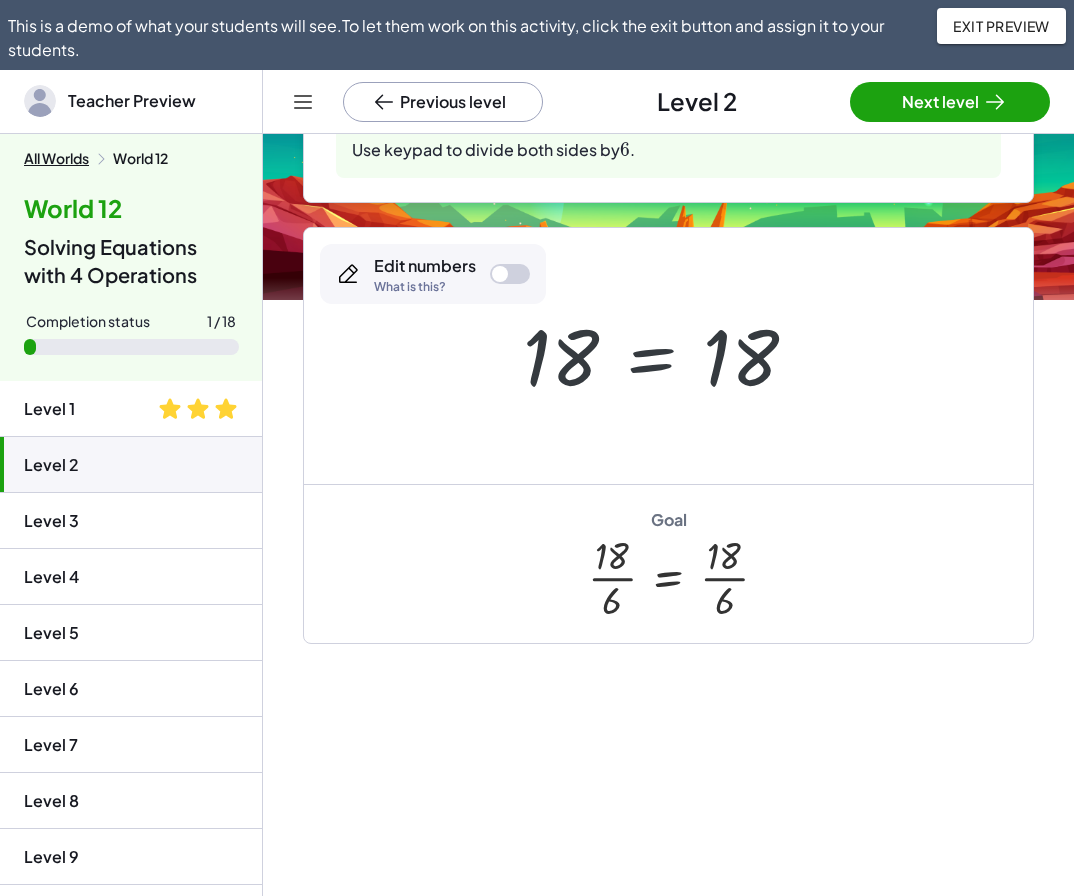 click at bounding box center [668, 356] 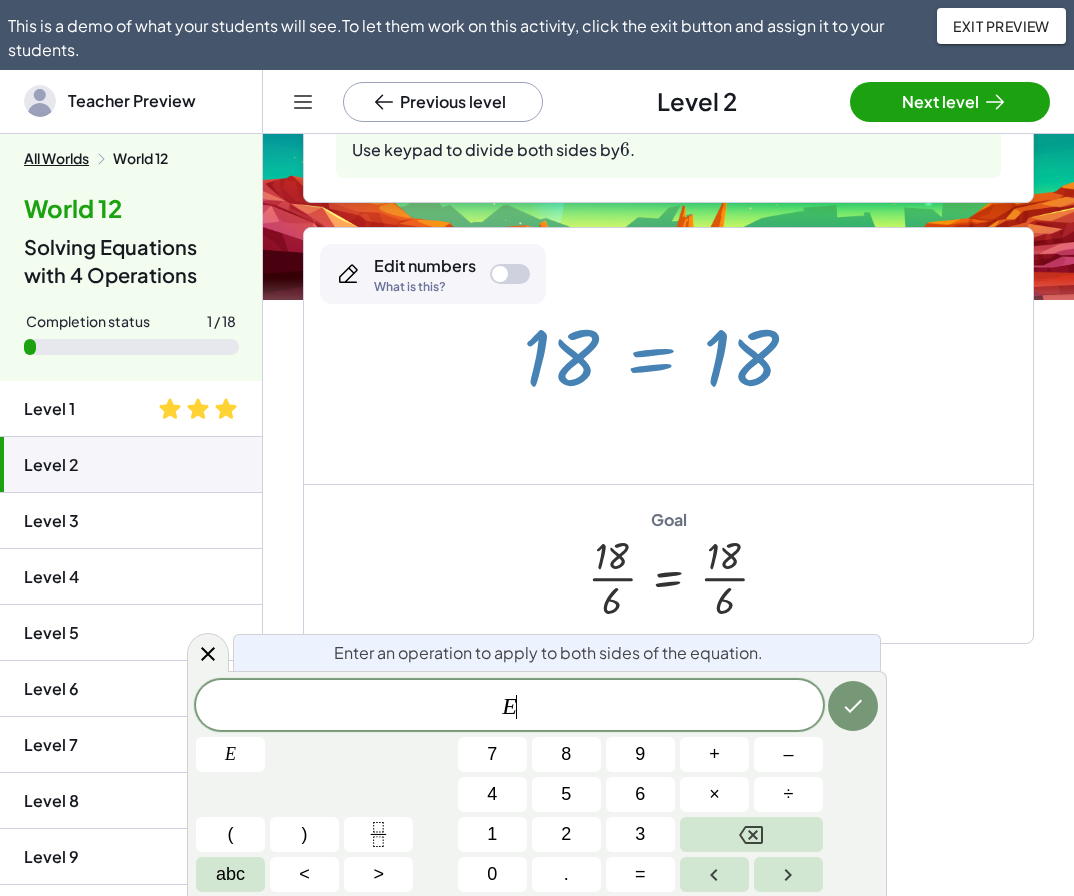 click at bounding box center (668, 356) 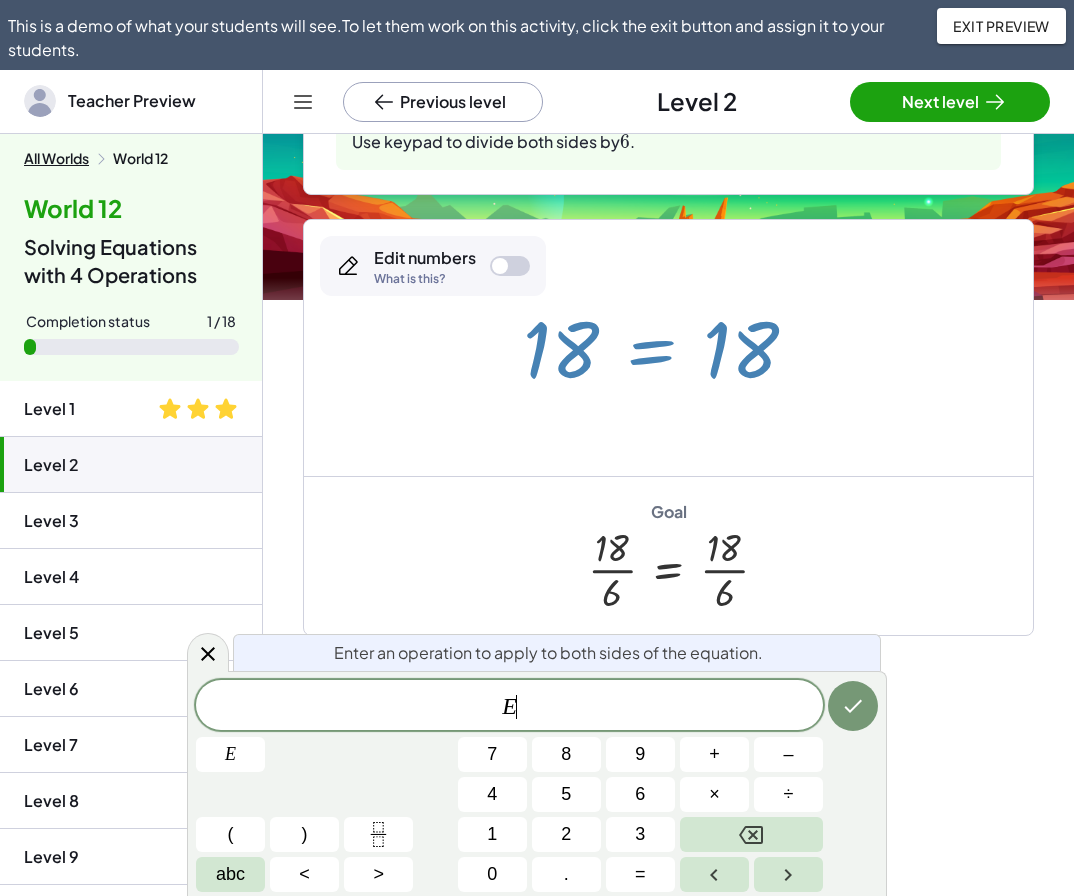 scroll, scrollTop: 560, scrollLeft: 0, axis: vertical 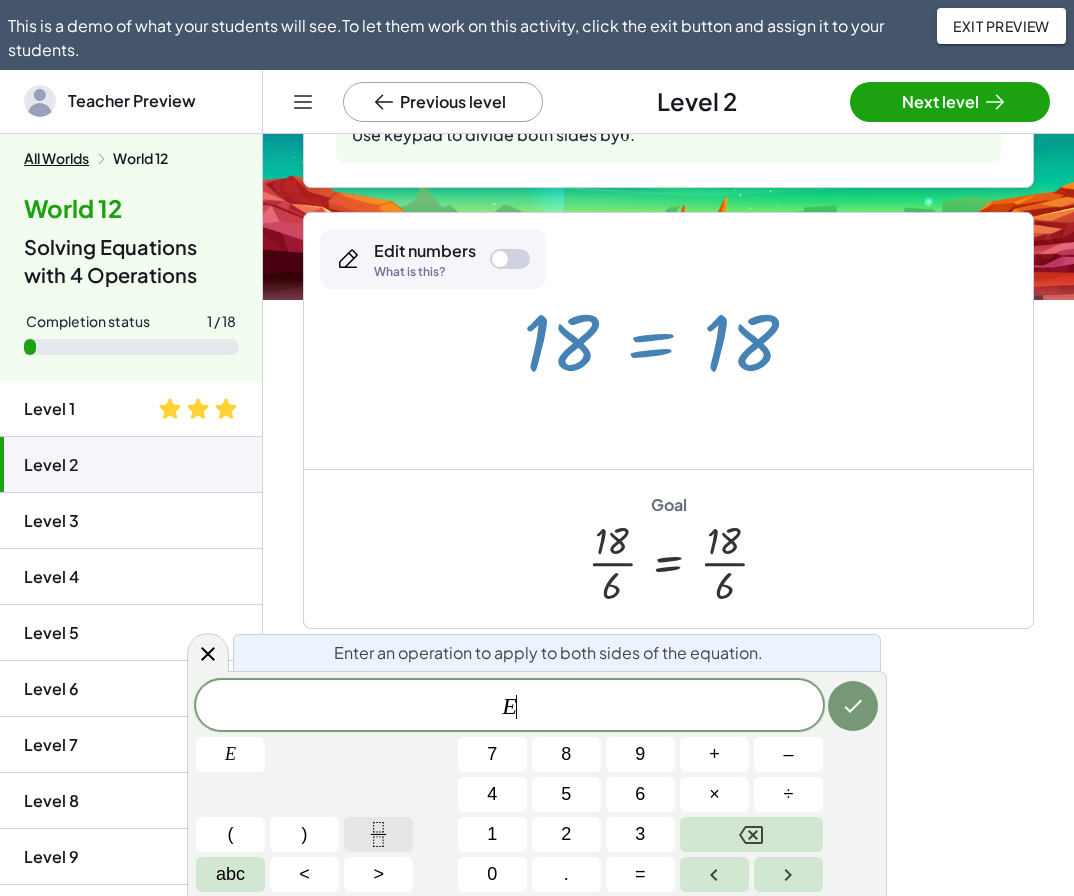 click 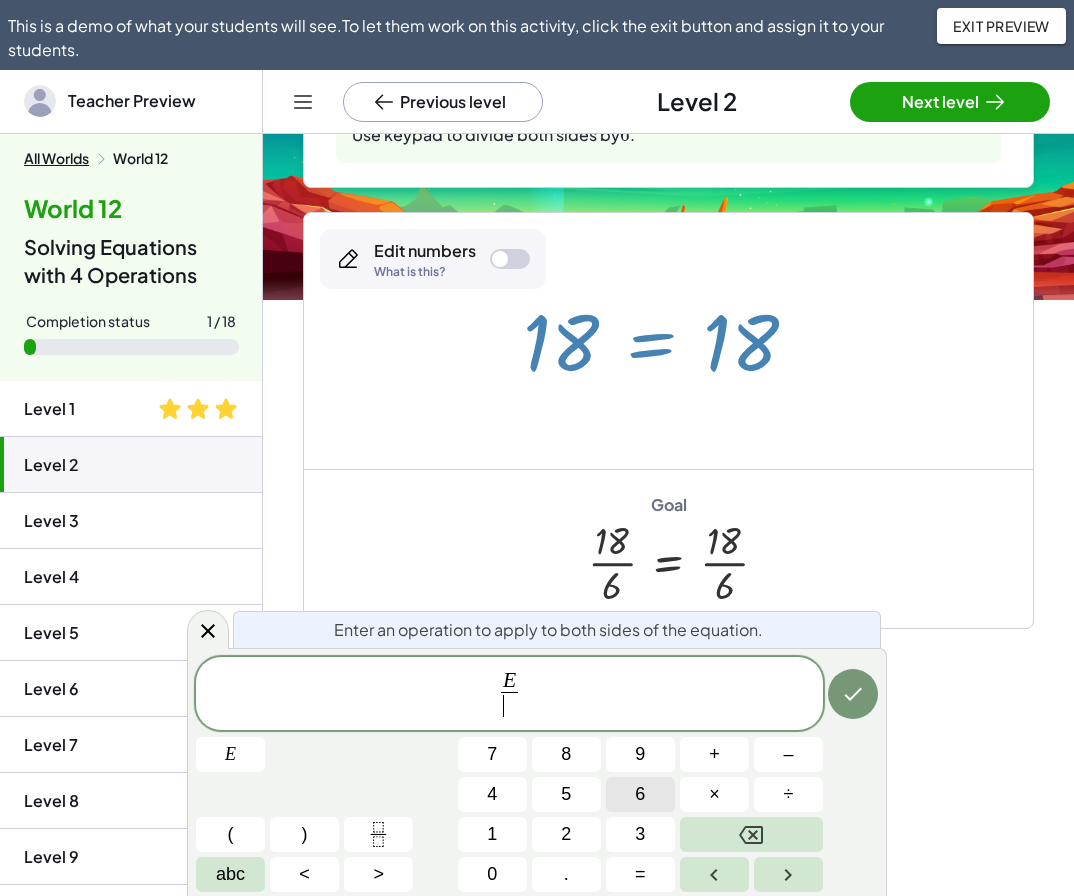 click on "6" at bounding box center [640, 794] 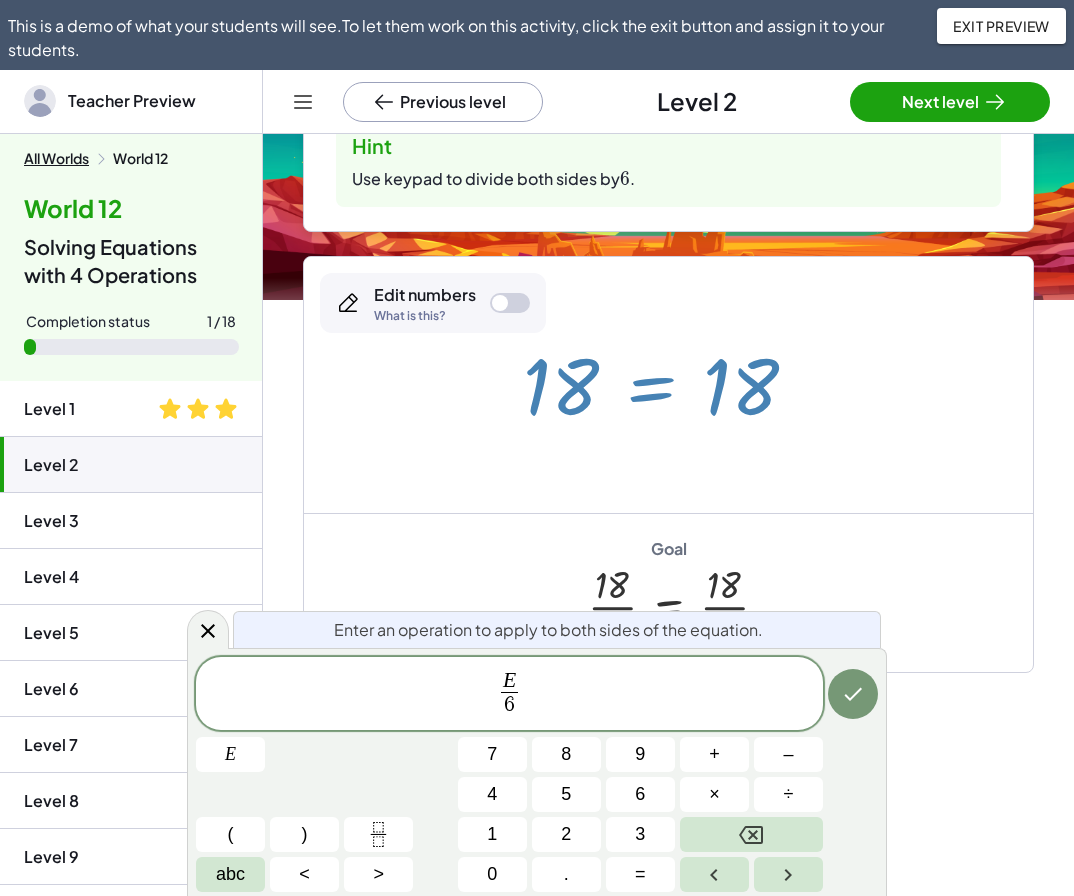 scroll, scrollTop: 560, scrollLeft: 0, axis: vertical 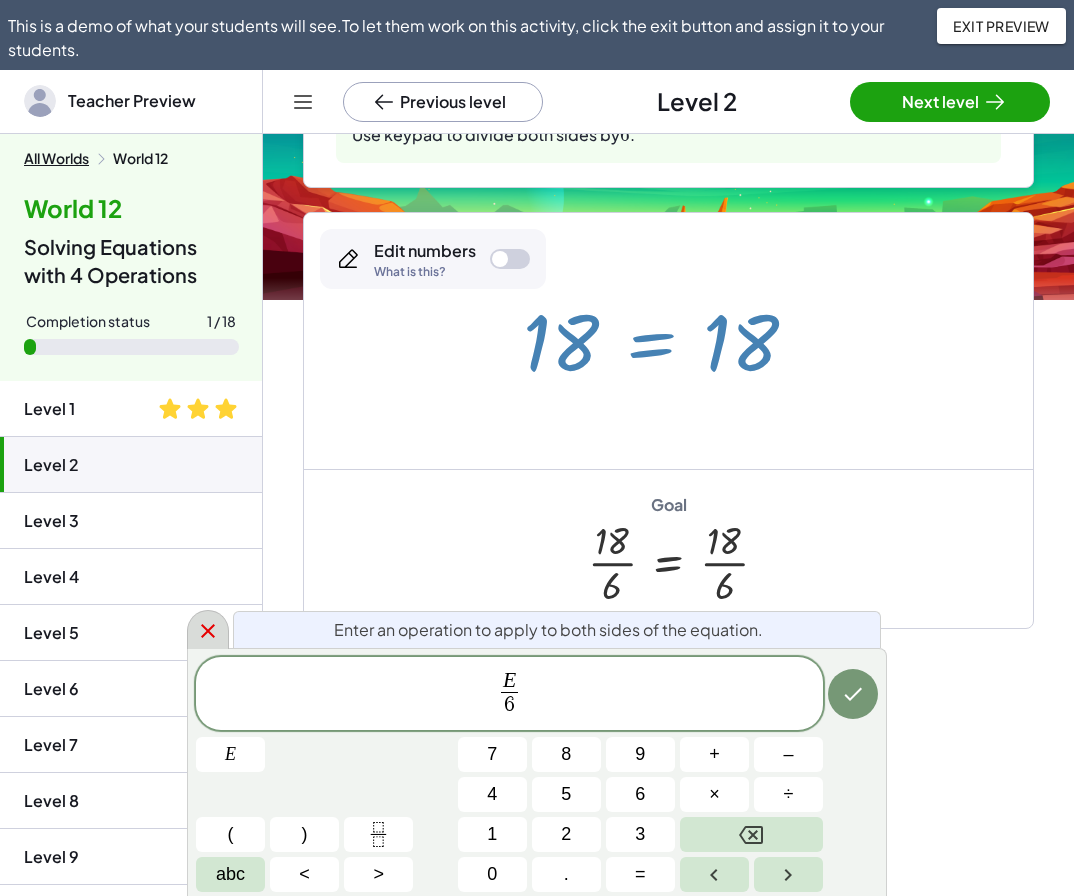 click 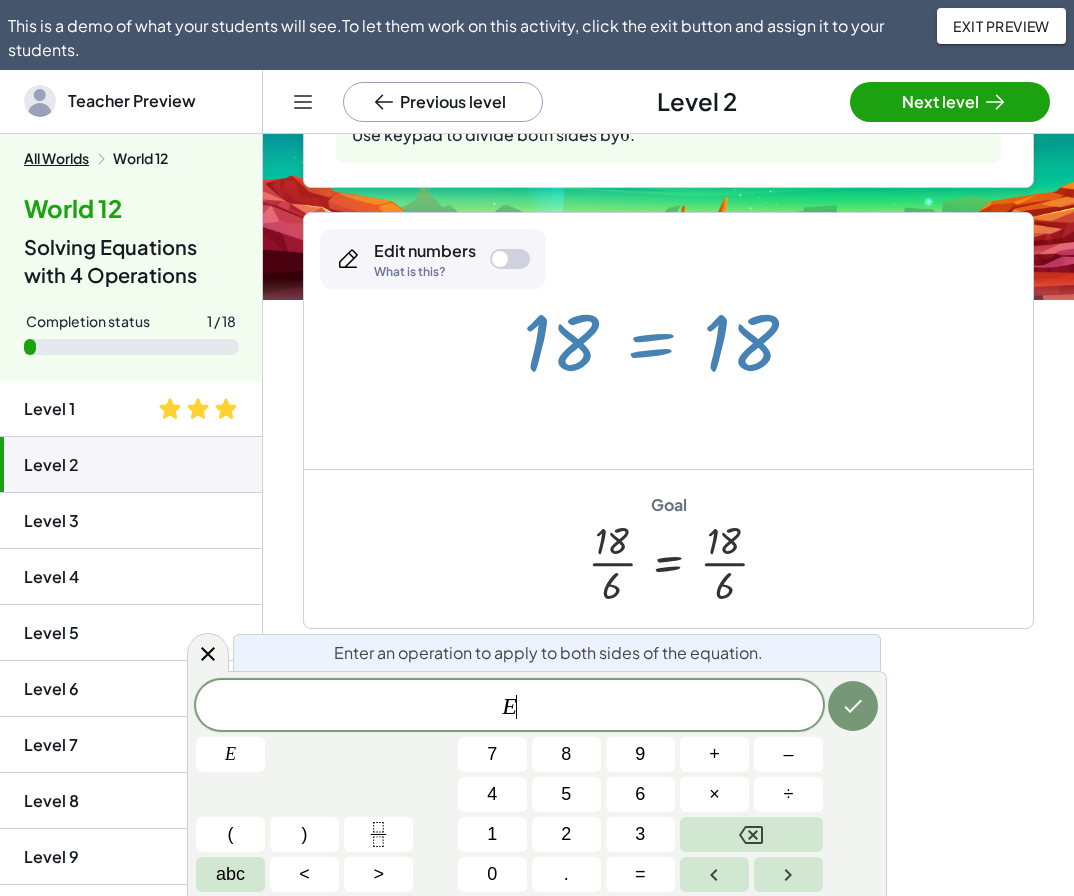 click at bounding box center [668, 341] 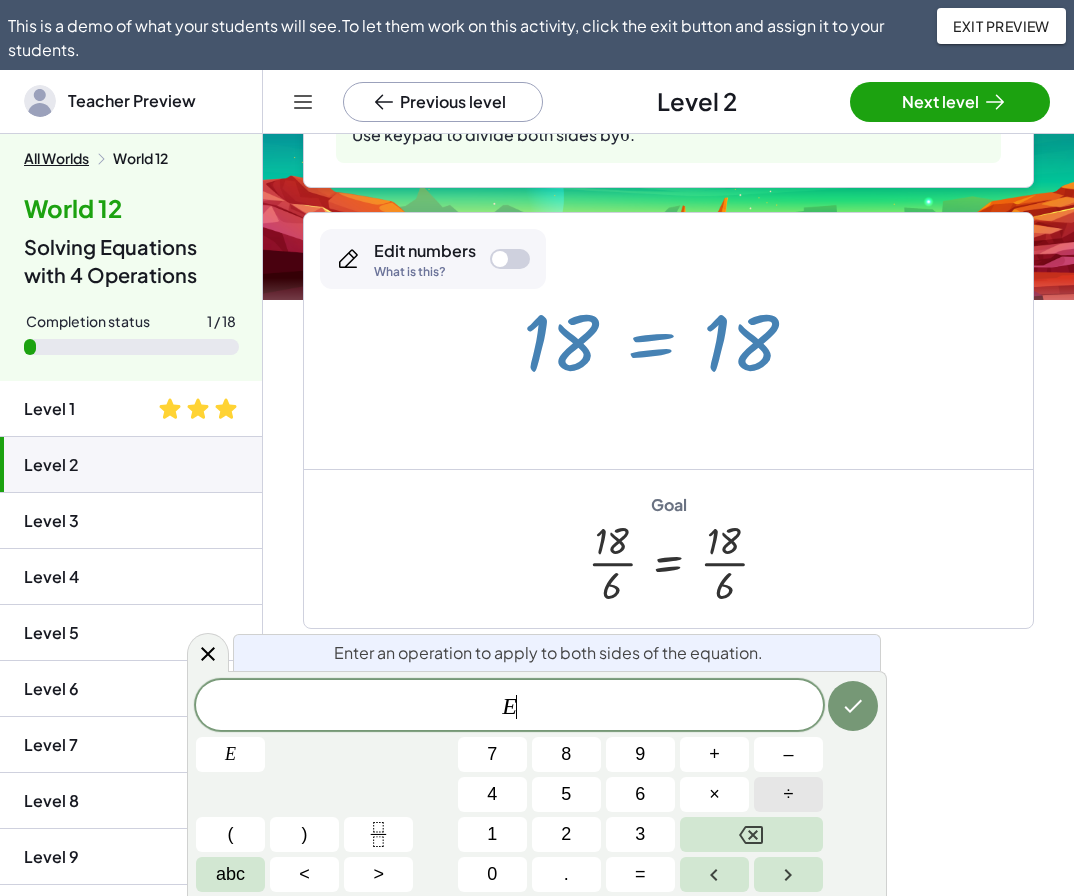 click on "÷" at bounding box center (788, 794) 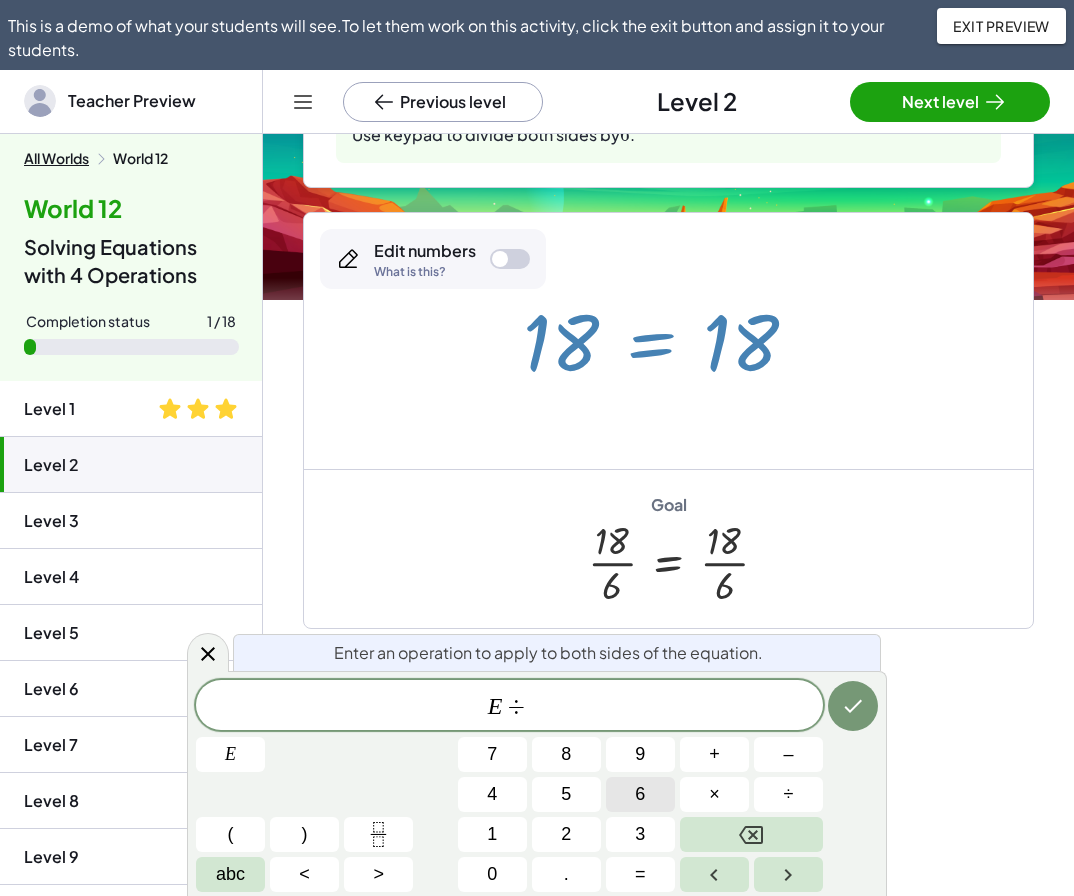 click on "6" at bounding box center (640, 794) 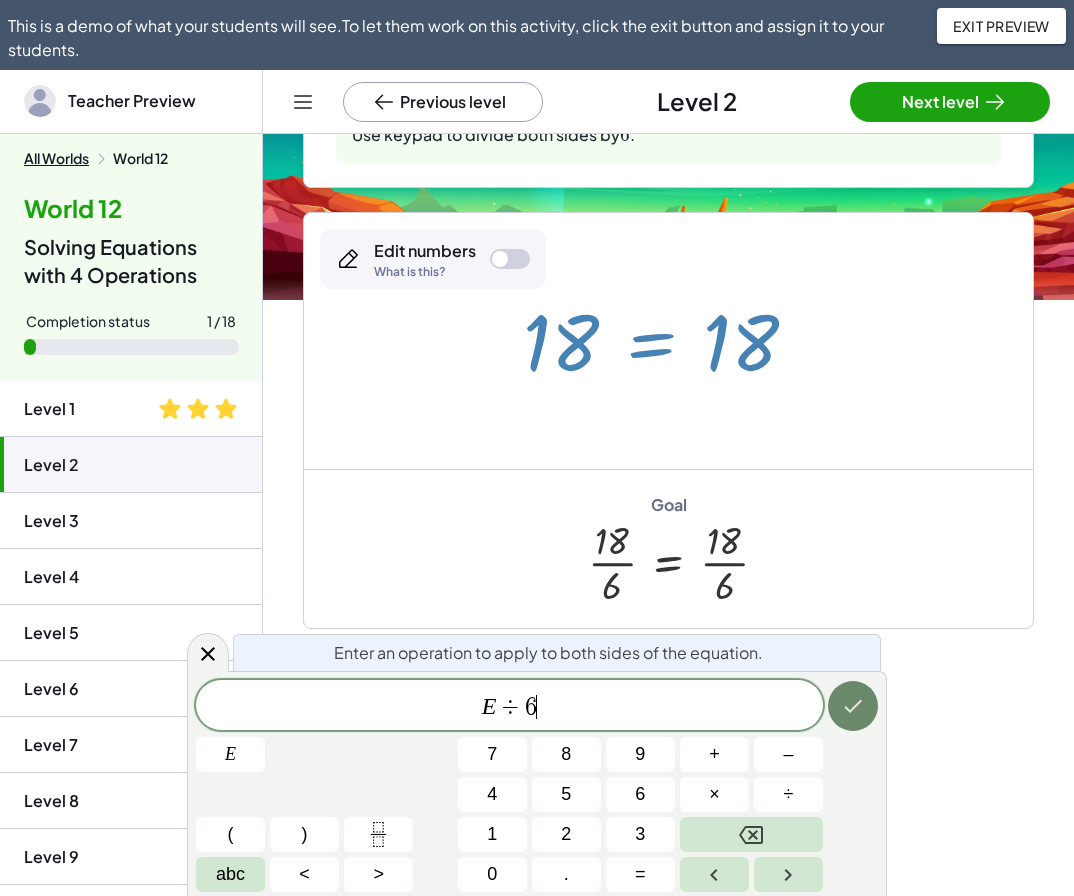 click 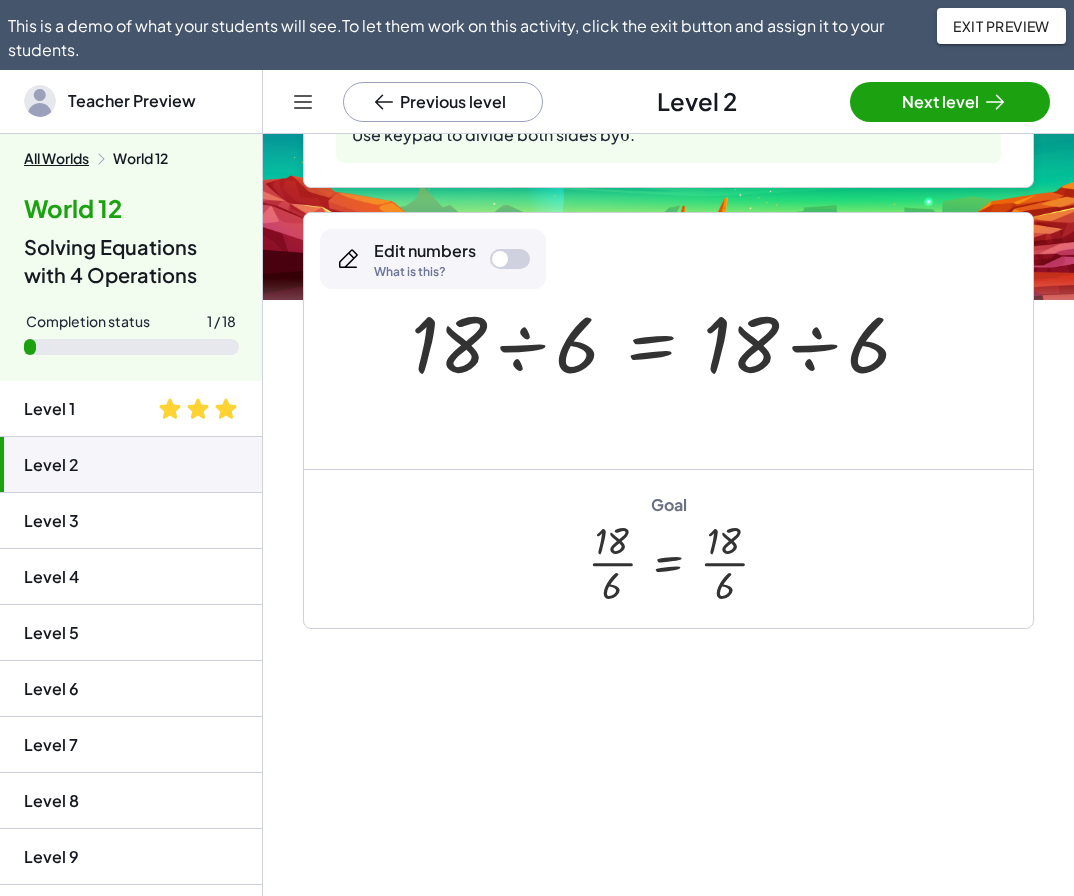scroll, scrollTop: 360, scrollLeft: 0, axis: vertical 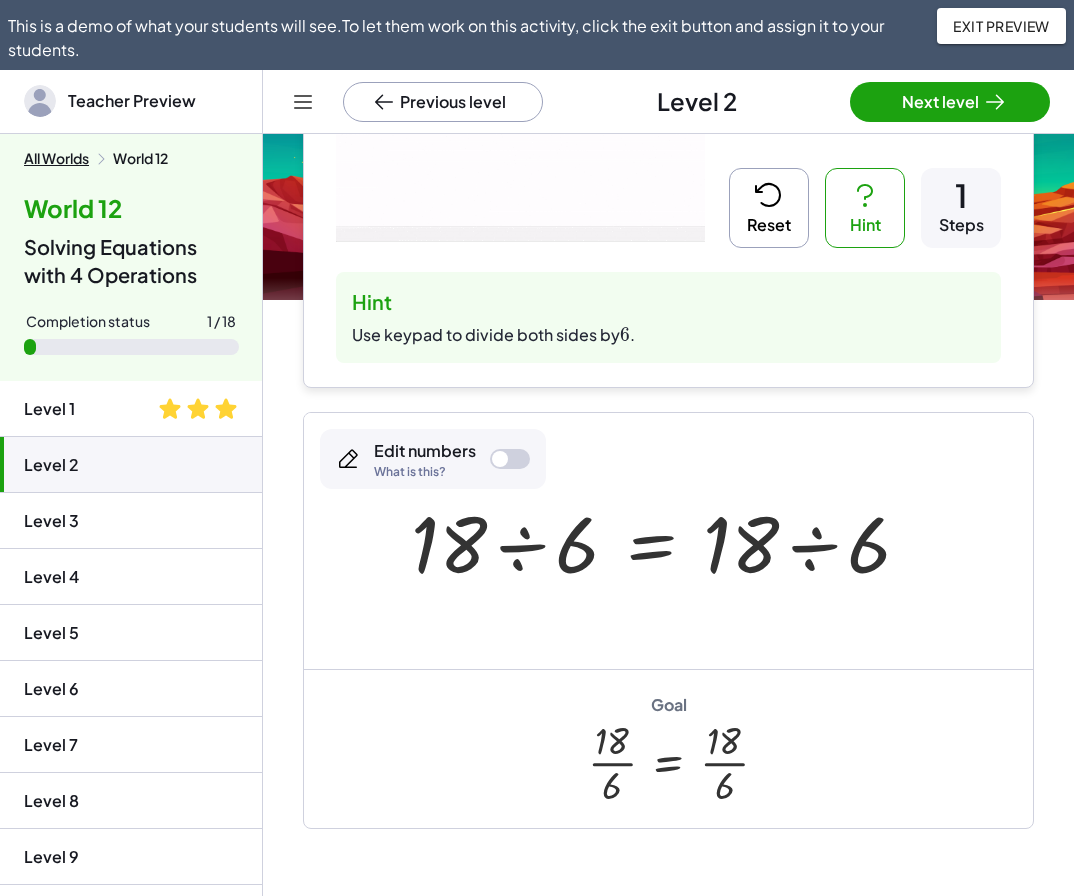 click on "Reset" at bounding box center (769, 208) 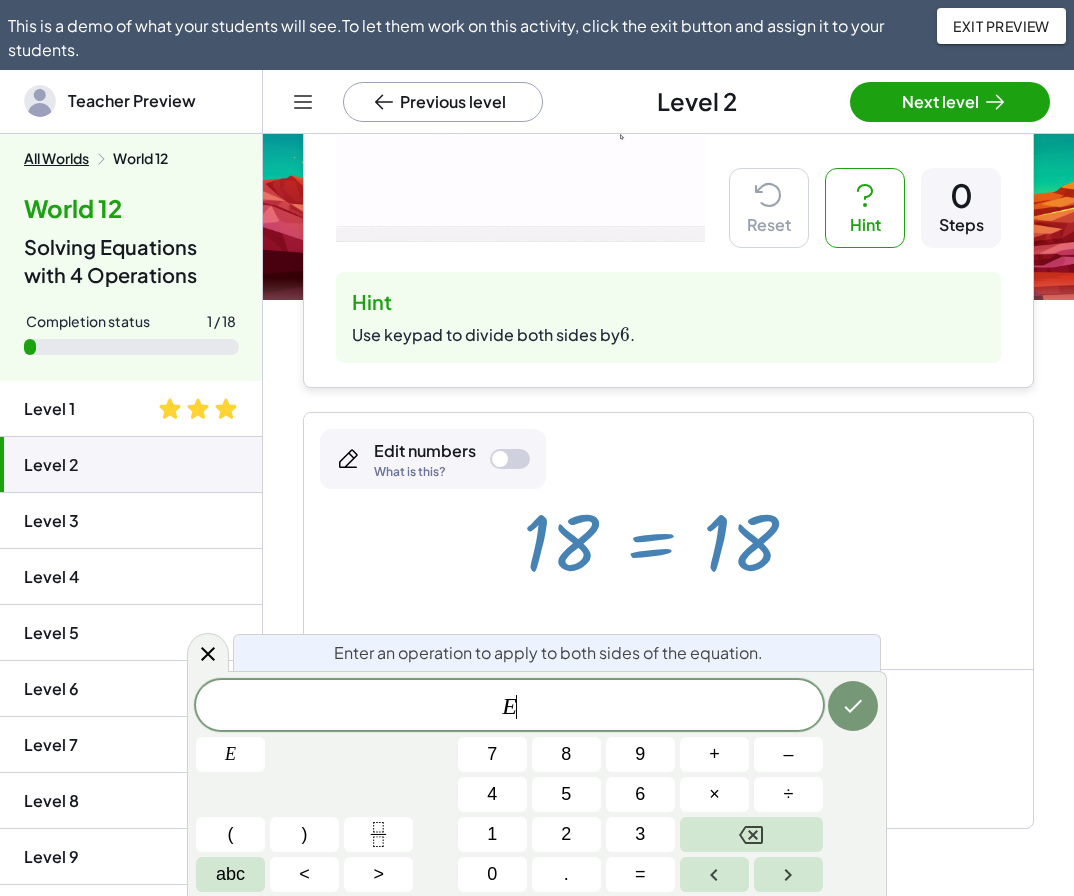 click at bounding box center (668, 541) 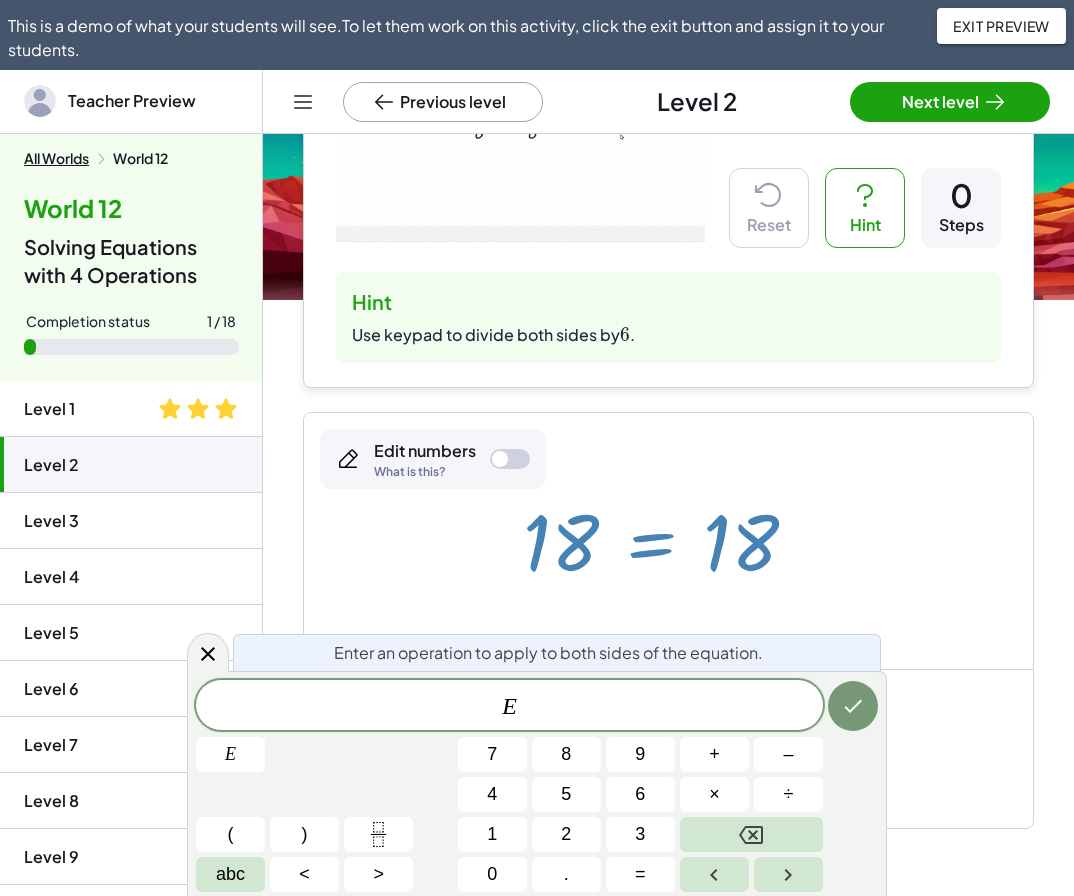 scroll, scrollTop: 560, scrollLeft: 0, axis: vertical 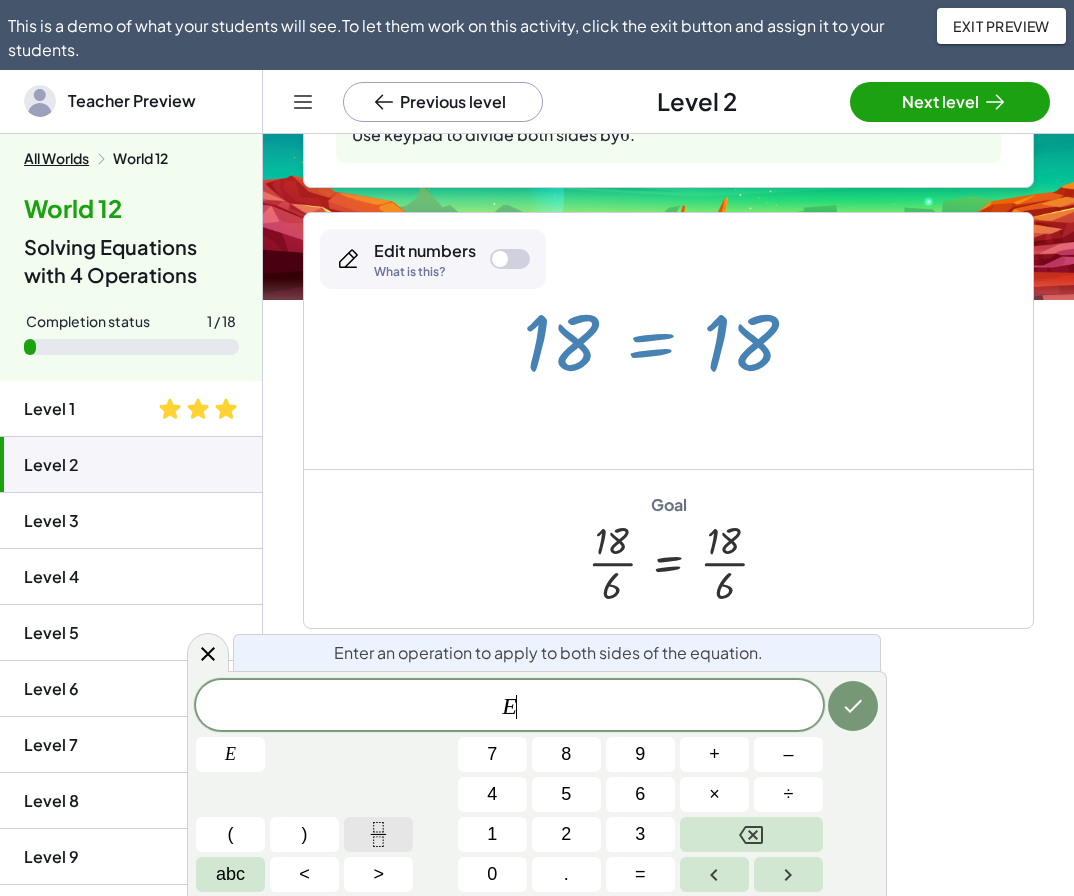 click 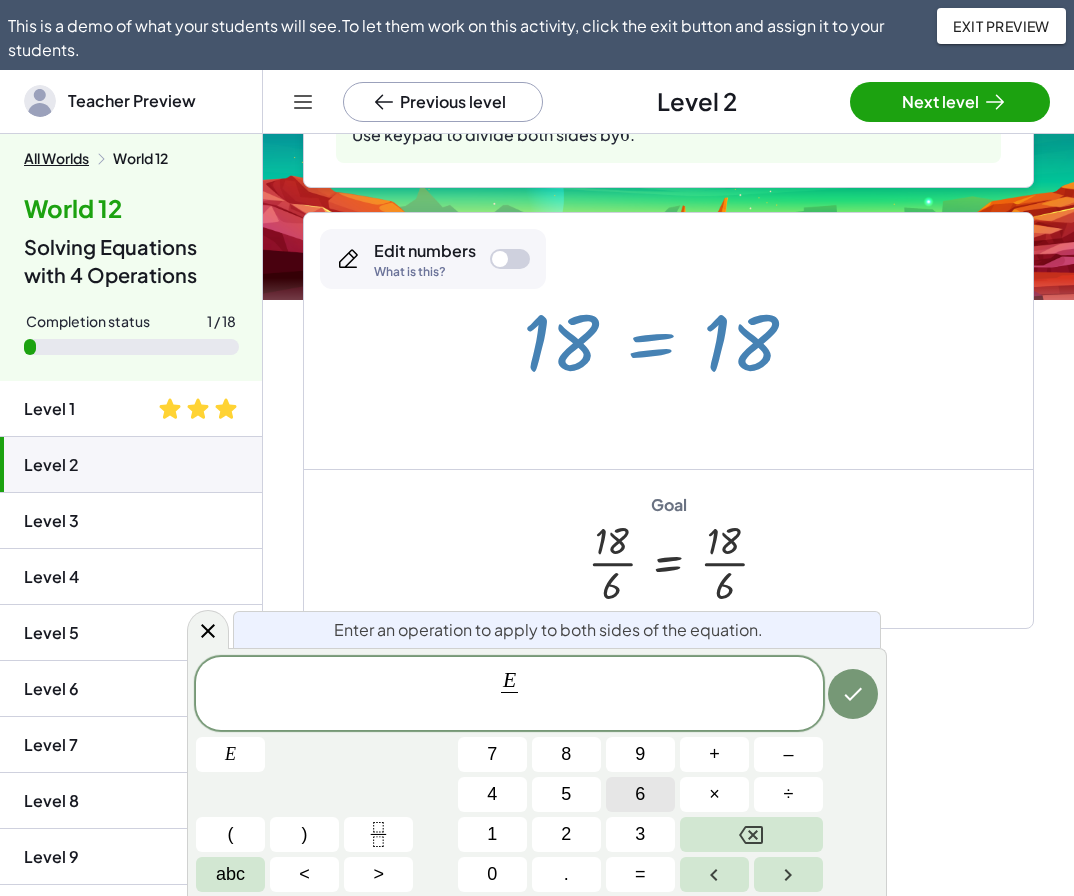 click on "6" at bounding box center (640, 794) 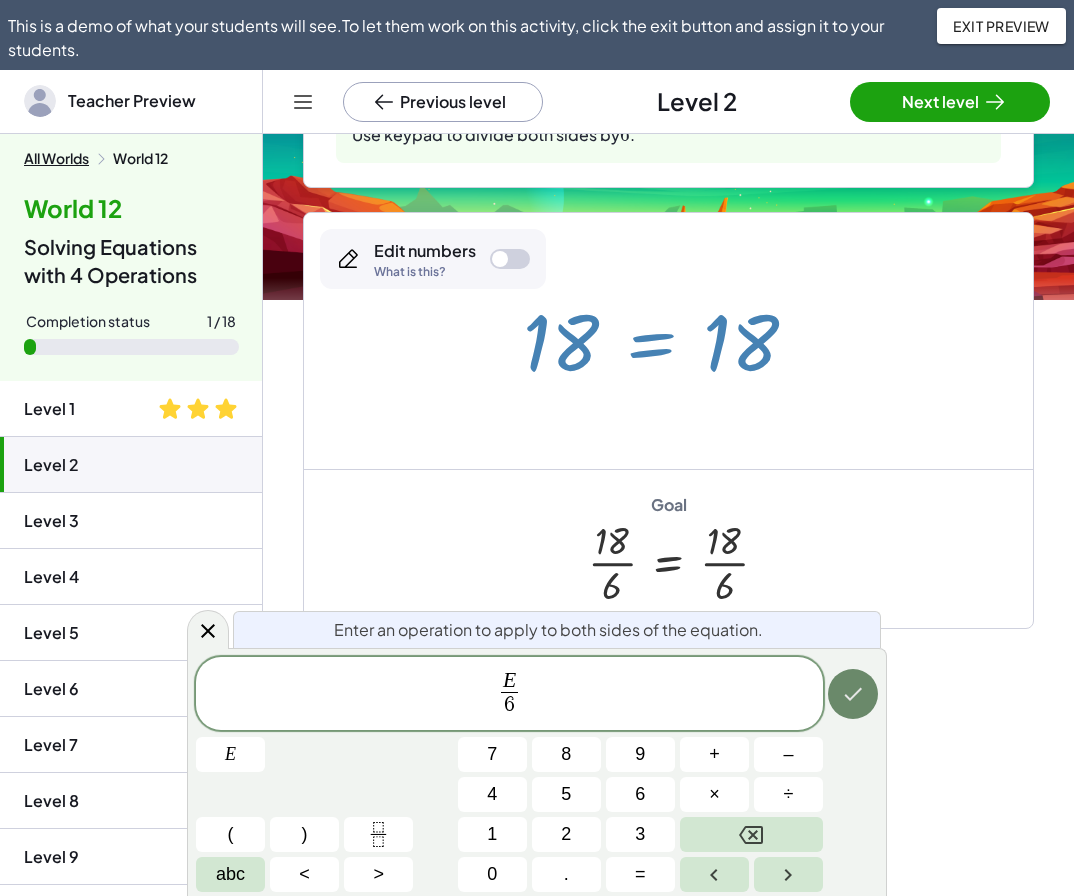 click at bounding box center (853, 694) 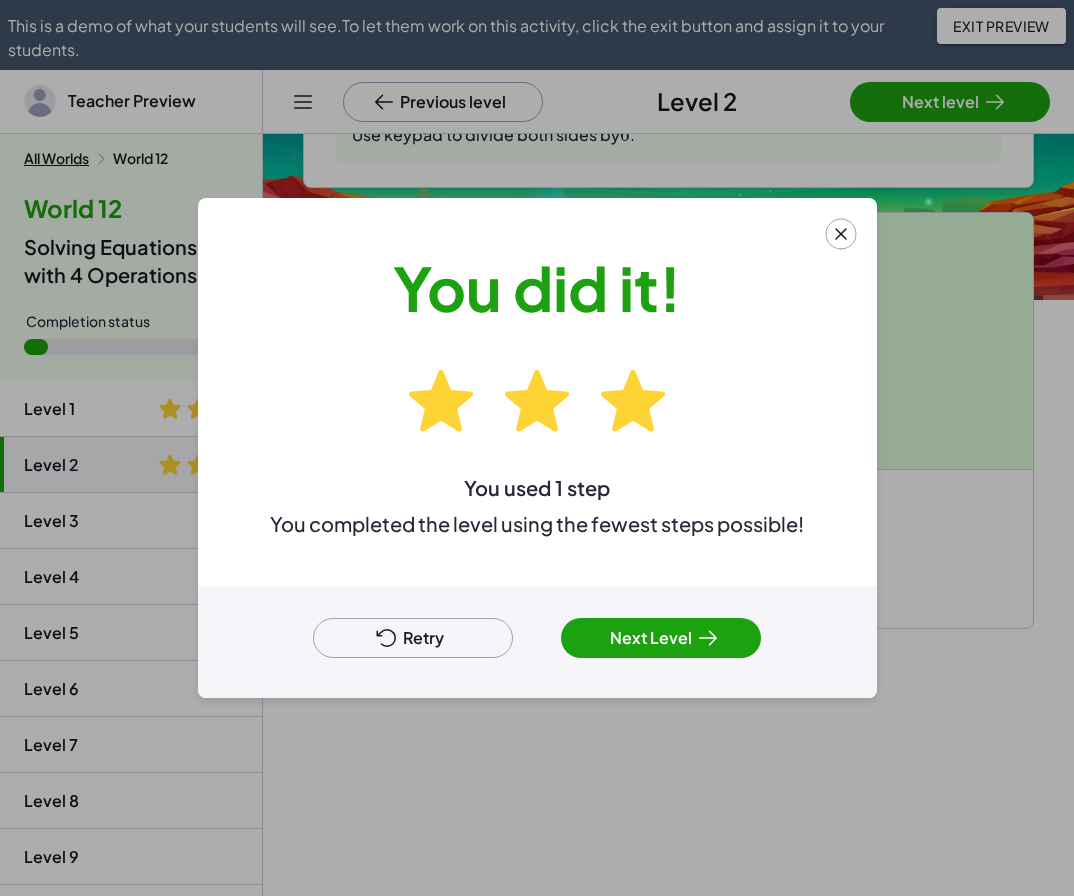 click on "Next Level" at bounding box center (661, 638) 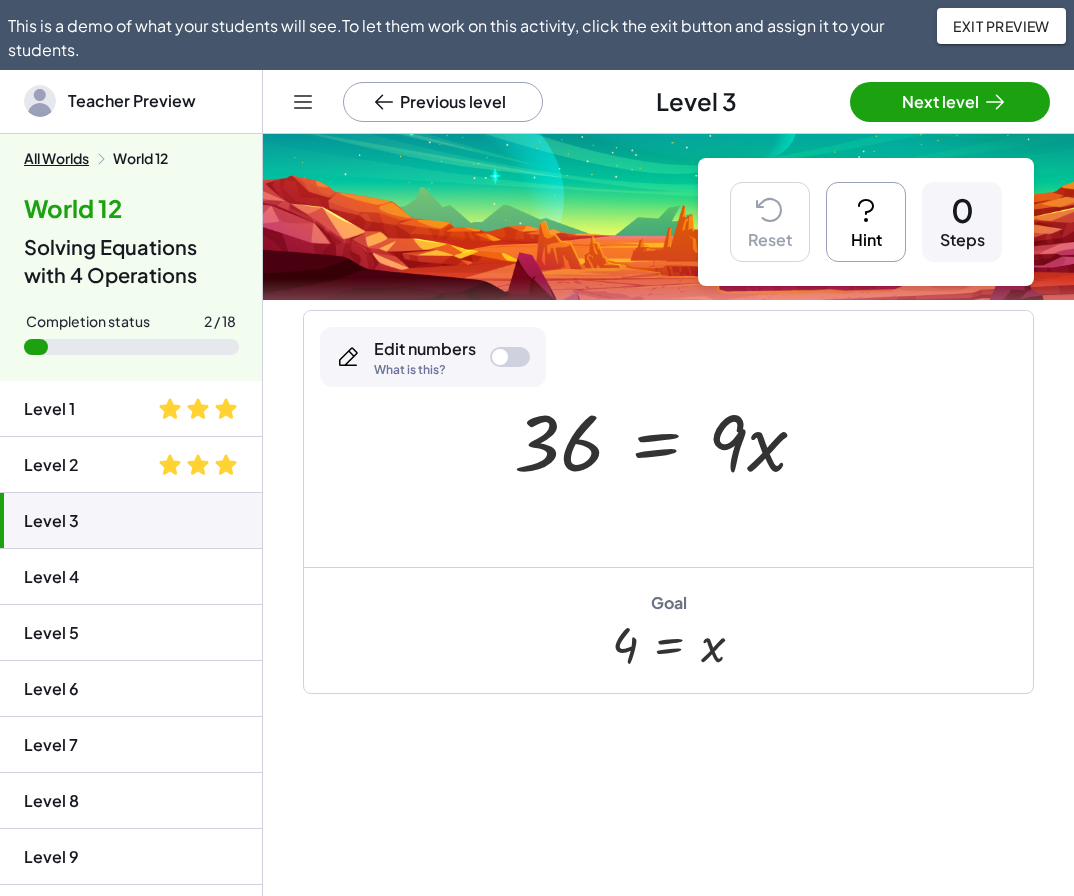 click on "Level 3" 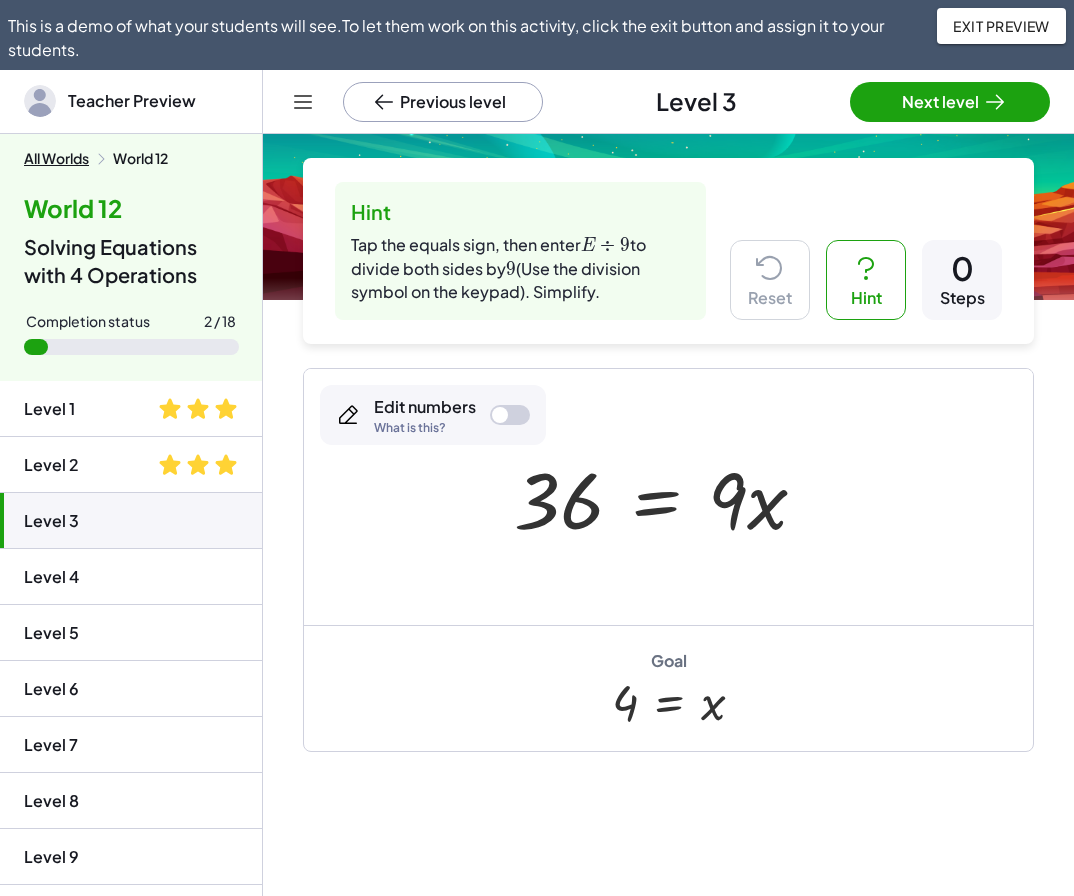 click at bounding box center (668, 497) 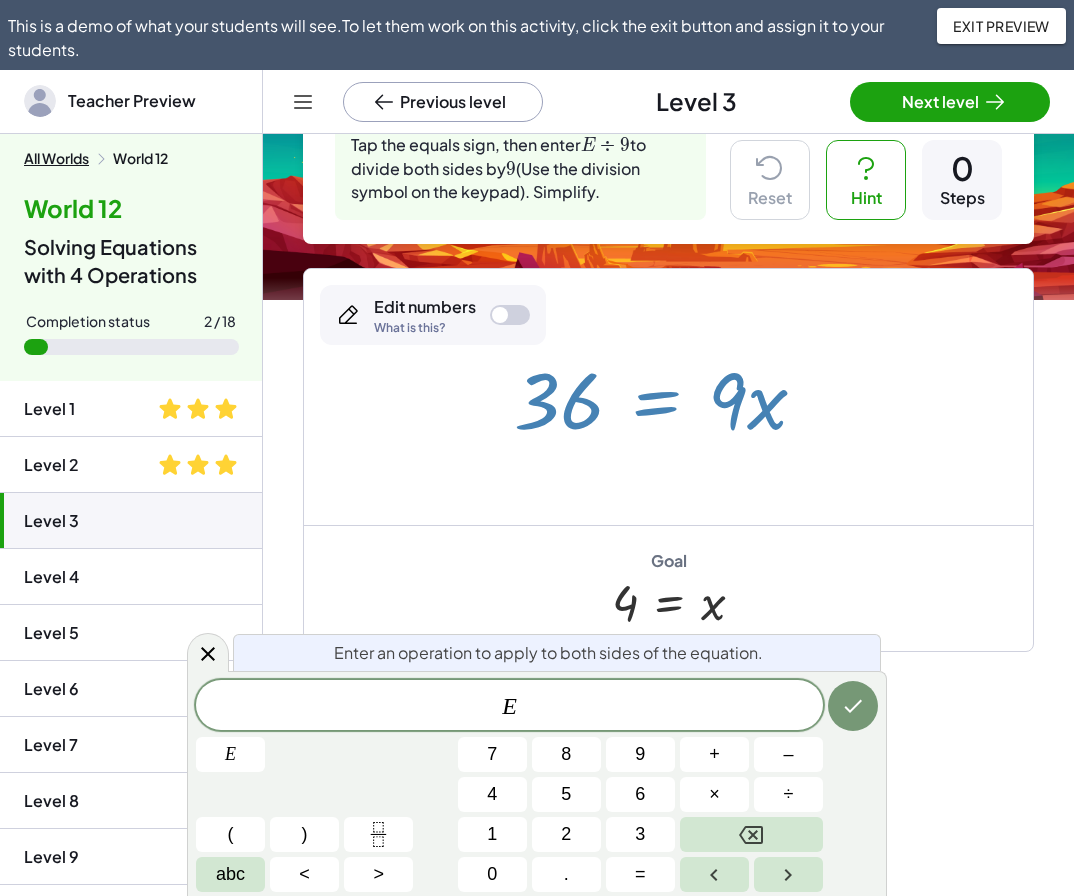 scroll, scrollTop: 0, scrollLeft: 0, axis: both 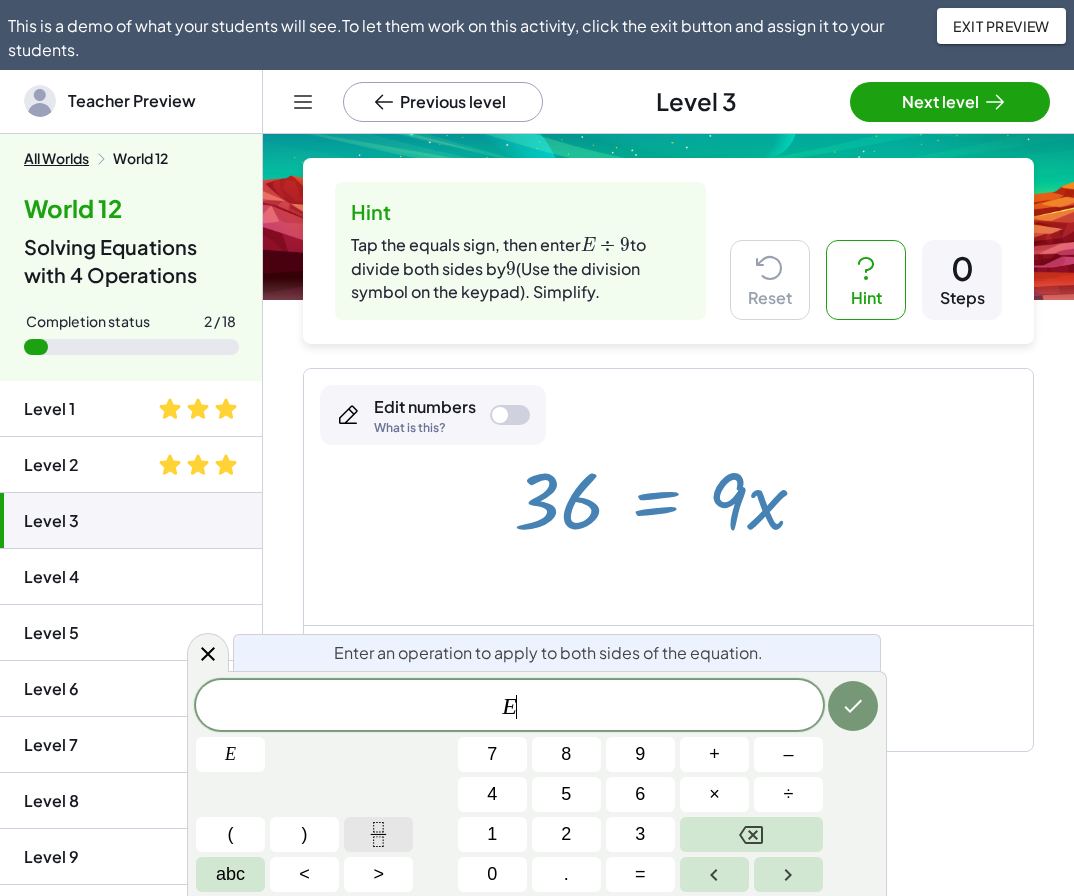 click 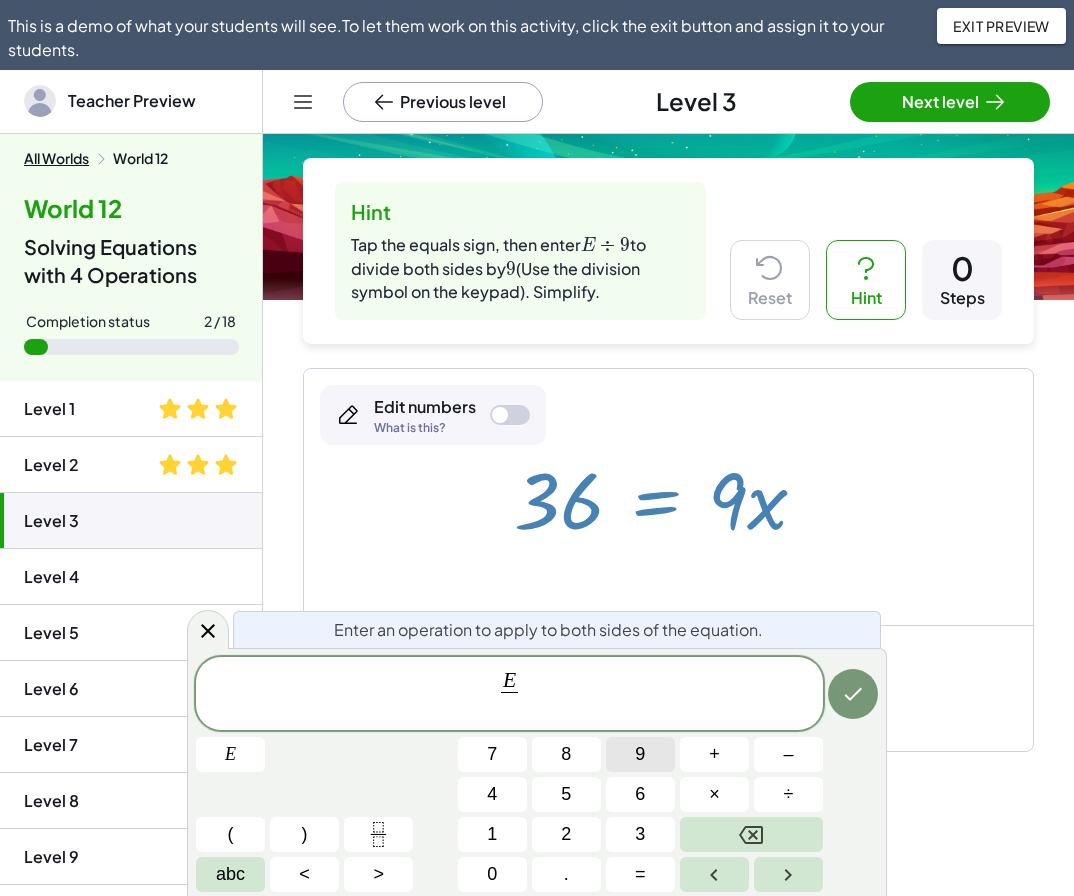 click on "9" at bounding box center [640, 754] 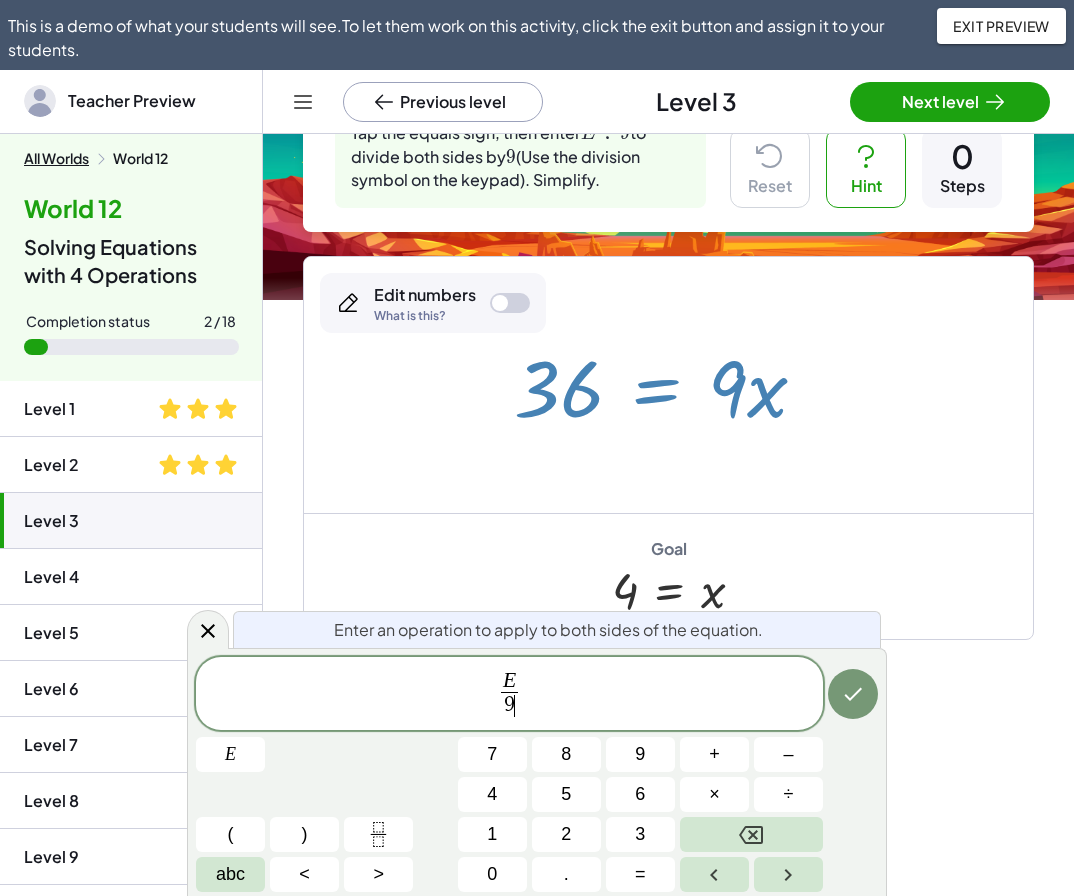 scroll, scrollTop: 130, scrollLeft: 0, axis: vertical 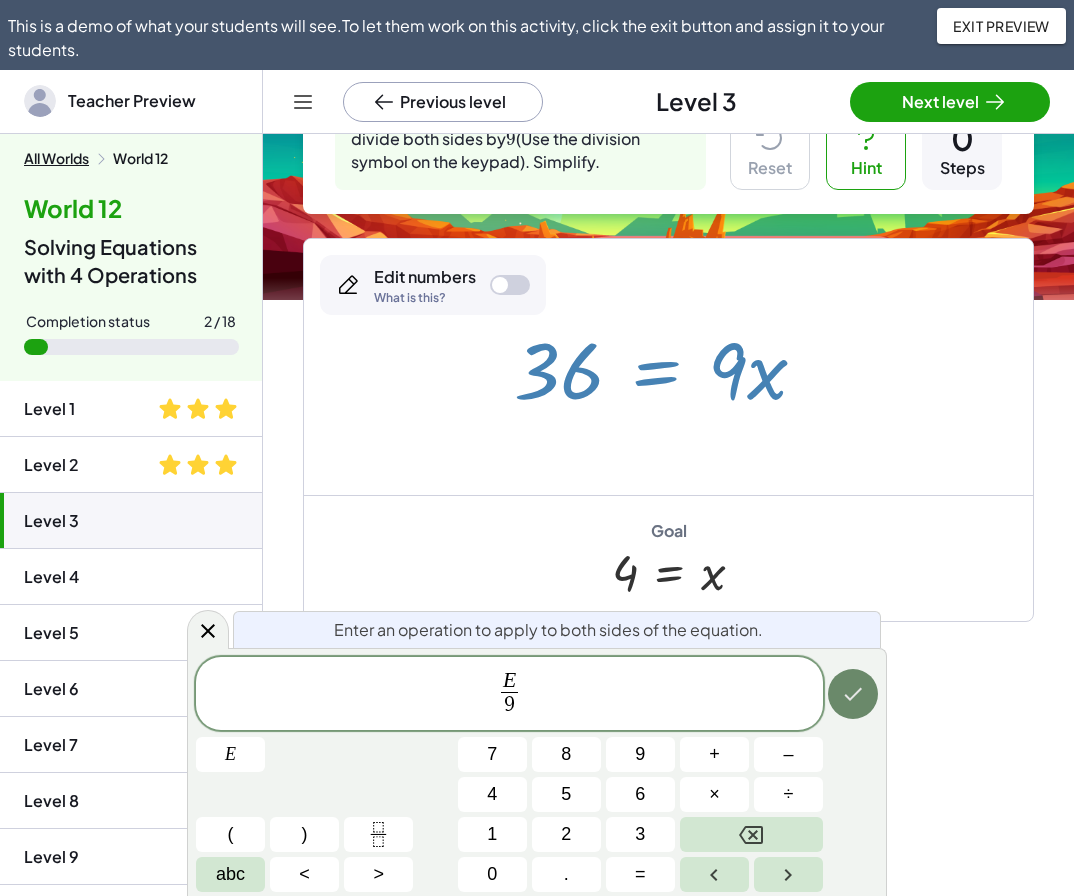 click 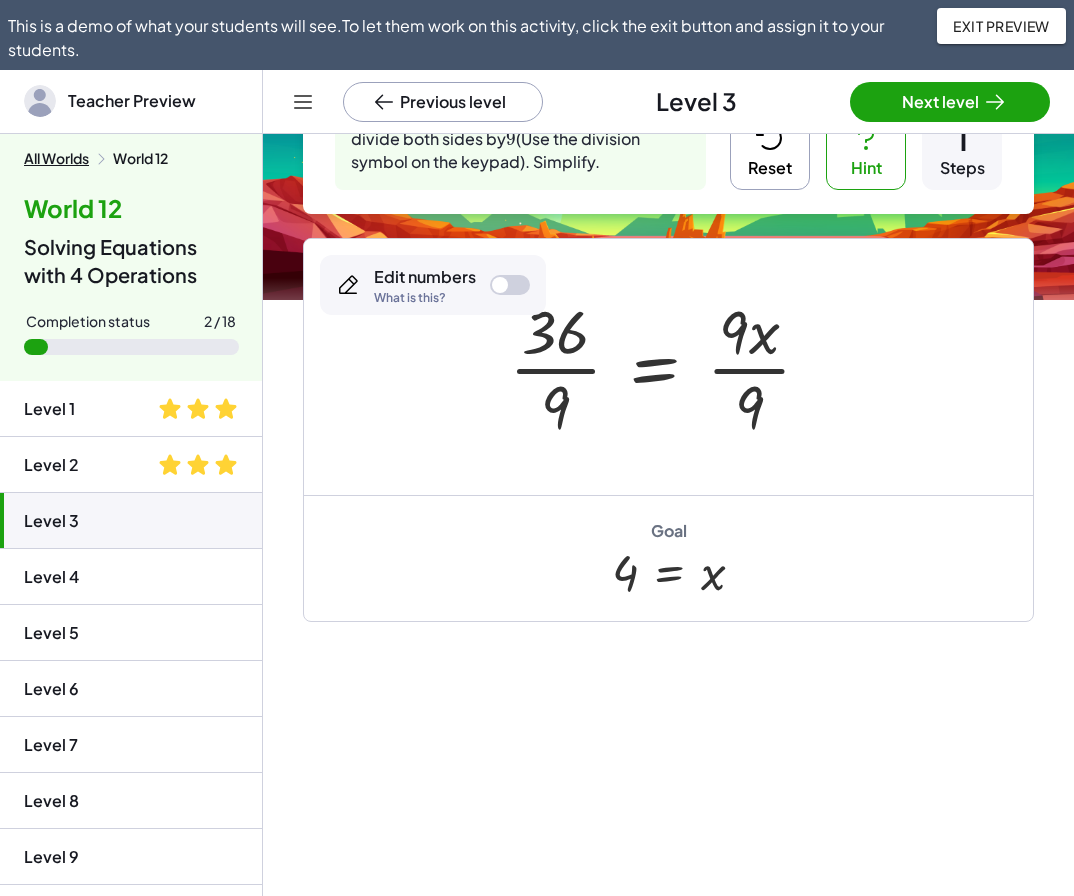 click at bounding box center [668, 367] 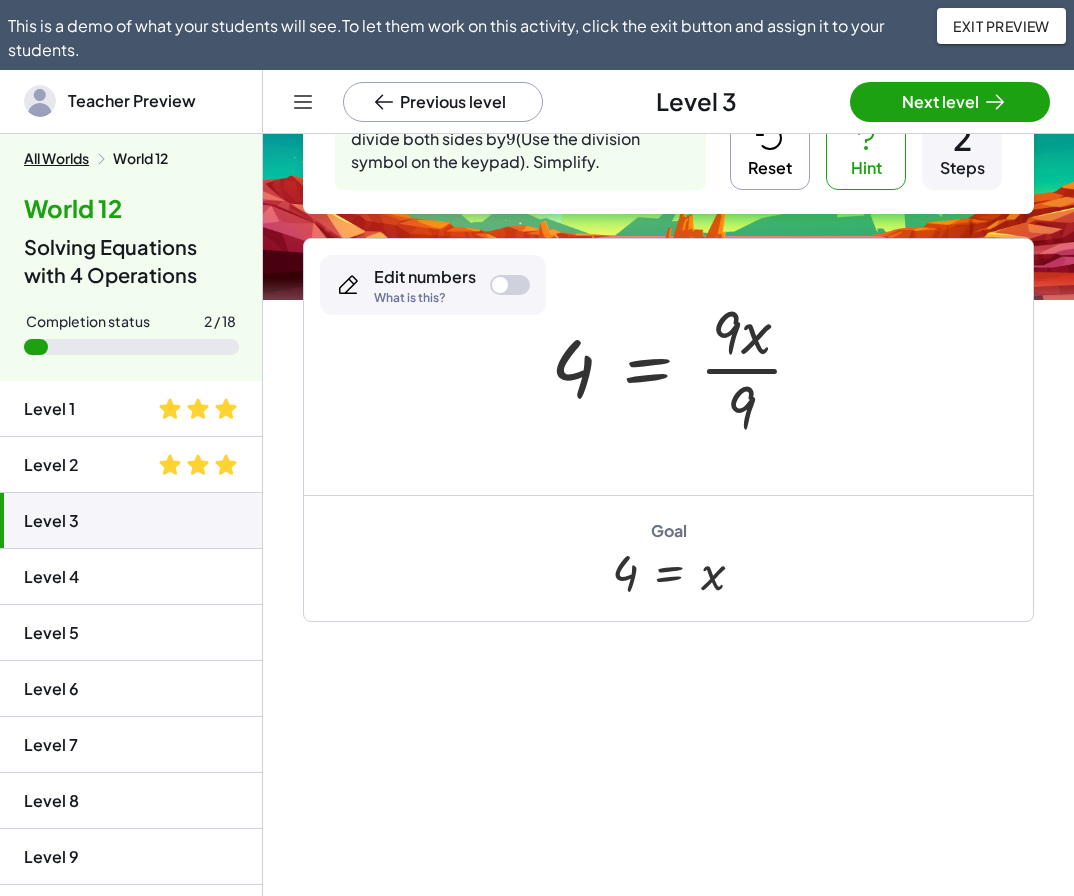 click at bounding box center [685, 367] 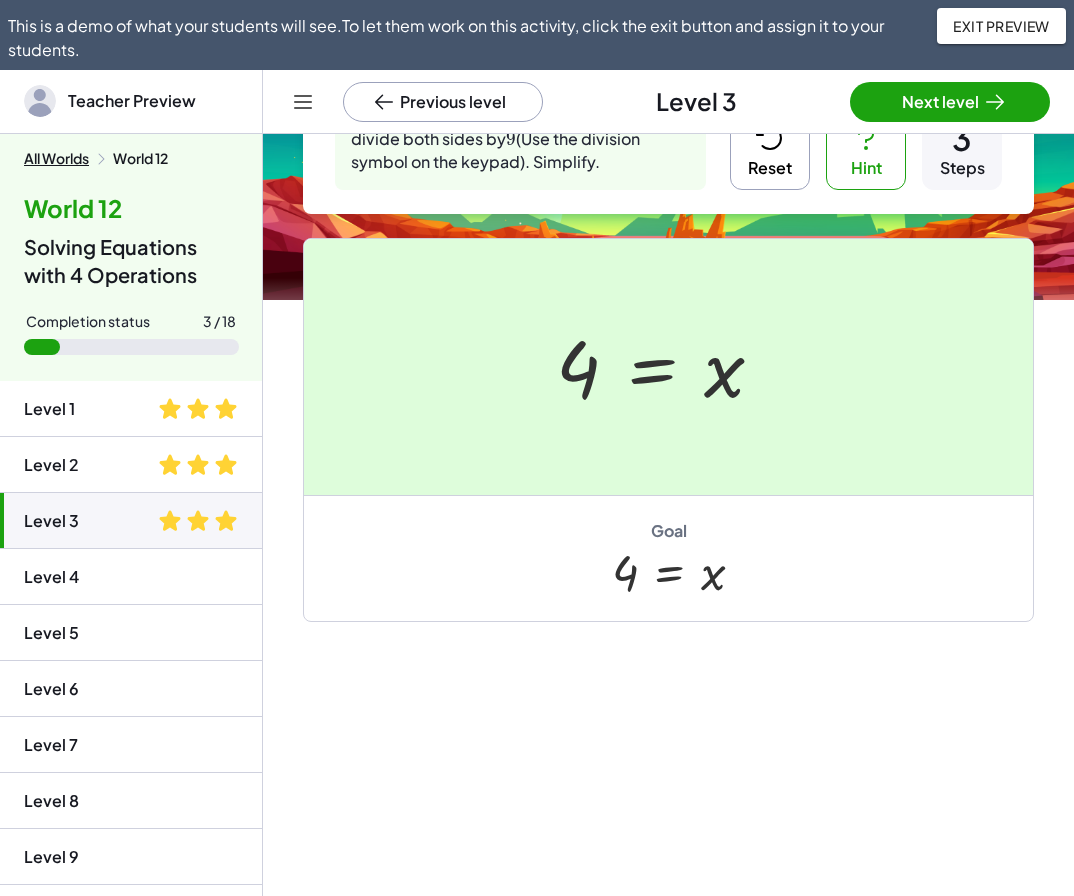 click on "Reset" at bounding box center (770, 150) 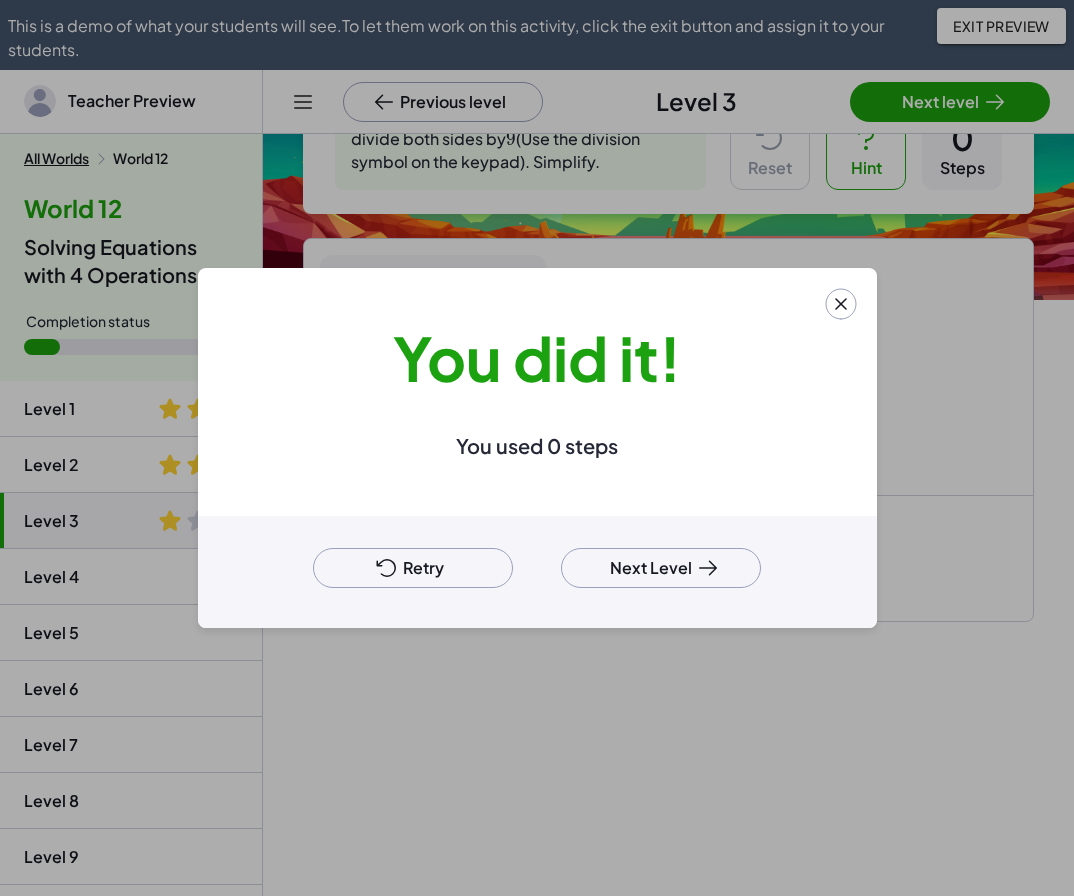 click on "Retry" at bounding box center [413, 568] 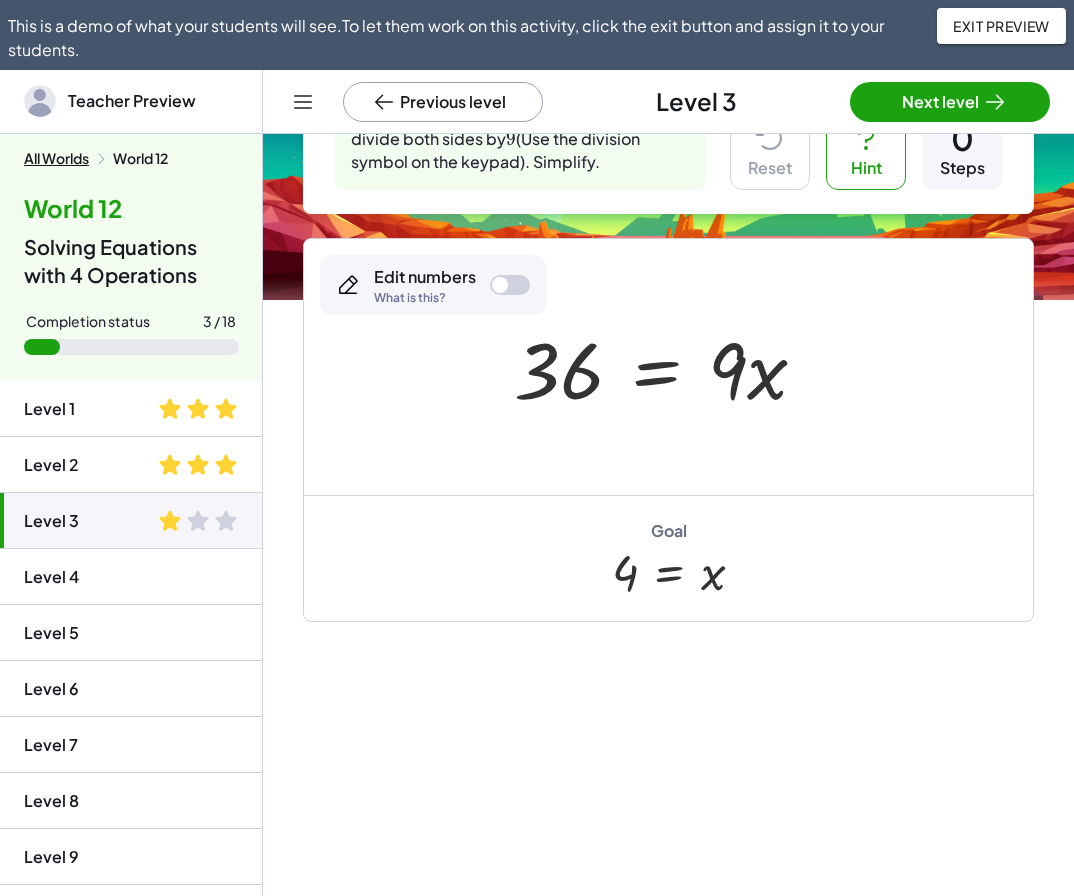 click at bounding box center (668, 367) 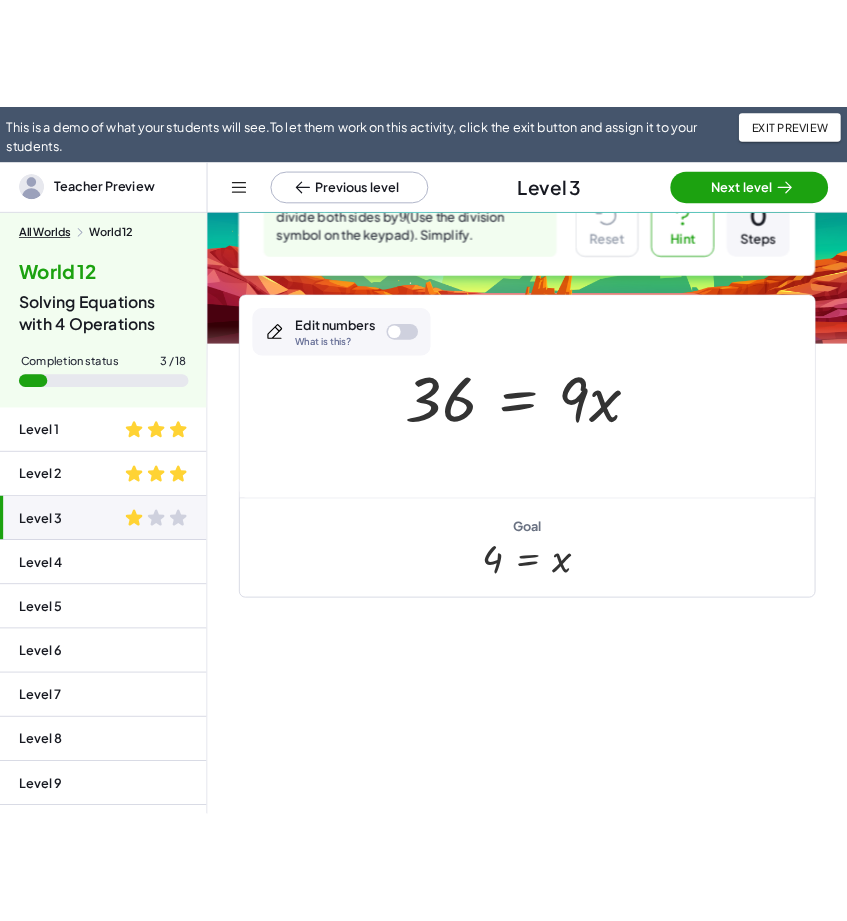 scroll, scrollTop: 30, scrollLeft: 0, axis: vertical 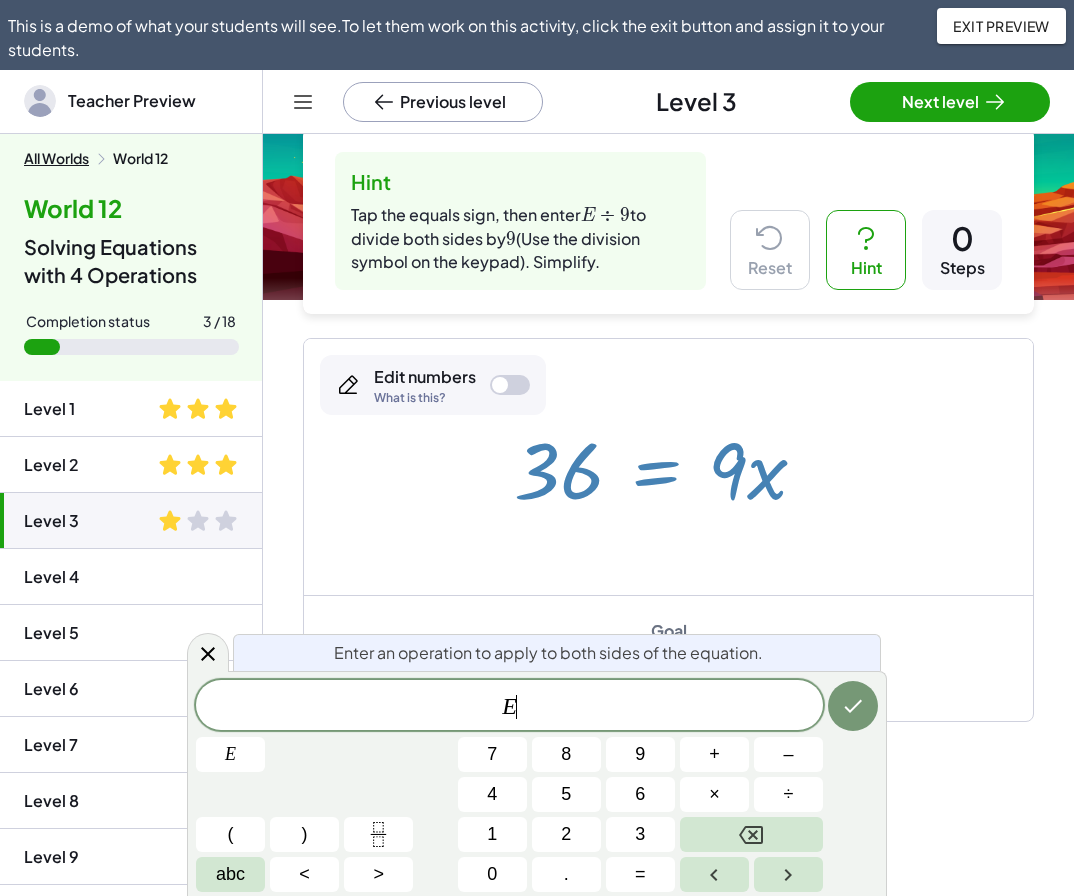 click at bounding box center [668, 467] 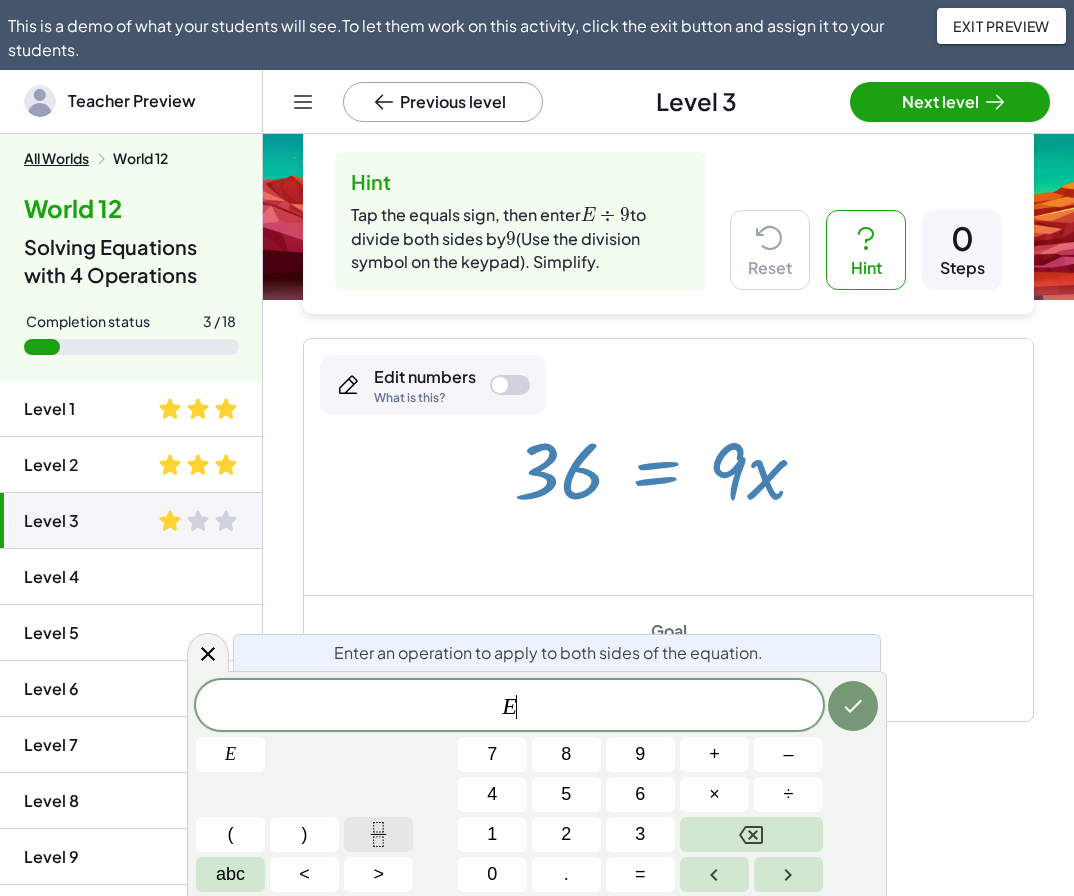 click 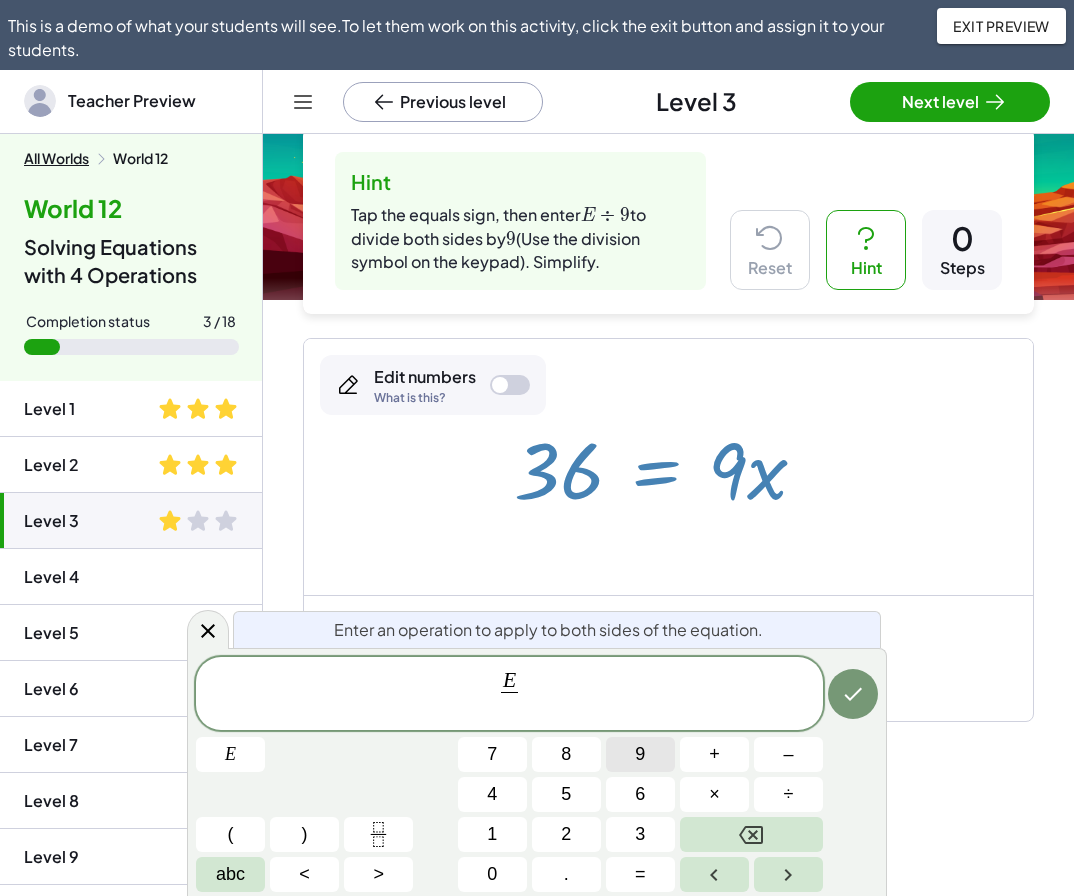 click on "9" at bounding box center (640, 754) 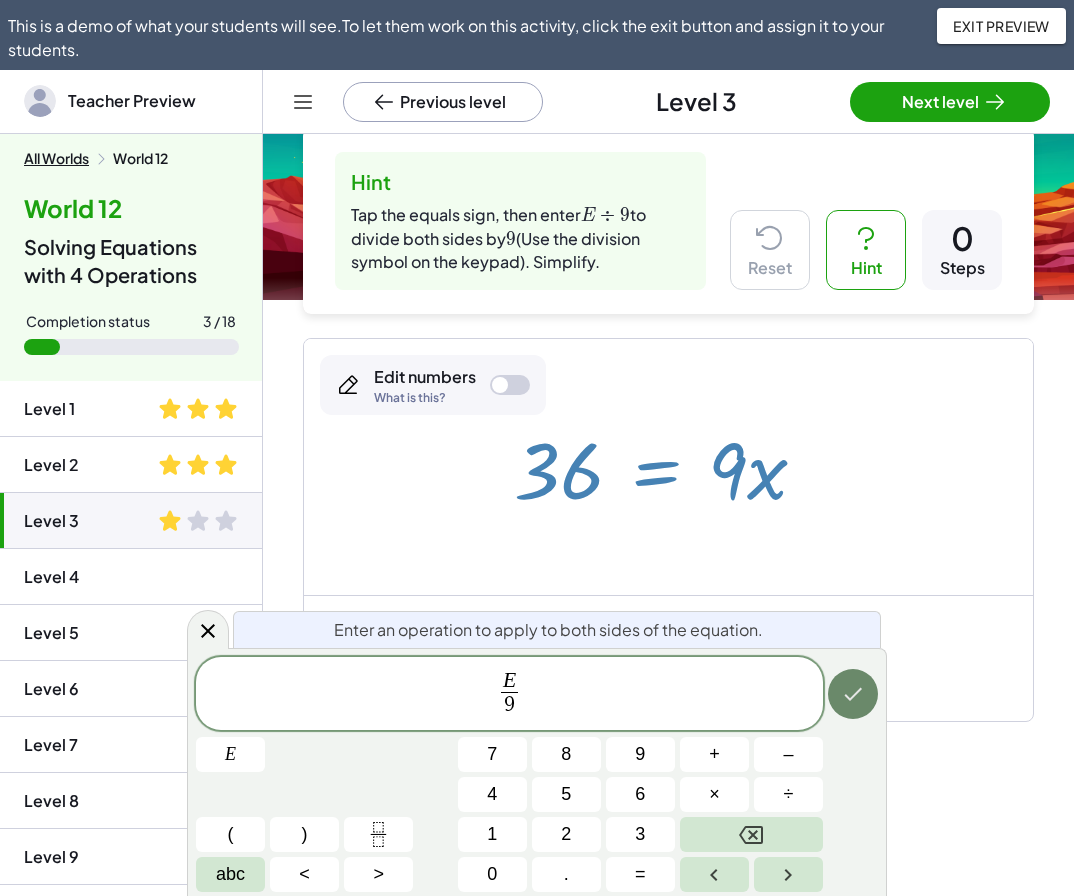 click 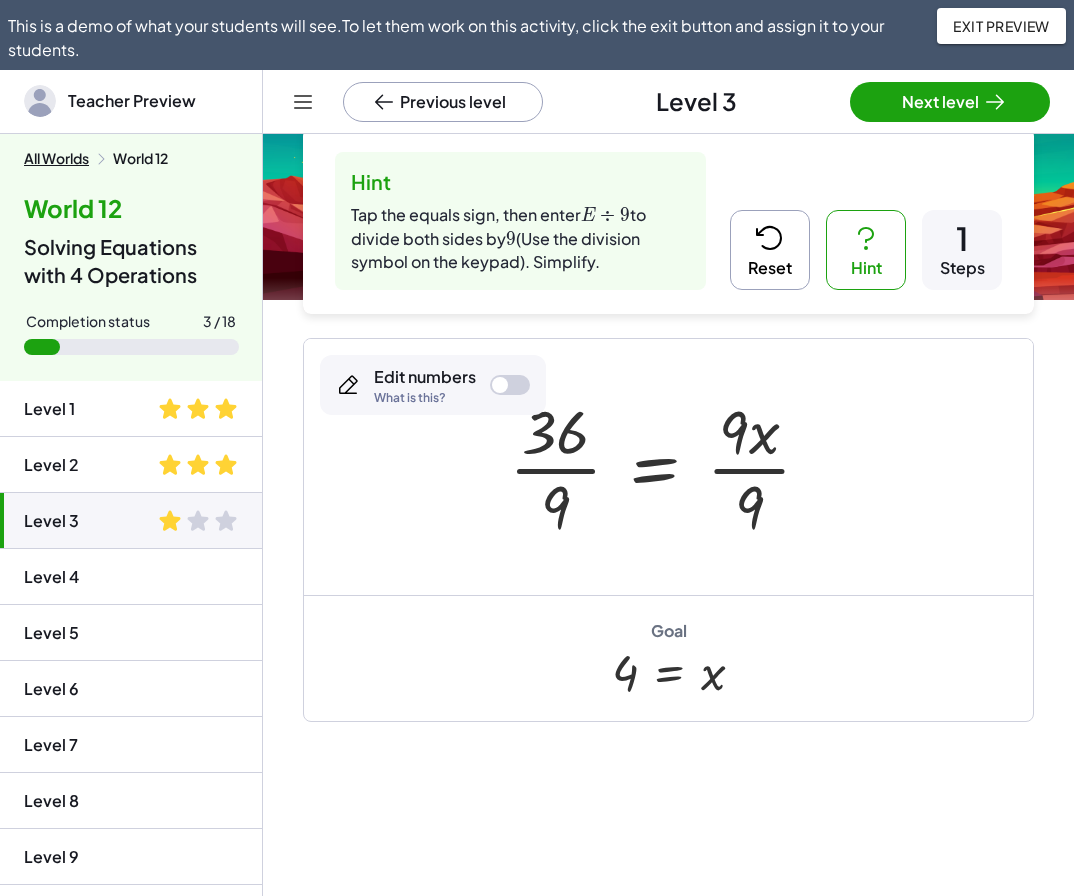 click at bounding box center (668, 467) 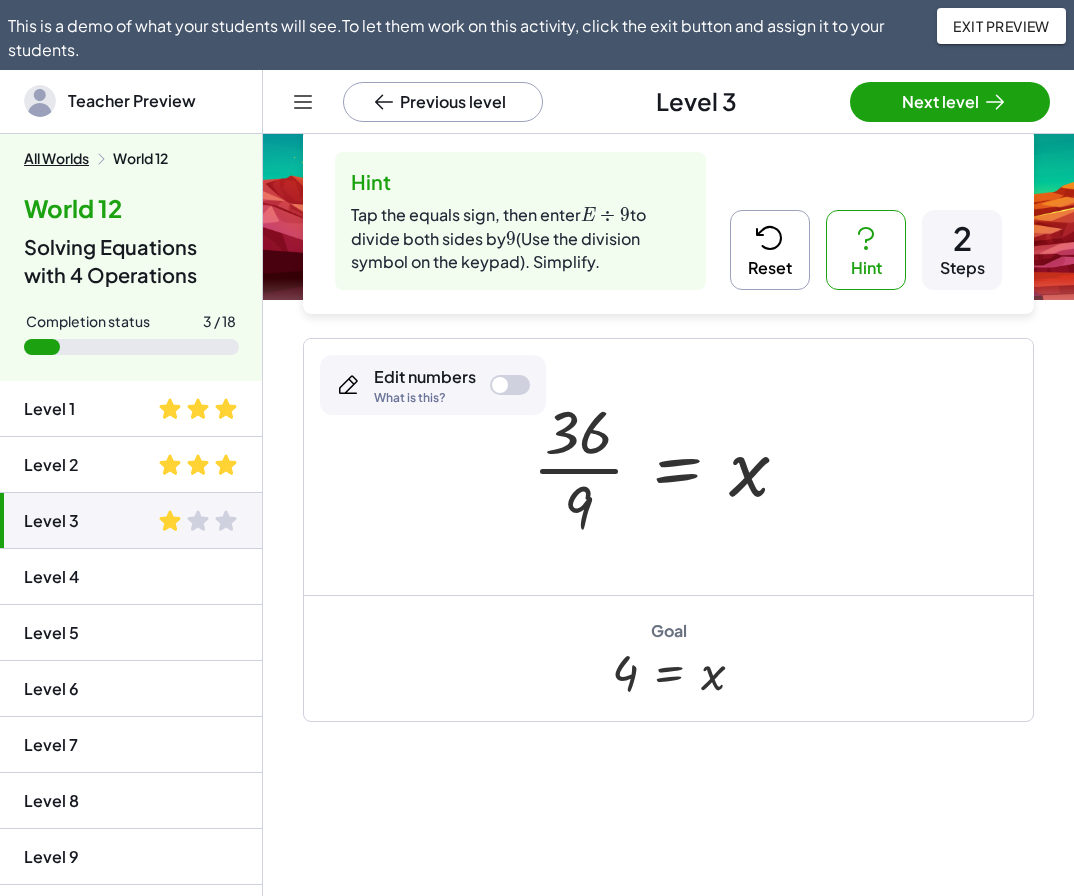 click at bounding box center [669, 467] 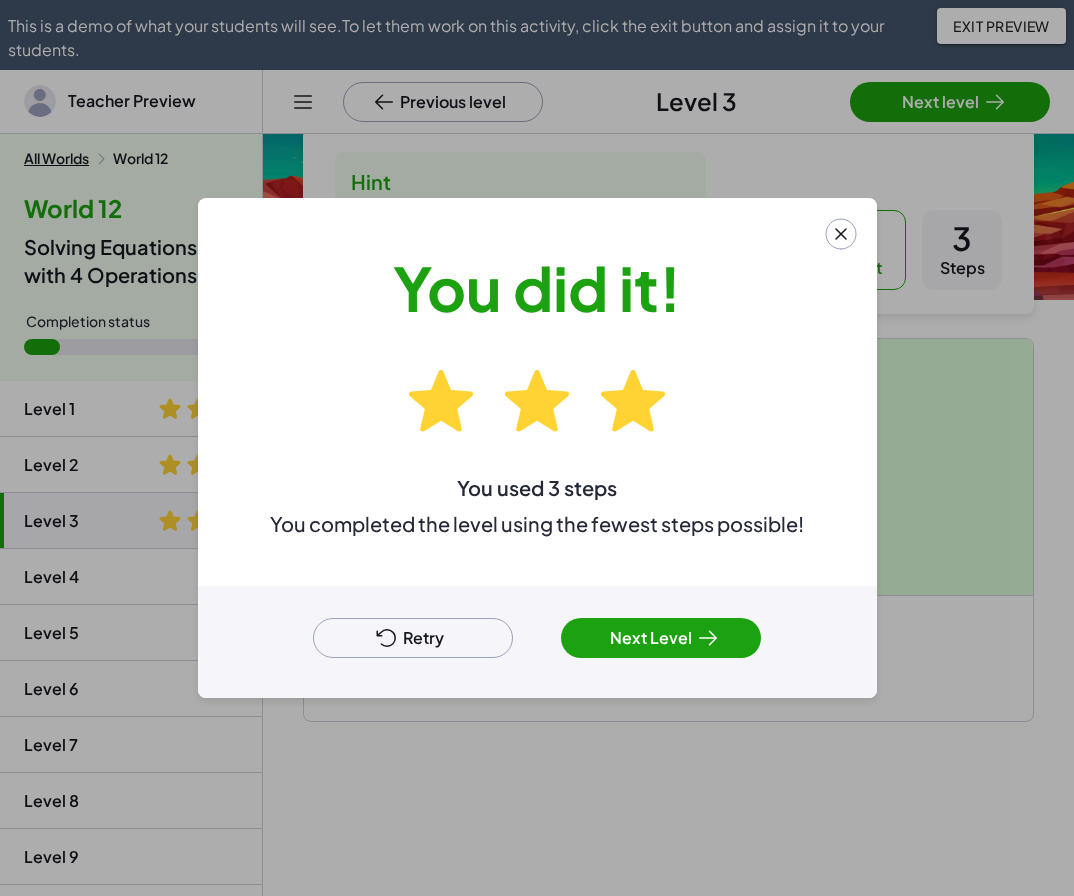 click on "Next Level" at bounding box center (661, 638) 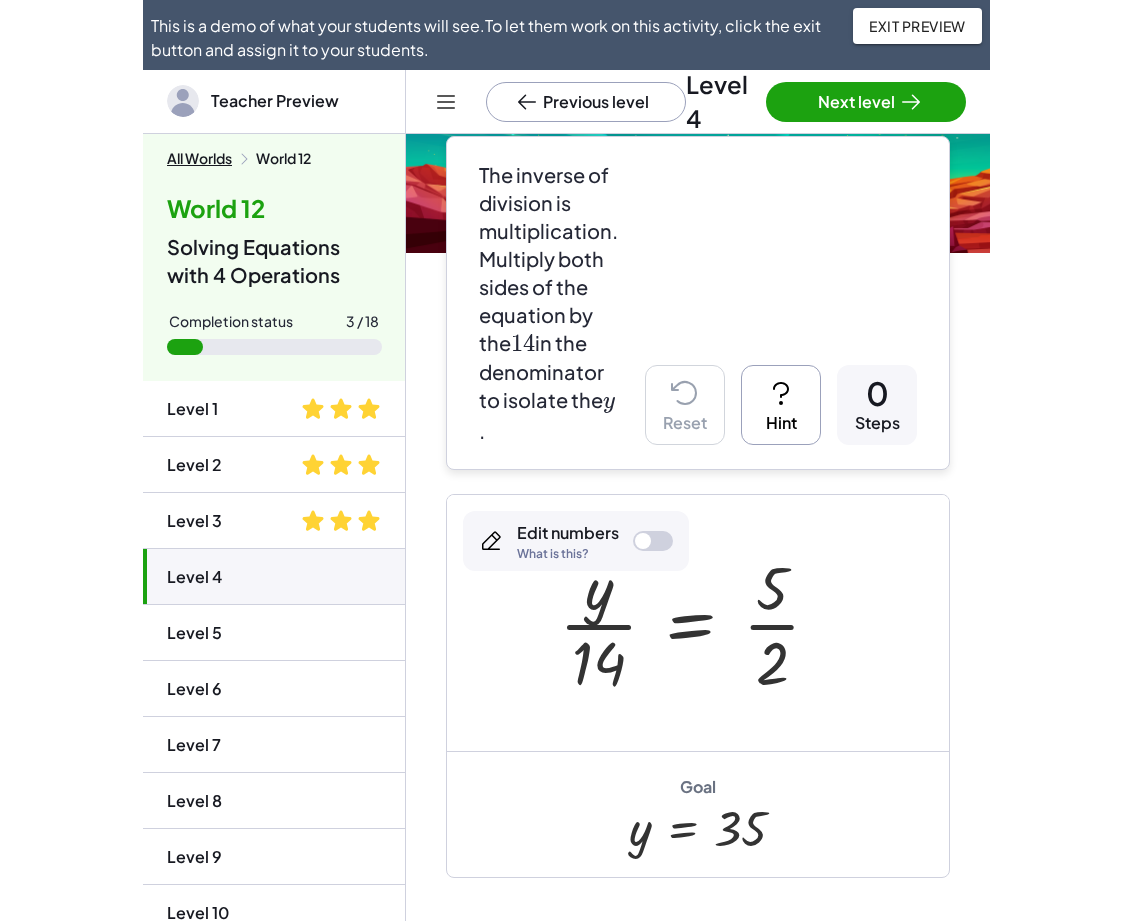 scroll, scrollTop: 130, scrollLeft: 0, axis: vertical 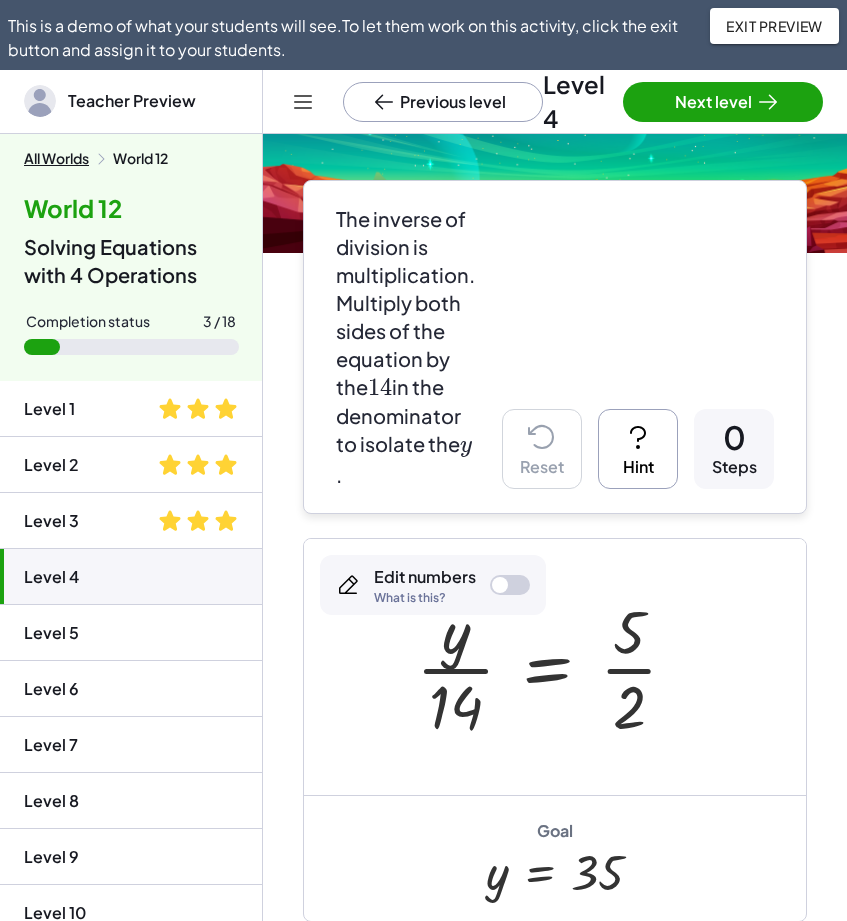 click on "The inverse of division is multiplication. Multiply both sides of the equation by the  ﻿ 14 14 1 4 ﻿  in the denominator to isolate the  ﻿ y y y ﻿ .  Reset   Hint  0 Steps · y · 14 = · 5 · 2 ×  Edit numbers   What is this?   Goal  y = 35" 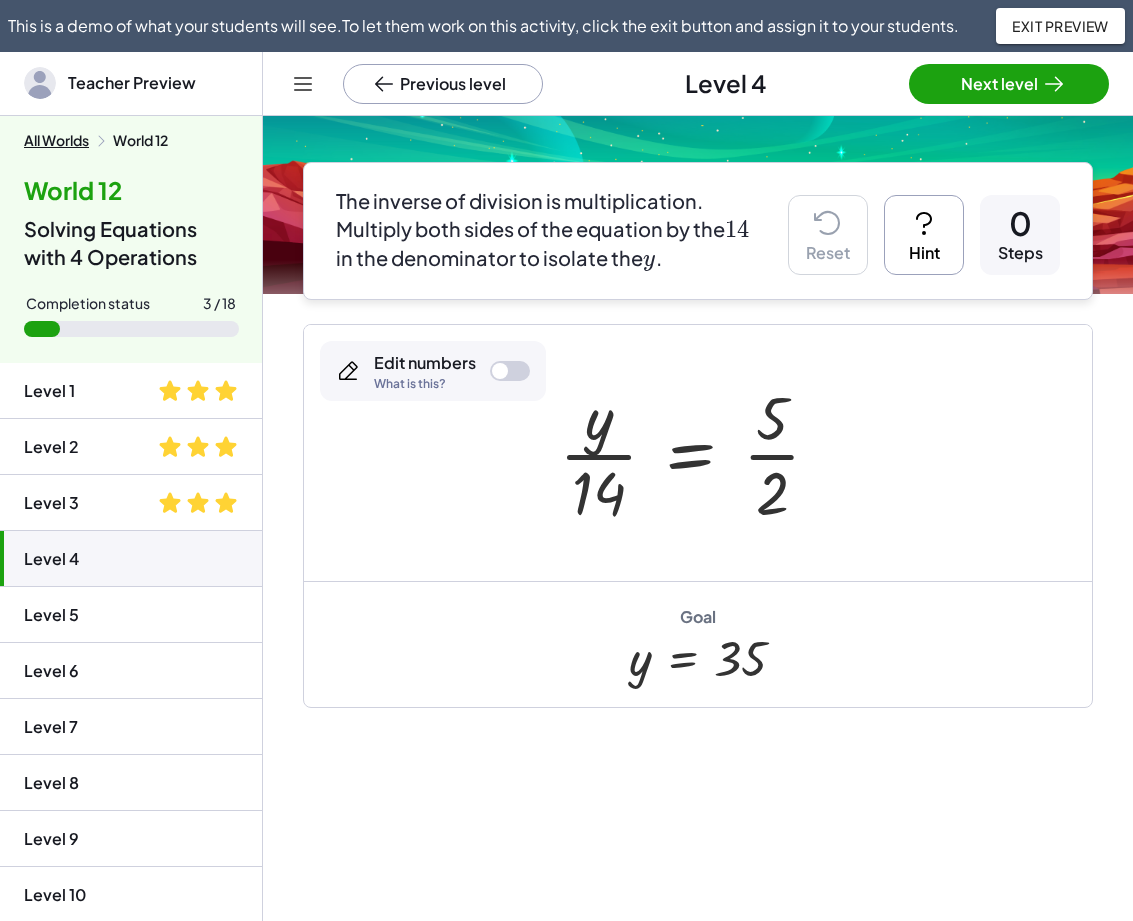 click on "Hint" at bounding box center (924, 235) 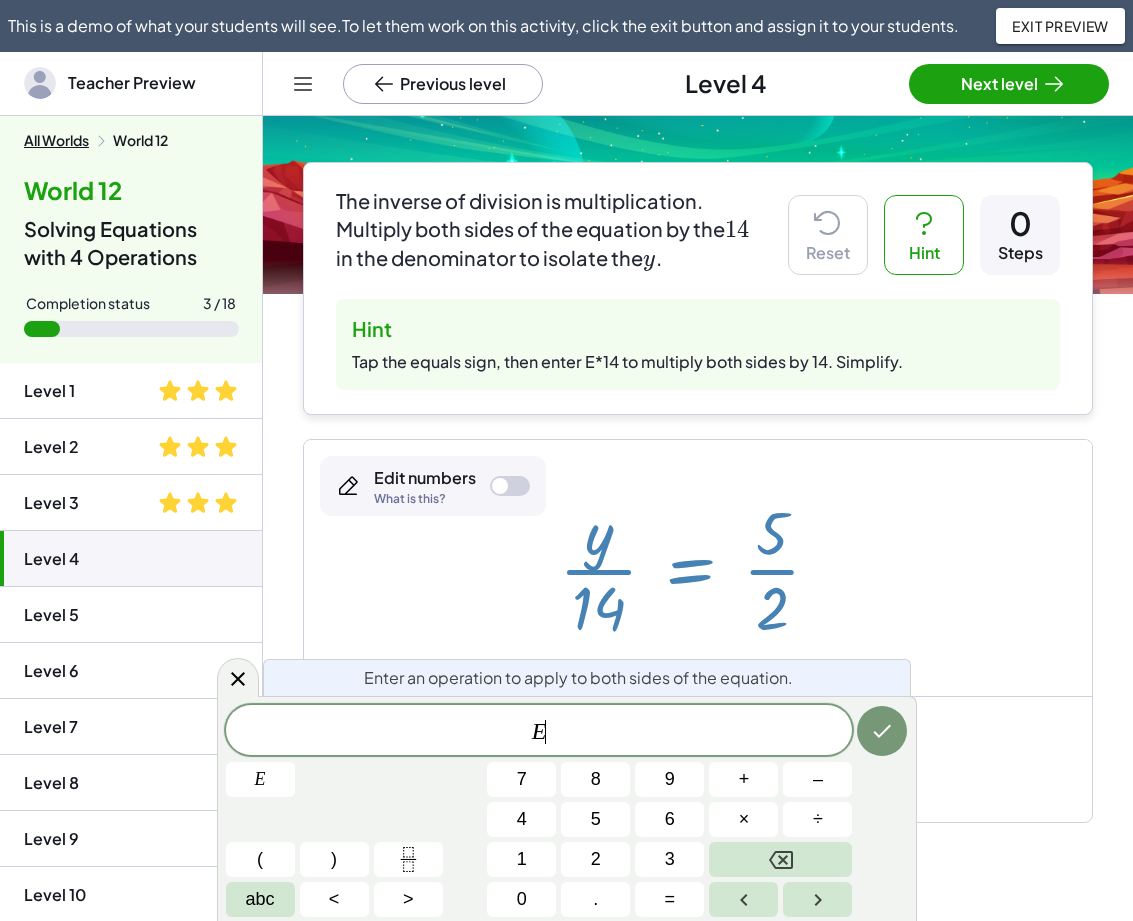 click at bounding box center [698, 568] 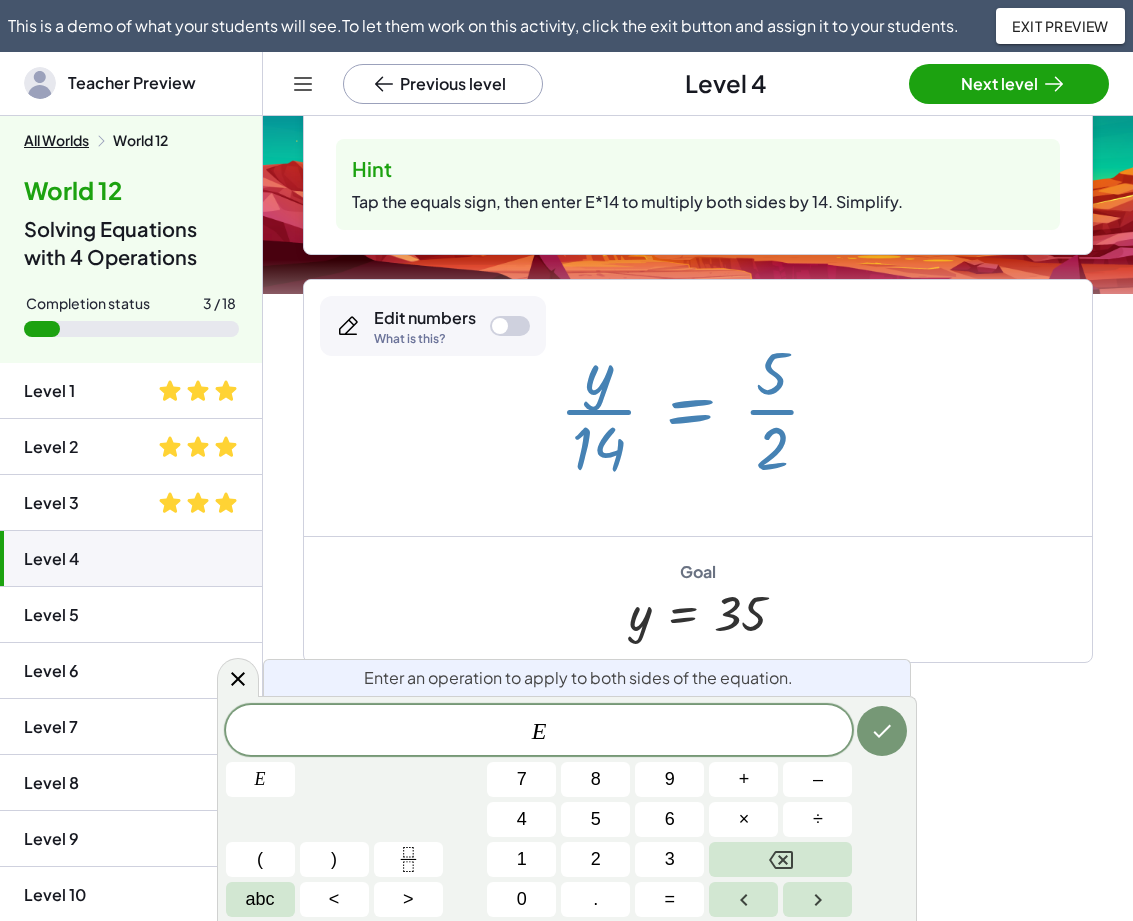 scroll, scrollTop: 306, scrollLeft: 0, axis: vertical 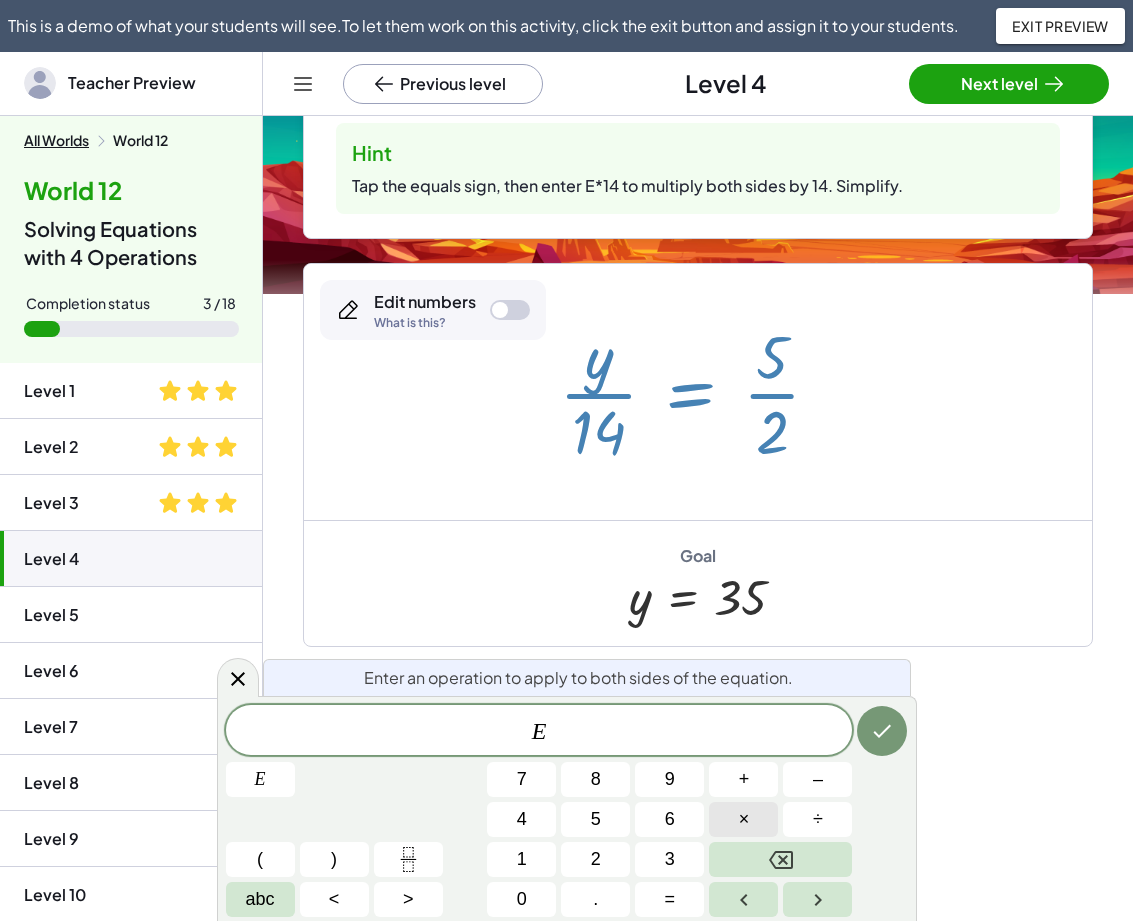 click on "×" at bounding box center (743, 819) 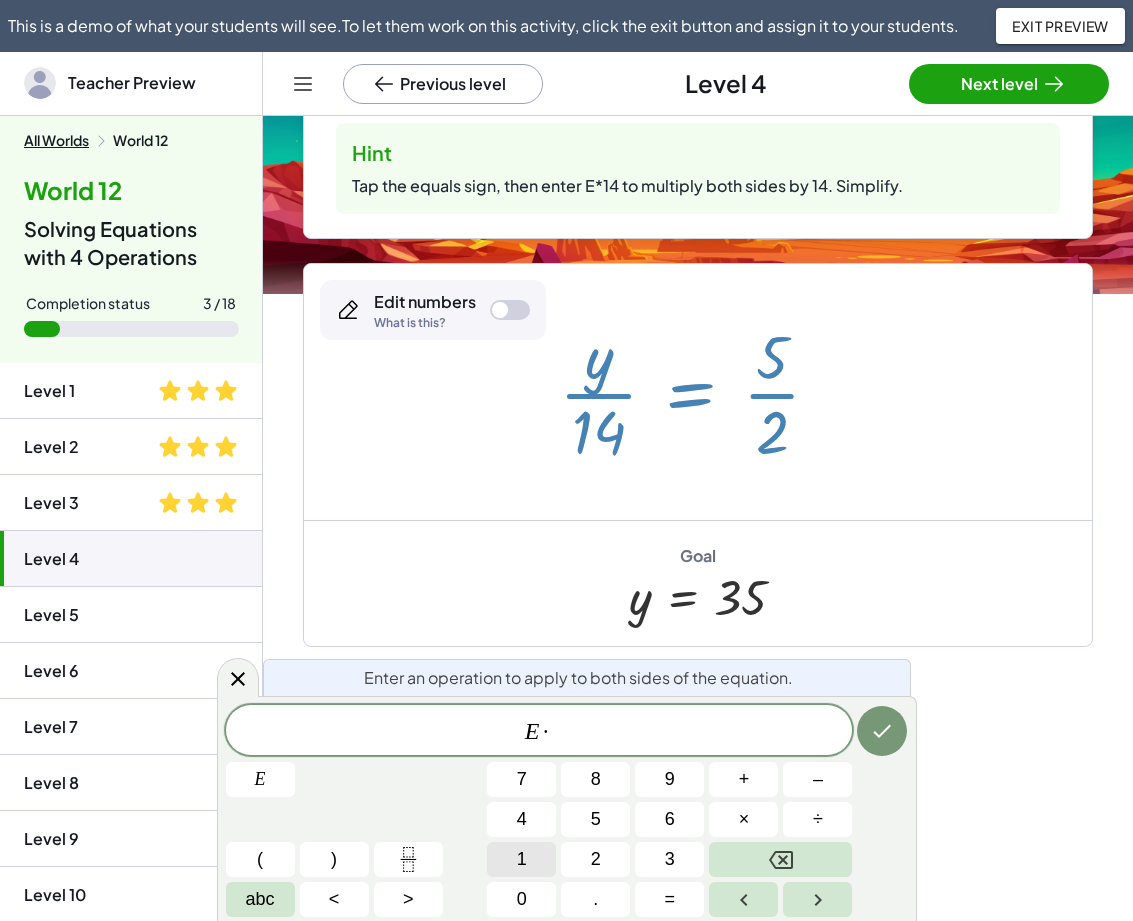 click on "1" at bounding box center [522, 859] 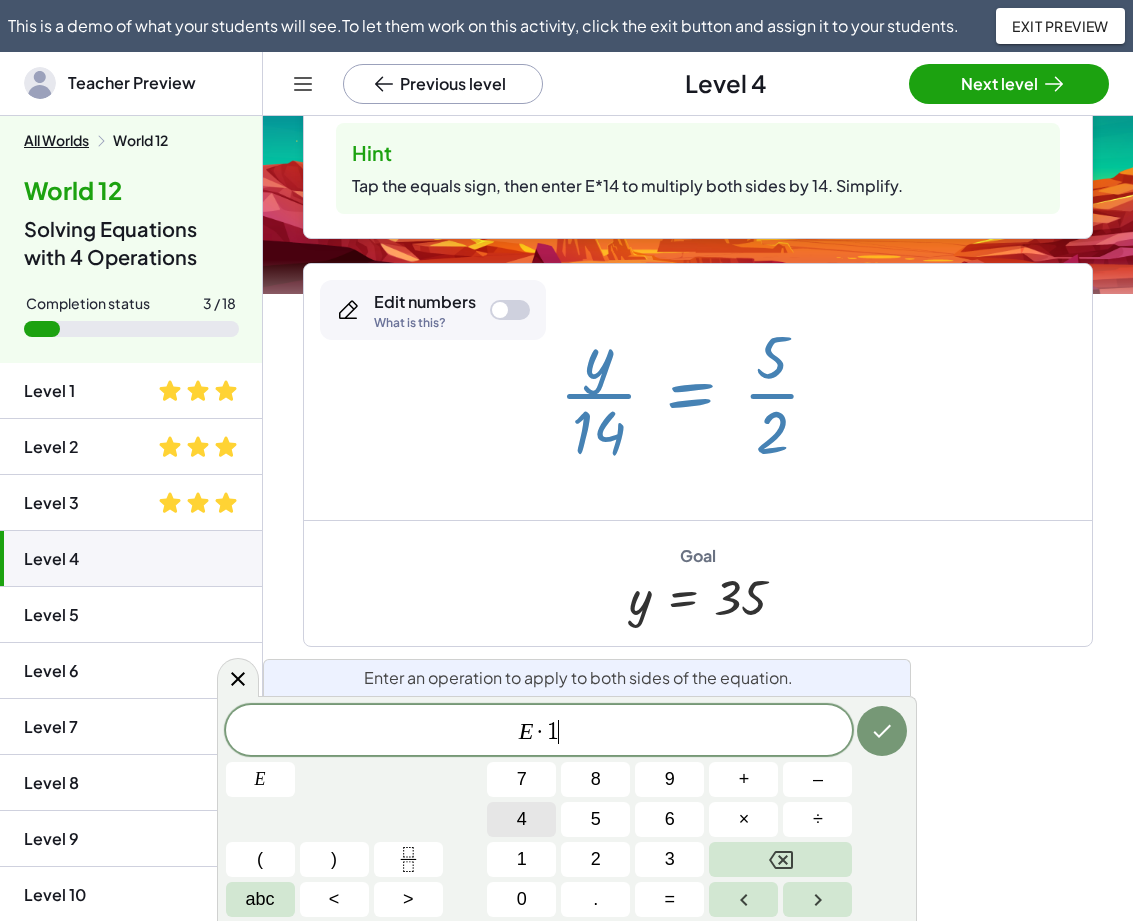 click on "4" at bounding box center (522, 819) 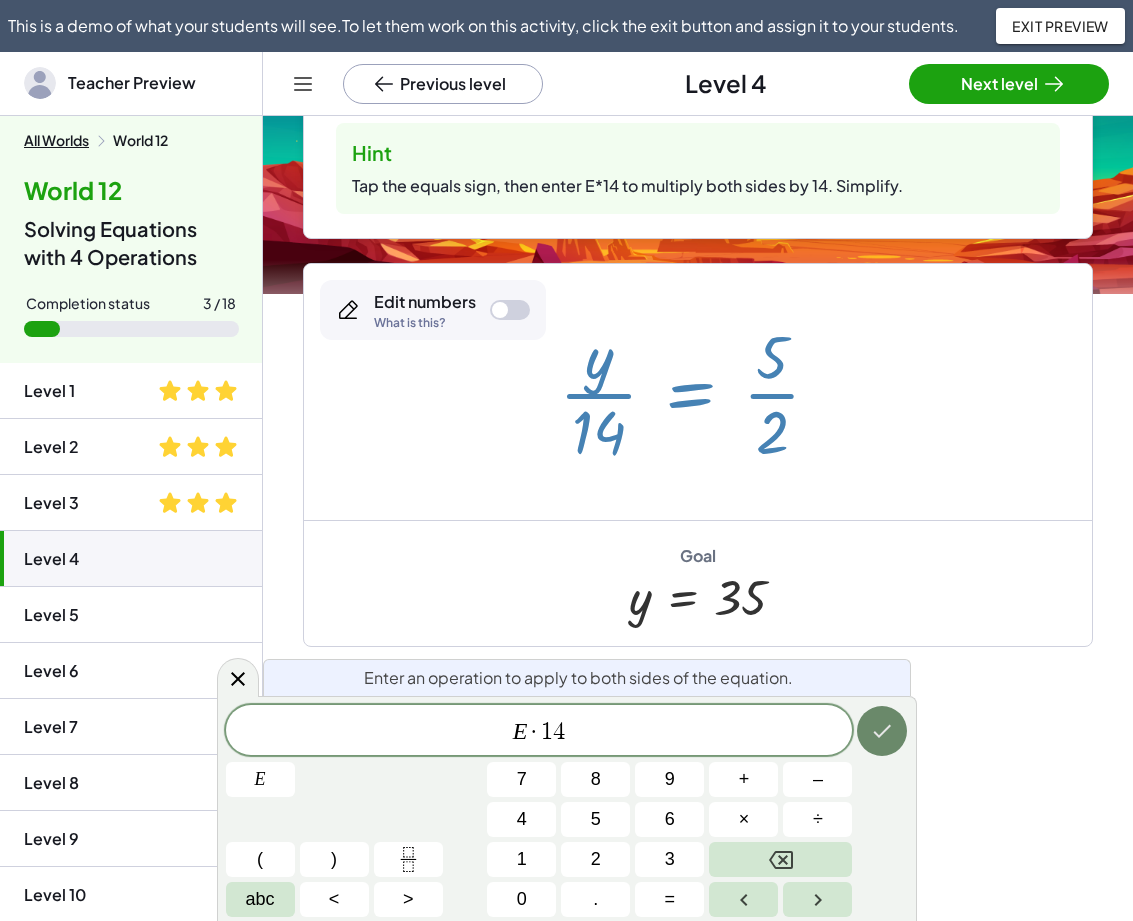 click 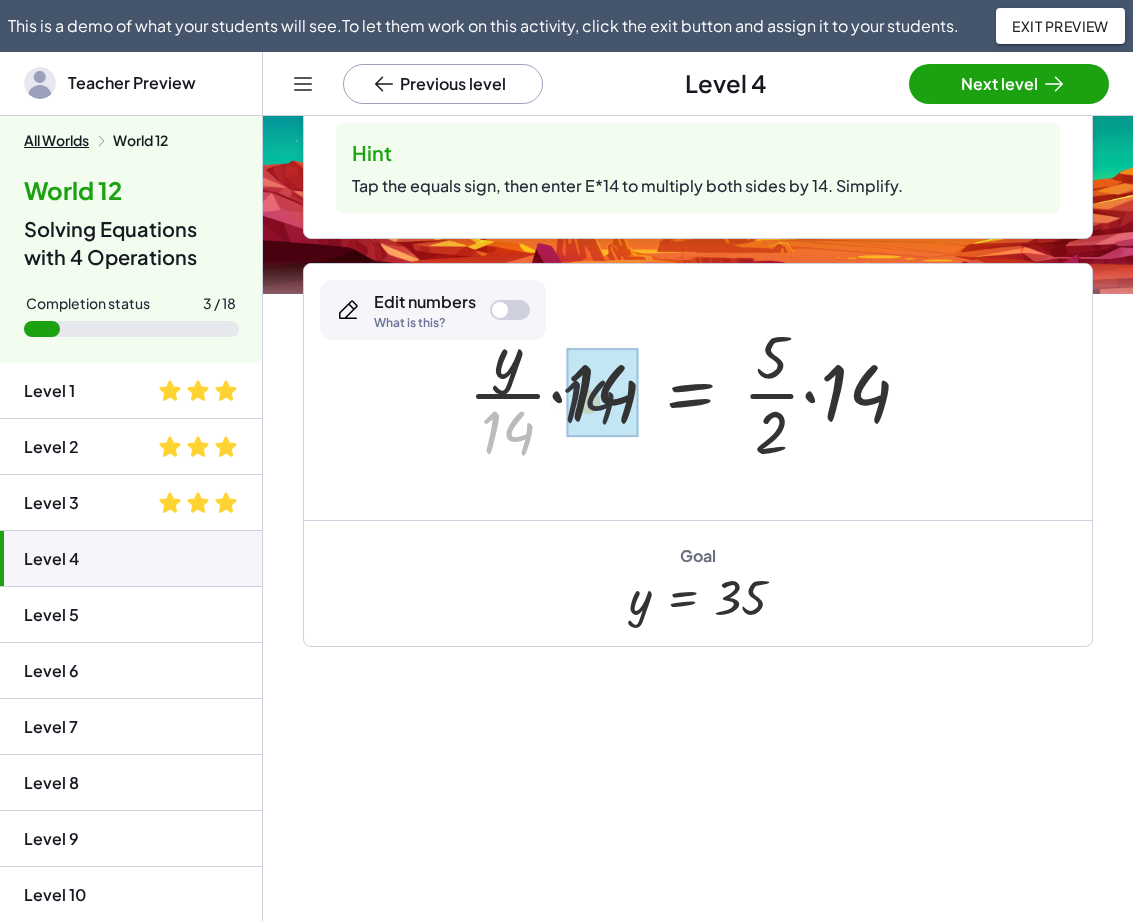 drag, startPoint x: 517, startPoint y: 428, endPoint x: 608, endPoint y: 395, distance: 96.79876 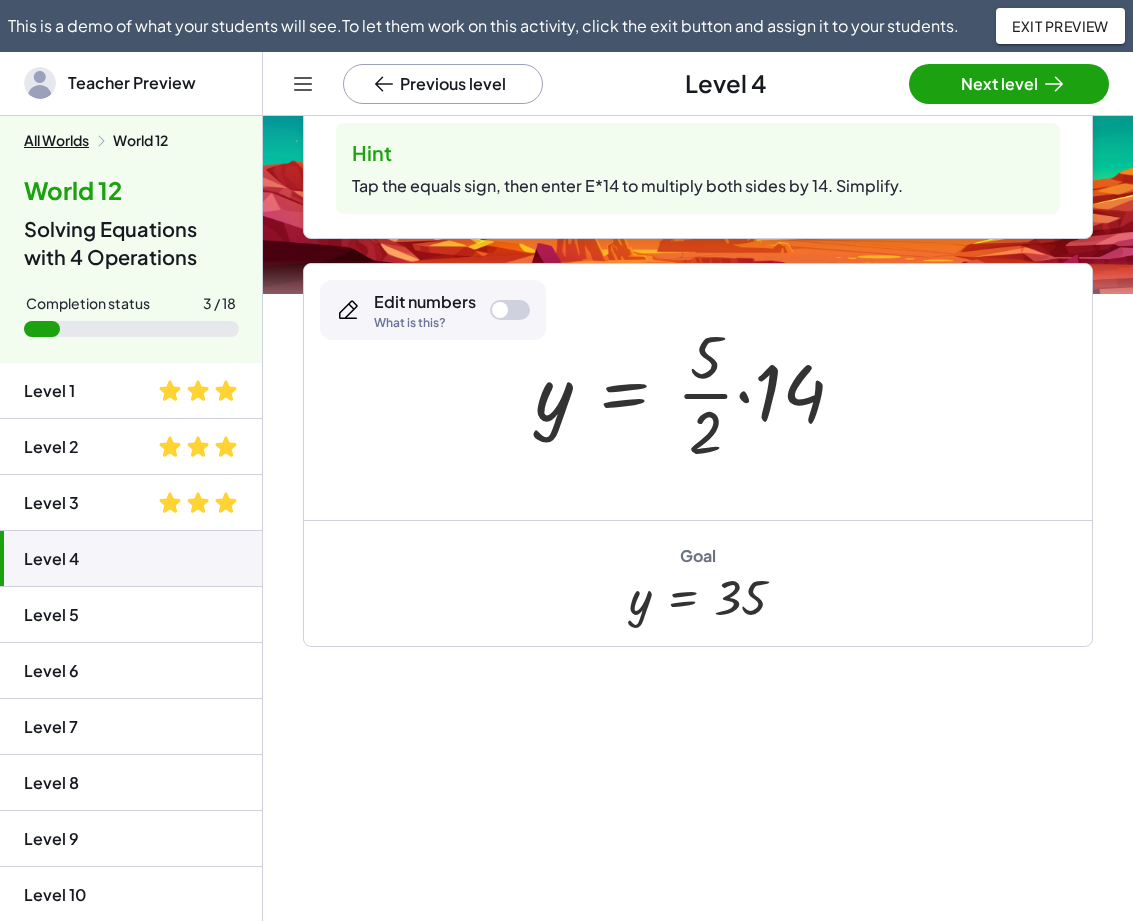 click at bounding box center (698, 392) 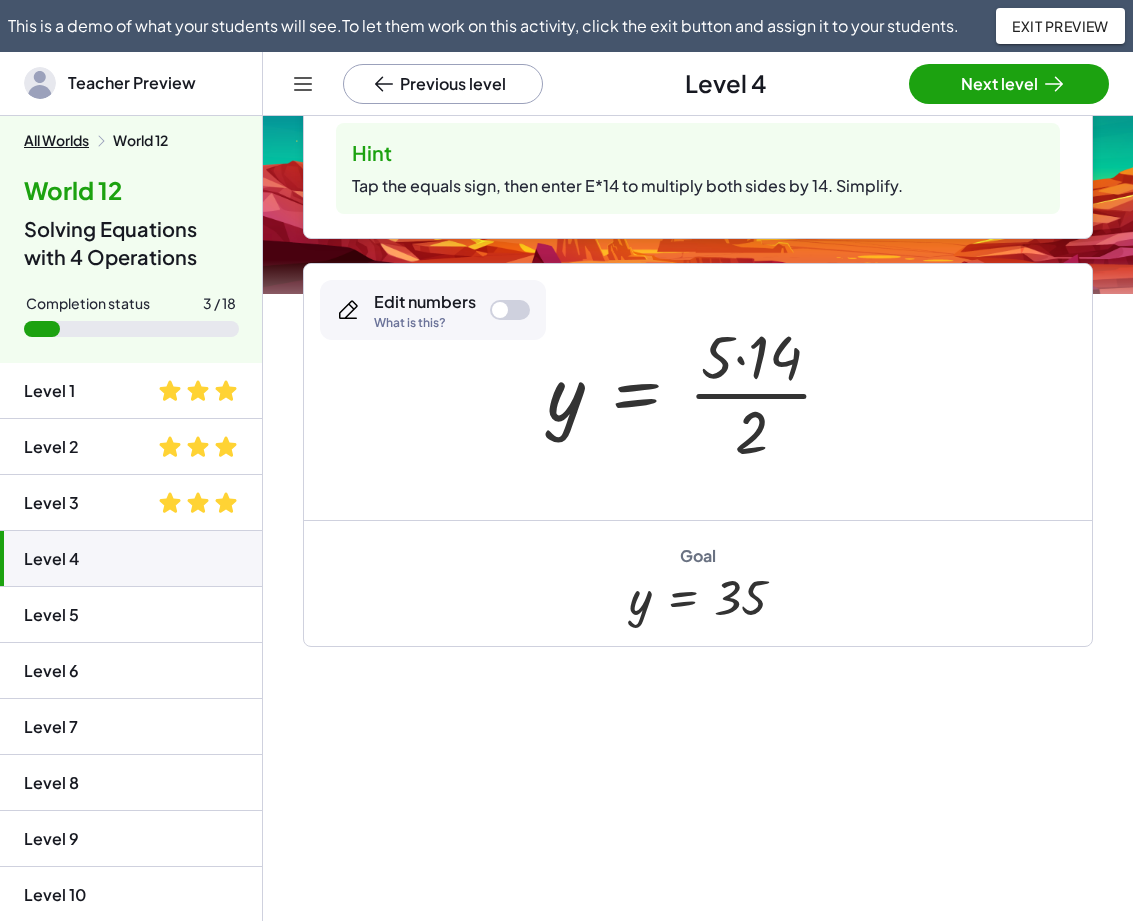 click at bounding box center [698, 392] 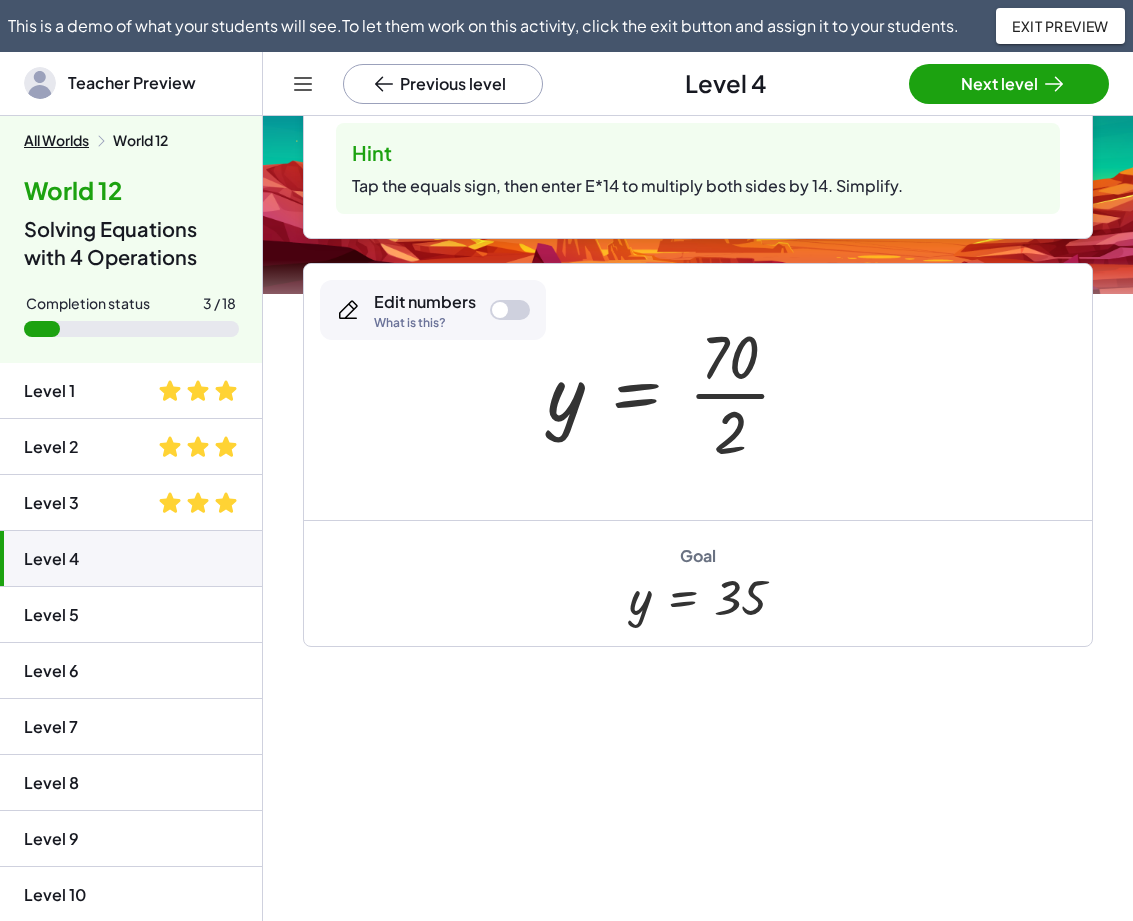 click at bounding box center [677, 392] 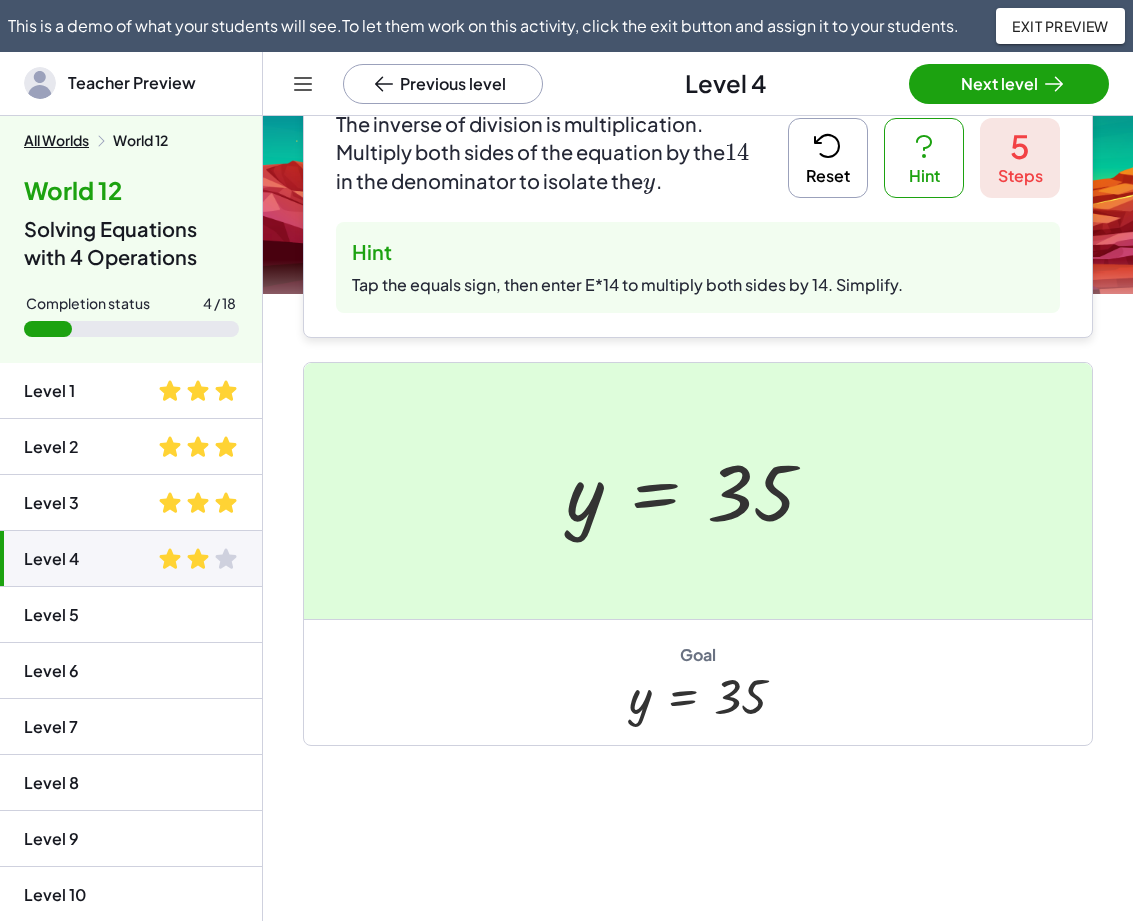 scroll, scrollTop: 206, scrollLeft: 0, axis: vertical 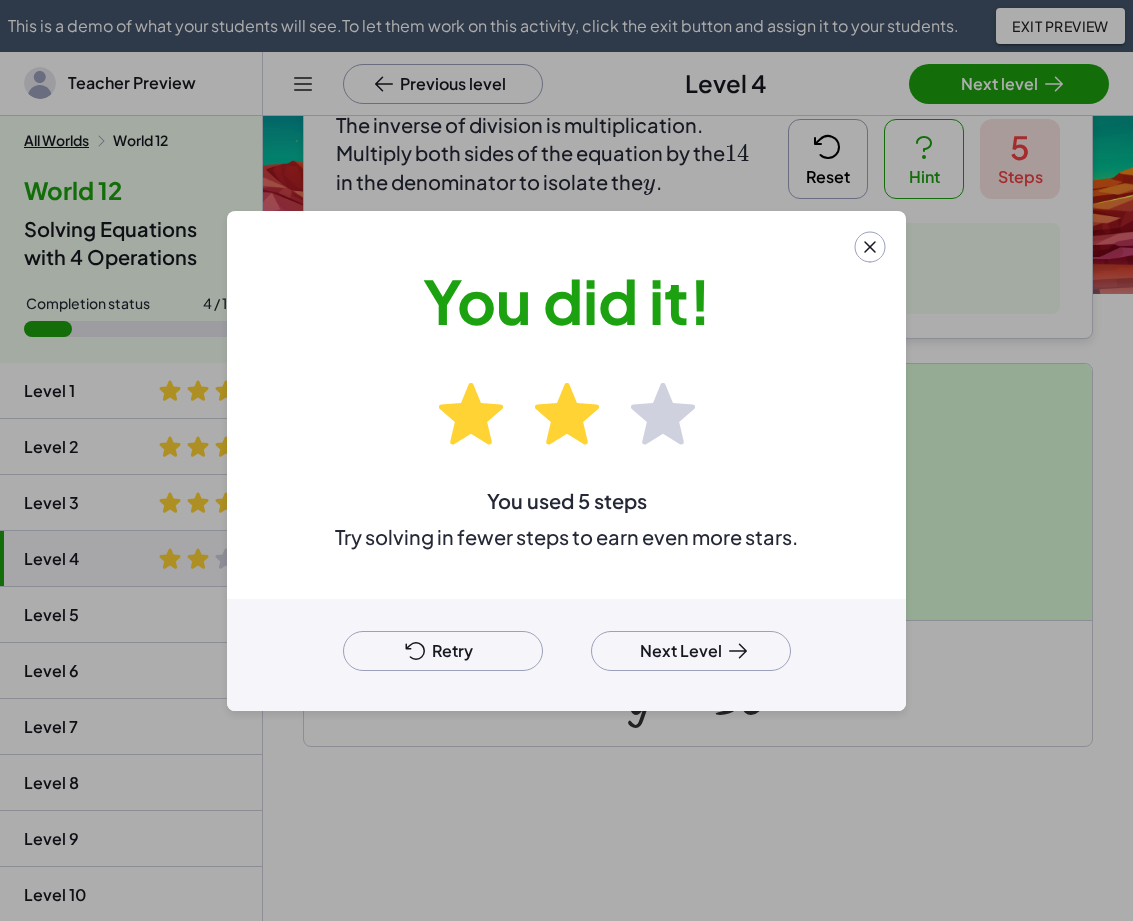 click on "Retry" at bounding box center (443, 651) 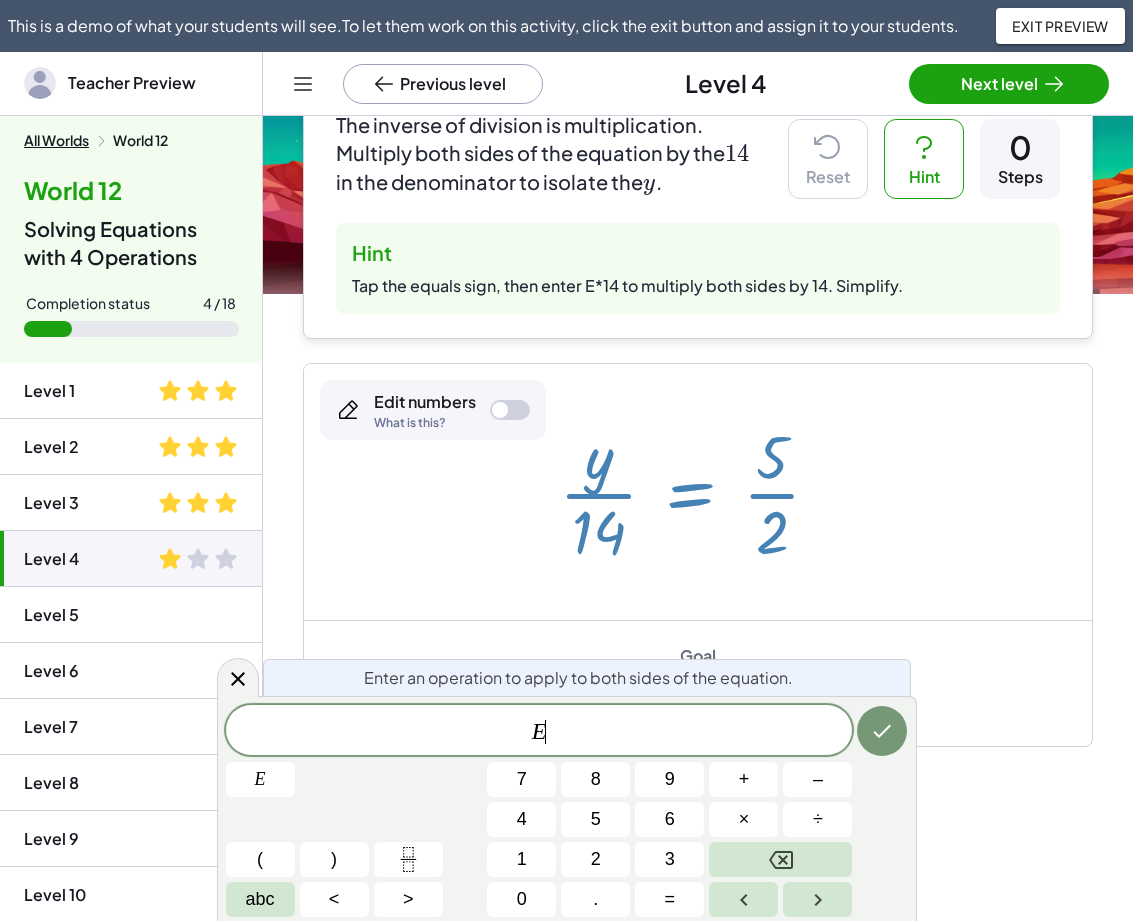 click at bounding box center (698, 492) 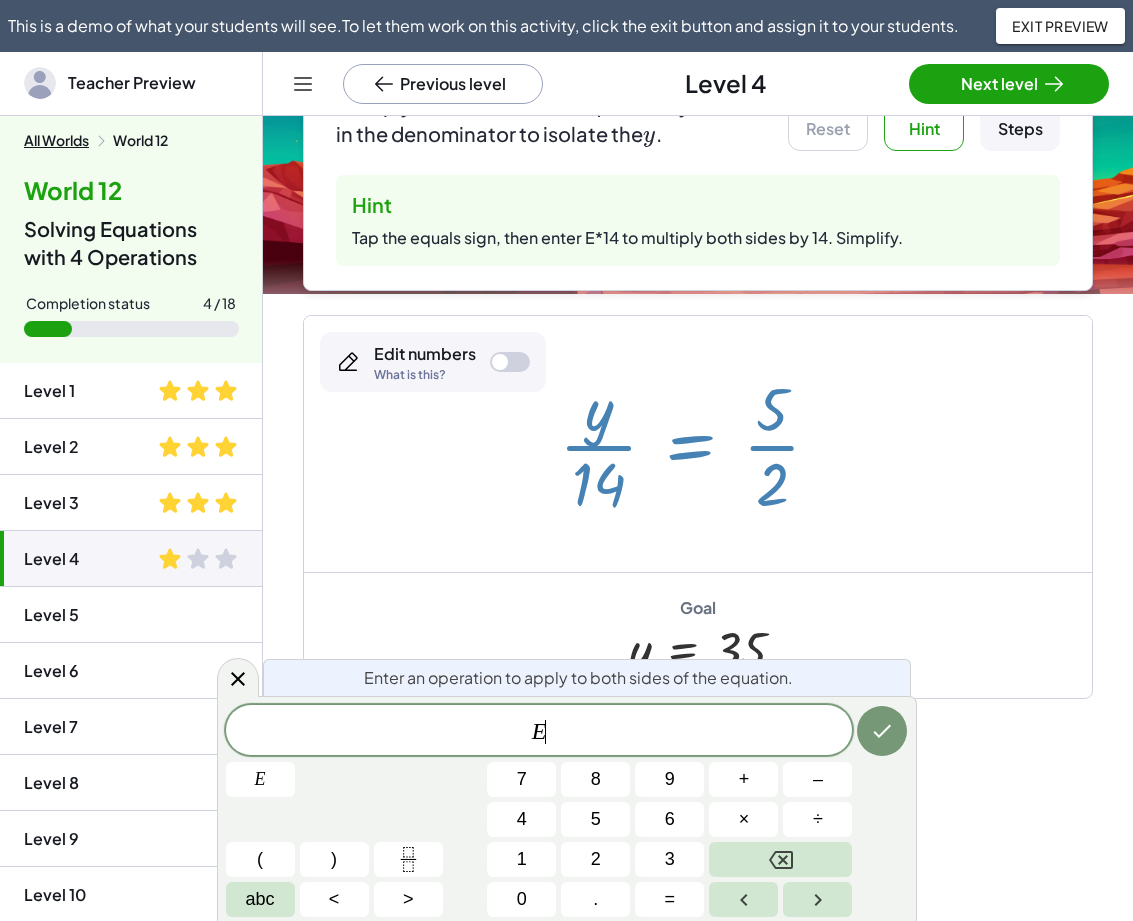 scroll, scrollTop: 306, scrollLeft: 0, axis: vertical 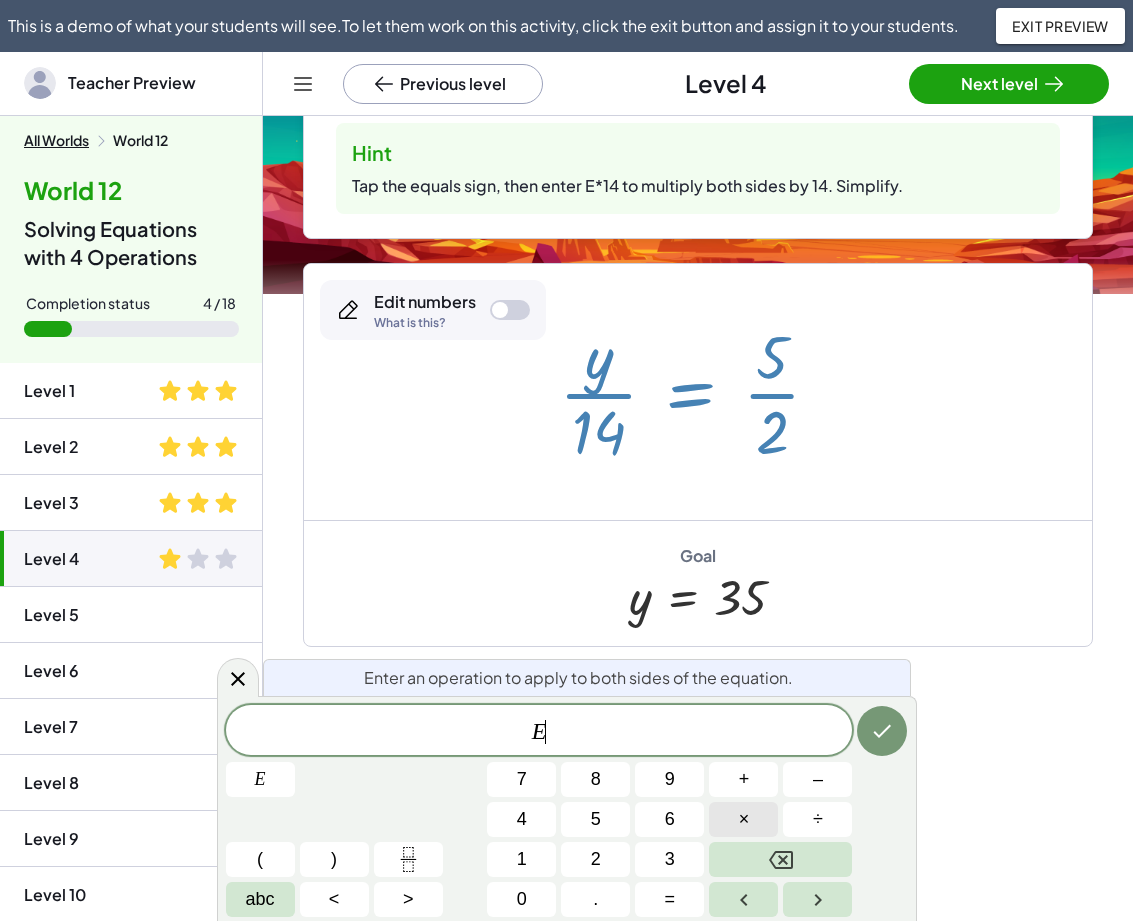 click on "×" at bounding box center [743, 819] 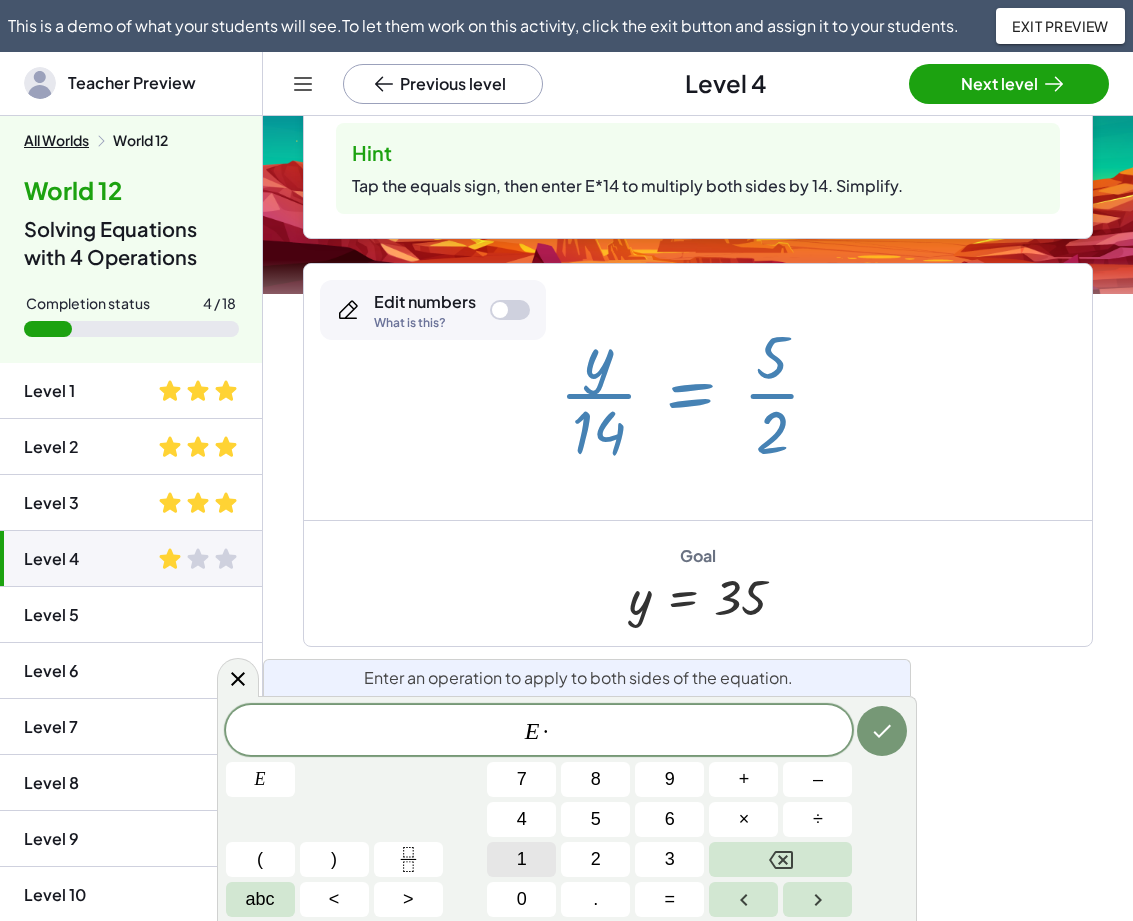 click on "1" at bounding box center [521, 859] 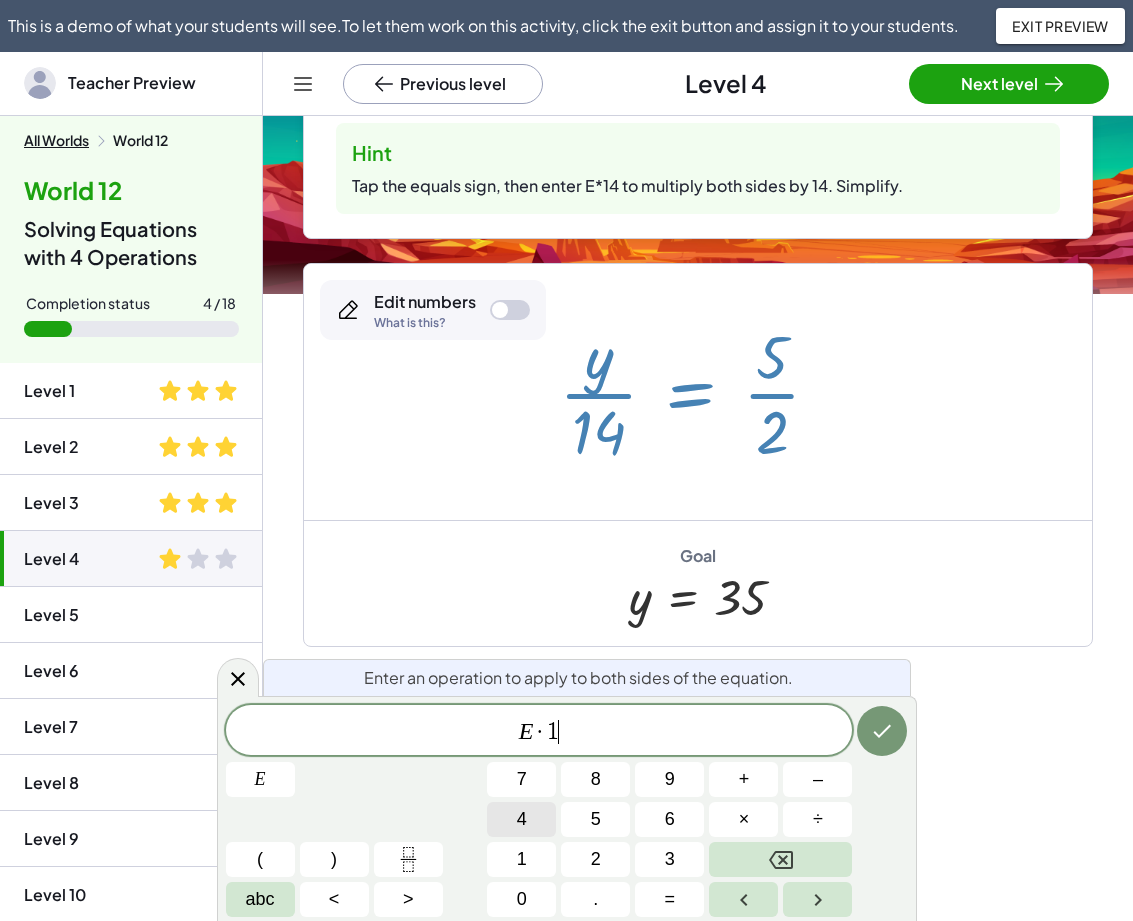 click on "4" at bounding box center (521, 819) 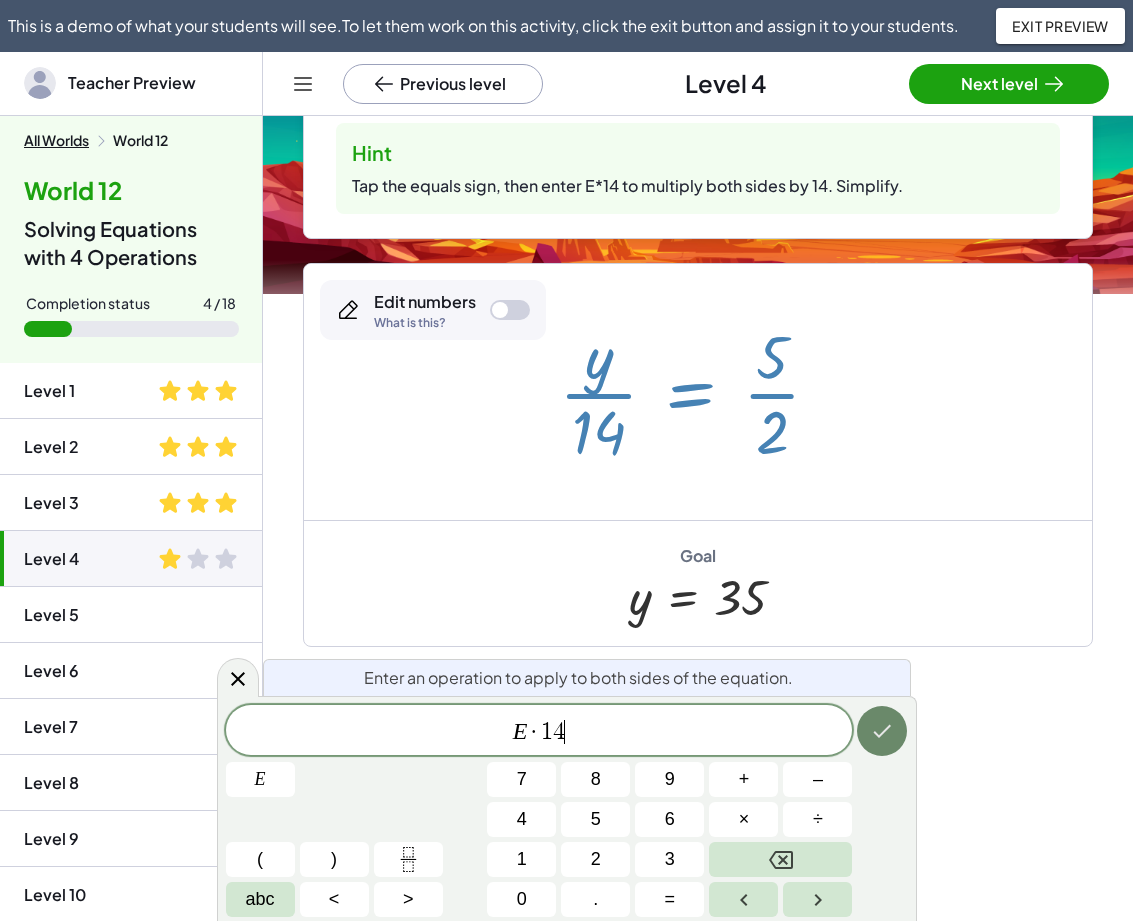 click at bounding box center (882, 731) 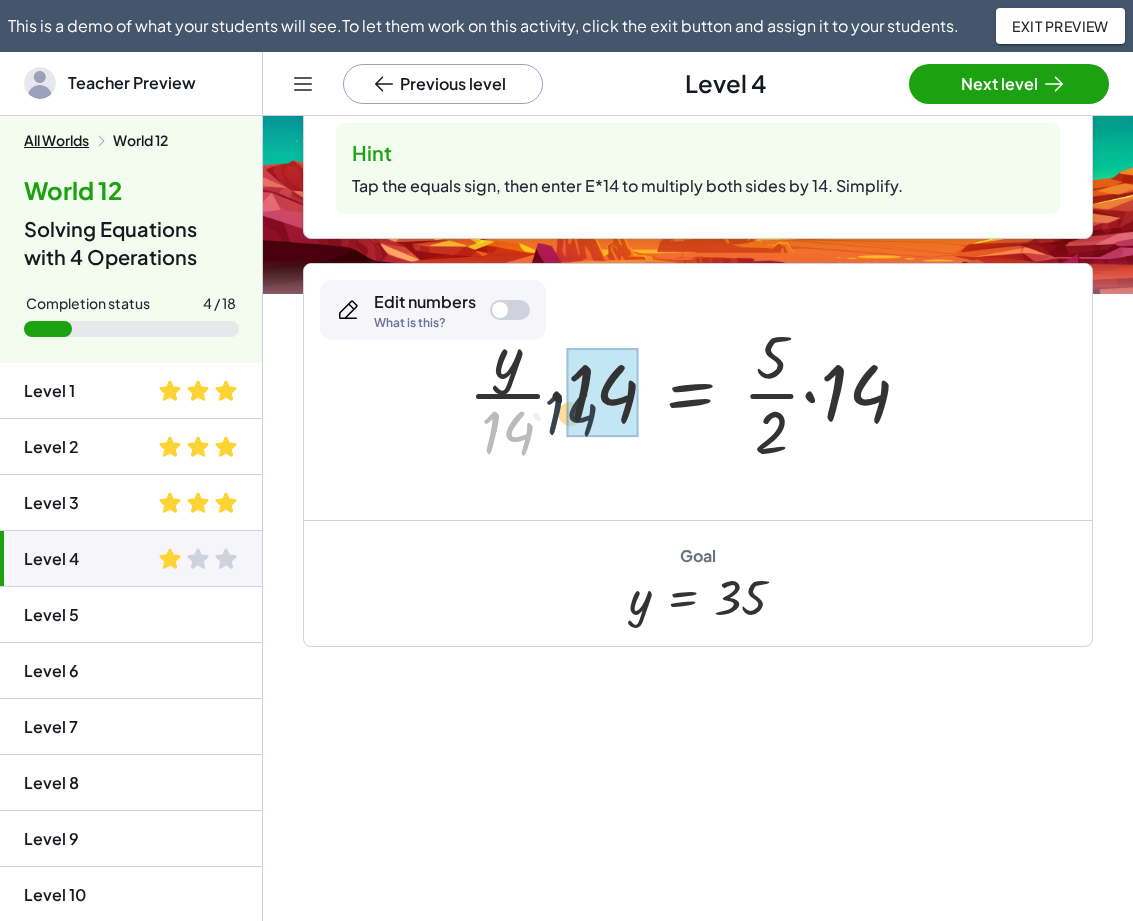 drag, startPoint x: 508, startPoint y: 424, endPoint x: 583, endPoint y: 398, distance: 79.37884 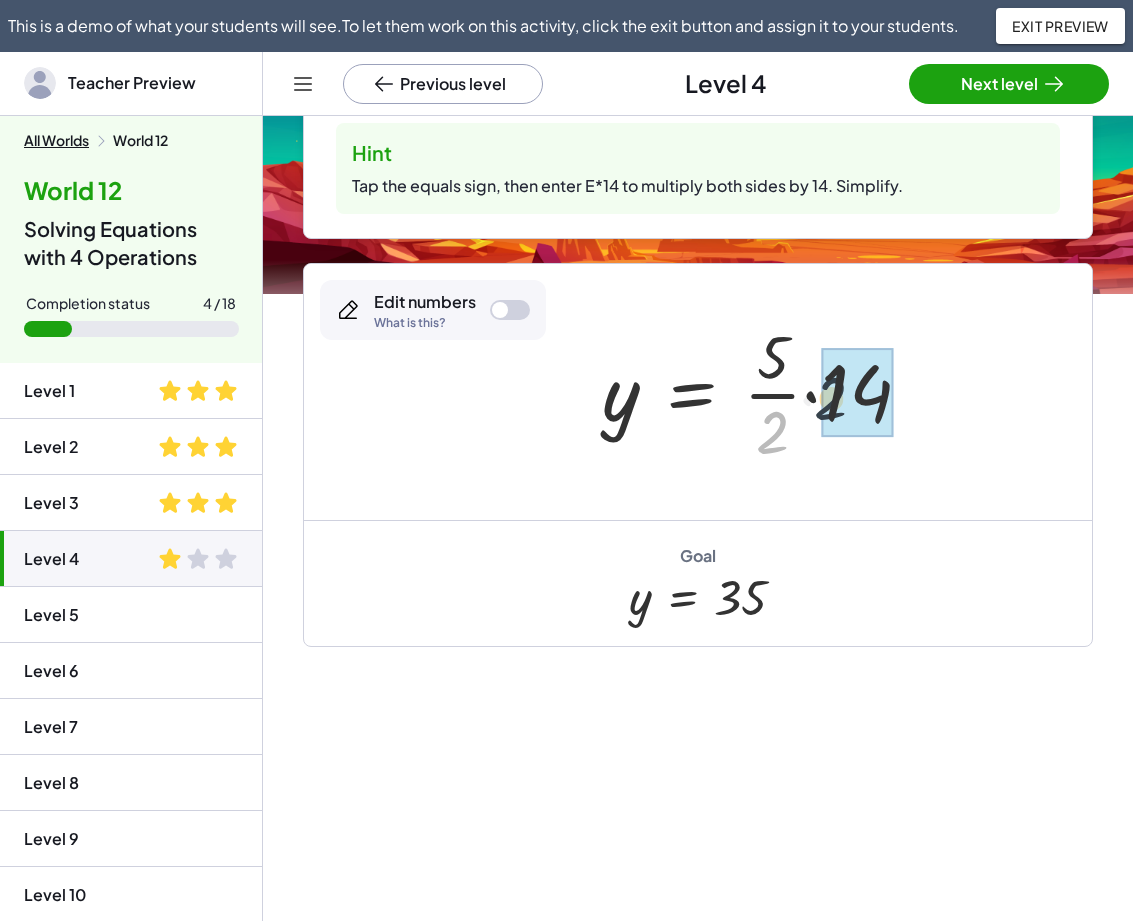 drag, startPoint x: 783, startPoint y: 423, endPoint x: 853, endPoint y: 387, distance: 78.714676 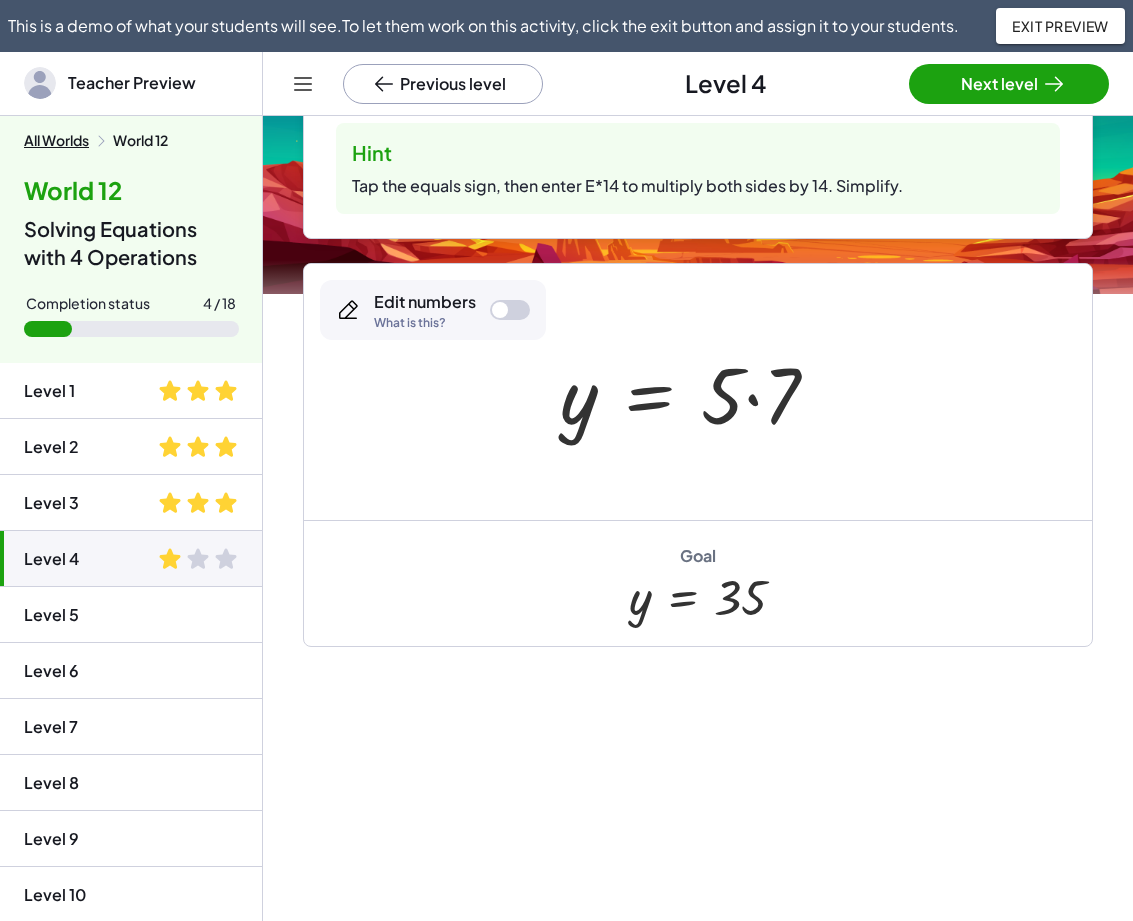 click at bounding box center (697, 392) 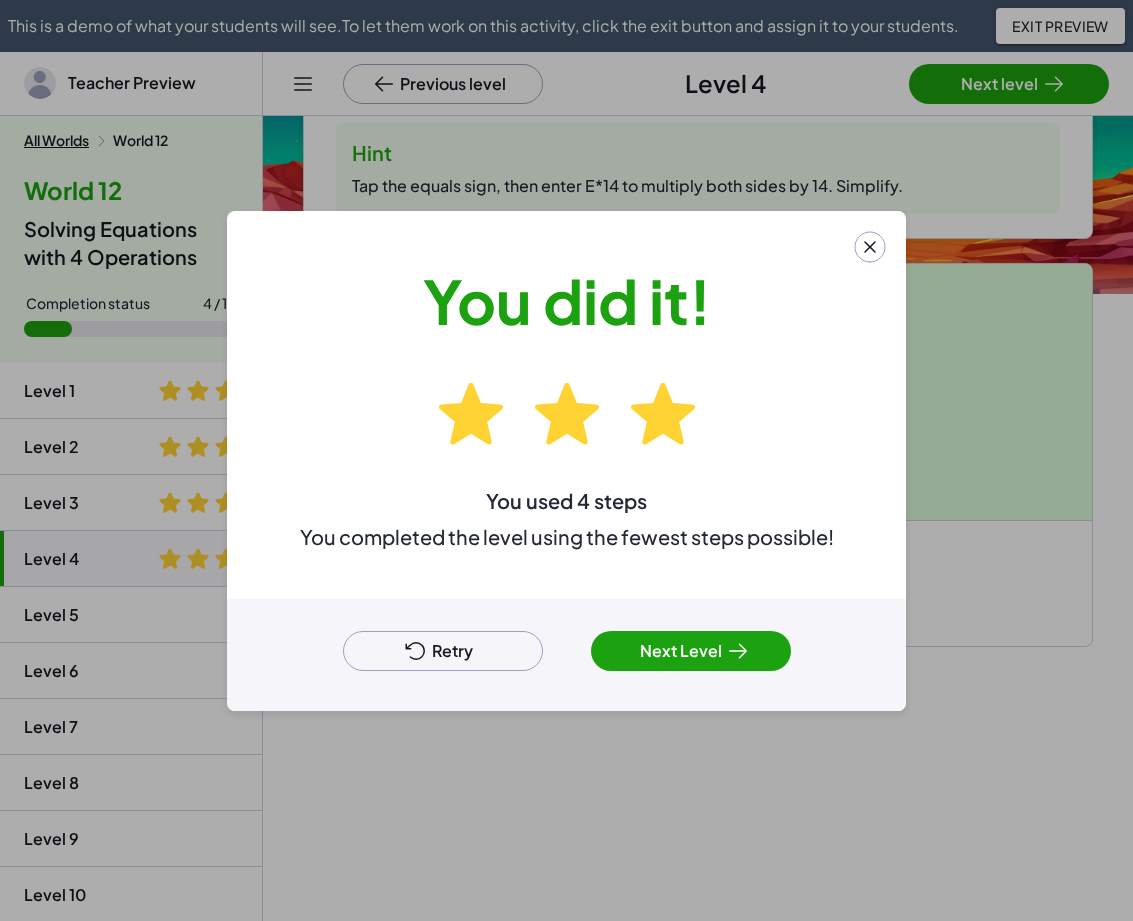 click on "Retry" at bounding box center [443, 651] 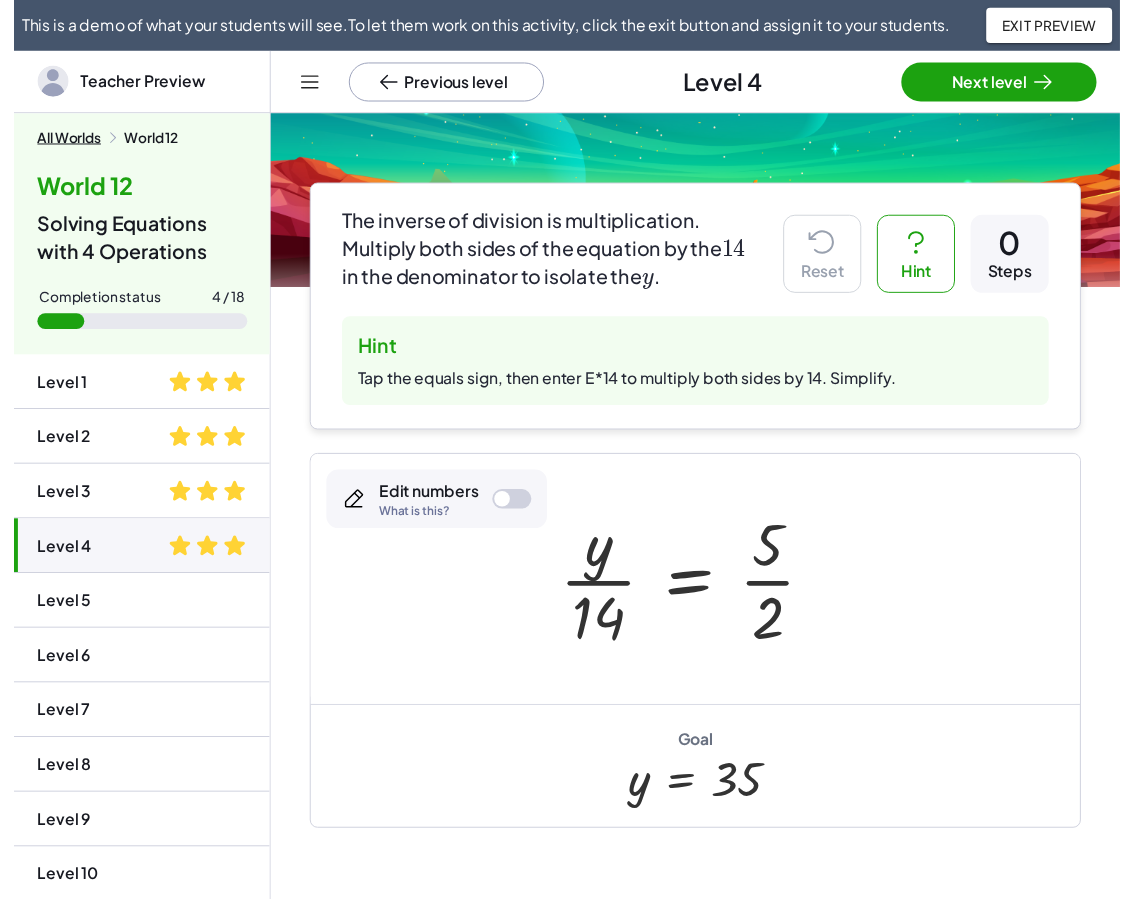 scroll, scrollTop: 106, scrollLeft: 0, axis: vertical 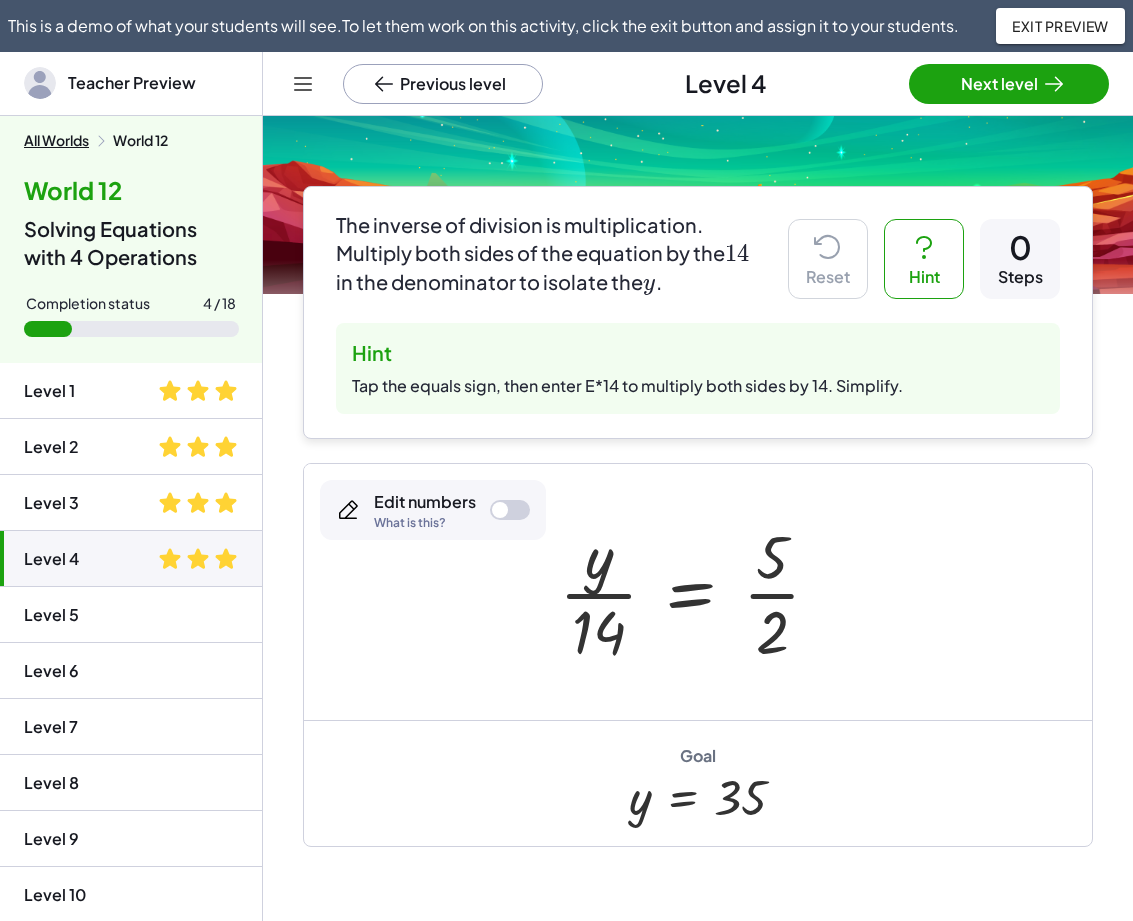 click at bounding box center (698, 592) 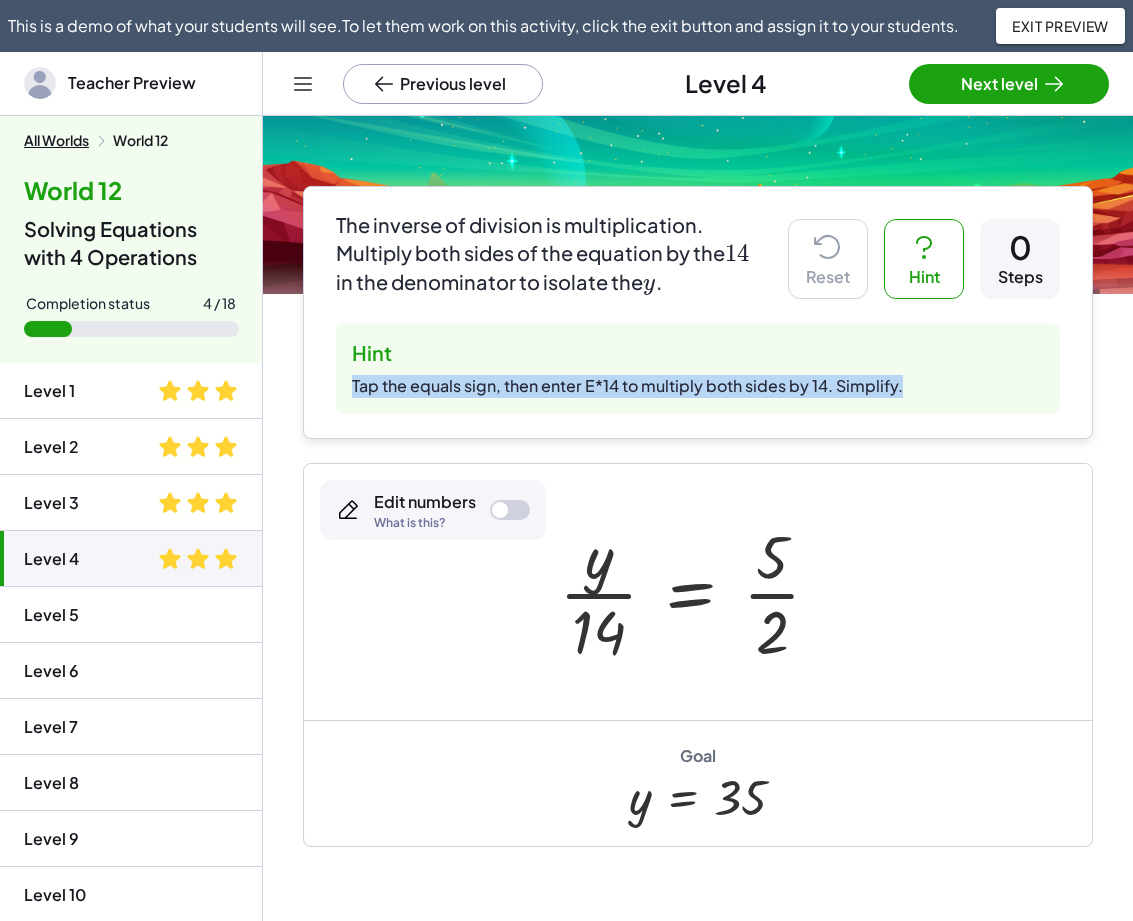 drag, startPoint x: 905, startPoint y: 389, endPoint x: 349, endPoint y: 392, distance: 556.0081 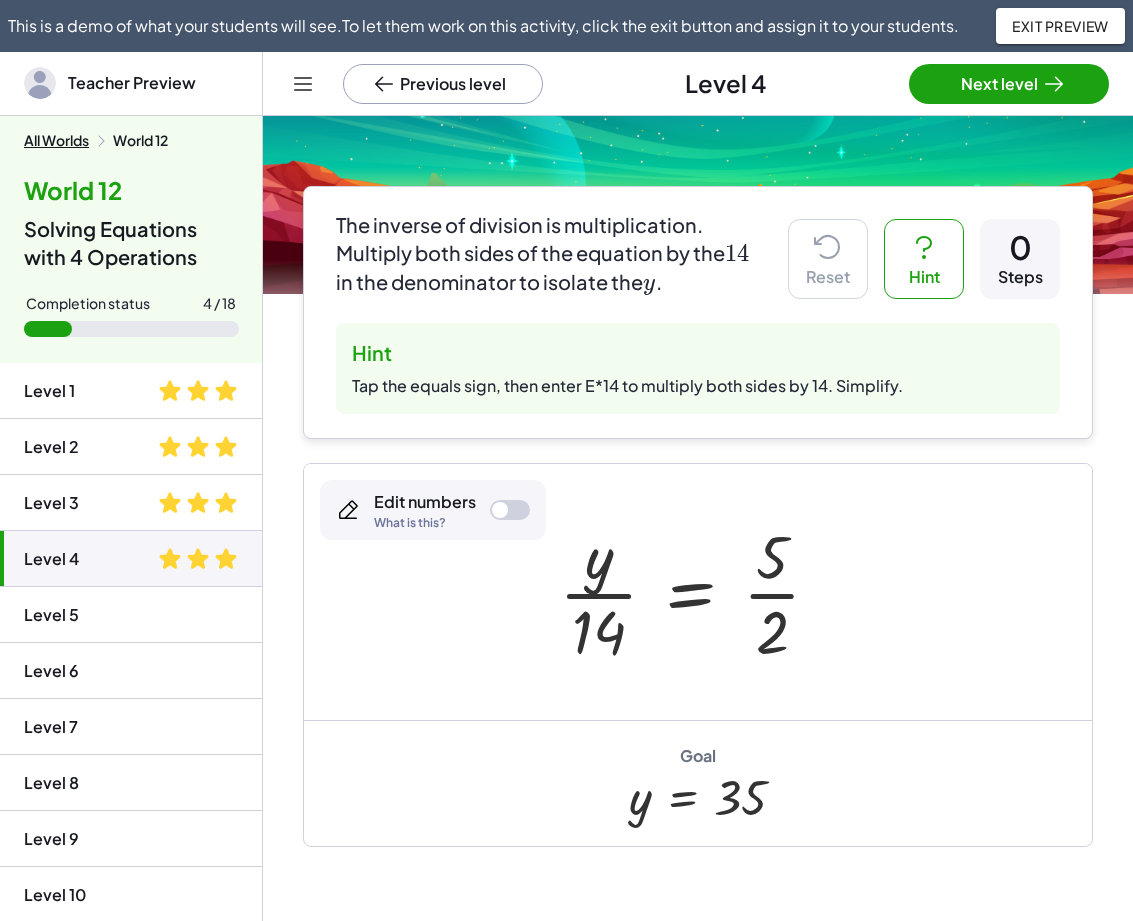 click on "Level 5" 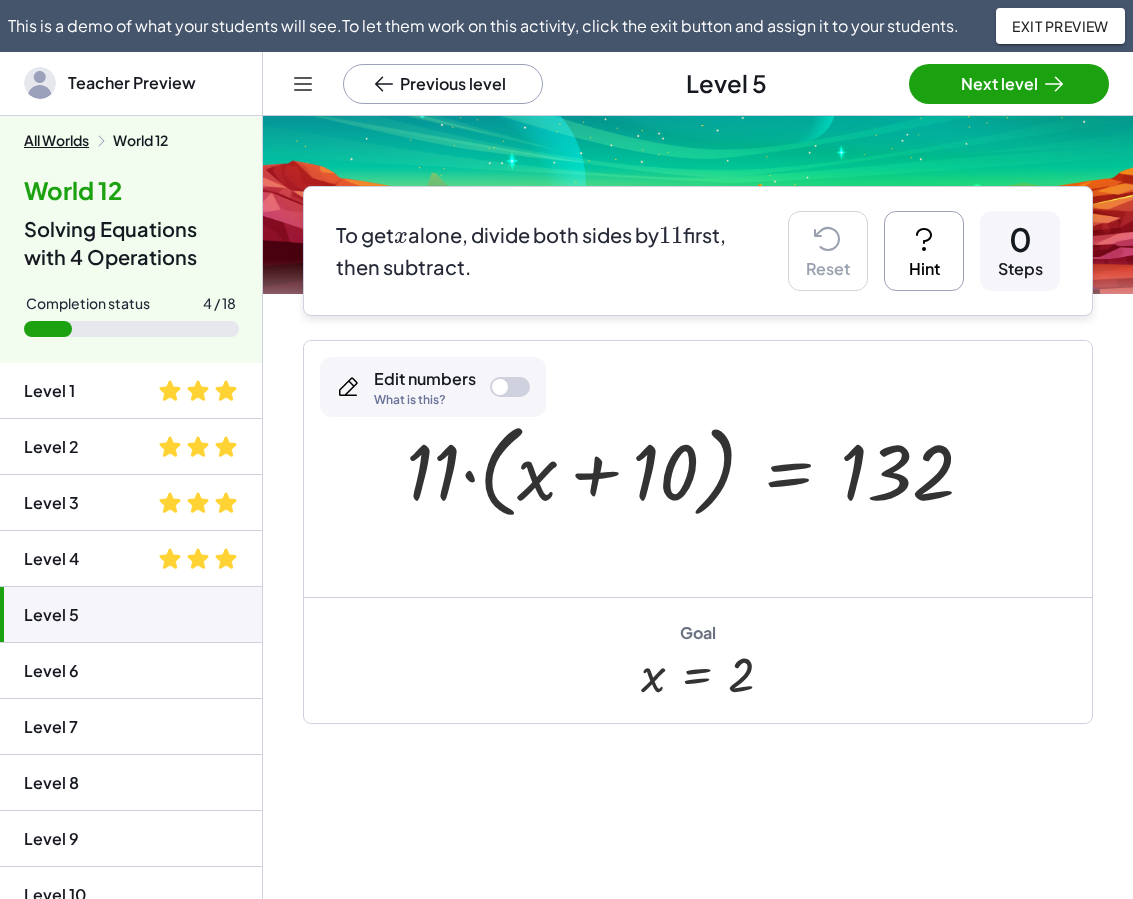 click 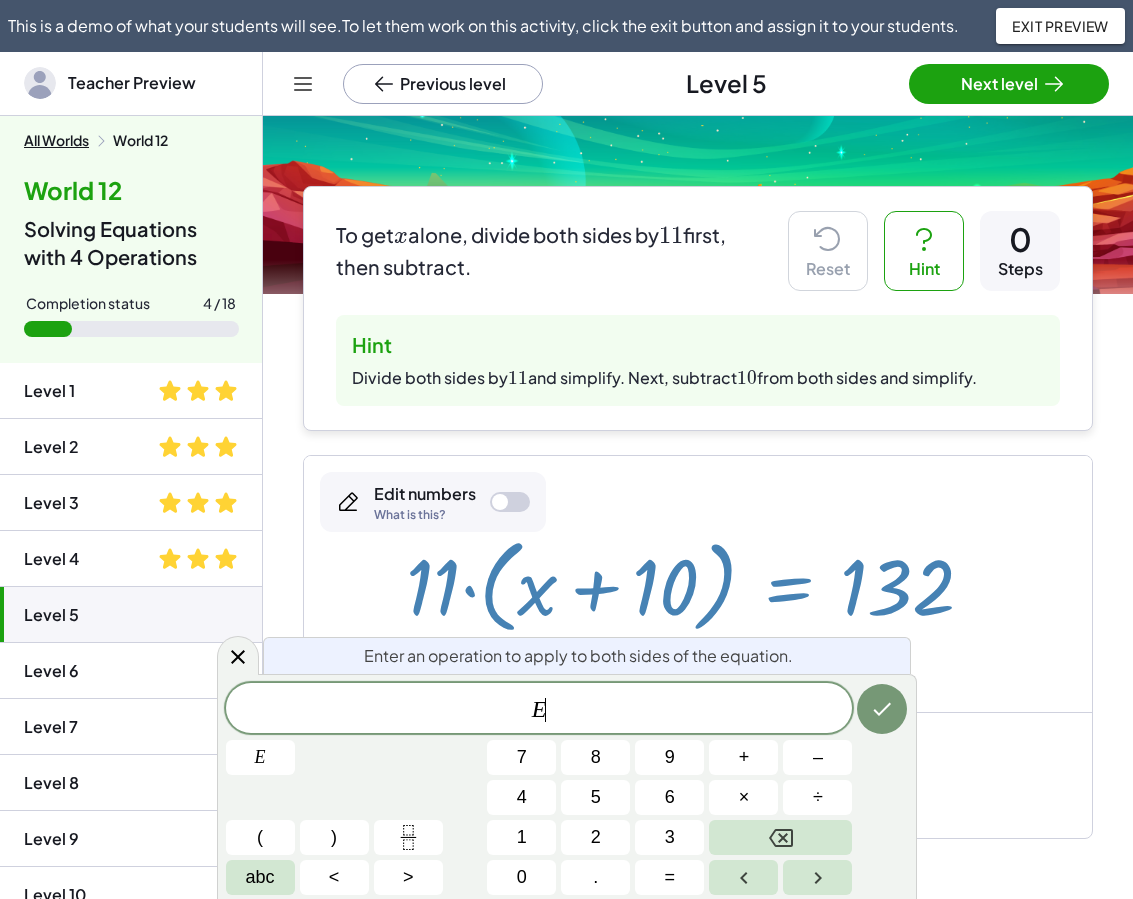 click at bounding box center (698, 583) 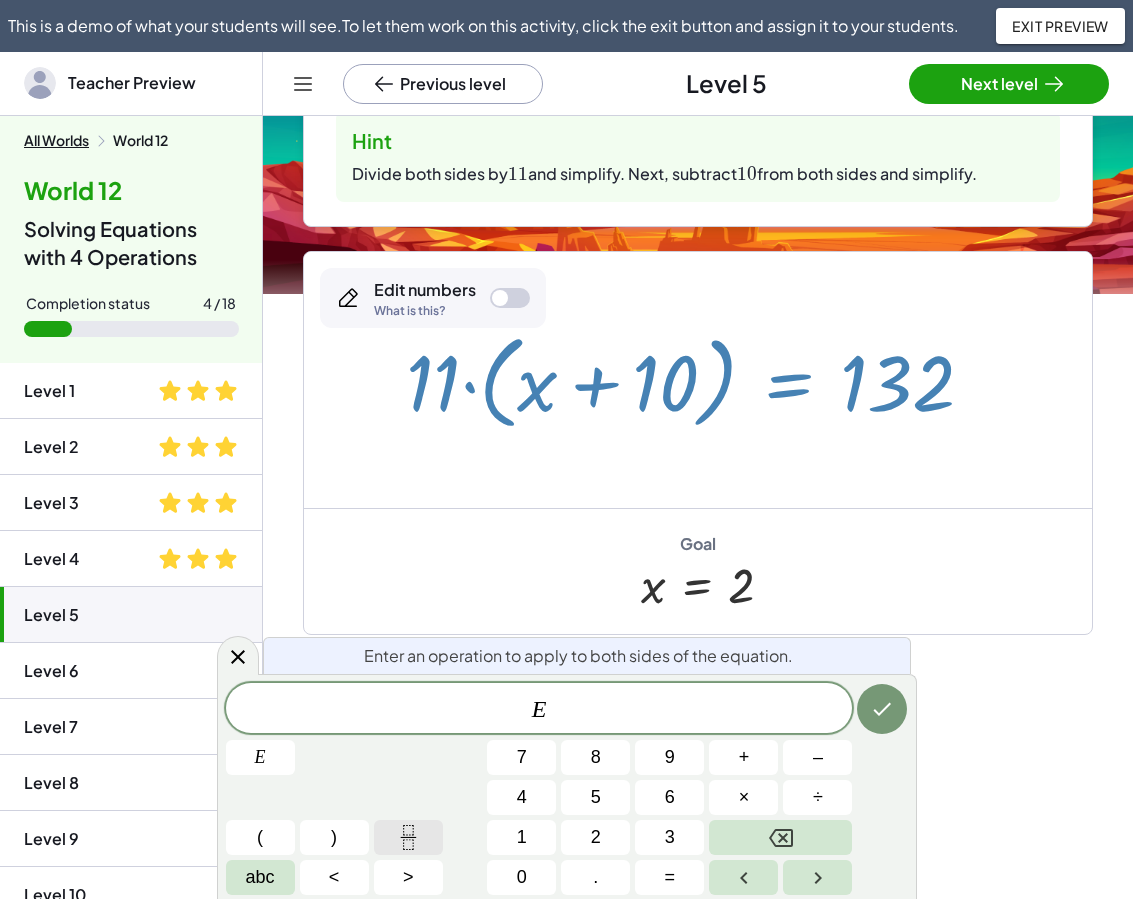 scroll, scrollTop: 320, scrollLeft: 0, axis: vertical 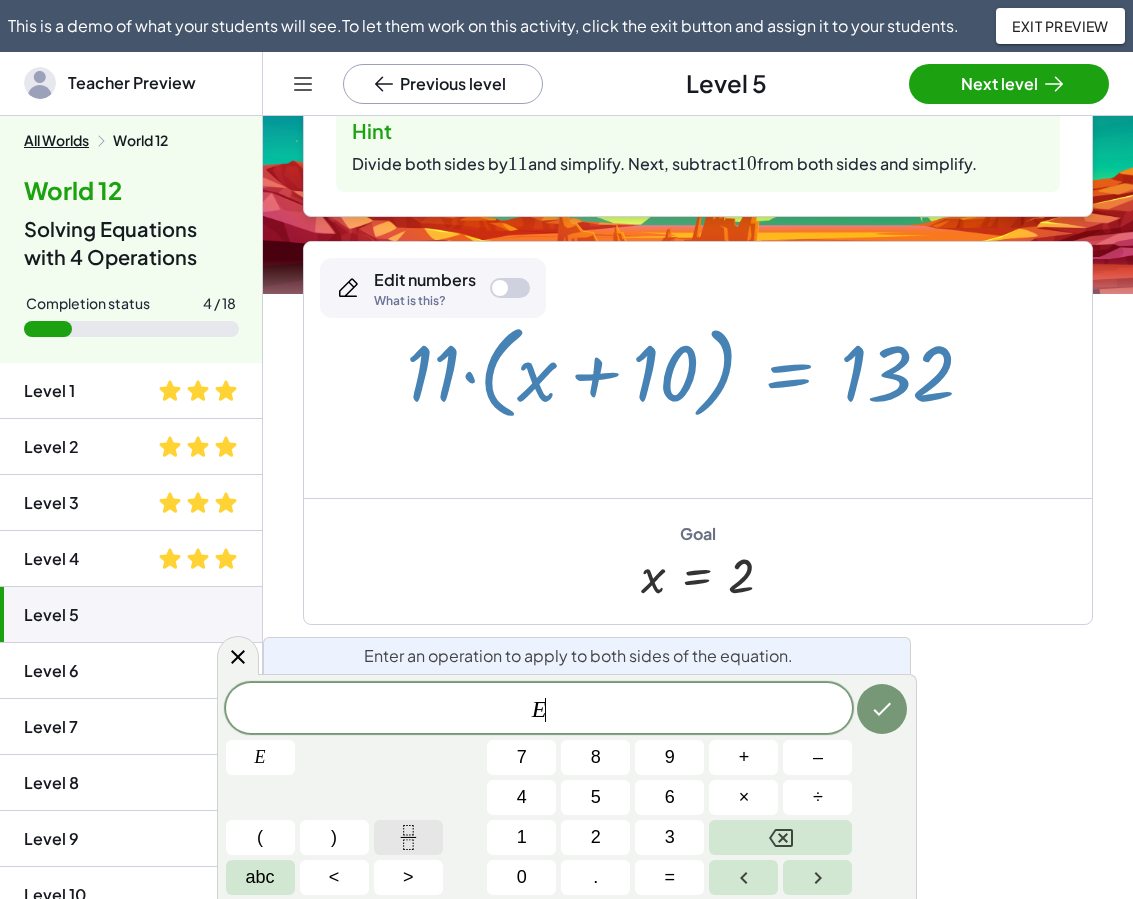 click 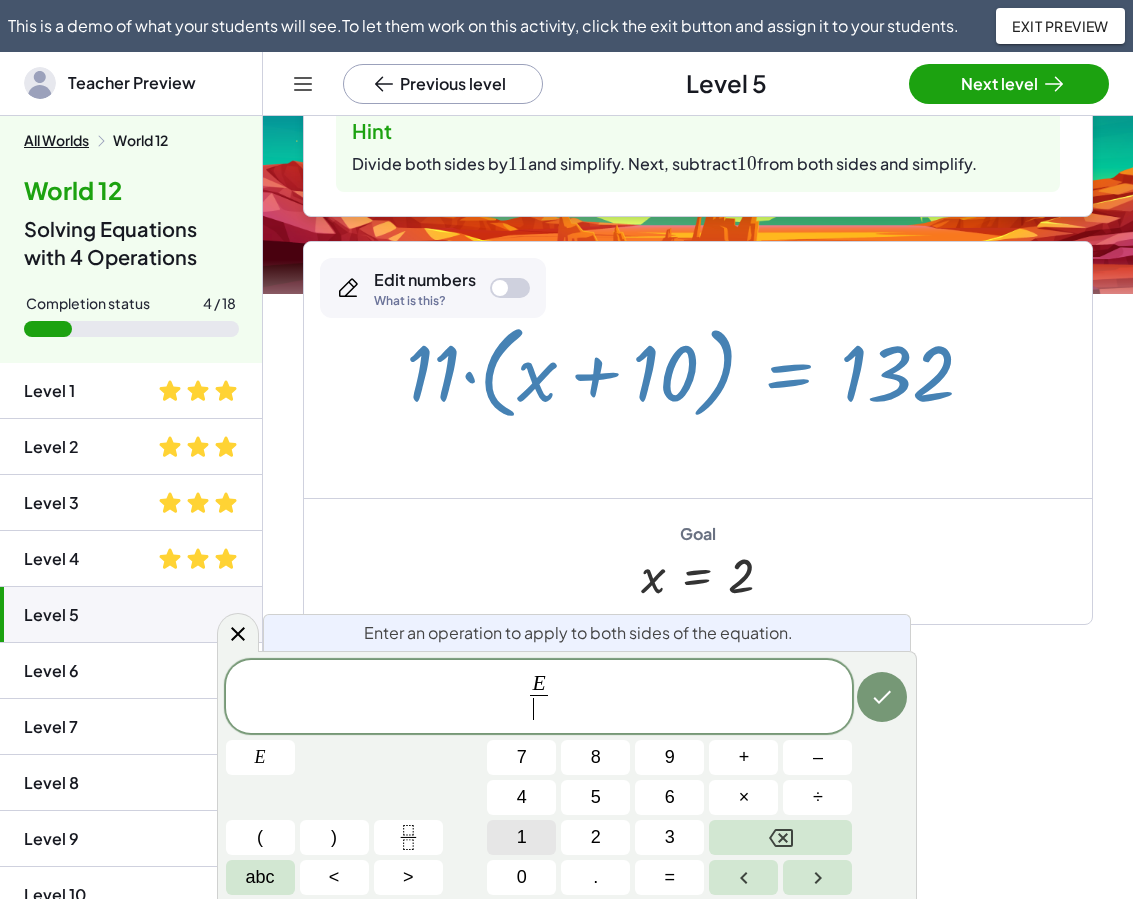 click on "1" at bounding box center (521, 837) 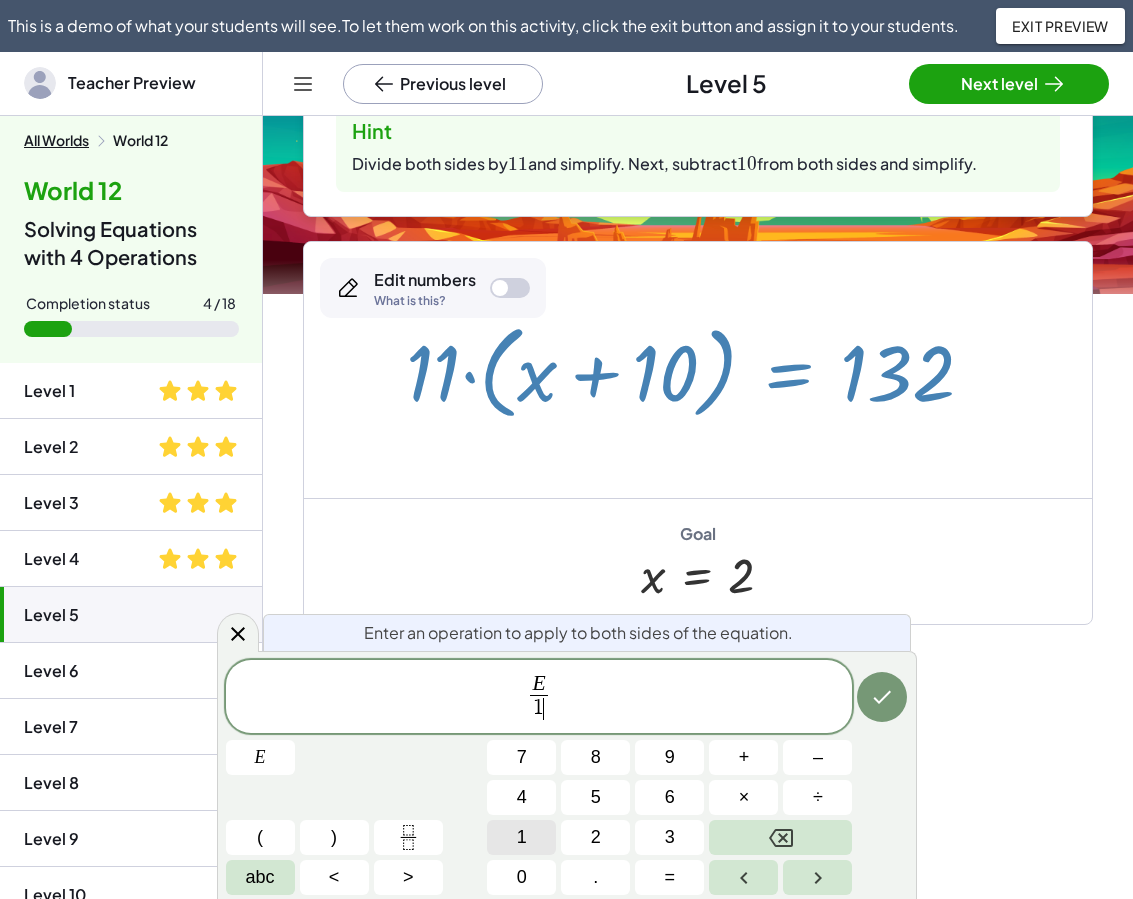 click on "1" at bounding box center [521, 837] 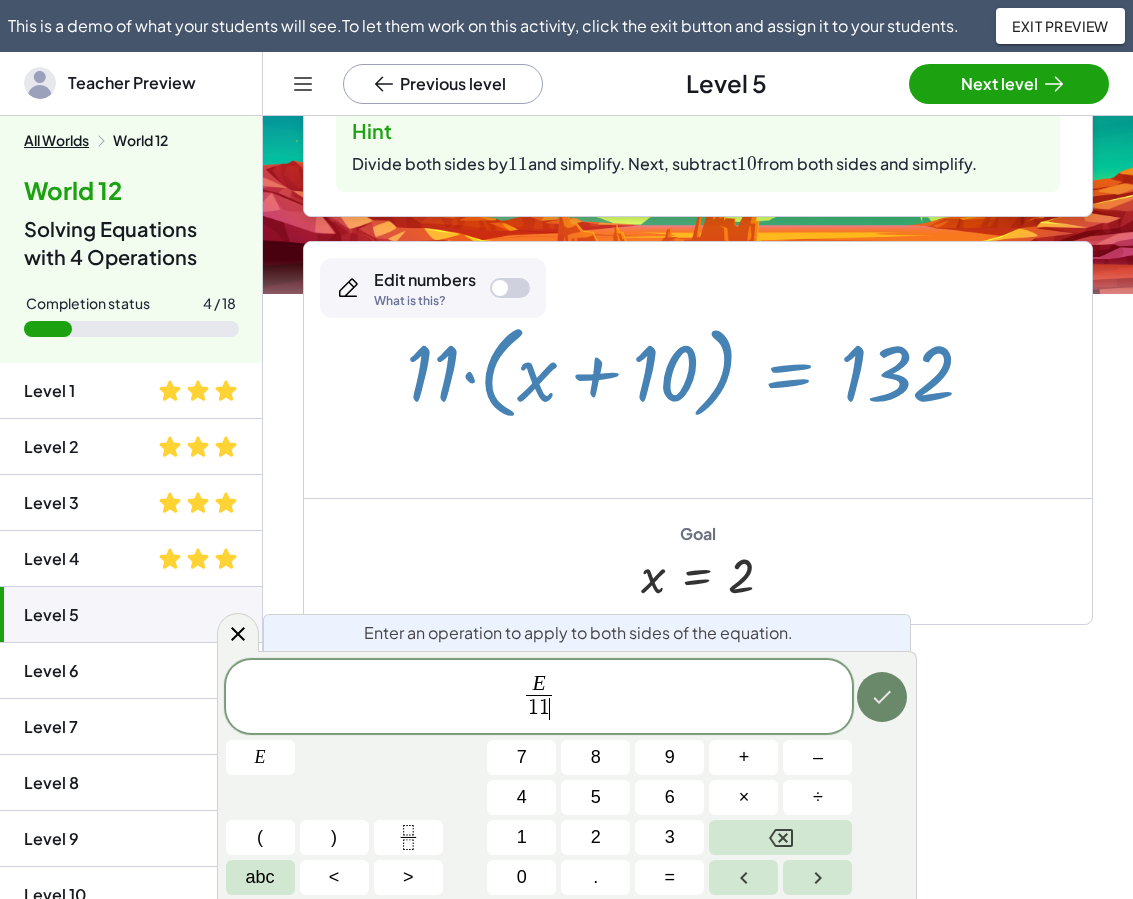 click 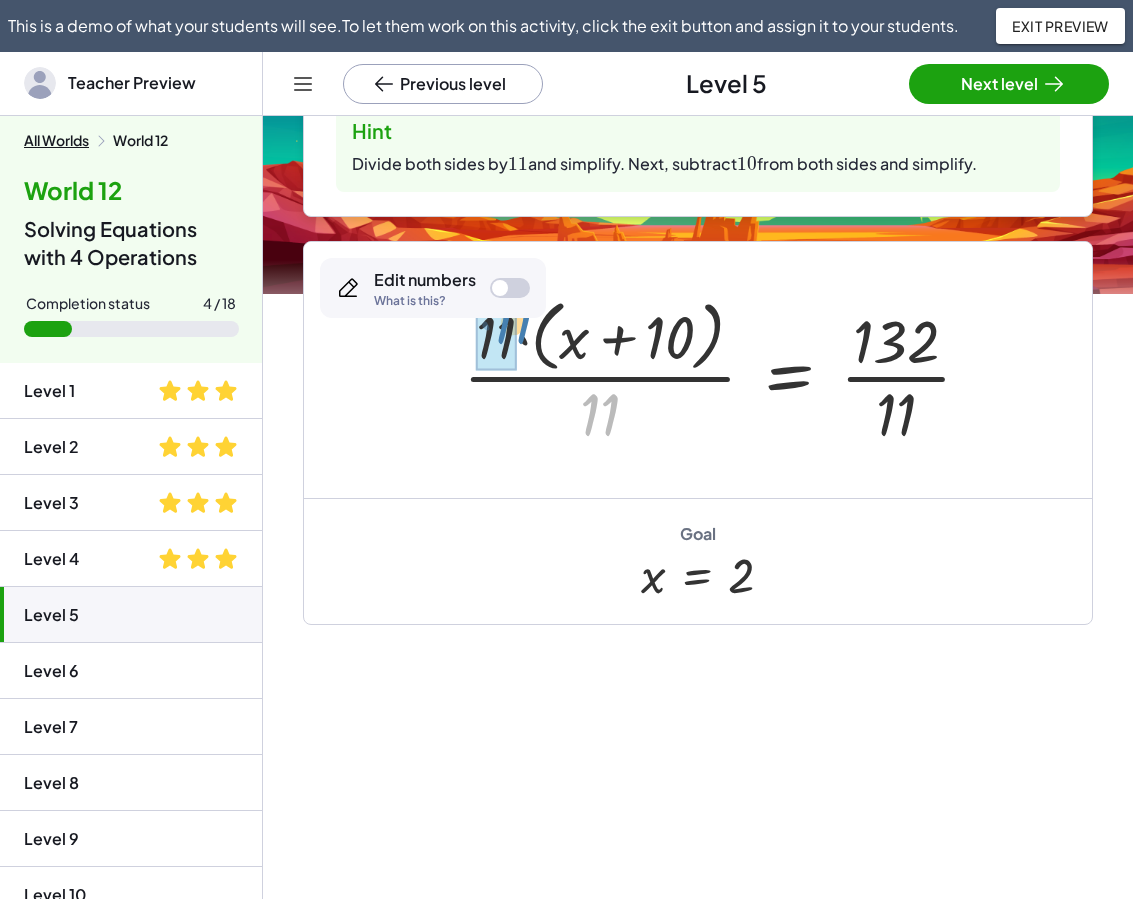 drag, startPoint x: 605, startPoint y: 420, endPoint x: 519, endPoint y: 329, distance: 125.207825 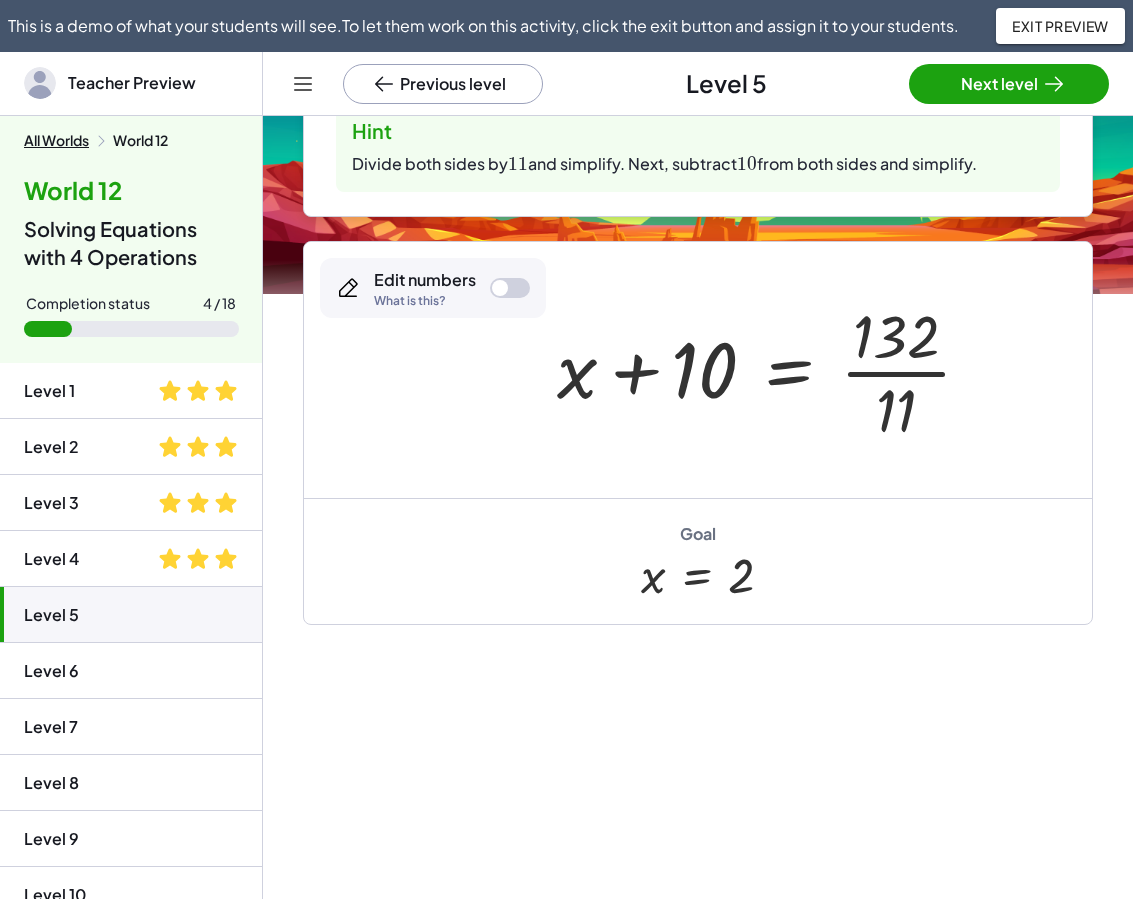 click at bounding box center (772, 370) 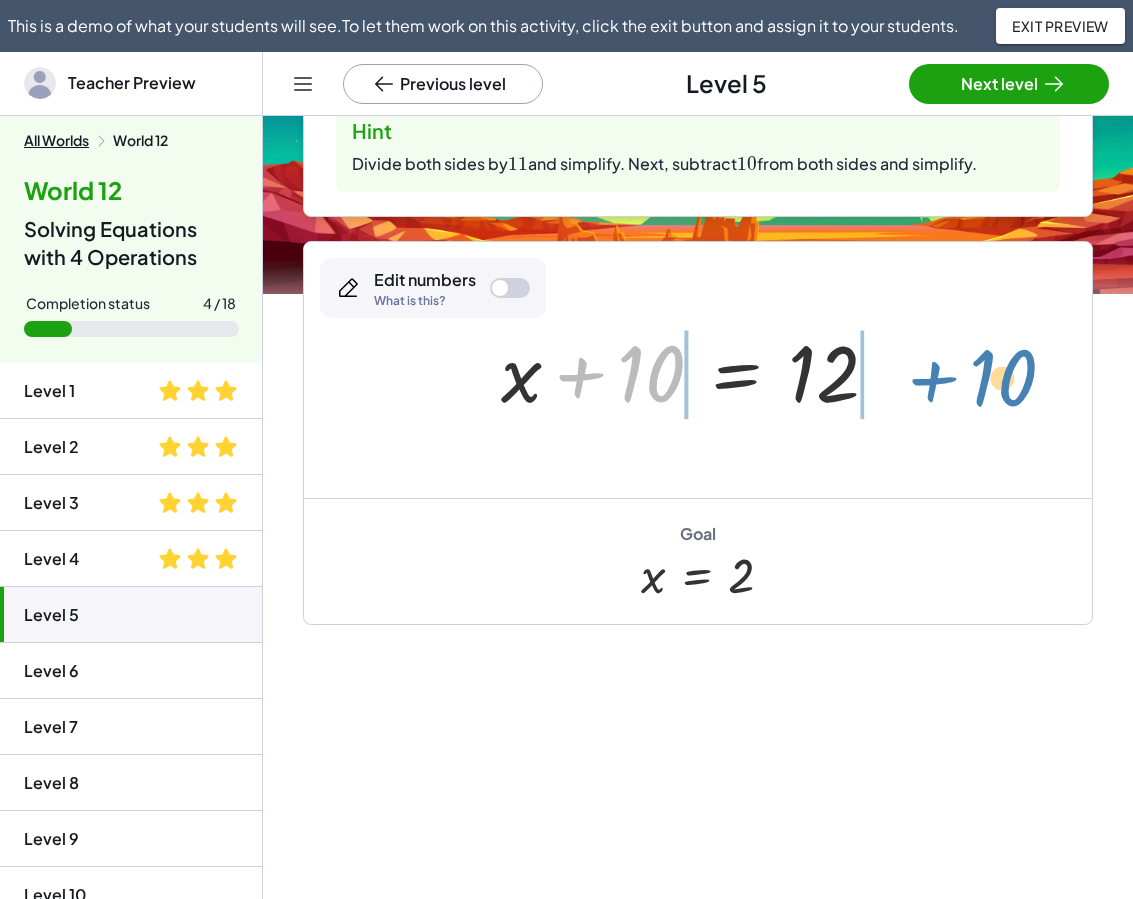 drag, startPoint x: 581, startPoint y: 373, endPoint x: 933, endPoint y: 377, distance: 352.02274 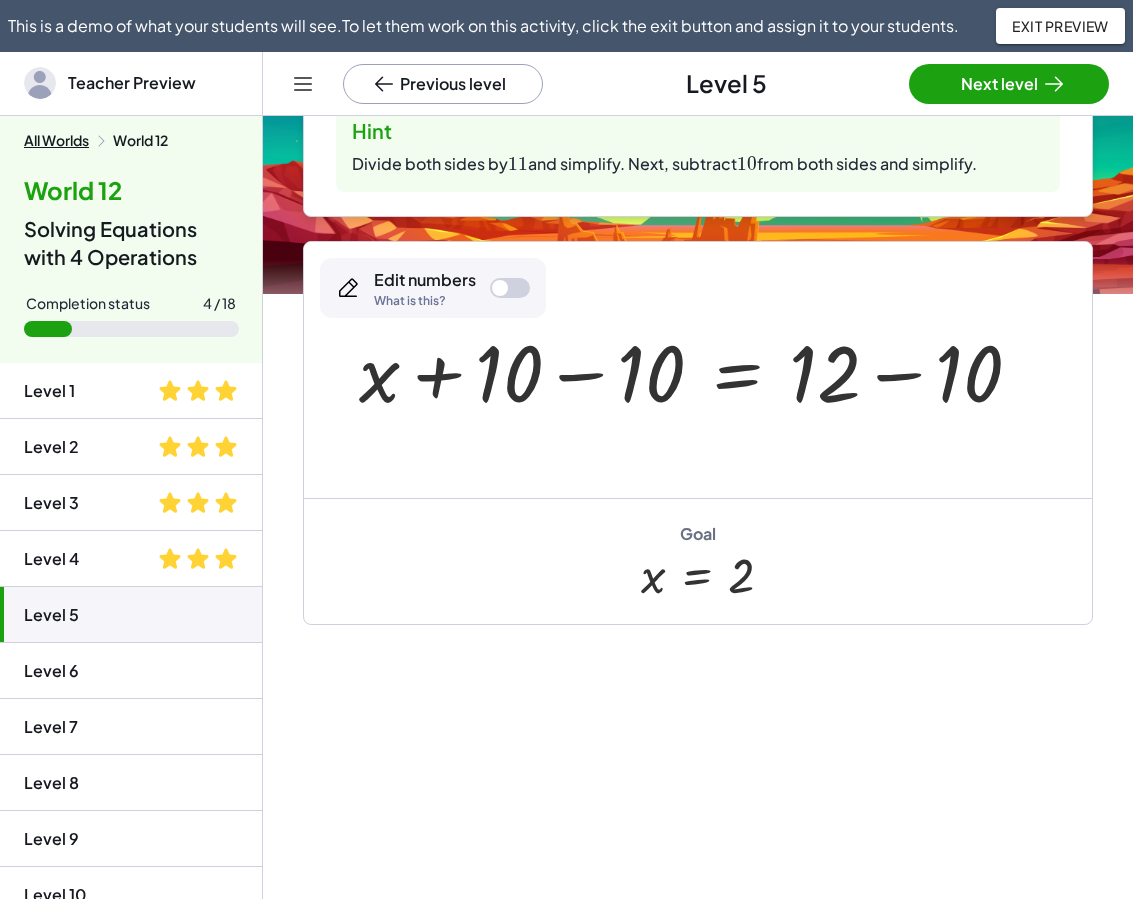 click at bounding box center [698, 370] 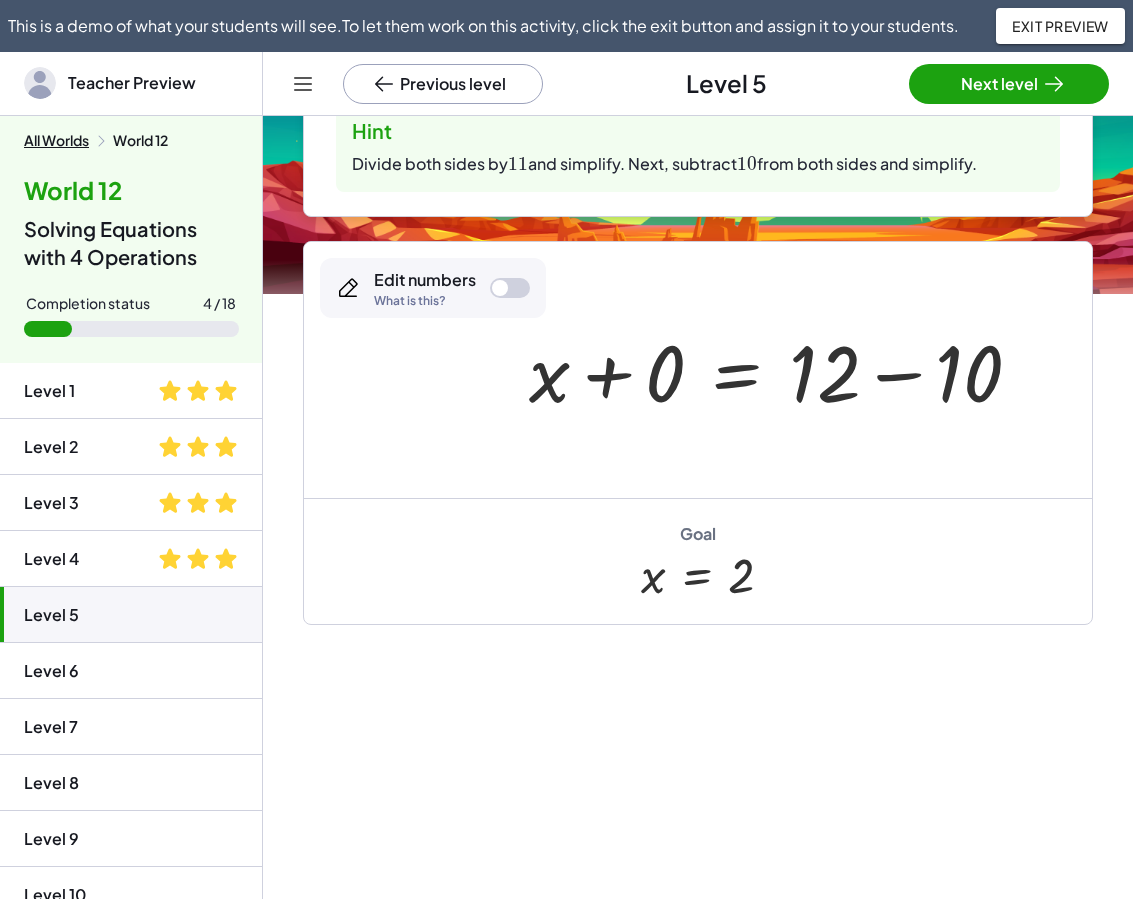 click at bounding box center (783, 370) 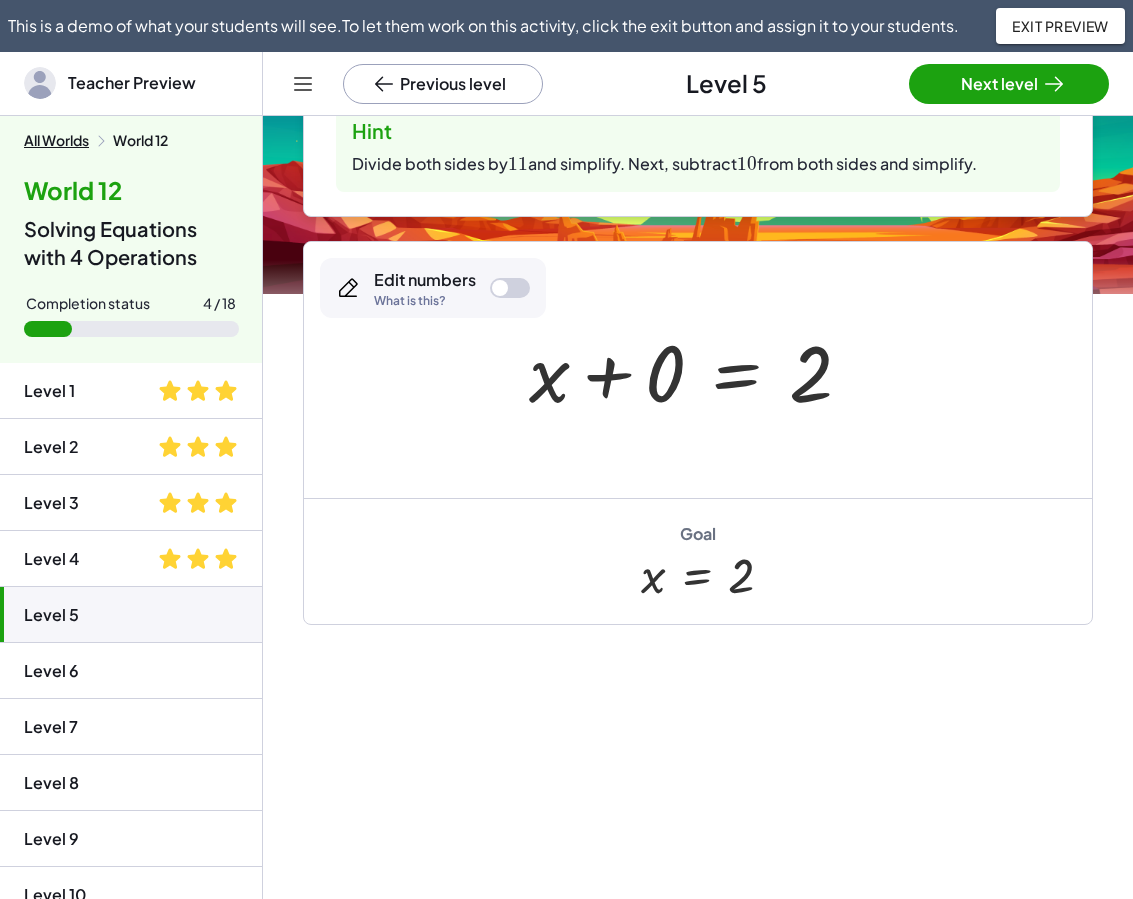 click at bounding box center [698, 370] 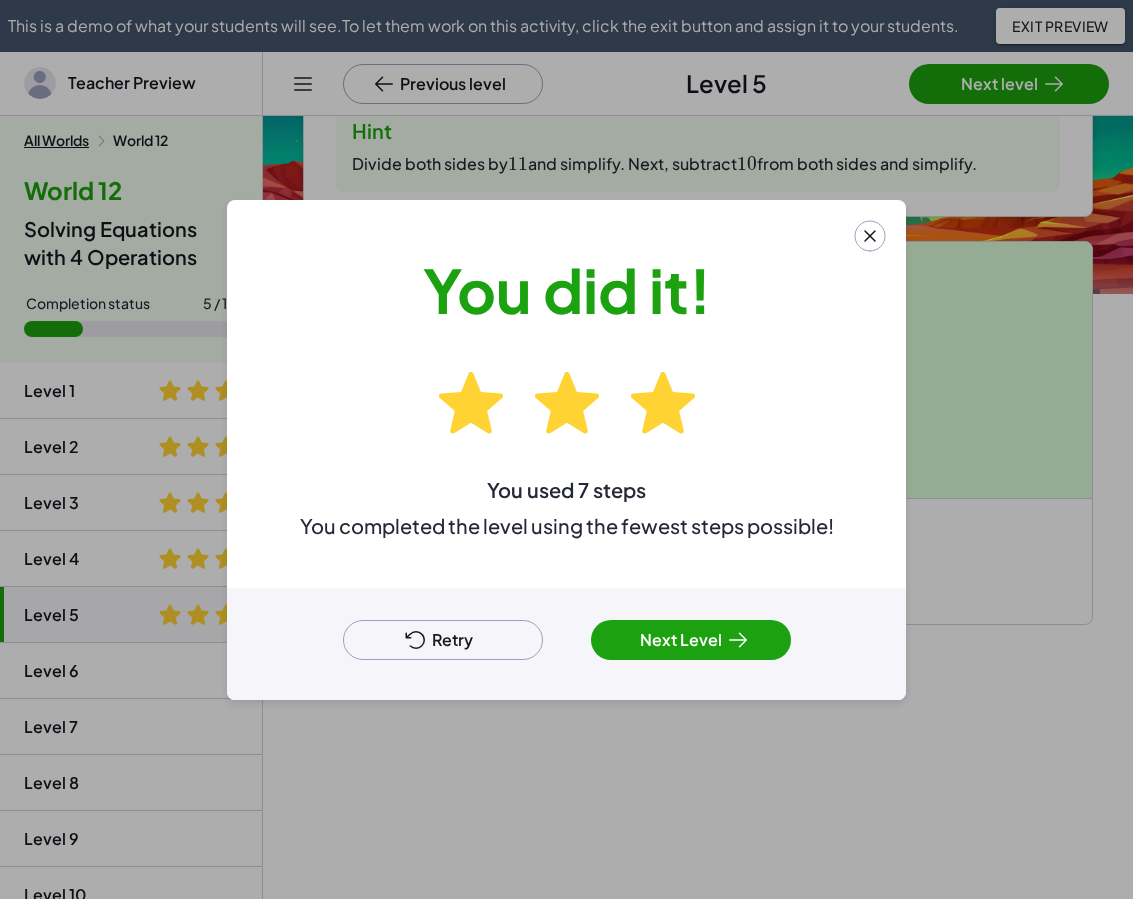 click on "Retry" at bounding box center (443, 640) 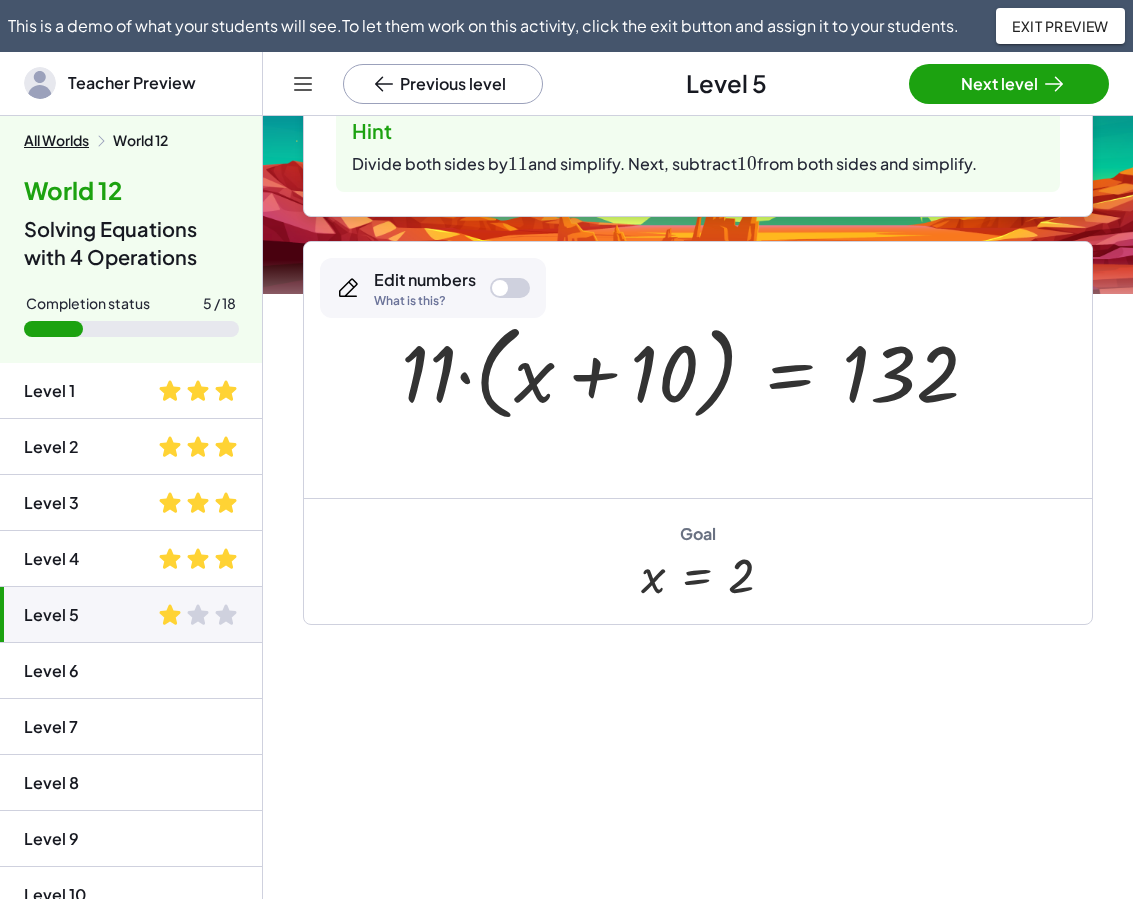 click on "Click the equals sign to do the same thing to both sides.  Reset   Hint  0 Steps Hint The  ﻿ E E E ﻿  represents the Expression on both sides. Type  ﻿ ∗ 2 *2 ∗ 2 ﻿  after the  ﻿ E E E ﻿  to multiply both sides by  ﻿ 2 2 2 ﻿ . 3 = 3 ×  Edit numbers   What is this?   Goal  · 3 · 2 = · 3 · 2 Watch this video to learn to how add elements on both sides of the equation.  Reset   Hint  0 Steps Hint Use keypad to divide both sides by  ﻿ 6 6 6 ﻿ . 18 = 18 ×  Edit numbers   What is this?   Goal  · 18 · 6 = · 18 · 6 Hint Tap the equals sign, then enter  ﻿ E ÷ 9 E\div 9 E ÷ 9 ﻿  to divide both sides by  ﻿ 9 9 9 ﻿  (Use the division symbol on the keypad). Simplify.  Reset   Hint  0 Steps 36 = · 9 · x ×  Edit numbers   What is this?   Goal  4 = x The inverse of division is multiplication. Multiply both sides of the equation by the  ﻿ 14 14 1 4 ﻿  in the denominator to isolate the  ﻿ y y y ﻿ .  Reset   Hint  0 Steps Hint · y · 14 = · 5 · 2 ×  Edit numbers   Goal" at bounding box center [698, 347] 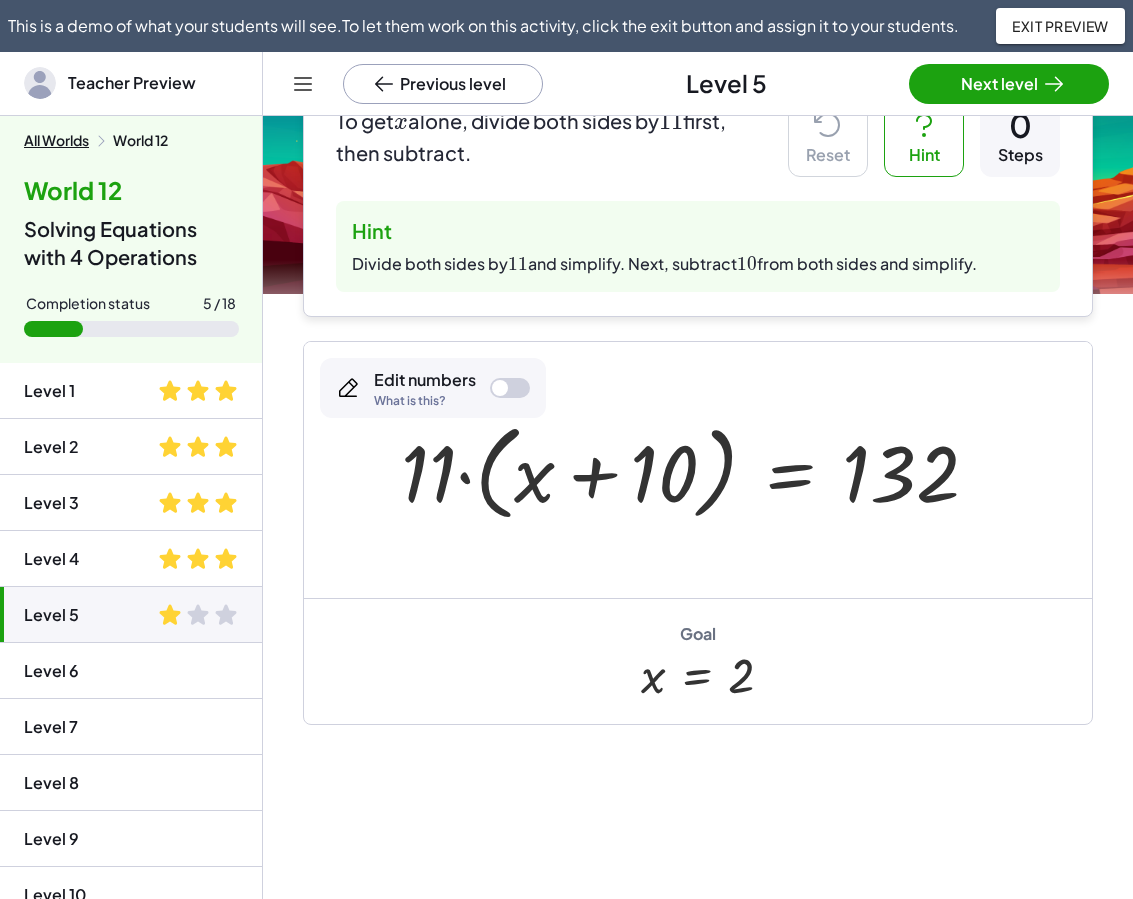 click on "Goal  x = 2" at bounding box center [698, 661] 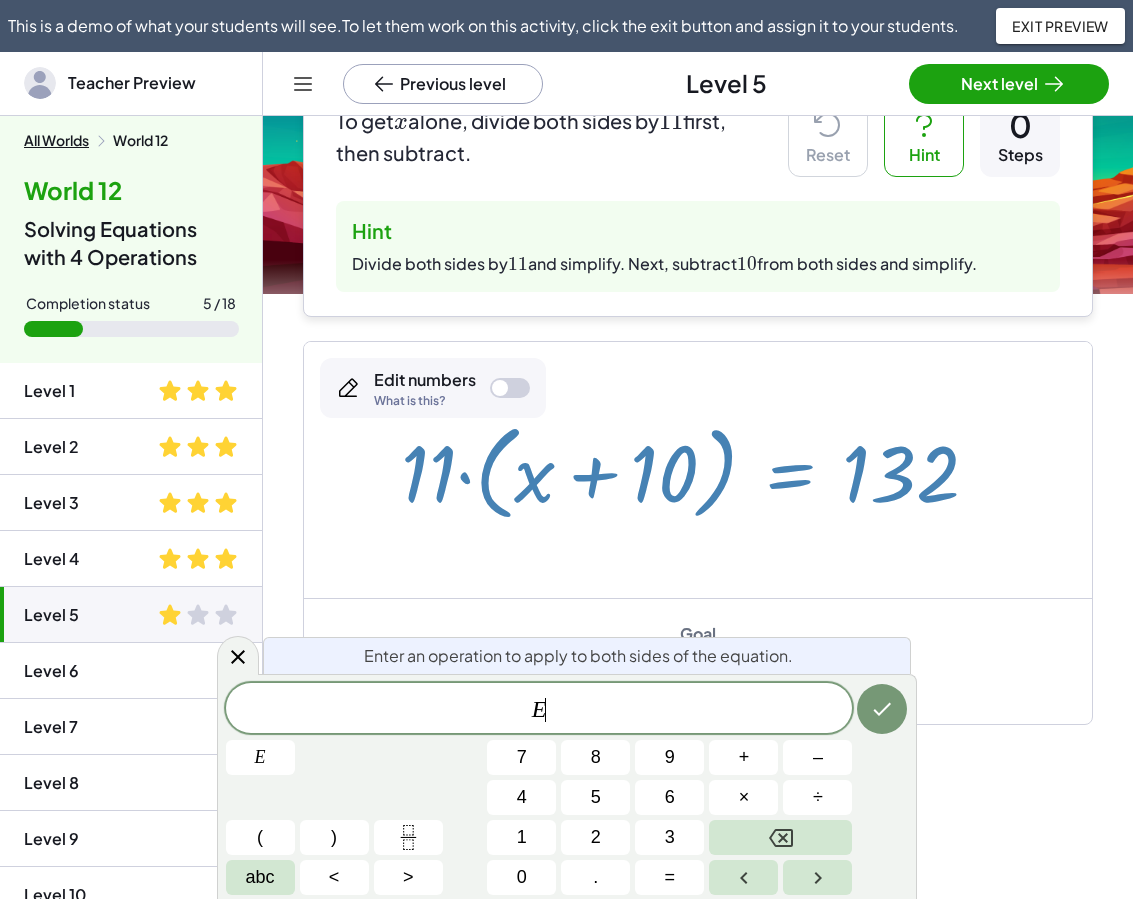 click at bounding box center (697, 470) 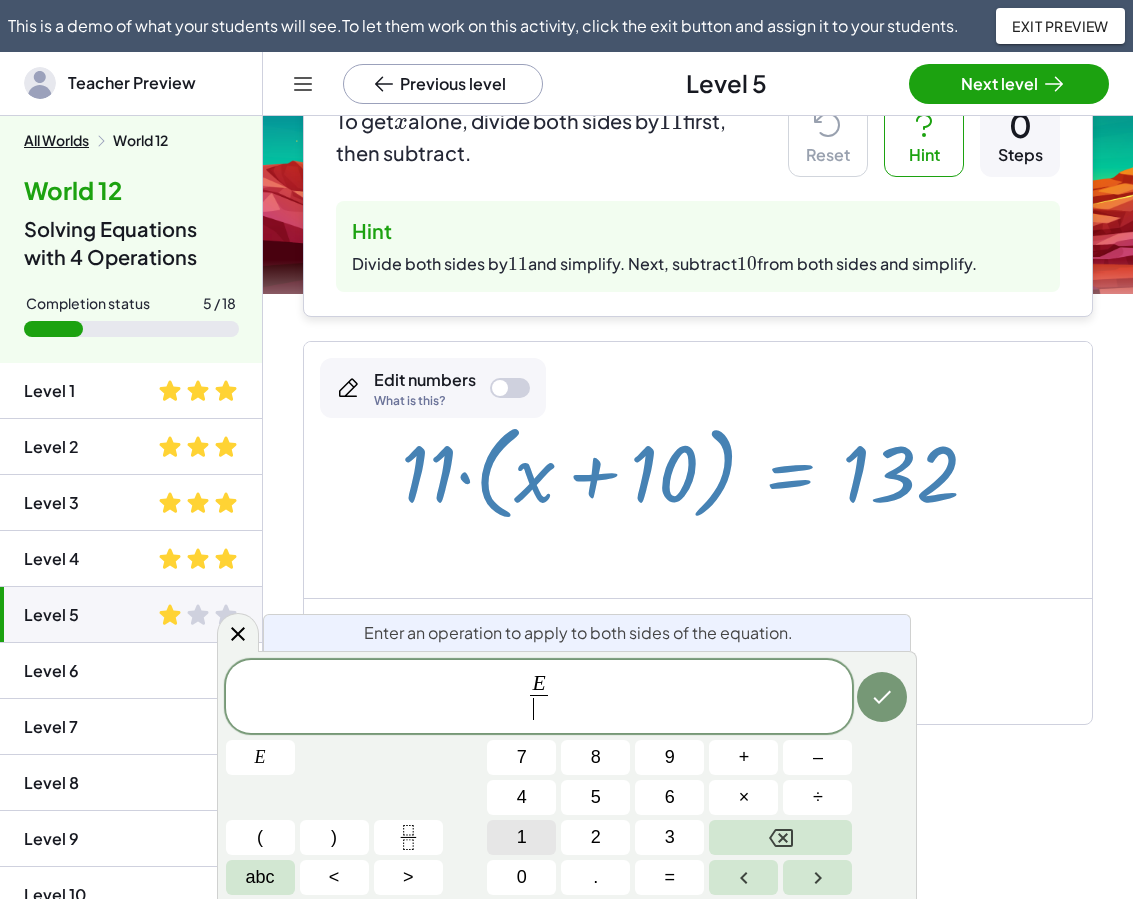 click on "1" at bounding box center [522, 837] 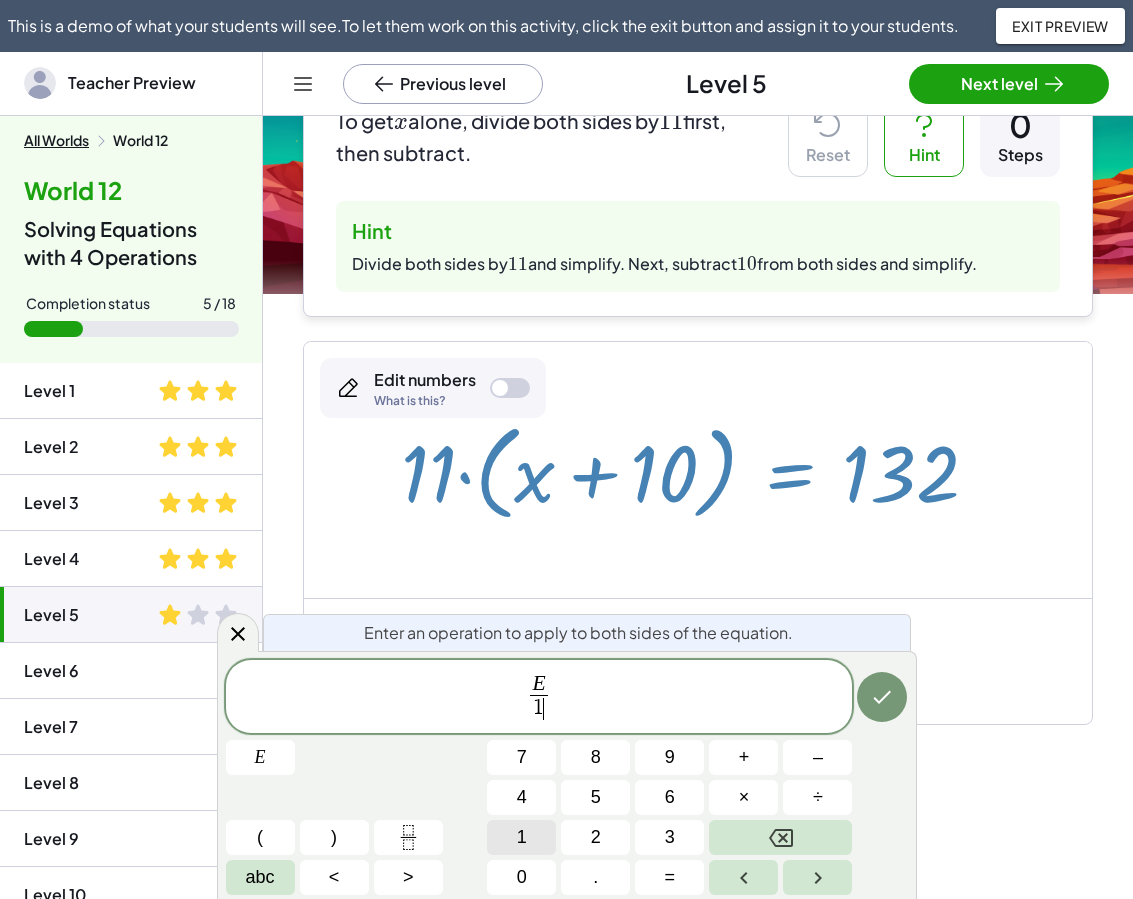 click on "1" at bounding box center [522, 837] 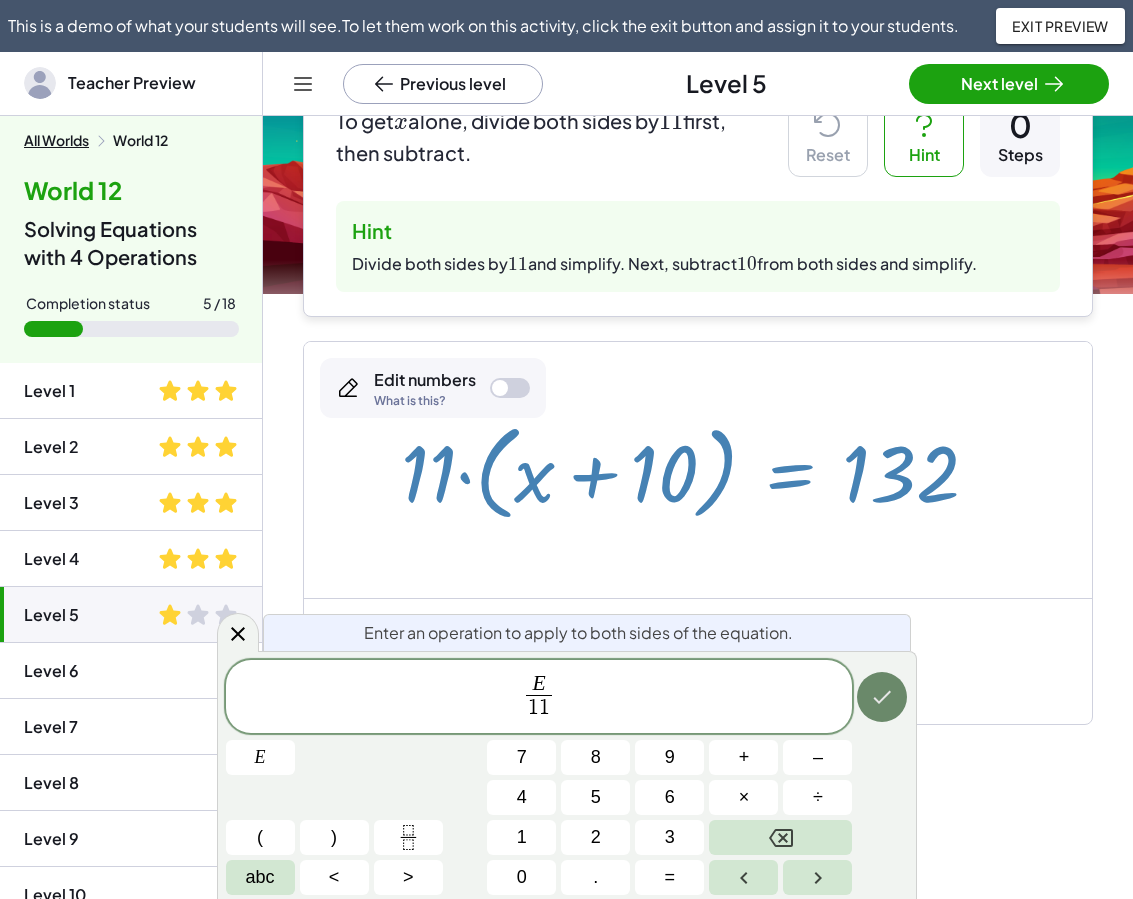 click 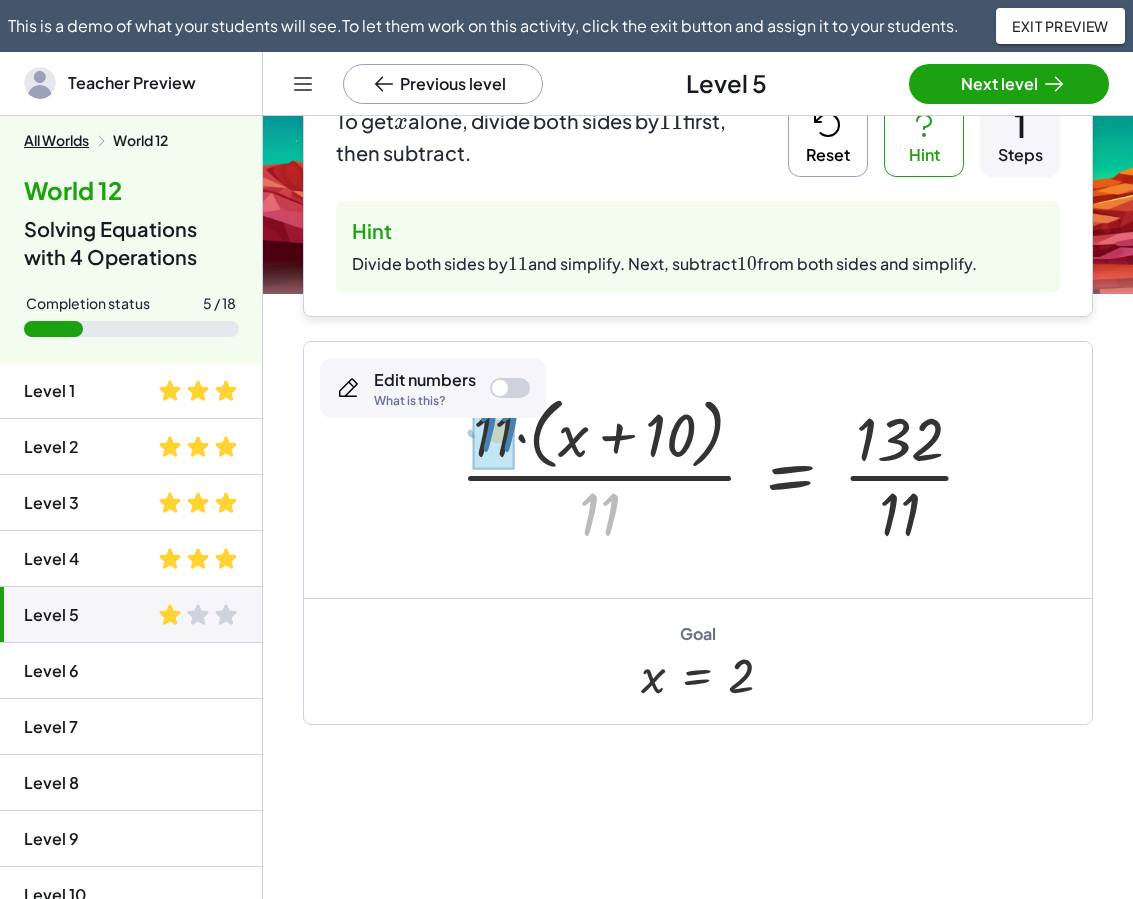 drag, startPoint x: 602, startPoint y: 516, endPoint x: 504, endPoint y: 433, distance: 128.42508 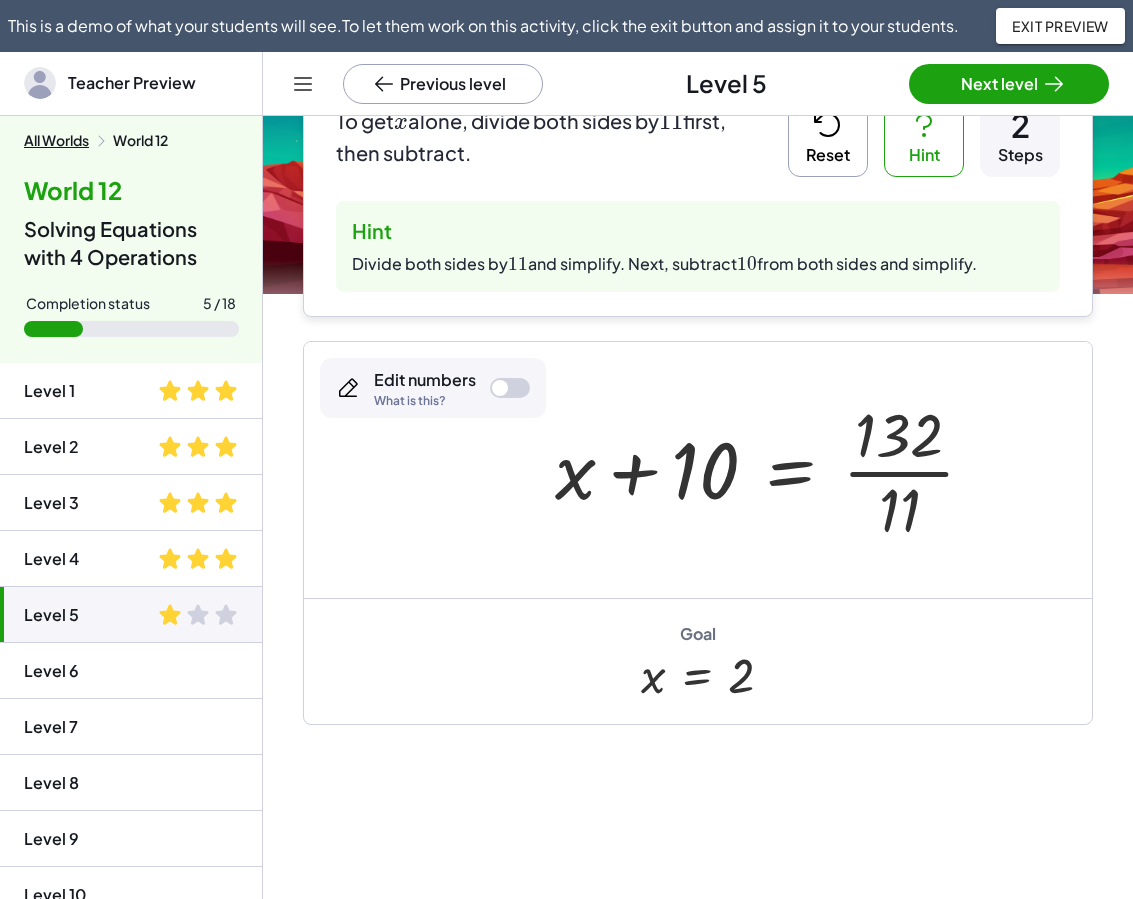 click at bounding box center (773, 470) 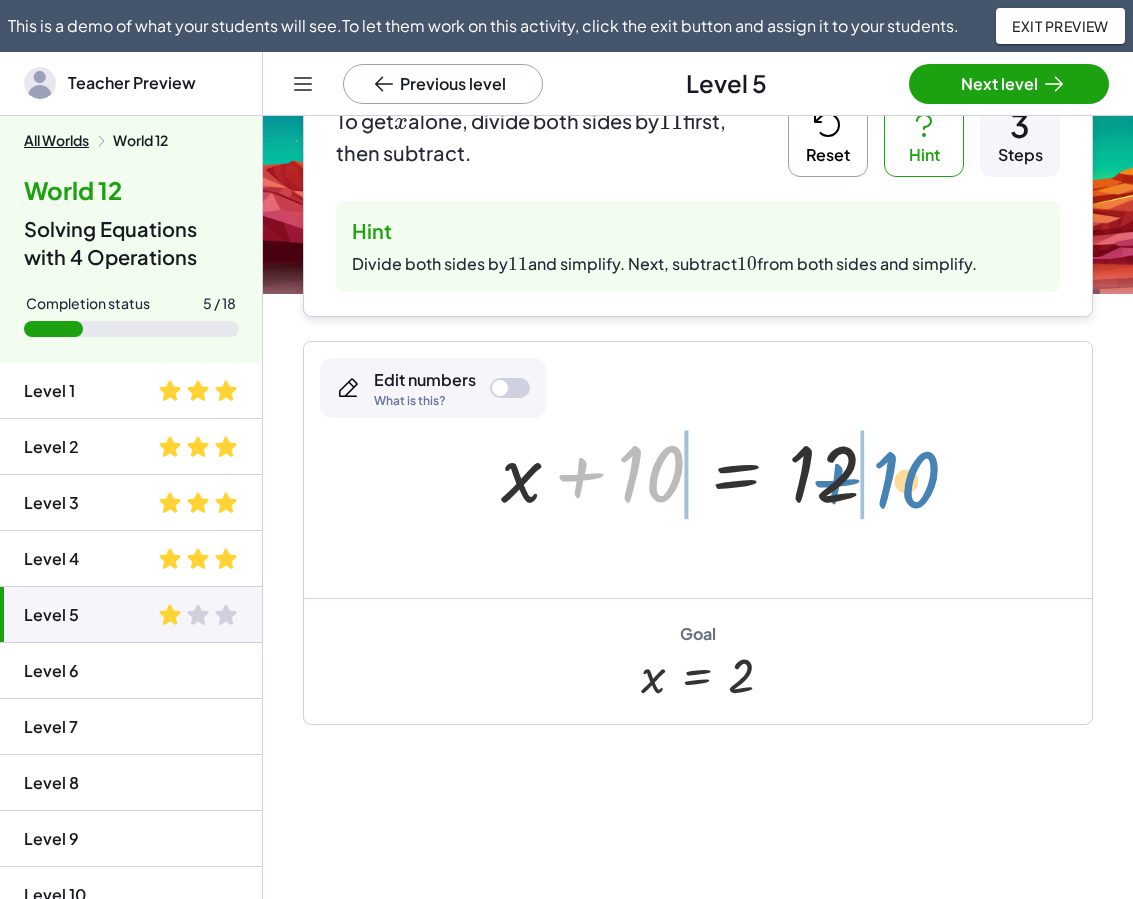 drag, startPoint x: 624, startPoint y: 484, endPoint x: 891, endPoint y: 488, distance: 267.02997 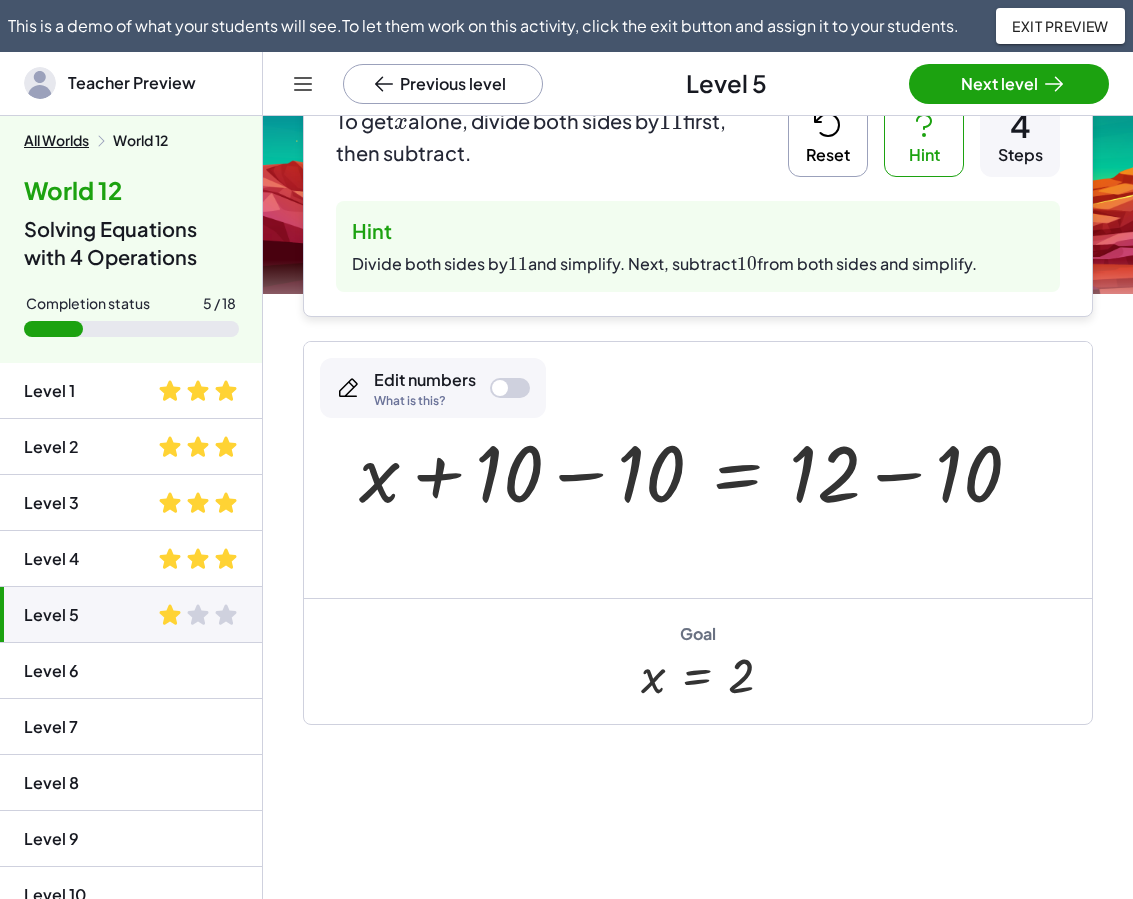 click at bounding box center [698, 470] 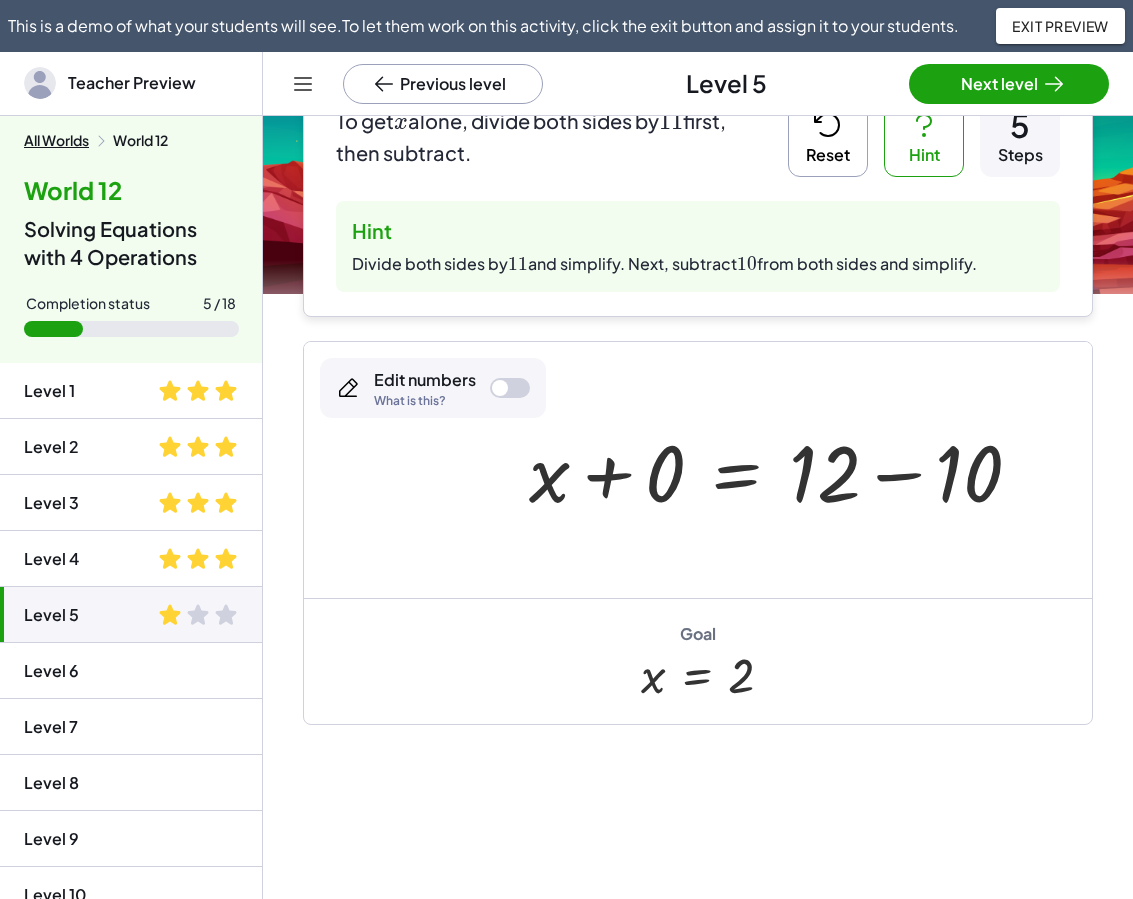 click at bounding box center [783, 470] 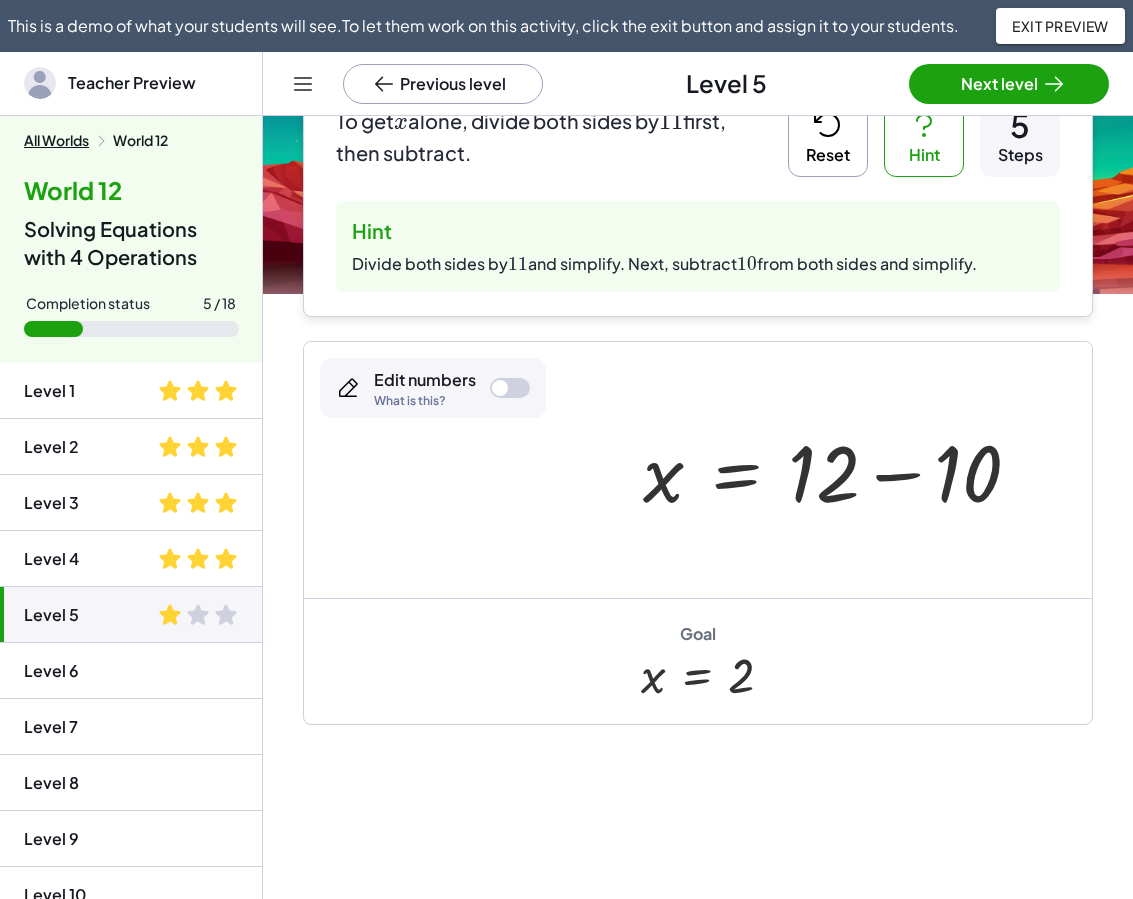 click at bounding box center (840, 470) 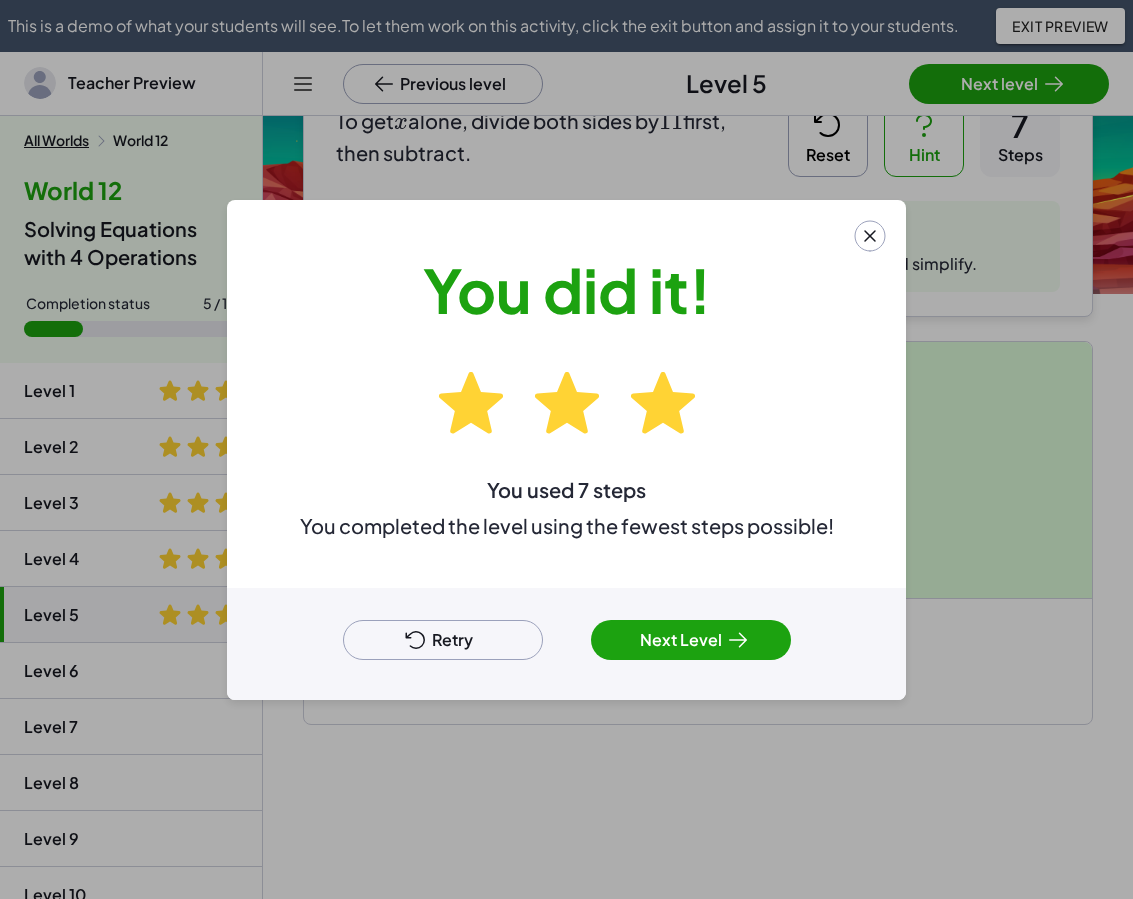 click 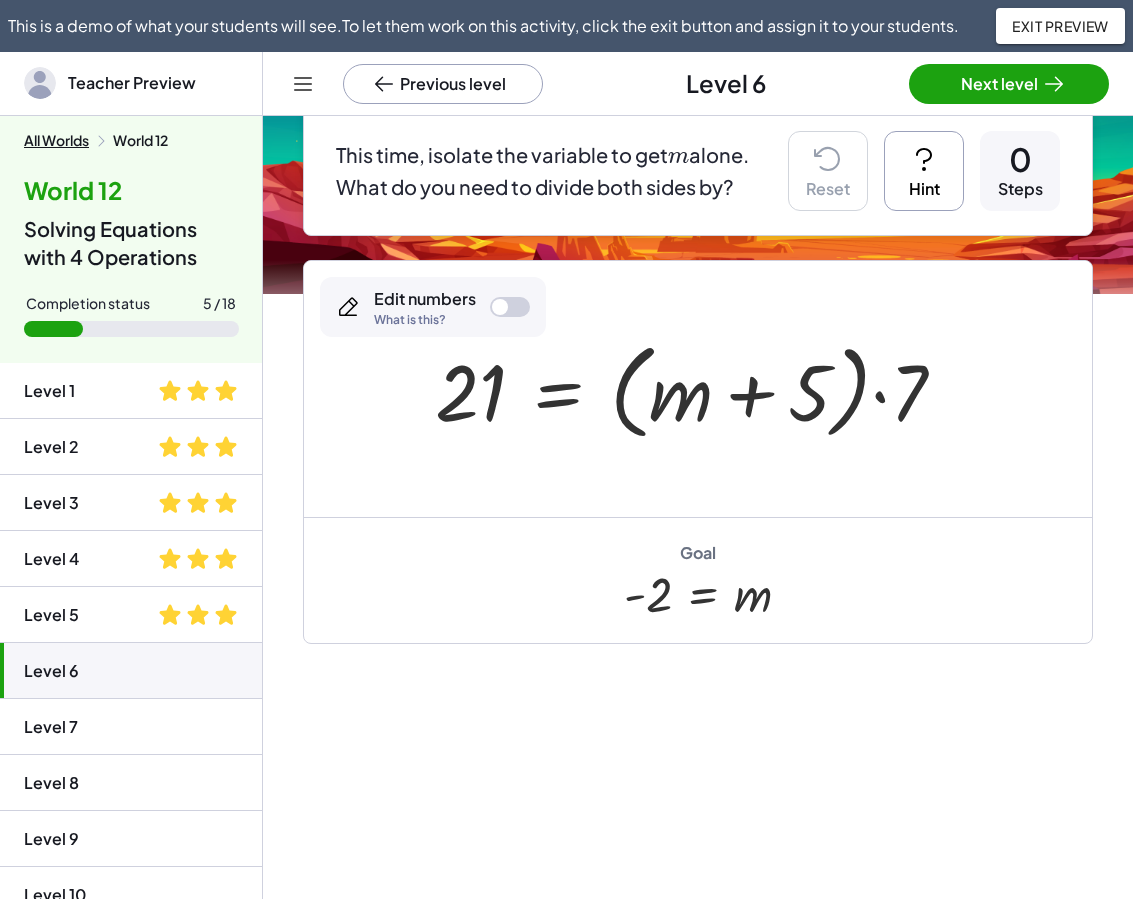 scroll, scrollTop: 212, scrollLeft: 0, axis: vertical 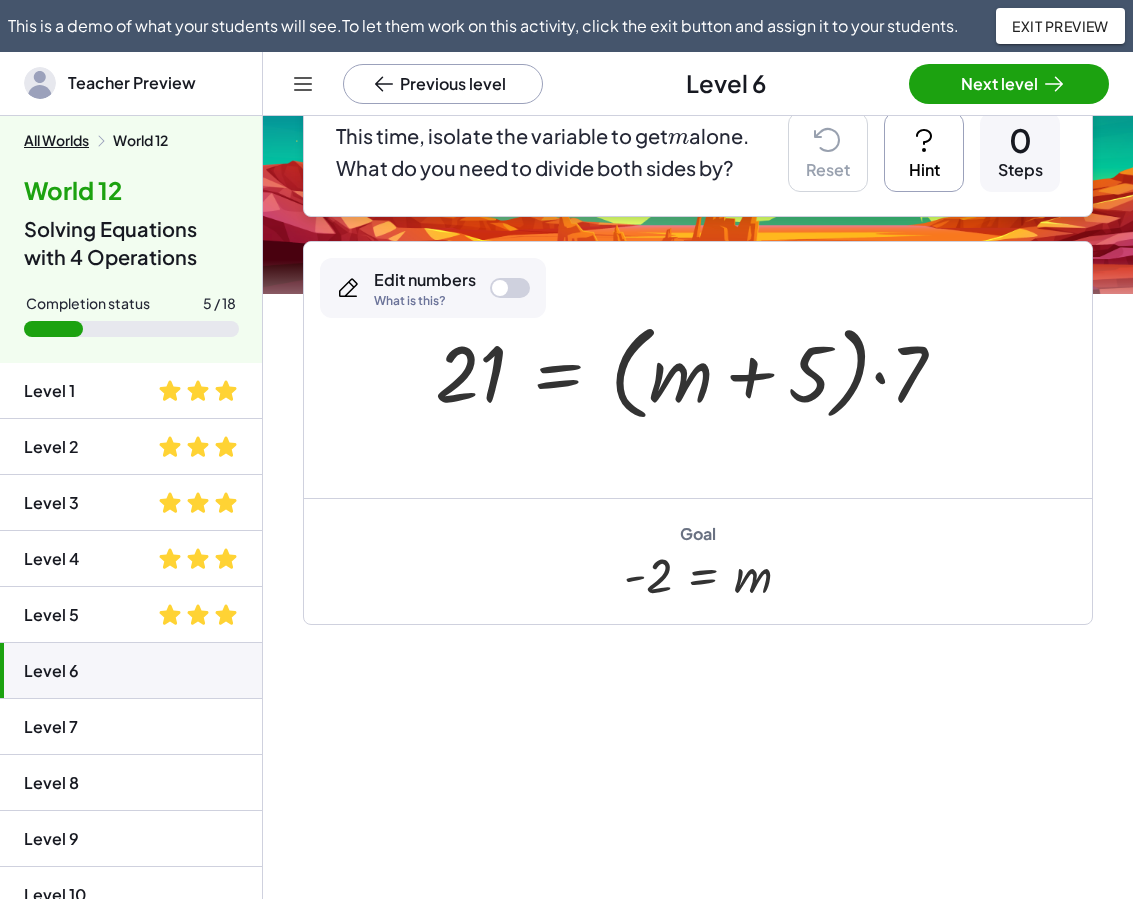 click on "Click the equals sign to do the same thing to both sides.  Reset   Hint  0 Steps Hint The  ﻿ E E E ﻿  represents the Expression on both sides. Type  ﻿ ∗ 2 *2 ∗ 2 ﻿  after the  ﻿ E E E ﻿  to multiply both sides by  ﻿ 2 2 2 ﻿ . 3 = 3 ×  Edit numbers   What is this?   Goal  · 3 · 2 = · 3 · 2 Watch this video to learn to how add elements on both sides of the equation.  Reset   Hint  0 Steps Hint Use keypad to divide both sides by  ﻿ 6 6 6 ﻿ . 18 = 18 ×  Edit numbers   What is this?   Goal  · 18 · 6 = · 18 · 6 Hint Tap the equals sign, then enter  ﻿ E ÷ 9 E\div 9 E ÷ 9 ﻿  to divide both sides by  ﻿ 9 9 9 ﻿  (Use the division symbol on the keypad). Simplify.  Reset   Hint  0 Steps 36 = · 9 · x ×  Edit numbers   What is this?   Goal  4 = x The inverse of division is multiplication. Multiply both sides of the equation by the  ﻿ 14 14 1 4 ﻿  in the denominator to isolate the  ﻿ y y y ﻿ .  Reset   Hint  0 Steps Hint · y · 14 = · 5 · 2 ×  Edit numbers   Goal" at bounding box center [698, 405] 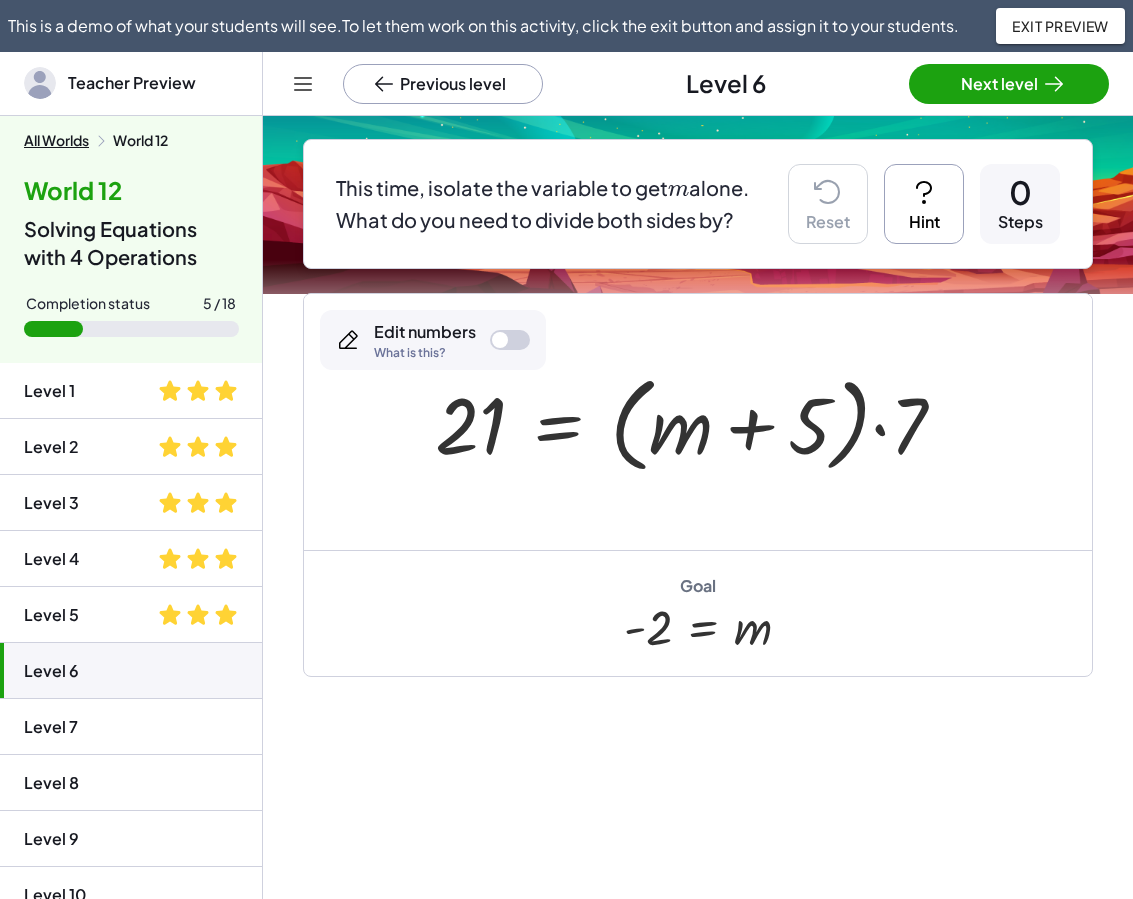 scroll, scrollTop: 12, scrollLeft: 0, axis: vertical 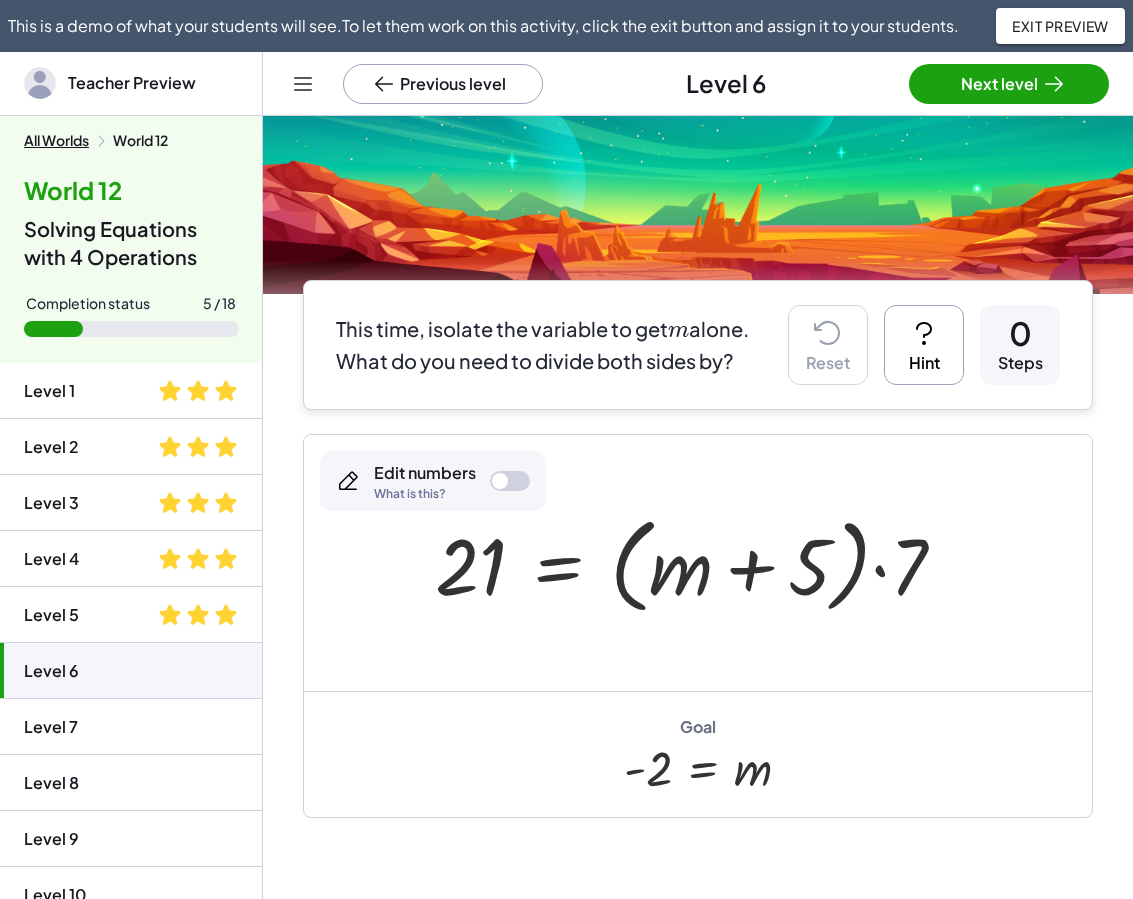 click on "Hint" at bounding box center (924, 345) 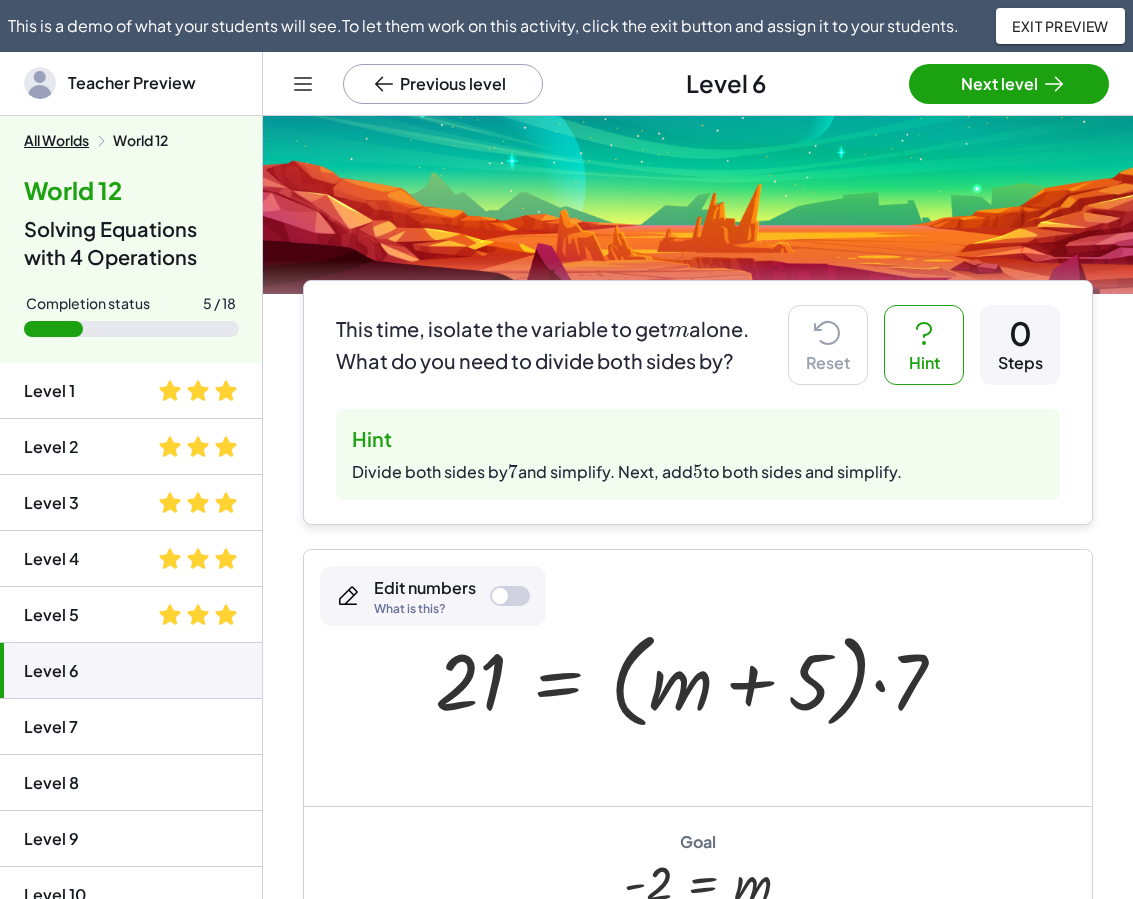 scroll, scrollTop: 112, scrollLeft: 0, axis: vertical 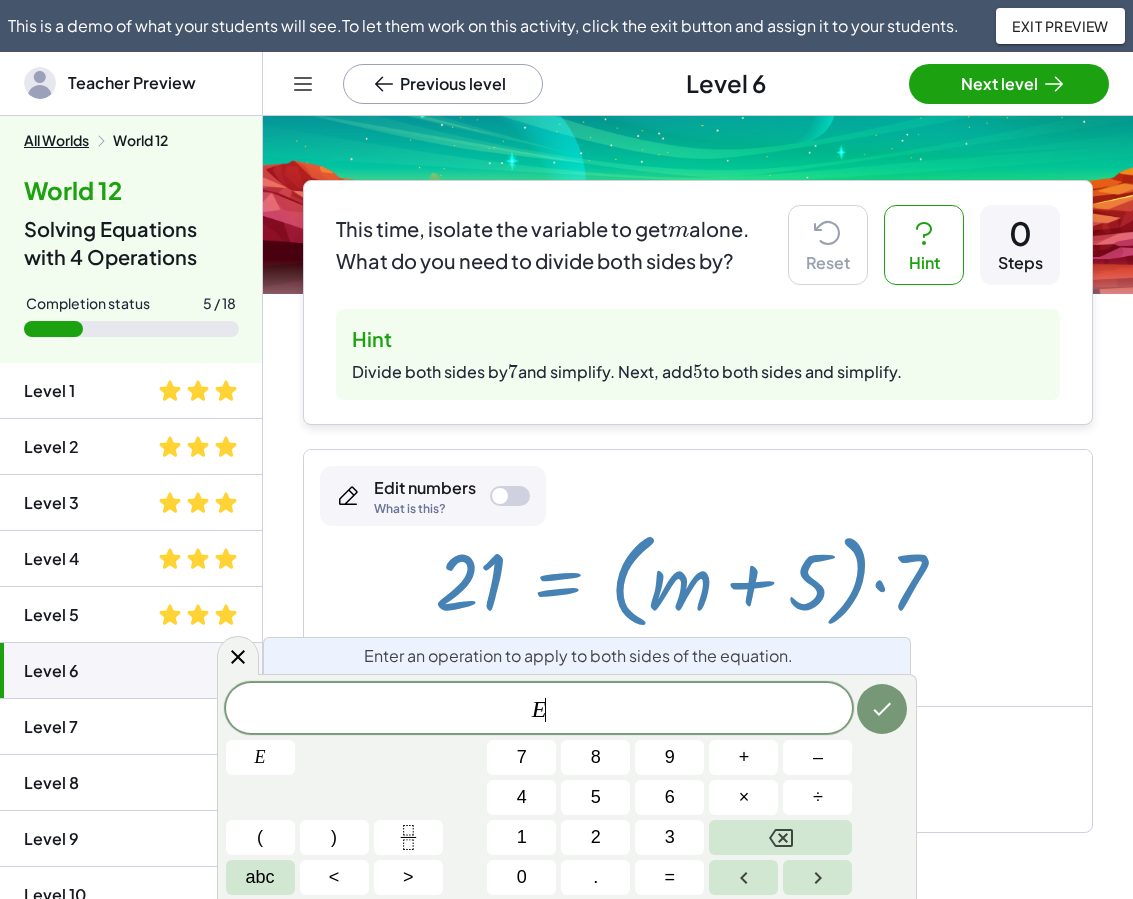 click at bounding box center [698, 578] 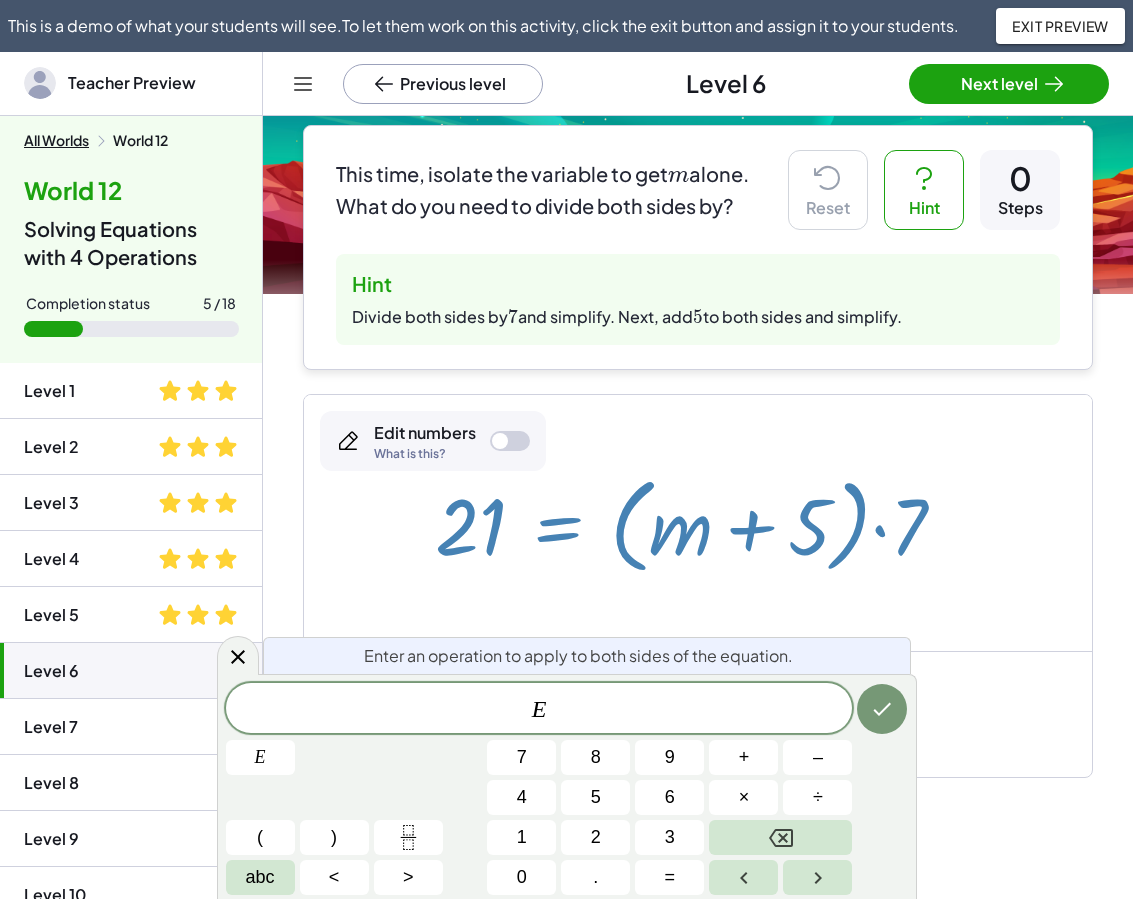 scroll, scrollTop: 312, scrollLeft: 0, axis: vertical 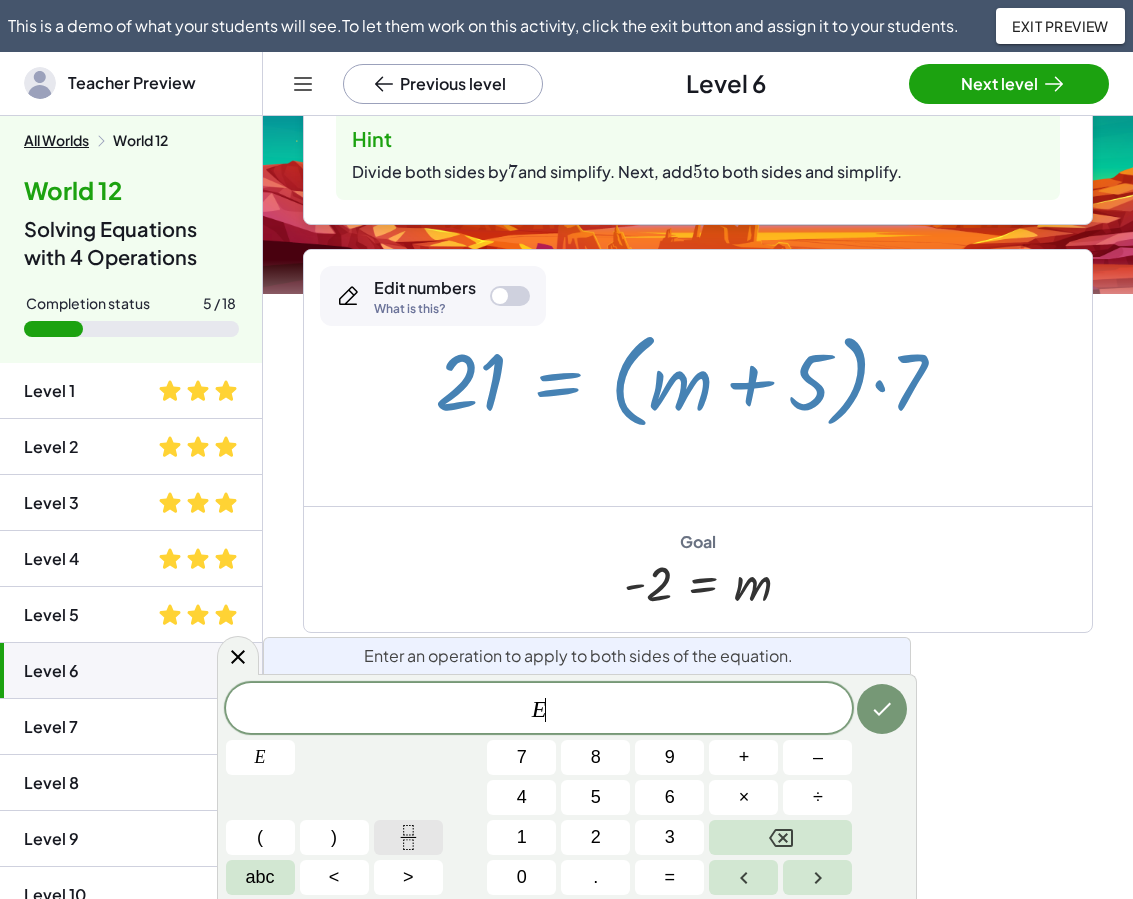 click 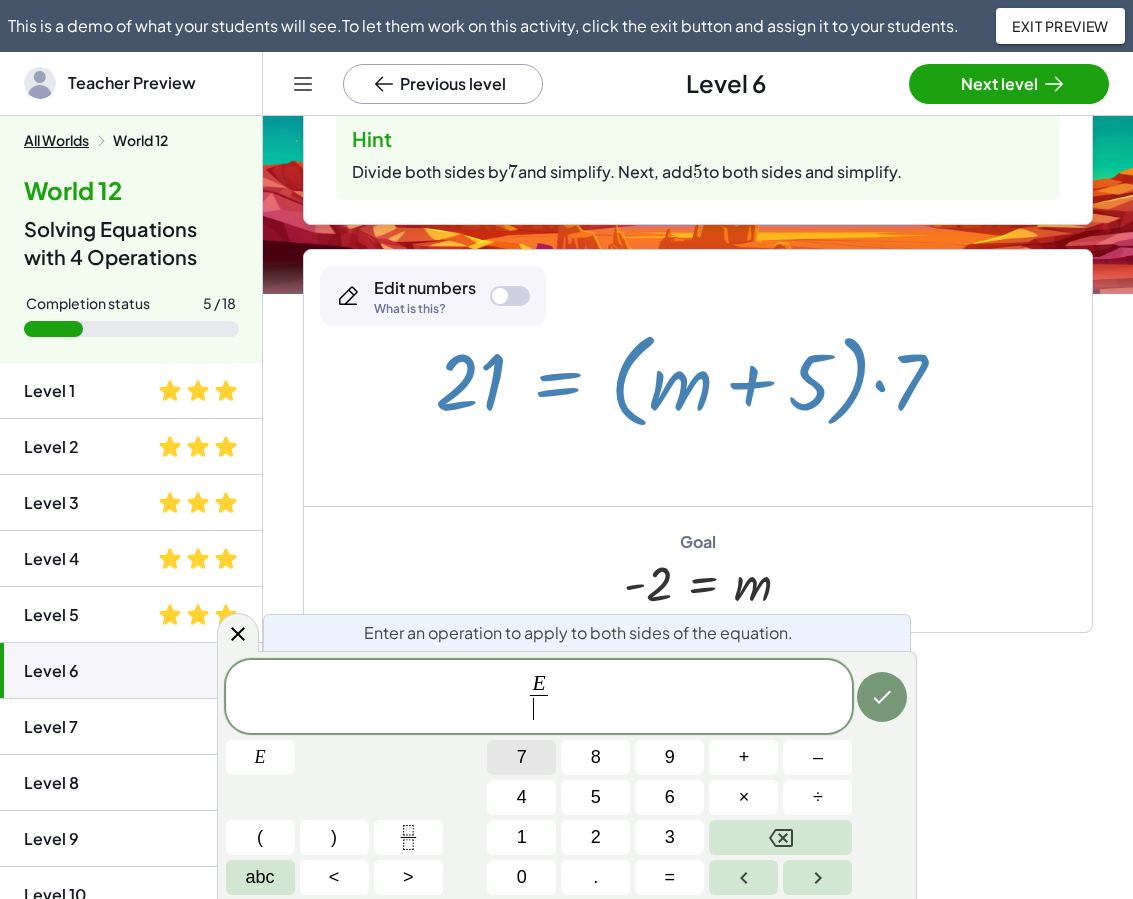 click on "7" at bounding box center [522, 757] 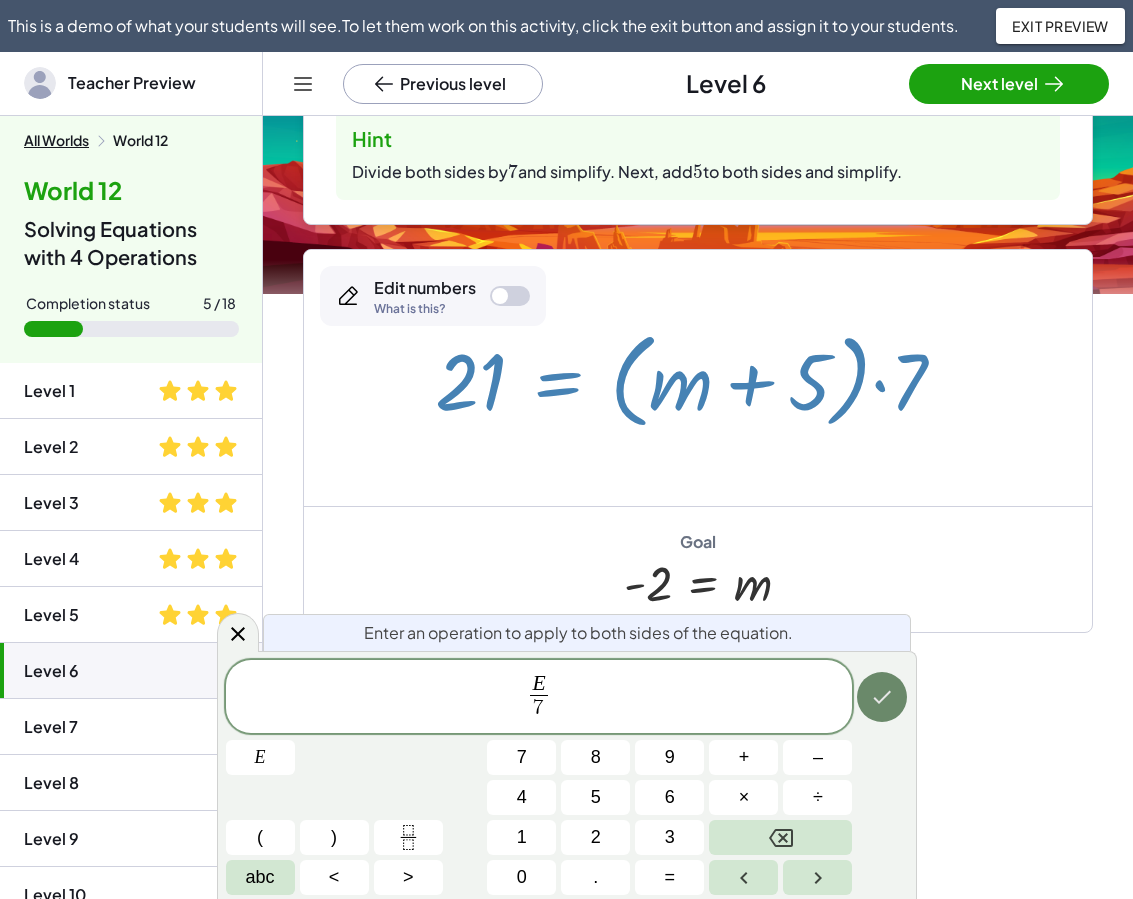 click at bounding box center [882, 697] 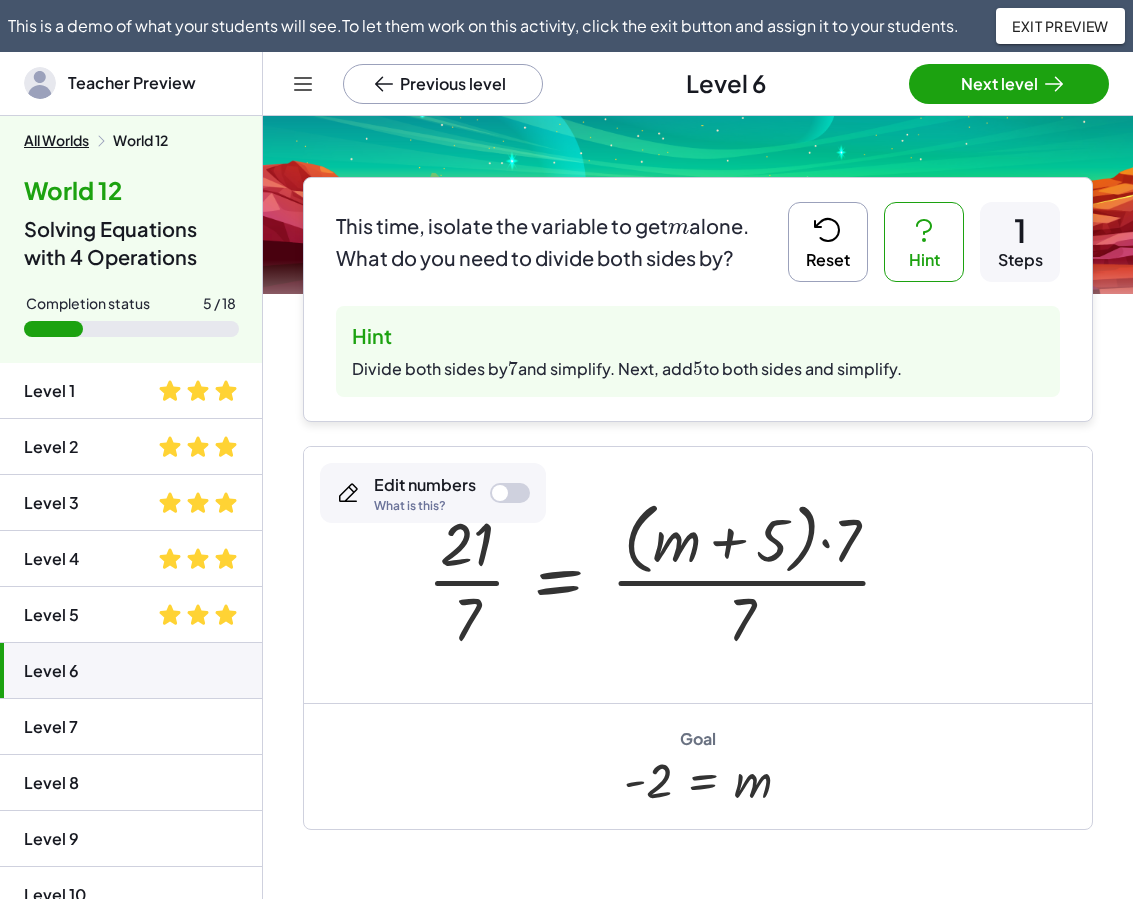 scroll, scrollTop: 112, scrollLeft: 0, axis: vertical 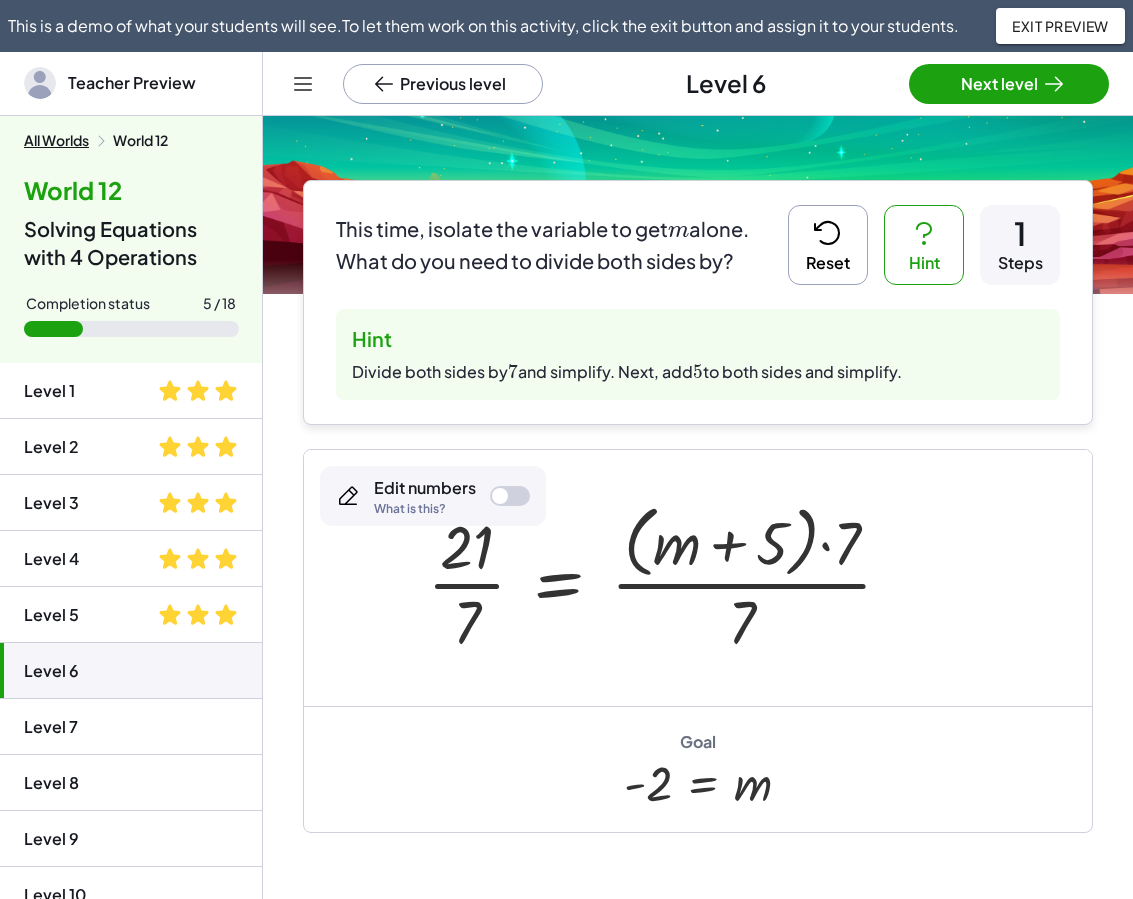 click at bounding box center (668, 577) 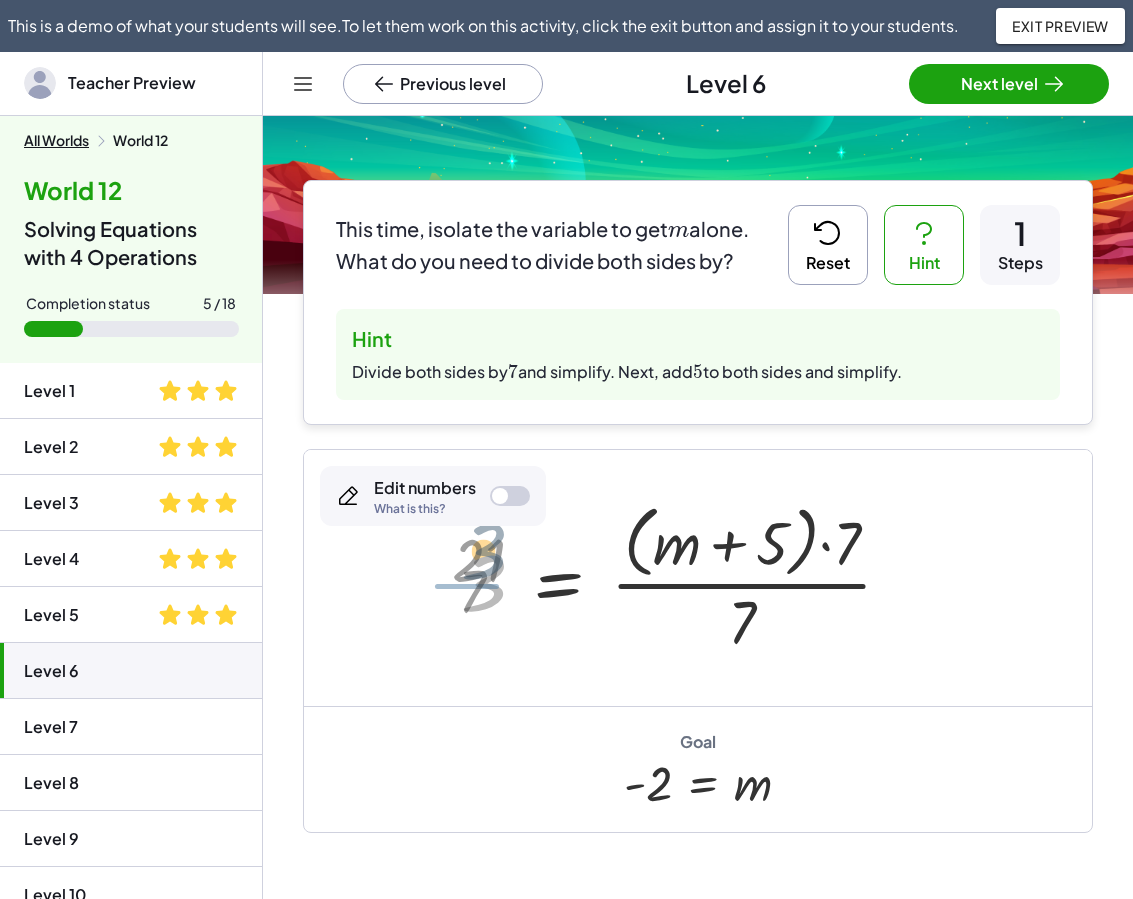 drag, startPoint x: 468, startPoint y: 612, endPoint x: 467, endPoint y: 574, distance: 38.013157 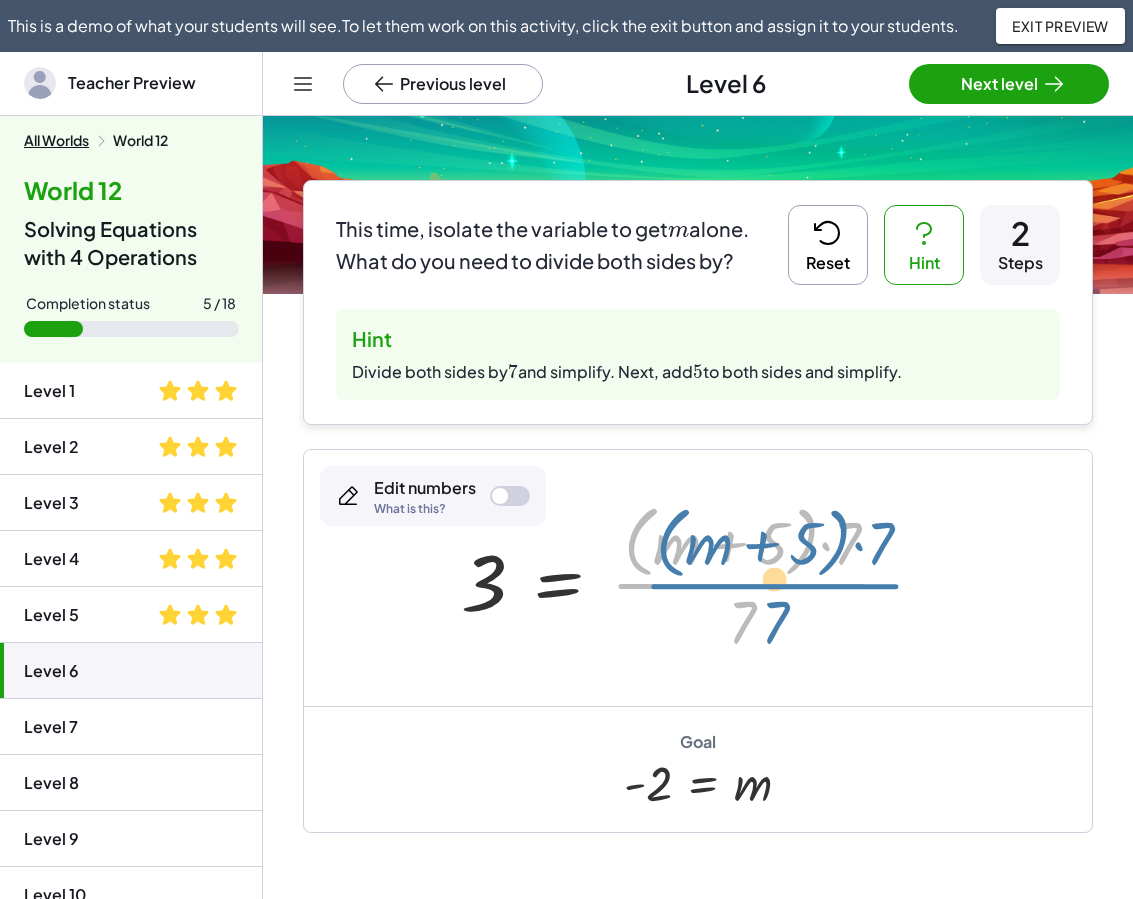 drag, startPoint x: 757, startPoint y: 611, endPoint x: 775, endPoint y: 622, distance: 21.095022 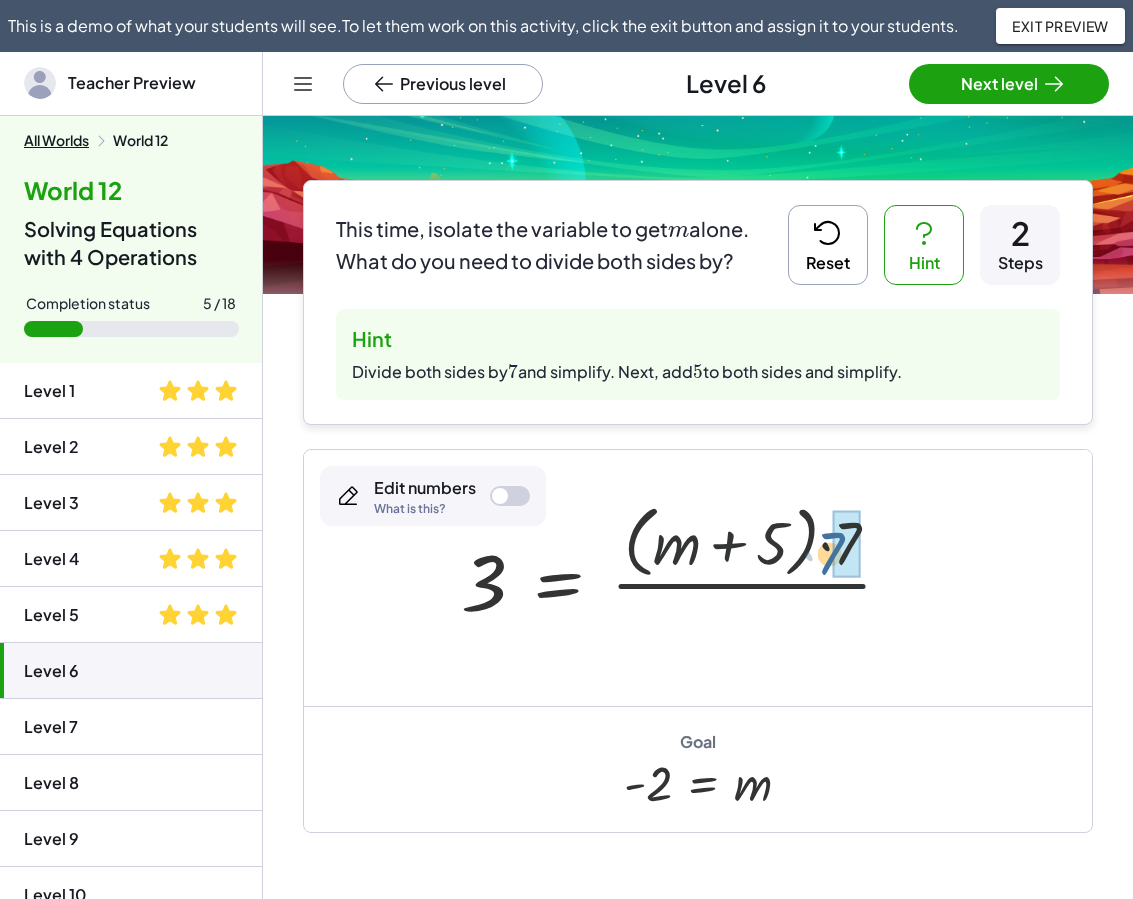 drag, startPoint x: 753, startPoint y: 633, endPoint x: 850, endPoint y: 563, distance: 119.62023 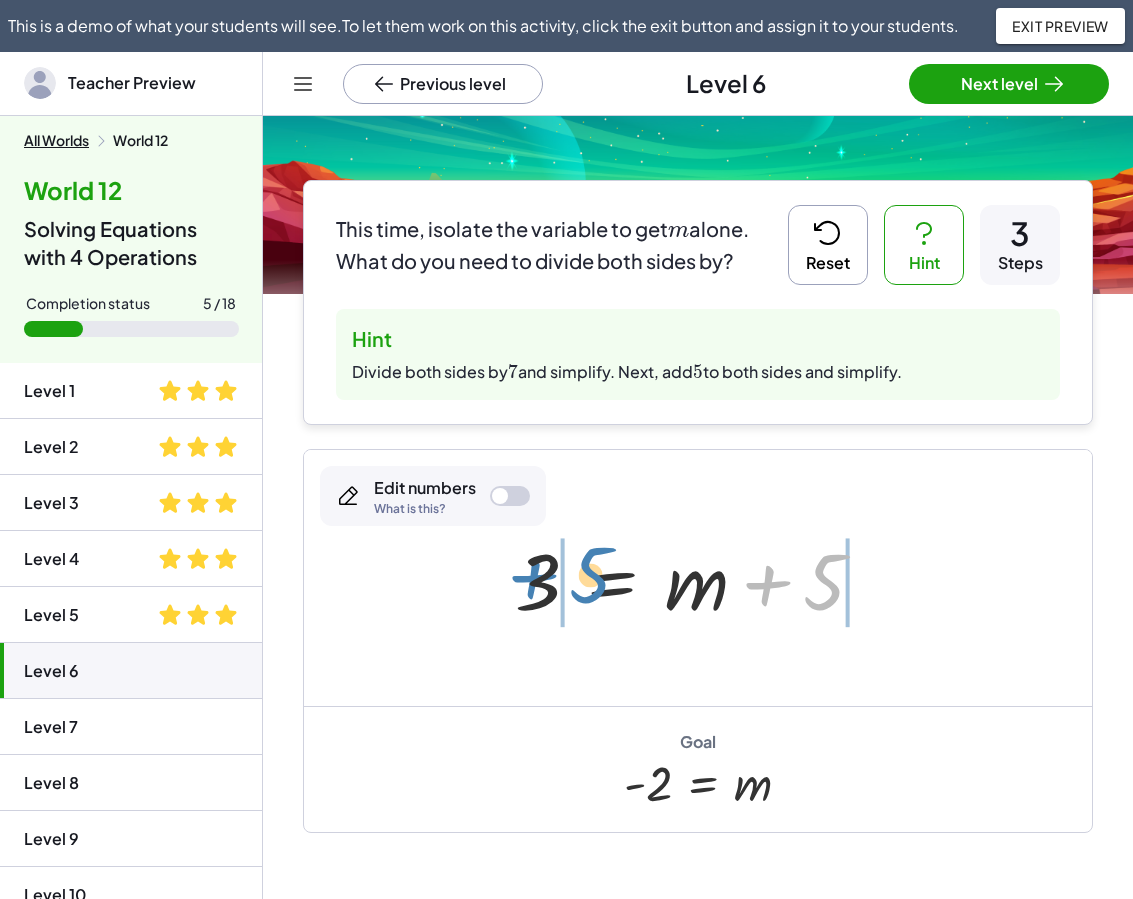 drag, startPoint x: 750, startPoint y: 595, endPoint x: 512, endPoint y: 587, distance: 238.13441 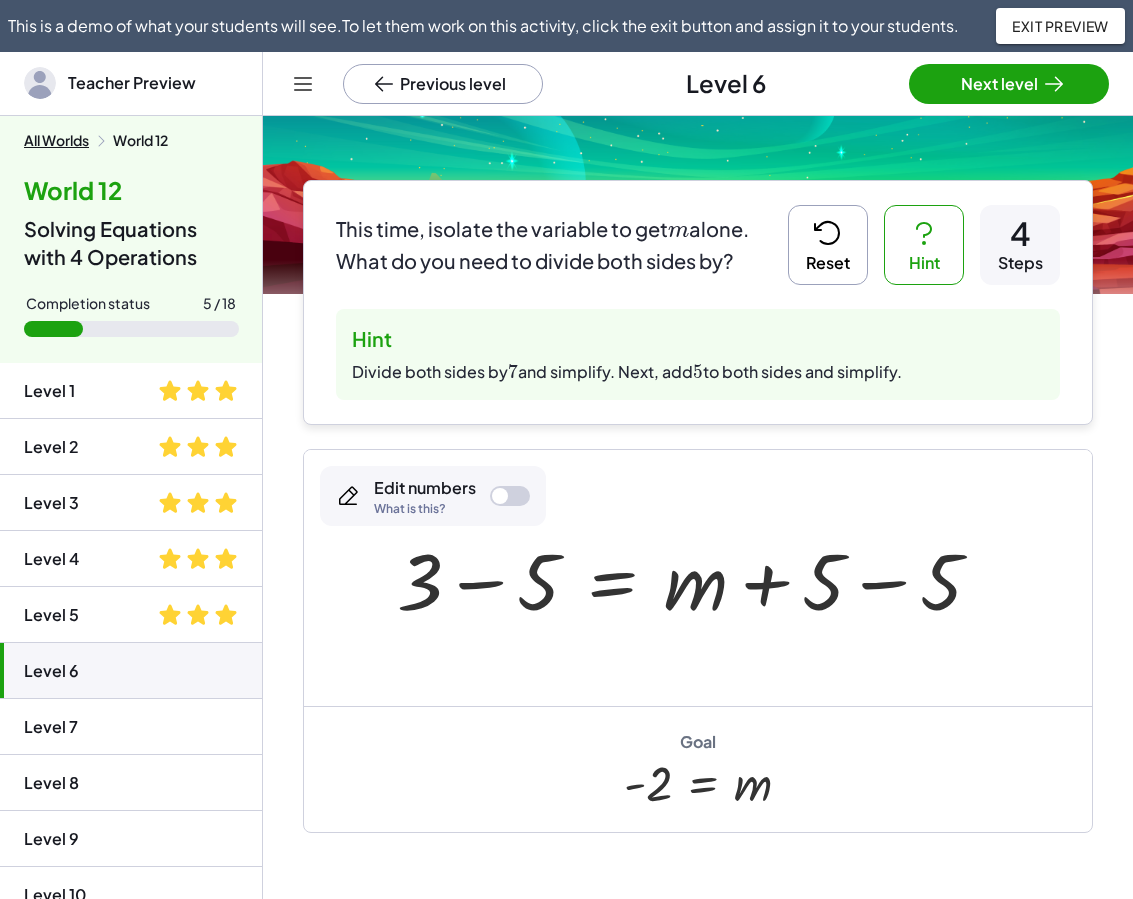 click at bounding box center [697, 578] 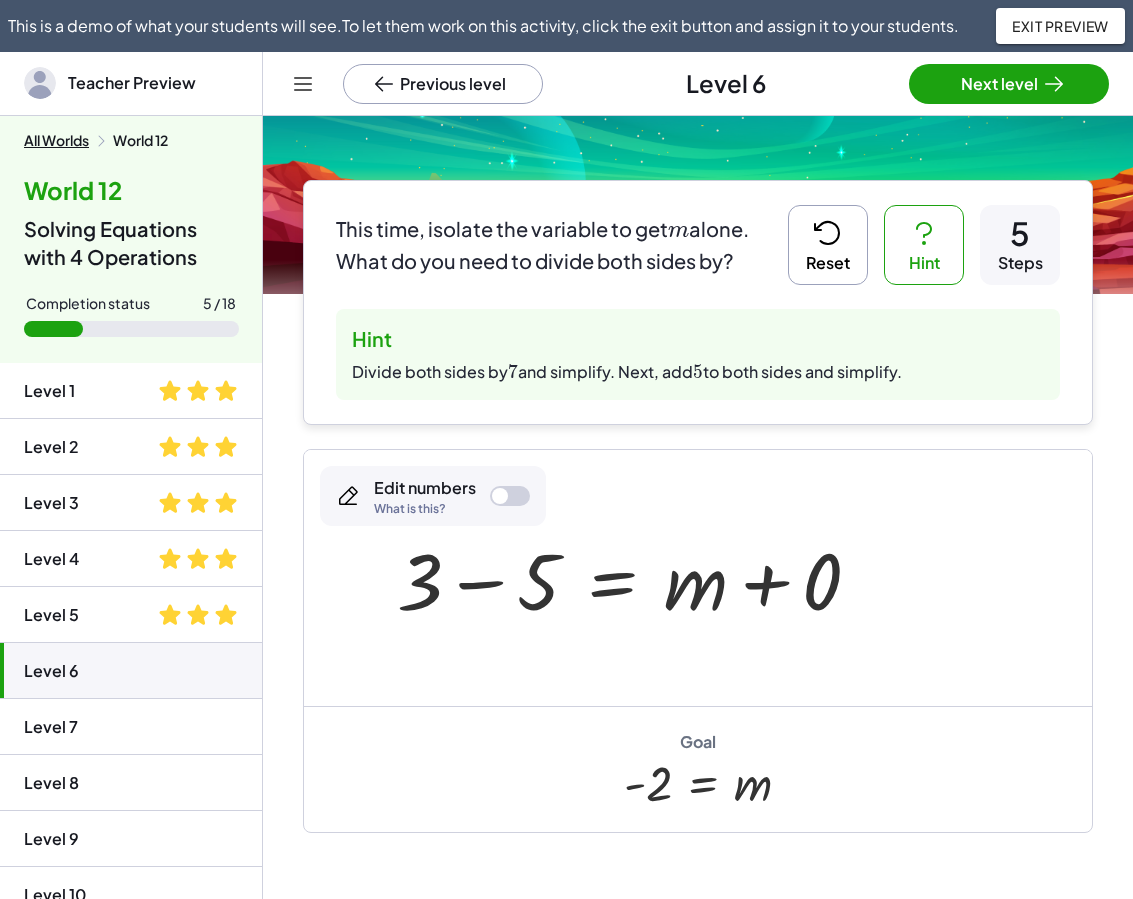click at bounding box center [637, 578] 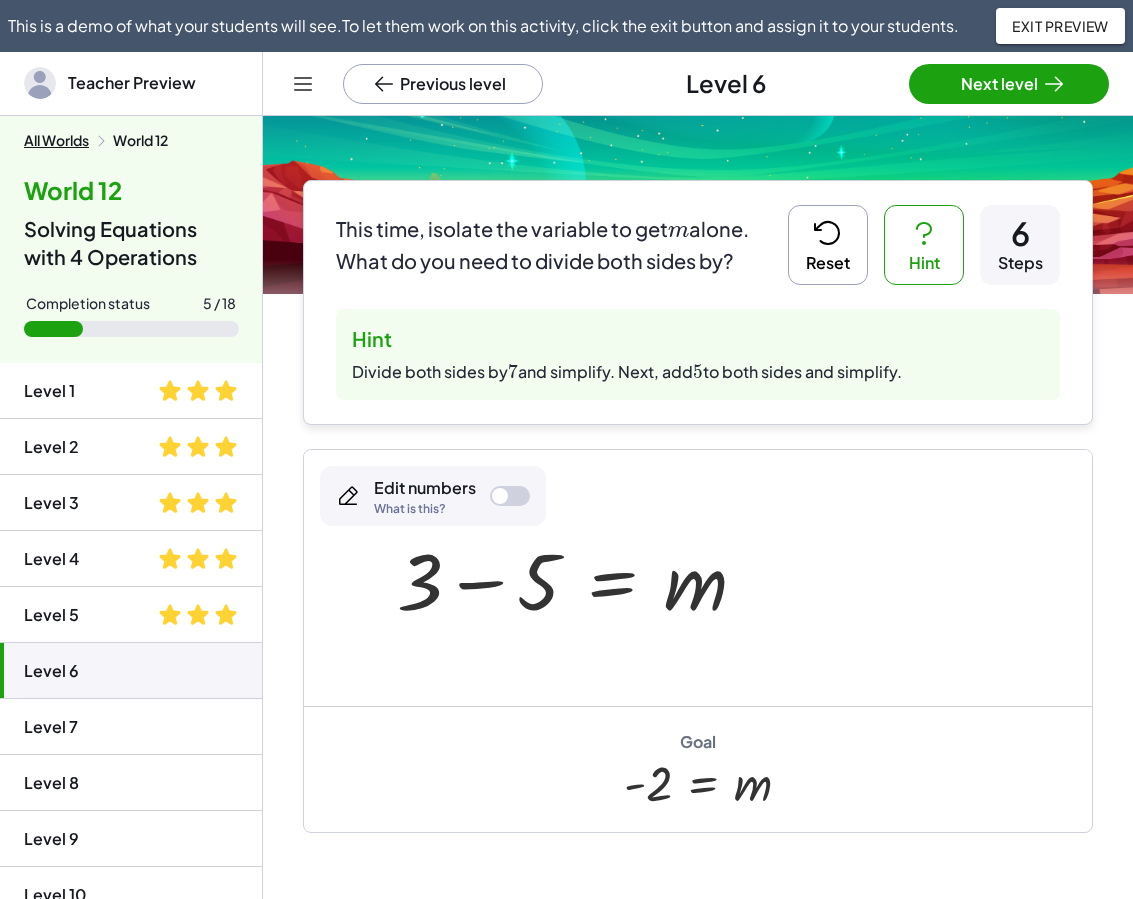 click at bounding box center (580, 578) 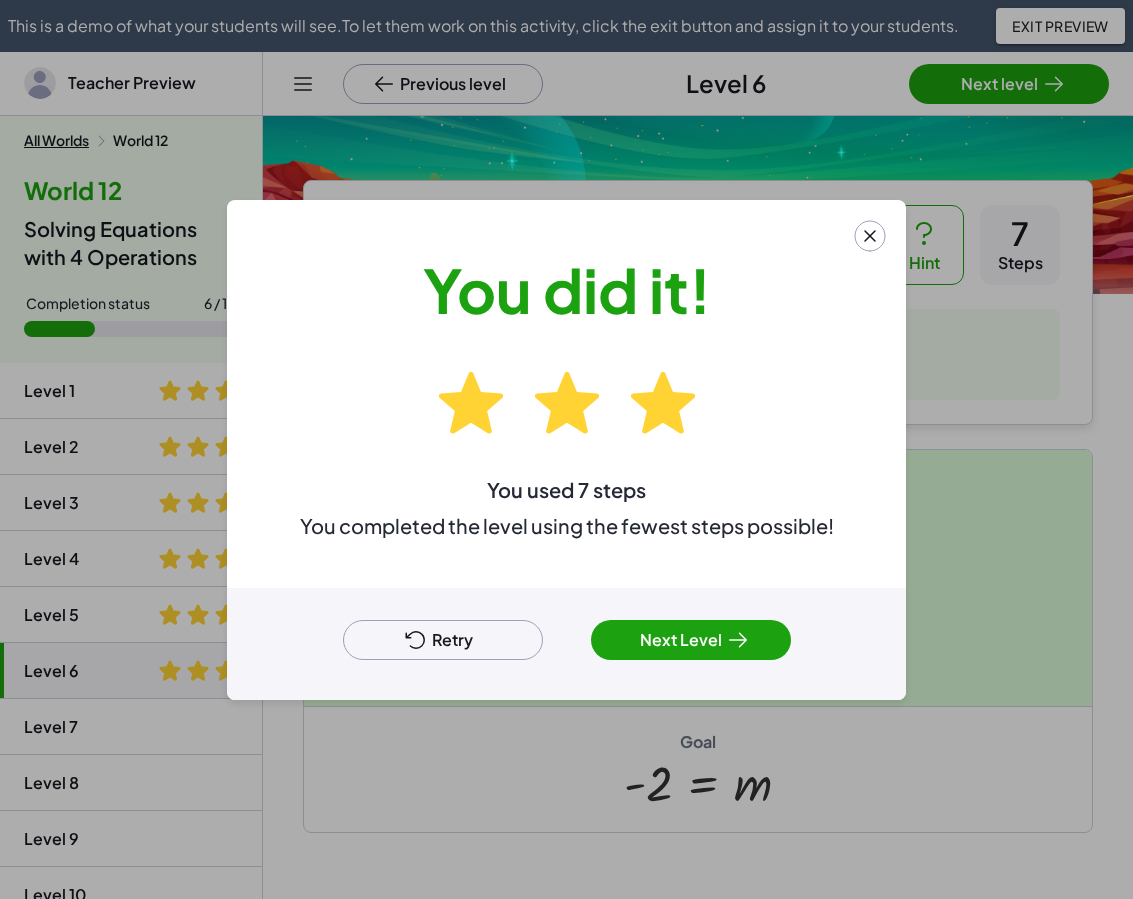 click on "Retry" at bounding box center (443, 640) 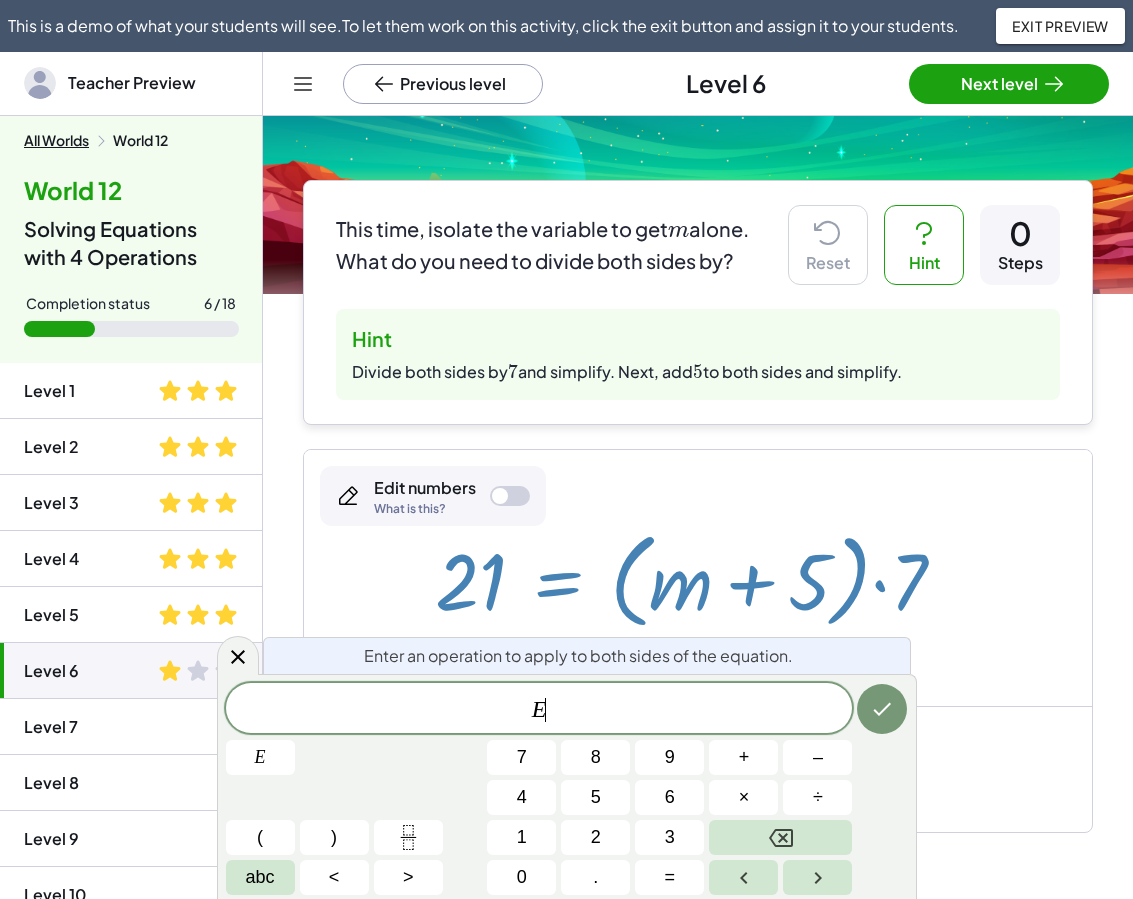 click at bounding box center [698, 578] 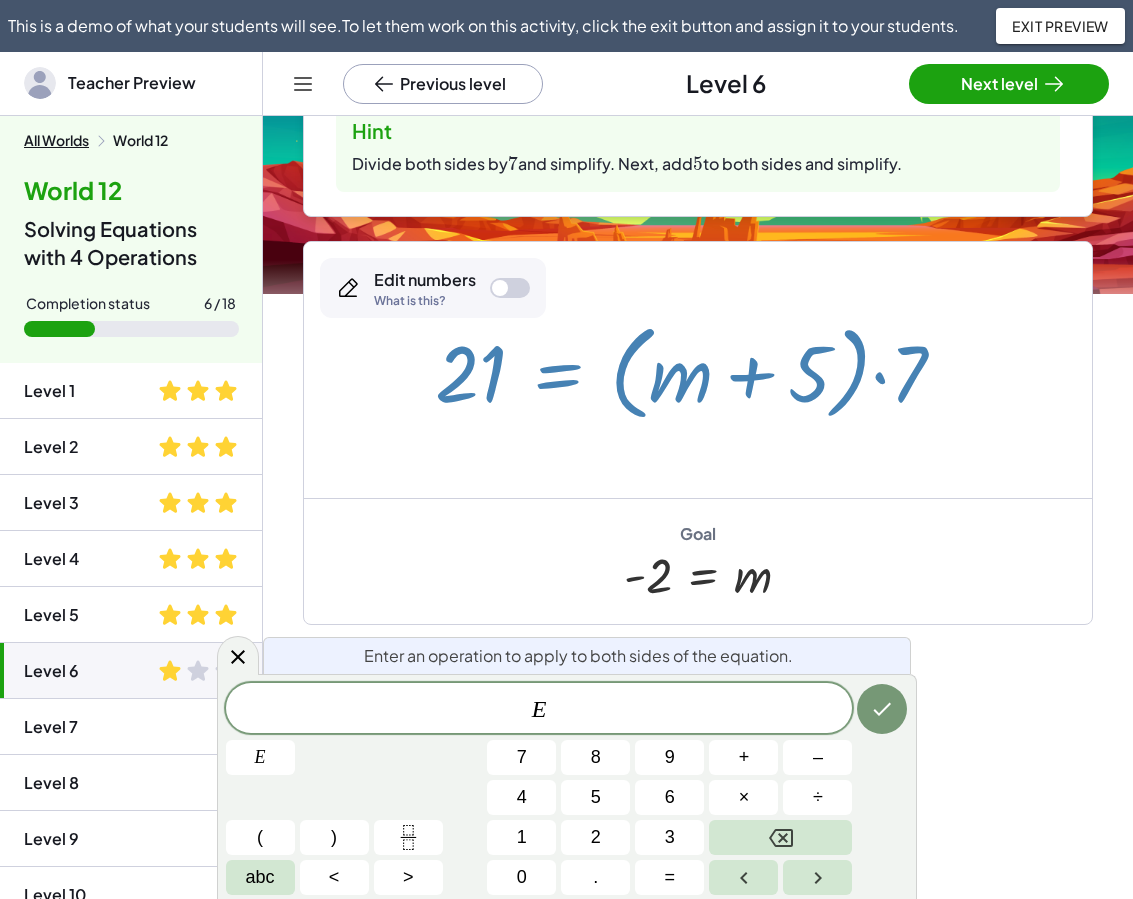 scroll, scrollTop: 328, scrollLeft: 0, axis: vertical 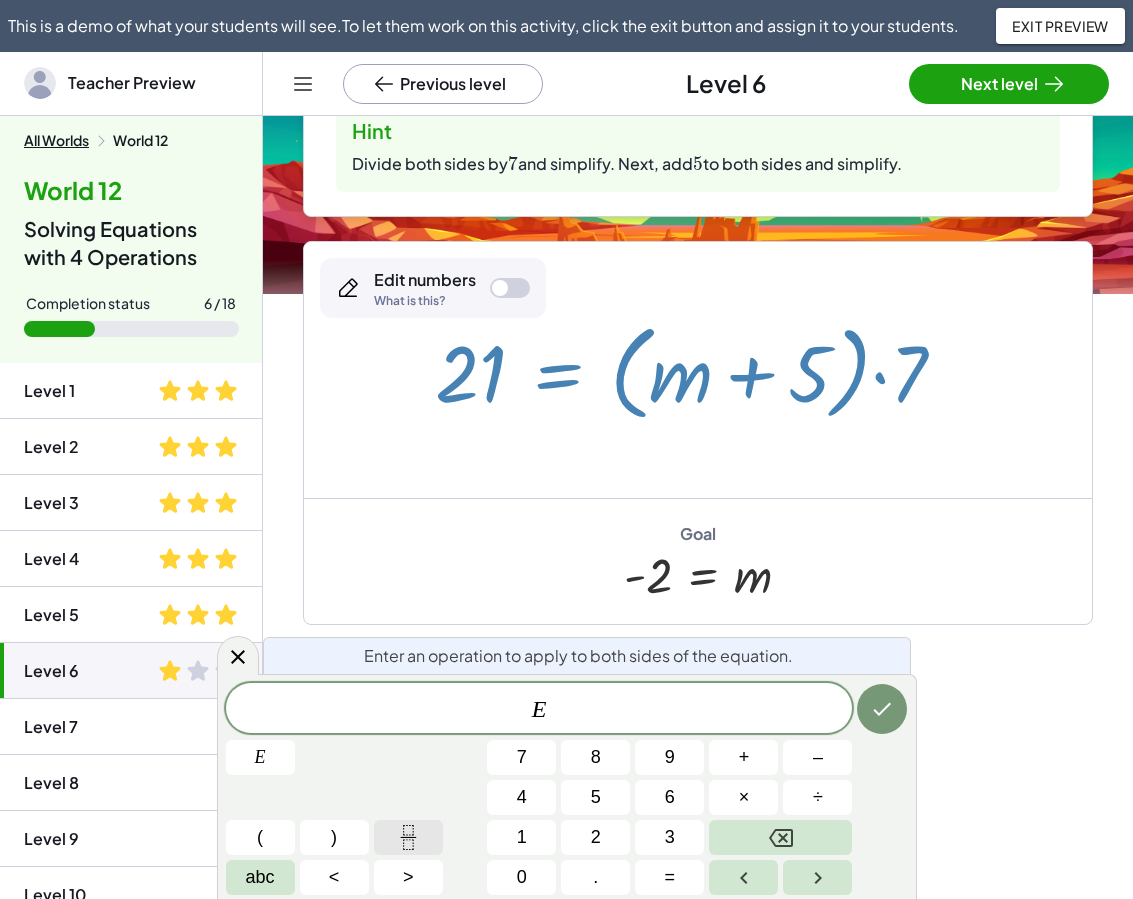 click at bounding box center (408, 837) 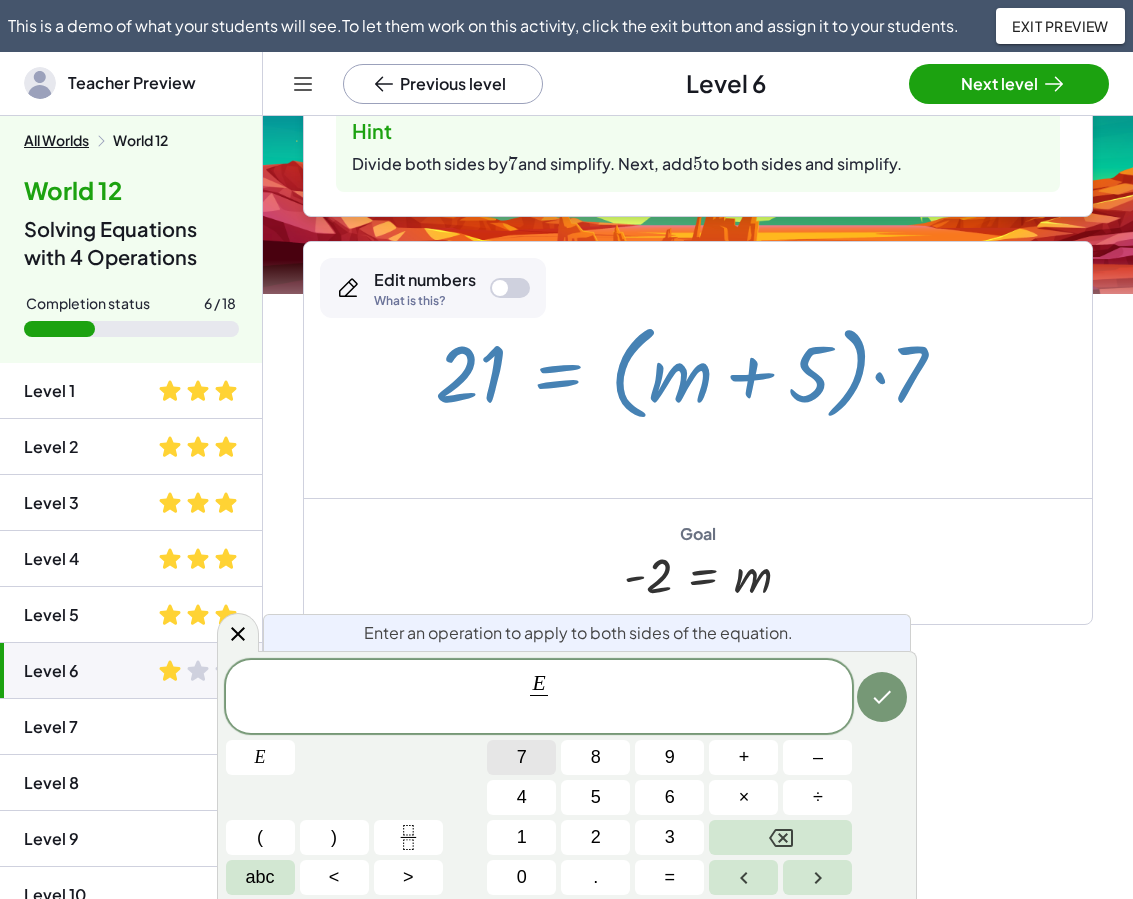 click on "7" at bounding box center (521, 757) 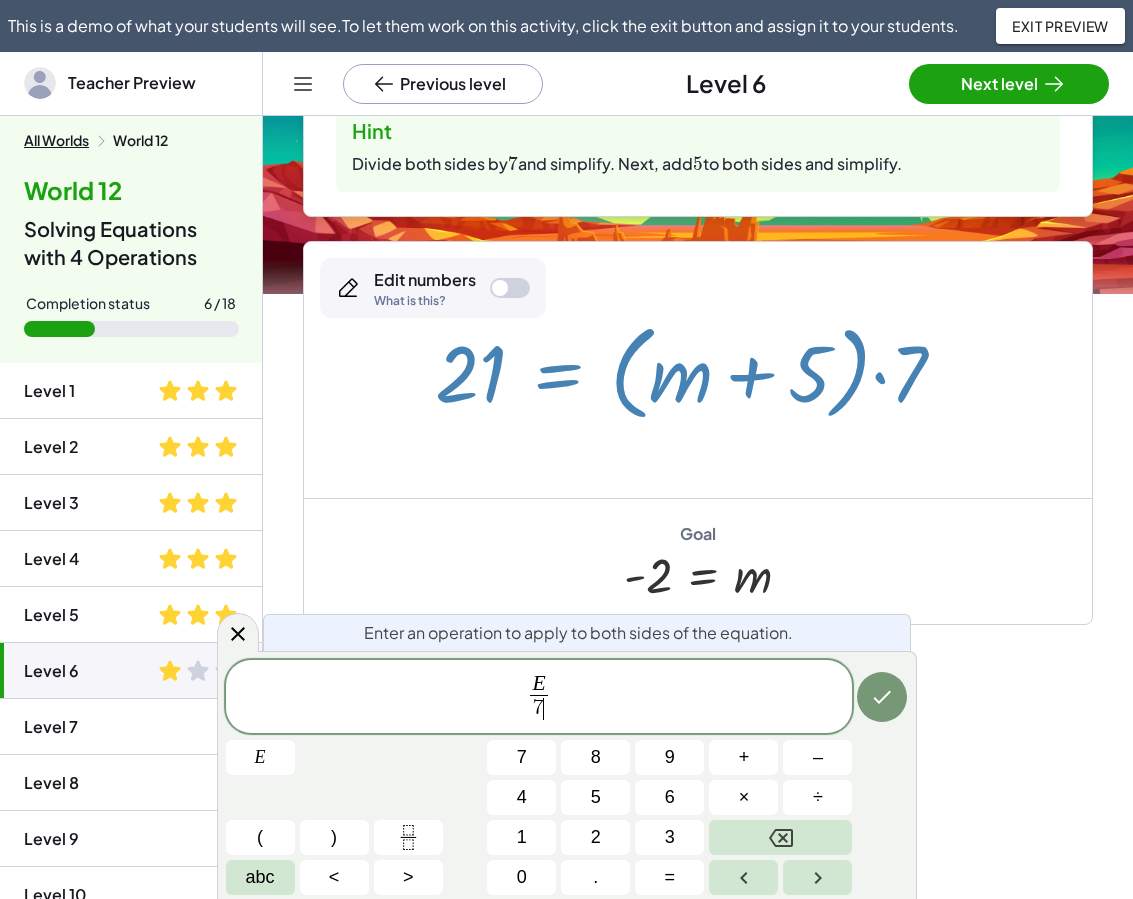 click 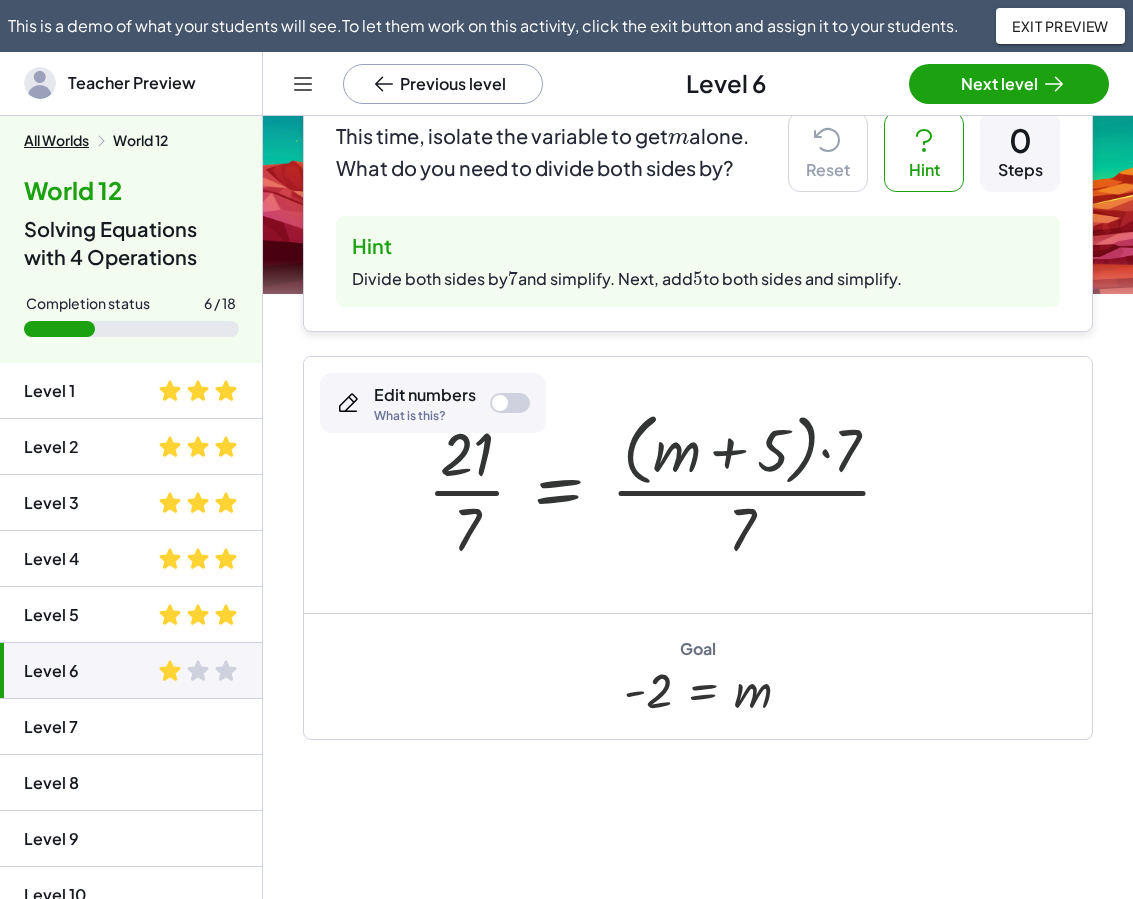 scroll, scrollTop: 128, scrollLeft: 0, axis: vertical 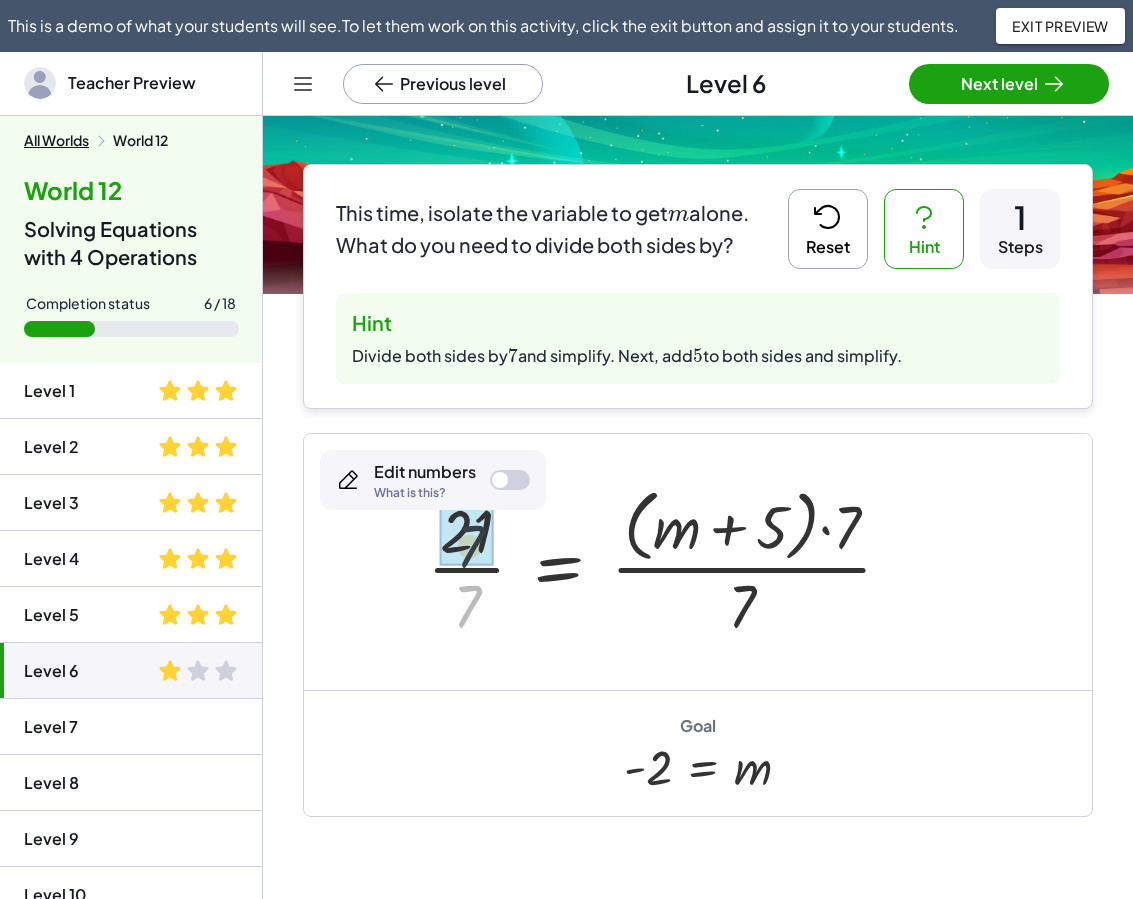 drag, startPoint x: 468, startPoint y: 616, endPoint x: 473, endPoint y: 575, distance: 41.303753 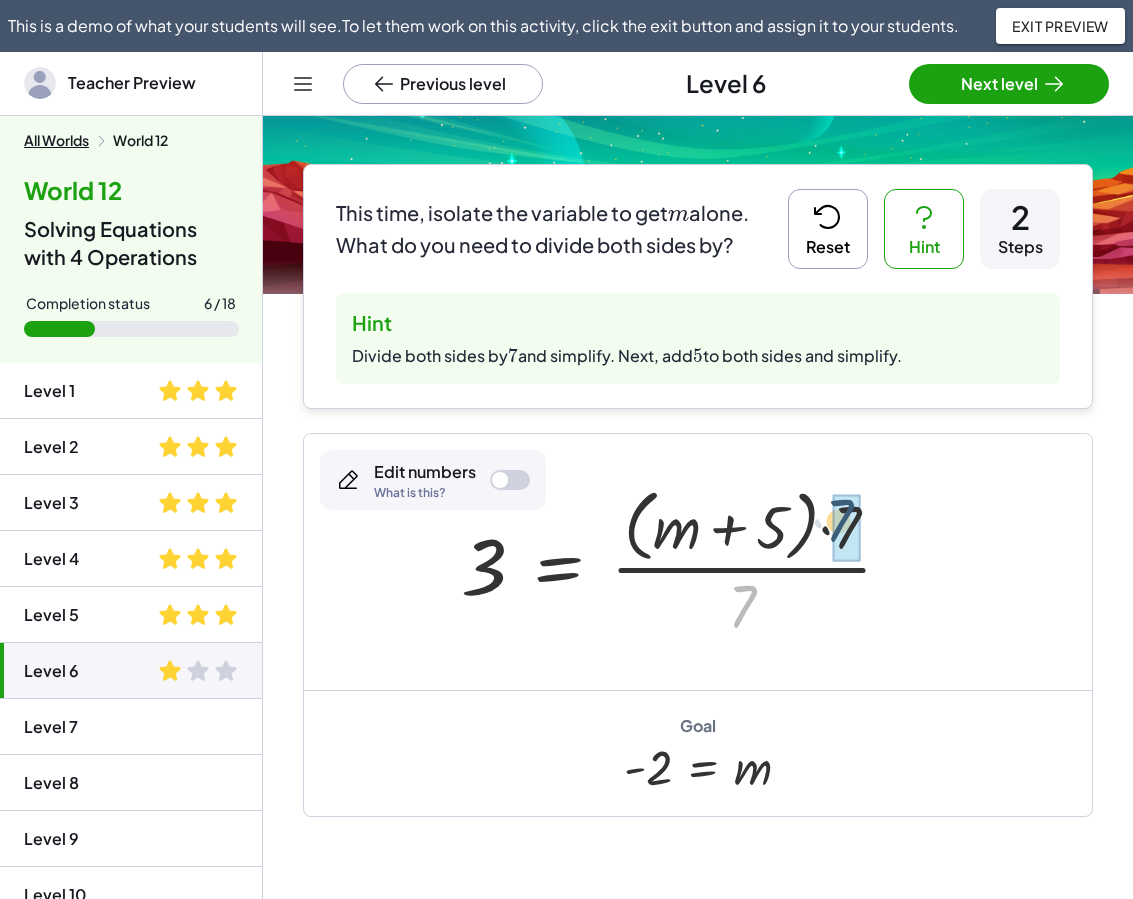 drag, startPoint x: 746, startPoint y: 620, endPoint x: 848, endPoint y: 533, distance: 134.06342 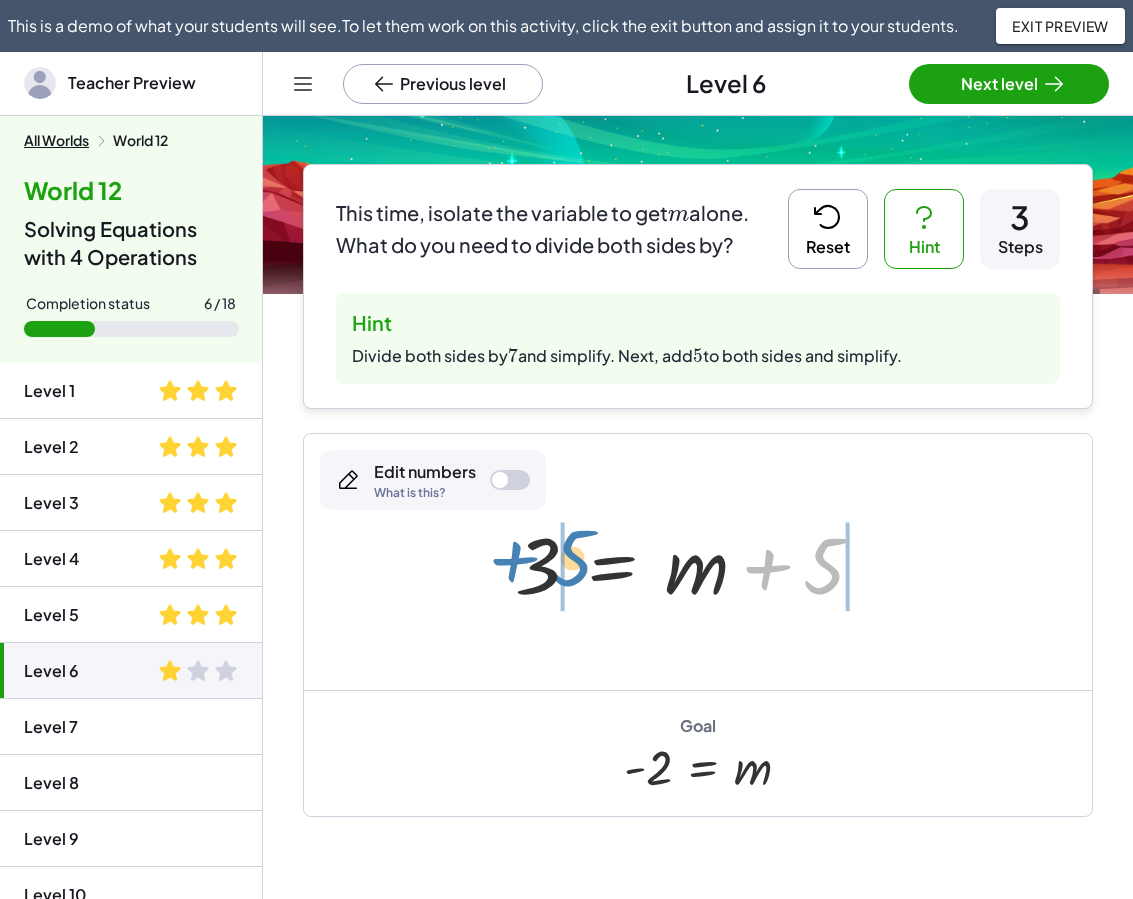 drag, startPoint x: 763, startPoint y: 576, endPoint x: 511, endPoint y: 568, distance: 252.12695 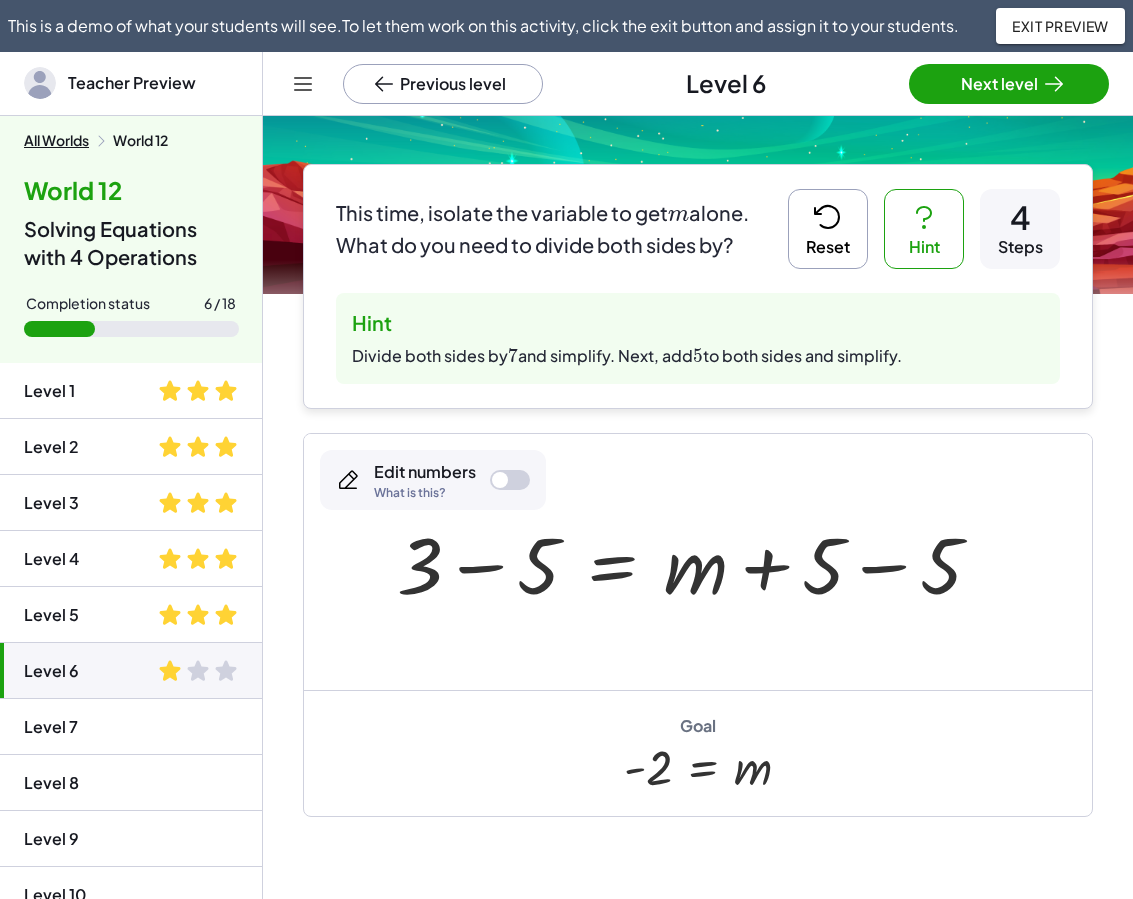 drag, startPoint x: 908, startPoint y: 363, endPoint x: 321, endPoint y: 368, distance: 587.0213 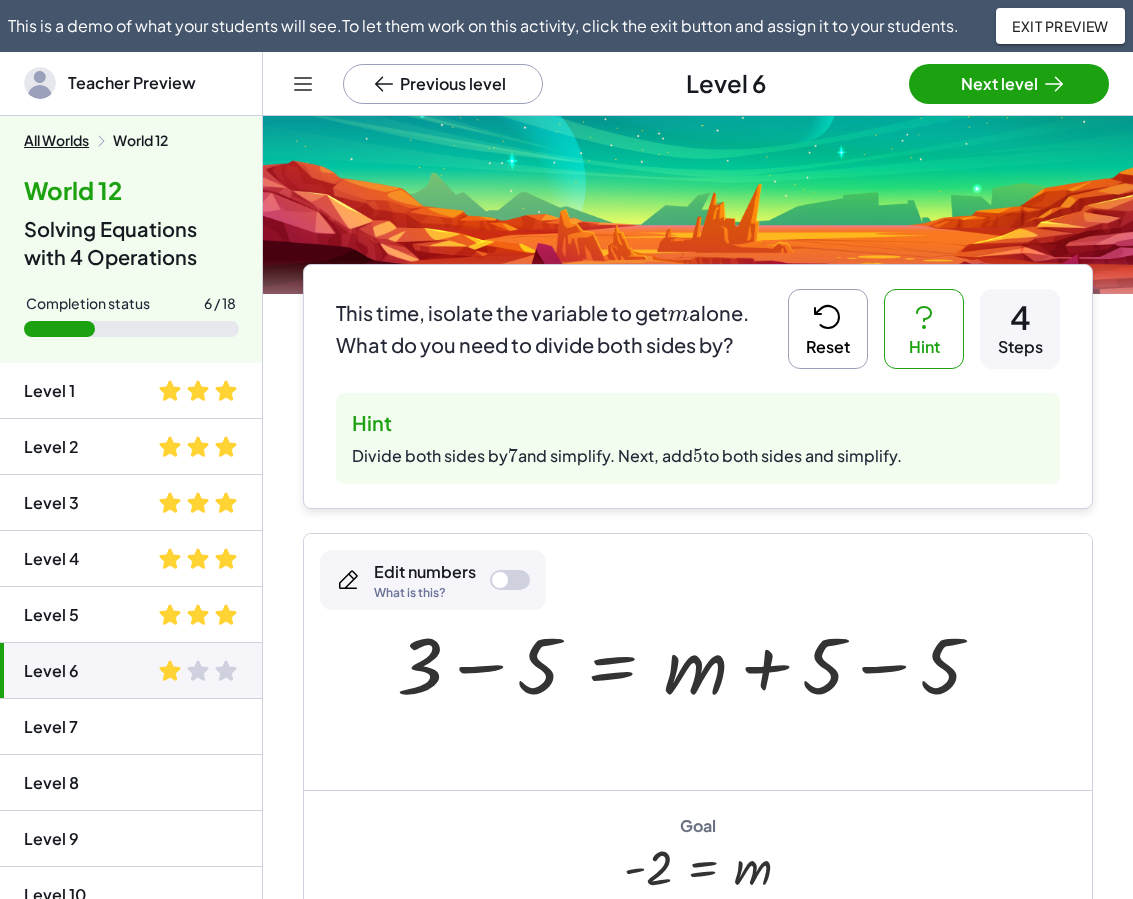 click on "Reset" at bounding box center [828, 329] 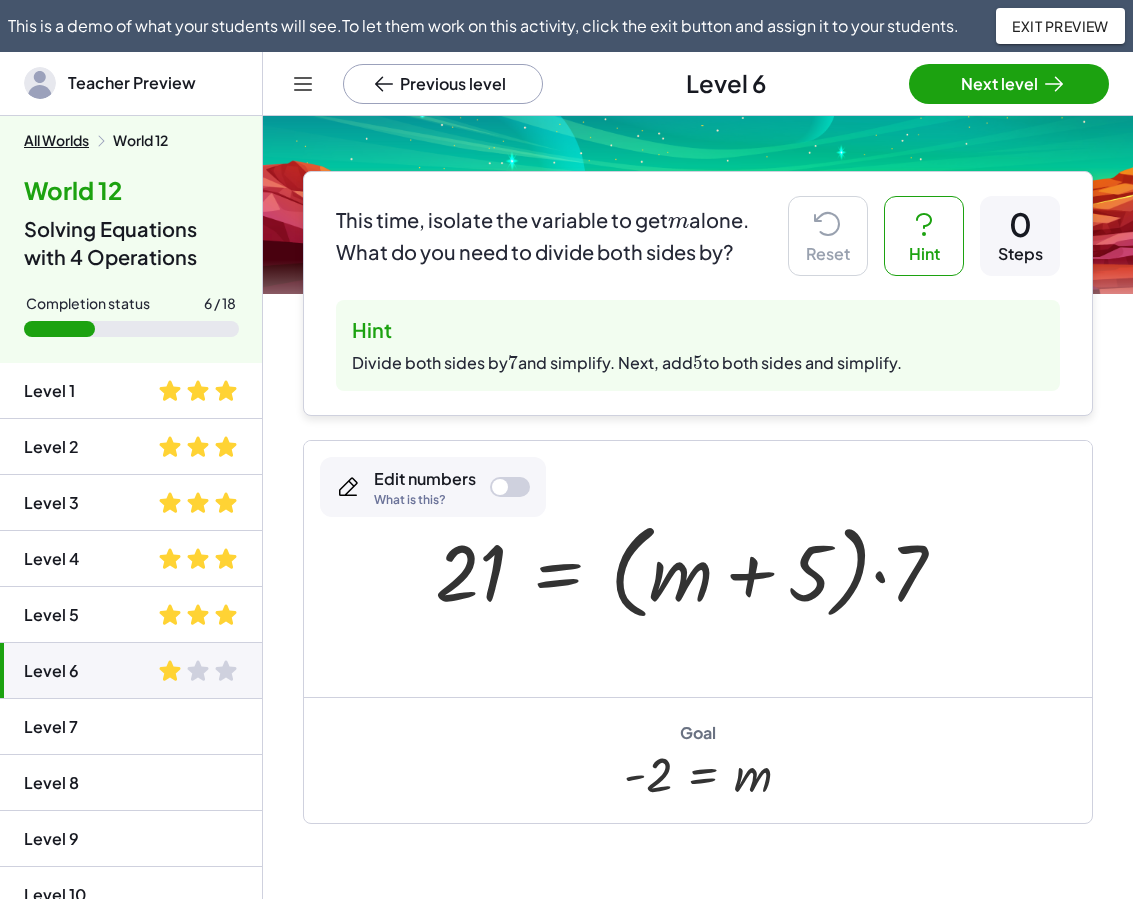 scroll, scrollTop: 228, scrollLeft: 0, axis: vertical 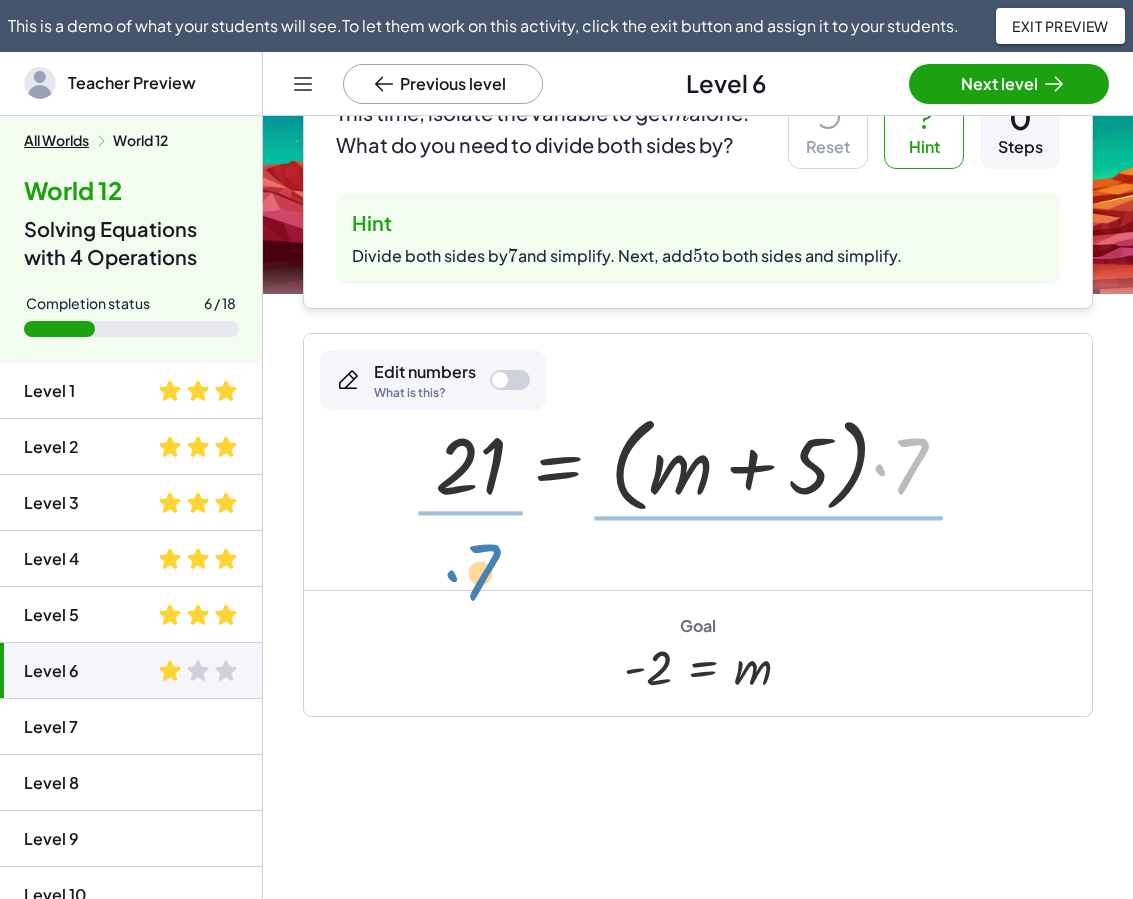 drag, startPoint x: 900, startPoint y: 478, endPoint x: 472, endPoint y: 584, distance: 440.93085 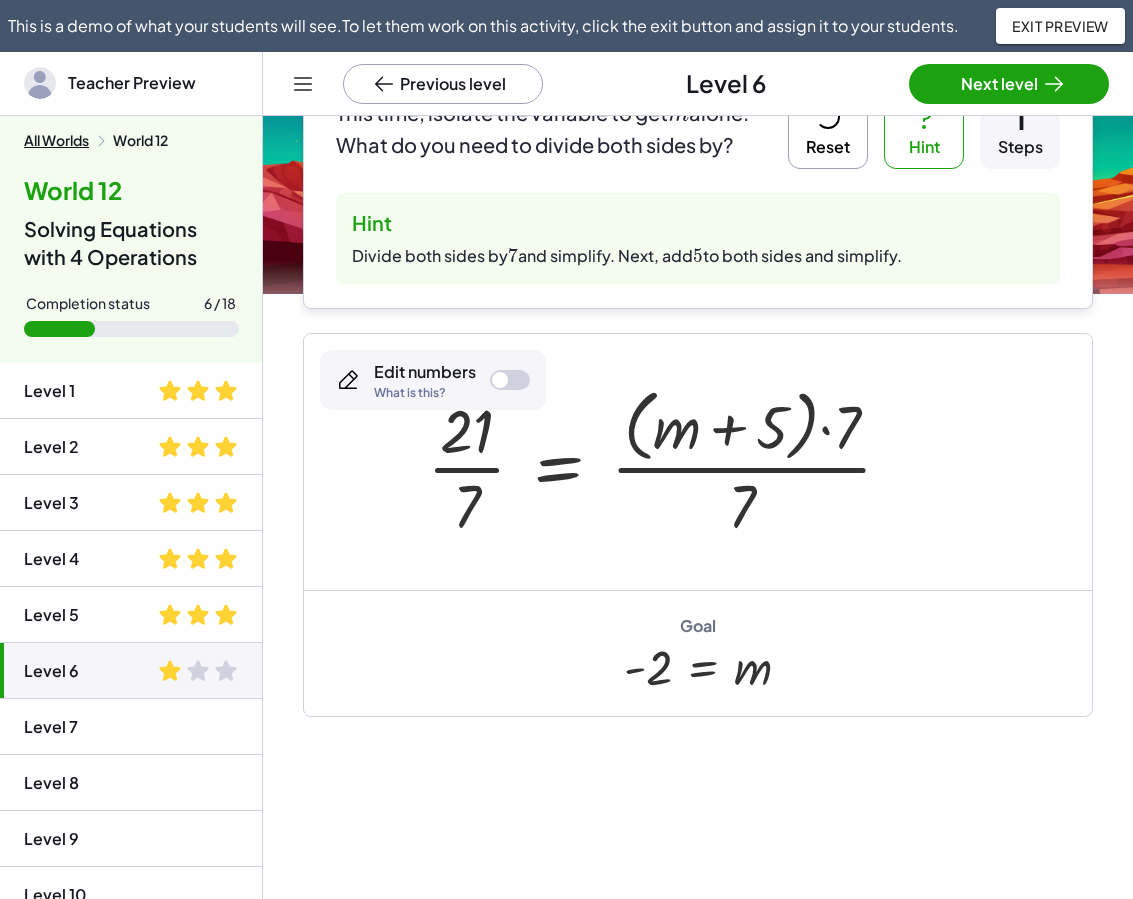click at bounding box center (668, 461) 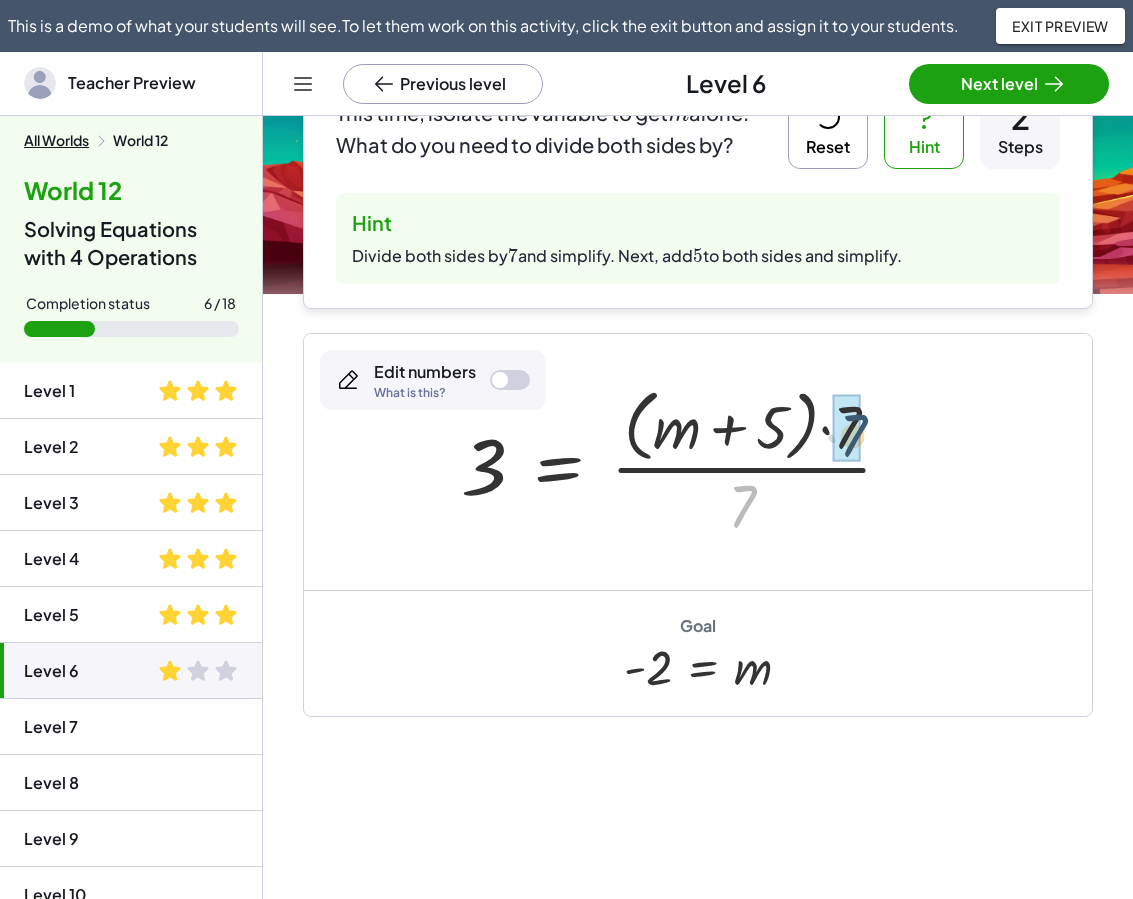 drag, startPoint x: 735, startPoint y: 506, endPoint x: 851, endPoint y: 431, distance: 138.13399 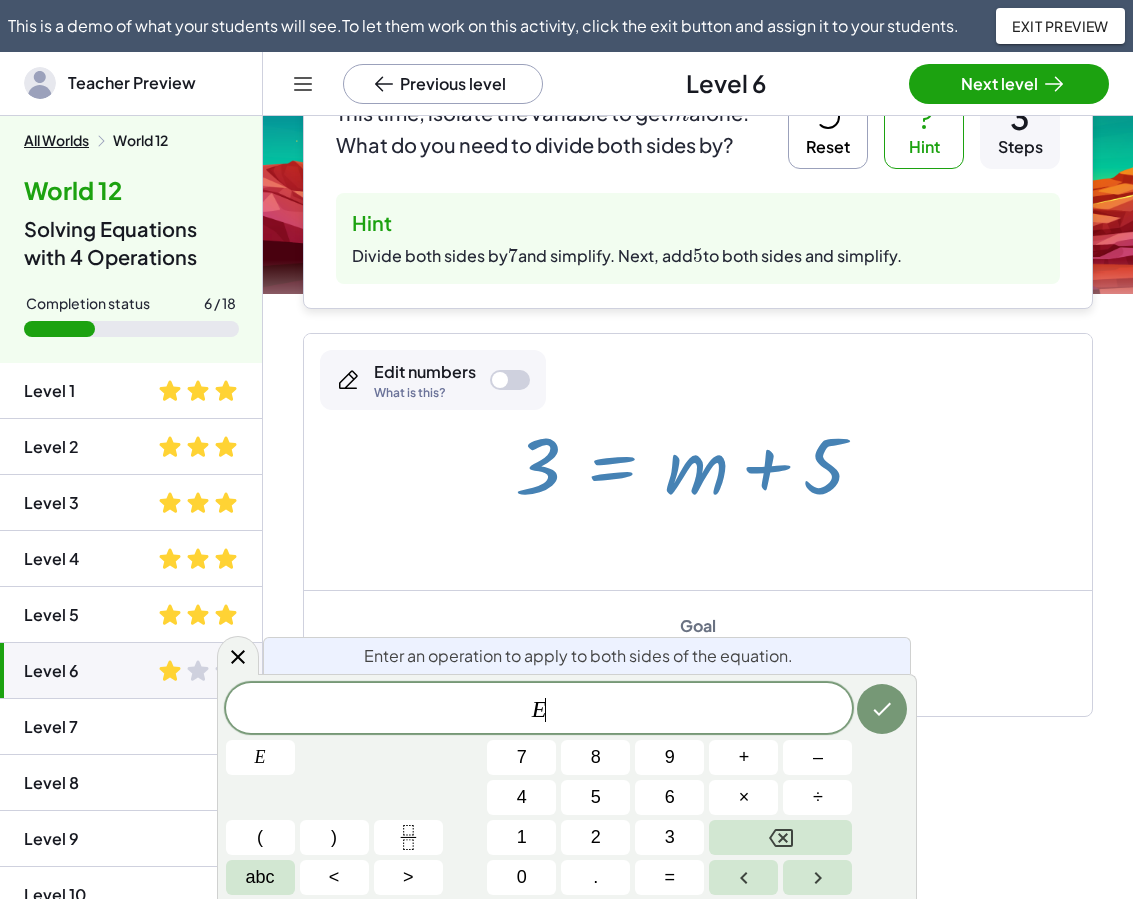 click at bounding box center (698, 462) 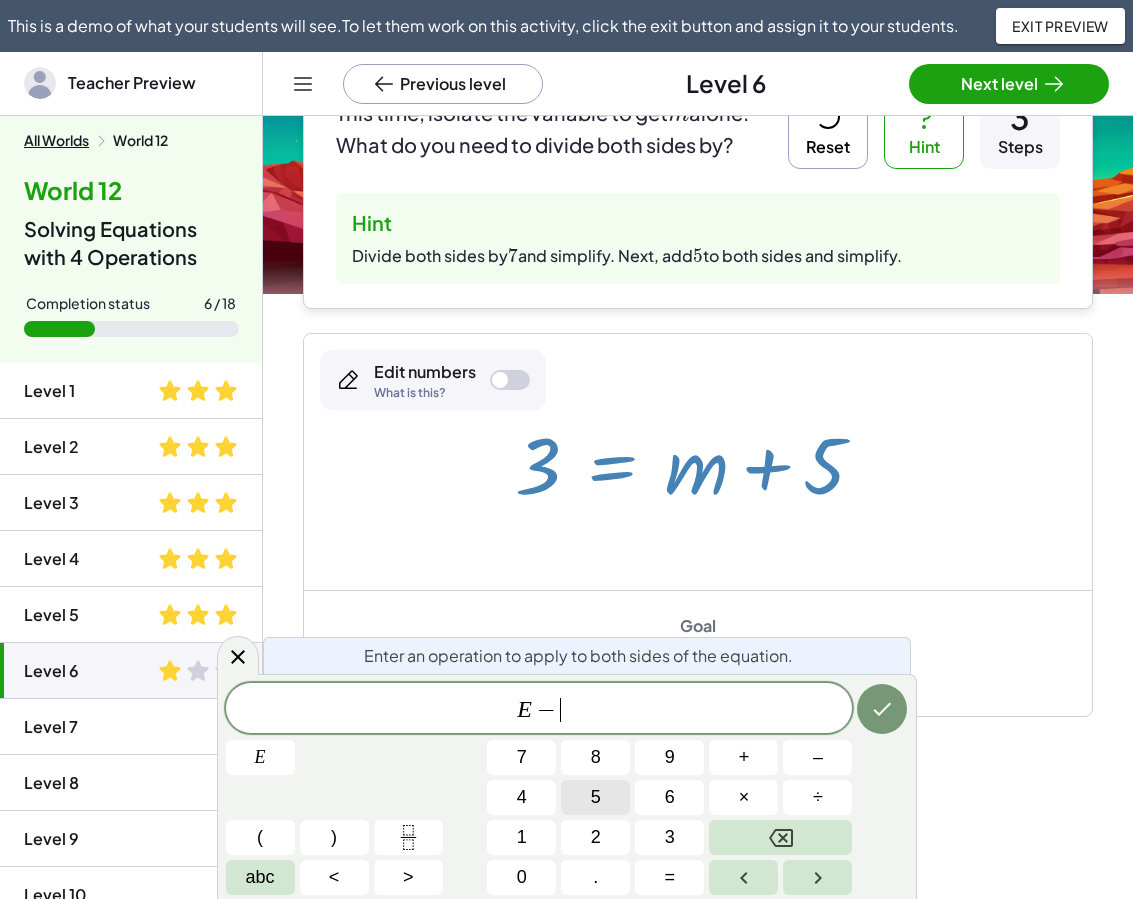 click on "5" at bounding box center (596, 797) 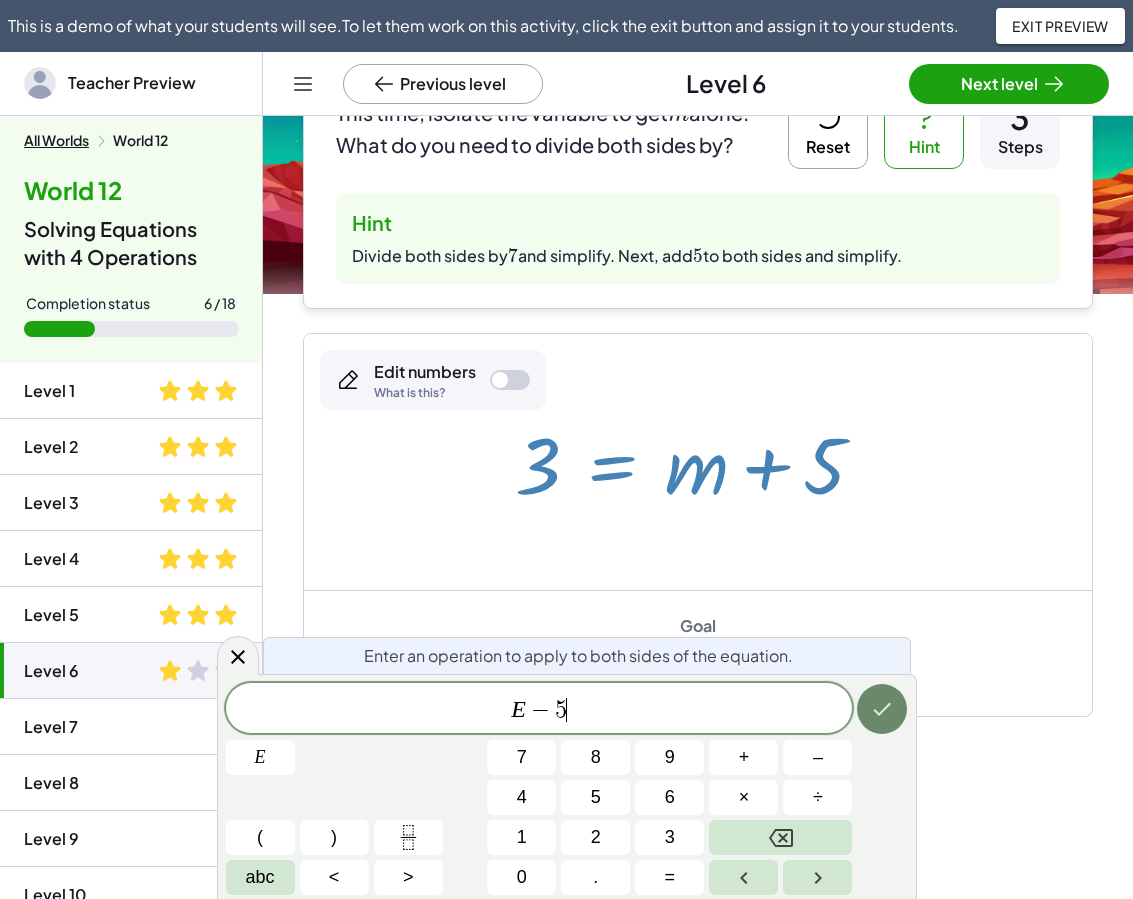 click 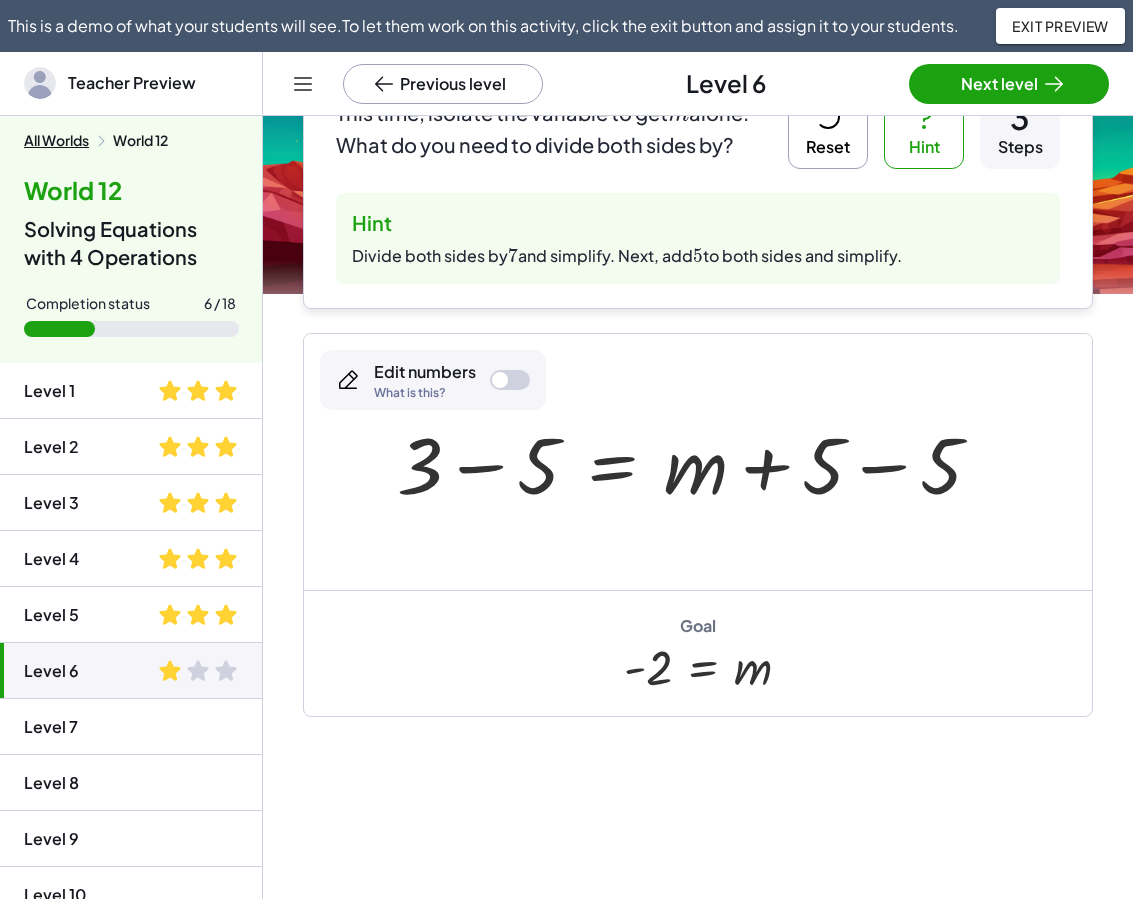 click at bounding box center [697, 462] 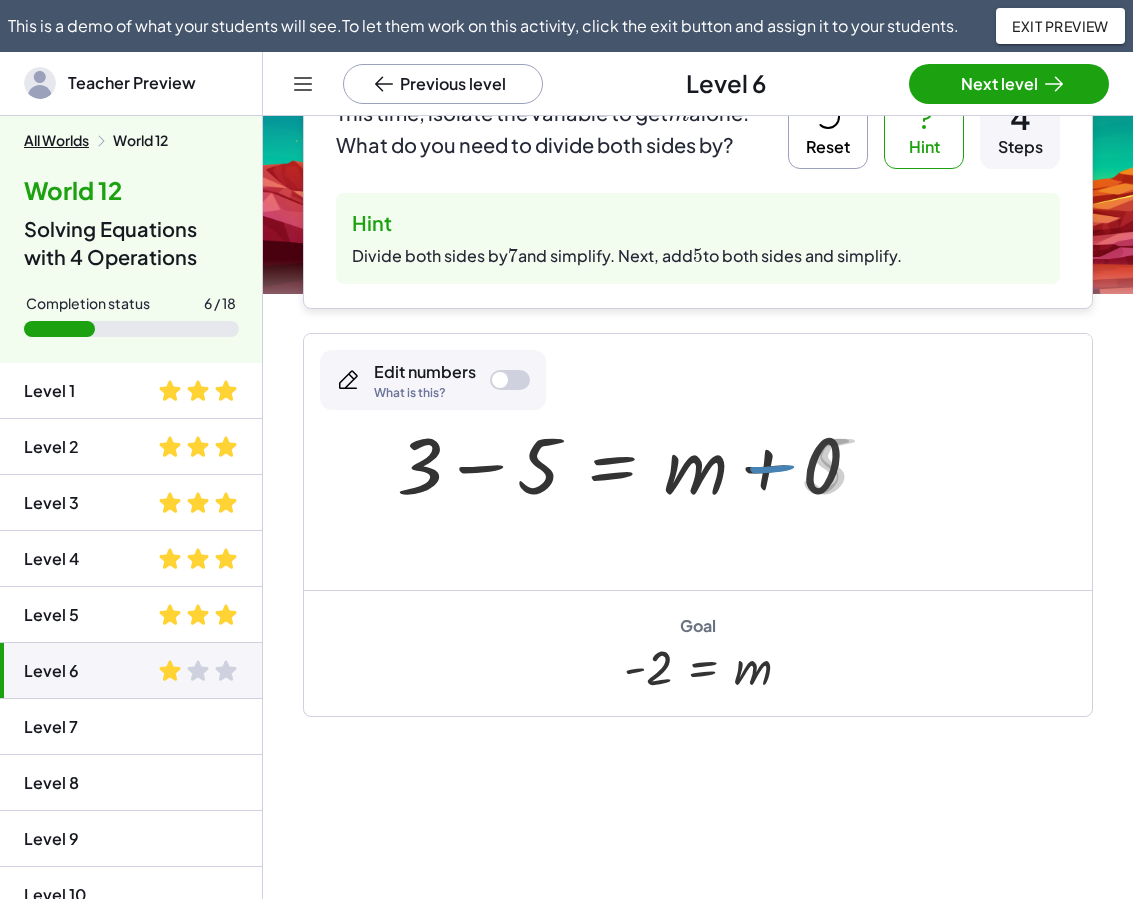 click at bounding box center [637, 462] 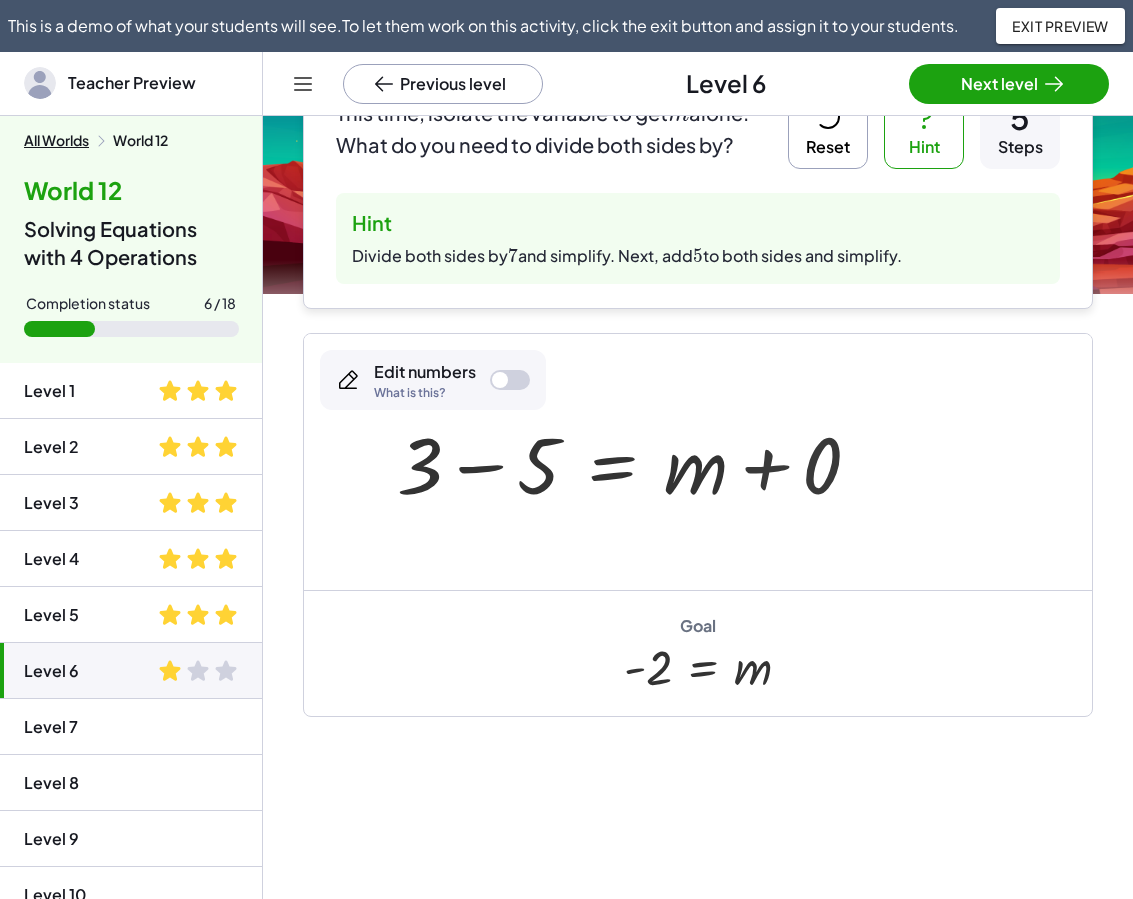 click at bounding box center [698, 462] 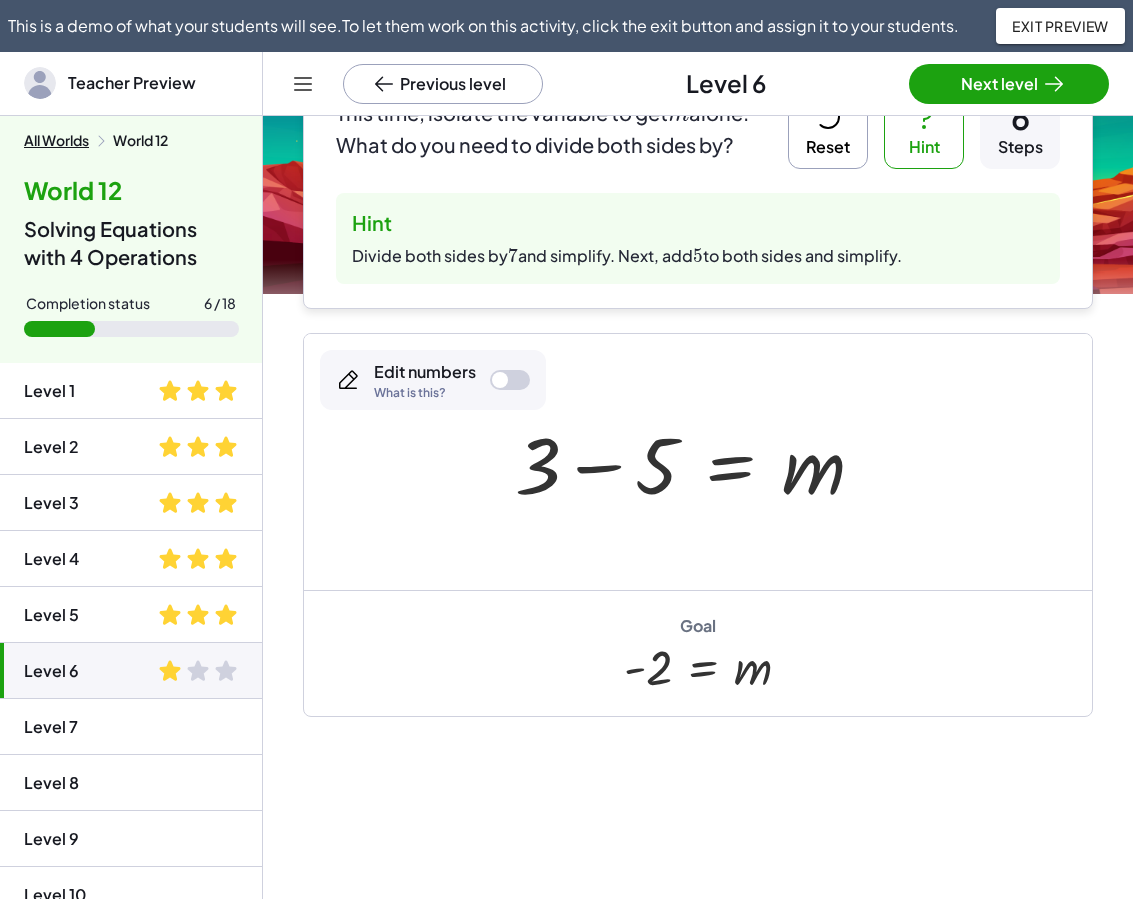 click at bounding box center [698, 462] 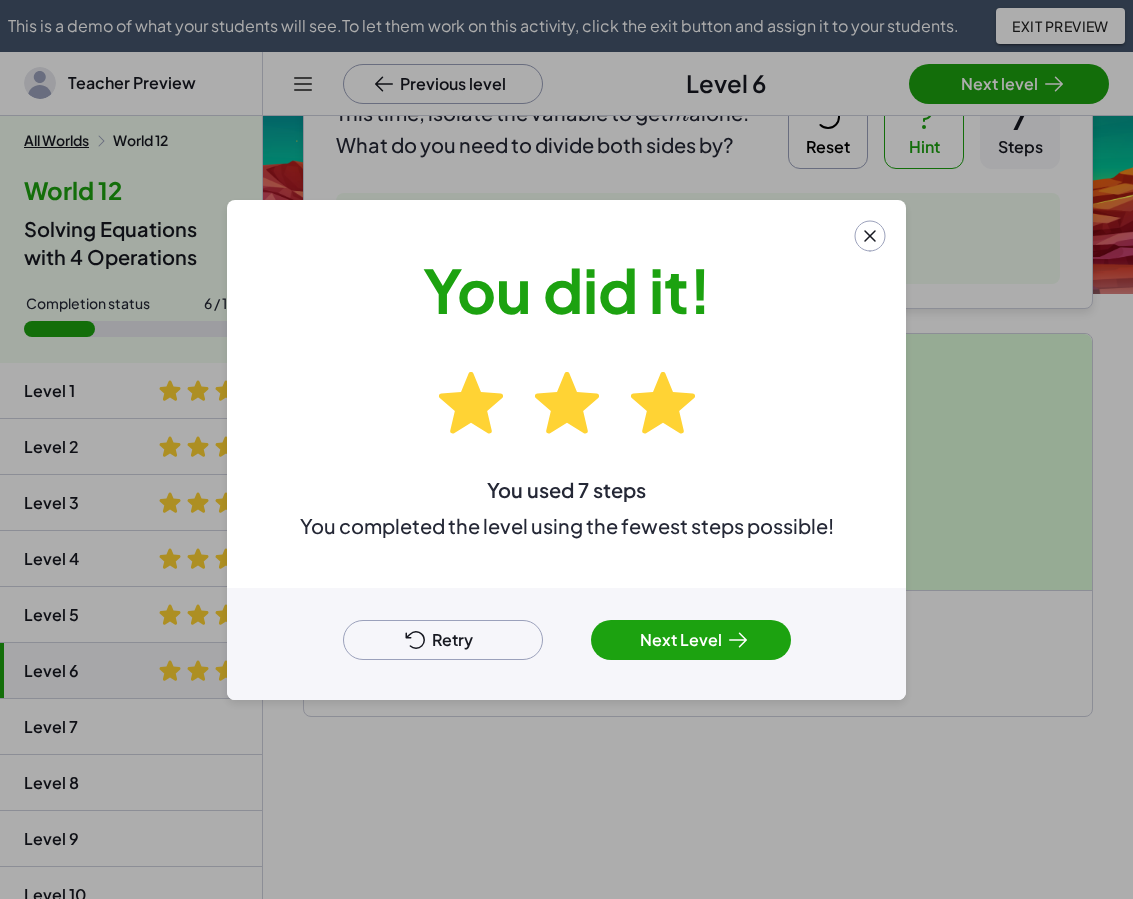 click on "Next Level" at bounding box center [691, 640] 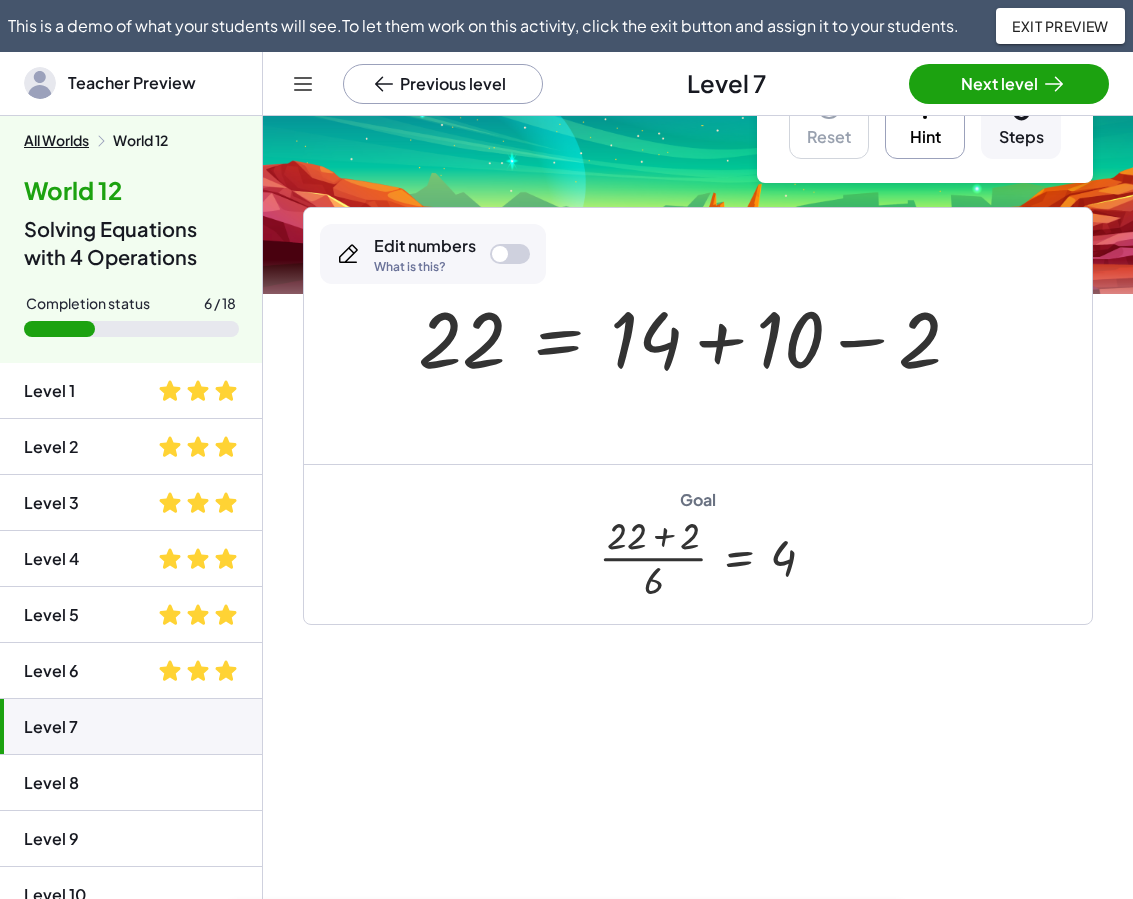 scroll, scrollTop: 85, scrollLeft: 0, axis: vertical 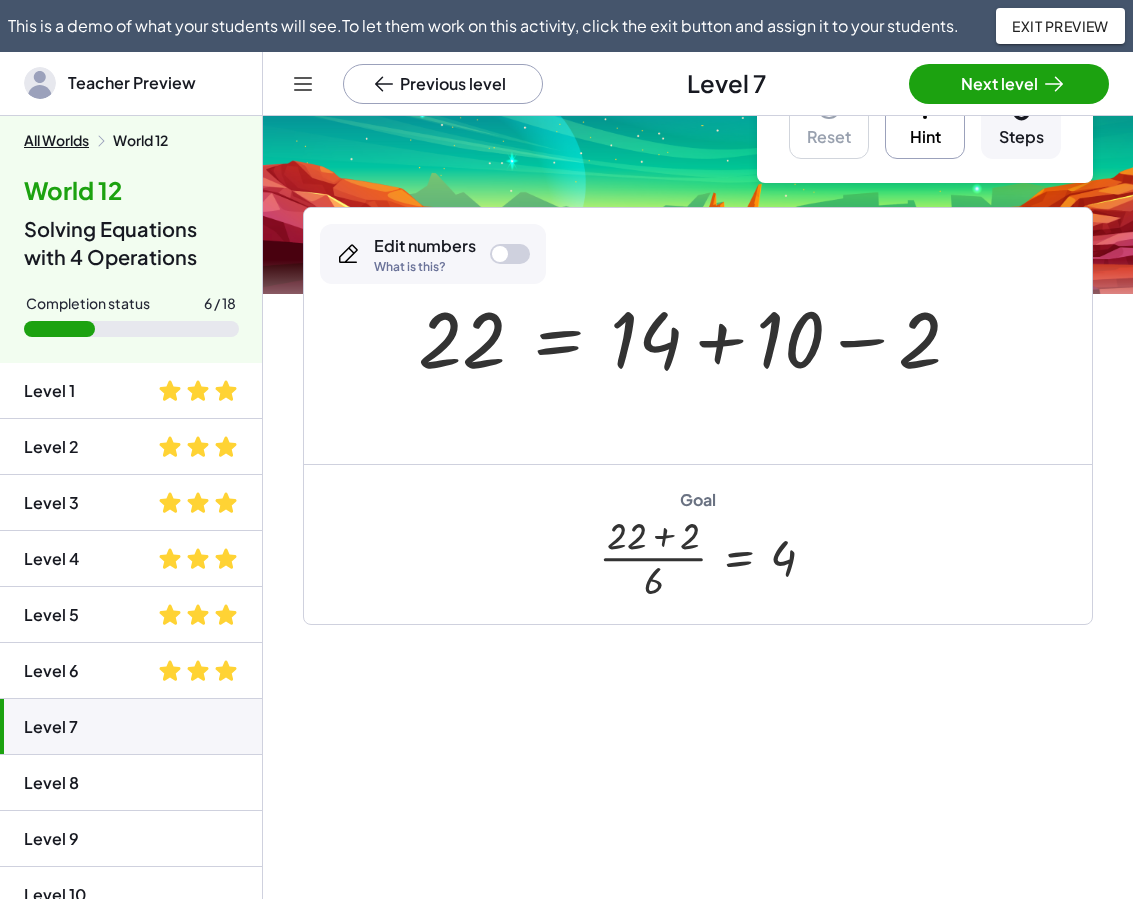 click on "Click the equals sign to do the same thing to both sides.  Reset   Hint  0 Steps Hint The  ﻿ E E E ﻿  represents the Expression on both sides. Type  ﻿ ∗ 2 *2 ∗ 2 ﻿  after the  ﻿ E E E ﻿  to multiply both sides by  ﻿ 2 2 2 ﻿ . 3 = 3 ×  Edit numbers   What is this?   Goal  · 3 · 2 = · 3 · 2 Watch this video to learn to how add elements on both sides of the equation.  Reset   Hint  0 Steps Hint Use keypad to divide both sides by  ﻿ 6 6 6 ﻿ . 18 = 18 ×  Edit numbers   What is this?   Goal  · 18 · 6 = · 18 · 6 Hint Tap the equals sign, then enter  ﻿ E ÷ 9 E\div 9 E ÷ 9 ﻿  to divide both sides by  ﻿ 9 9 9 ﻿  (Use the division symbol on the keypad). Simplify.  Reset   Hint  0 Steps 36 = · 9 · x ×  Edit numbers   What is this?   Goal  4 = x The inverse of division is multiplication. Multiply both sides of the equation by the  ﻿ 14 14 1 4 ﻿  in the denominator to isolate the  ﻿ y y y ﻿ .  Reset   Hint  0 Steps Hint · y · 14 = · 5 · 2 ×  Edit numbers   Goal" at bounding box center (698, 465) 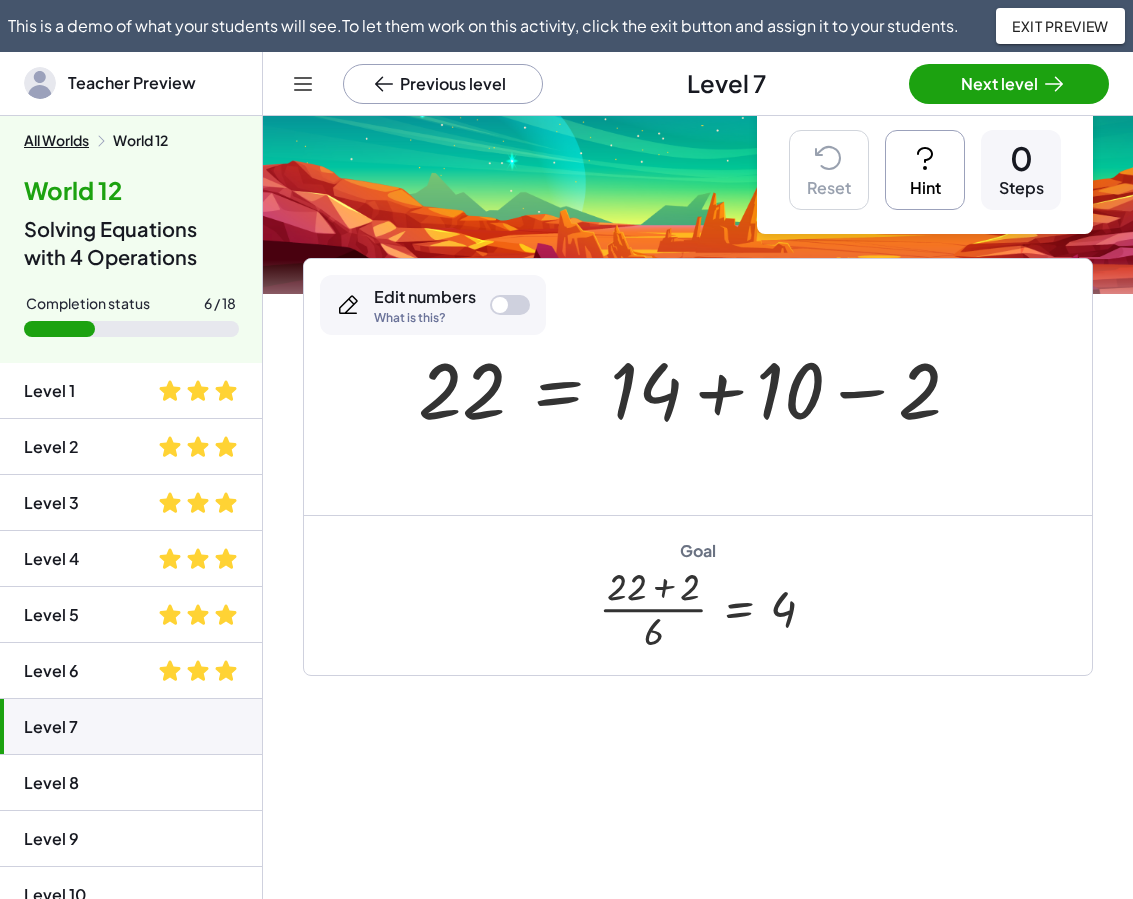 scroll, scrollTop: 0, scrollLeft: 0, axis: both 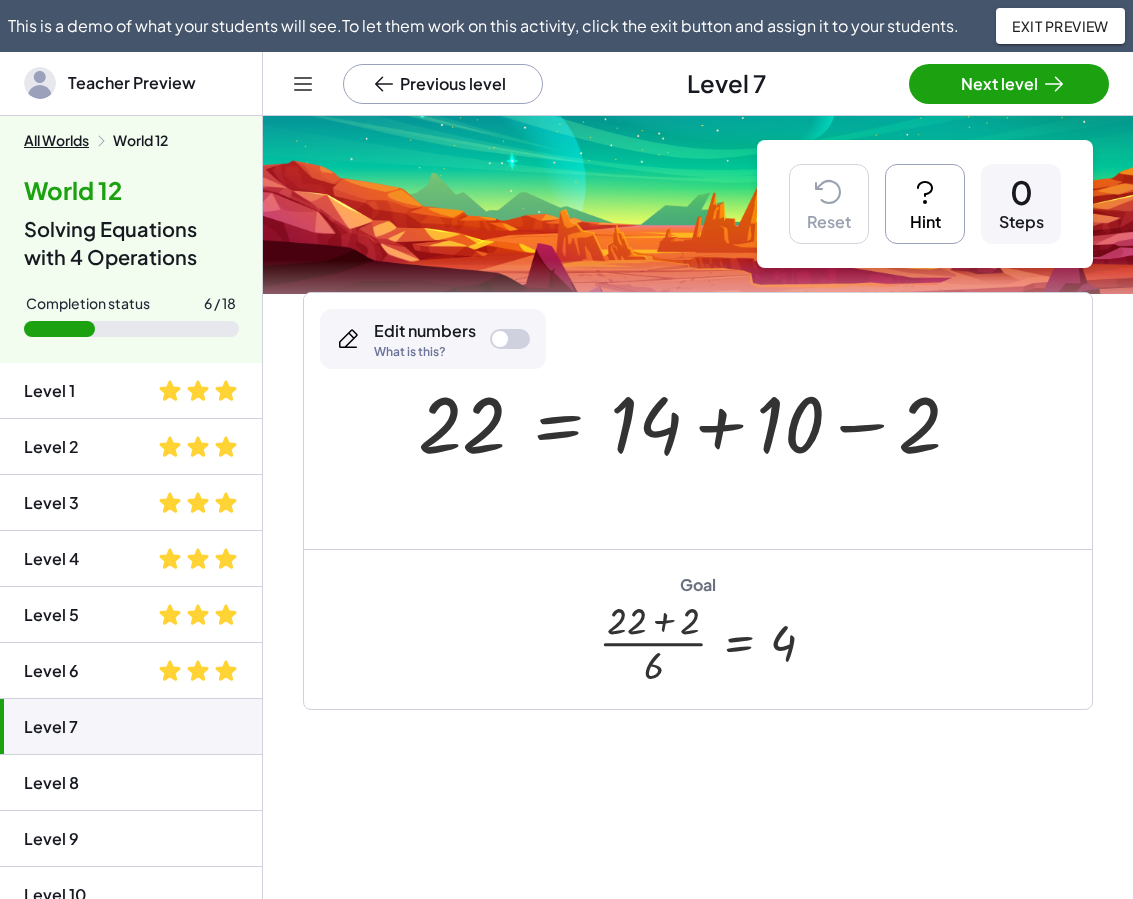 click on "Hint" at bounding box center (925, 204) 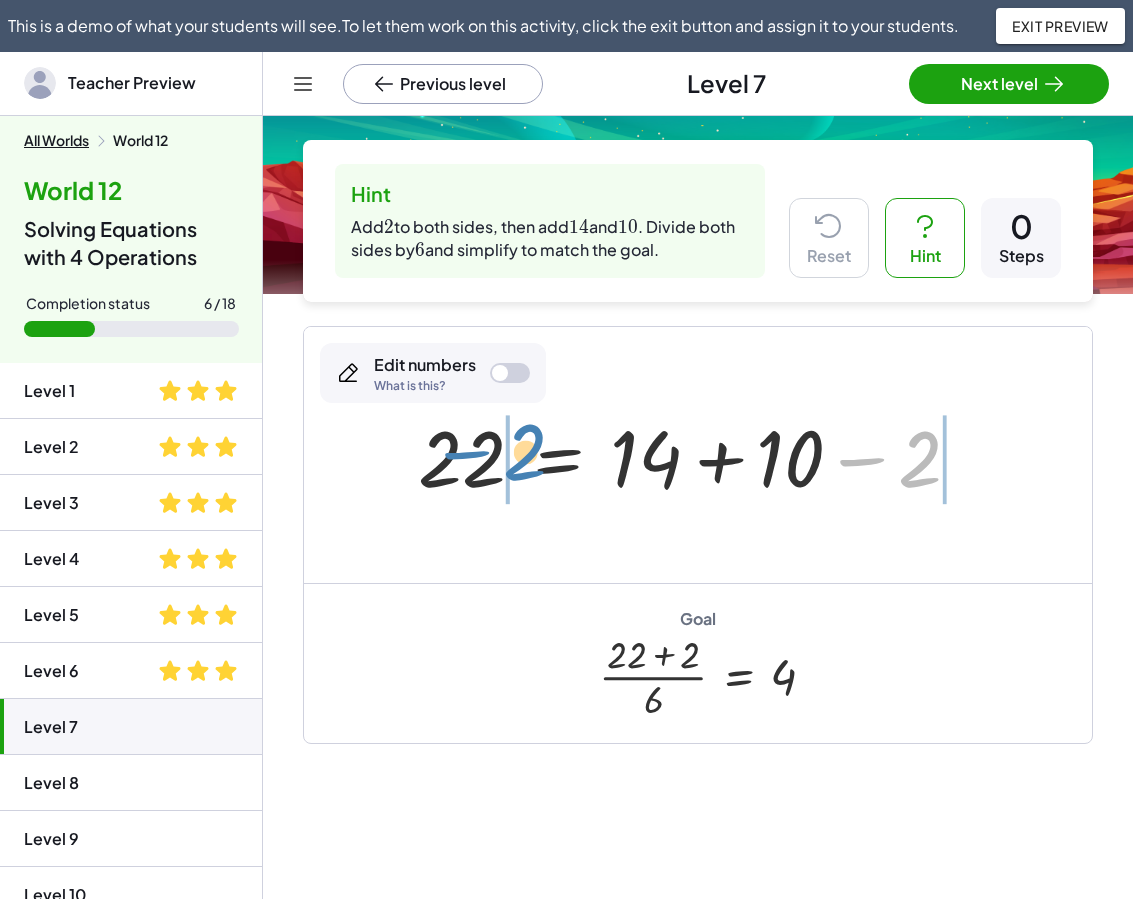 drag, startPoint x: 851, startPoint y: 452, endPoint x: 455, endPoint y: 445, distance: 396.06186 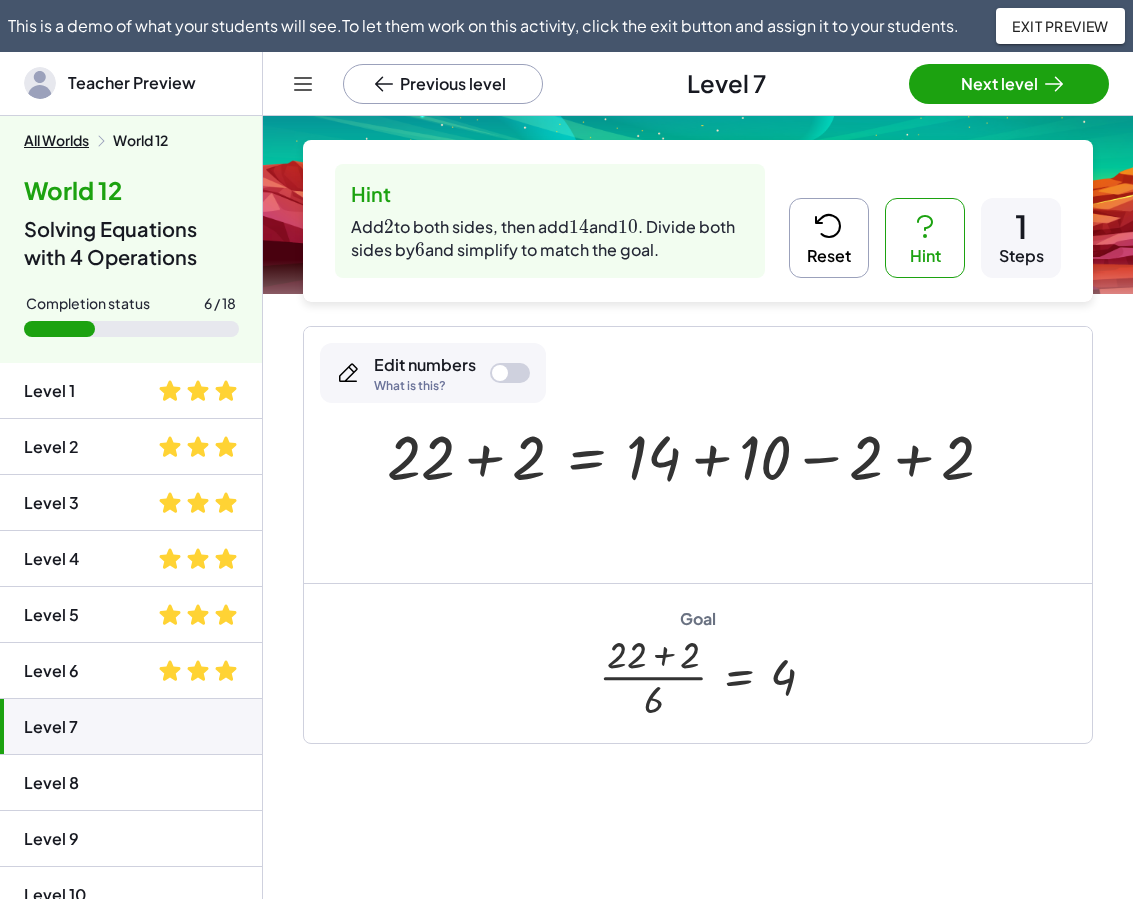click at bounding box center (698, 455) 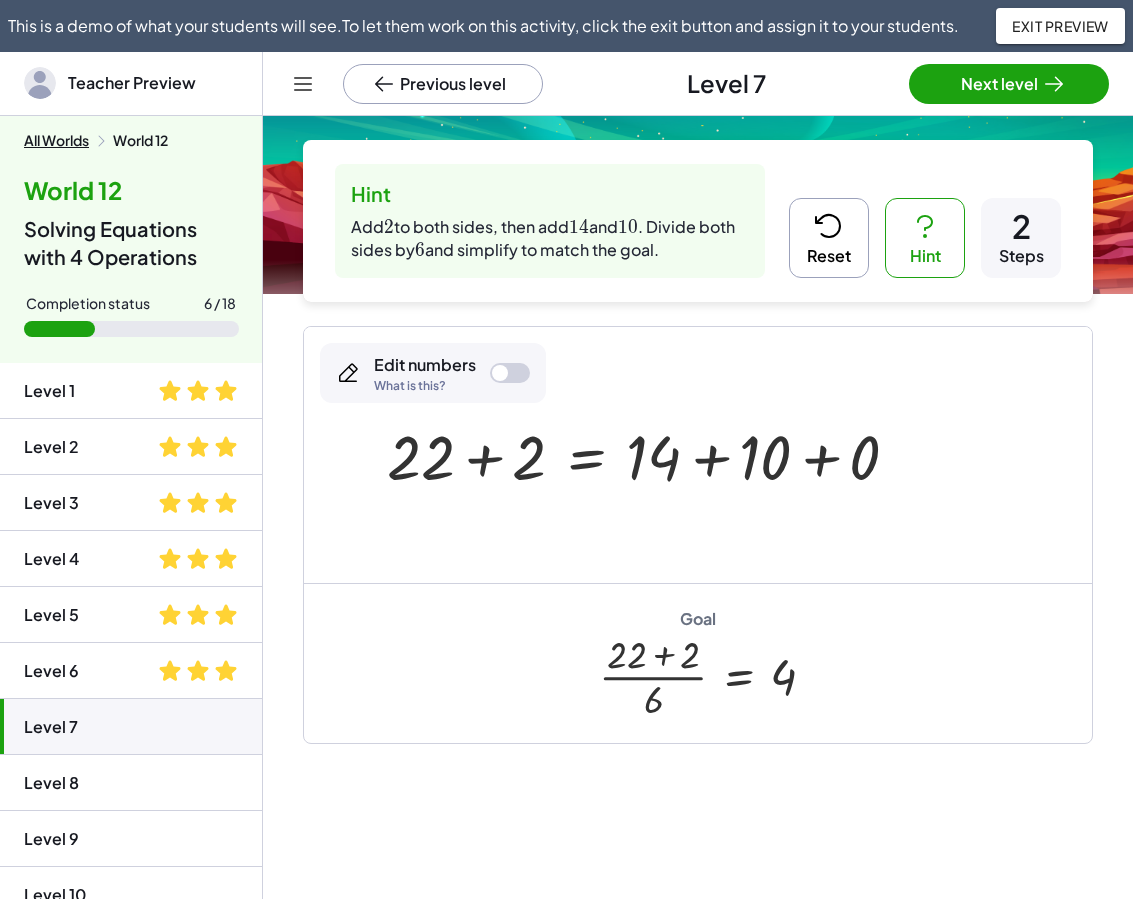 click at bounding box center [651, 455] 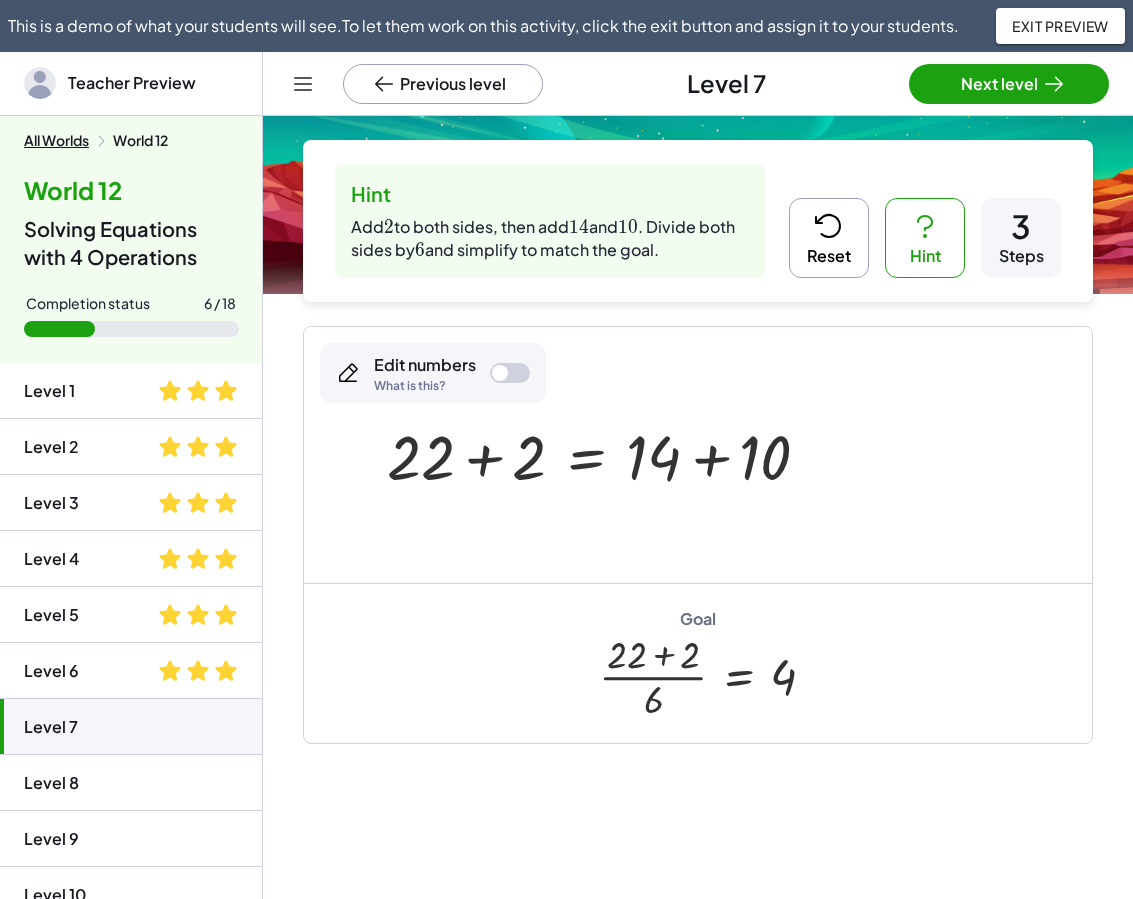 click at bounding box center (607, 455) 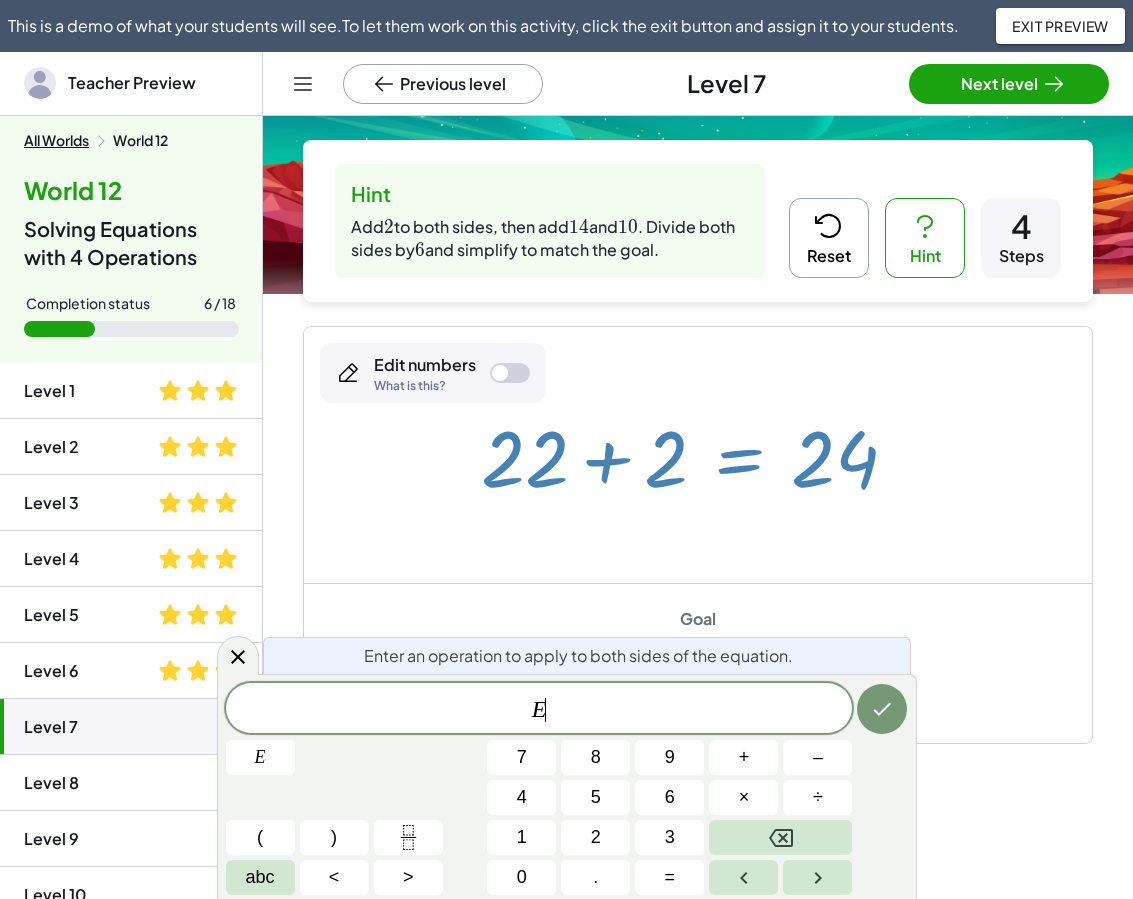 click at bounding box center (697, 455) 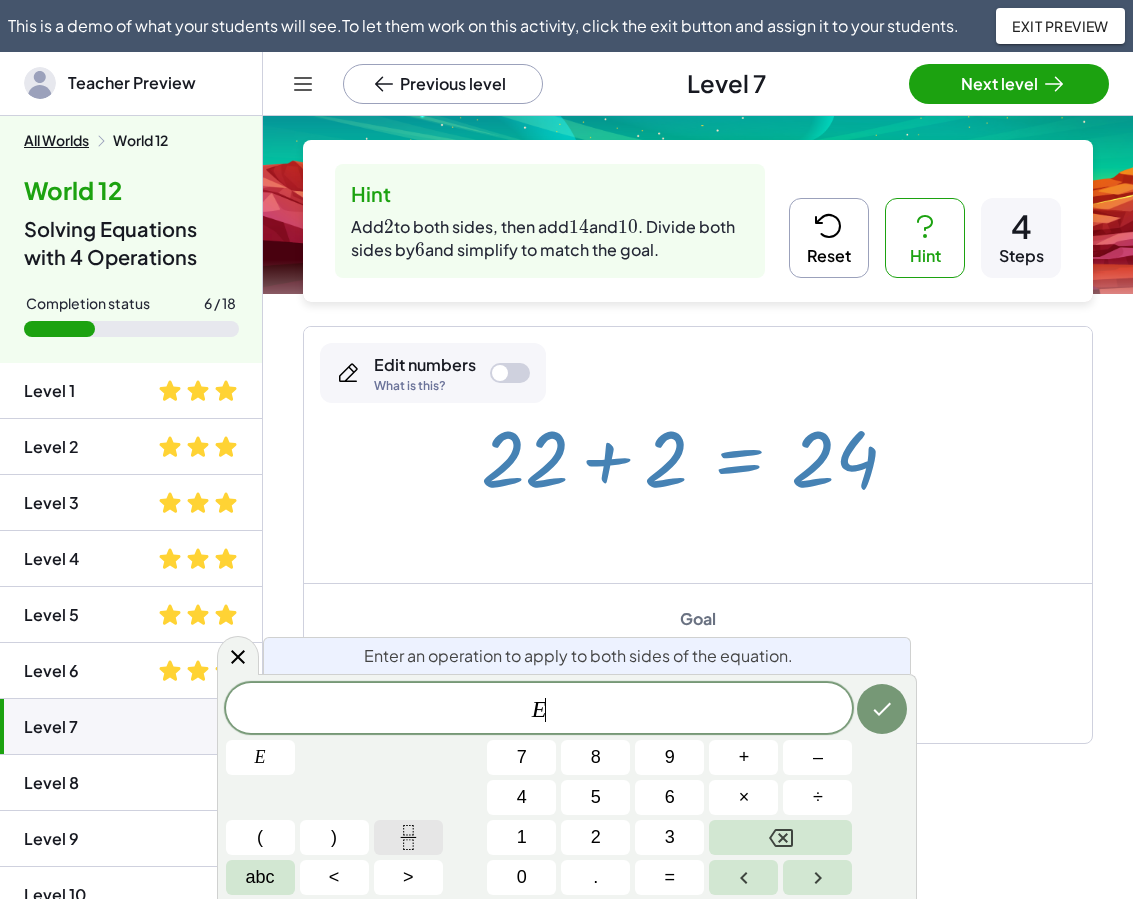 click 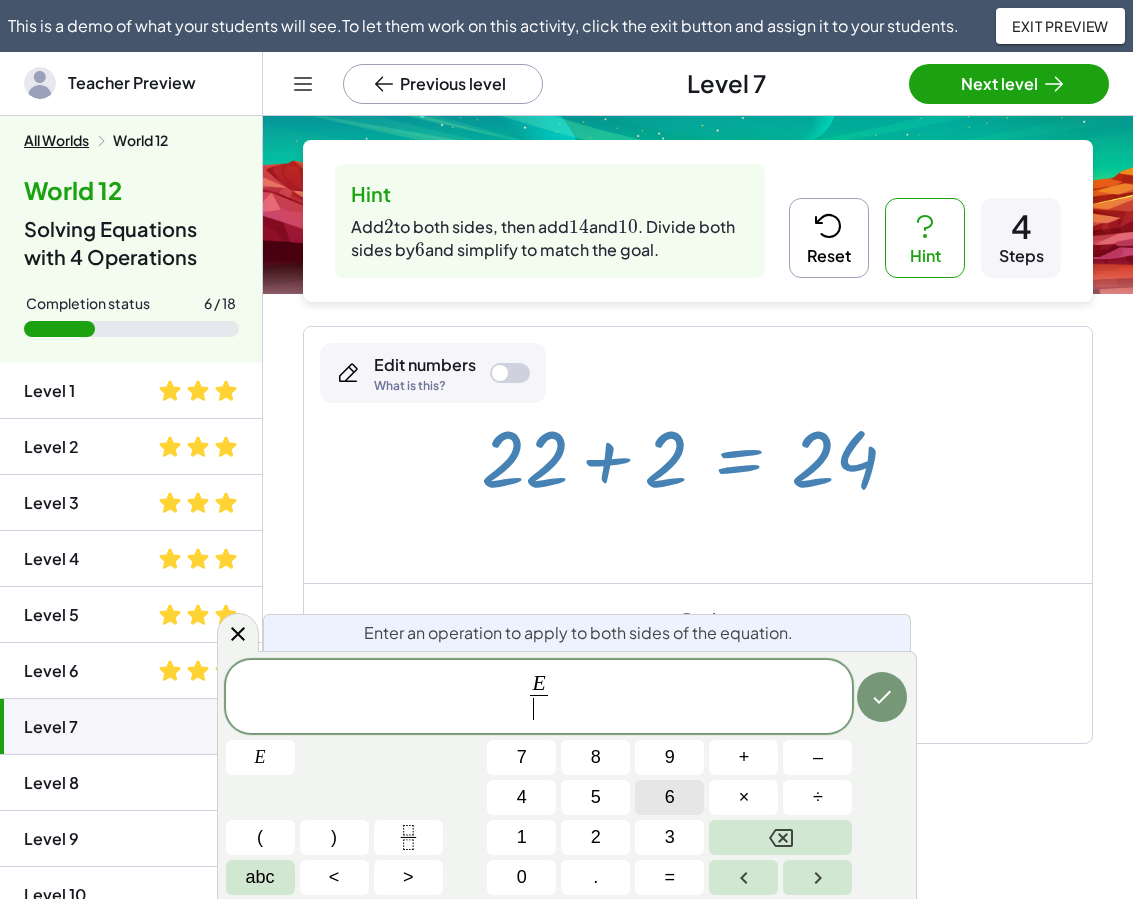 click on "6" at bounding box center (669, 797) 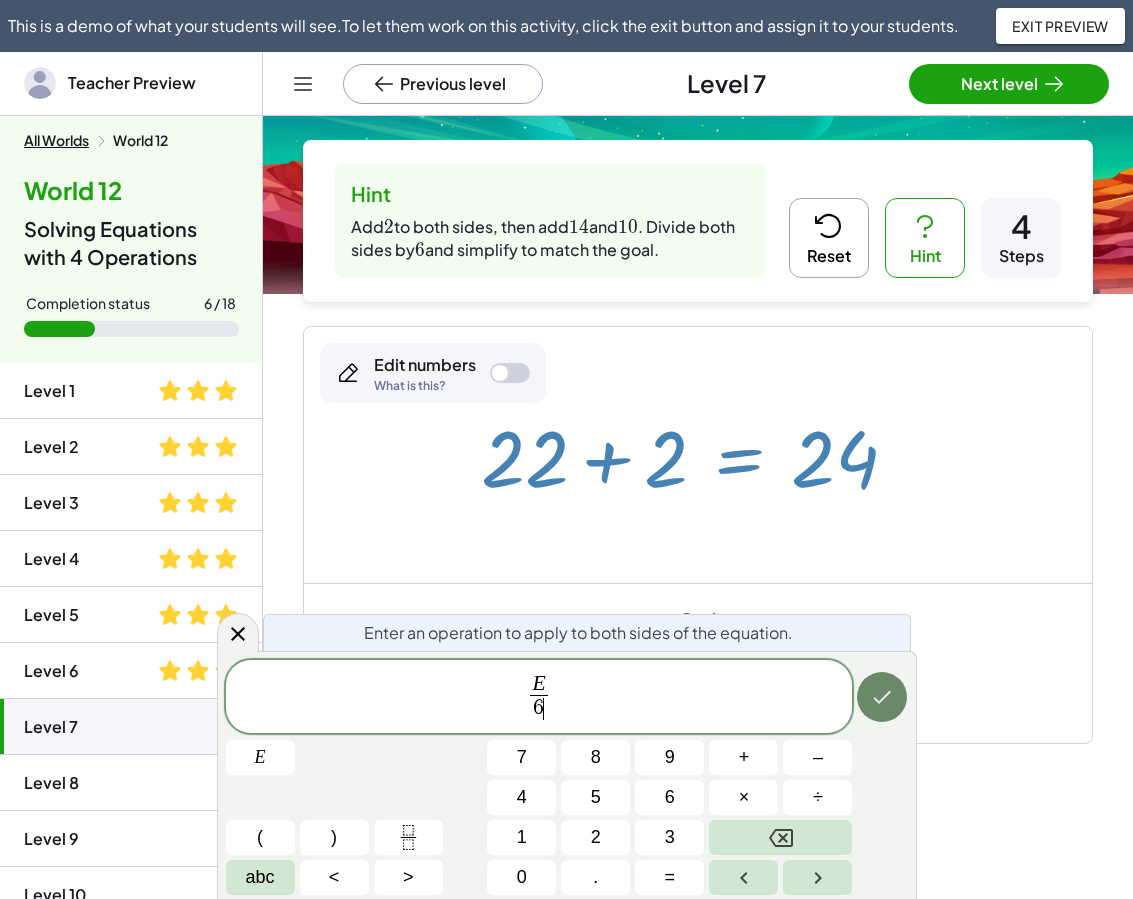 click 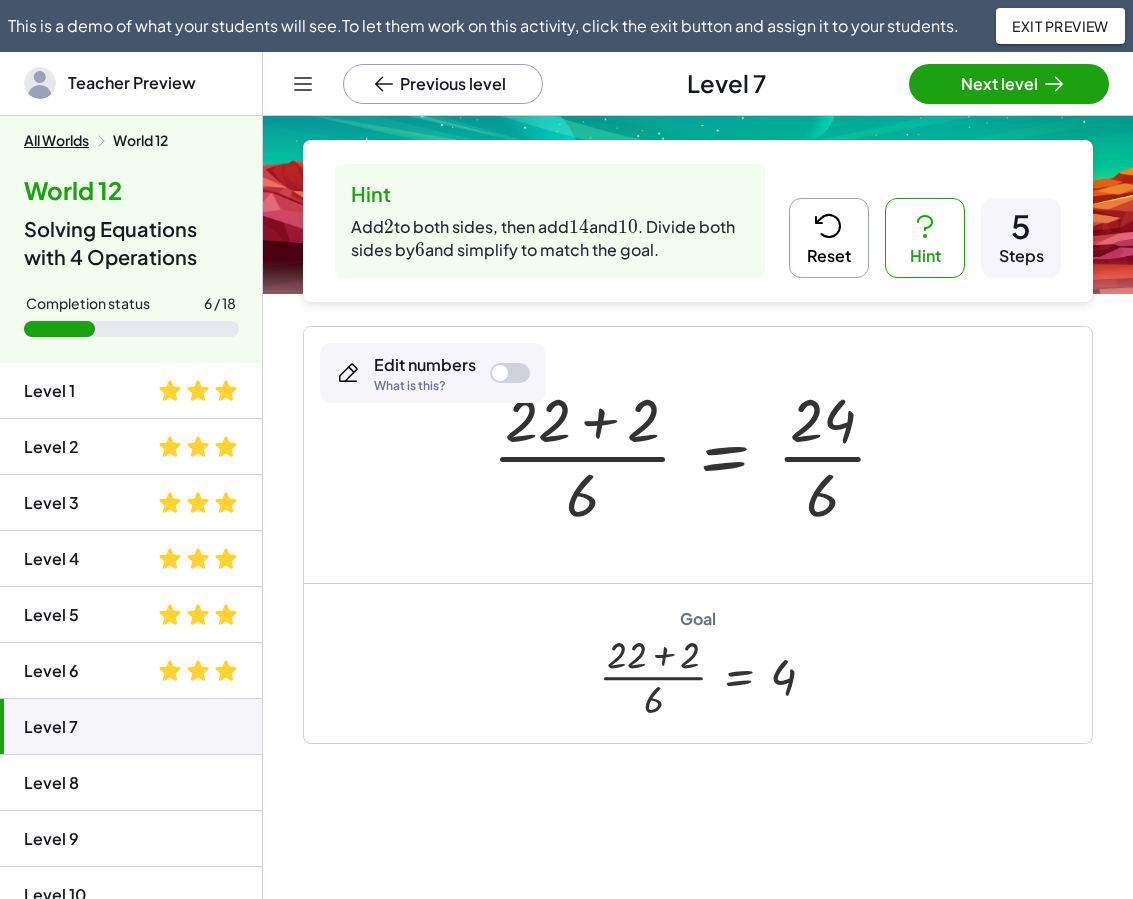 click at bounding box center [698, 455] 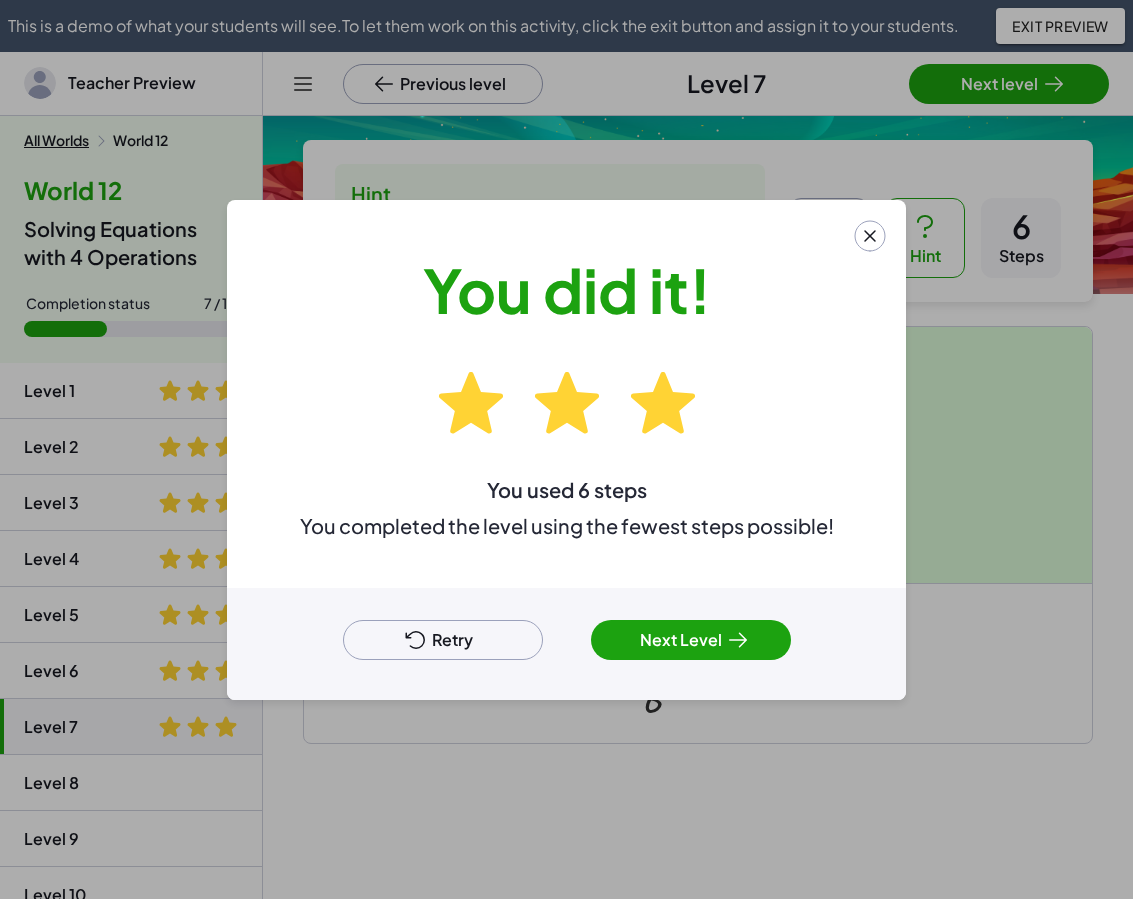 click on "Retry" at bounding box center [443, 640] 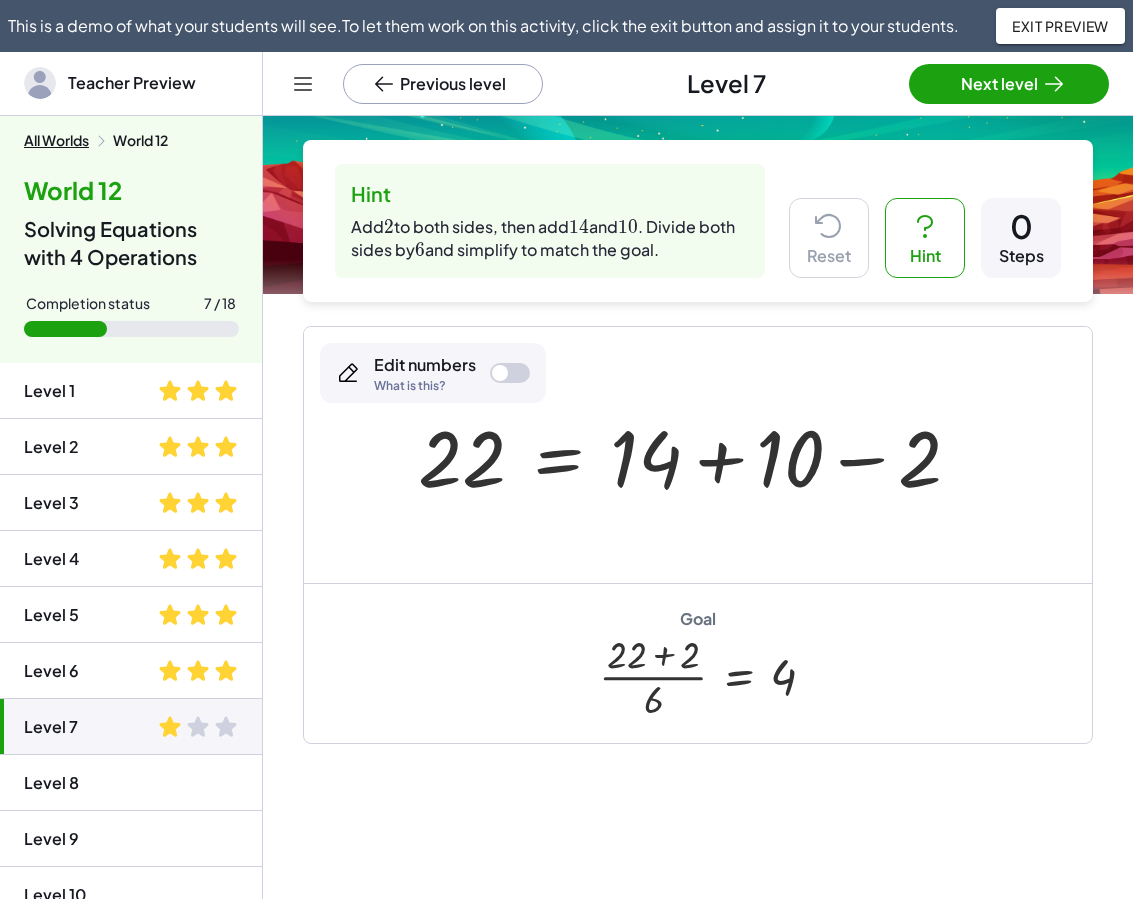click at bounding box center (698, 455) 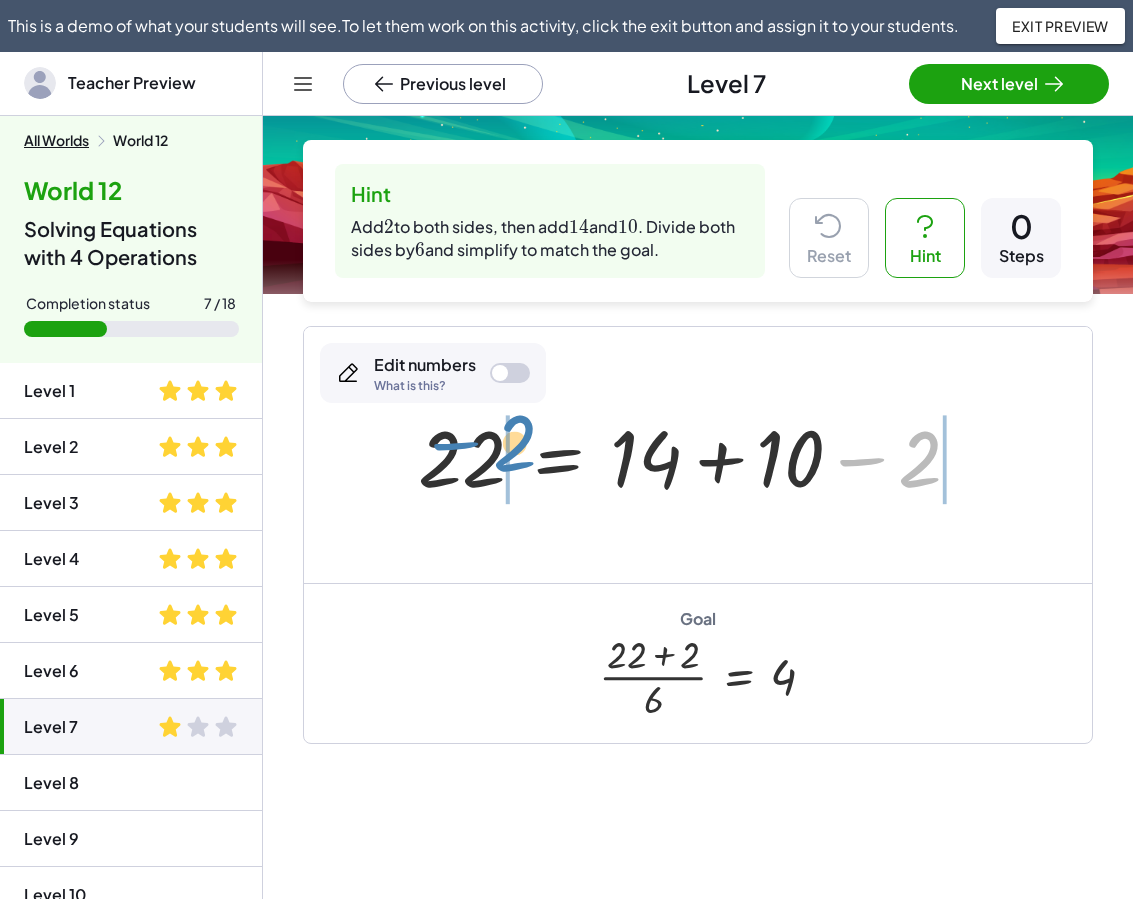 drag, startPoint x: 847, startPoint y: 458, endPoint x: 441, endPoint y: 443, distance: 406.277 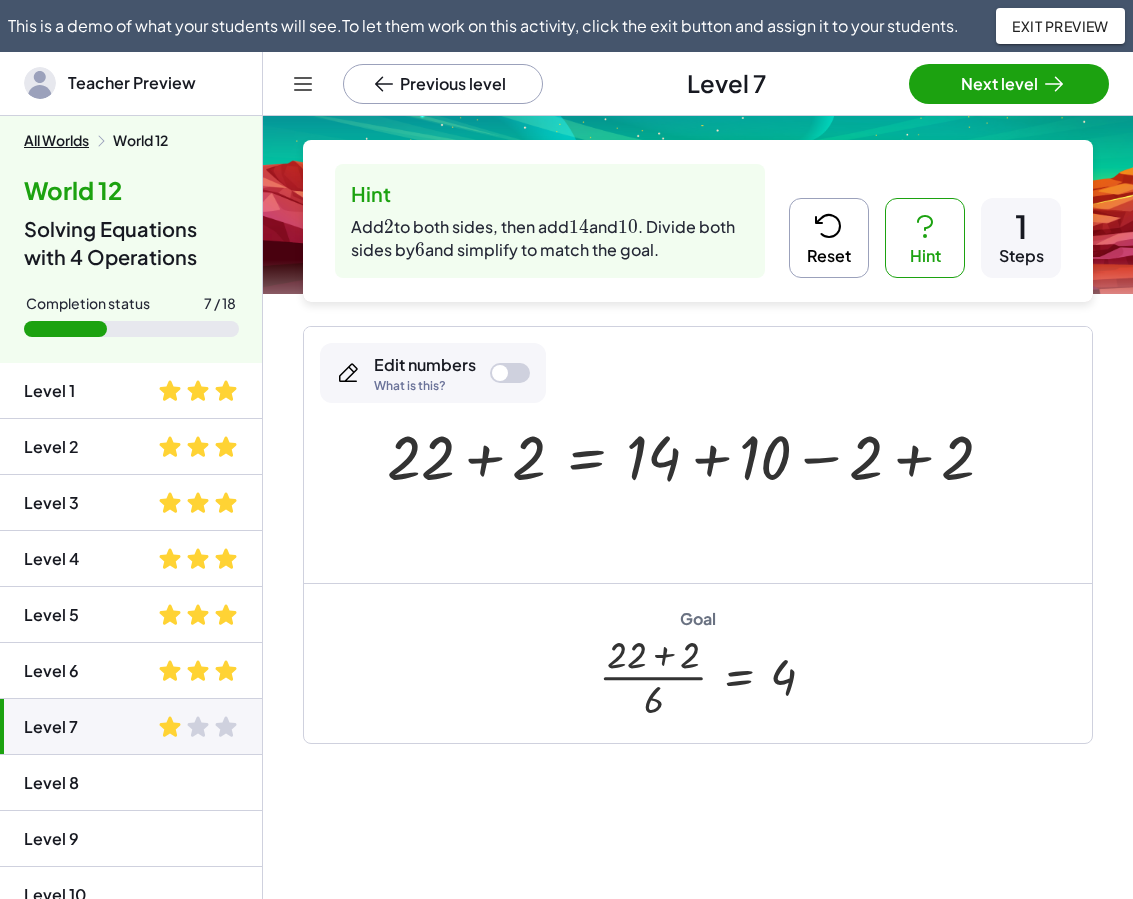 click at bounding box center (698, 455) 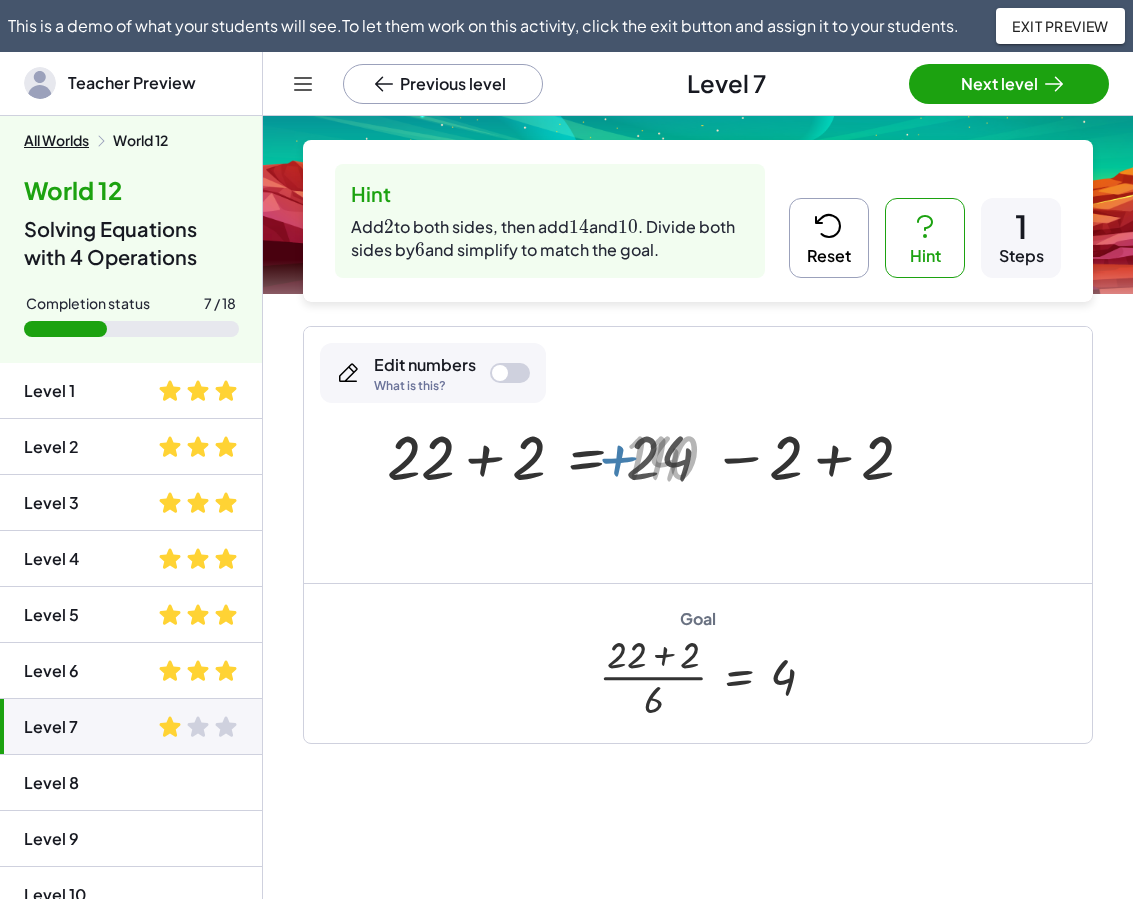 click at bounding box center (649, 455) 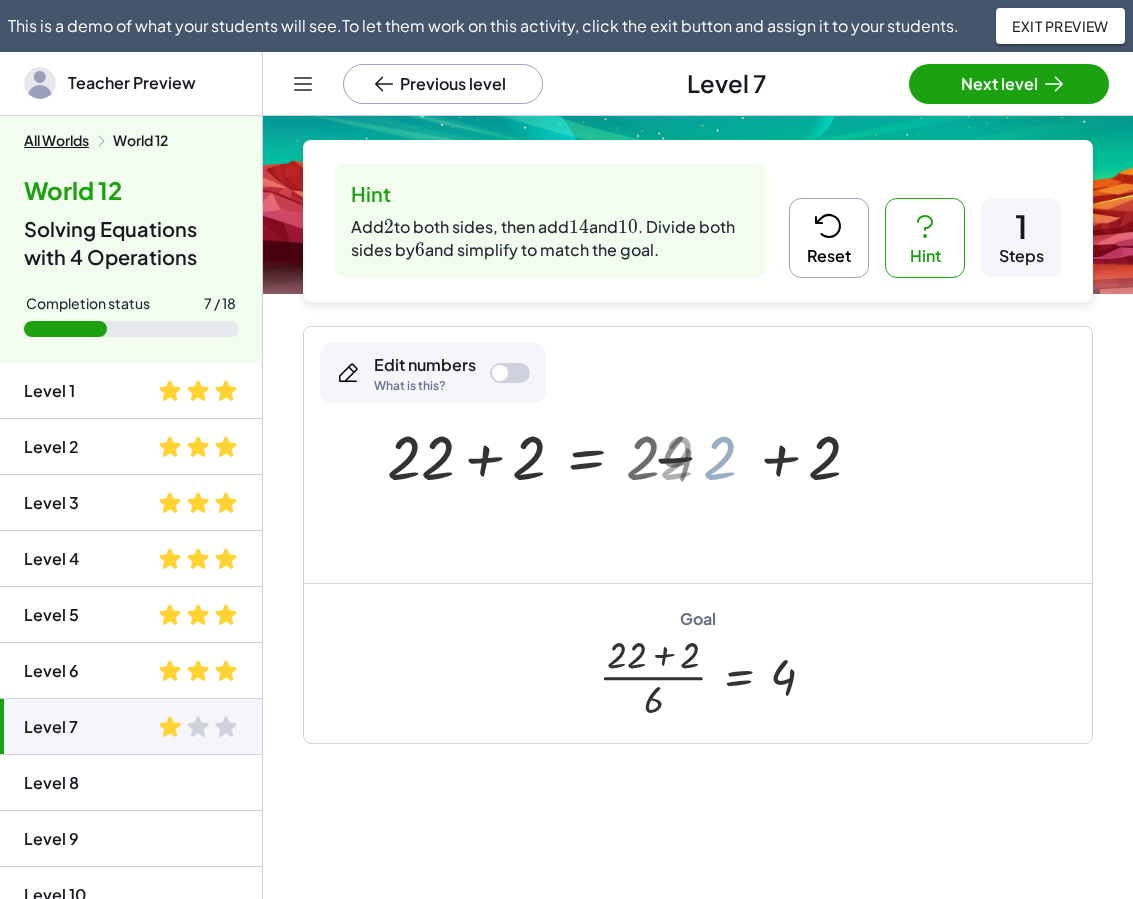 click at bounding box center (604, 455) 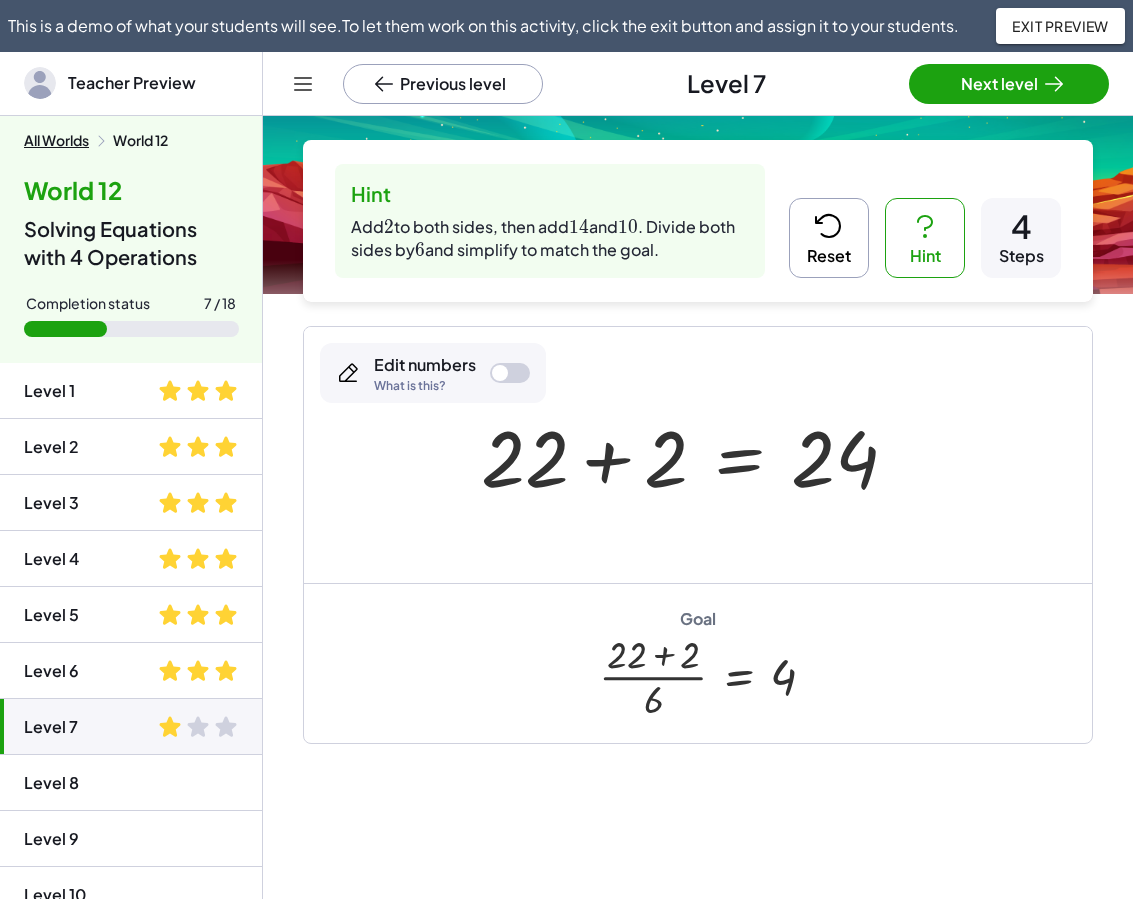 click at bounding box center [698, 455] 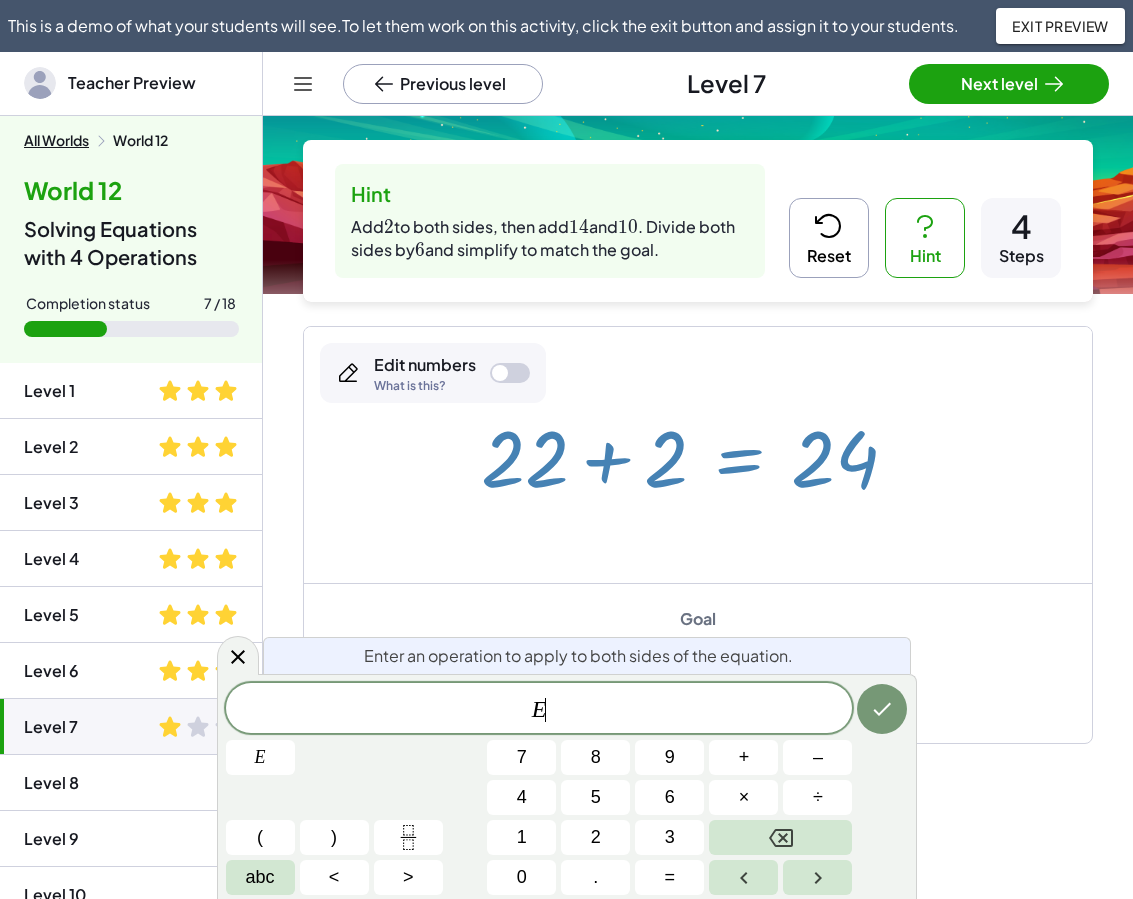 click at bounding box center (697, 455) 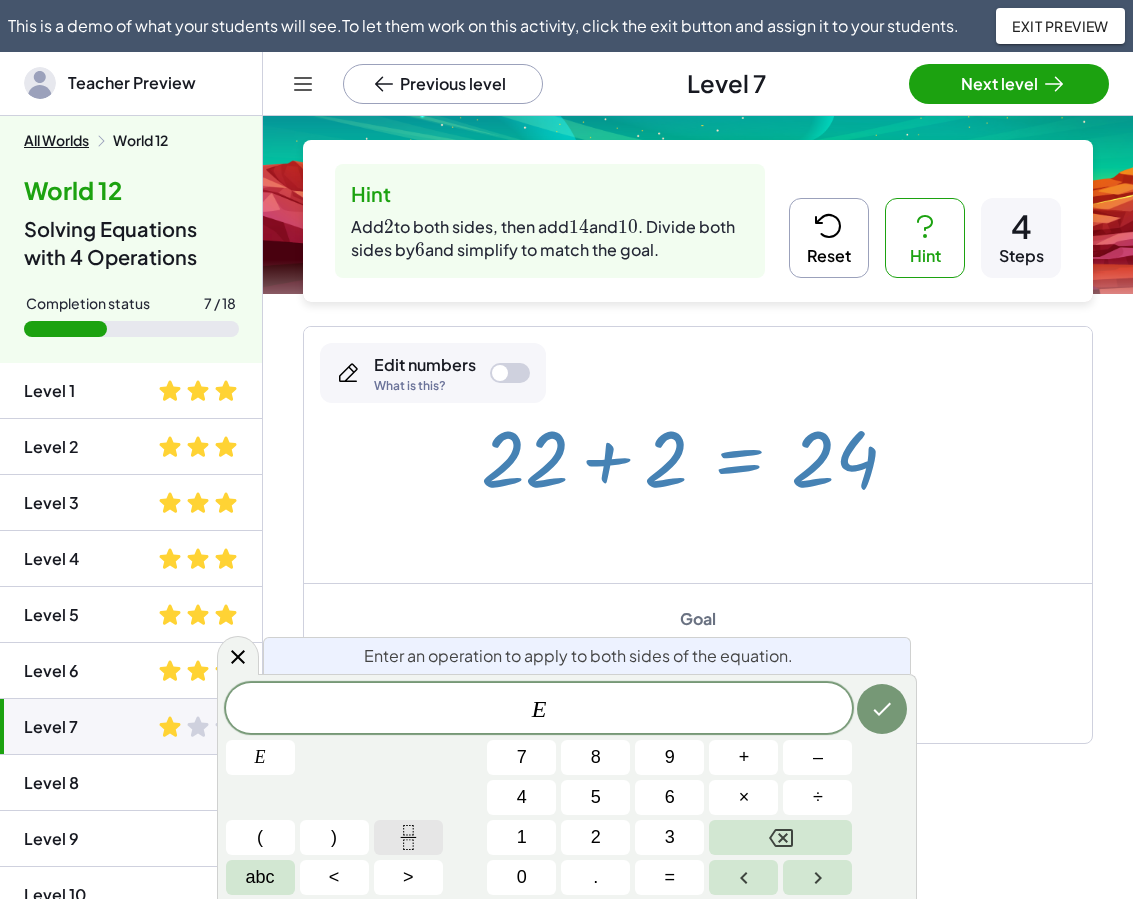 click 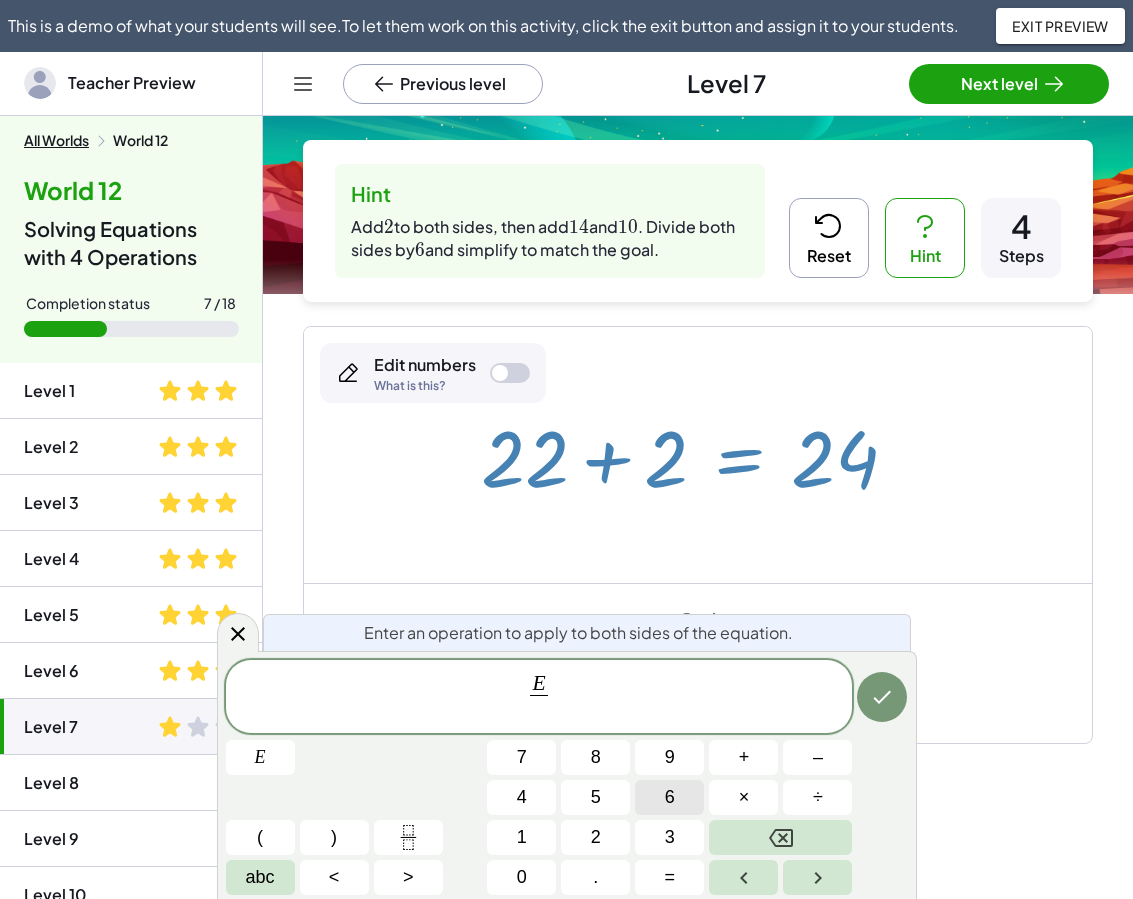 click on "6" at bounding box center [669, 797] 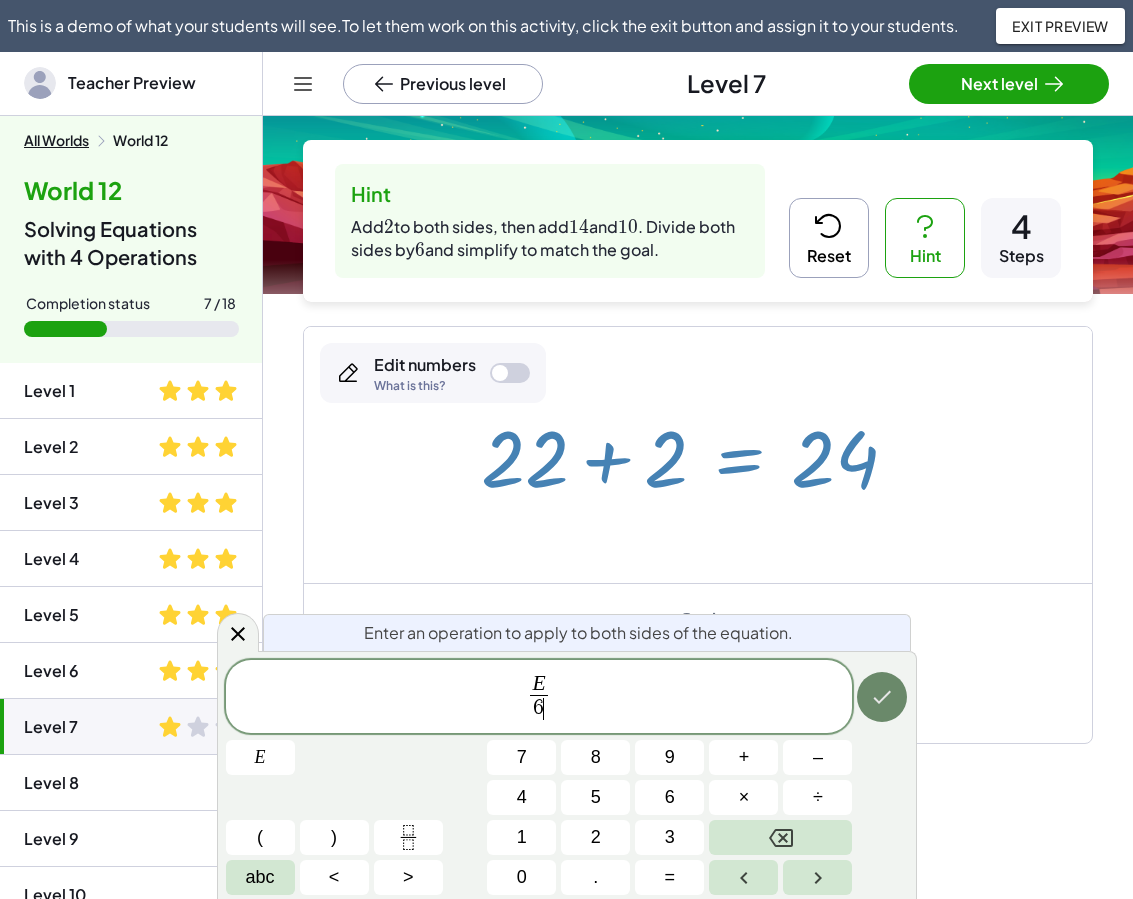 click 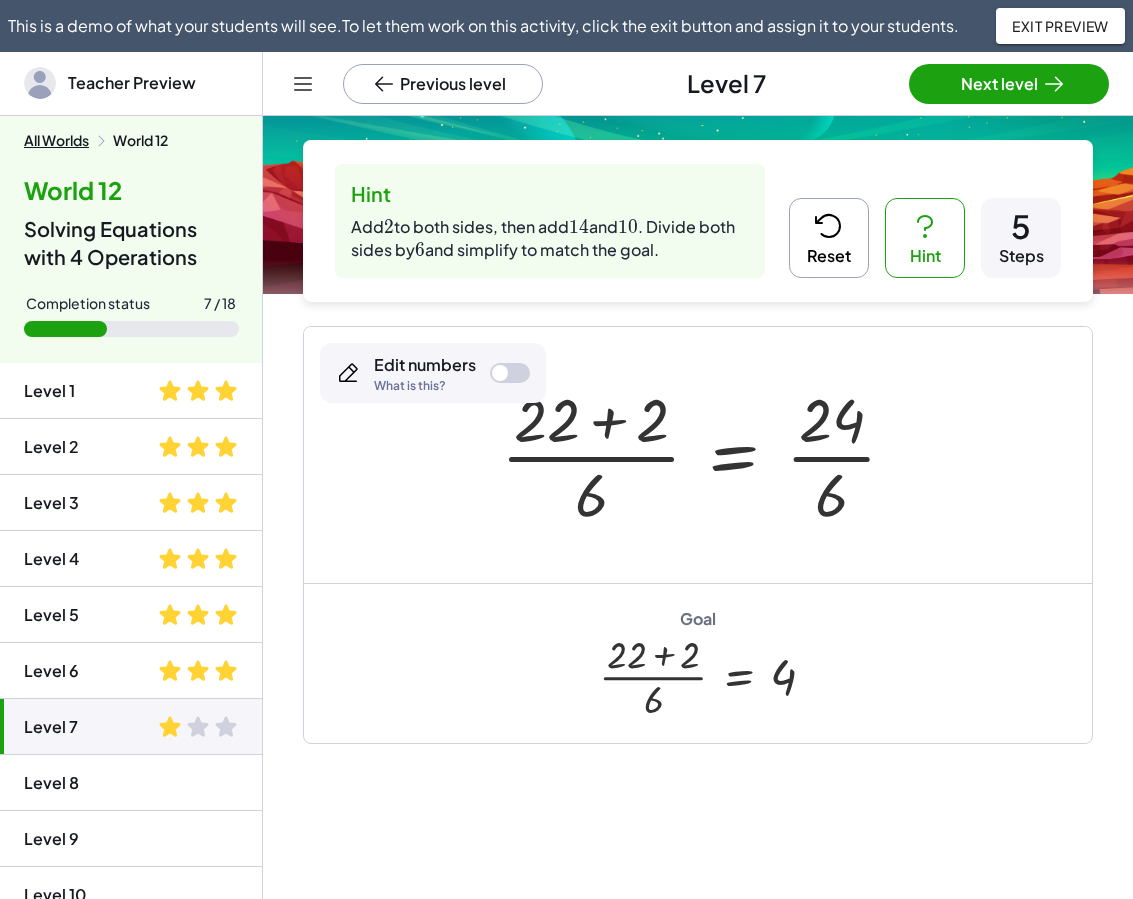 click at bounding box center [707, 455] 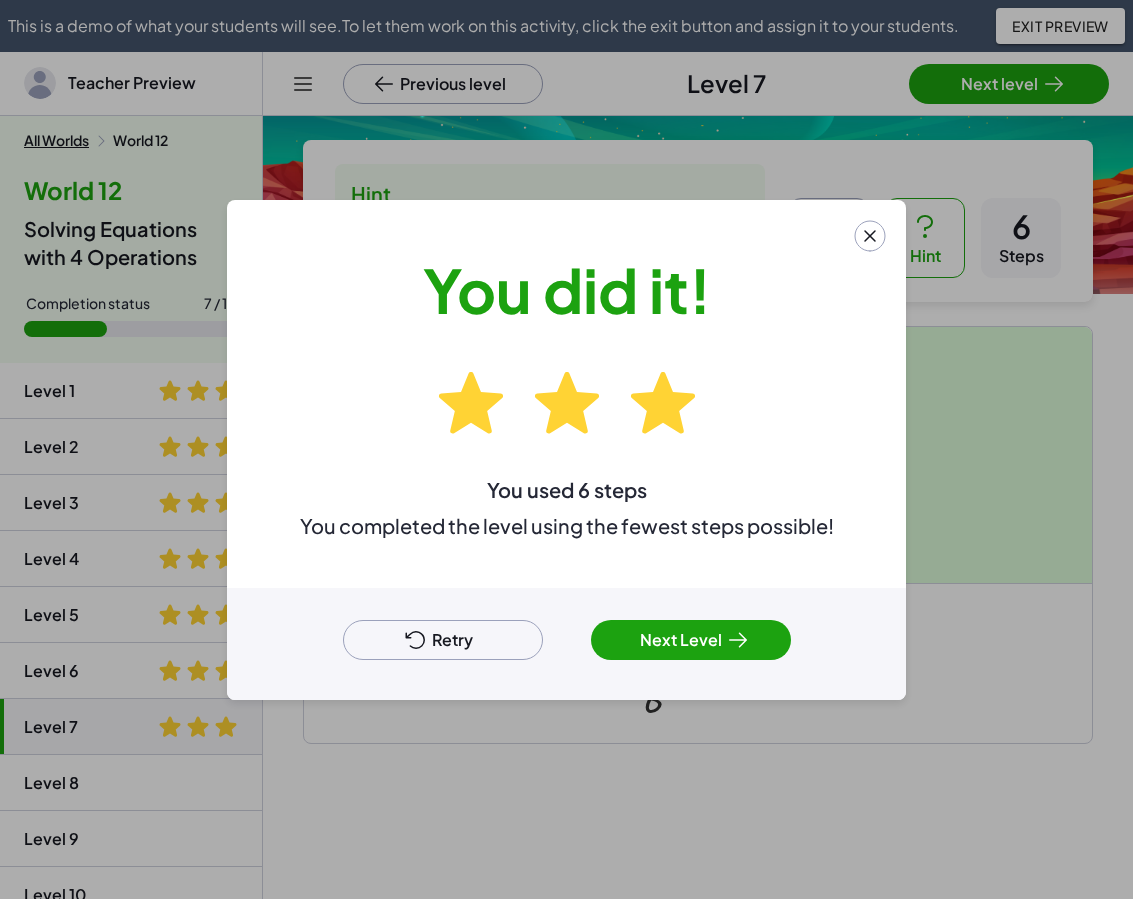 click on "Retry" at bounding box center [443, 640] 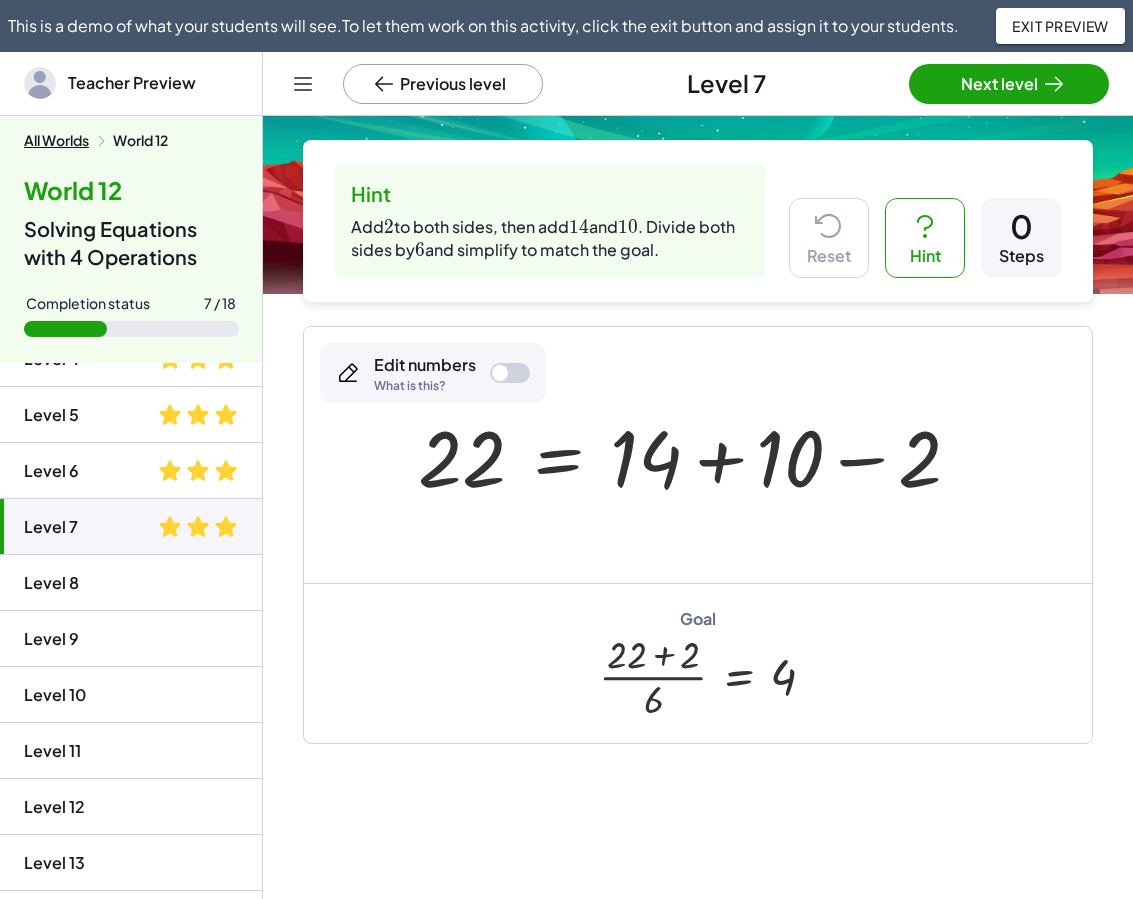 scroll, scrollTop: 100, scrollLeft: 0, axis: vertical 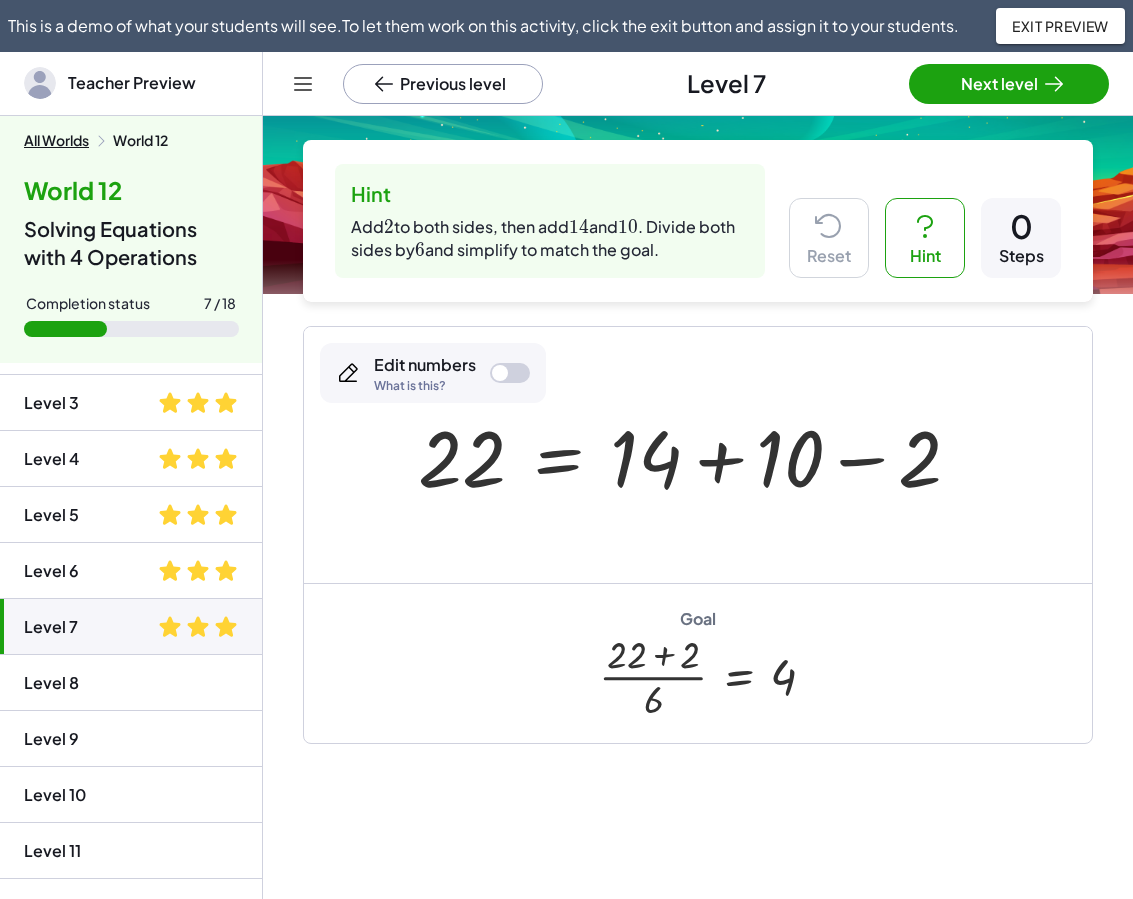 click on "Level 8" 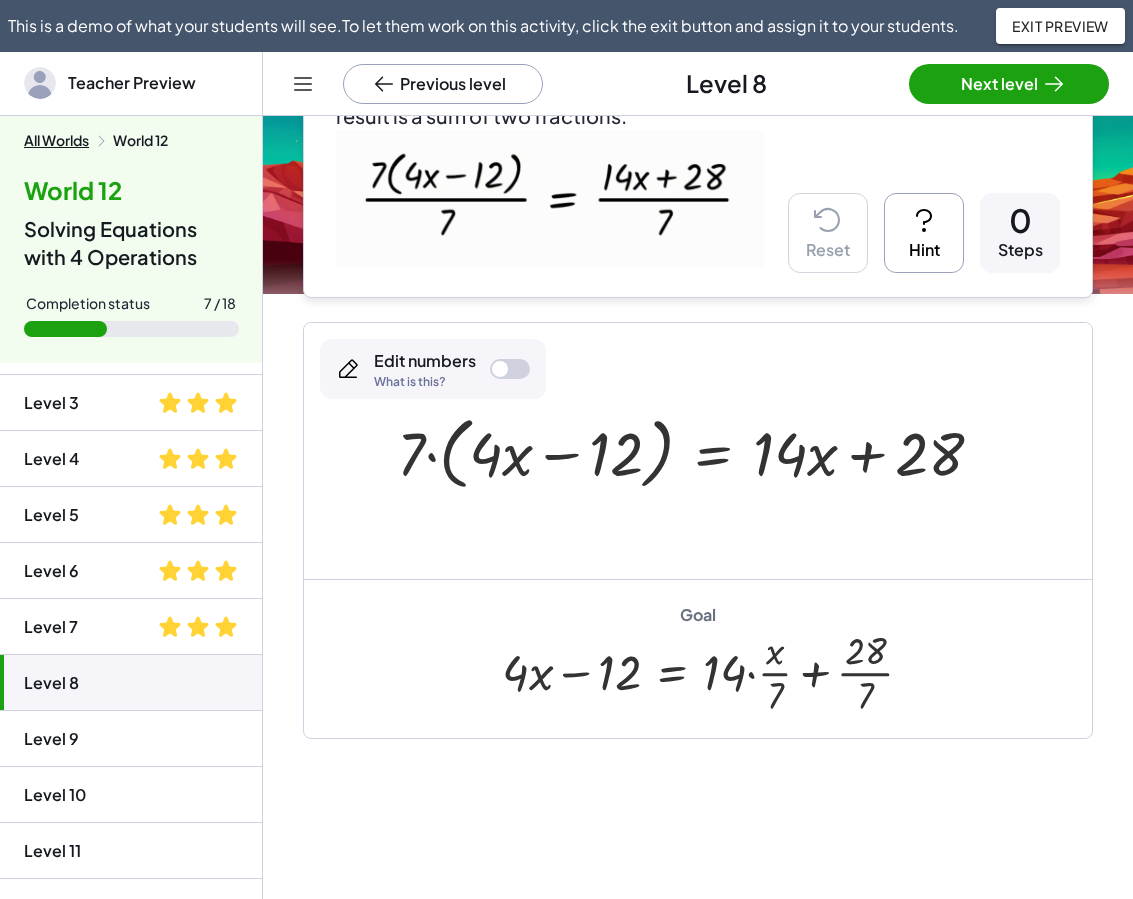 scroll, scrollTop: 300, scrollLeft: 0, axis: vertical 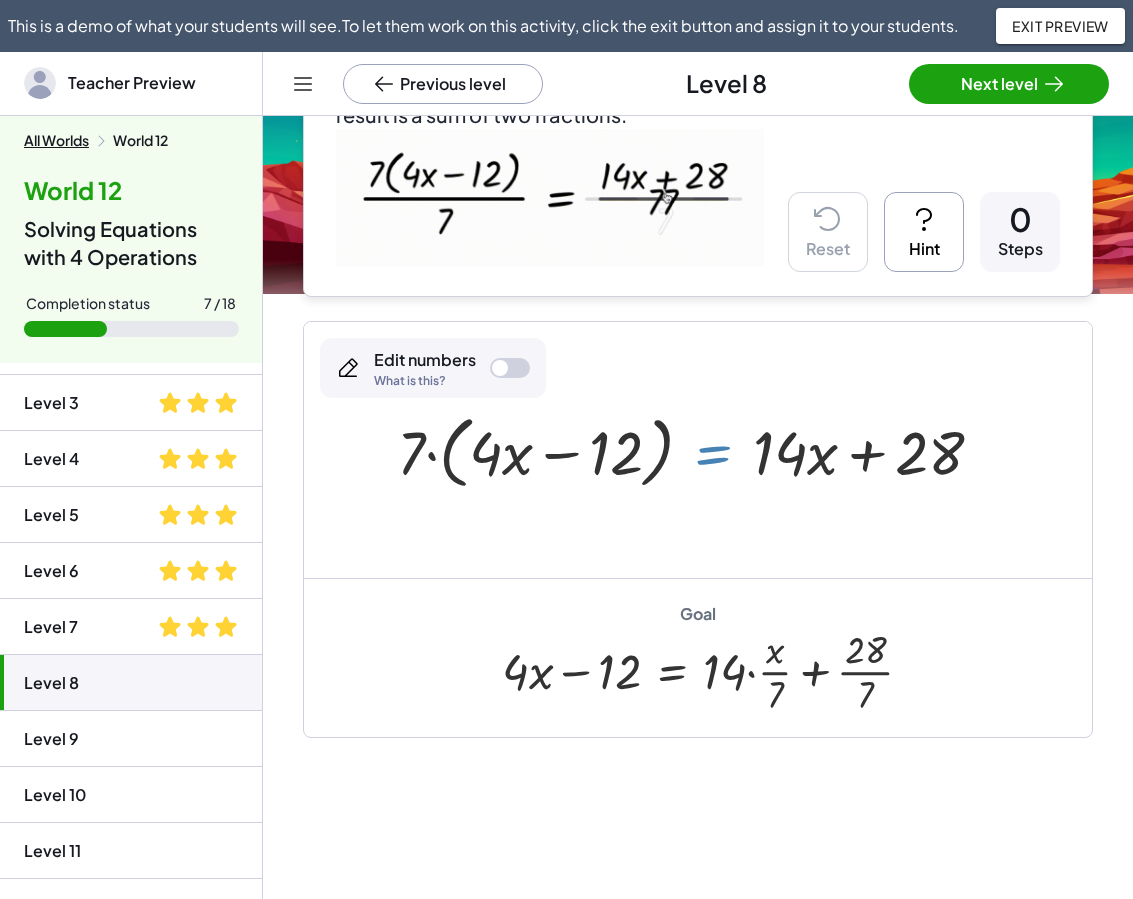 click at bounding box center [698, 449] 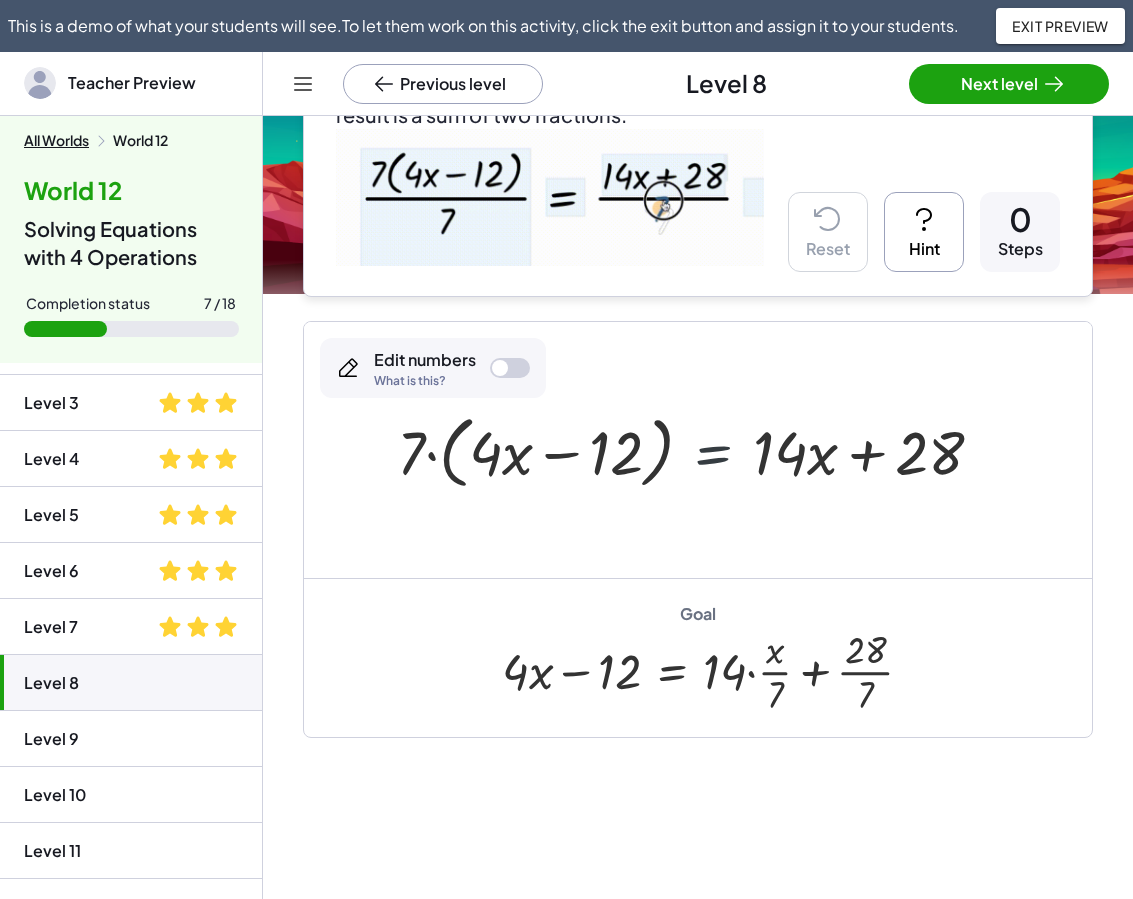 click on "Hint" at bounding box center [924, 232] 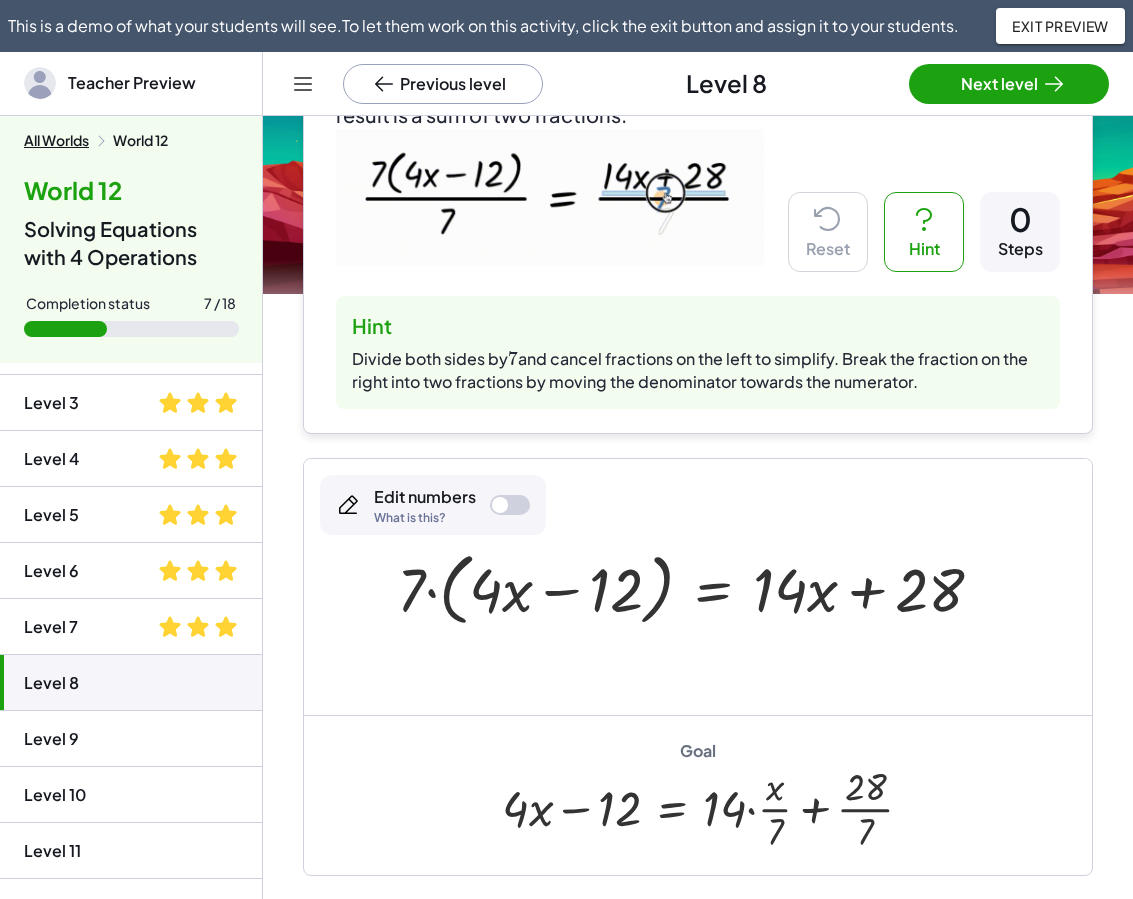 scroll, scrollTop: 400, scrollLeft: 0, axis: vertical 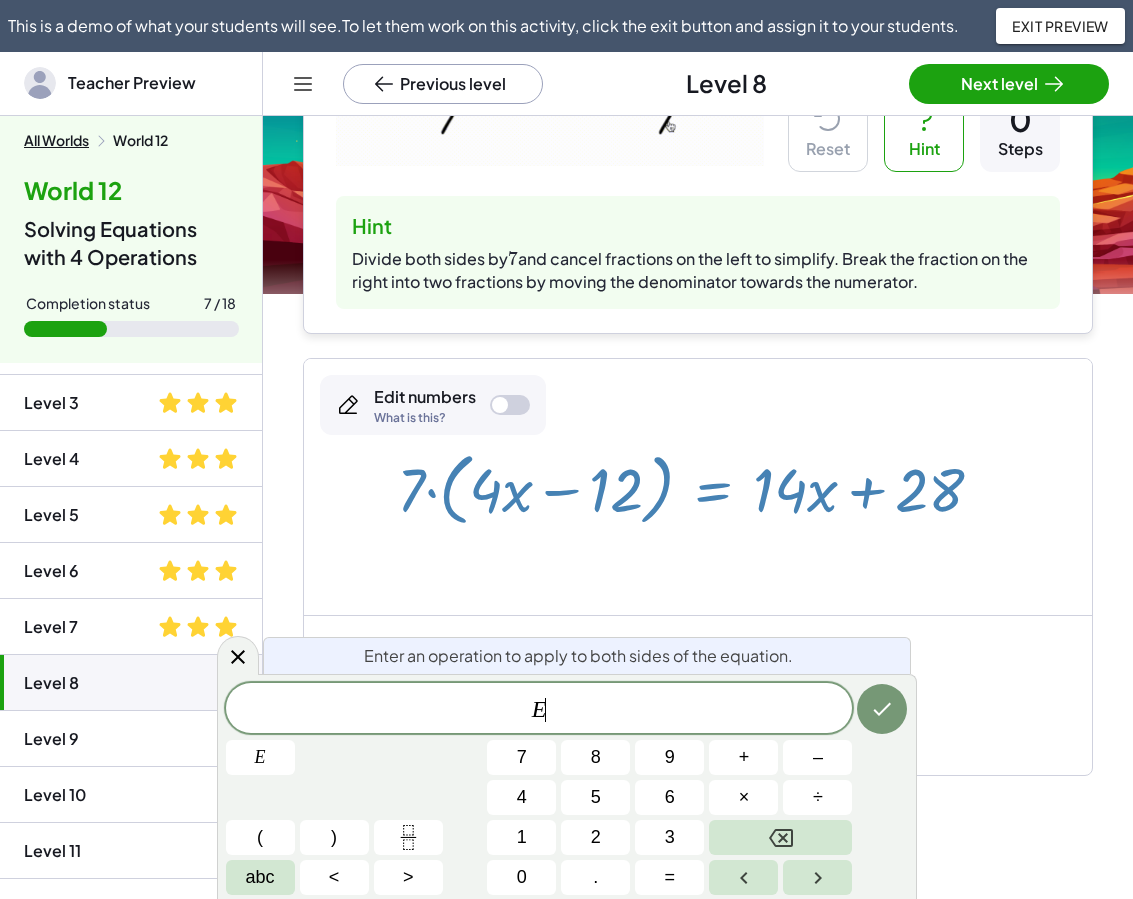 click at bounding box center (698, 486) 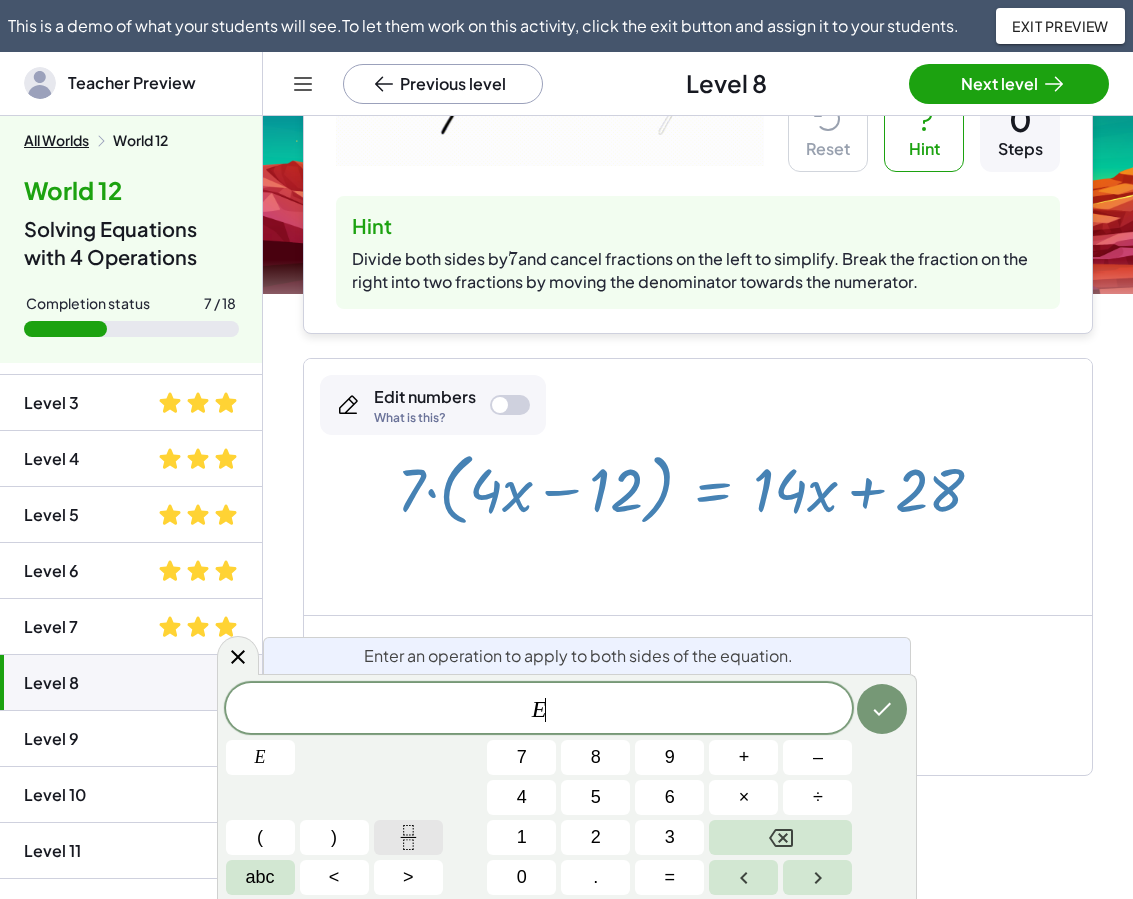 click 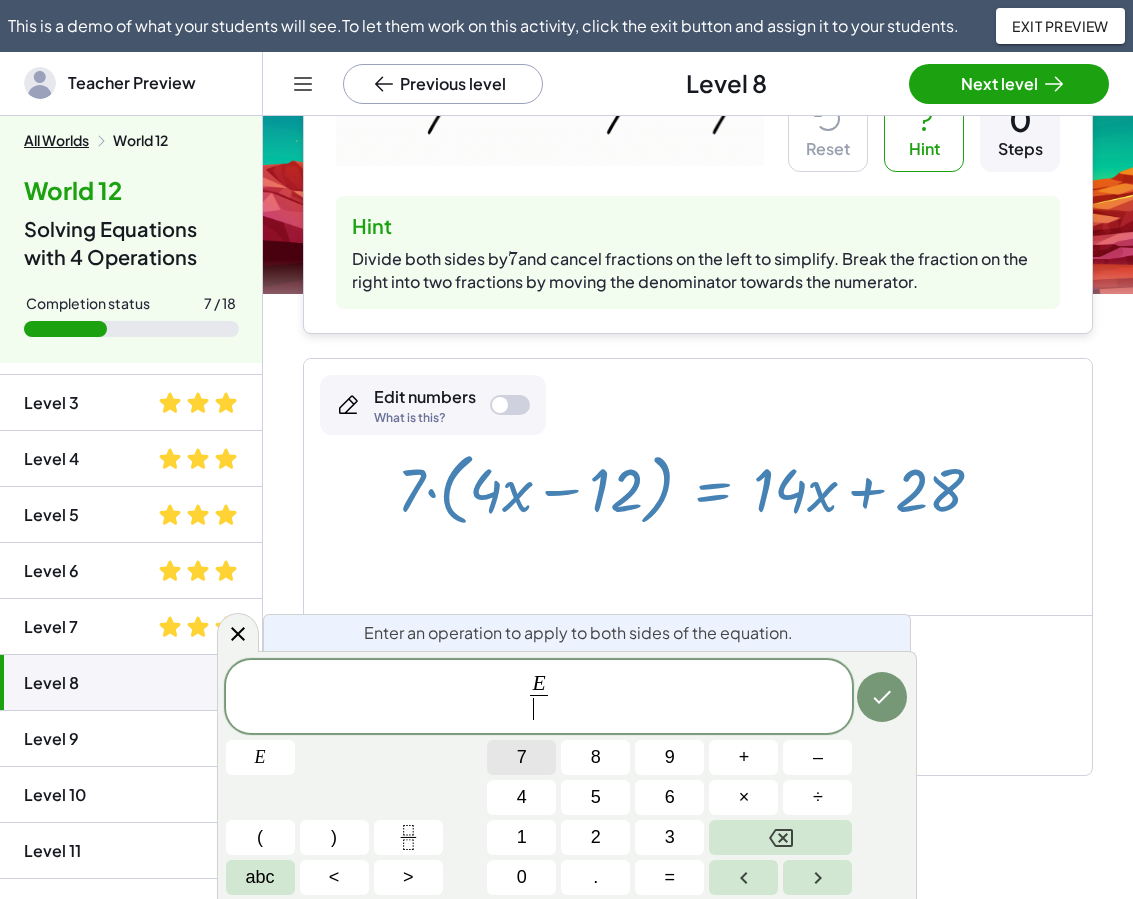 click on "7" at bounding box center [521, 757] 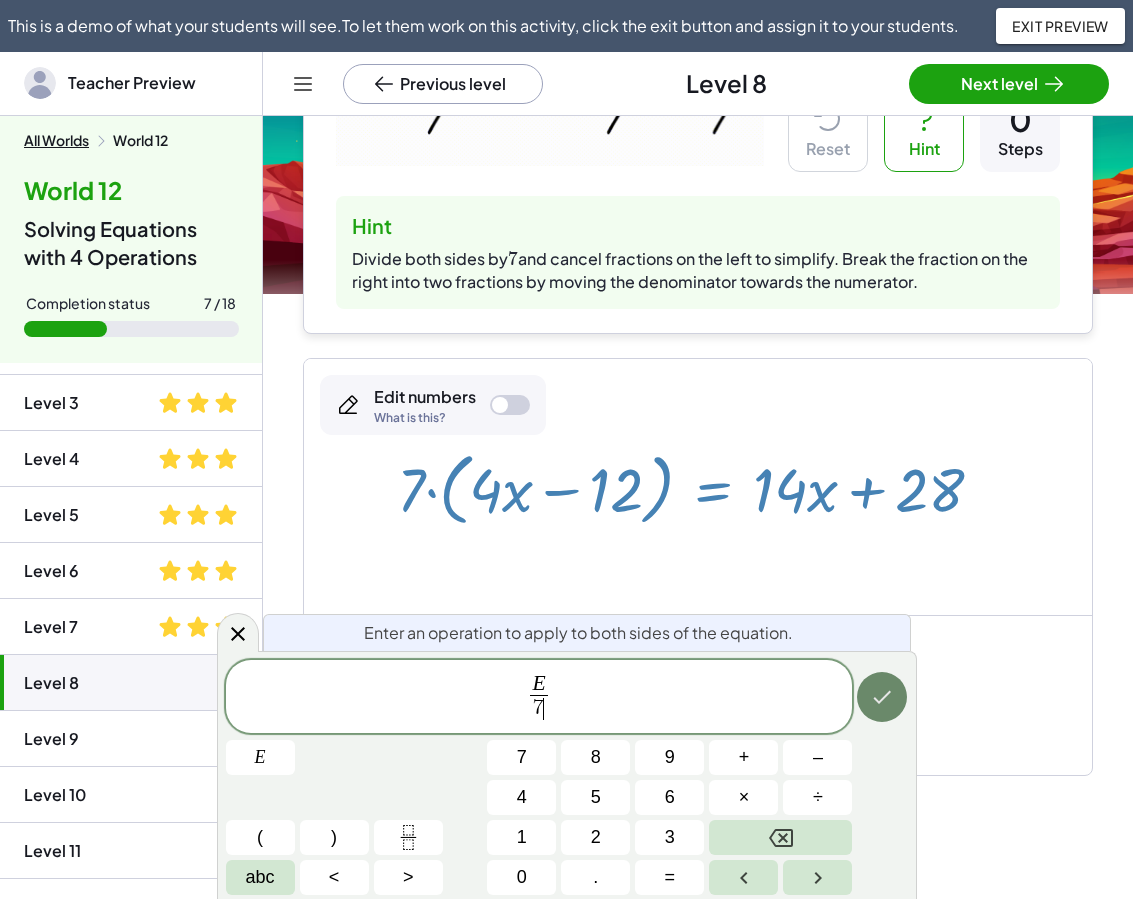 click 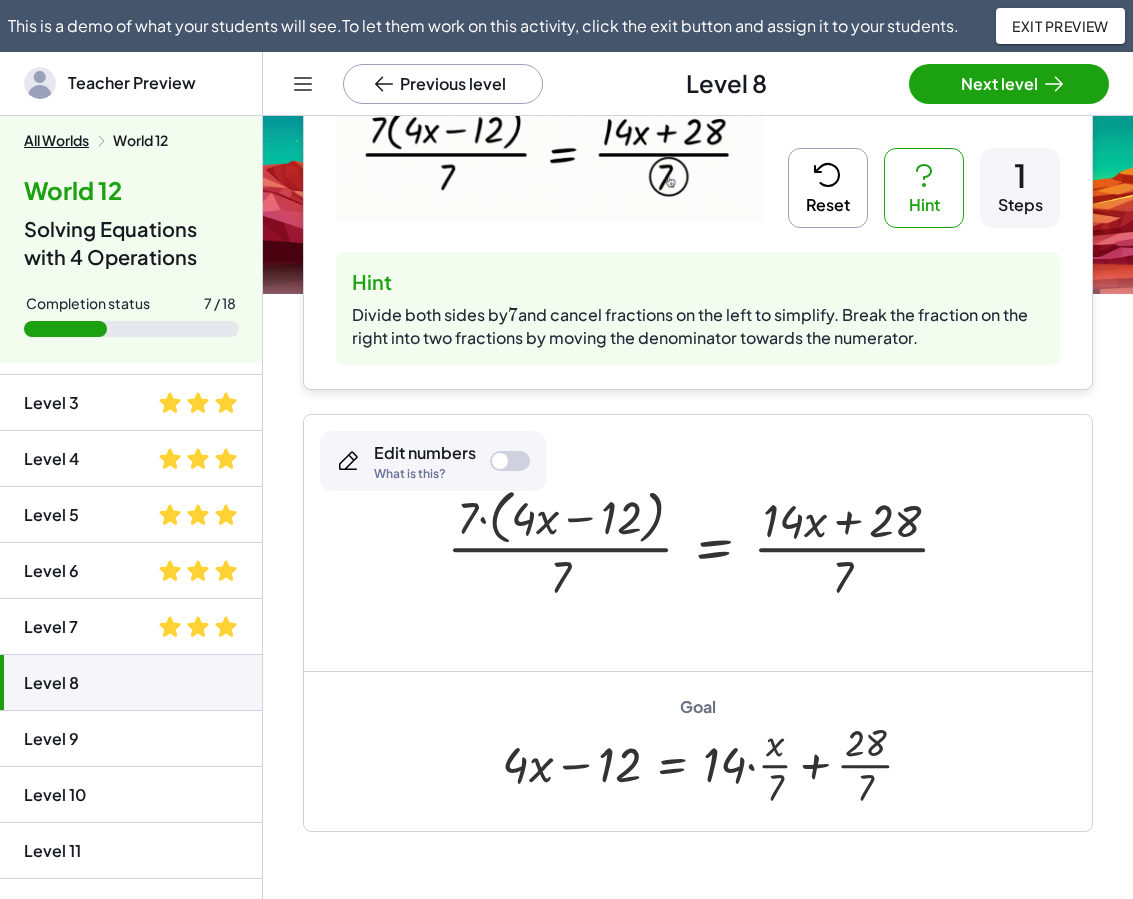 scroll, scrollTop: 300, scrollLeft: 0, axis: vertical 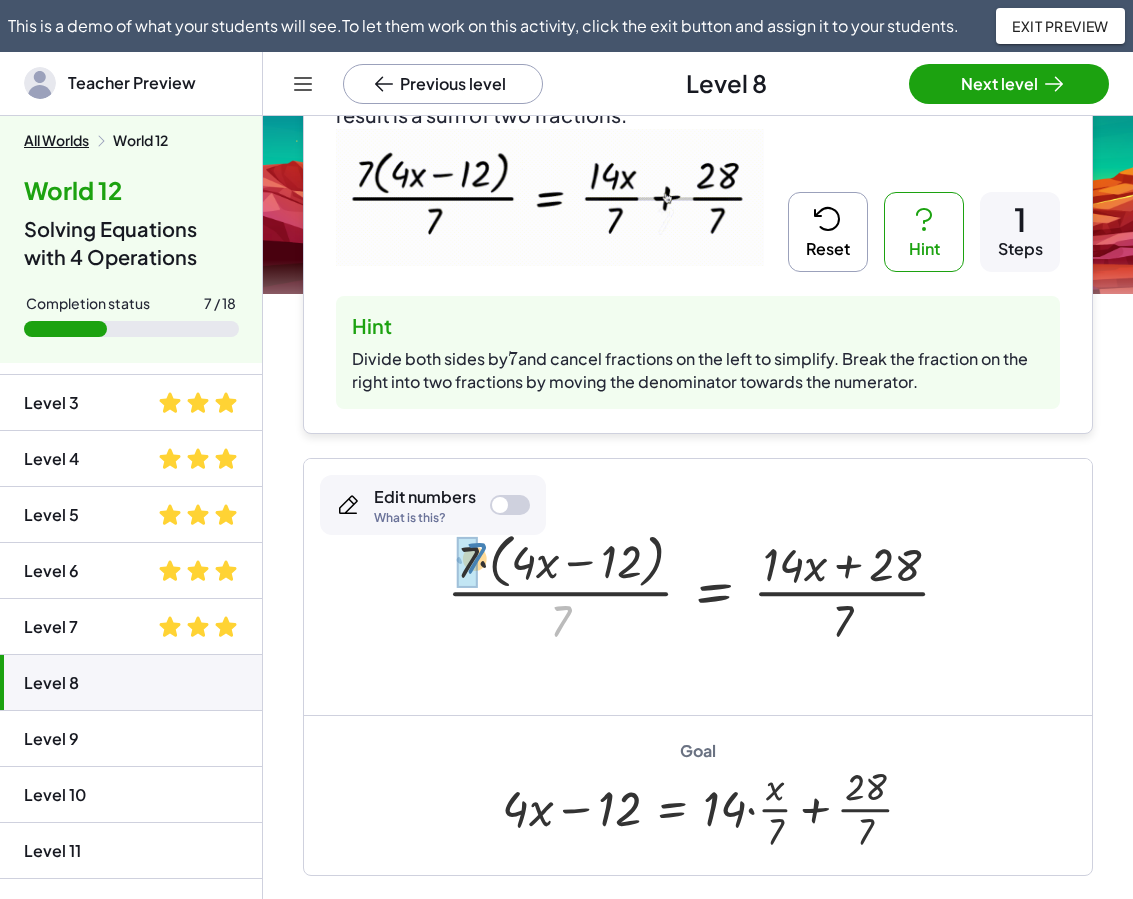 drag, startPoint x: 576, startPoint y: 627, endPoint x: 490, endPoint y: 564, distance: 106.60675 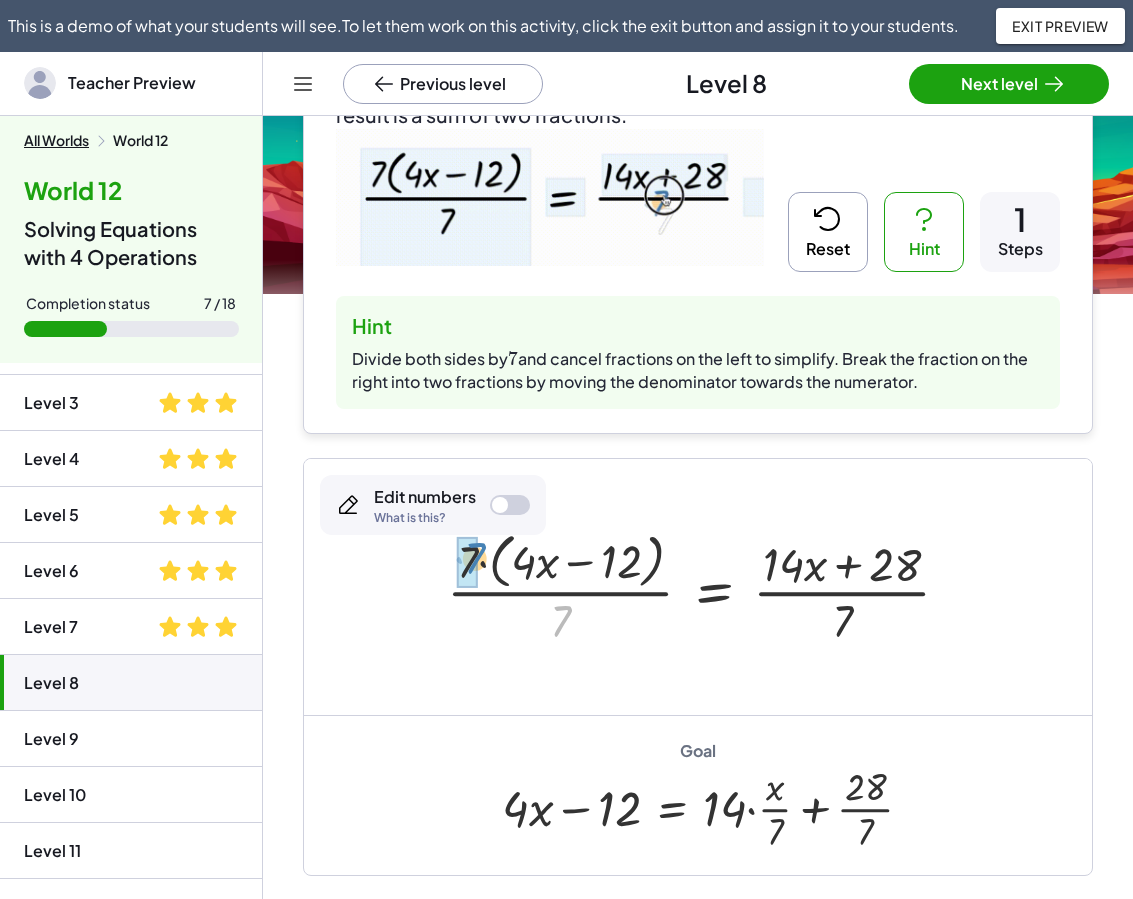 click at bounding box center (706, 587) 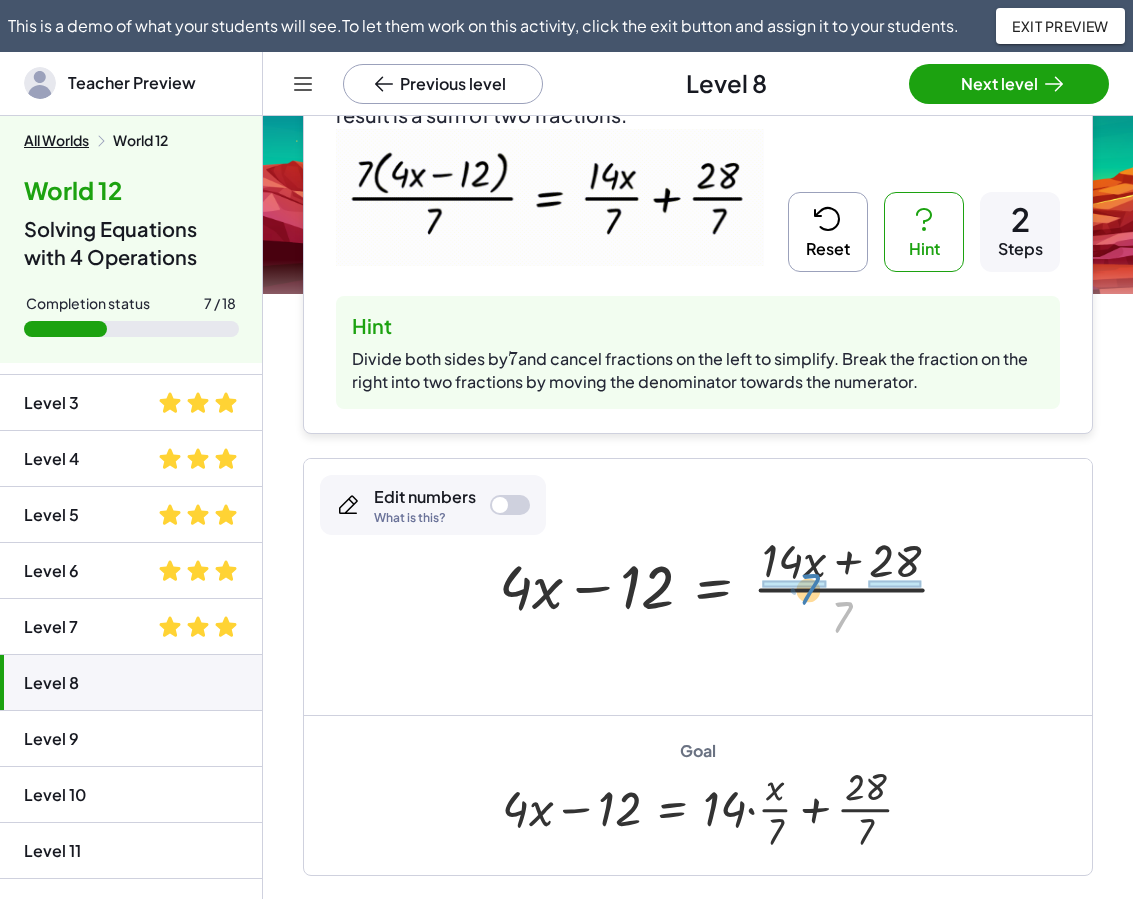 drag, startPoint x: 871, startPoint y: 632, endPoint x: 838, endPoint y: 604, distance: 43.27817 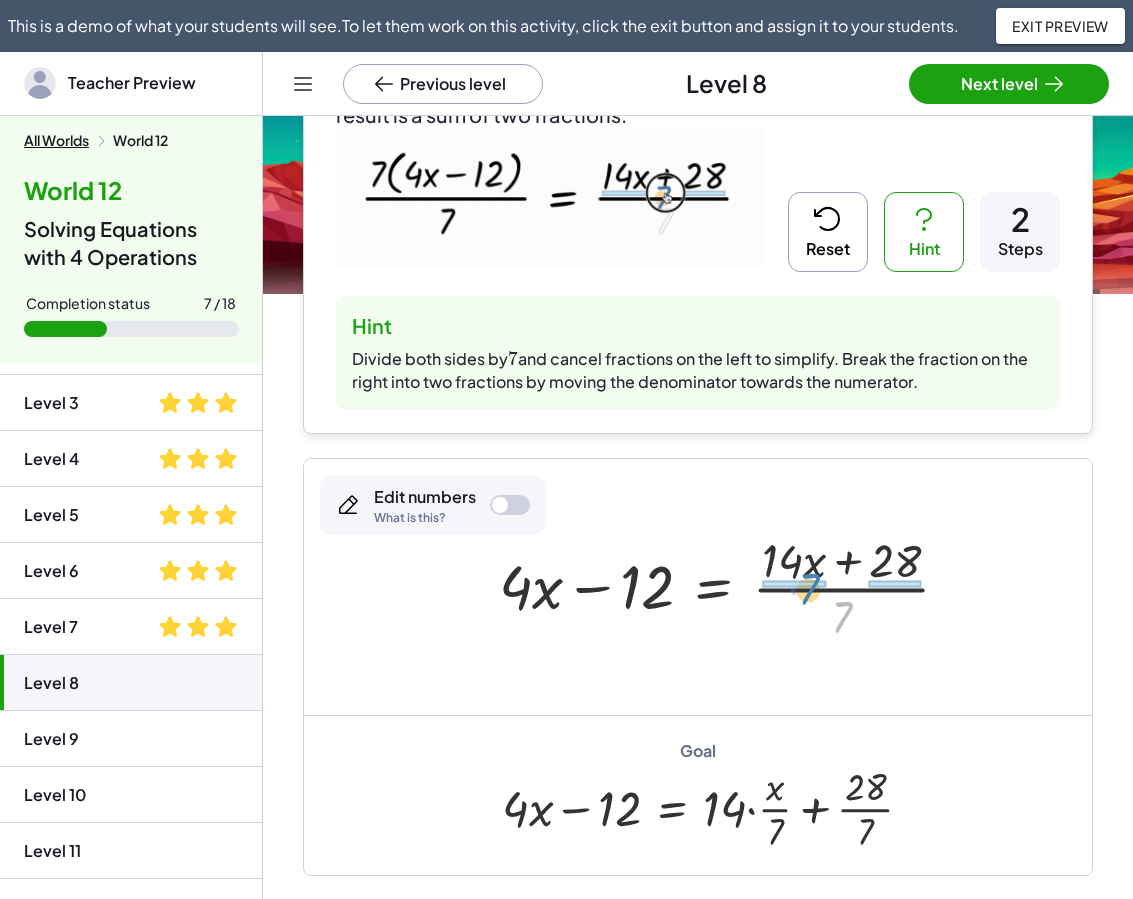 click at bounding box center [732, 586] 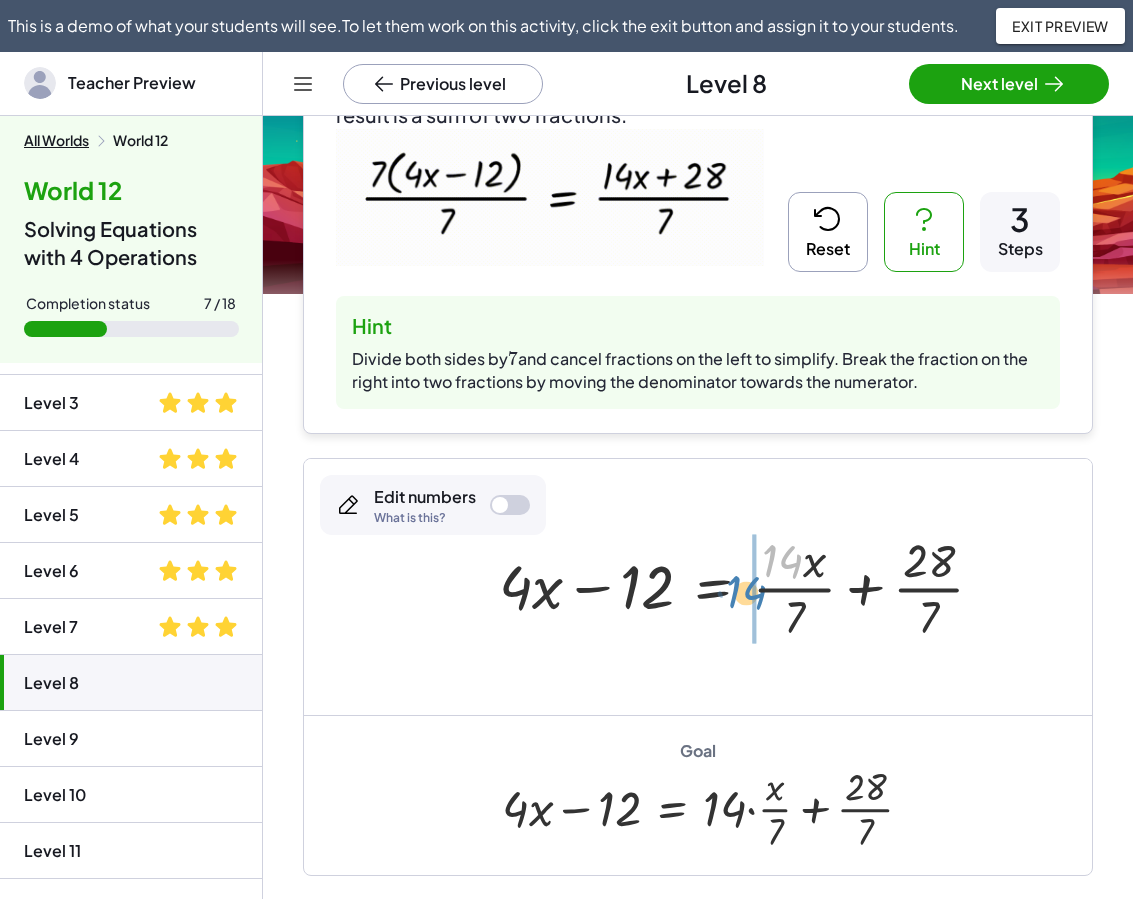 drag, startPoint x: 784, startPoint y: 562, endPoint x: 748, endPoint y: 593, distance: 47.507893 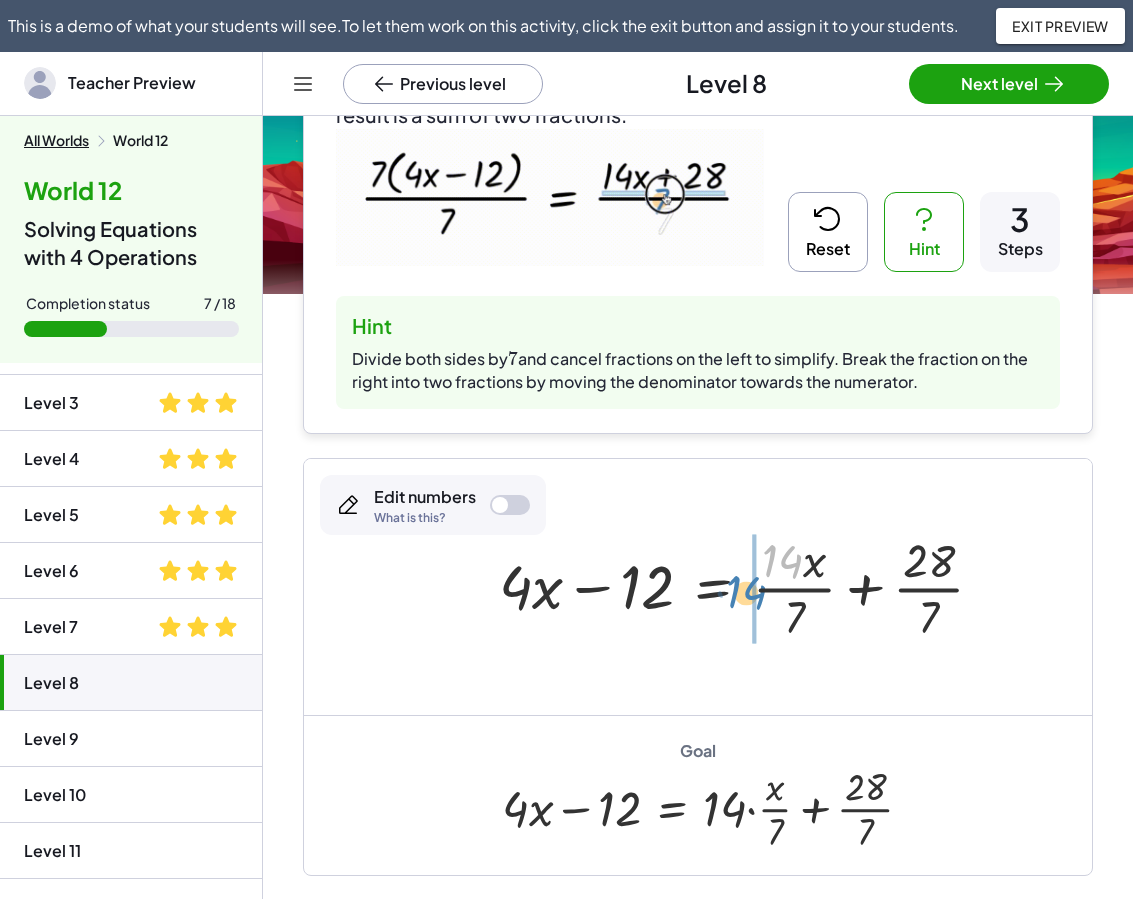 click at bounding box center [749, 586] 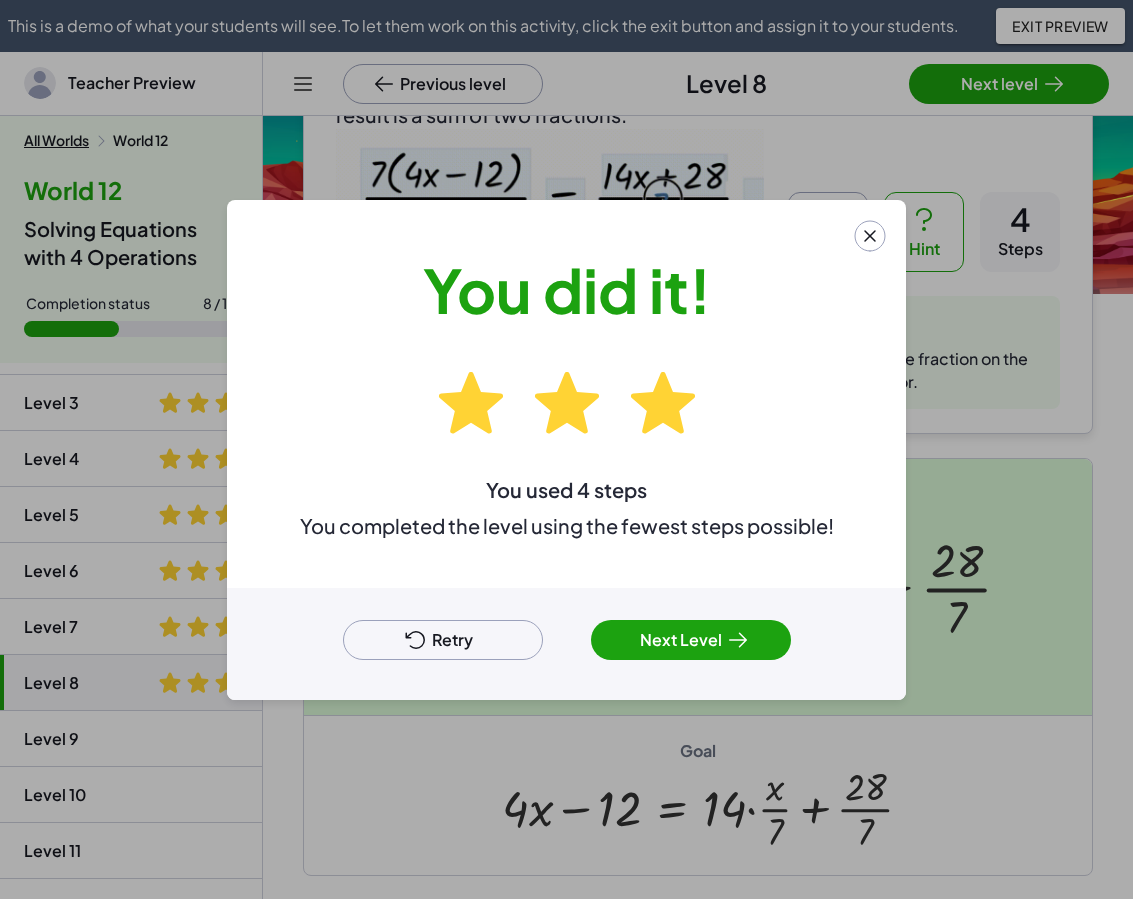 click 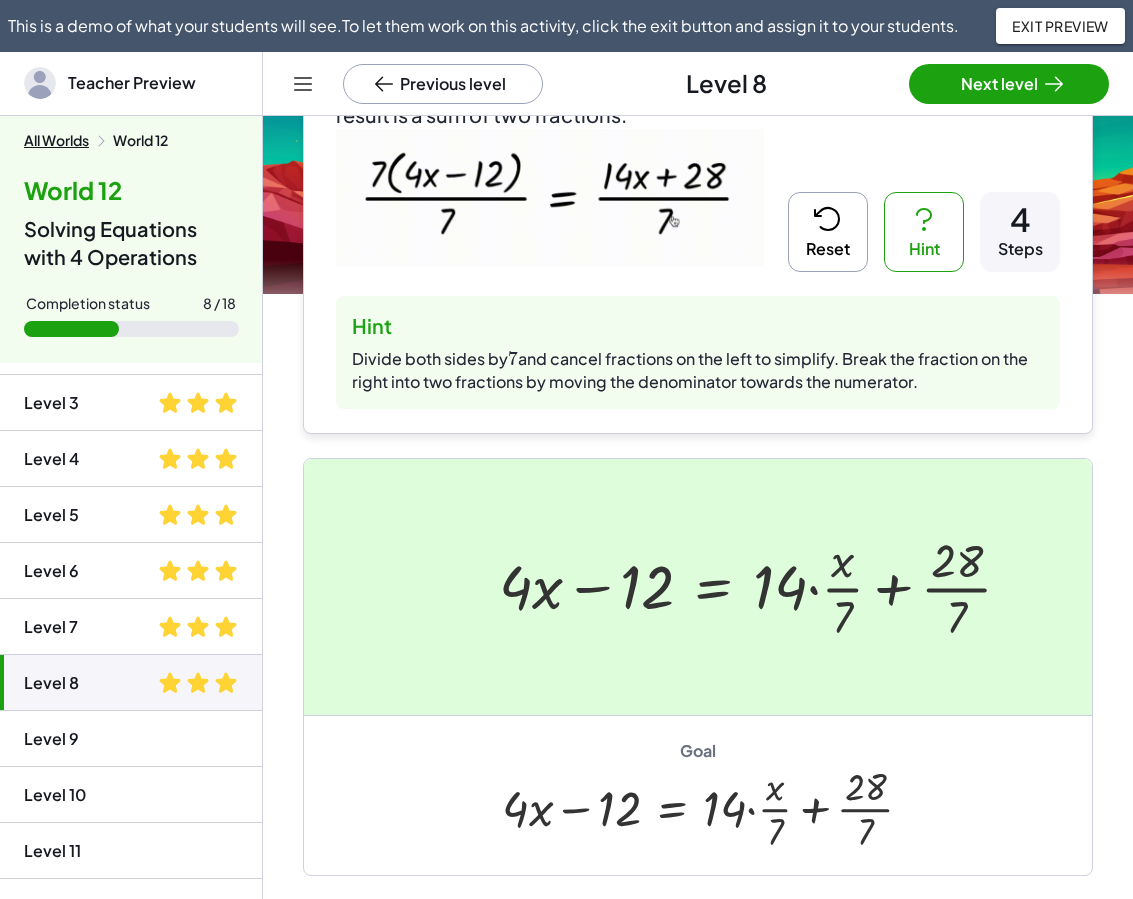 click at bounding box center [698, 587] 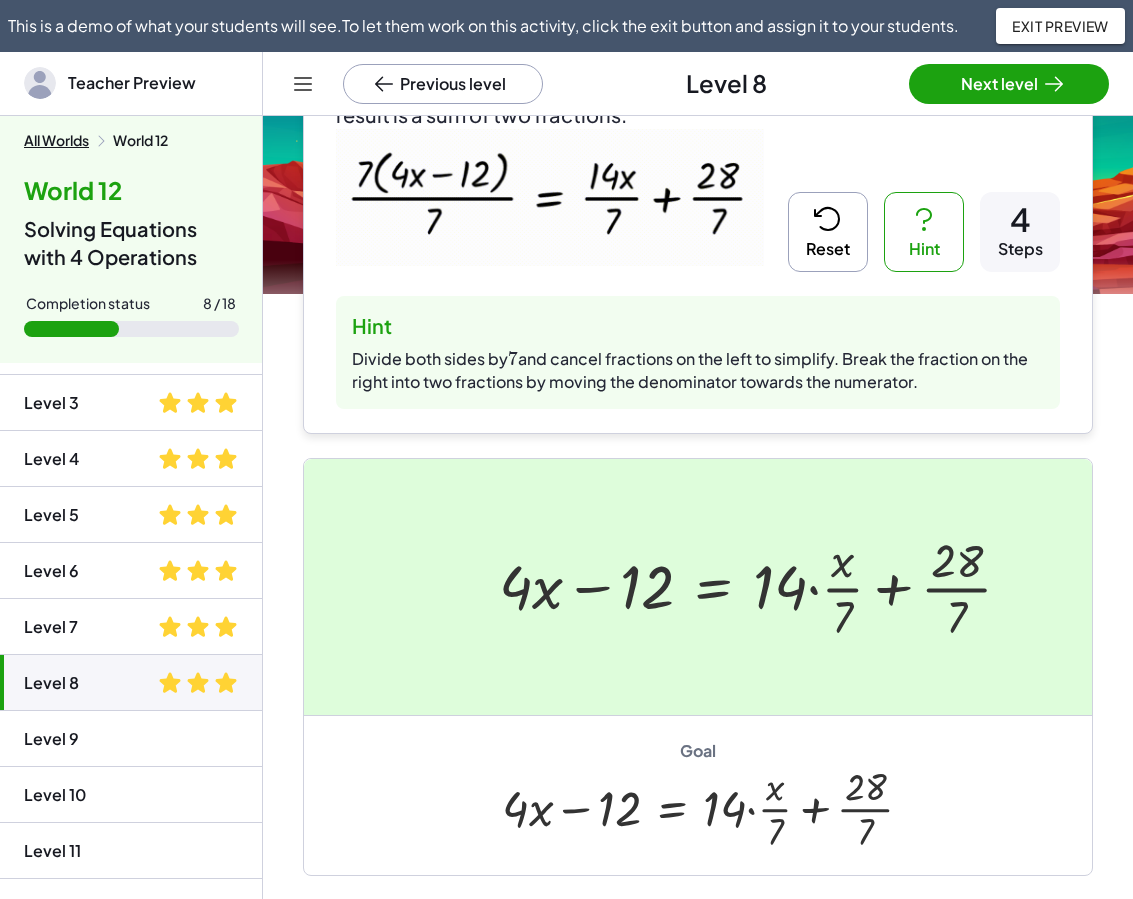 click on "Reset" at bounding box center [828, 232] 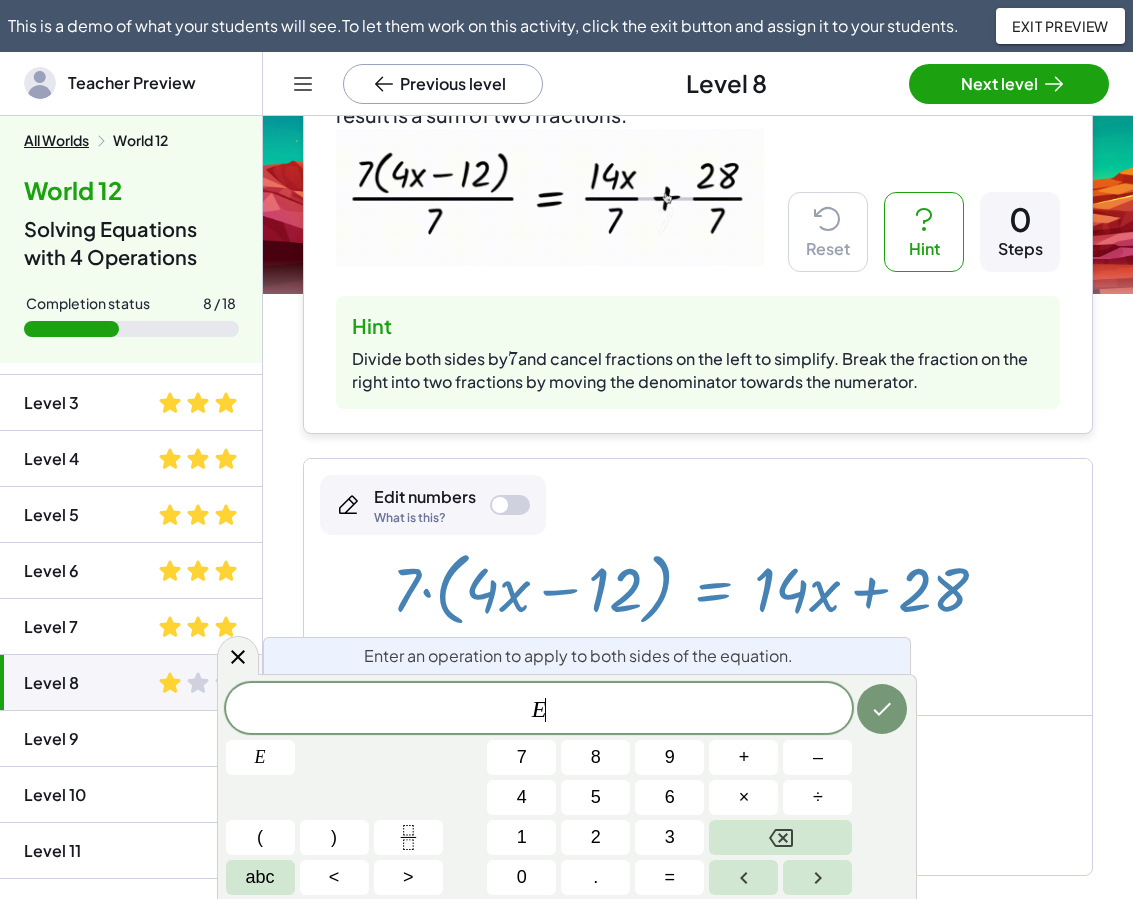 click at bounding box center [698, 587] 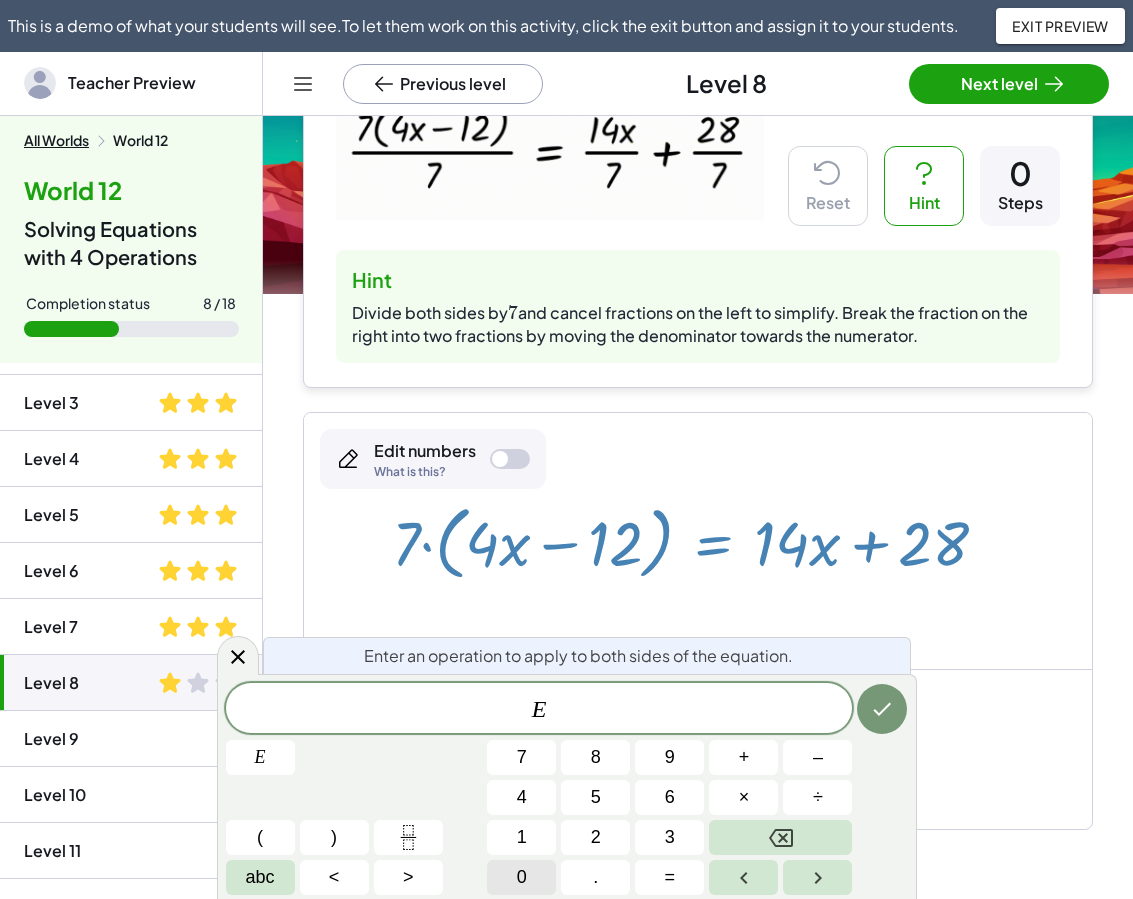 scroll, scrollTop: 400, scrollLeft: 0, axis: vertical 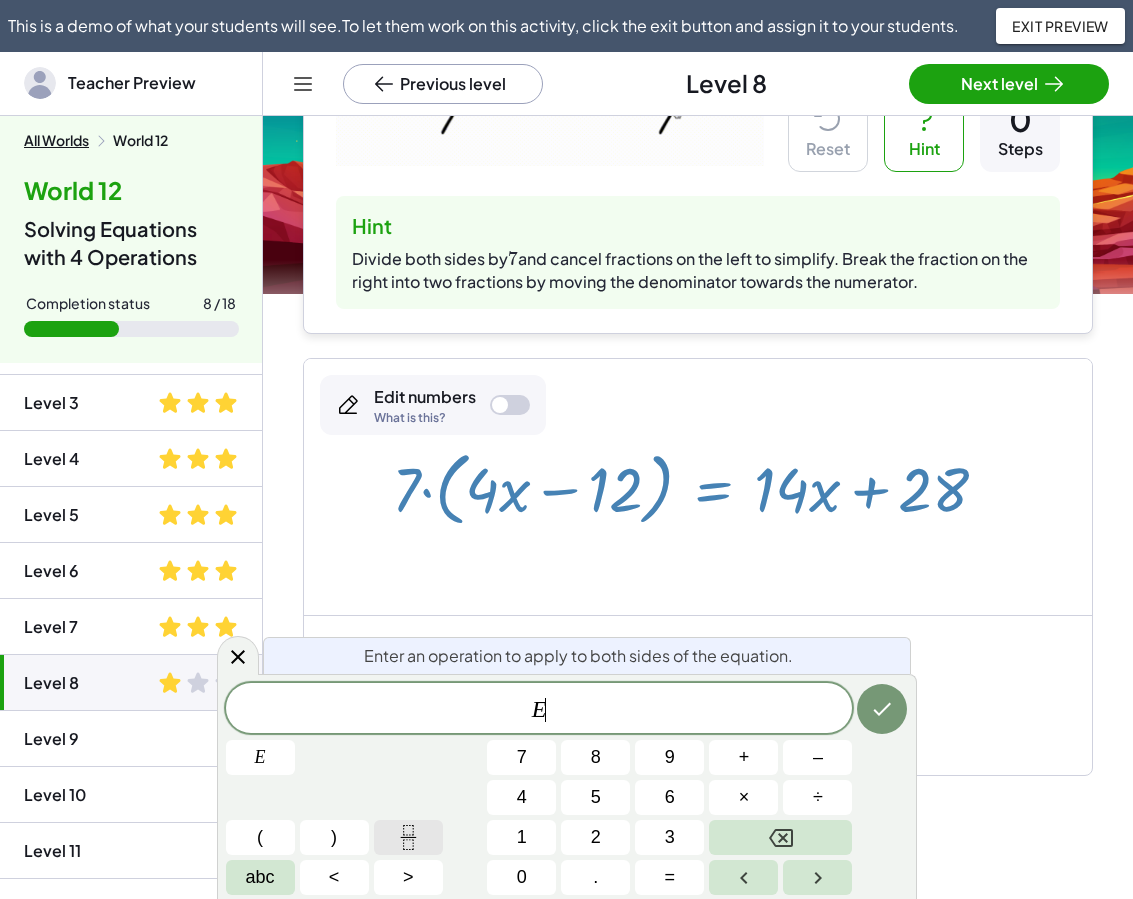 click at bounding box center [408, 837] 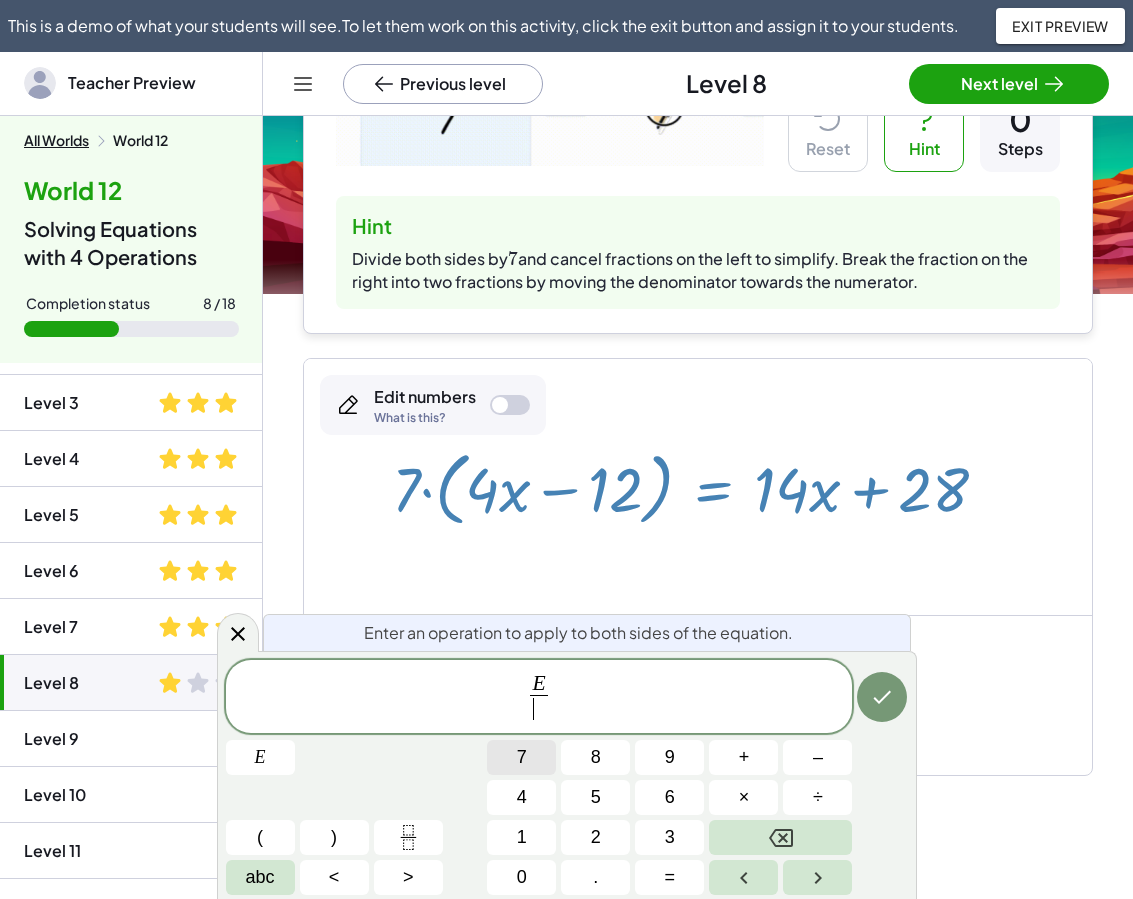 click on "7" at bounding box center [521, 757] 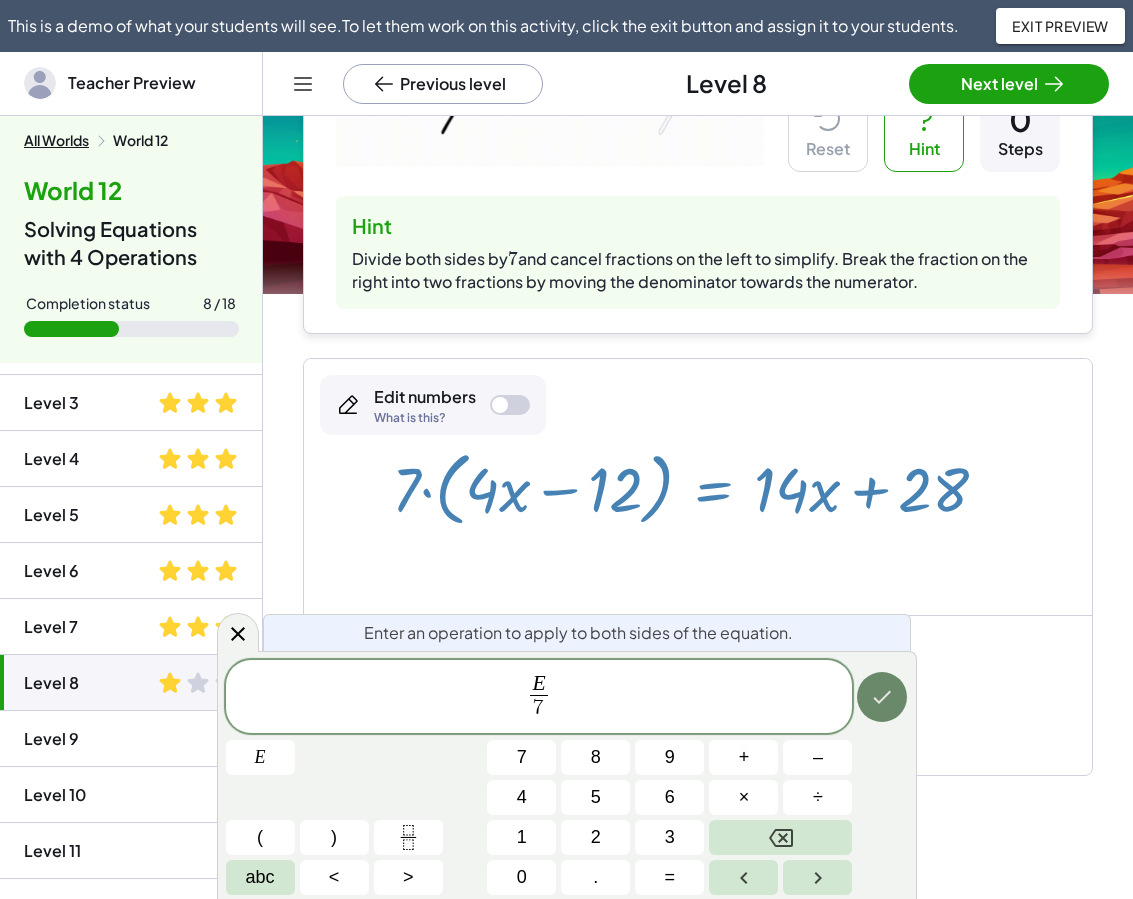 click 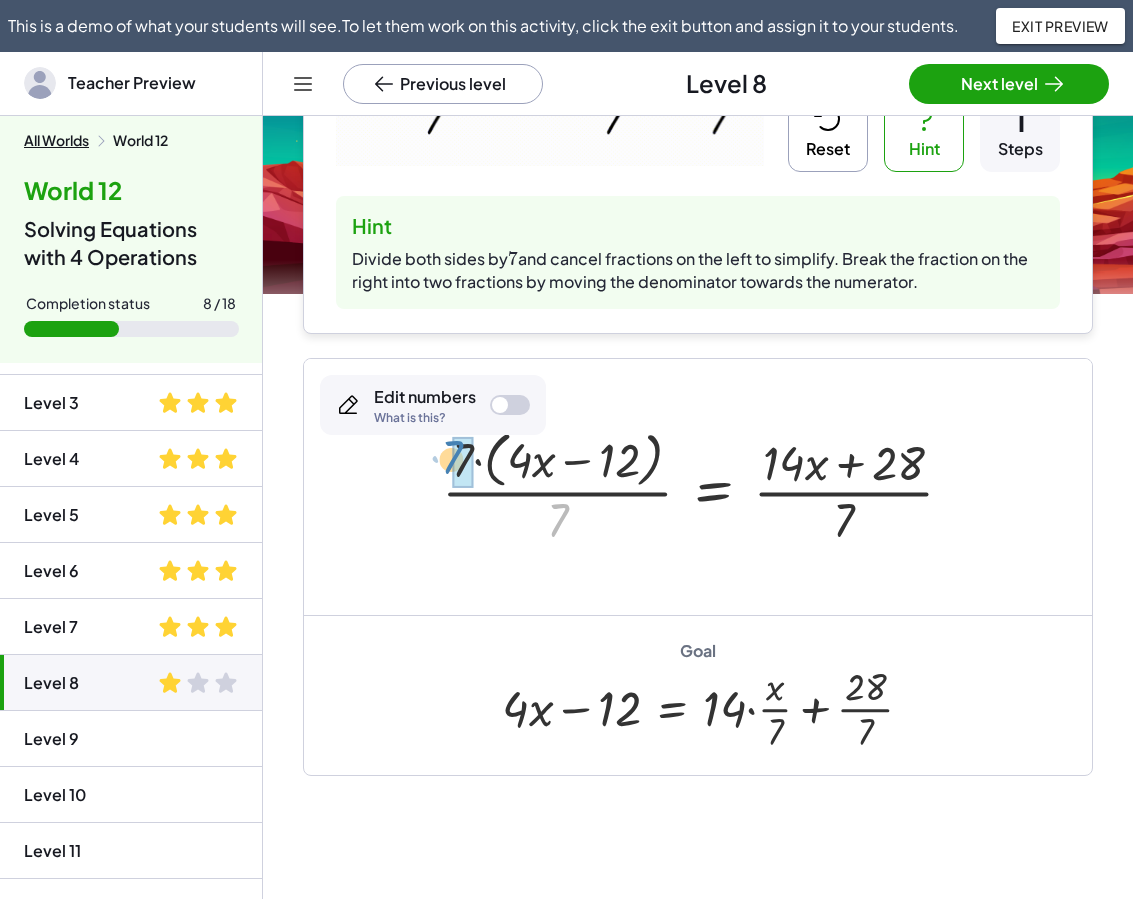 drag, startPoint x: 556, startPoint y: 520, endPoint x: 451, endPoint y: 457, distance: 122.44999 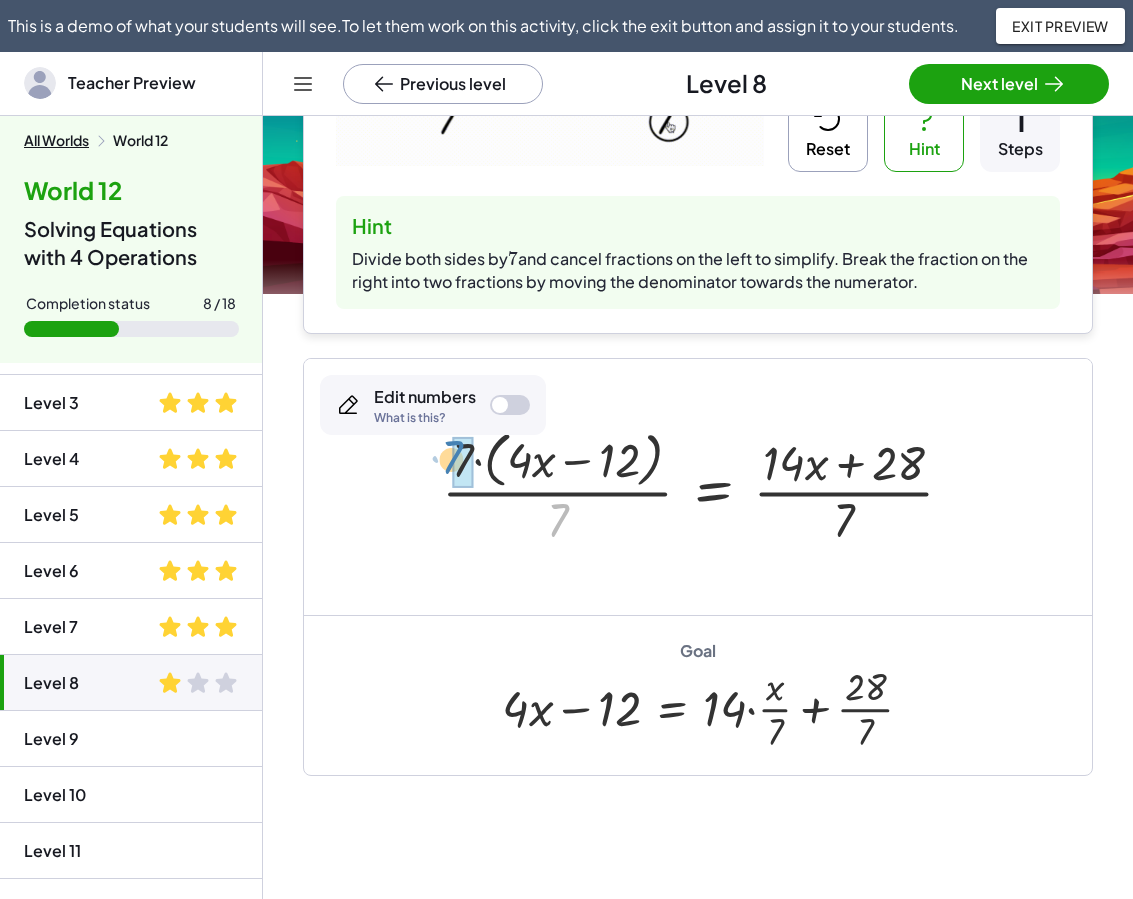 click at bounding box center (706, 487) 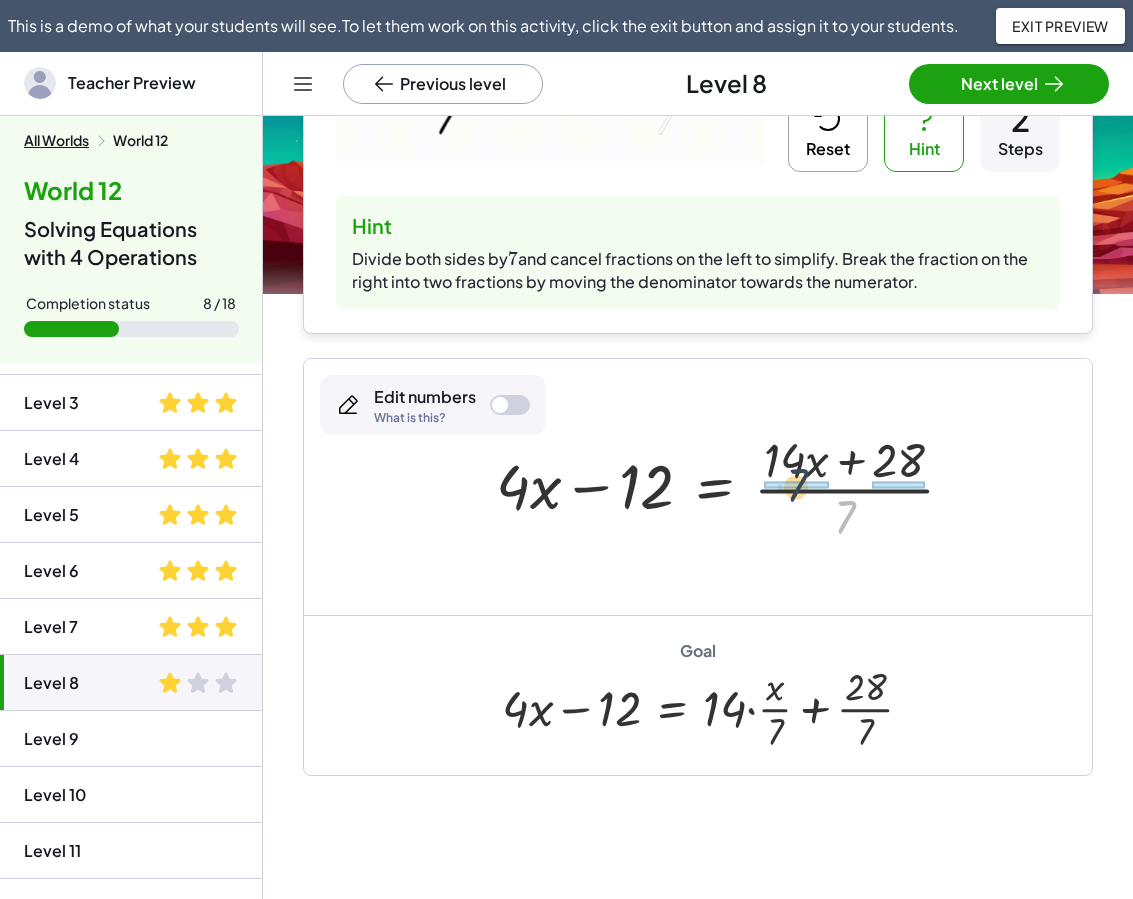 drag, startPoint x: 851, startPoint y: 515, endPoint x: 805, endPoint y: 484, distance: 55.470715 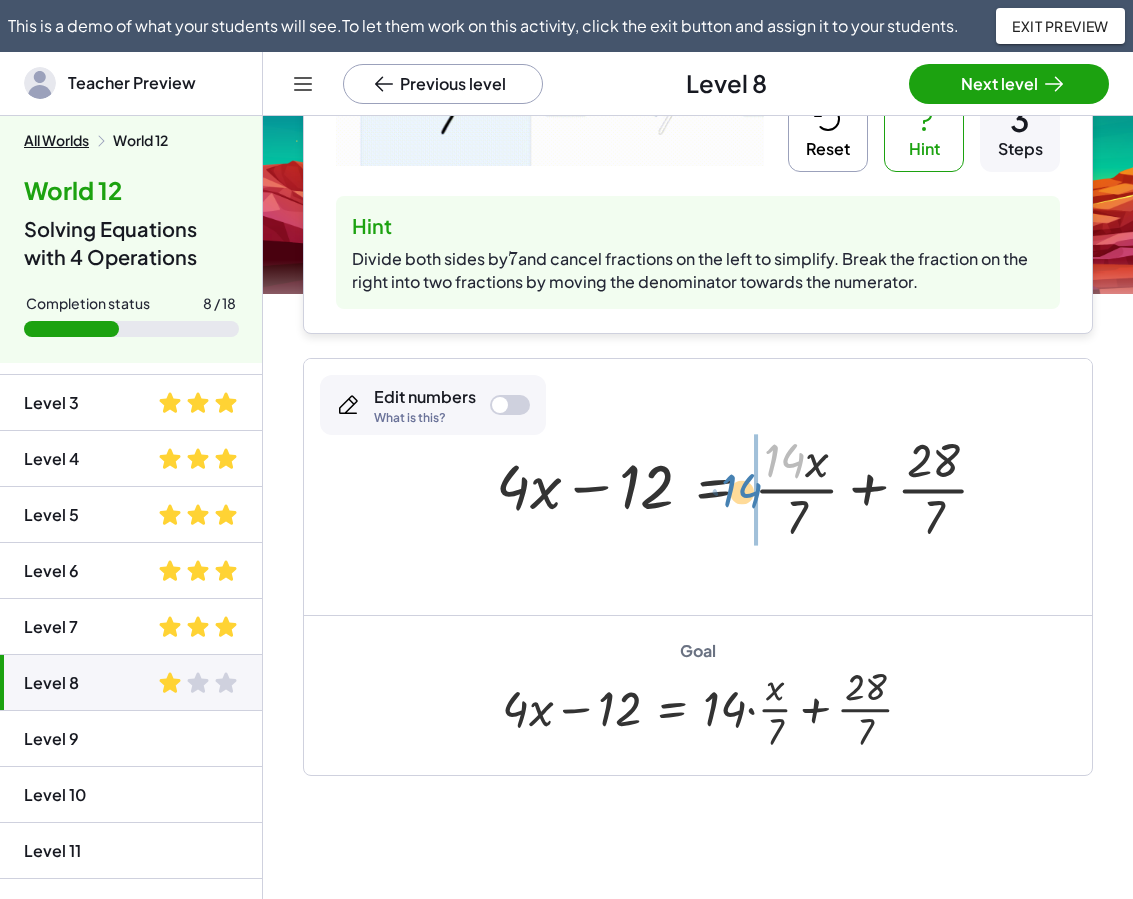 drag, startPoint x: 786, startPoint y: 459, endPoint x: 743, endPoint y: 489, distance: 52.43091 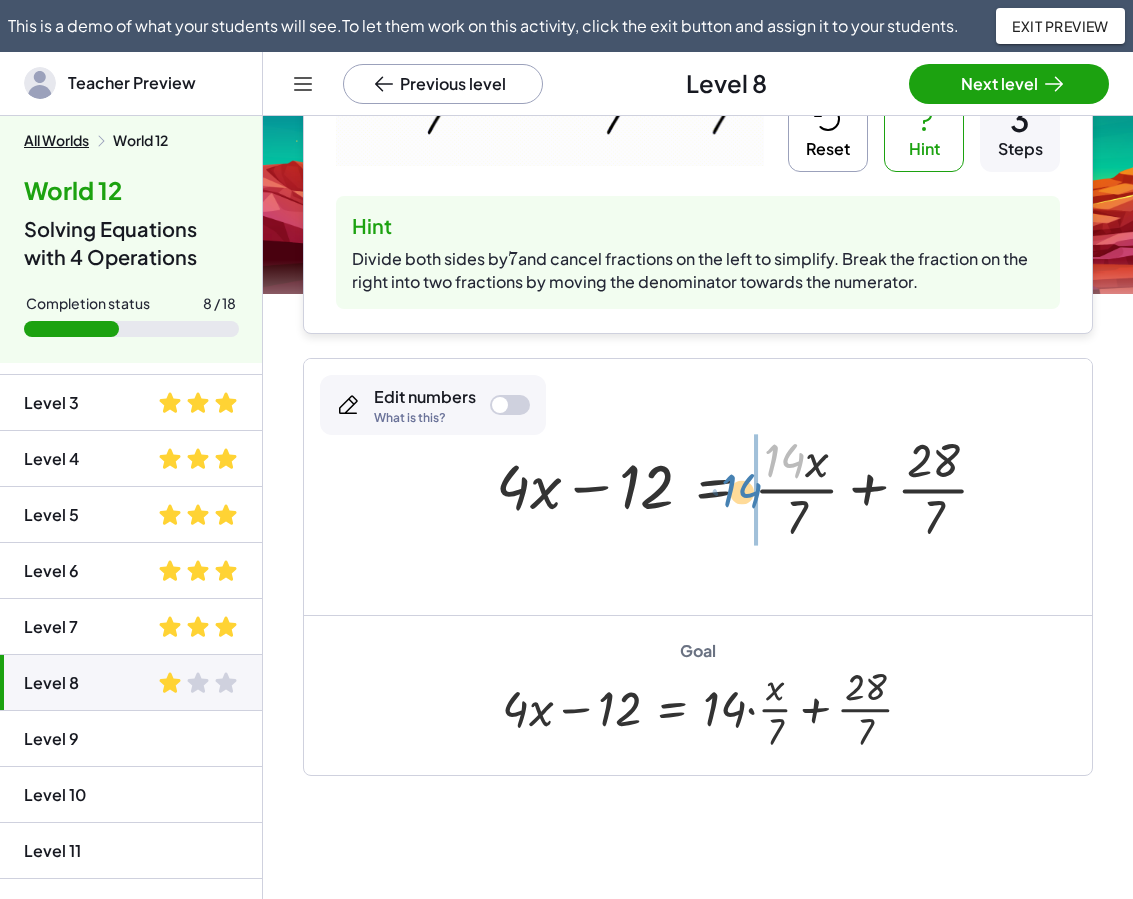 click at bounding box center [750, 487] 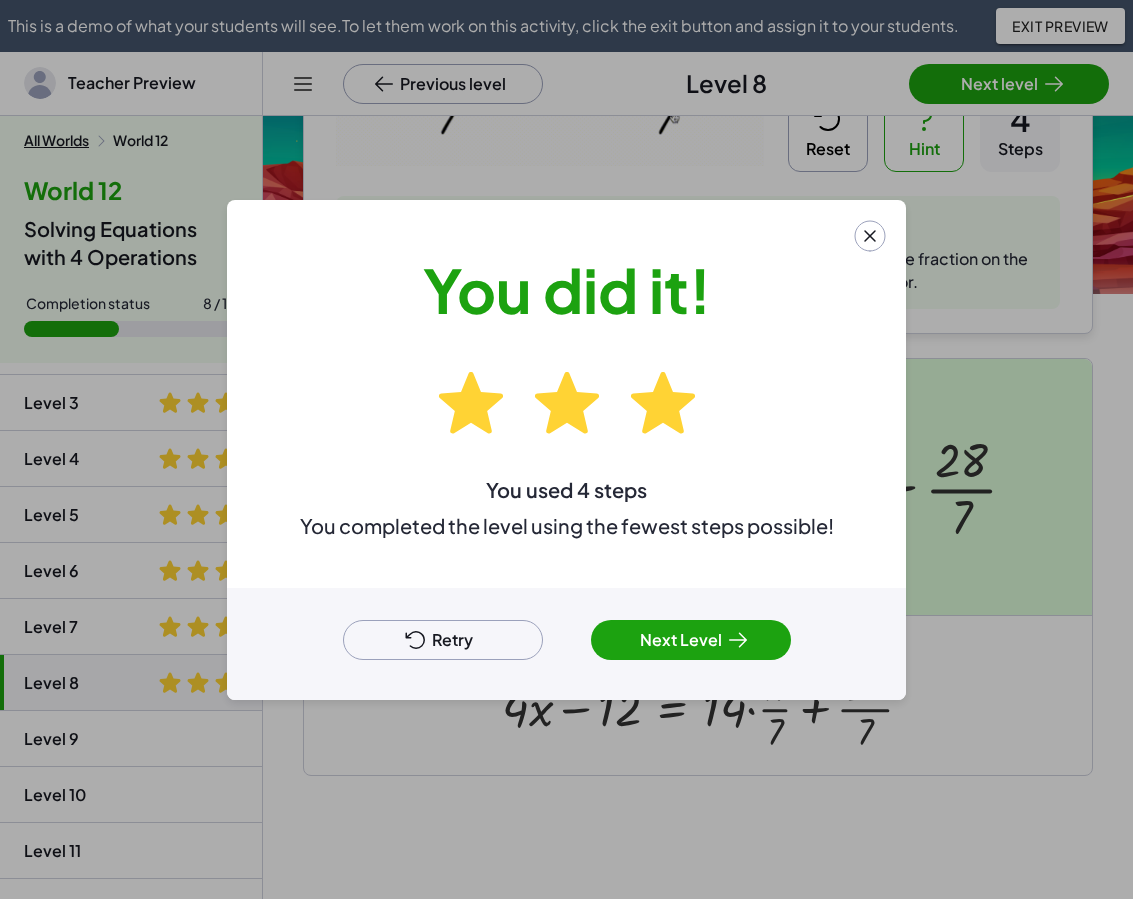 click on "Next Level" at bounding box center [691, 640] 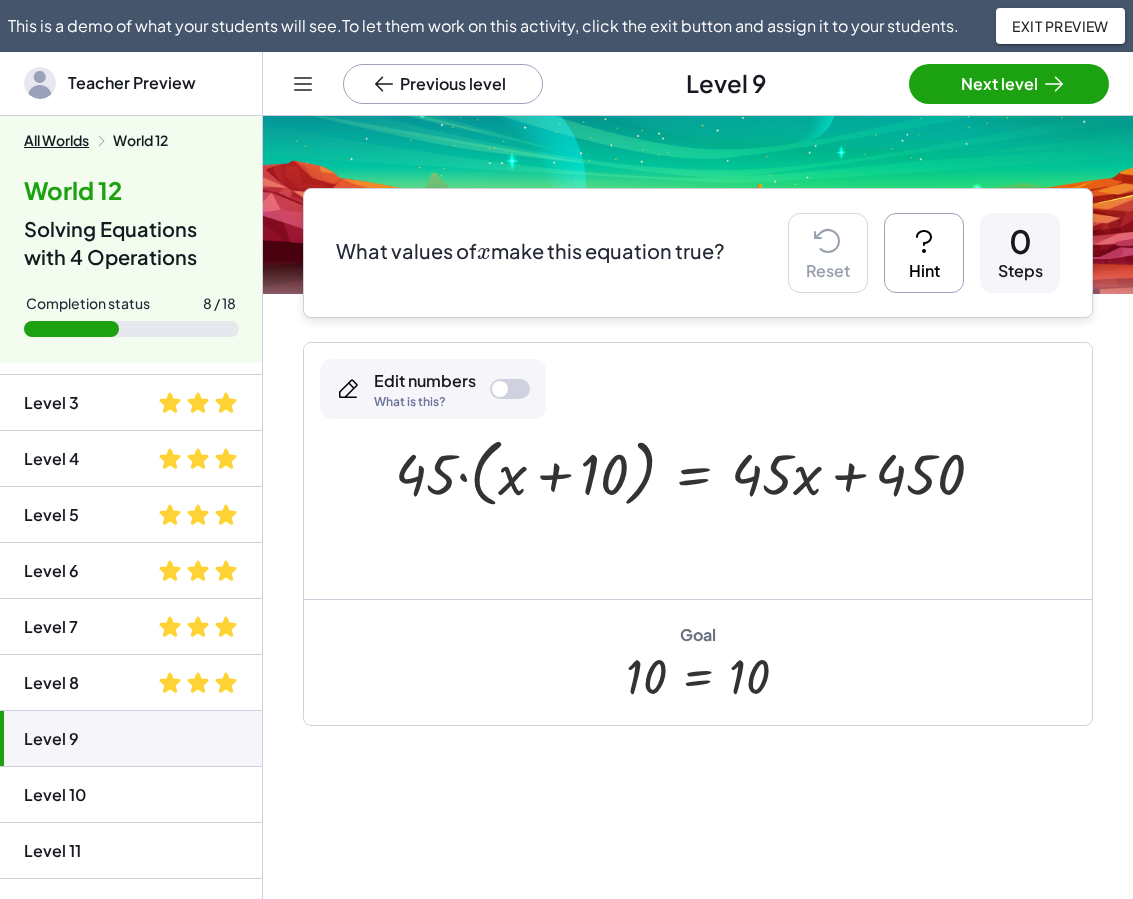 scroll, scrollTop: 105, scrollLeft: 0, axis: vertical 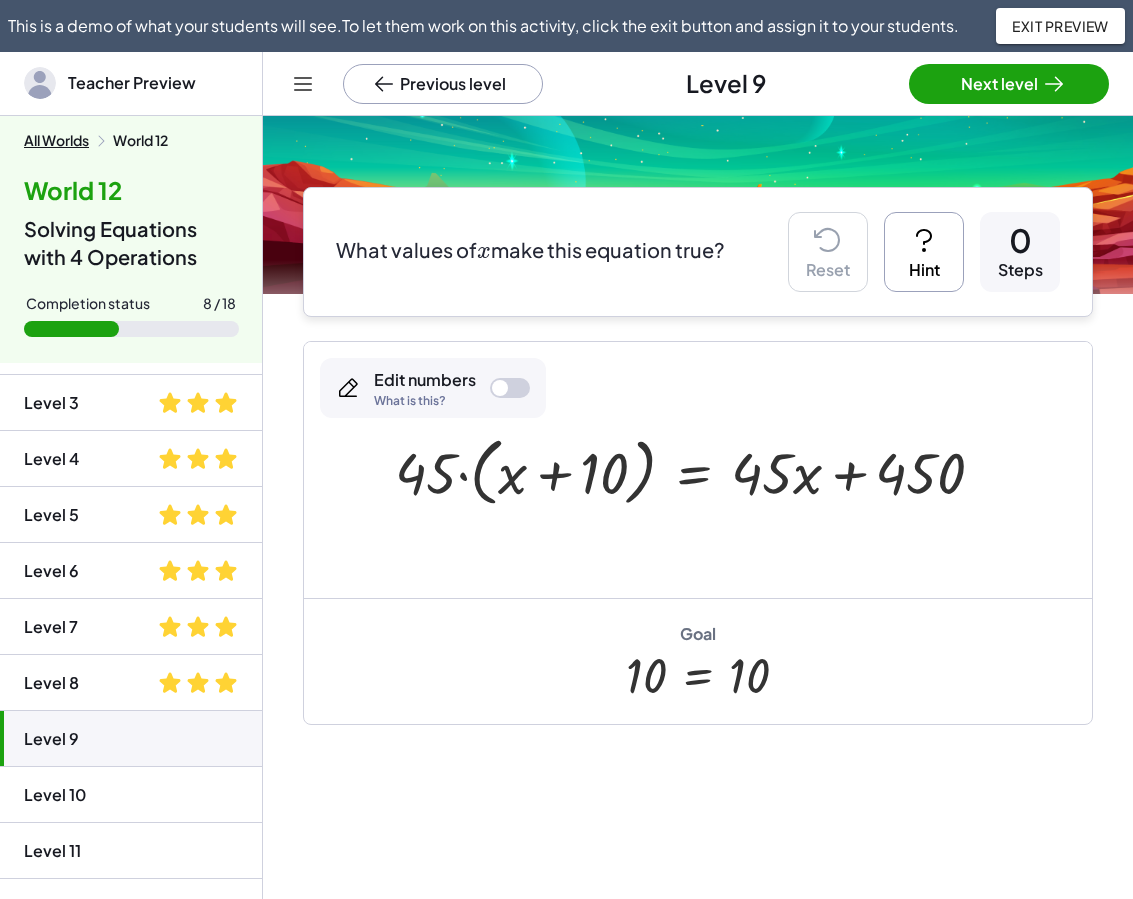 click on "Hint" at bounding box center (924, 252) 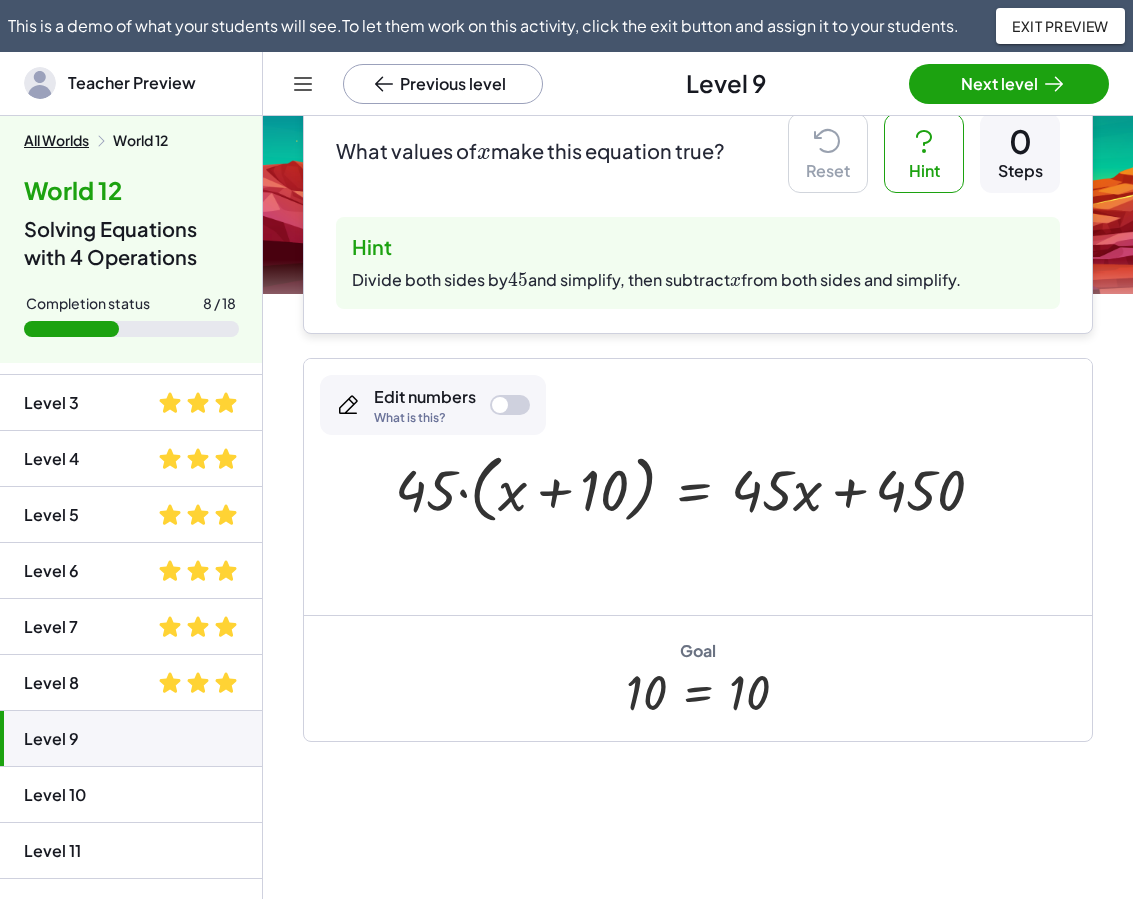 scroll, scrollTop: 205, scrollLeft: 0, axis: vertical 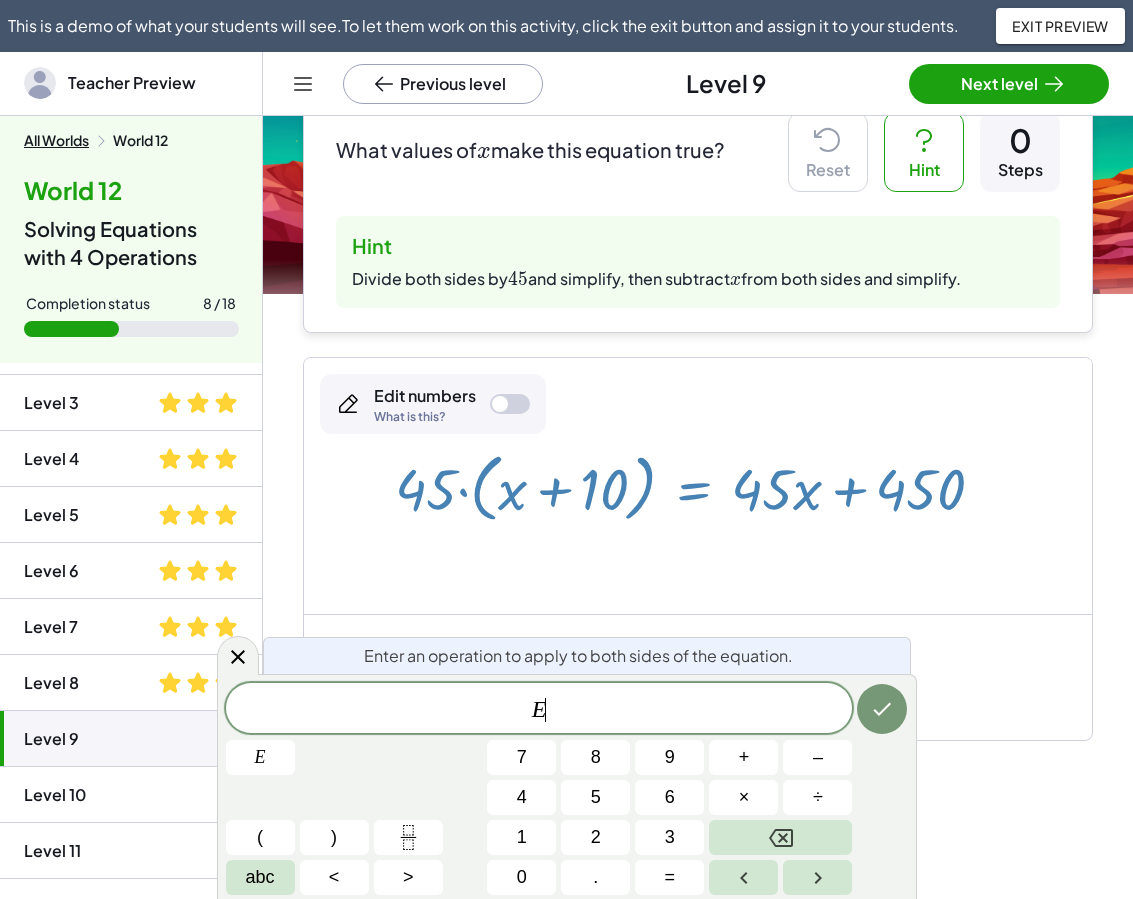 click at bounding box center (698, 486) 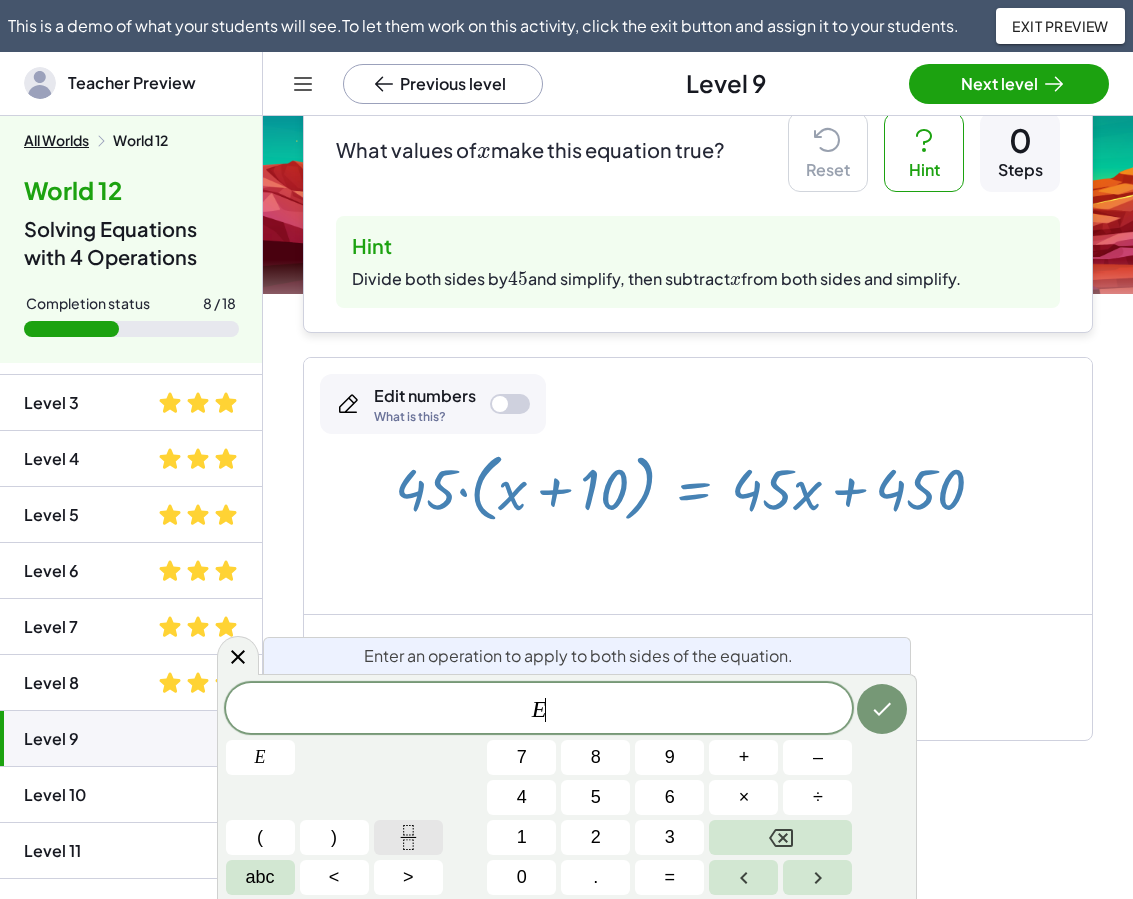 click 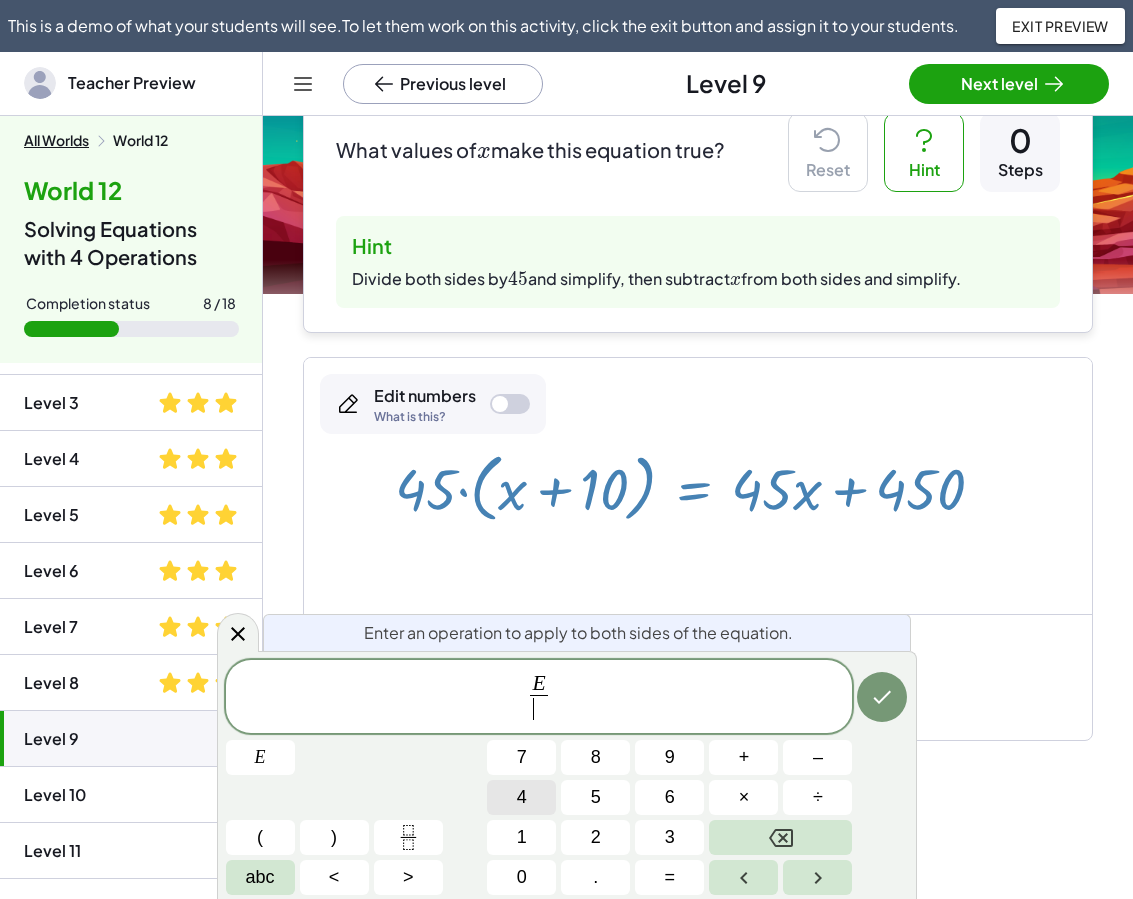 click on "4" at bounding box center (521, 797) 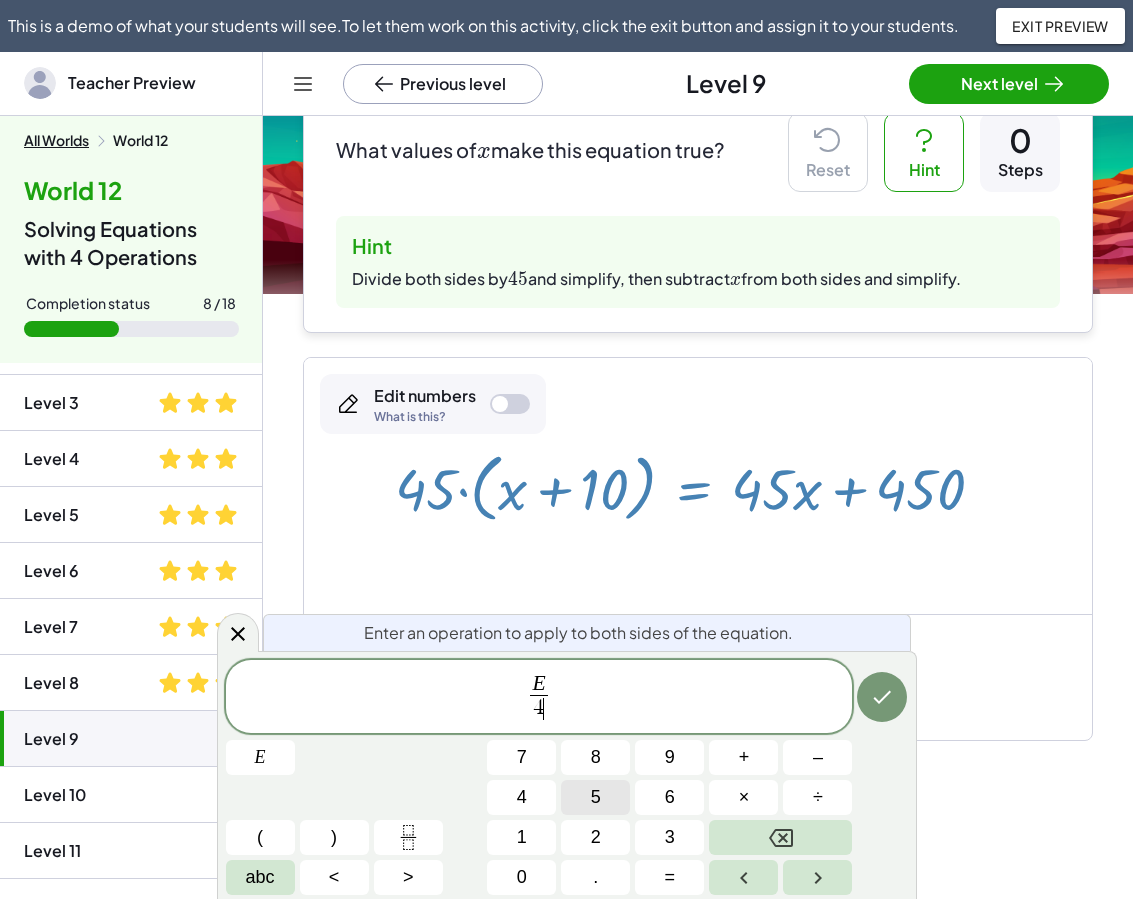 click on "5" at bounding box center (595, 797) 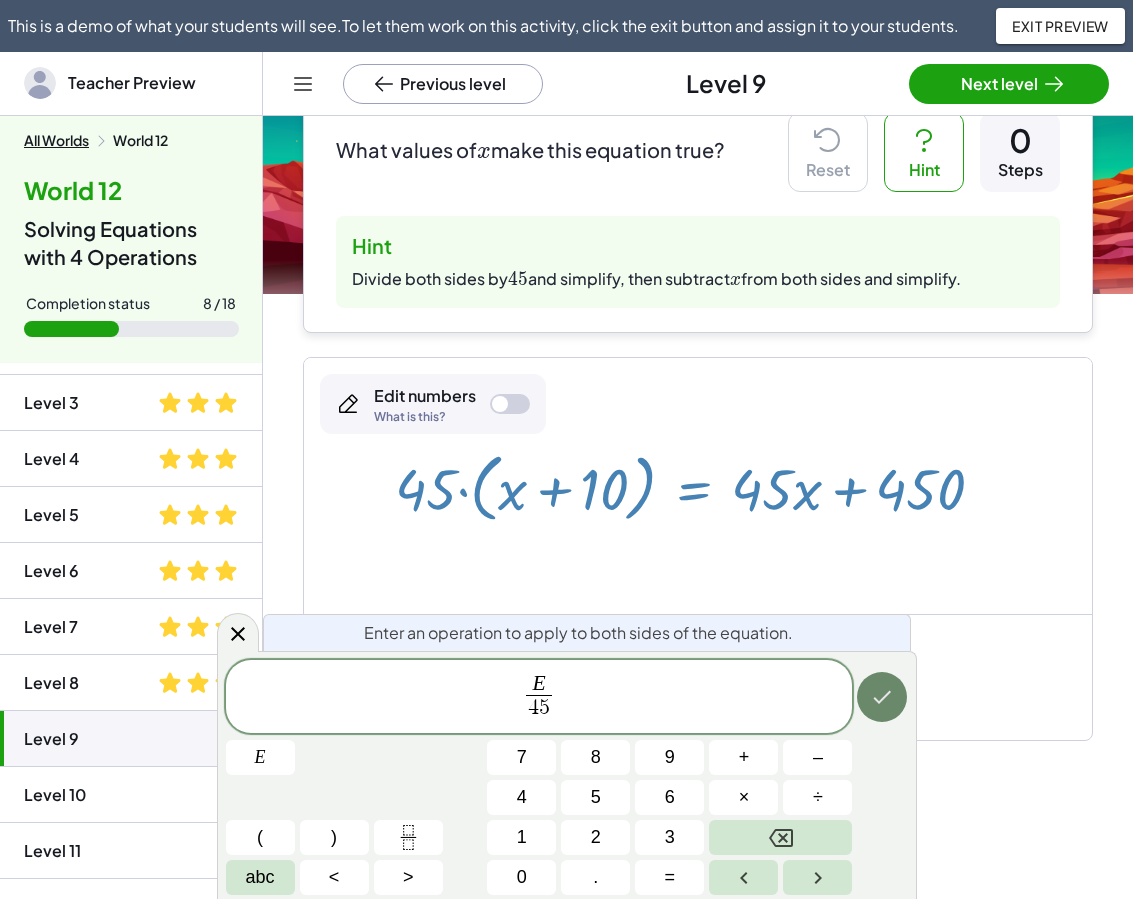 click at bounding box center [882, 697] 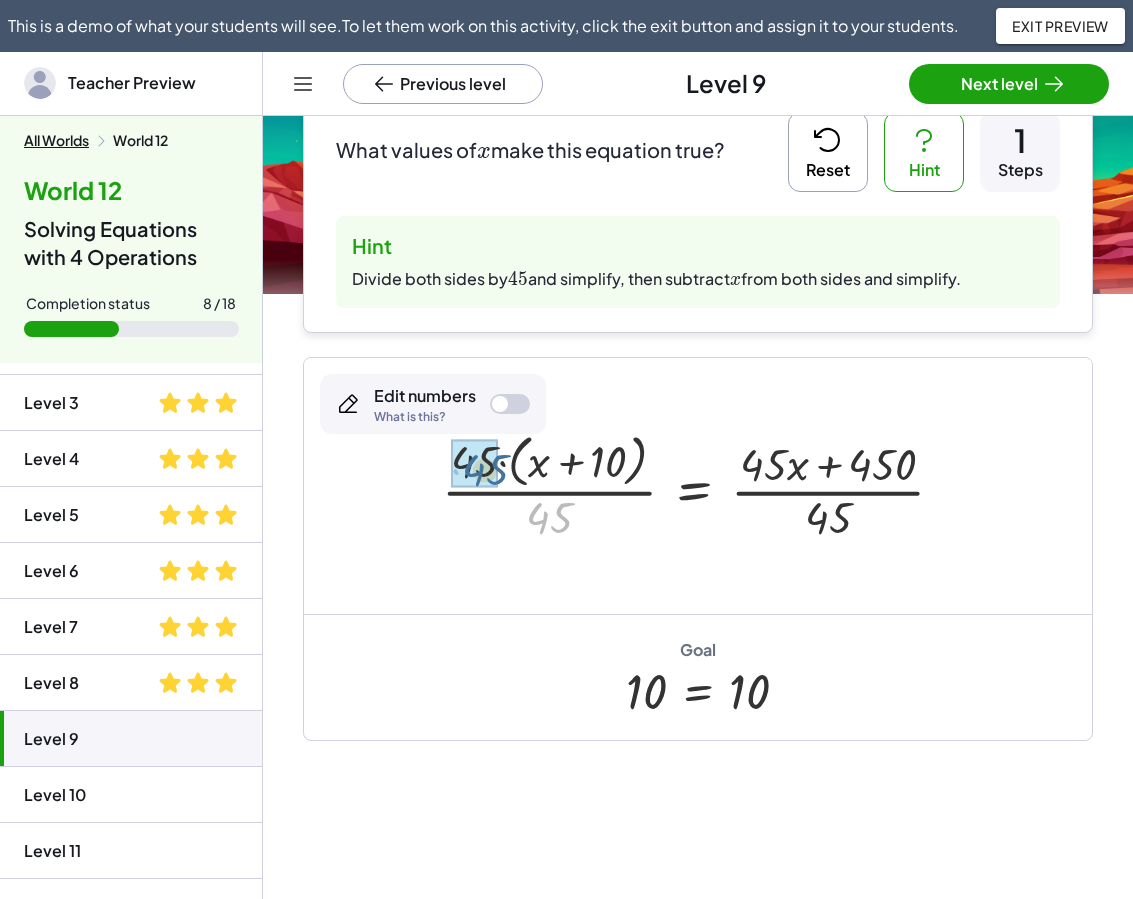 drag, startPoint x: 548, startPoint y: 513, endPoint x: 481, endPoint y: 462, distance: 84.20214 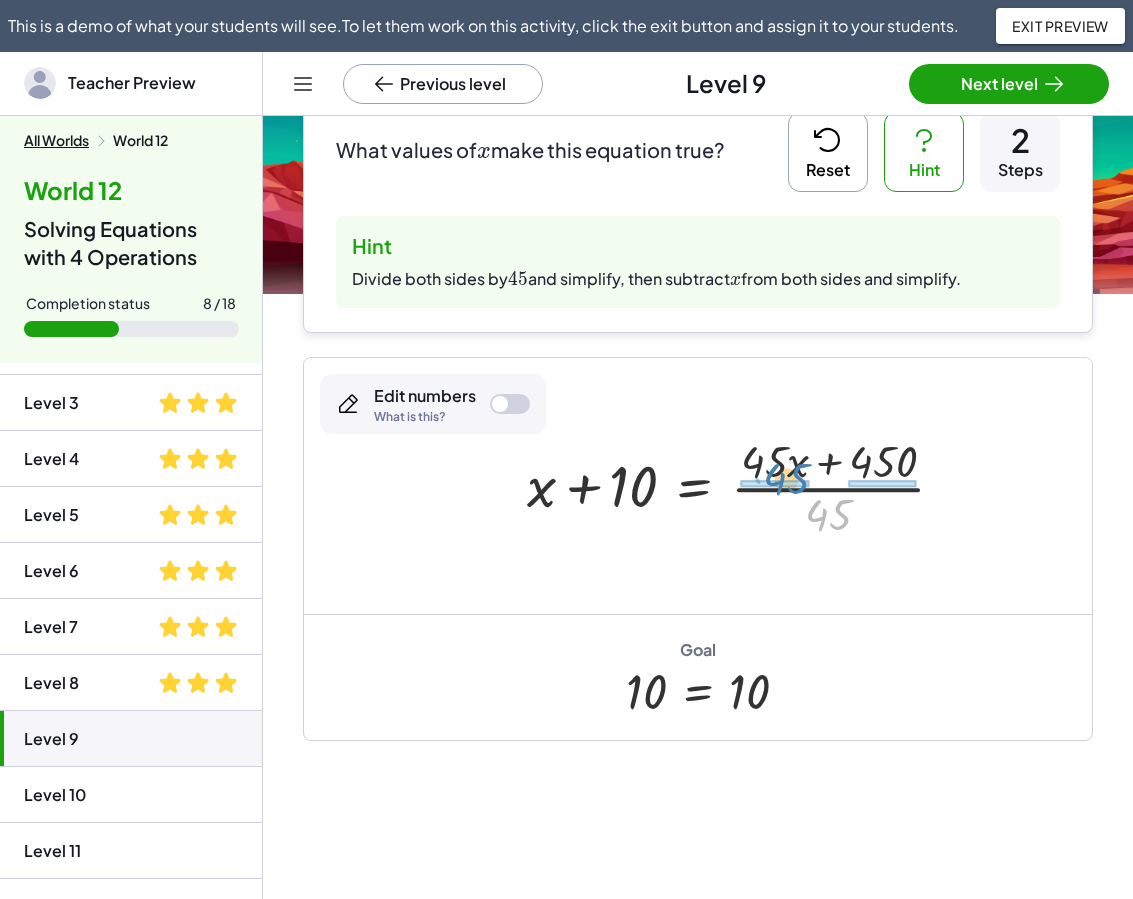 drag, startPoint x: 833, startPoint y: 521, endPoint x: 791, endPoint y: 485, distance: 55.31727 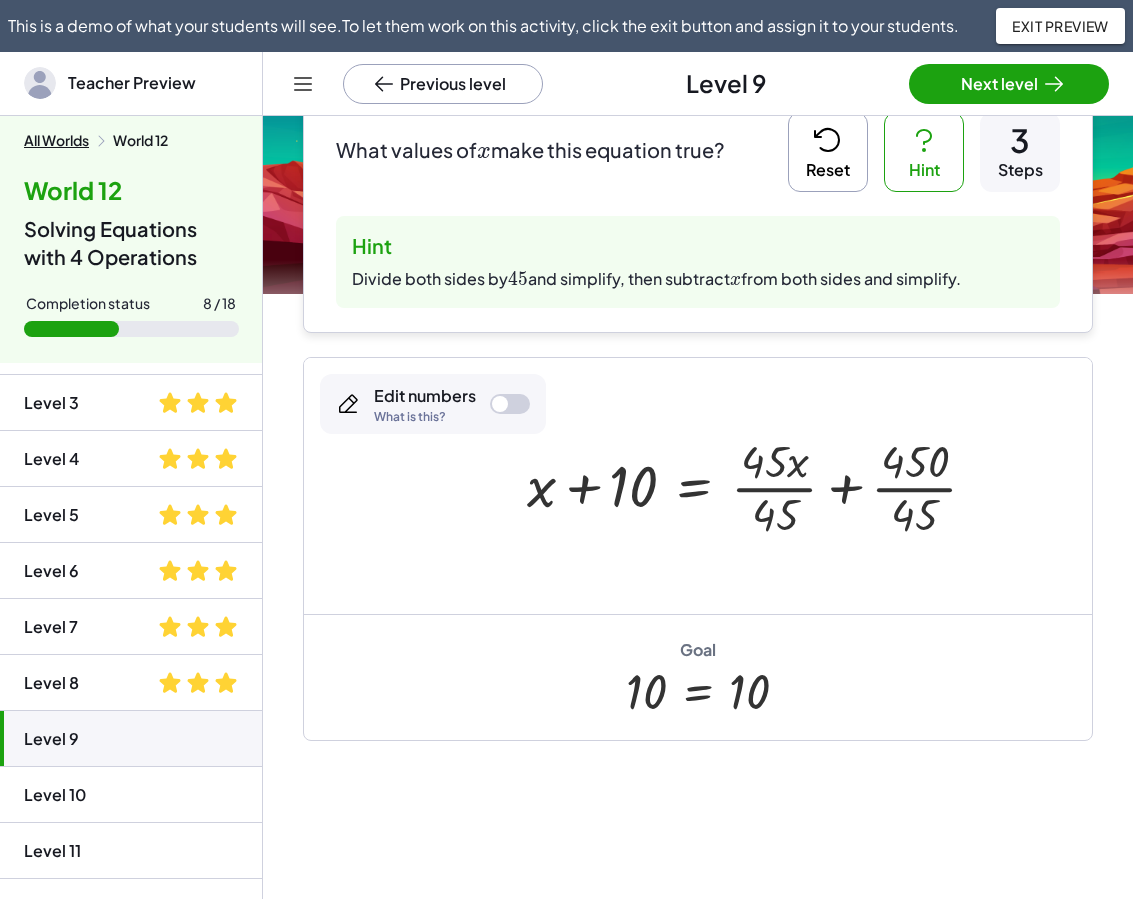 click at bounding box center [760, 486] 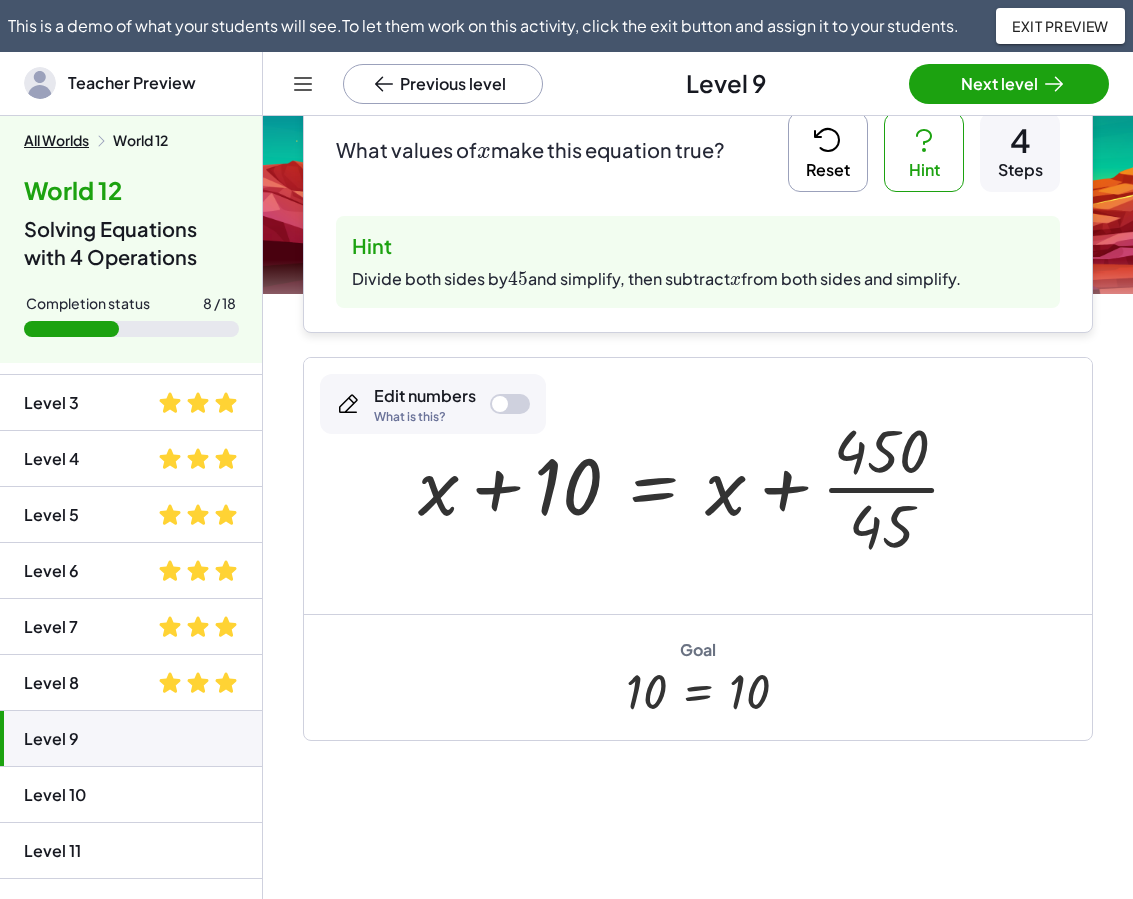 click at bounding box center [697, 486] 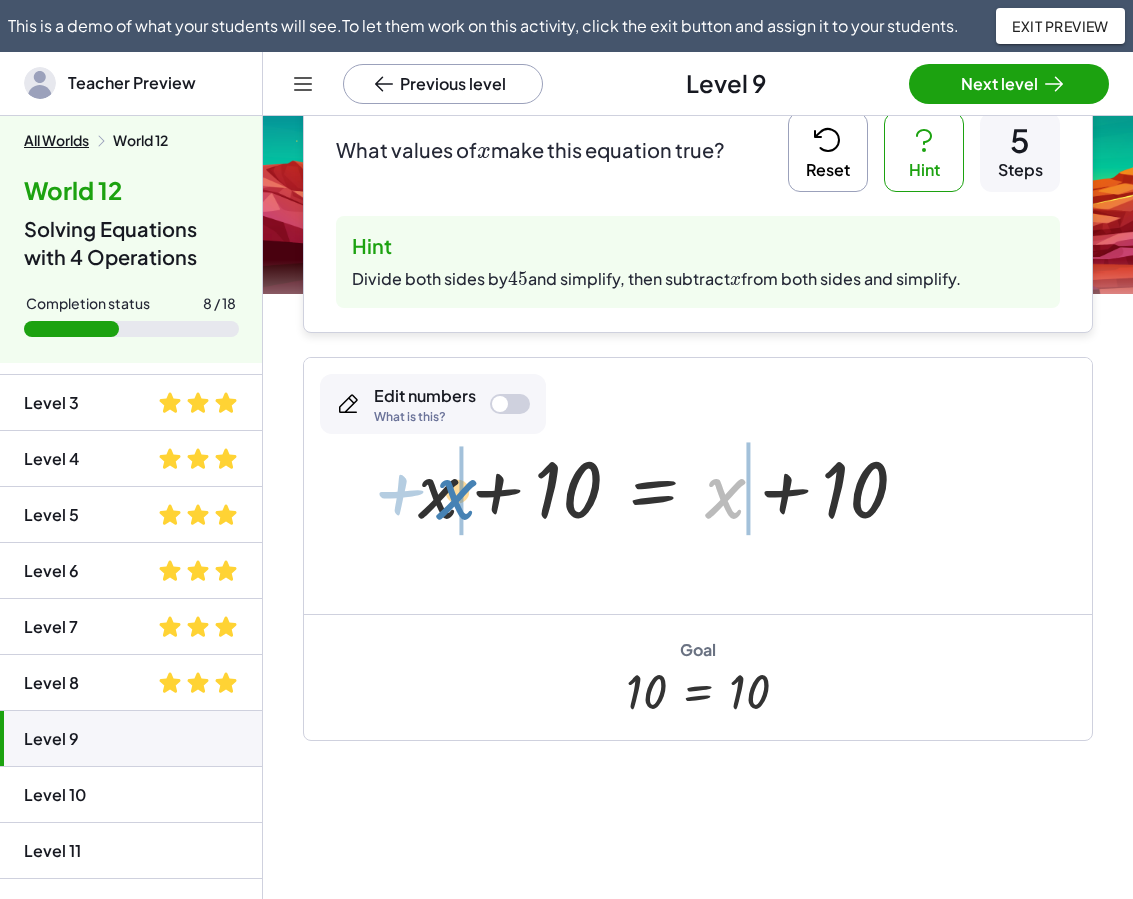 drag, startPoint x: 708, startPoint y: 499, endPoint x: 440, endPoint y: 501, distance: 268.00748 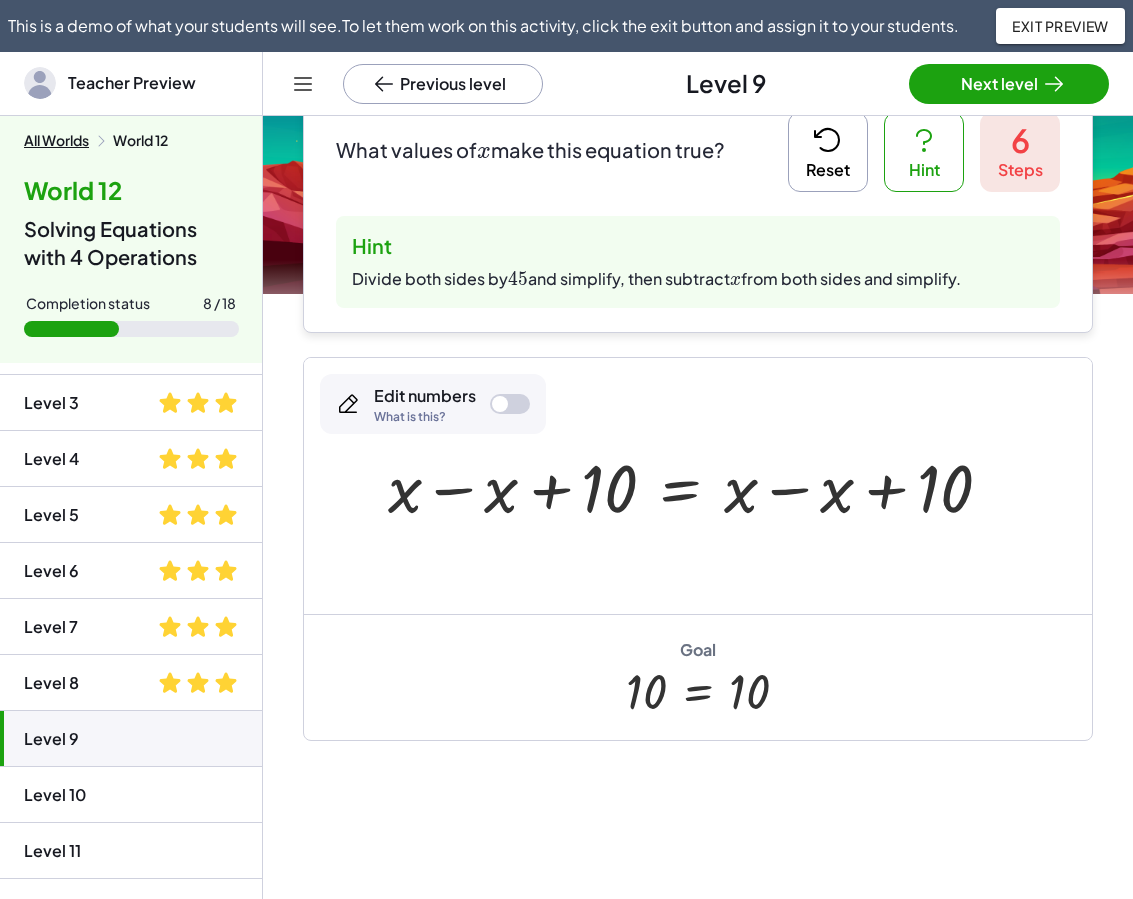 click at bounding box center [698, 485] 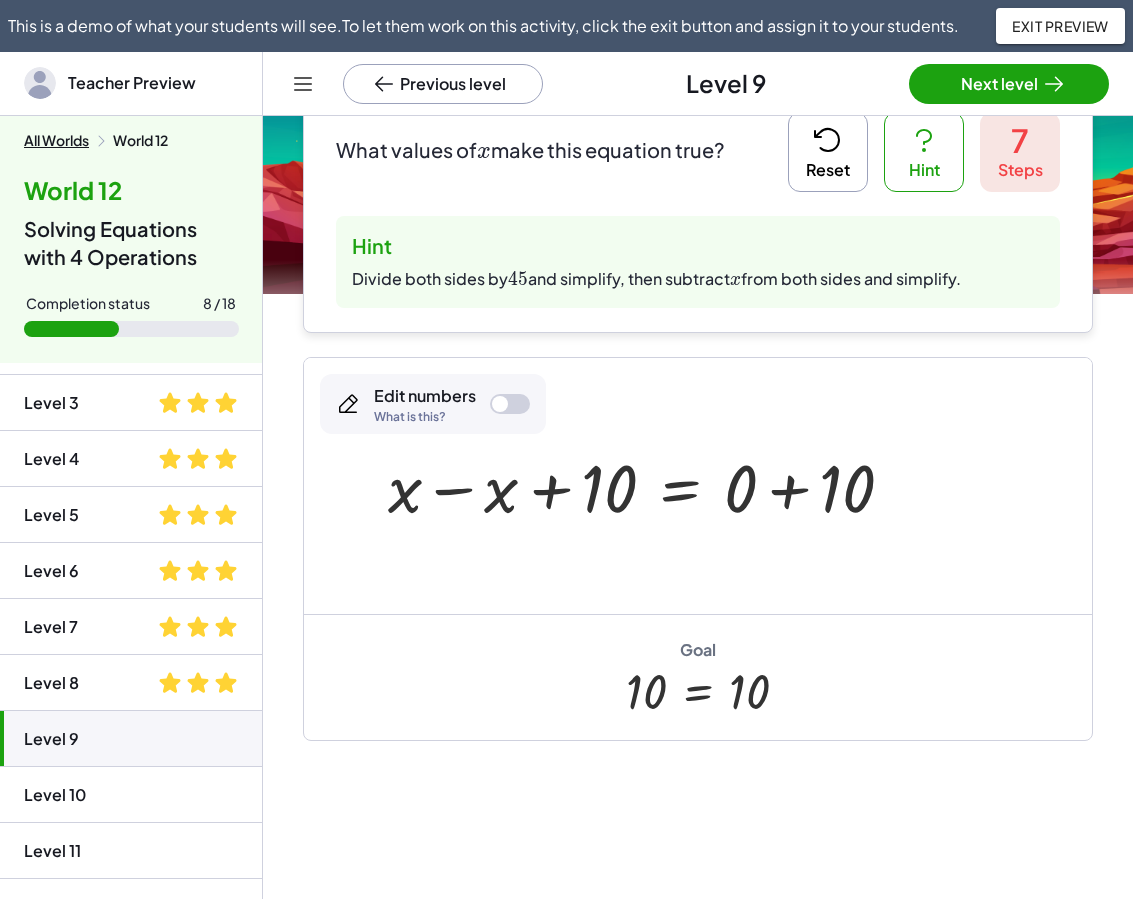 click at bounding box center [649, 485] 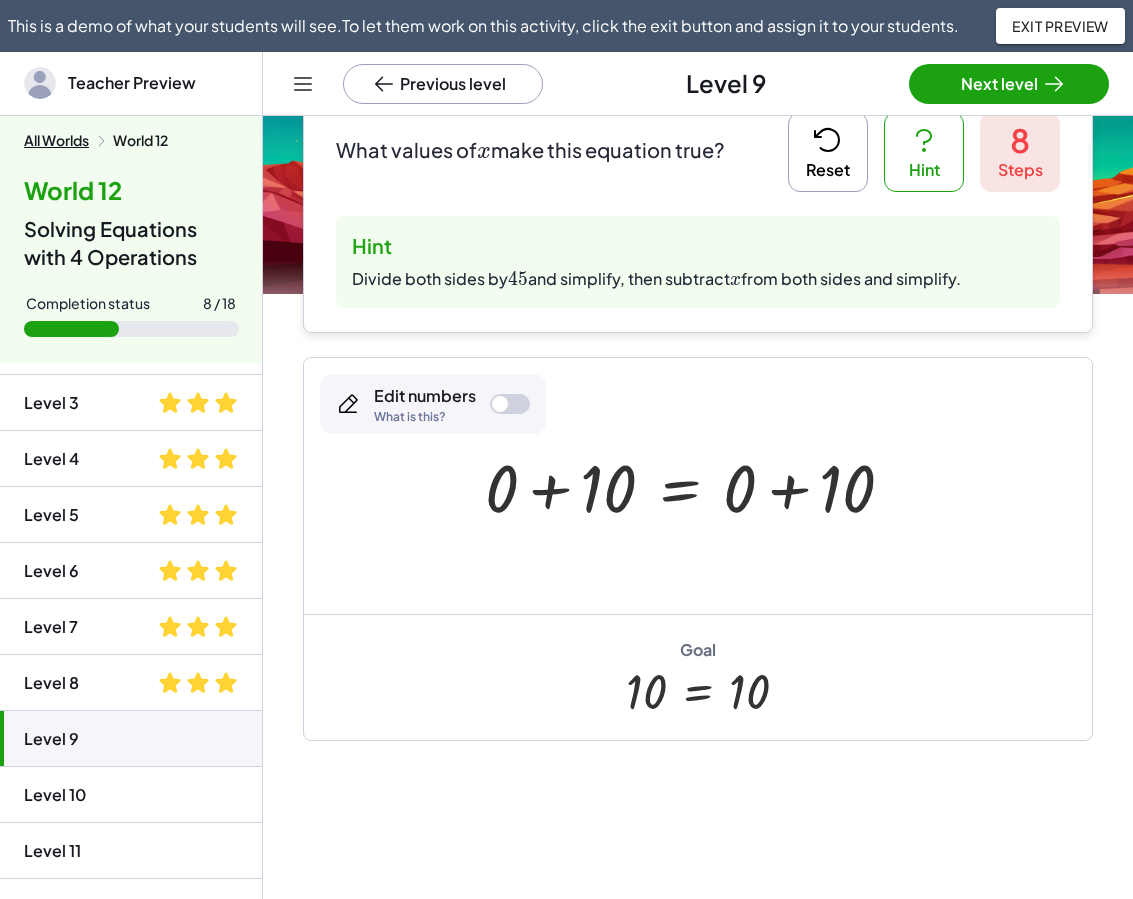 click at bounding box center (697, 485) 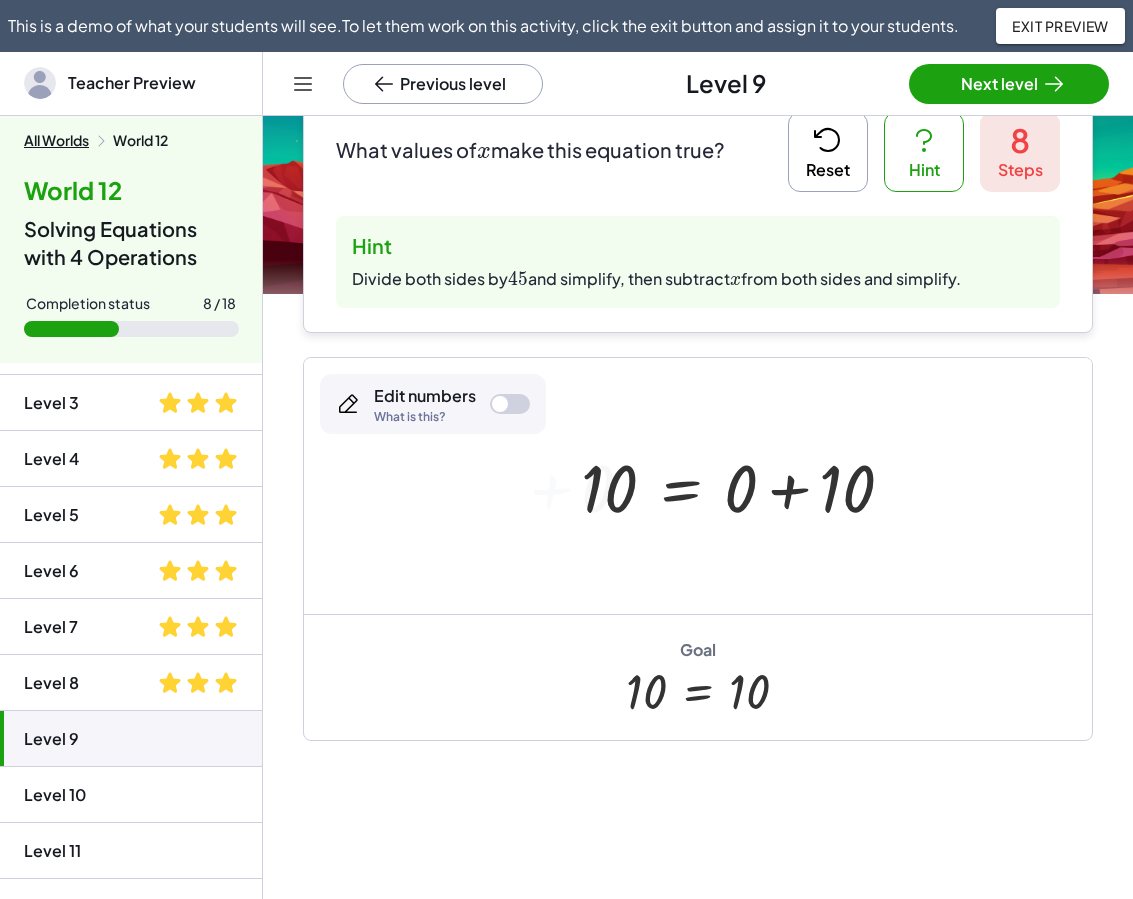 click at bounding box center [746, 485] 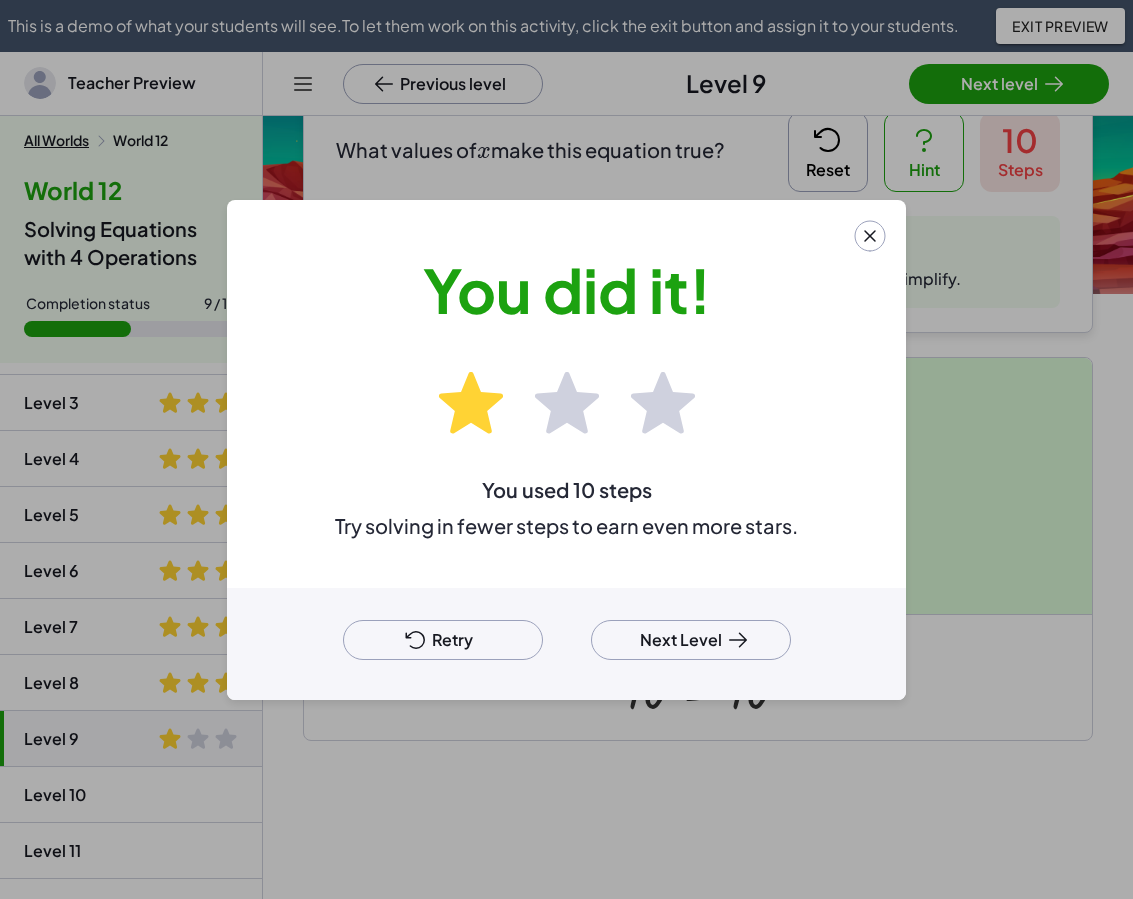click on "Retry  Next Level" at bounding box center (566, 644) 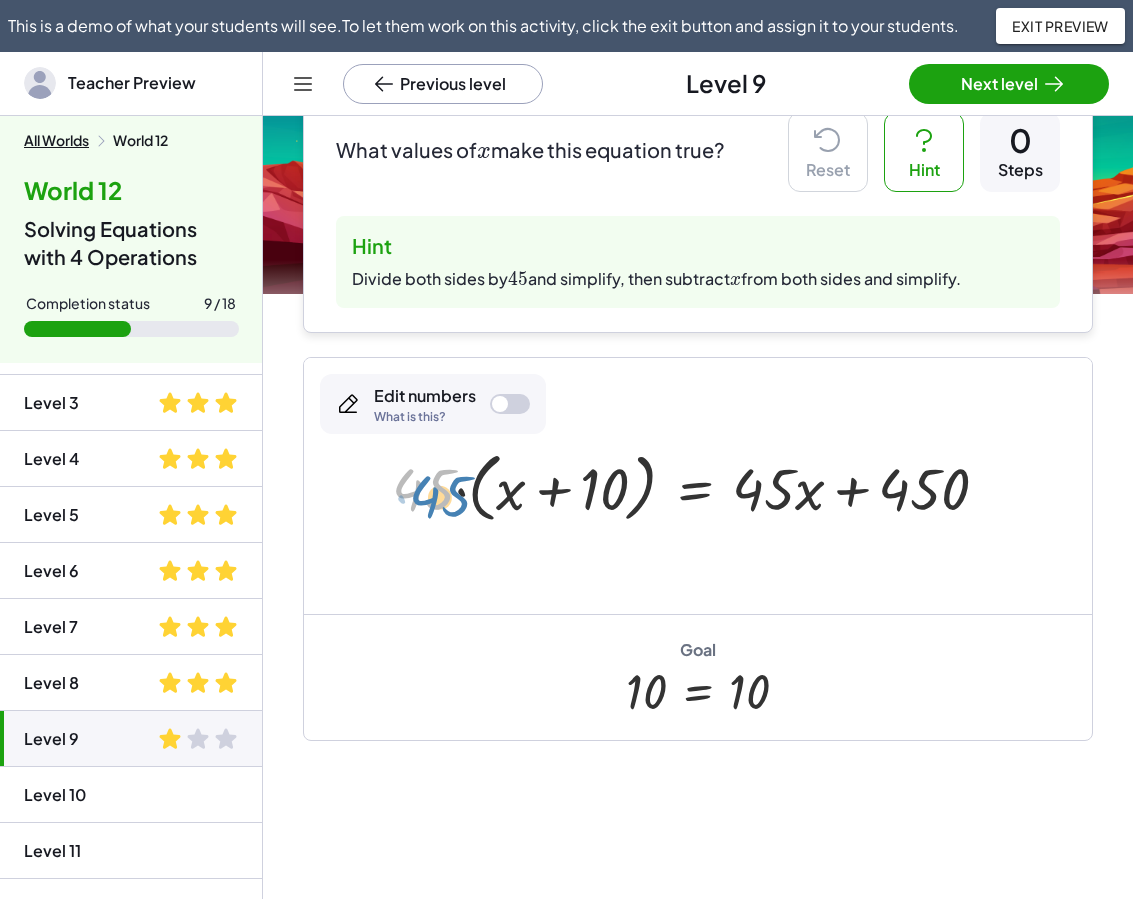 click at bounding box center (698, 485) 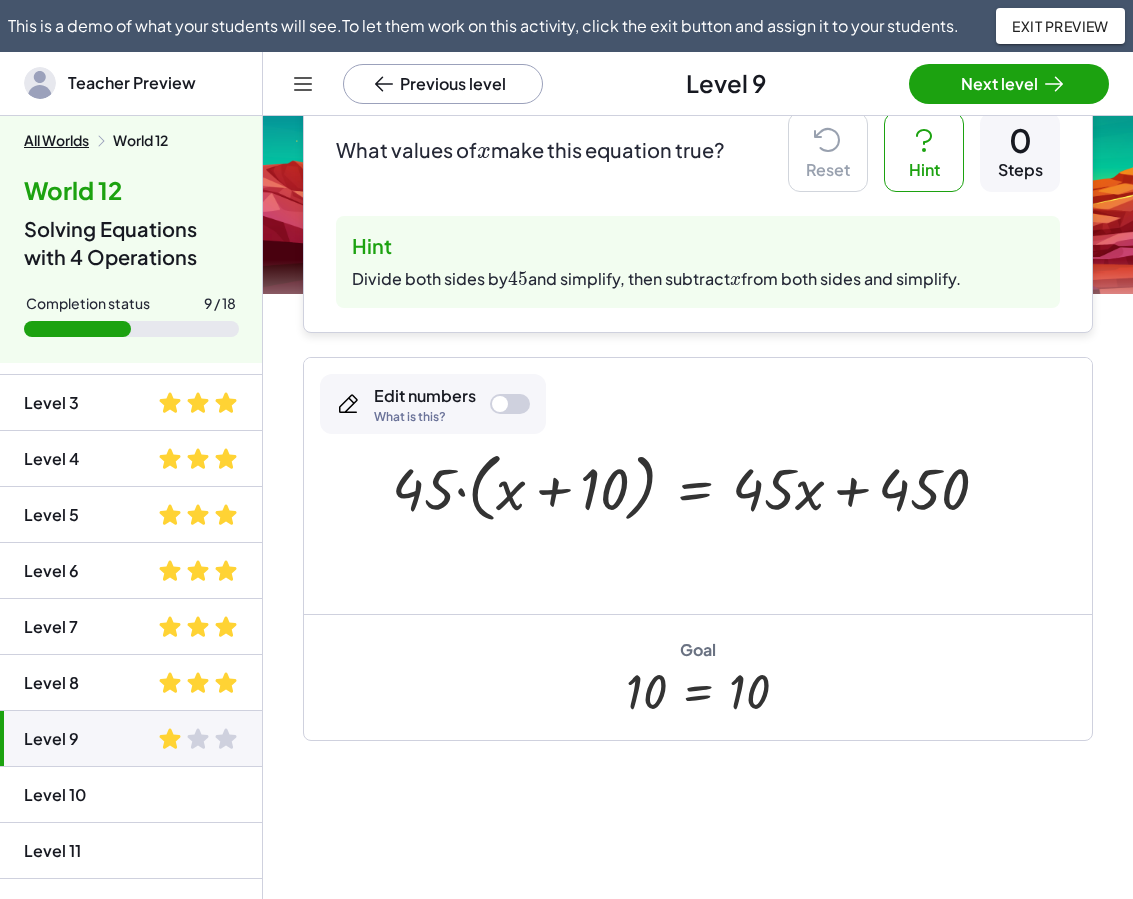 click at bounding box center (698, 485) 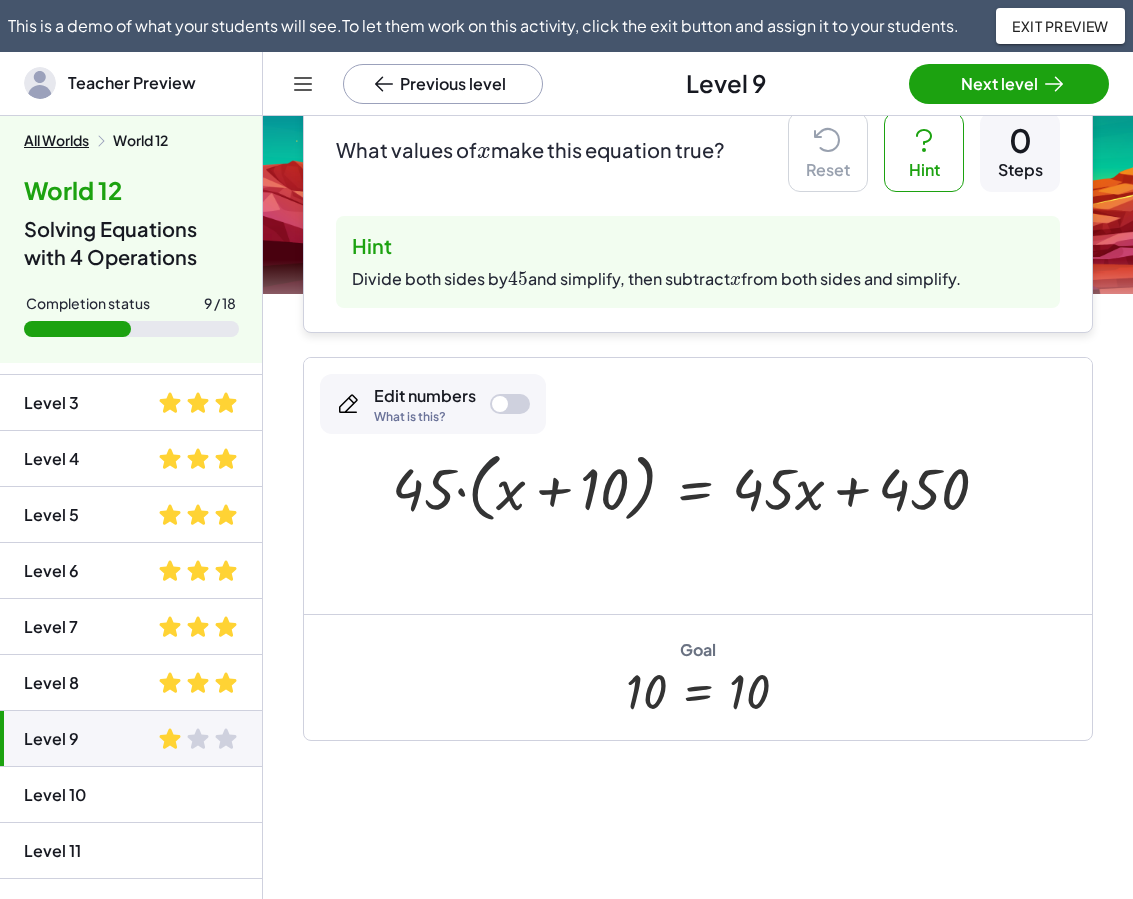 click at bounding box center (698, 485) 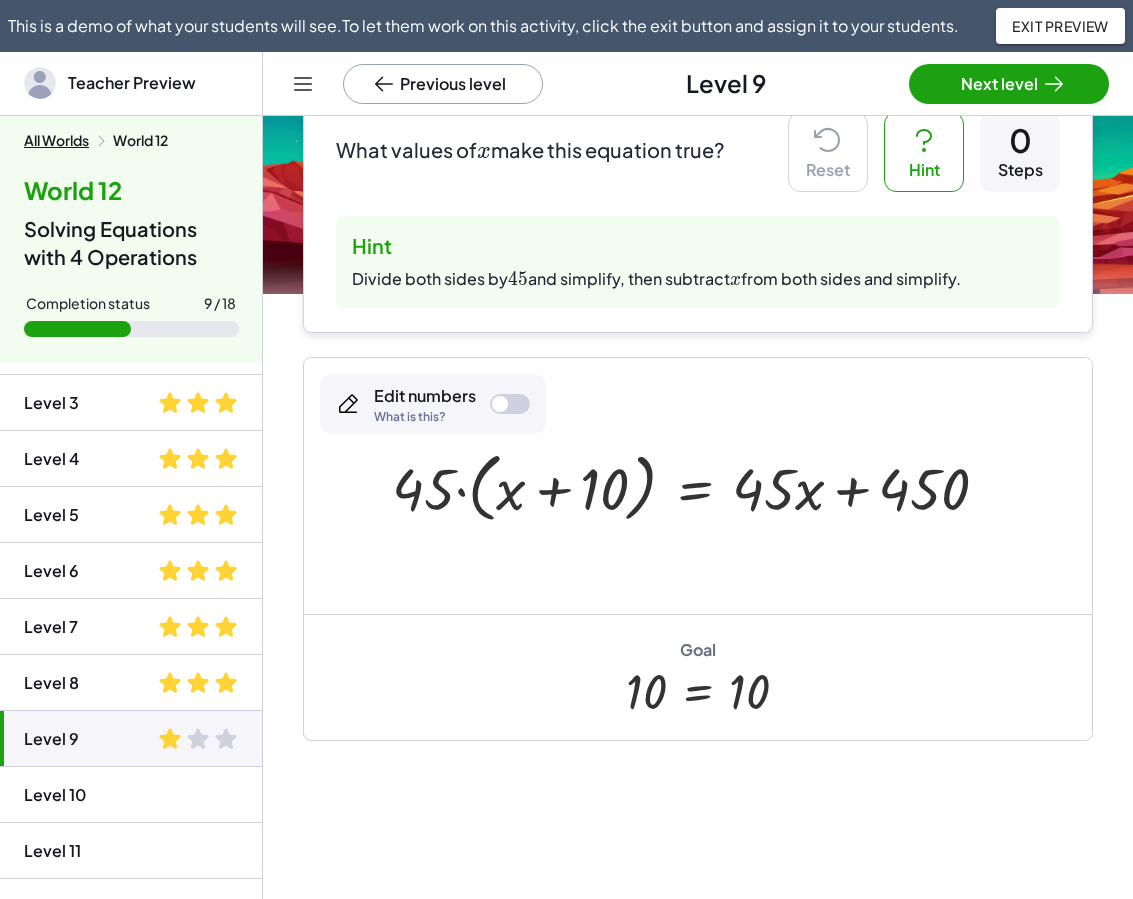 click at bounding box center [698, 485] 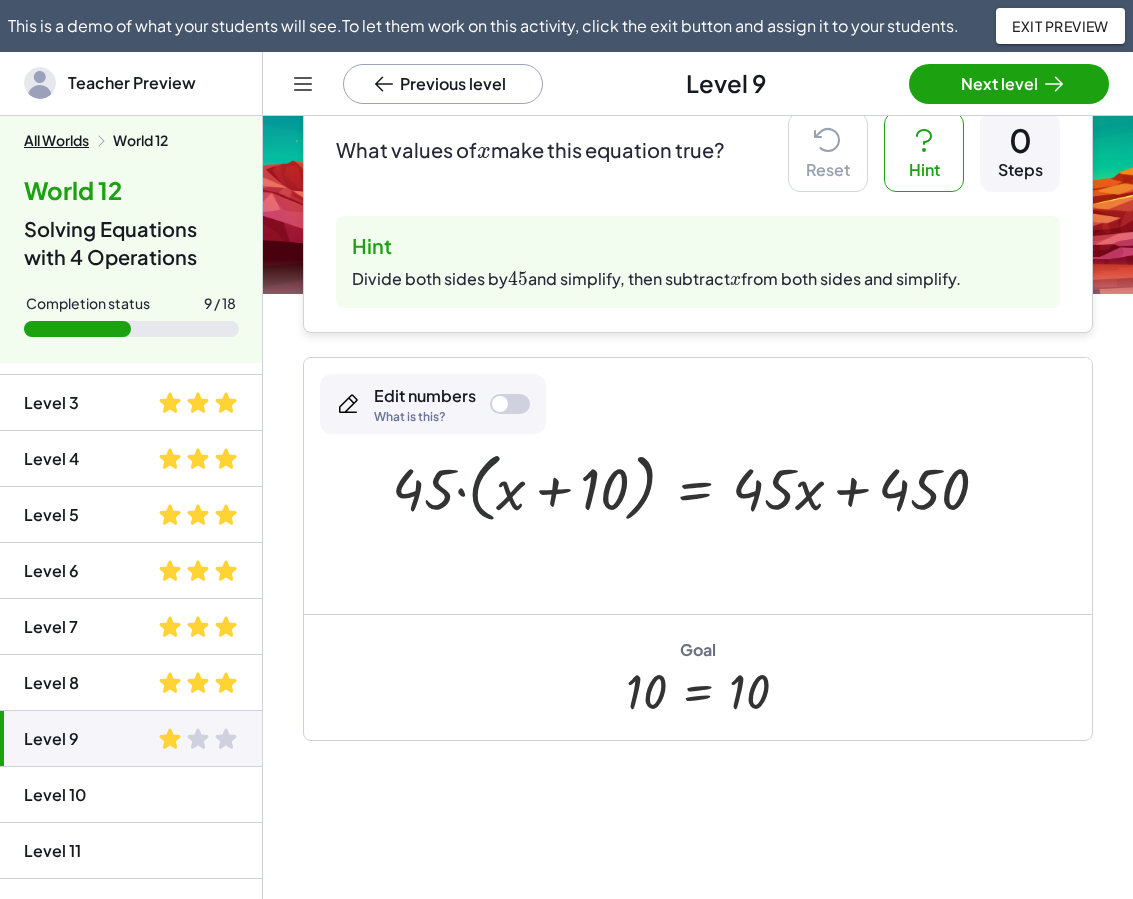 click at bounding box center (698, 485) 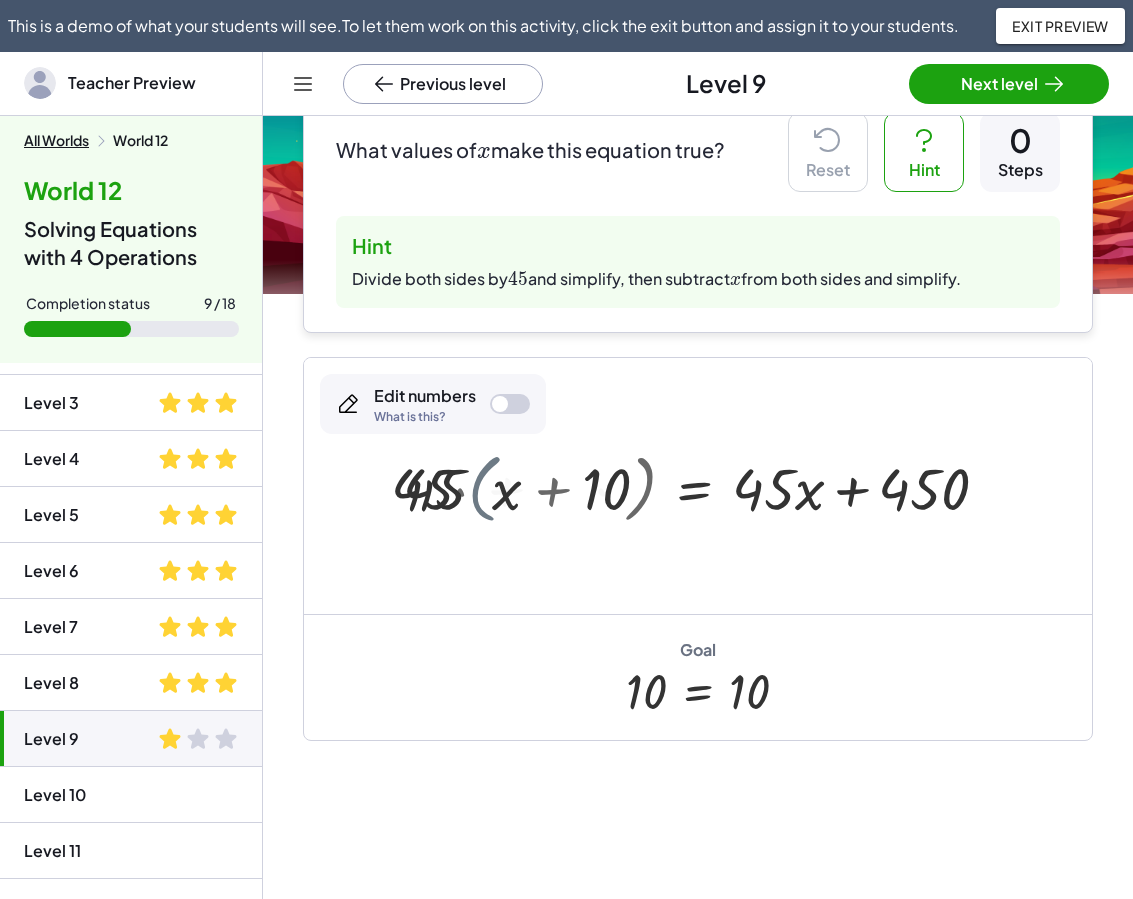 click at bounding box center [695, 486] 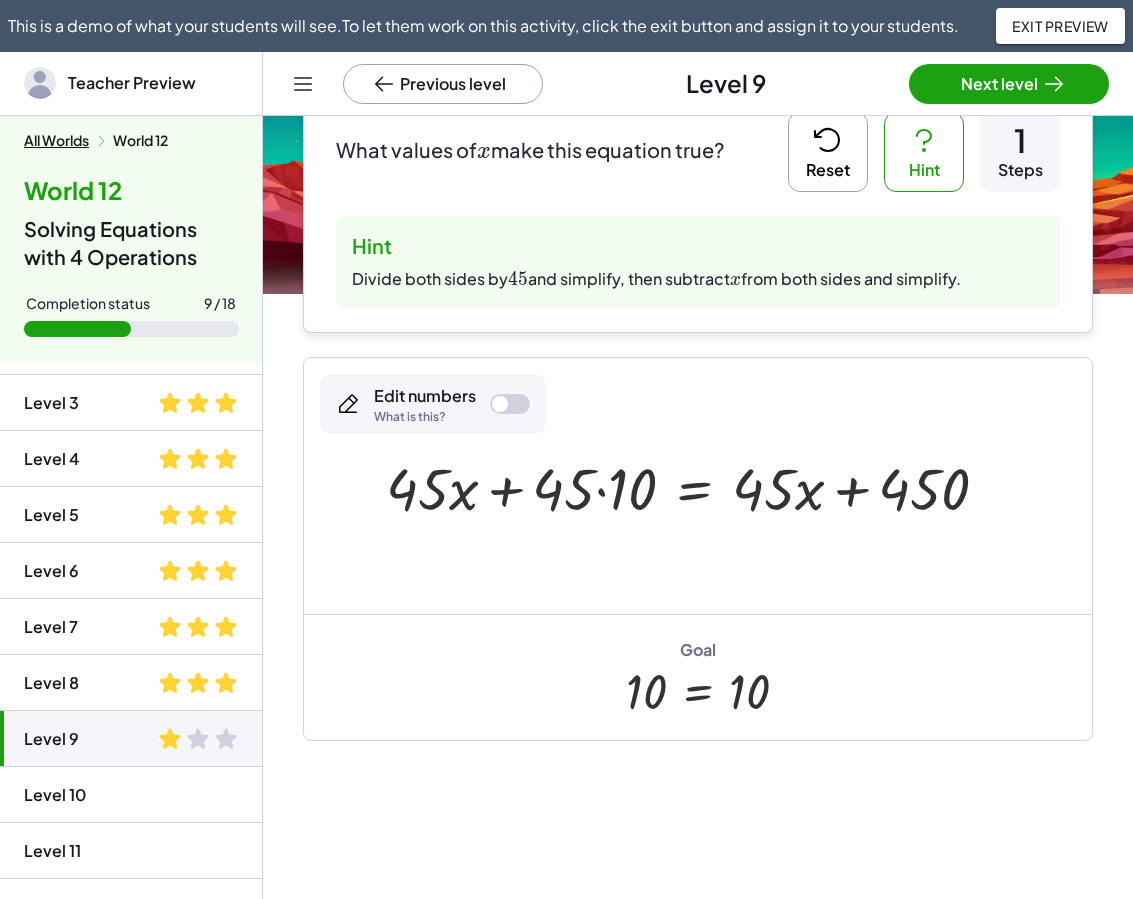 click at bounding box center [695, 486] 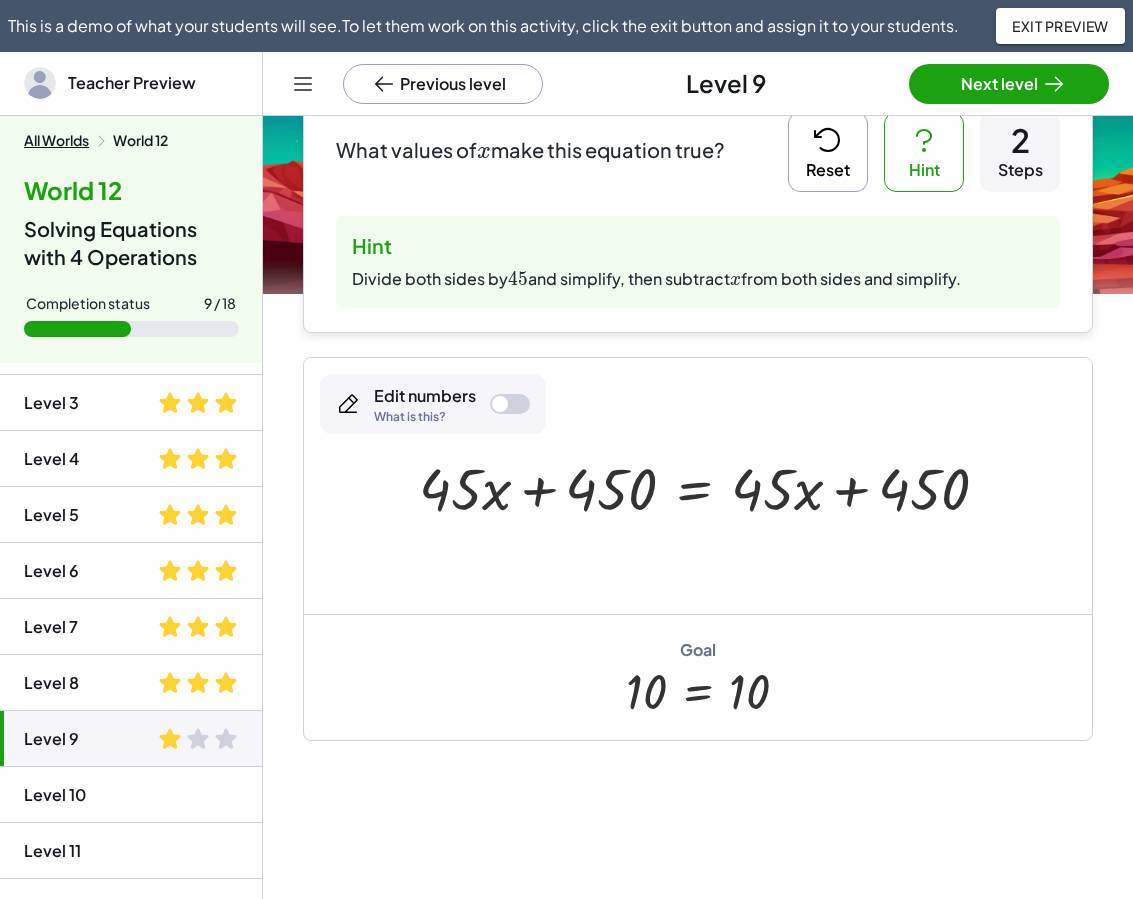 click 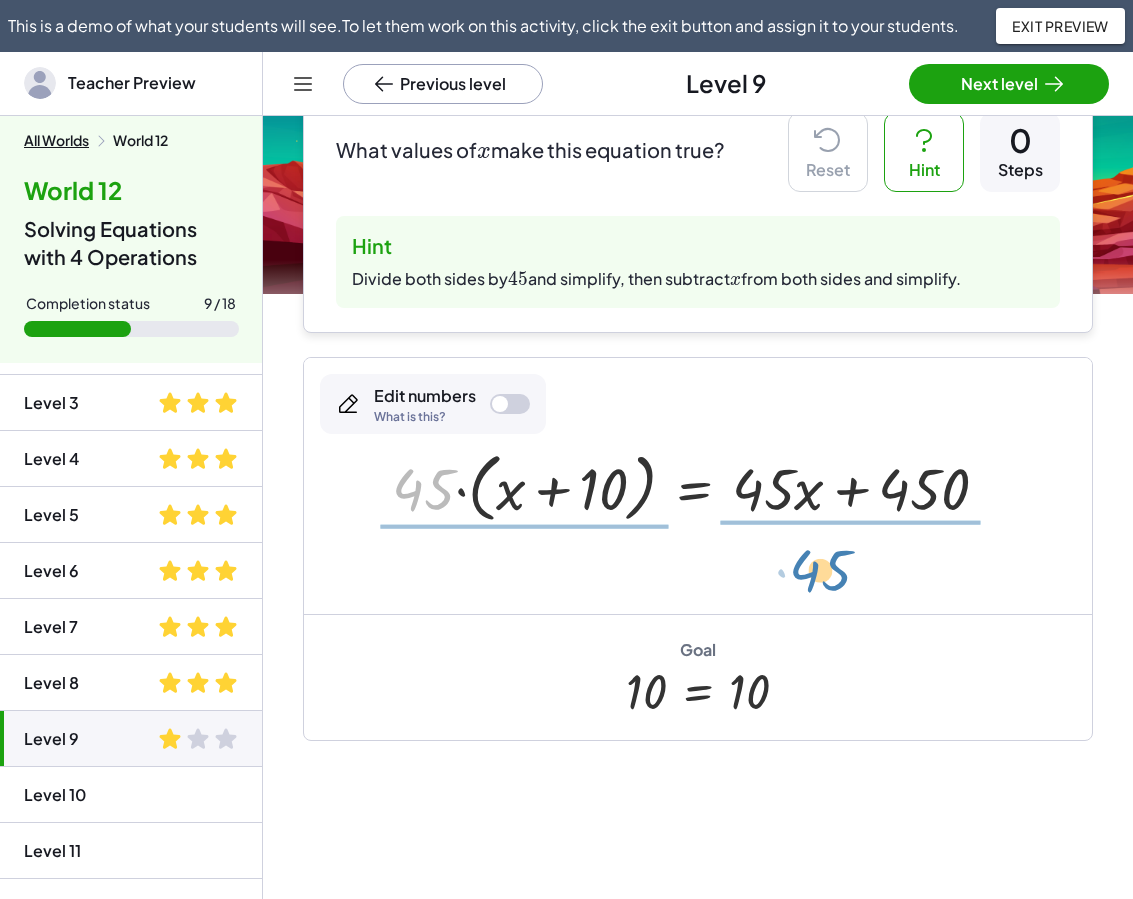 drag, startPoint x: 438, startPoint y: 492, endPoint x: 835, endPoint y: 573, distance: 405.179 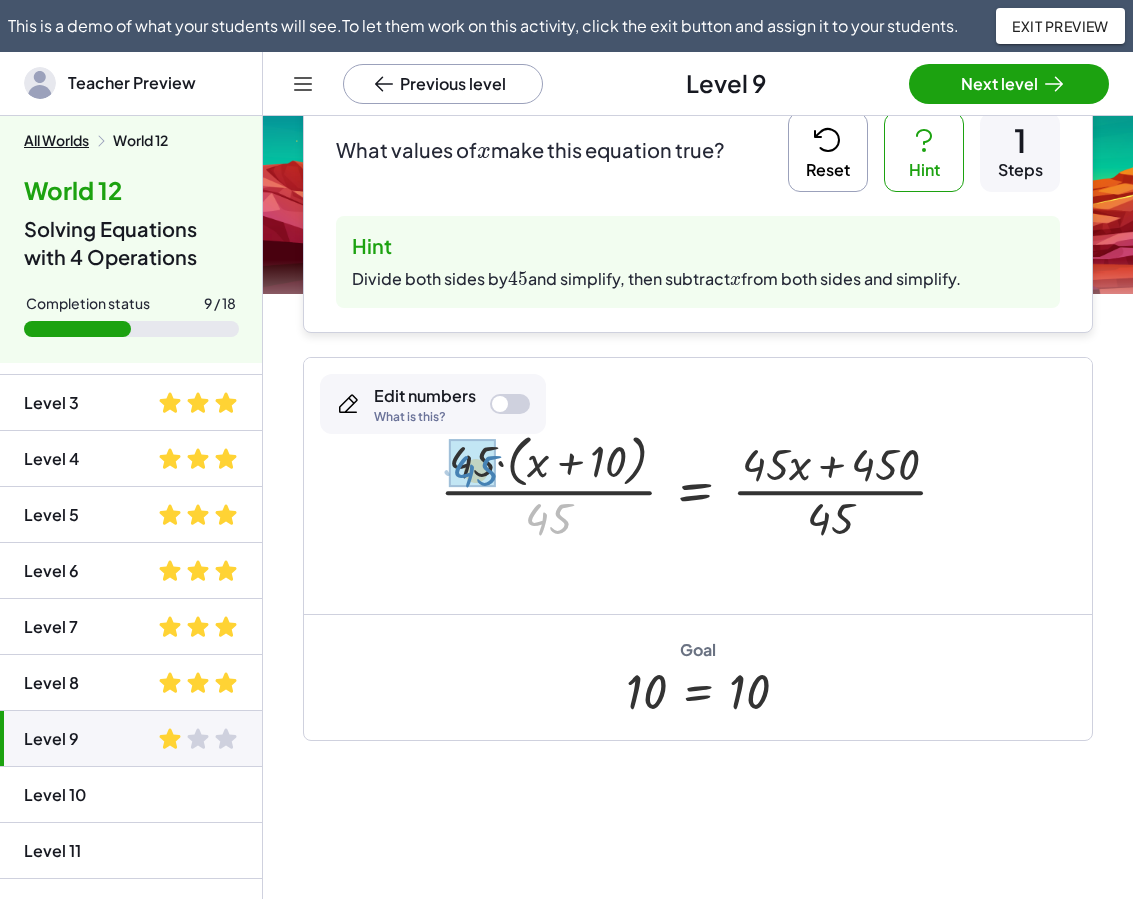 drag, startPoint x: 555, startPoint y: 515, endPoint x: 483, endPoint y: 467, distance: 86.53323 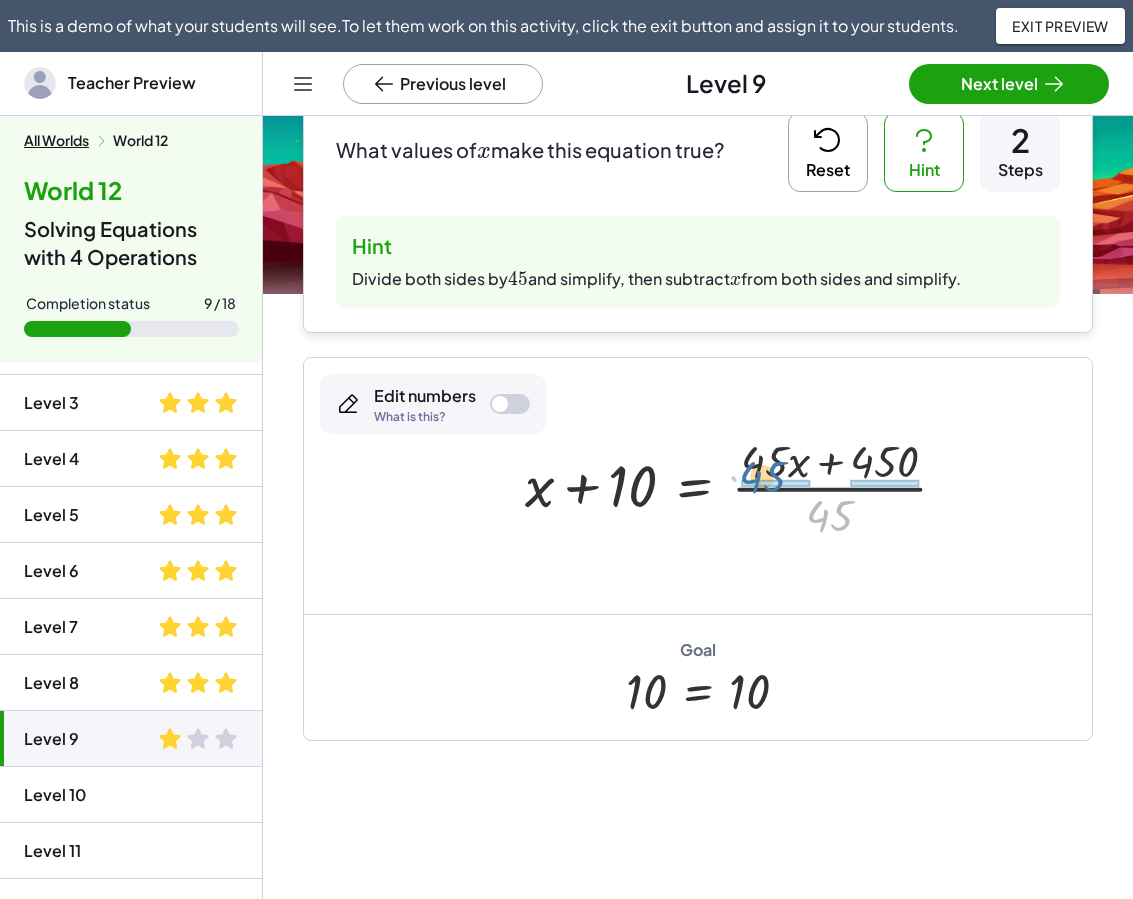 drag, startPoint x: 833, startPoint y: 526, endPoint x: 765, endPoint y: 487, distance: 78.39005 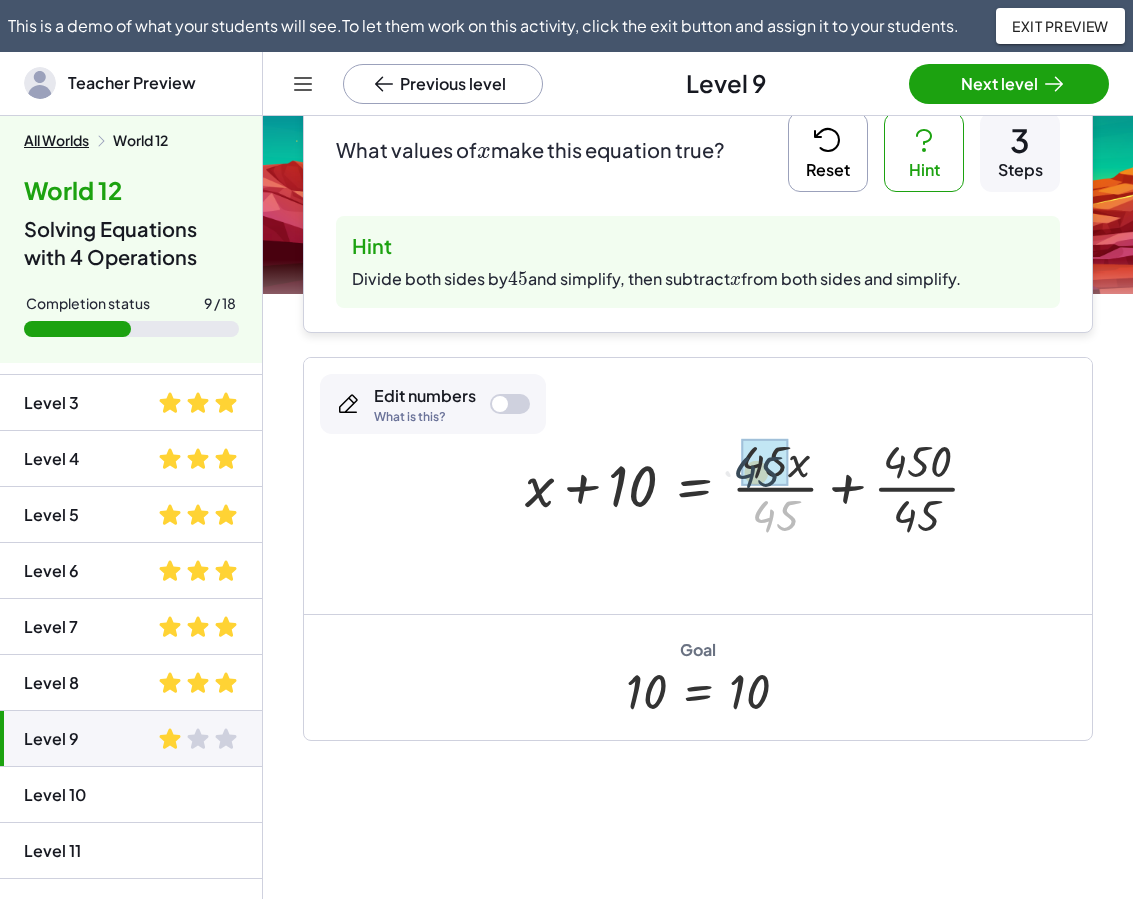 drag, startPoint x: 784, startPoint y: 510, endPoint x: 765, endPoint y: 466, distance: 47.92703 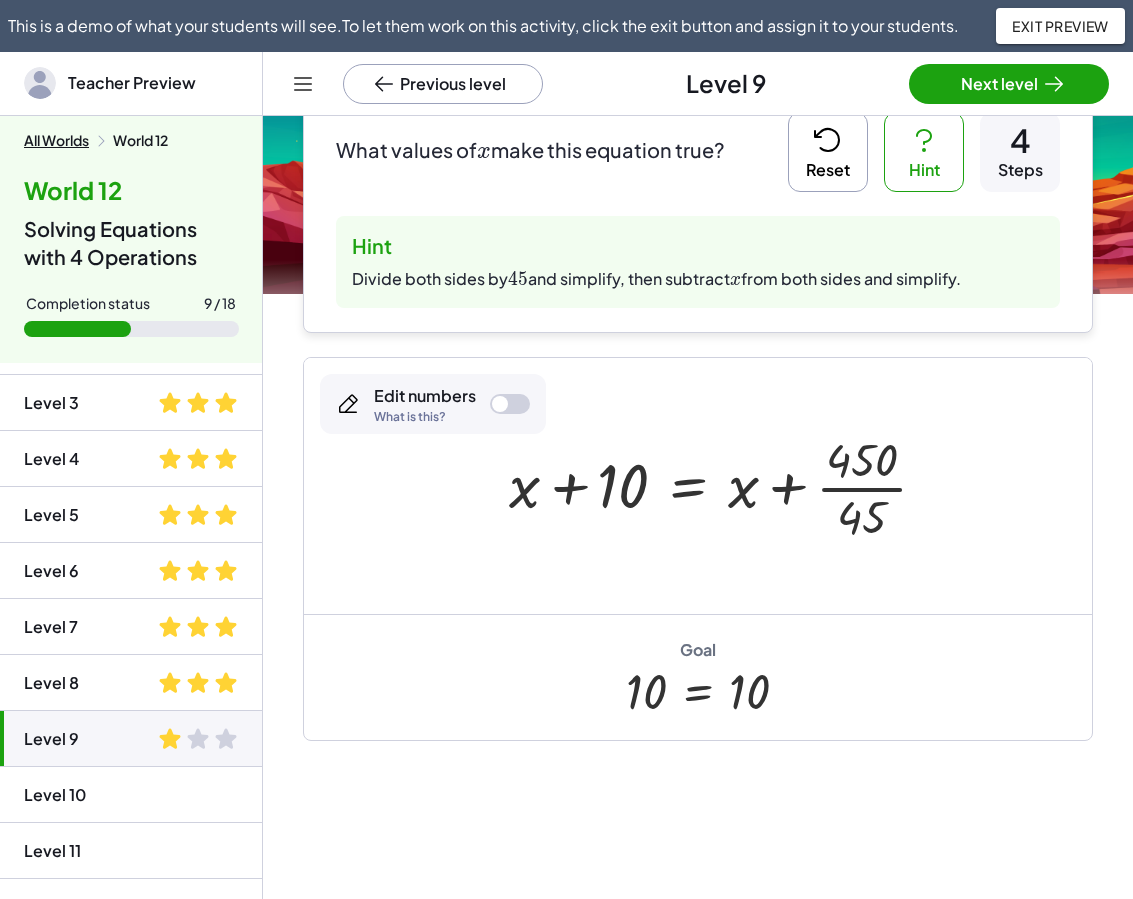 click at bounding box center (732, 486) 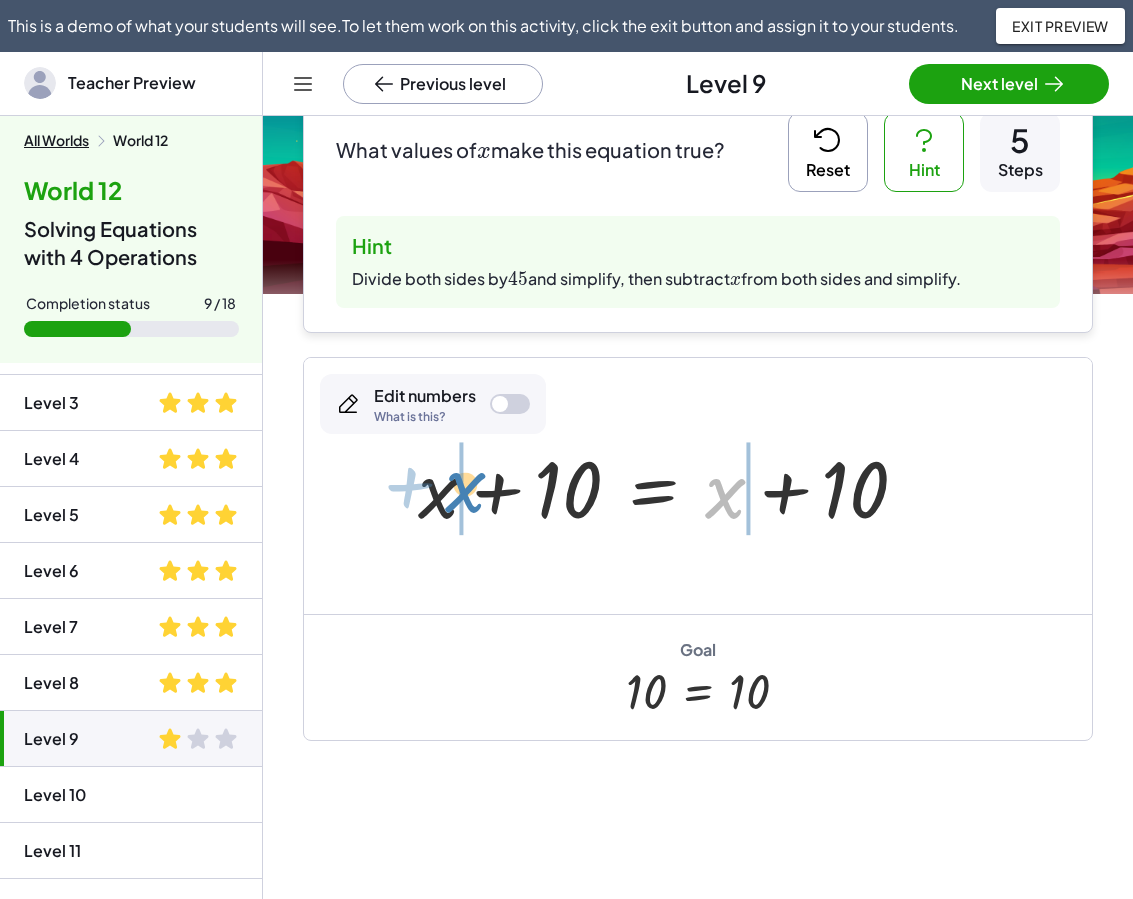 drag, startPoint x: 723, startPoint y: 501, endPoint x: 463, endPoint y: 495, distance: 260.0692 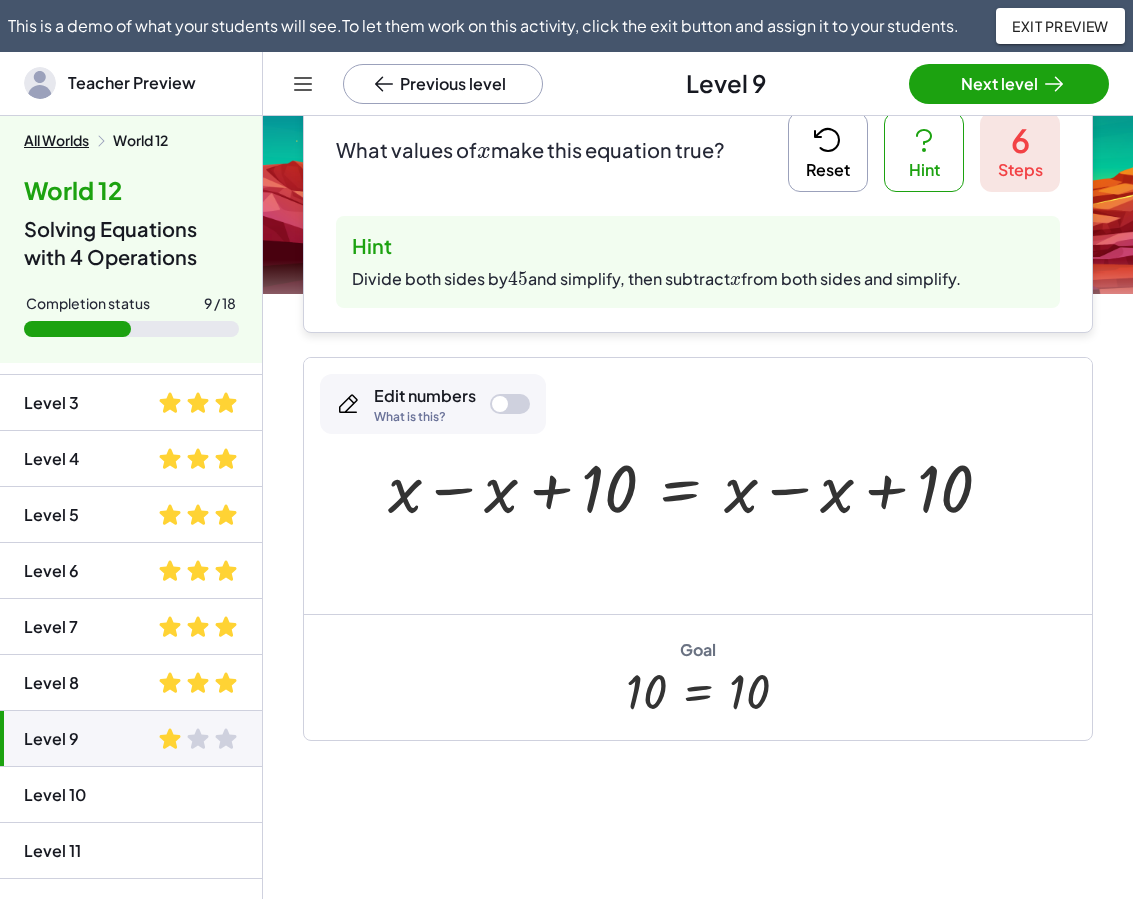 click 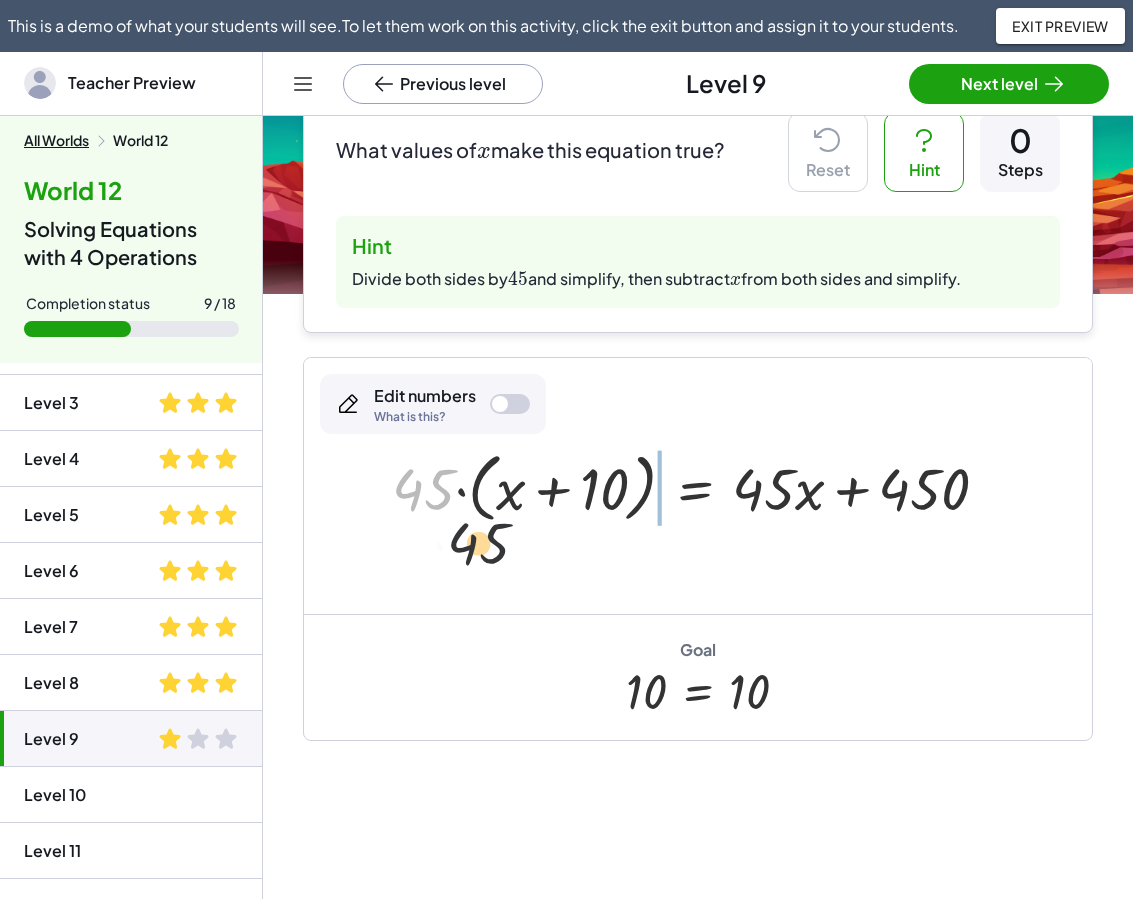 drag, startPoint x: 435, startPoint y: 485, endPoint x: 536, endPoint y: 553, distance: 121.75796 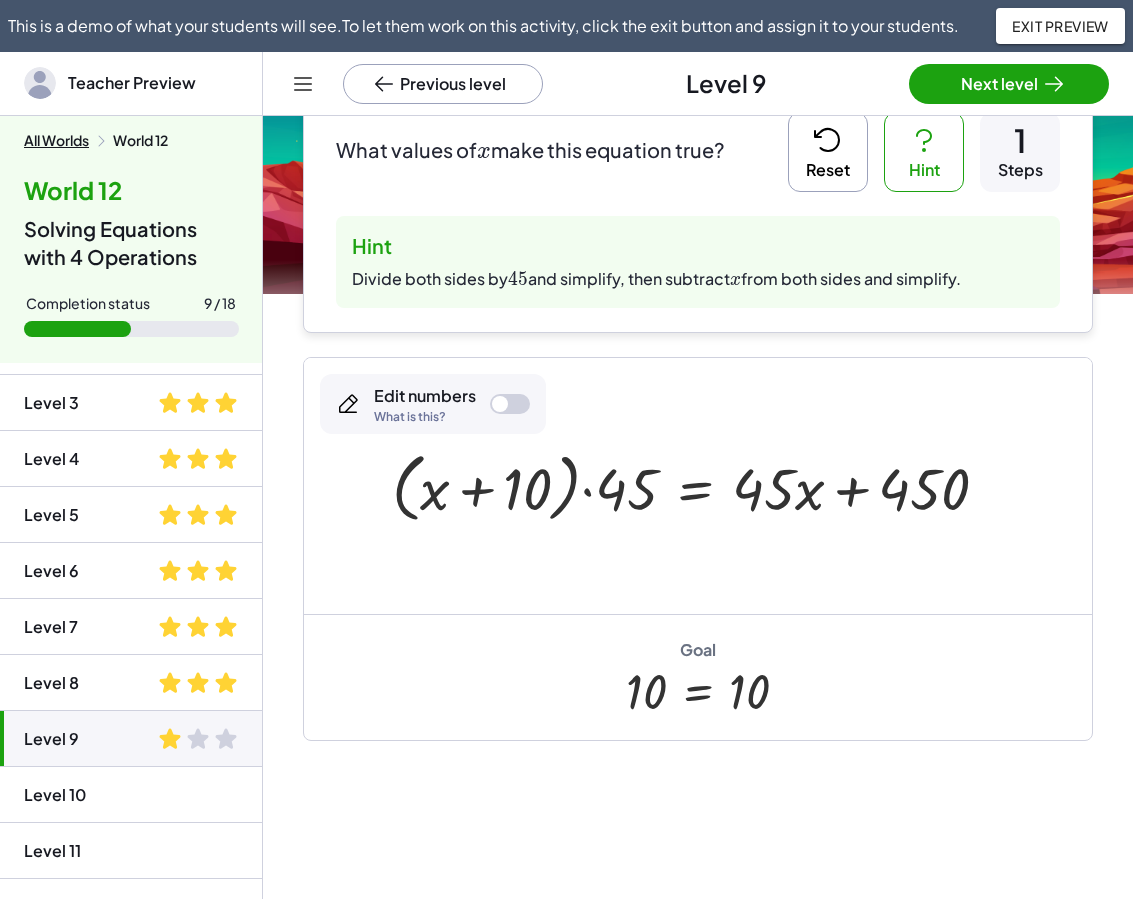 click on "Reset" at bounding box center [828, 152] 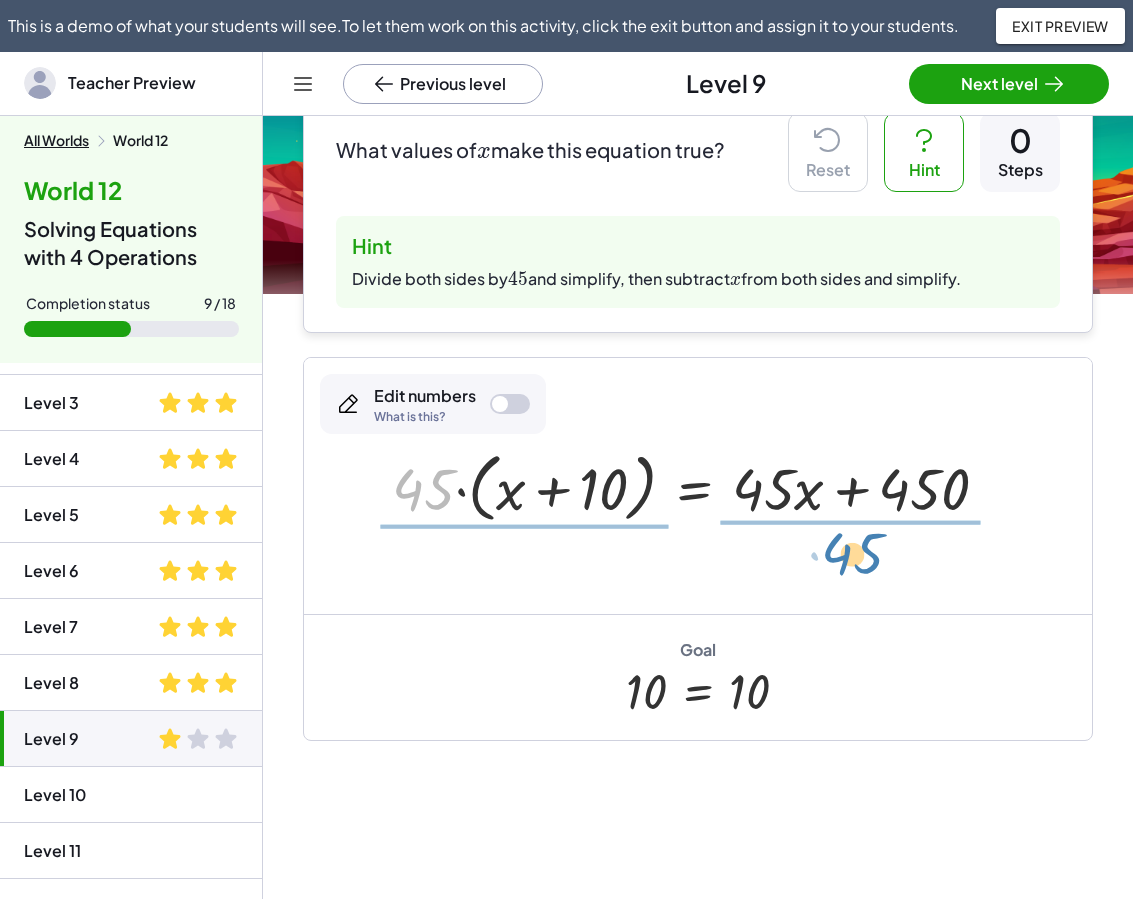 drag, startPoint x: 439, startPoint y: 485, endPoint x: 870, endPoint y: 551, distance: 436.02408 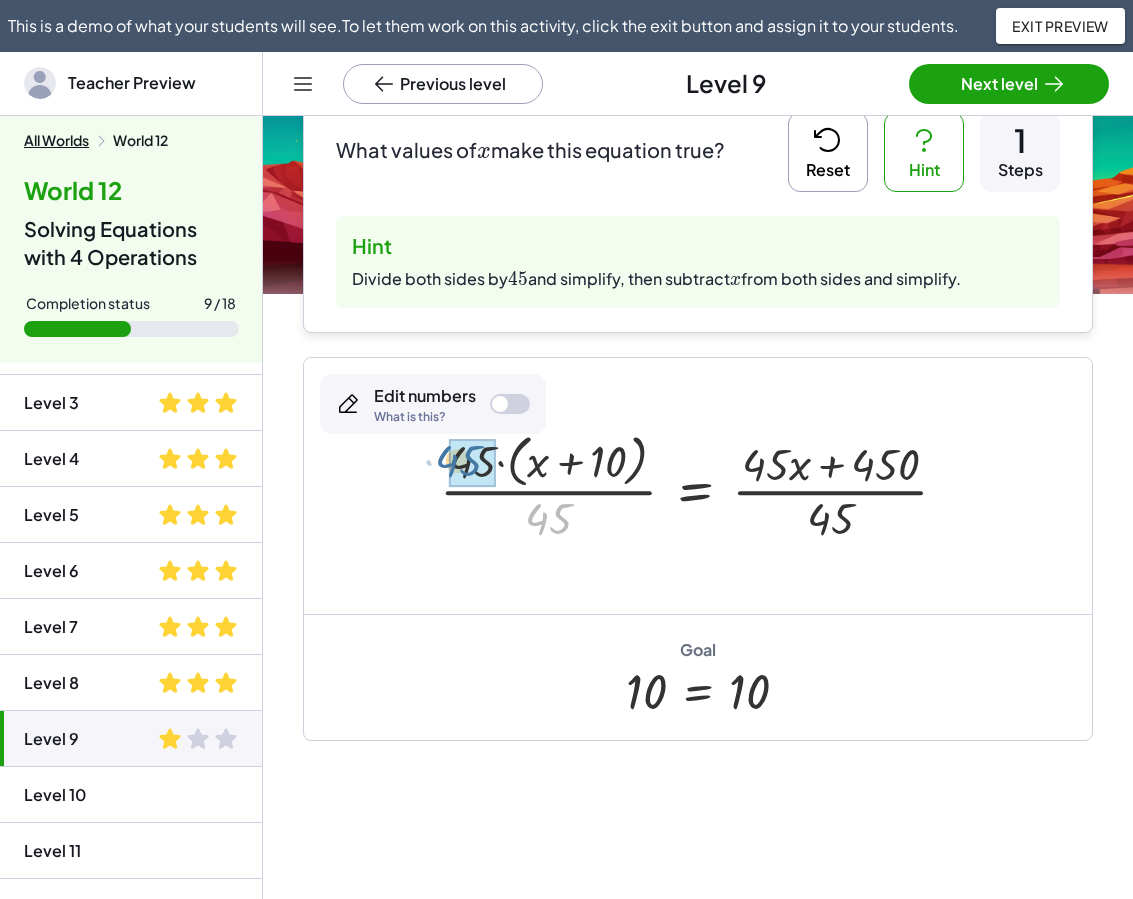 drag, startPoint x: 569, startPoint y: 521, endPoint x: 488, endPoint y: 463, distance: 99.62429 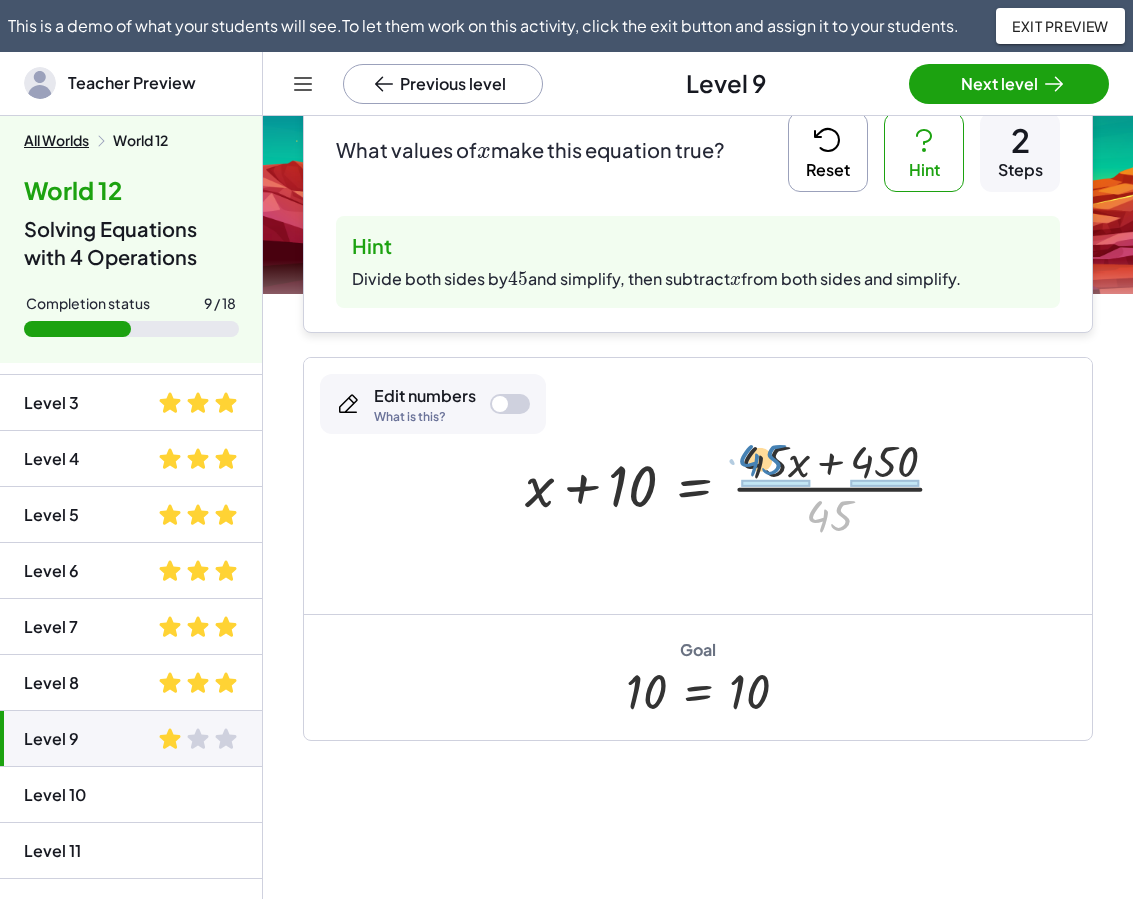 drag, startPoint x: 828, startPoint y: 519, endPoint x: 760, endPoint y: 463, distance: 88.09086 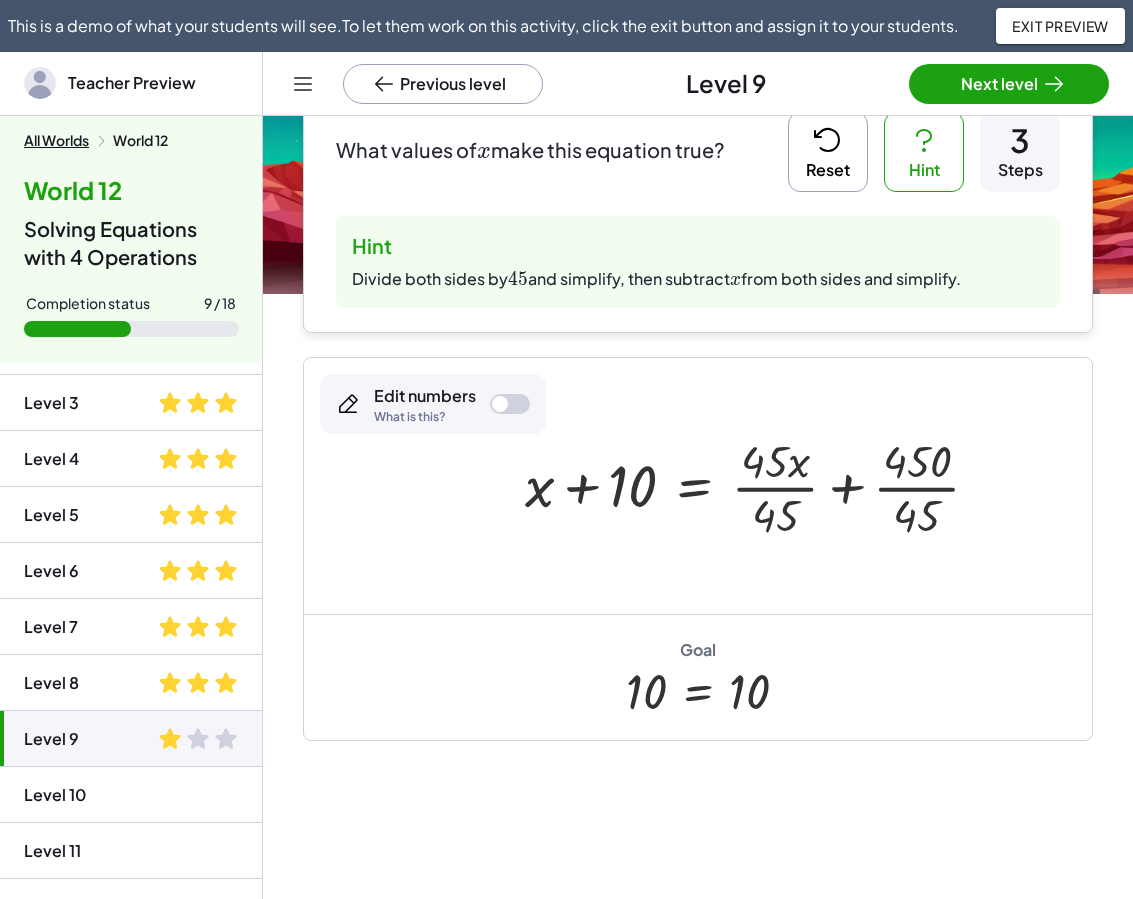 click at bounding box center [760, 486] 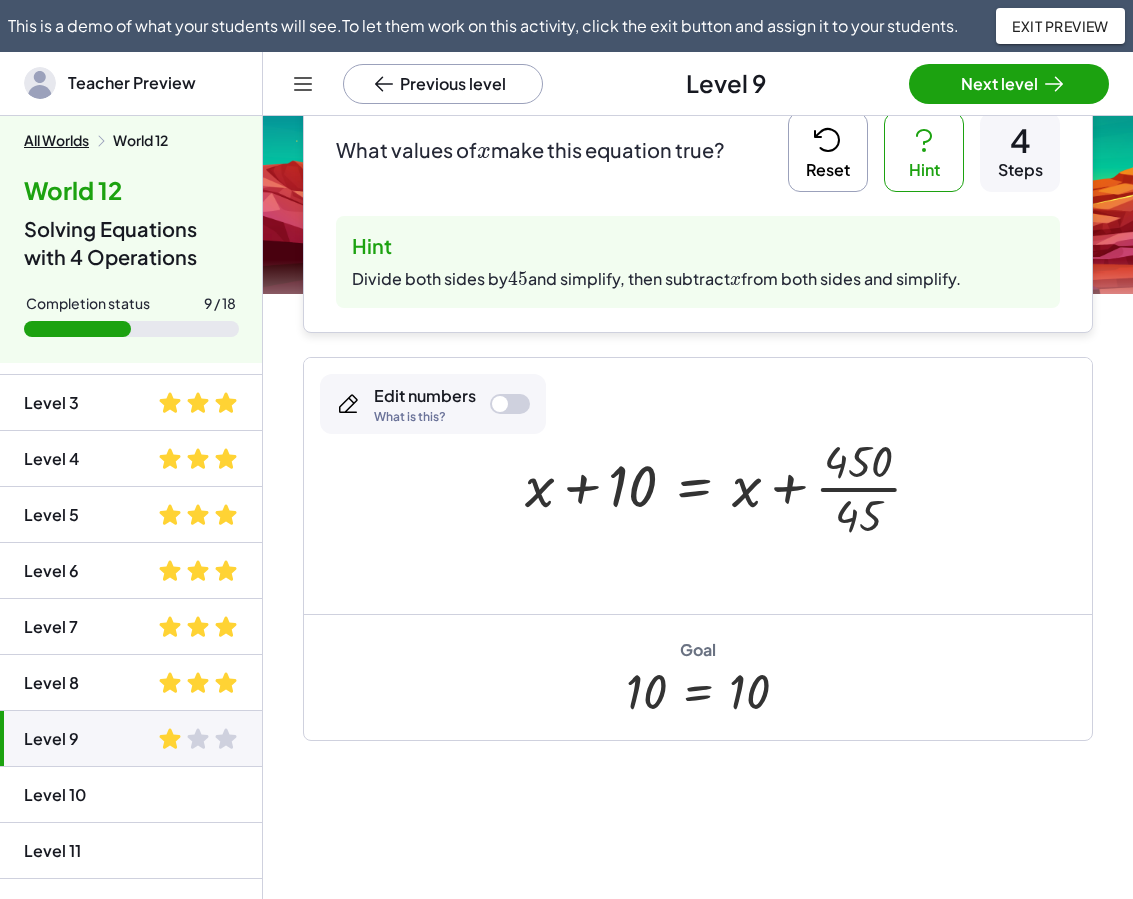 click at bounding box center (738, 486) 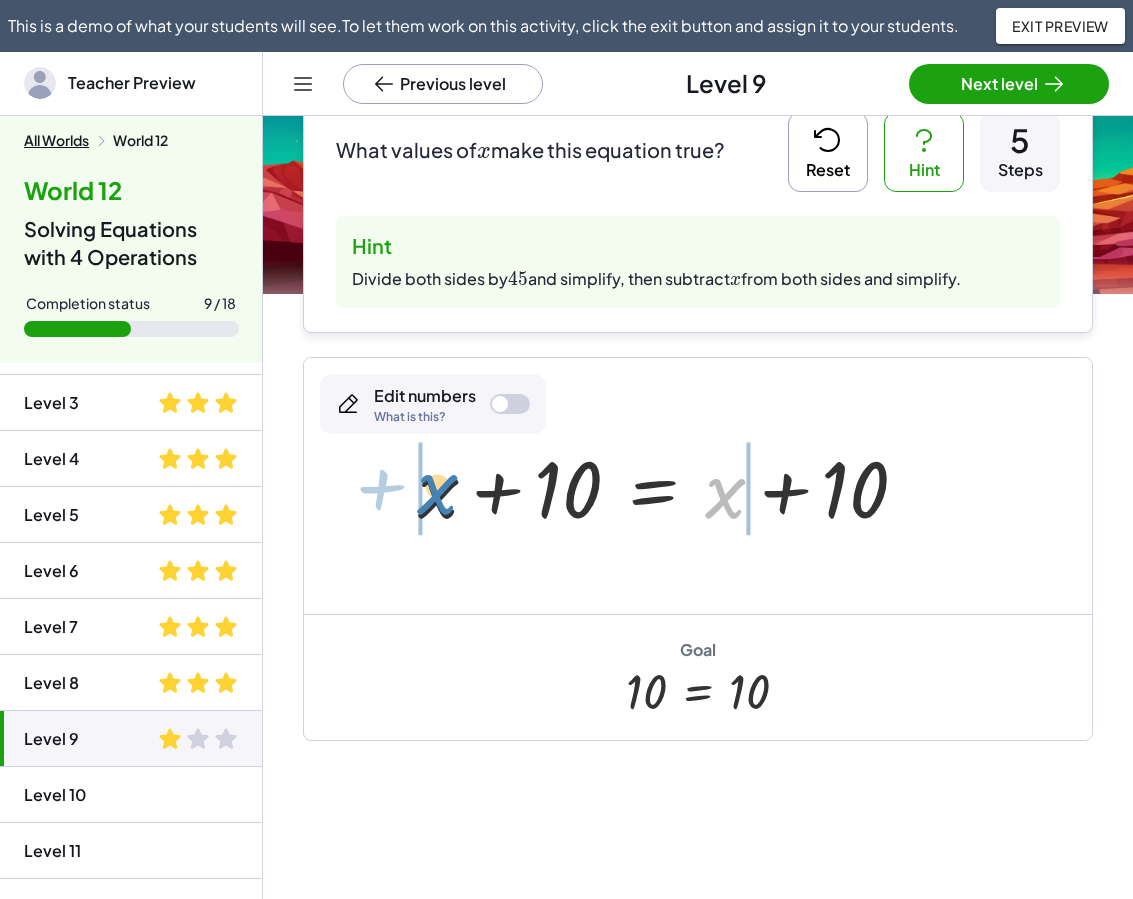 drag, startPoint x: 733, startPoint y: 497, endPoint x: 445, endPoint y: 493, distance: 288.02777 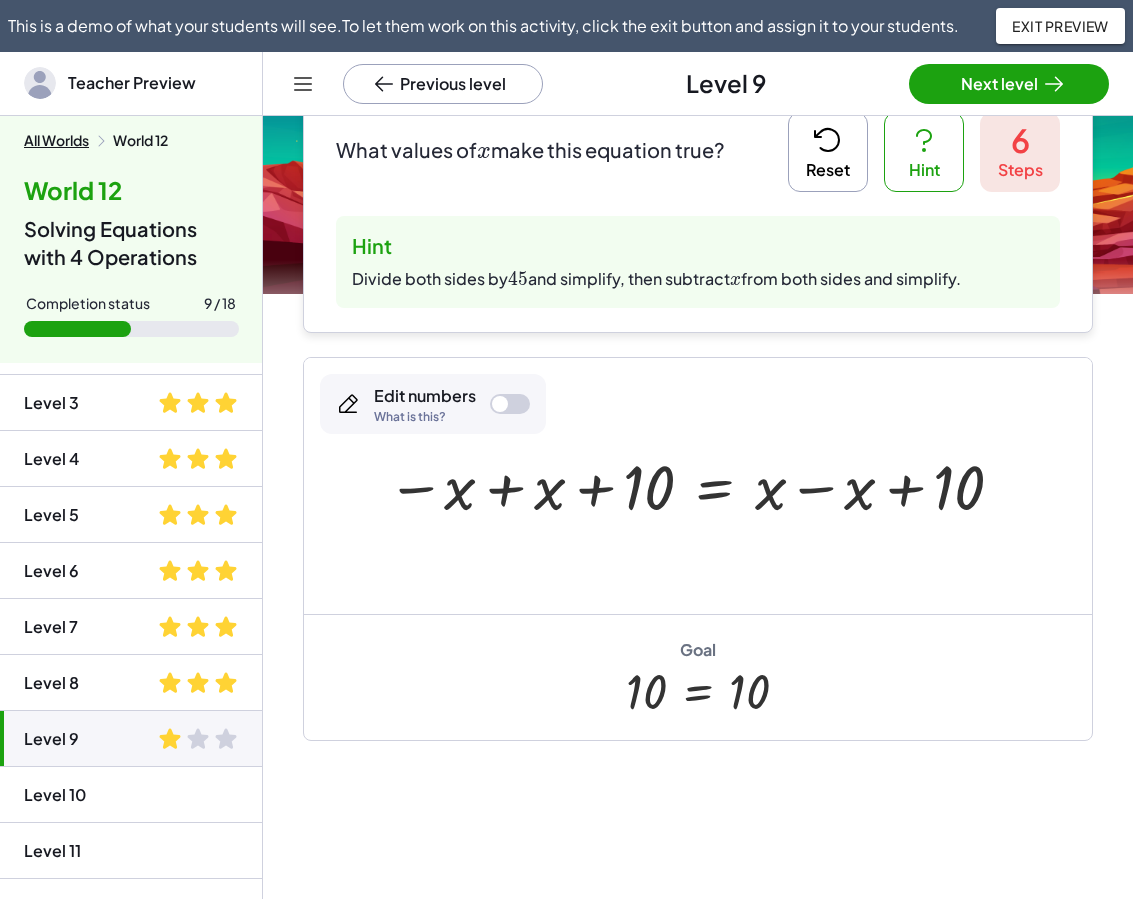 click at bounding box center (698, 485) 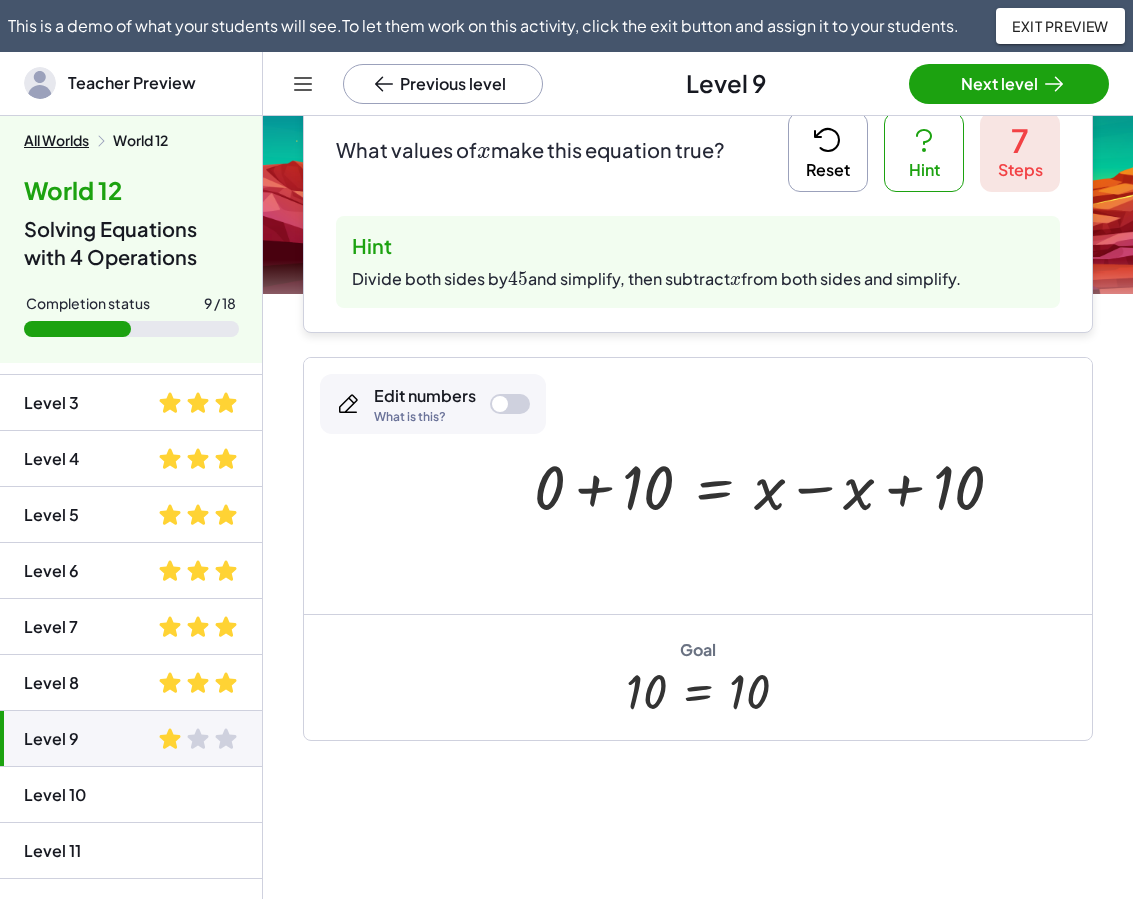 click at bounding box center (777, 485) 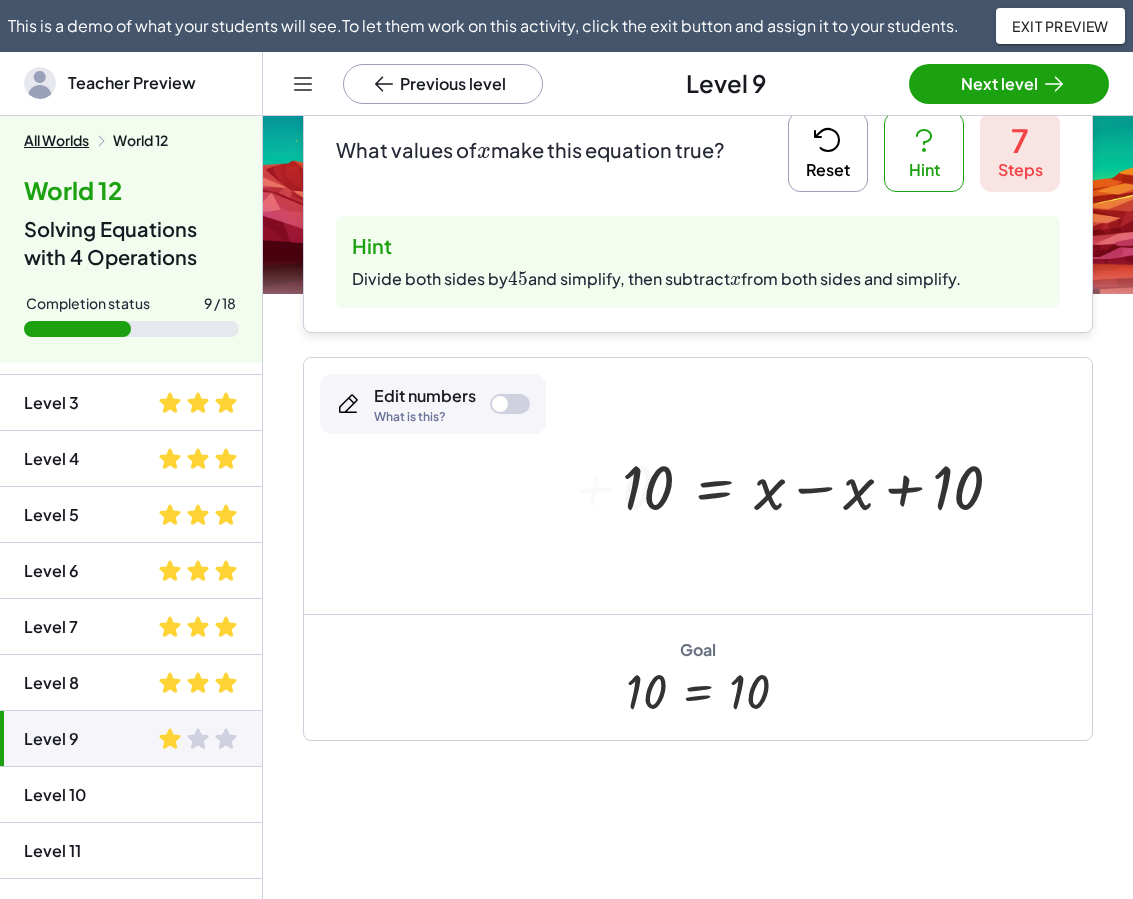 click at bounding box center (820, 485) 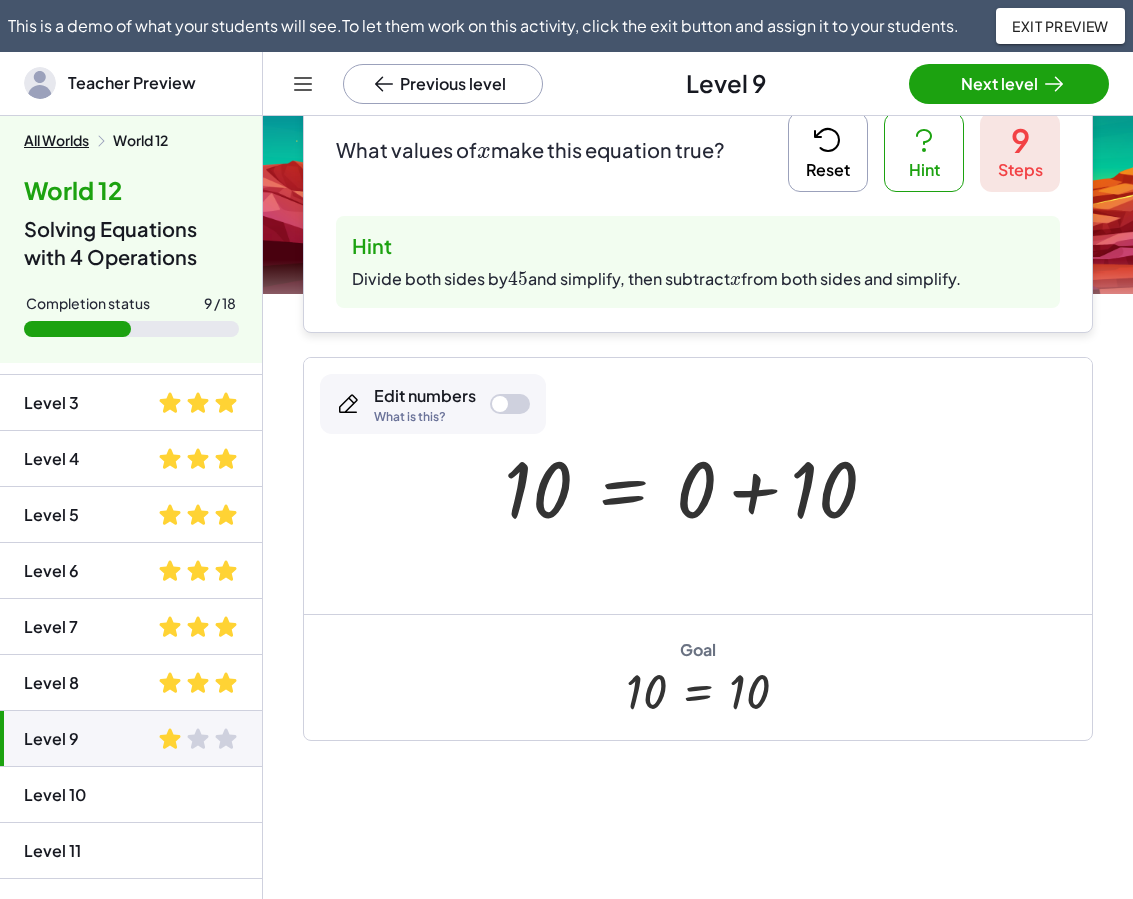 click at bounding box center (698, 486) 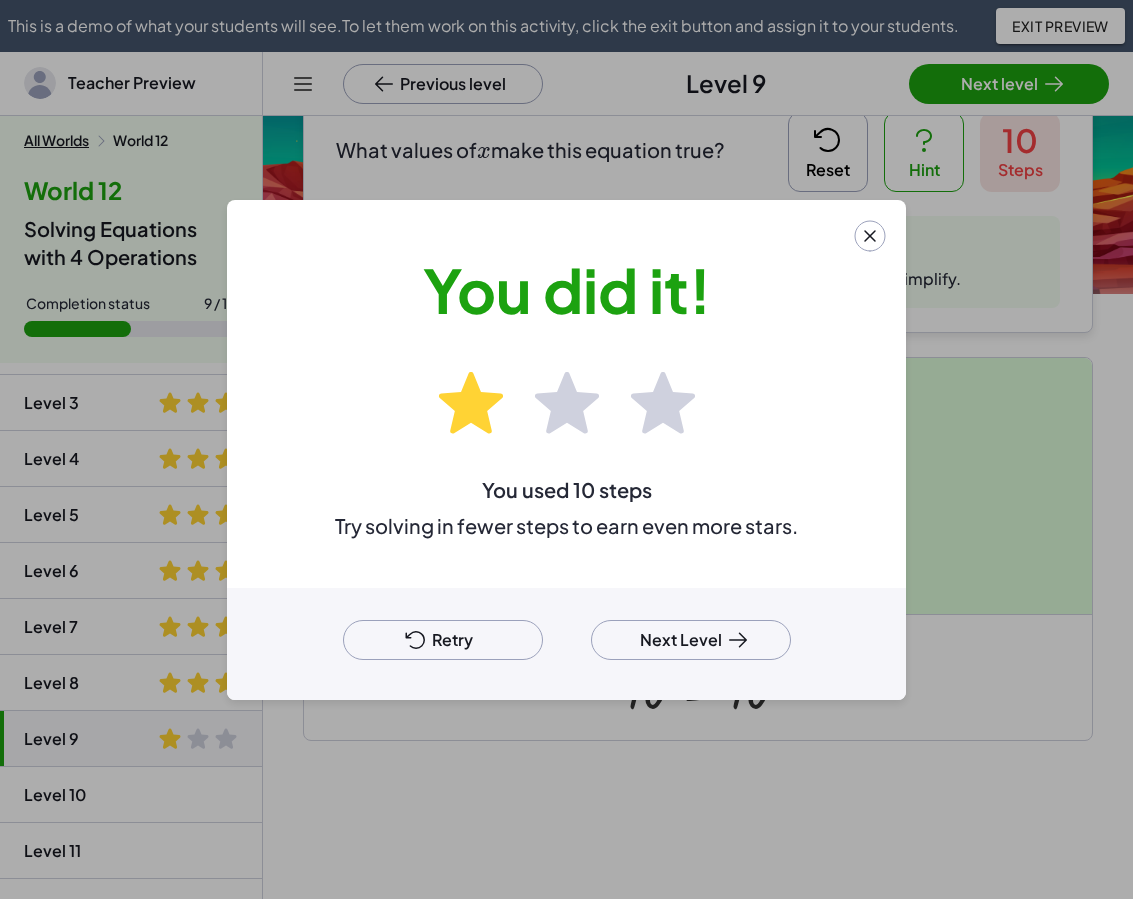 click 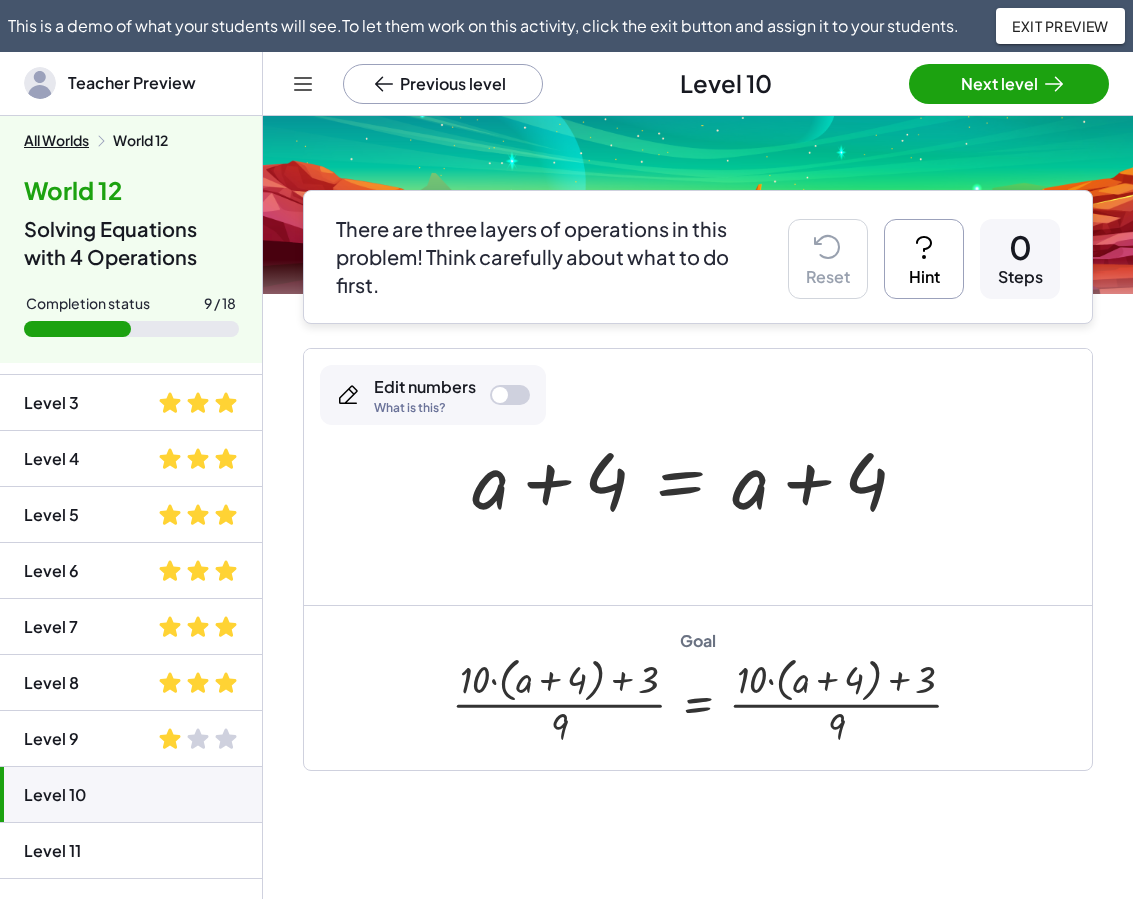 scroll, scrollTop: 48, scrollLeft: 0, axis: vertical 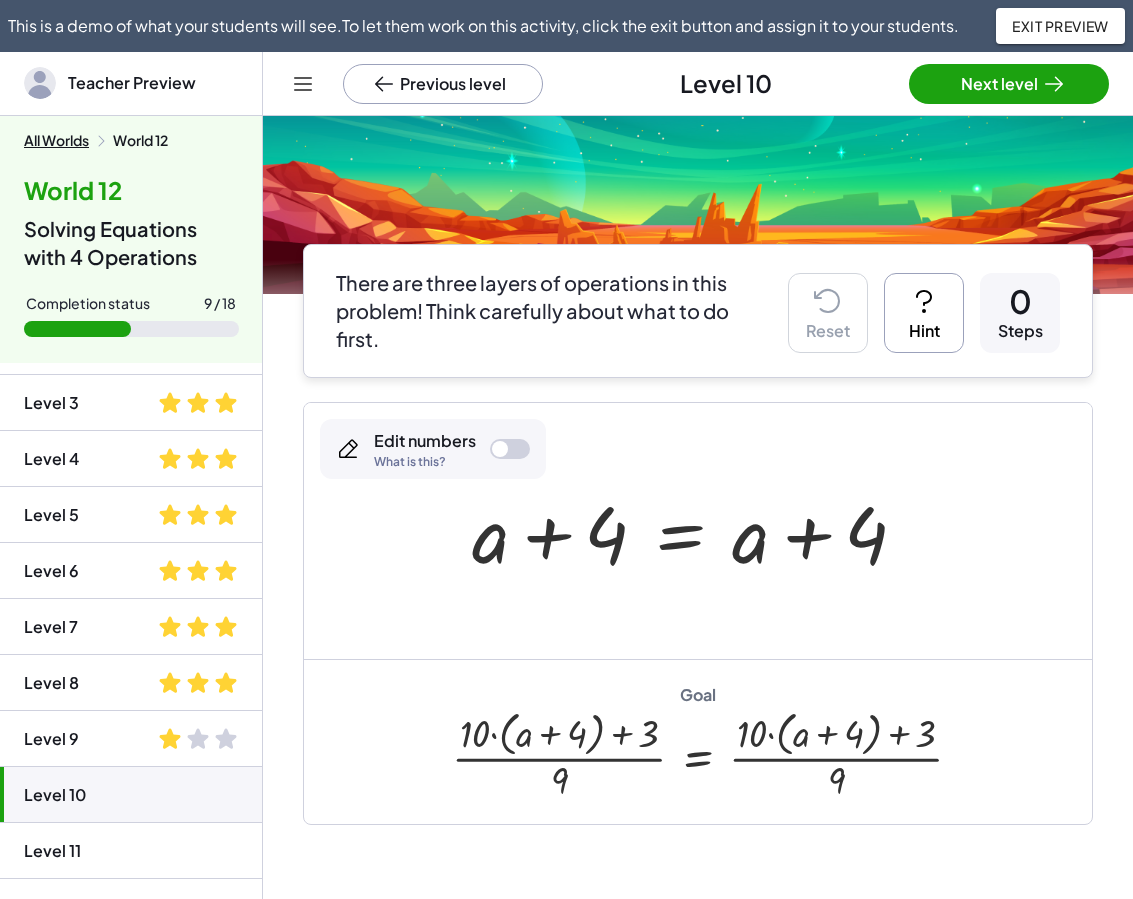 click 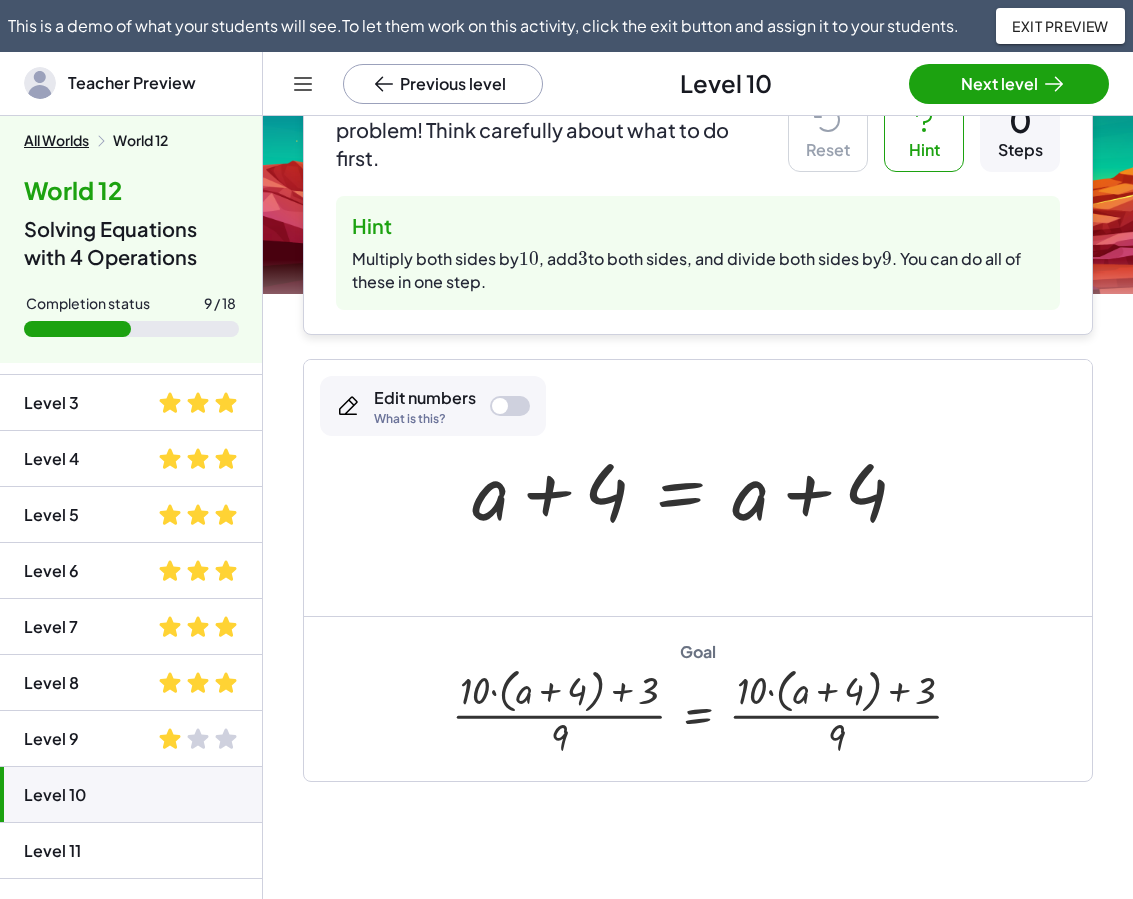 scroll, scrollTop: 248, scrollLeft: 0, axis: vertical 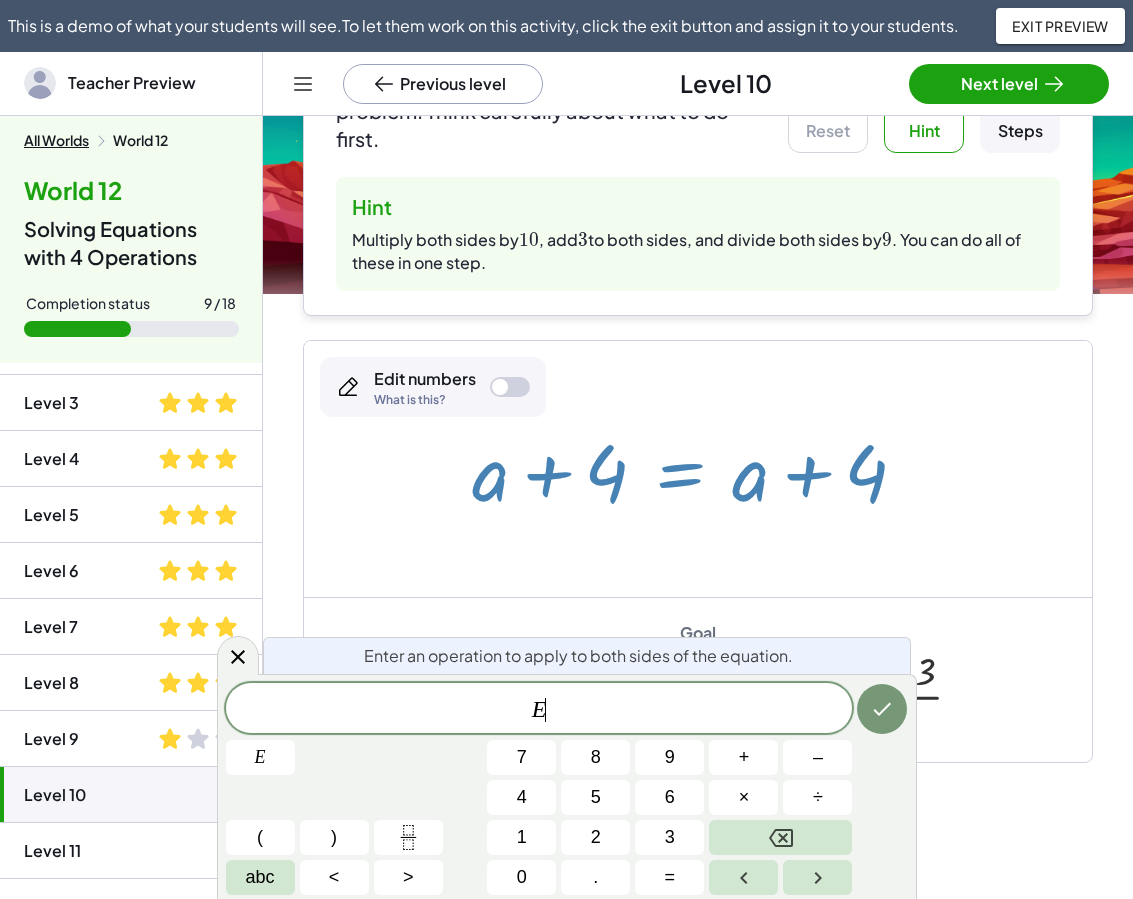 click at bounding box center (697, 469) 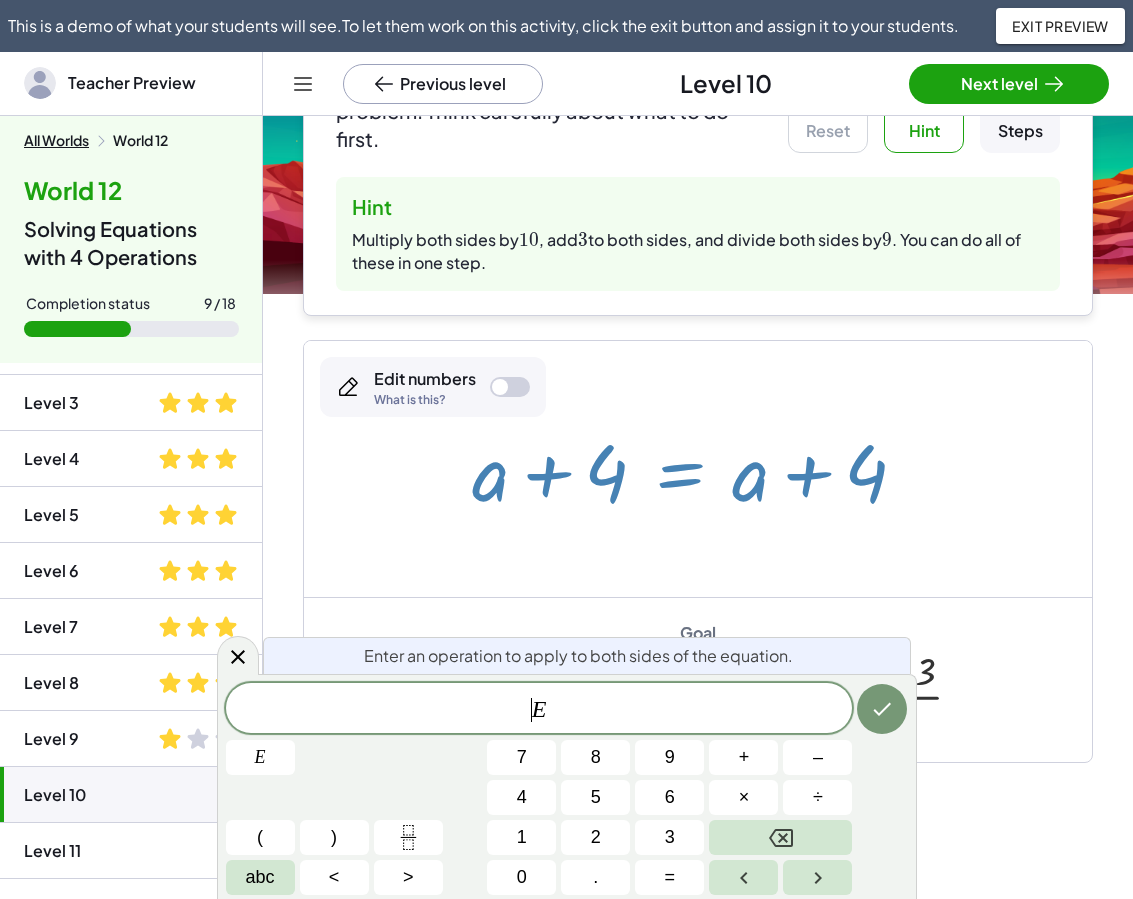 click on "E" at bounding box center (539, 709) 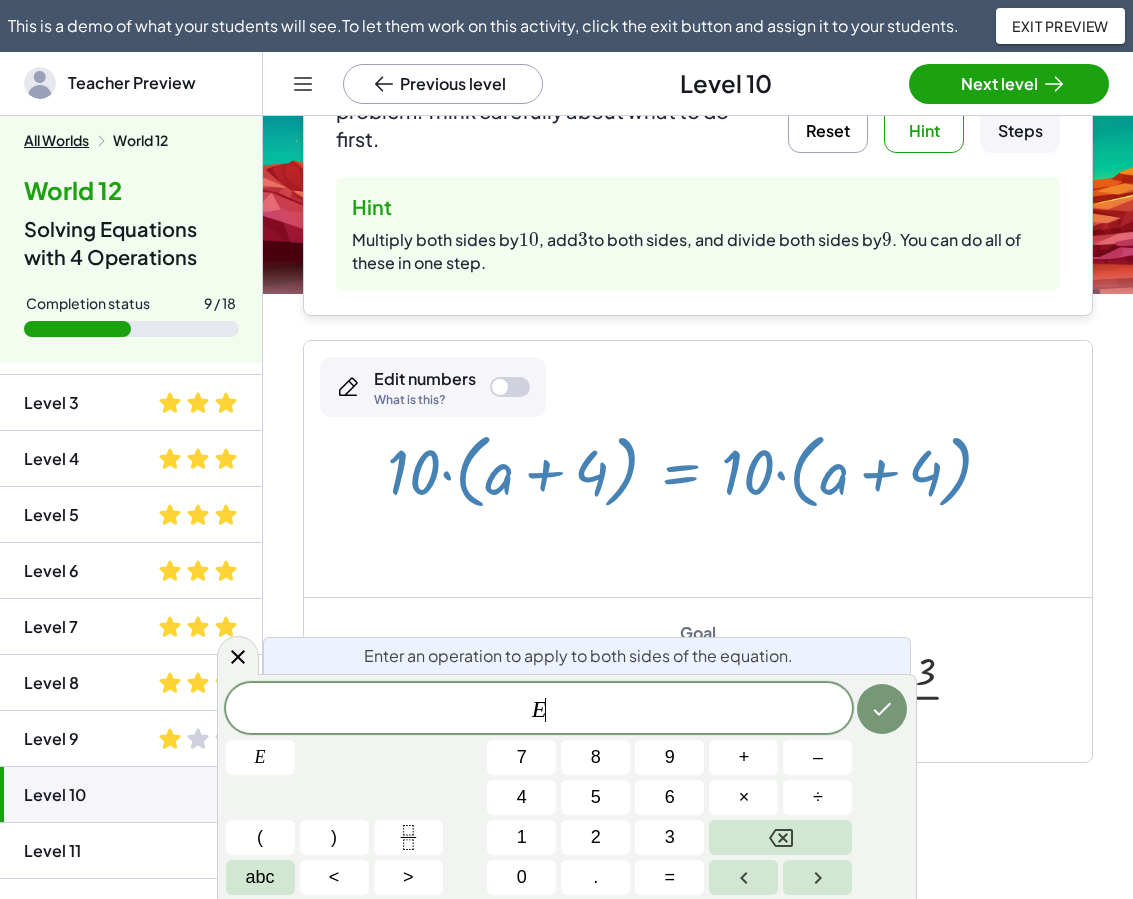 click at bounding box center (698, 469) 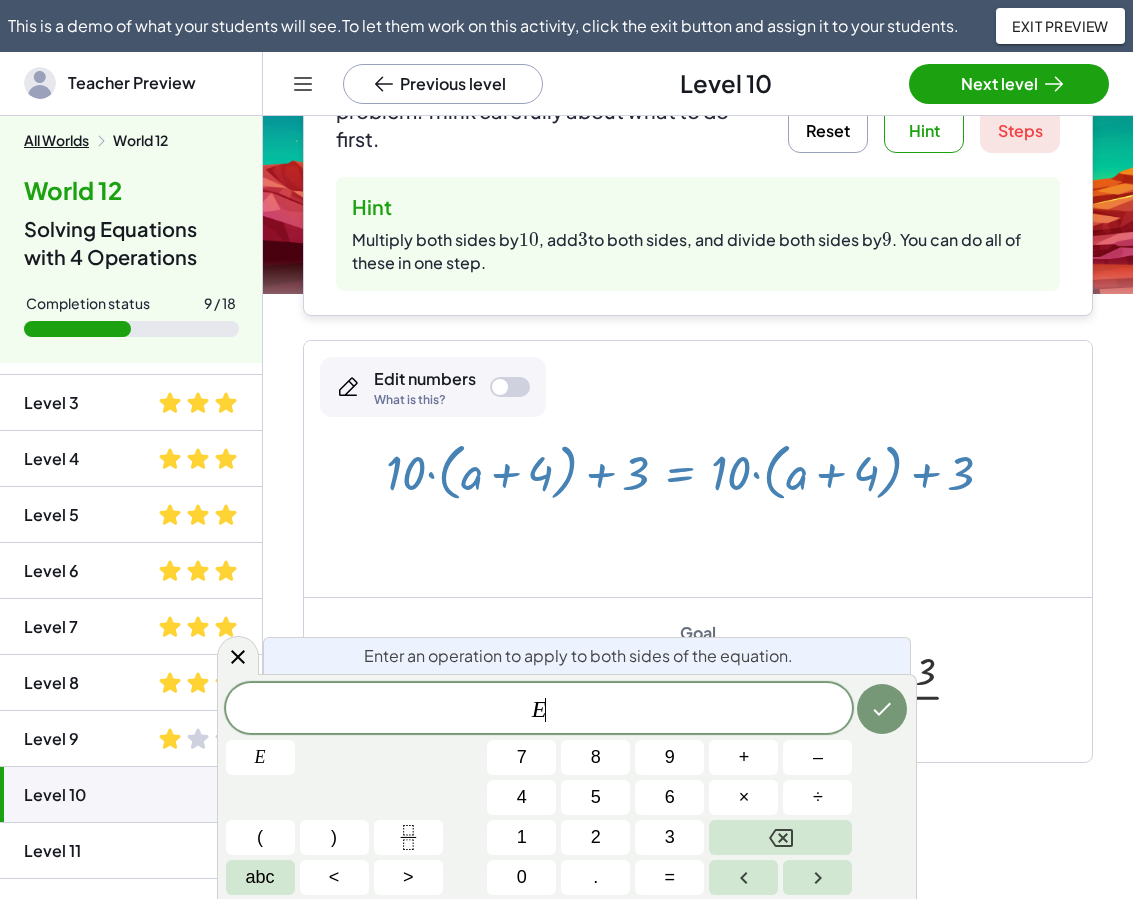 click at bounding box center [697, 469] 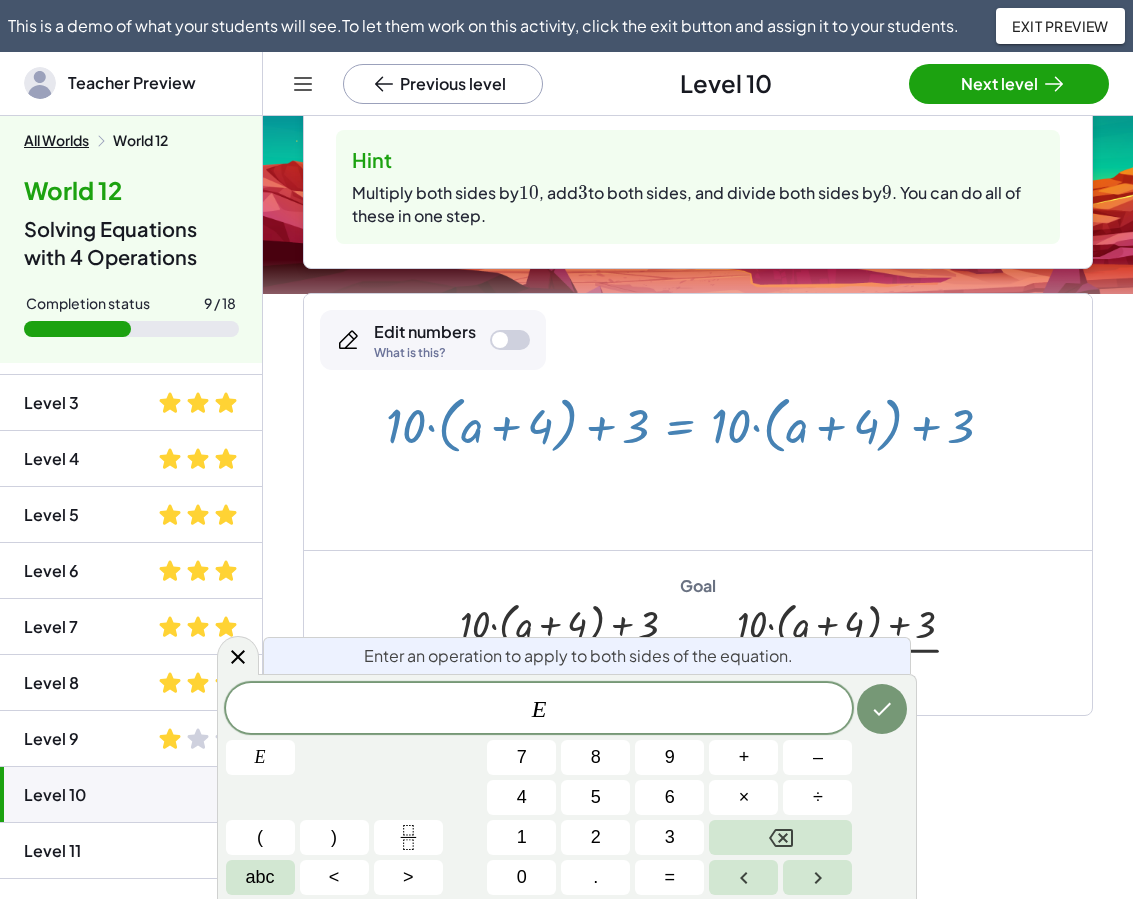 scroll, scrollTop: 348, scrollLeft: 0, axis: vertical 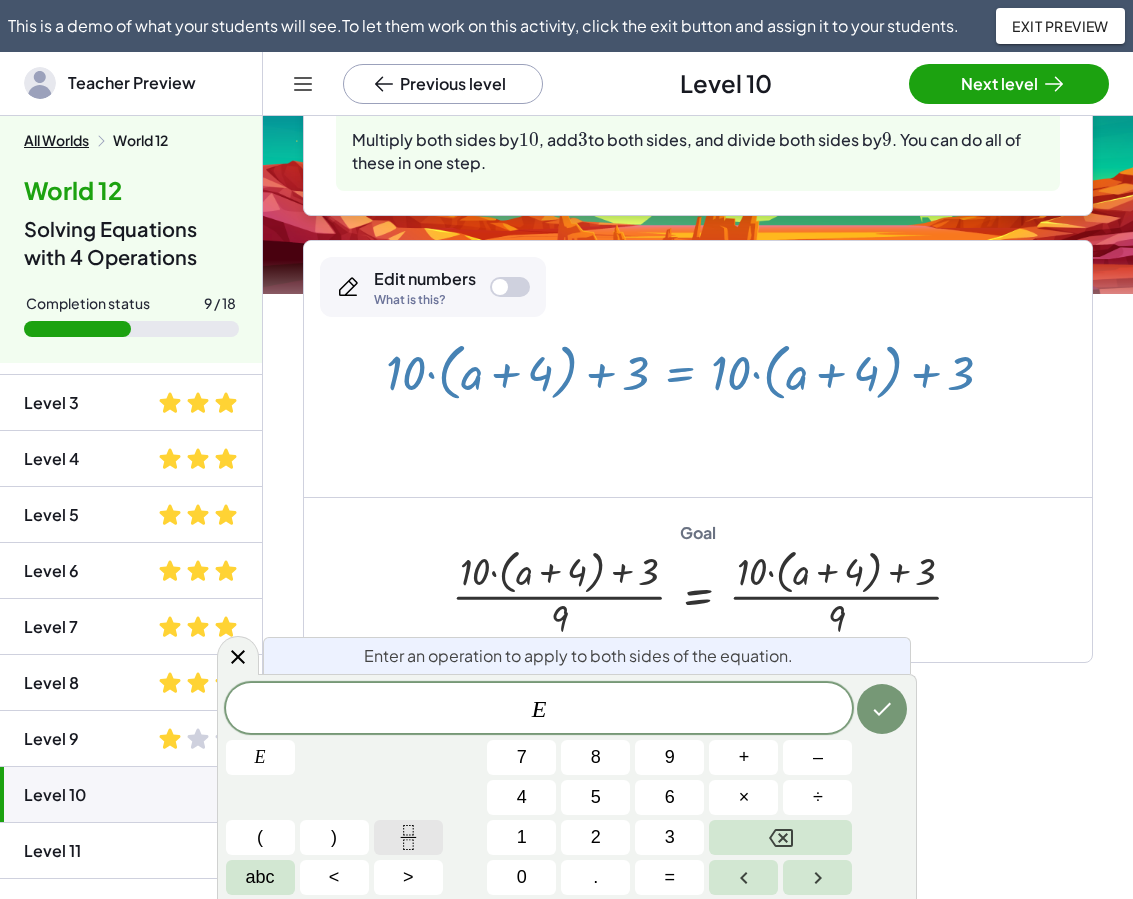 click 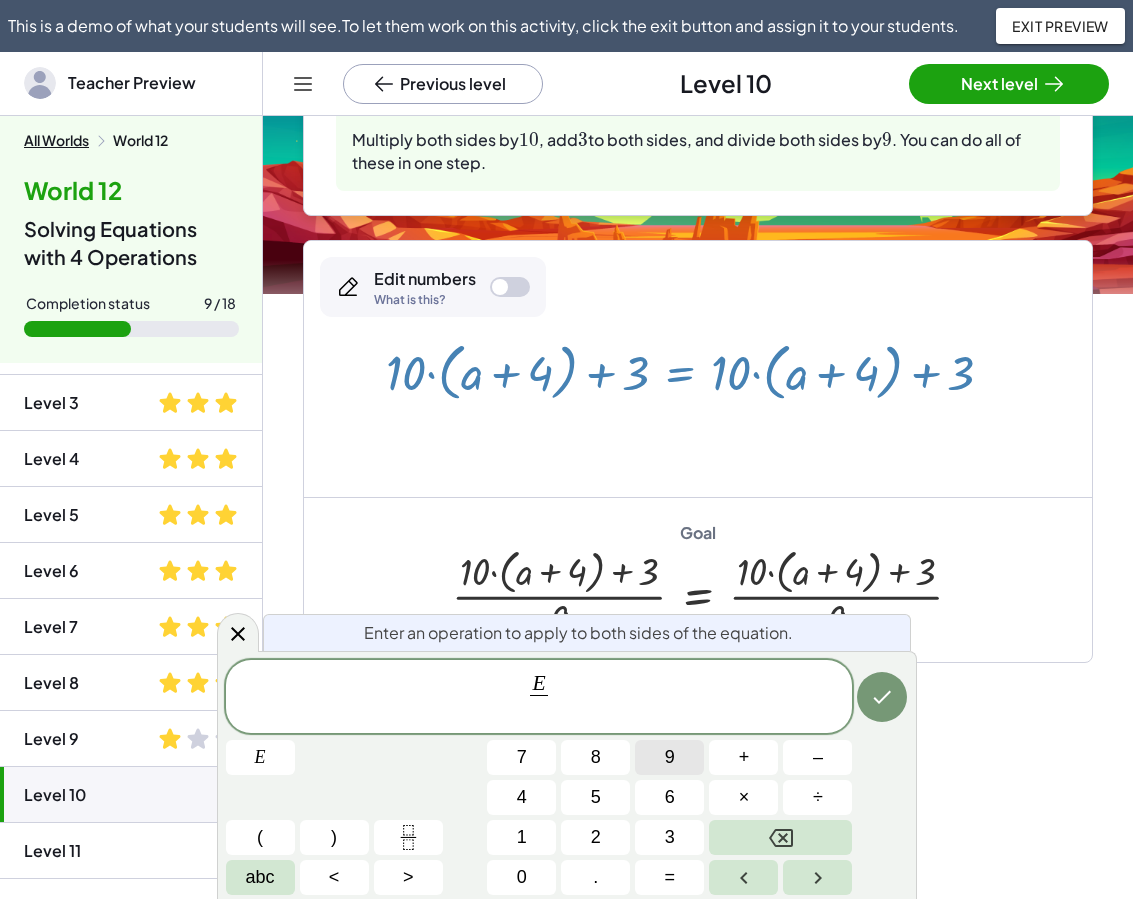 click on "9" at bounding box center (670, 757) 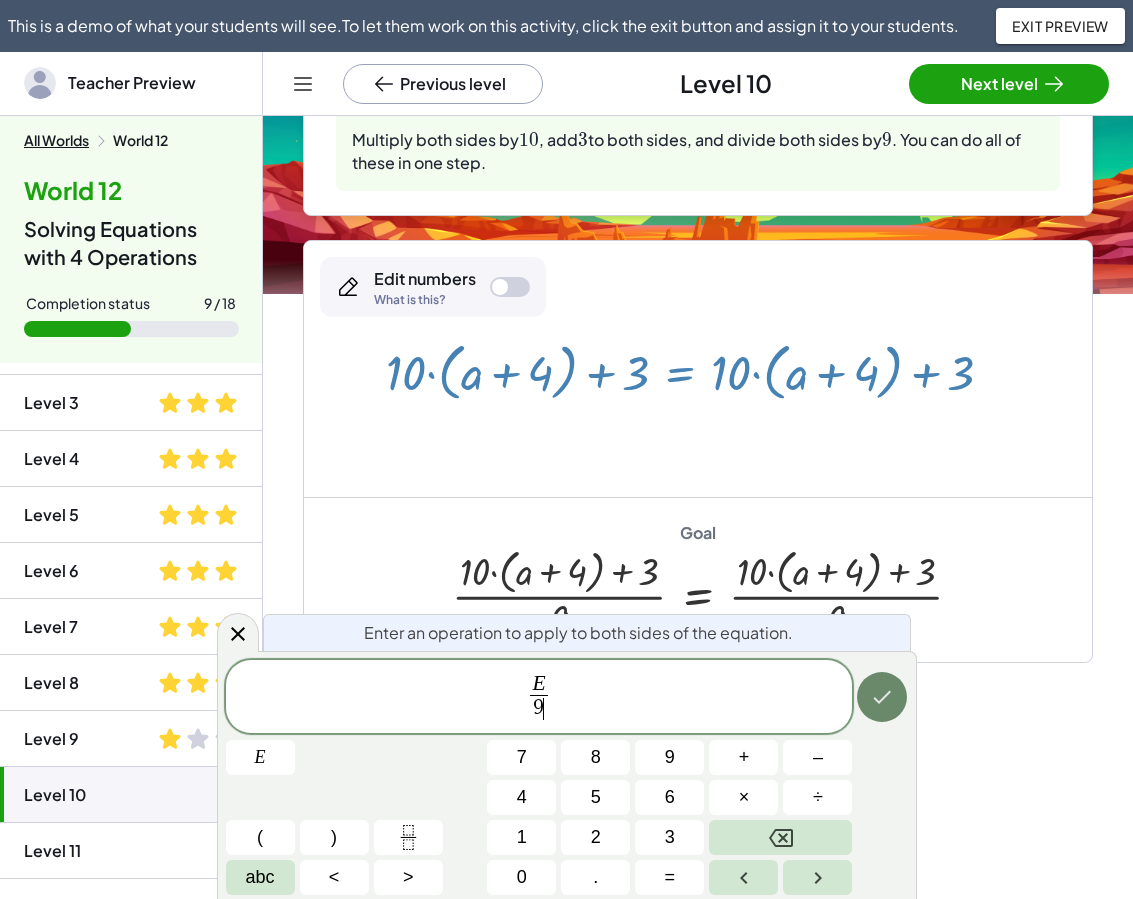 click 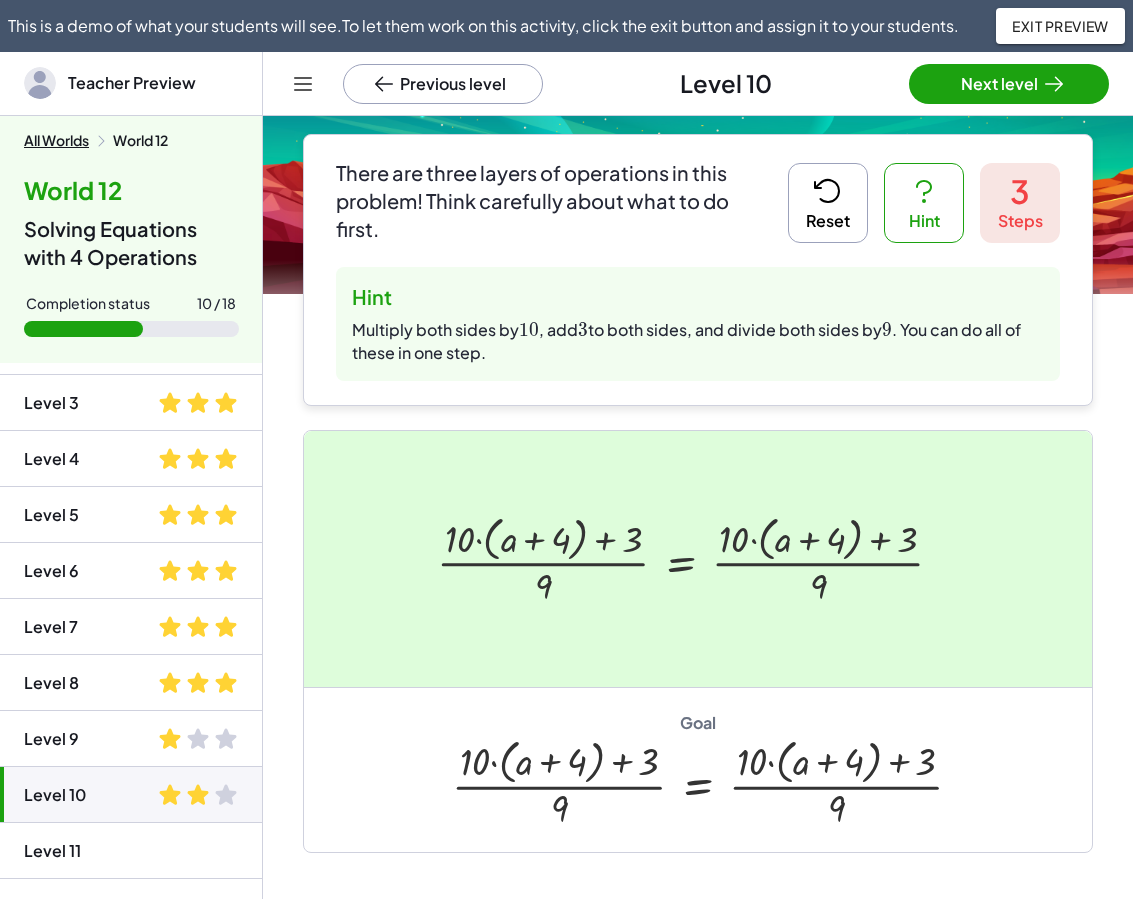 scroll, scrollTop: 148, scrollLeft: 0, axis: vertical 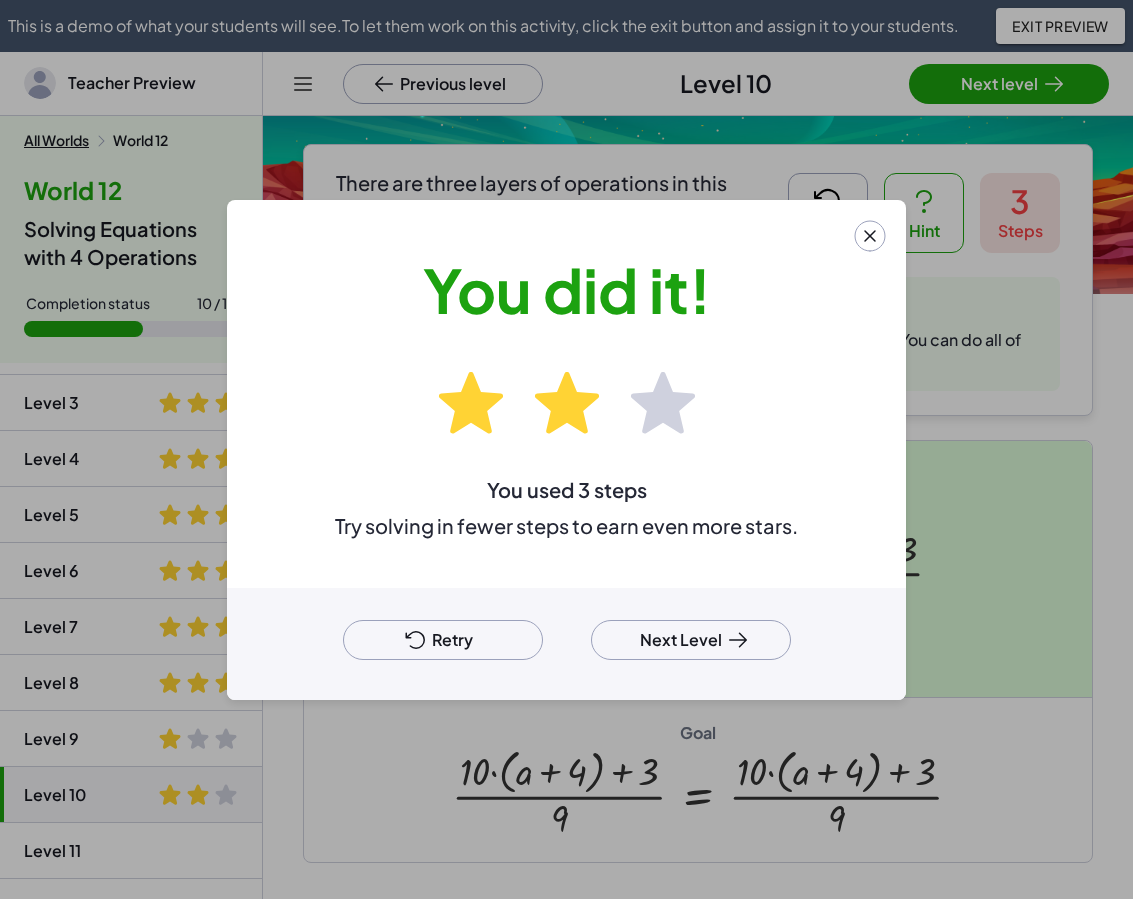 click on "Retry" at bounding box center (443, 640) 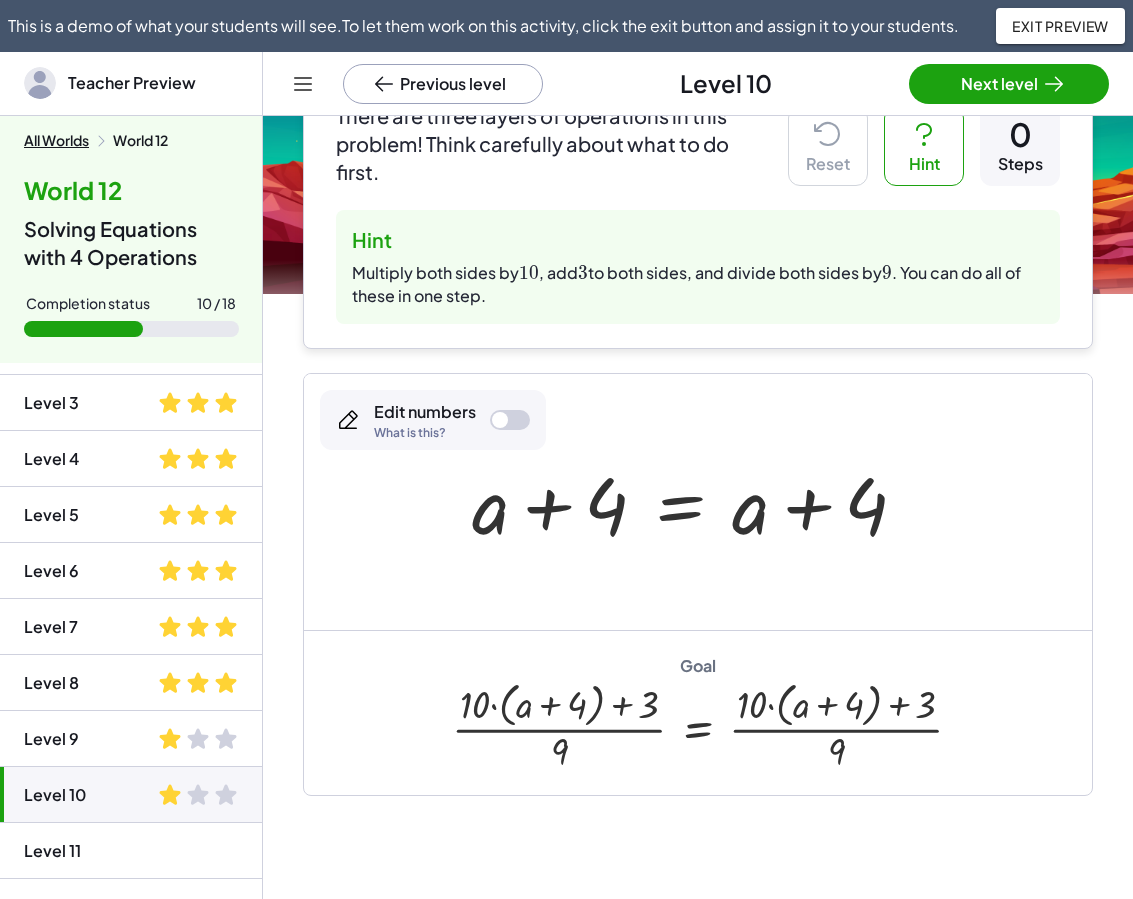scroll, scrollTop: 248, scrollLeft: 0, axis: vertical 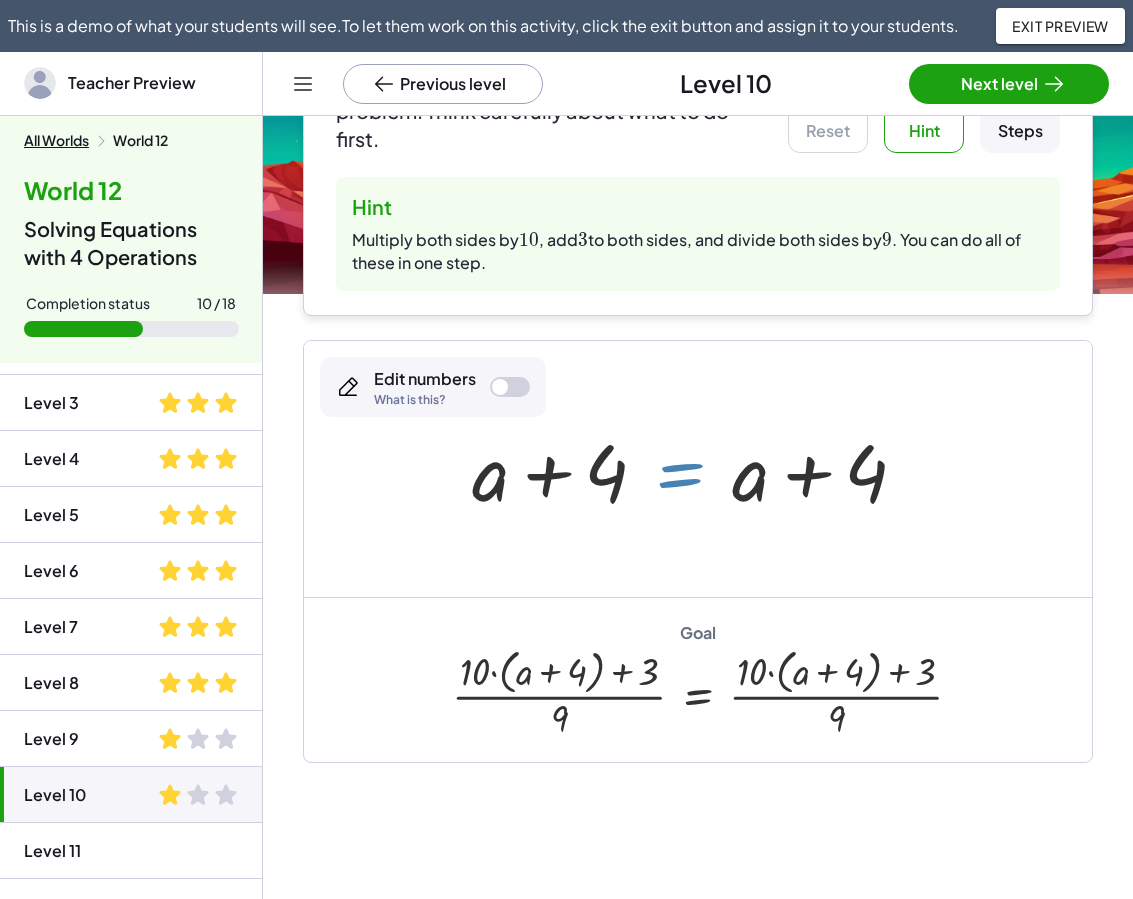 click at bounding box center (697, 469) 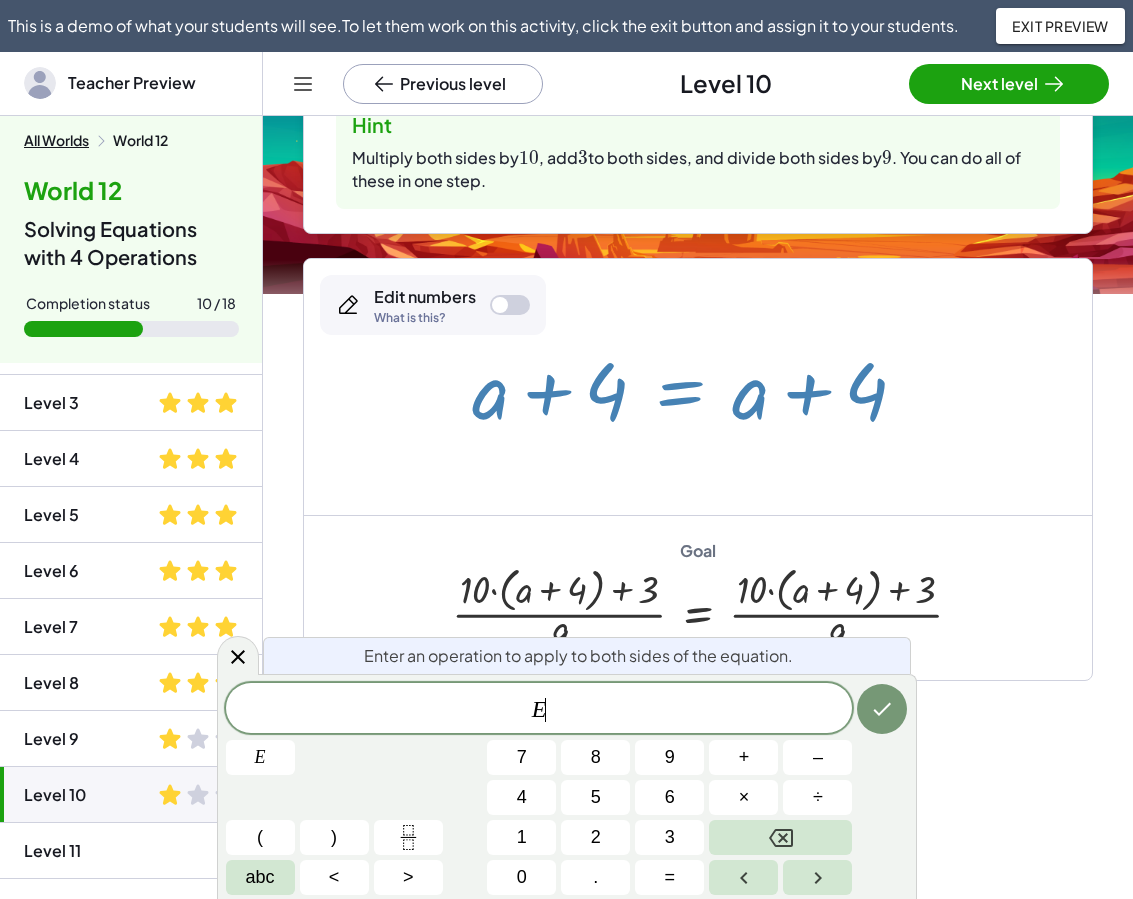 scroll, scrollTop: 286, scrollLeft: 0, axis: vertical 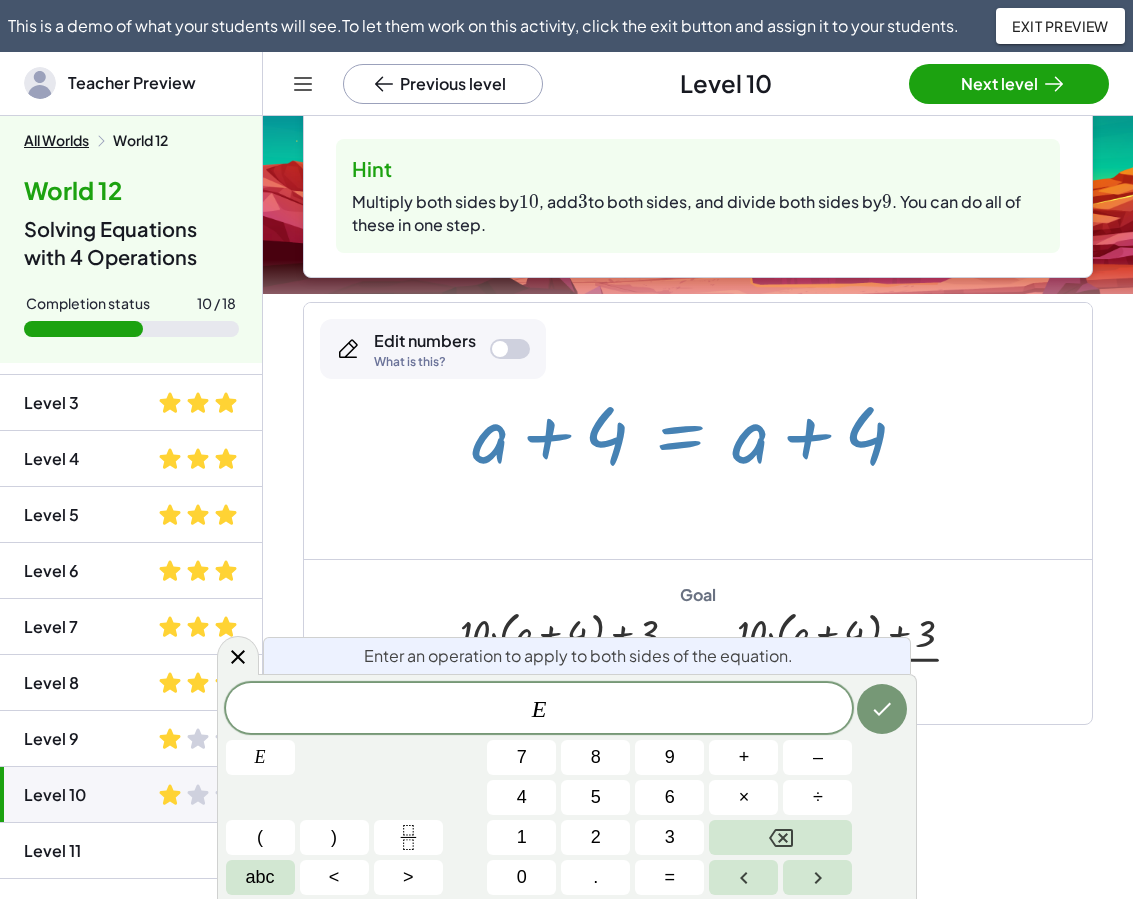 click on "E ​" 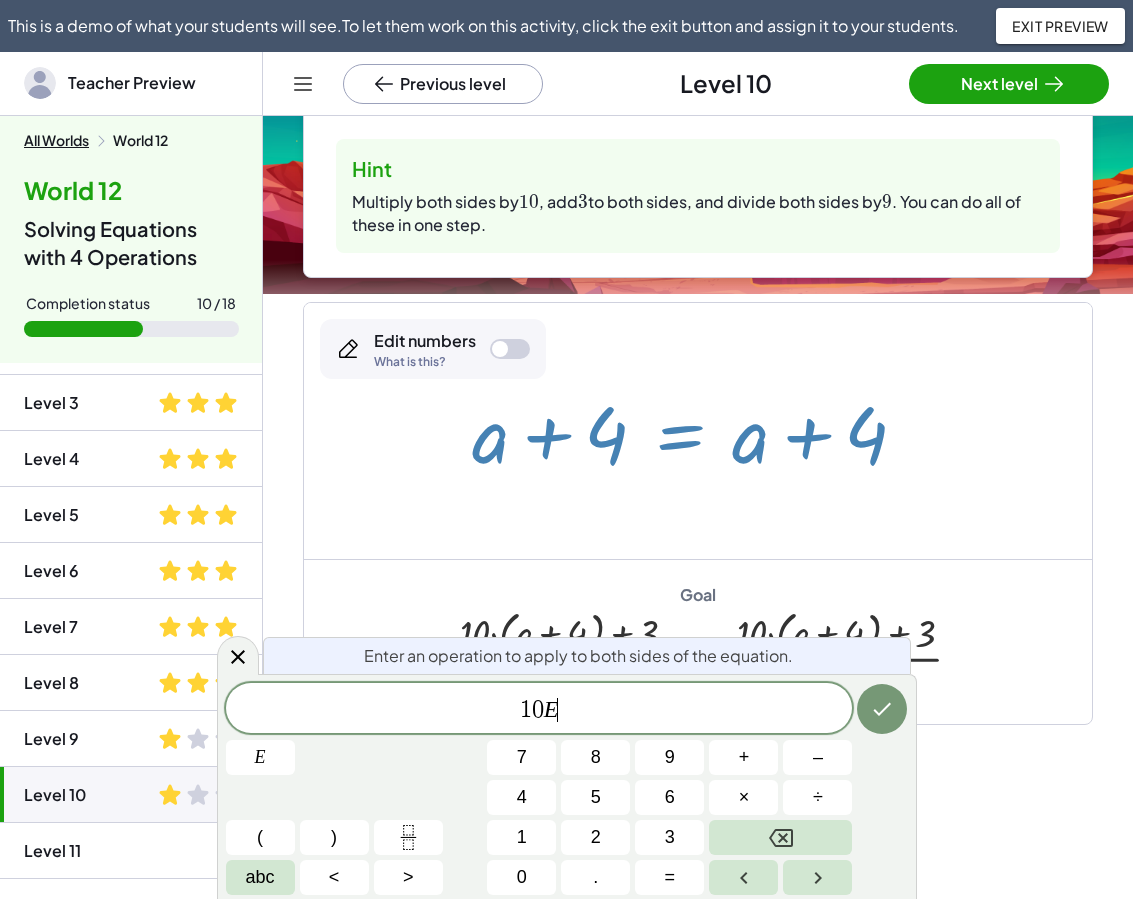 click on "1 0 E ​" at bounding box center (539, 710) 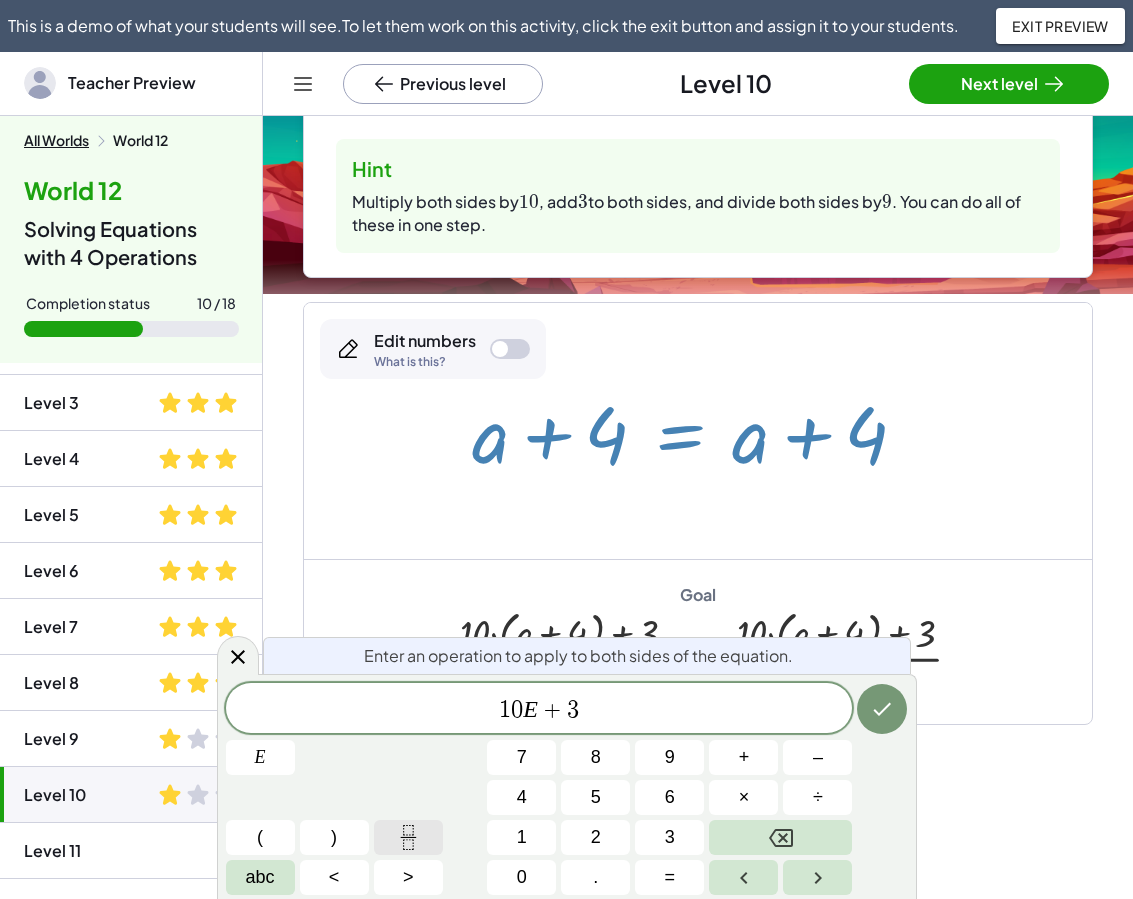 click at bounding box center [408, 837] 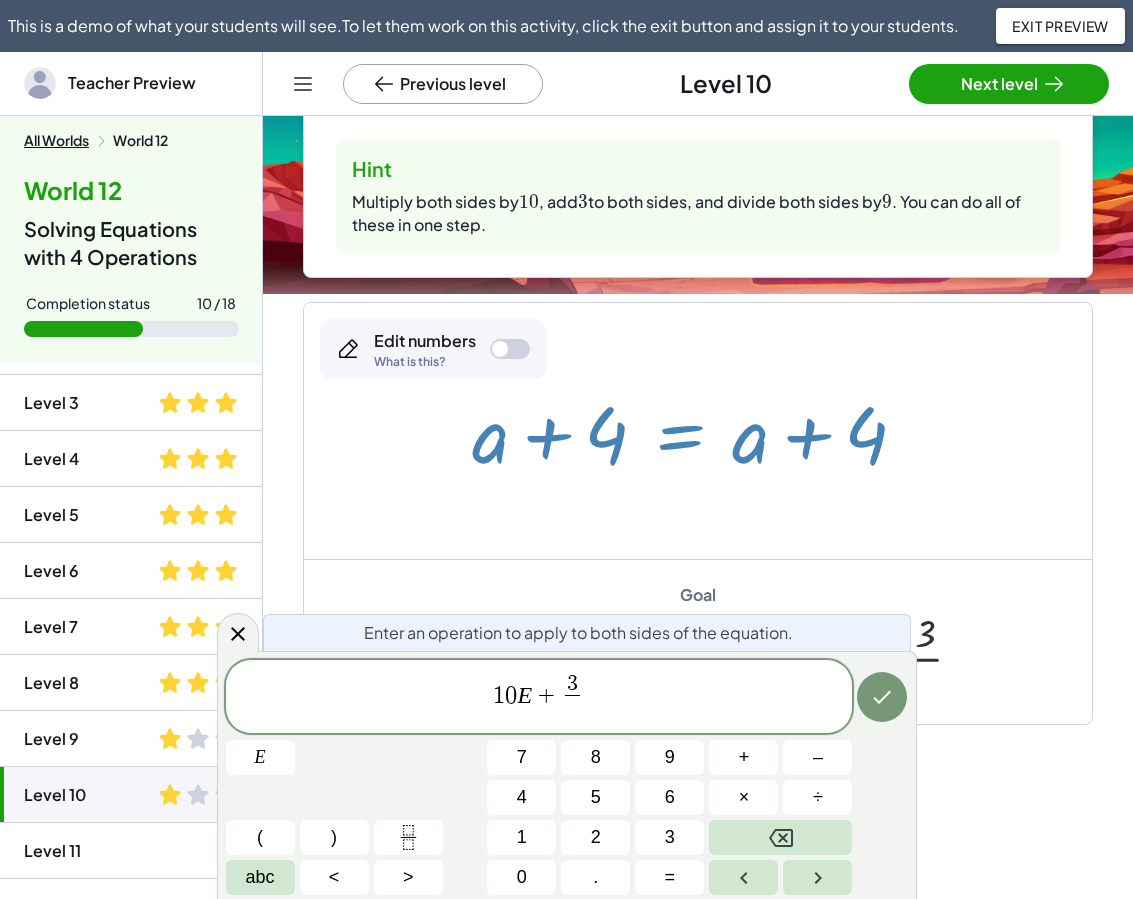 click on "3 ​ ​" at bounding box center [573, 698] 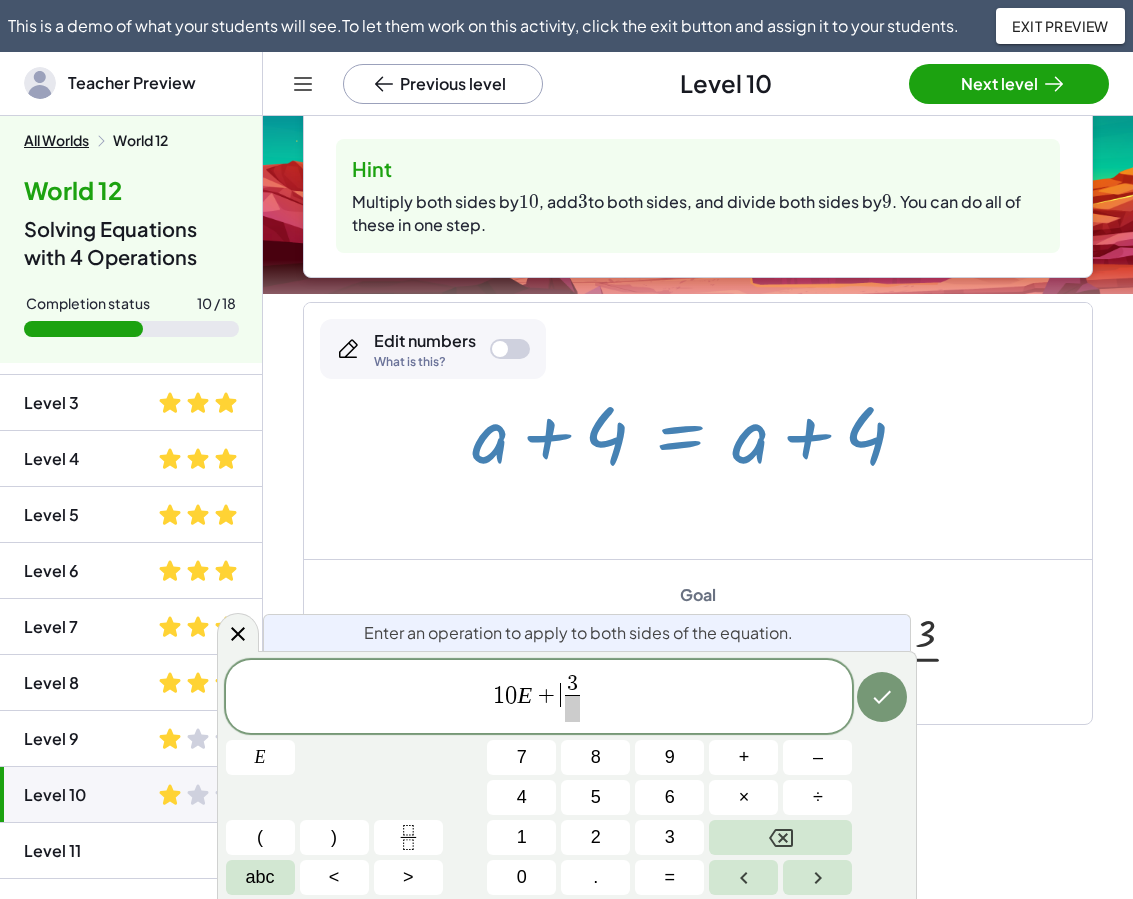 click on "3" at bounding box center (572, 685) 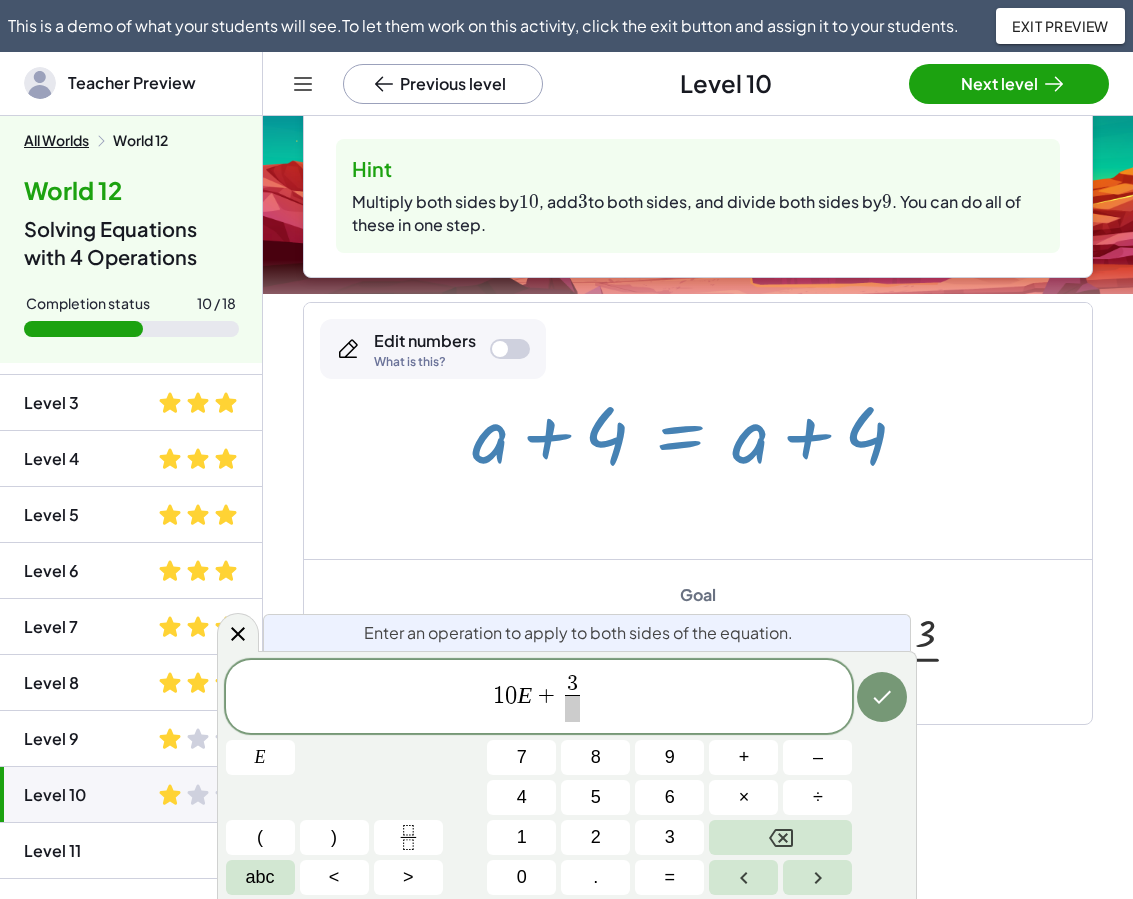 click on "1 0 E + 3 ​ ​" at bounding box center (539, 698) 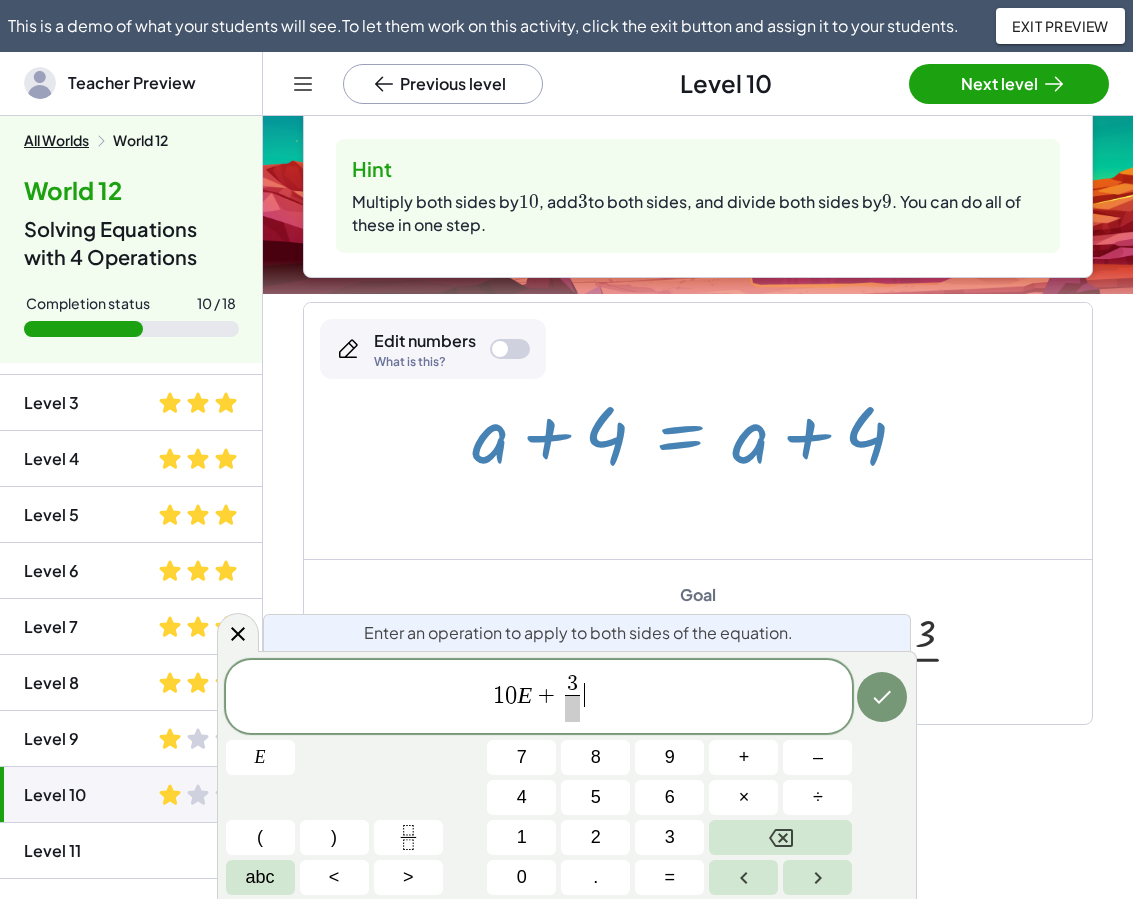 click on "1 0 E + 3 ​ ​" at bounding box center [539, 698] 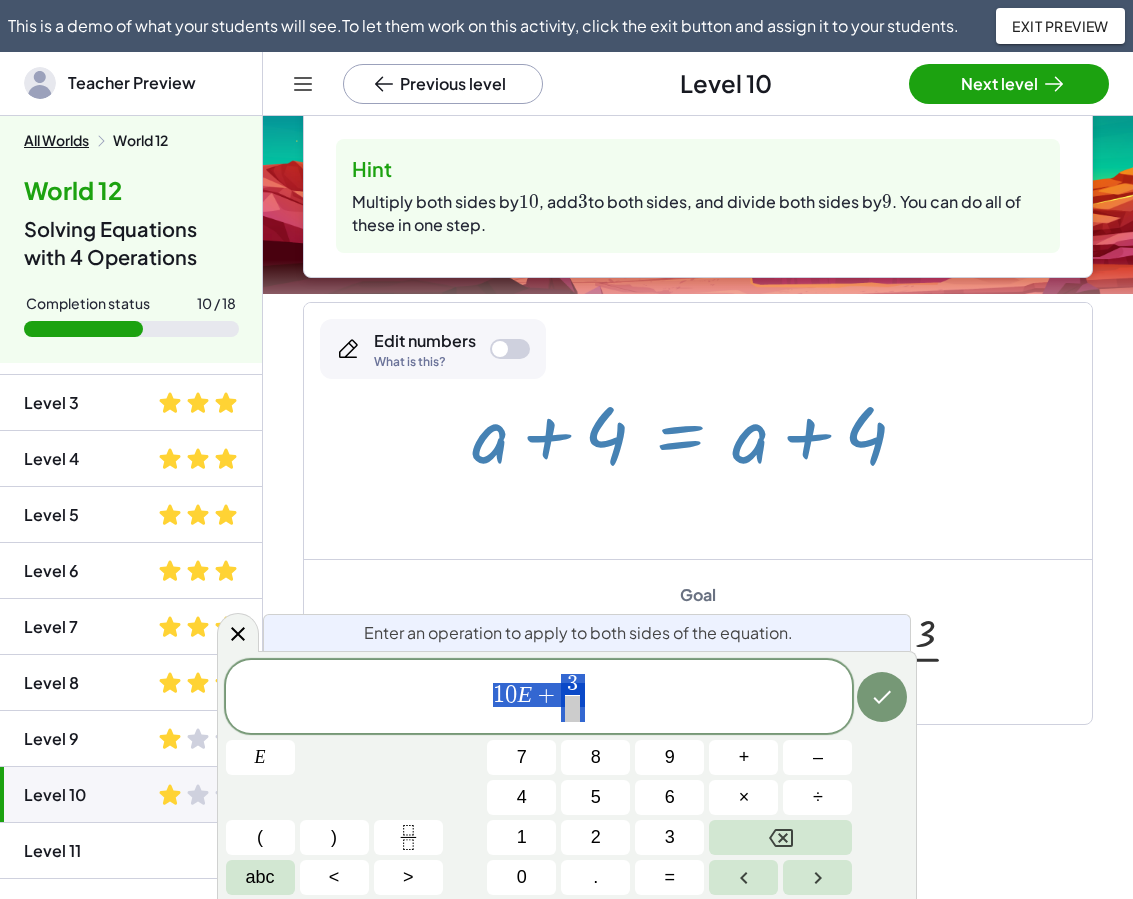 drag, startPoint x: 614, startPoint y: 692, endPoint x: 390, endPoint y: 702, distance: 224.2231 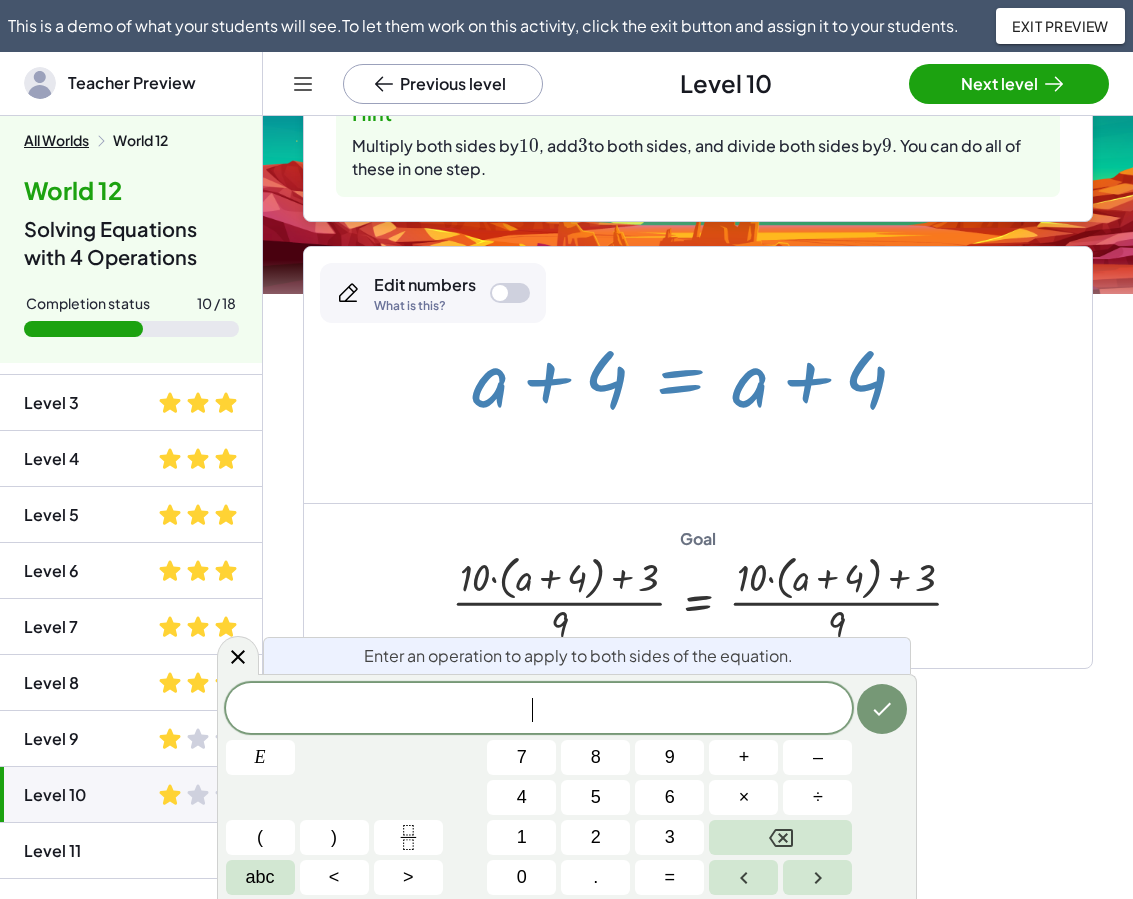 scroll, scrollTop: 386, scrollLeft: 0, axis: vertical 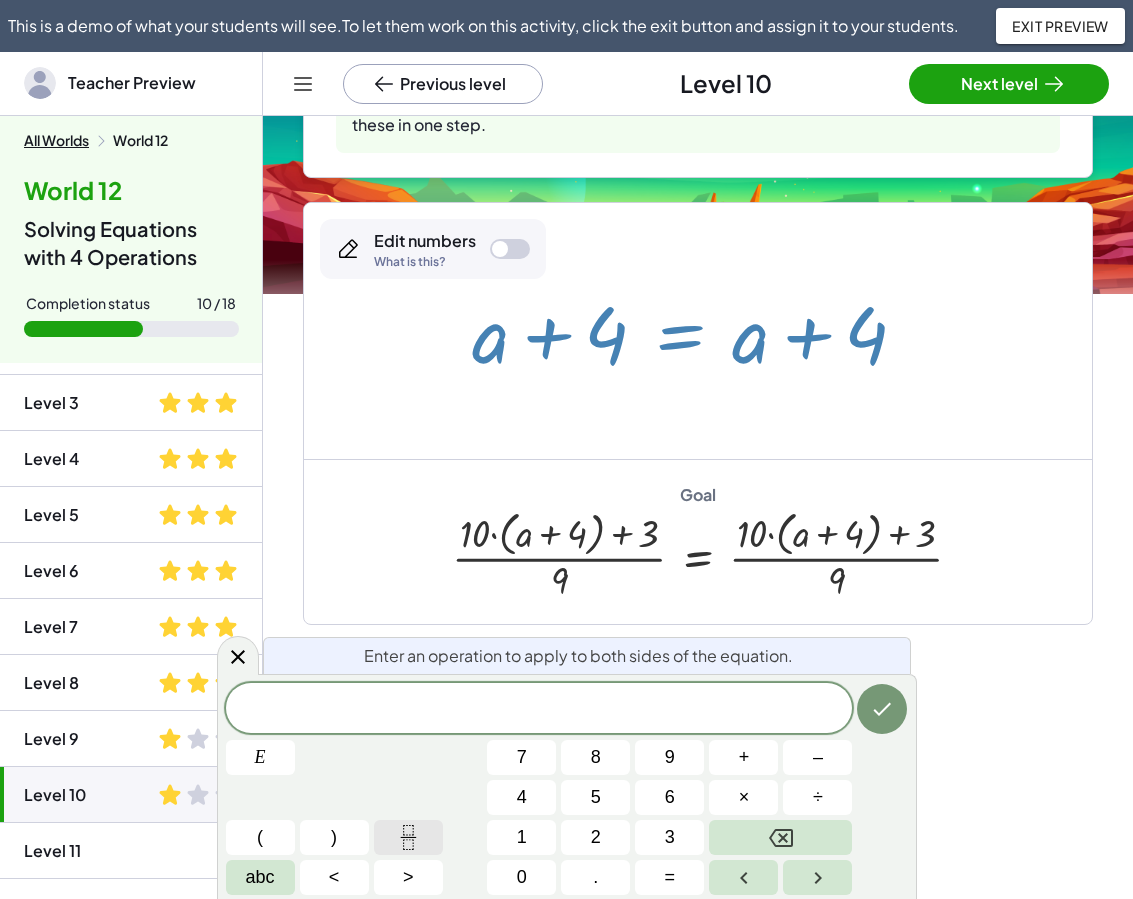 click 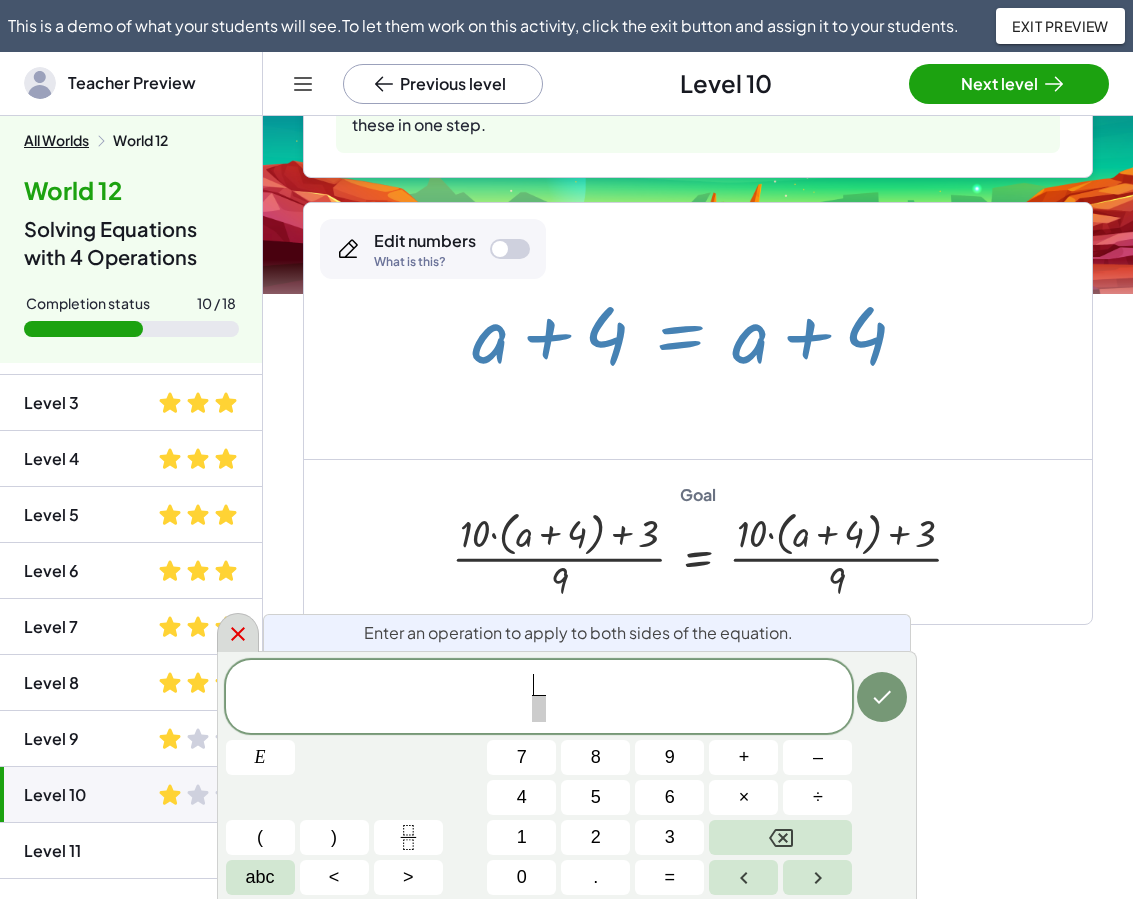 click 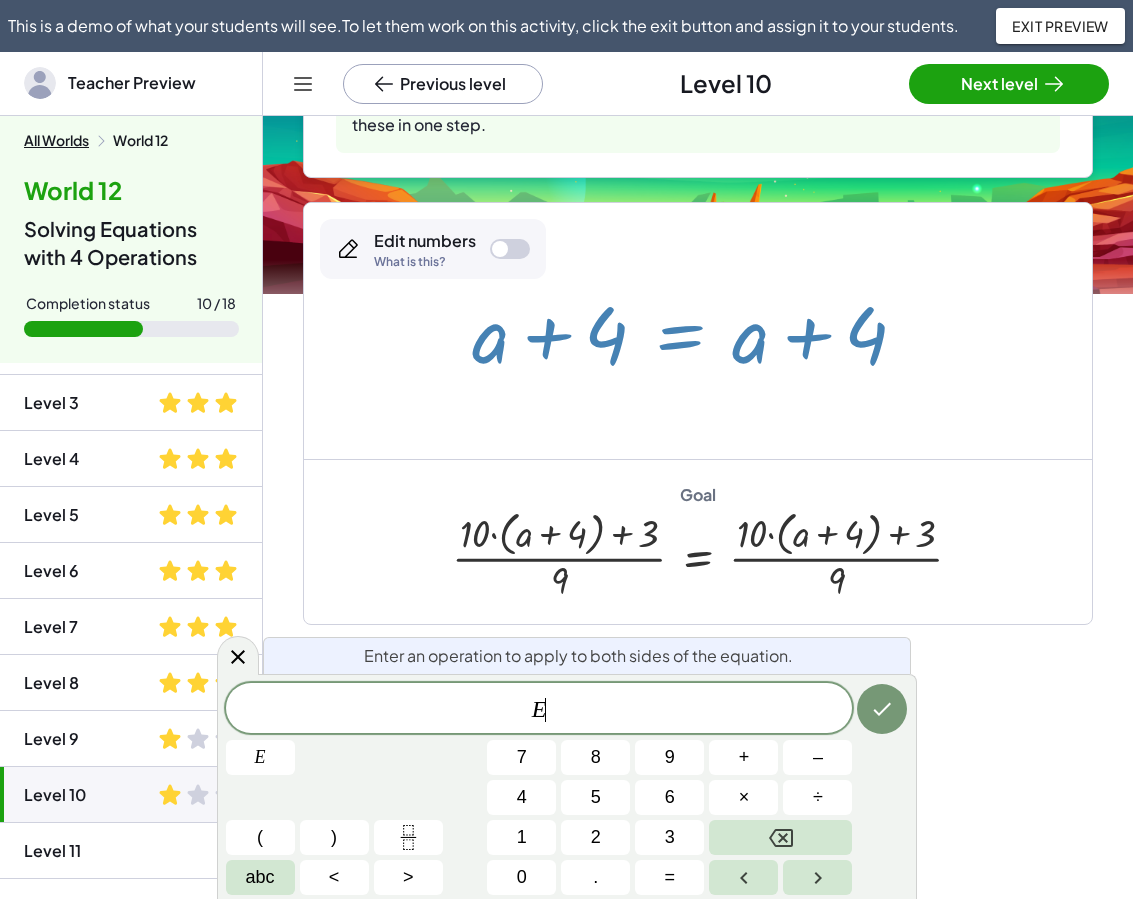 click at bounding box center [697, 331] 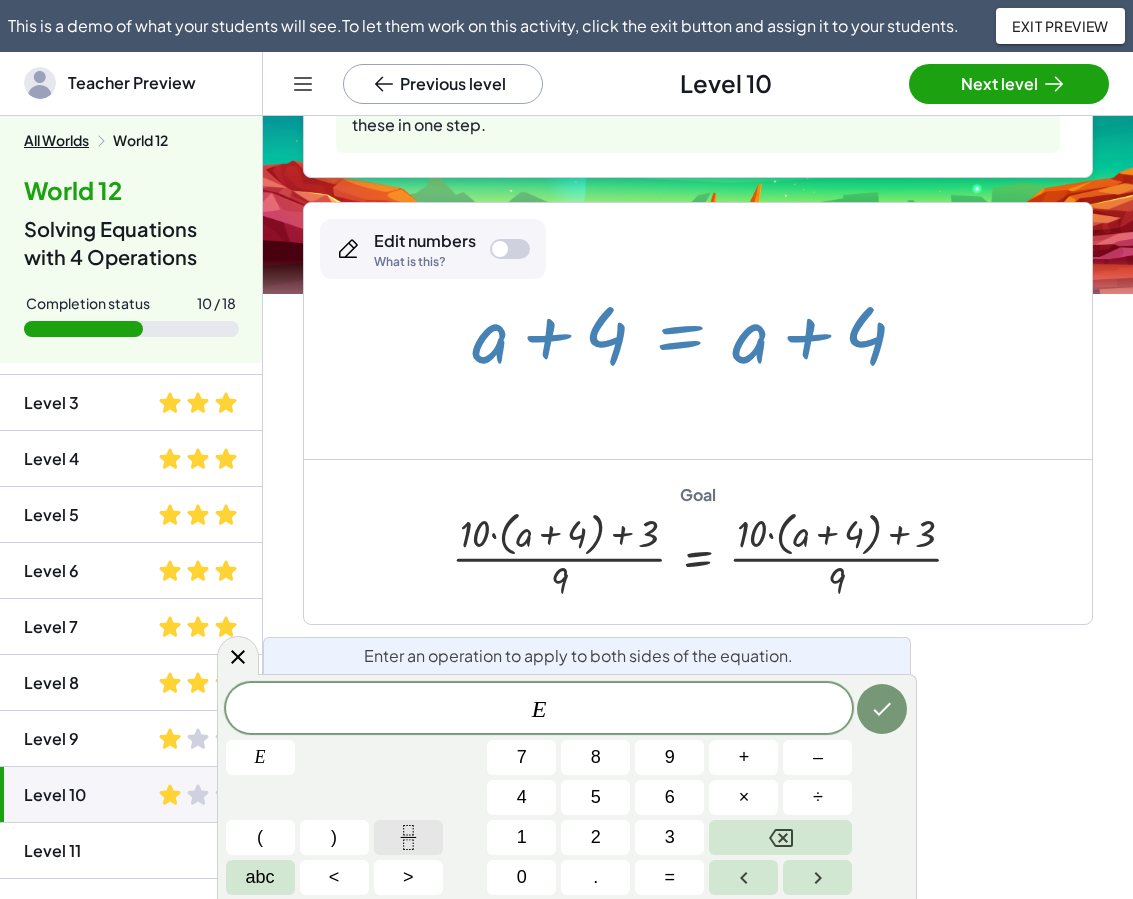 click 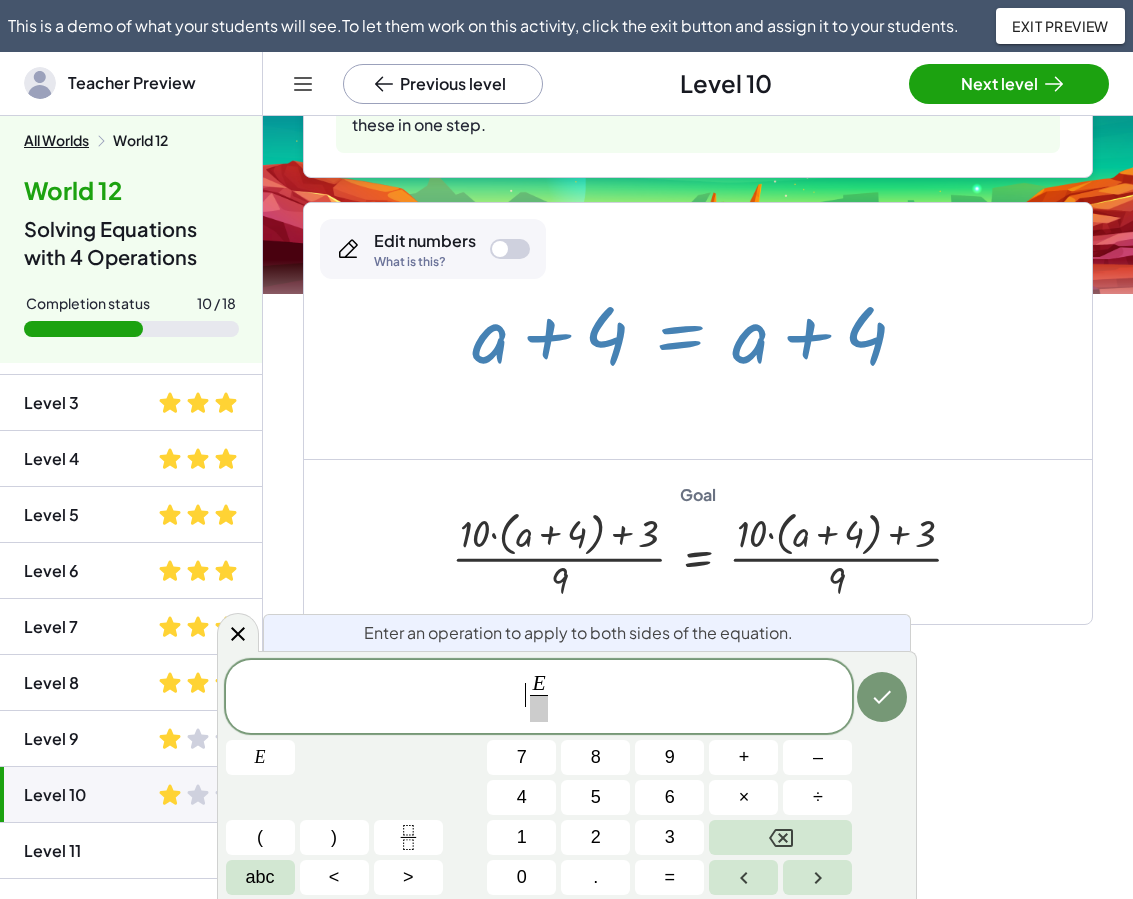 click on "E ​" at bounding box center (539, 698) 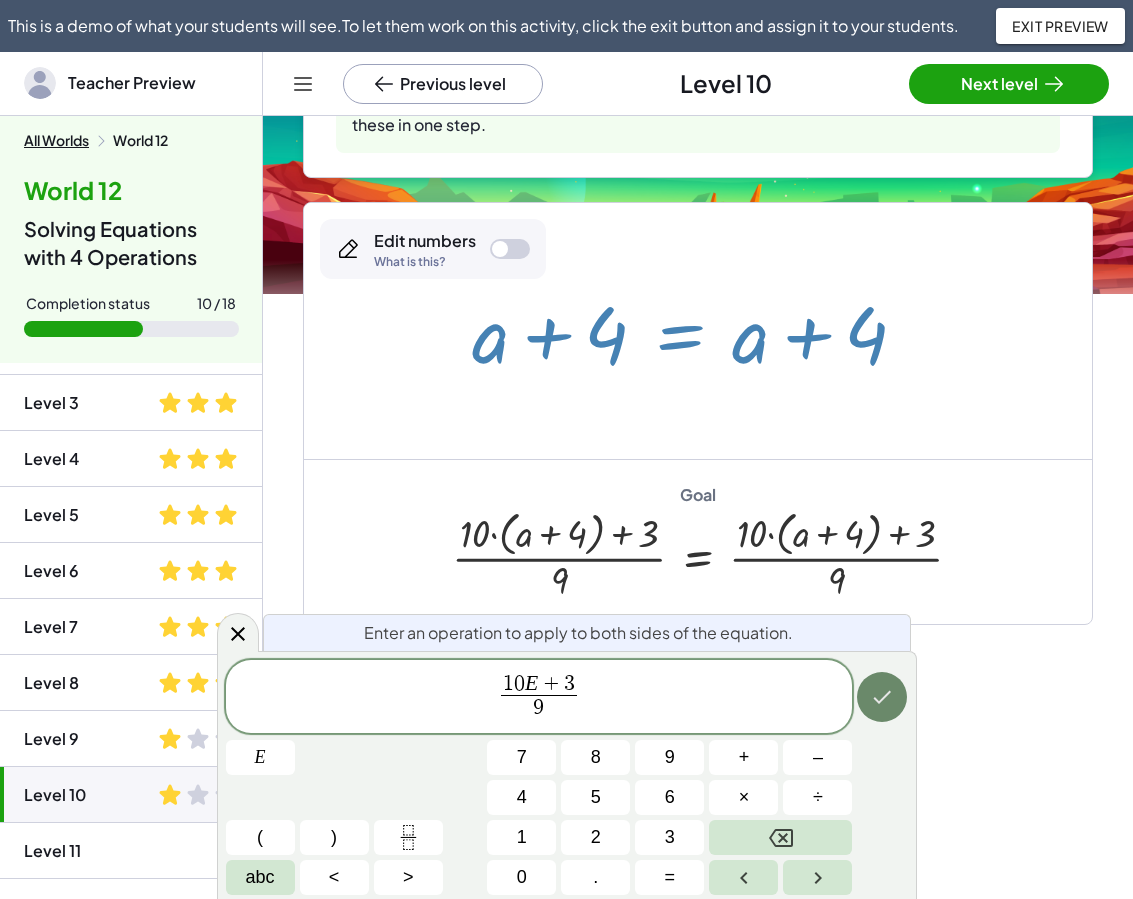 click 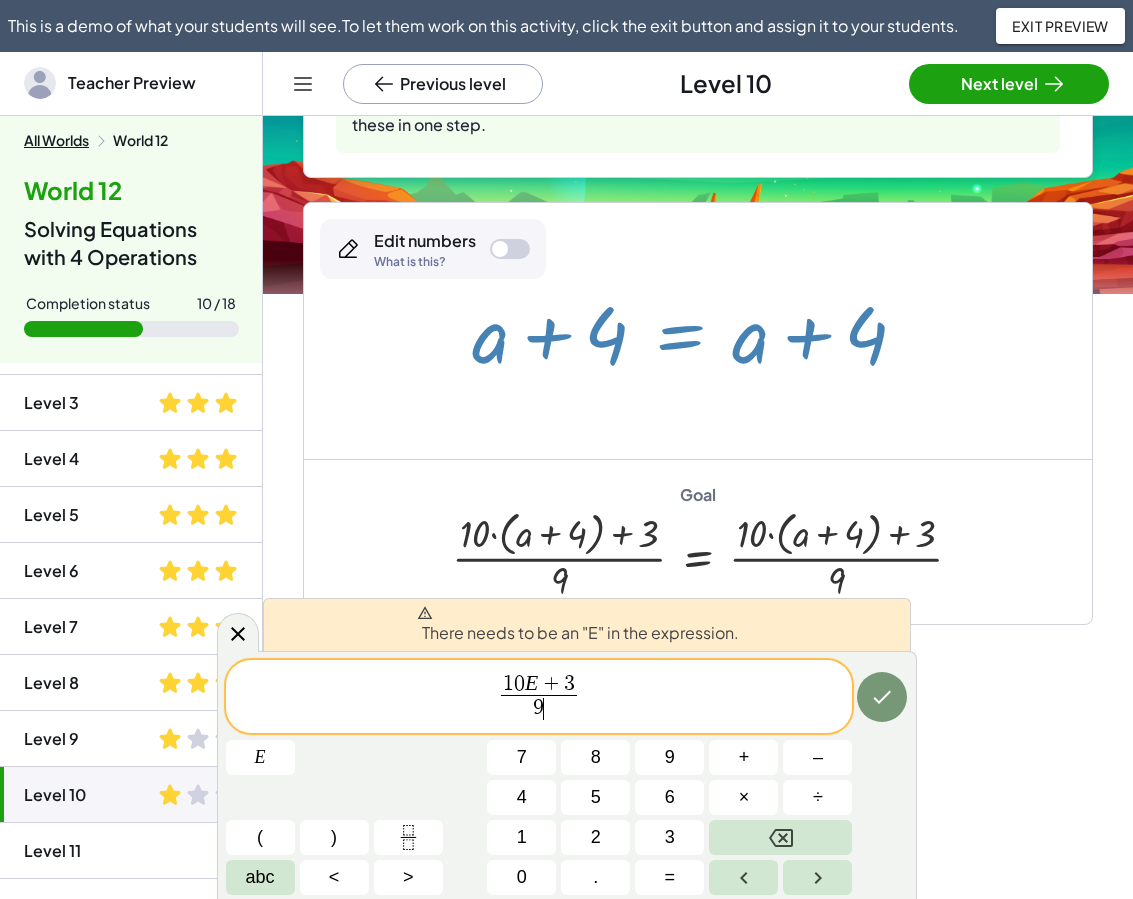 click on "9 ​" at bounding box center (539, 708) 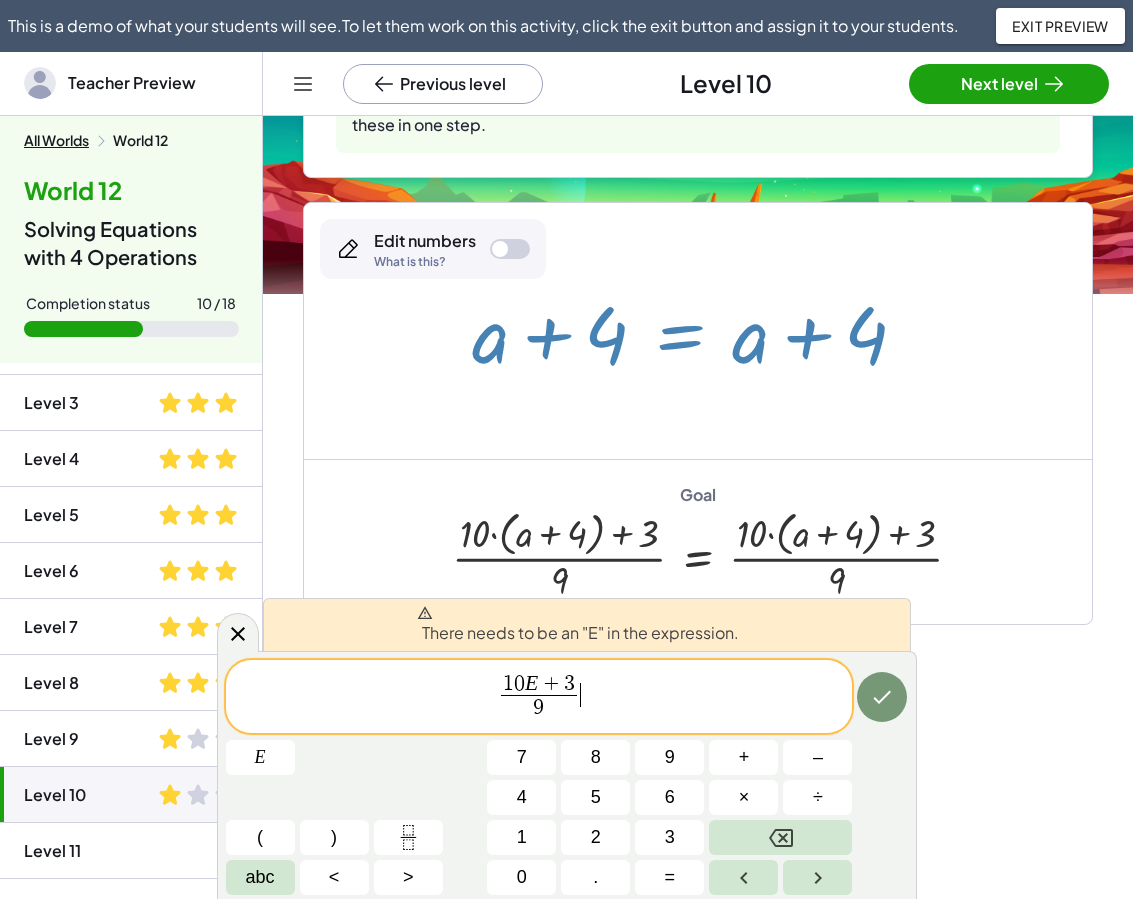 click on "1 0 E + 3 9 ​ ​" at bounding box center [539, 698] 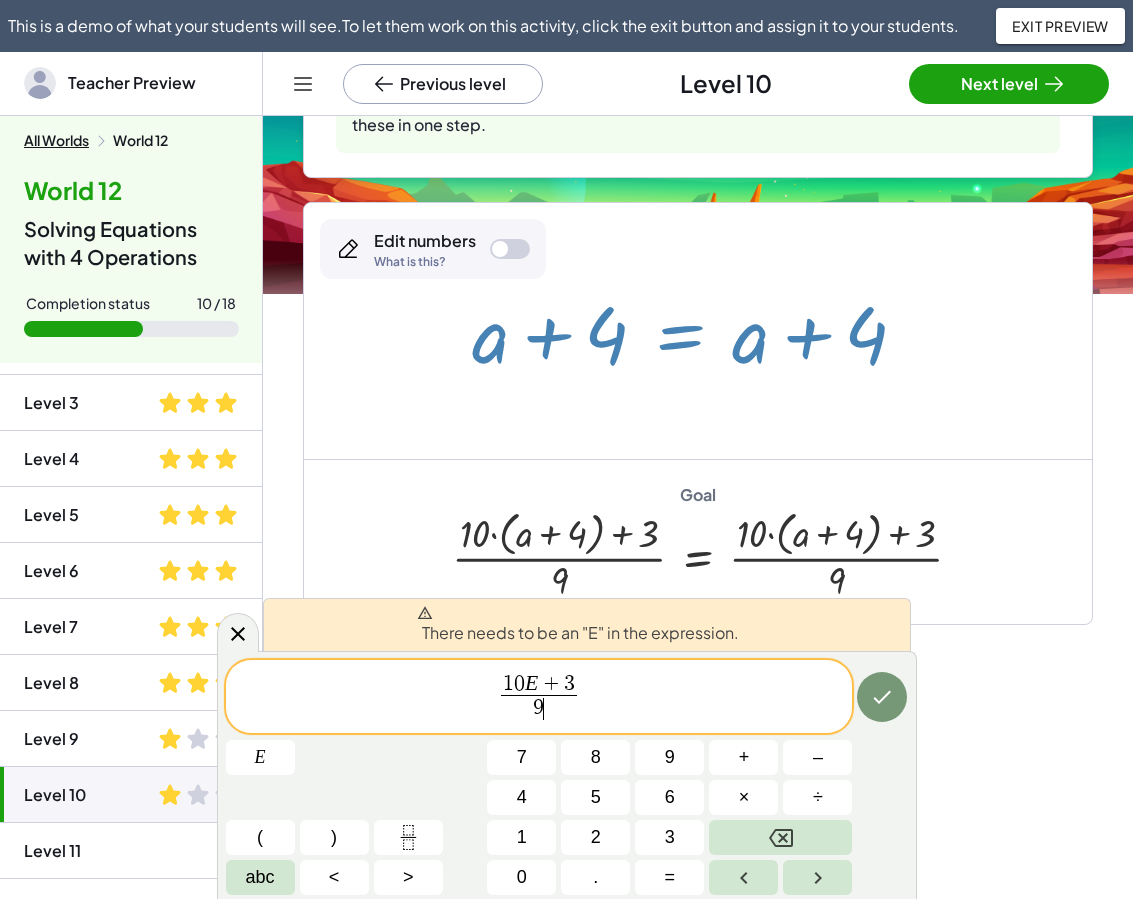click on "1 0 E + 3 9 ​ ​" at bounding box center (539, 698) 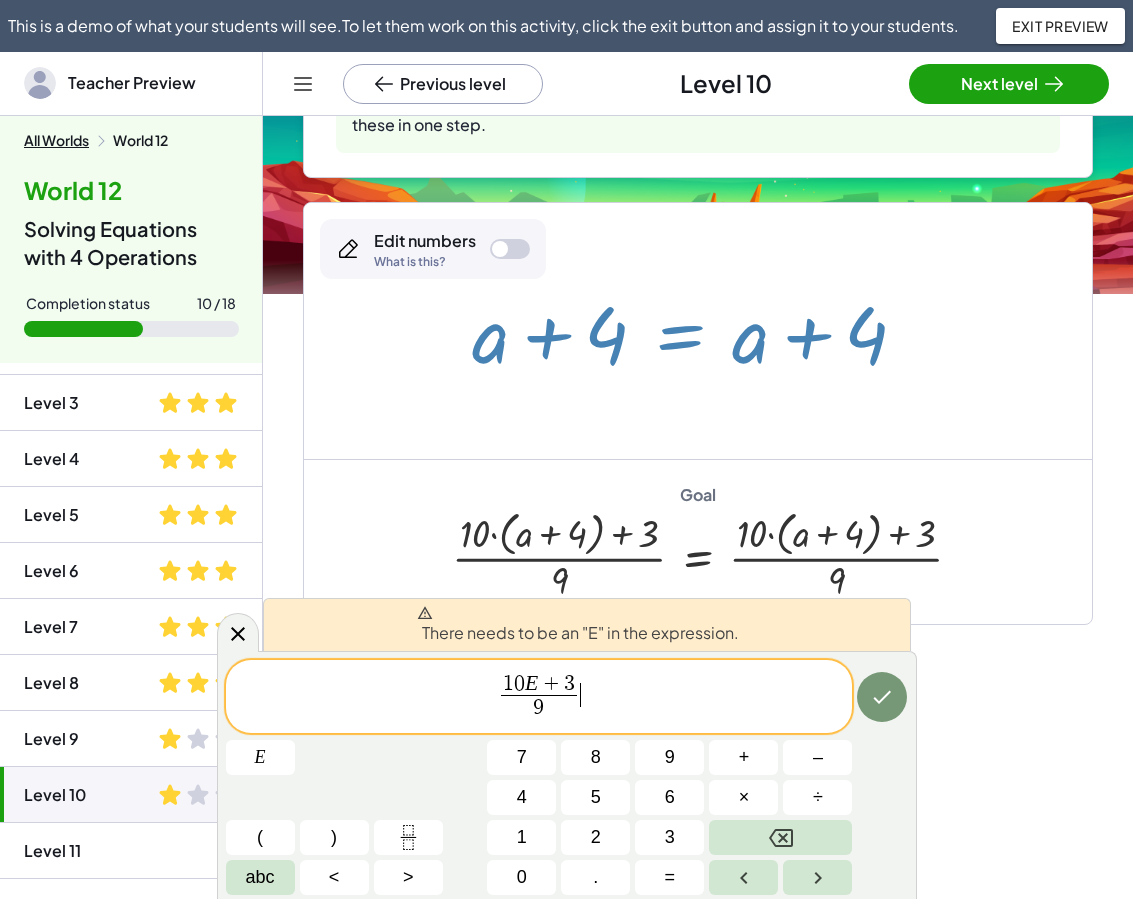 click on "1 0 E + 3 9 ​" at bounding box center (539, 698) 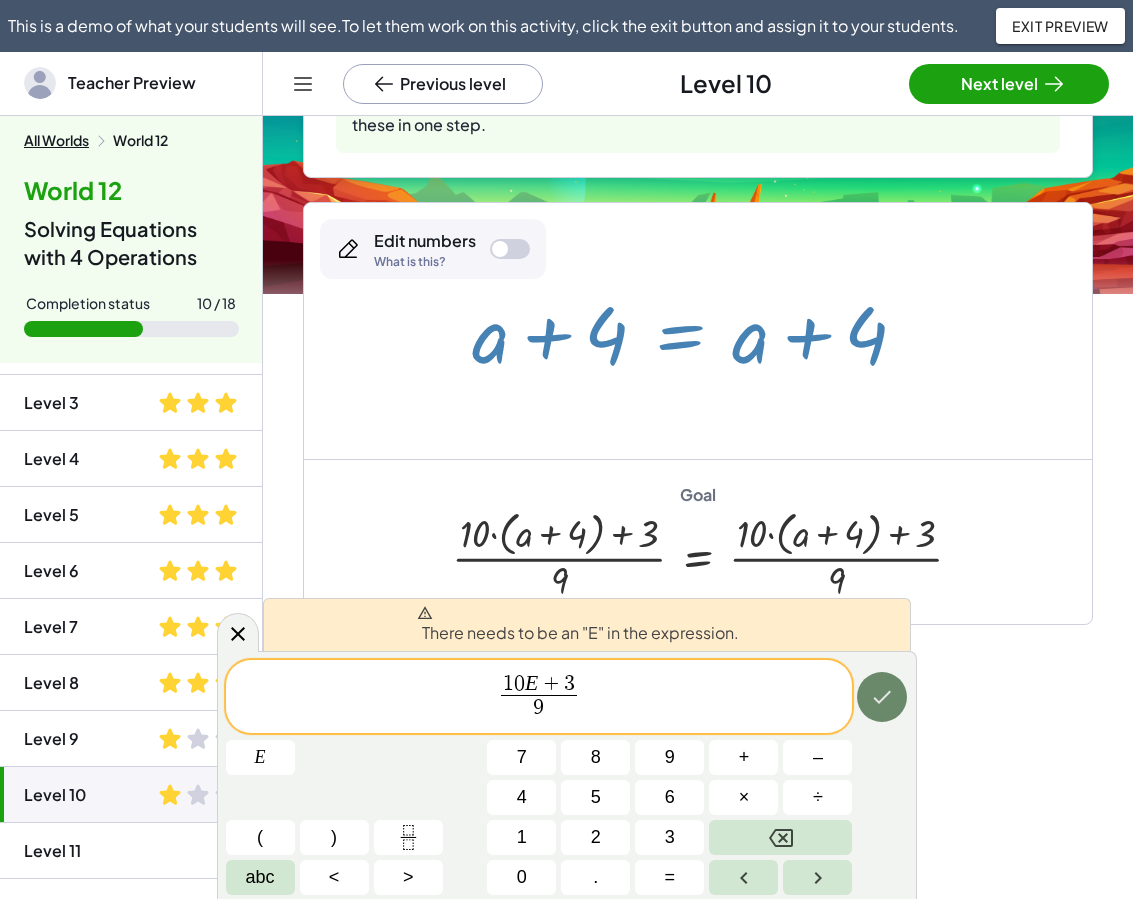 click 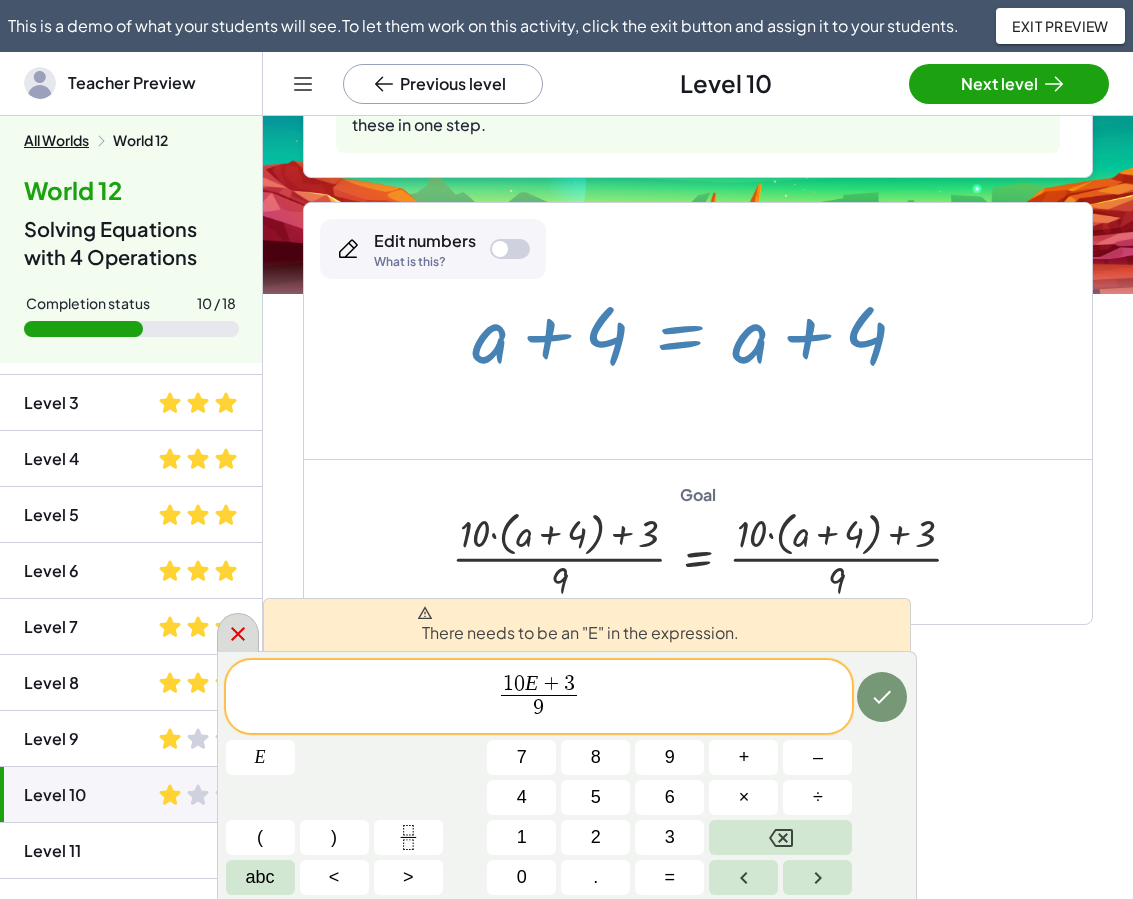 click at bounding box center (238, 632) 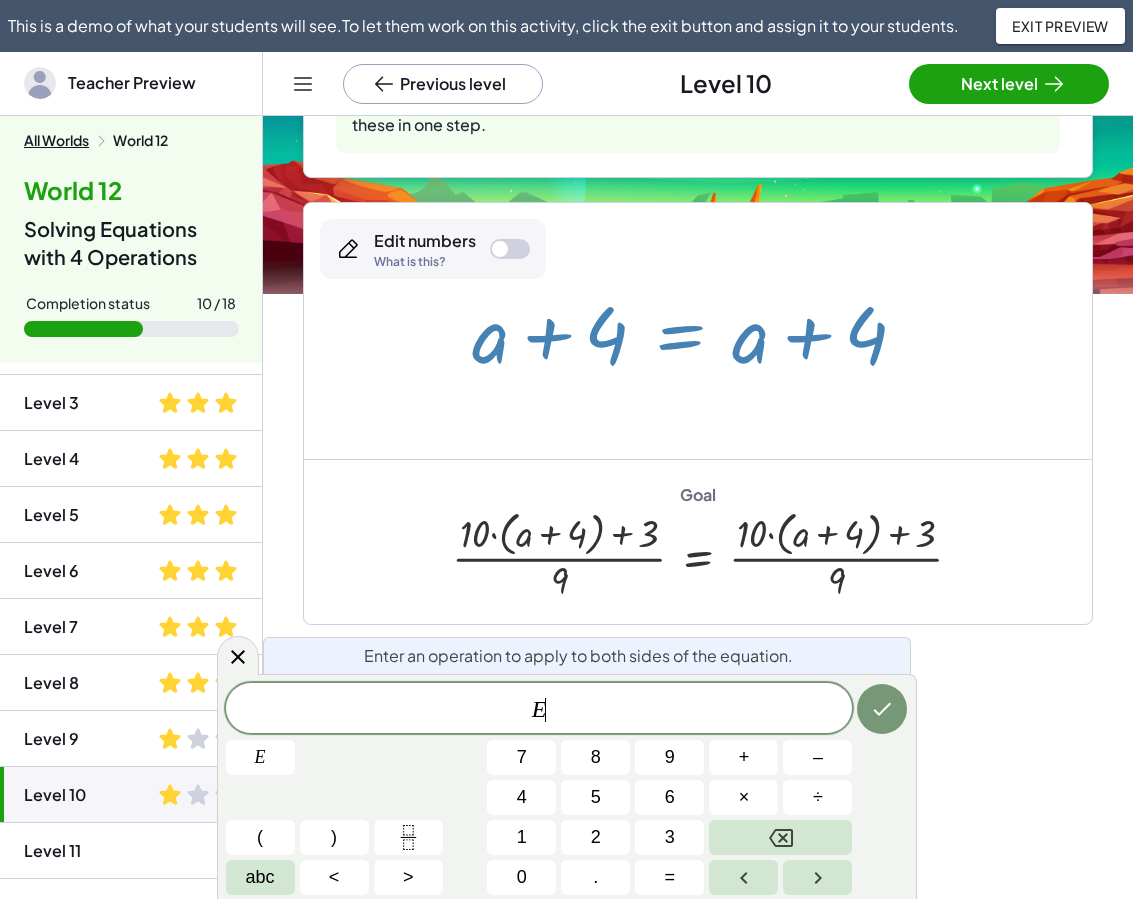 click at bounding box center [697, 331] 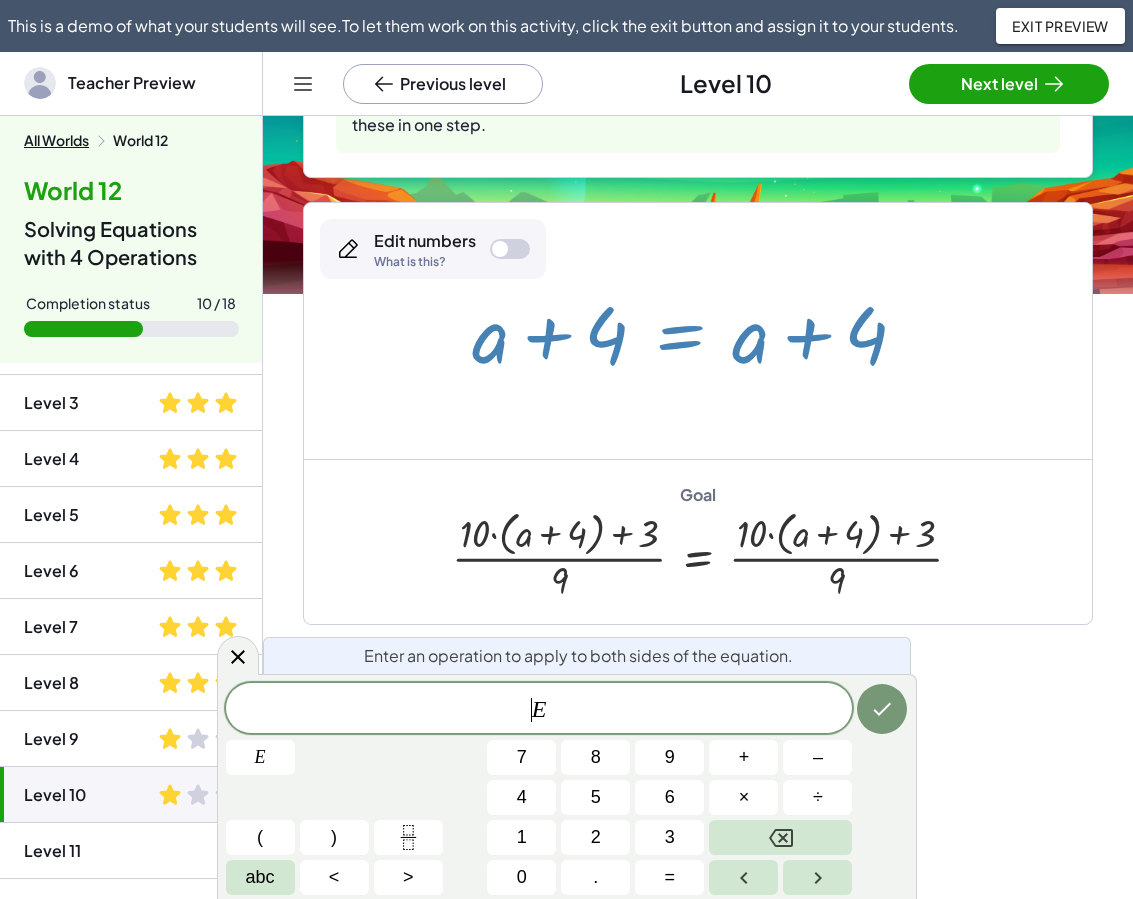 click on "​ E" at bounding box center (539, 710) 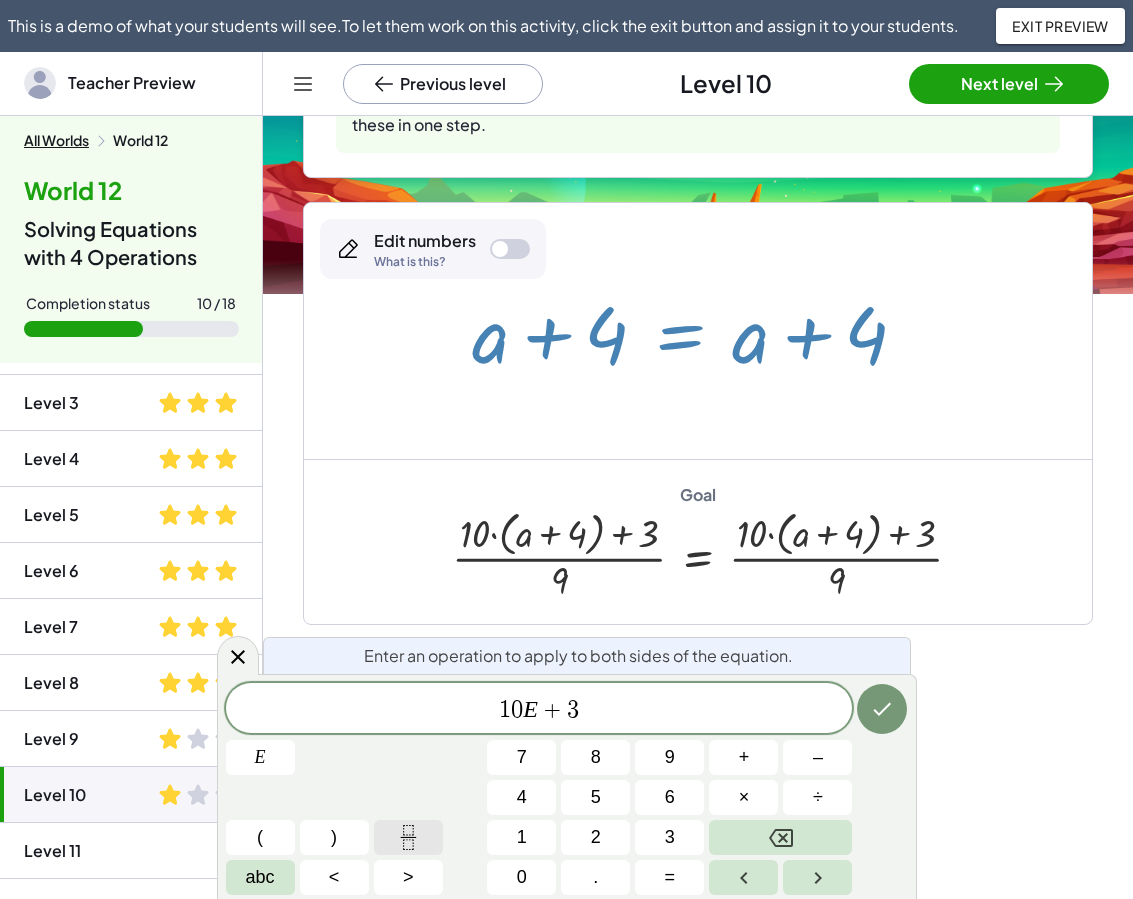 click 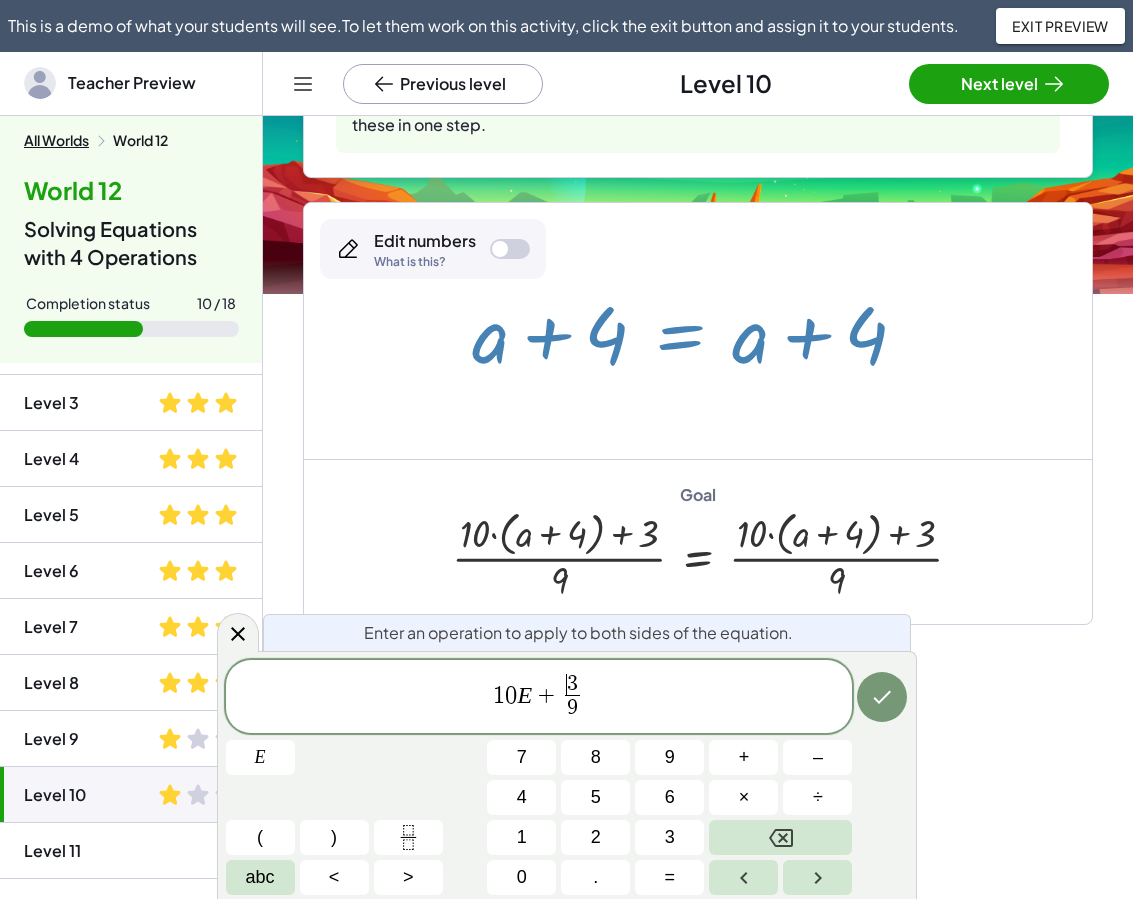 click on "3" at bounding box center [572, 684] 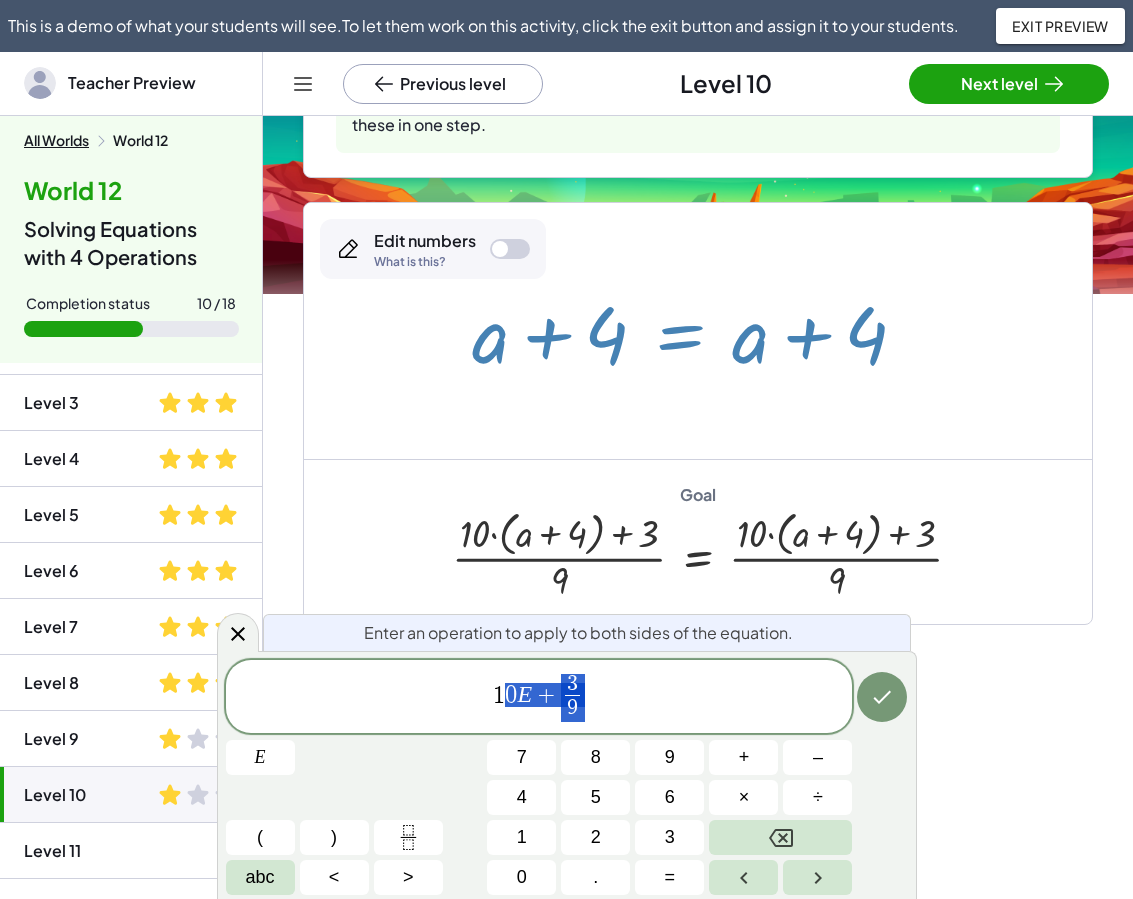 drag, startPoint x: 504, startPoint y: 690, endPoint x: 624, endPoint y: 690, distance: 120 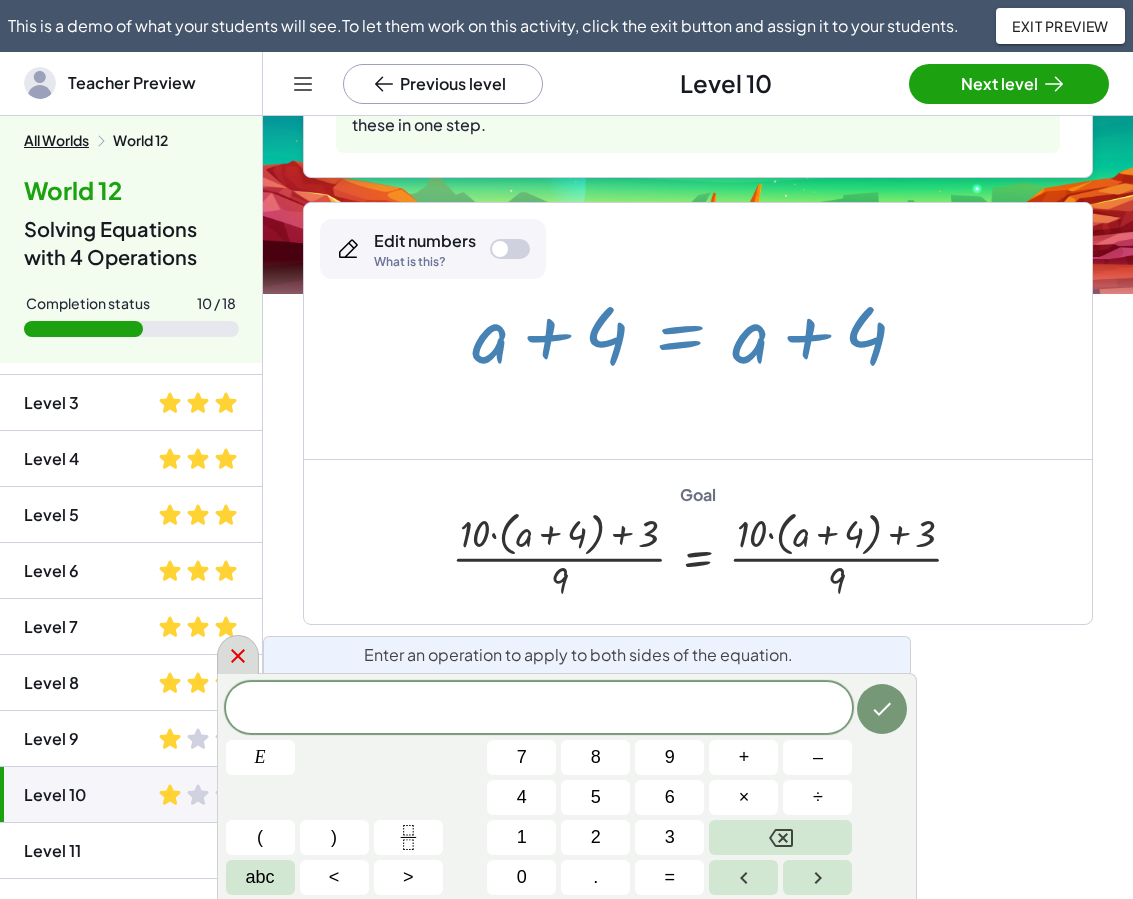click 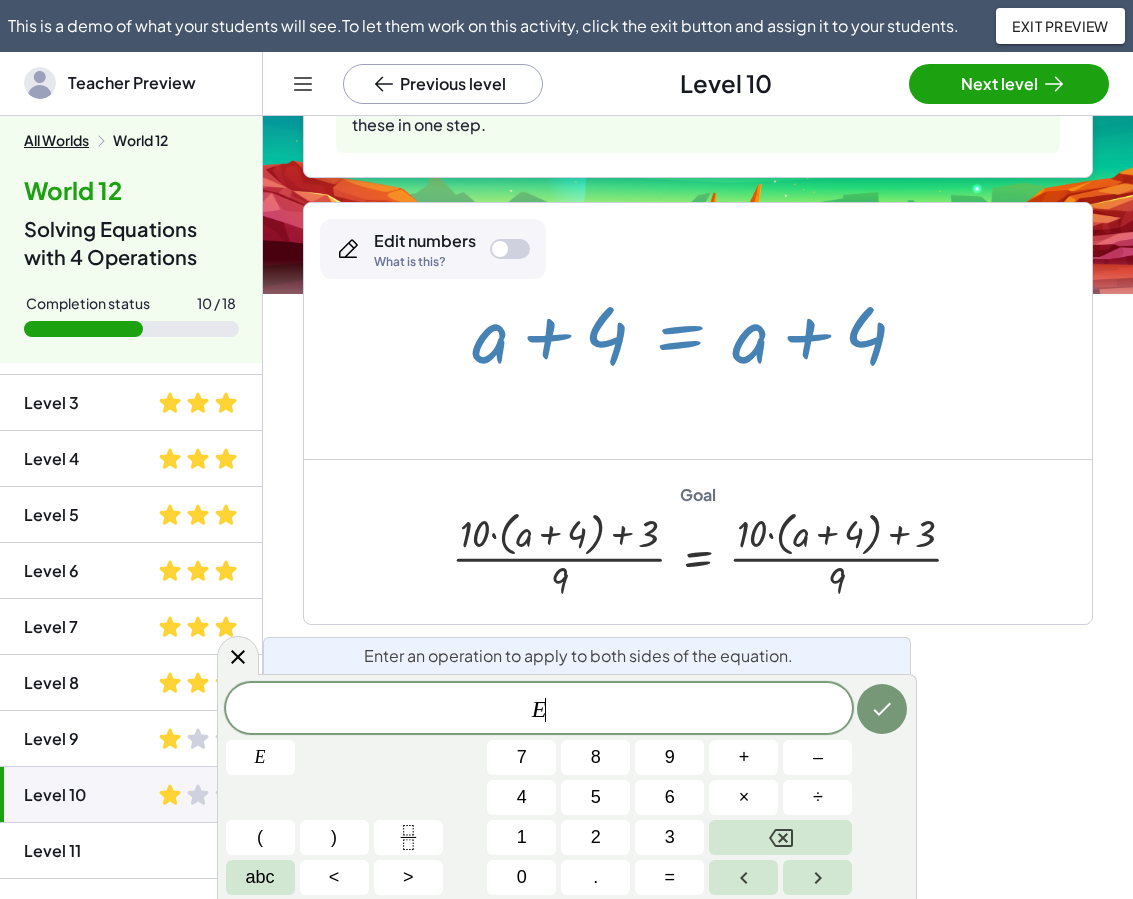 click at bounding box center [697, 331] 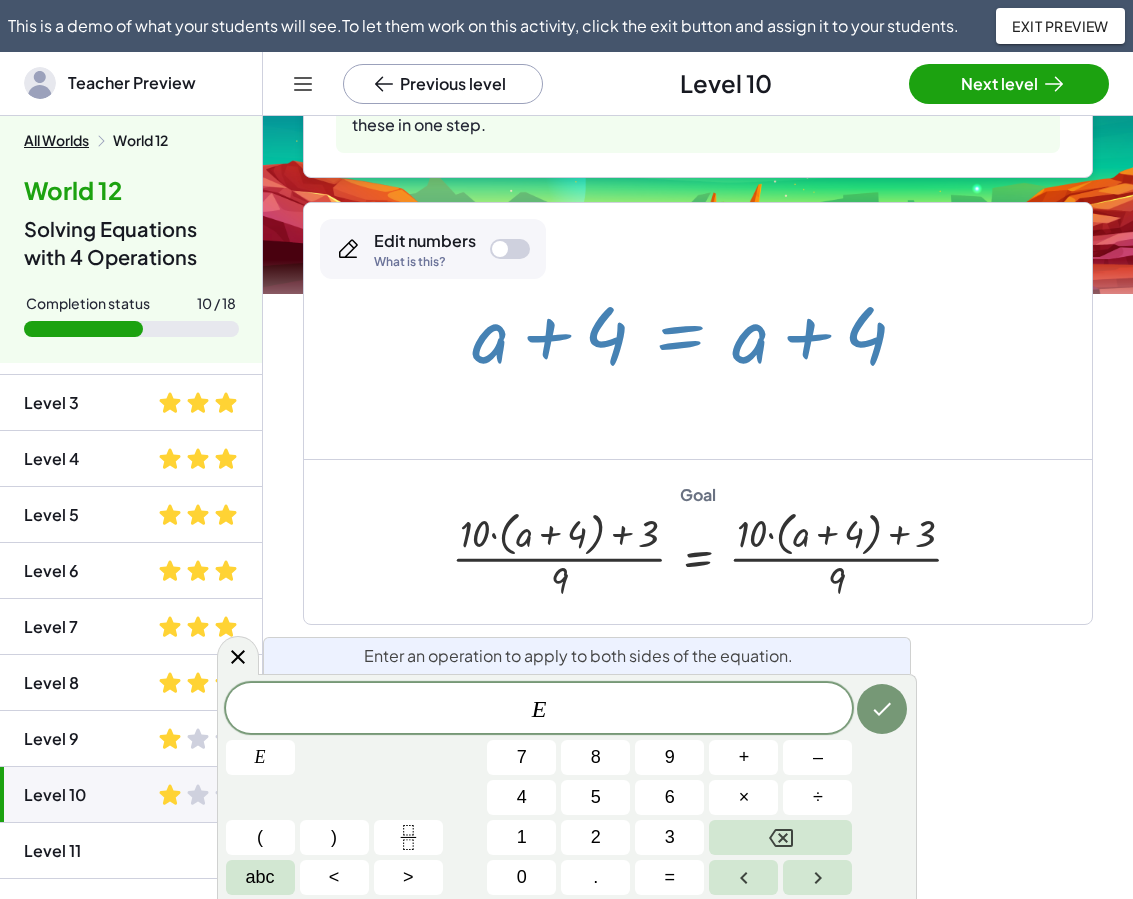 click on "E ​" at bounding box center [539, 710] 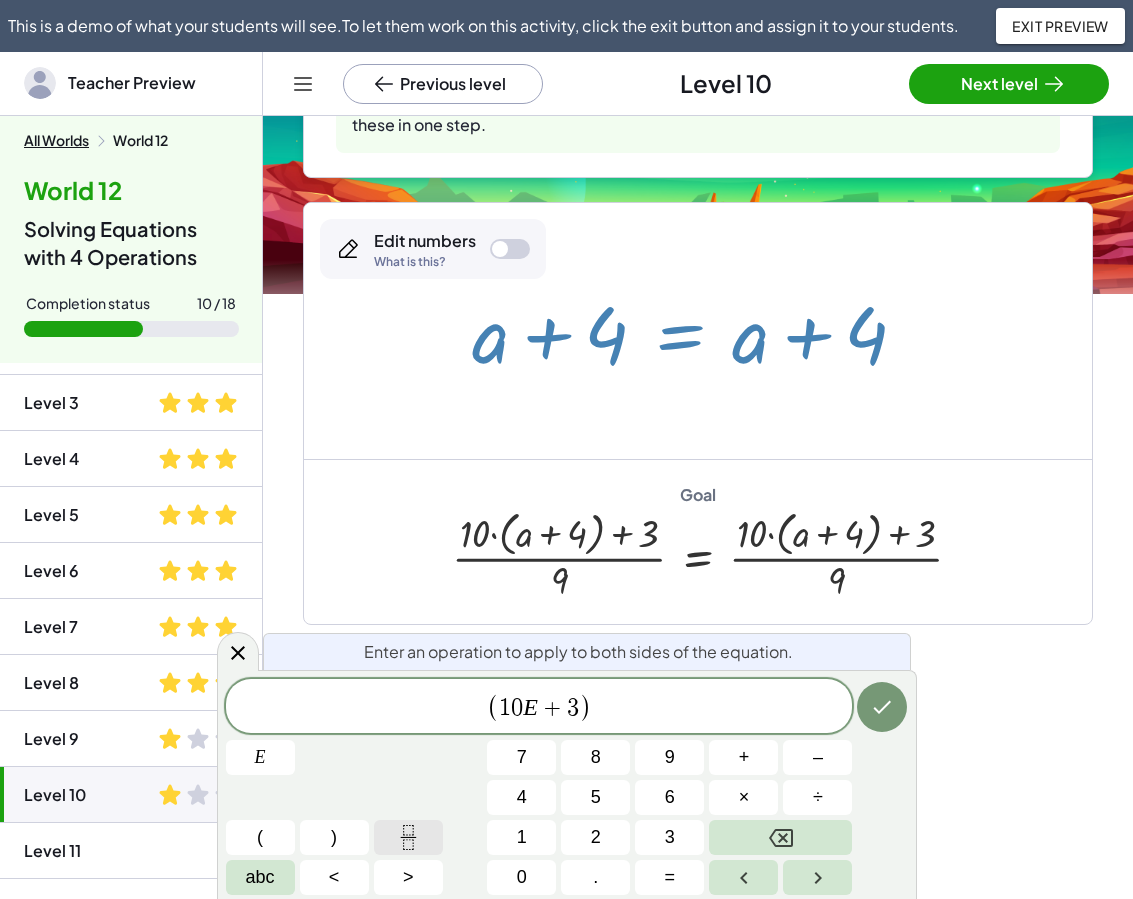 click on "( 1 0 E + 3 ) E 7 8 9 + – 4 5 6 × ÷ ( ) 1 2 3 abc < > 0 . =" at bounding box center (567, 787) 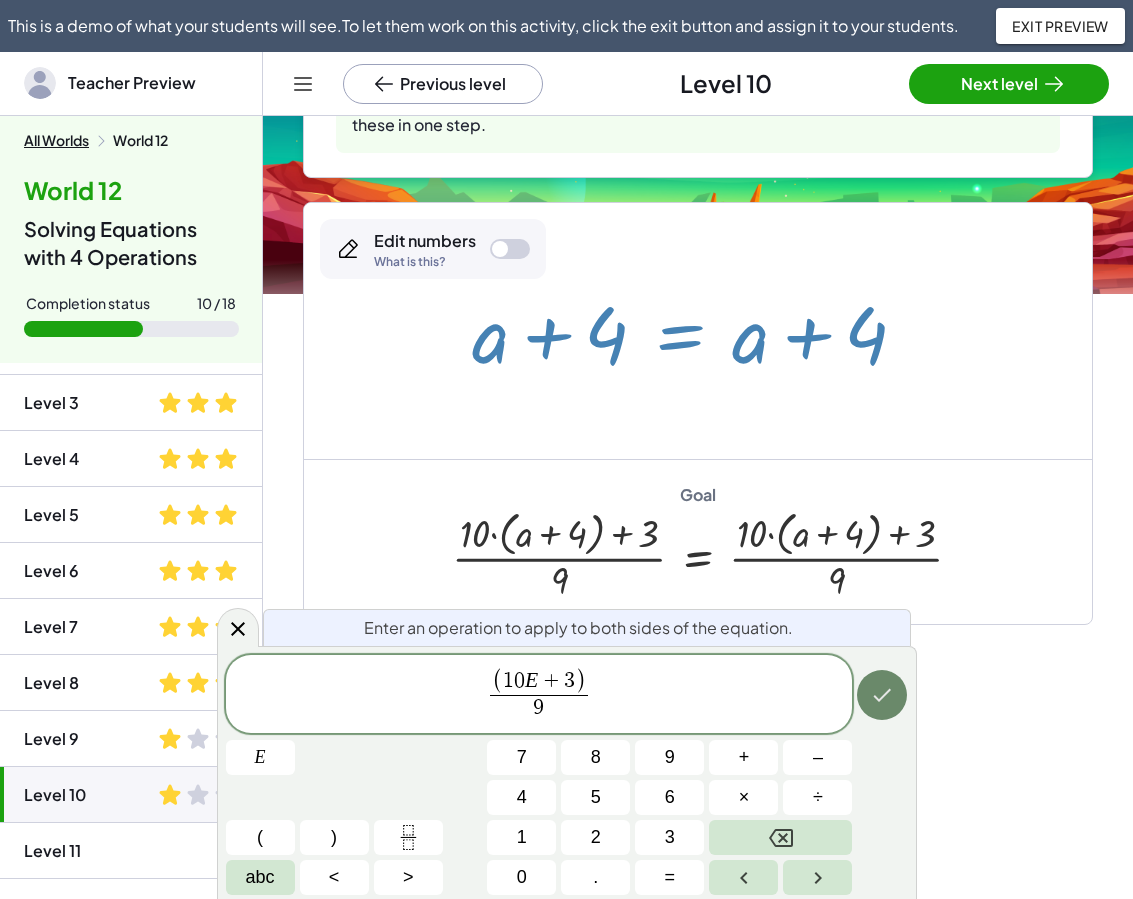 click 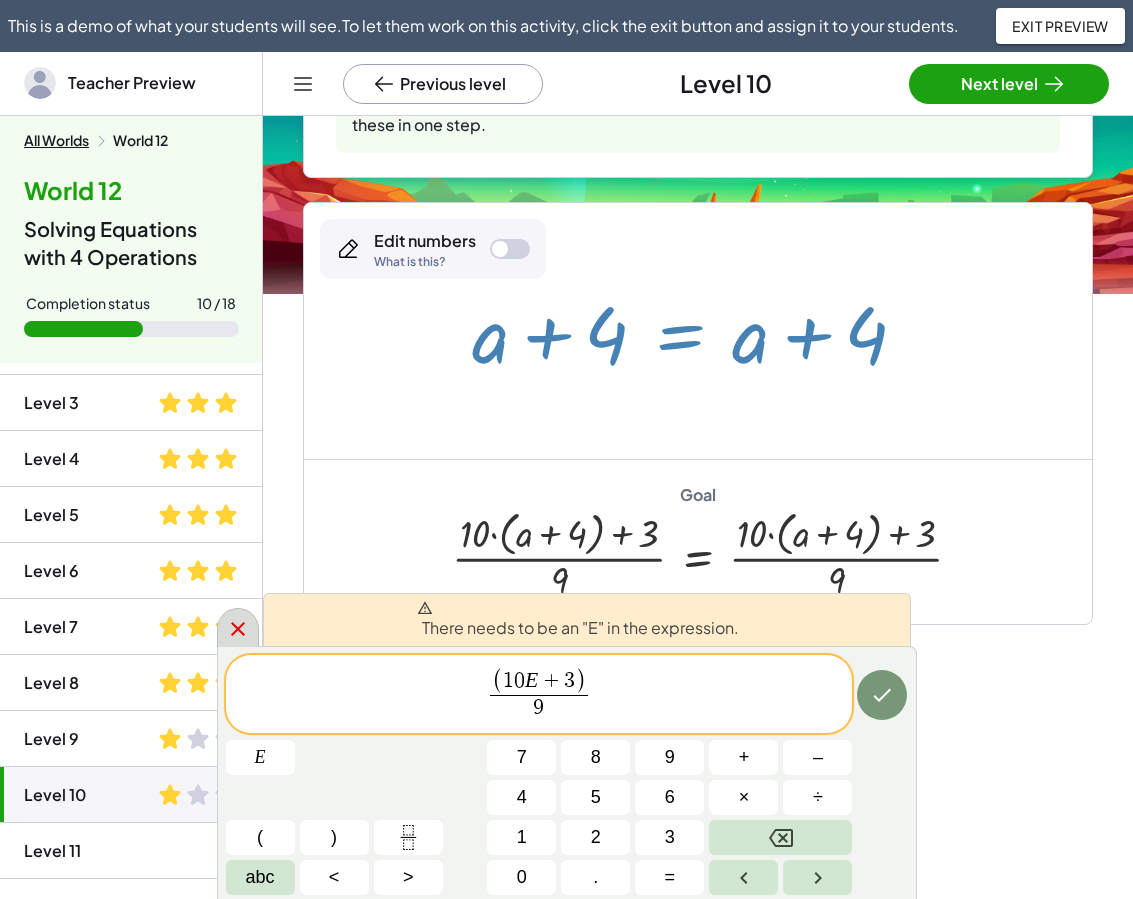 click 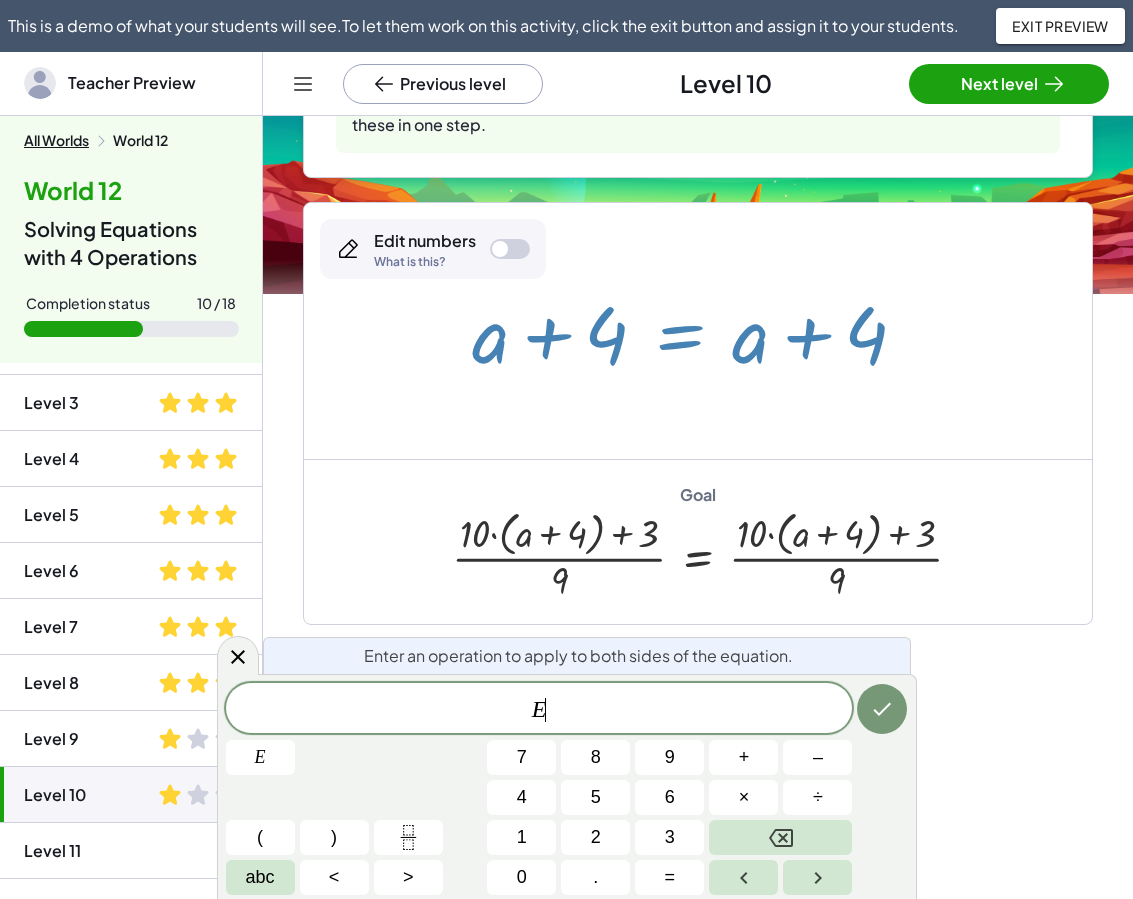 click at bounding box center [697, 331] 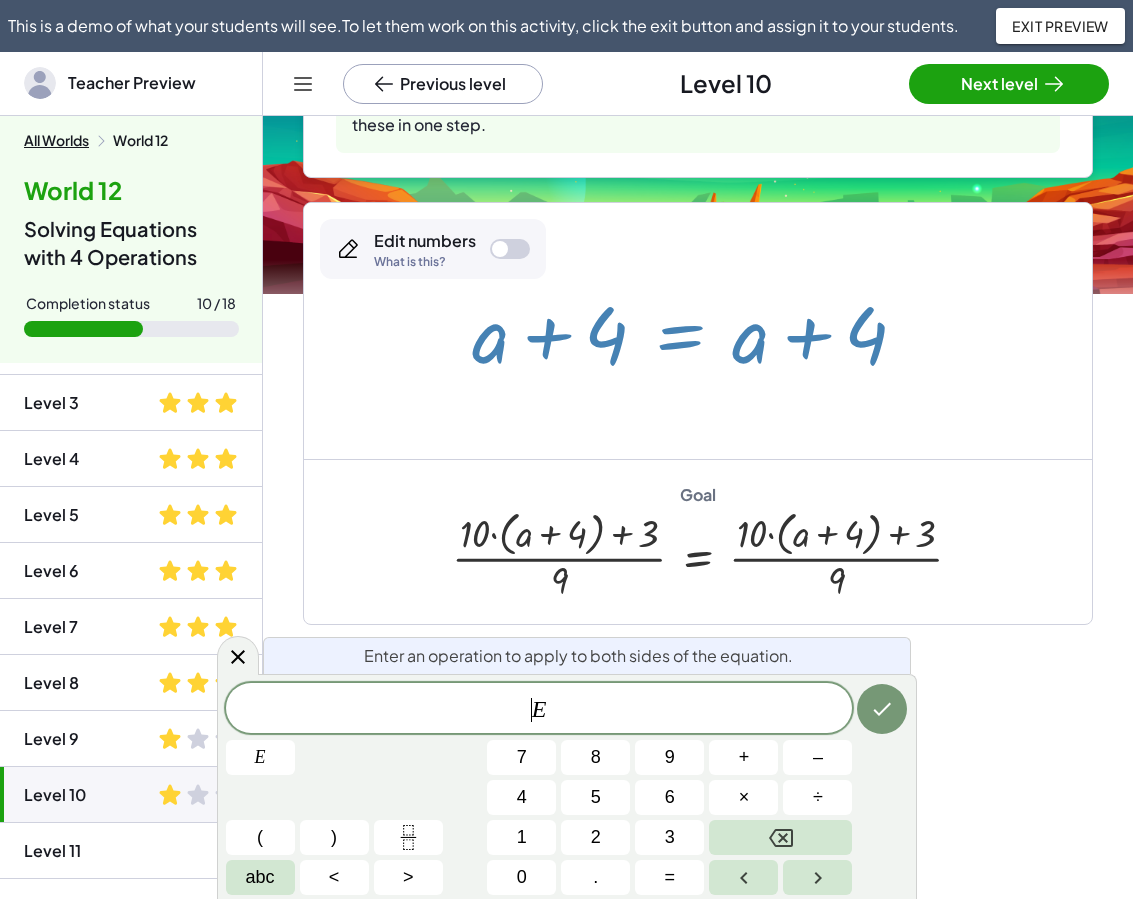 click on "​ E" at bounding box center [539, 710] 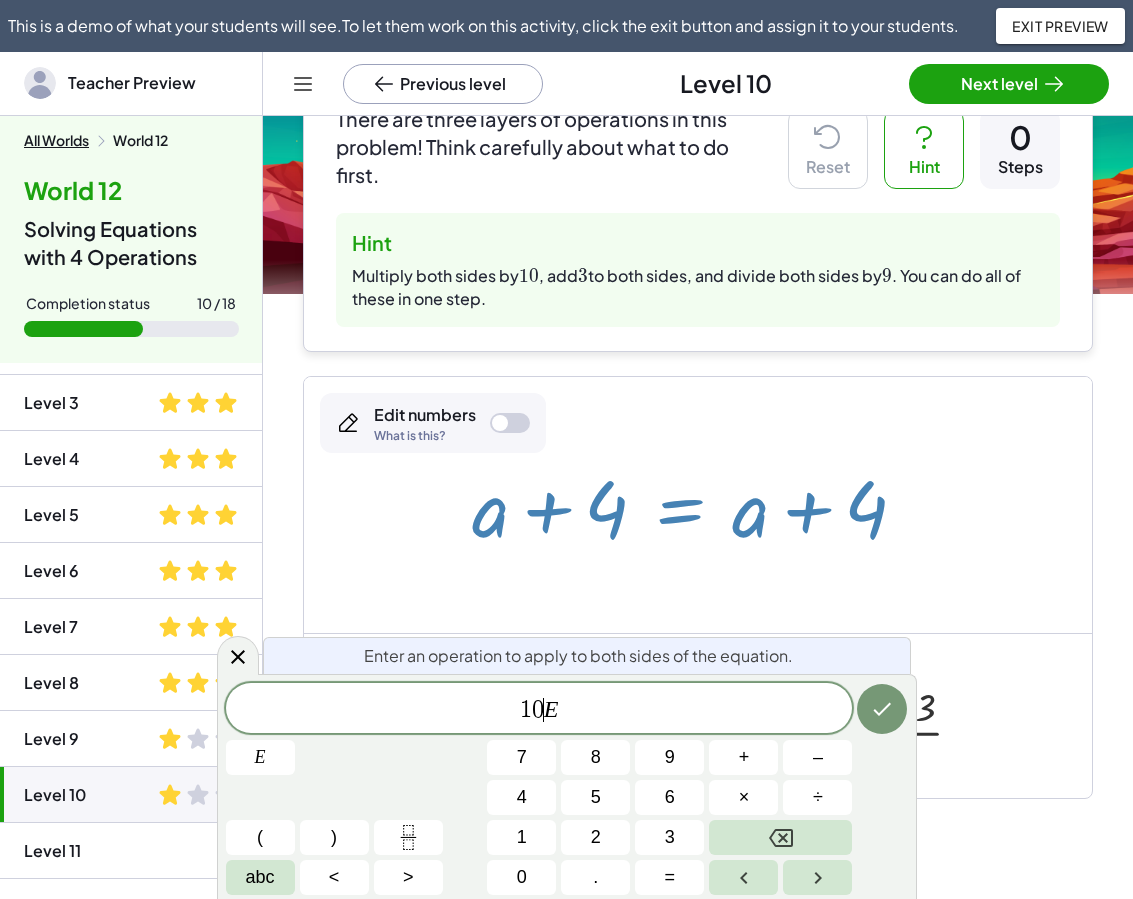 scroll, scrollTop: 186, scrollLeft: 0, axis: vertical 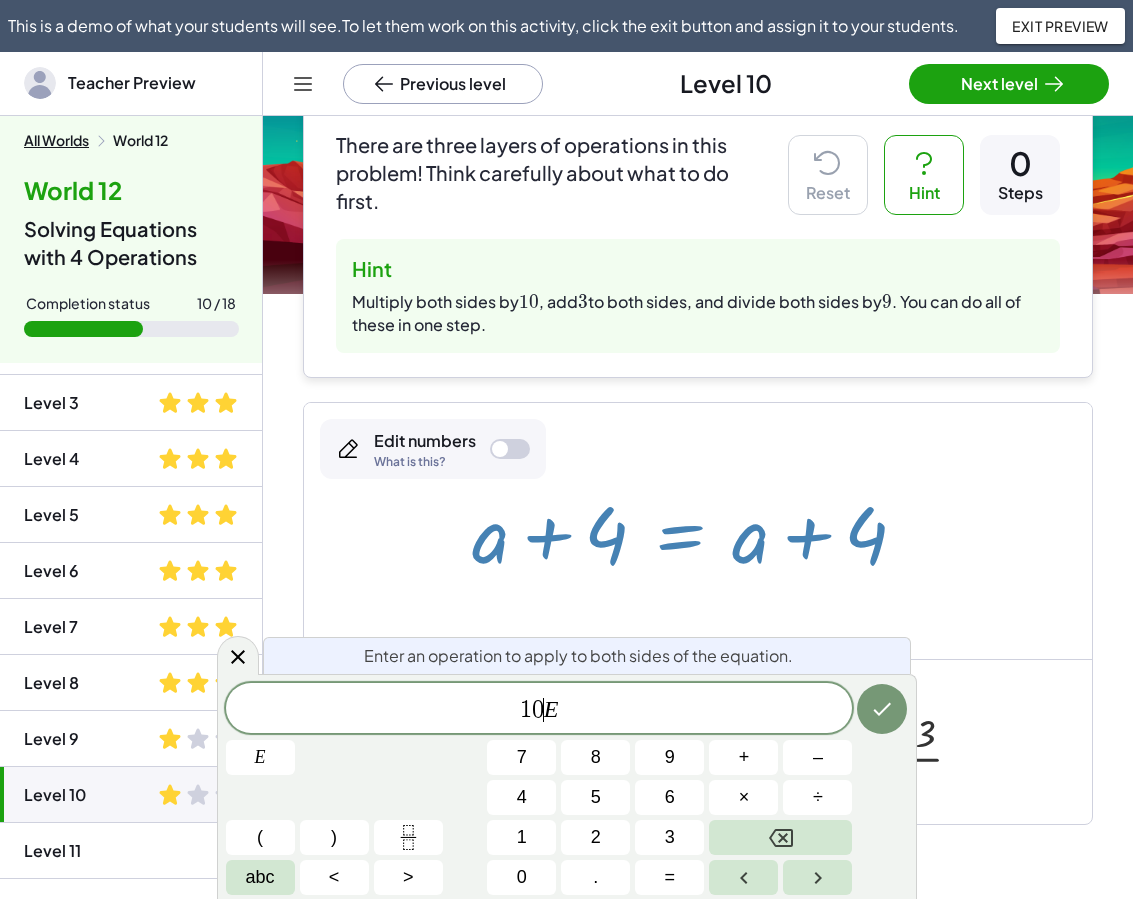 click on "1 0 ​ E" at bounding box center (539, 710) 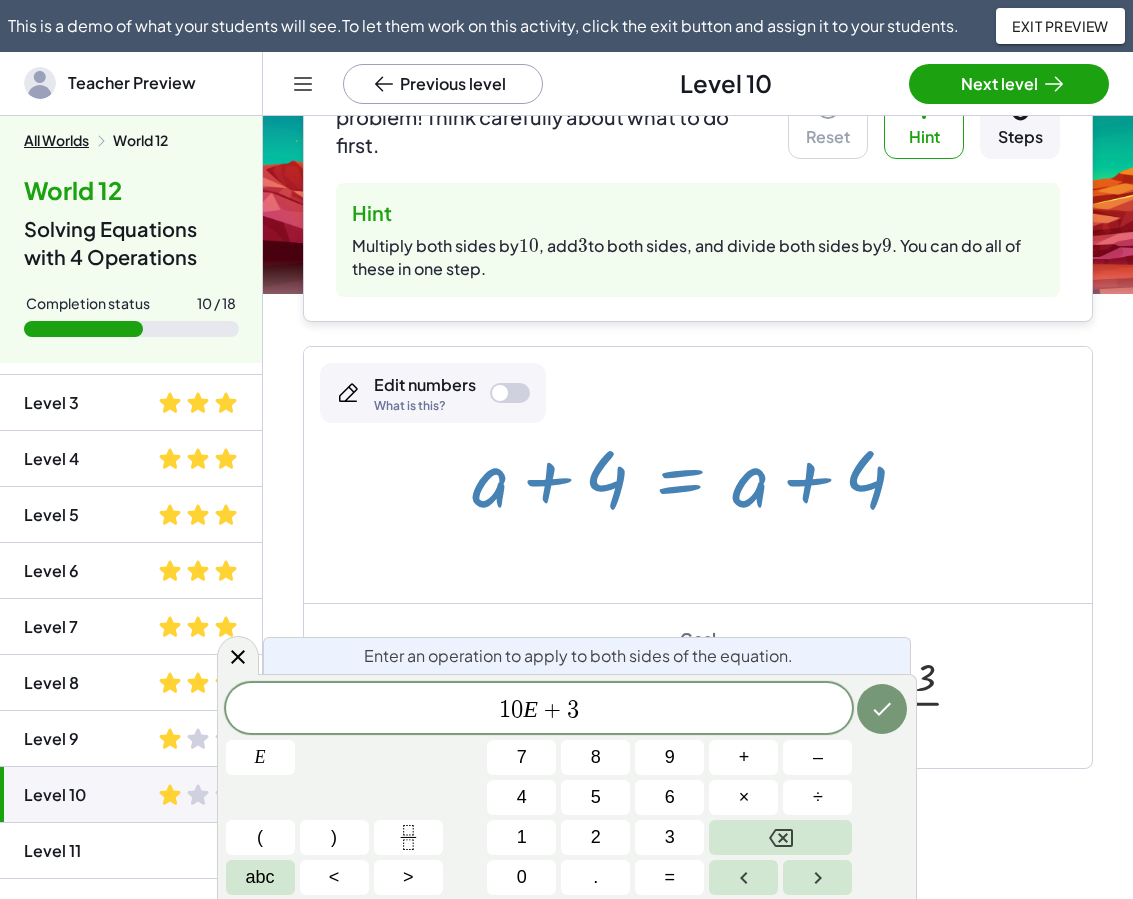 scroll, scrollTop: 286, scrollLeft: 0, axis: vertical 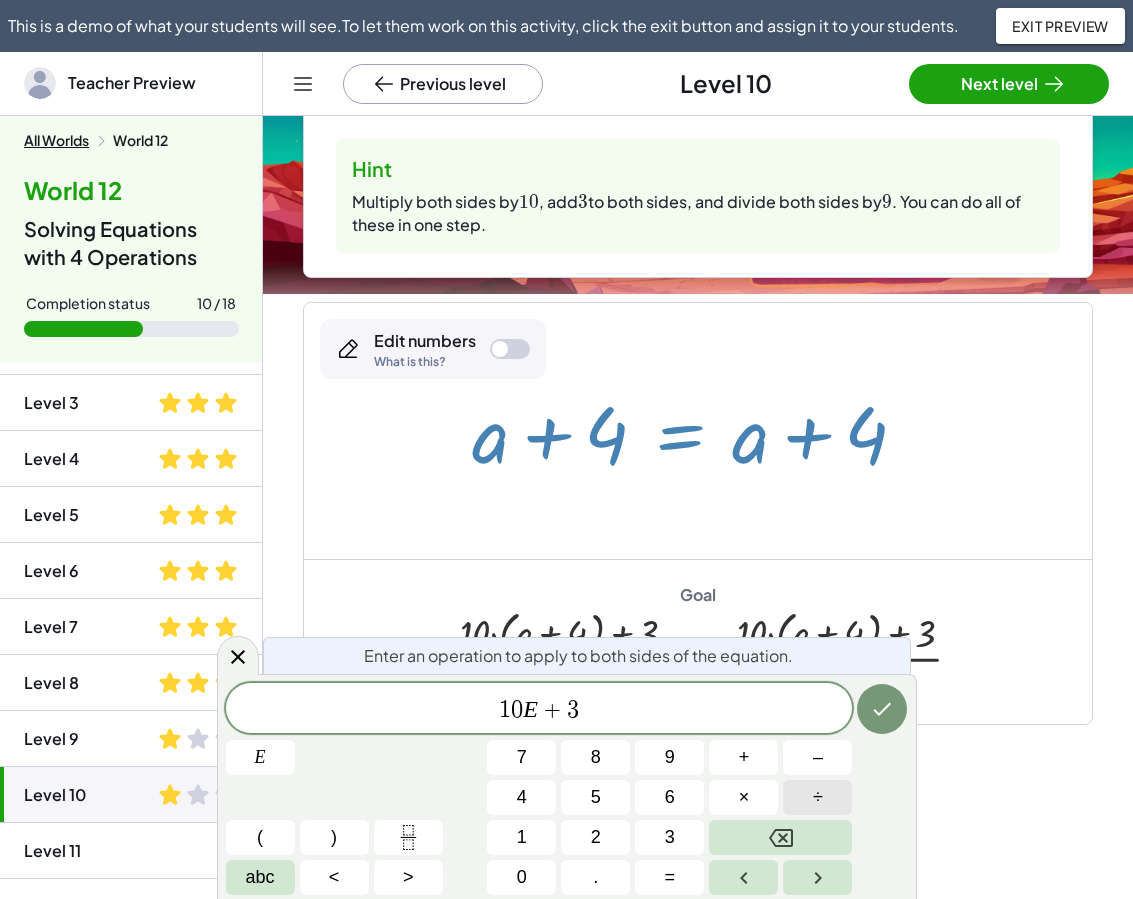 click on "÷" at bounding box center (817, 797) 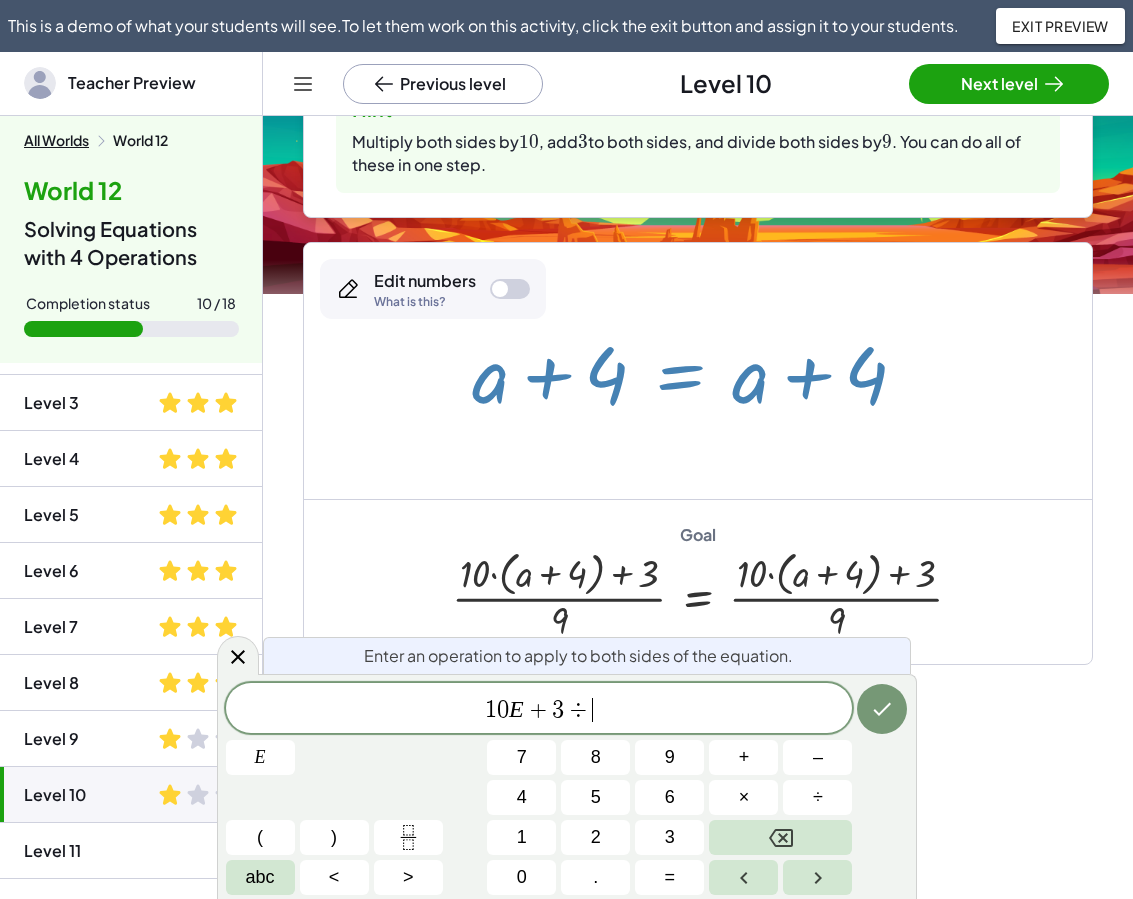 scroll, scrollTop: 386, scrollLeft: 0, axis: vertical 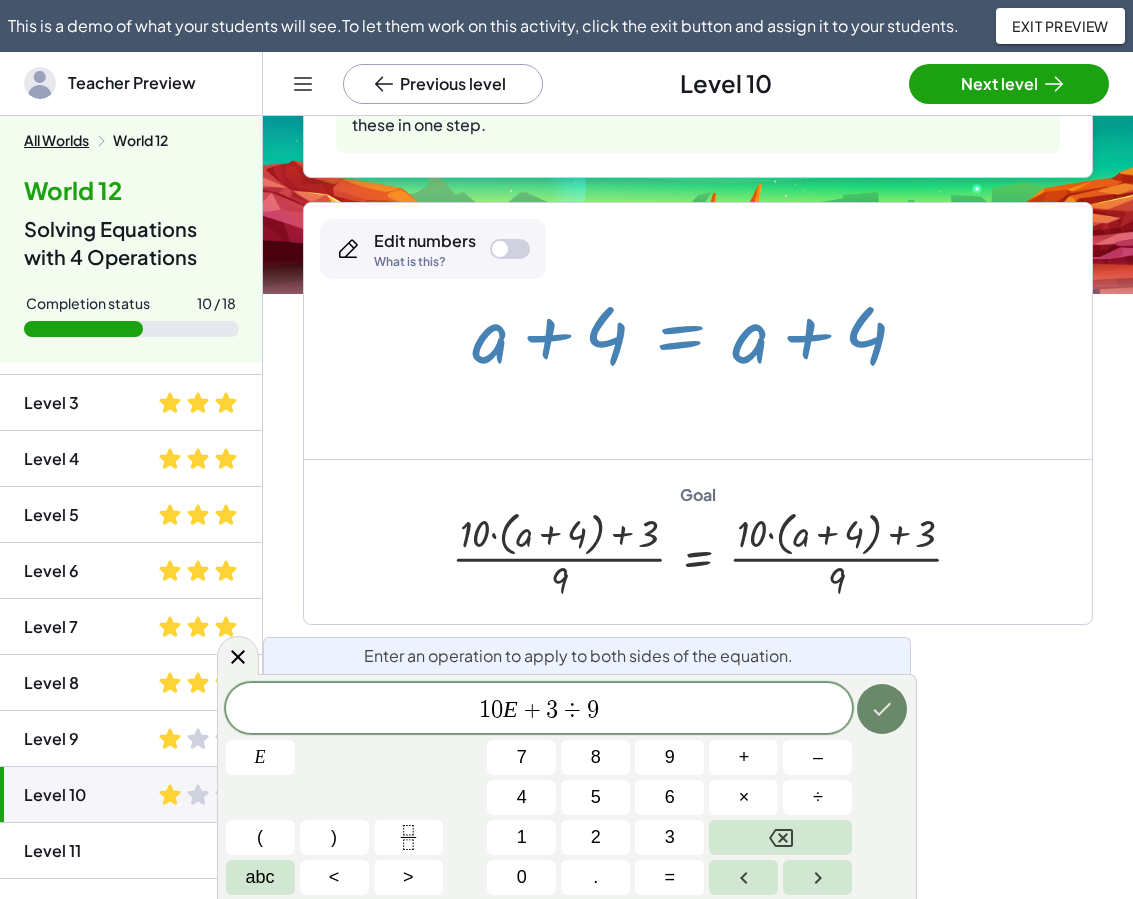 click at bounding box center (882, 709) 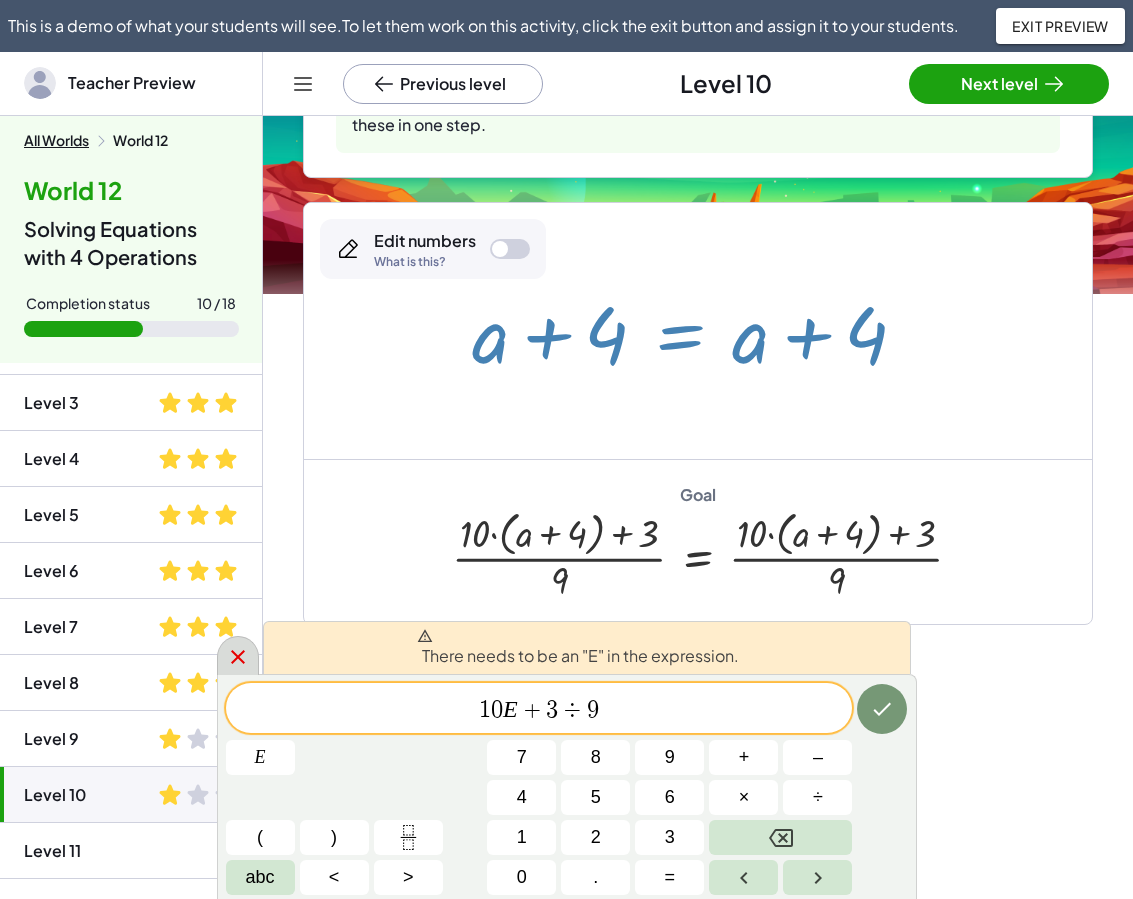 click 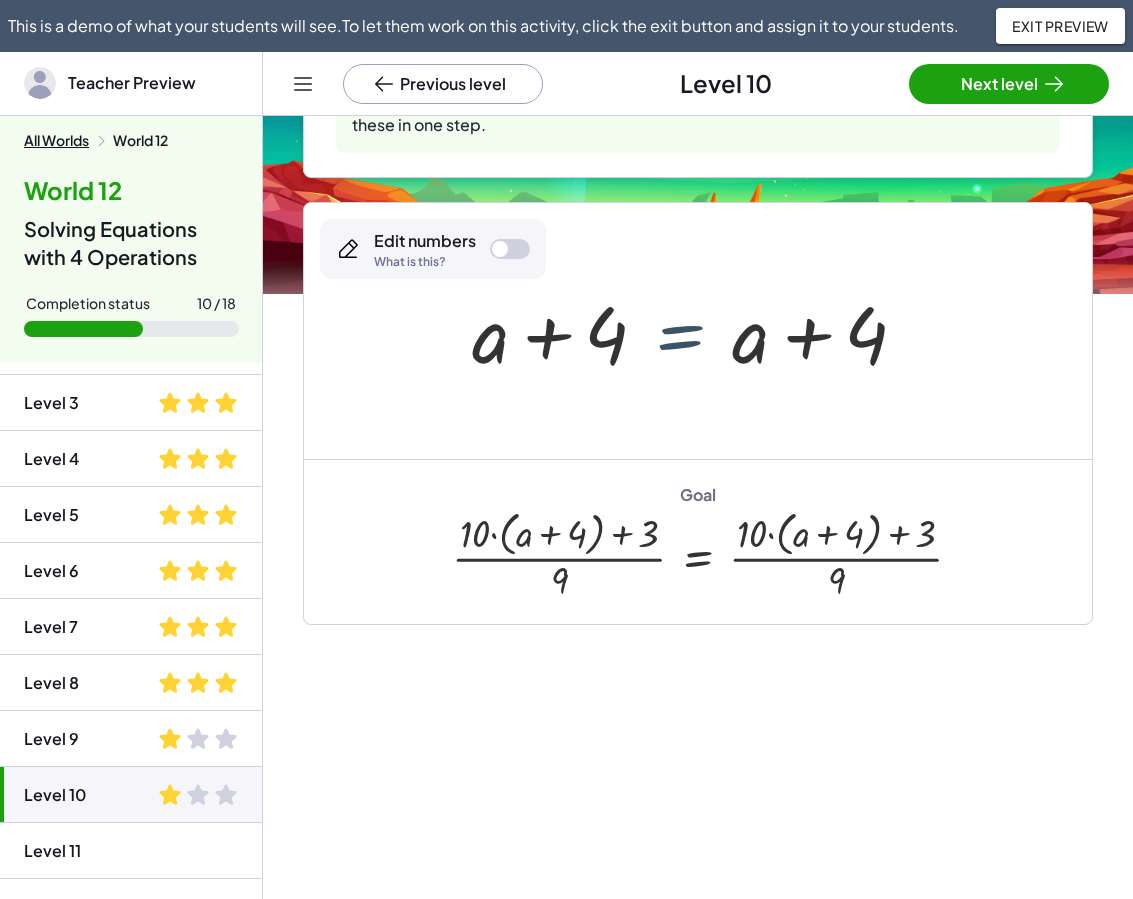 click at bounding box center (697, 331) 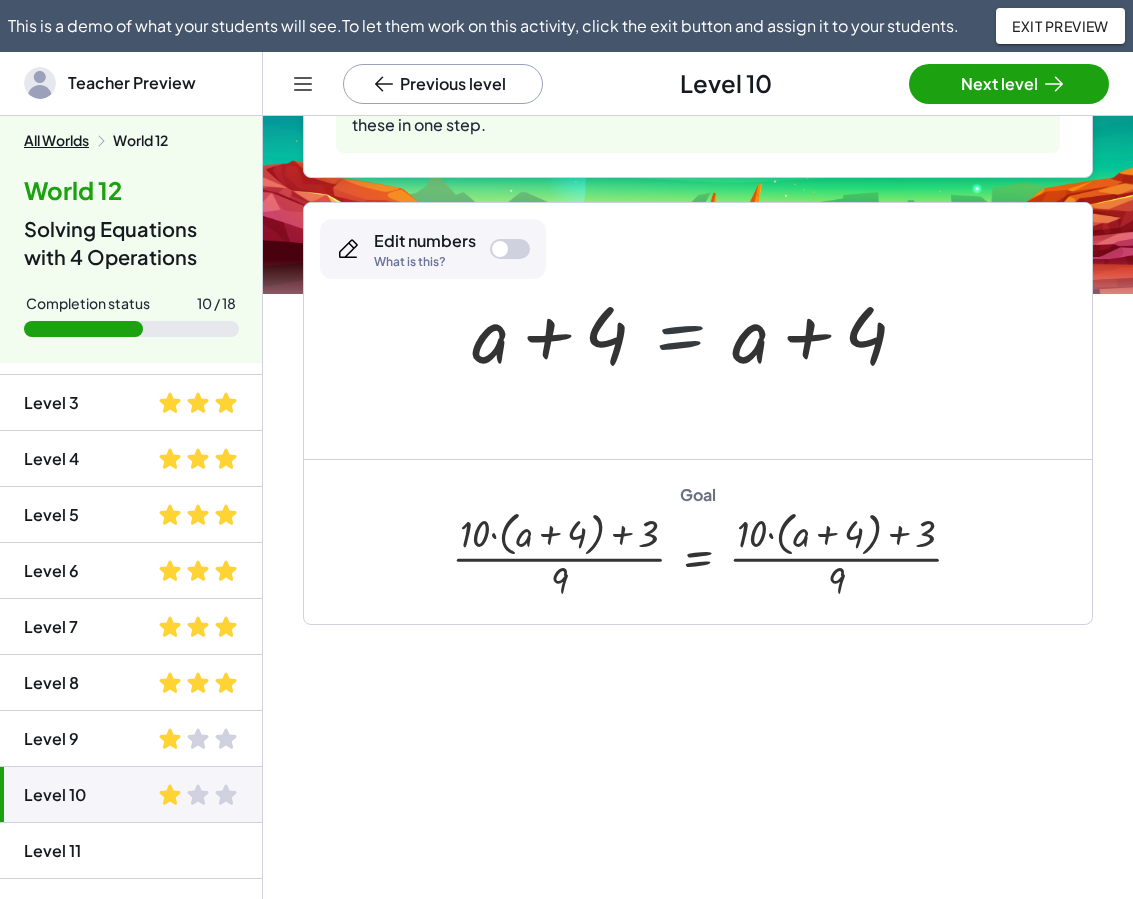click 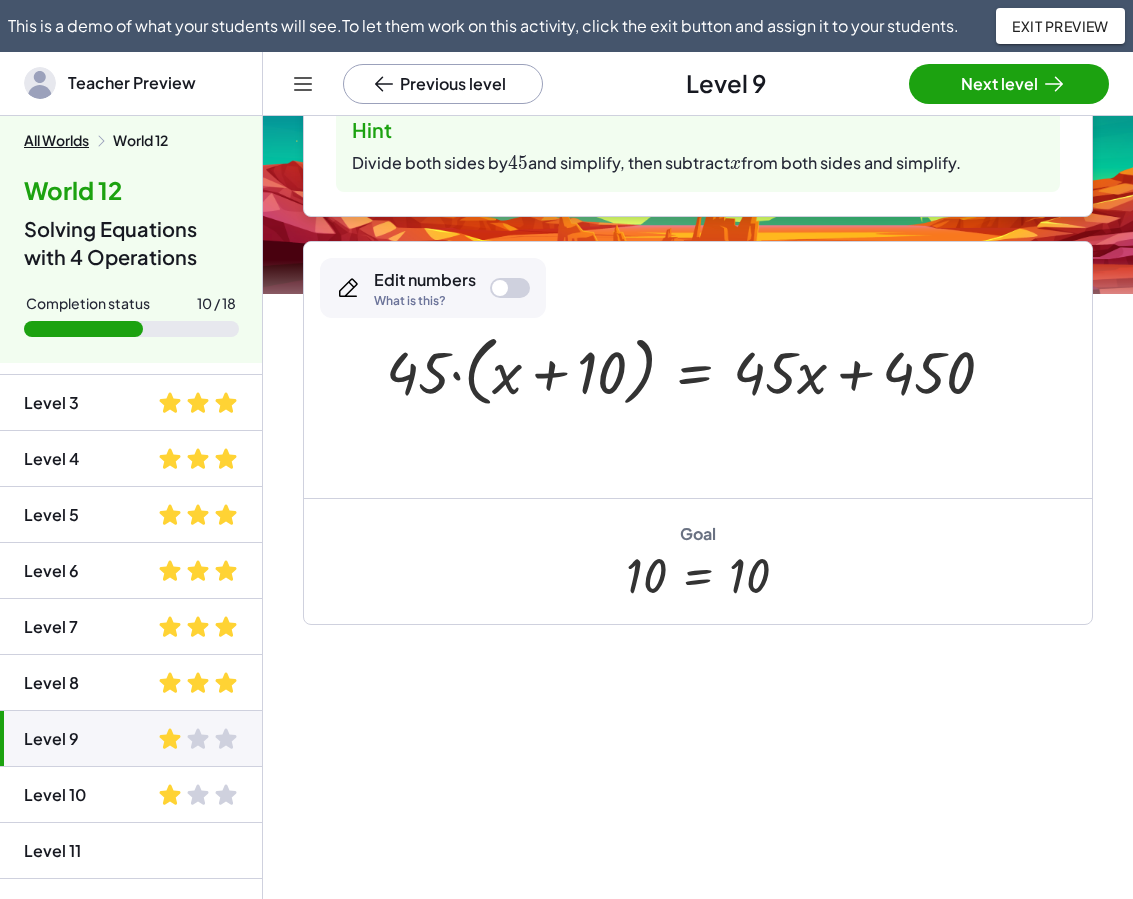 click at bounding box center (198, 795) 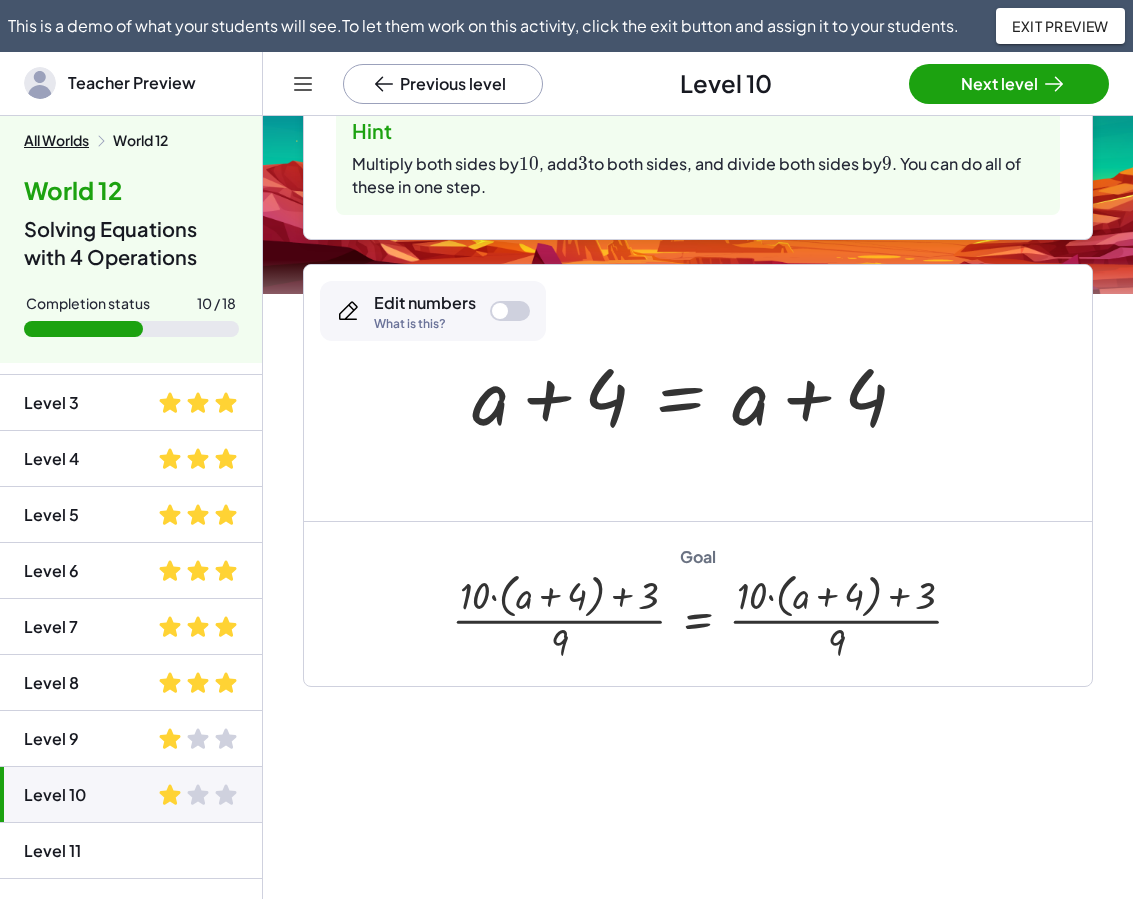 scroll, scrollTop: 186, scrollLeft: 0, axis: vertical 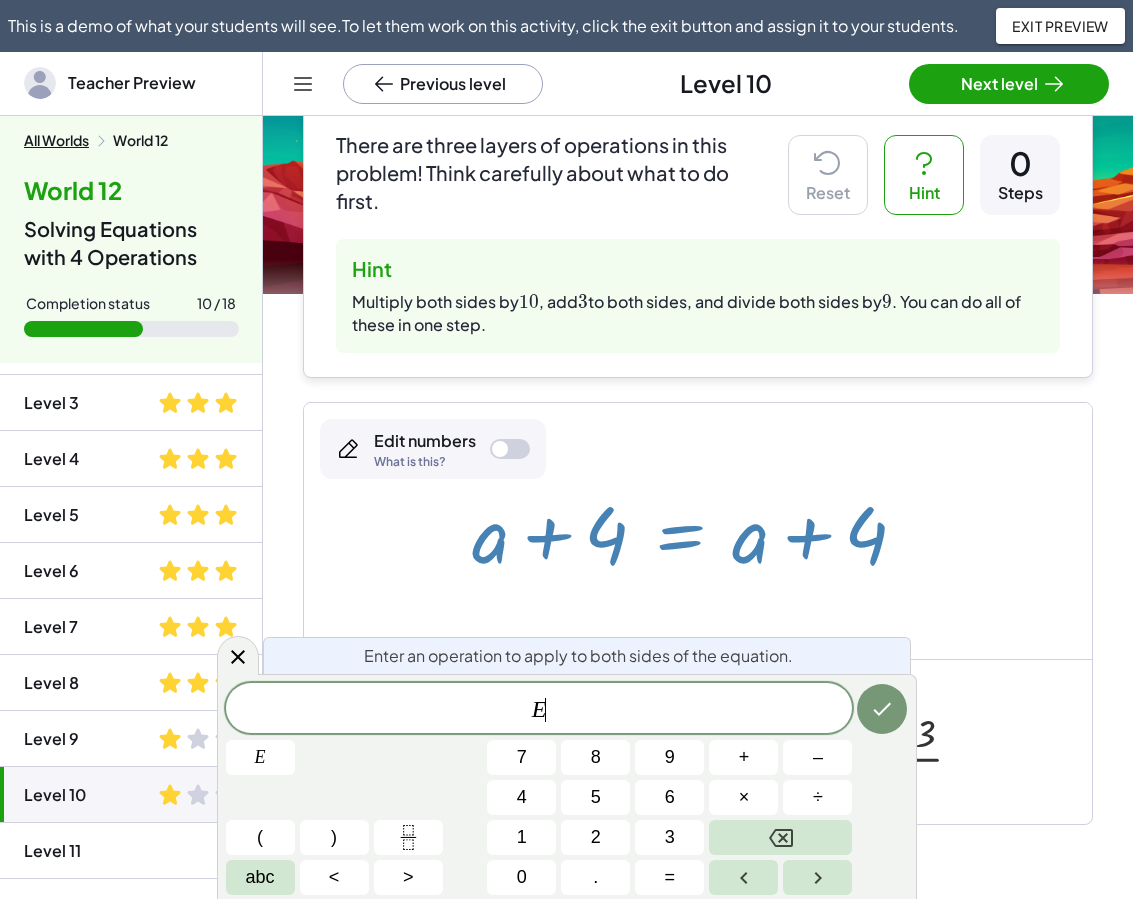 click at bounding box center (697, 531) 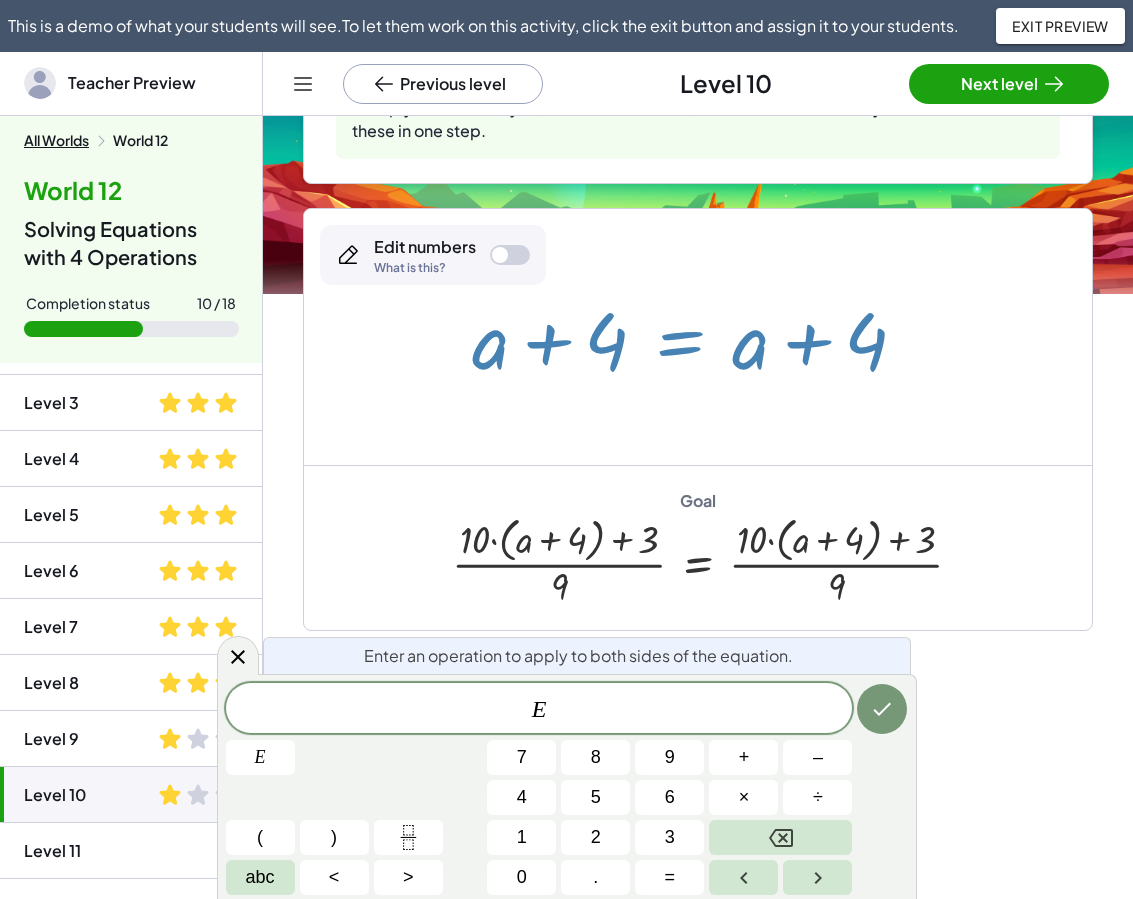 scroll, scrollTop: 386, scrollLeft: 0, axis: vertical 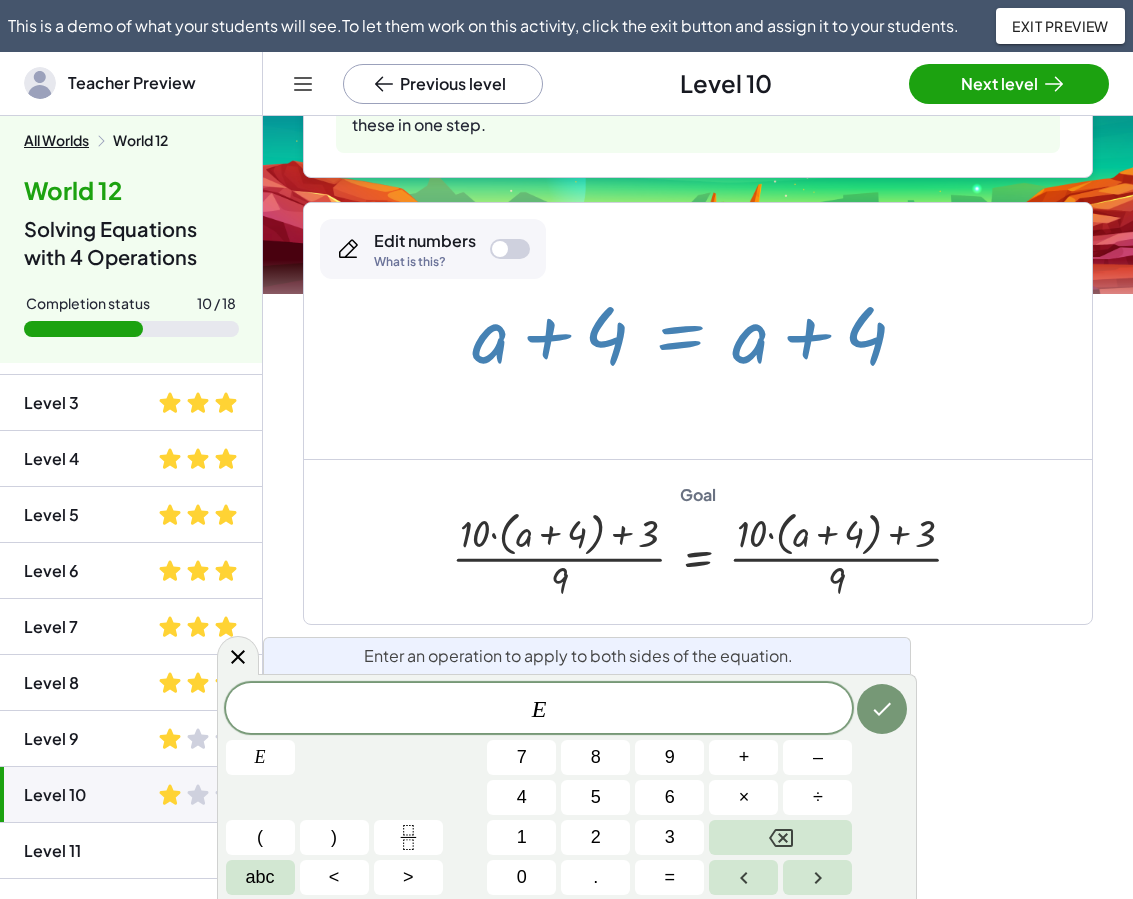 click on "E ​" at bounding box center (539, 710) 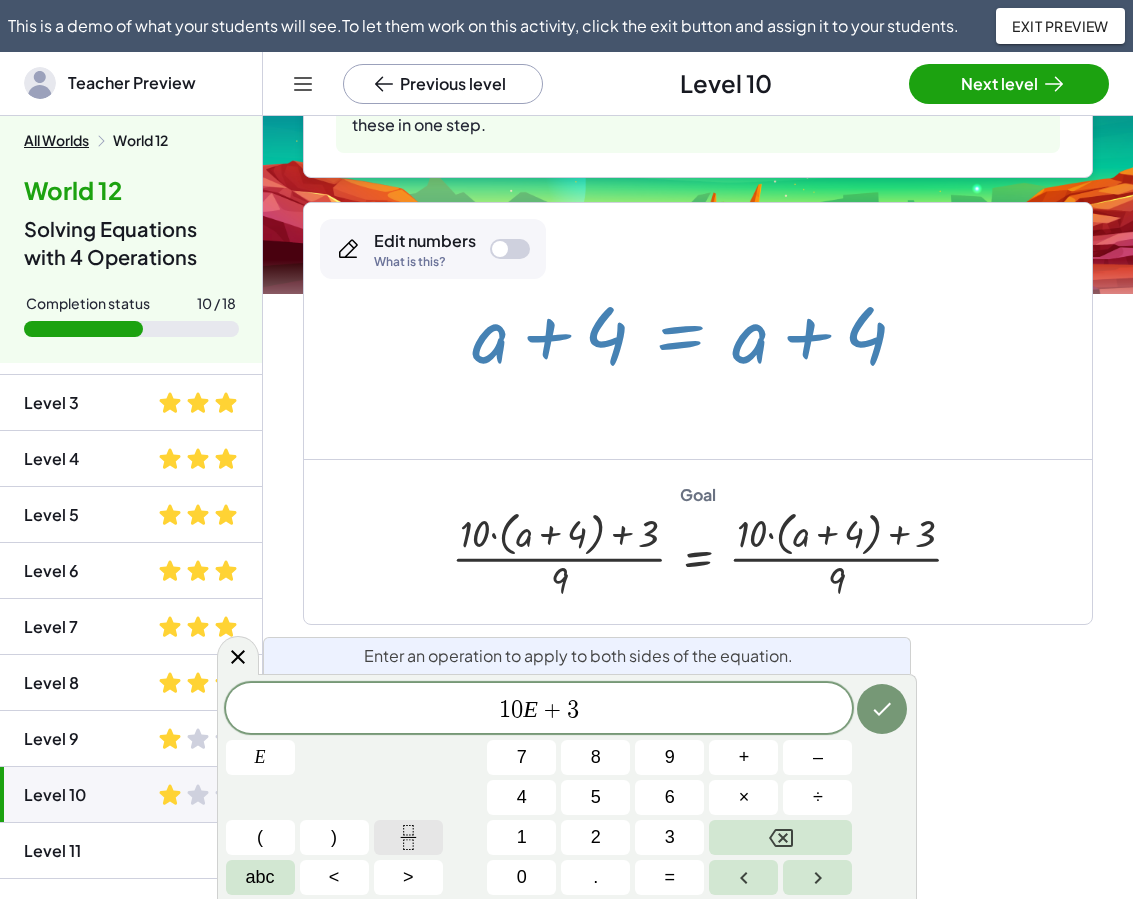 click 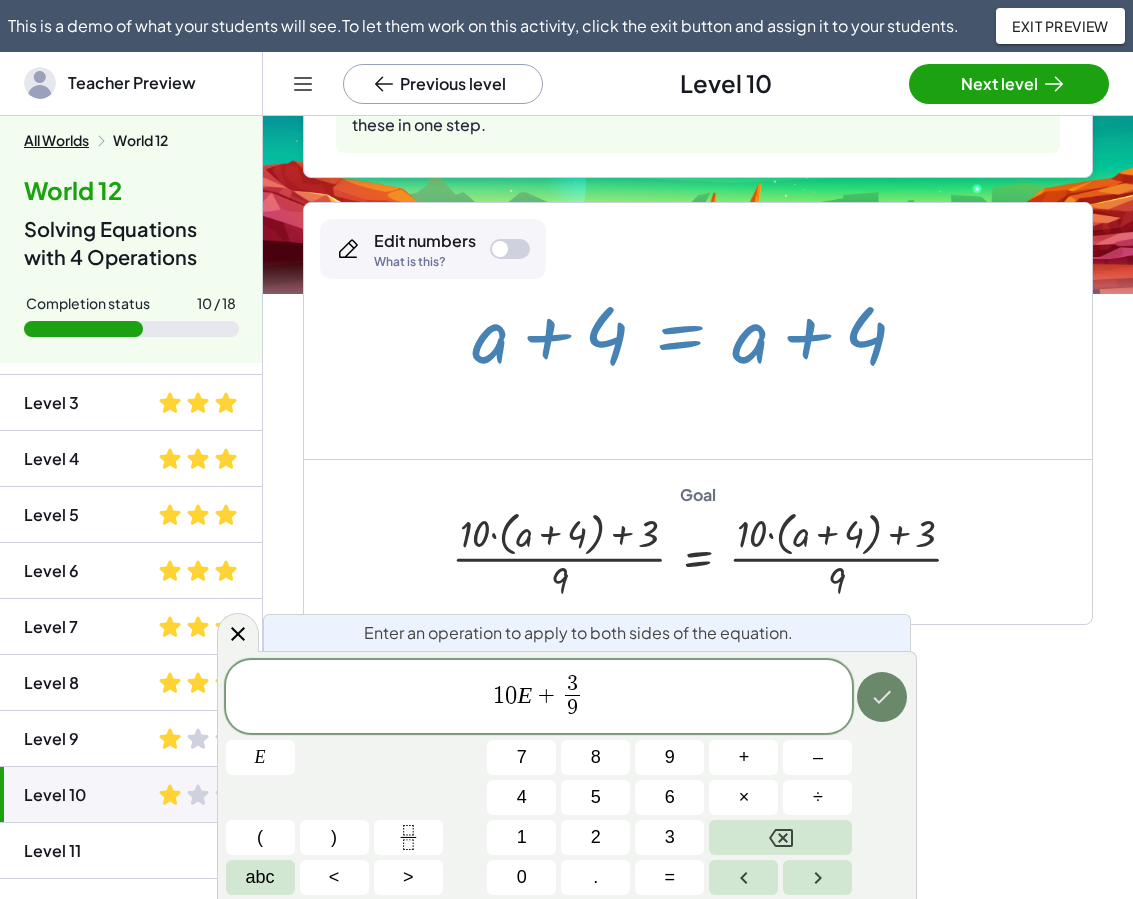click 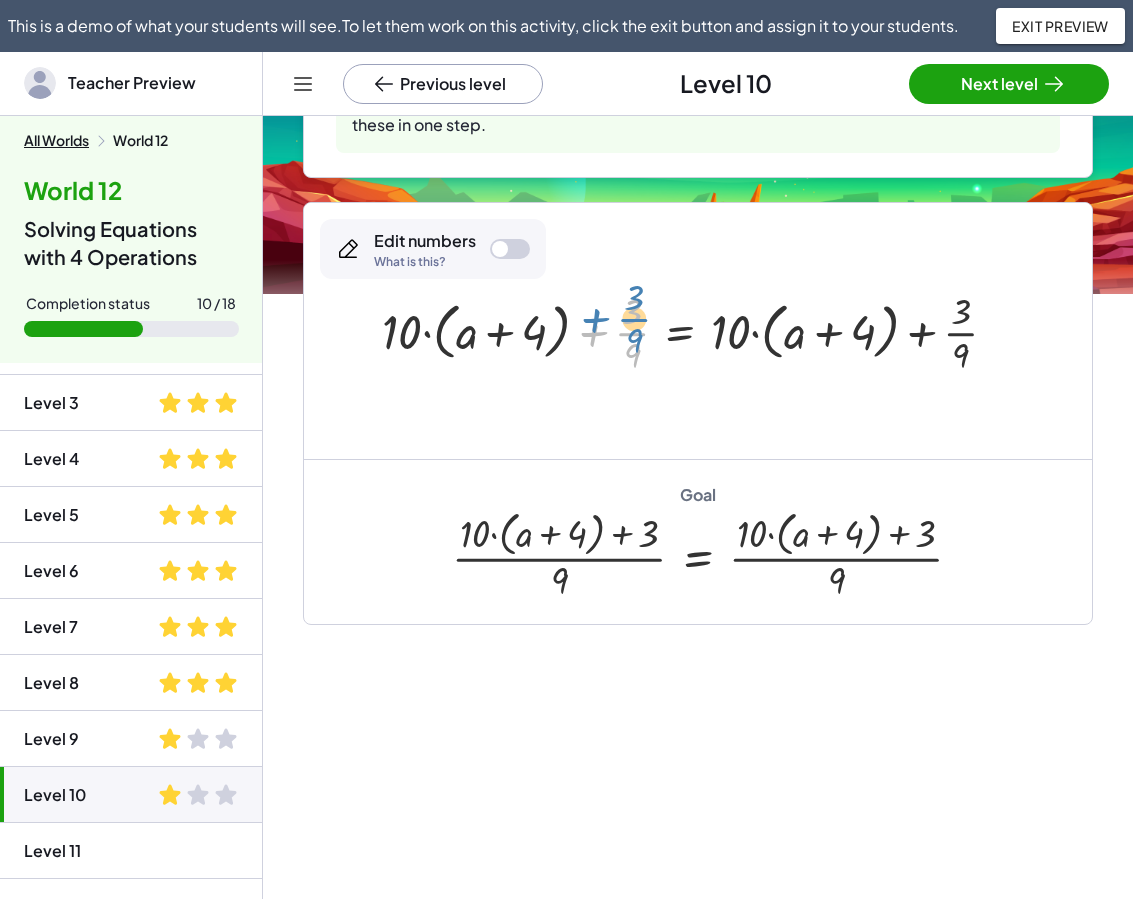 drag, startPoint x: 625, startPoint y: 337, endPoint x: 629, endPoint y: 321, distance: 16.492422 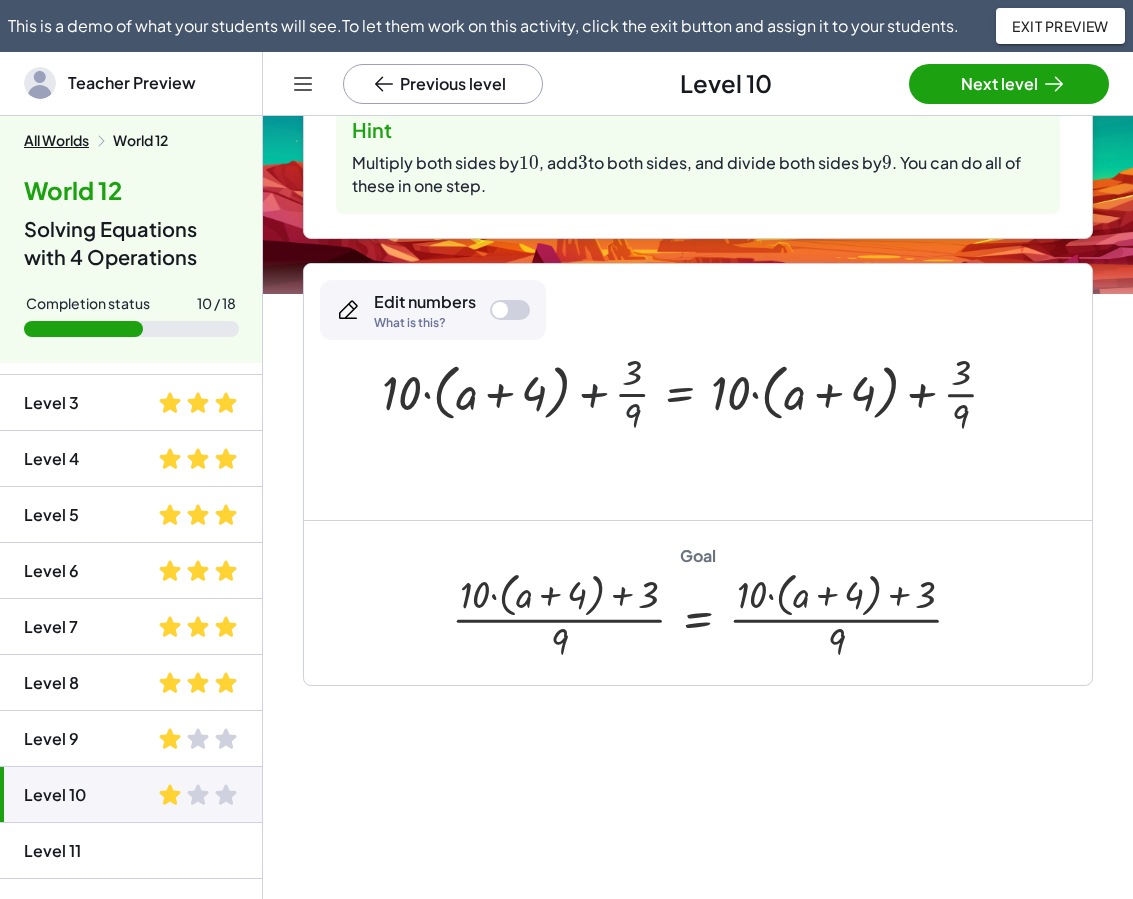 scroll, scrollTop: 186, scrollLeft: 0, axis: vertical 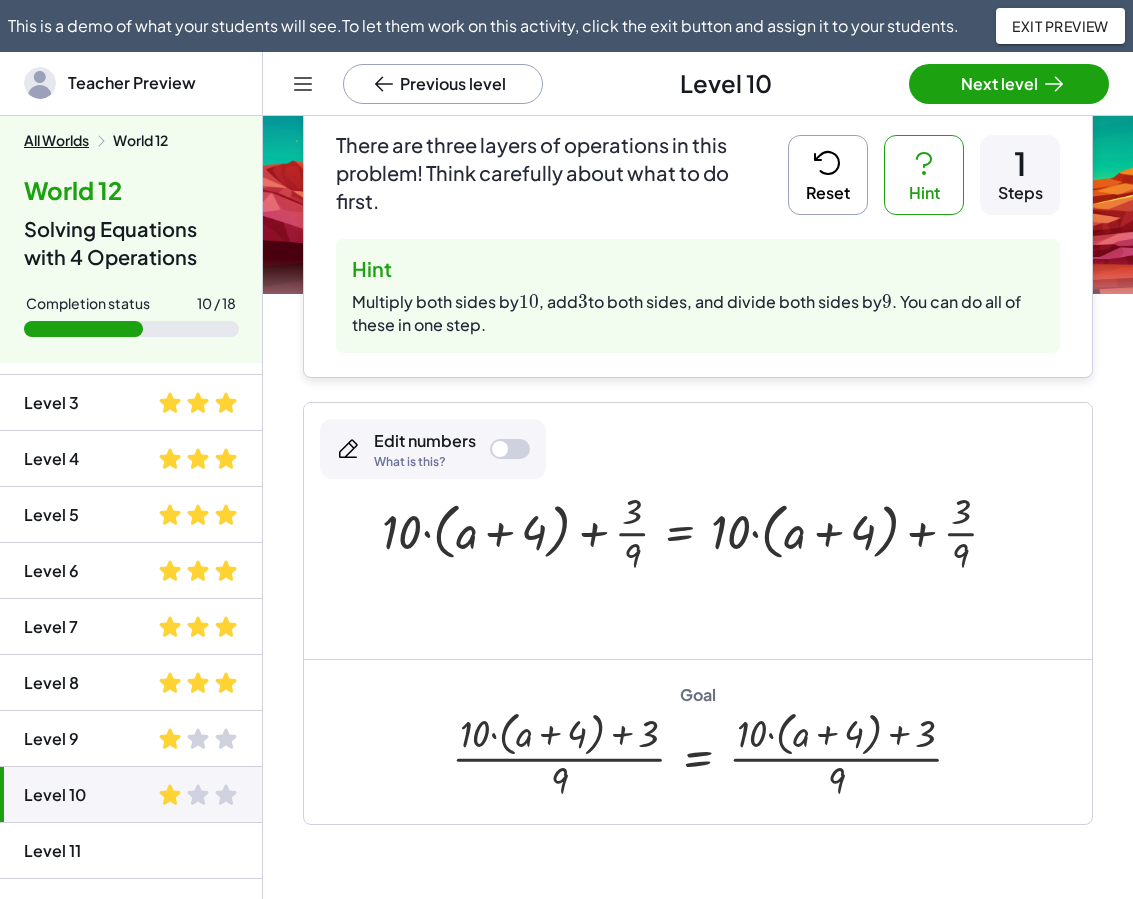 click on "Reset" at bounding box center [828, 175] 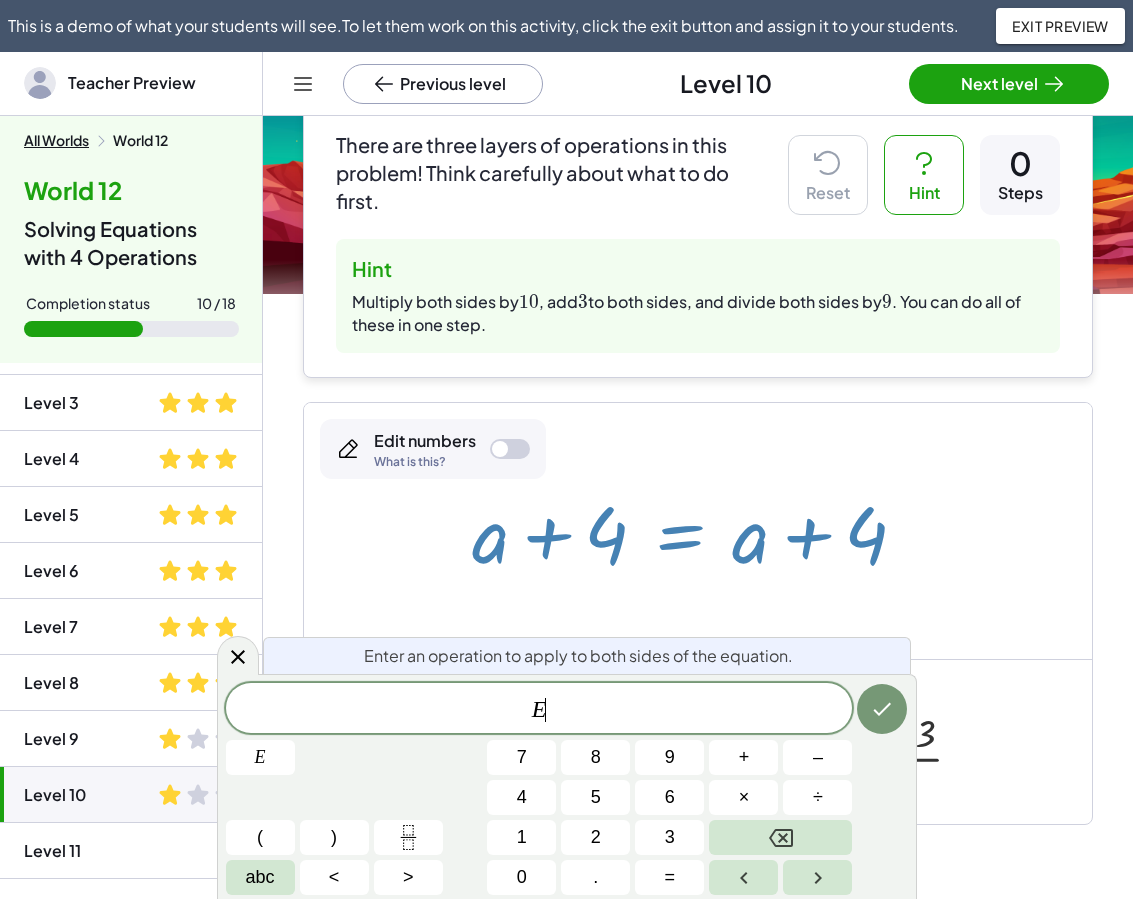 click at bounding box center (697, 531) 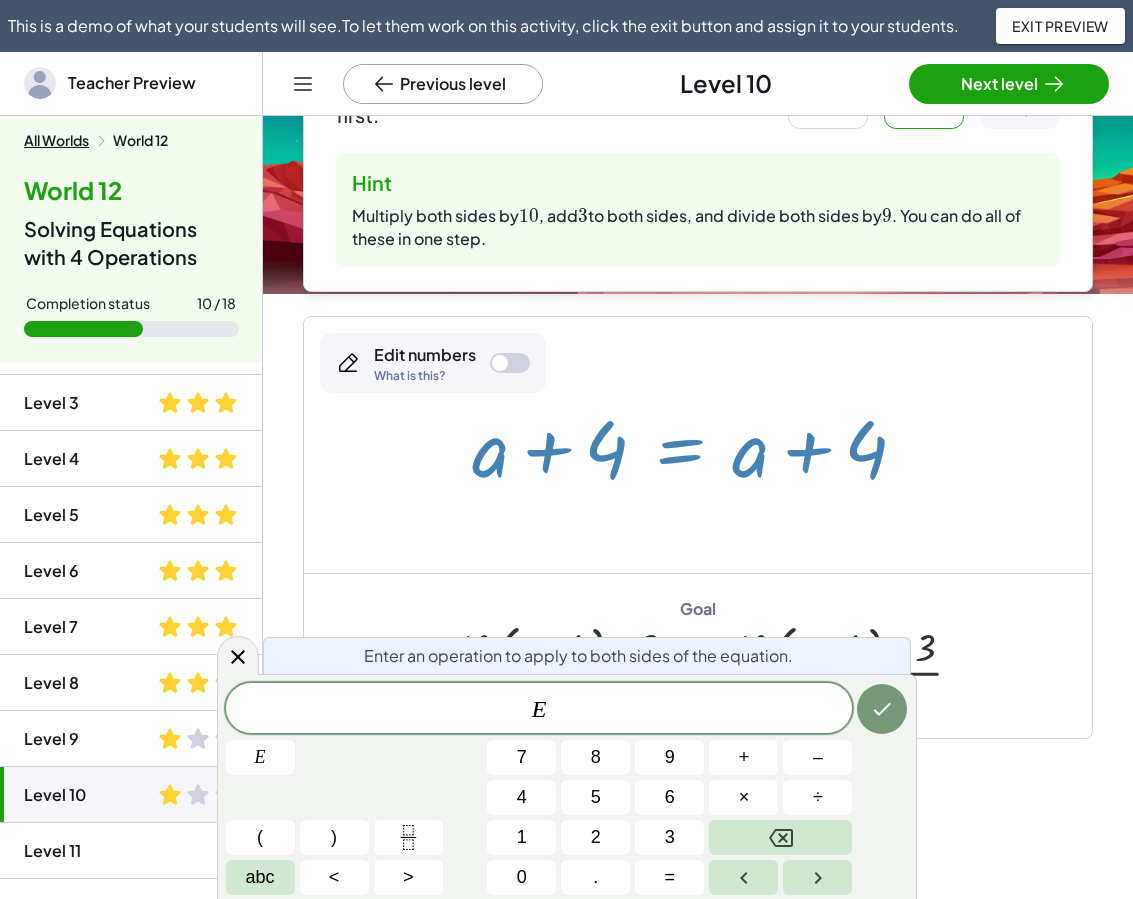 scroll, scrollTop: 386, scrollLeft: 0, axis: vertical 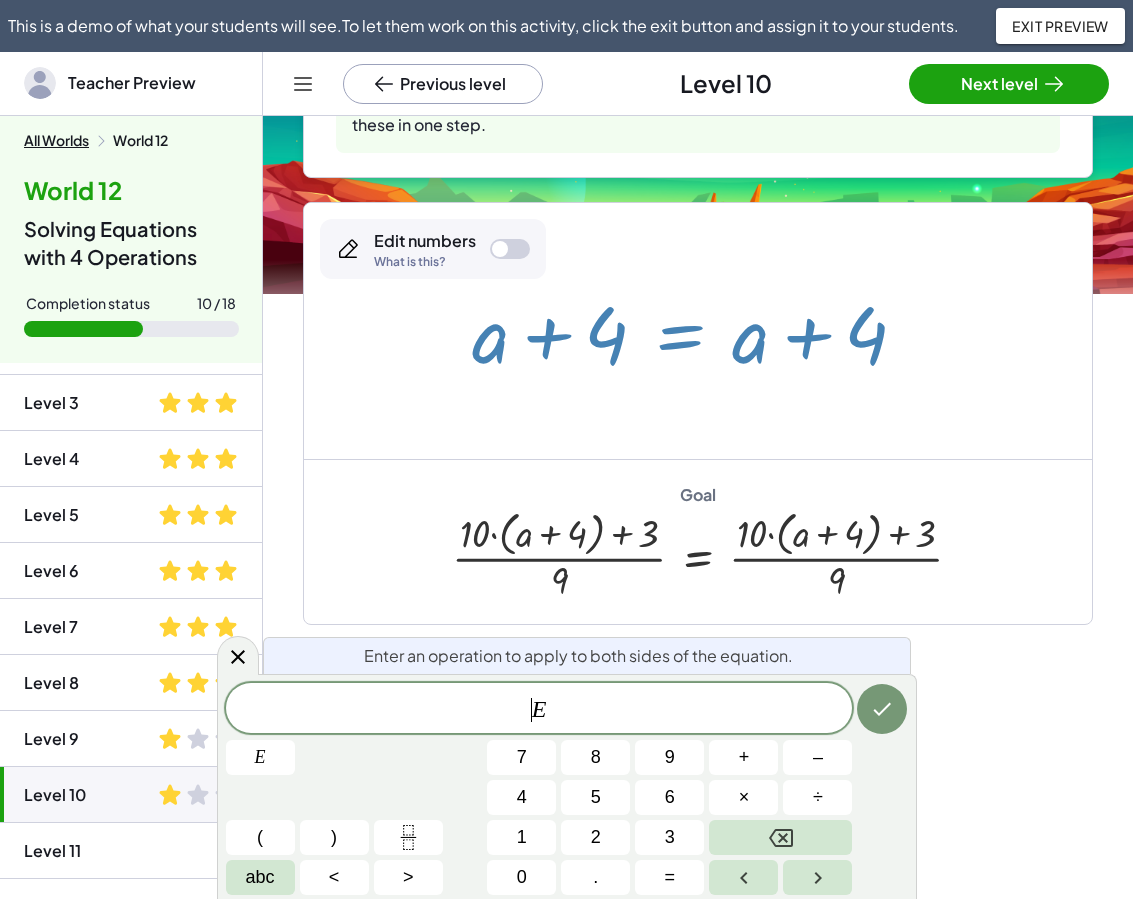 click on "​ E" at bounding box center [539, 710] 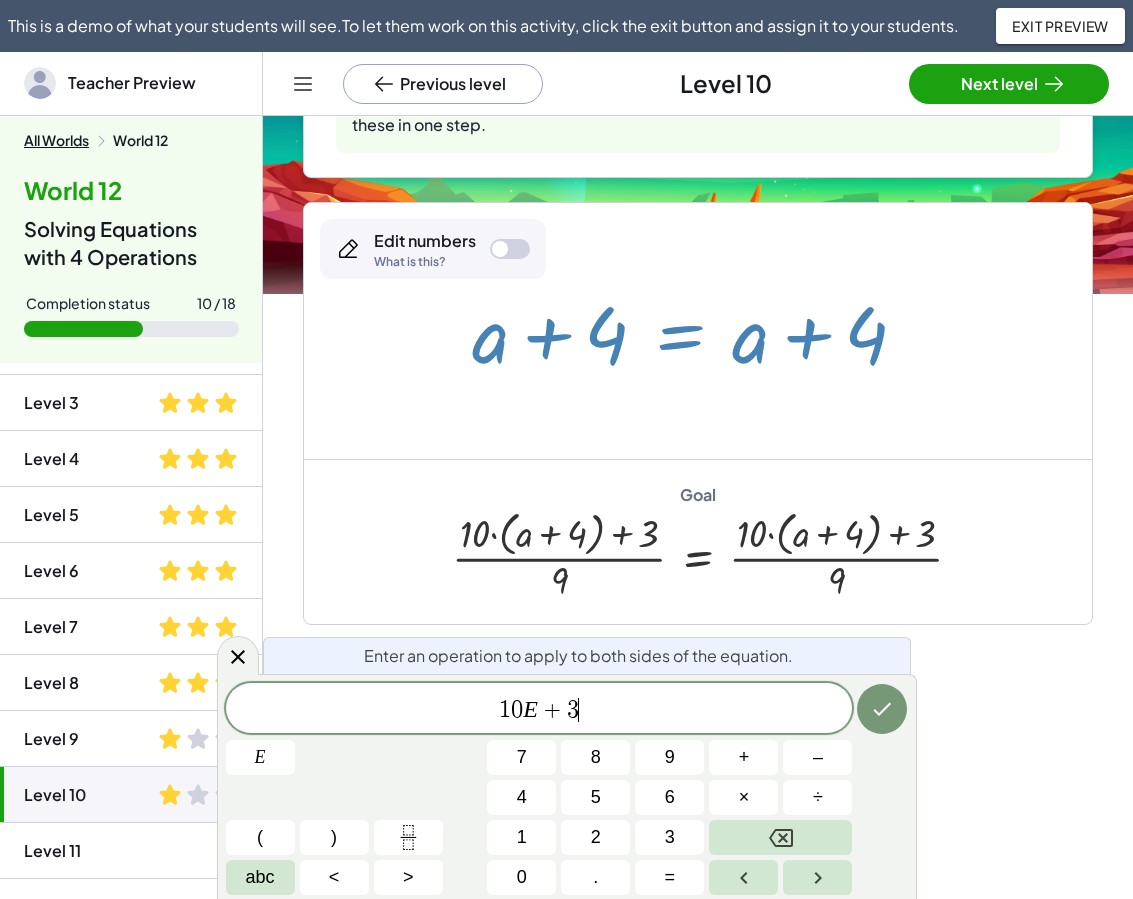 click on "1 0 E + 3 ​" at bounding box center (539, 710) 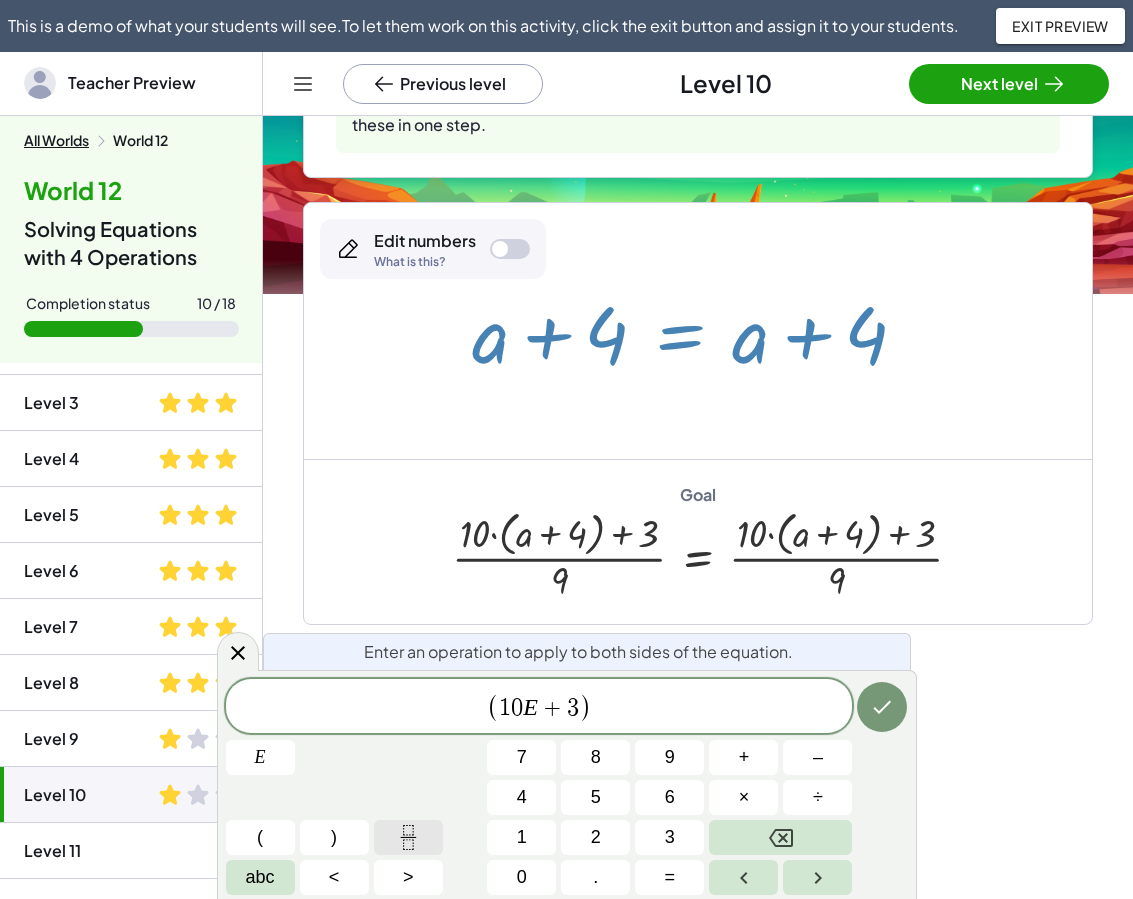 click 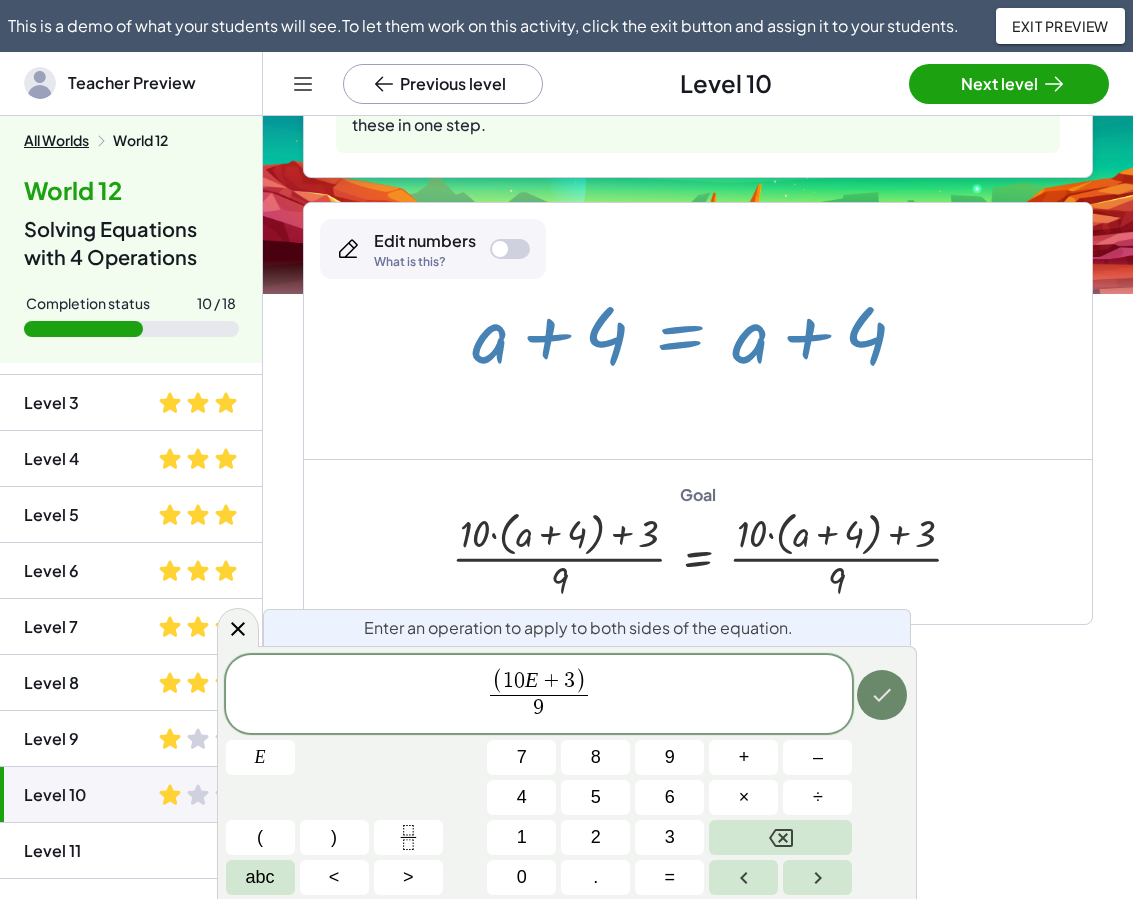 click 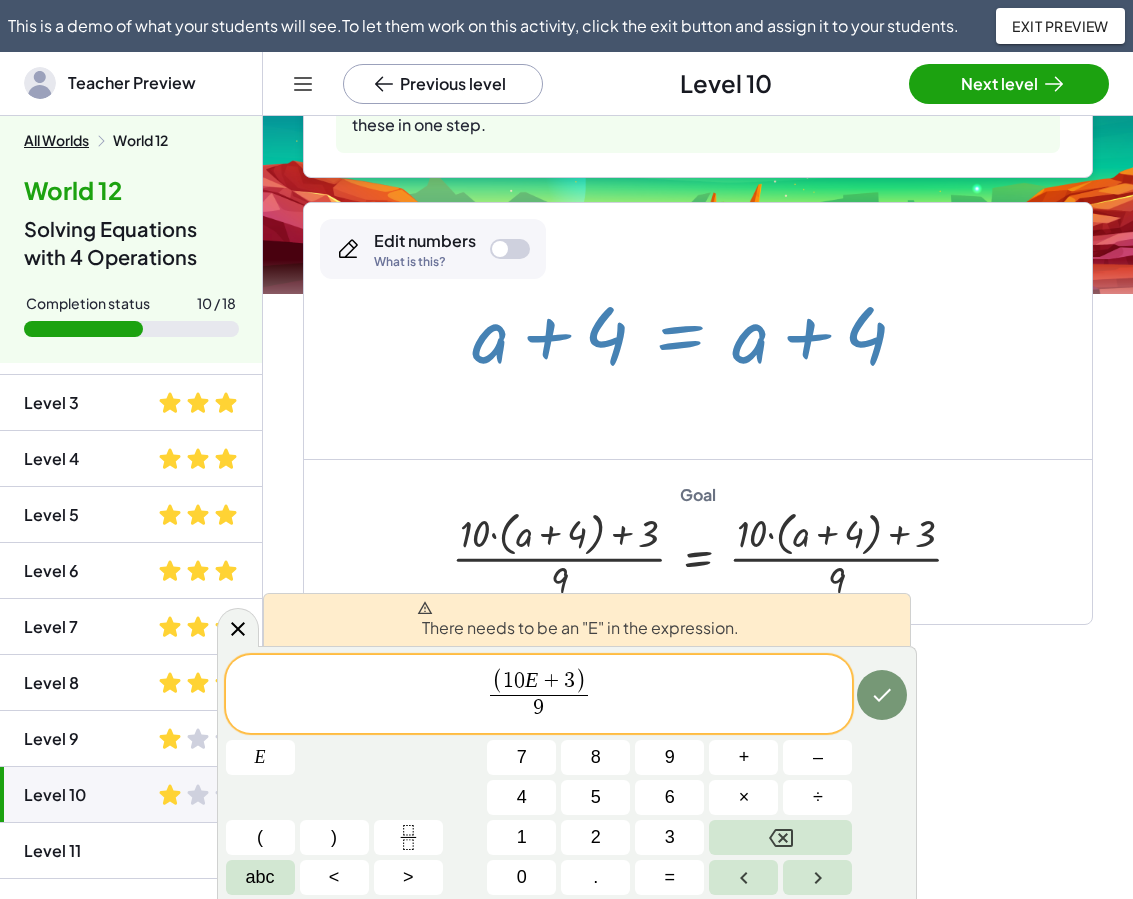 click on "E" at bounding box center (531, 680) 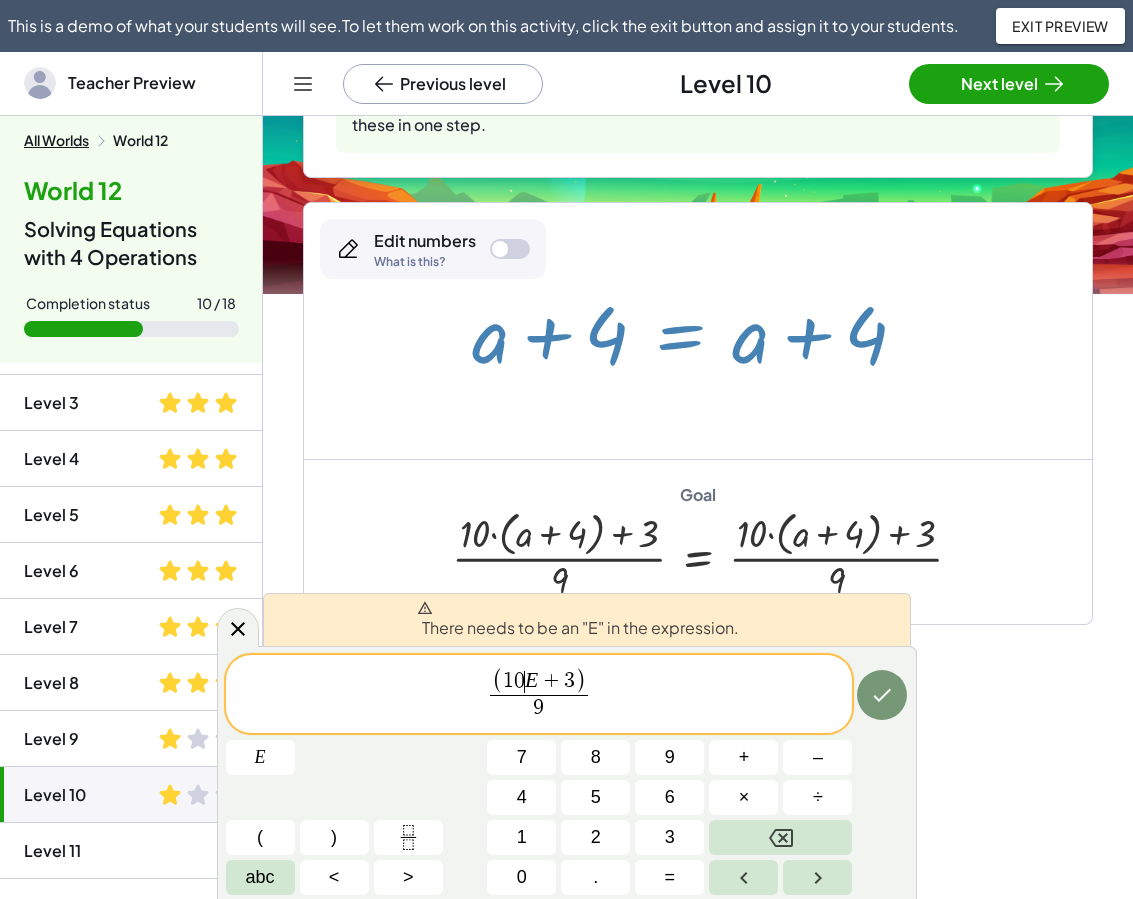 click on "E" at bounding box center (531, 680) 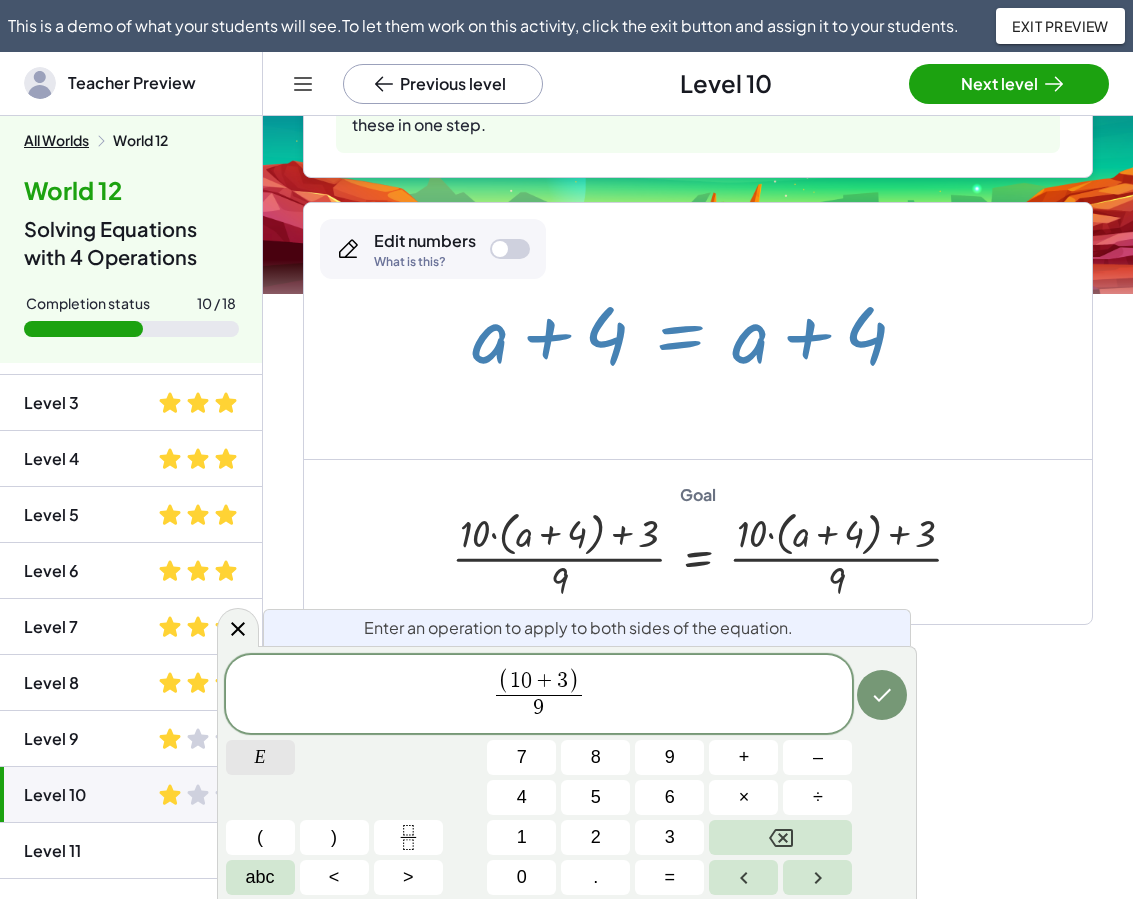 click on "E" at bounding box center [260, 757] 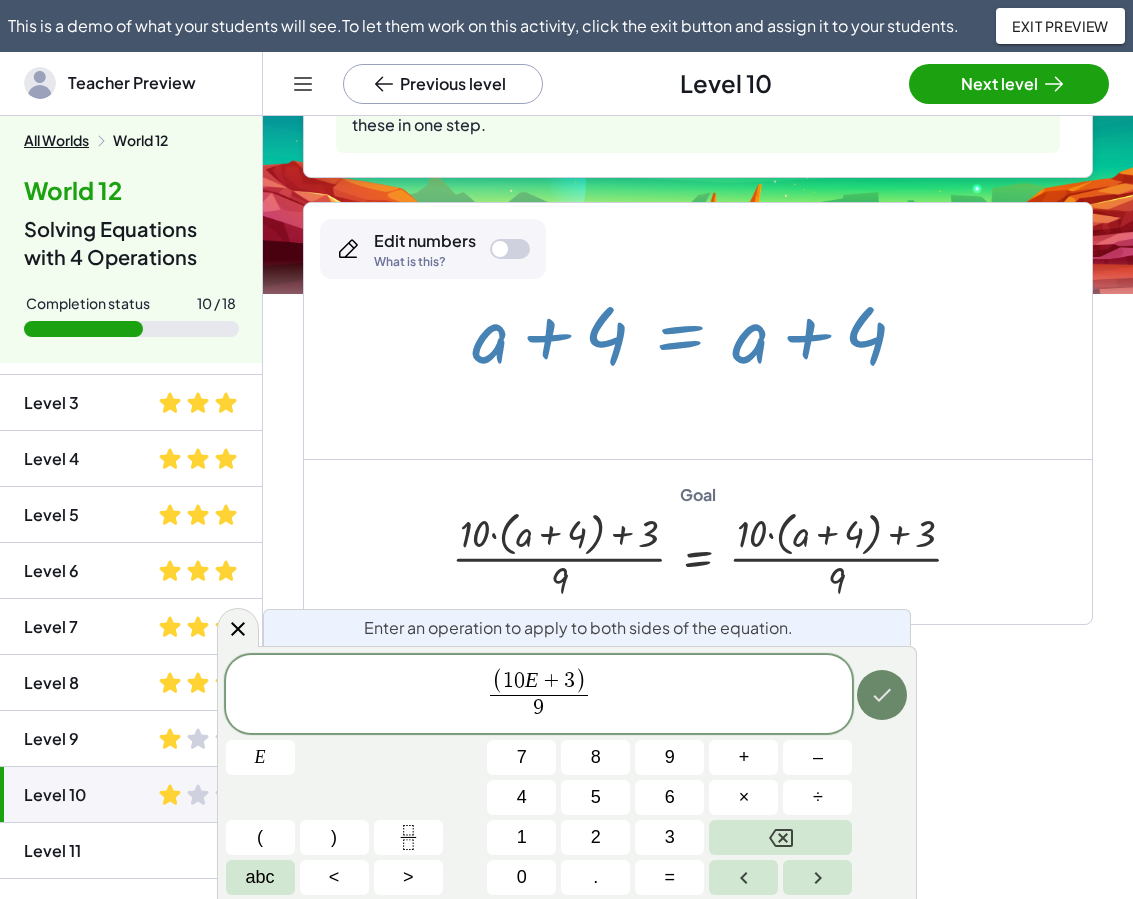 click at bounding box center (882, 695) 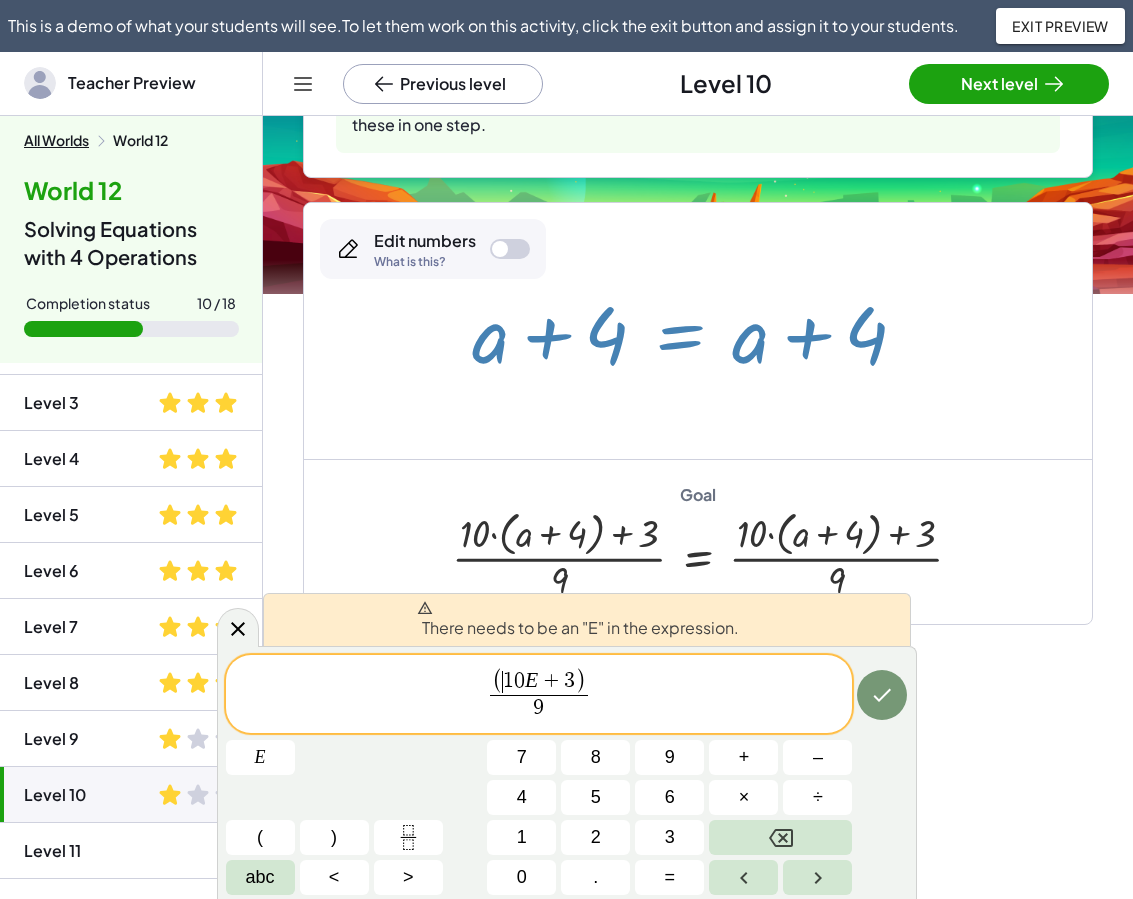 click on "1" at bounding box center (508, 681) 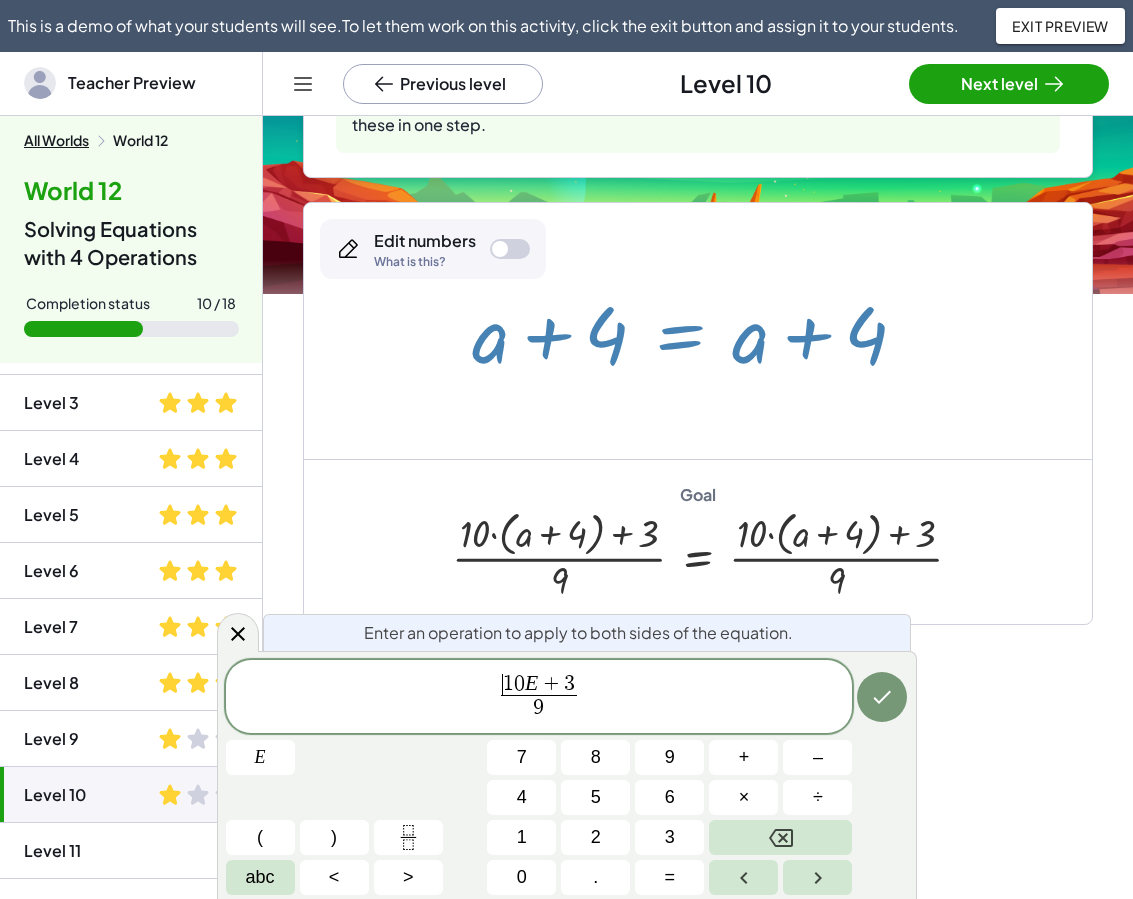 click on "​ 1 0 E + 3 9 ​" at bounding box center (539, 698) 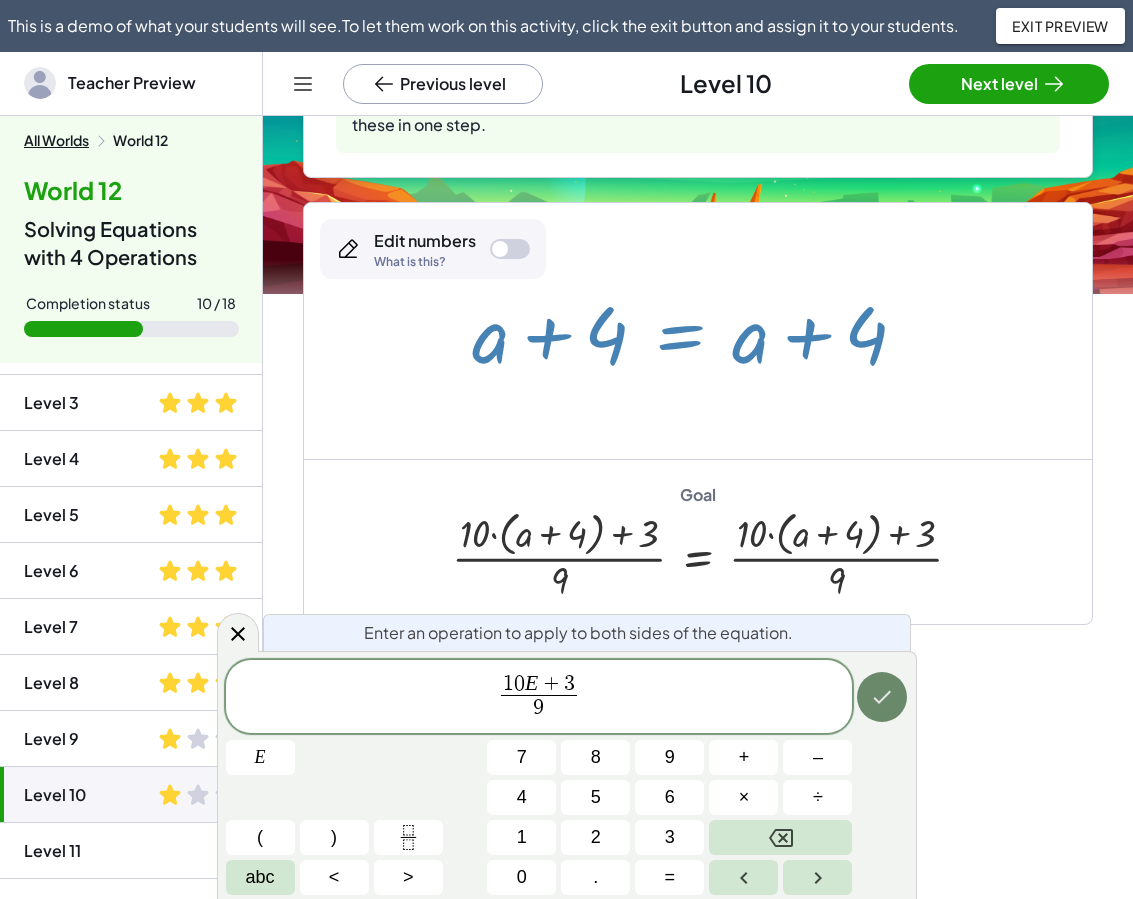 click 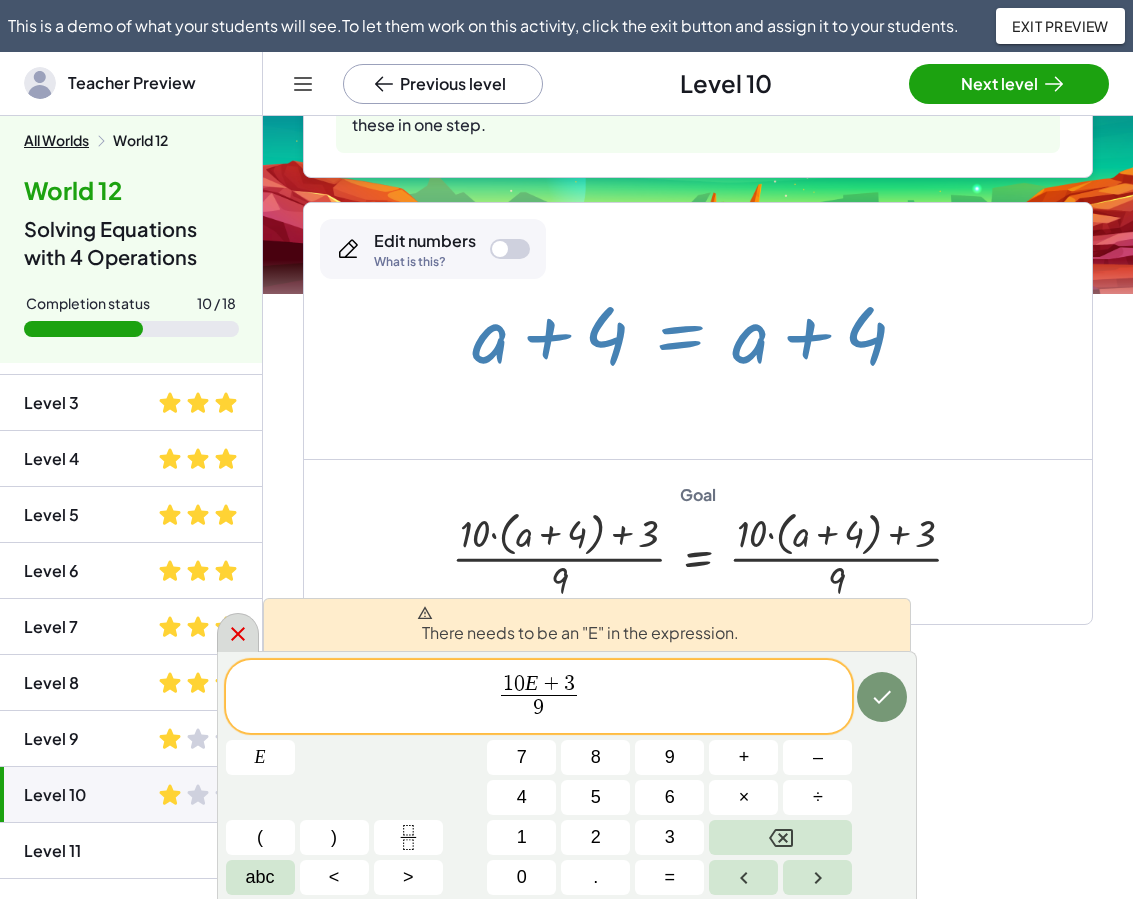 click 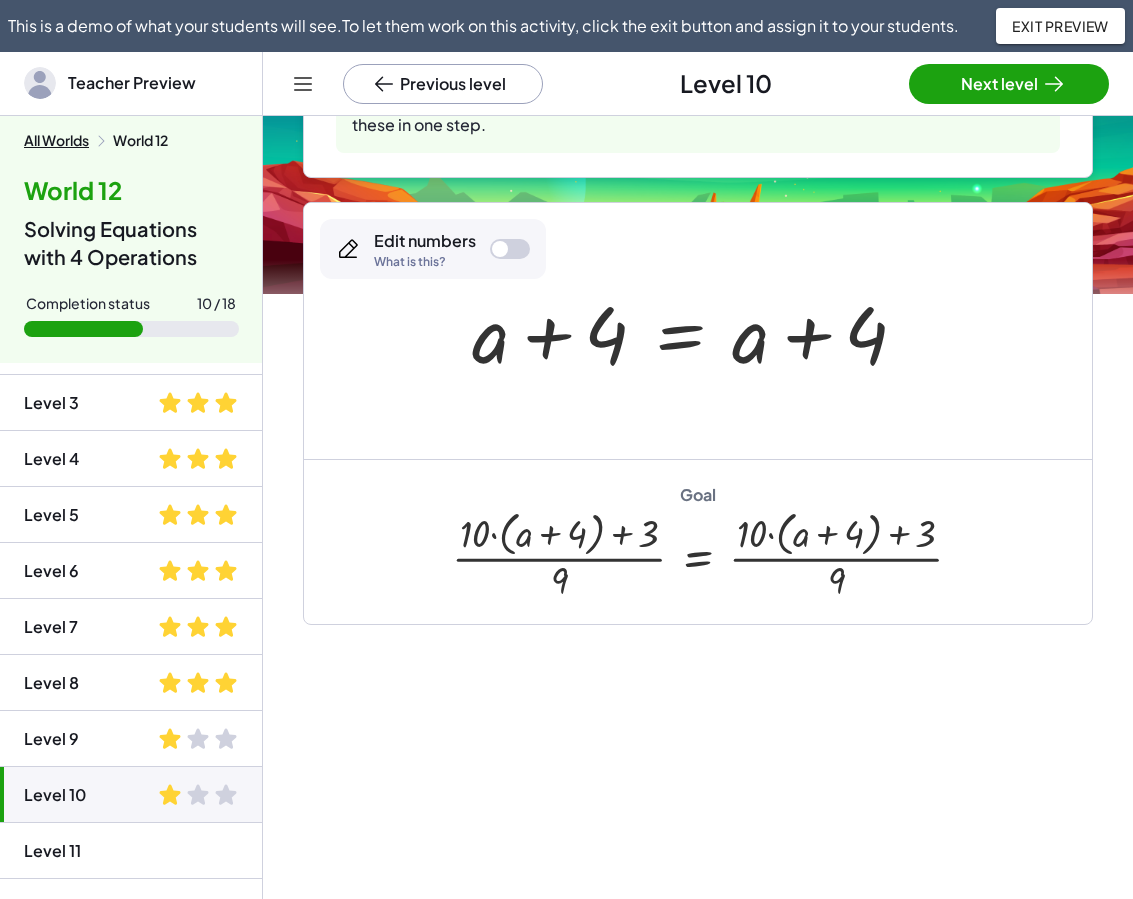 click on "Click the equals sign to do the same thing to both sides.  Reset   Hint  0 Steps Hint The  ﻿ E E E ﻿  represents the Expression on both sides. Type  ﻿ ∗ 2 *2 ∗ 2 ﻿  after the  ﻿ E E E ﻿  to multiply both sides by  ﻿ 2 2 2 ﻿ . 3 = 3 ×  Edit numbers   What is this?   Goal  · 3 · 2 = · 3 · 2 Watch this video to learn to how add elements on both sides of the equation.  Reset   Hint  0 Steps Hint Use keypad to divide both sides by  ﻿ 6 6 6 ﻿ . 18 = 18 ×  Edit numbers   What is this?   Goal  · 18 · 6 = · 18 · 6 Hint Tap the equals sign, then enter  ﻿ E ÷ 9 E\div 9 E ÷ 9 ﻿  to divide both sides by  ﻿ 9 9 9 ﻿  (Use the division symbol on the keypad). Simplify.  Reset   Hint  0 Steps 36 = · 9 · x ×  Edit numbers   What is this?   Goal  4 = x The inverse of division is multiplication. Multiply both sides of the equation by the  ﻿ 14 14 1 4 ﻿  in the denominator to isolate the  ﻿ y y y ﻿ .  Reset   Hint  0 Steps Hint · y · 14 = · 5 · 2 ×  Edit numbers   Goal" at bounding box center [698, 314] 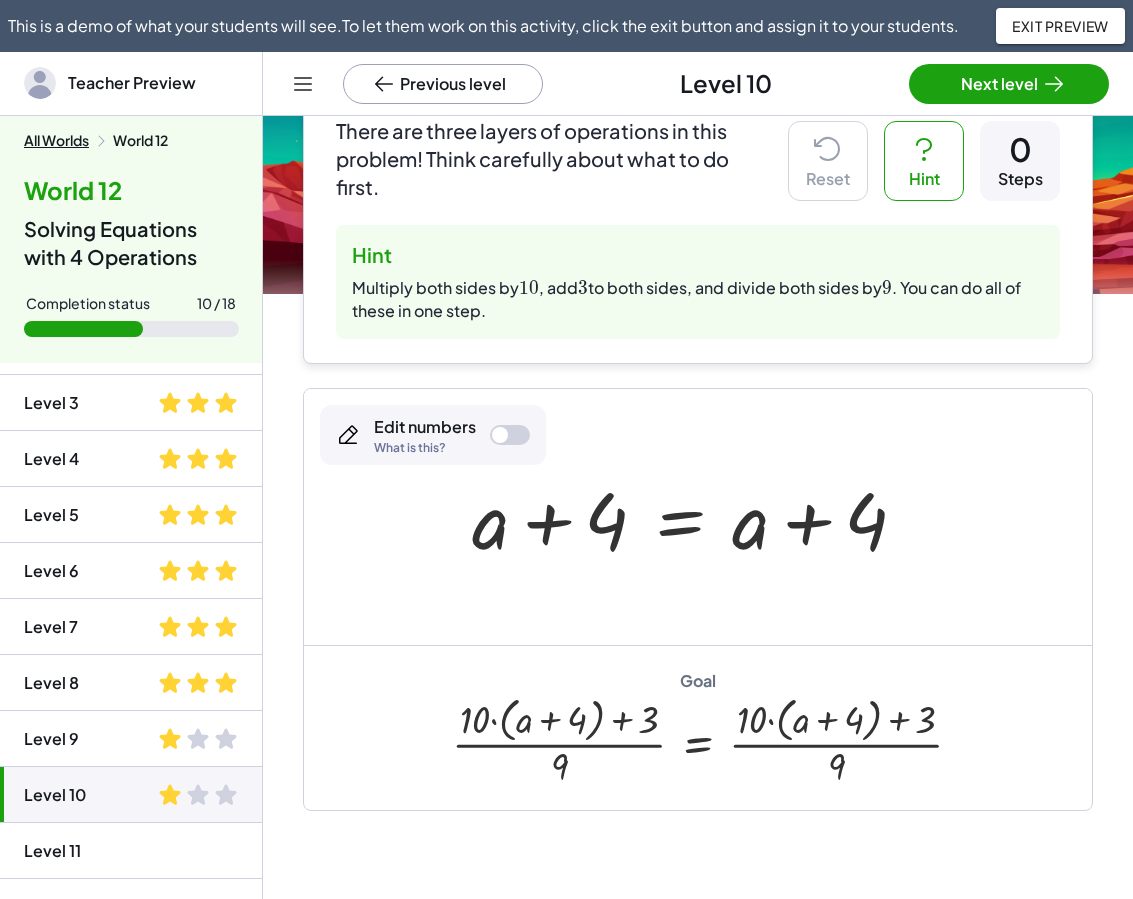 scroll, scrollTop: 186, scrollLeft: 0, axis: vertical 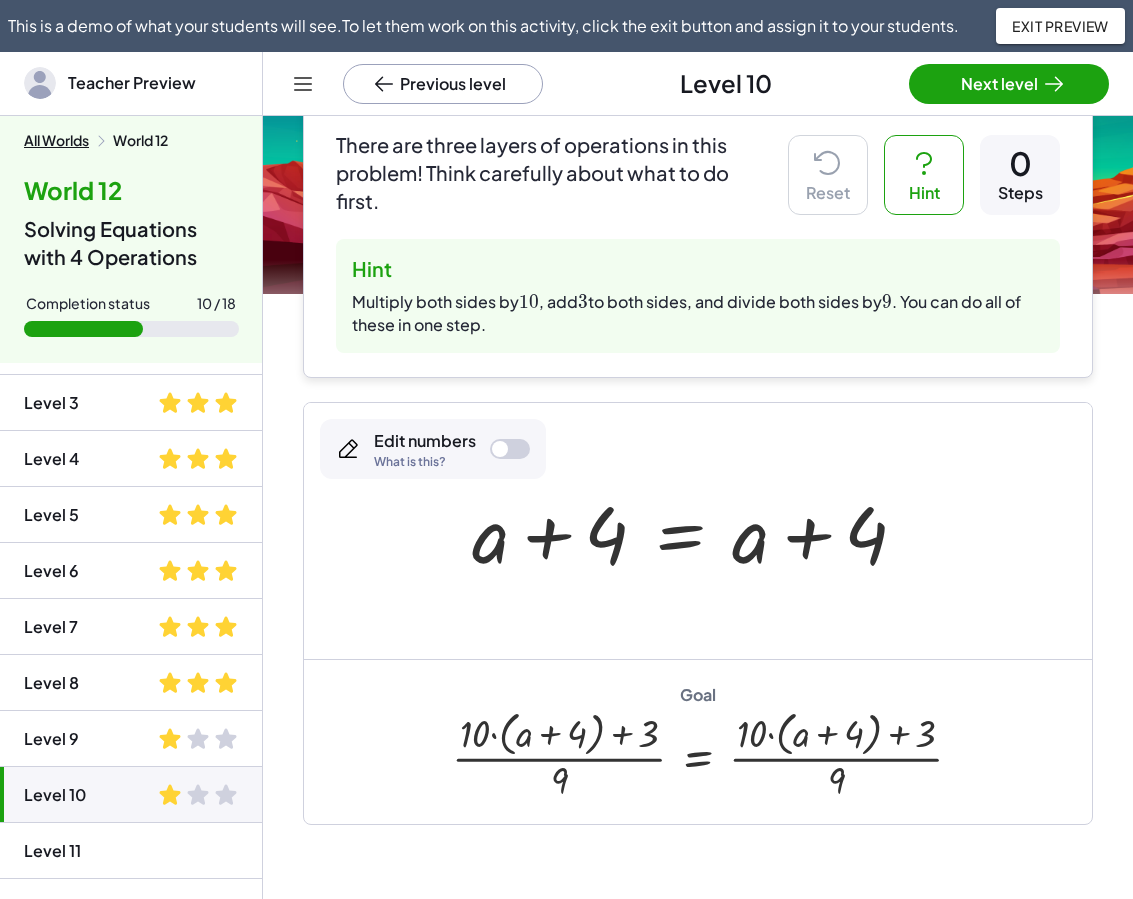 click on "Hint" at bounding box center (924, 175) 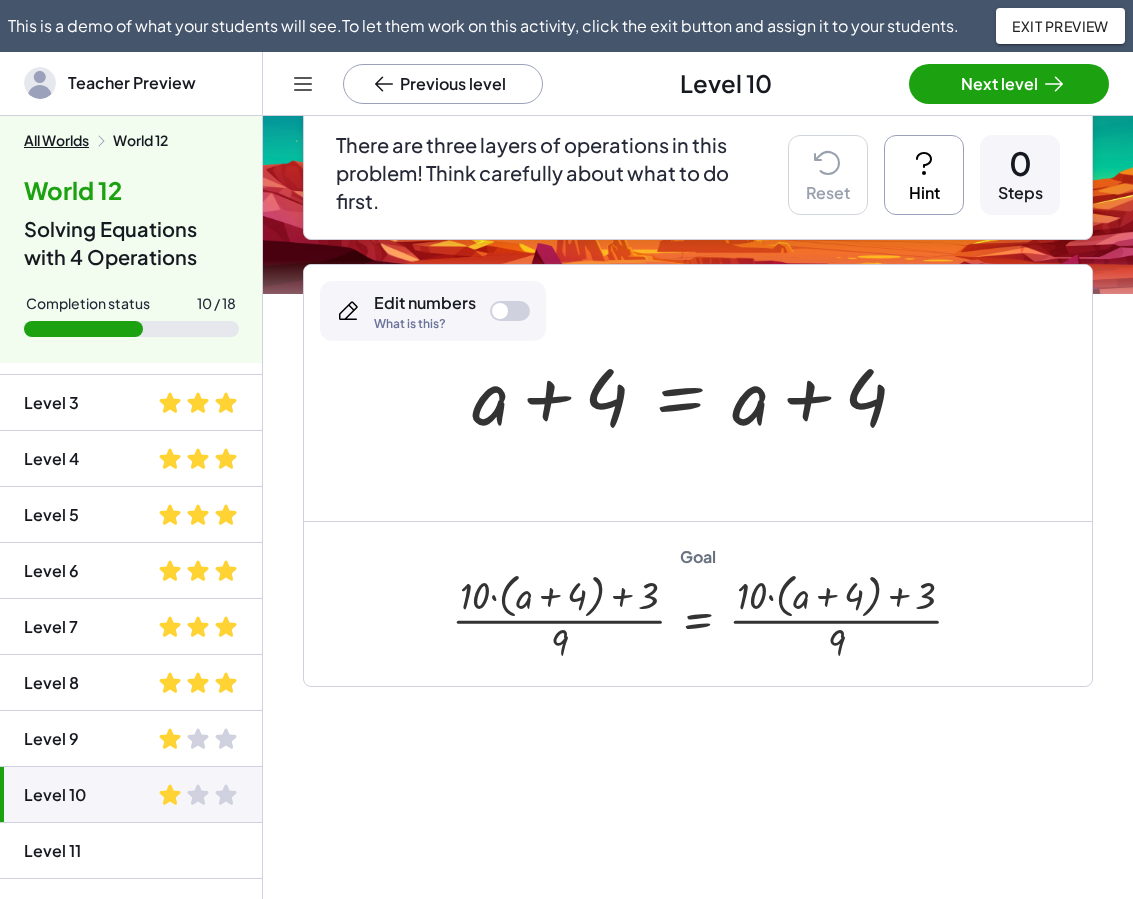 click on "Hint" at bounding box center [924, 175] 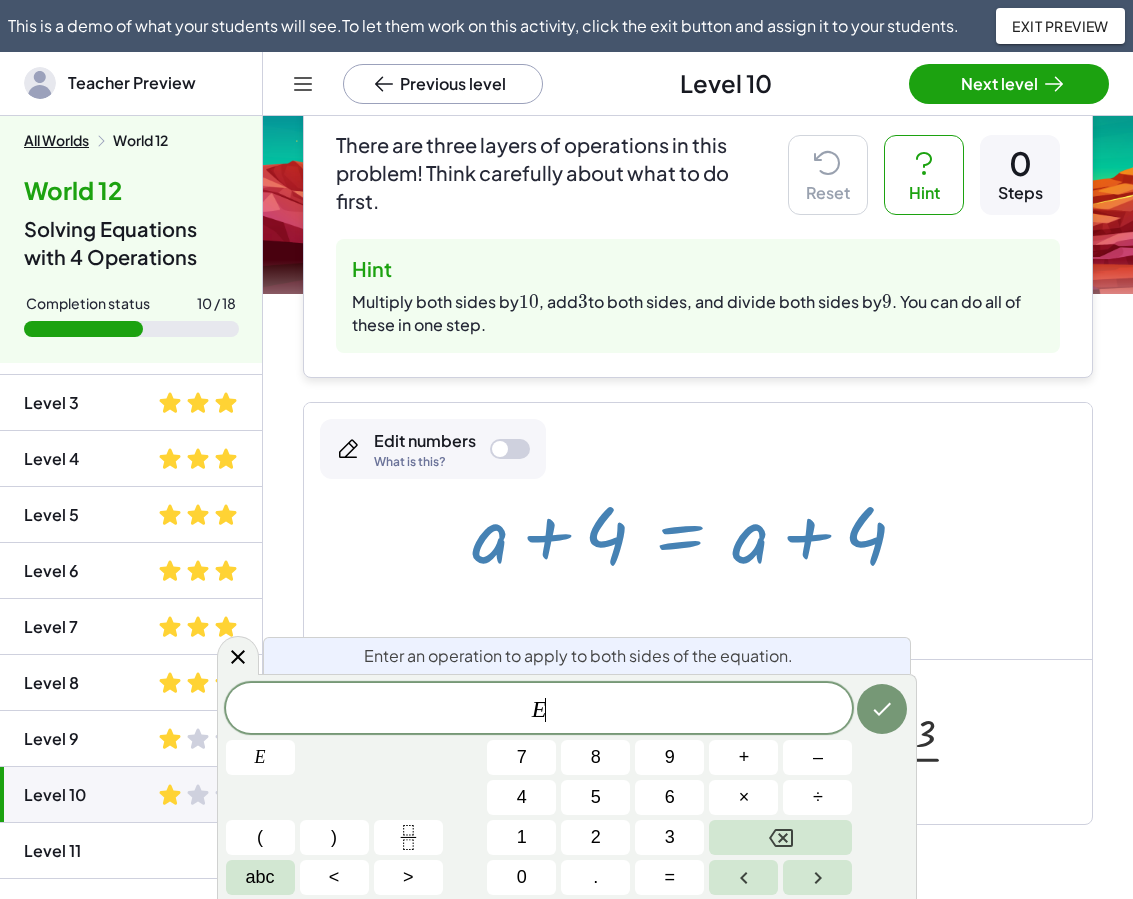 click at bounding box center (697, 531) 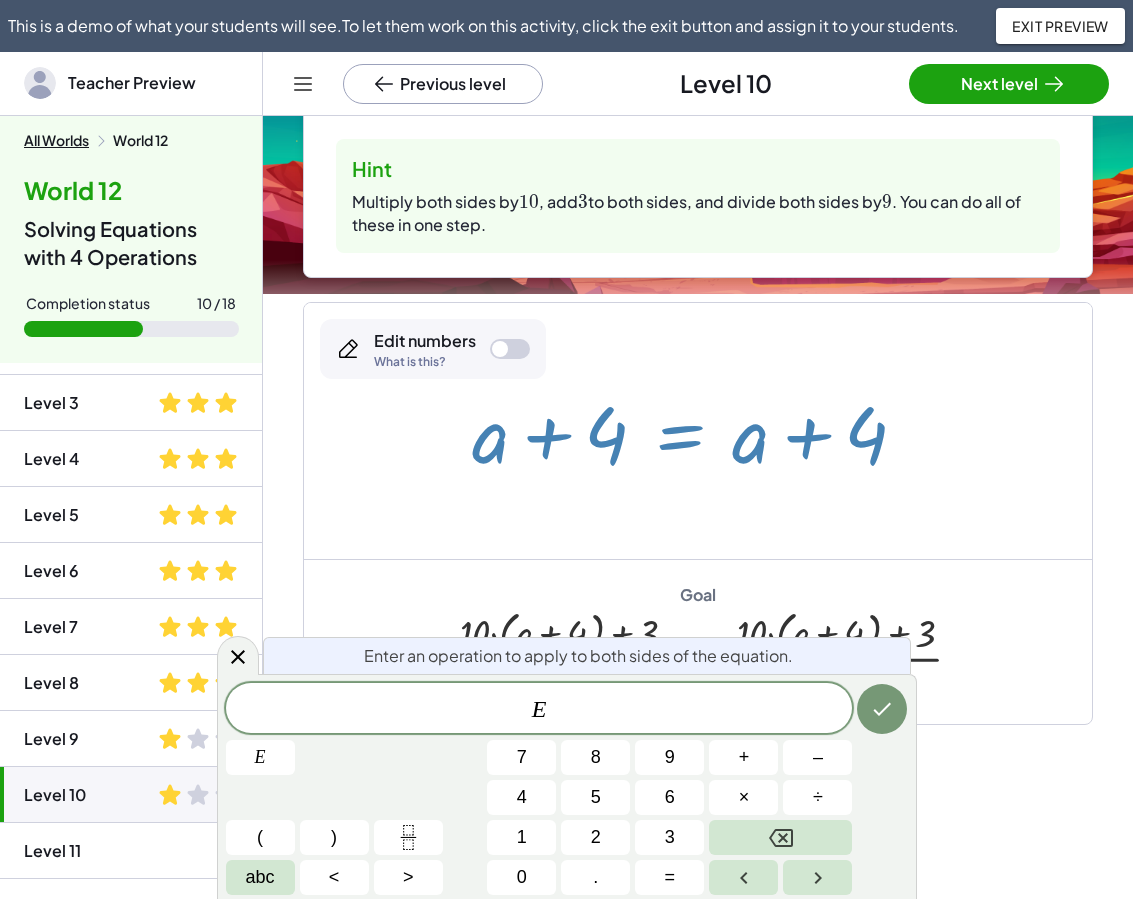 scroll, scrollTop: 386, scrollLeft: 0, axis: vertical 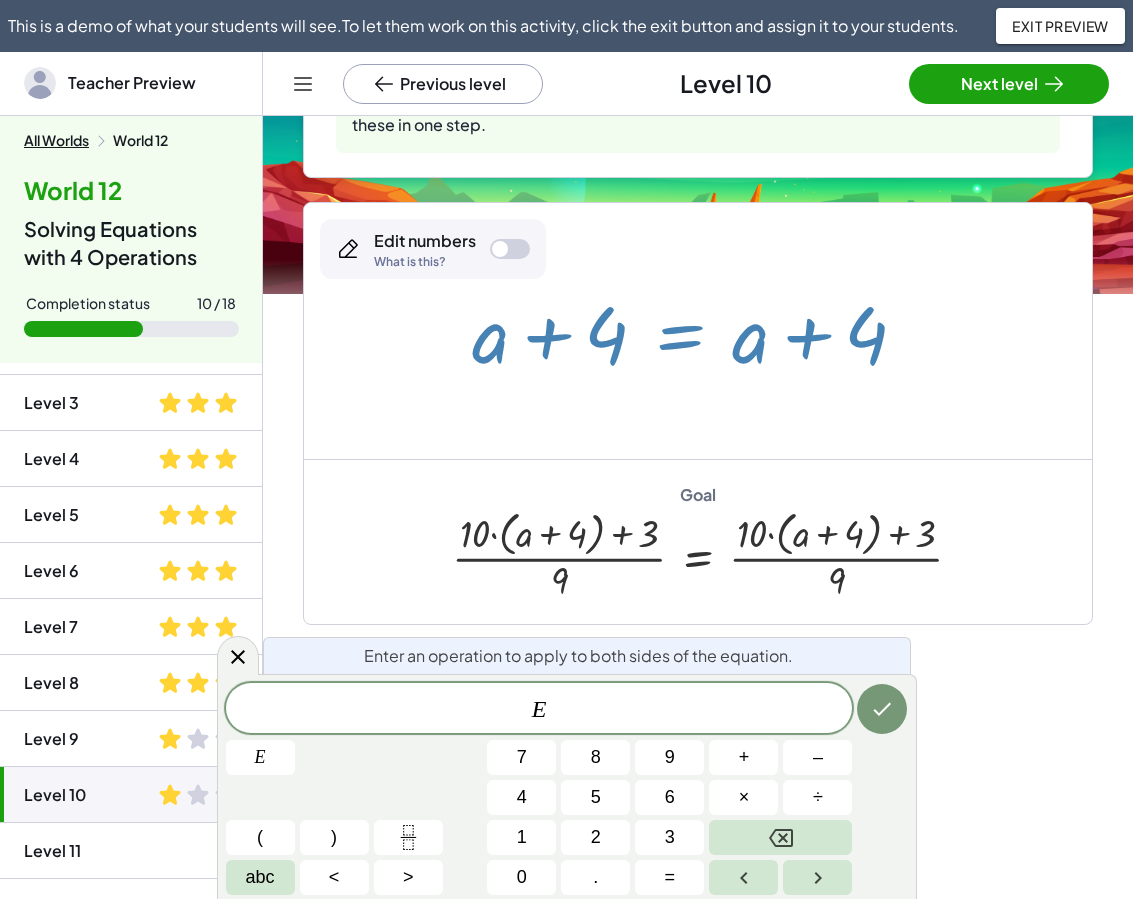 click on "E ​" at bounding box center [539, 710] 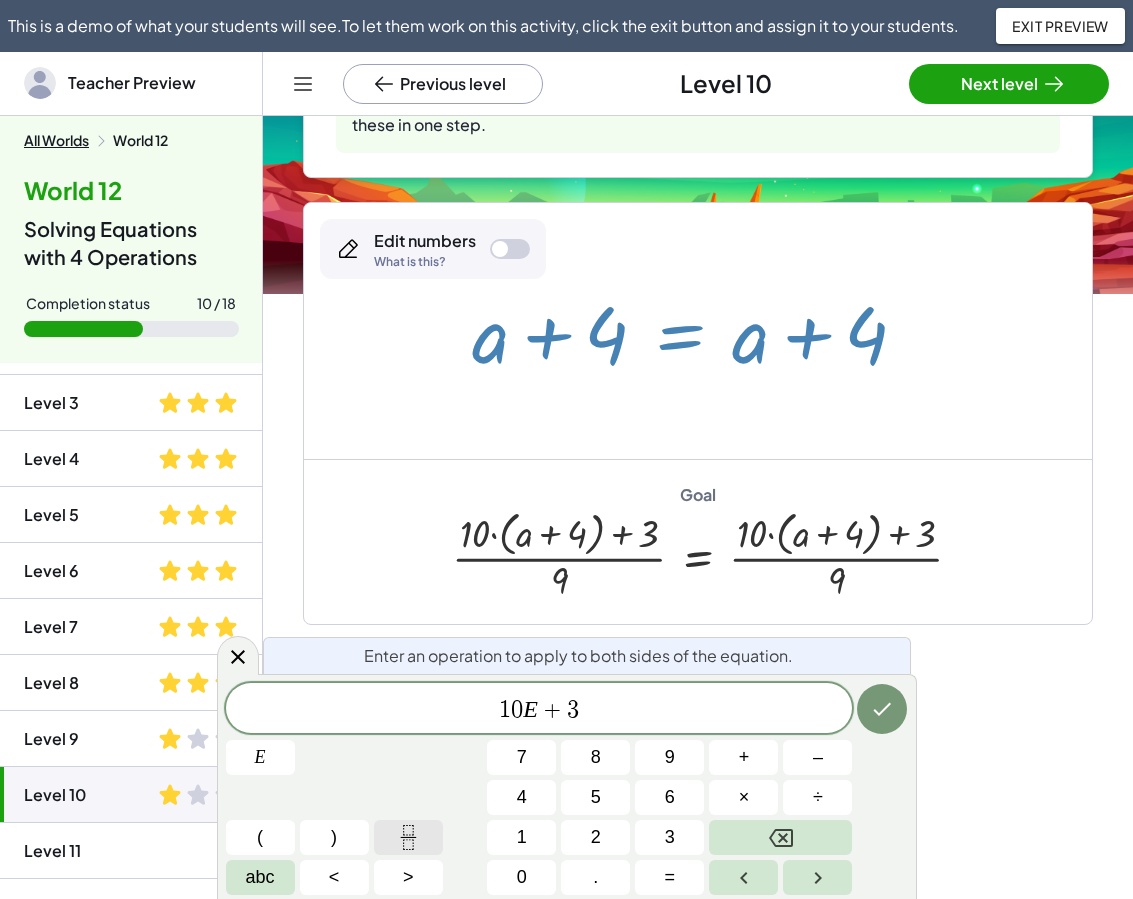 click 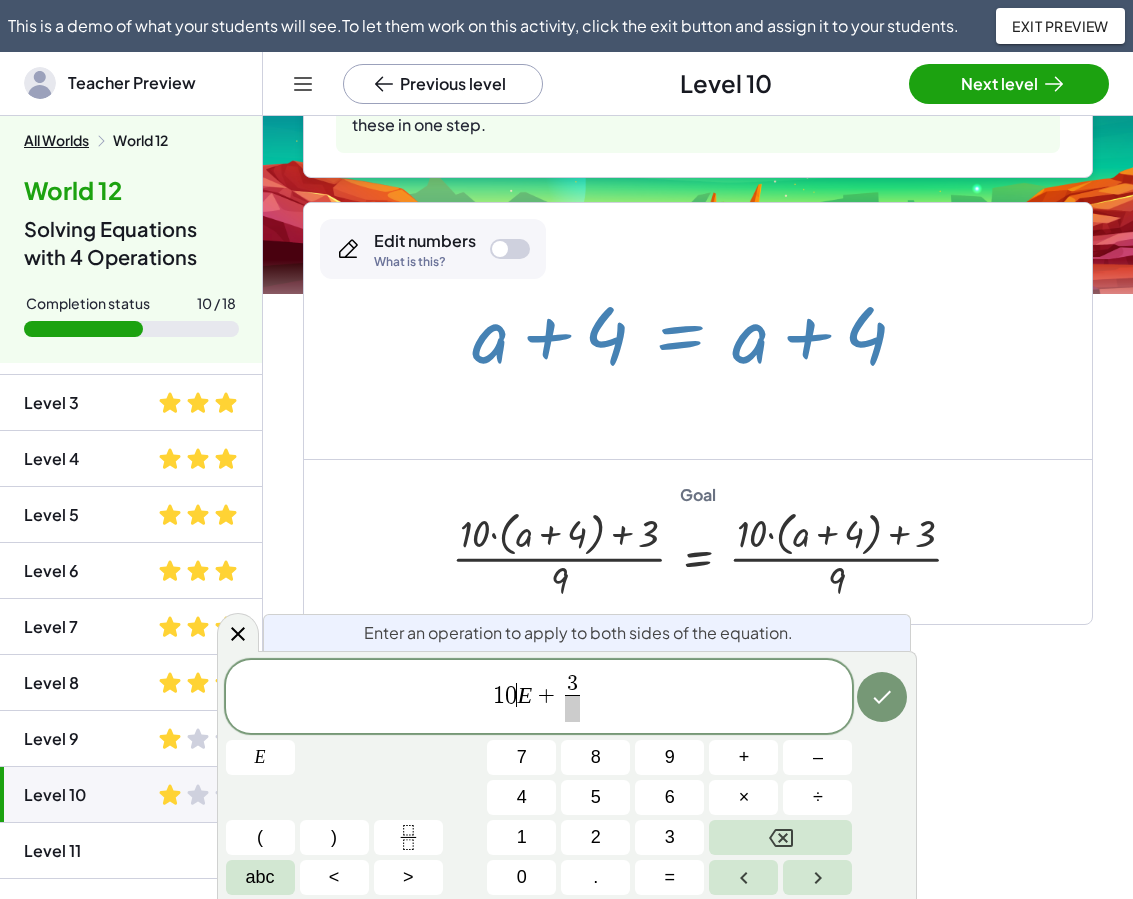 click on "1 0 ​ E + 3 ​" at bounding box center (539, 698) 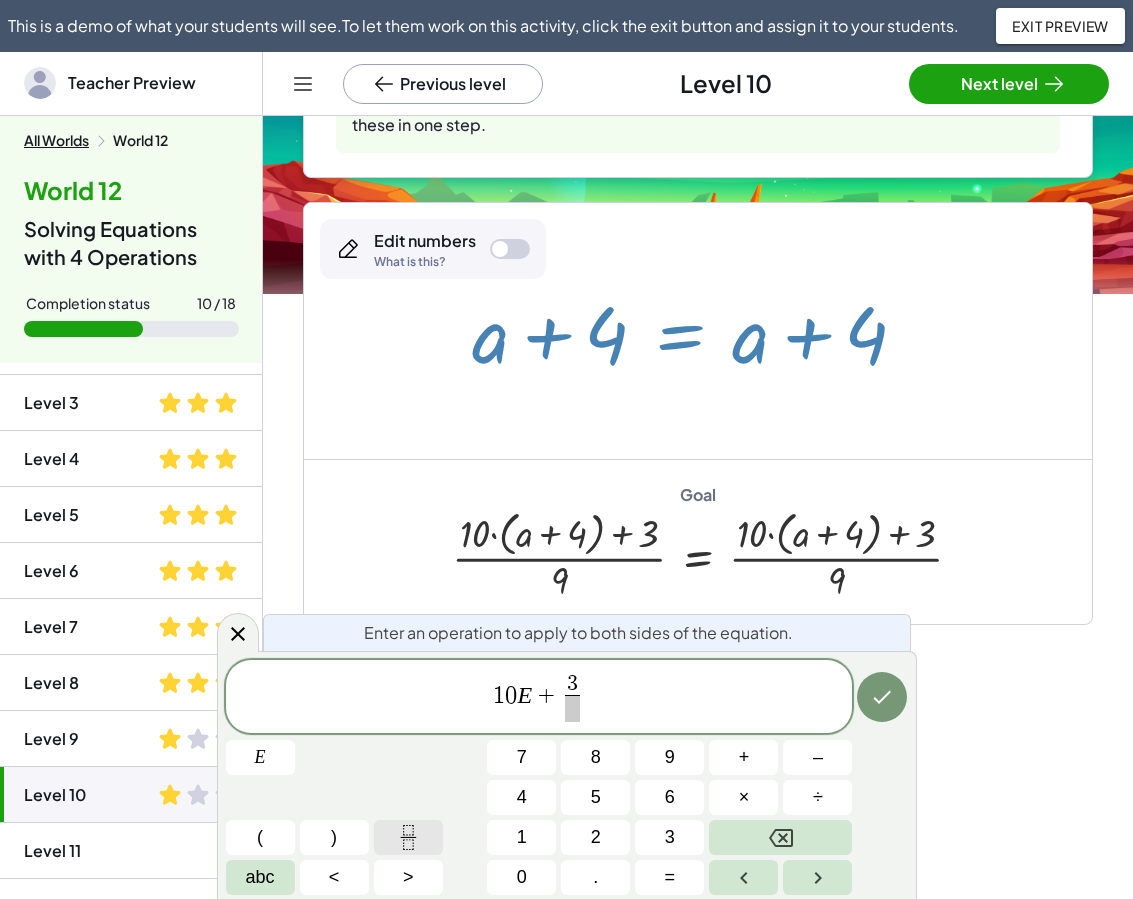 click 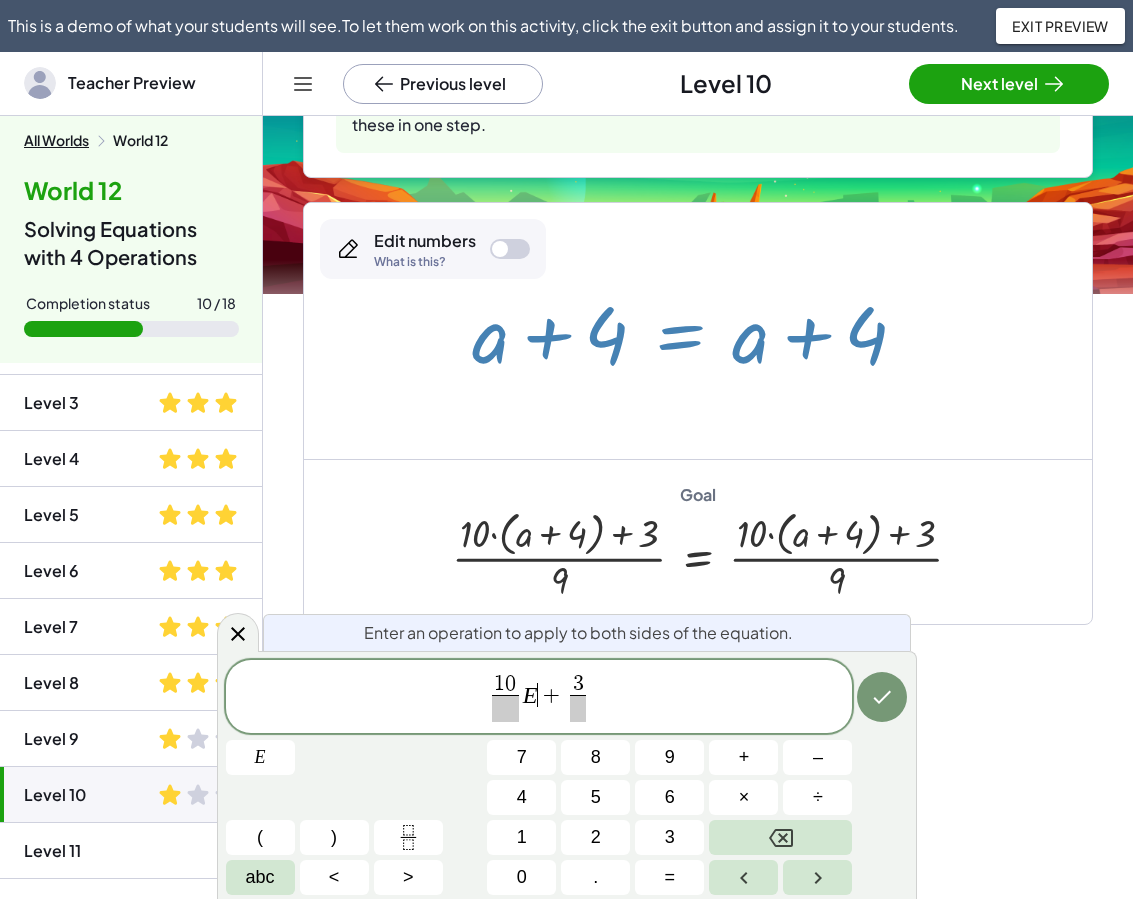 click on "E" at bounding box center (530, 694) 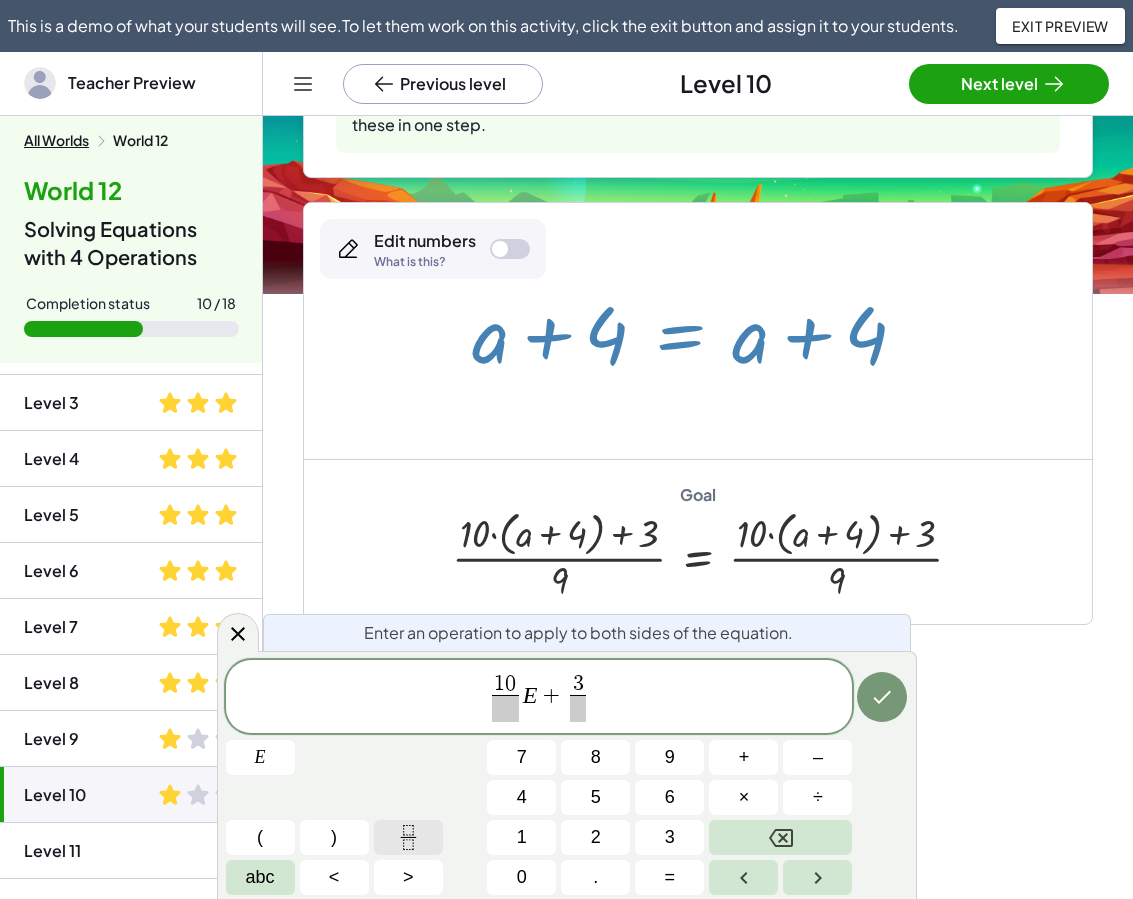 click 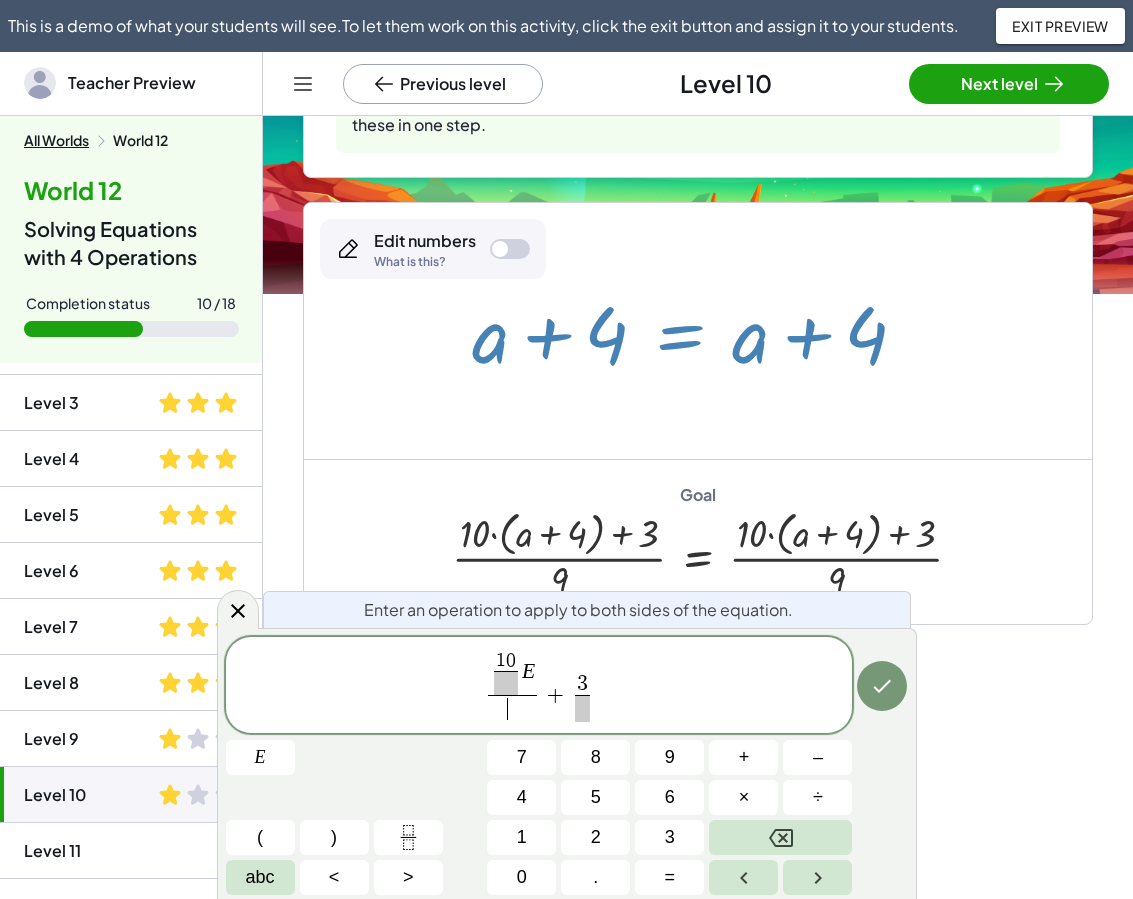 click at bounding box center (506, 683) 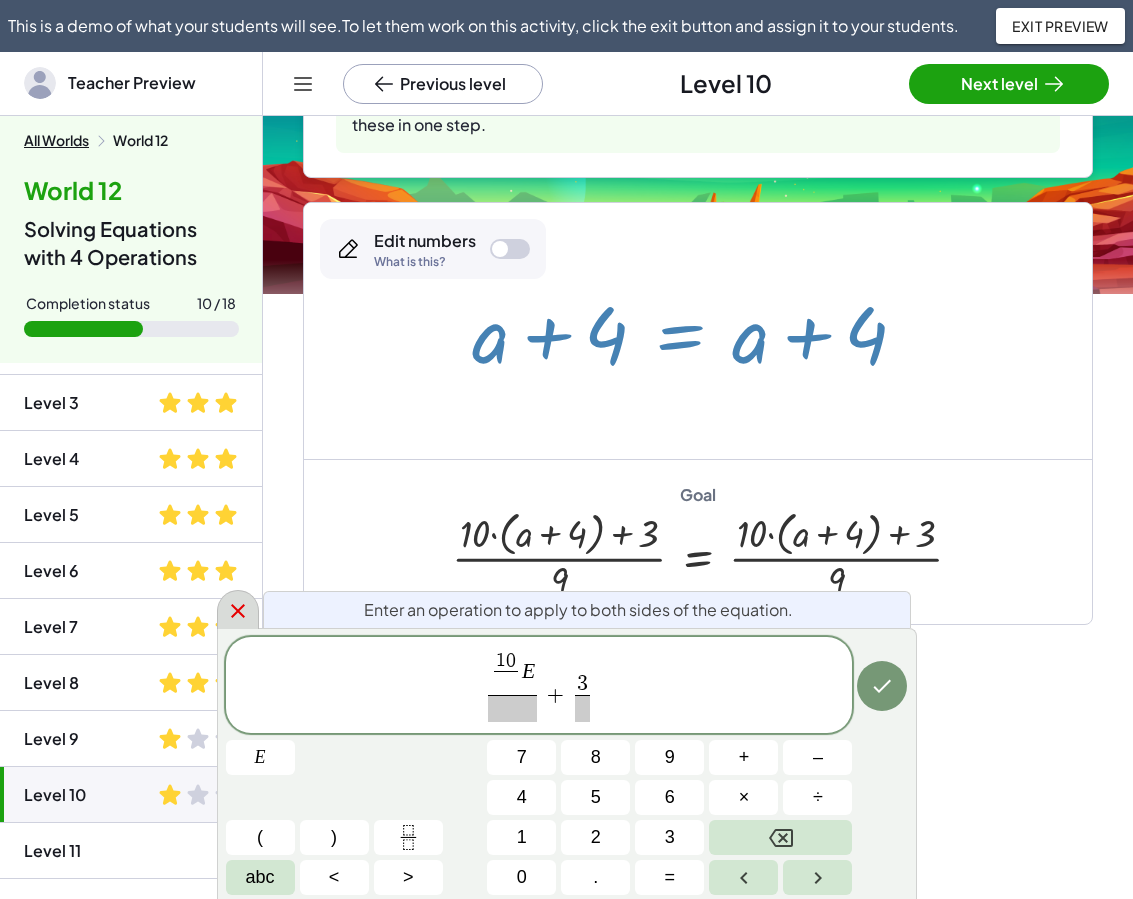 click 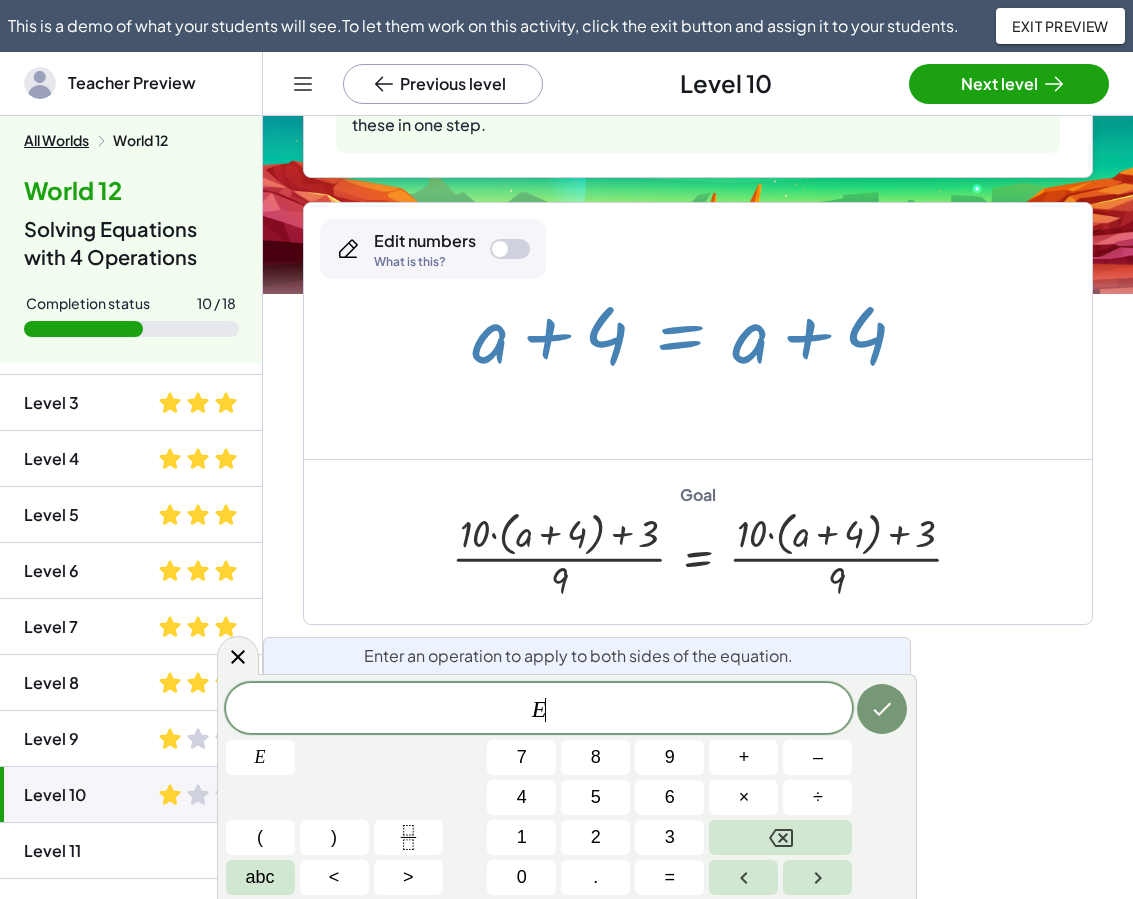 click at bounding box center (697, 331) 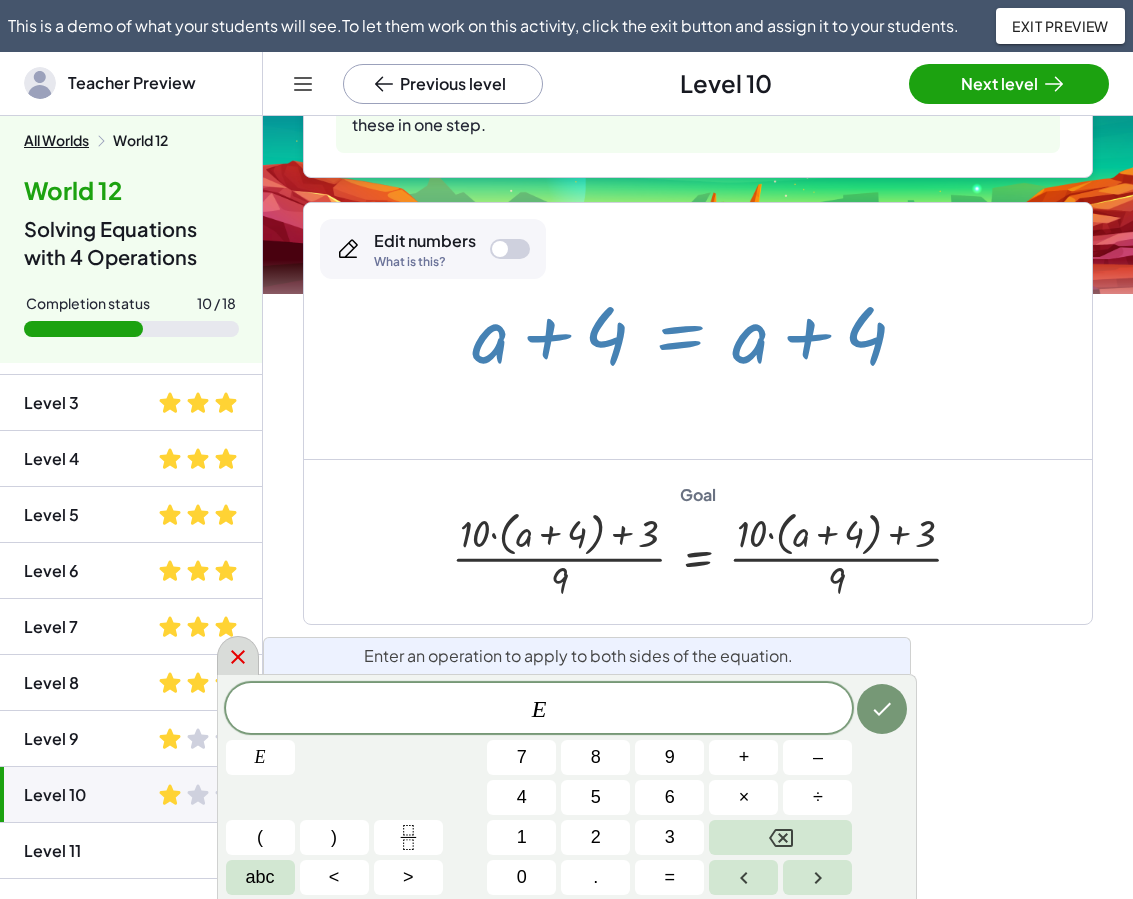 click at bounding box center [238, 655] 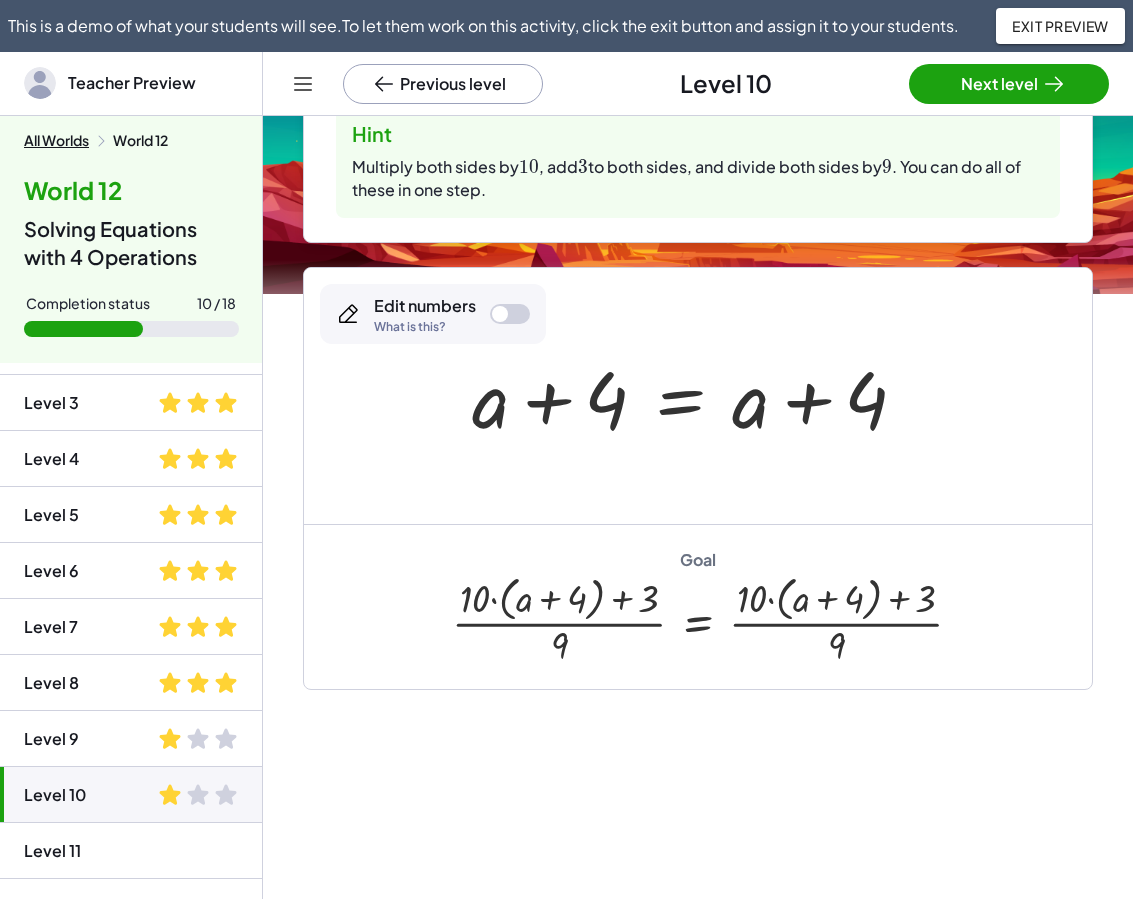 scroll, scrollTop: 186, scrollLeft: 0, axis: vertical 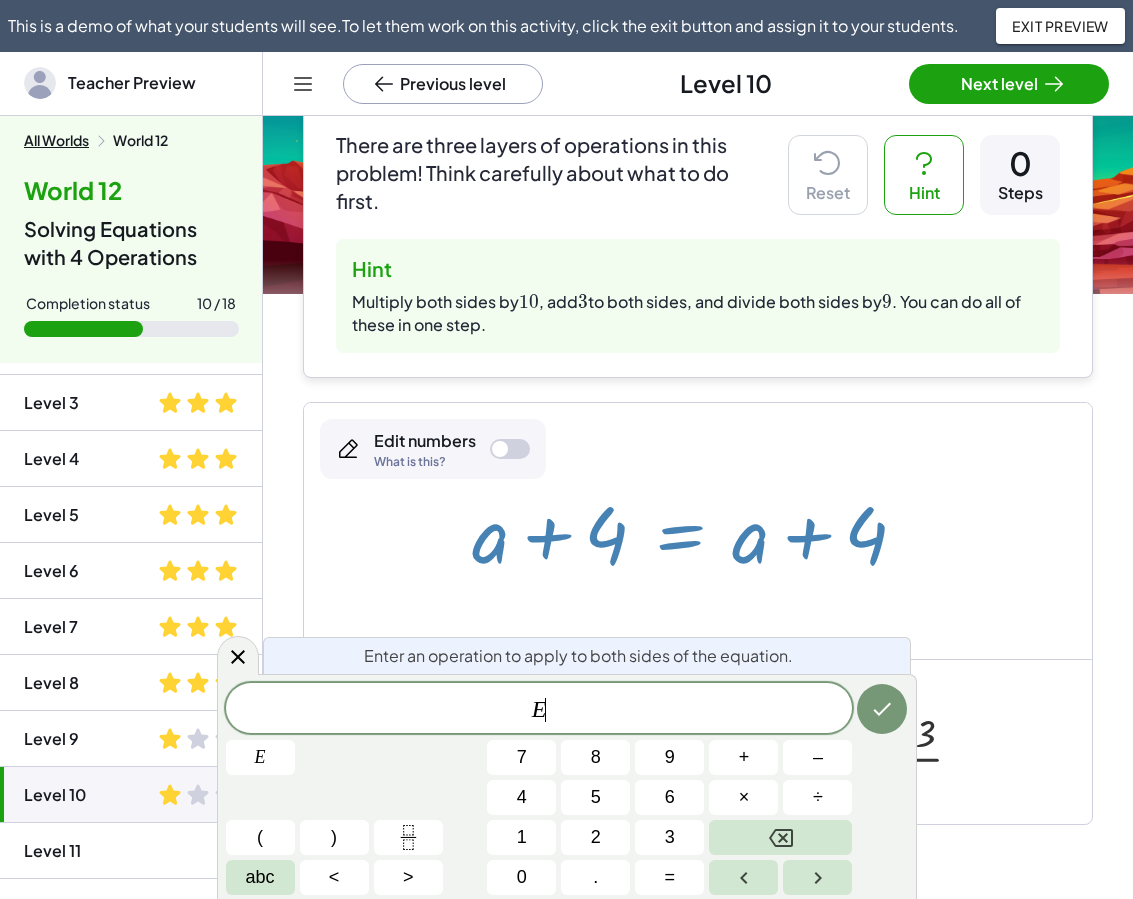 click at bounding box center [697, 531] 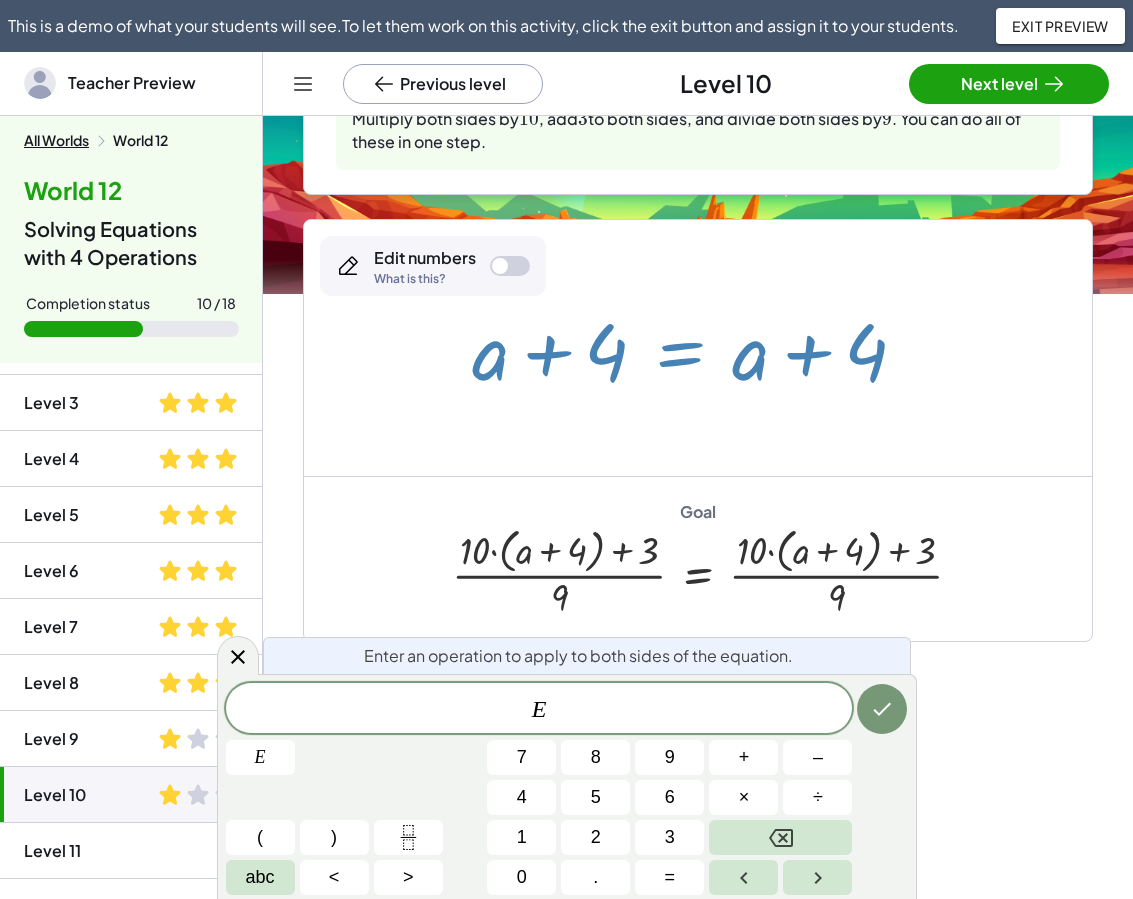 scroll, scrollTop: 386, scrollLeft: 0, axis: vertical 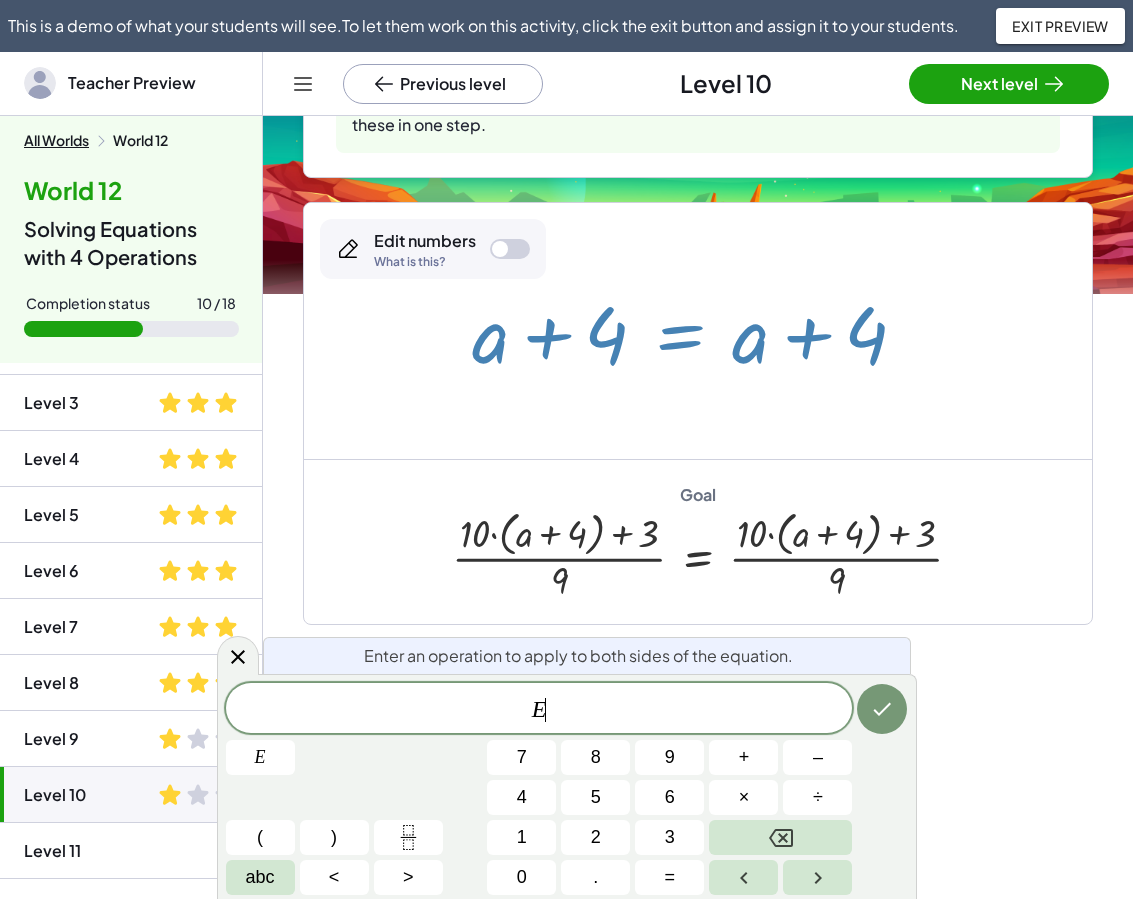 click on "E ​" at bounding box center (539, 710) 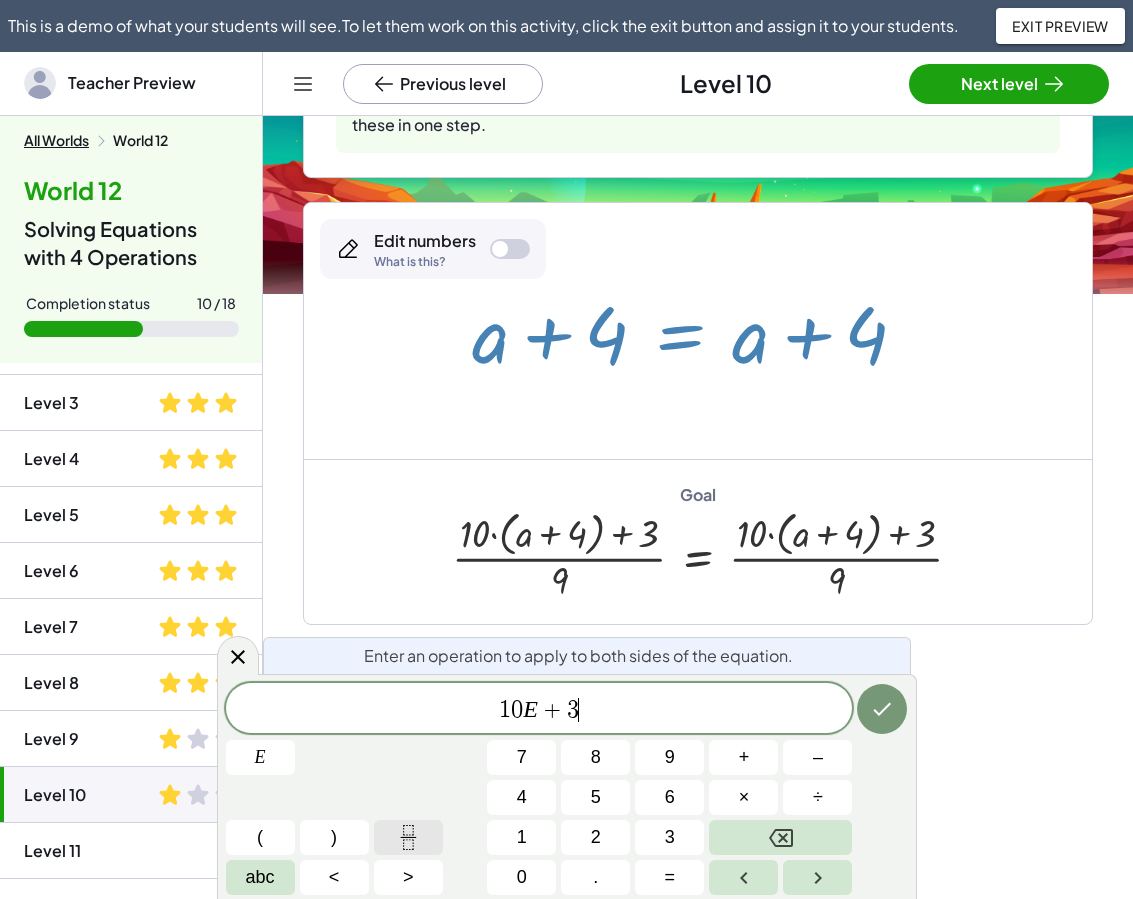 click 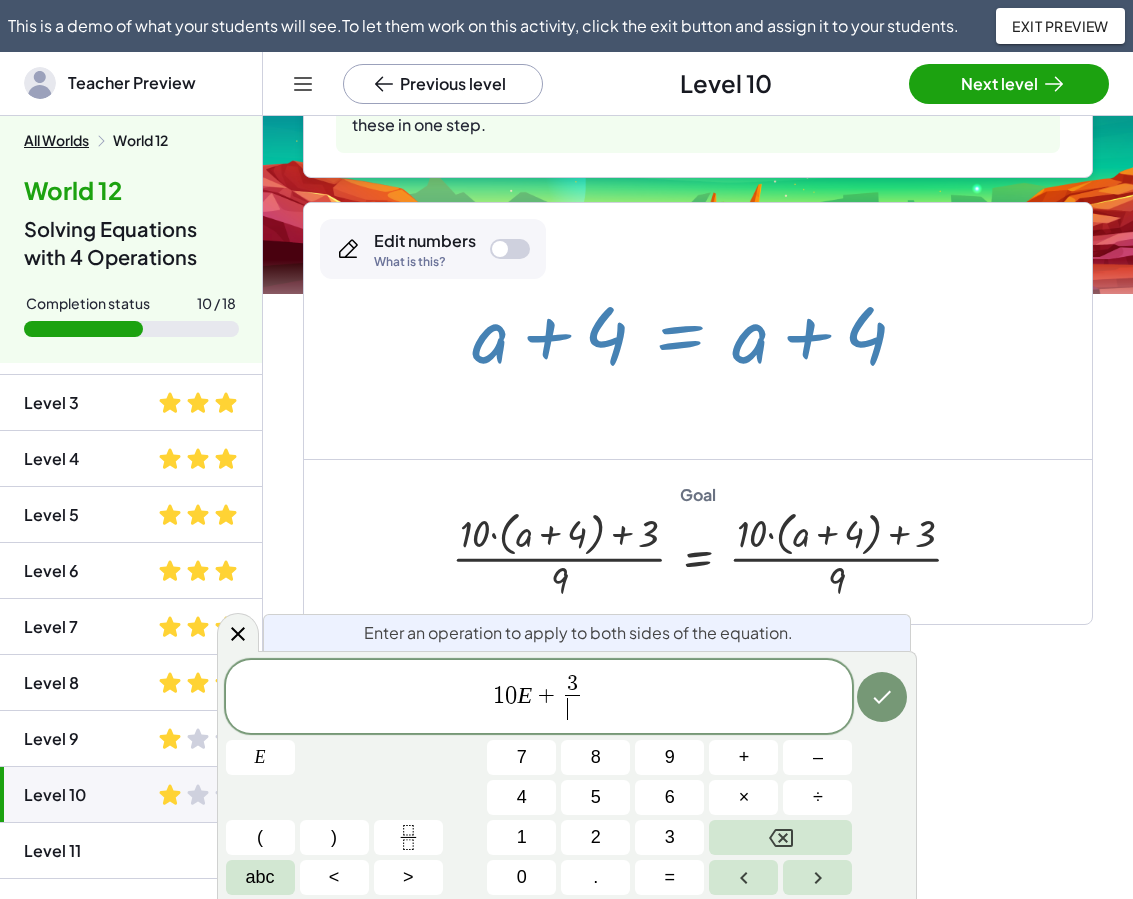click on "E" at bounding box center (524, 694) 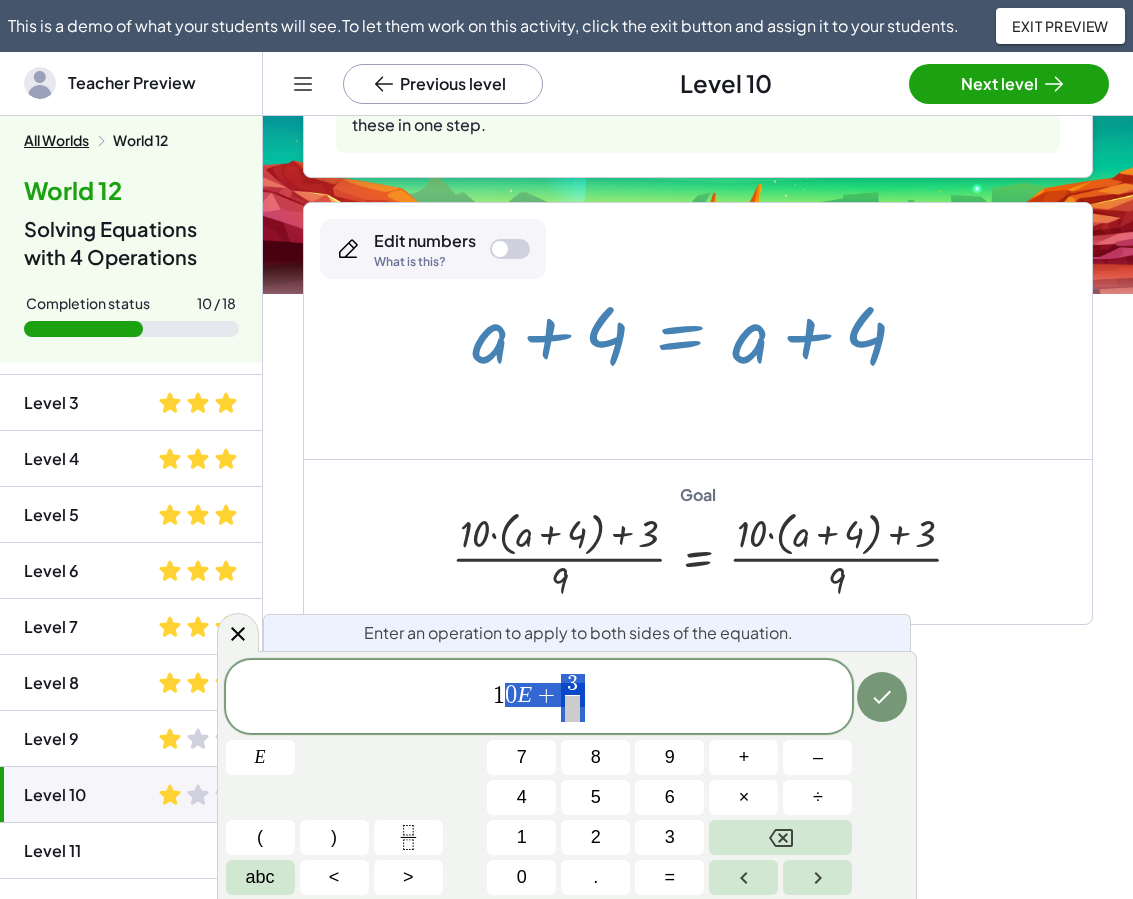 drag, startPoint x: 502, startPoint y: 688, endPoint x: 648, endPoint y: 686, distance: 146.0137 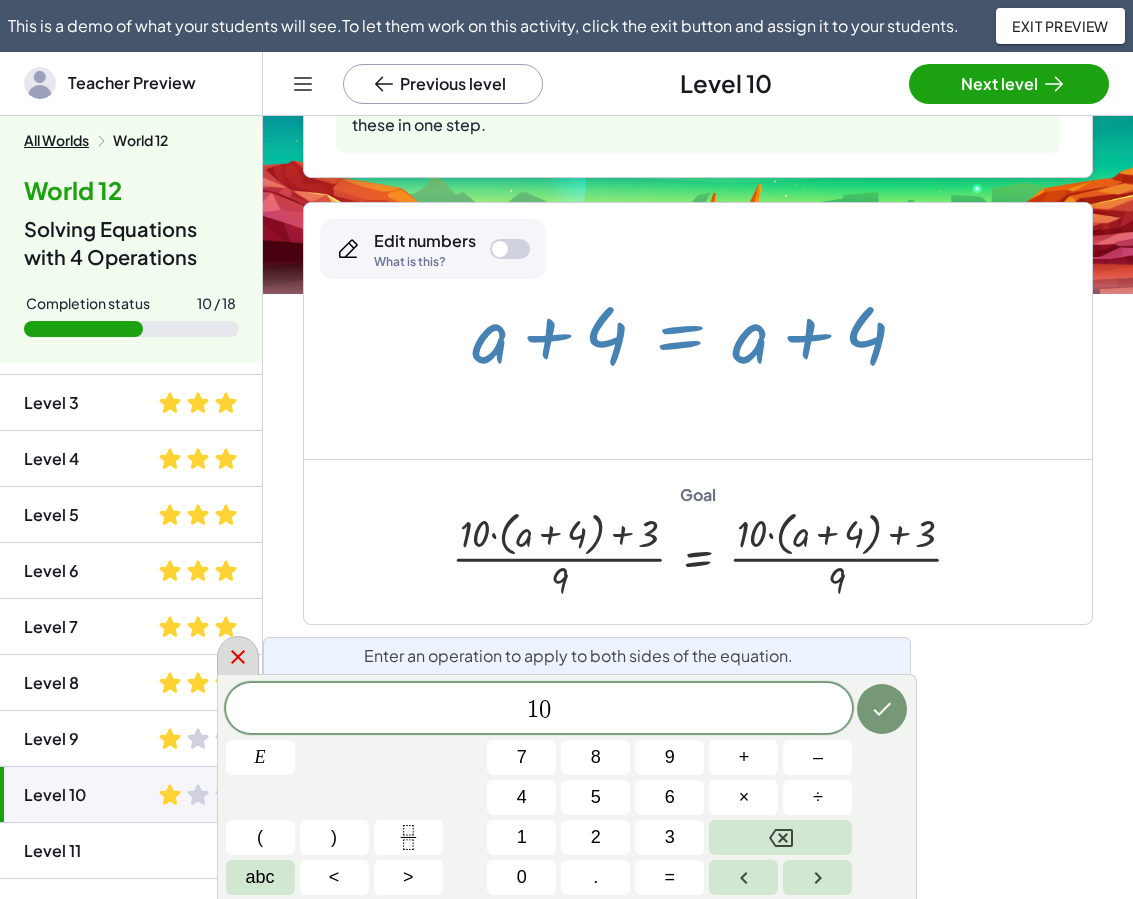 click 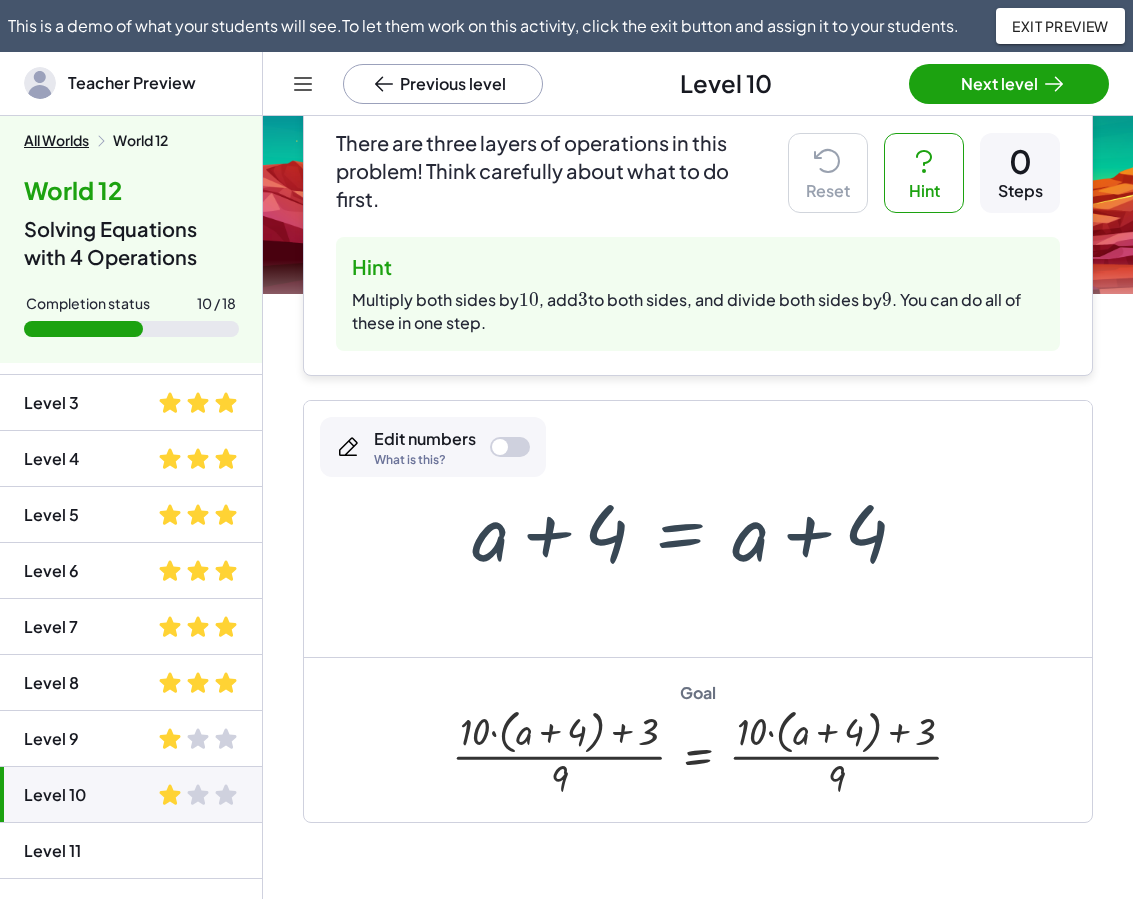 scroll, scrollTop: 186, scrollLeft: 0, axis: vertical 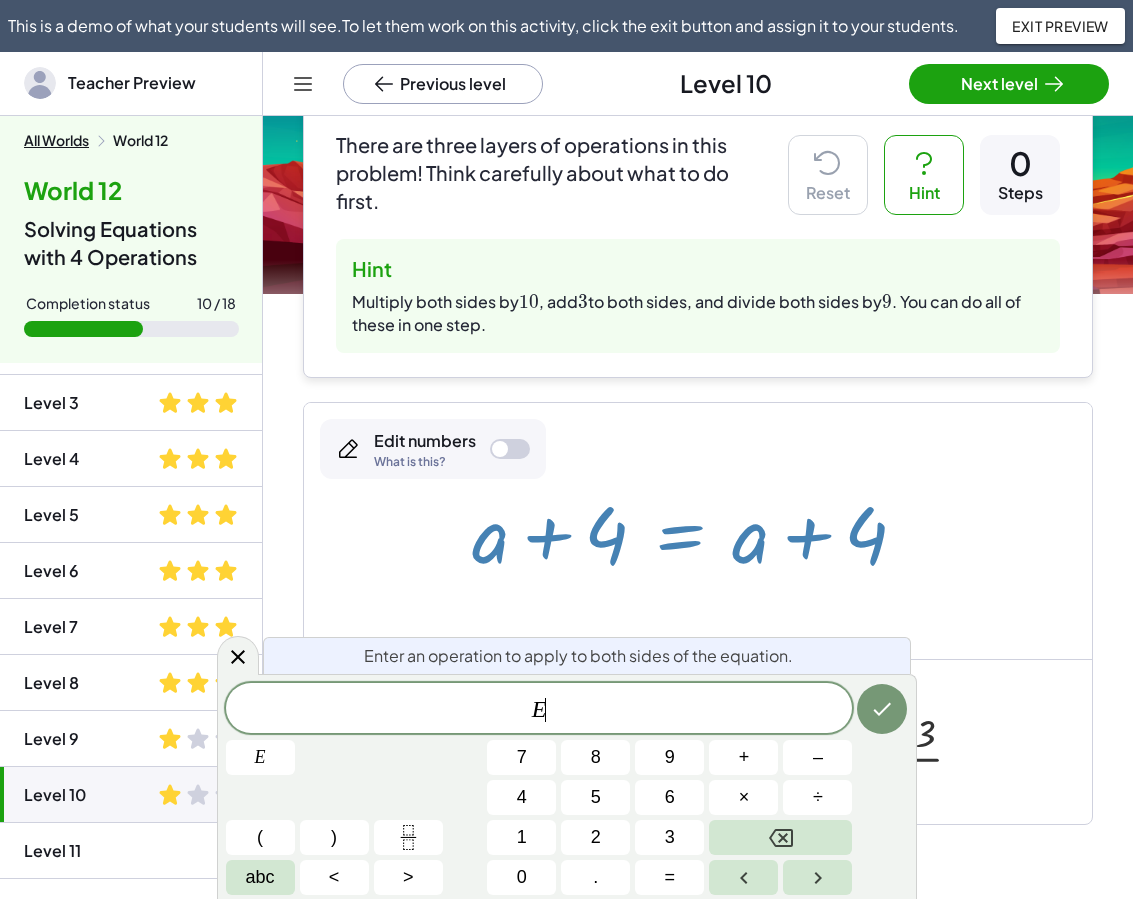 click at bounding box center [697, 531] 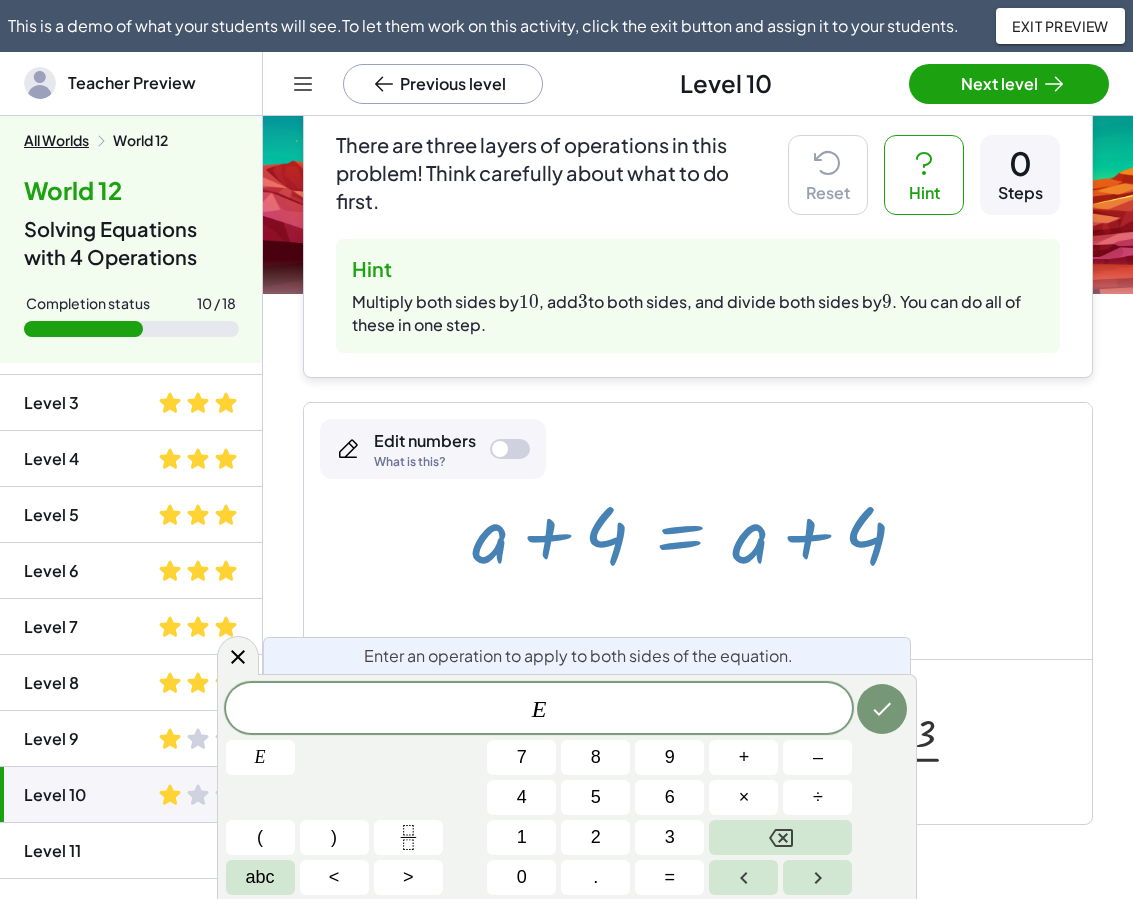 scroll, scrollTop: 386, scrollLeft: 0, axis: vertical 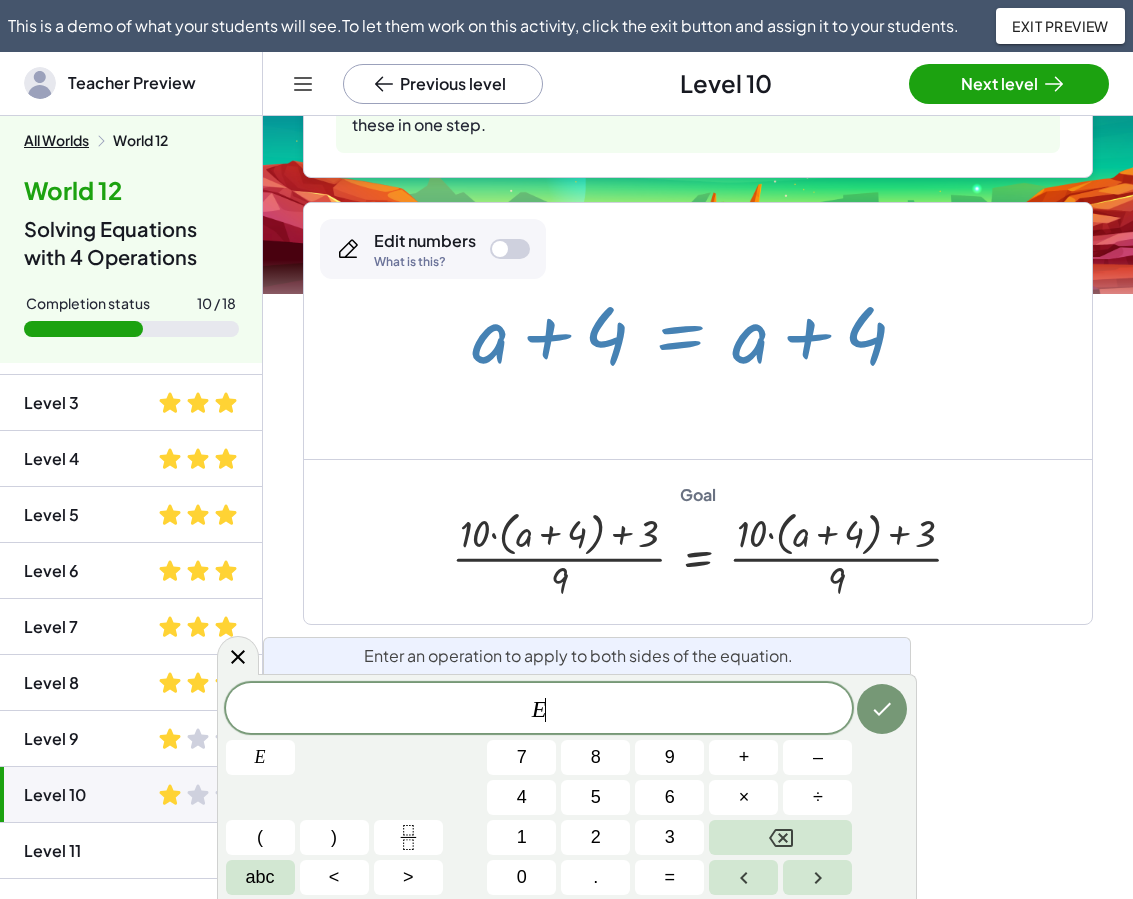 click on "E ​" at bounding box center [539, 710] 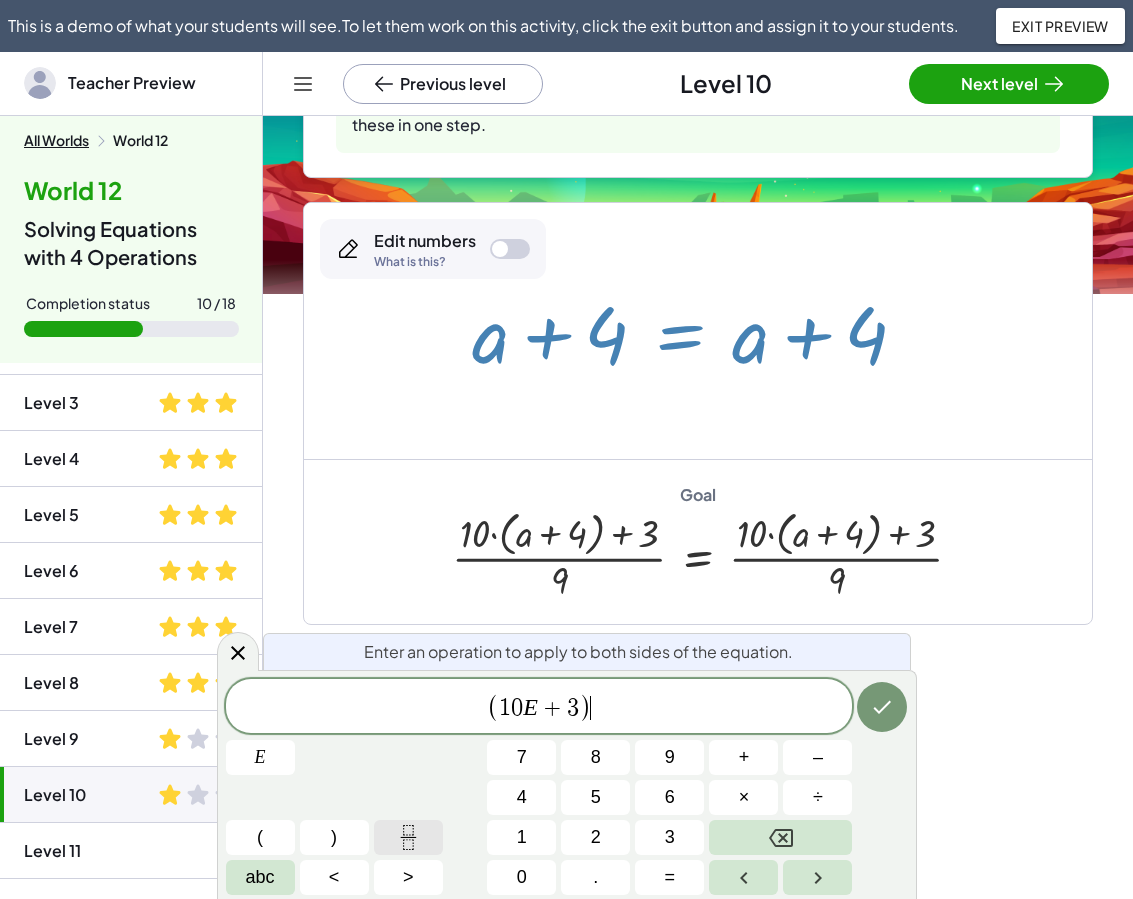 click 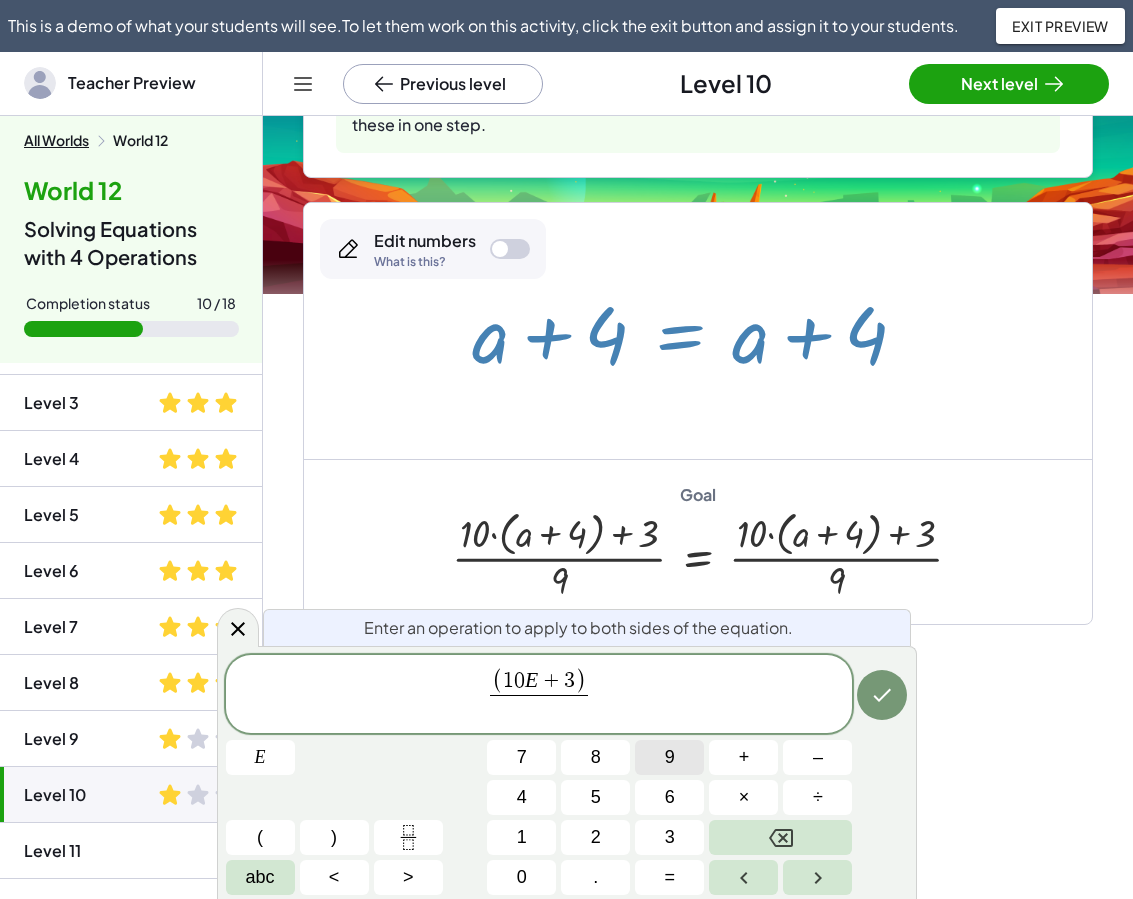 click on "9" at bounding box center [670, 757] 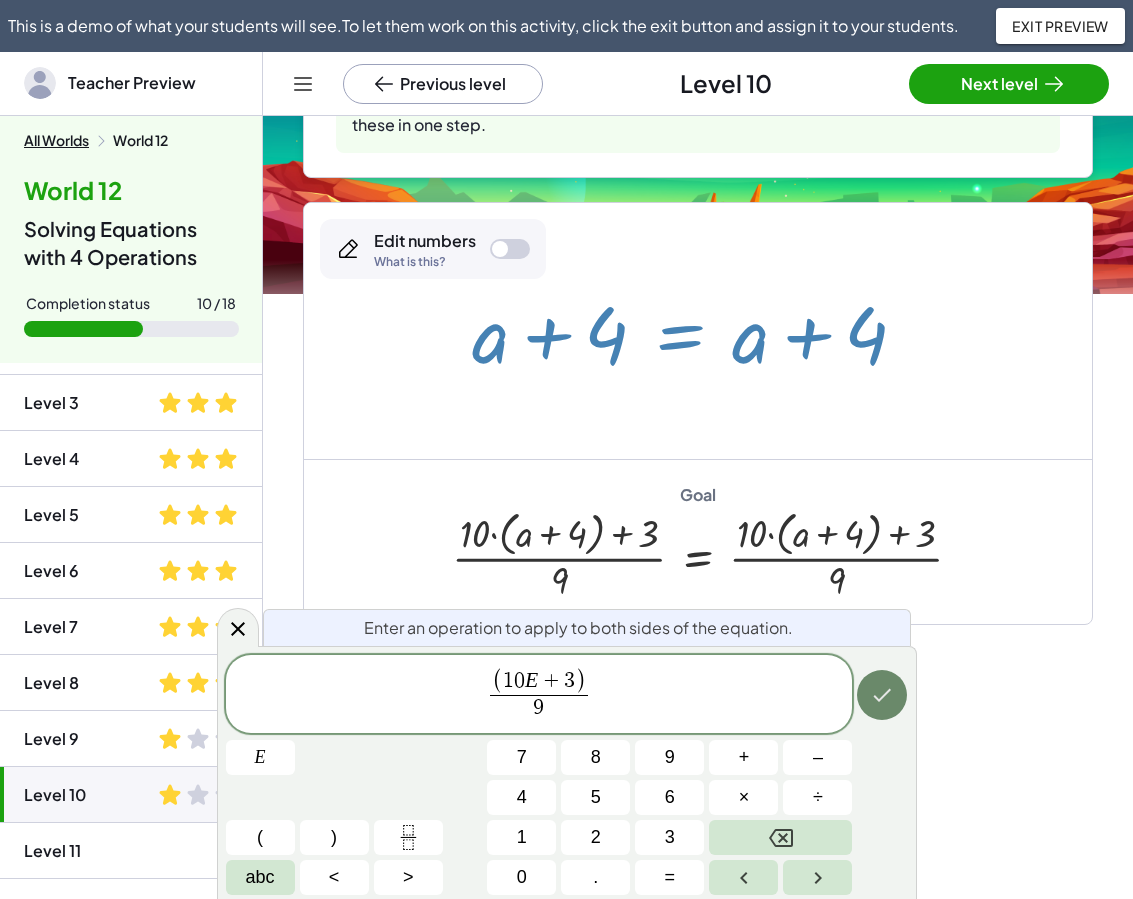 click 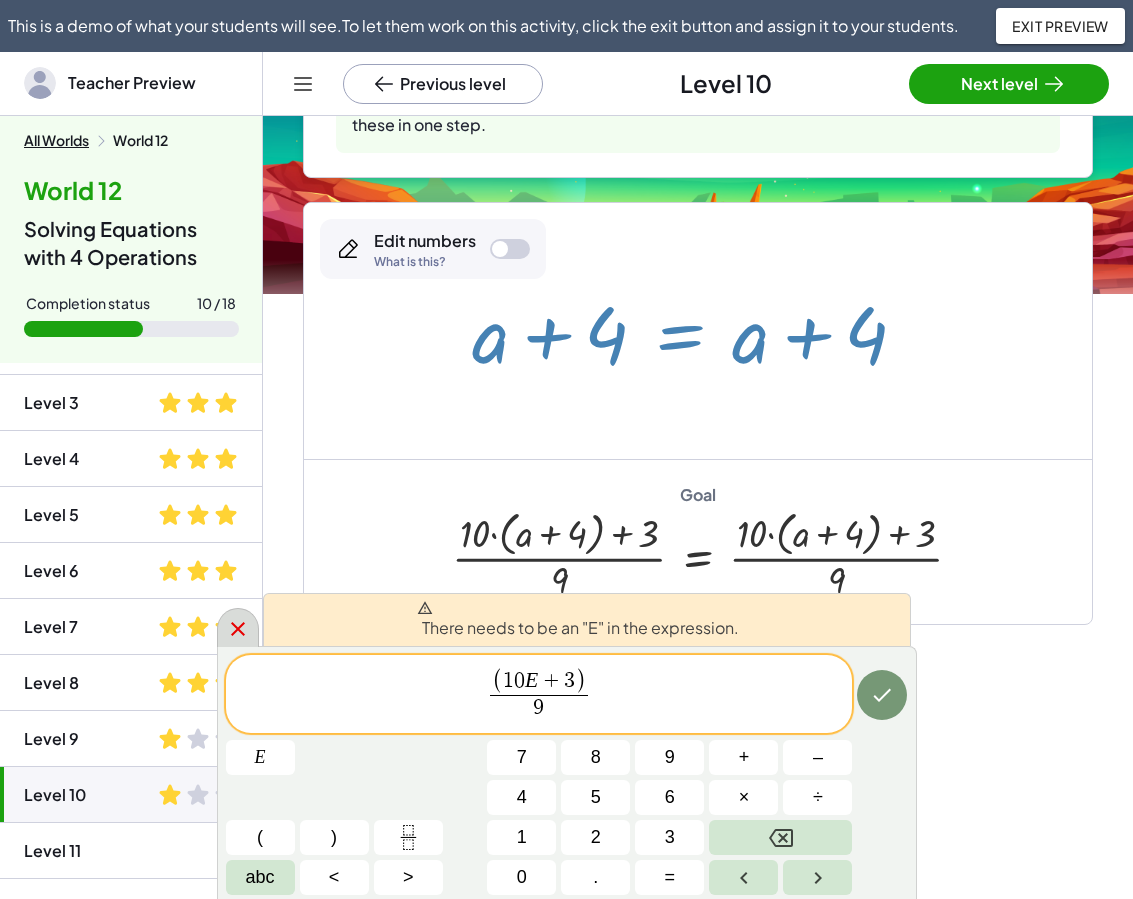 click 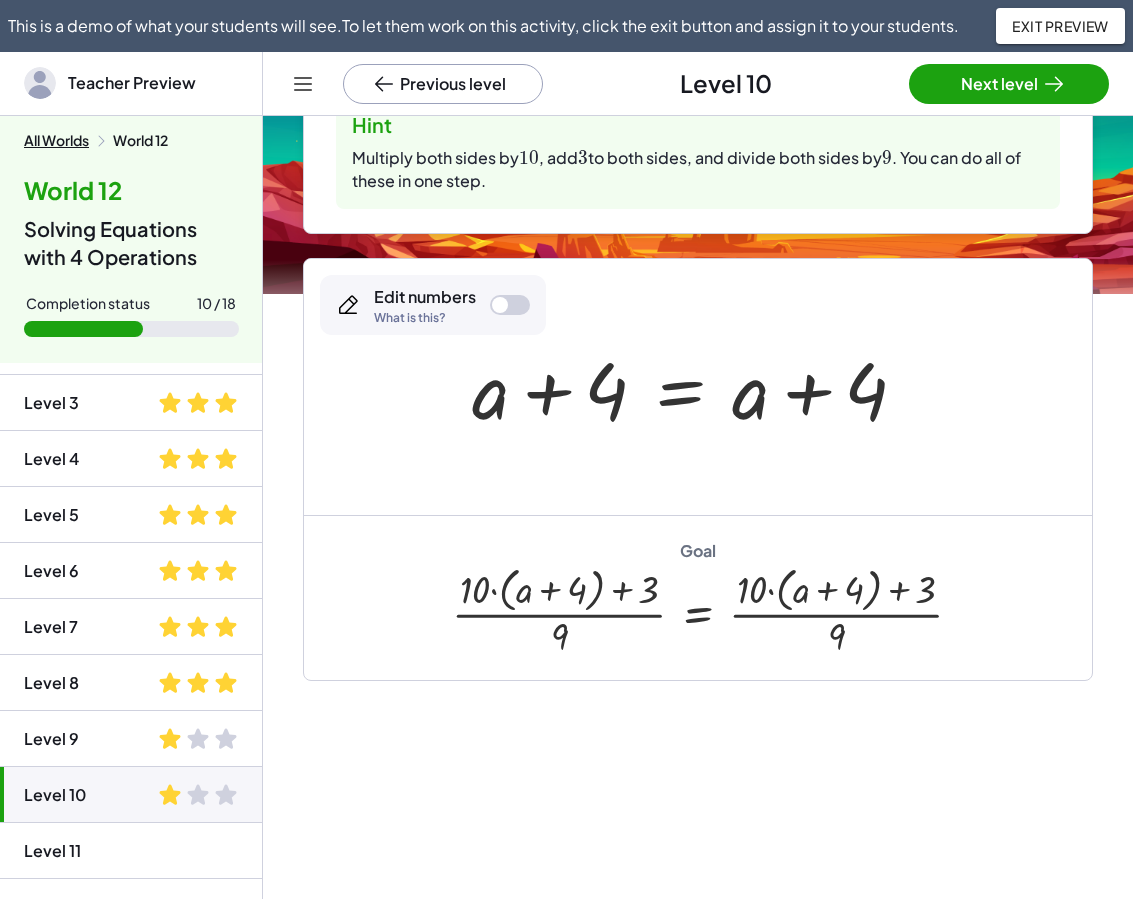 scroll, scrollTop: 286, scrollLeft: 0, axis: vertical 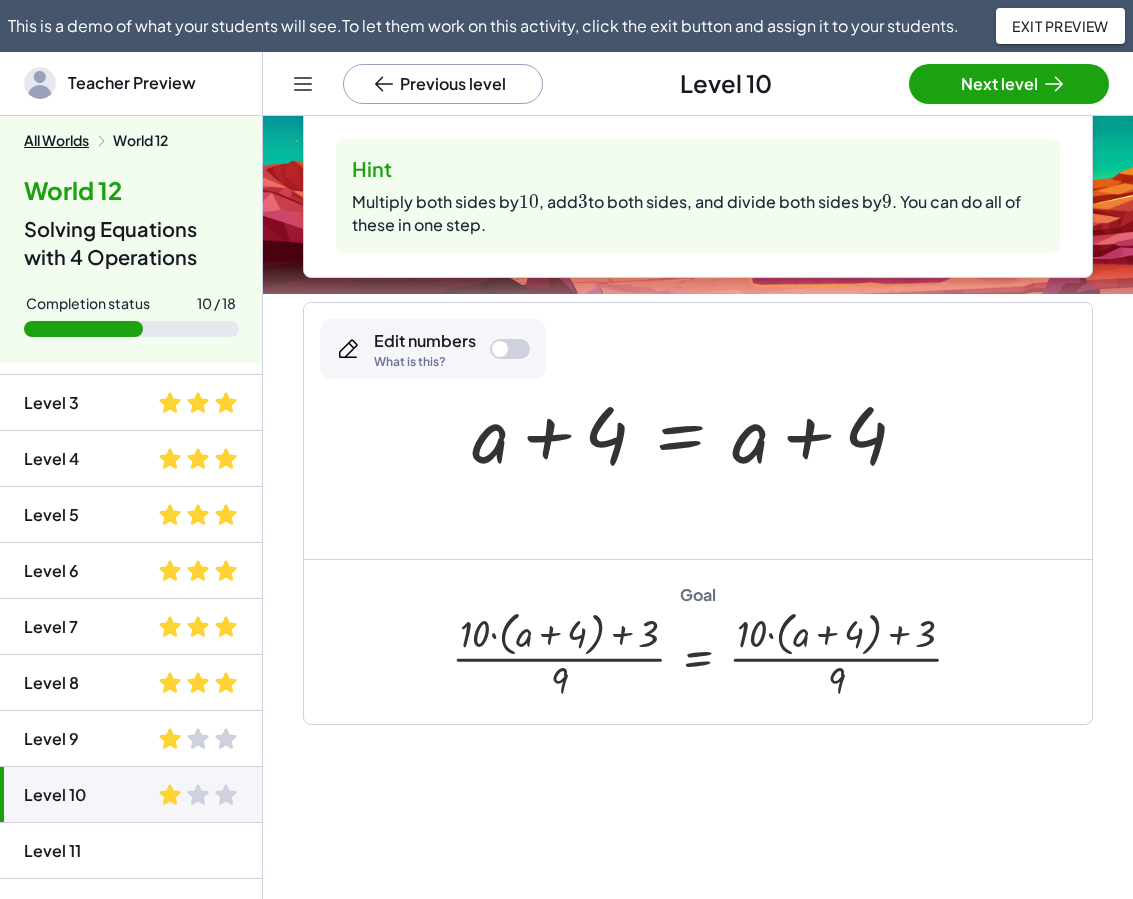 click at bounding box center [698, 431] 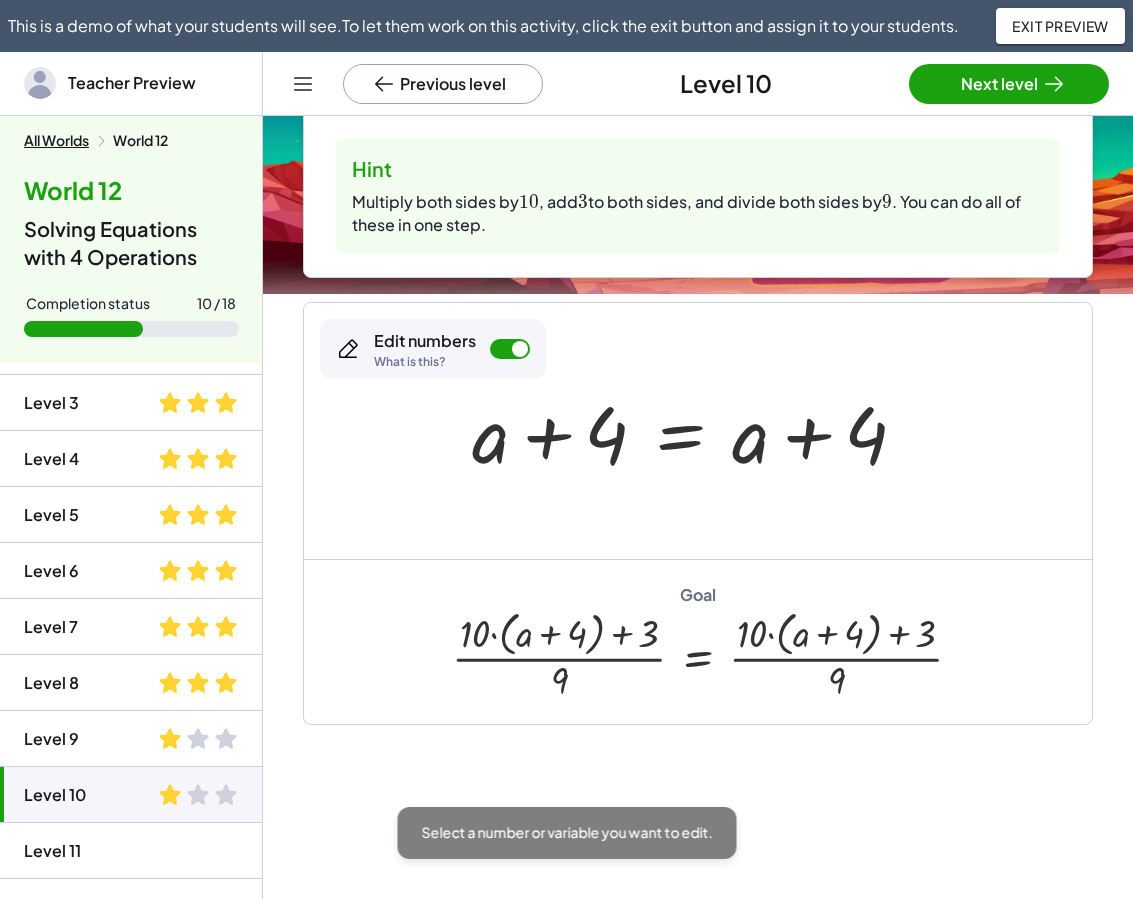 click at bounding box center (510, 349) 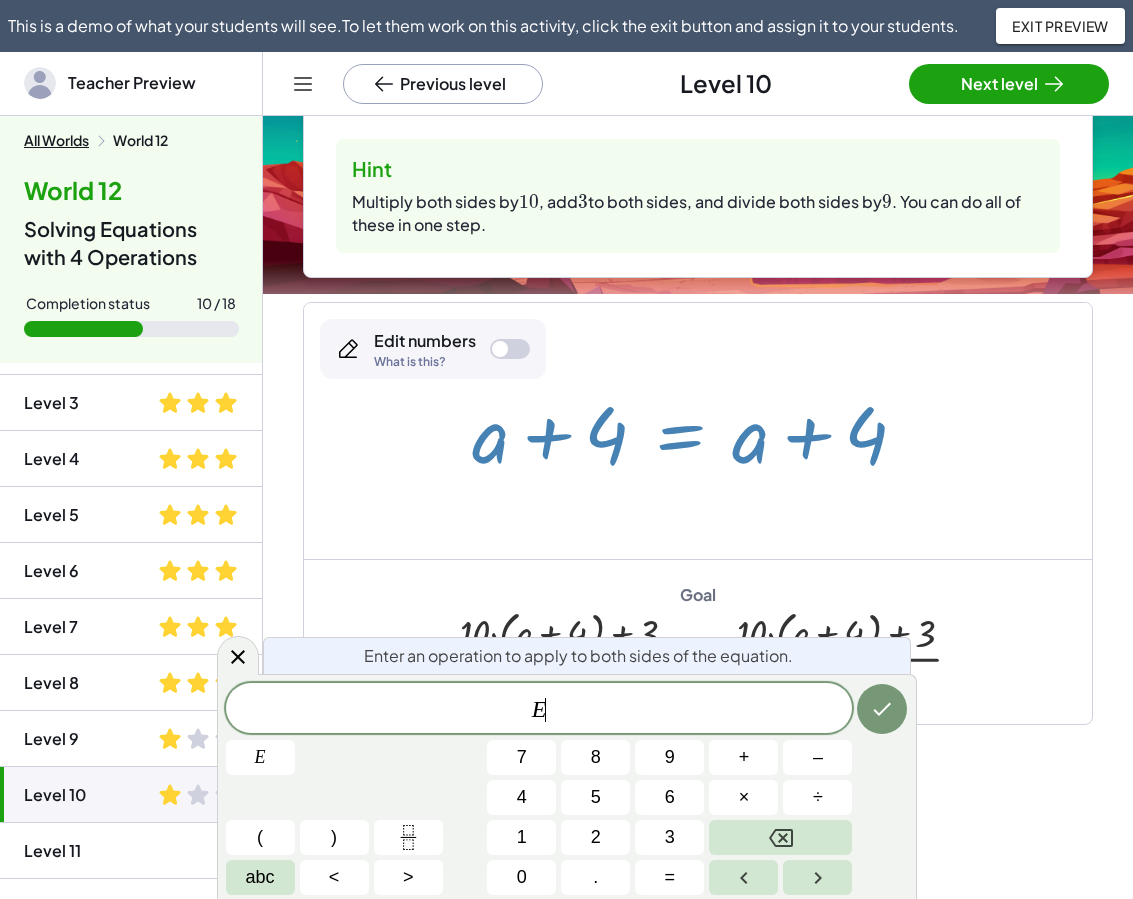 click at bounding box center (697, 431) 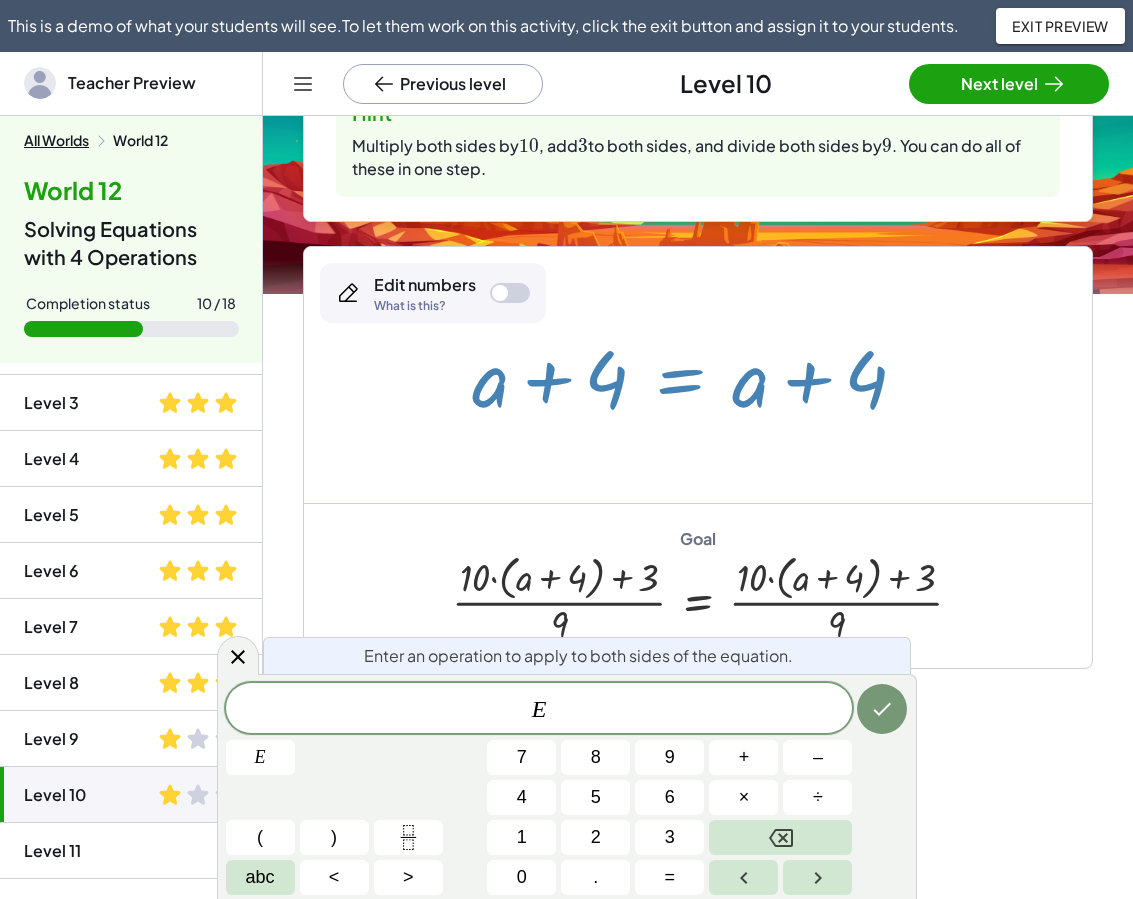 scroll, scrollTop: 386, scrollLeft: 0, axis: vertical 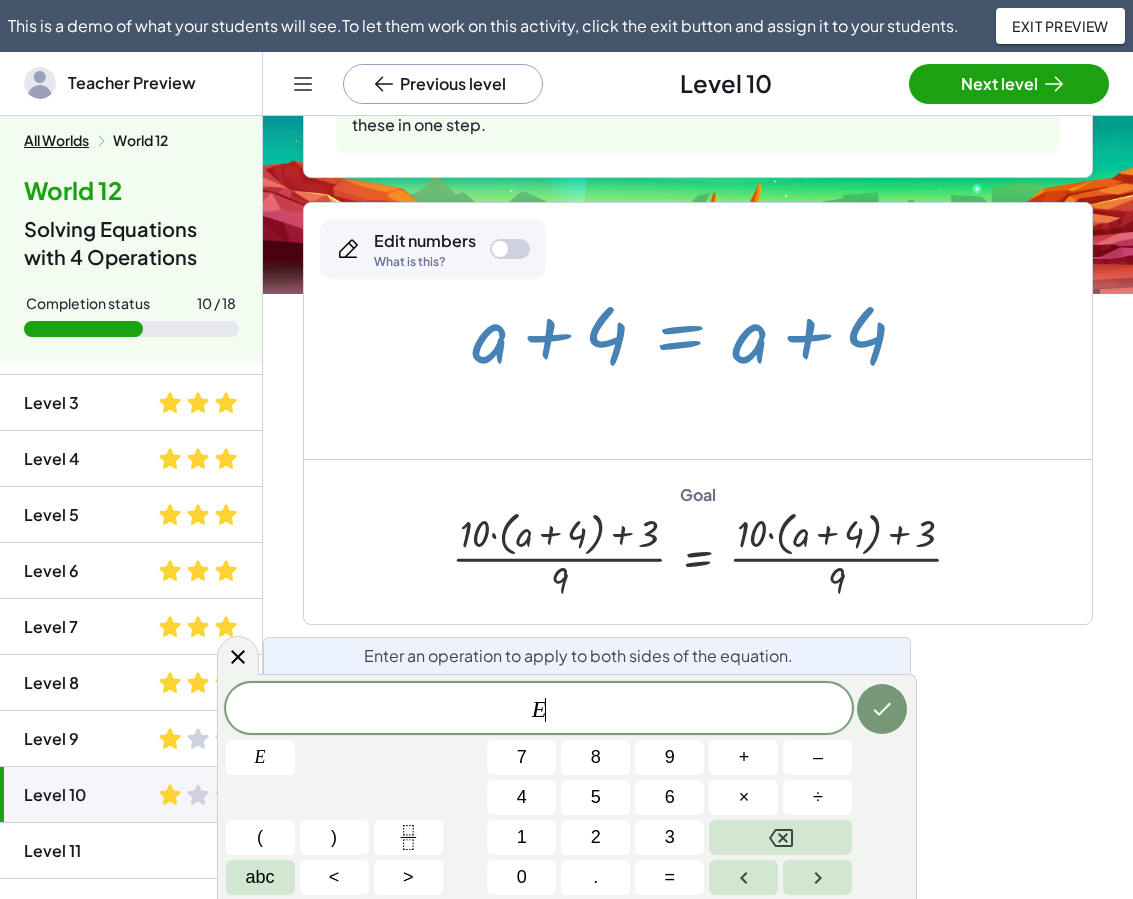 click on "E ​" at bounding box center (539, 710) 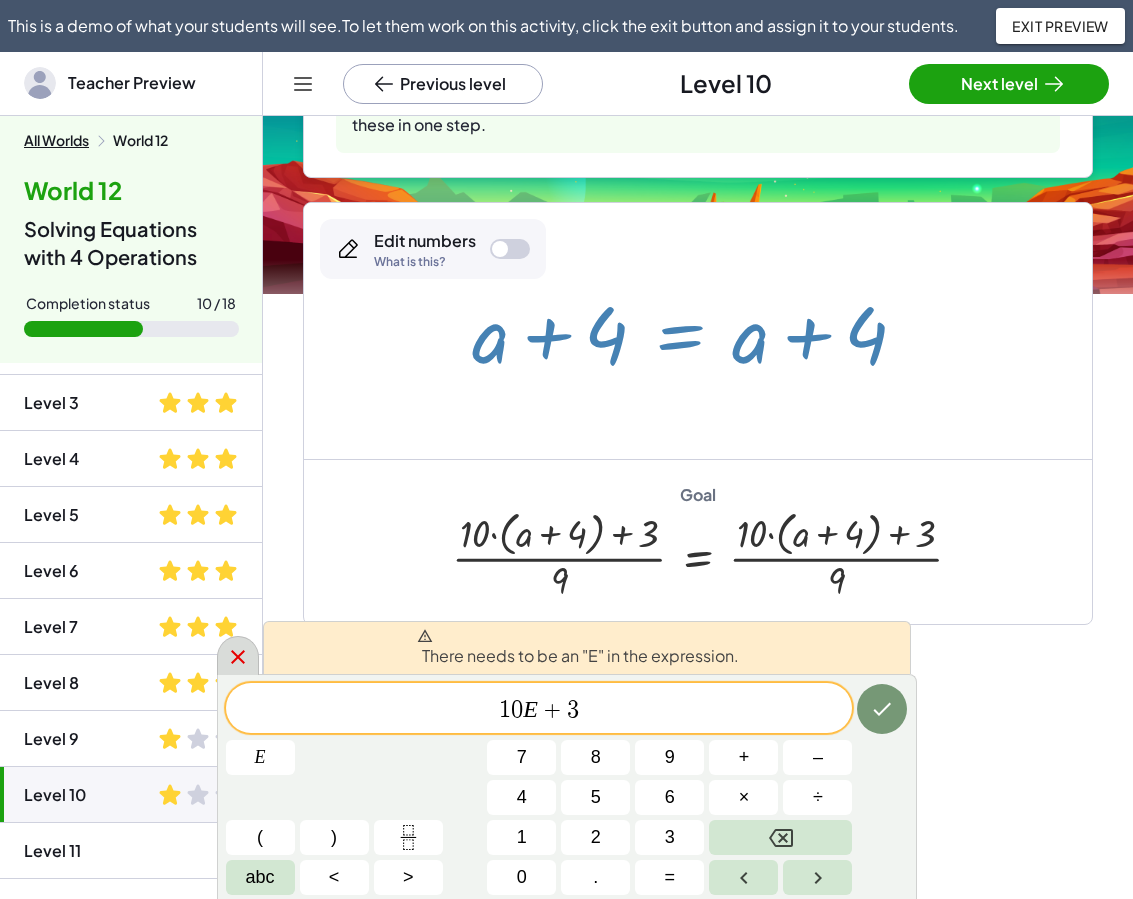 click 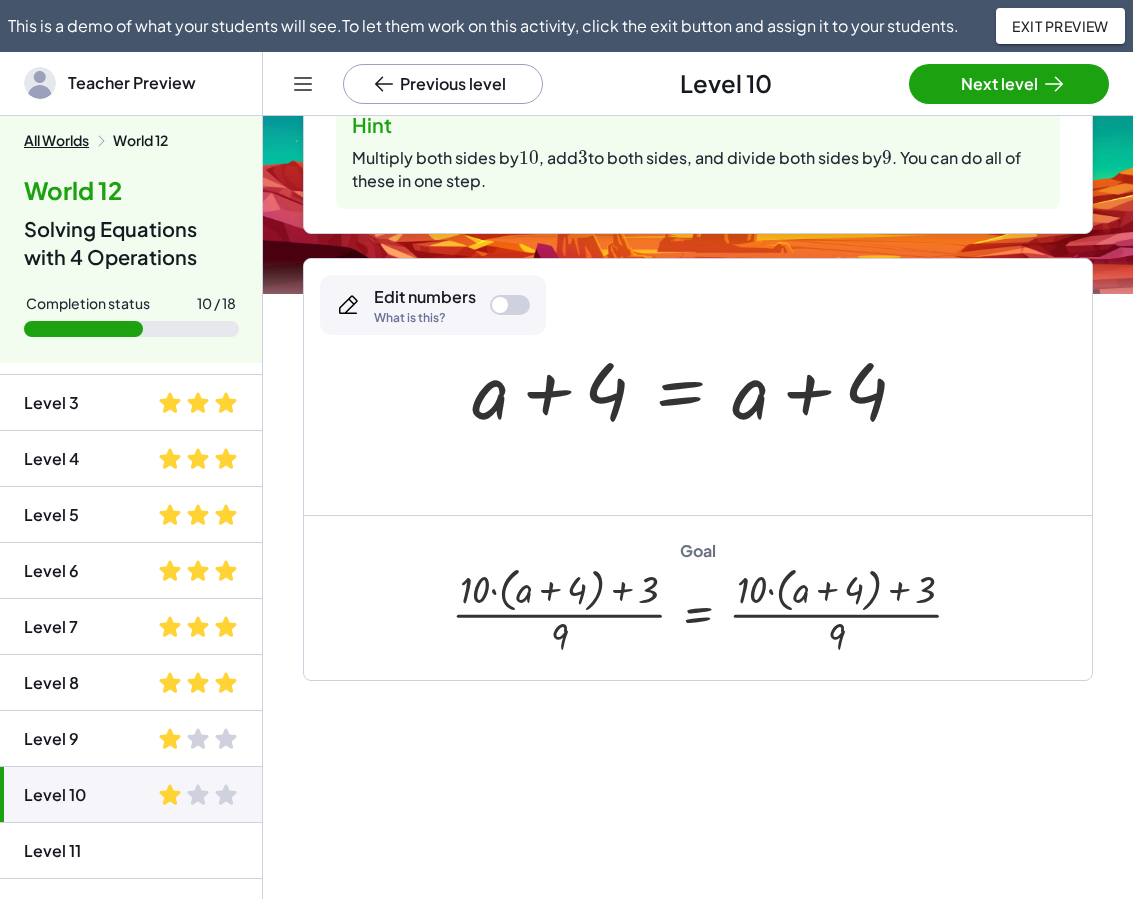 scroll, scrollTop: 286, scrollLeft: 0, axis: vertical 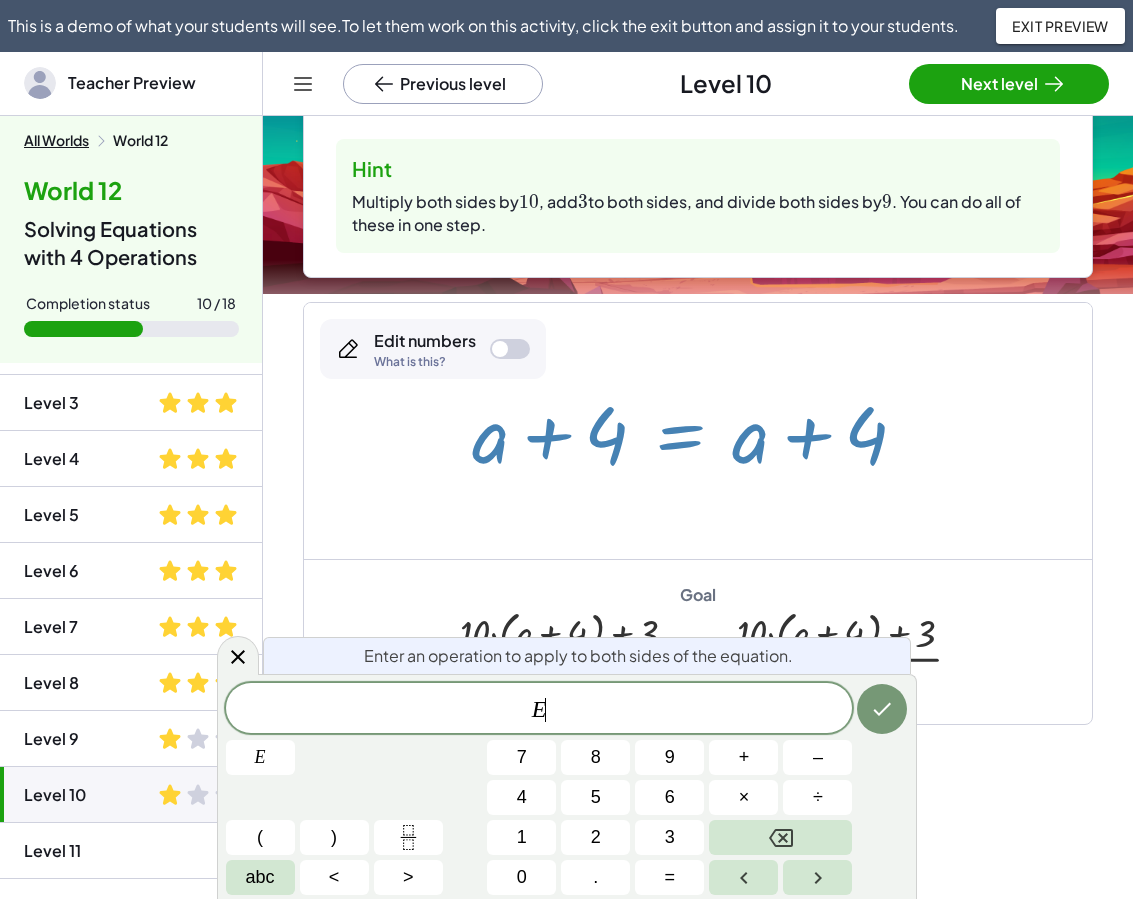click at bounding box center (697, 431) 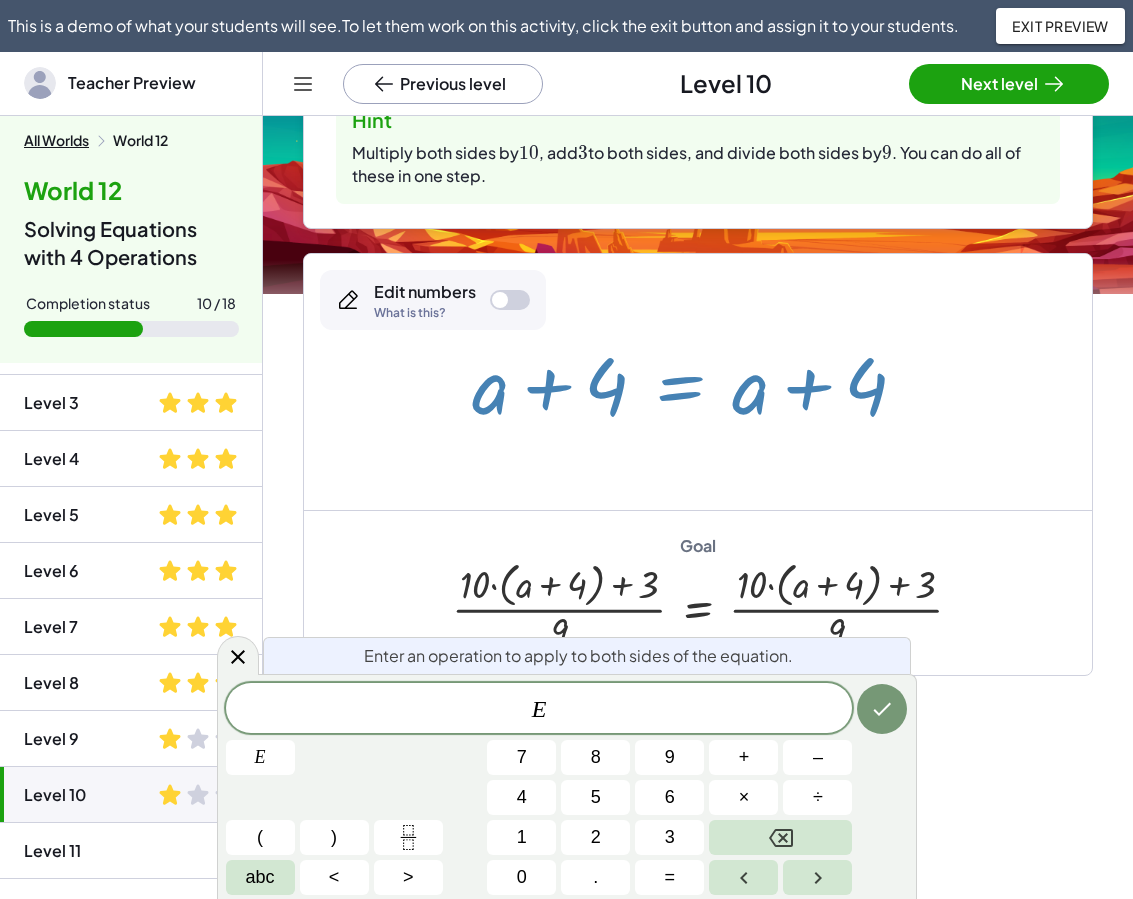 scroll, scrollTop: 386, scrollLeft: 0, axis: vertical 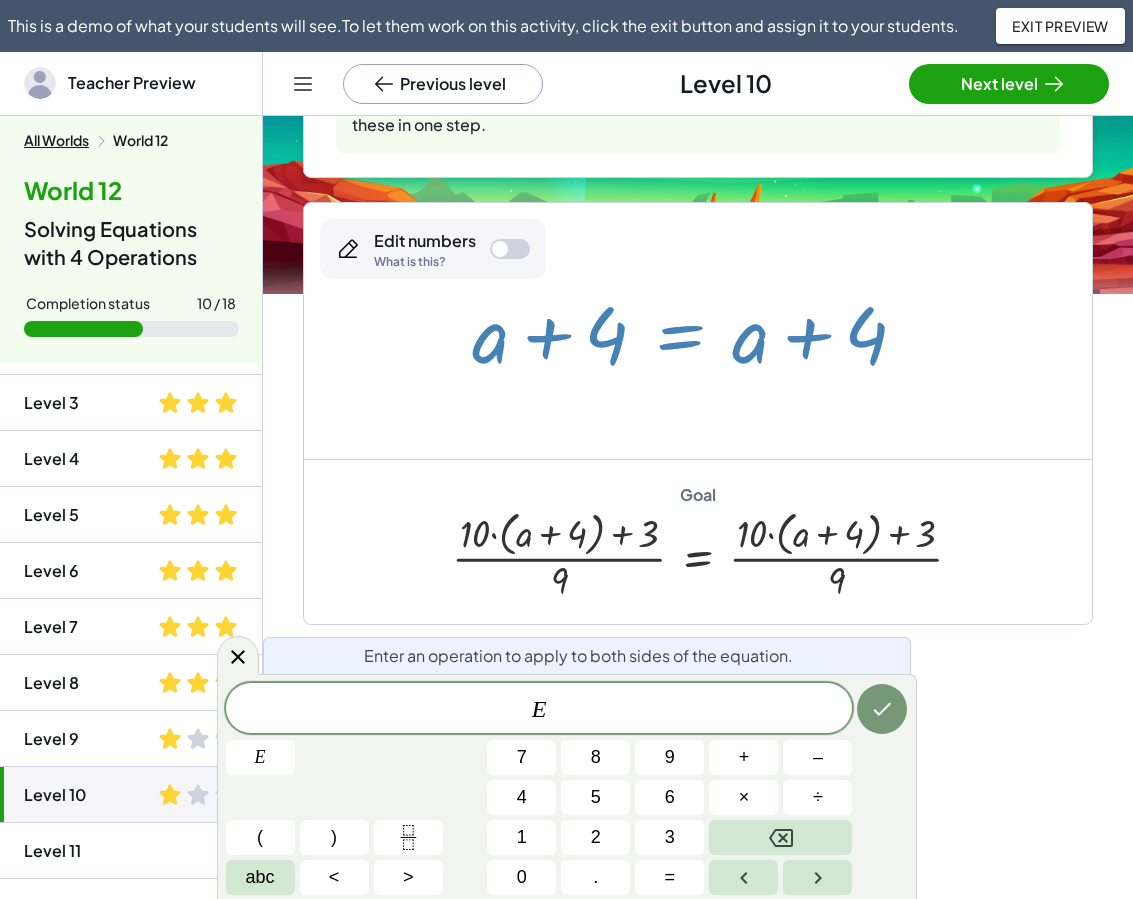click on "E ​" at bounding box center [539, 710] 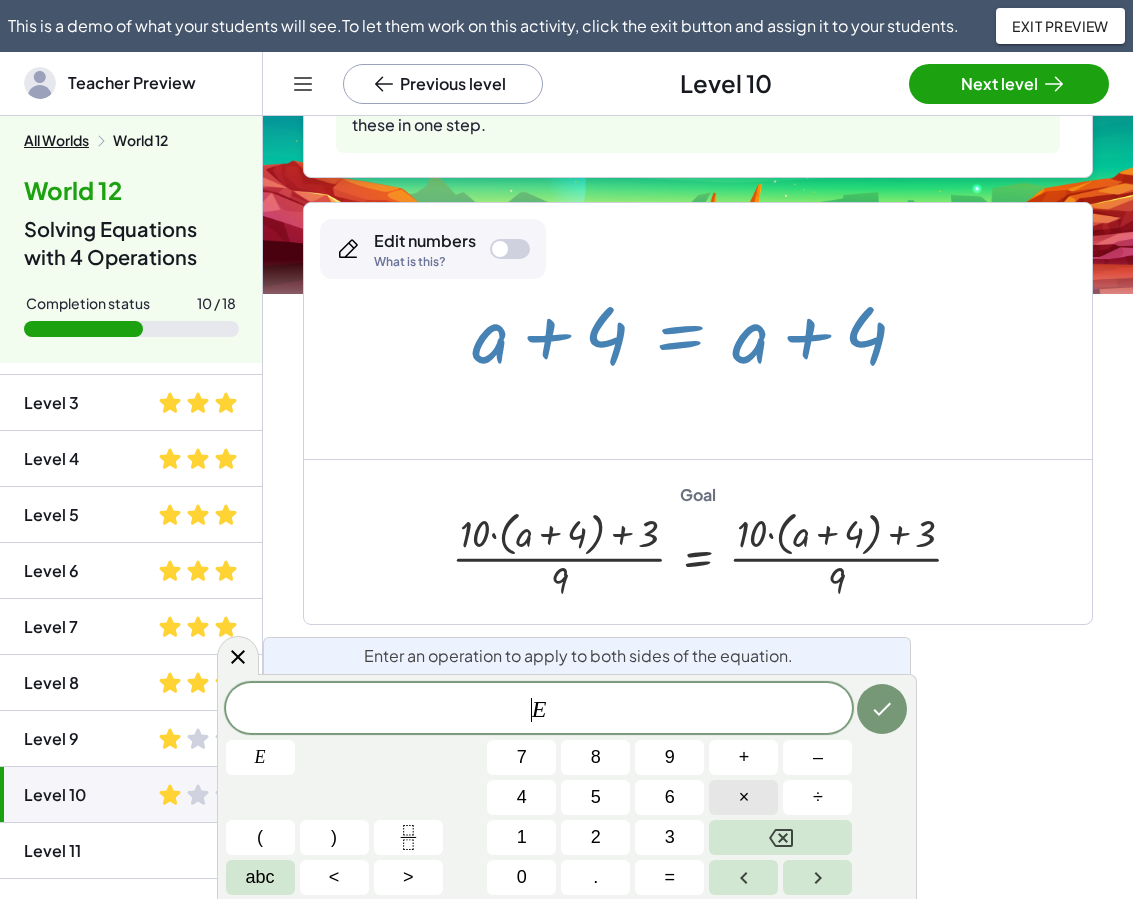 click on "×" at bounding box center [744, 797] 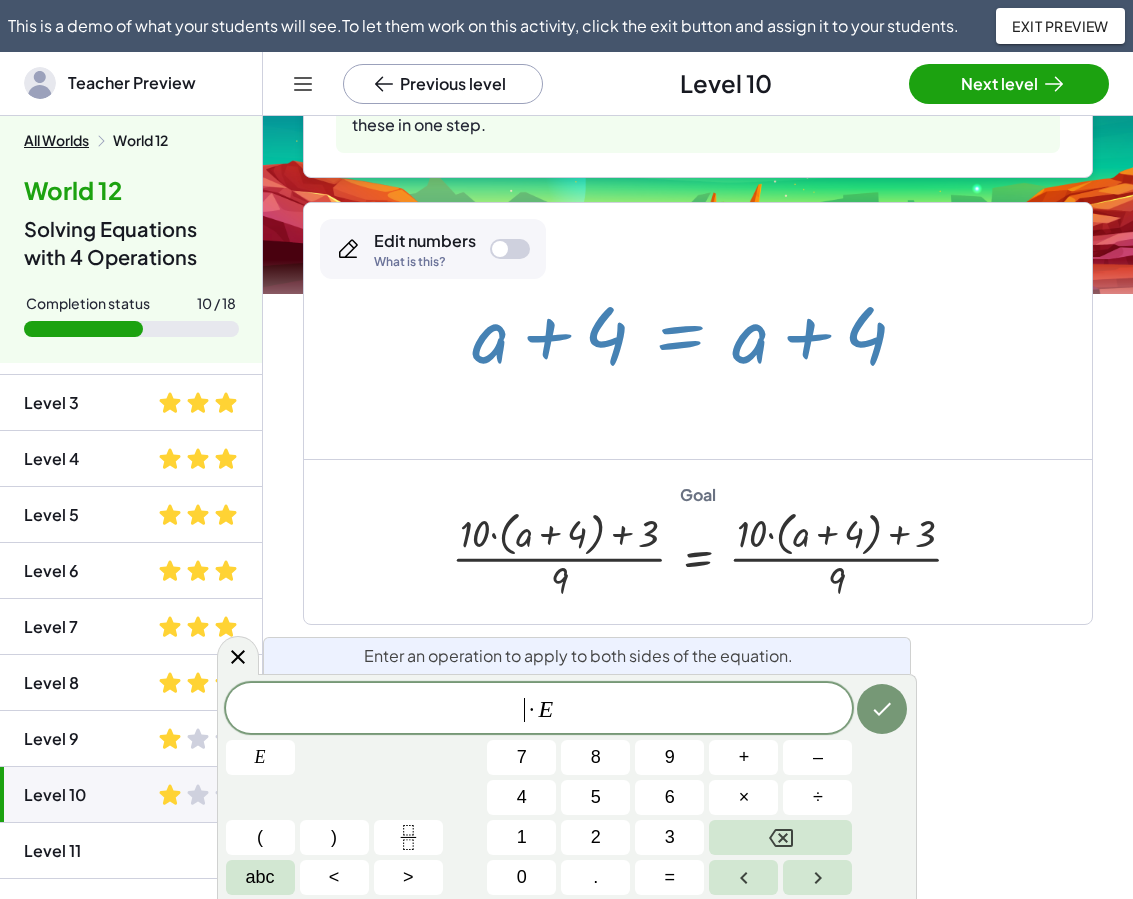 click on "​ · E" at bounding box center (539, 710) 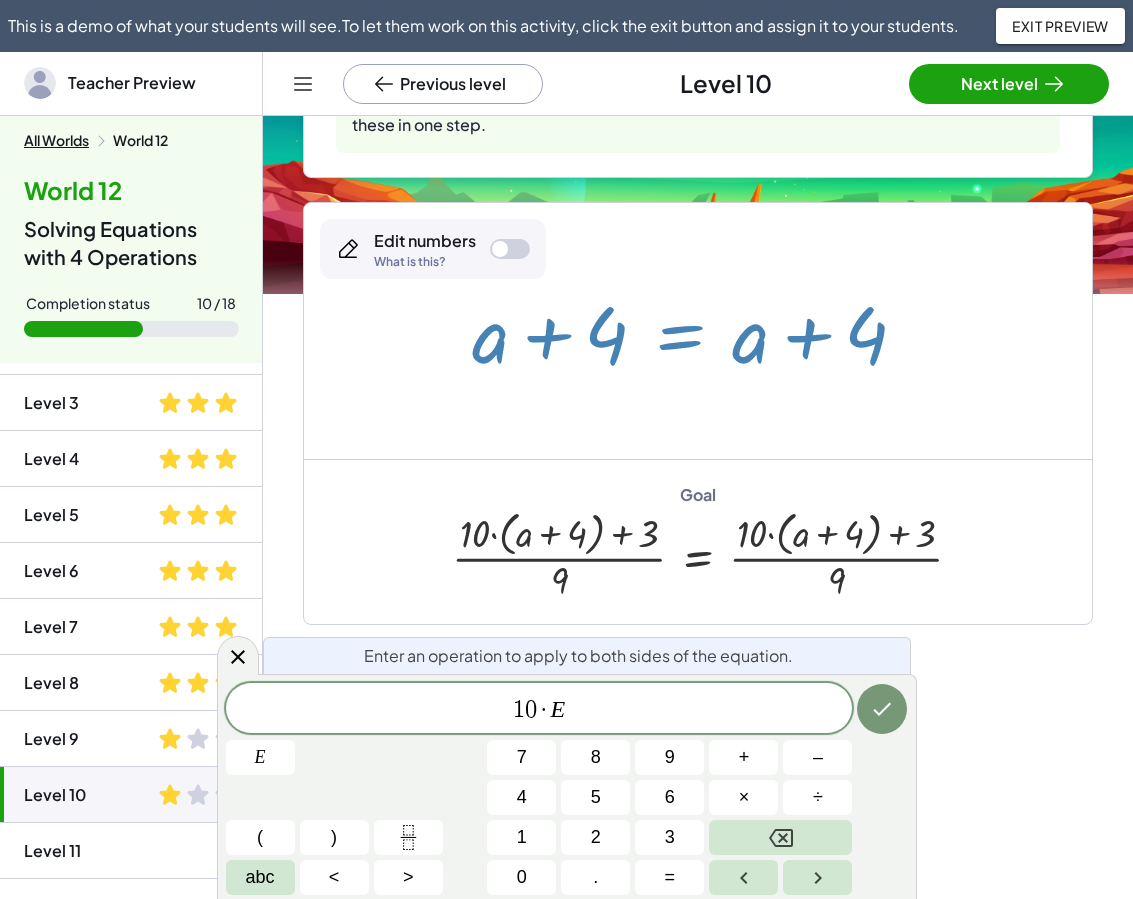 click on "1 0 ​ · E" at bounding box center [539, 710] 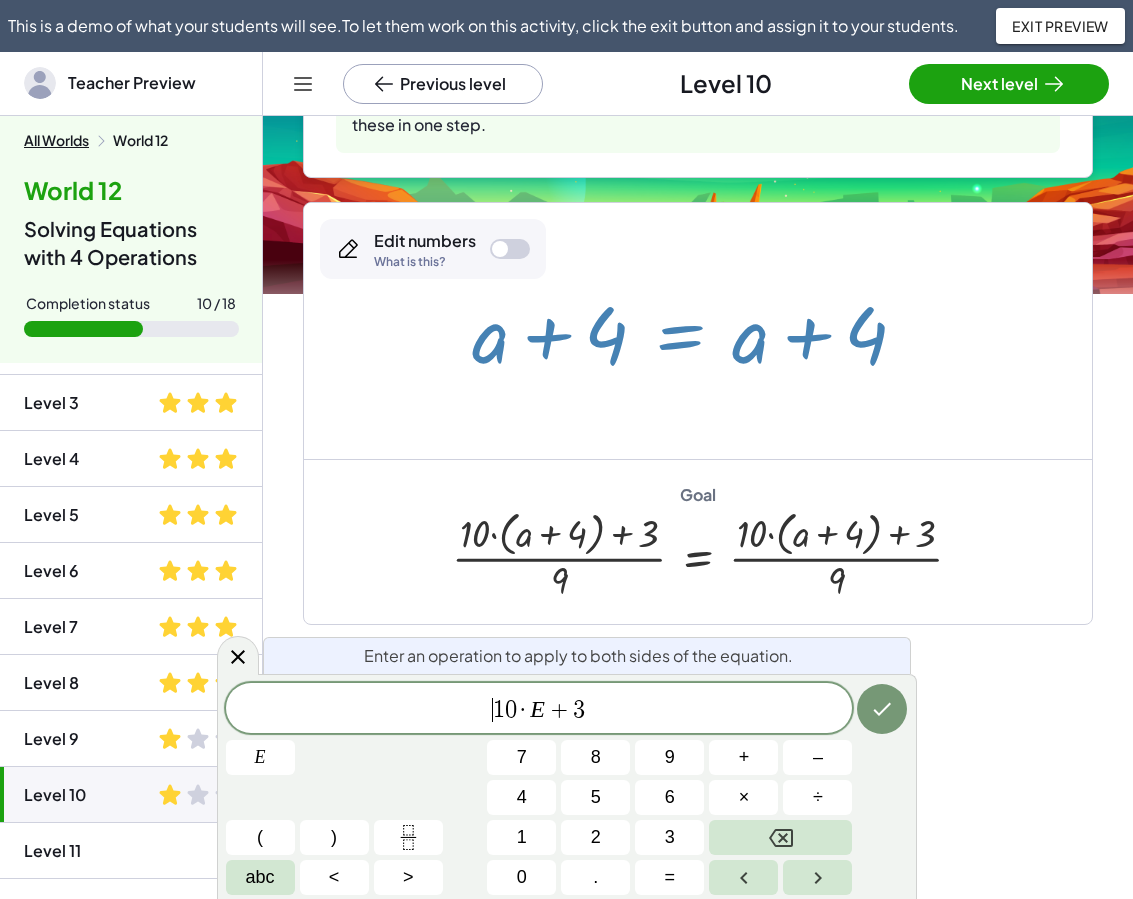 click on "​ 1 0 · E + 3" at bounding box center (539, 710) 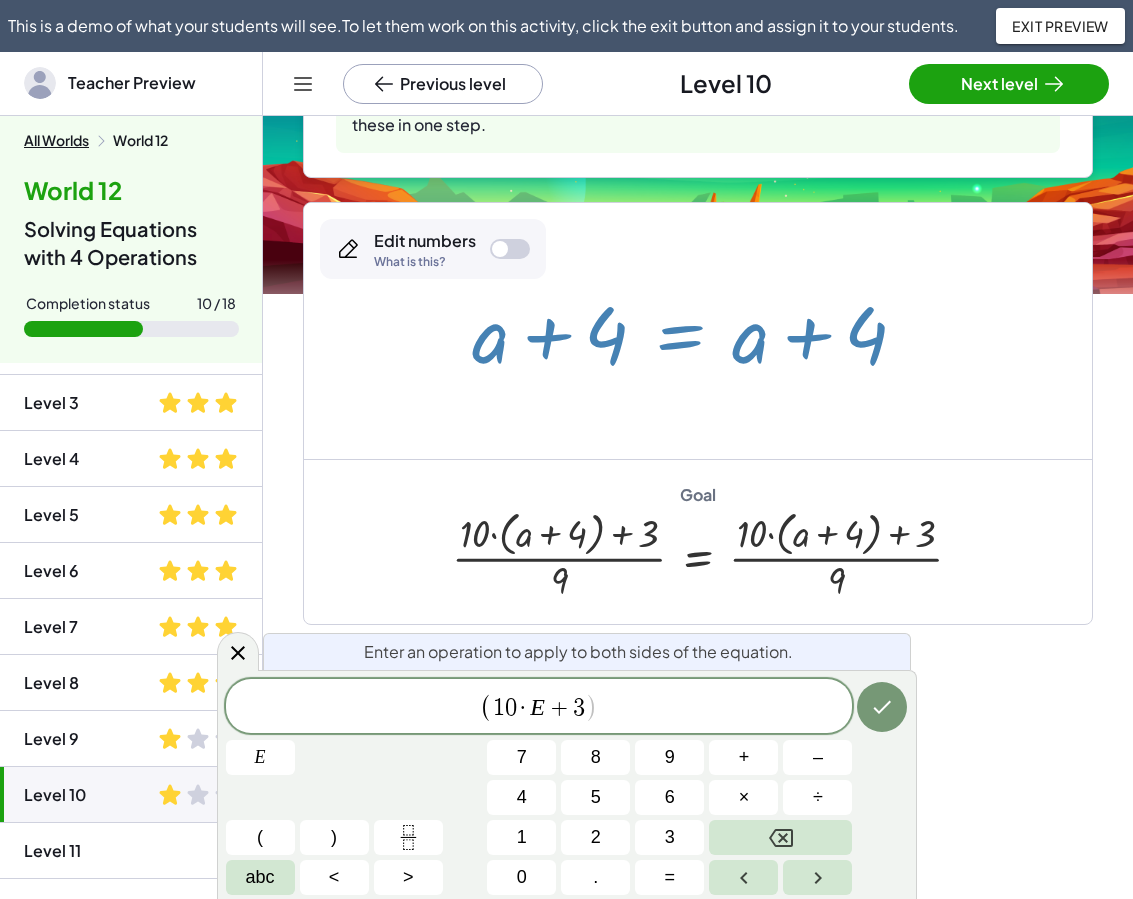 click on "( ​ 1 0 · E + 3 )" at bounding box center (539, 707) 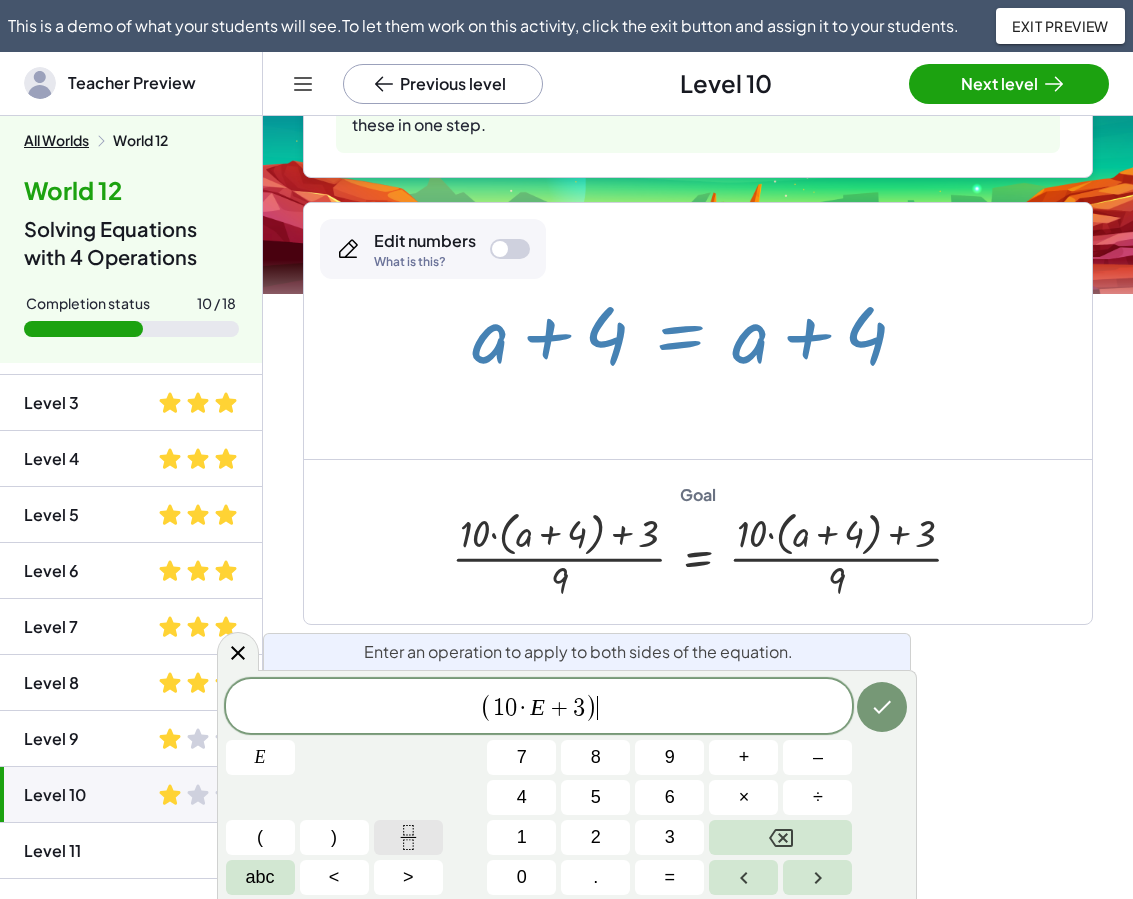 click 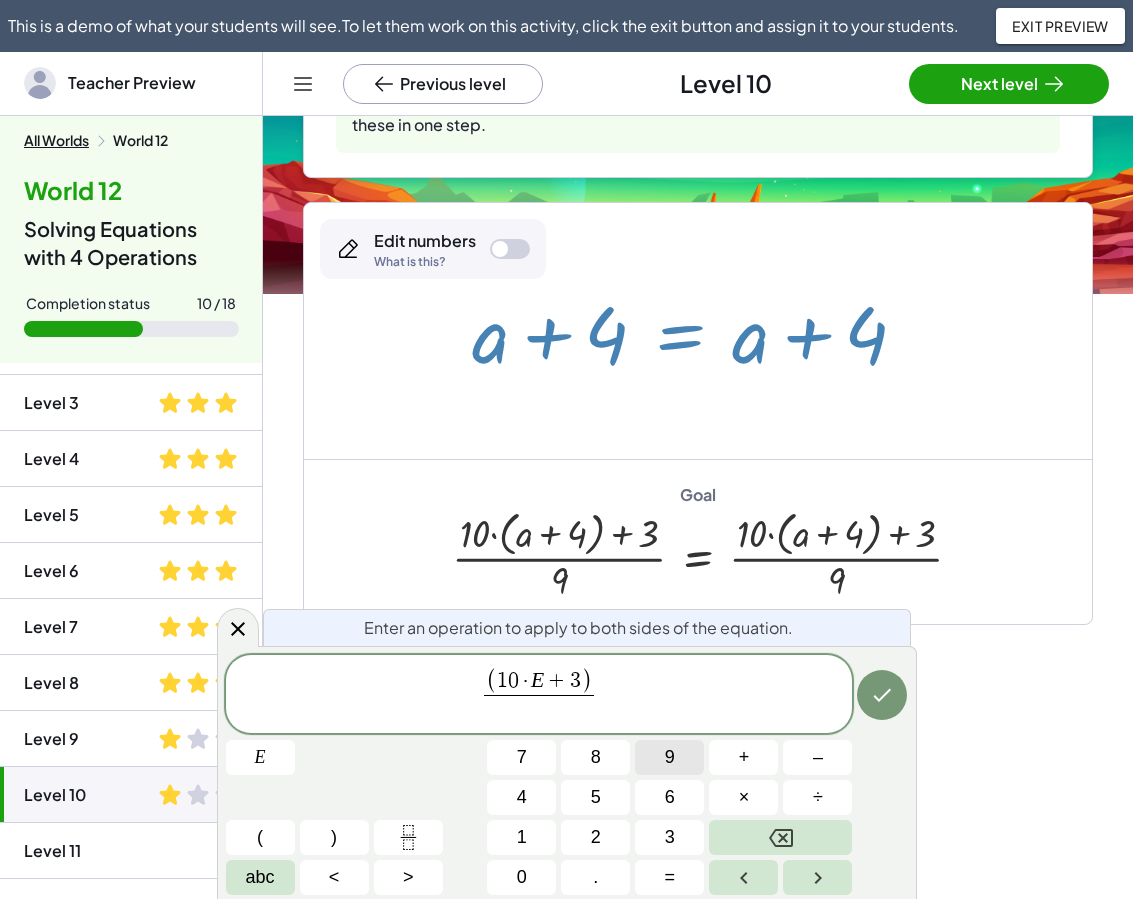 click on "9" at bounding box center [670, 757] 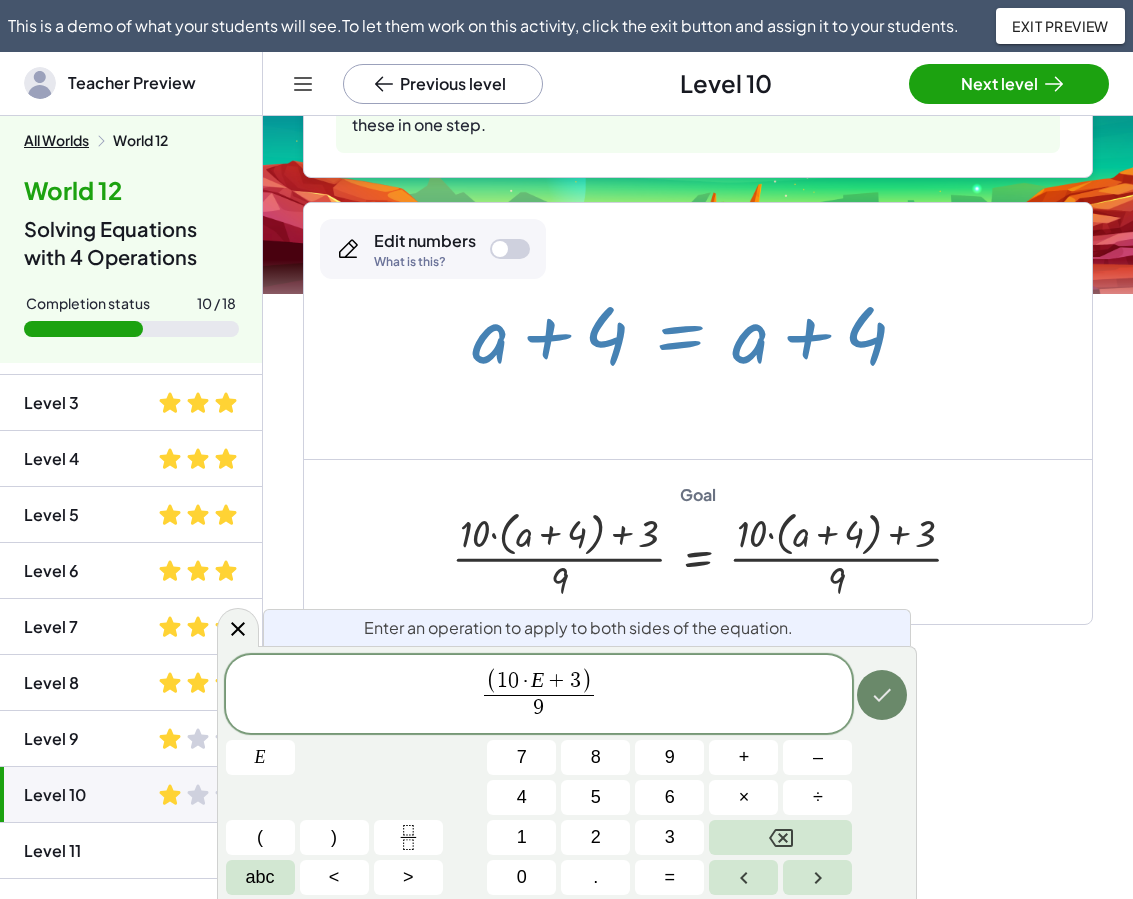 click at bounding box center [882, 695] 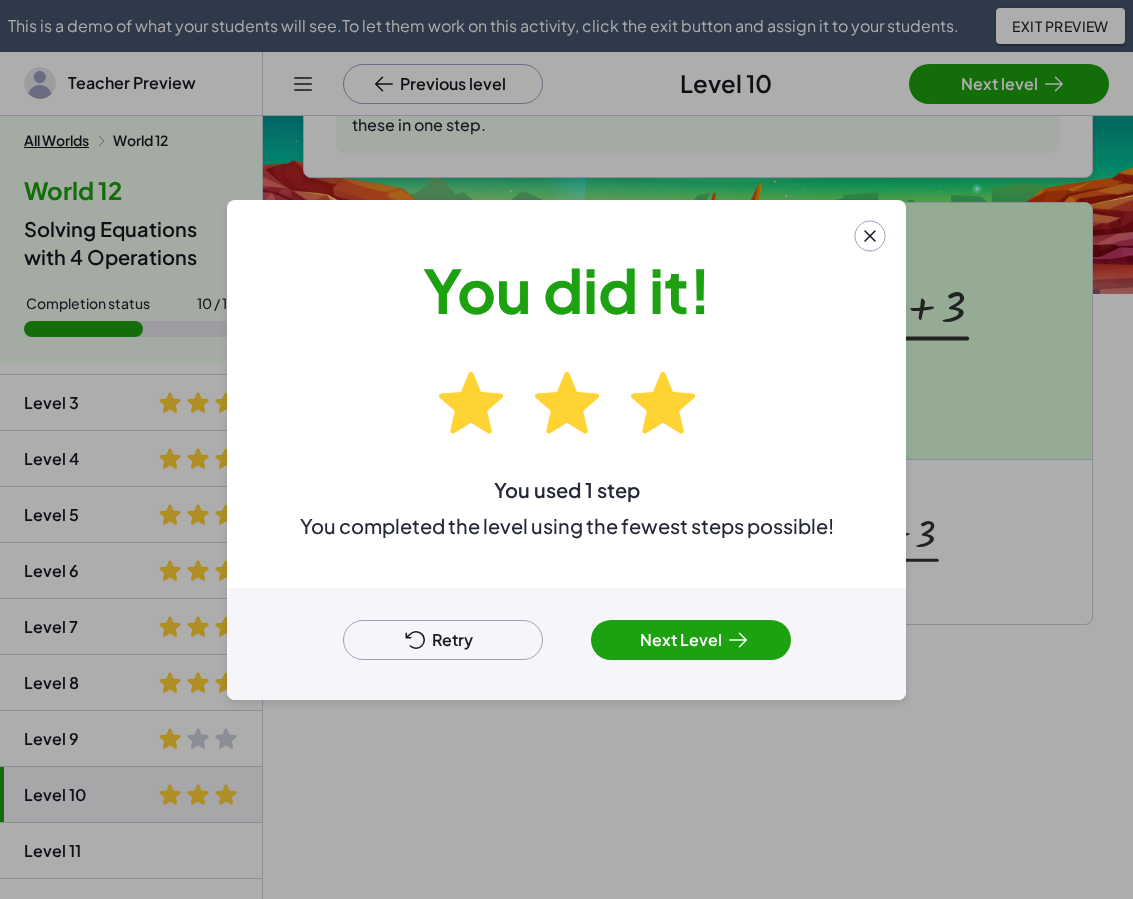 click on "Next Level" at bounding box center [691, 640] 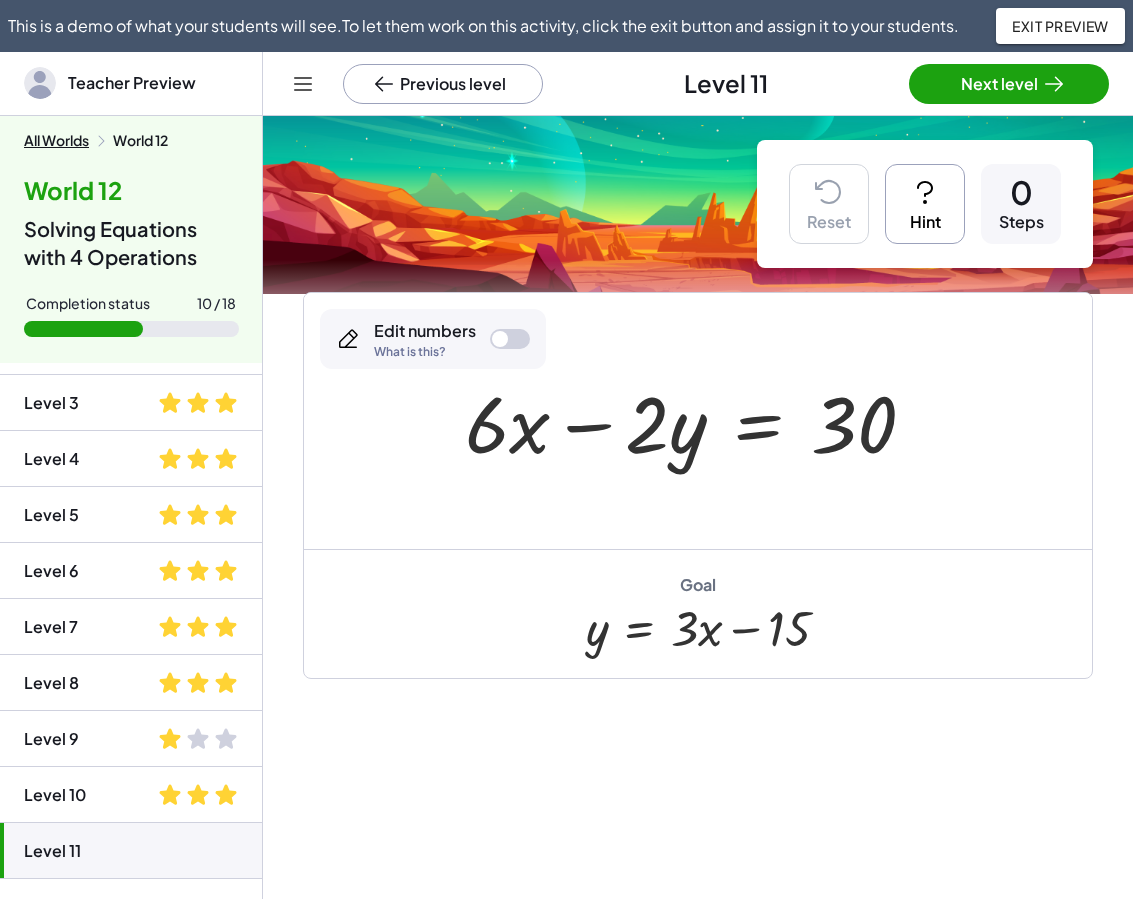 click on "Goal  y = + · 3 · x − 15" at bounding box center (698, 613) 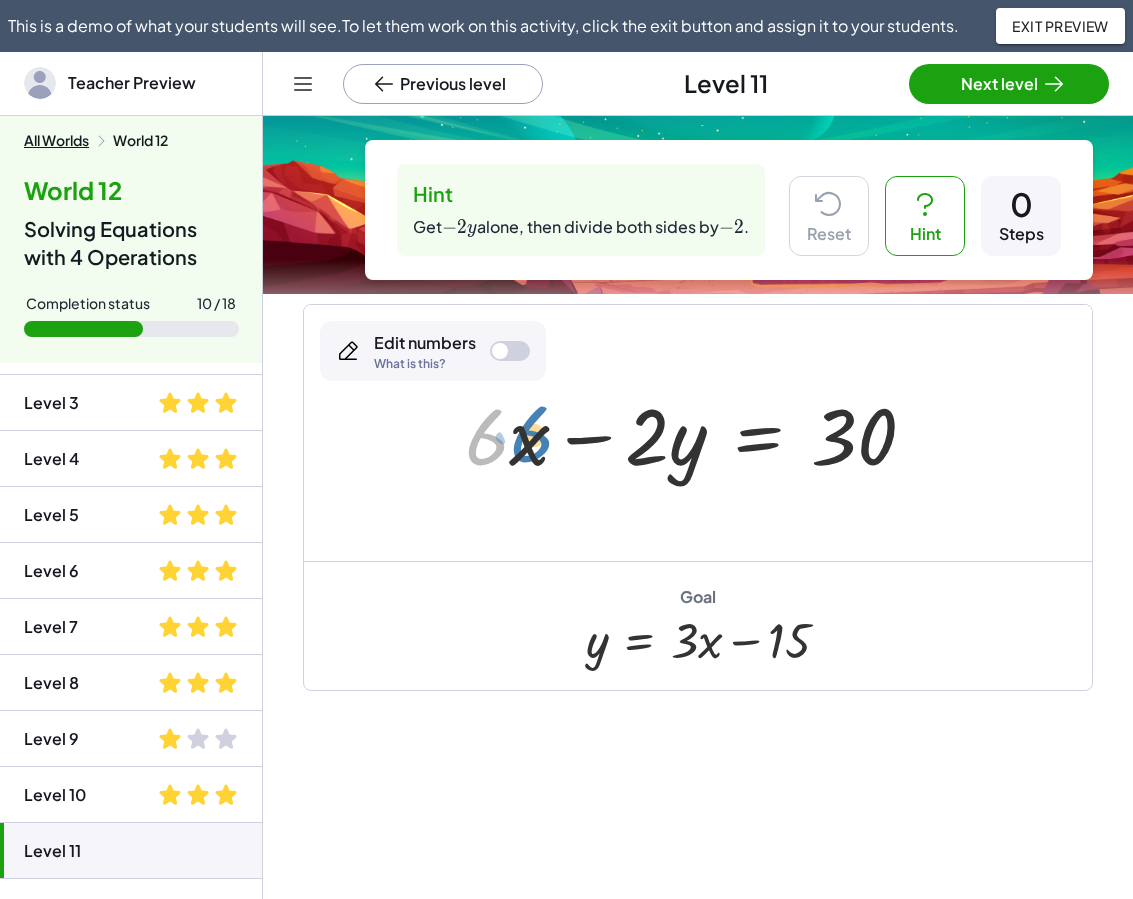 drag, startPoint x: 481, startPoint y: 451, endPoint x: 494, endPoint y: 453, distance: 13.152946 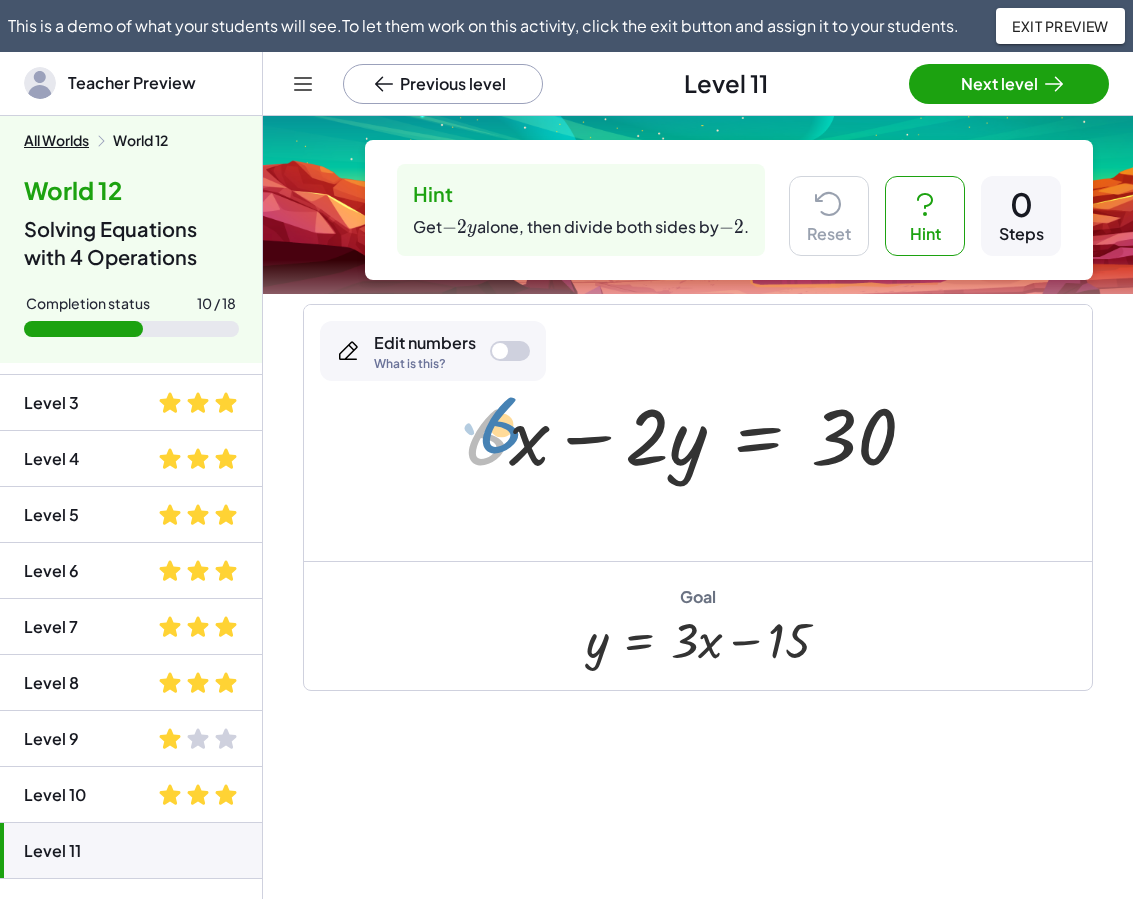 drag, startPoint x: 466, startPoint y: 433, endPoint x: 479, endPoint y: 421, distance: 17.691807 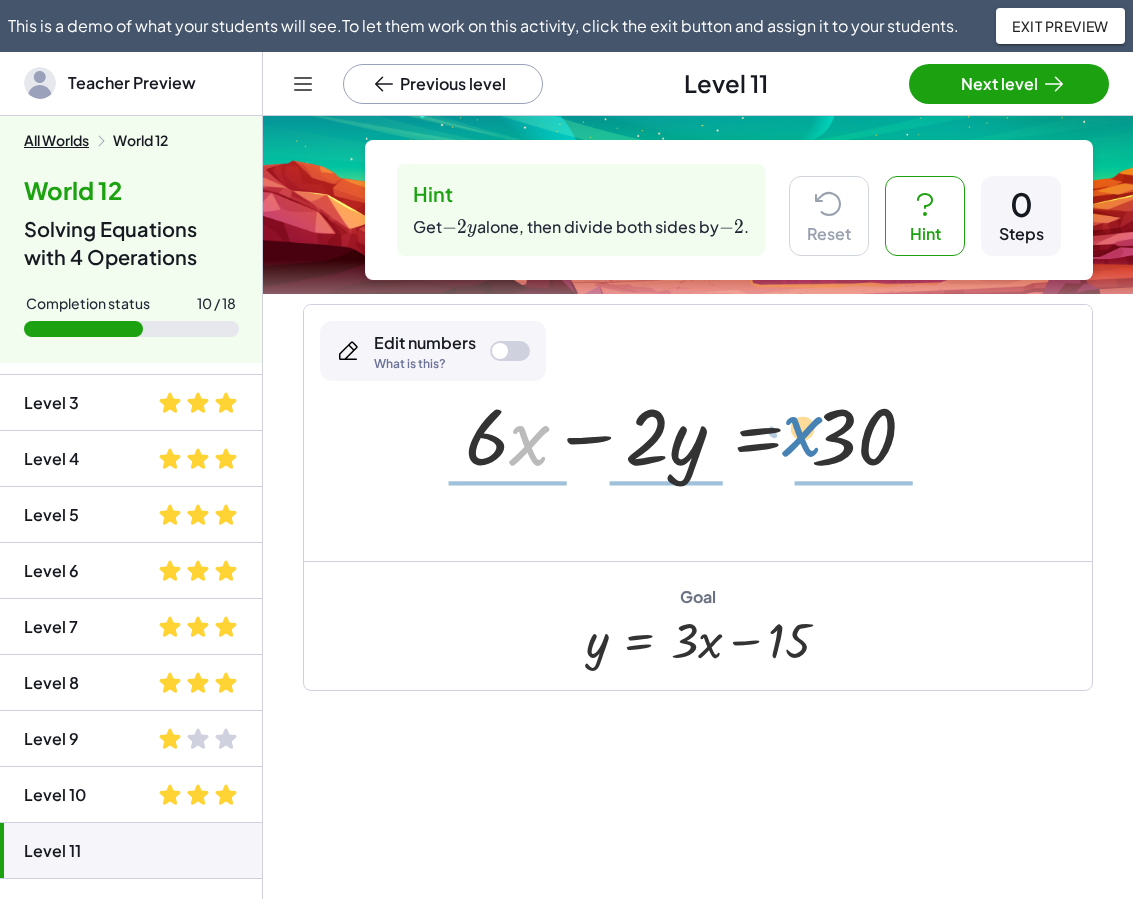 drag, startPoint x: 513, startPoint y: 450, endPoint x: 785, endPoint y: 441, distance: 272.14886 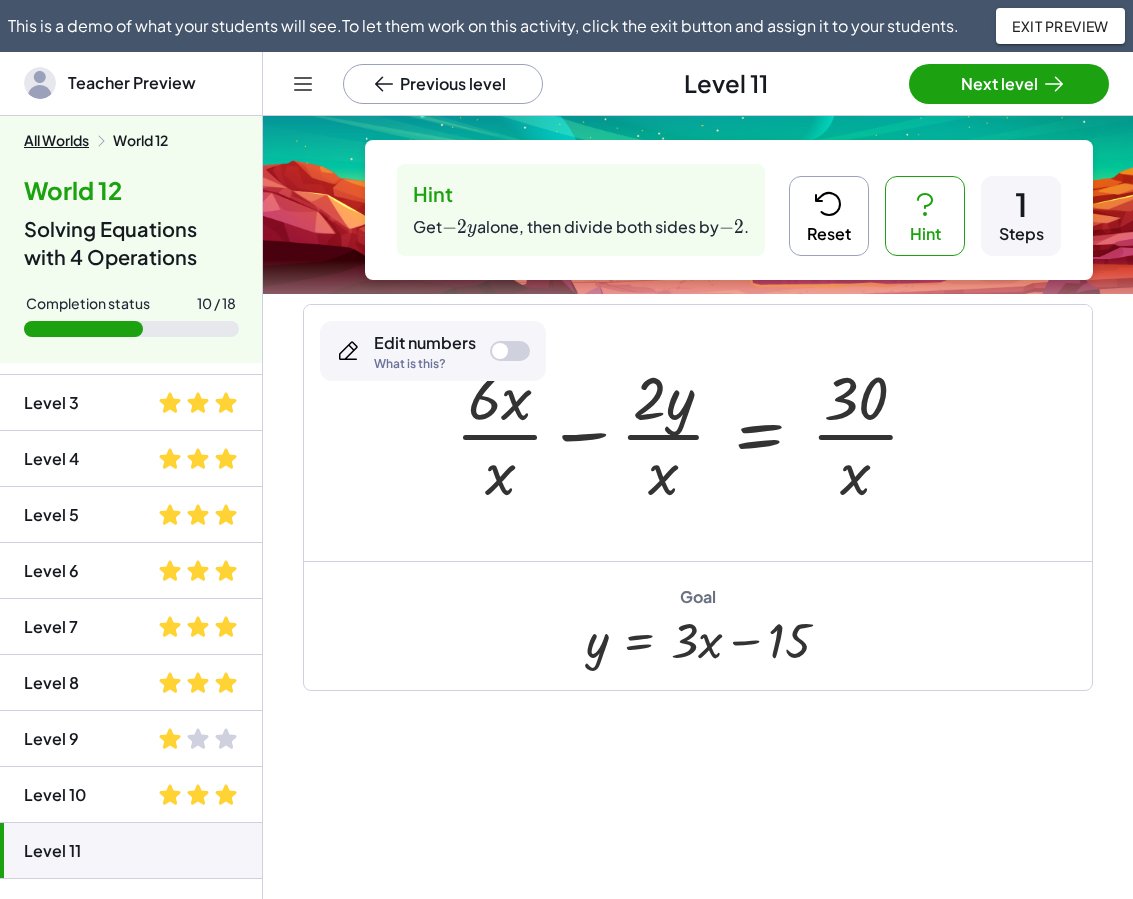 click on "Reset" at bounding box center [829, 216] 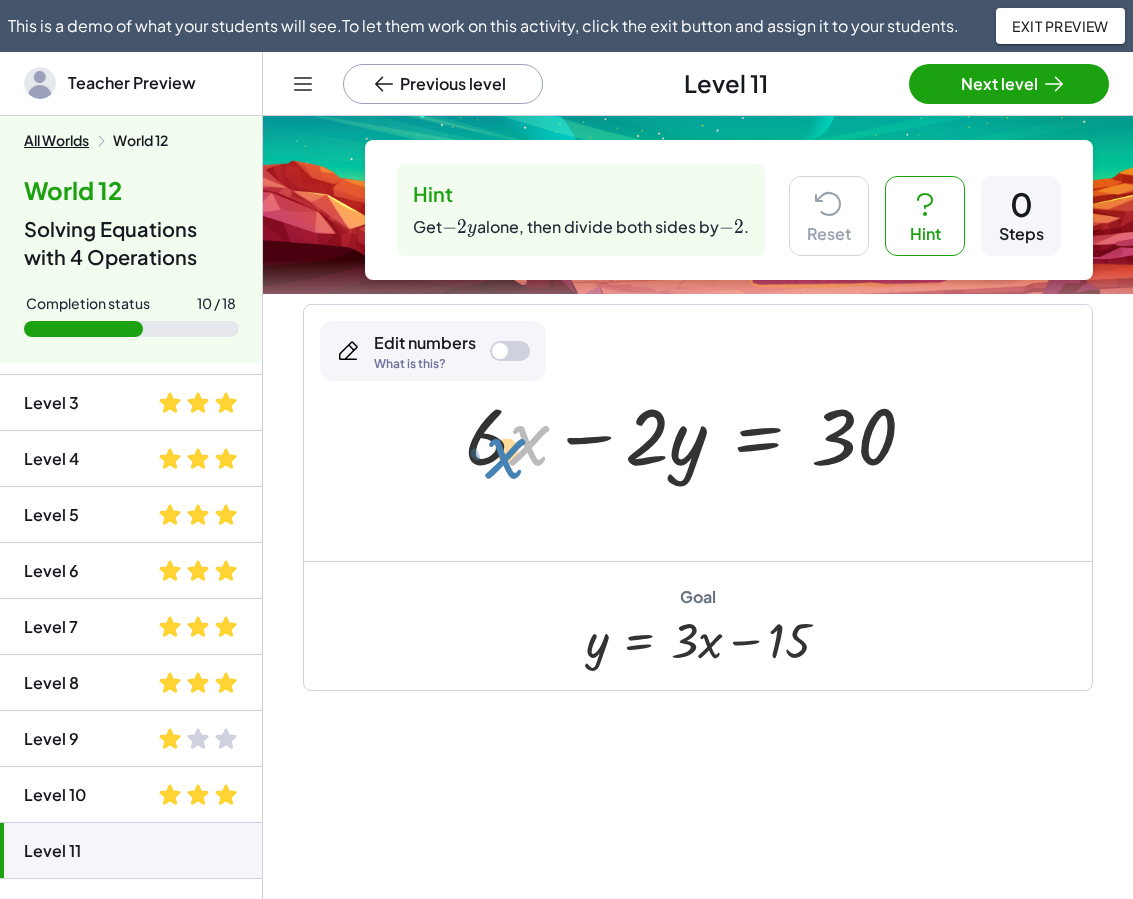 drag, startPoint x: 512, startPoint y: 447, endPoint x: 470, endPoint y: 442, distance: 42.296574 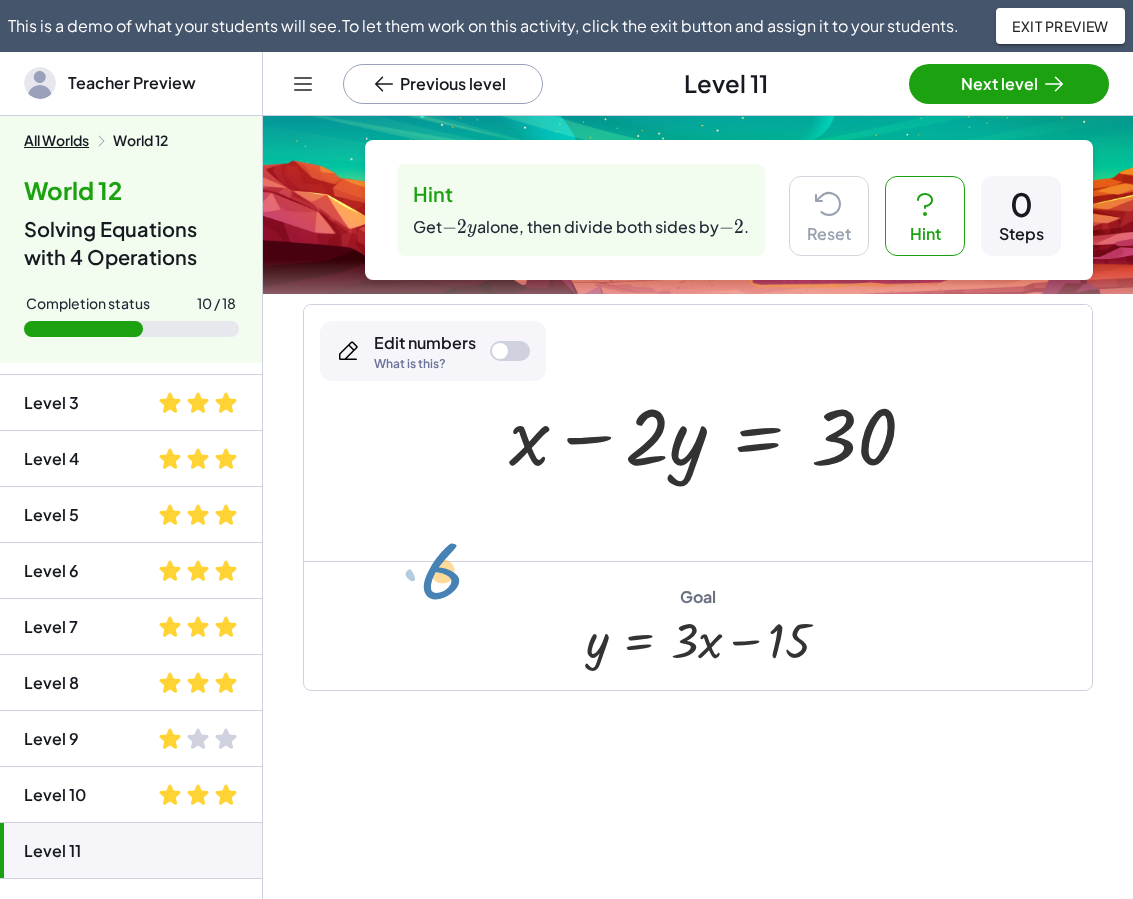 drag, startPoint x: 472, startPoint y: 437, endPoint x: 501, endPoint y: 460, distance: 37.01351 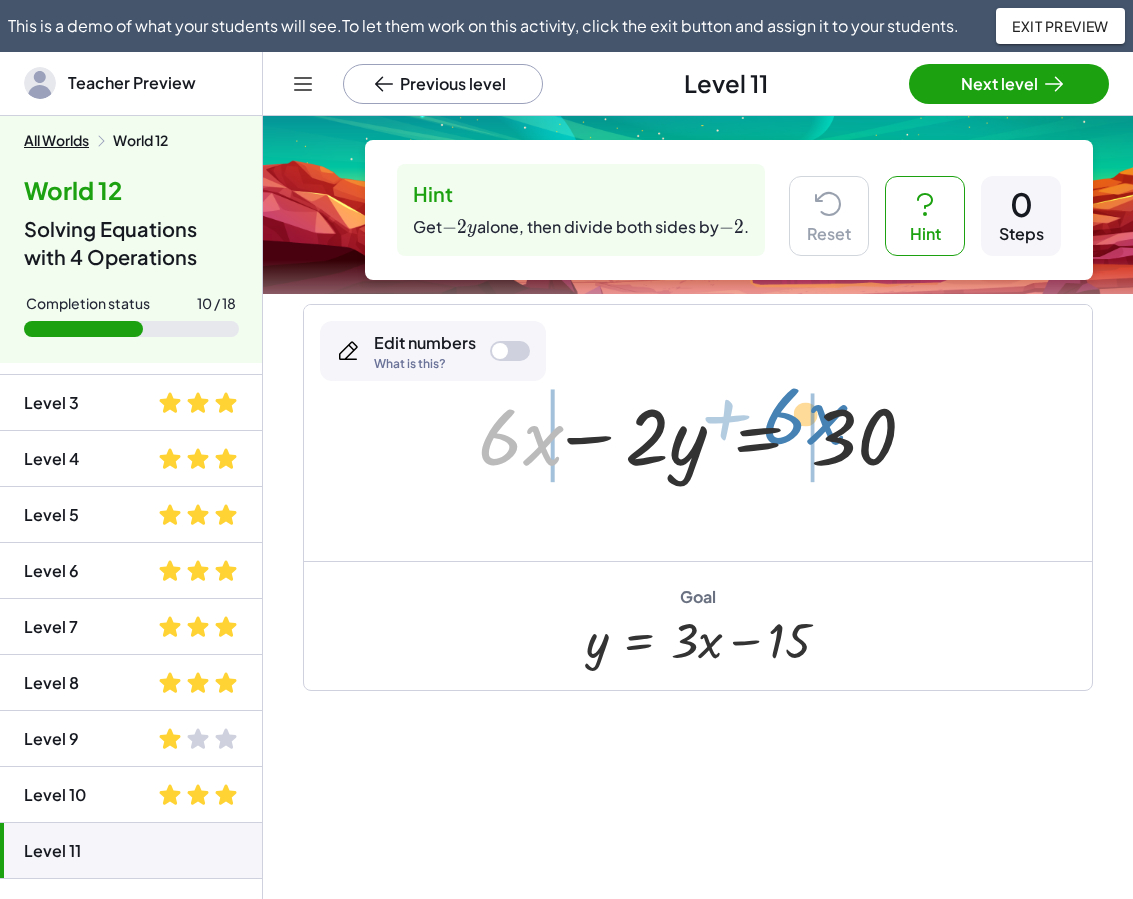 drag, startPoint x: 513, startPoint y: 507, endPoint x: 805, endPoint y: 426, distance: 303.0264 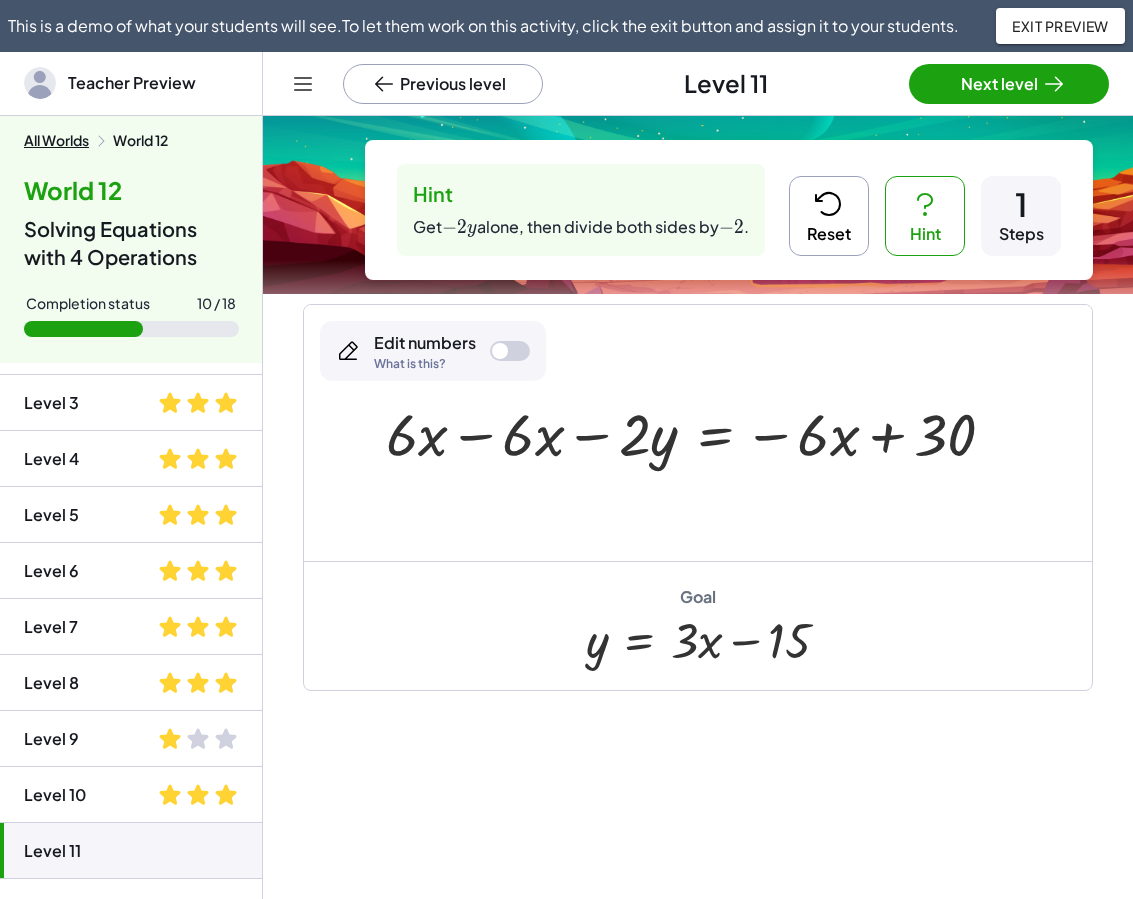click at bounding box center (698, 432) 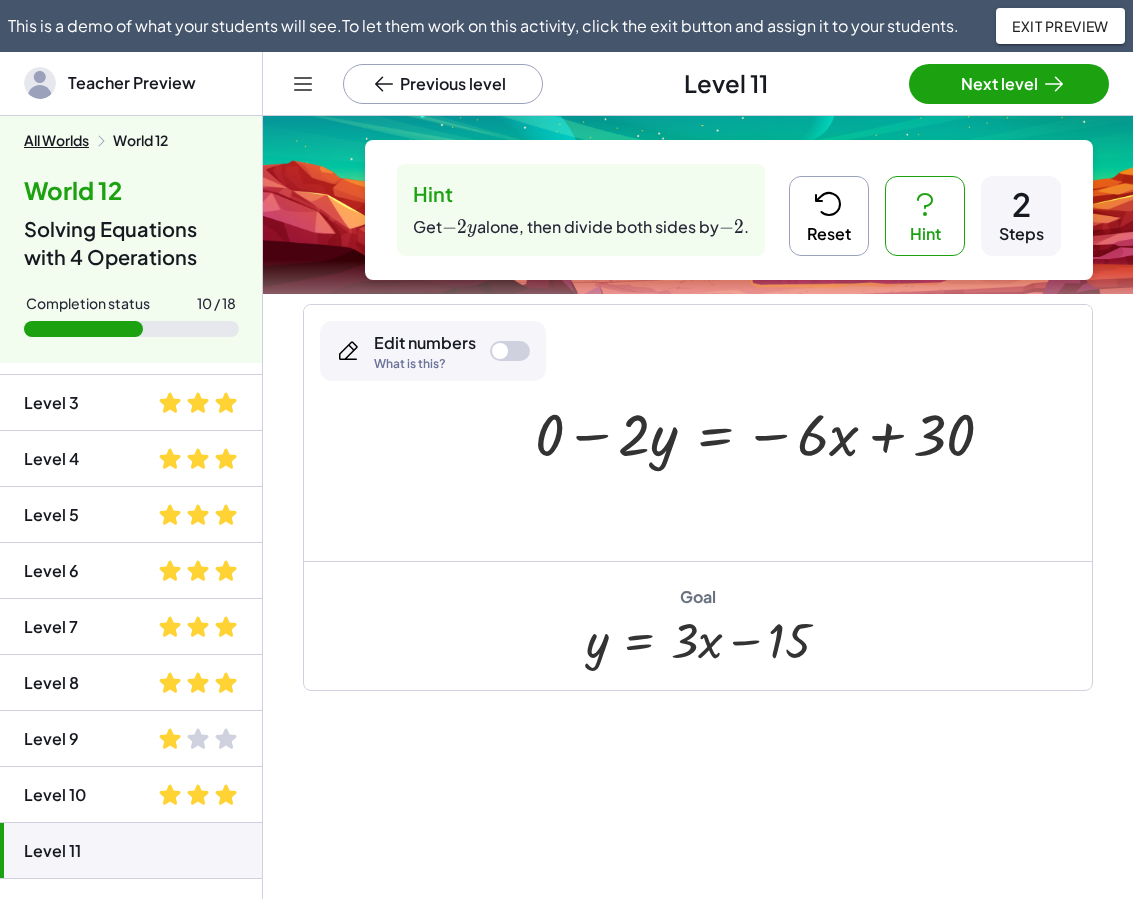 click at bounding box center (773, 432) 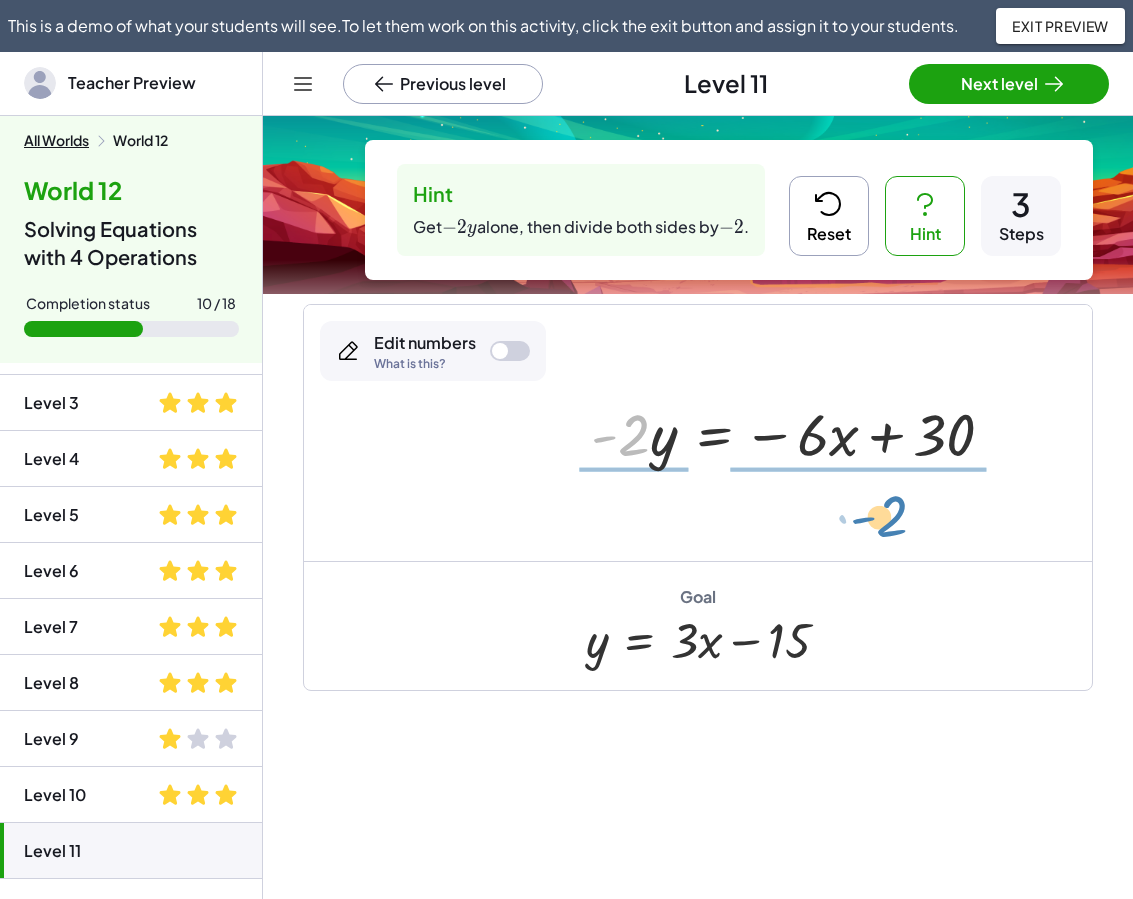 drag, startPoint x: 605, startPoint y: 435, endPoint x: 866, endPoint y: 517, distance: 273.57816 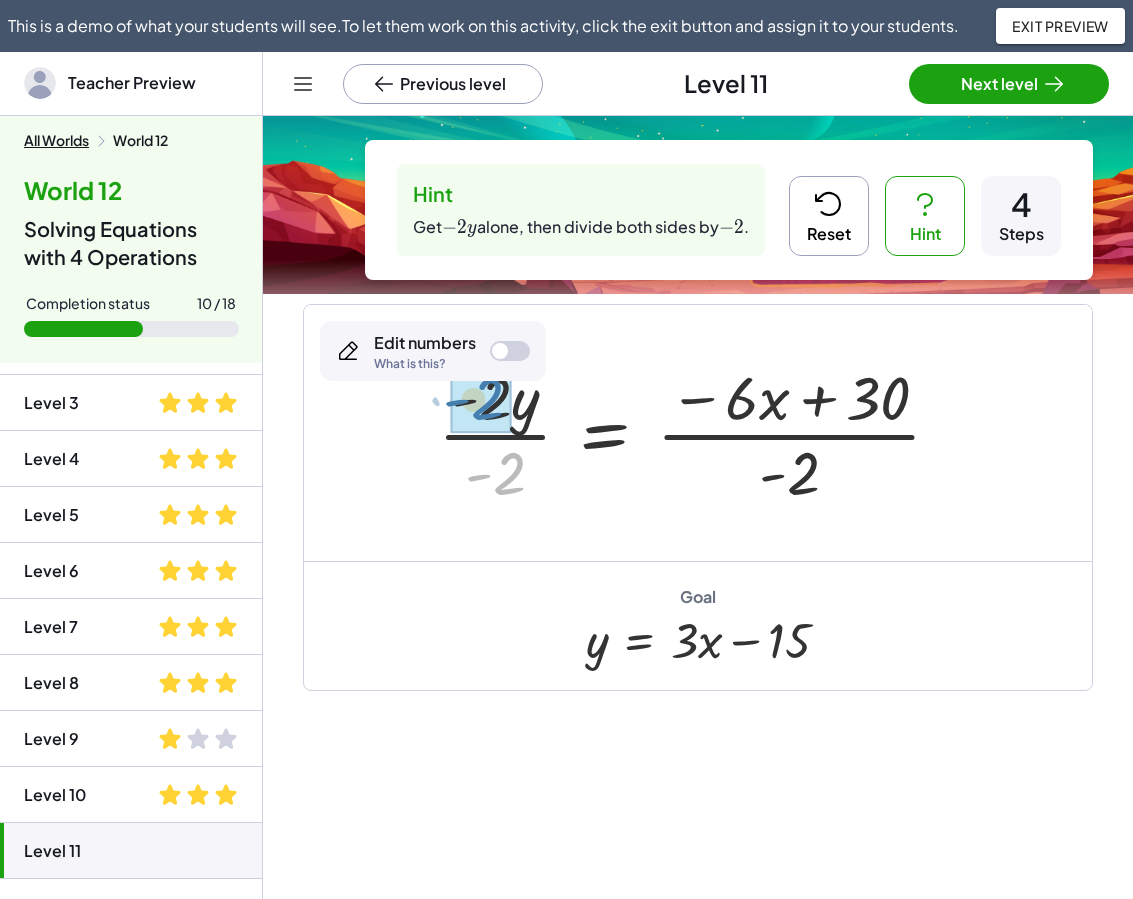 drag, startPoint x: 514, startPoint y: 468, endPoint x: 495, endPoint y: 393, distance: 77.36925 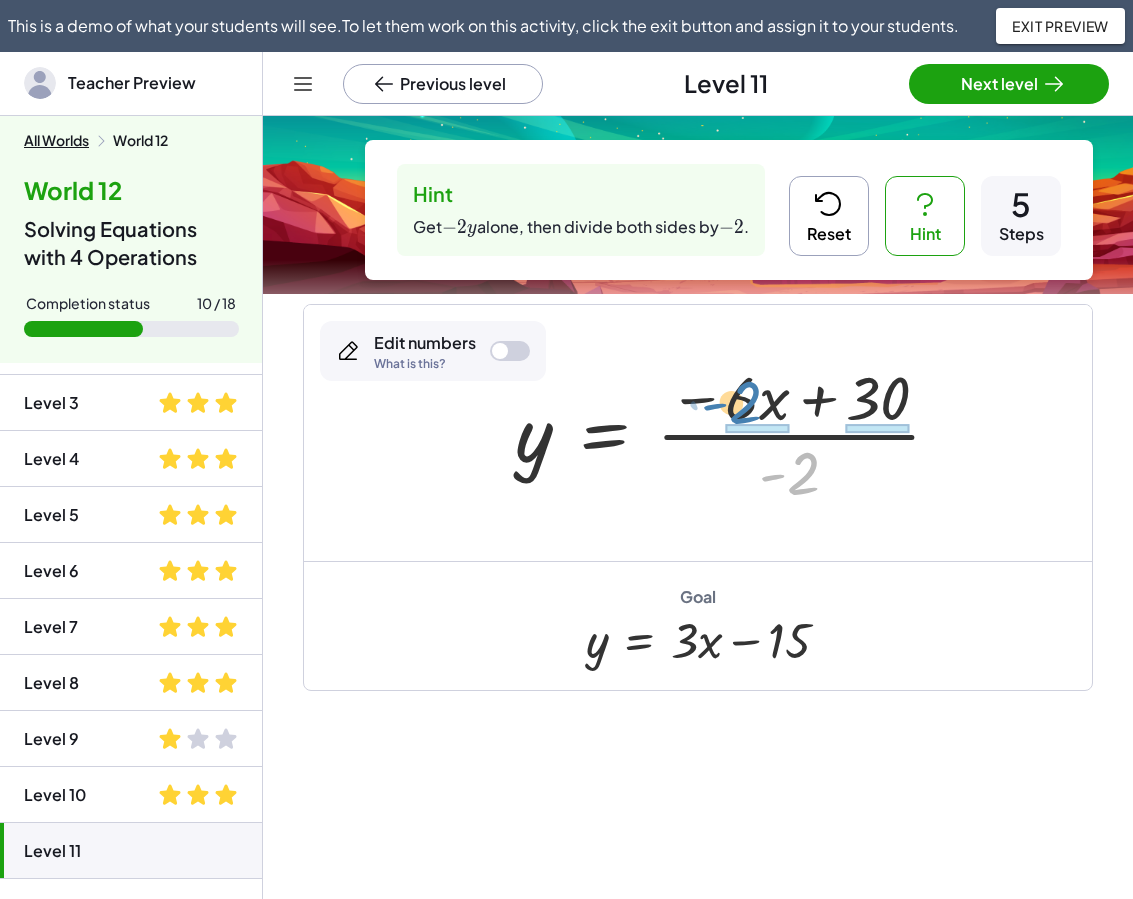 drag, startPoint x: 801, startPoint y: 482, endPoint x: 743, endPoint y: 411, distance: 91.67879 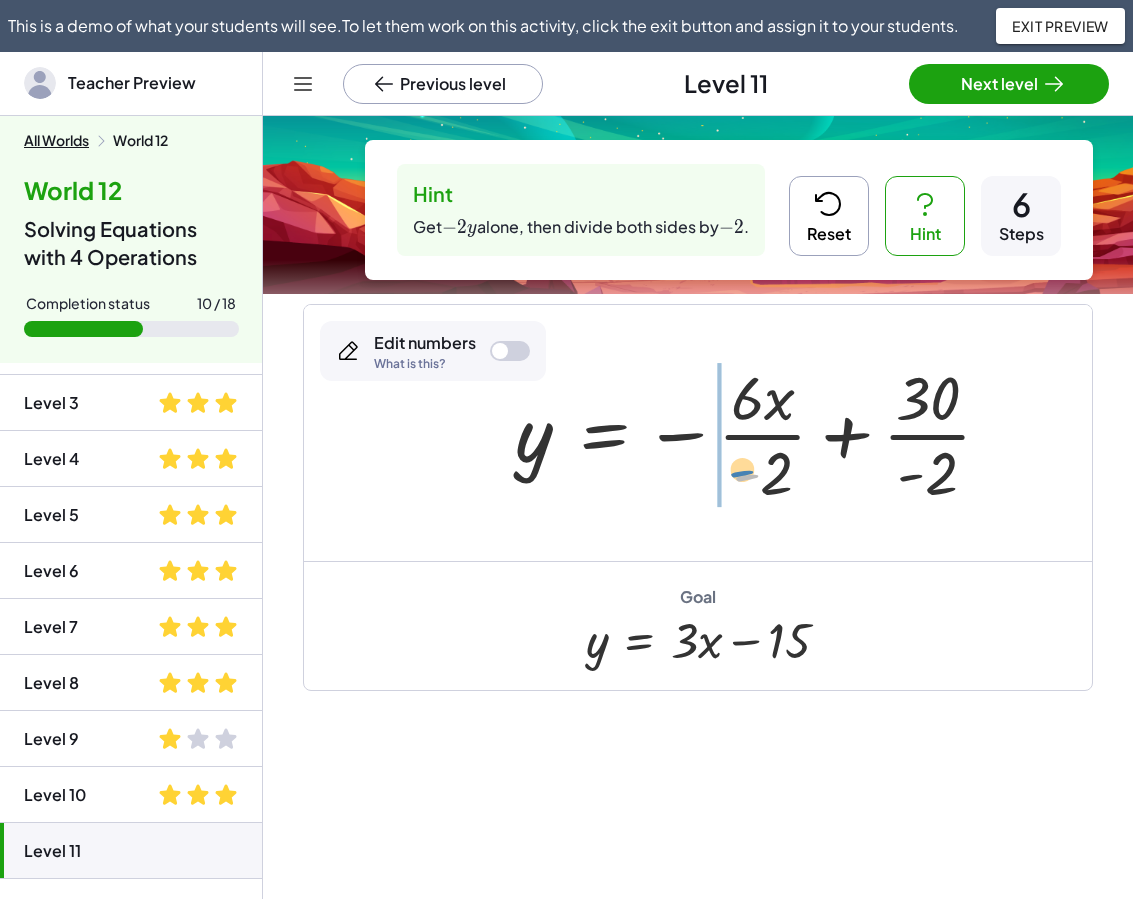 click at bounding box center [761, 433] 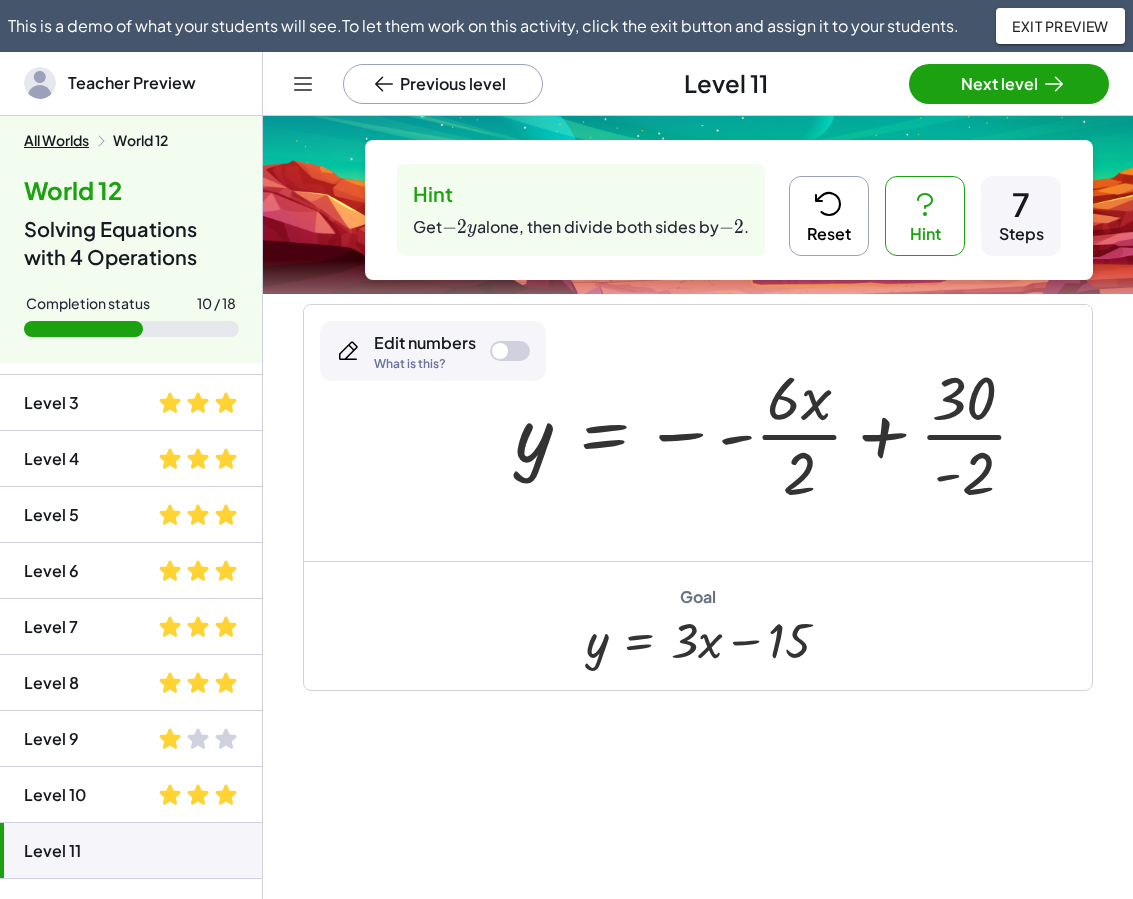 click at bounding box center (780, 433) 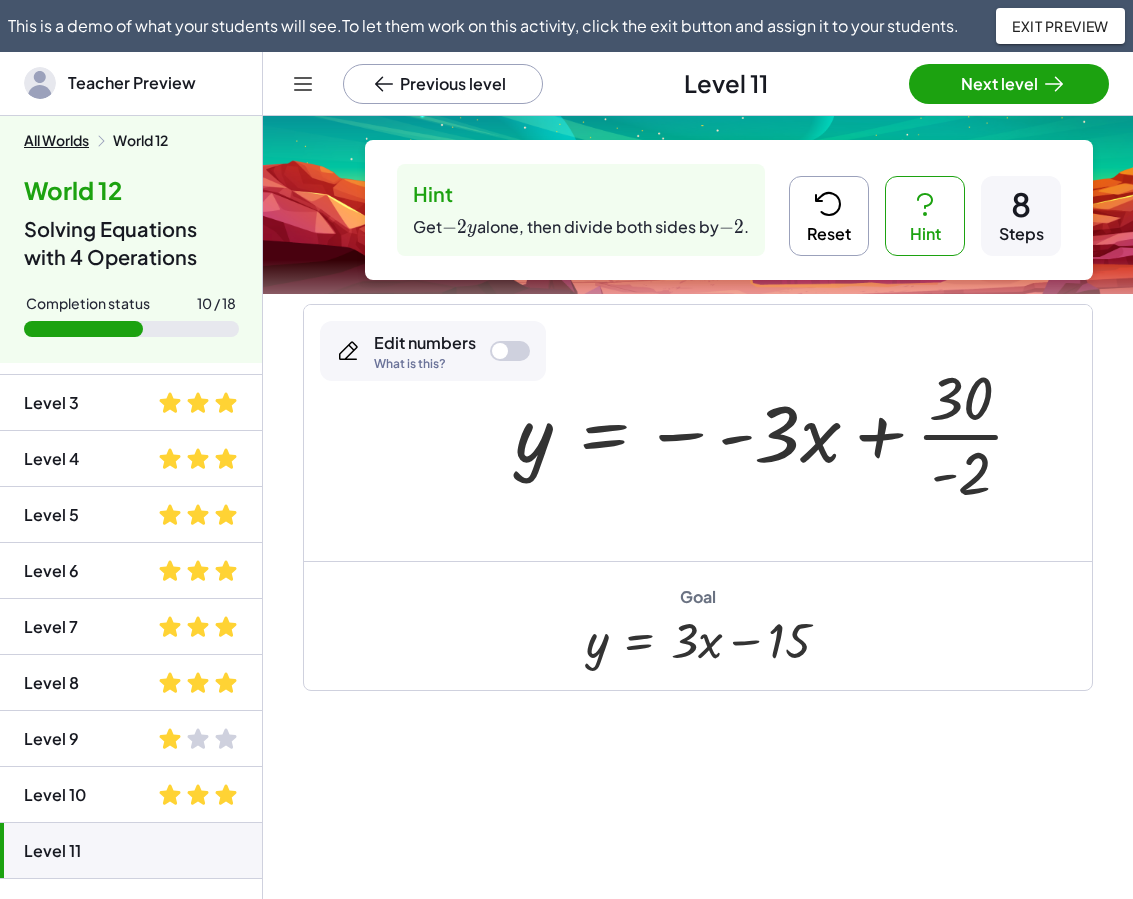 click at bounding box center (778, 433) 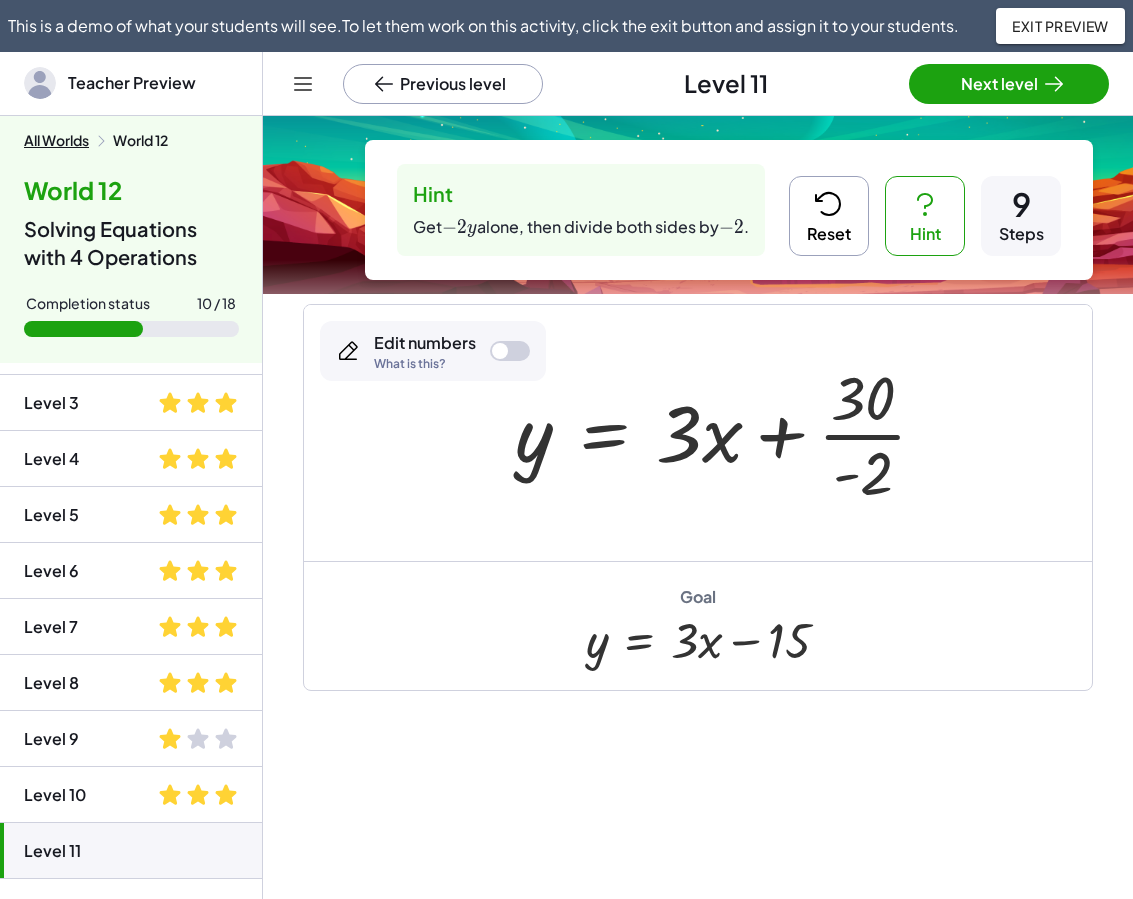 click at bounding box center (729, 433) 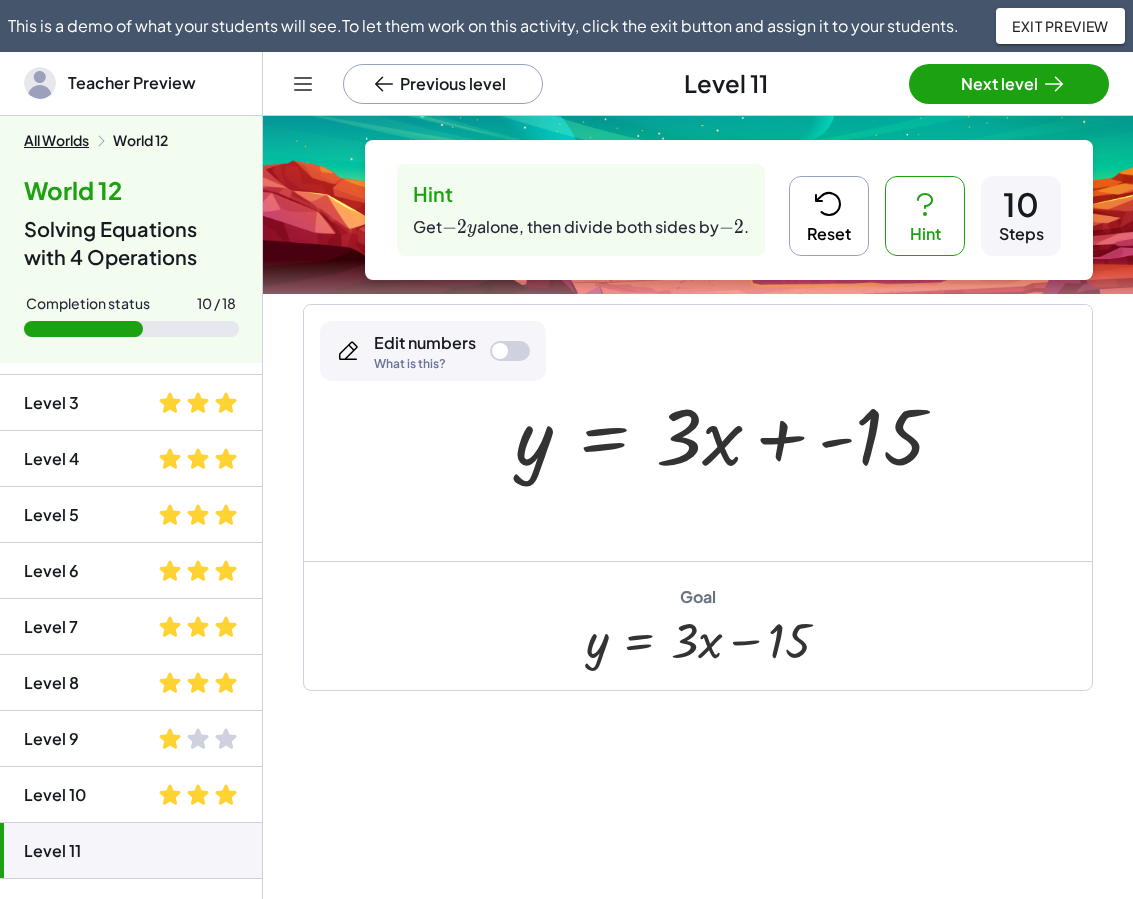 click at bounding box center (737, 433) 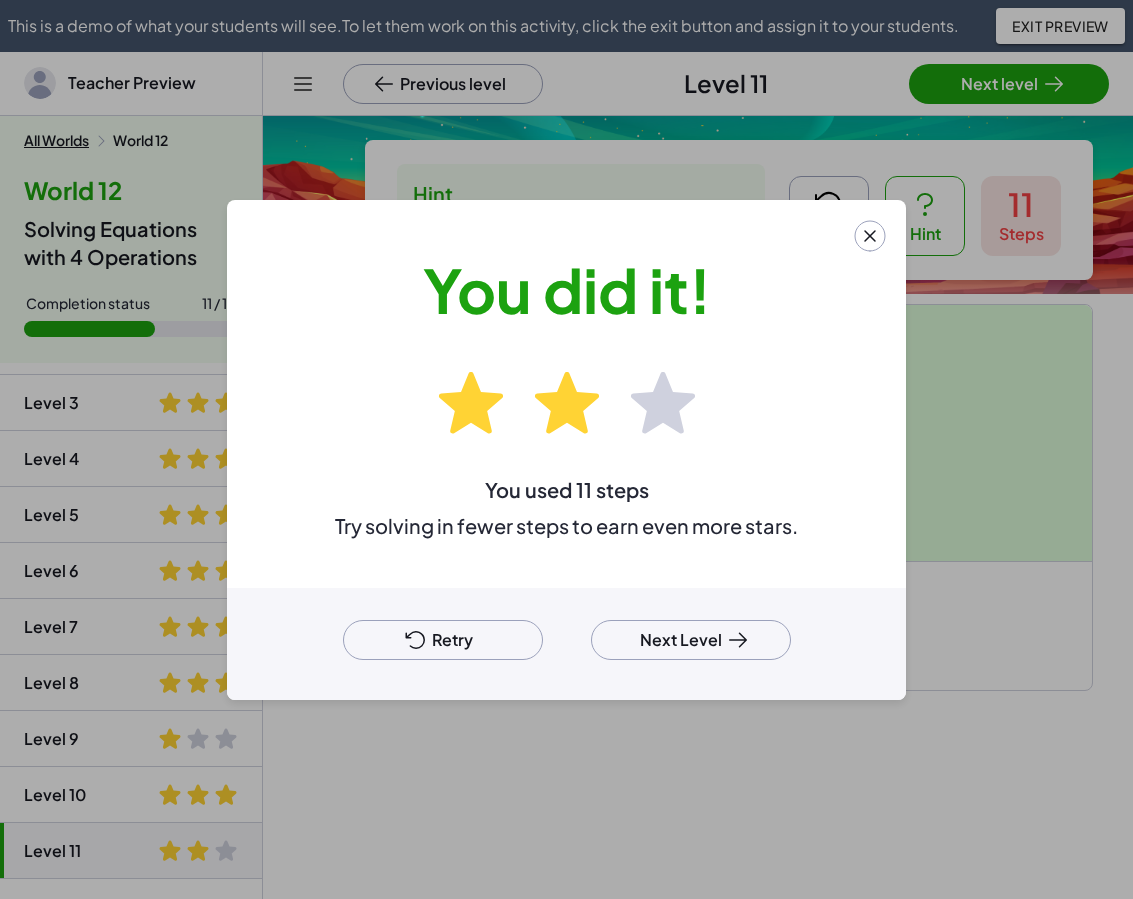 click on "Retry" at bounding box center [443, 640] 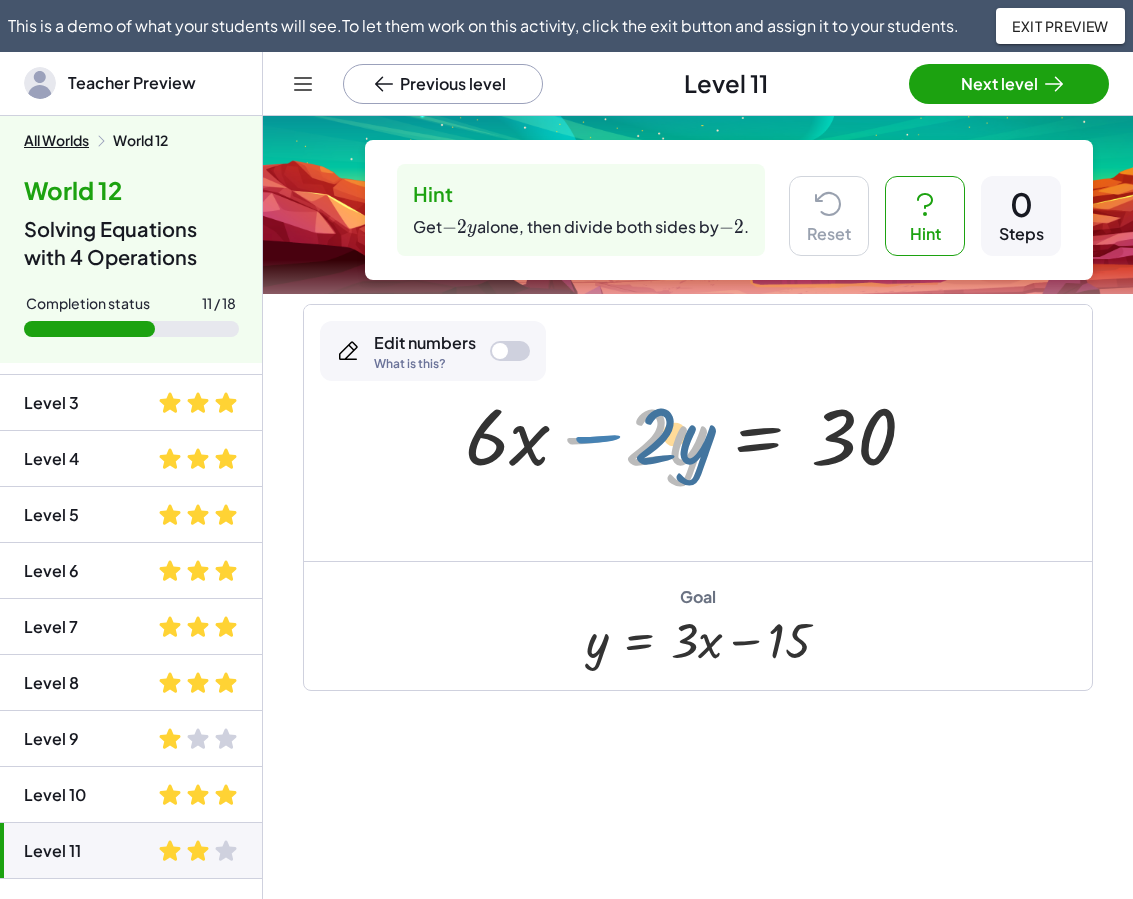click at bounding box center [698, 433] 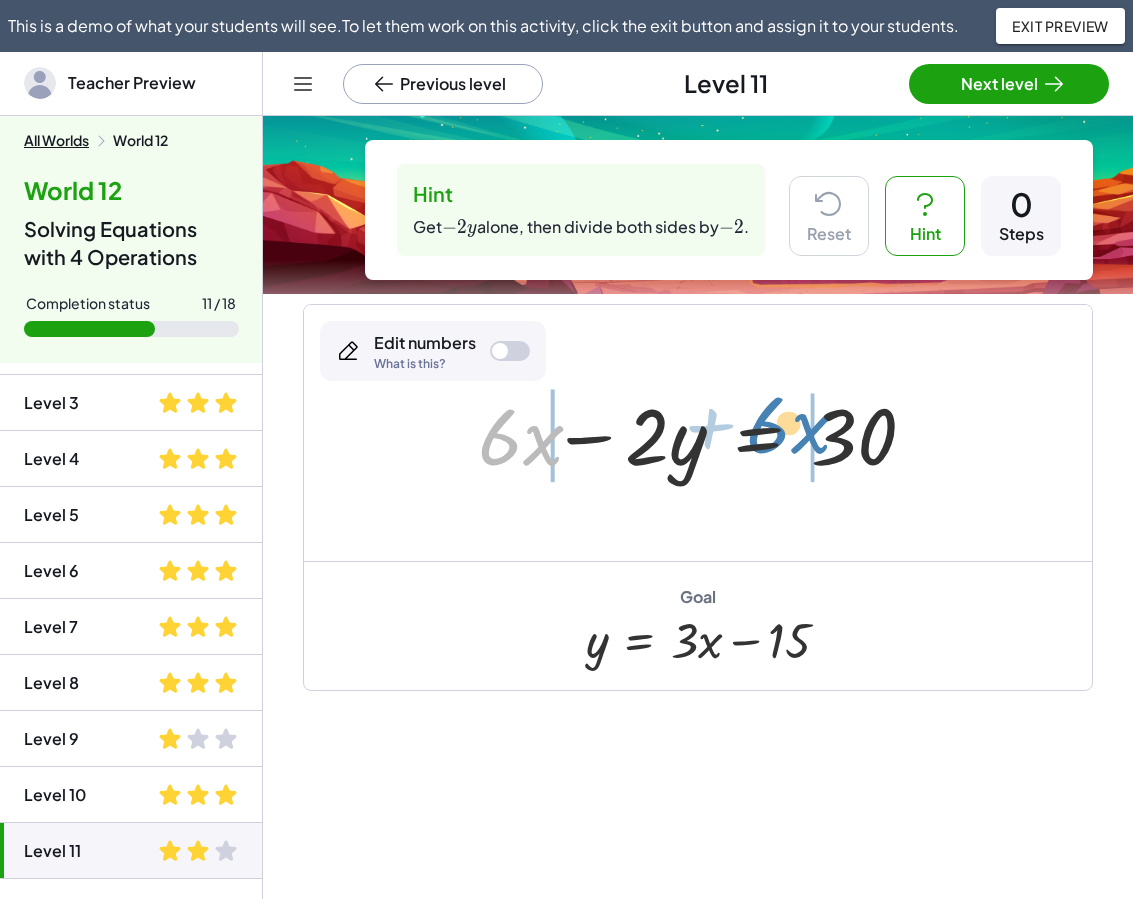 drag, startPoint x: 480, startPoint y: 446, endPoint x: 748, endPoint y: 433, distance: 268.31512 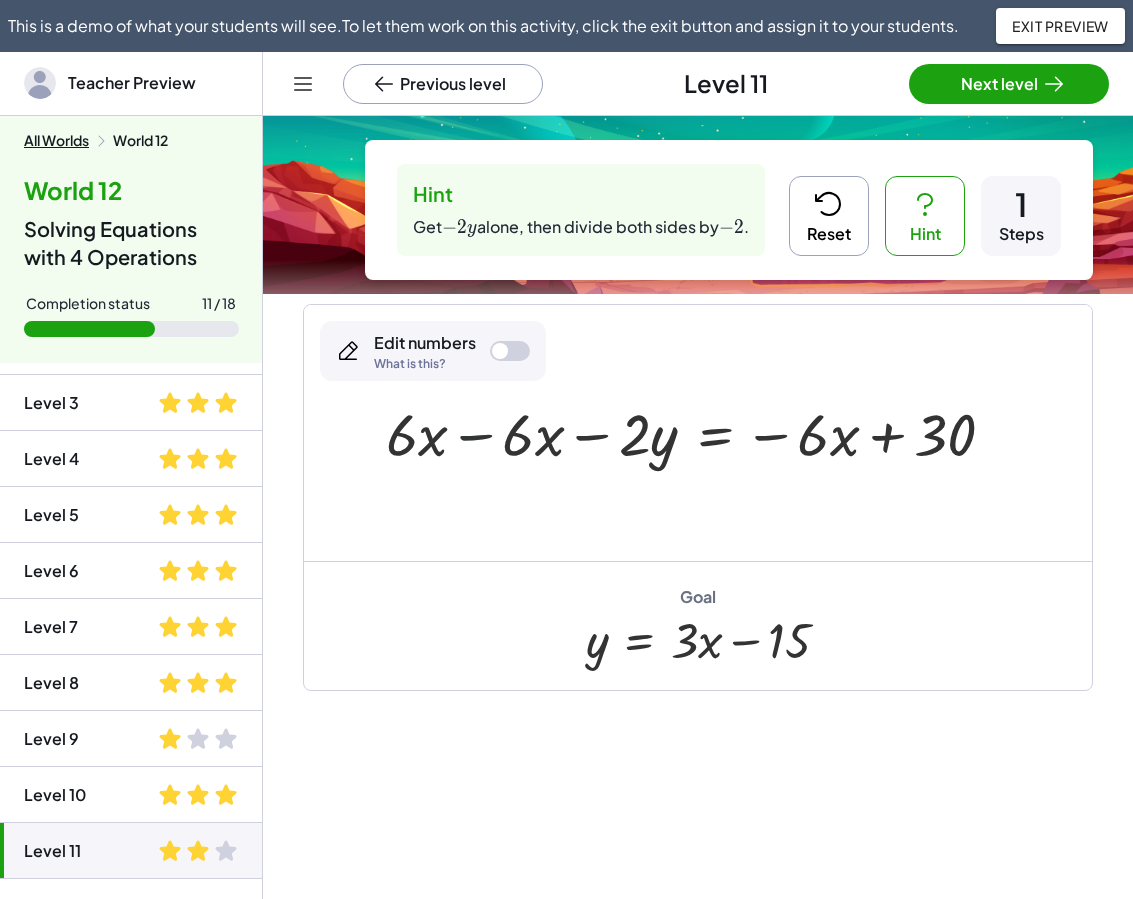 click at bounding box center (698, 432) 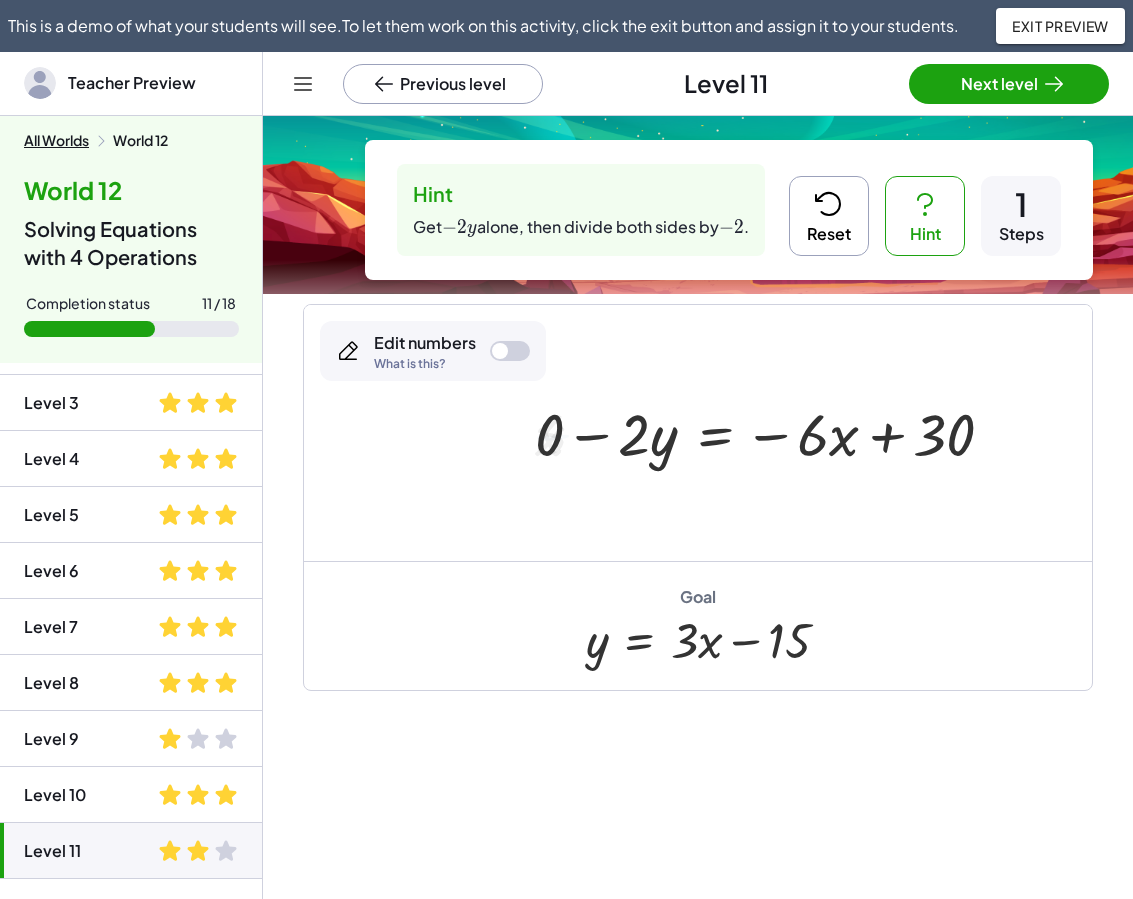 click at bounding box center [773, 432] 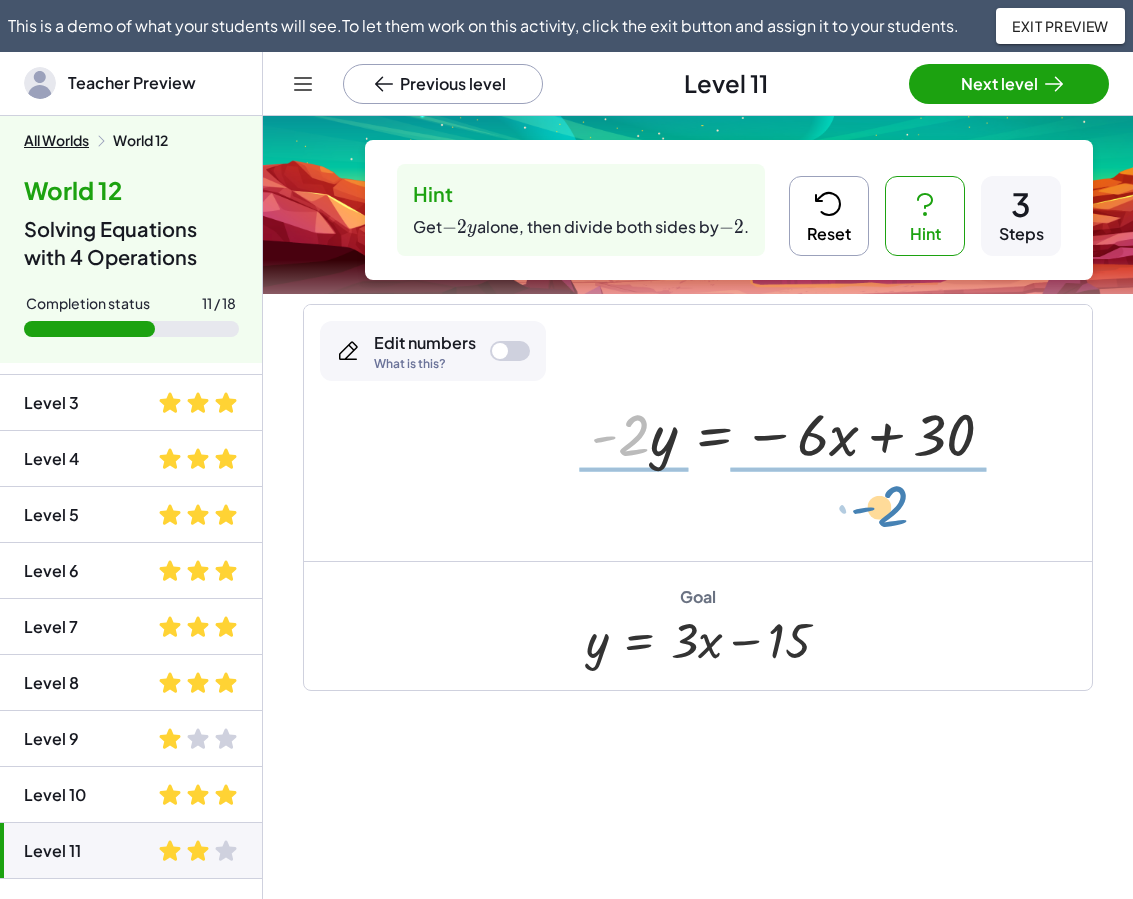 drag, startPoint x: 633, startPoint y: 444, endPoint x: 892, endPoint y: 515, distance: 268.5554 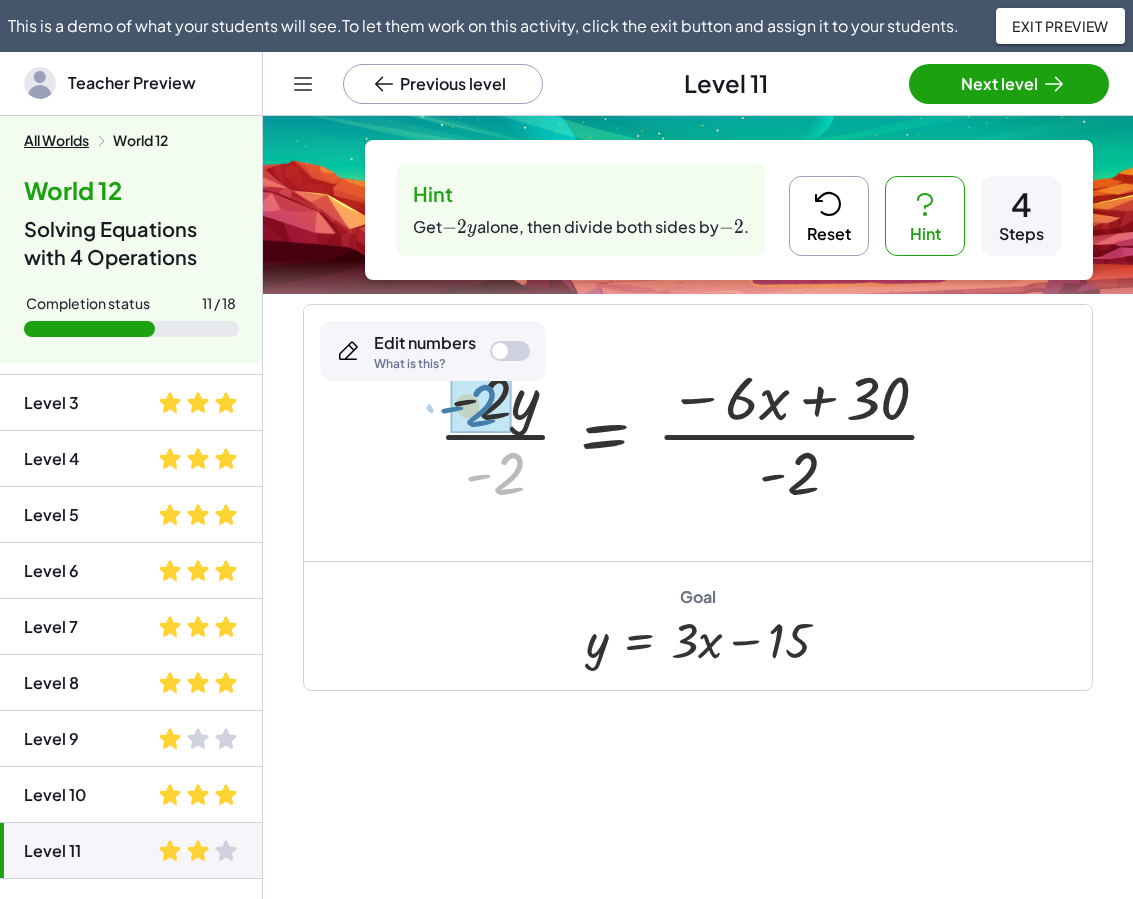 drag, startPoint x: 510, startPoint y: 472, endPoint x: 487, endPoint y: 404, distance: 71.7844 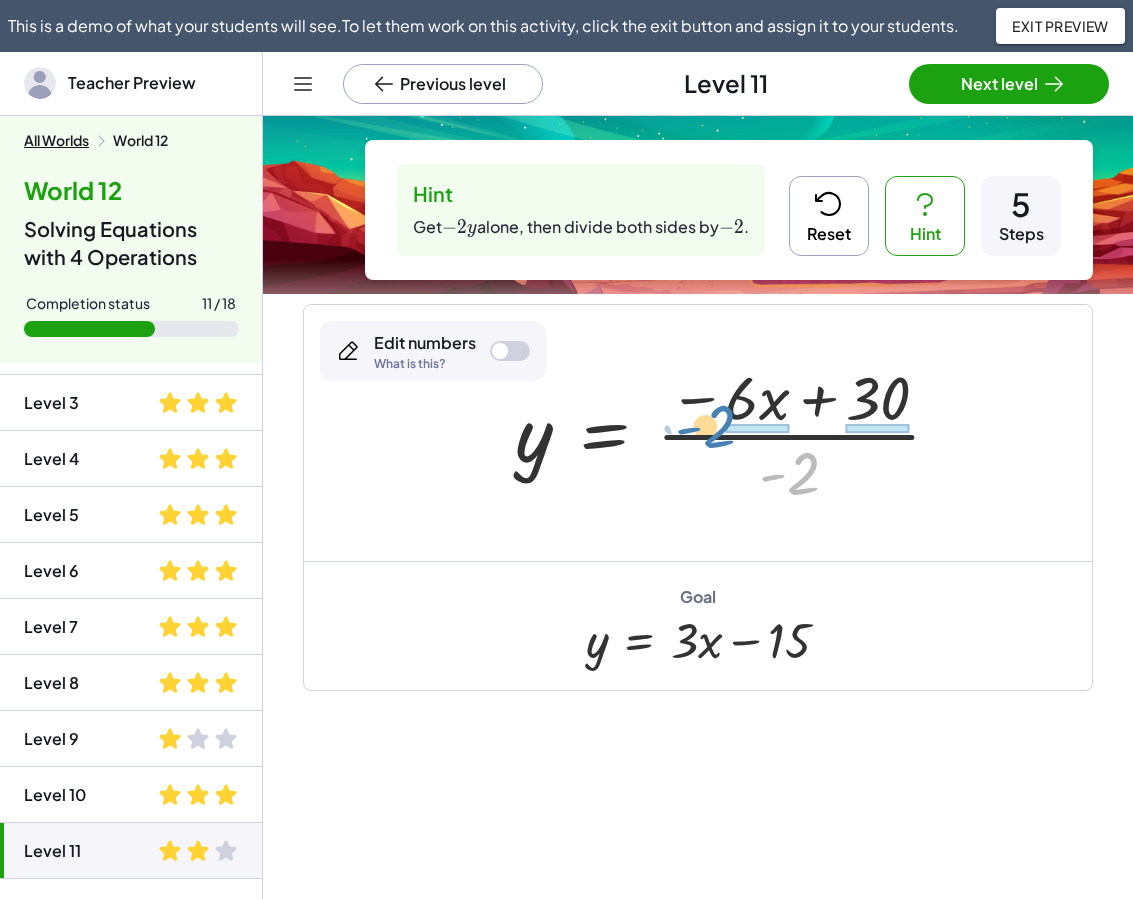 drag, startPoint x: 780, startPoint y: 484, endPoint x: 696, endPoint y: 437, distance: 96.25487 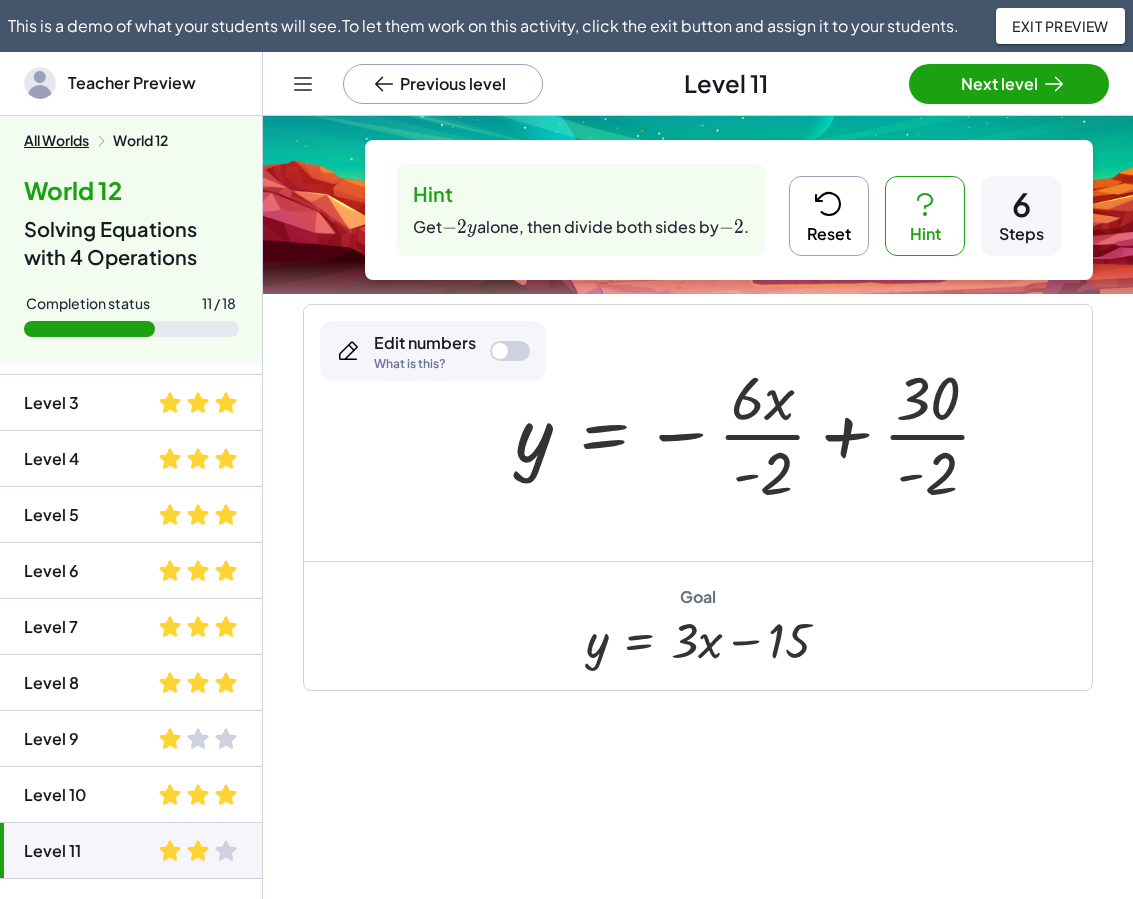 click at bounding box center [761, 433] 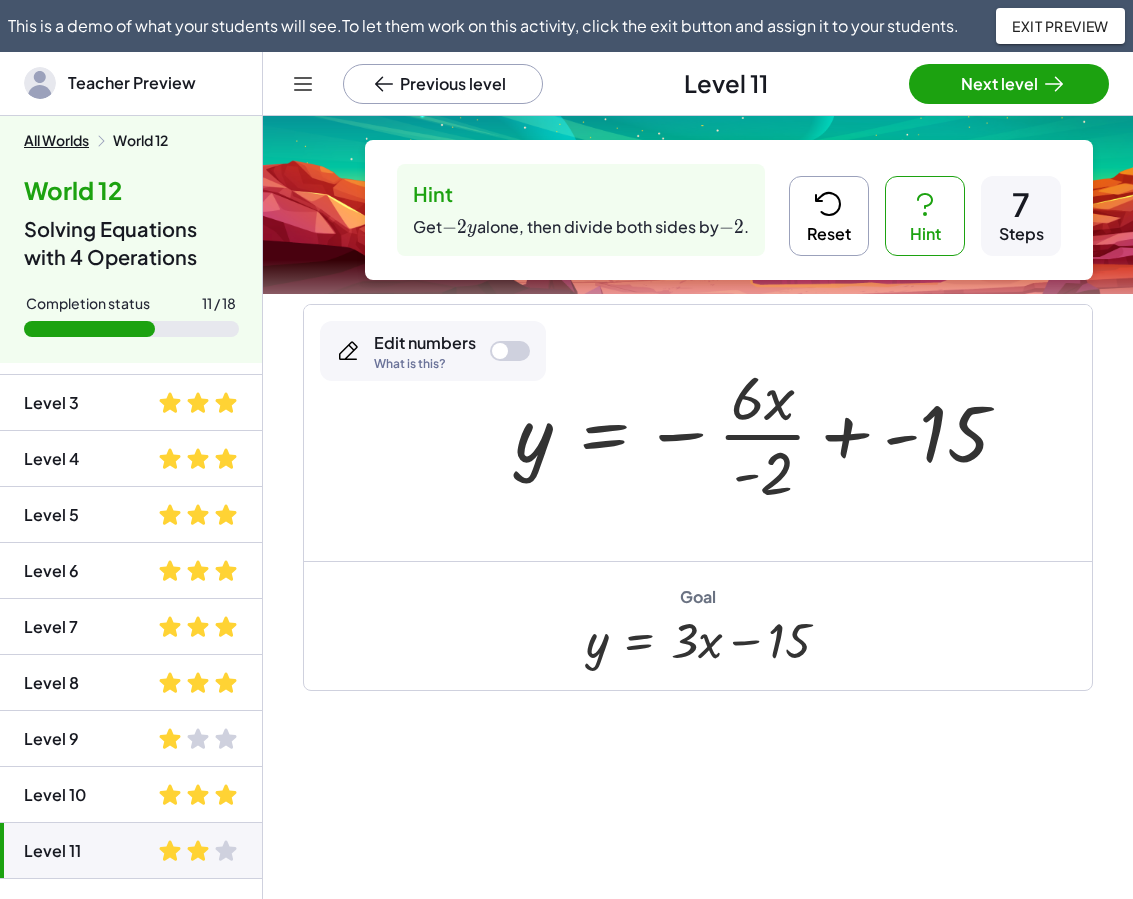 click at bounding box center (770, 433) 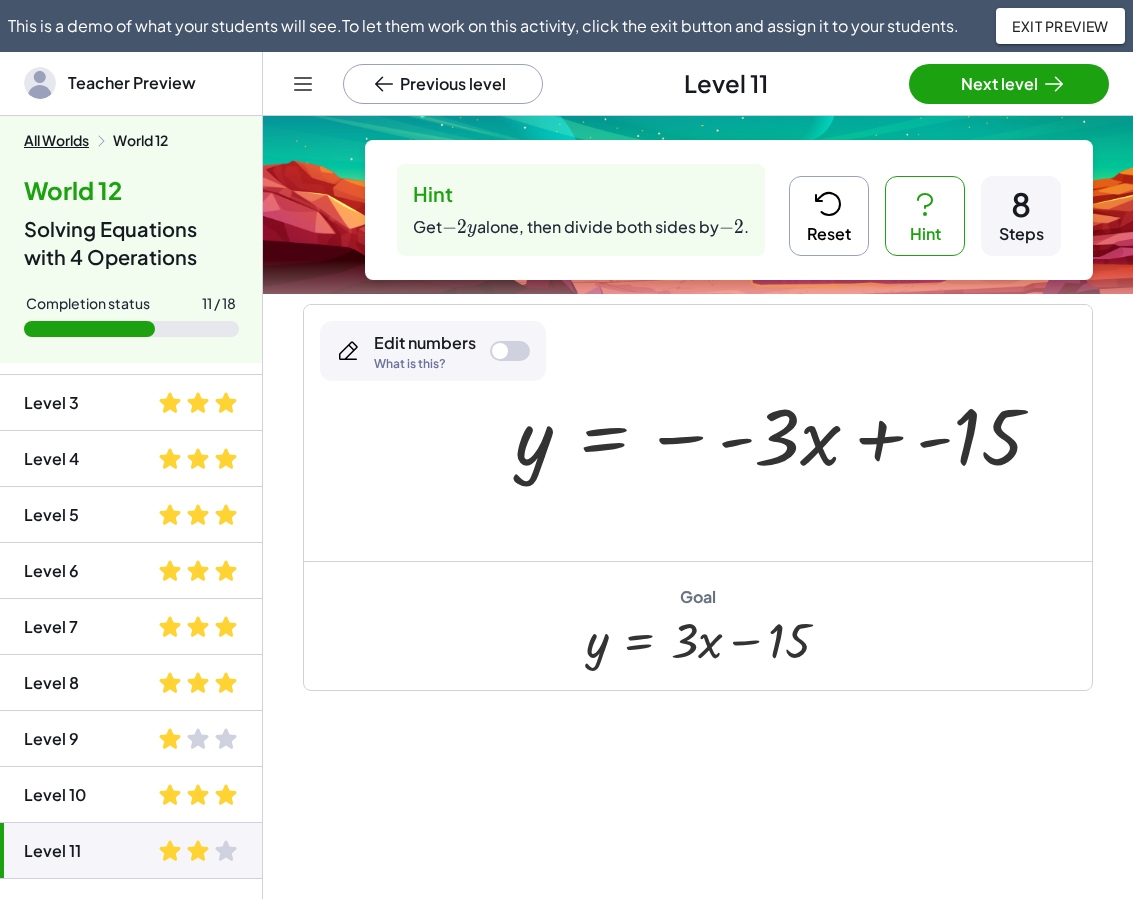 click at bounding box center [786, 433] 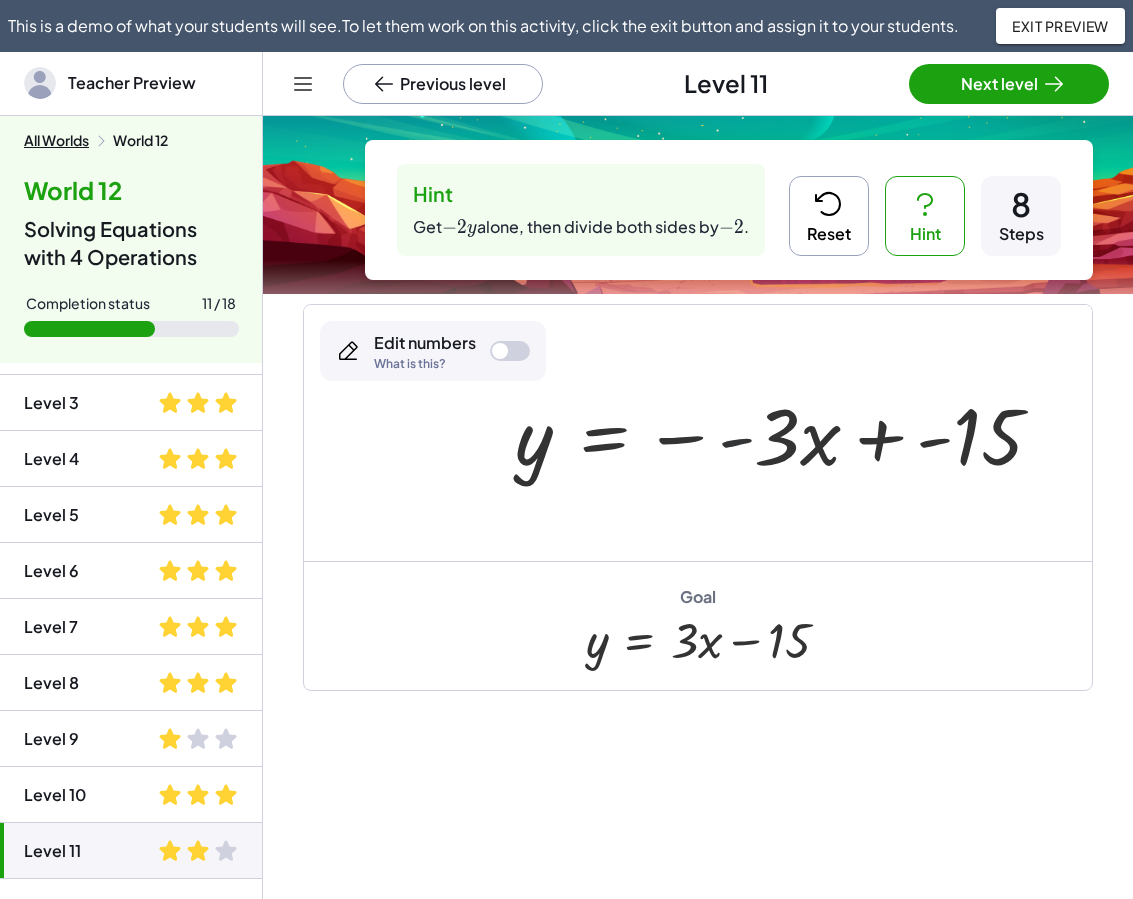 click at bounding box center [786, 433] 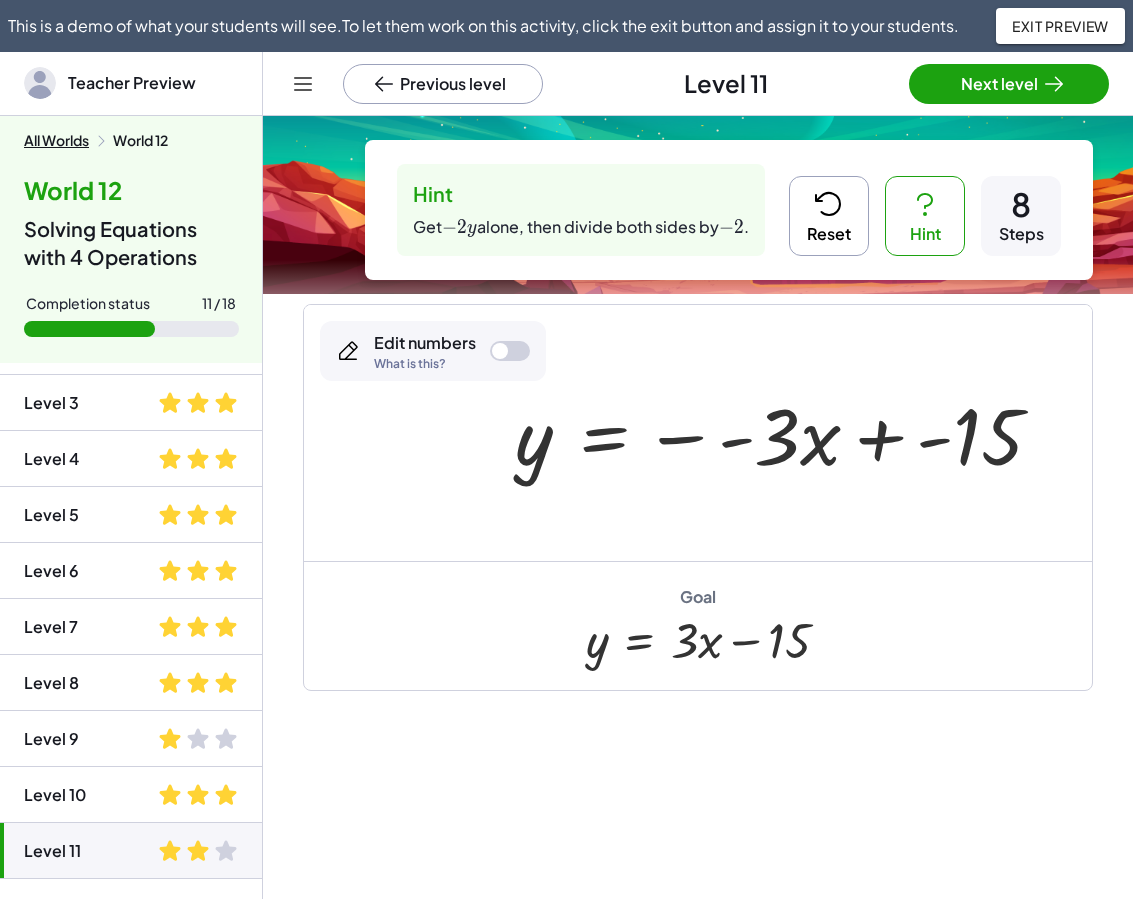 click at bounding box center [786, 433] 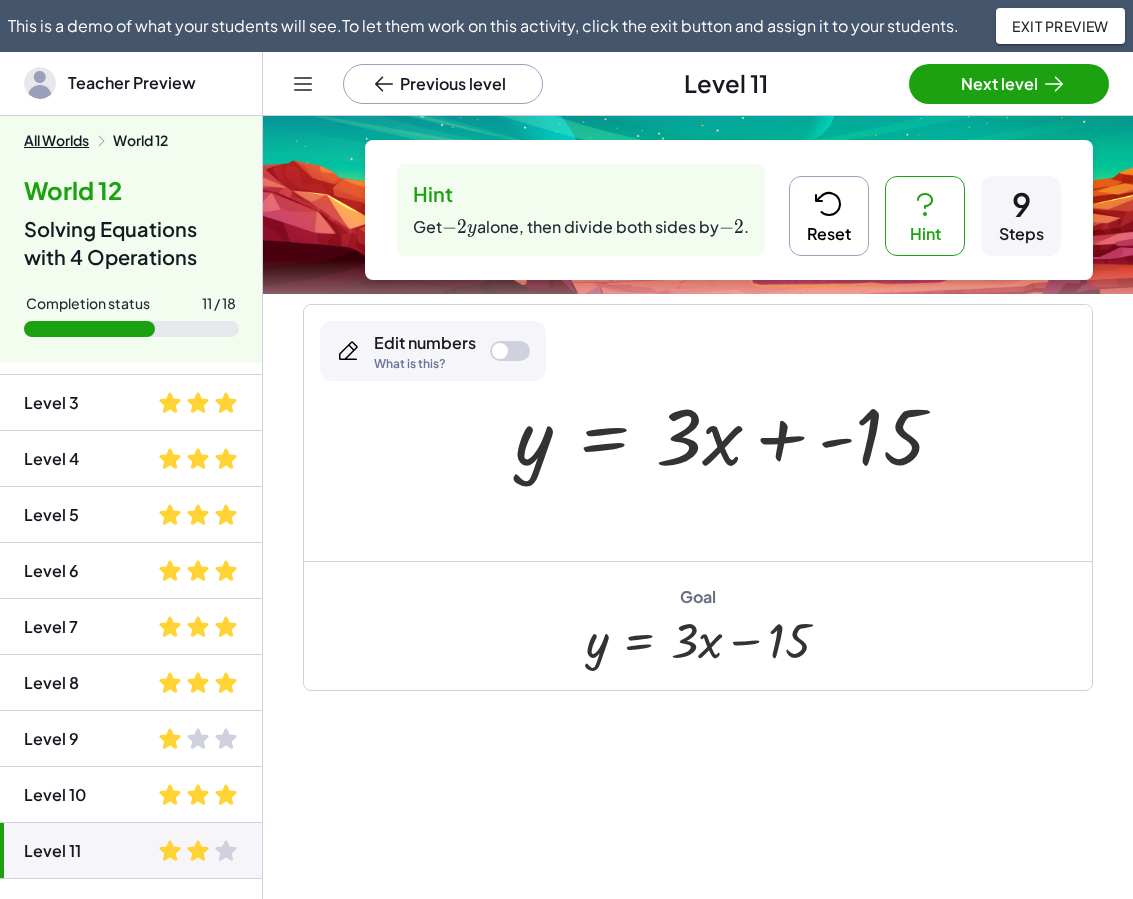 click at bounding box center [737, 433] 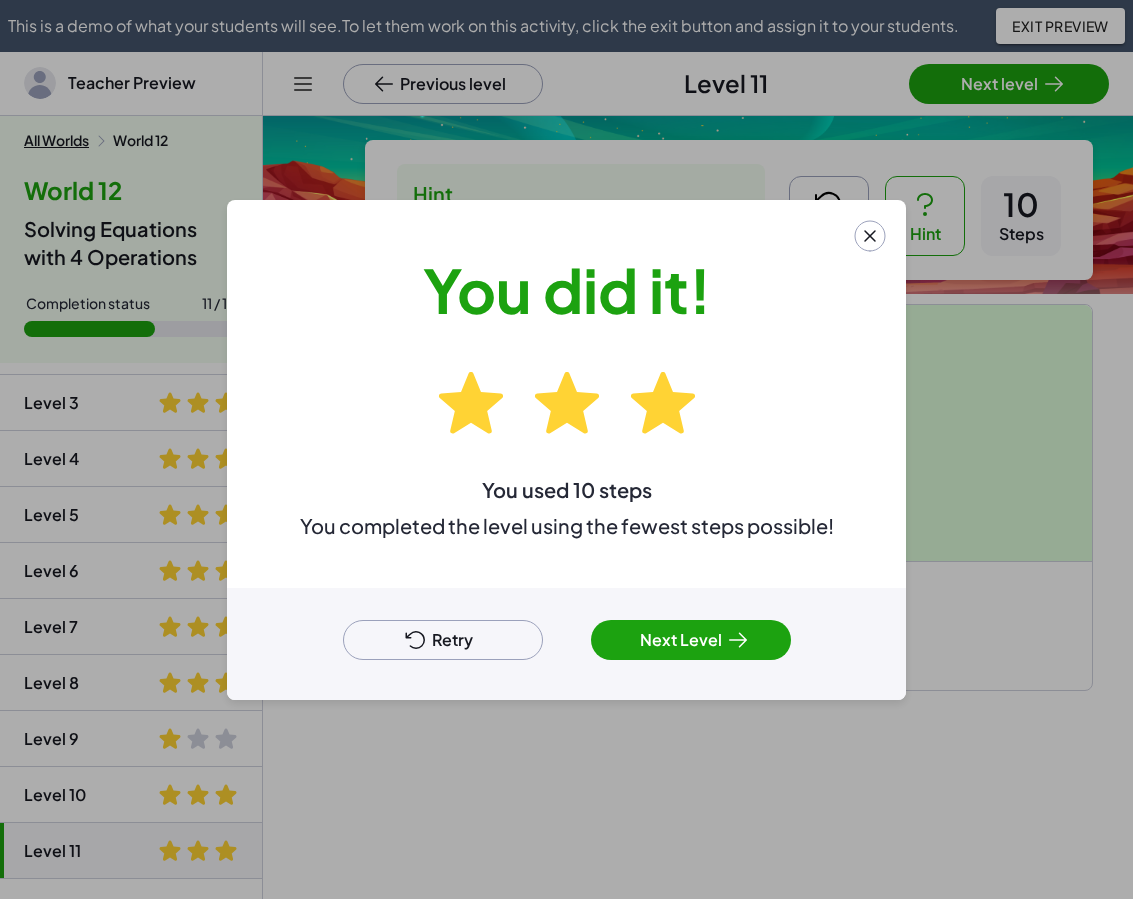 click on "Next Level" at bounding box center (691, 640) 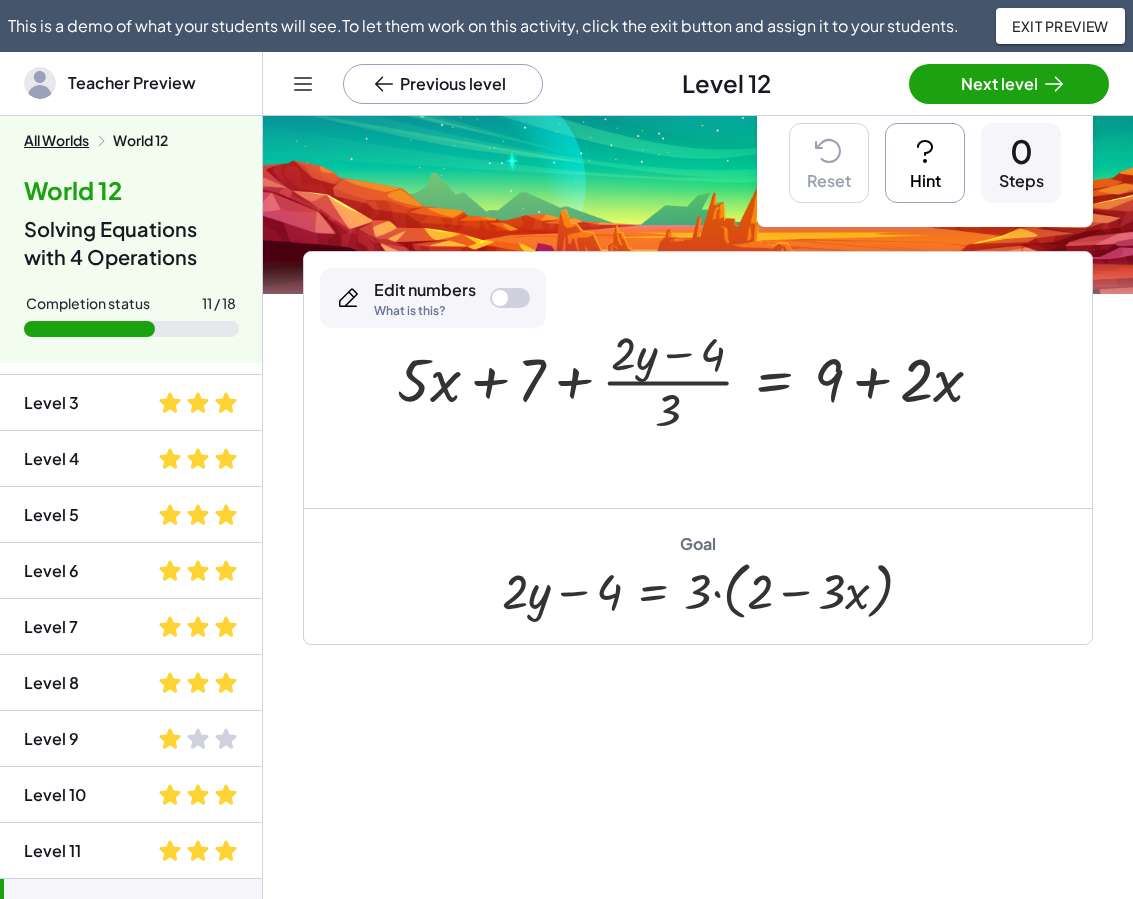 scroll, scrollTop: 61, scrollLeft: 0, axis: vertical 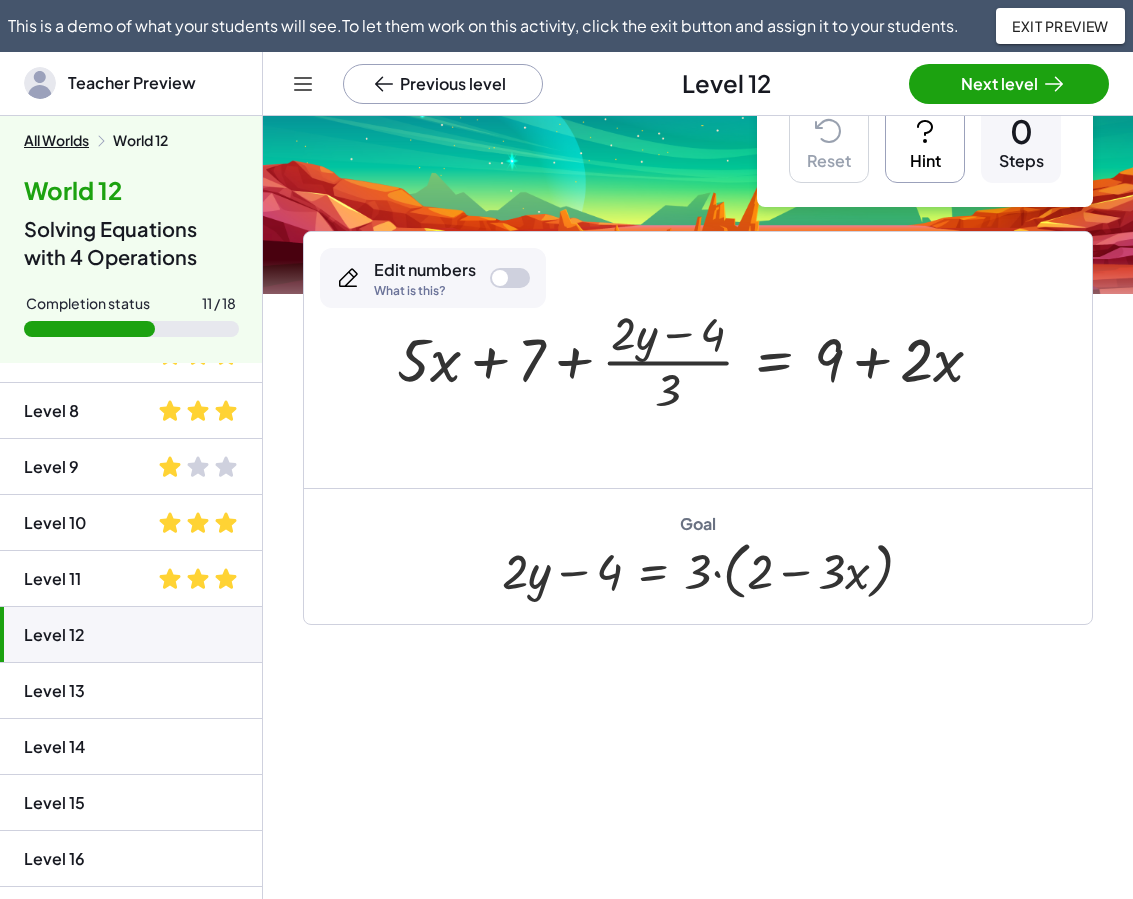 click on "Click the equals sign to do the same thing to both sides.  Reset   Hint  0 Steps Hint The  ﻿ E E E ﻿  represents the Expression on both sides. Type  ﻿ ∗ 2 *2 ∗ 2 ﻿  after the  ﻿ E E E ﻿  to multiply both sides by  ﻿ 2 2 2 ﻿ . 3 = 3 ×  Edit numbers   What is this?   Goal  · 3 · 2 = · 3 · 2 Watch this video to learn to how add elements on both sides of the equation.  Reset   Hint  0 Steps Hint Use keypad to divide both sides by  ﻿ 6 6 6 ﻿ . 18 = 18 ×  Edit numbers   What is this?   Goal  · 18 · 6 = · 18 · 6 Hint Tap the equals sign, then enter  ﻿ E ÷ 9 E\div 9 E ÷ 9 ﻿  to divide both sides by  ﻿ 9 9 9 ﻿  (Use the division symbol on the keypad). Simplify.  Reset   Hint  0 Steps 36 = · 9 · x ×  Edit numbers   What is this?   Goal  4 = x The inverse of division is multiplication. Multiply both sides of the equation by the  ﻿ 14 14 1 4 ﻿  in the denominator to isolate the  ﻿ y y y ﻿ .  Reset   Hint  0 Steps Hint · y · 14 = · 5 · 2 ×  Edit numbers   Goal" at bounding box center [698, 477] 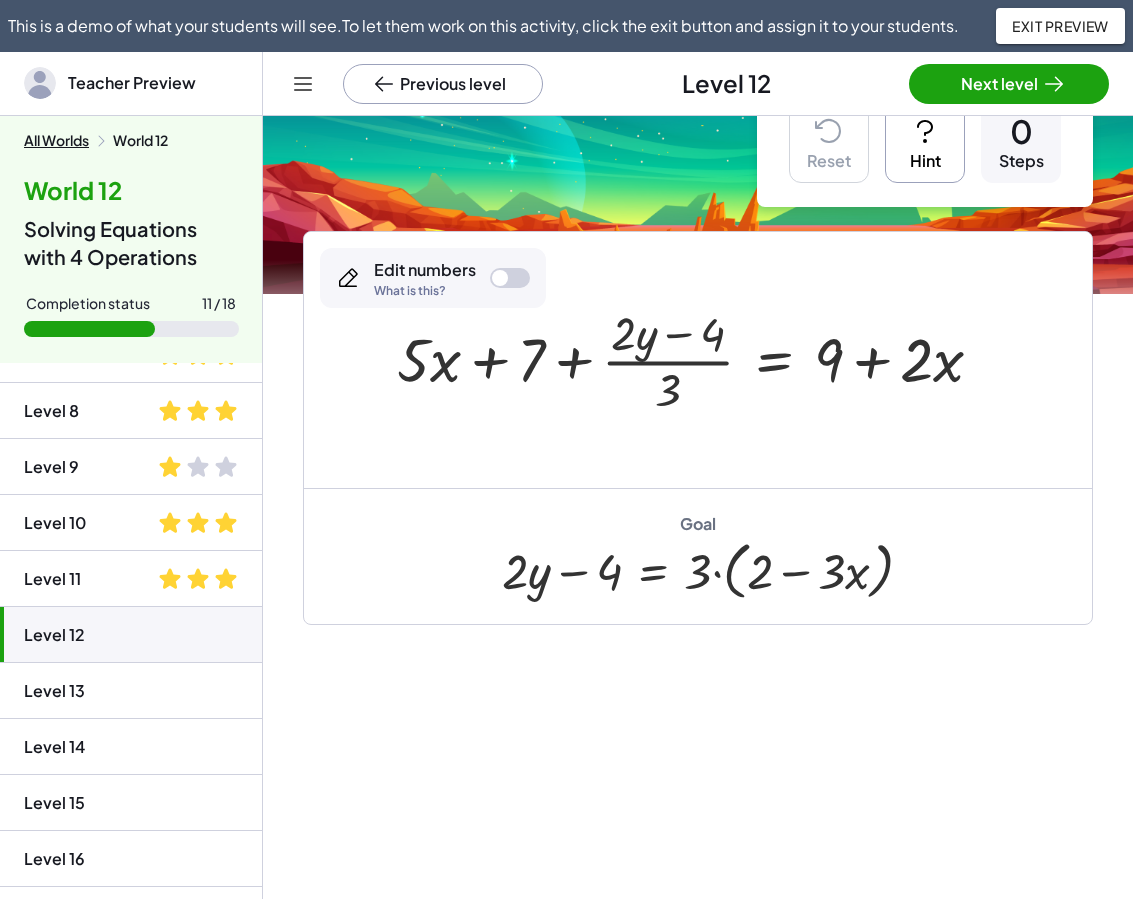 click on "Hint" at bounding box center (925, 143) 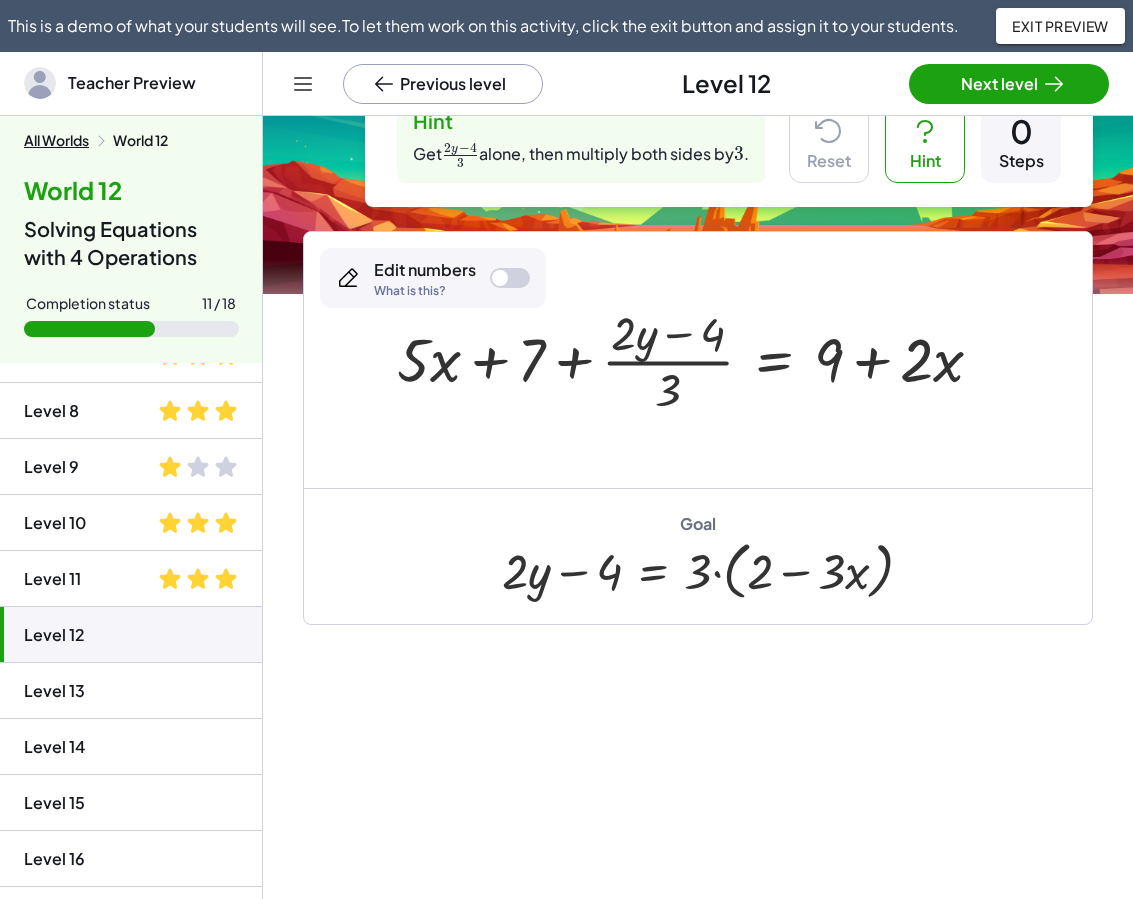 scroll, scrollTop: 0, scrollLeft: 0, axis: both 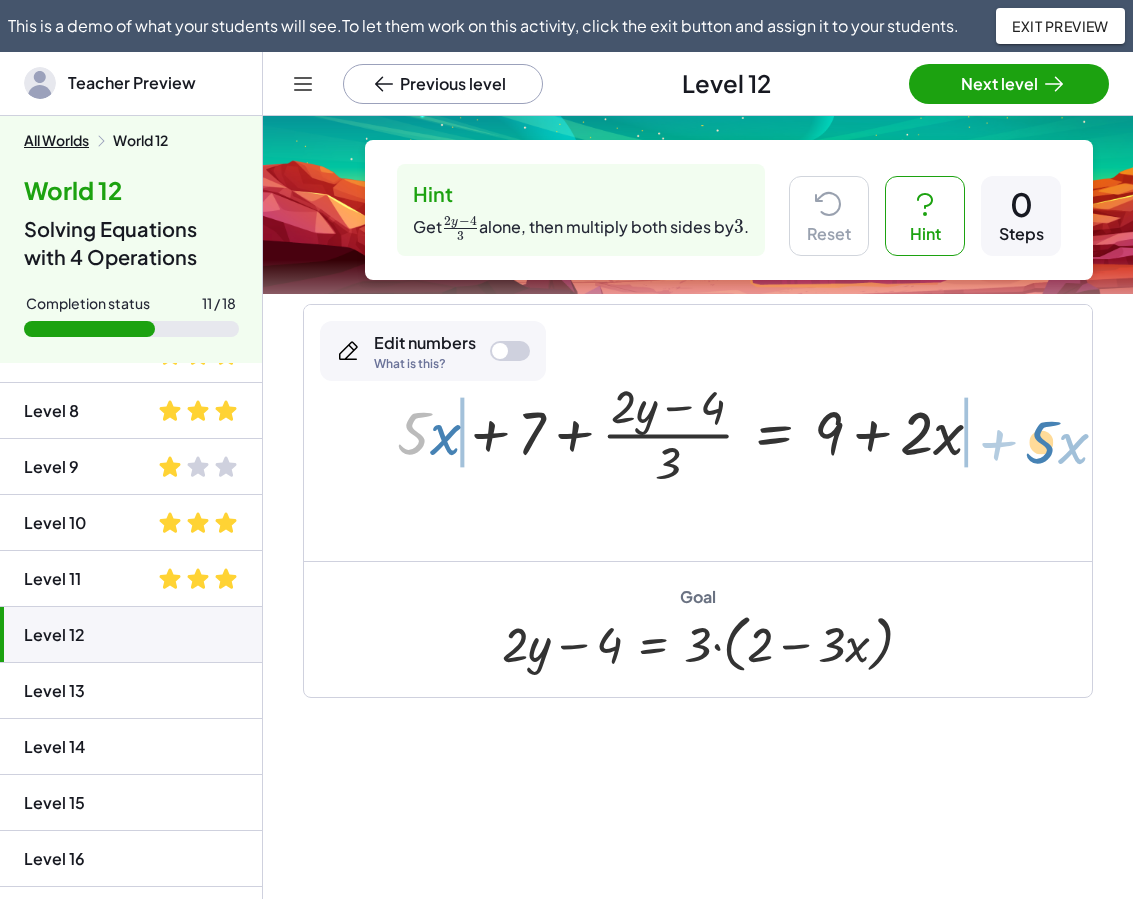 drag, startPoint x: 413, startPoint y: 428, endPoint x: 1037, endPoint y: 437, distance: 624.0649 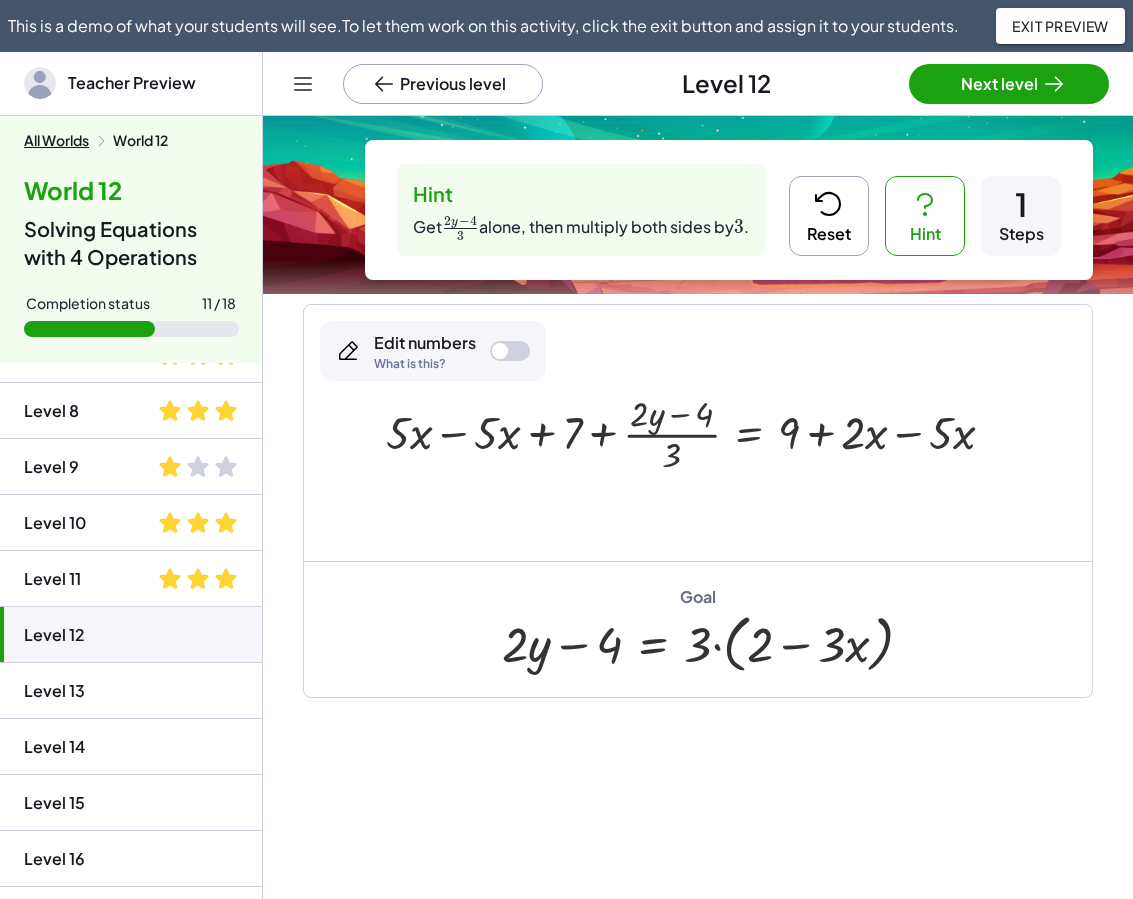click at bounding box center (698, 433) 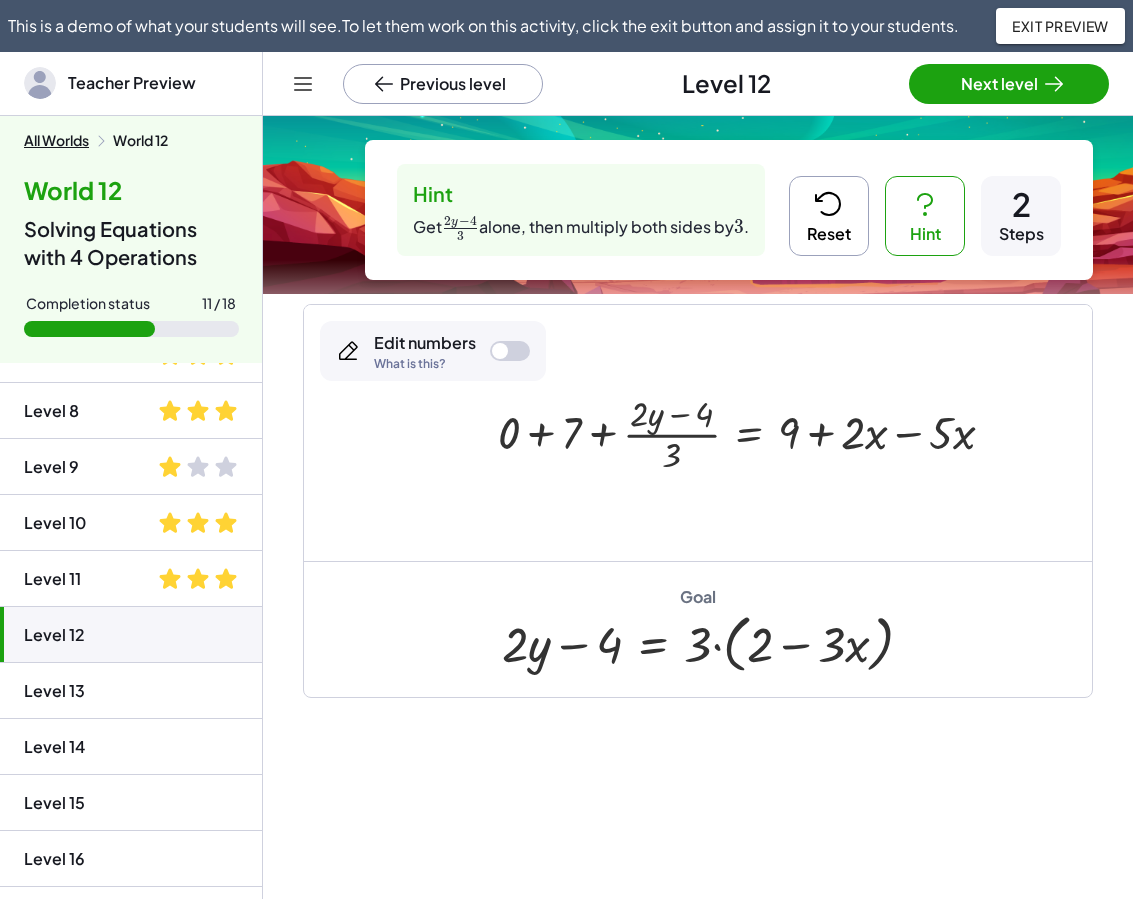 click at bounding box center [754, 433] 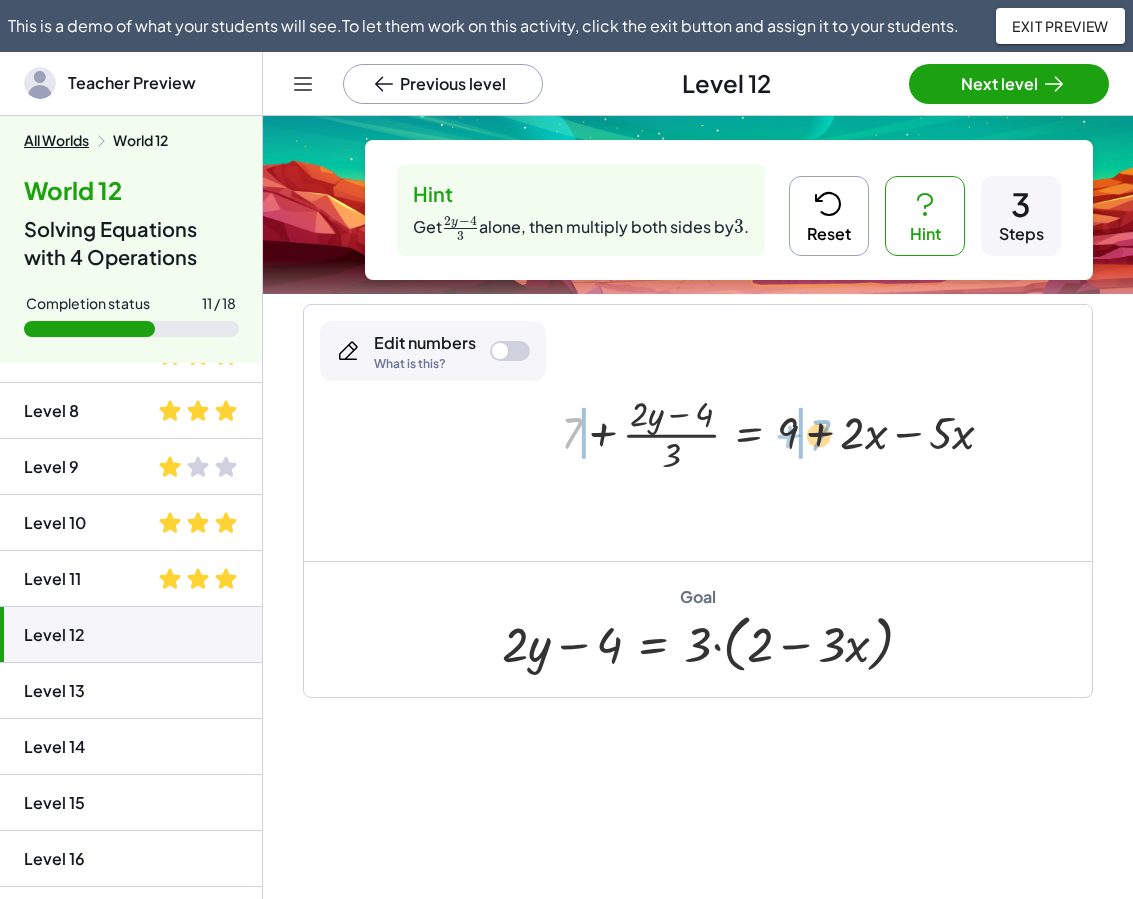 drag, startPoint x: 575, startPoint y: 429, endPoint x: 824, endPoint y: 432, distance: 249.01807 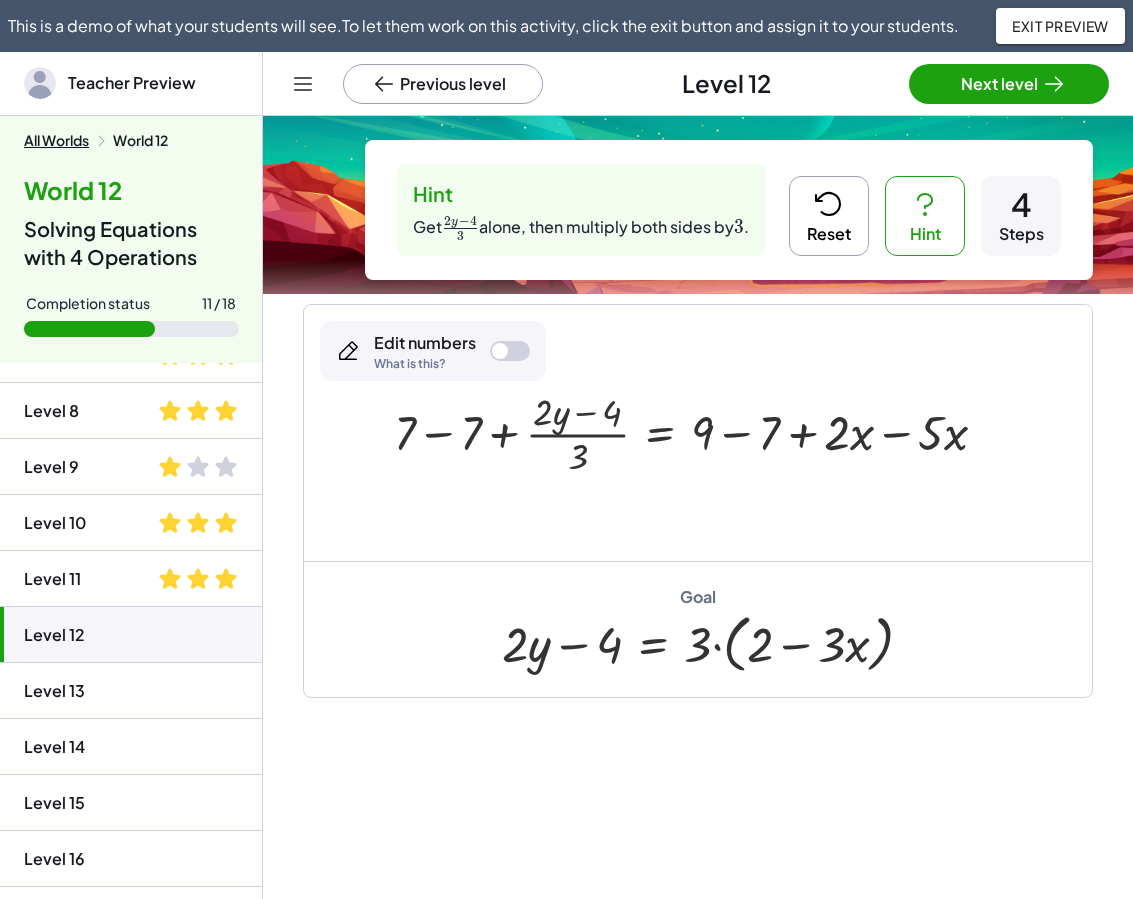 click at bounding box center (698, 432) 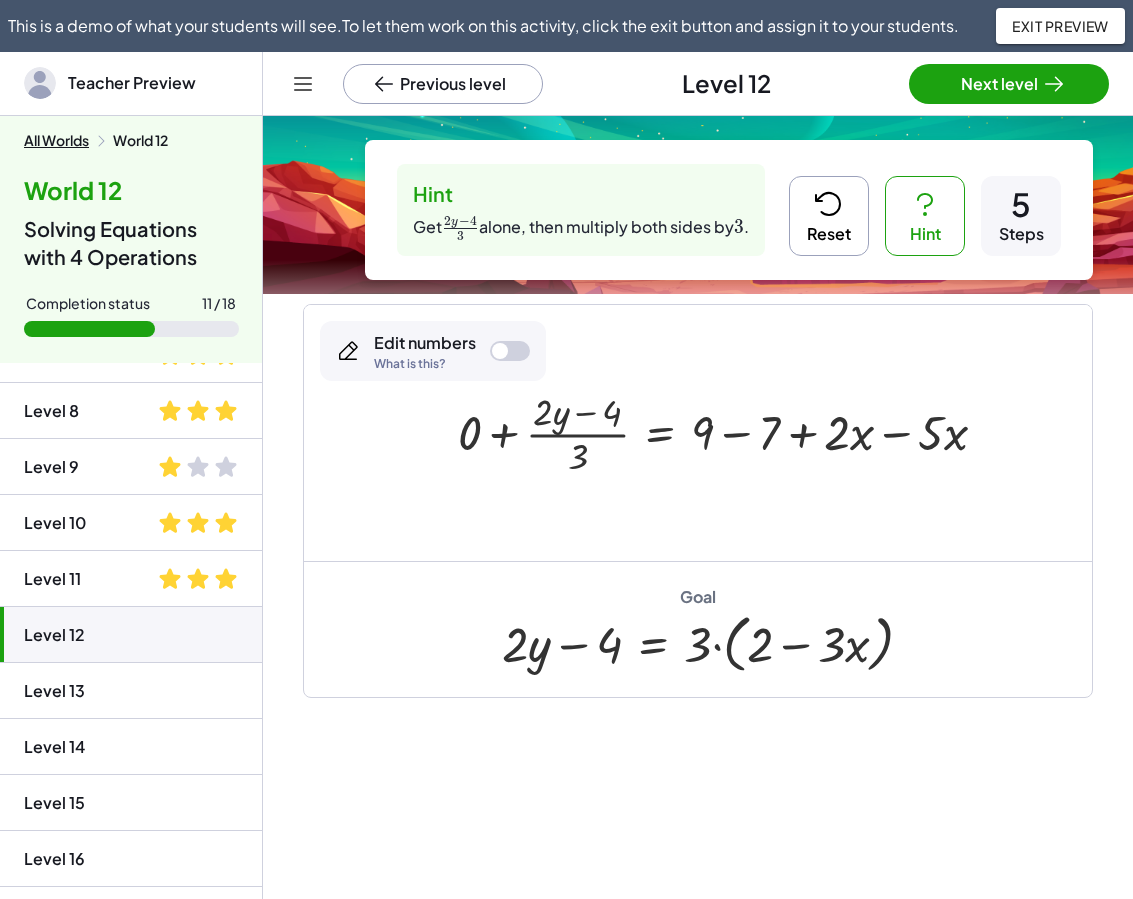click at bounding box center [730, 432] 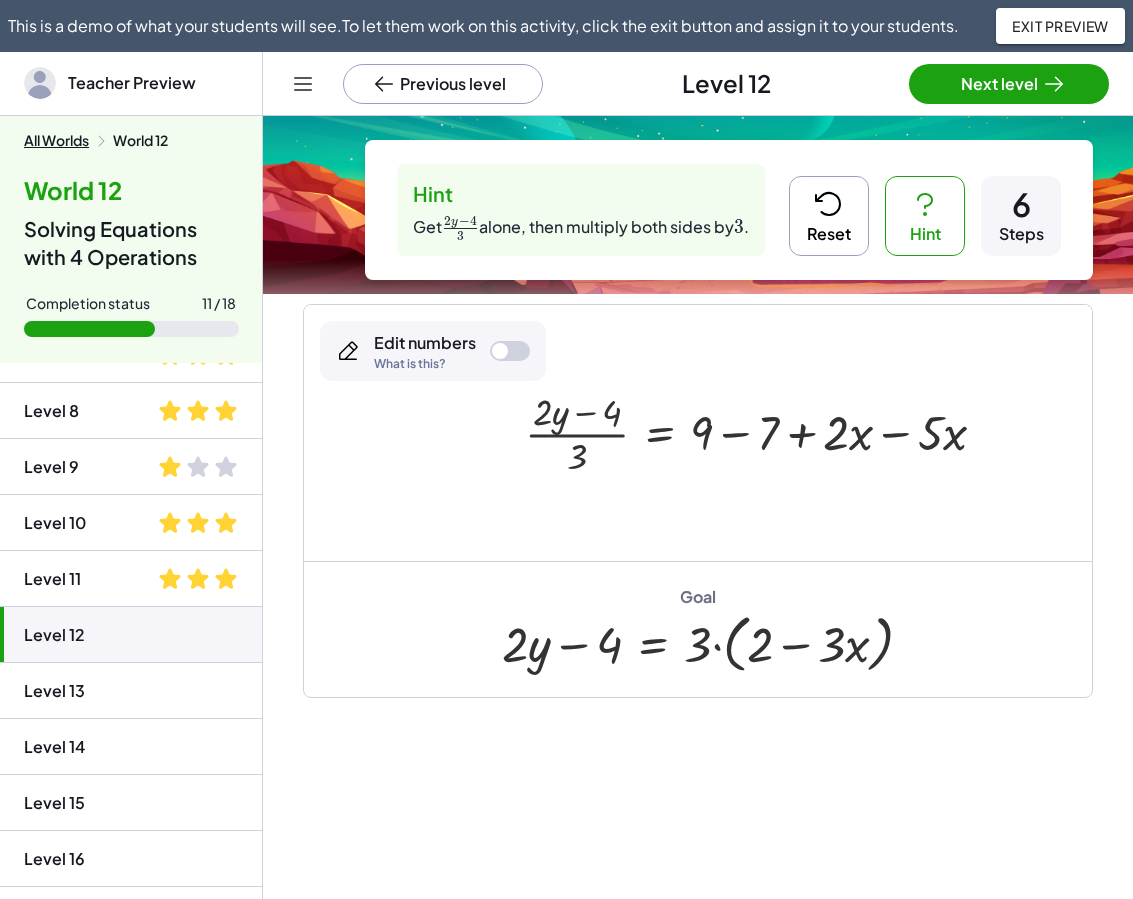 click at bounding box center [763, 432] 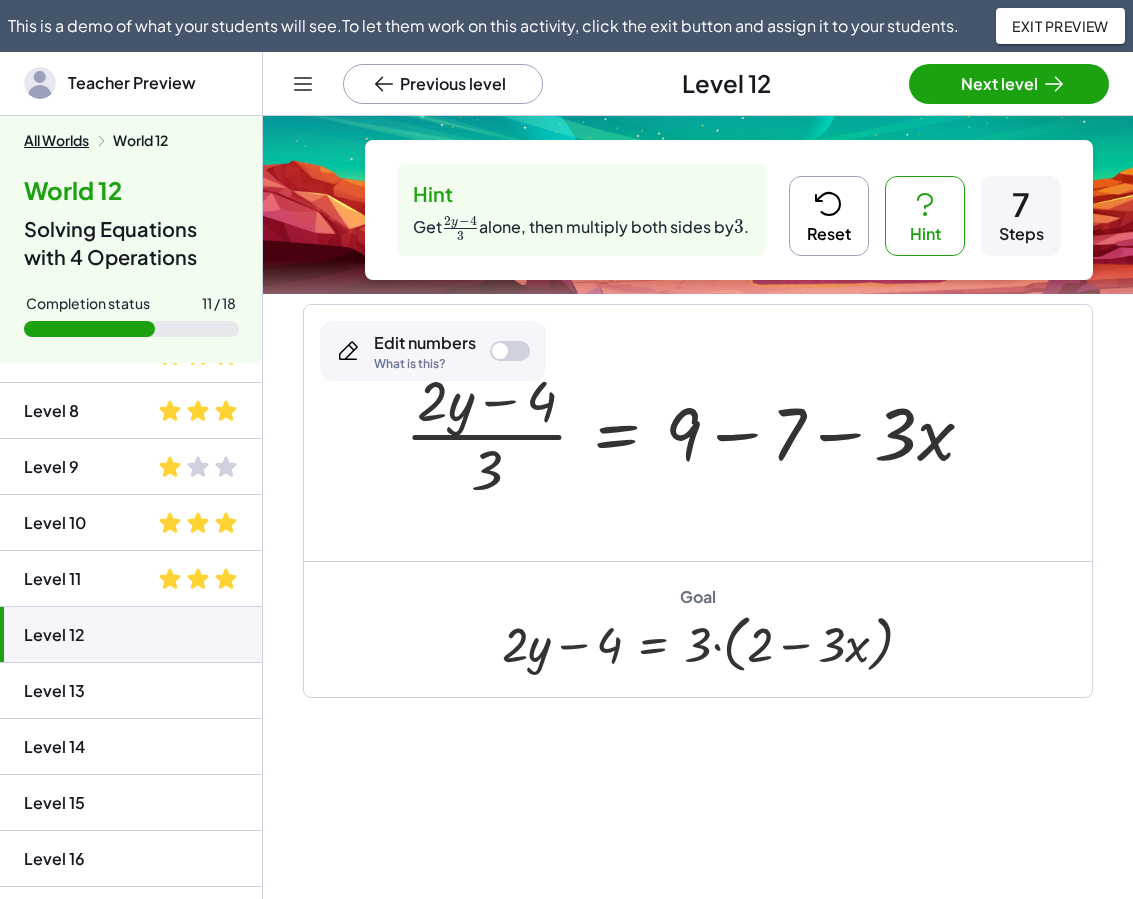 click at bounding box center [697, 433] 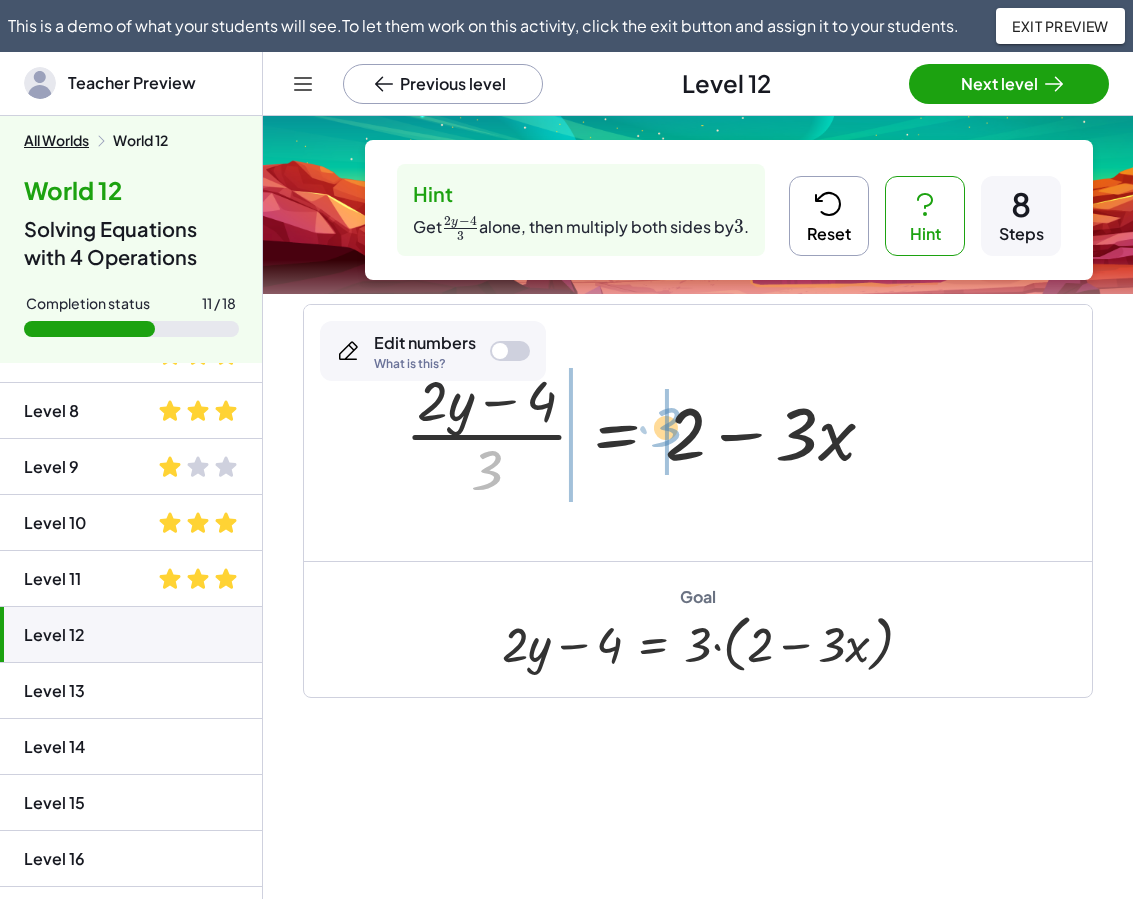 drag, startPoint x: 486, startPoint y: 480, endPoint x: 665, endPoint y: 437, distance: 184.09236 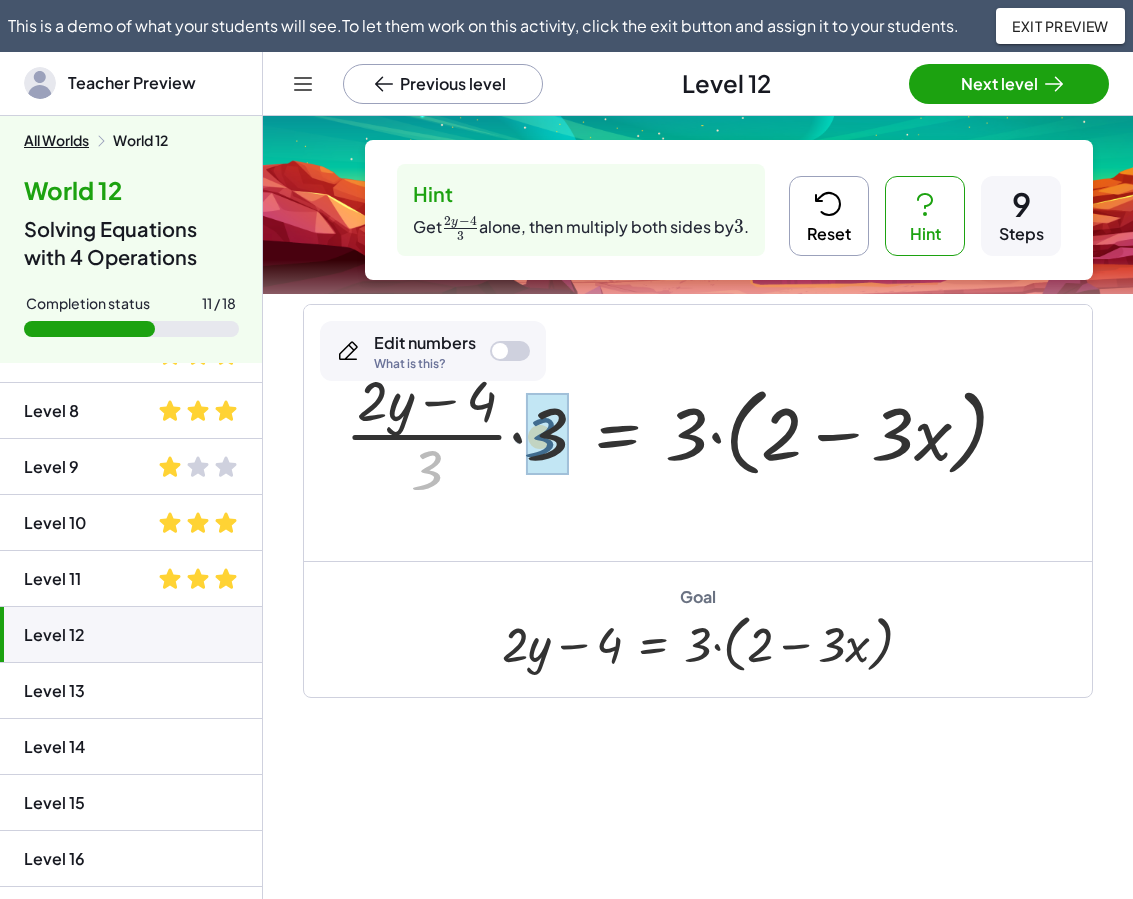 drag, startPoint x: 430, startPoint y: 477, endPoint x: 550, endPoint y: 445, distance: 124.1934 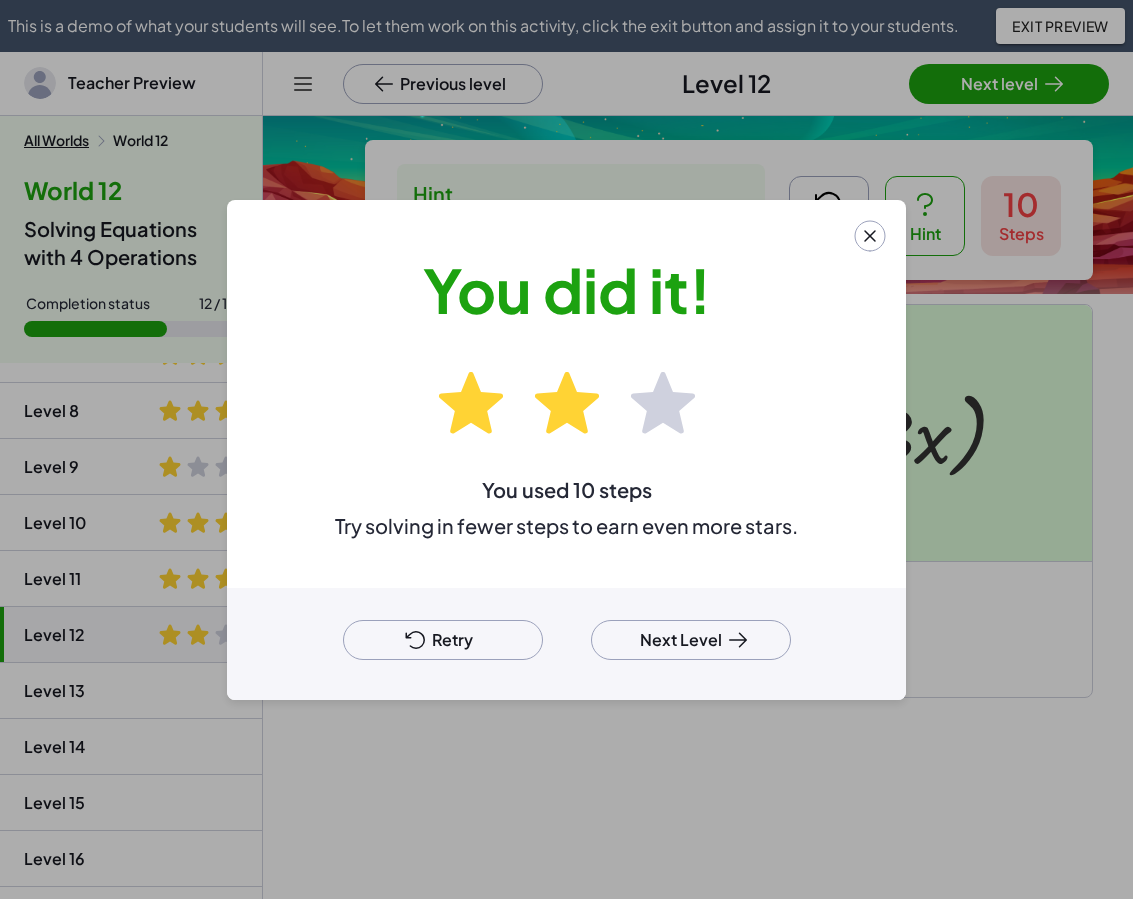 click at bounding box center (566, 449) 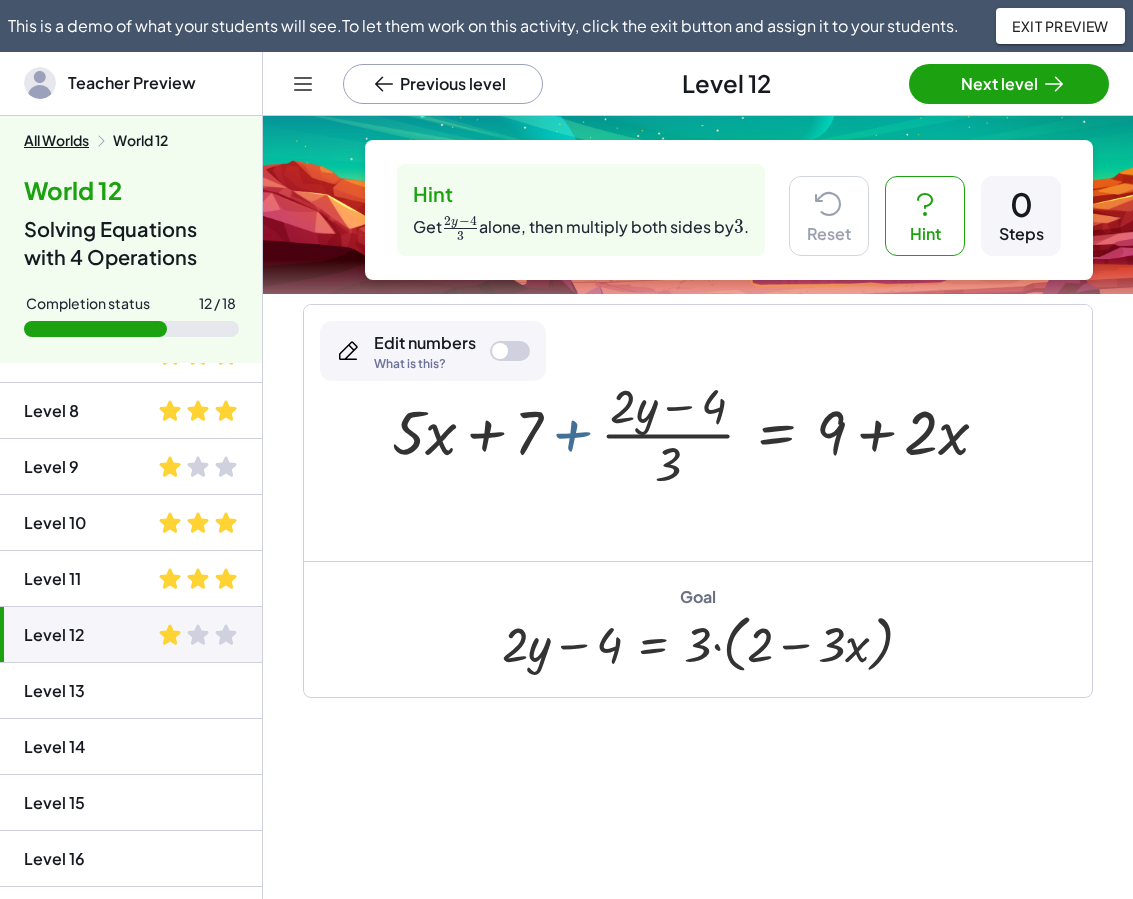 click at bounding box center [698, 432] 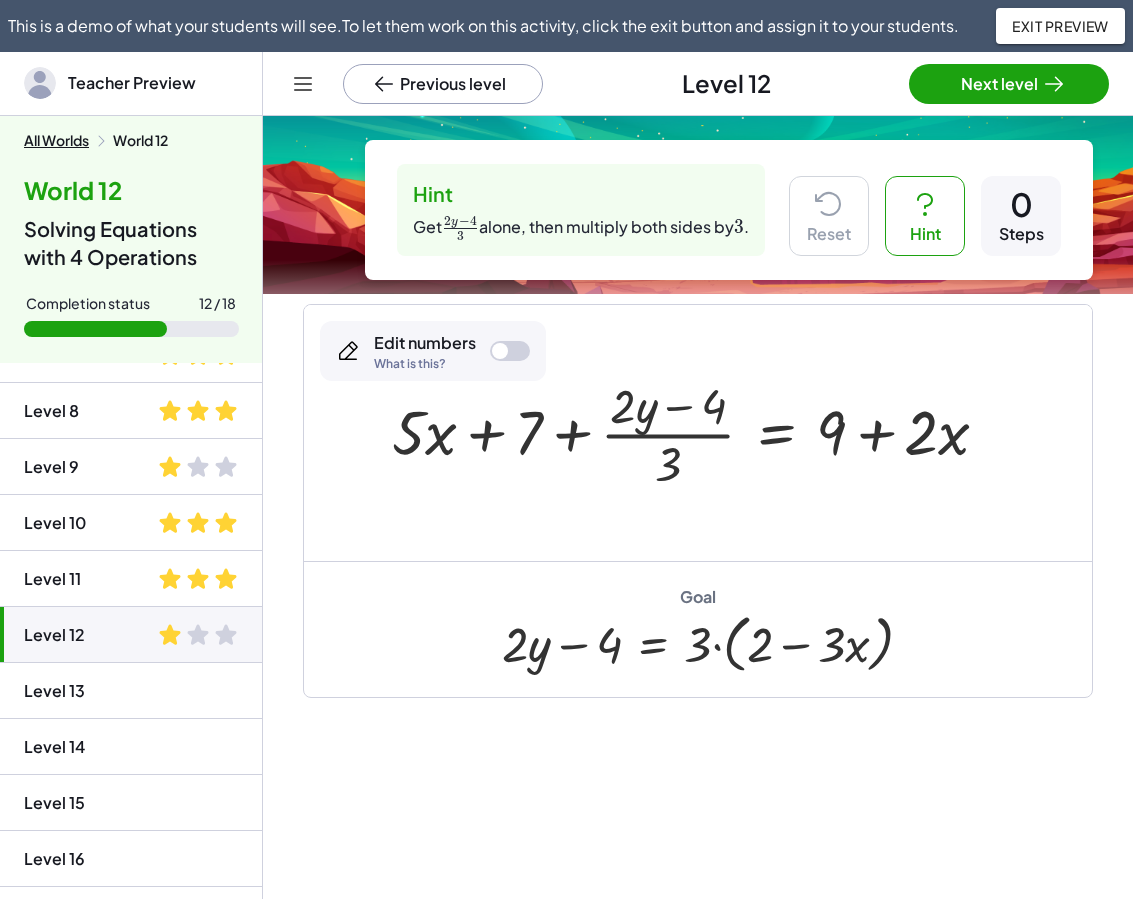 click at bounding box center [698, 433] 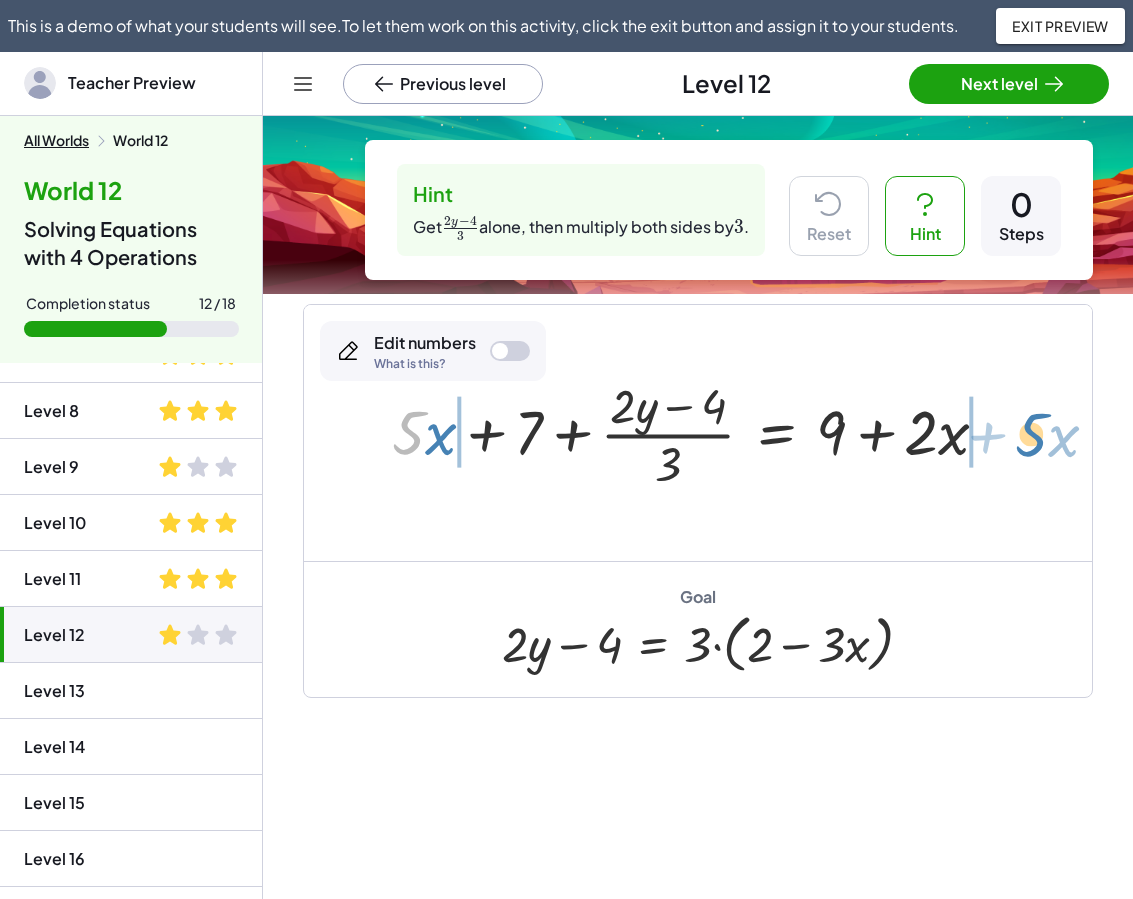 drag, startPoint x: 416, startPoint y: 431, endPoint x: 1039, endPoint y: 434, distance: 623.0072 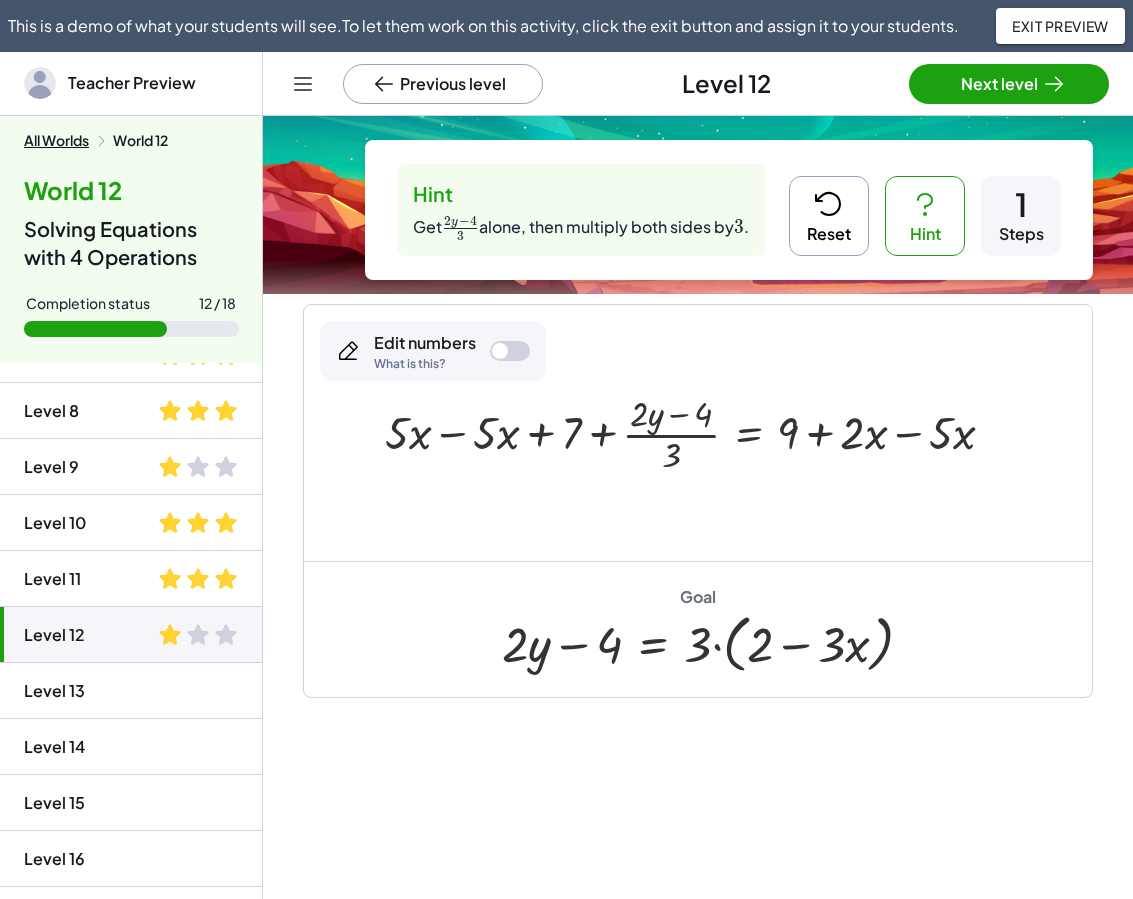 click at bounding box center [697, 433] 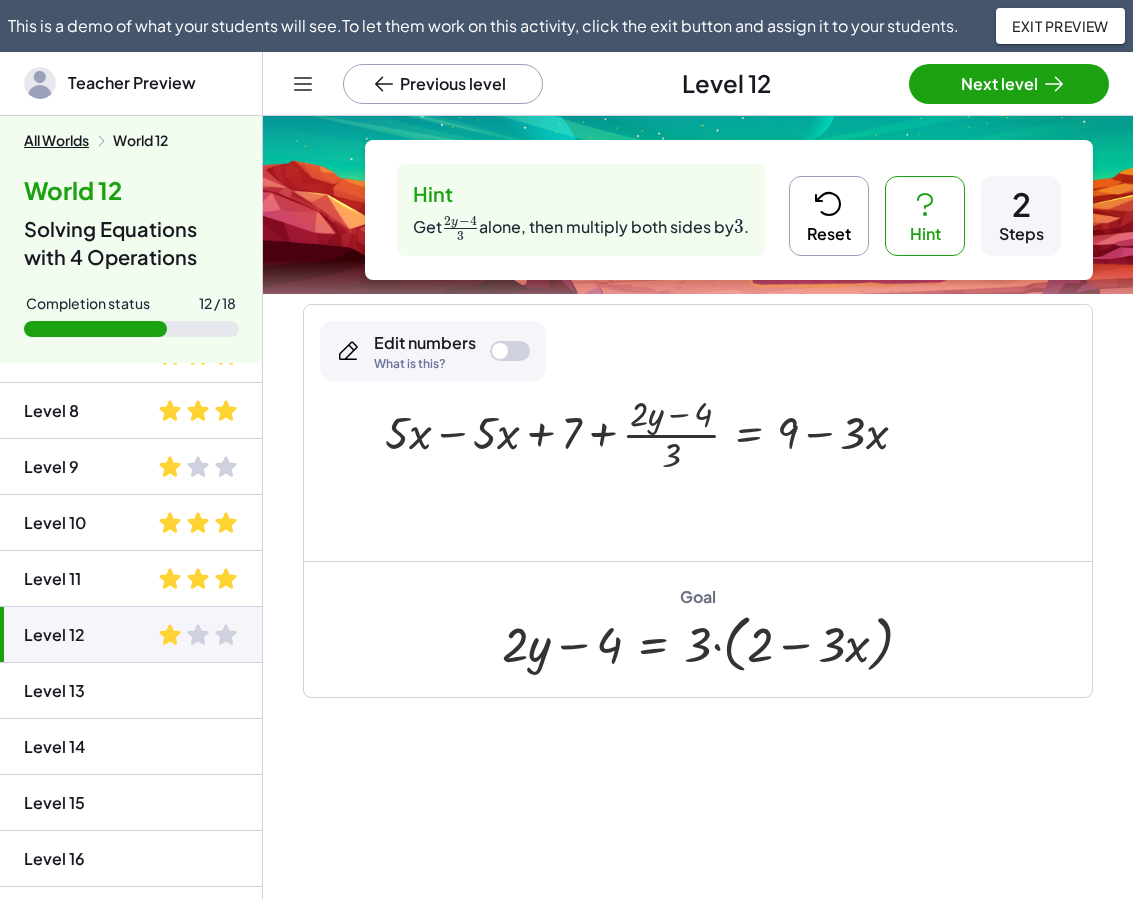 click at bounding box center [654, 433] 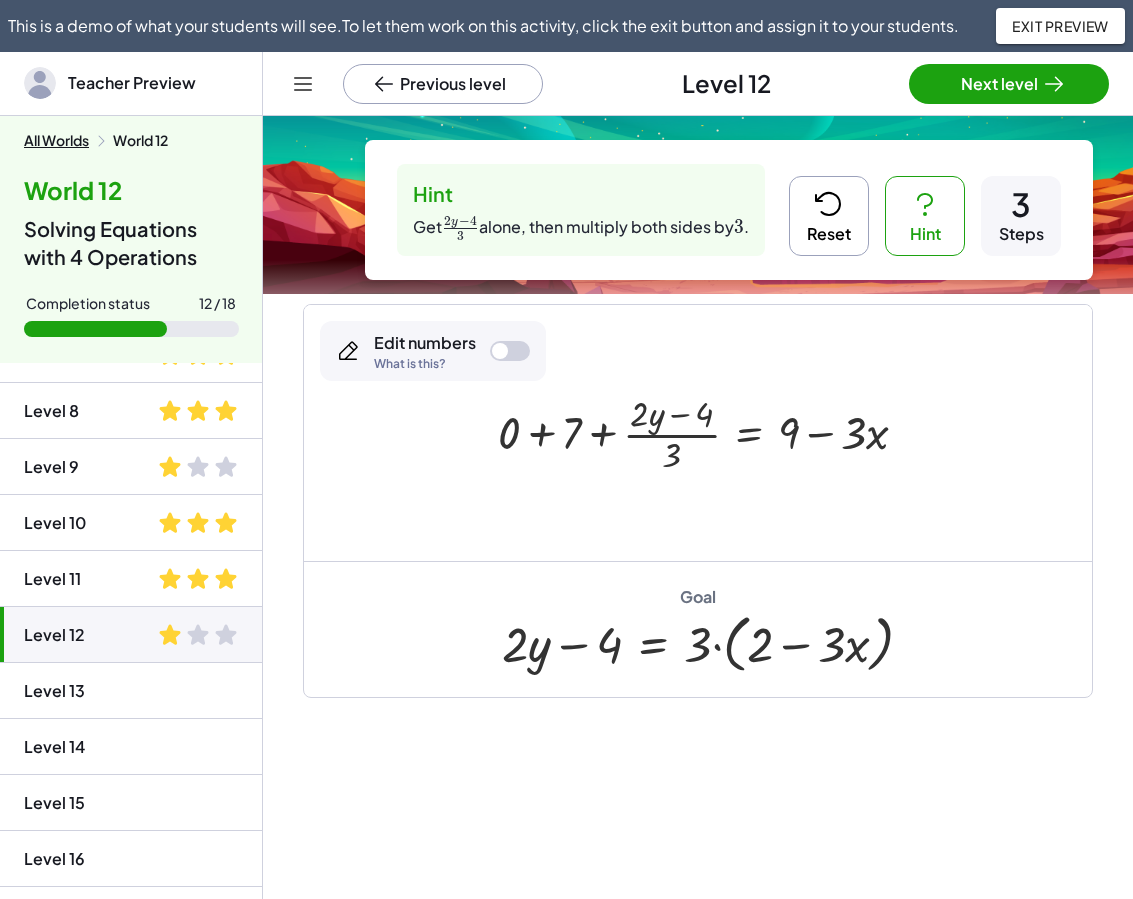 click at bounding box center (711, 433) 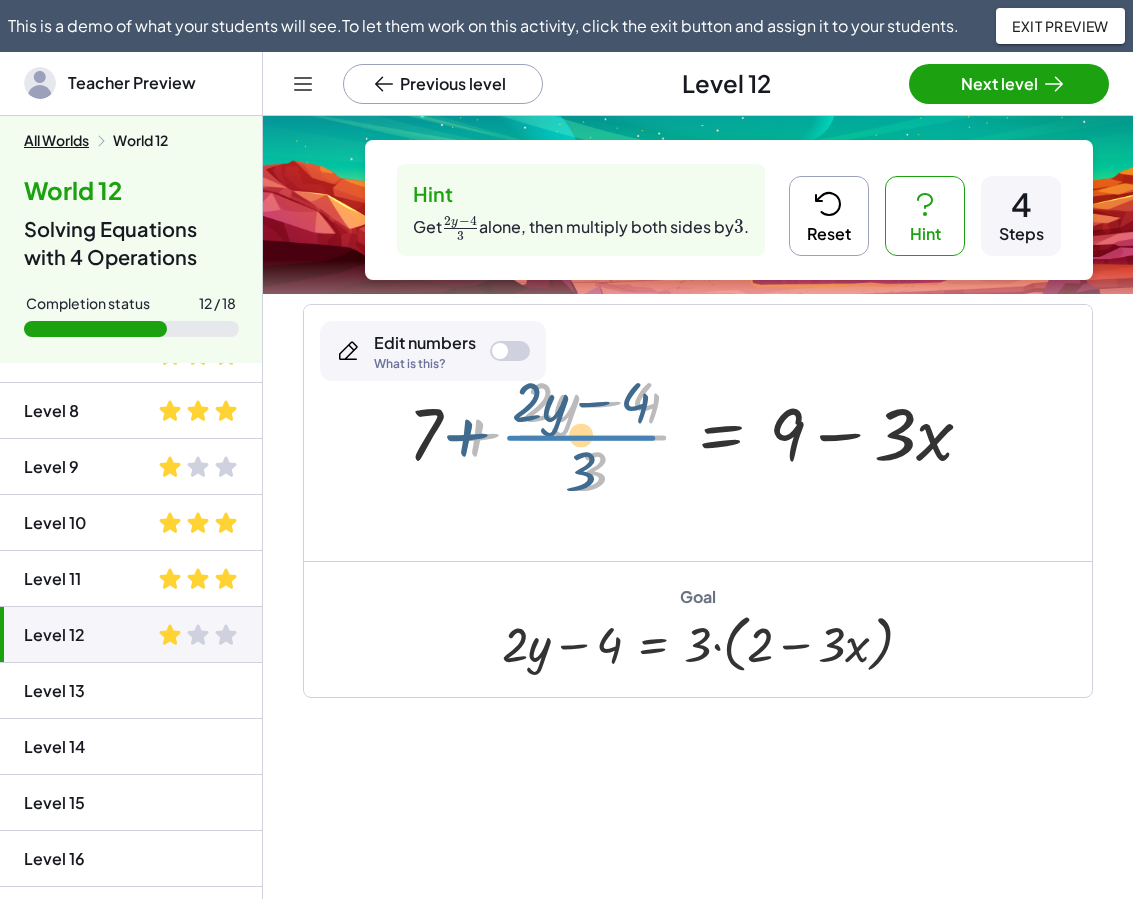 drag, startPoint x: 565, startPoint y: 442, endPoint x: 565, endPoint y: 431, distance: 11 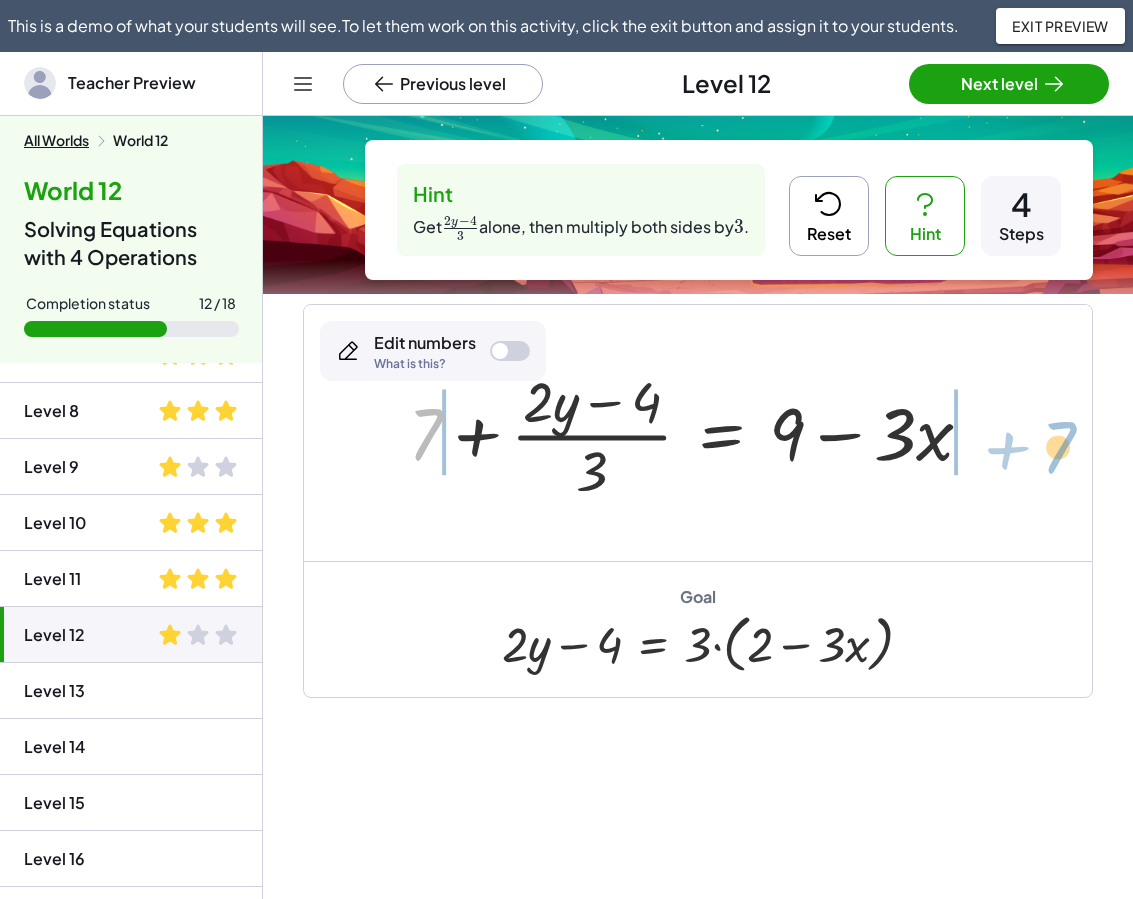 drag, startPoint x: 428, startPoint y: 432, endPoint x: 1063, endPoint y: 439, distance: 635.0386 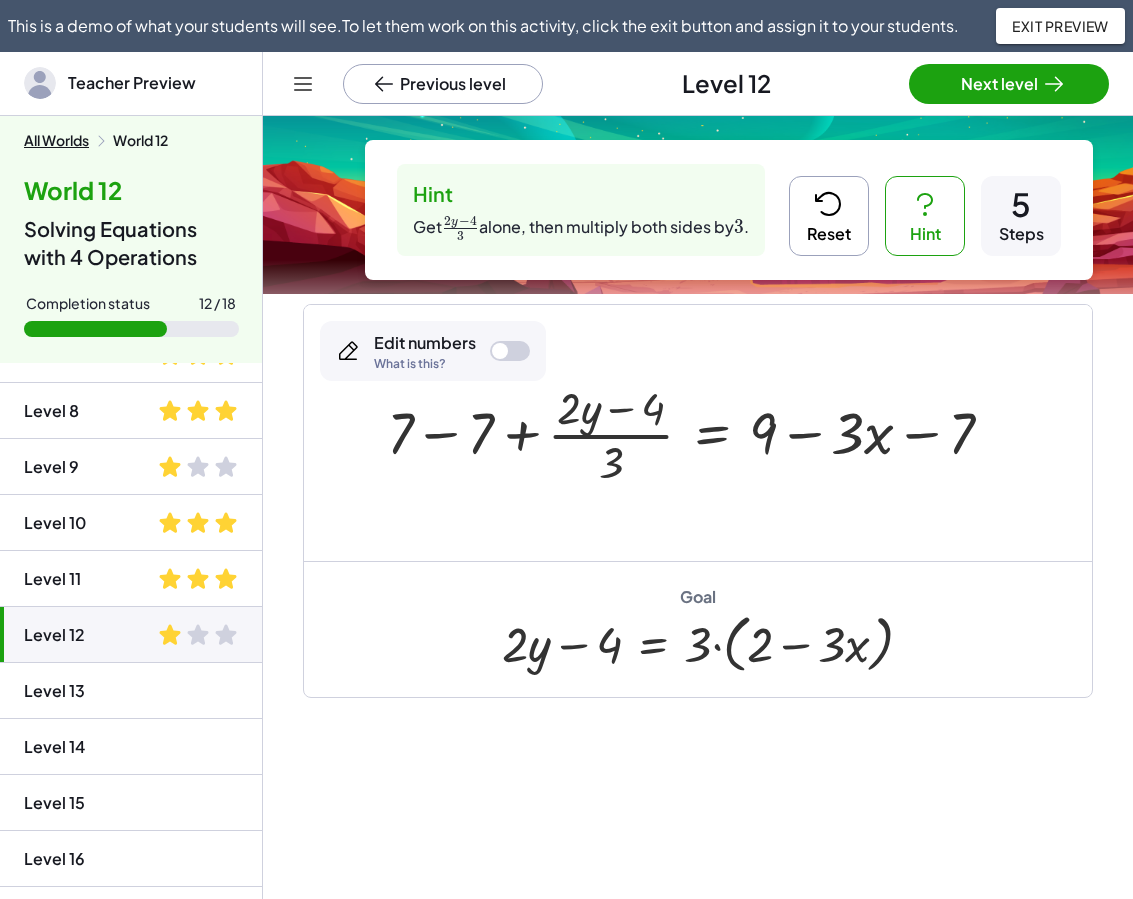 click at bounding box center (698, 433) 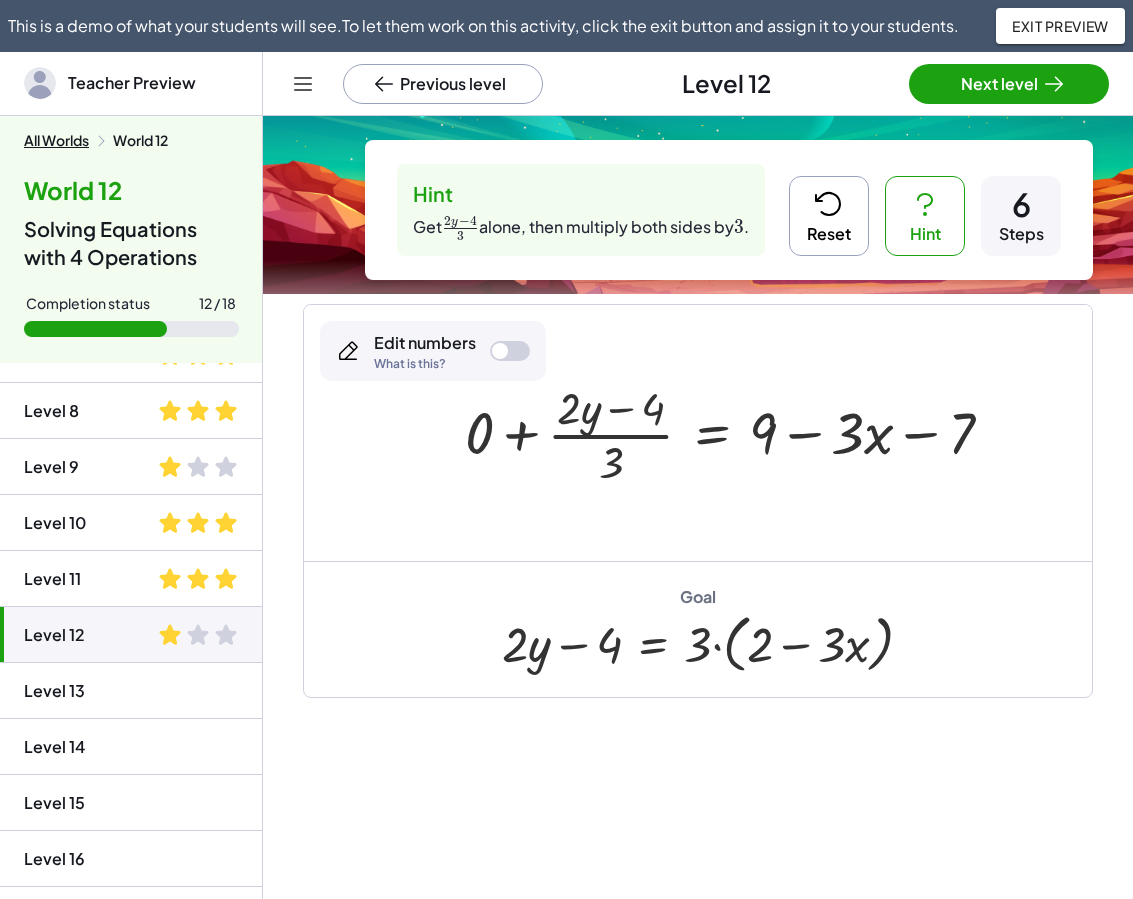 click at bounding box center [737, 433] 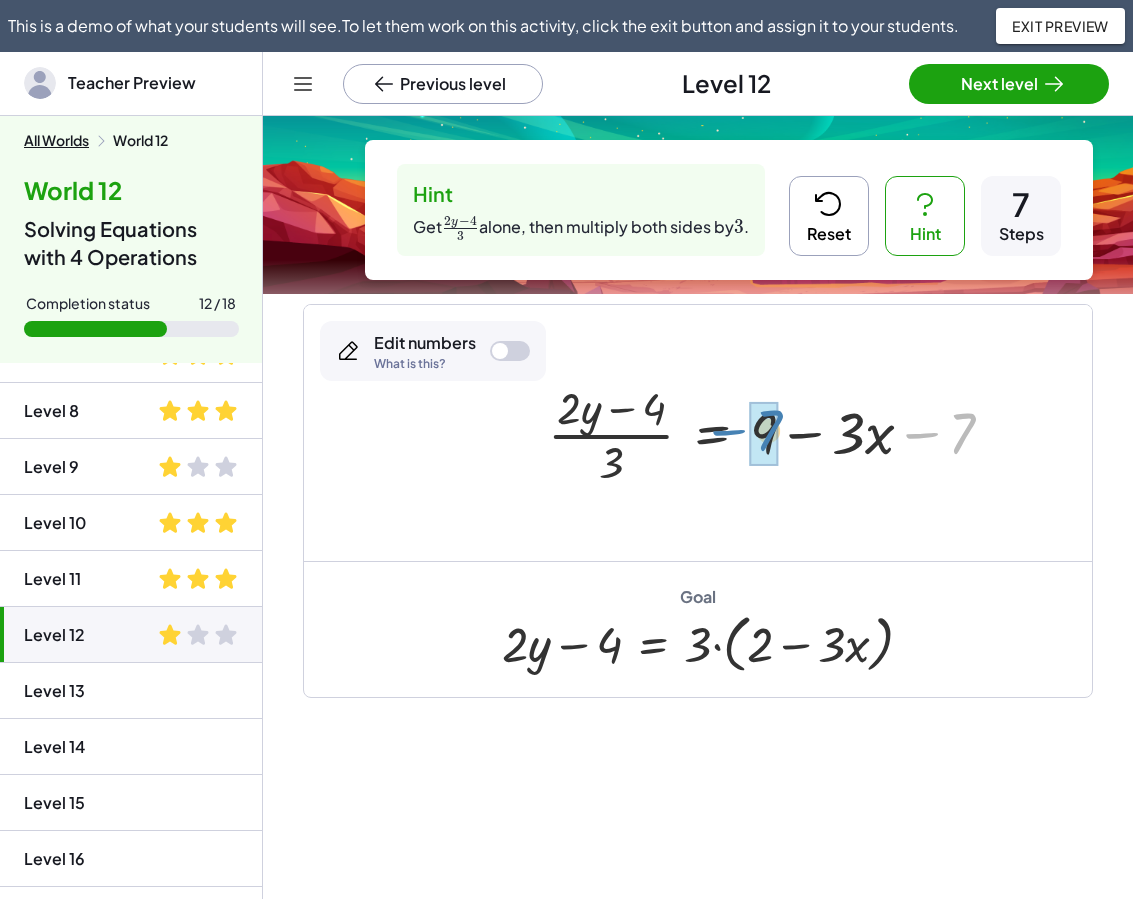 drag, startPoint x: 926, startPoint y: 436, endPoint x: 679, endPoint y: 411, distance: 248.26196 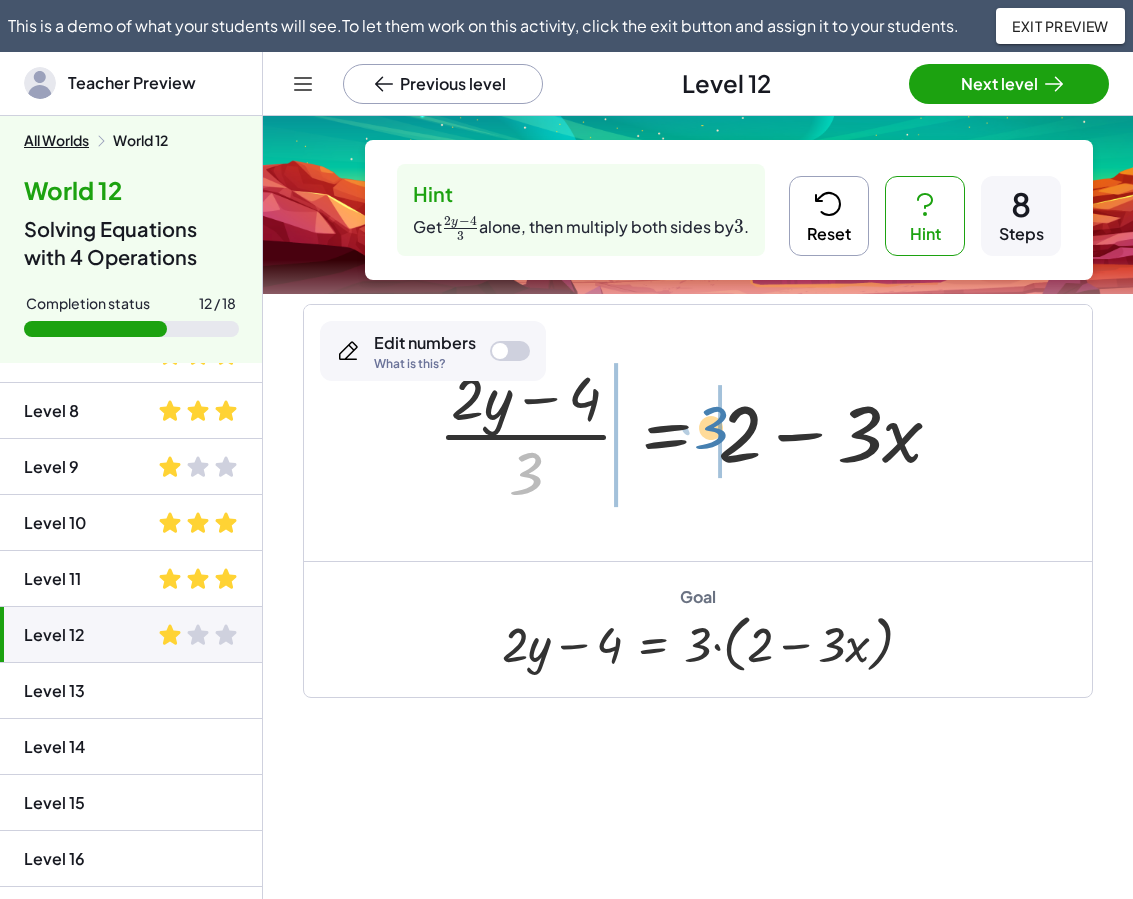 drag, startPoint x: 546, startPoint y: 468, endPoint x: 717, endPoint y: 426, distance: 176.08237 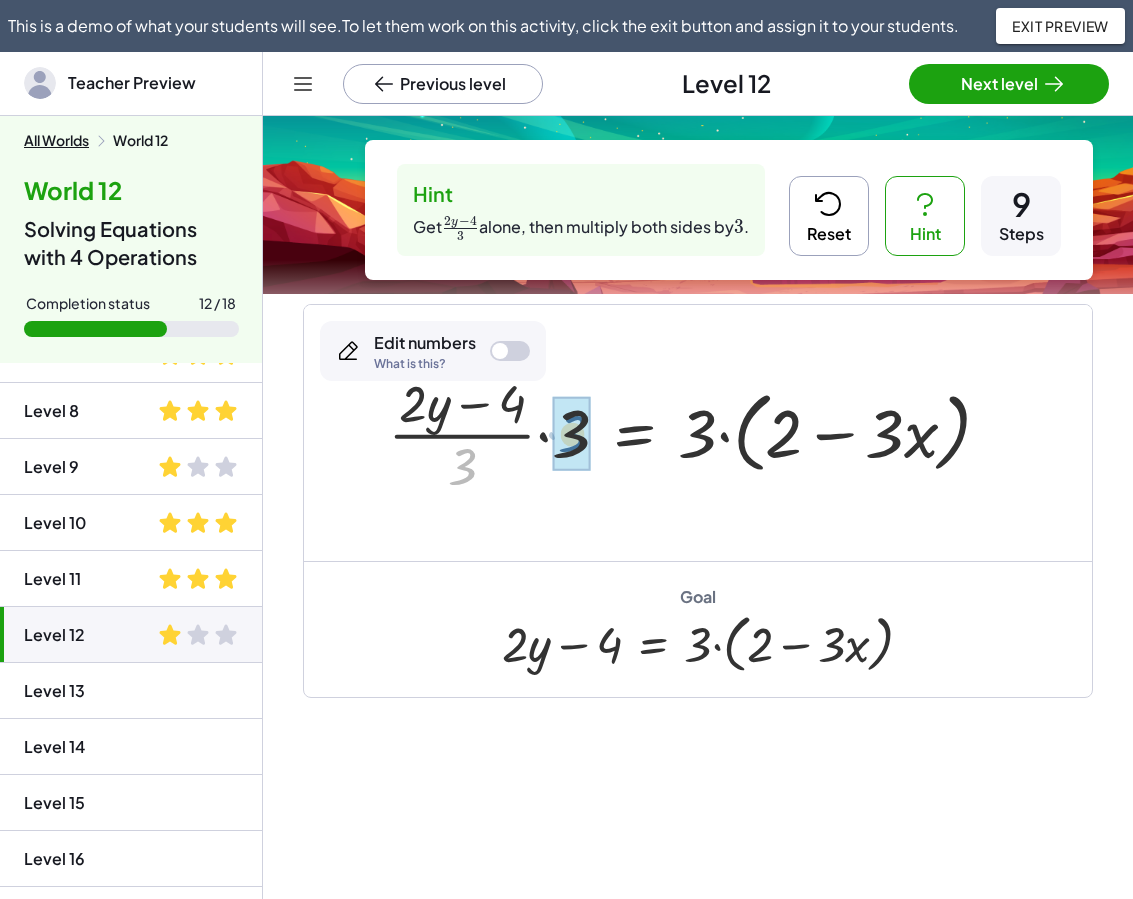 drag, startPoint x: 461, startPoint y: 474, endPoint x: 572, endPoint y: 441, distance: 115.80155 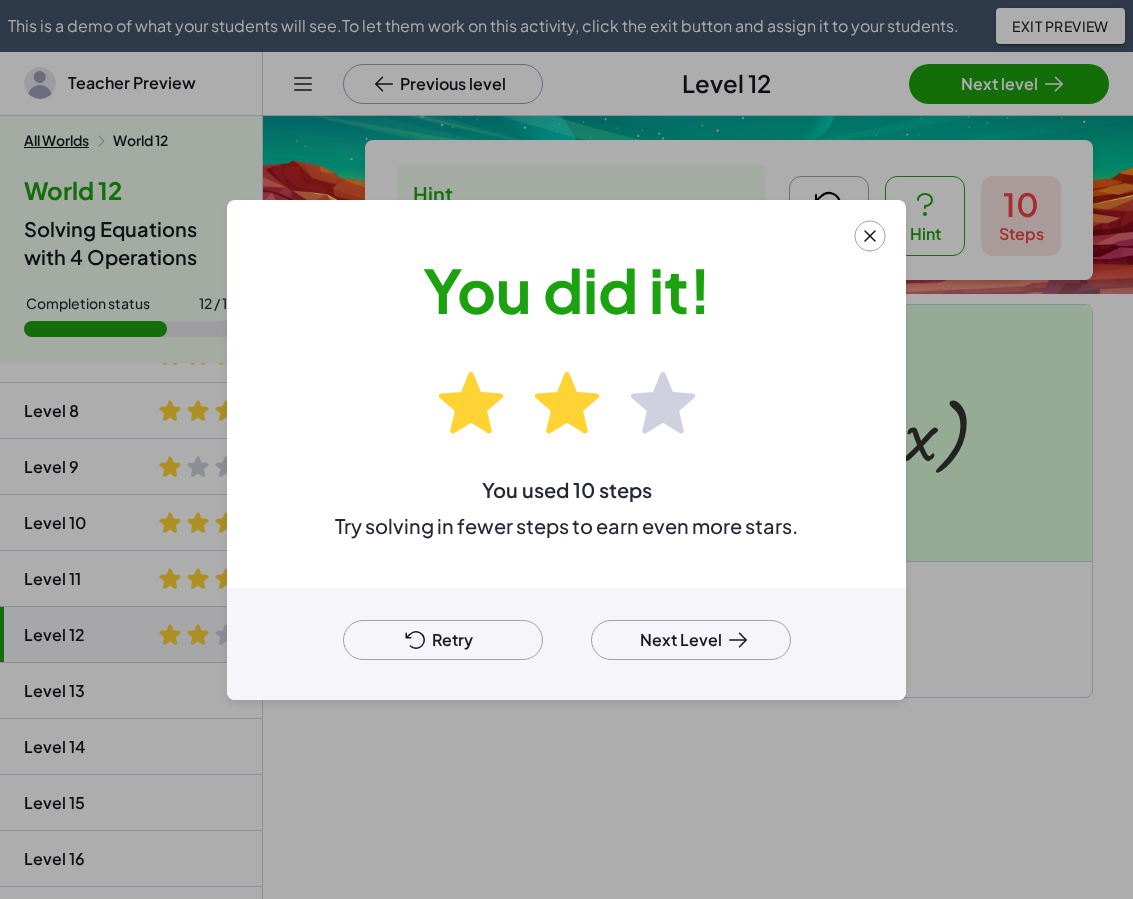click on "Next Level" at bounding box center [691, 640] 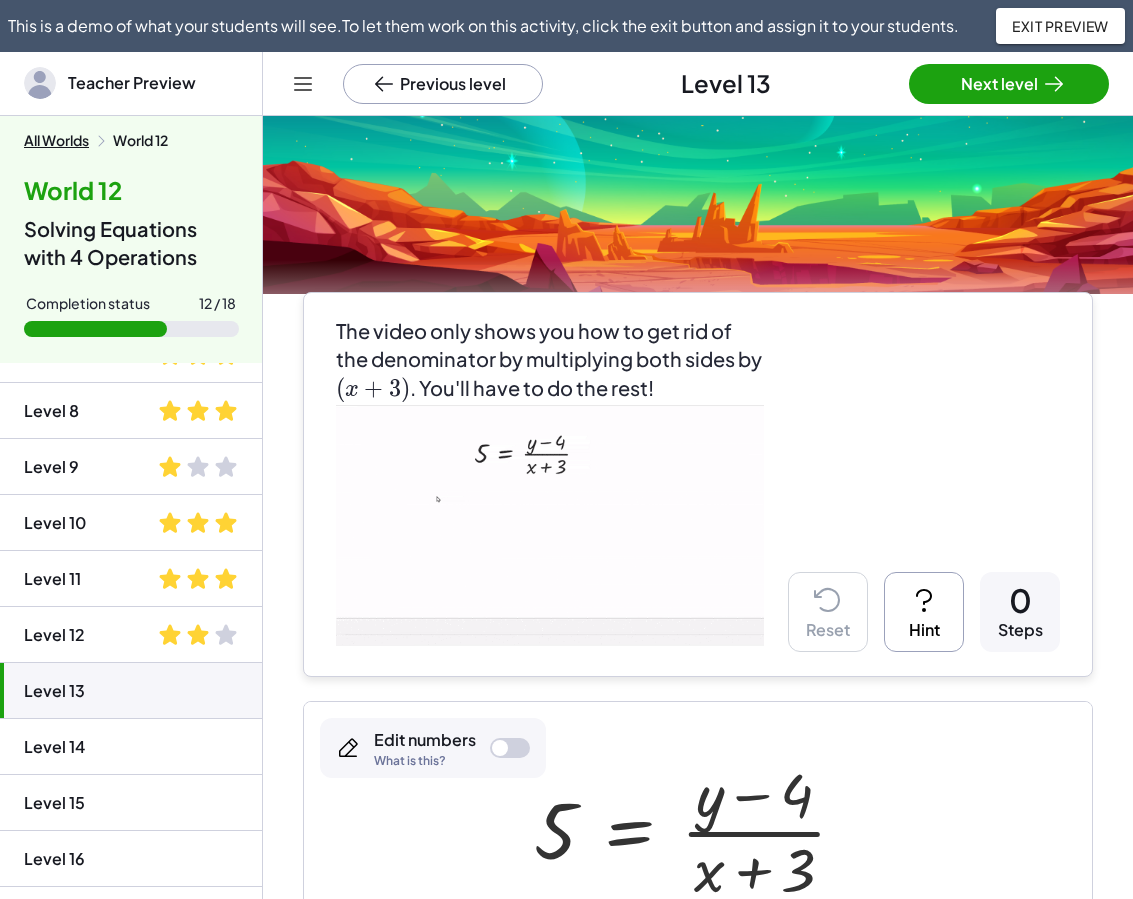 scroll, scrollTop: 100, scrollLeft: 0, axis: vertical 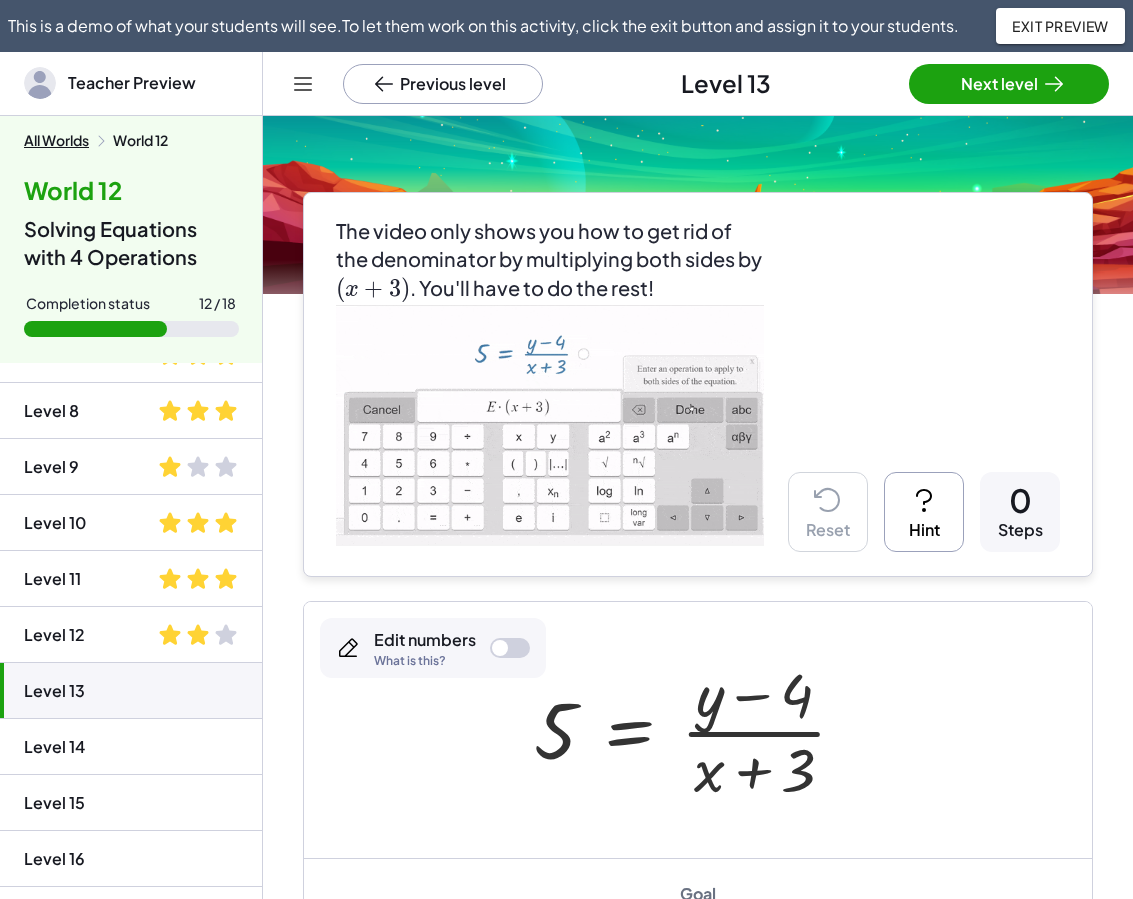 click on "The video only shows you how to get rid of the denominator by multiplying both sides by  ﻿ ( x + 3 ) \left(x+3\right) ( x + 3 ) ﻿ . You'll have to do the rest!  Reset   Hint  0 Steps" at bounding box center (698, 384) 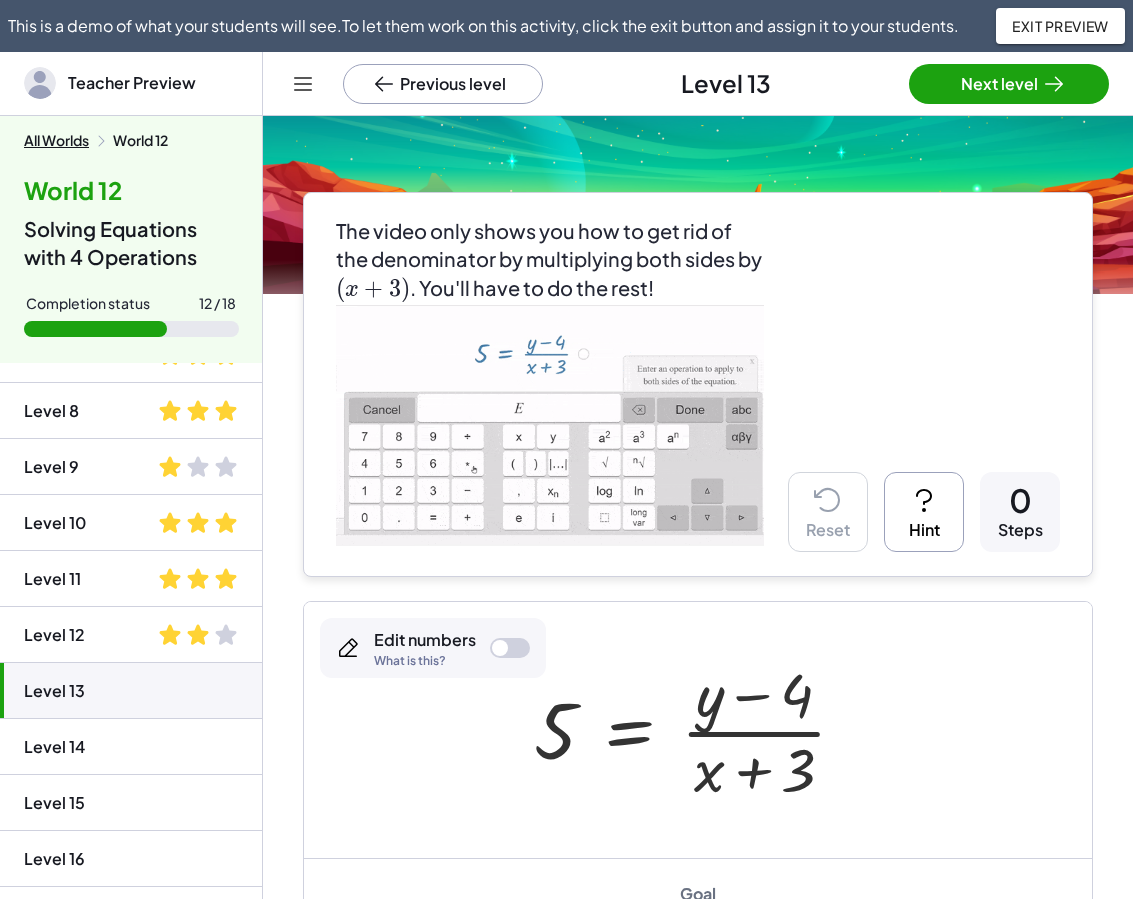 click on "Level 12" 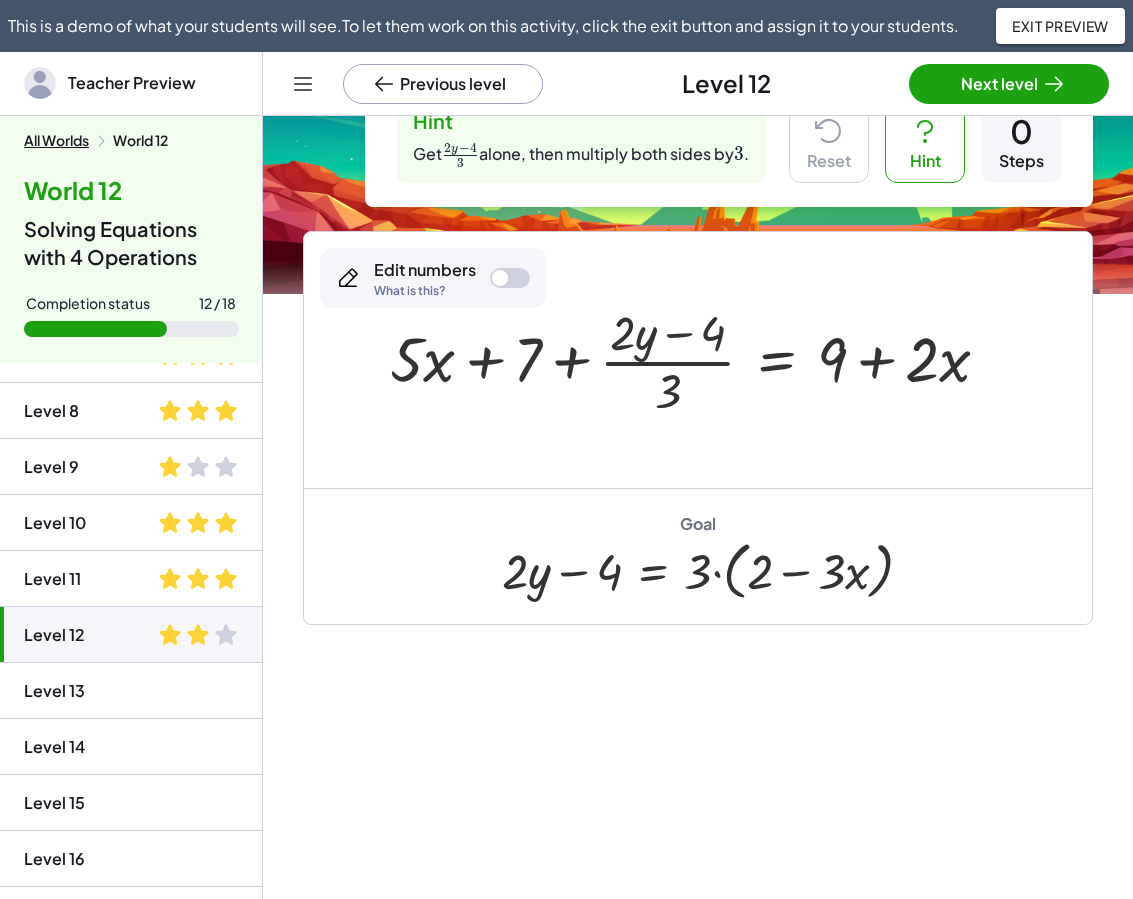 scroll, scrollTop: 0, scrollLeft: 0, axis: both 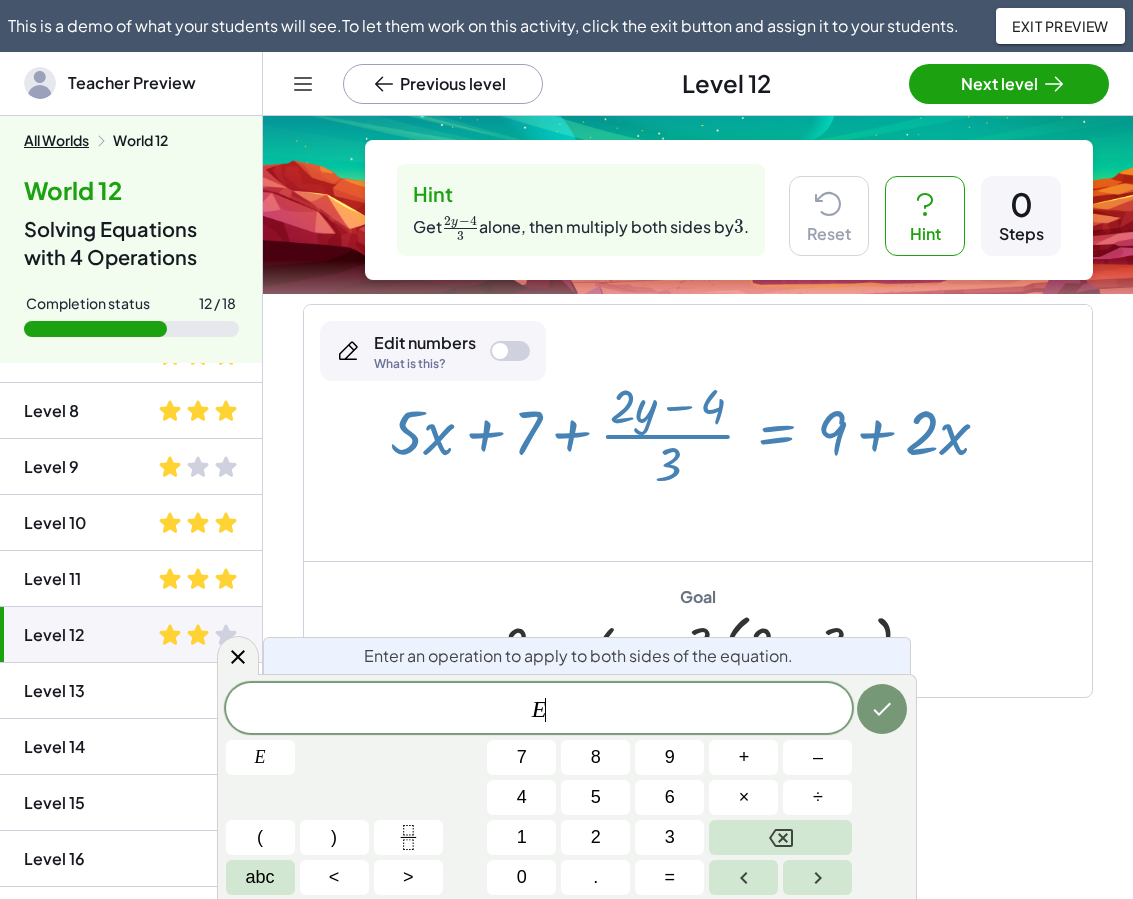 click at bounding box center (698, 433) 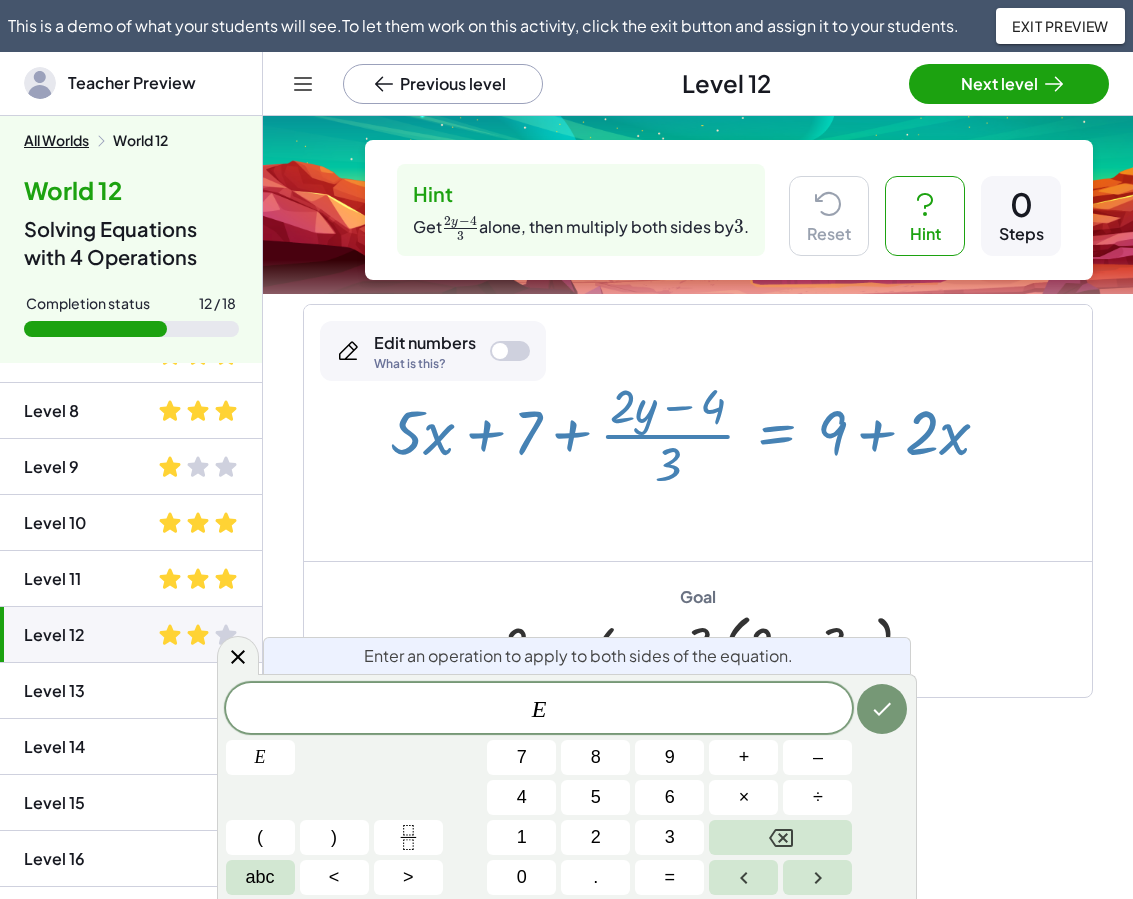 scroll, scrollTop: 73, scrollLeft: 0, axis: vertical 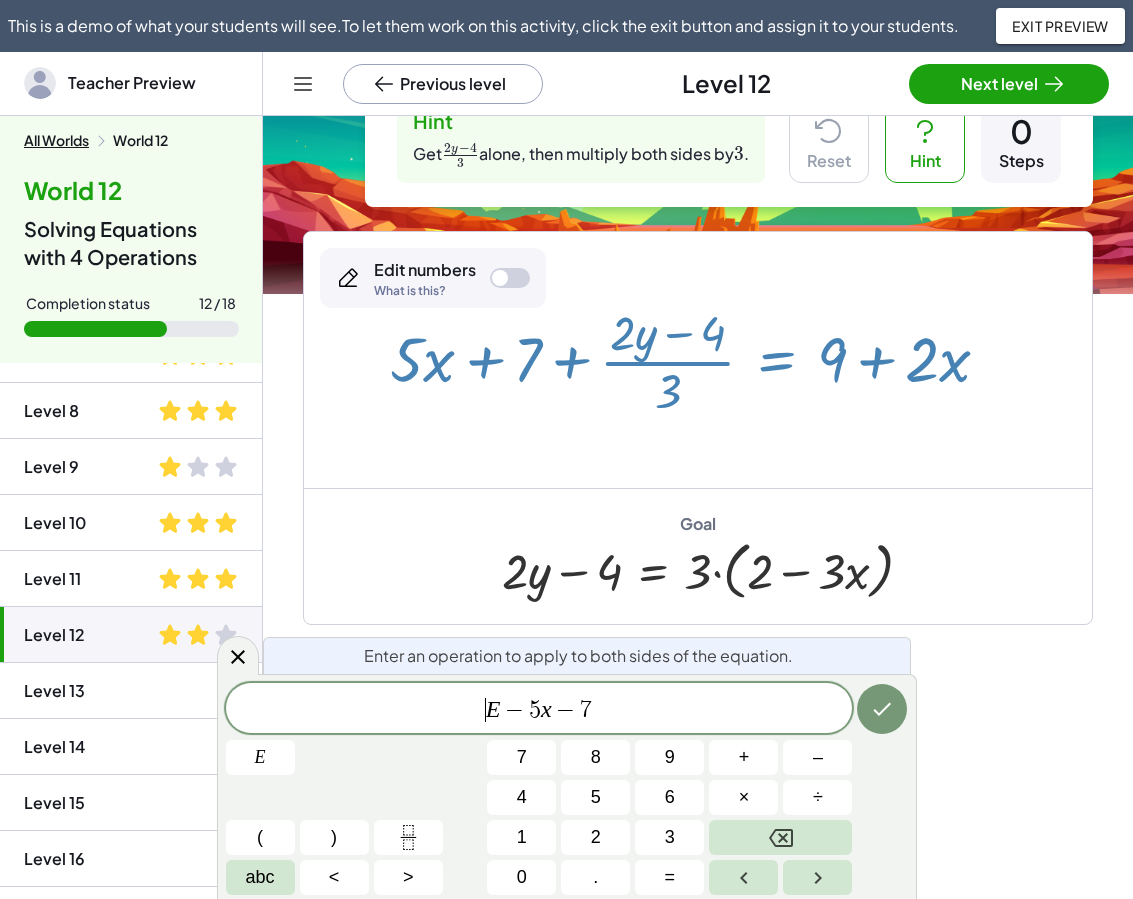click on "​ E − 5 x − 7" at bounding box center (539, 710) 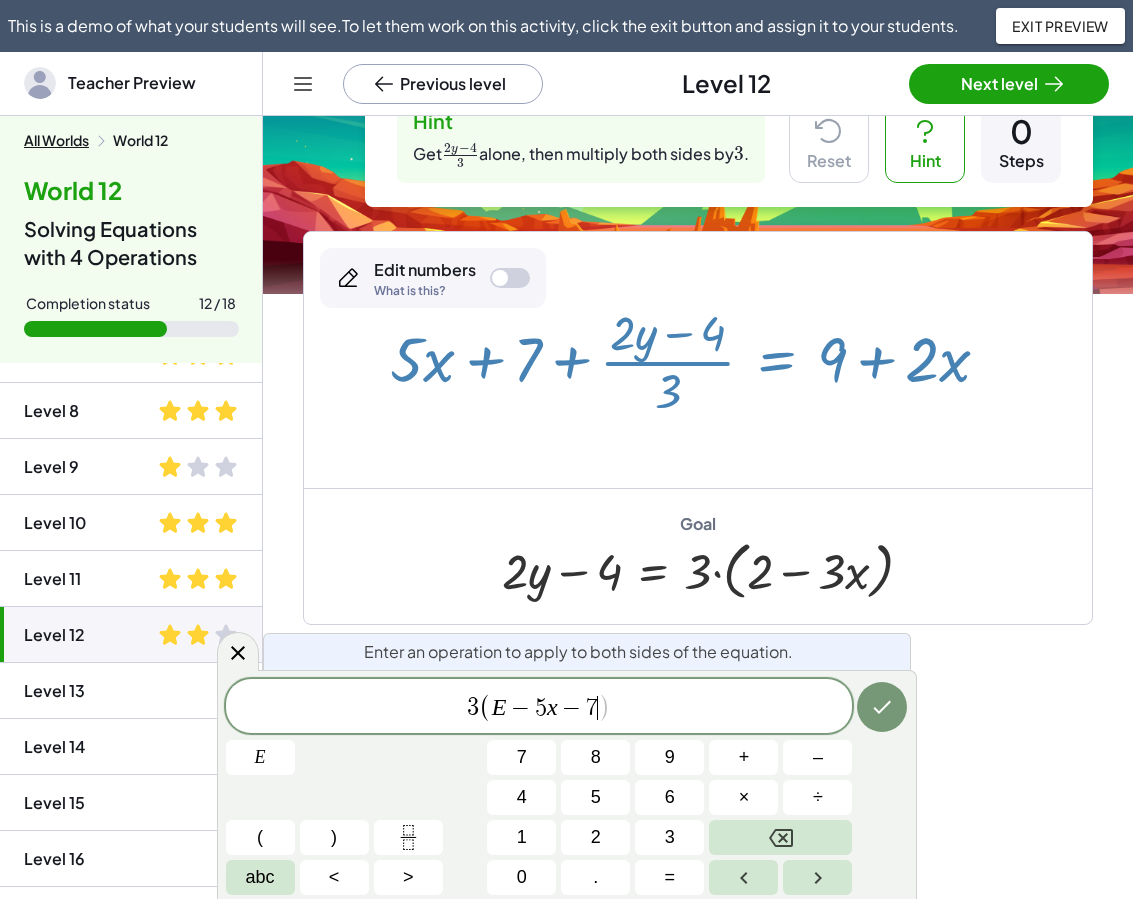 click on "E − 5 x − 7 ​" at bounding box center (545, 708) 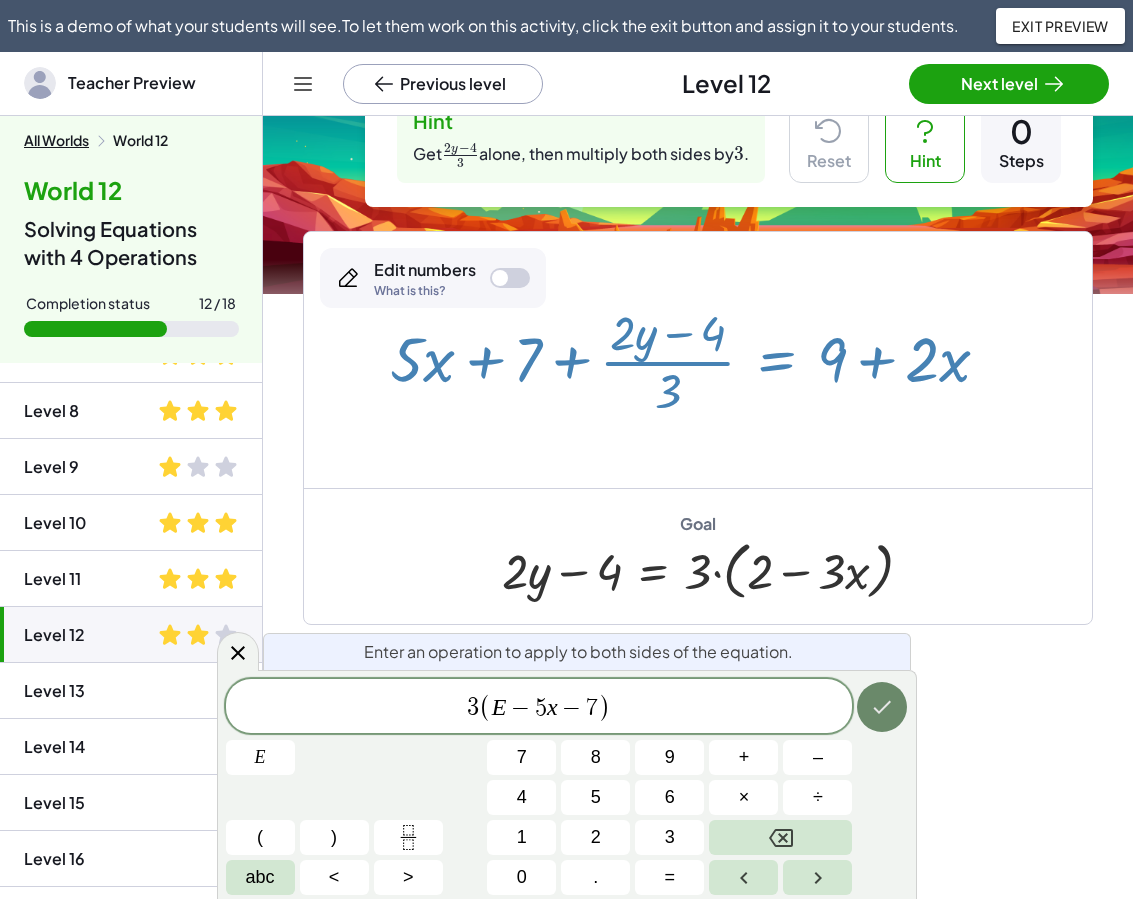 click 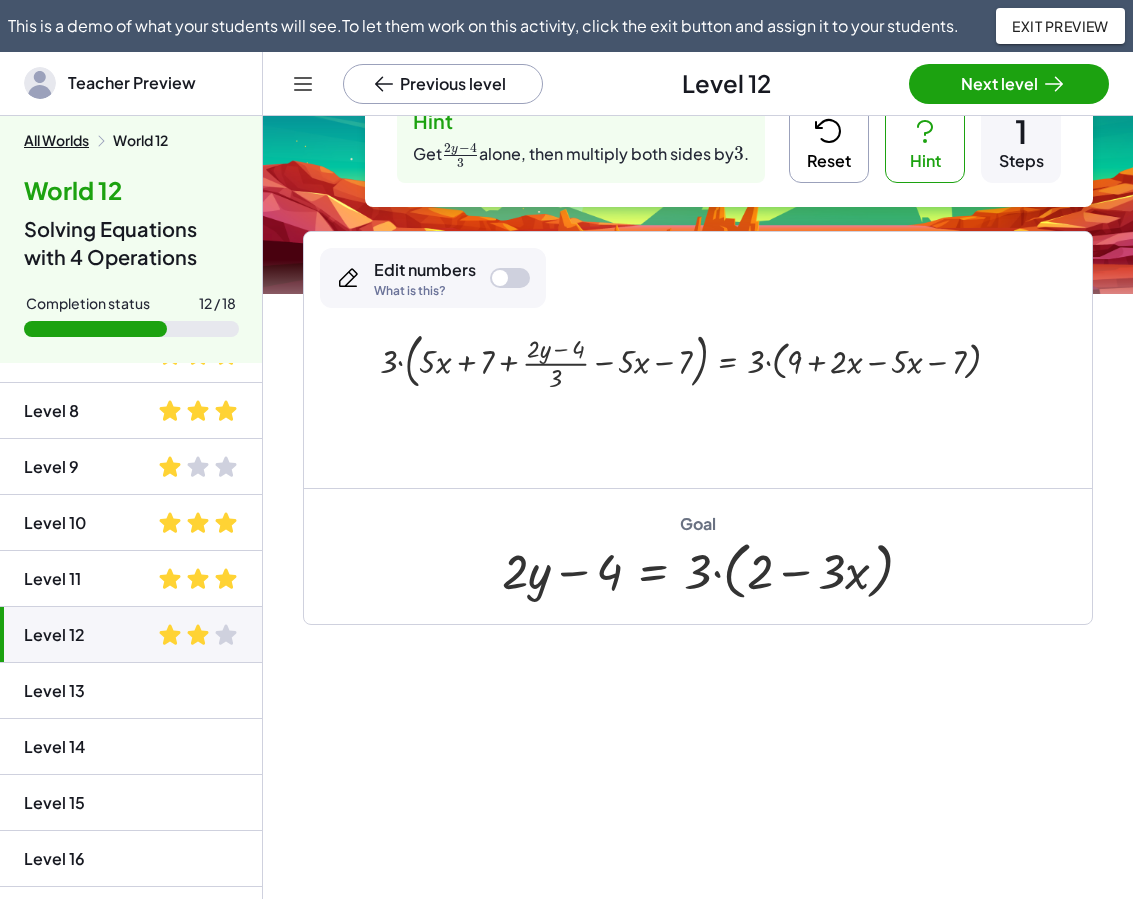 click at bounding box center [698, 360] 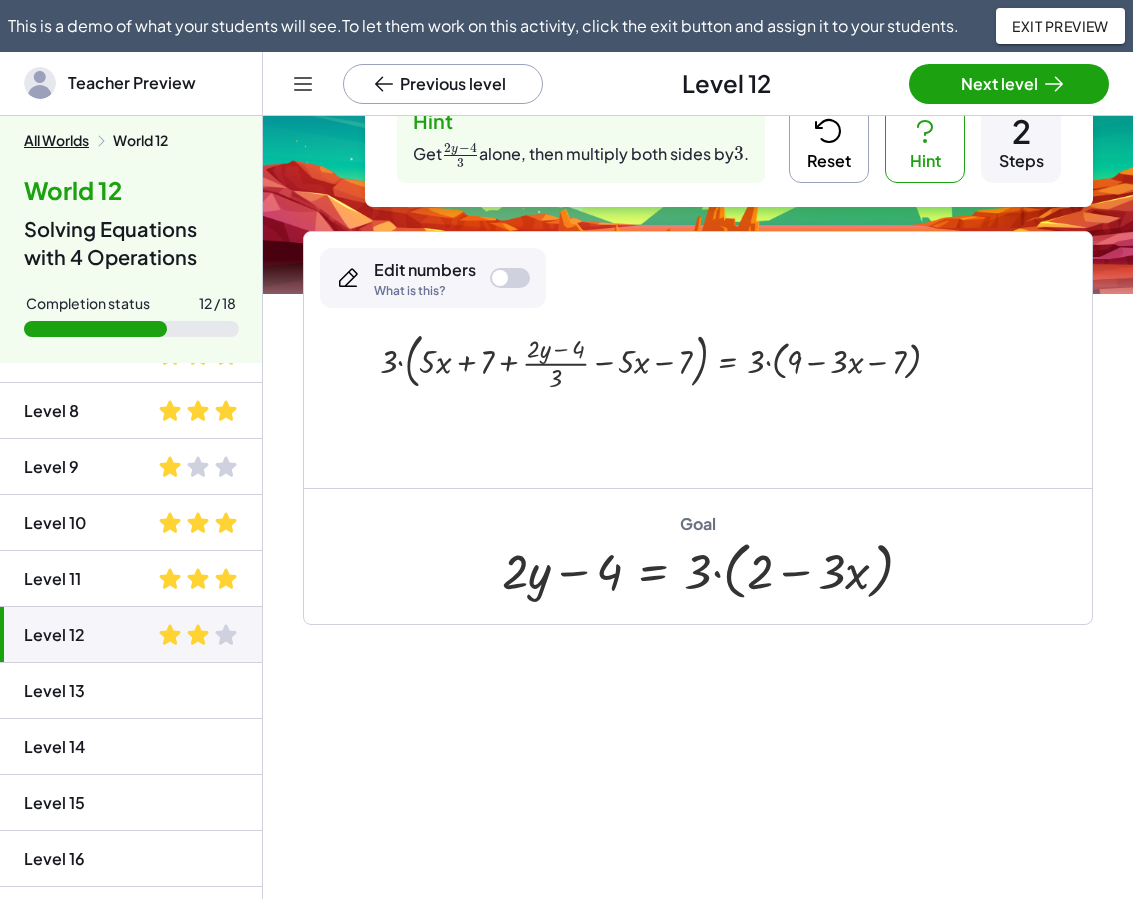 click at bounding box center (668, 360) 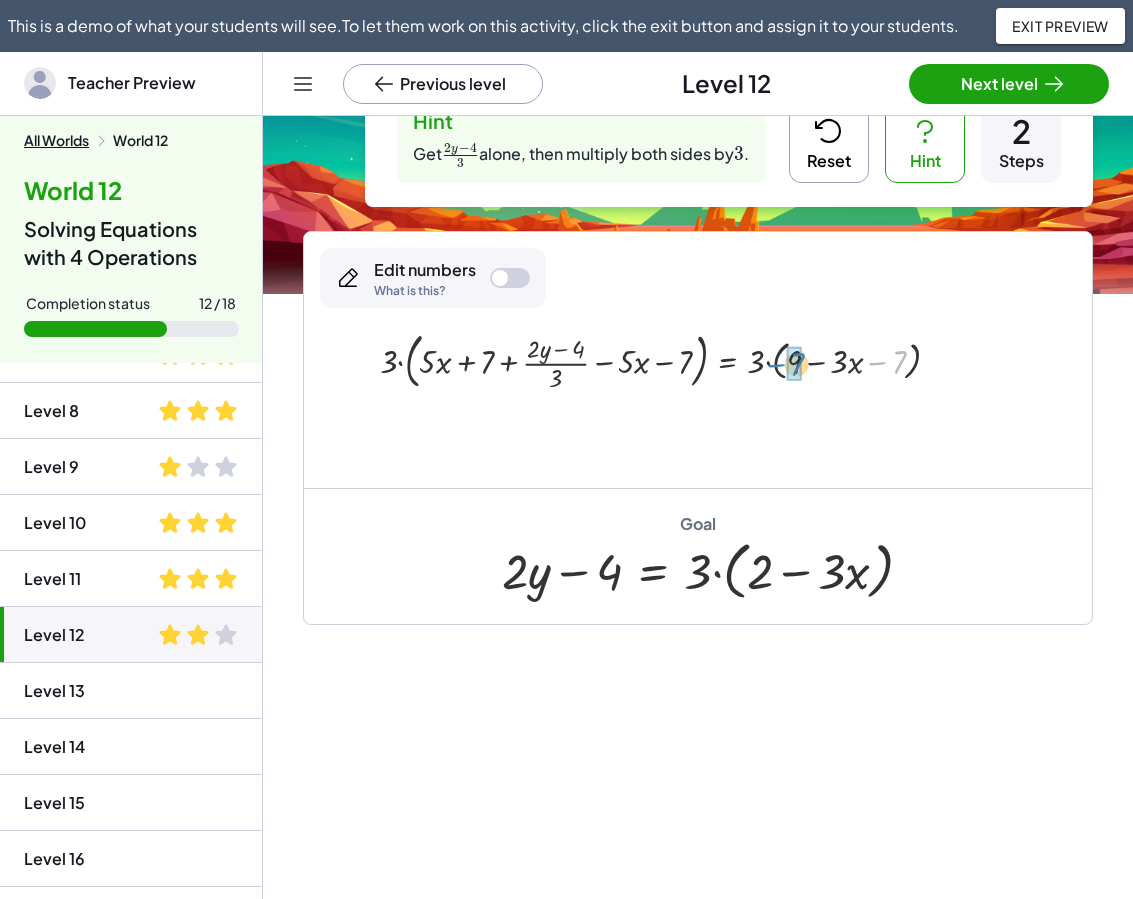 drag, startPoint x: 872, startPoint y: 362, endPoint x: 770, endPoint y: 364, distance: 102.01961 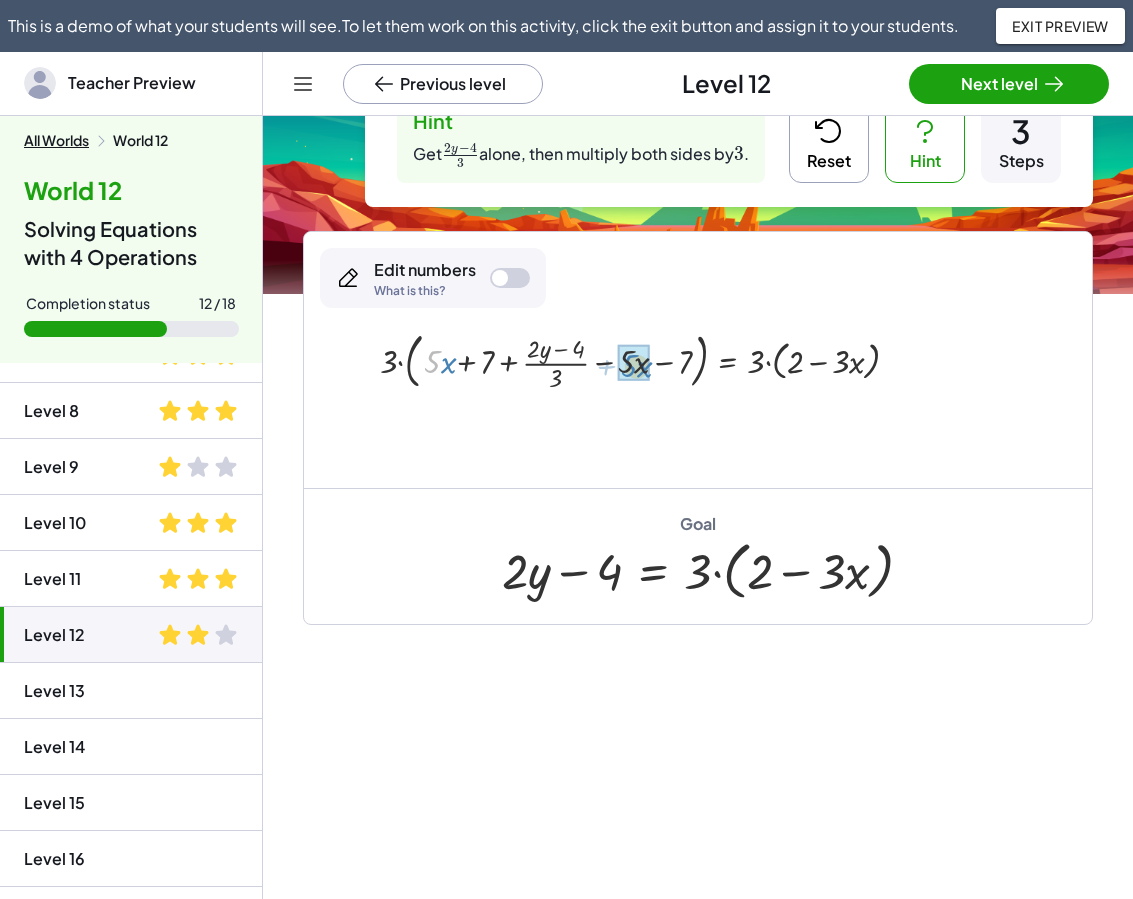 drag, startPoint x: 433, startPoint y: 362, endPoint x: 630, endPoint y: 367, distance: 197.06345 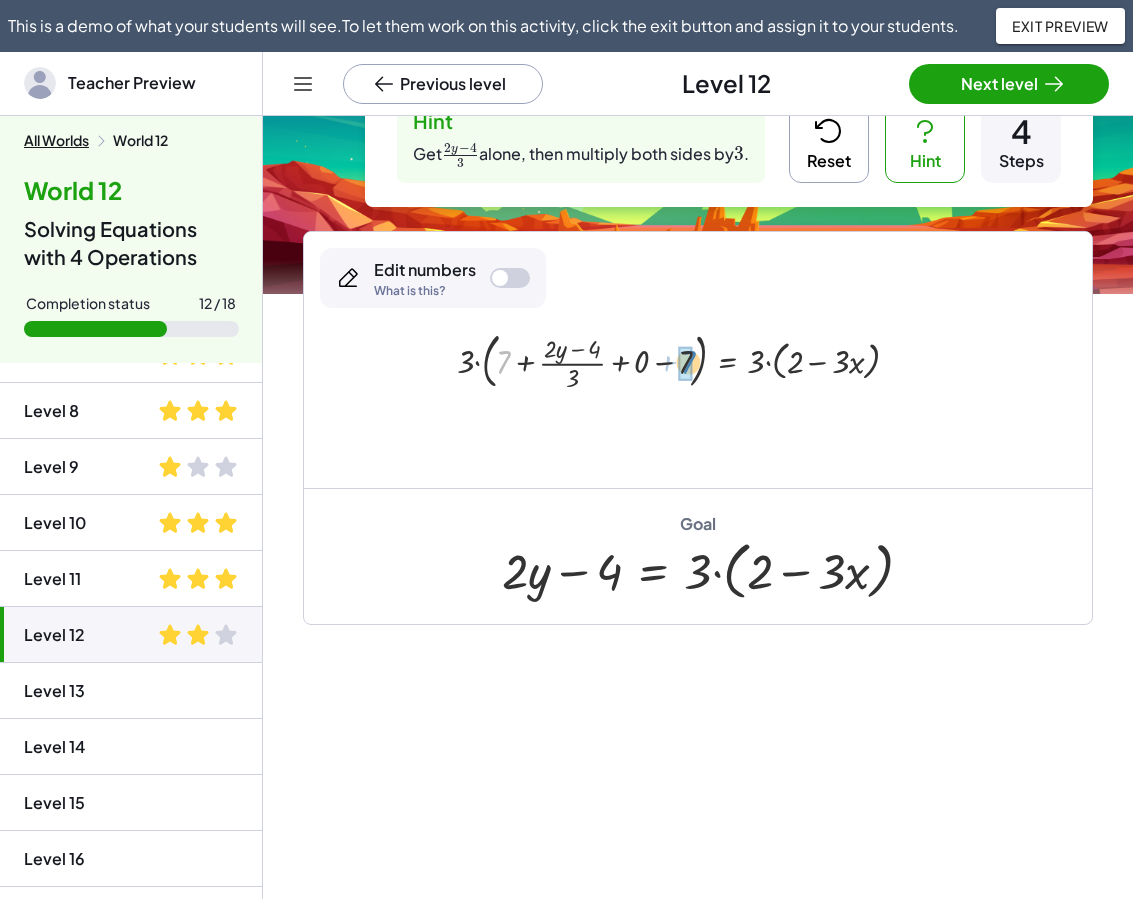drag, startPoint x: 502, startPoint y: 360, endPoint x: 687, endPoint y: 360, distance: 185 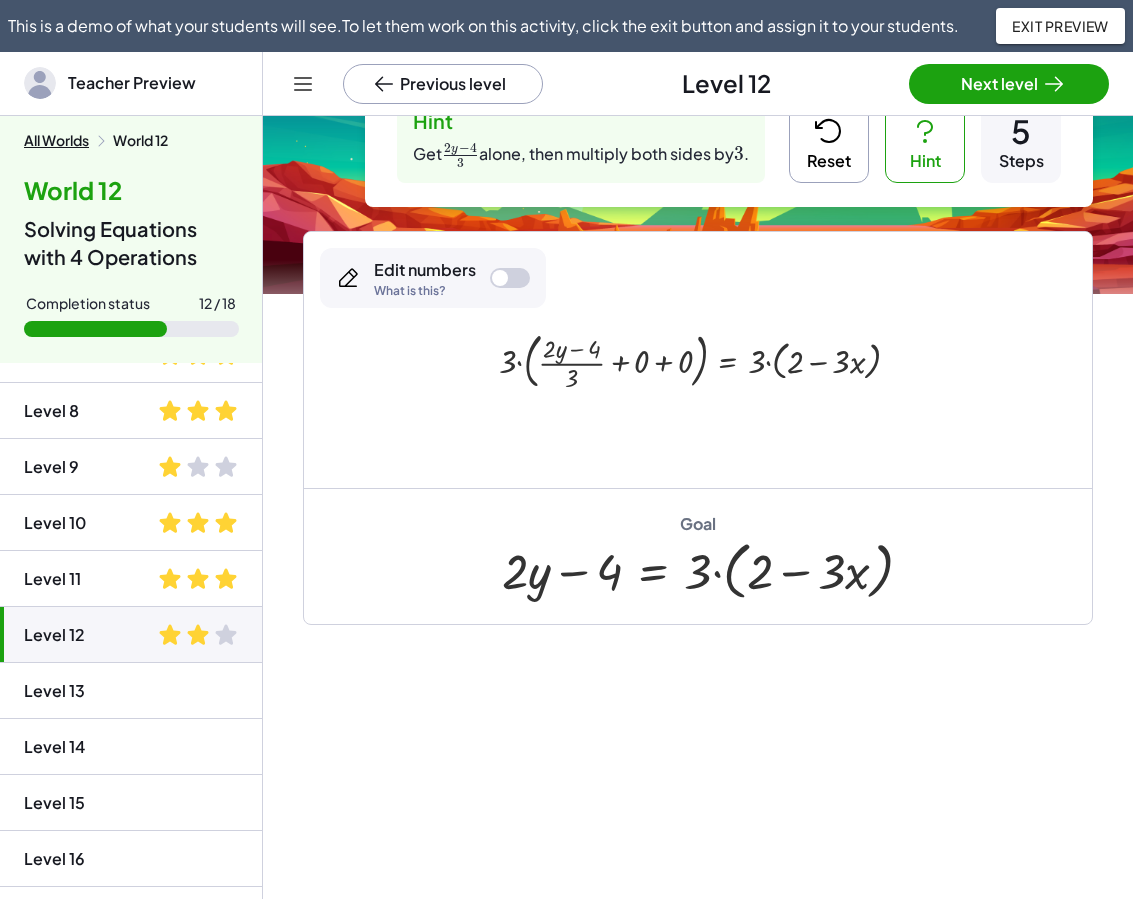 click at bounding box center (707, 360) 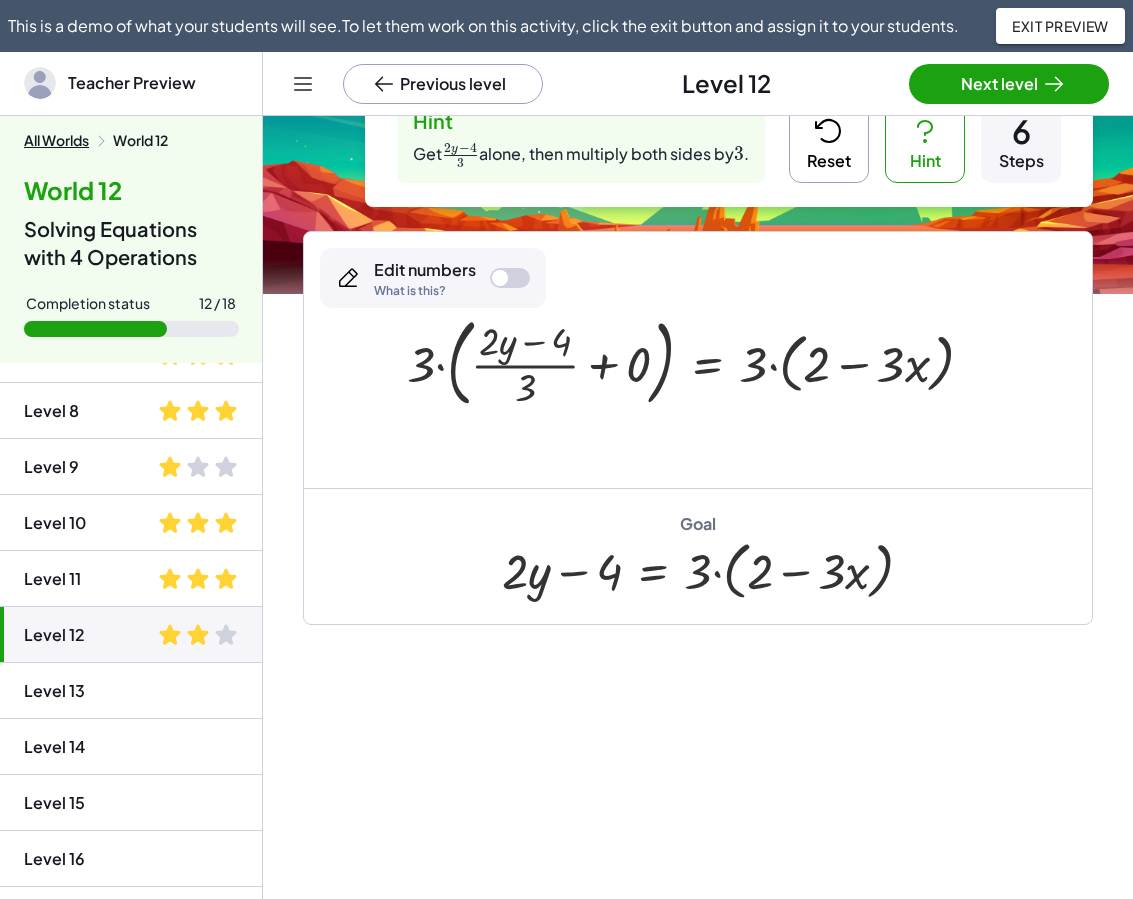 click at bounding box center [698, 360] 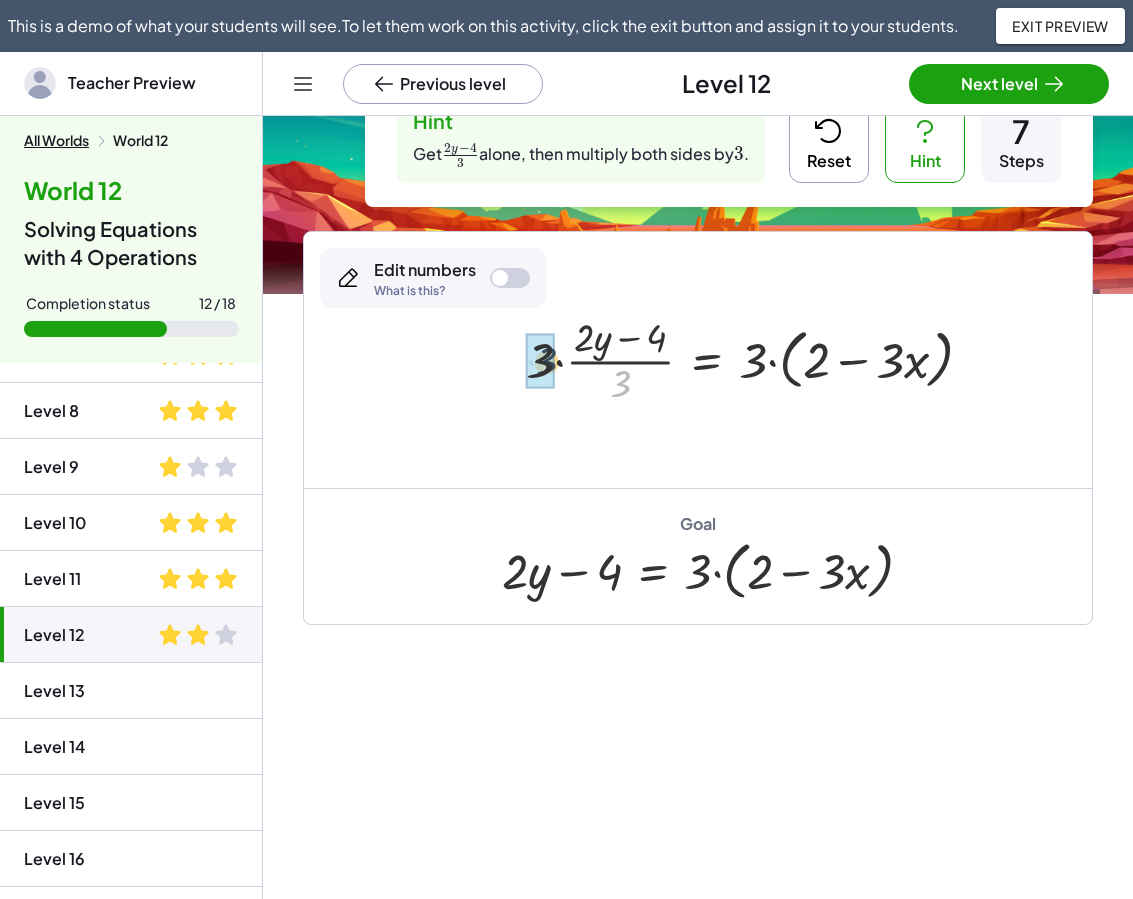 drag, startPoint x: 623, startPoint y: 387, endPoint x: 546, endPoint y: 362, distance: 80.95678 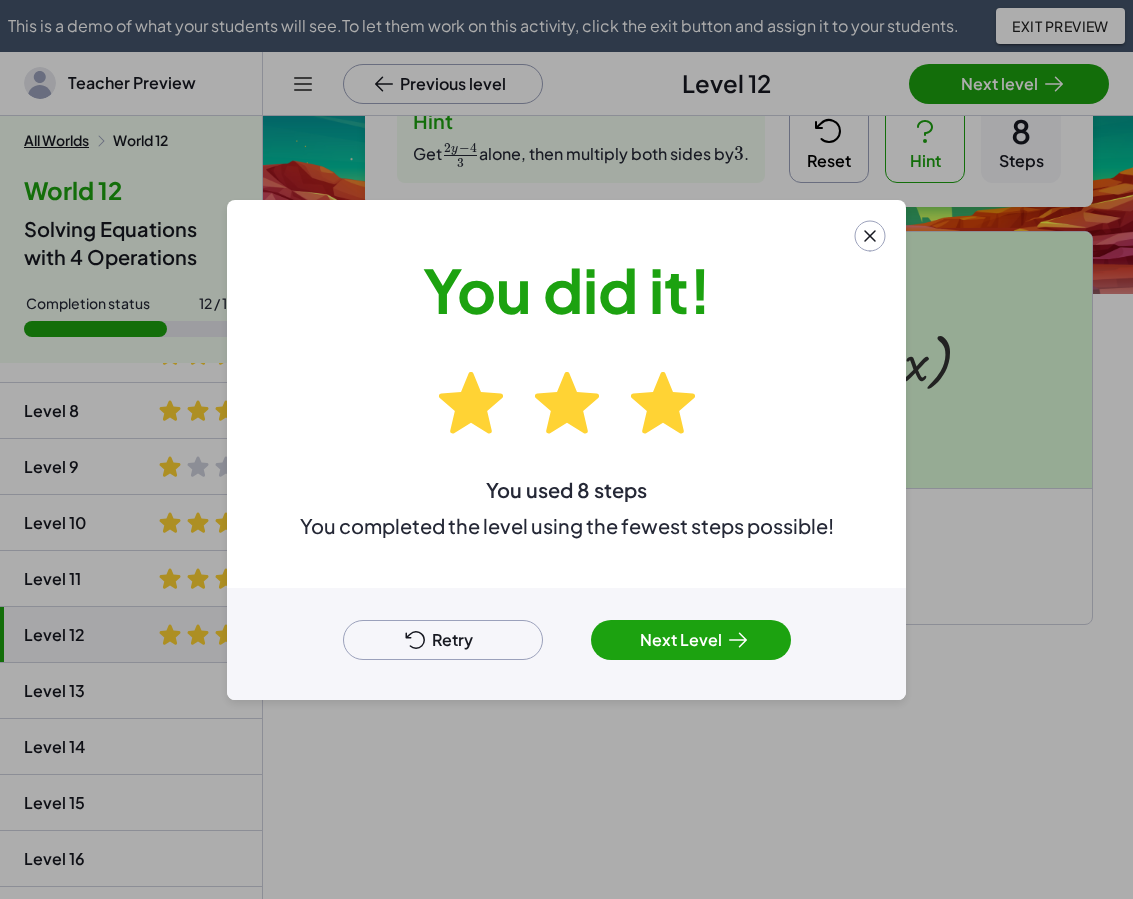 click on "Retry" at bounding box center [443, 640] 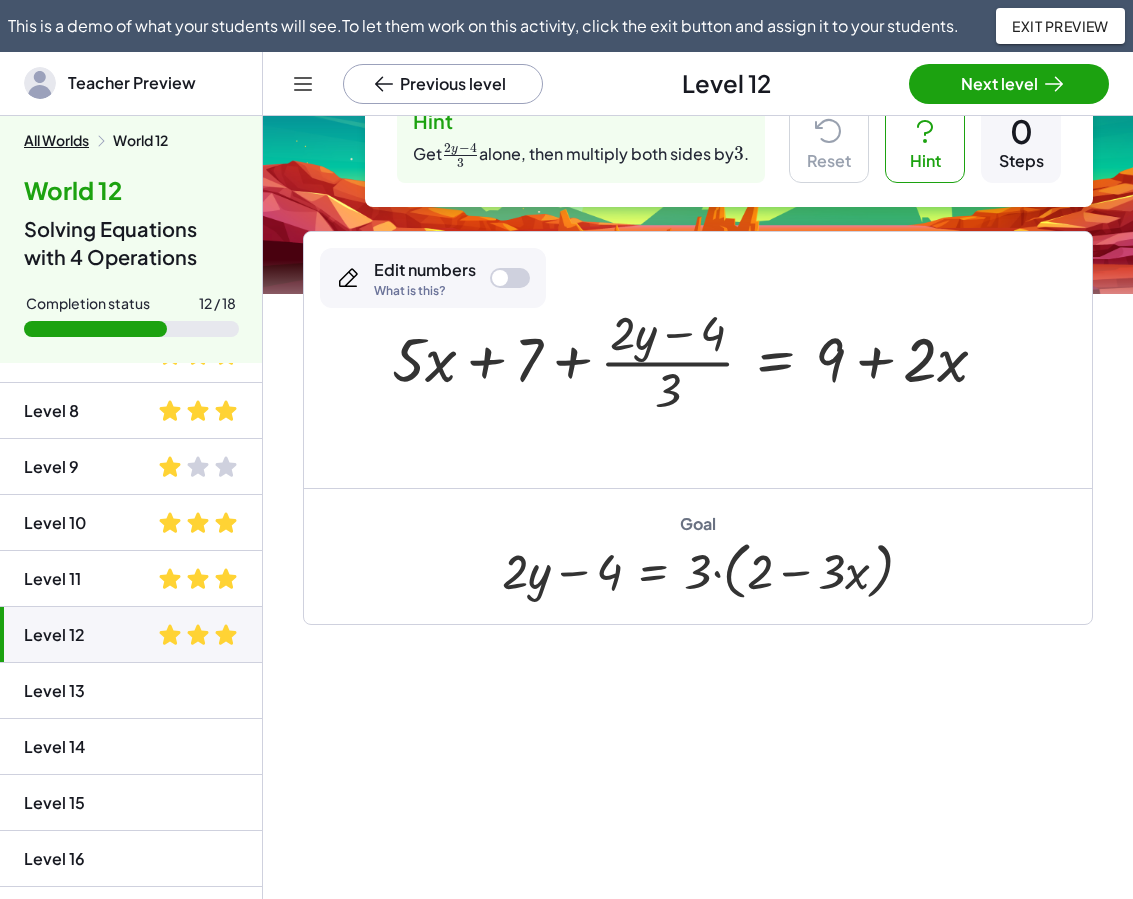 click at bounding box center [698, 360] 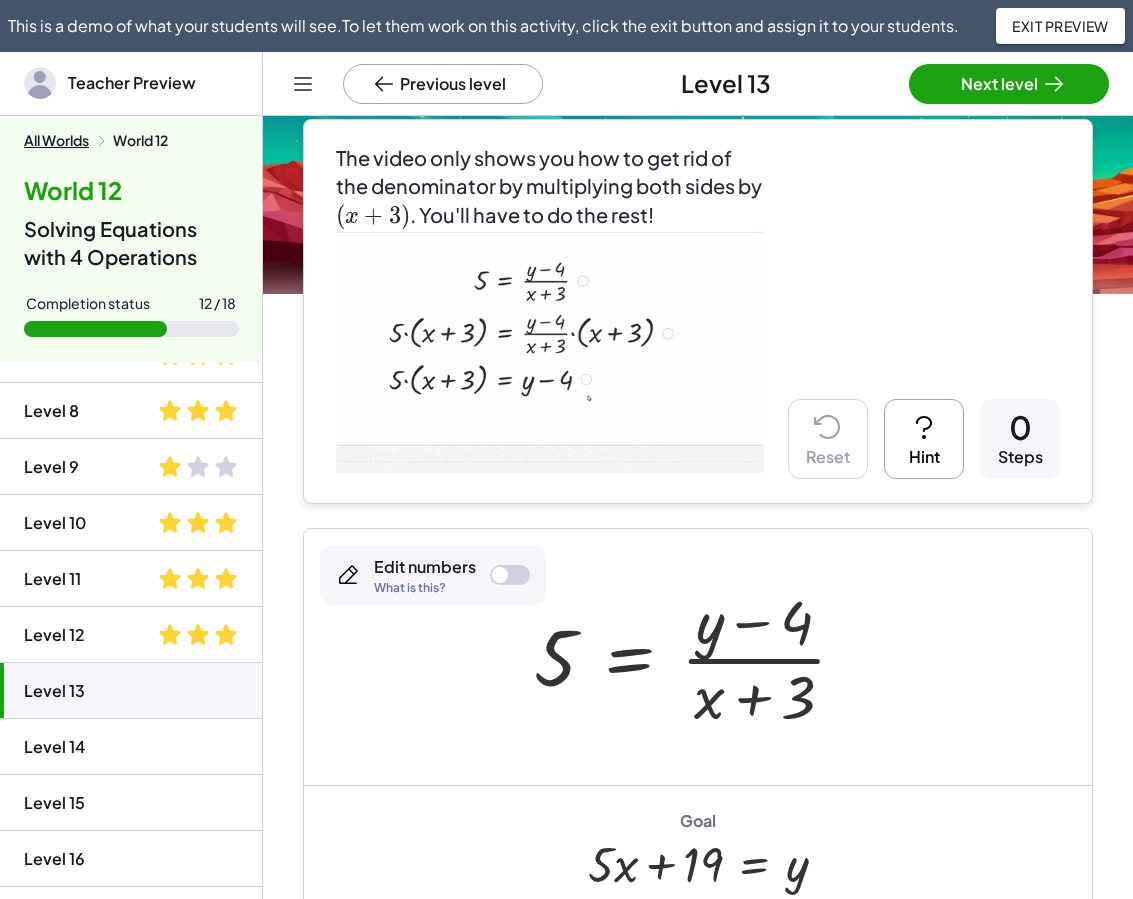 scroll, scrollTop: 273, scrollLeft: 0, axis: vertical 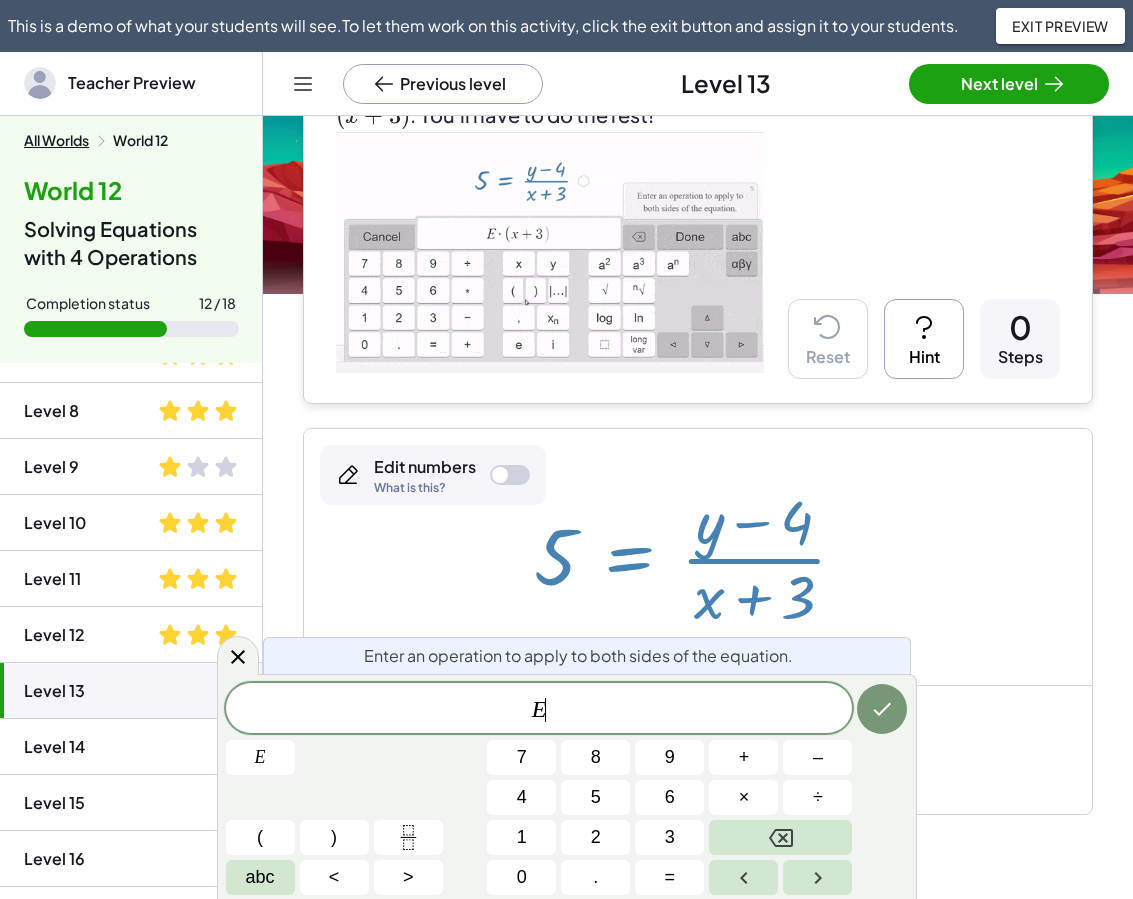 click at bounding box center (698, 557) 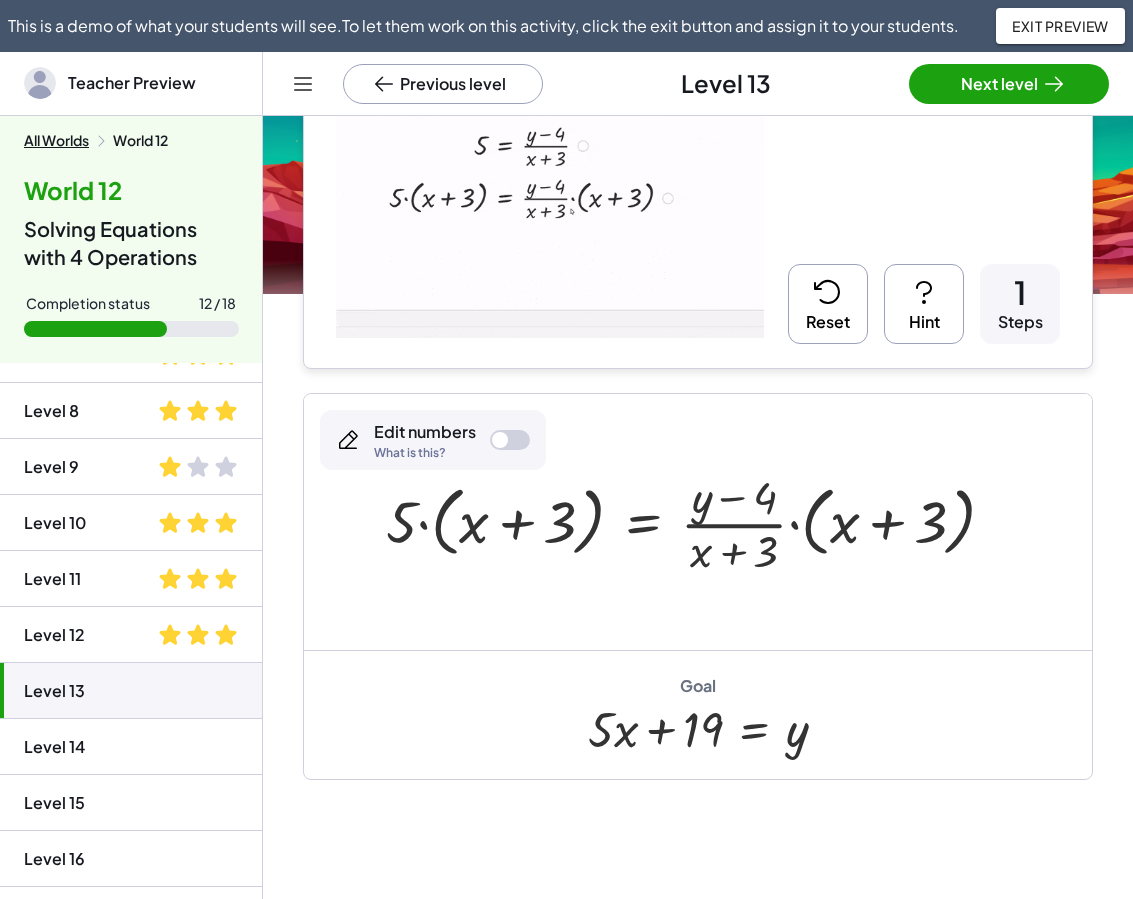 scroll, scrollTop: 253, scrollLeft: 0, axis: vertical 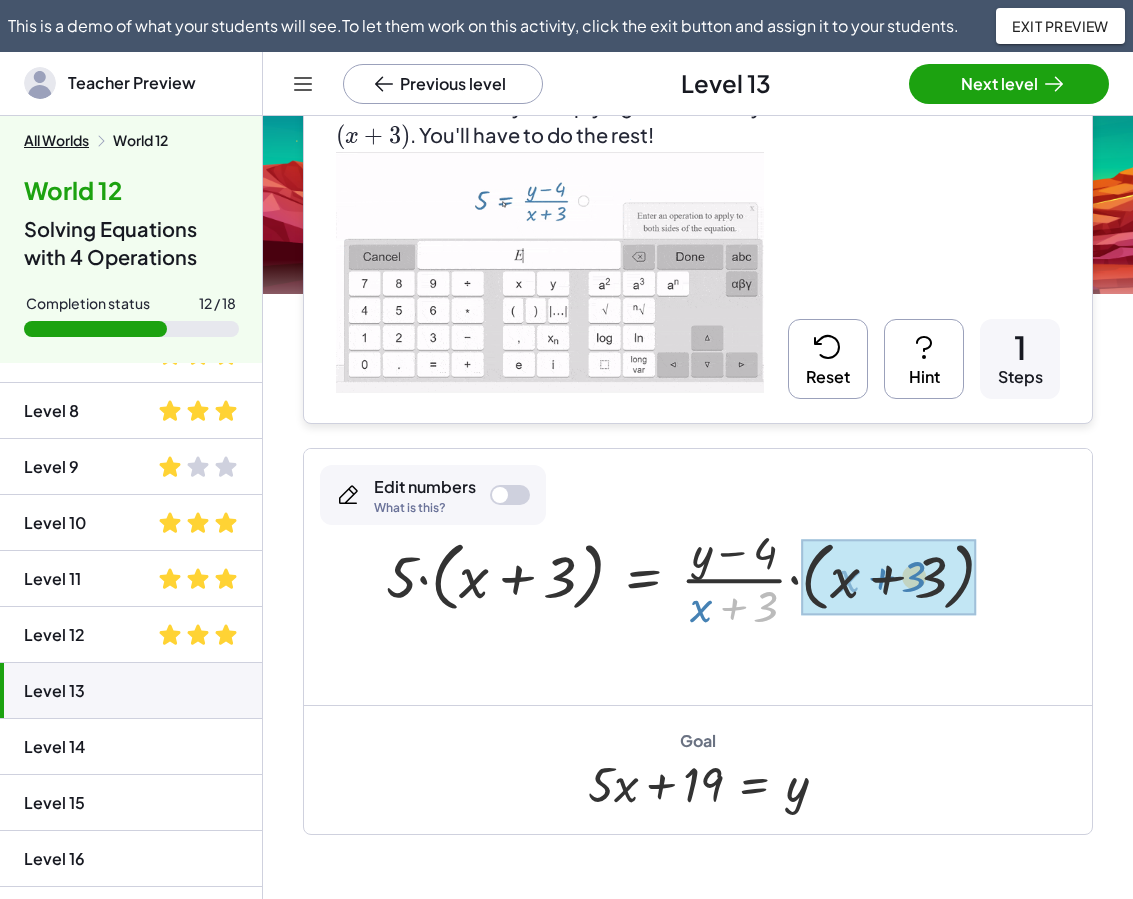 drag, startPoint x: 724, startPoint y: 600, endPoint x: 872, endPoint y: 571, distance: 150.81445 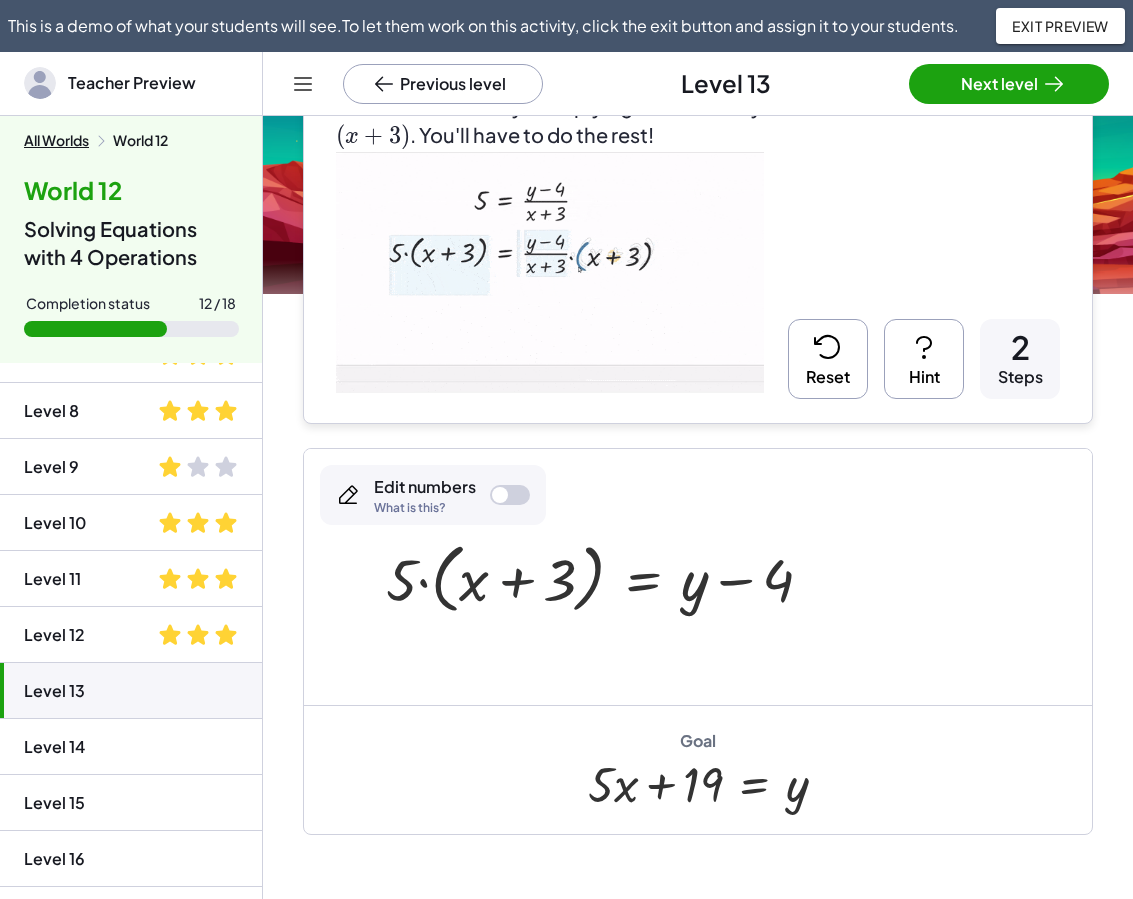 click at bounding box center [607, 577] 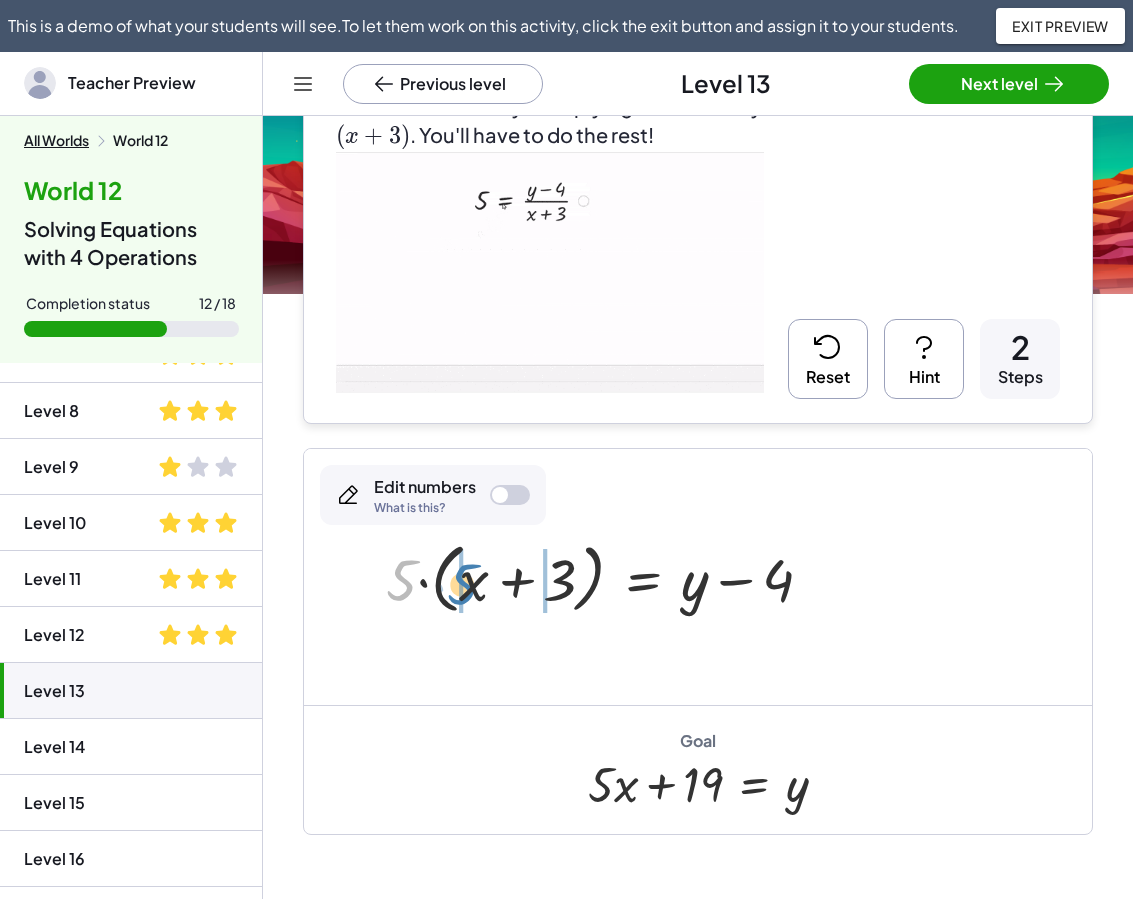 drag, startPoint x: 400, startPoint y: 580, endPoint x: 460, endPoint y: 584, distance: 60.133186 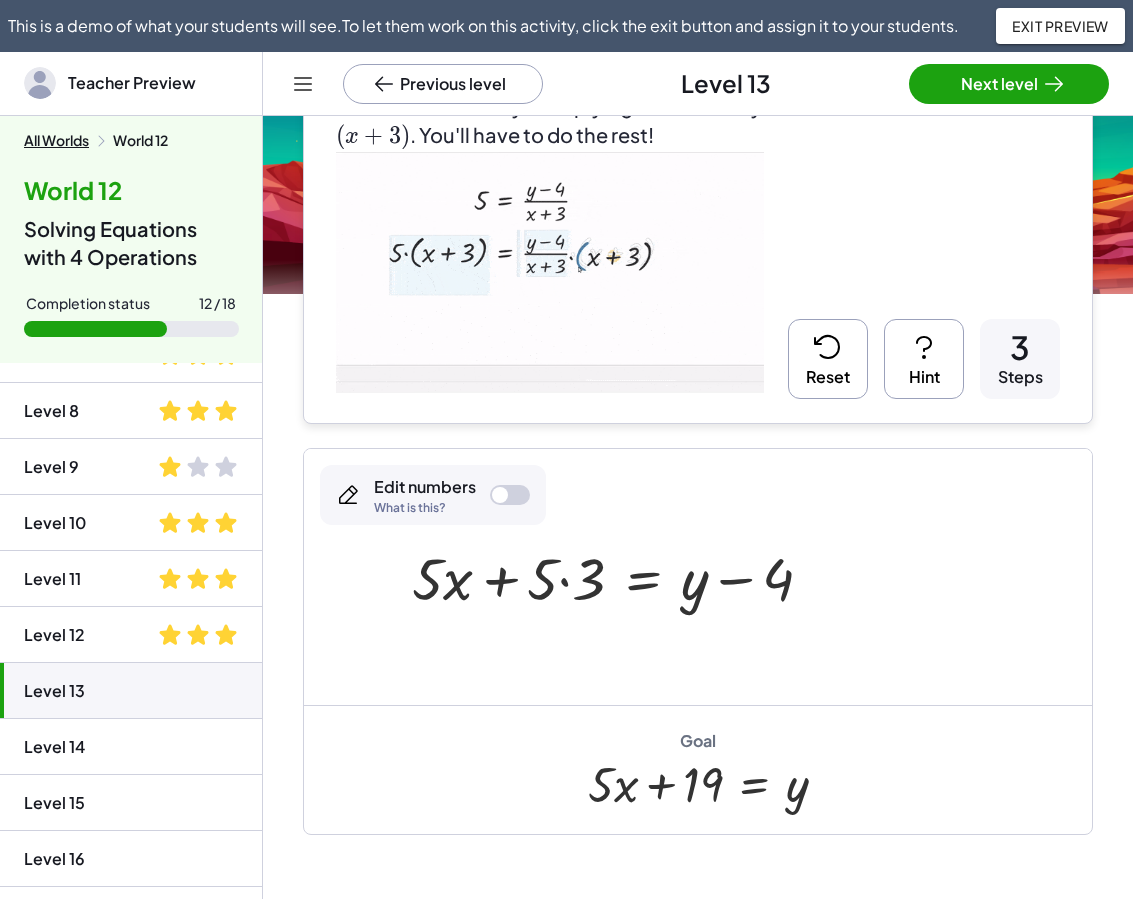 click at bounding box center (620, 576) 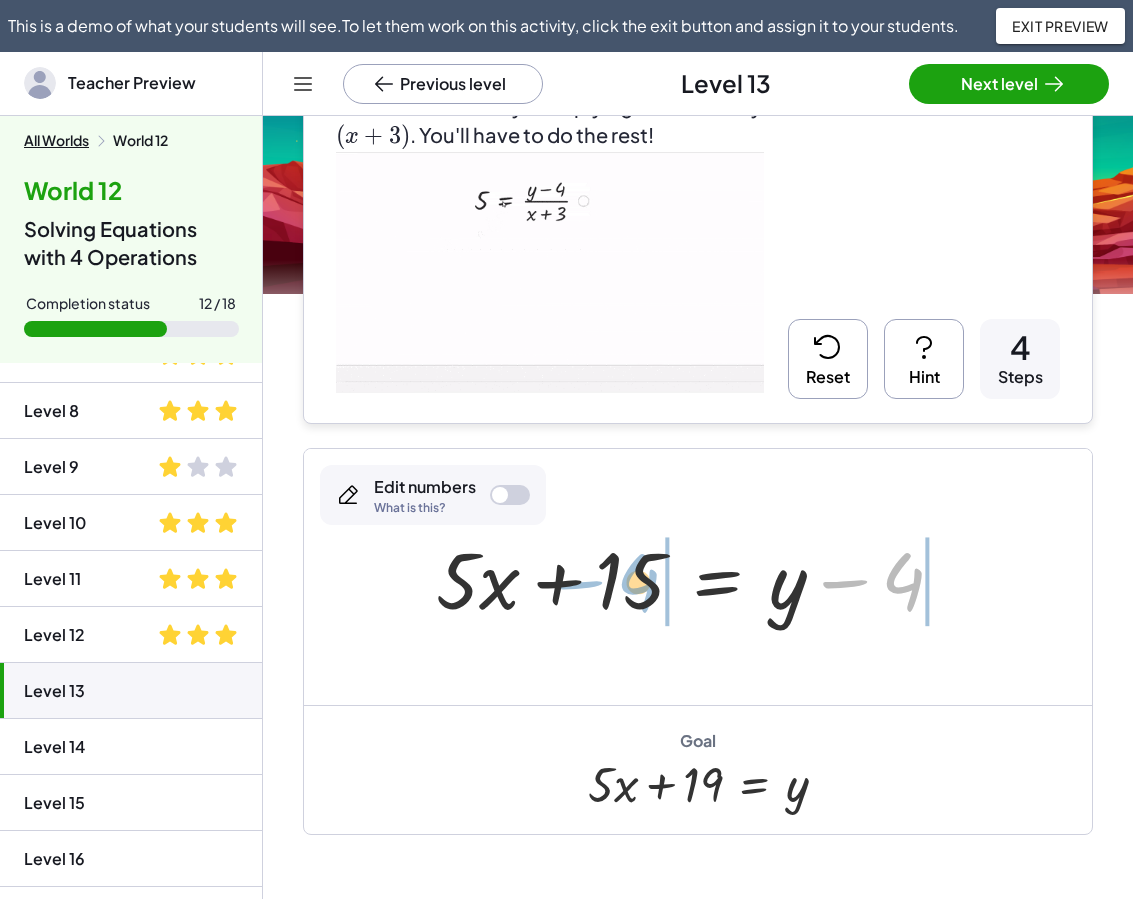 drag, startPoint x: 841, startPoint y: 574, endPoint x: 576, endPoint y: 575, distance: 265.0019 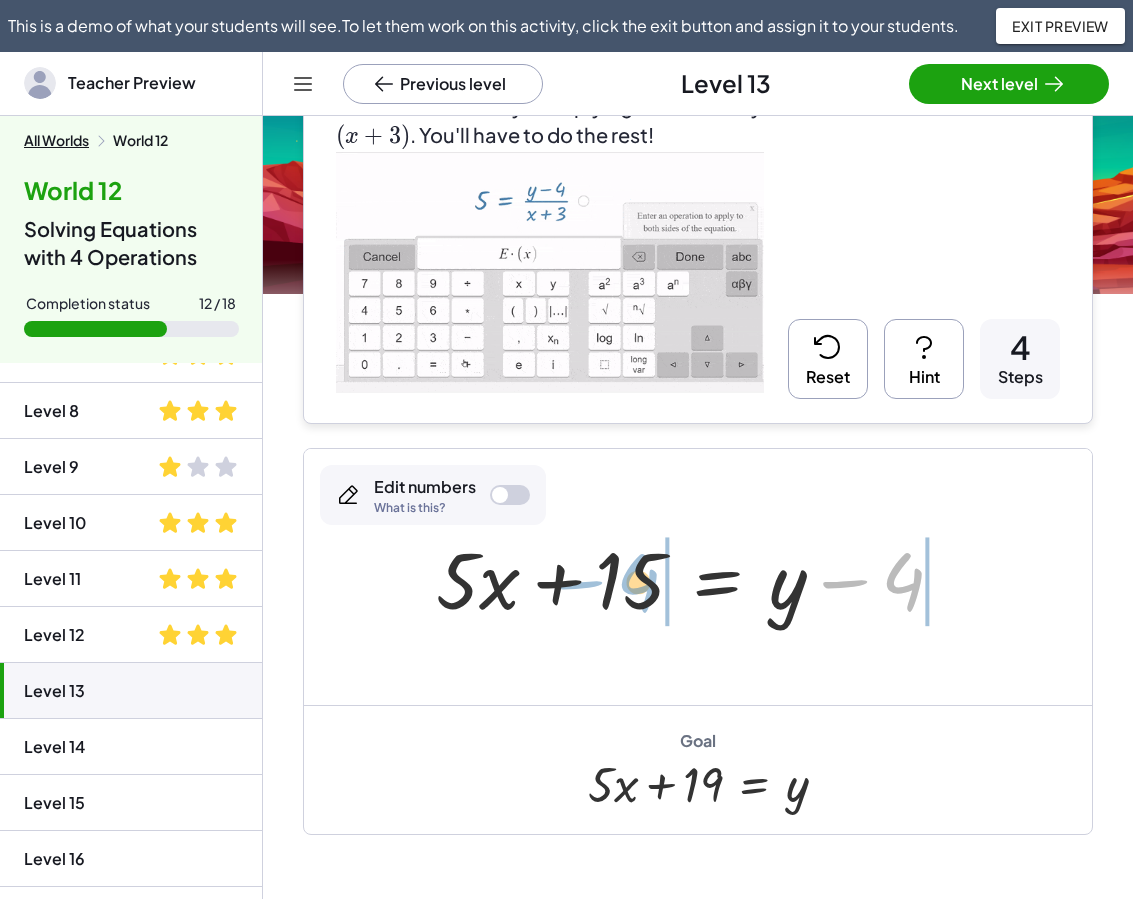 click at bounding box center [698, 577] 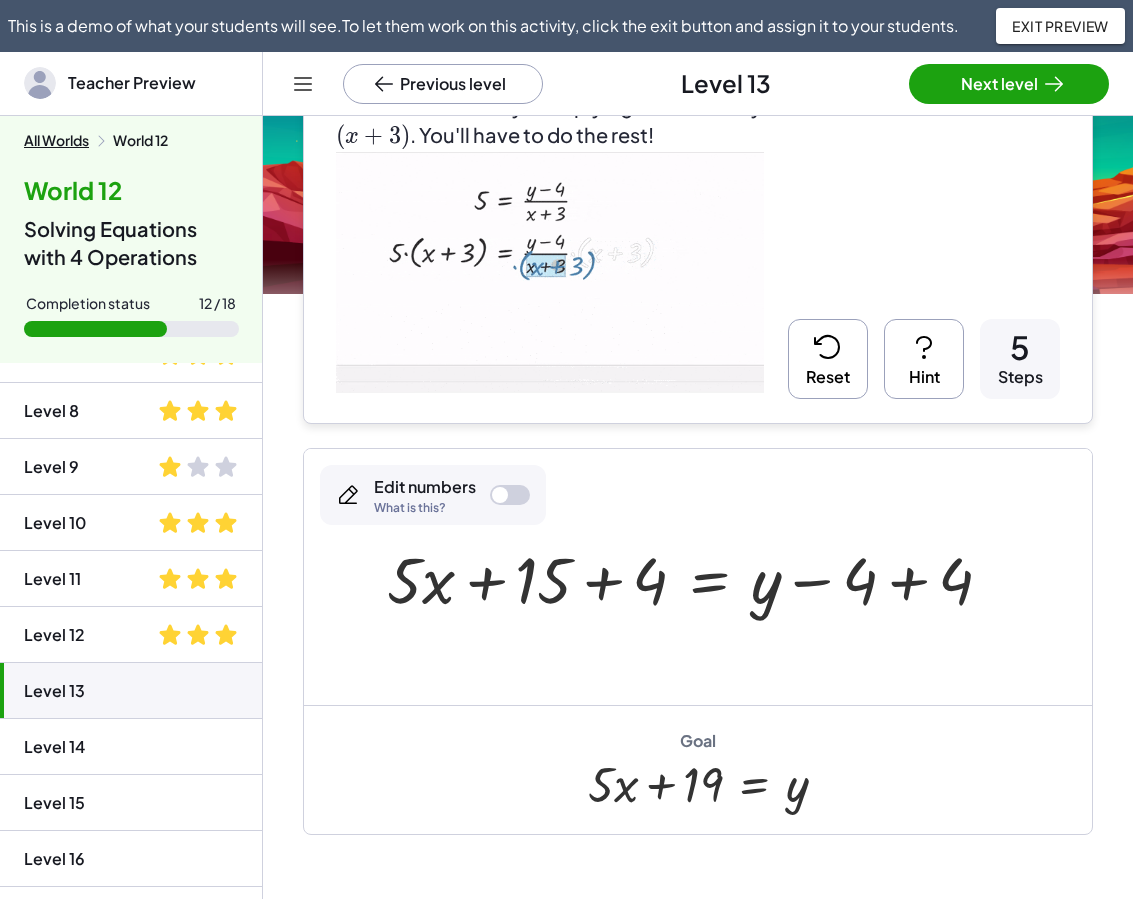 click at bounding box center (697, 577) 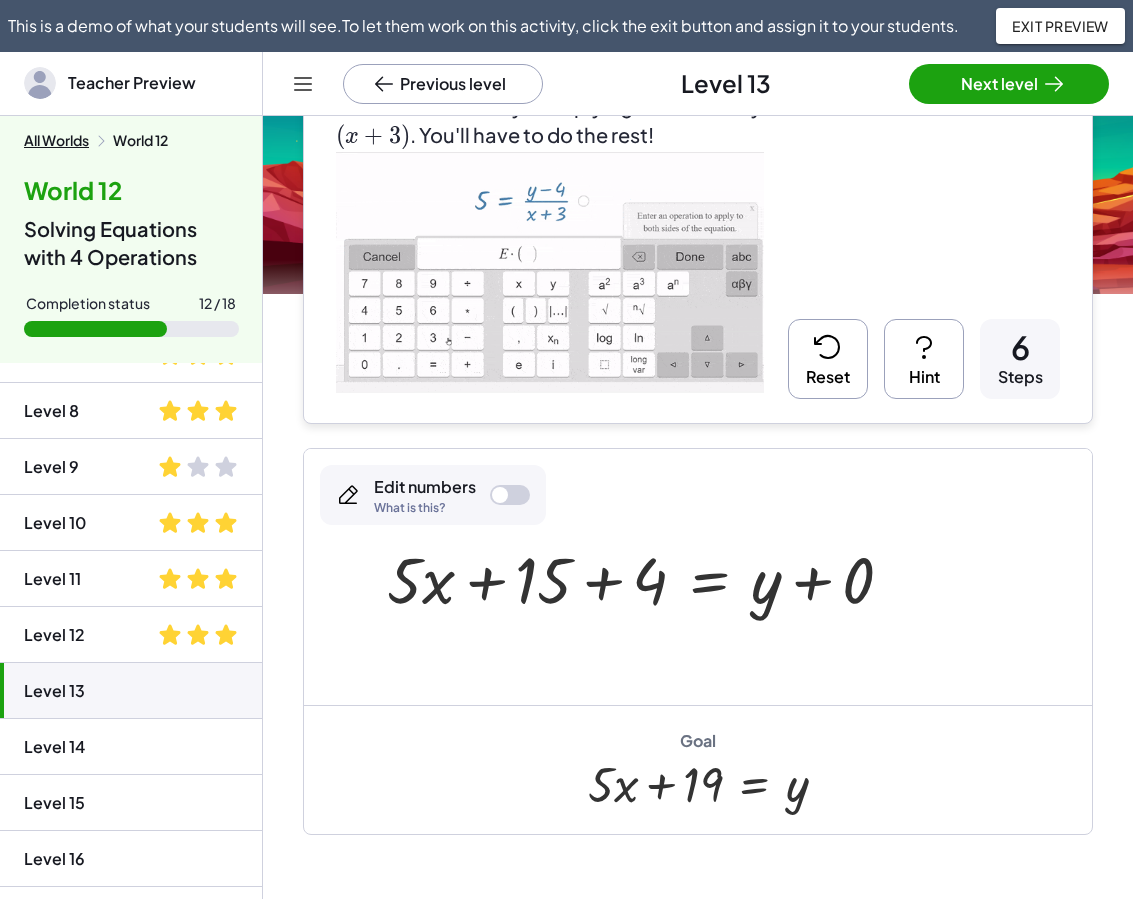 click at bounding box center (648, 577) 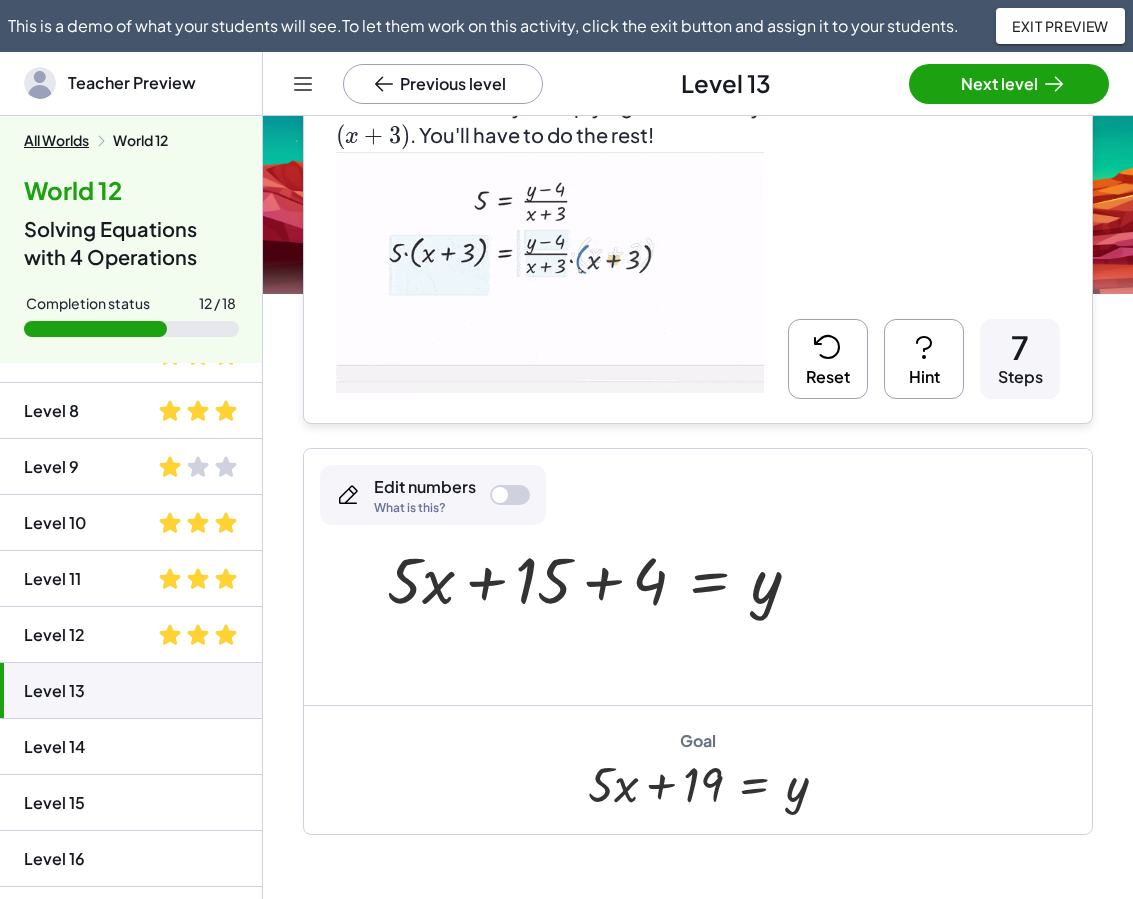 click at bounding box center (602, 577) 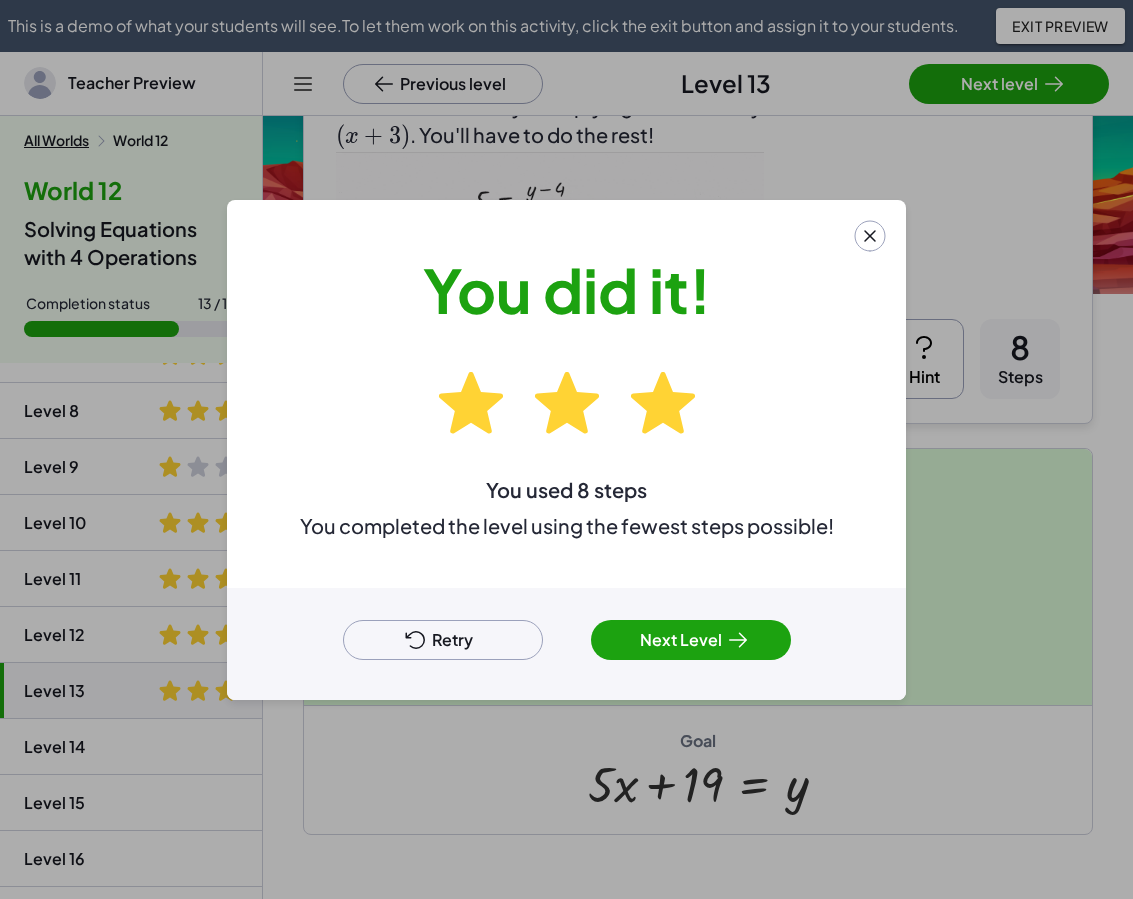 click on "Retry" at bounding box center [443, 640] 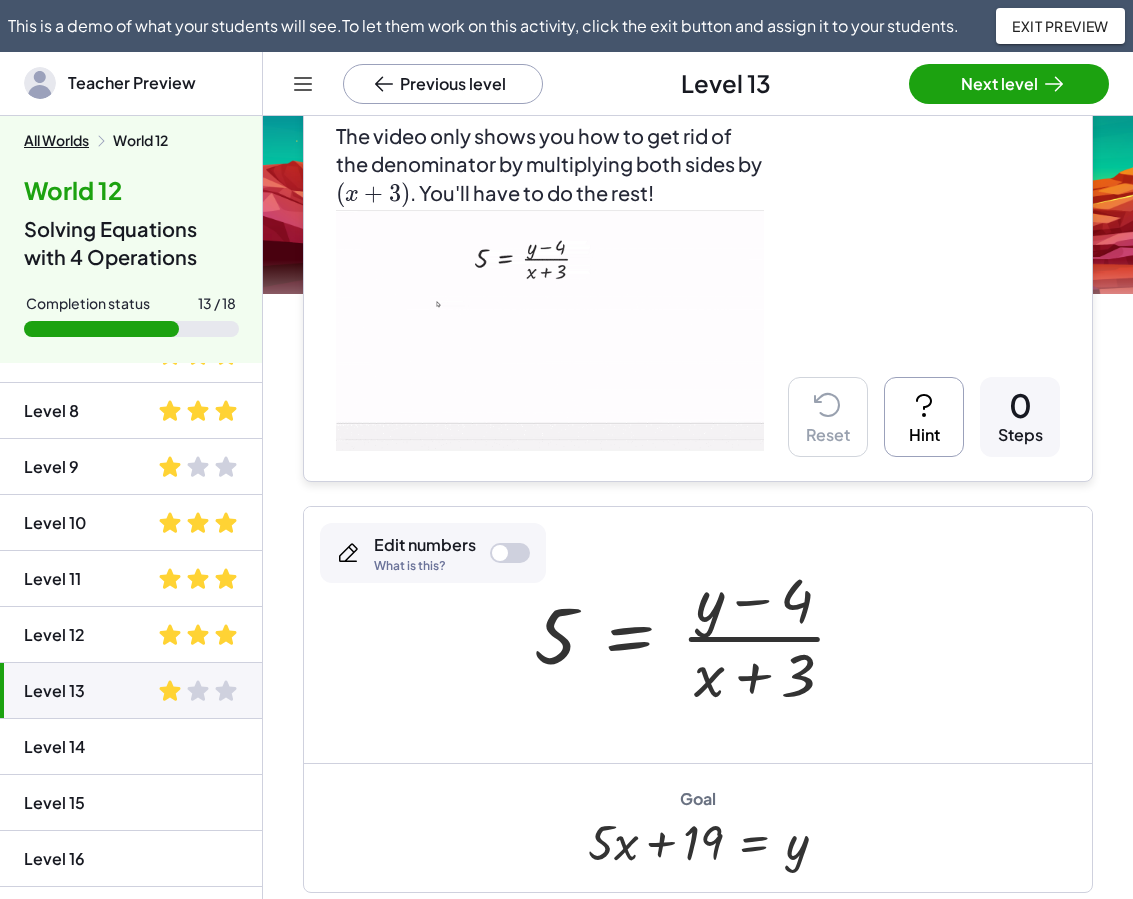 scroll, scrollTop: 153, scrollLeft: 0, axis: vertical 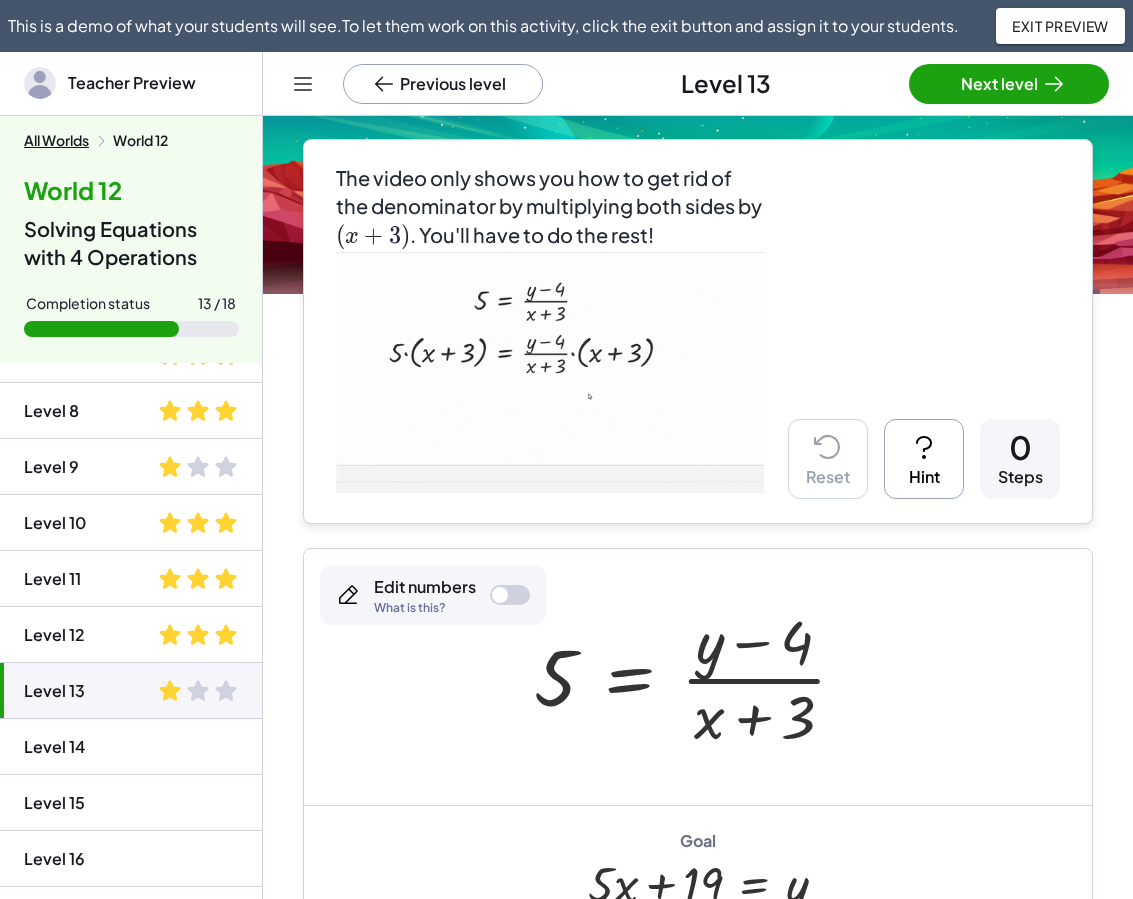 click on "Hint" at bounding box center [924, 459] 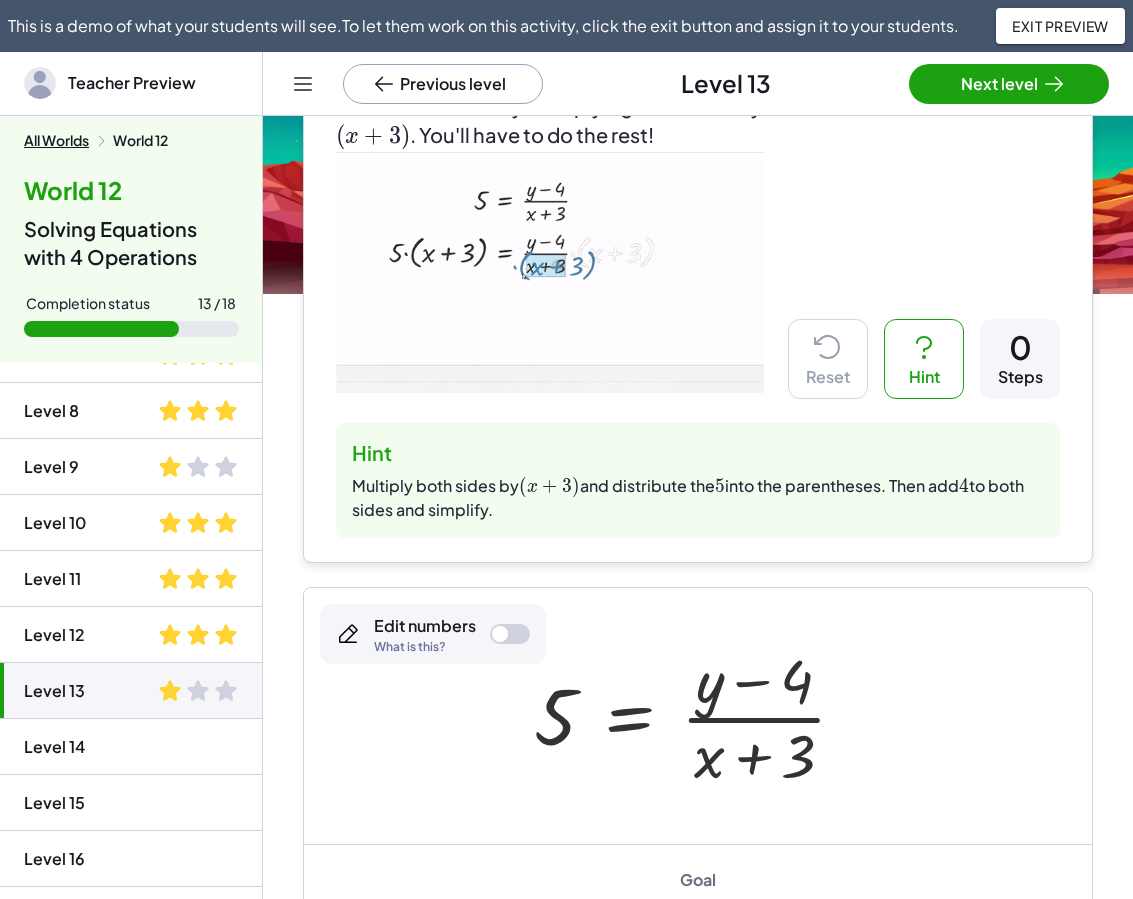 scroll, scrollTop: 353, scrollLeft: 0, axis: vertical 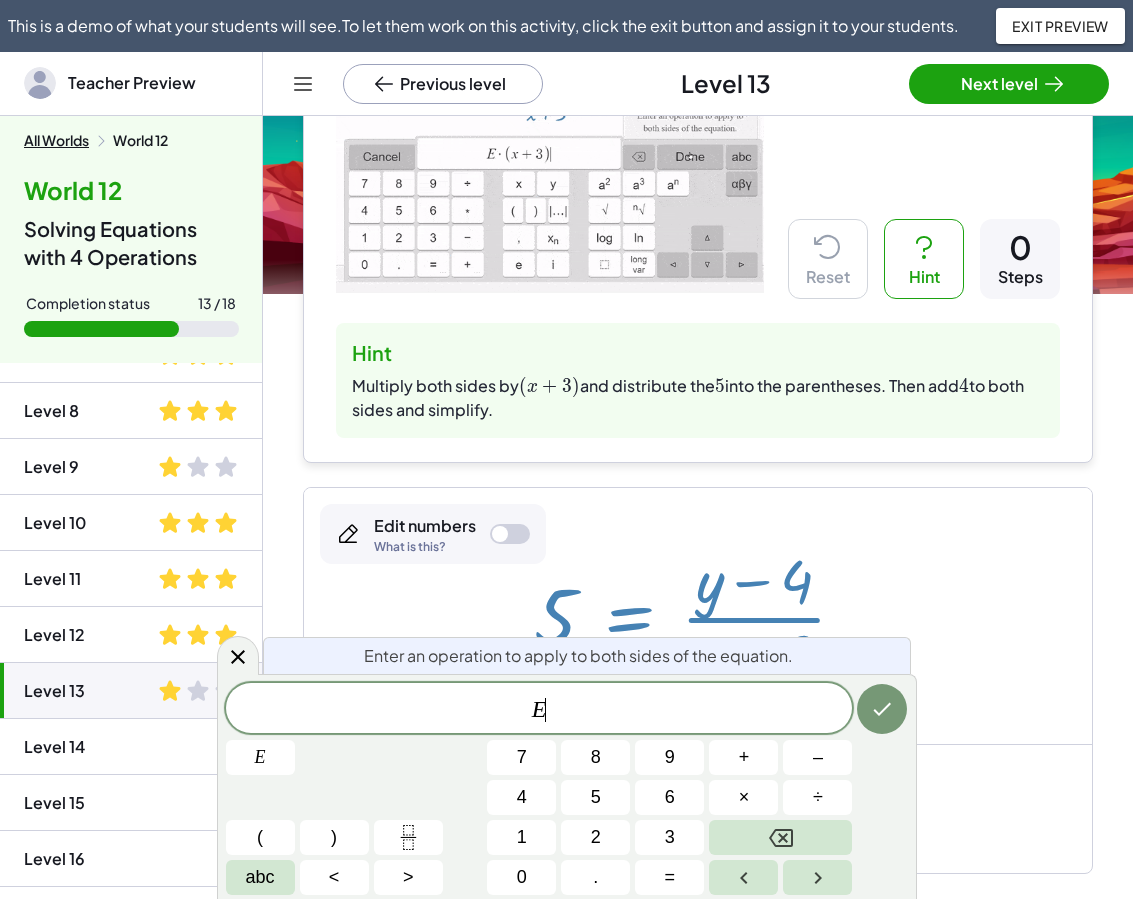 click at bounding box center (698, 616) 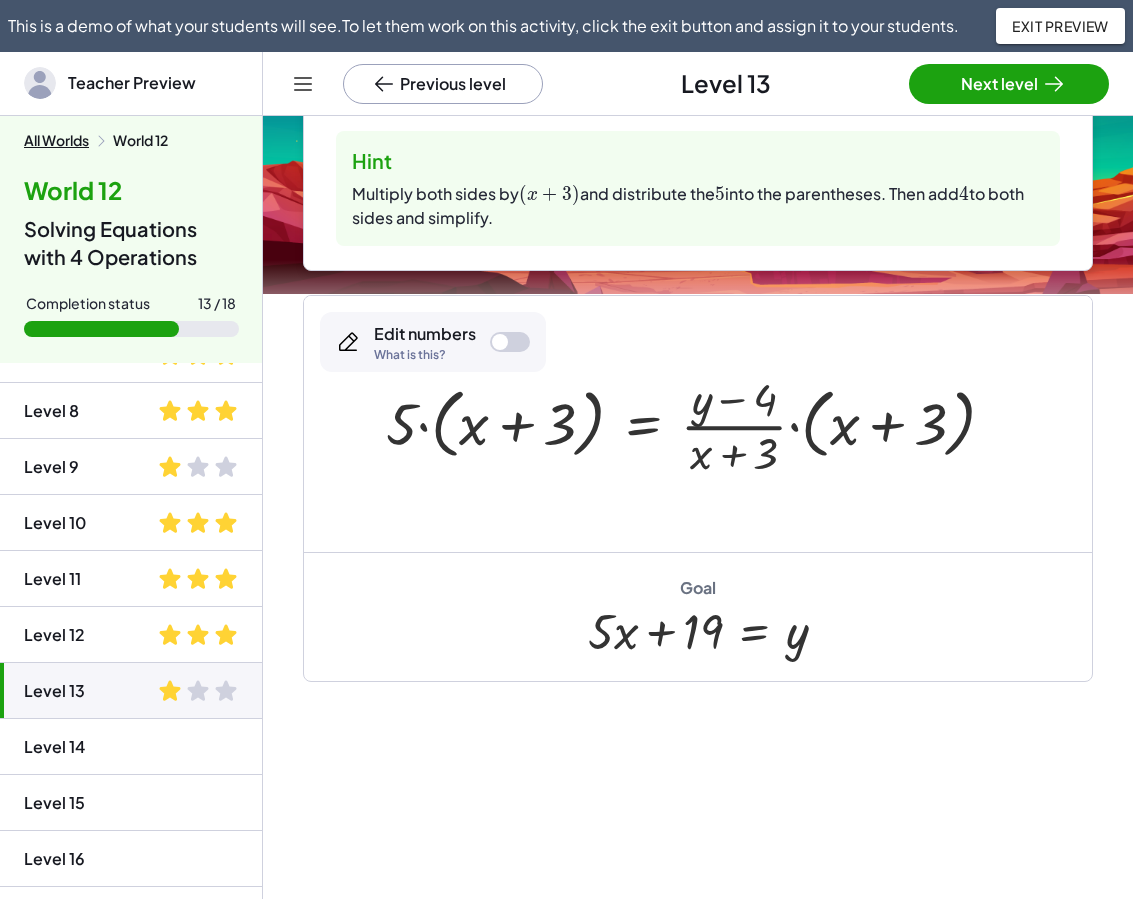 scroll, scrollTop: 492, scrollLeft: 0, axis: vertical 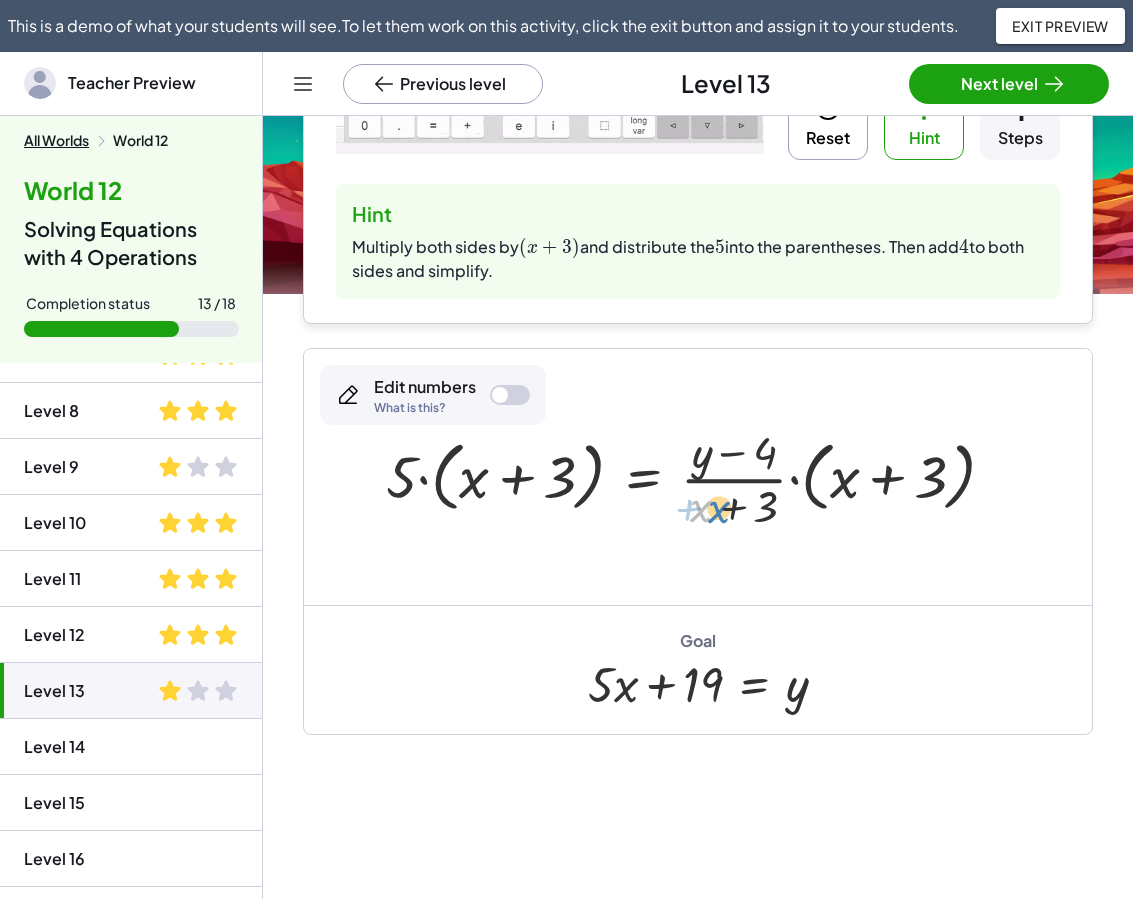 drag, startPoint x: 691, startPoint y: 500, endPoint x: 704, endPoint y: 501, distance: 13.038404 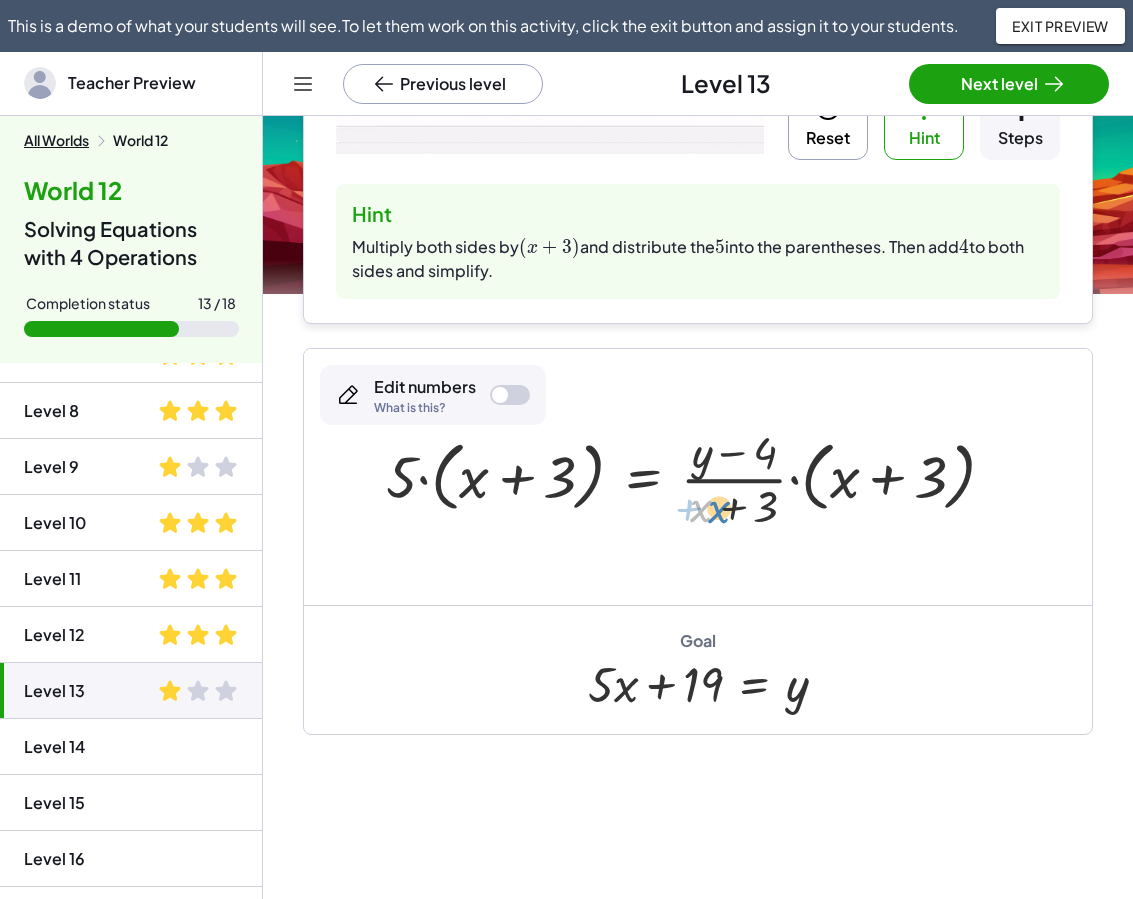 click at bounding box center (698, 477) 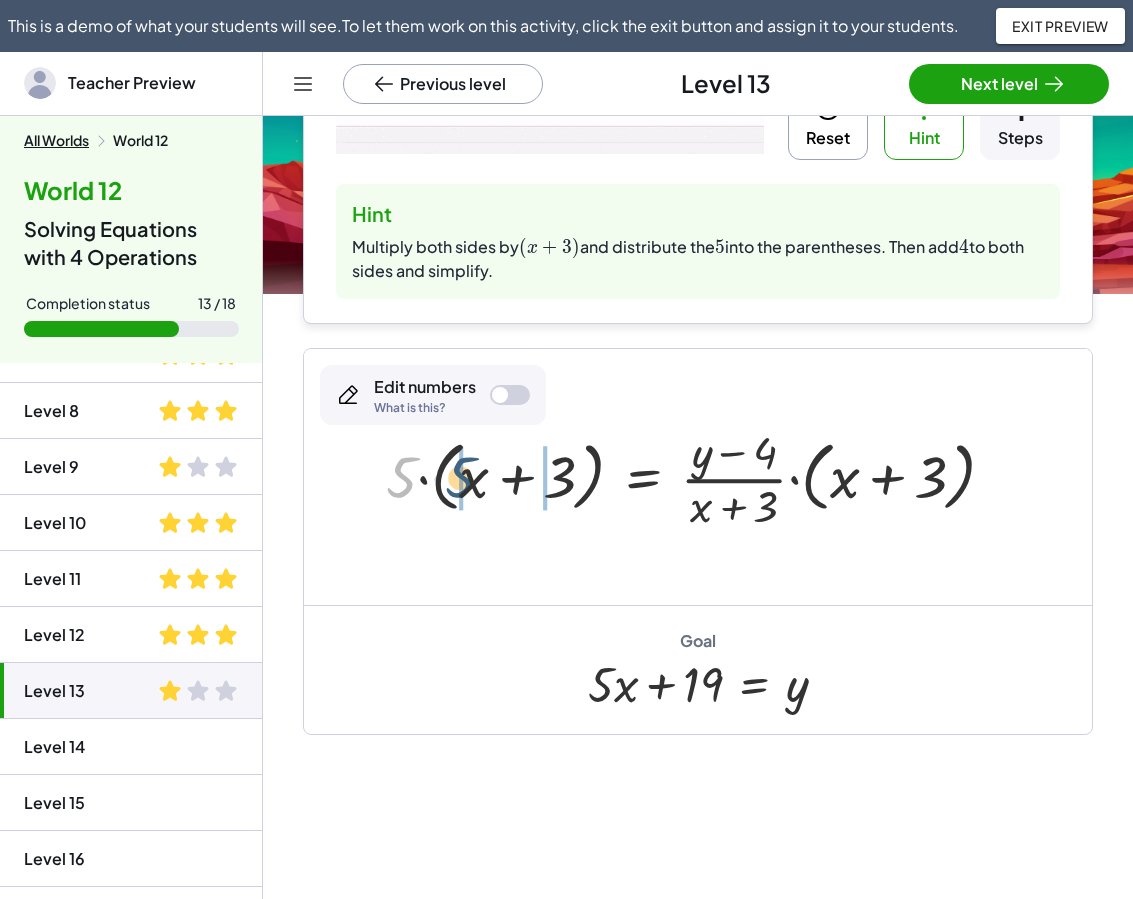 drag, startPoint x: 404, startPoint y: 473, endPoint x: 464, endPoint y: 474, distance: 60.00833 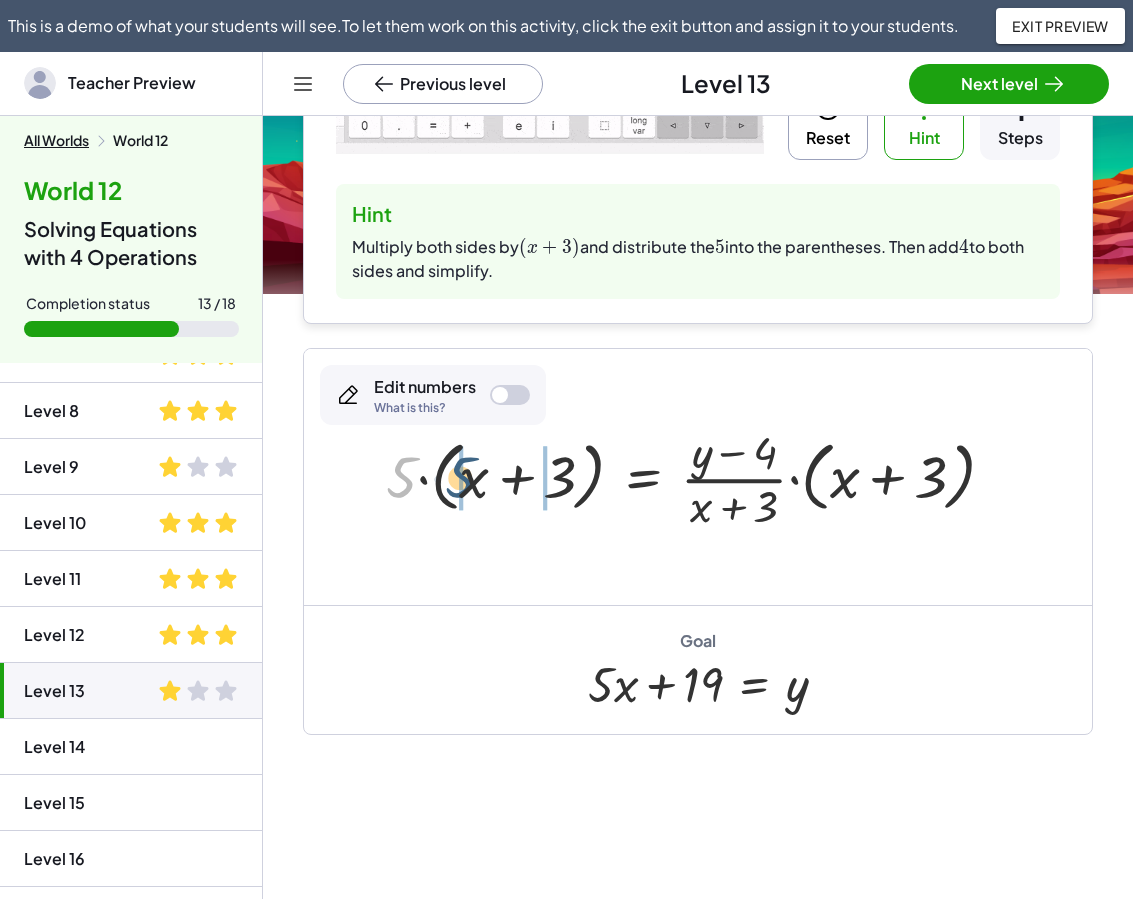 click at bounding box center [698, 477] 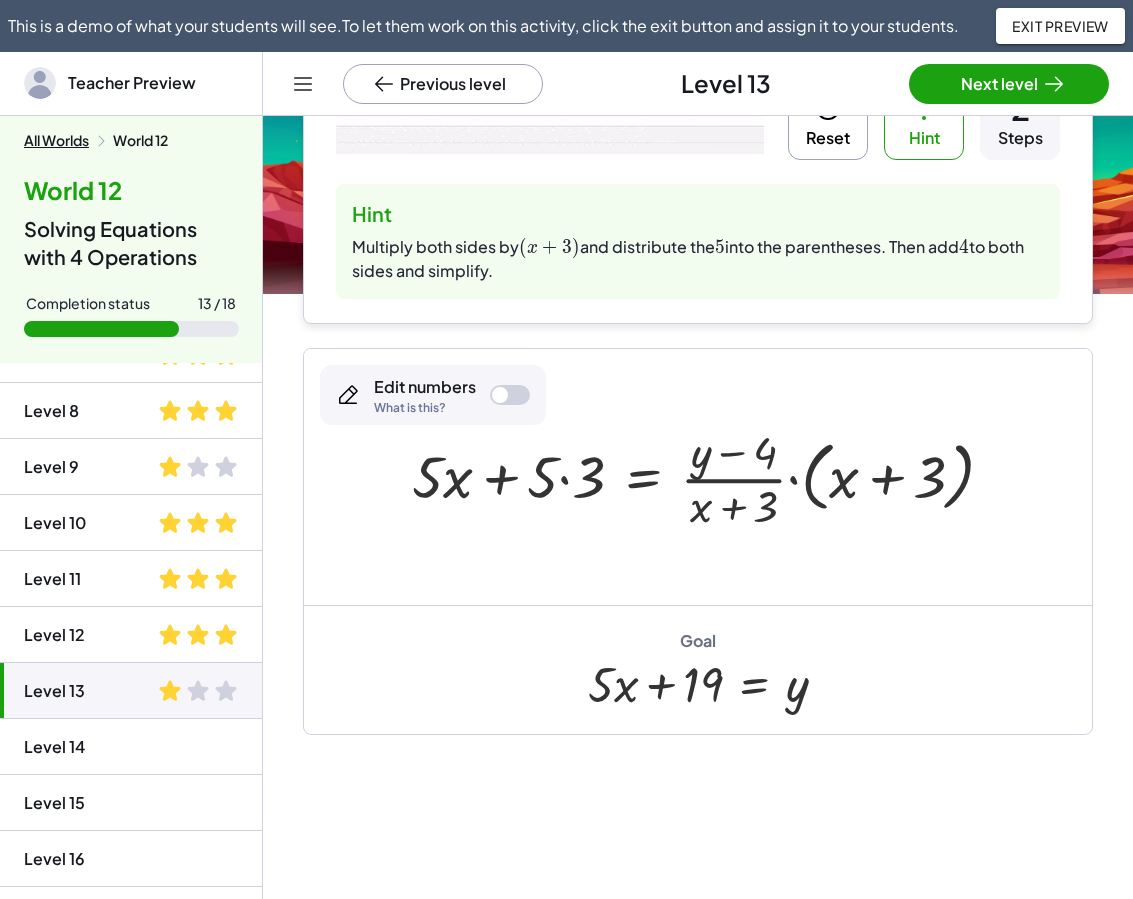 click at bounding box center [711, 477] 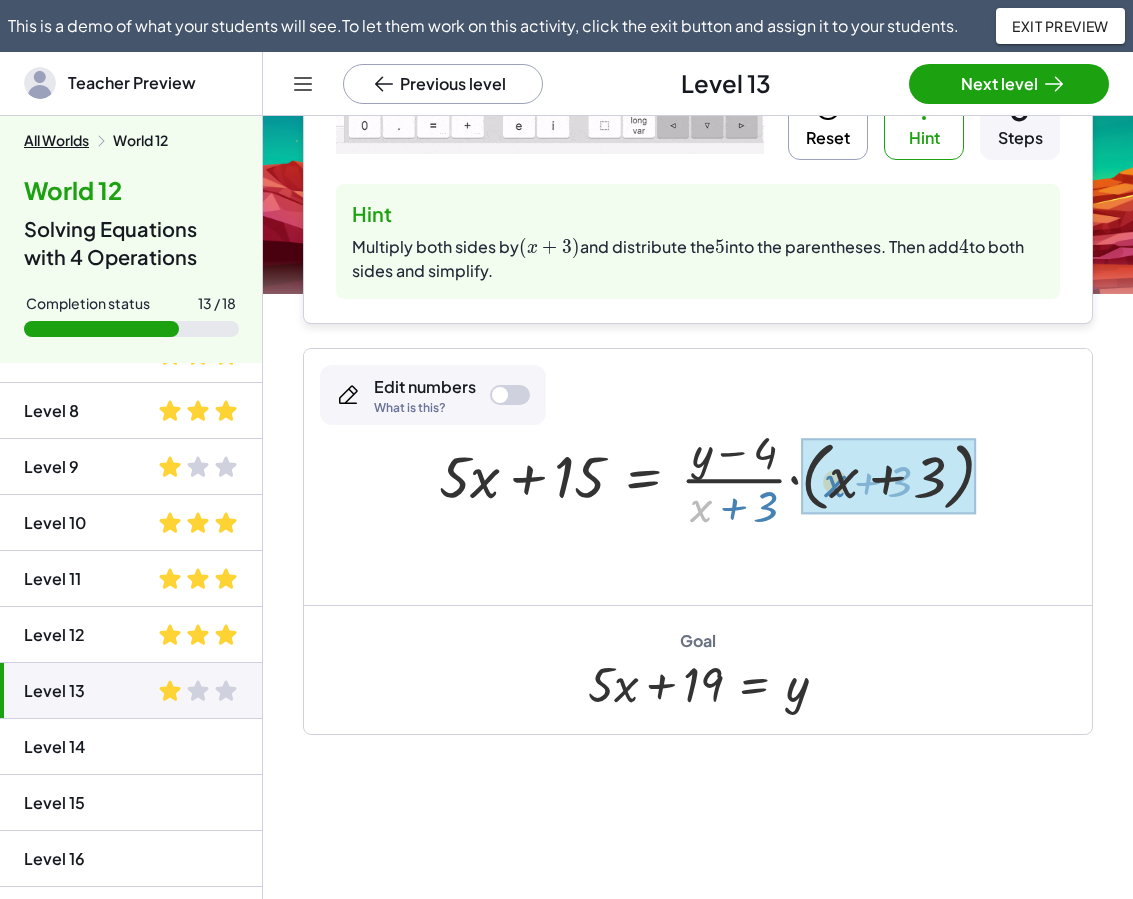 drag, startPoint x: 712, startPoint y: 494, endPoint x: 846, endPoint y: 469, distance: 136.31215 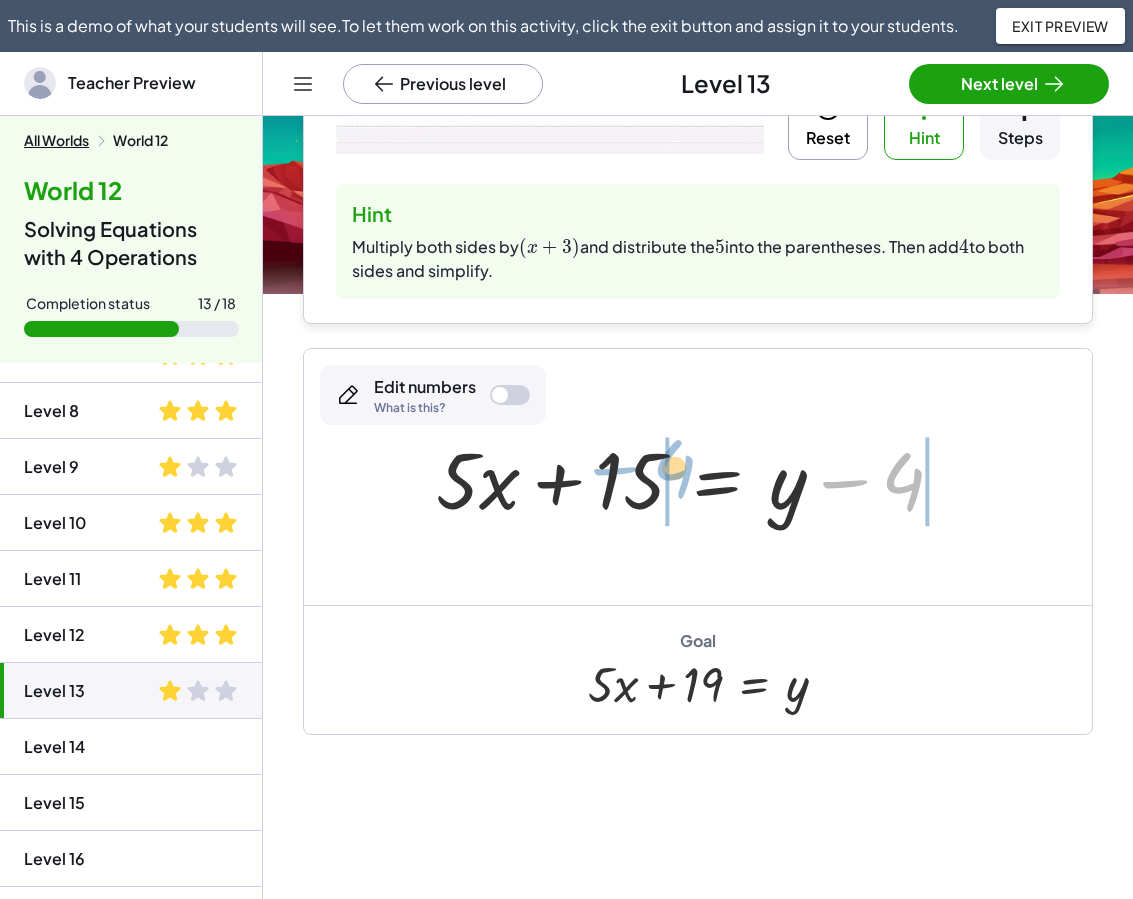 drag, startPoint x: 835, startPoint y: 475, endPoint x: 605, endPoint y: 462, distance: 230.3671 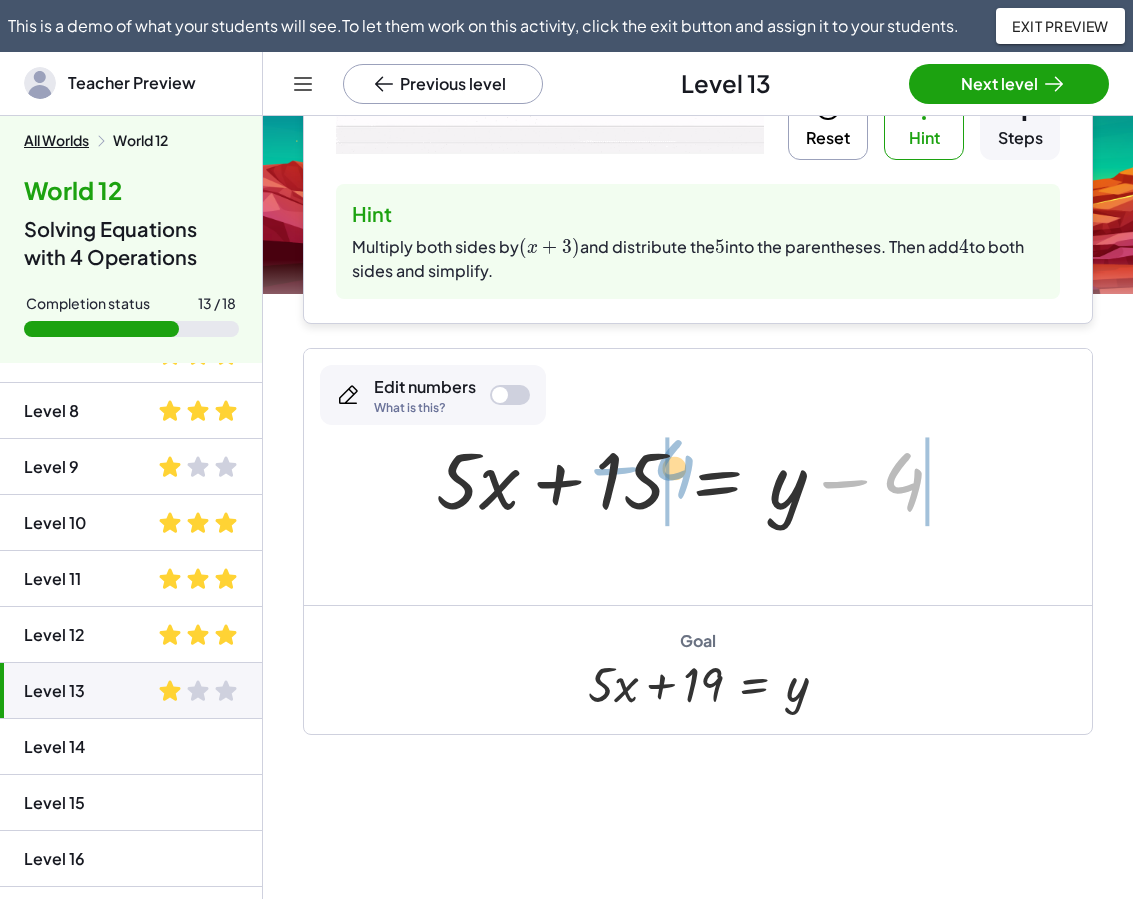 click at bounding box center (698, 477) 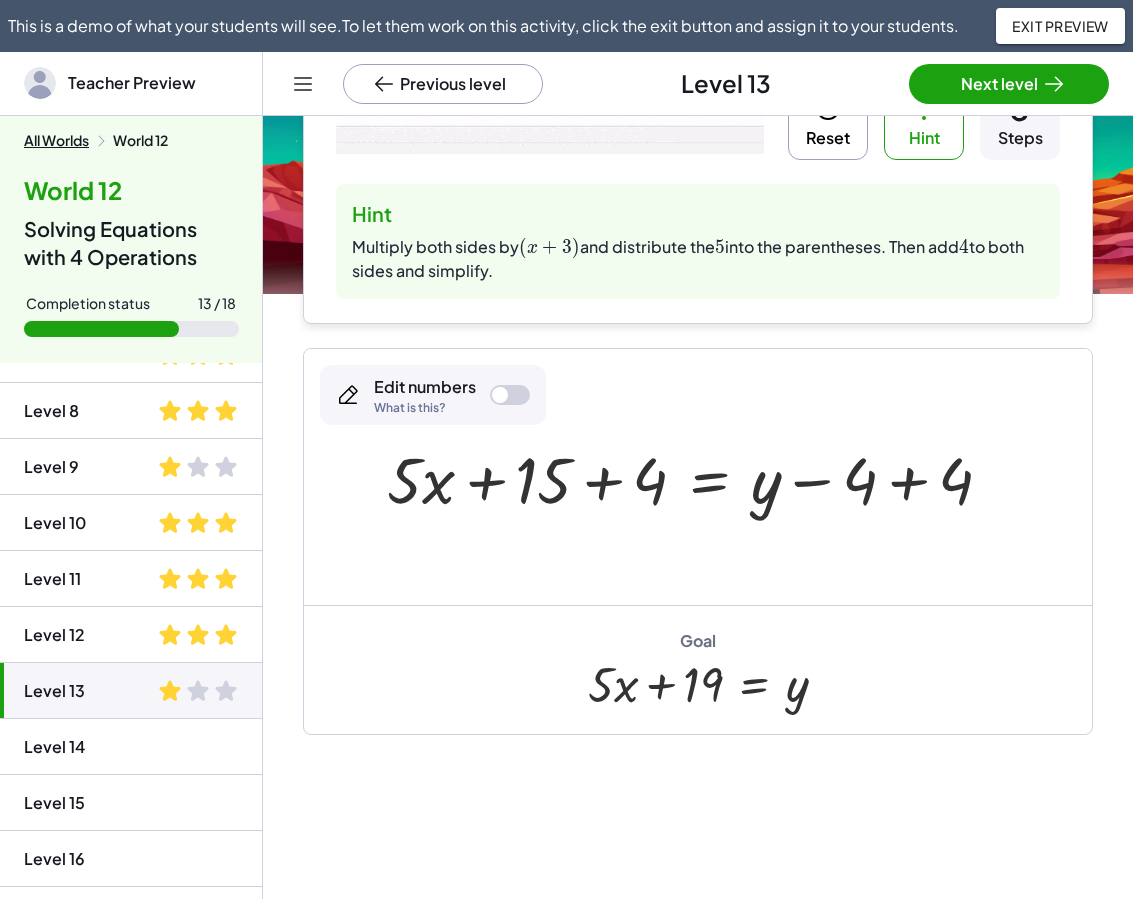 click at bounding box center [697, 477] 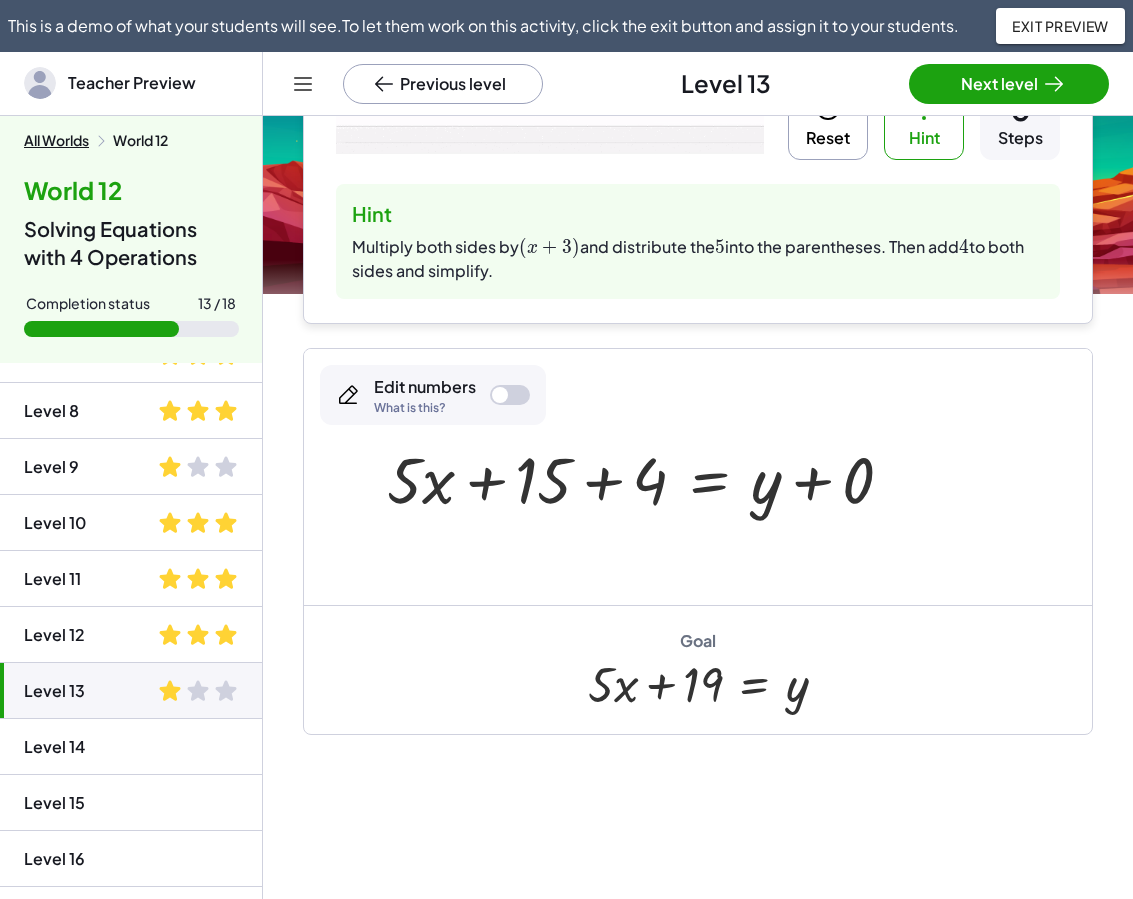 click at bounding box center (648, 477) 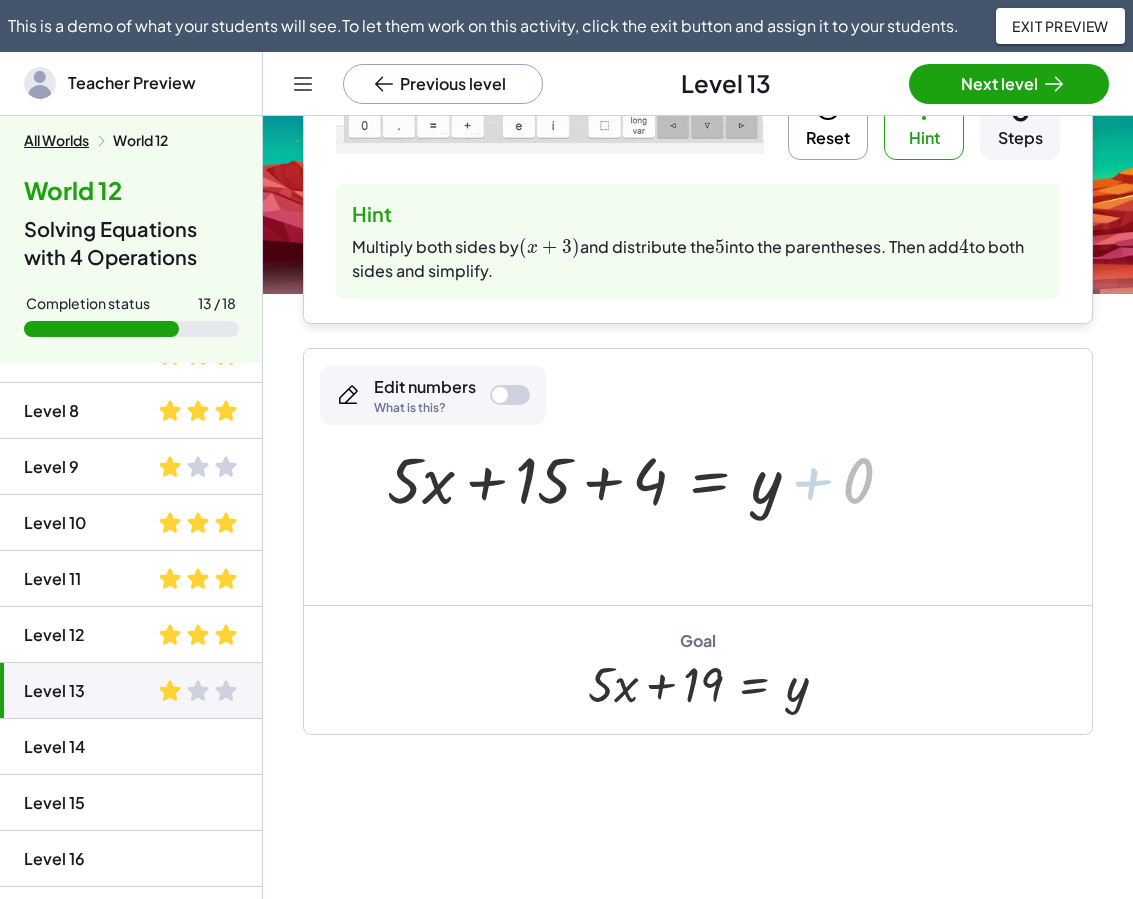 click at bounding box center (602, 477) 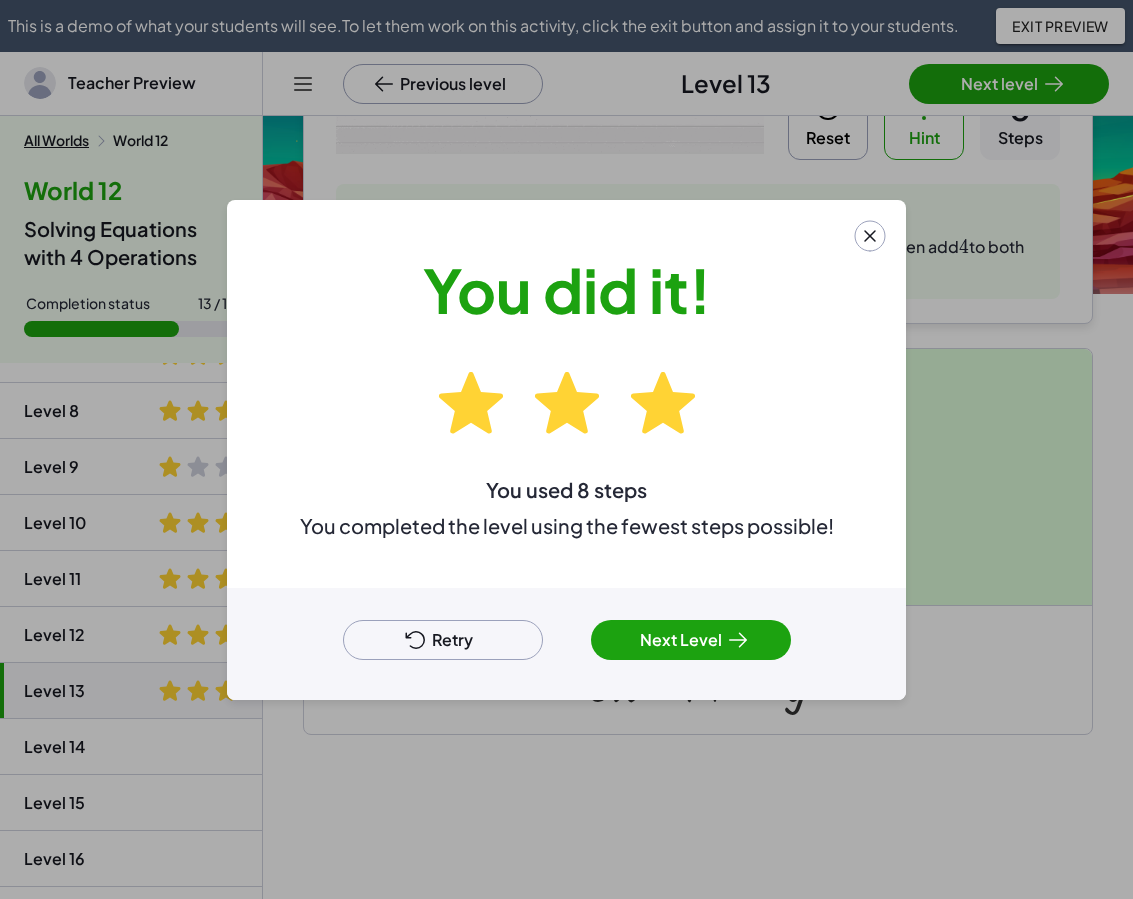 click 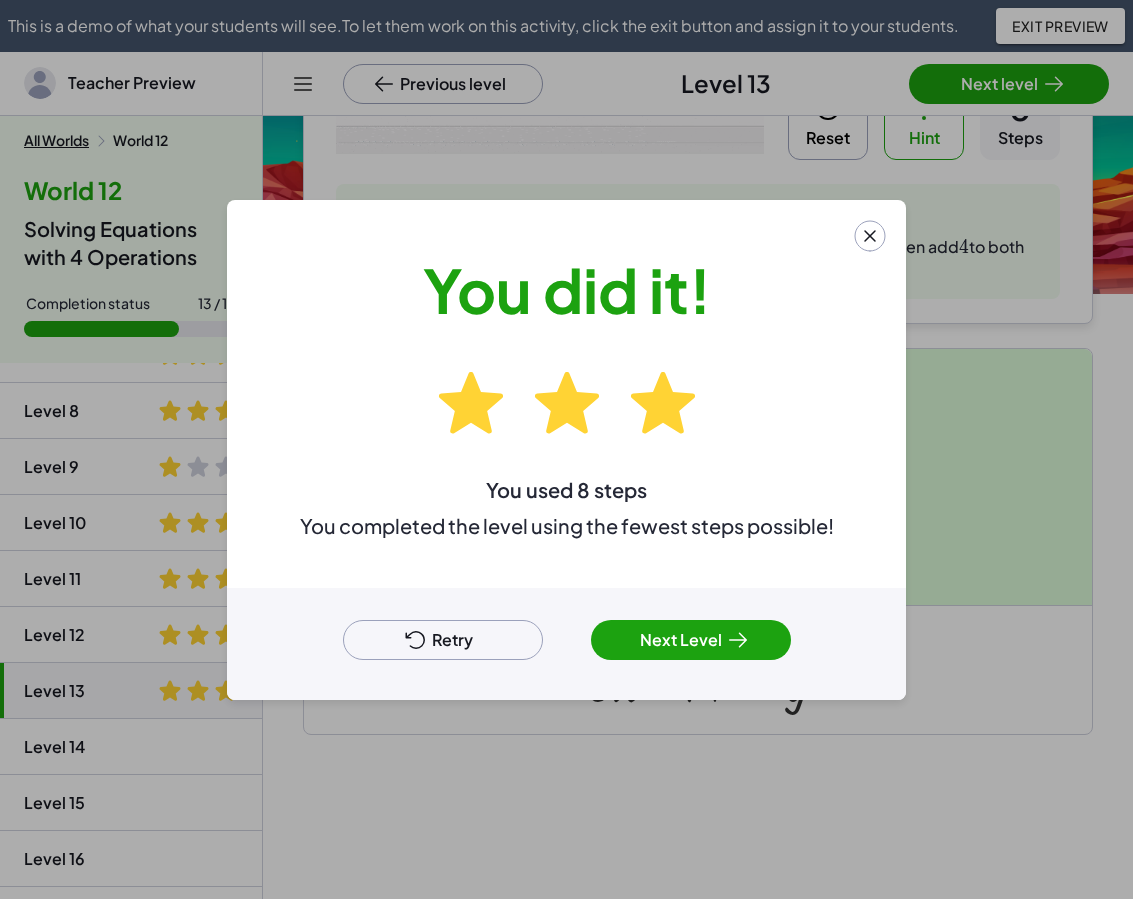 scroll, scrollTop: 54, scrollLeft: 0, axis: vertical 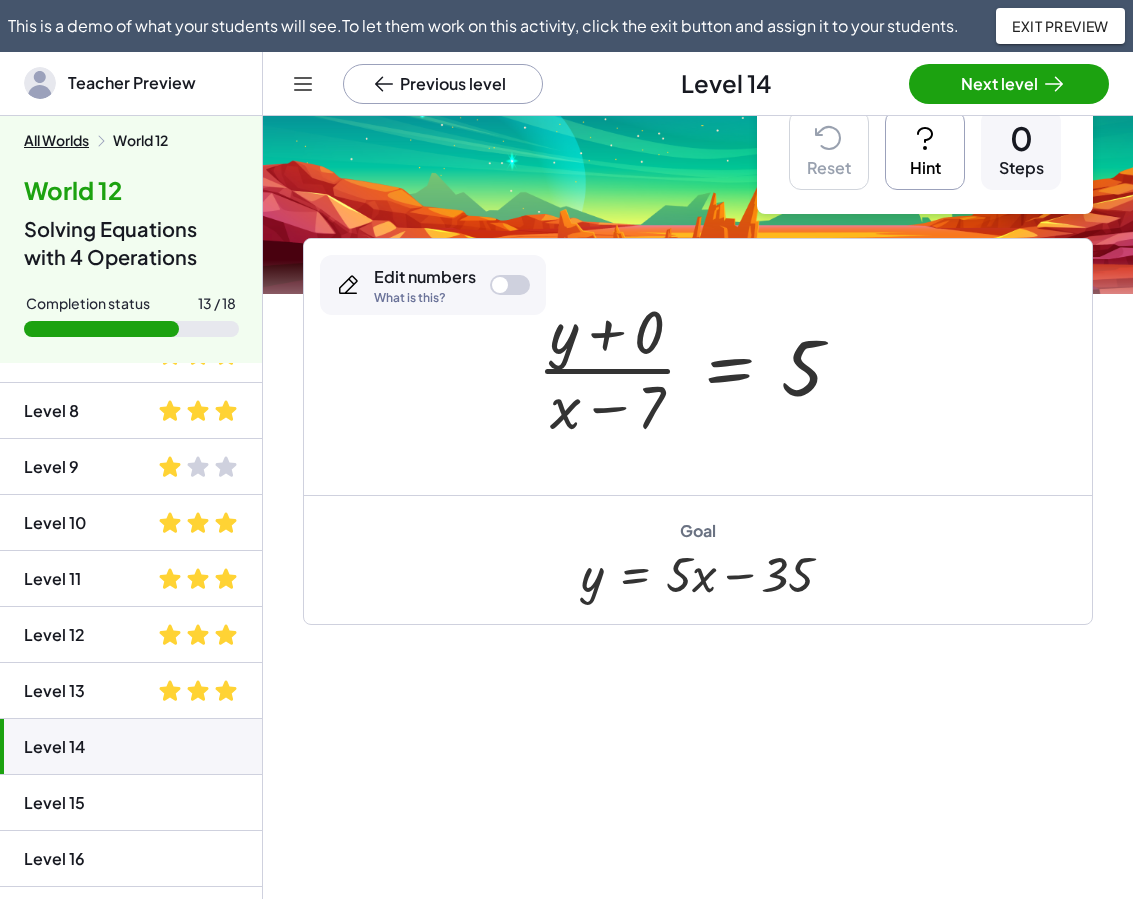 click on "Hint" at bounding box center (925, 150) 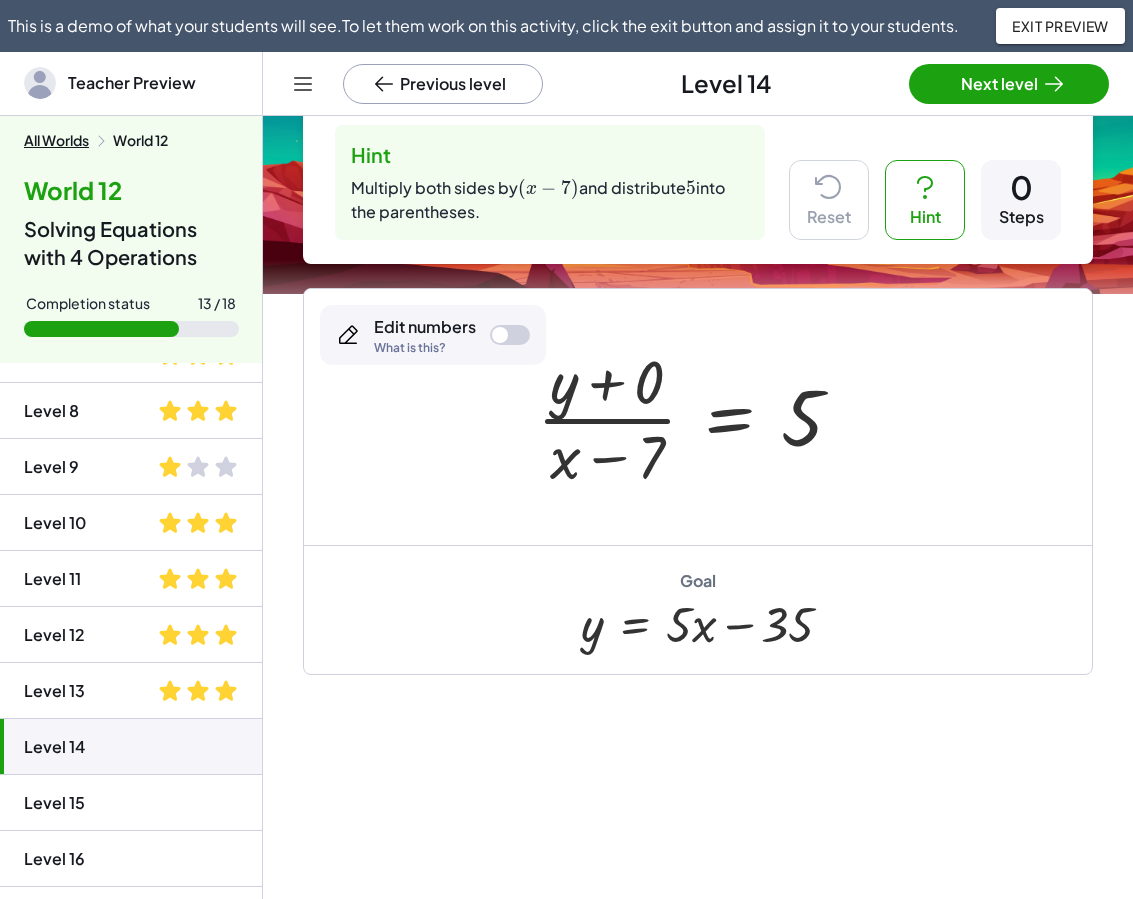 scroll, scrollTop: 0, scrollLeft: 0, axis: both 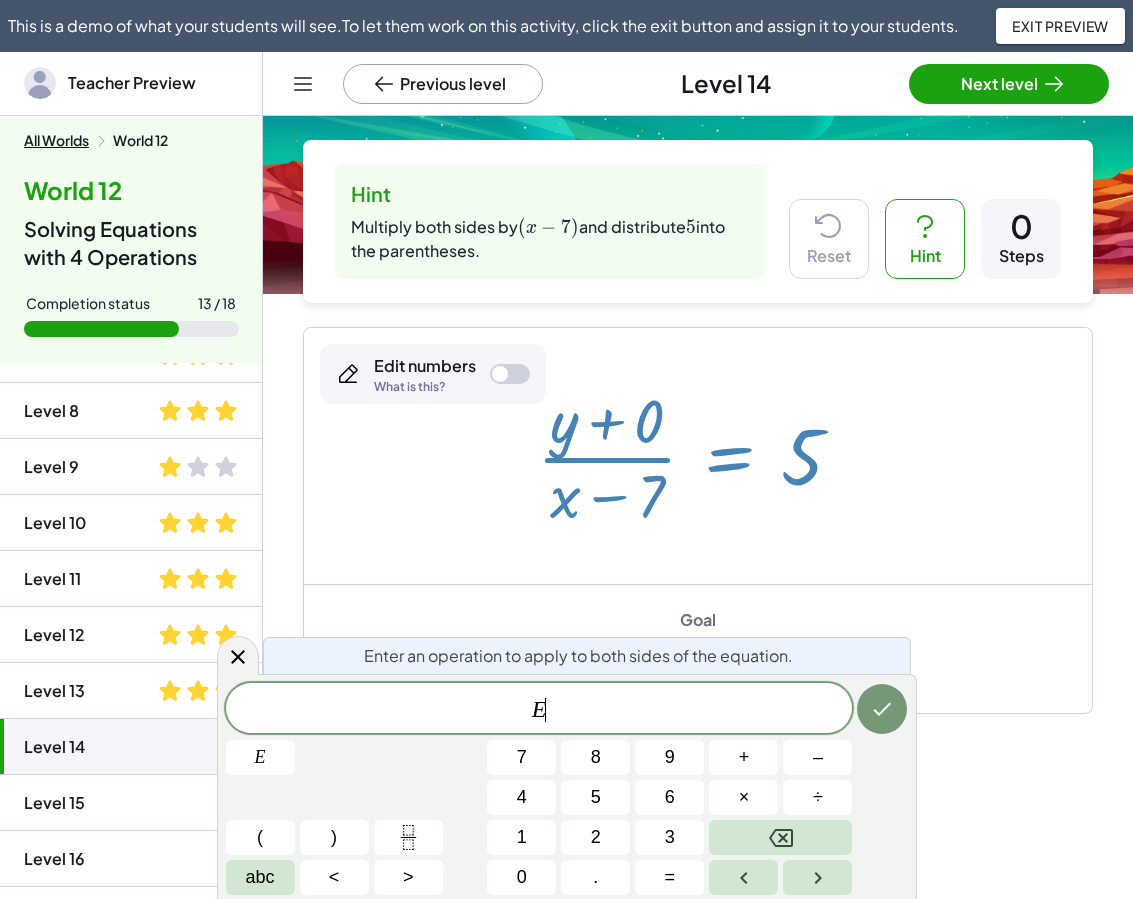 click at bounding box center [698, 456] 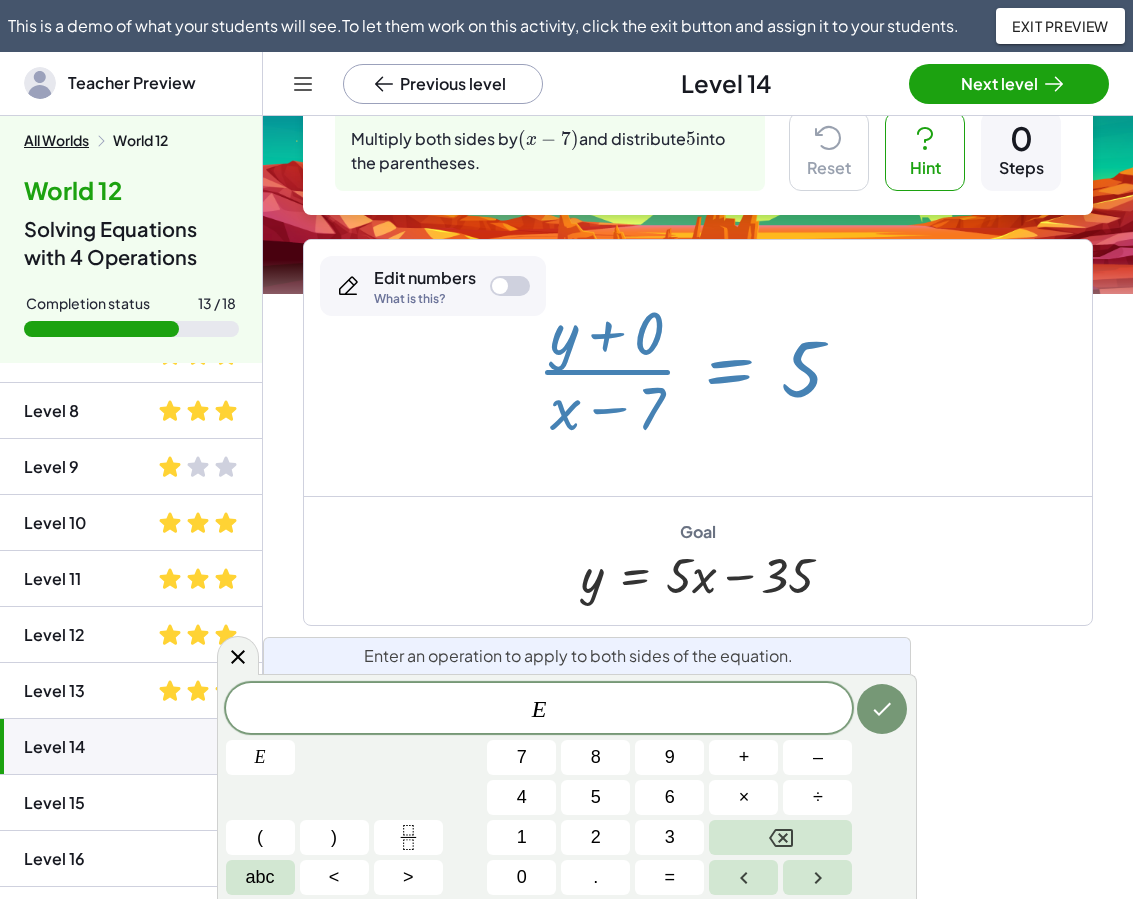 scroll, scrollTop: 89, scrollLeft: 0, axis: vertical 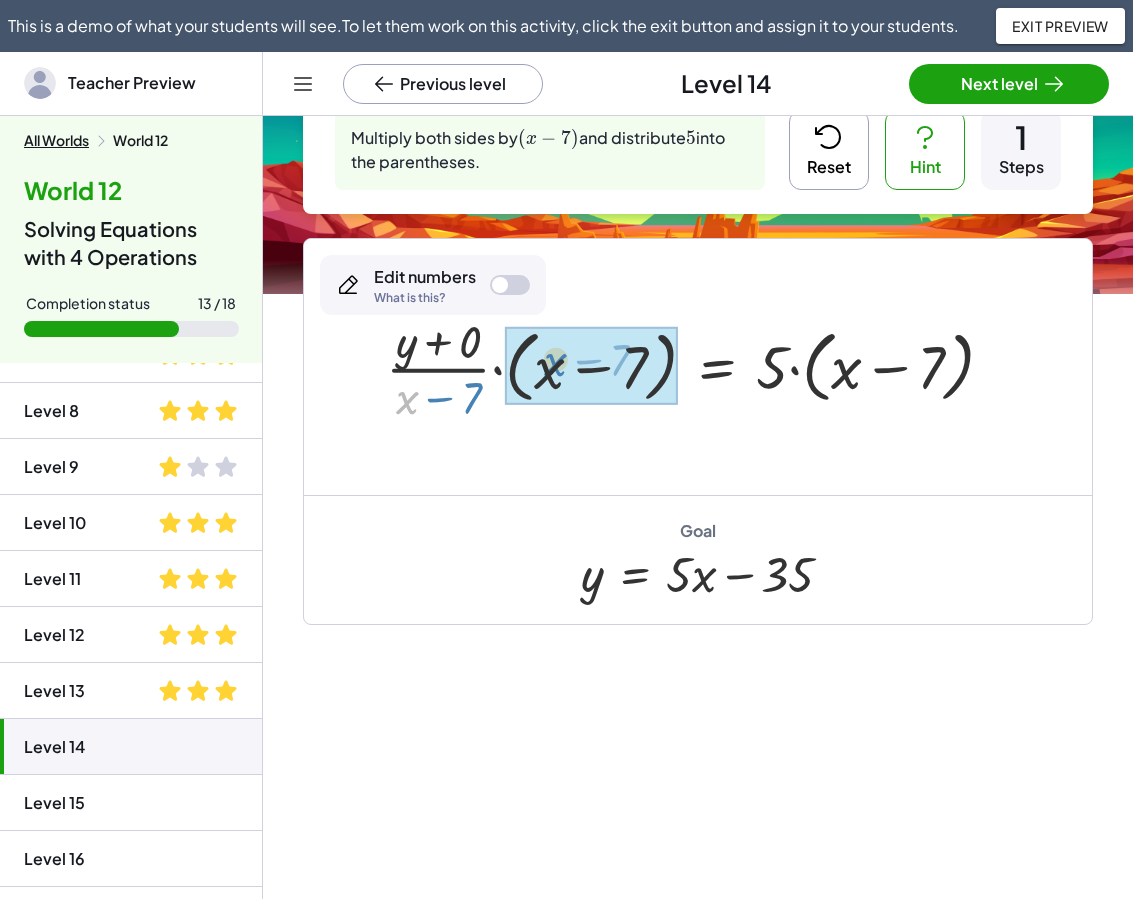 drag, startPoint x: 414, startPoint y: 399, endPoint x: 560, endPoint y: 362, distance: 150.6154 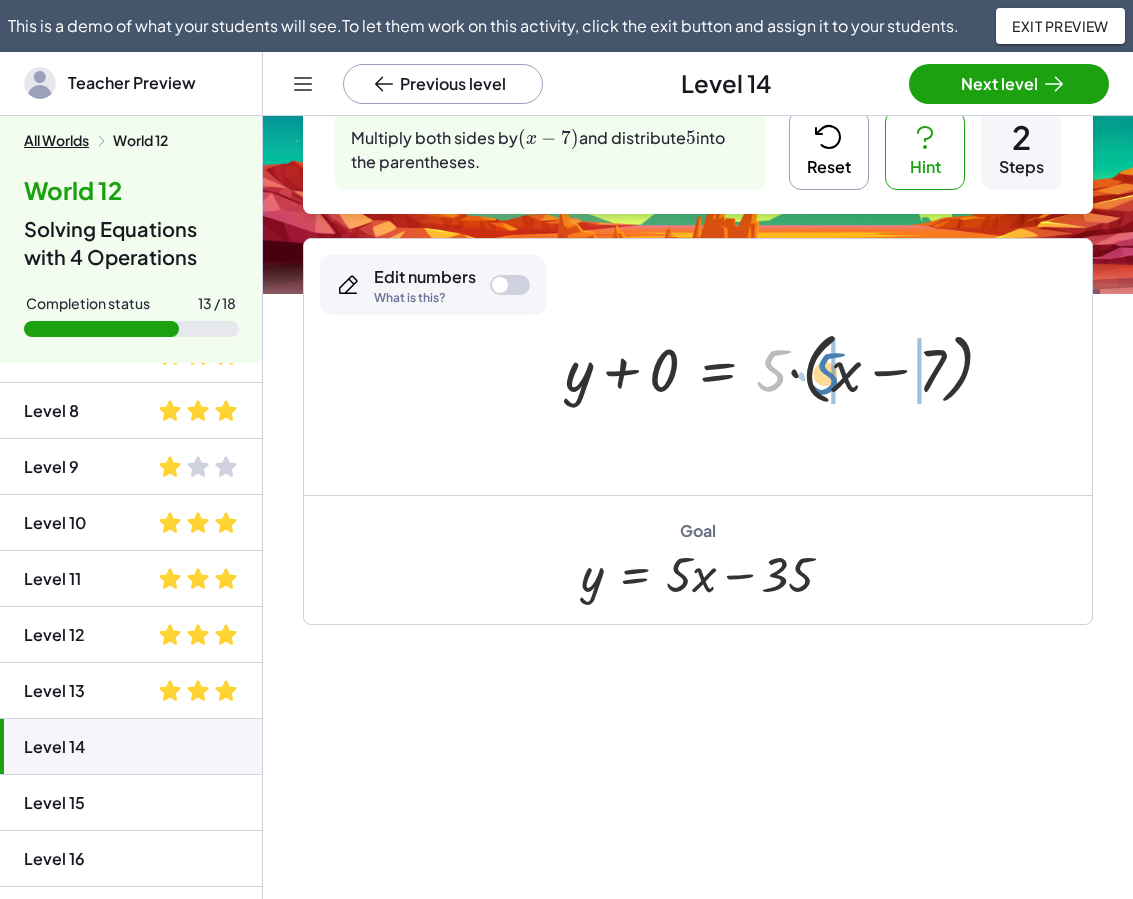 drag, startPoint x: 776, startPoint y: 368, endPoint x: 838, endPoint y: 371, distance: 62.072536 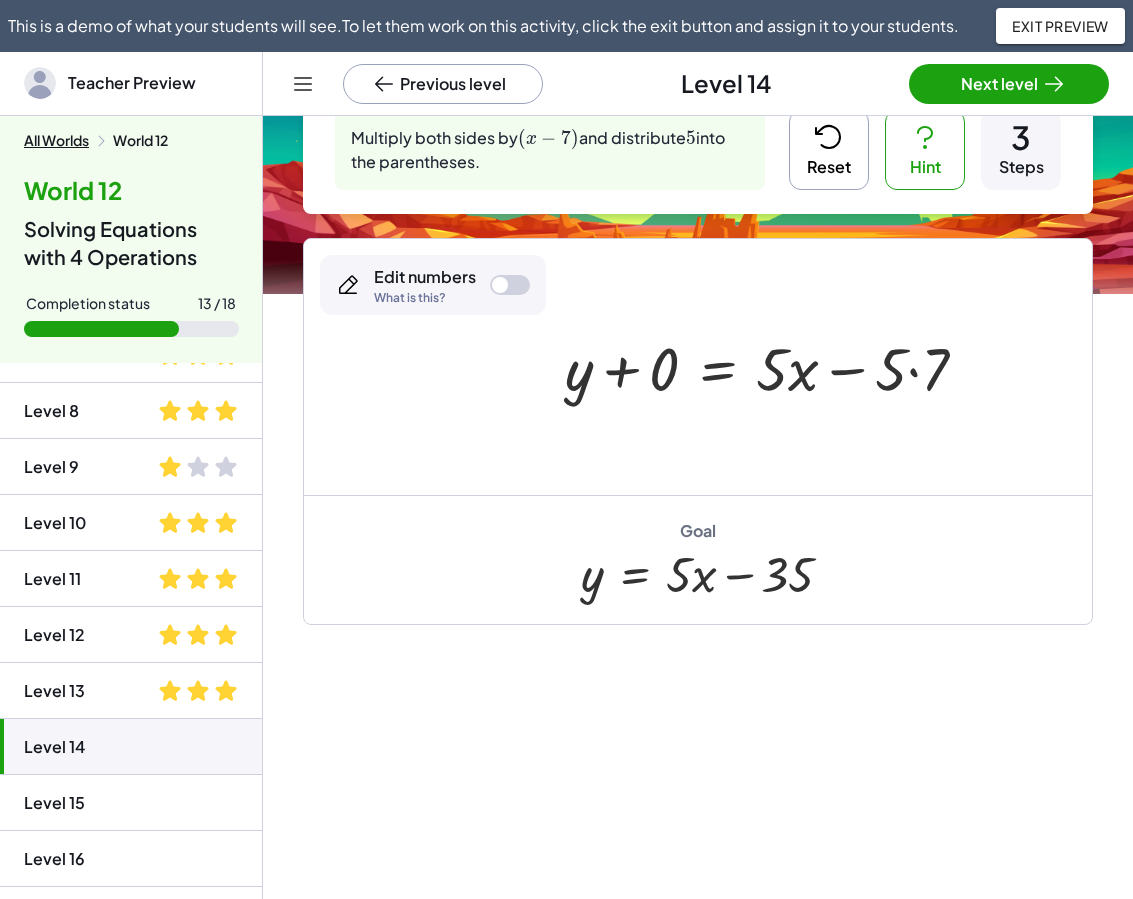 click at bounding box center (774, 366) 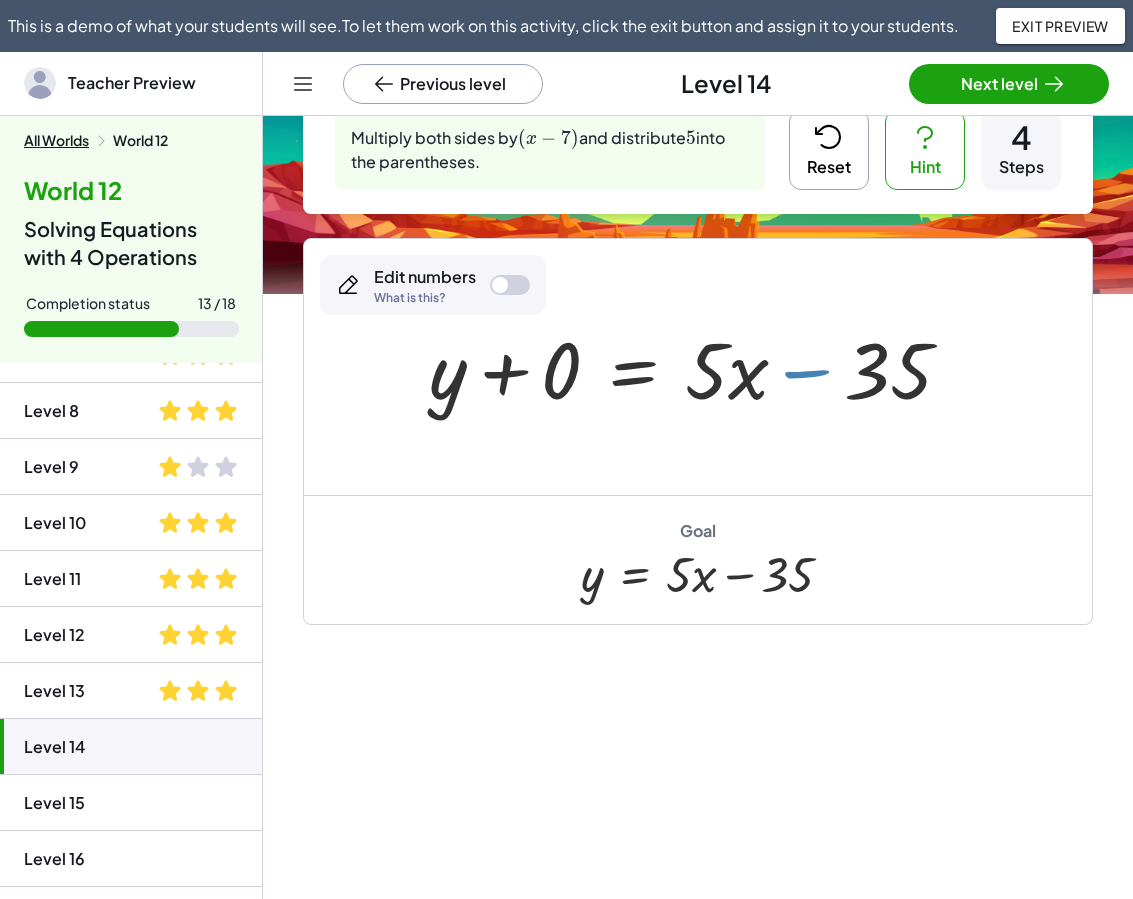 click at bounding box center [698, 367] 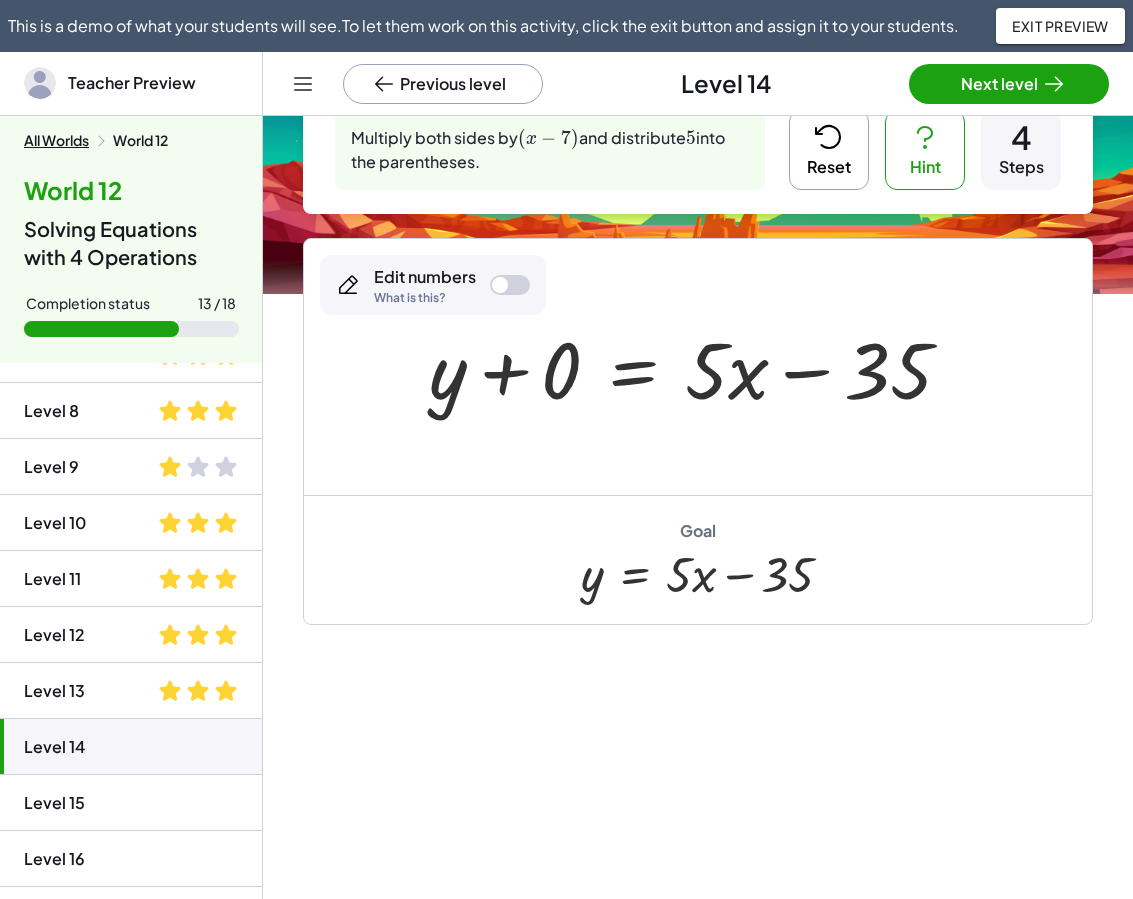 click at bounding box center [698, 367] 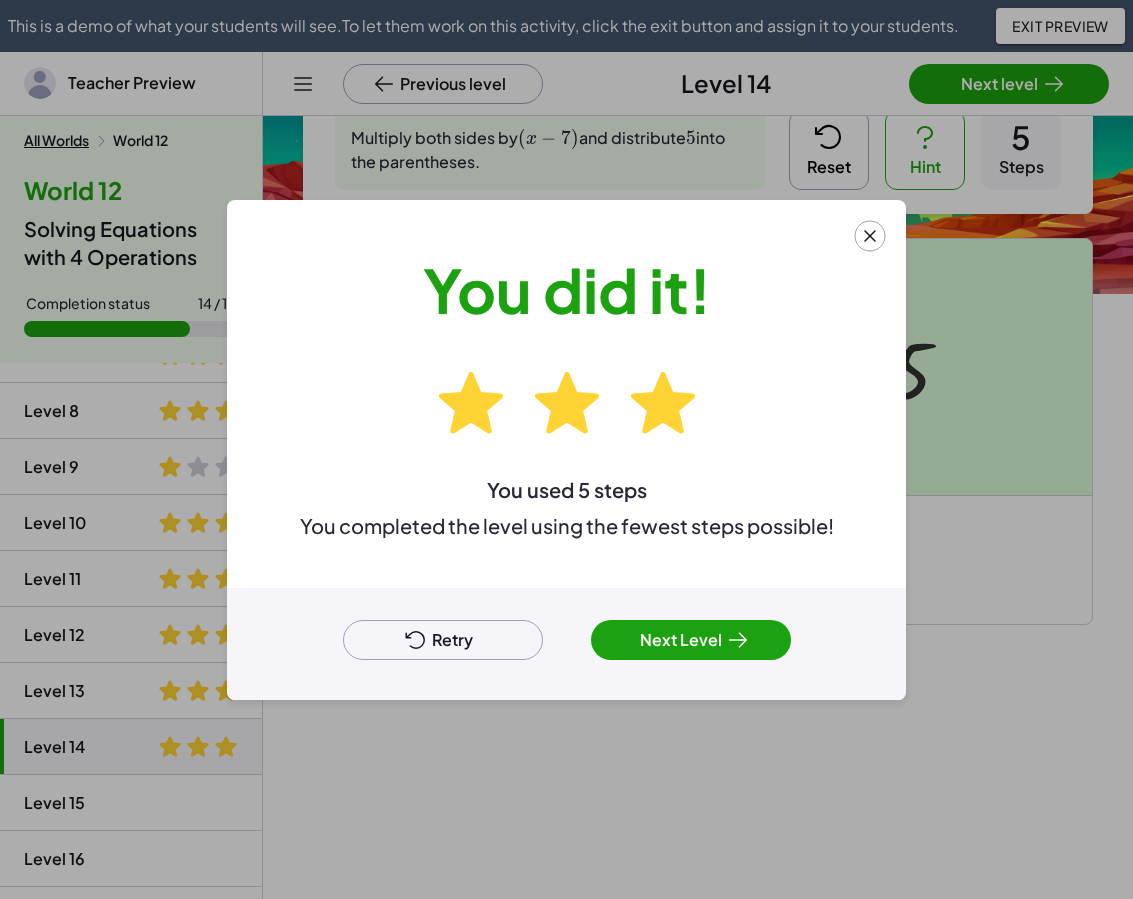 click on "Next Level" at bounding box center (691, 640) 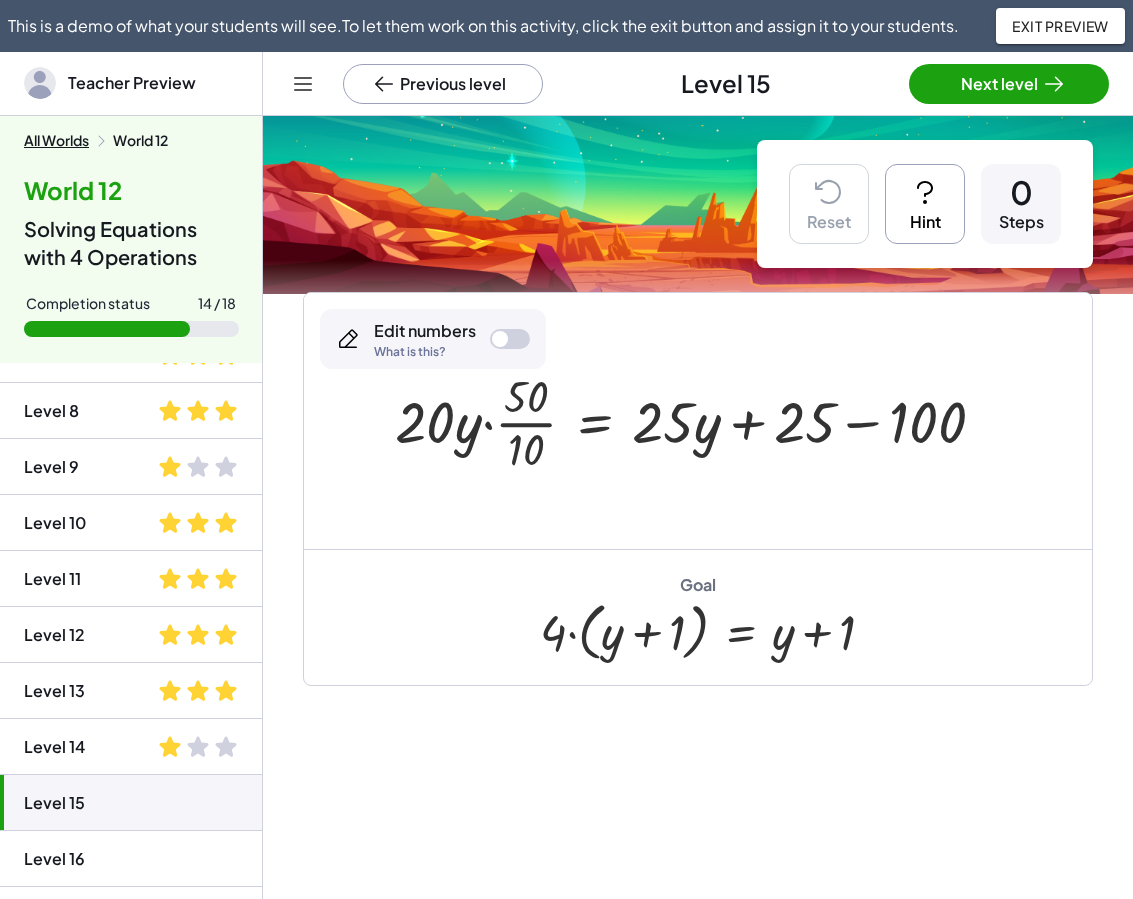 click on "Click the equals sign to do the same thing to both sides.  Reset   Hint  0 Steps Hint The  ﻿ E E E ﻿  represents the Expression on both sides. Type  ﻿ ∗ 2 *2 ∗ 2 ﻿  after the  ﻿ E E E ﻿  to multiply both sides by  ﻿ 2 2 2 ﻿ . 3 = 3 ×  Edit numbers   What is this?   Goal  · 3 · 2 = · 3 · 2 Watch this video to learn to how add elements on both sides of the equation.  Reset   Hint  0 Steps Hint Use keypad to divide both sides by  ﻿ 6 6 6 ﻿ . 18 = 18 ×  Edit numbers   What is this?   Goal  · 18 · 6 = · 18 · 6 Hint Tap the equals sign, then enter  ﻿ E ÷ 9 E\div 9 E ÷ 9 ﻿  to divide both sides by  ﻿ 9 9 9 ﻿  (Use the division symbol on the keypad). Simplify.  Reset   Hint  0 Steps 36 = · 9 · x ×  Edit numbers   What is this?   Goal  4 = x The inverse of division is multiplication. Multiply both sides of the equation by the  ﻿ 14 14 1 4 ﻿  in the denominator to isolate the  ﻿ y y y ﻿ .  Reset   Hint  0 Steps Hint · y · 14 = · 5 · 2 ×  Edit numbers   Goal" at bounding box center (698, 538) 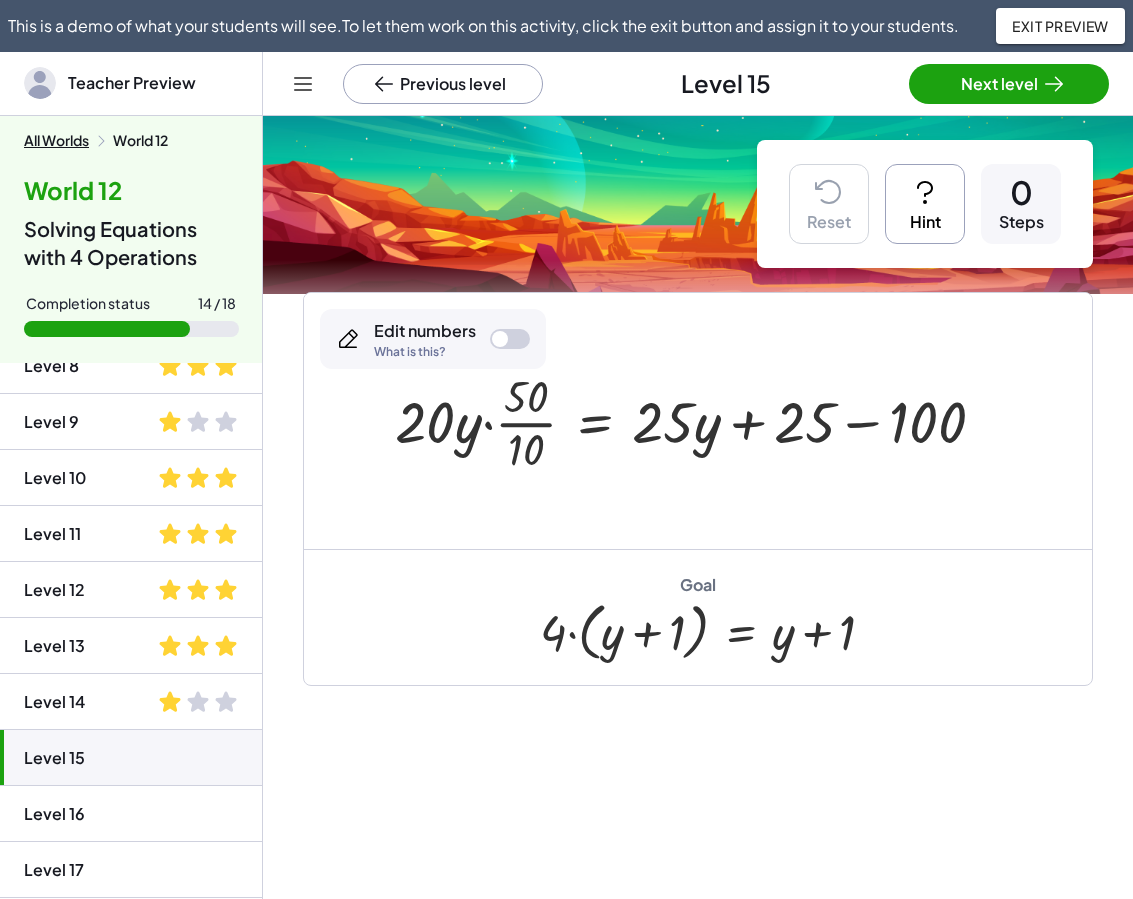 scroll, scrollTop: 472, scrollLeft: 0, axis: vertical 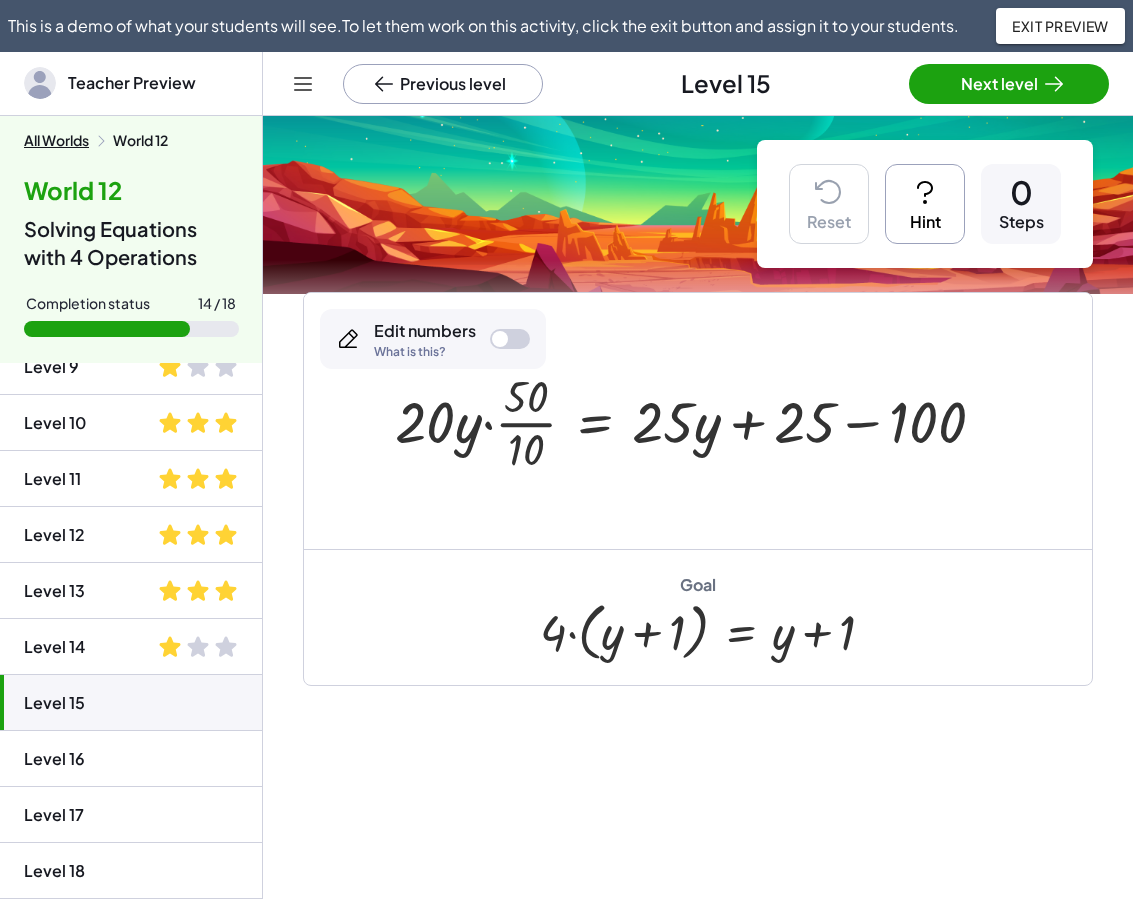 click on "Hint" at bounding box center (925, 204) 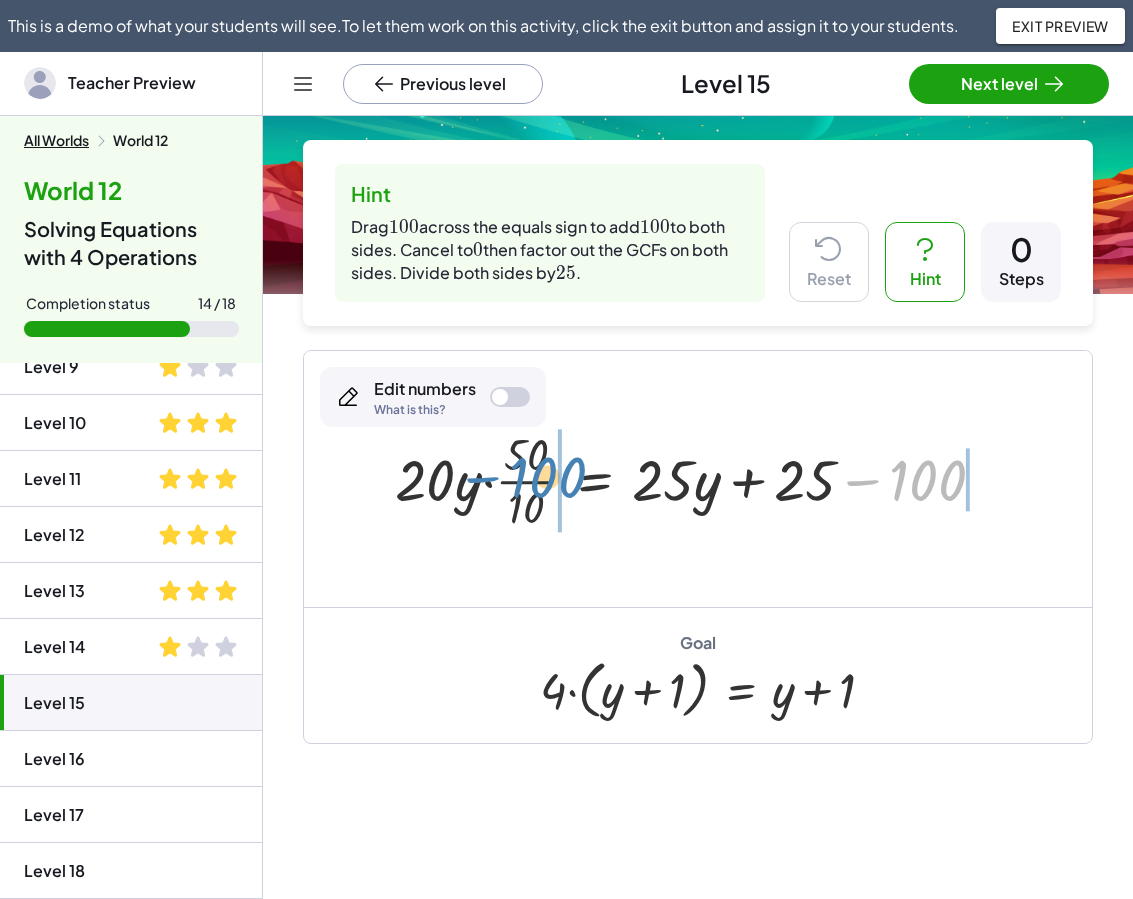 drag, startPoint x: 872, startPoint y: 486, endPoint x: 492, endPoint y: 483, distance: 380.01184 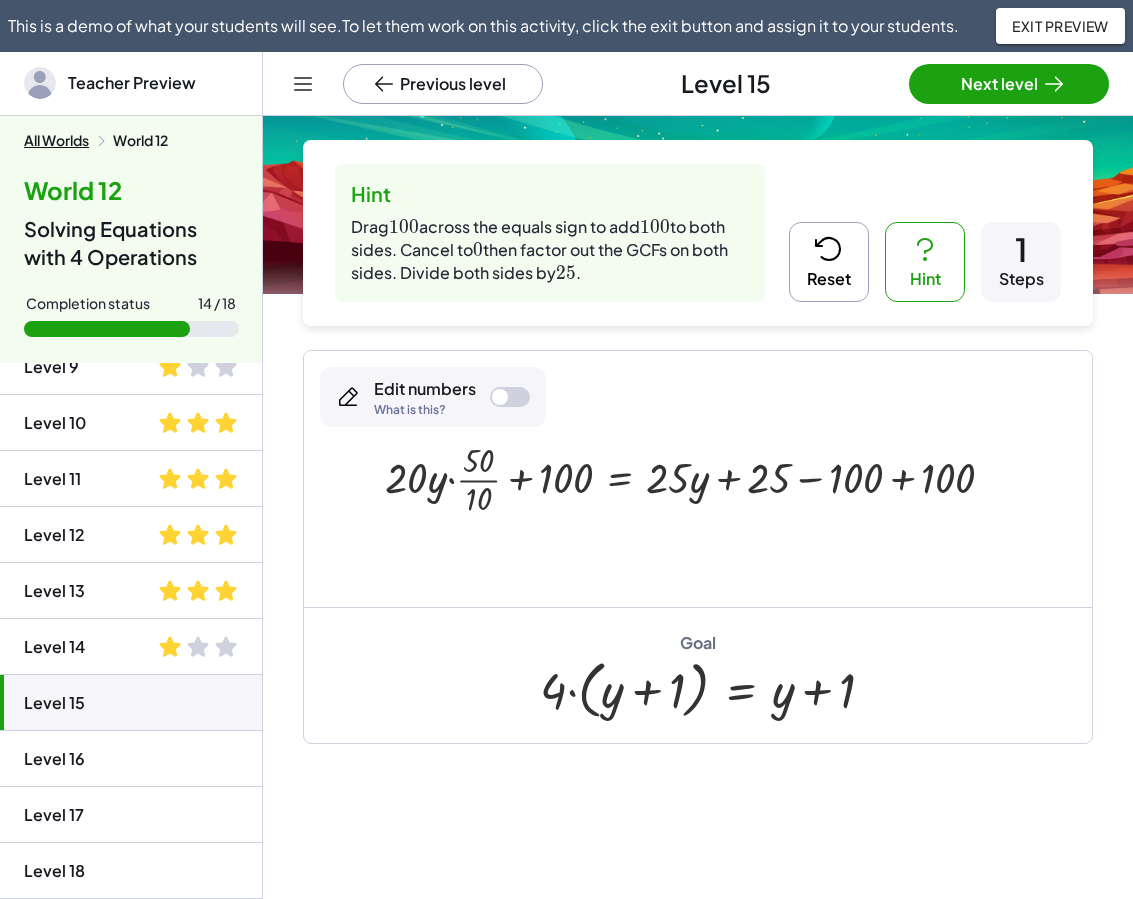 click at bounding box center [698, 478] 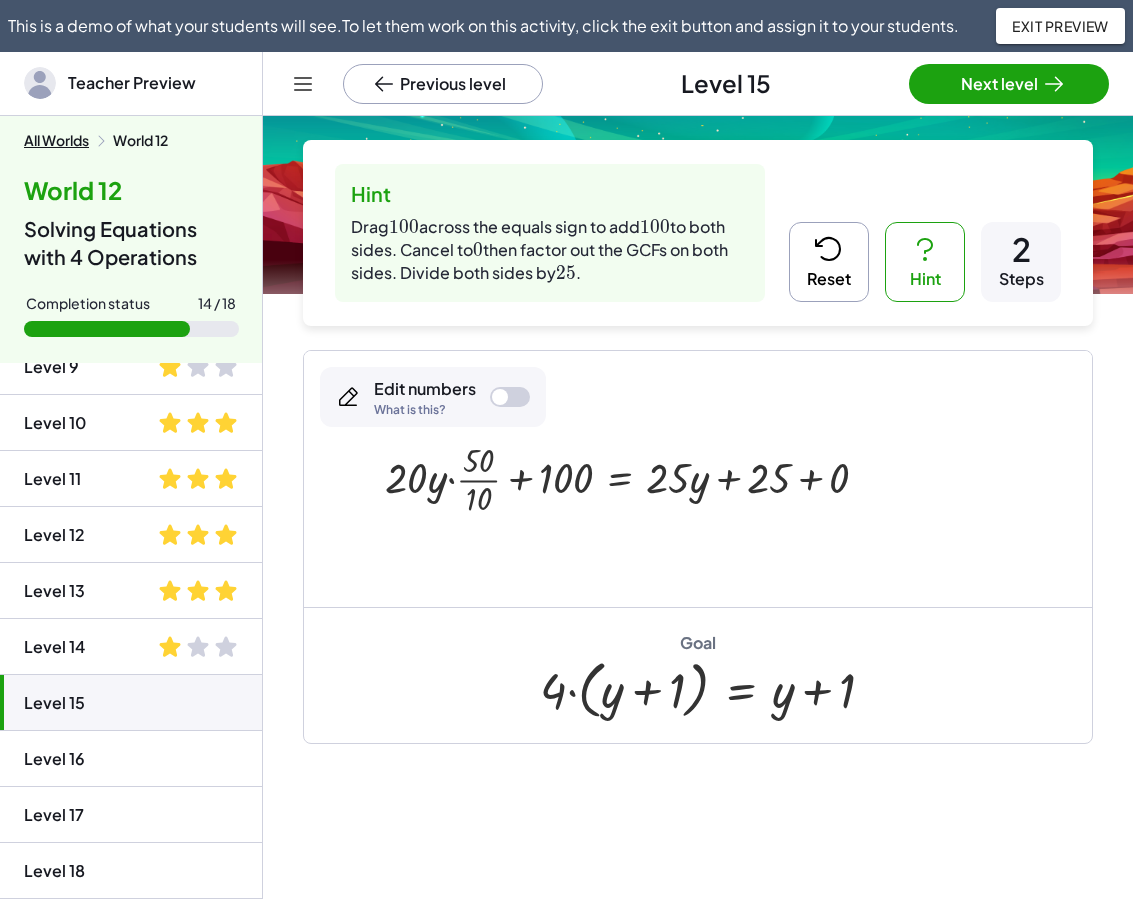 click at bounding box center [634, 478] 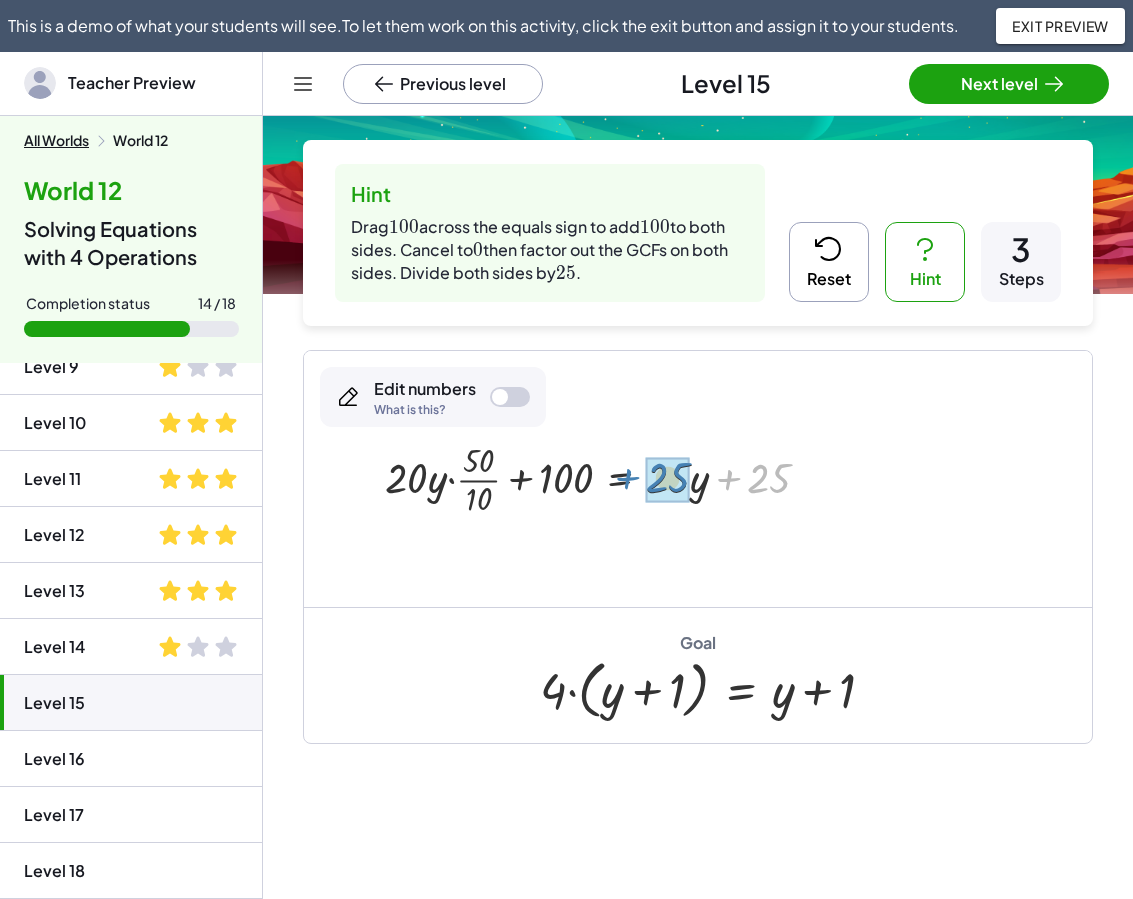 drag, startPoint x: 775, startPoint y: 487, endPoint x: 674, endPoint y: 486, distance: 101.00495 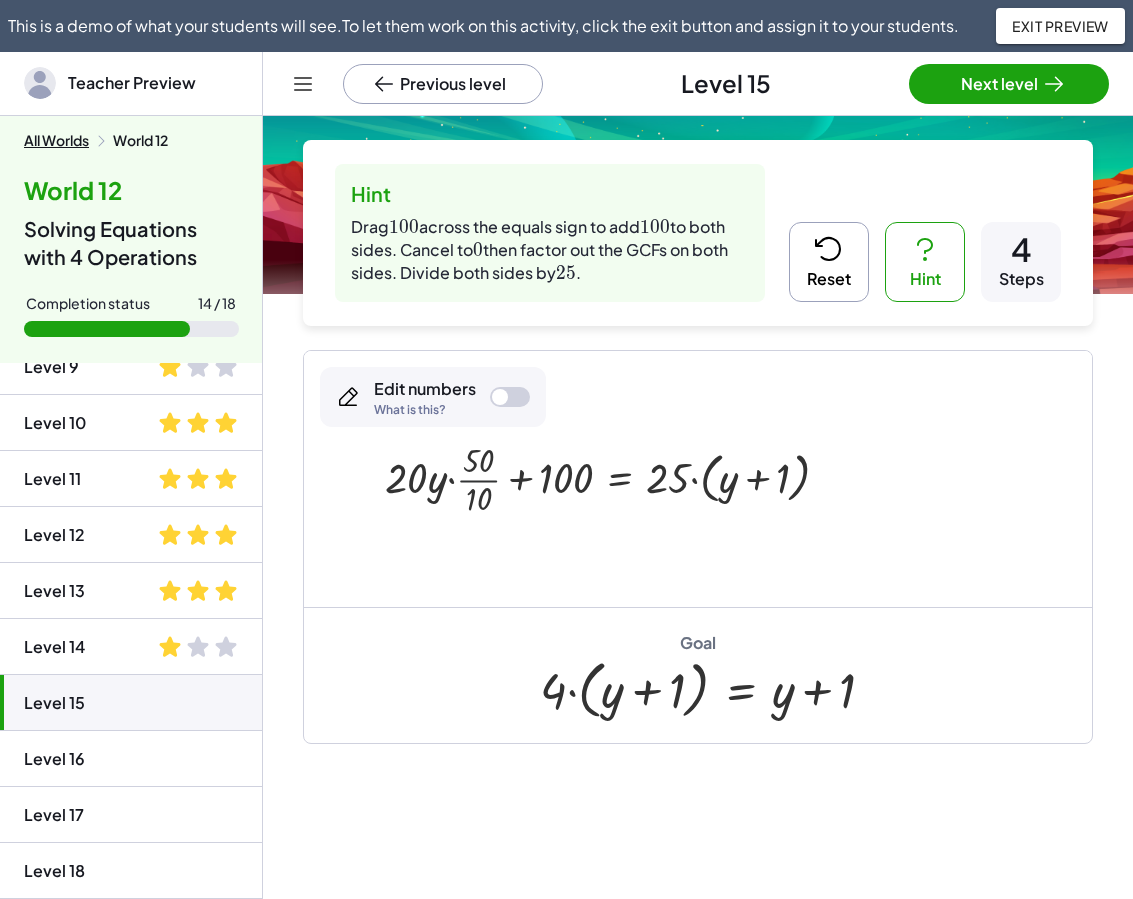 click at bounding box center [615, 478] 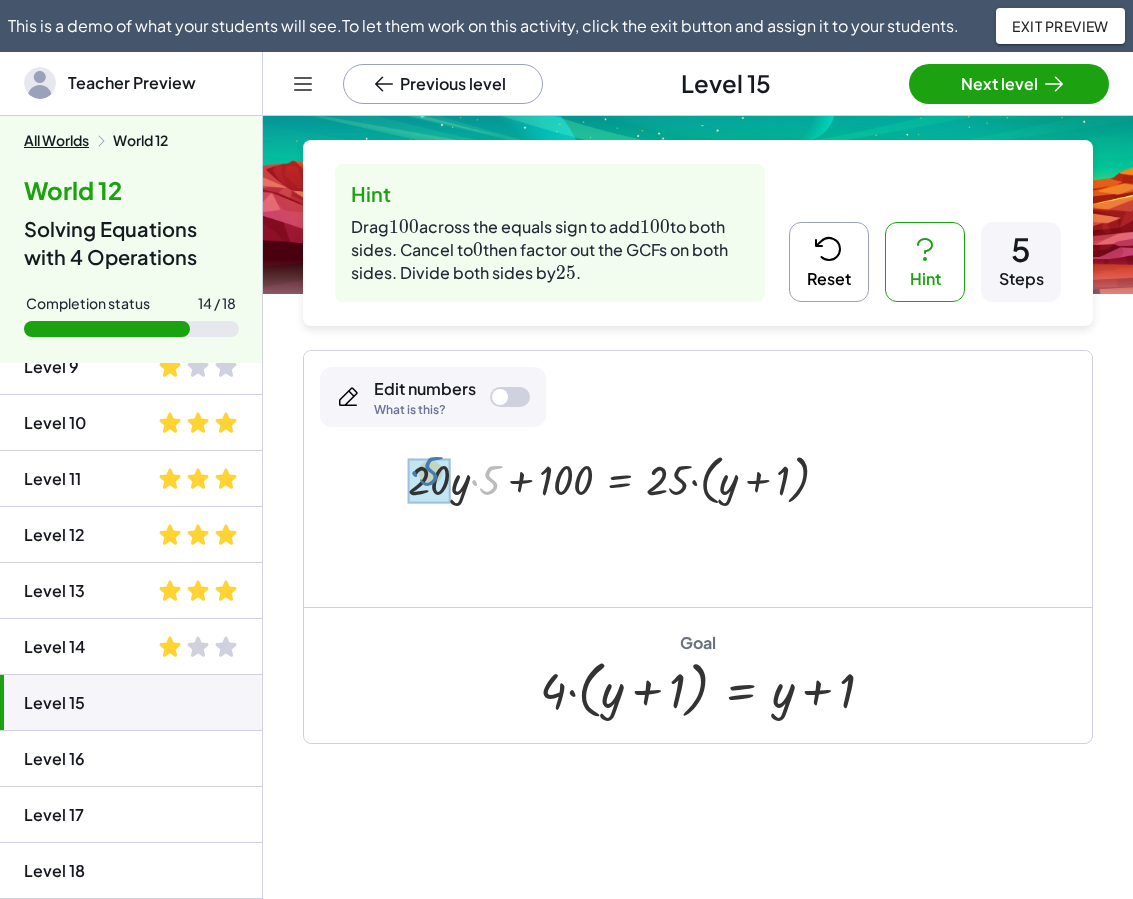 drag, startPoint x: 485, startPoint y: 486, endPoint x: 425, endPoint y: 479, distance: 60.40695 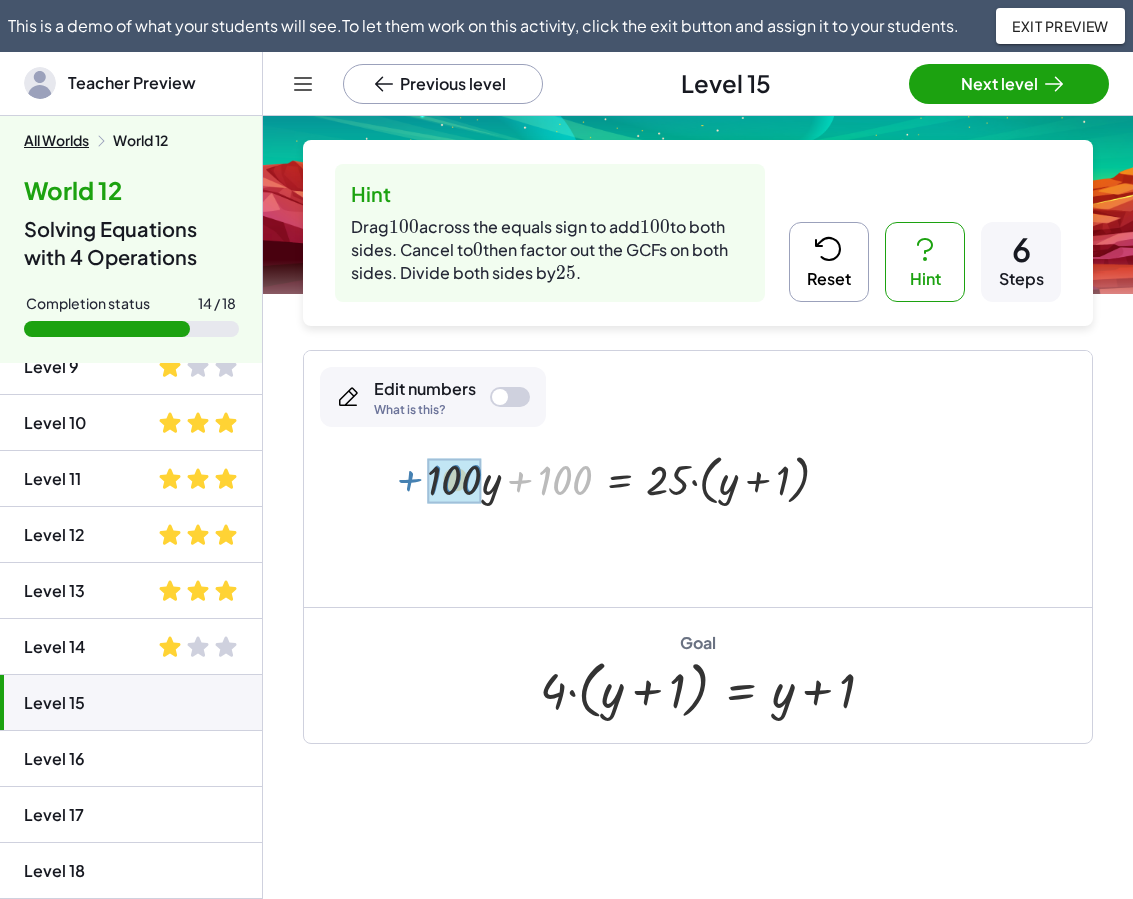 drag, startPoint x: 566, startPoint y: 477, endPoint x: 455, endPoint y: 476, distance: 111.0045 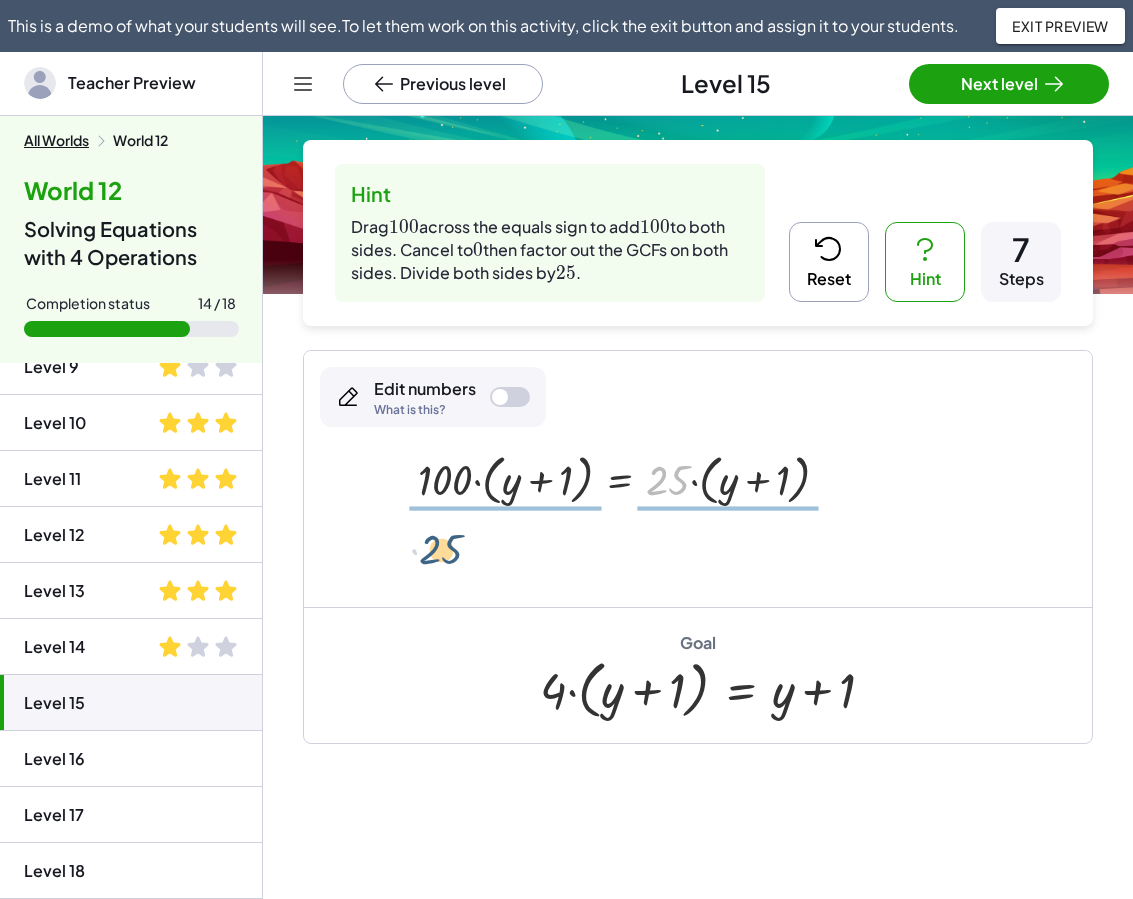 drag, startPoint x: 668, startPoint y: 480, endPoint x: 435, endPoint y: 547, distance: 242.44174 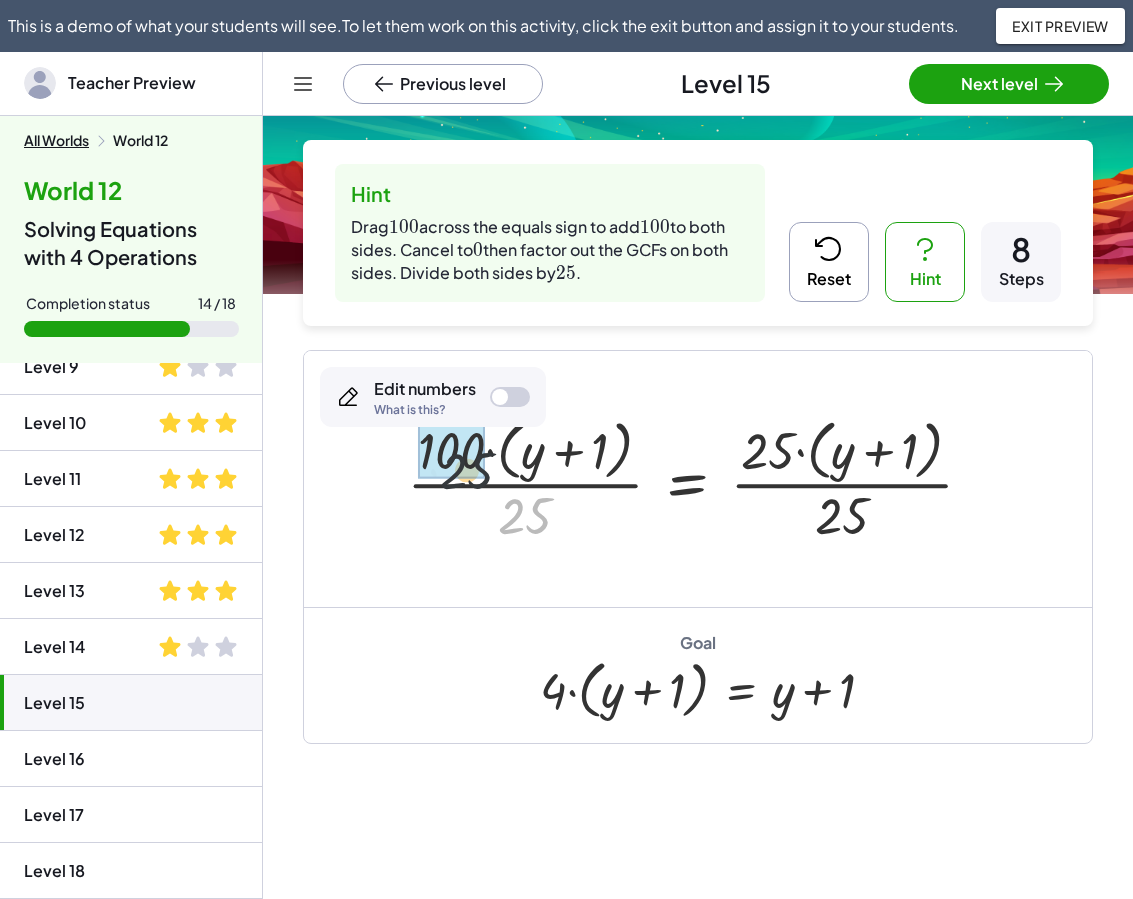 drag, startPoint x: 531, startPoint y: 509, endPoint x: 462, endPoint y: 457, distance: 86.40023 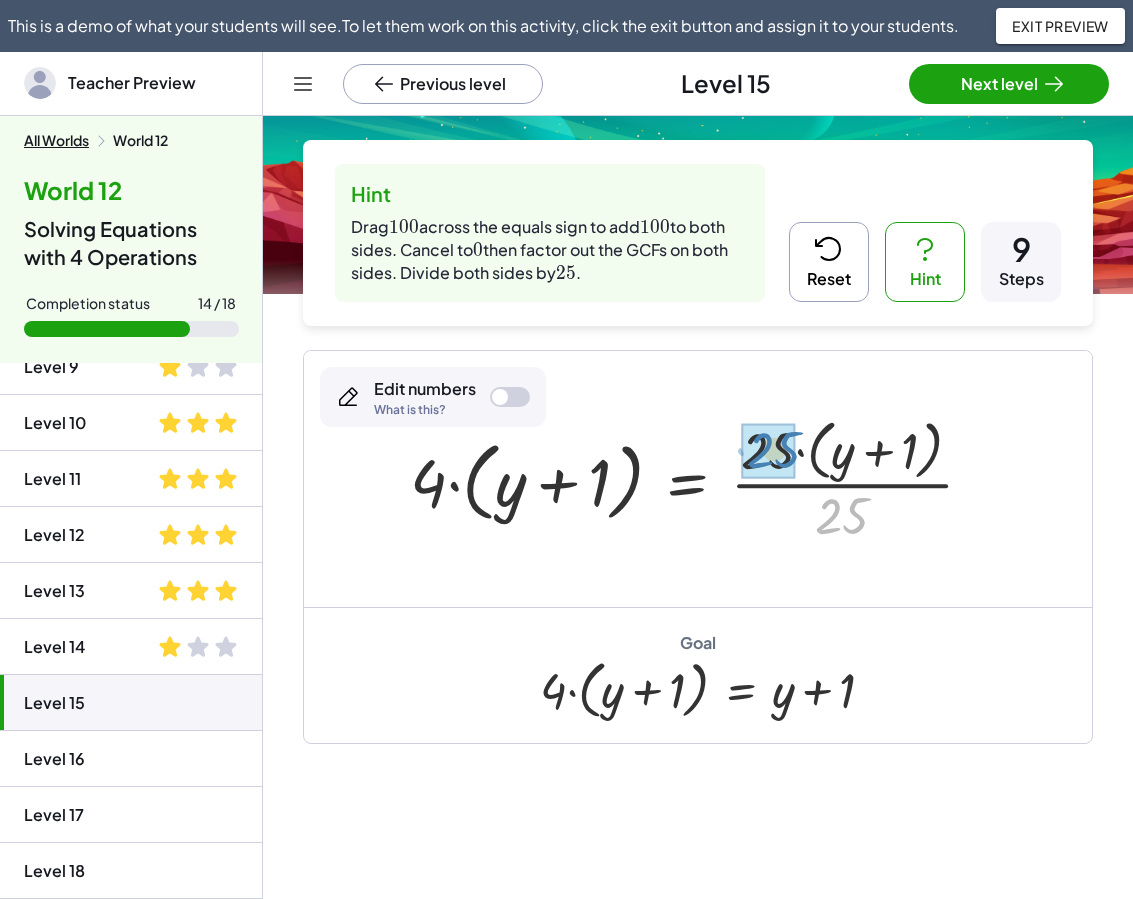 drag, startPoint x: 833, startPoint y: 519, endPoint x: 763, endPoint y: 453, distance: 96.20811 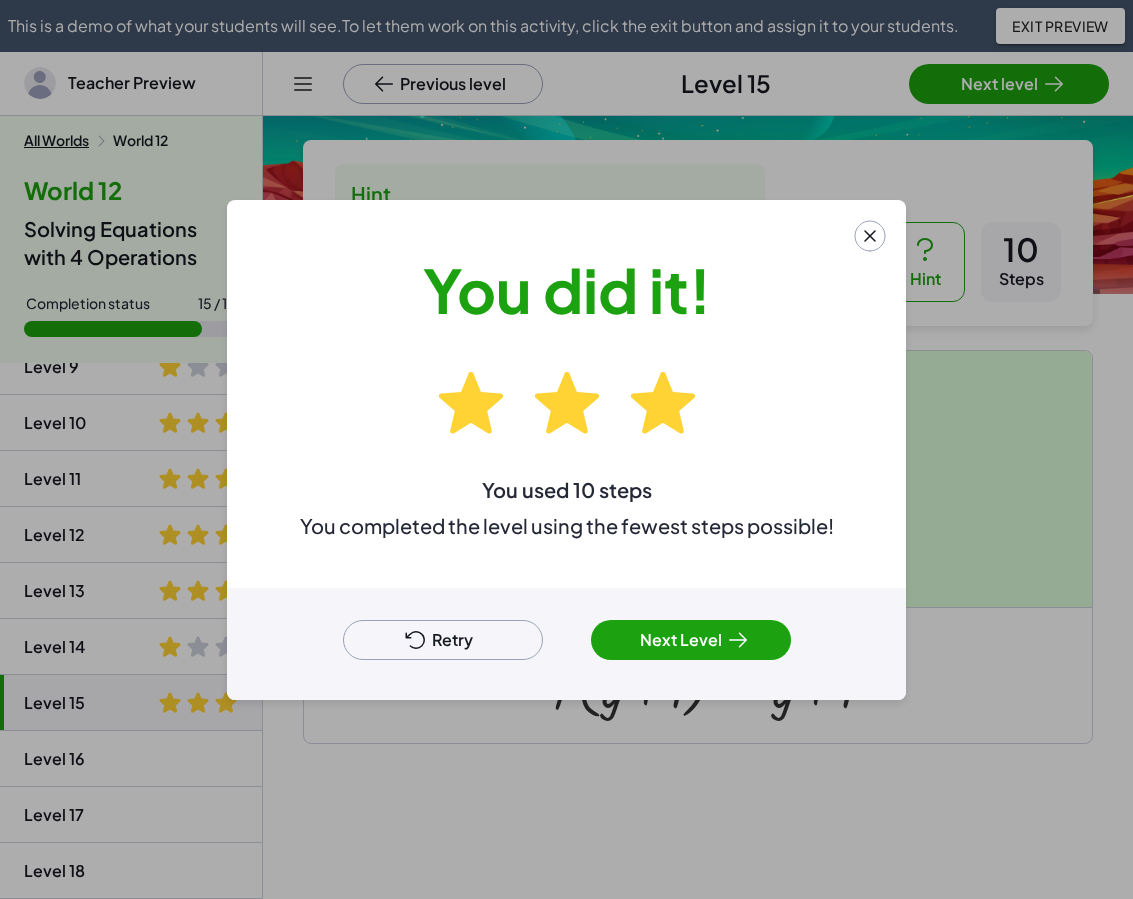 click on "Retry" at bounding box center [443, 640] 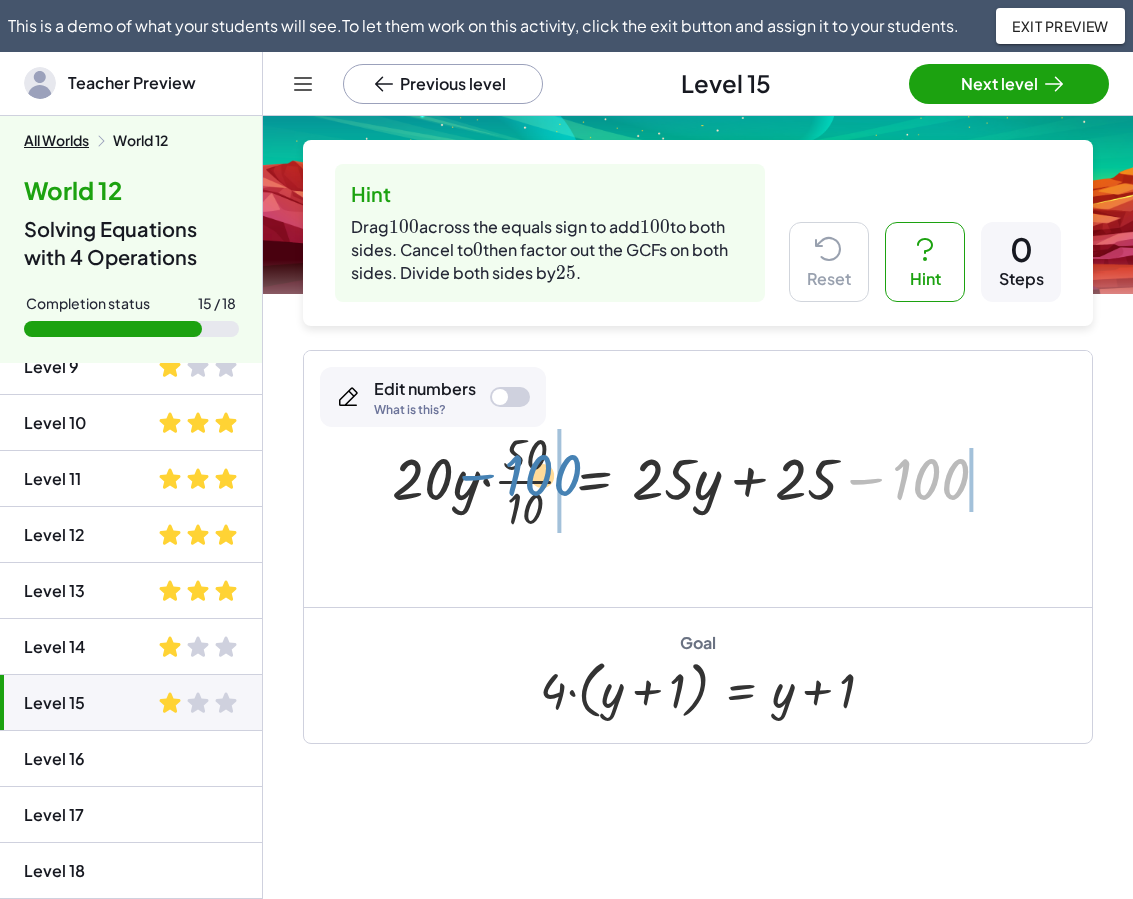 drag, startPoint x: 869, startPoint y: 475, endPoint x: 483, endPoint y: 474, distance: 386.00128 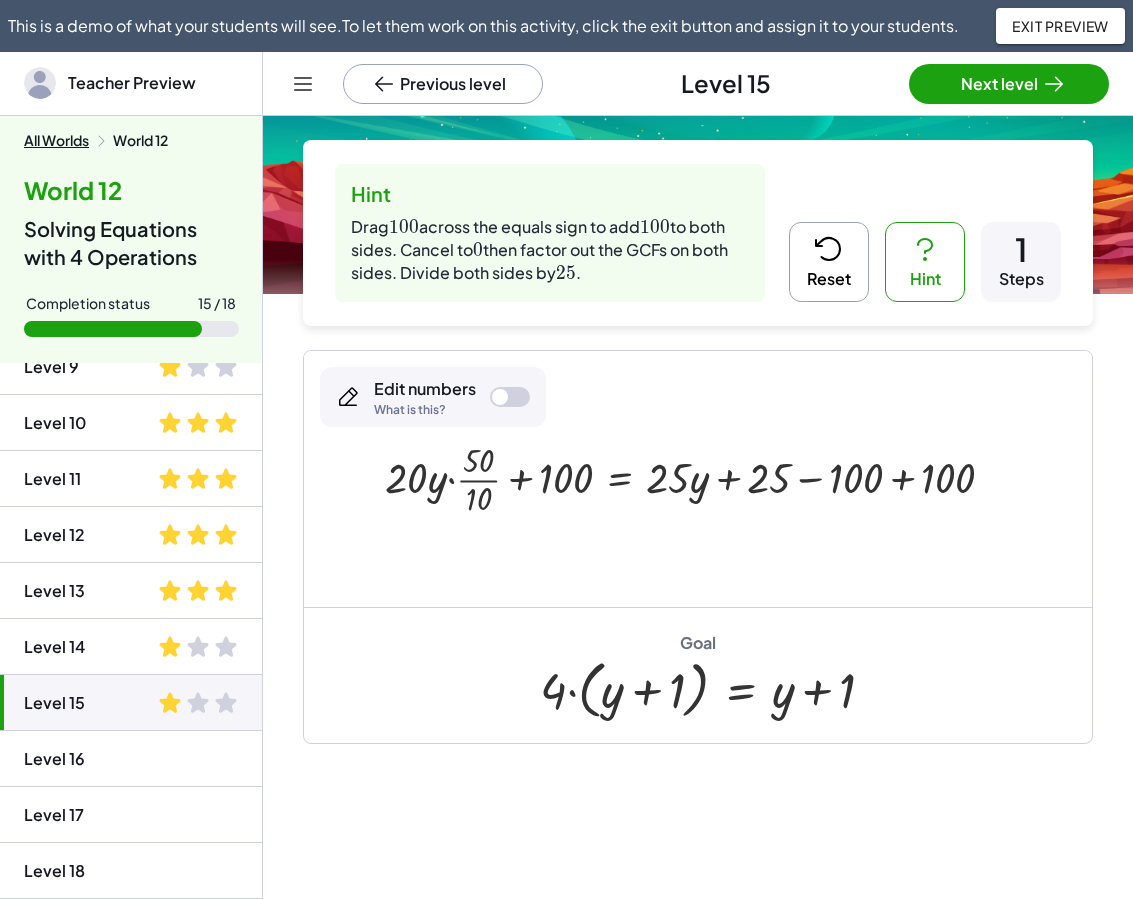 click at bounding box center (698, 478) 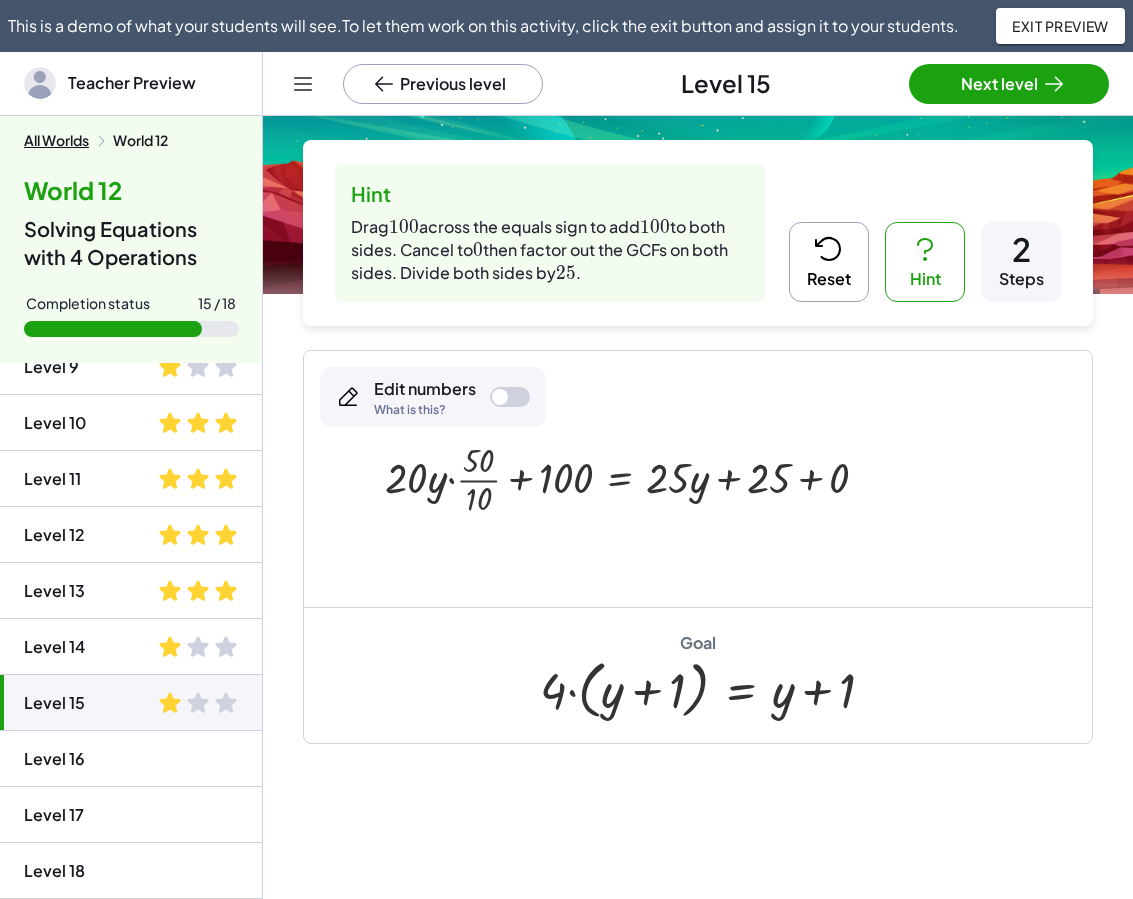 click at bounding box center [634, 478] 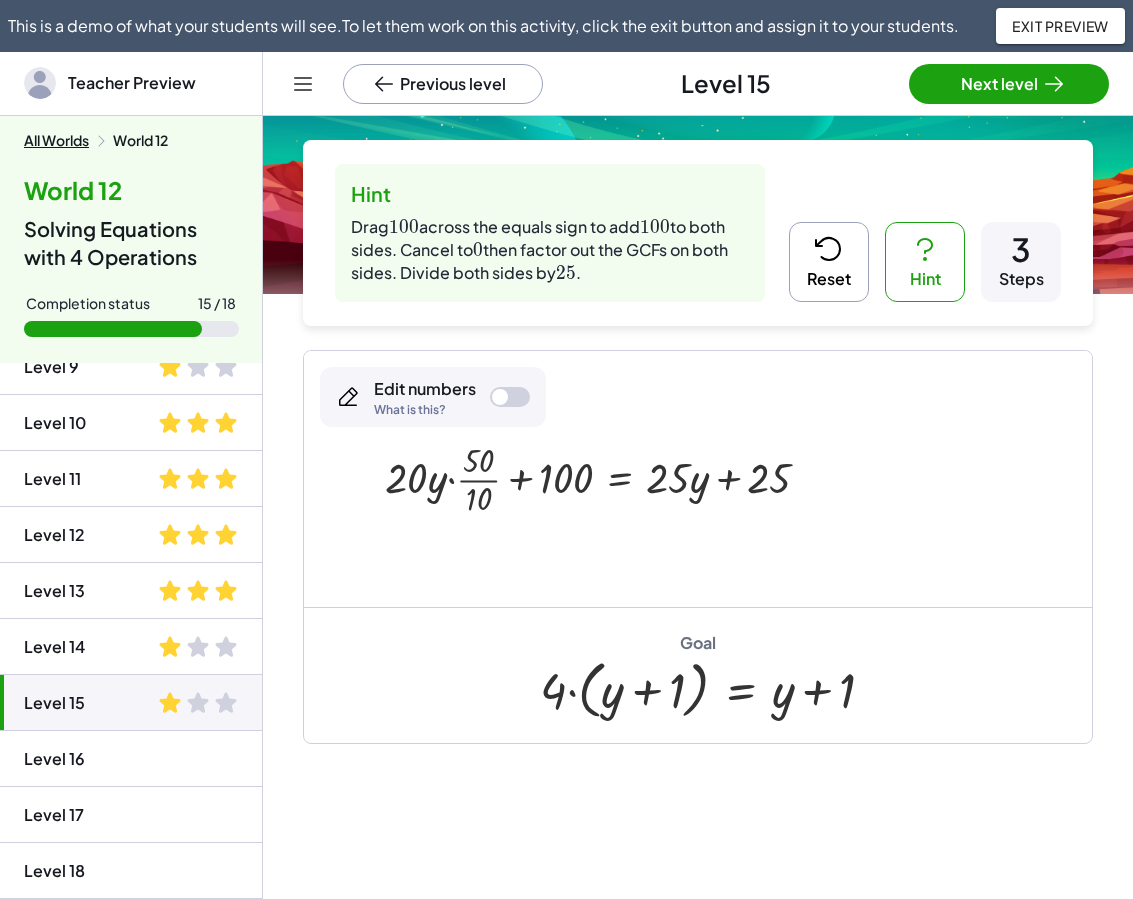 click at bounding box center (605, 478) 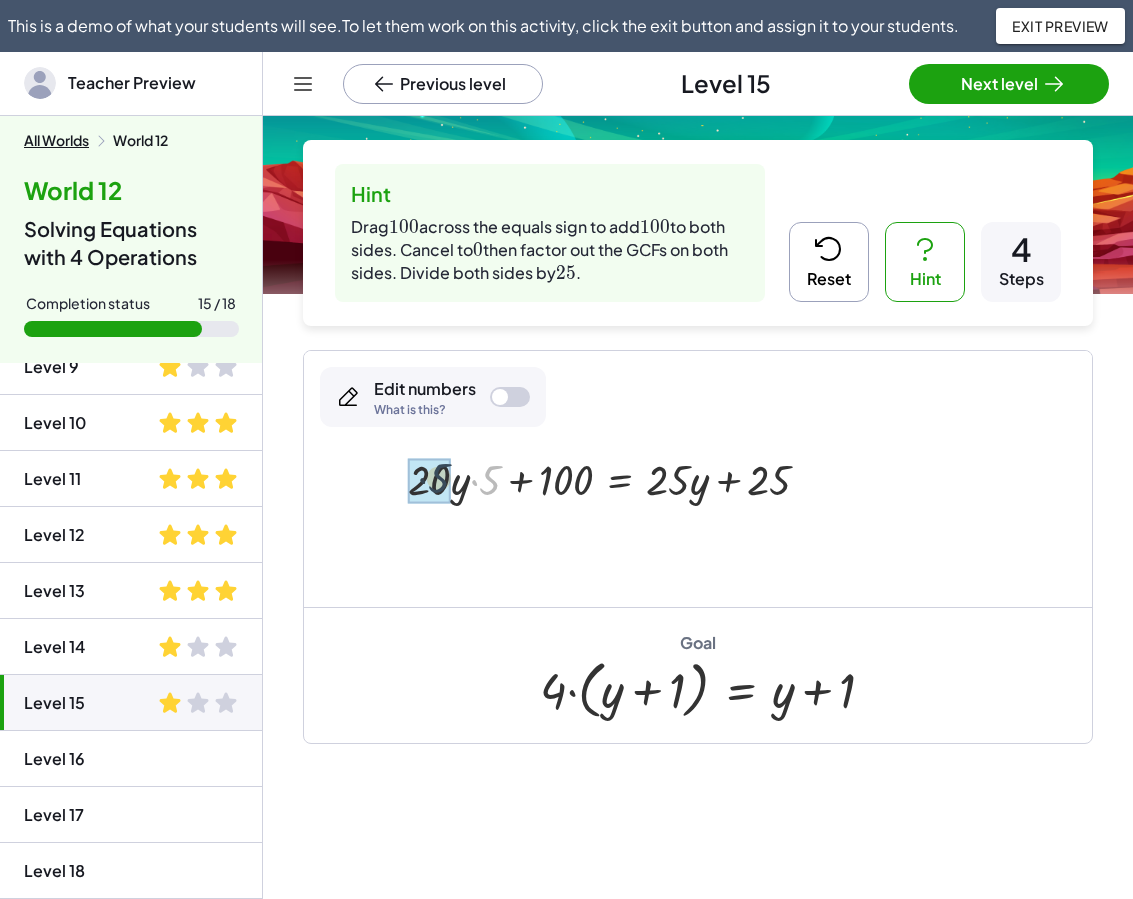 drag, startPoint x: 492, startPoint y: 485, endPoint x: 453, endPoint y: 481, distance: 39.20459 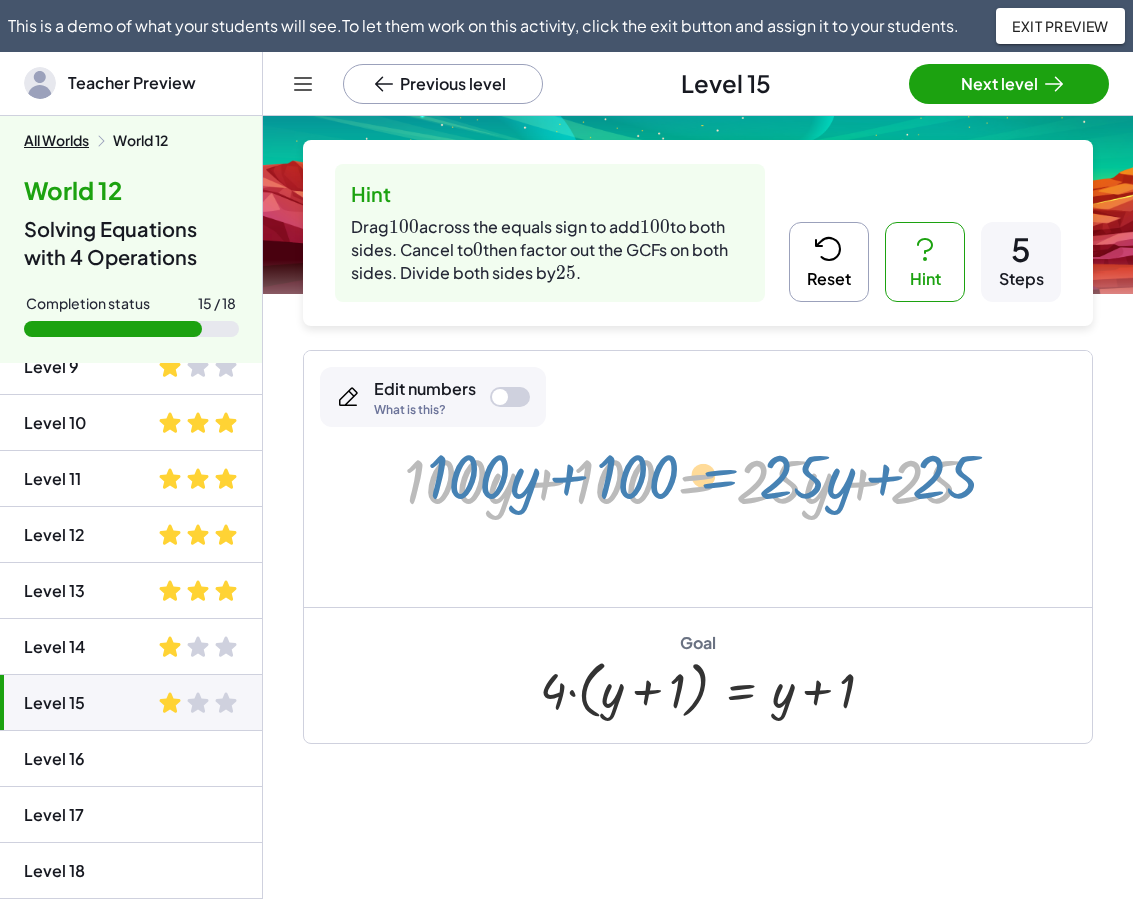 drag, startPoint x: 583, startPoint y: 484, endPoint x: 614, endPoint y: 479, distance: 31.400637 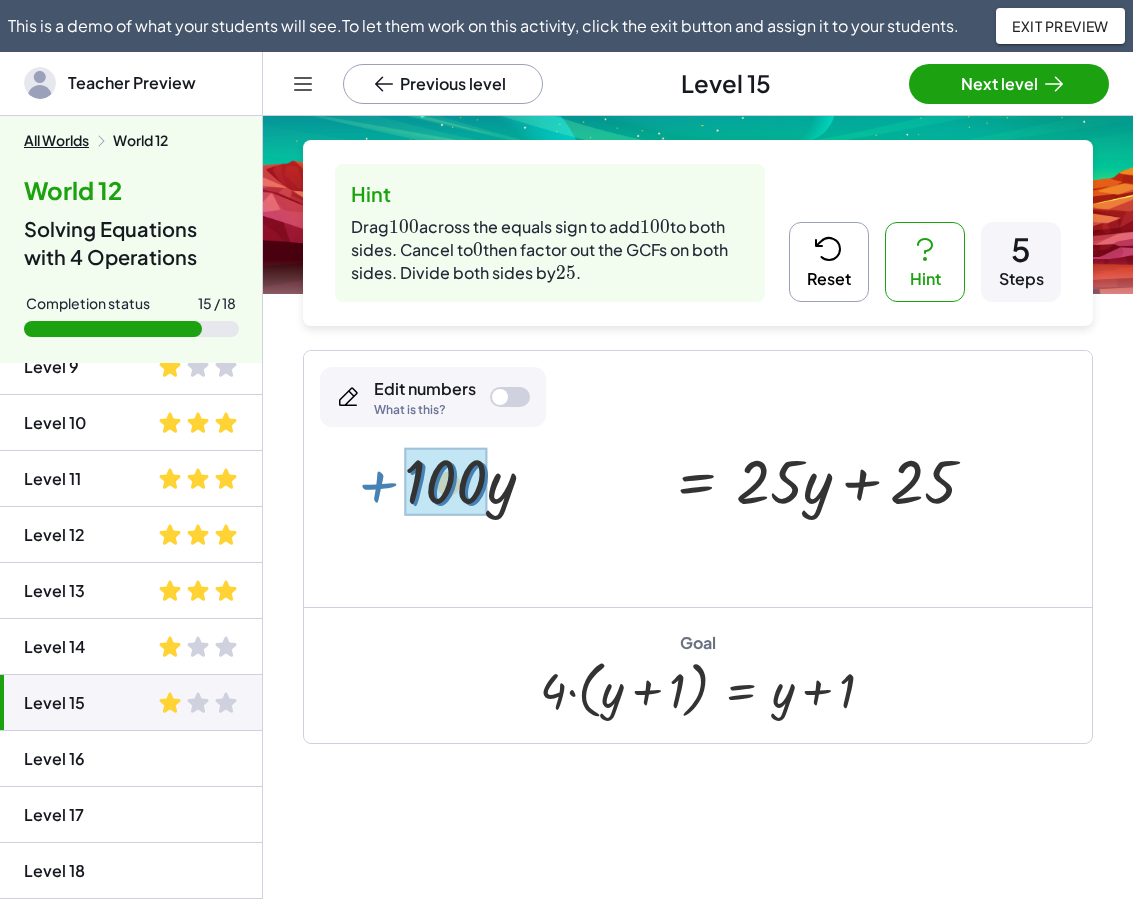 drag, startPoint x: 617, startPoint y: 482, endPoint x: 450, endPoint y: 484, distance: 167.01198 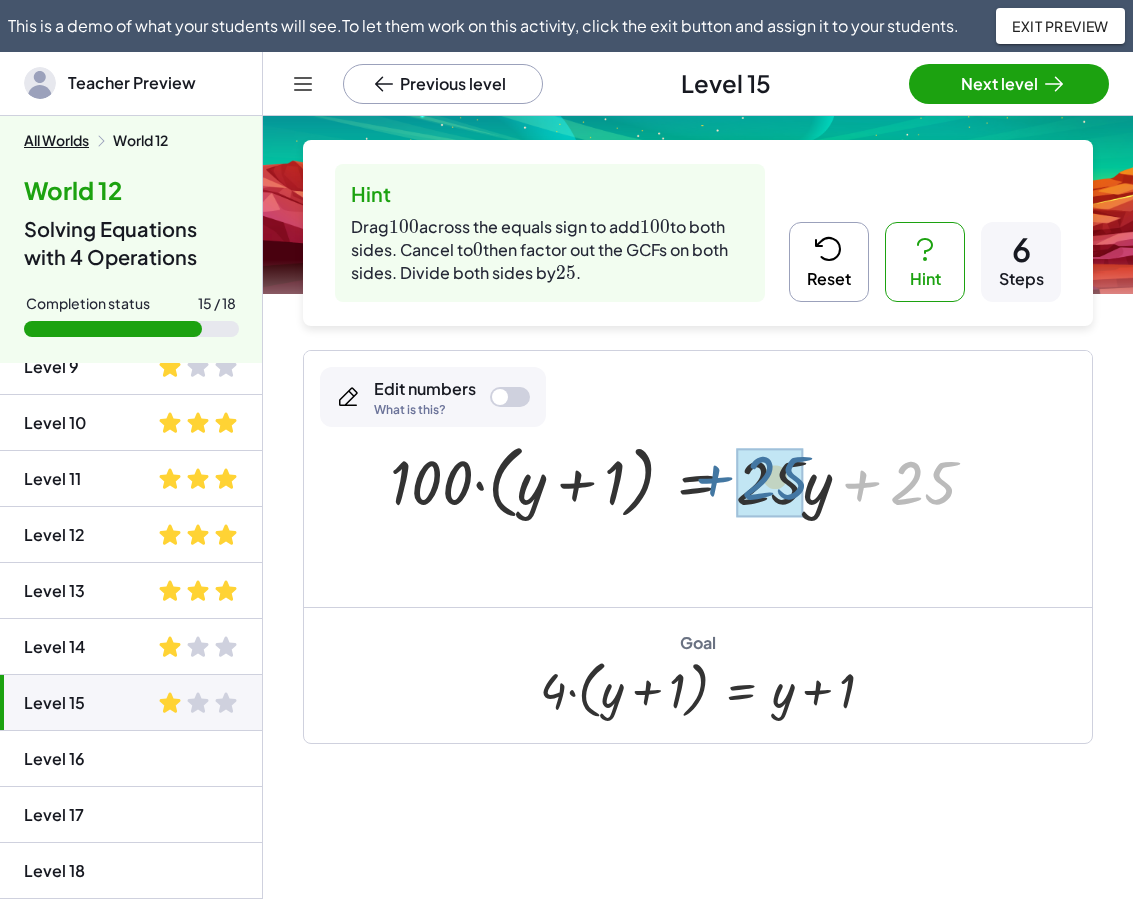 drag, startPoint x: 921, startPoint y: 490, endPoint x: 773, endPoint y: 485, distance: 148.08444 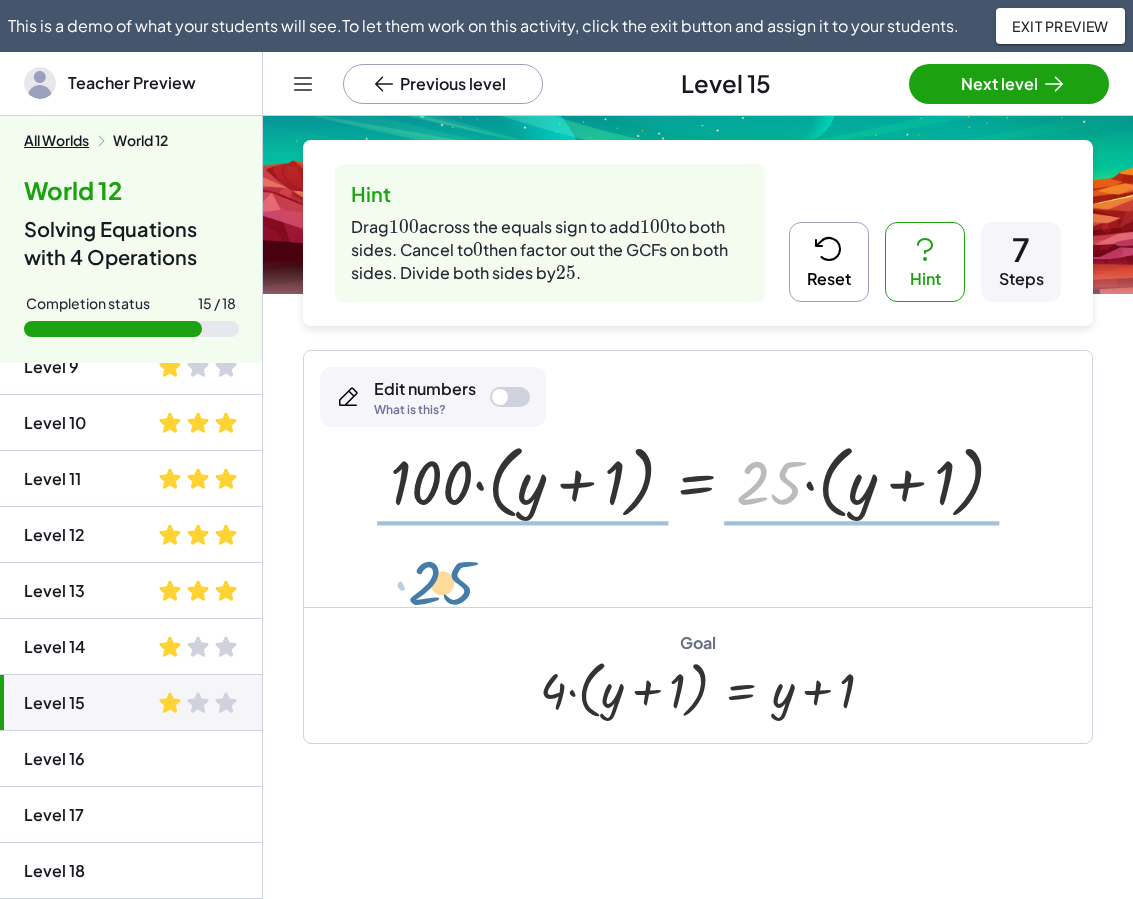 drag, startPoint x: 779, startPoint y: 482, endPoint x: 450, endPoint y: 582, distance: 343.86188 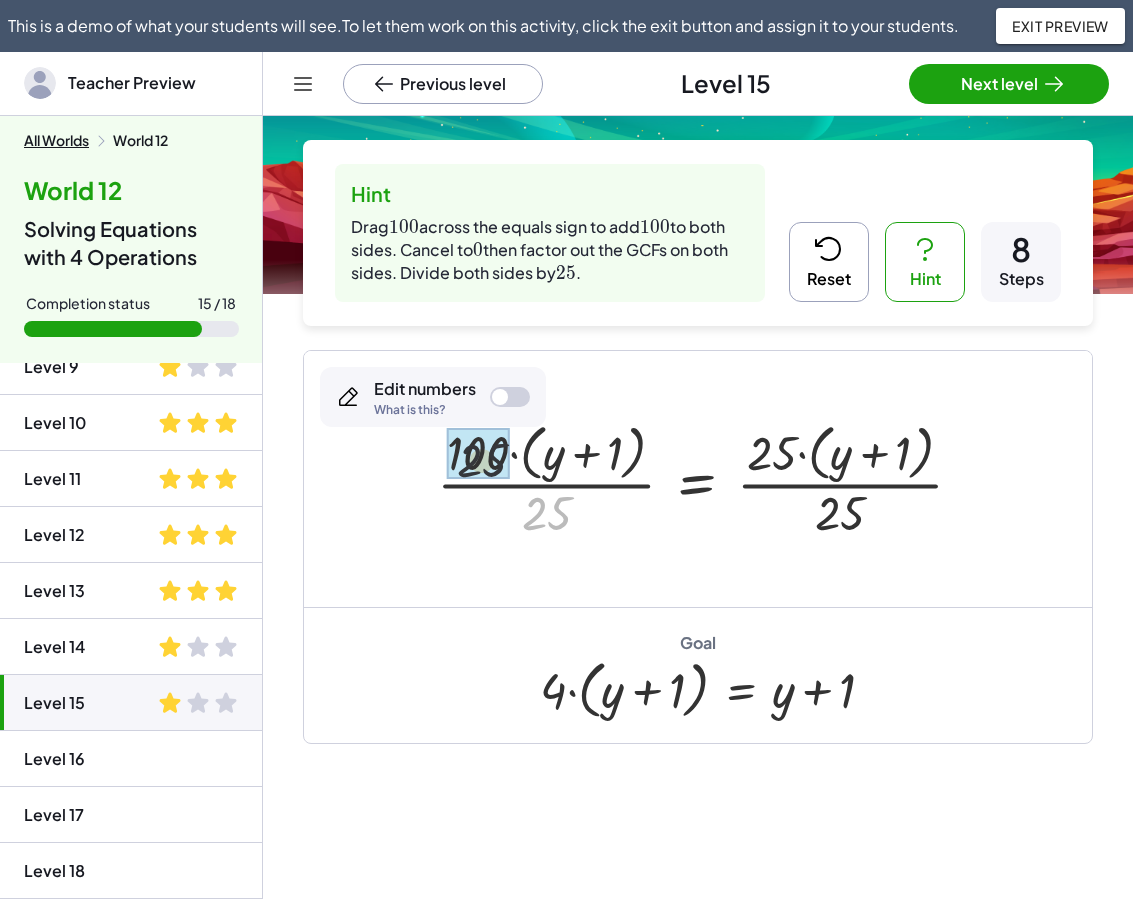 drag, startPoint x: 547, startPoint y: 519, endPoint x: 511, endPoint y: 485, distance: 49.517673 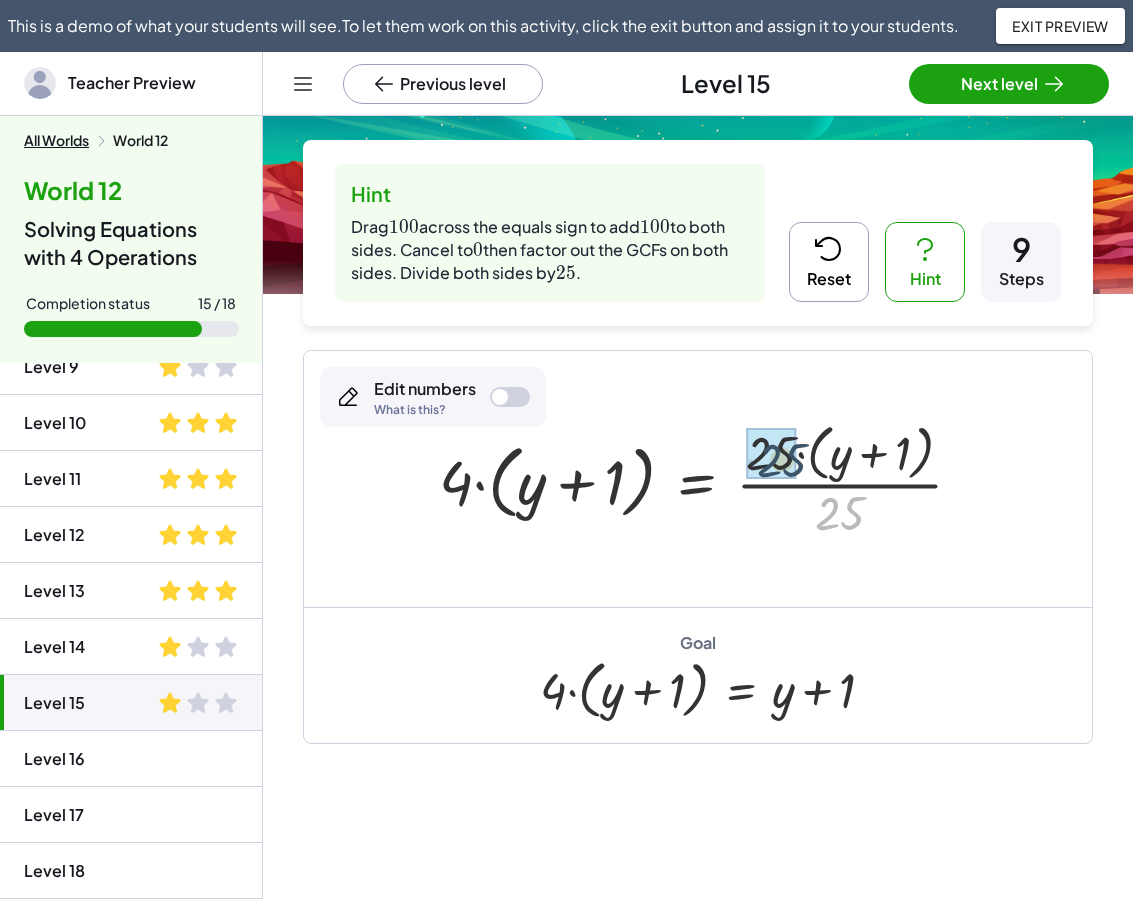 drag, startPoint x: 839, startPoint y: 513, endPoint x: 779, endPoint y: 458, distance: 81.394104 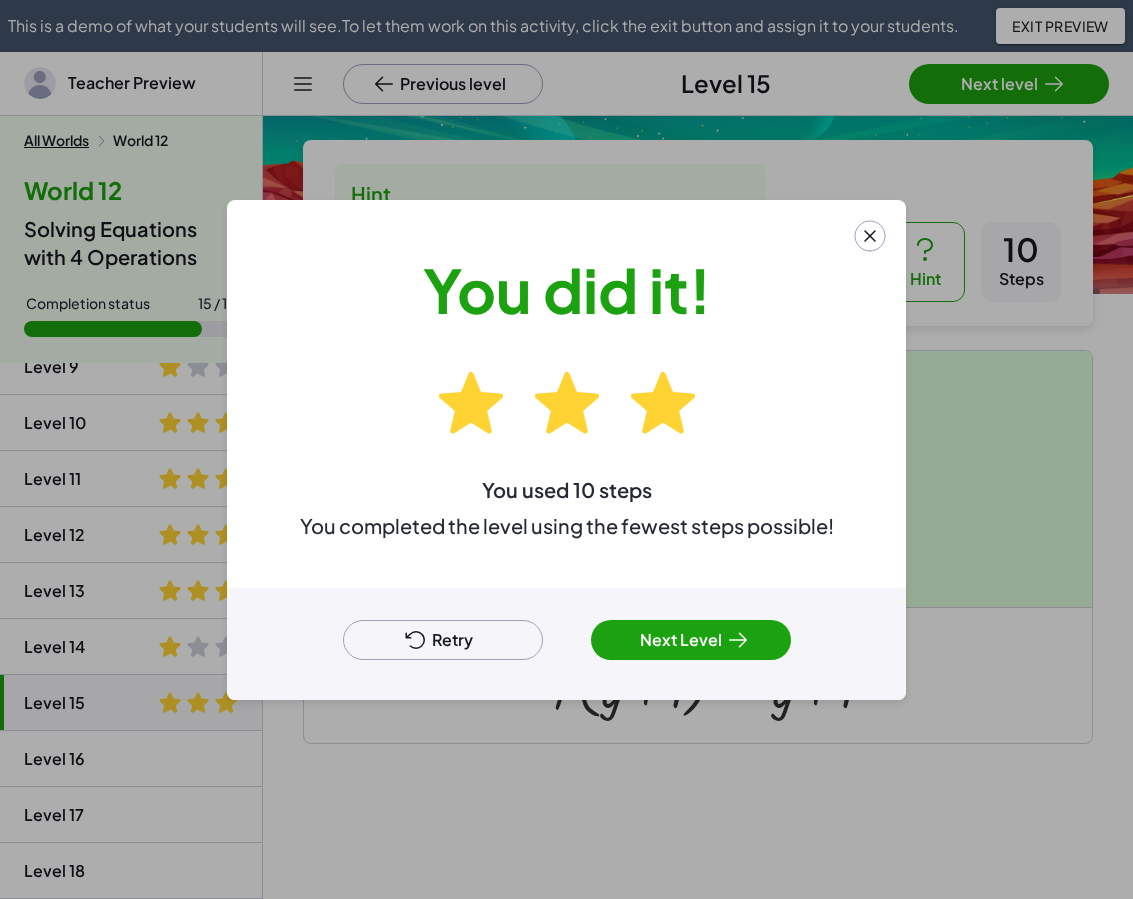 click 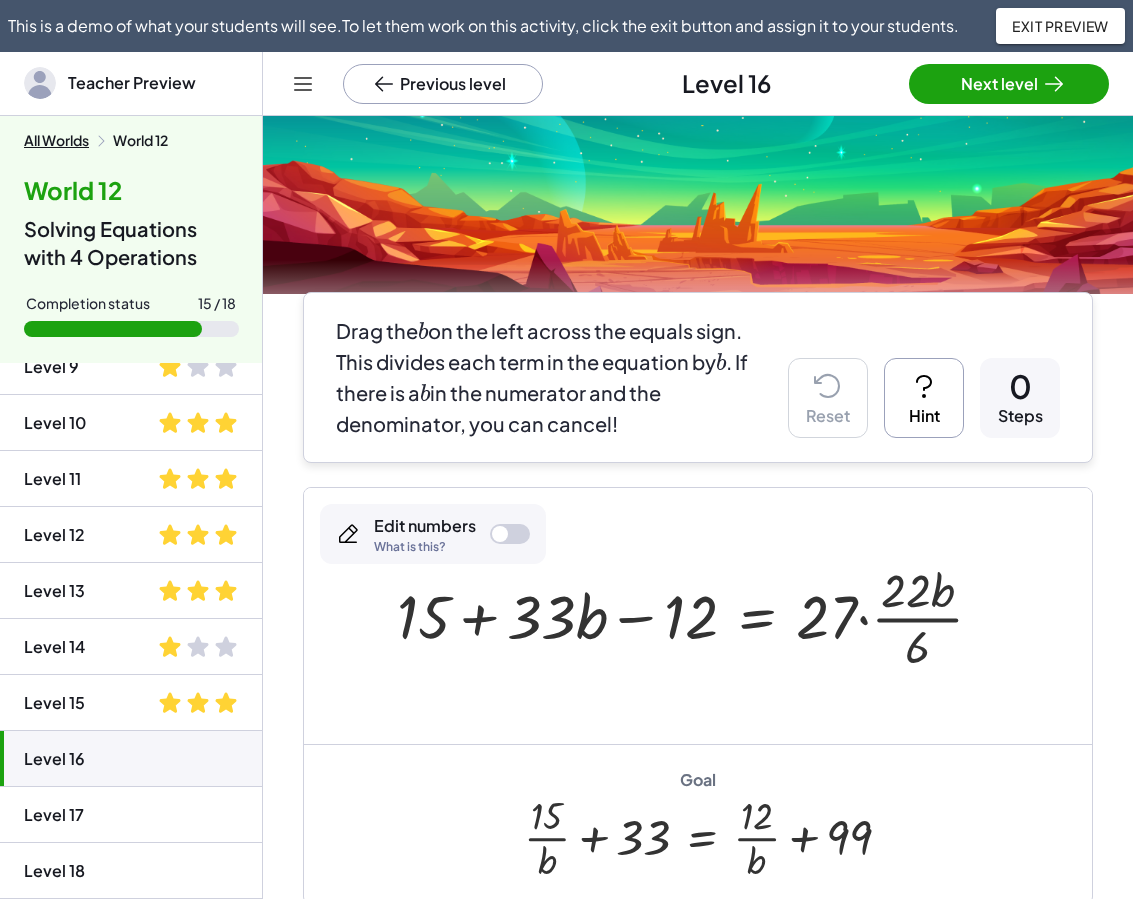 click at bounding box center (698, 616) 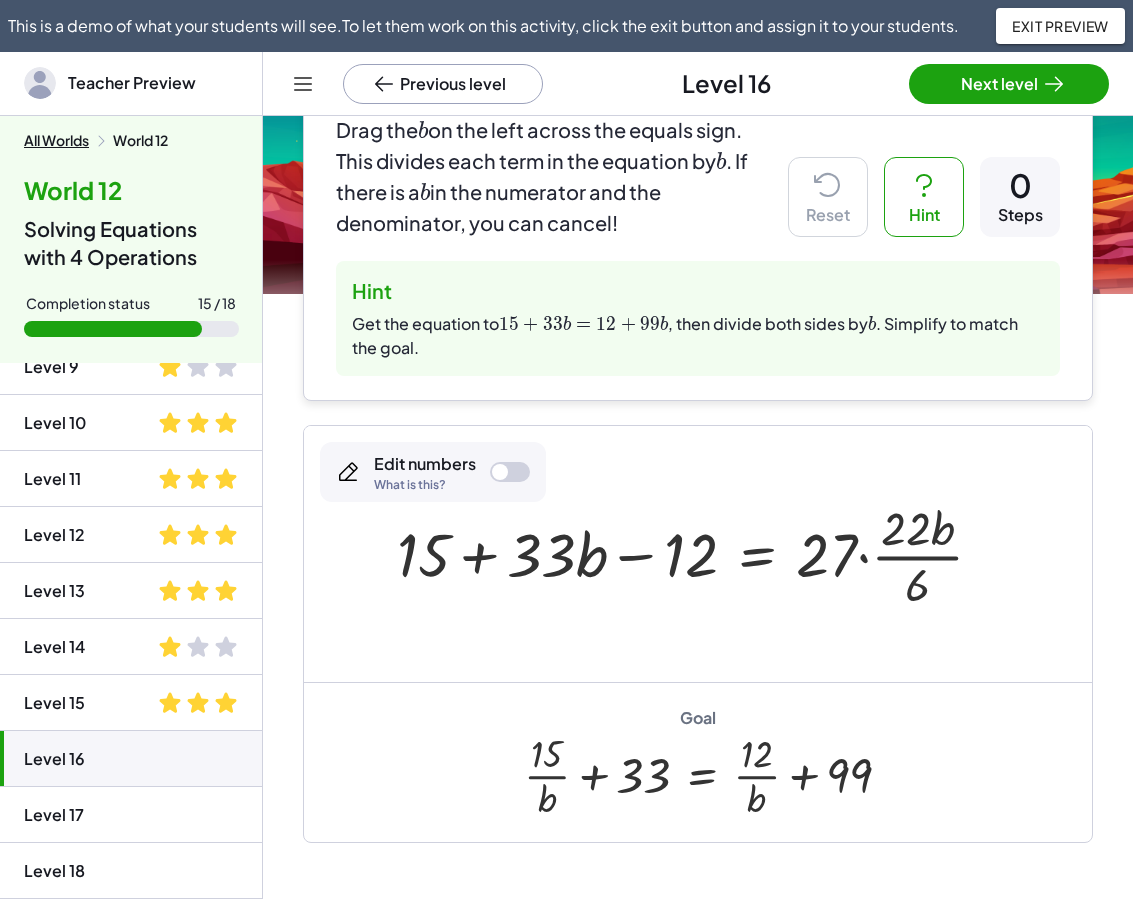 scroll, scrollTop: 200, scrollLeft: 0, axis: vertical 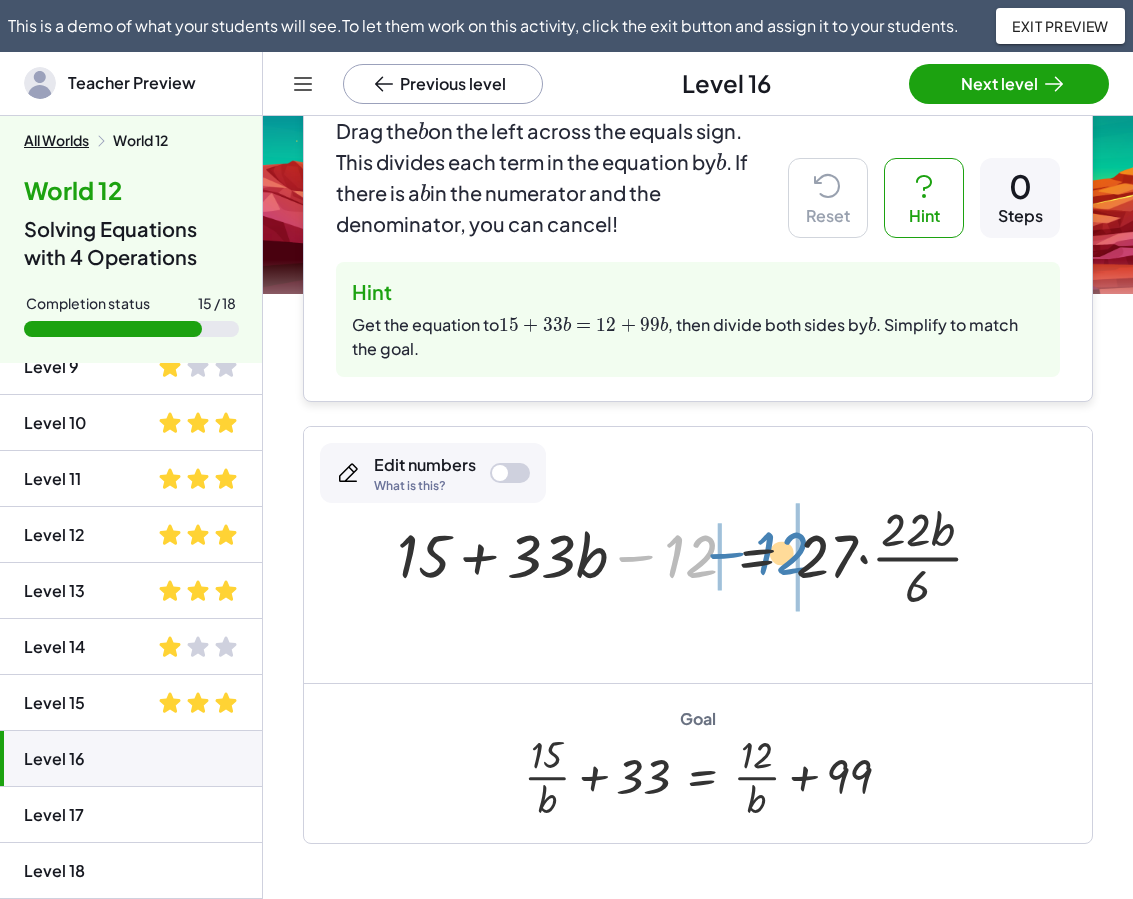 drag, startPoint x: 612, startPoint y: 558, endPoint x: 703, endPoint y: 555, distance: 91.04944 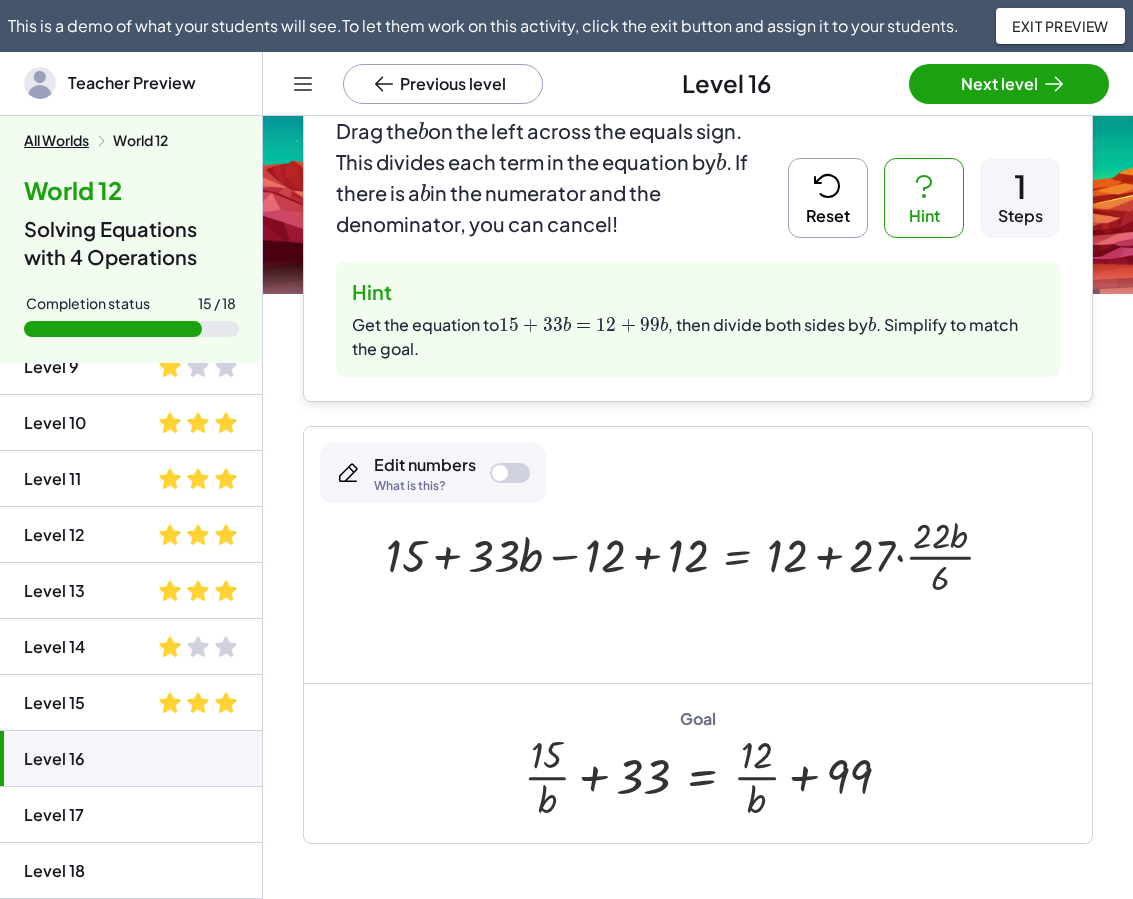 click at bounding box center (698, 554) 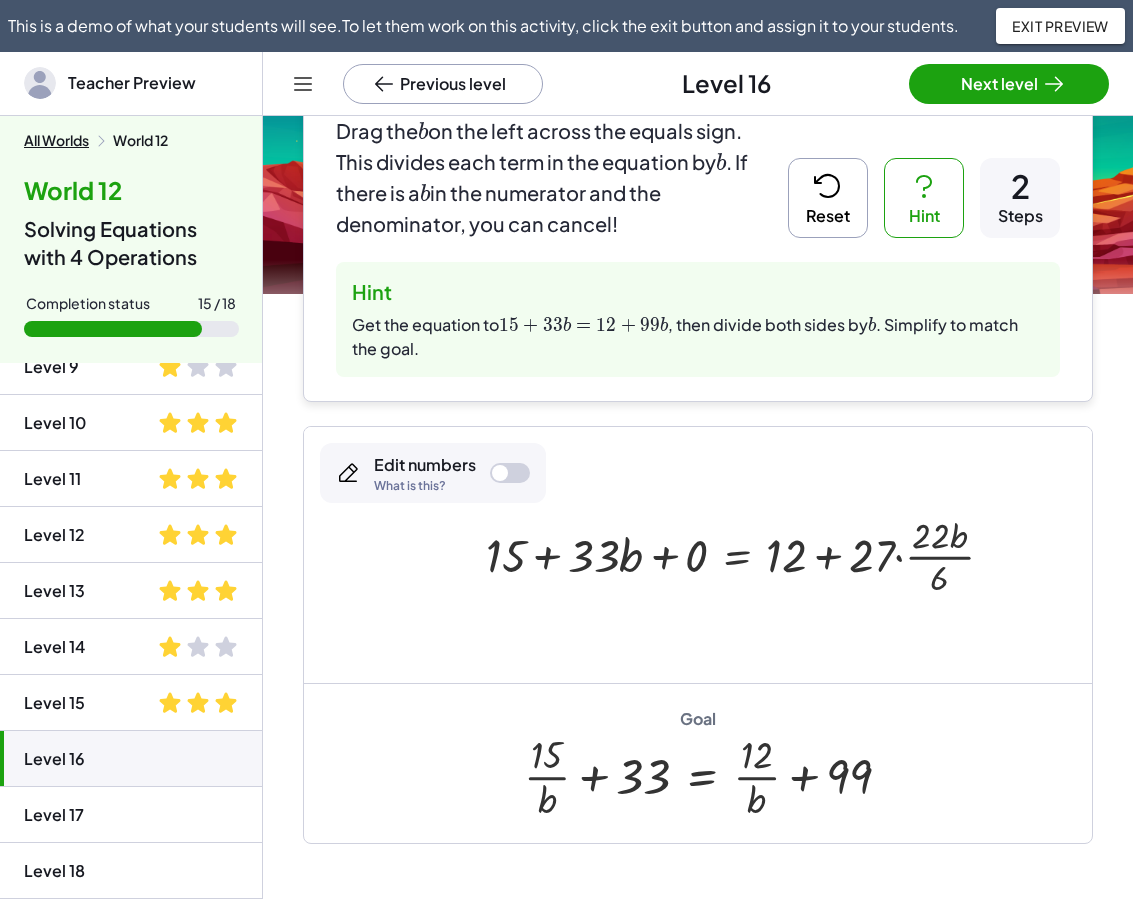 click at bounding box center (748, 554) 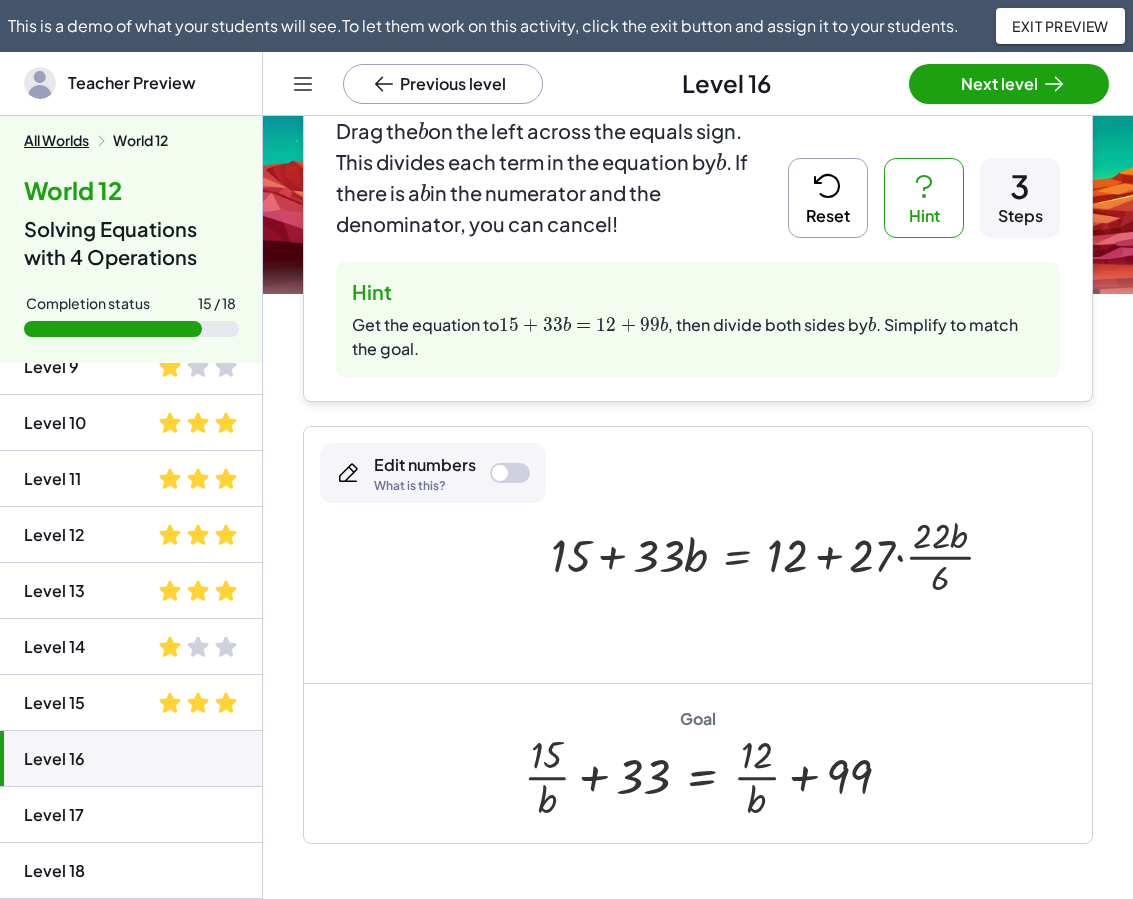 click at bounding box center (780, 554) 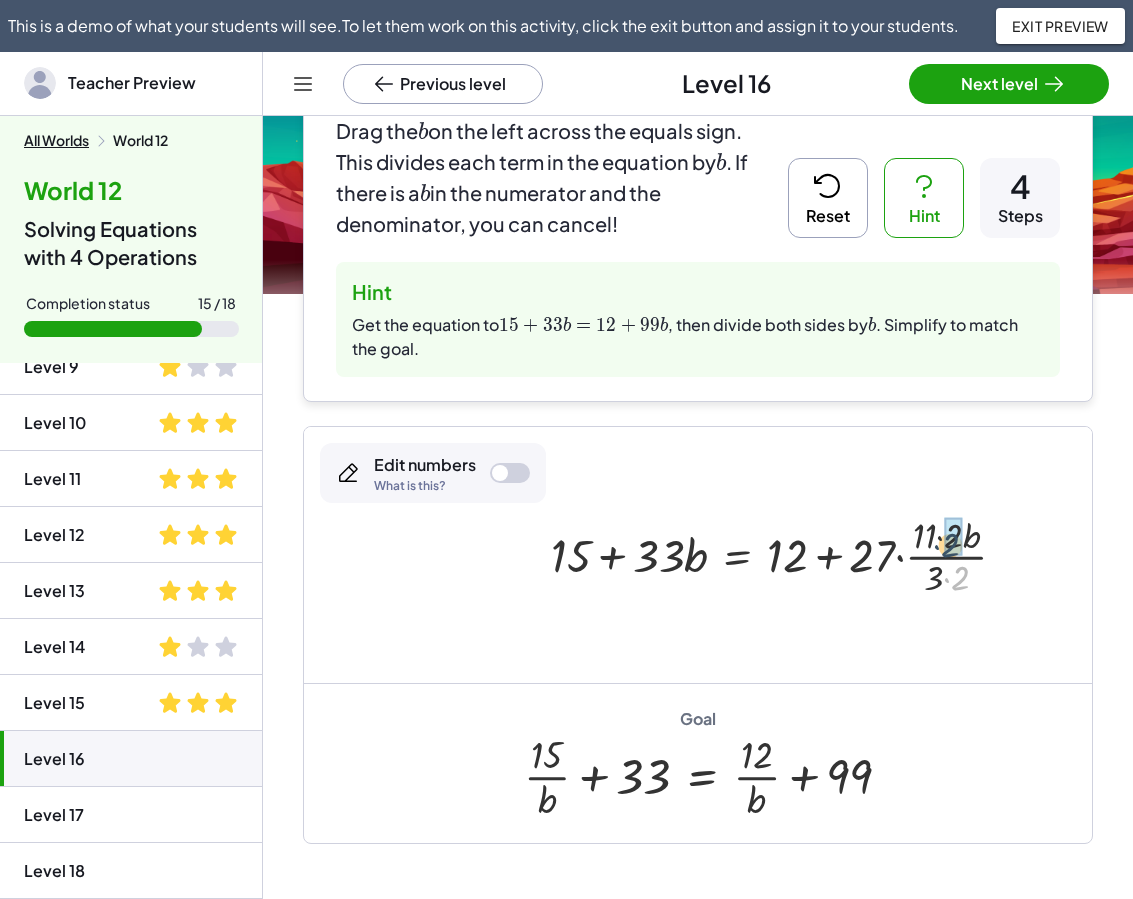 drag, startPoint x: 961, startPoint y: 575, endPoint x: 951, endPoint y: 542, distance: 34.48188 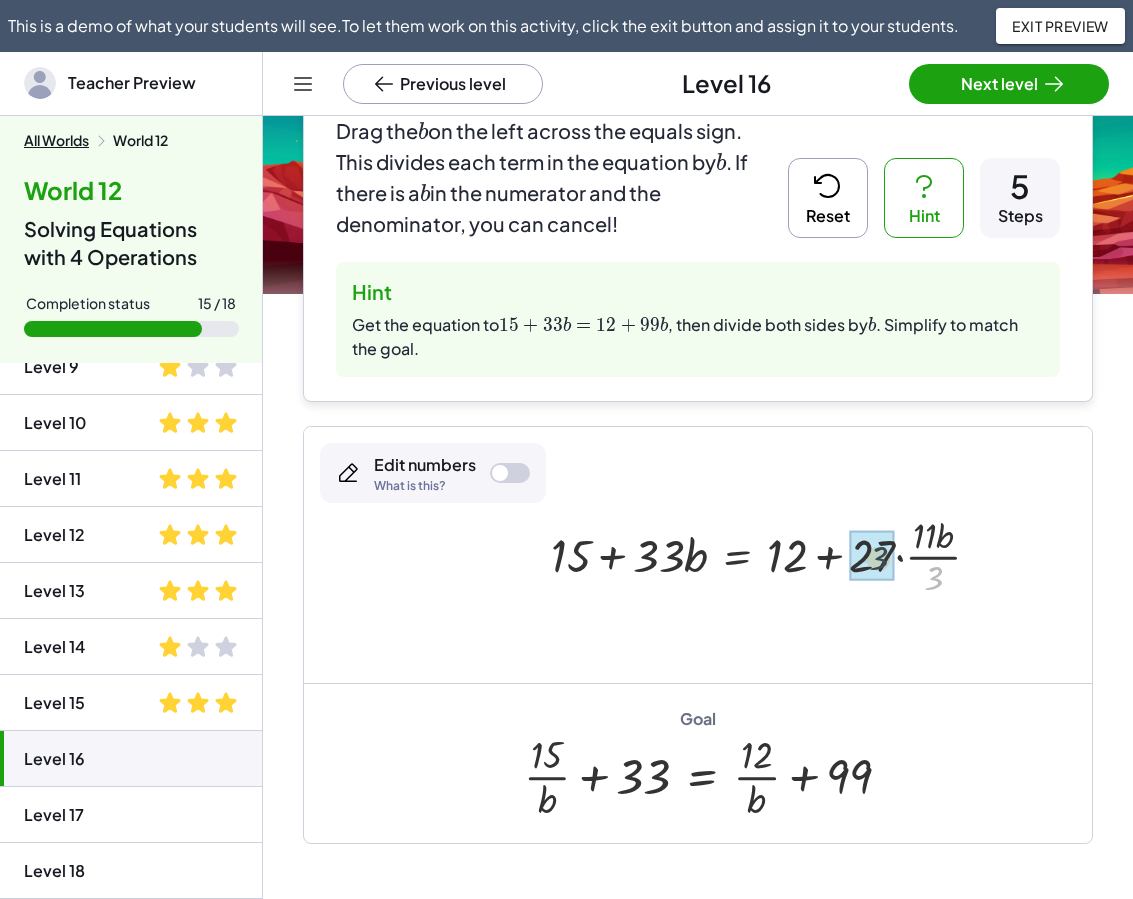 drag, startPoint x: 941, startPoint y: 576, endPoint x: 885, endPoint y: 556, distance: 59.464275 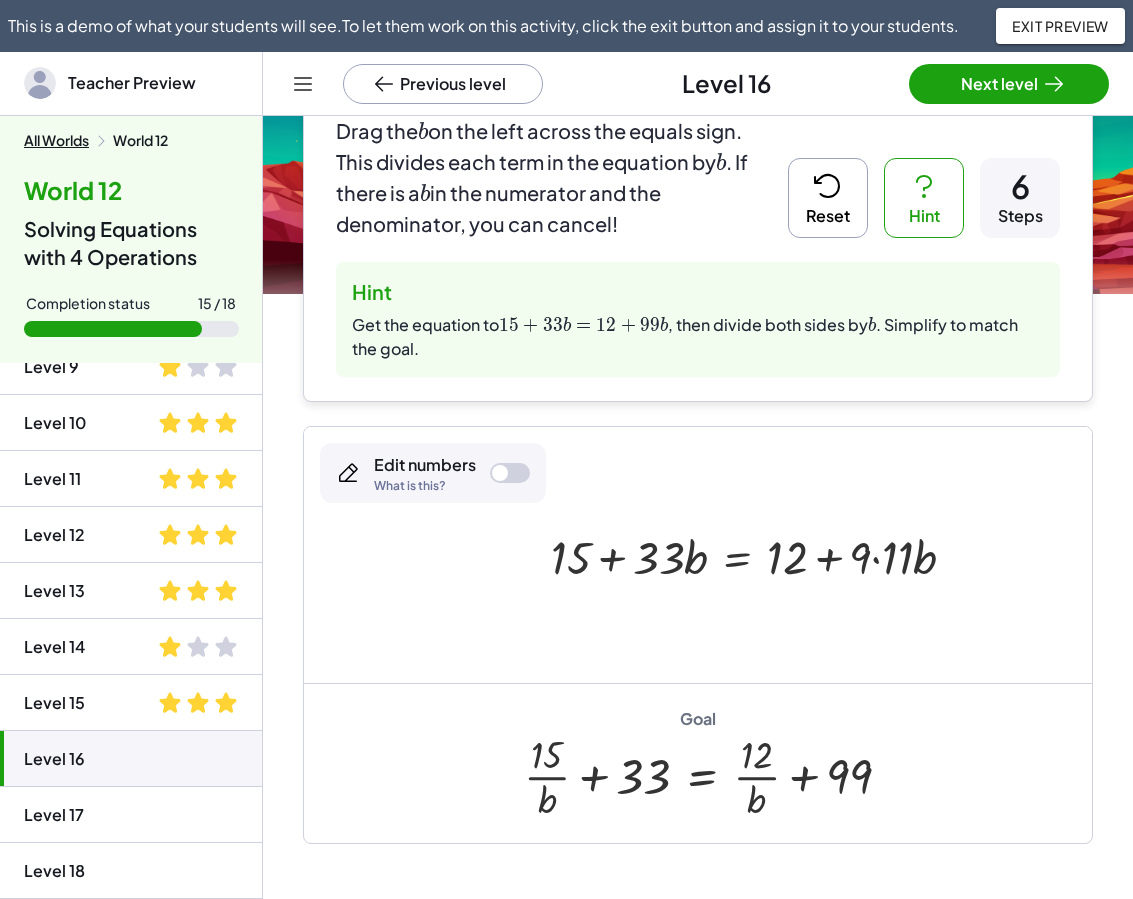 click at bounding box center (761, 555) 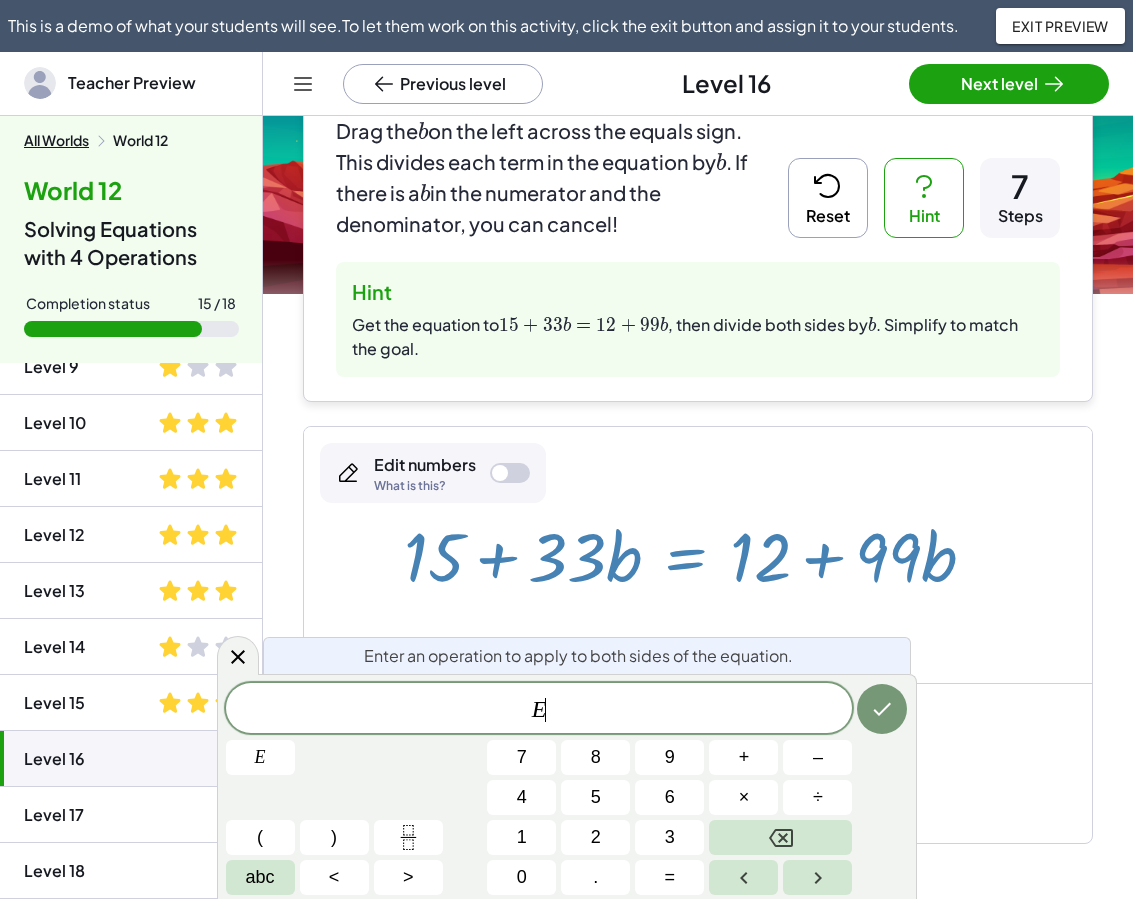 click at bounding box center [698, 554] 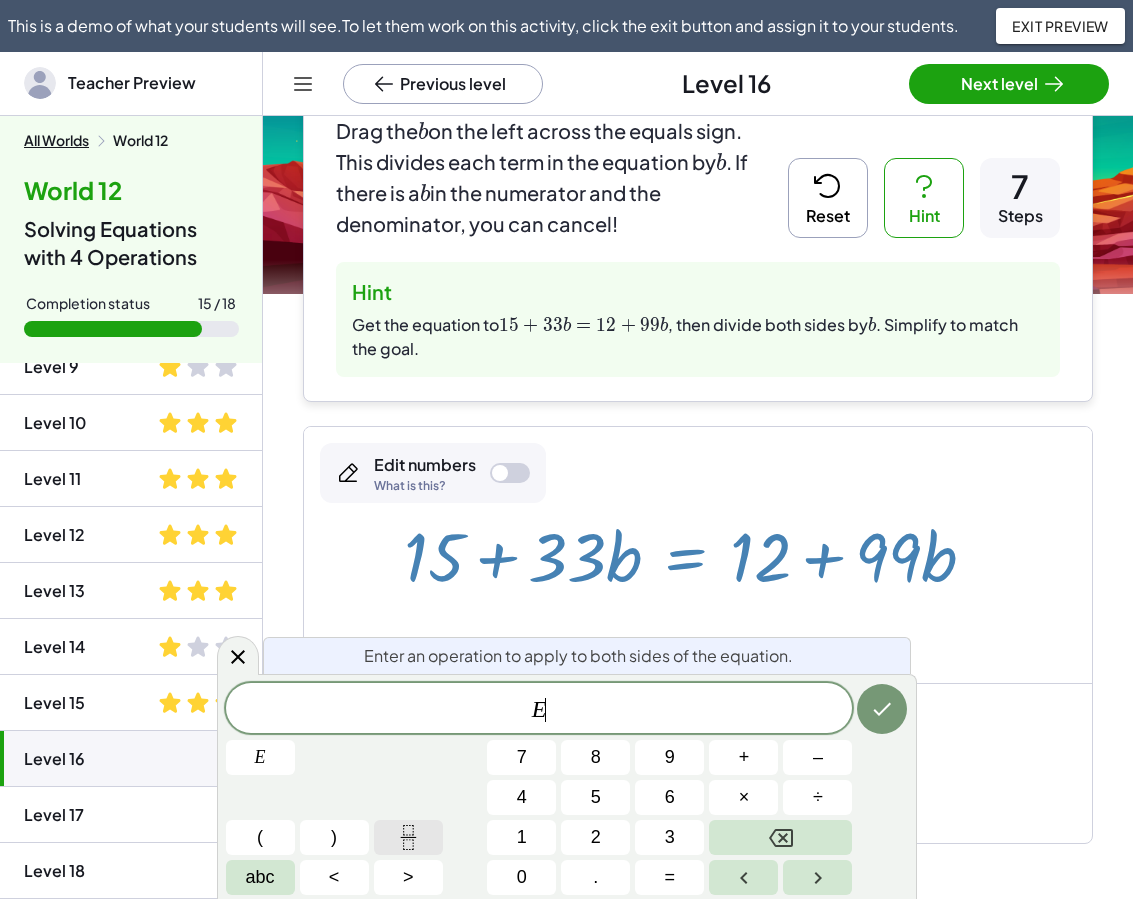 click 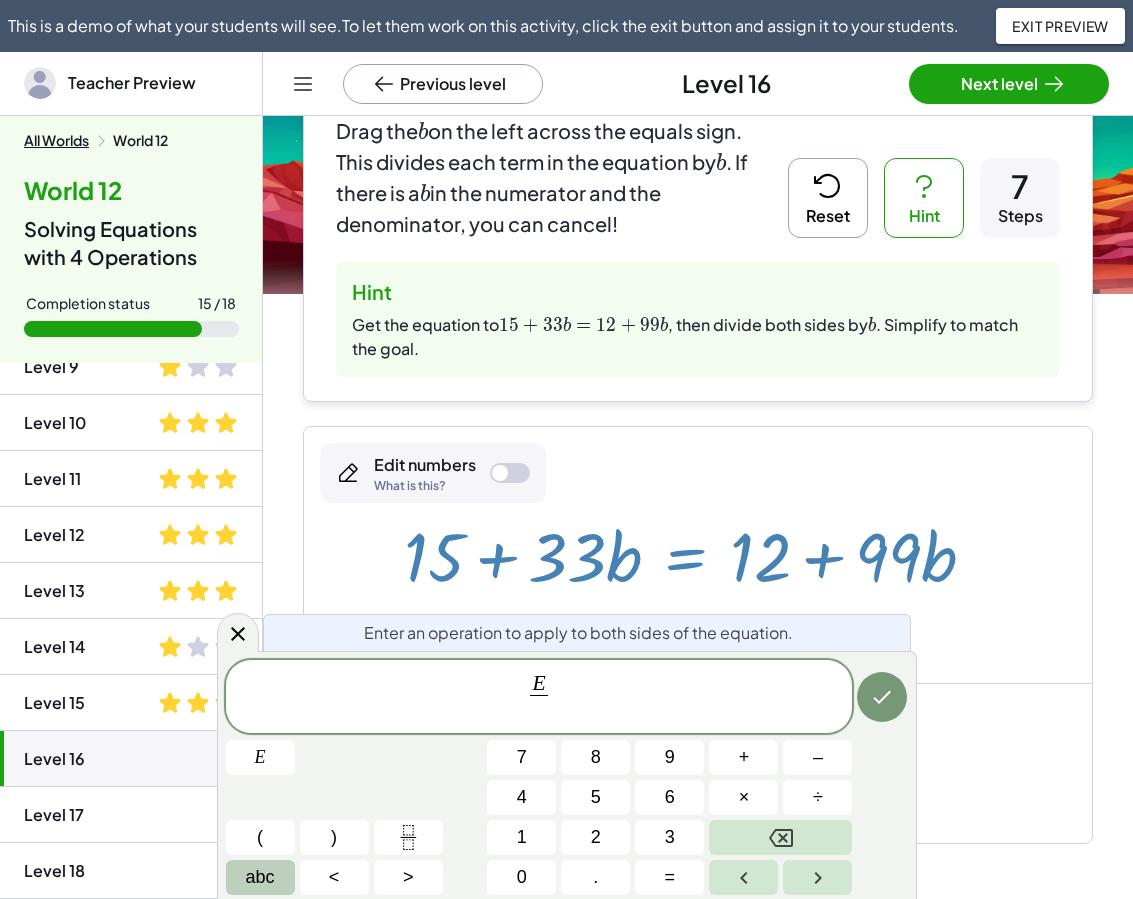click on "abc" at bounding box center (260, 877) 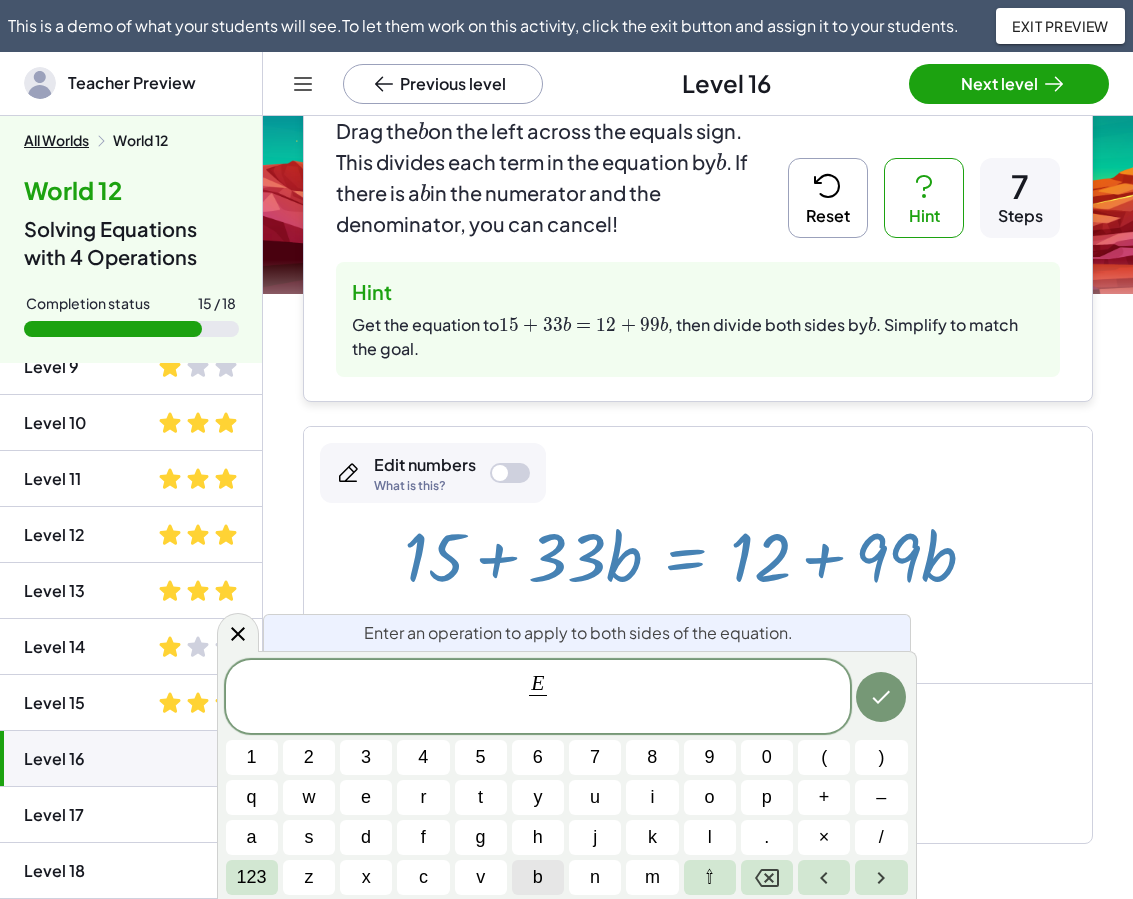 click on "b" at bounding box center (538, 877) 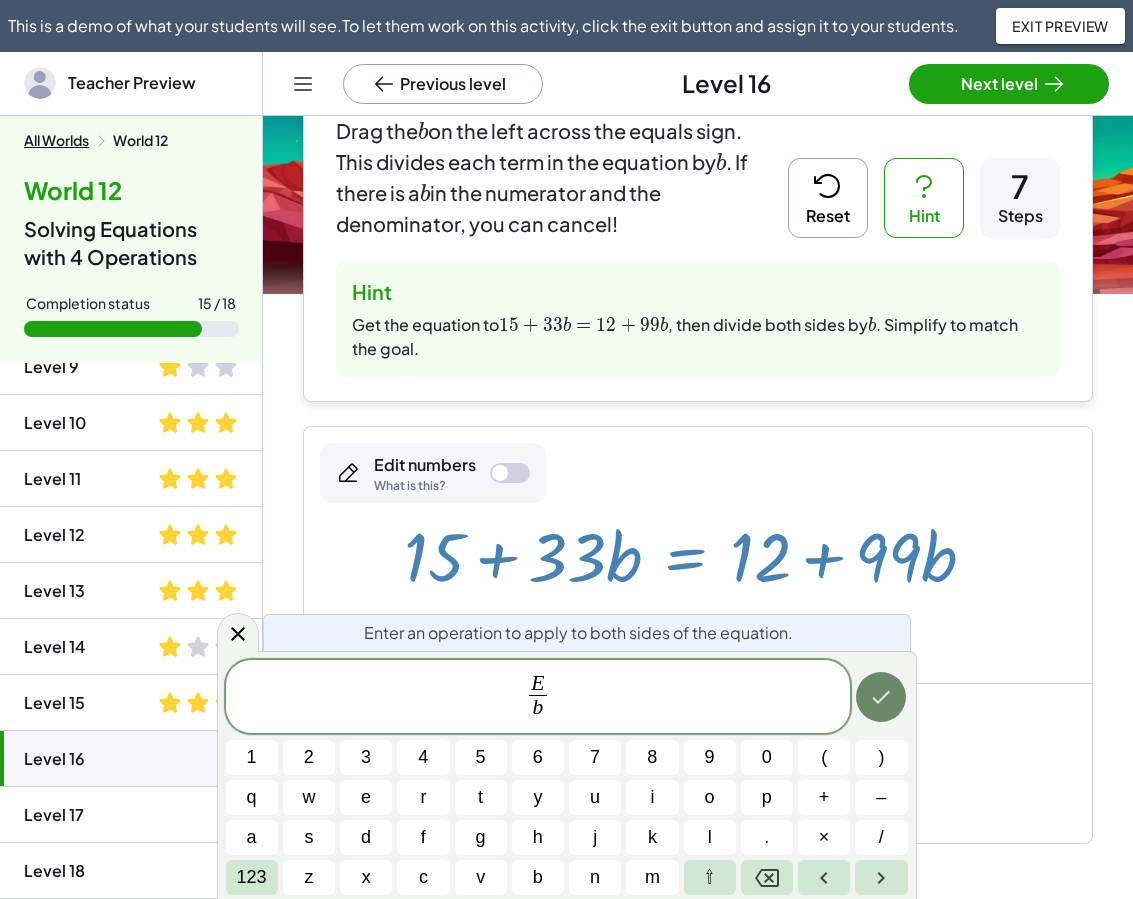 click 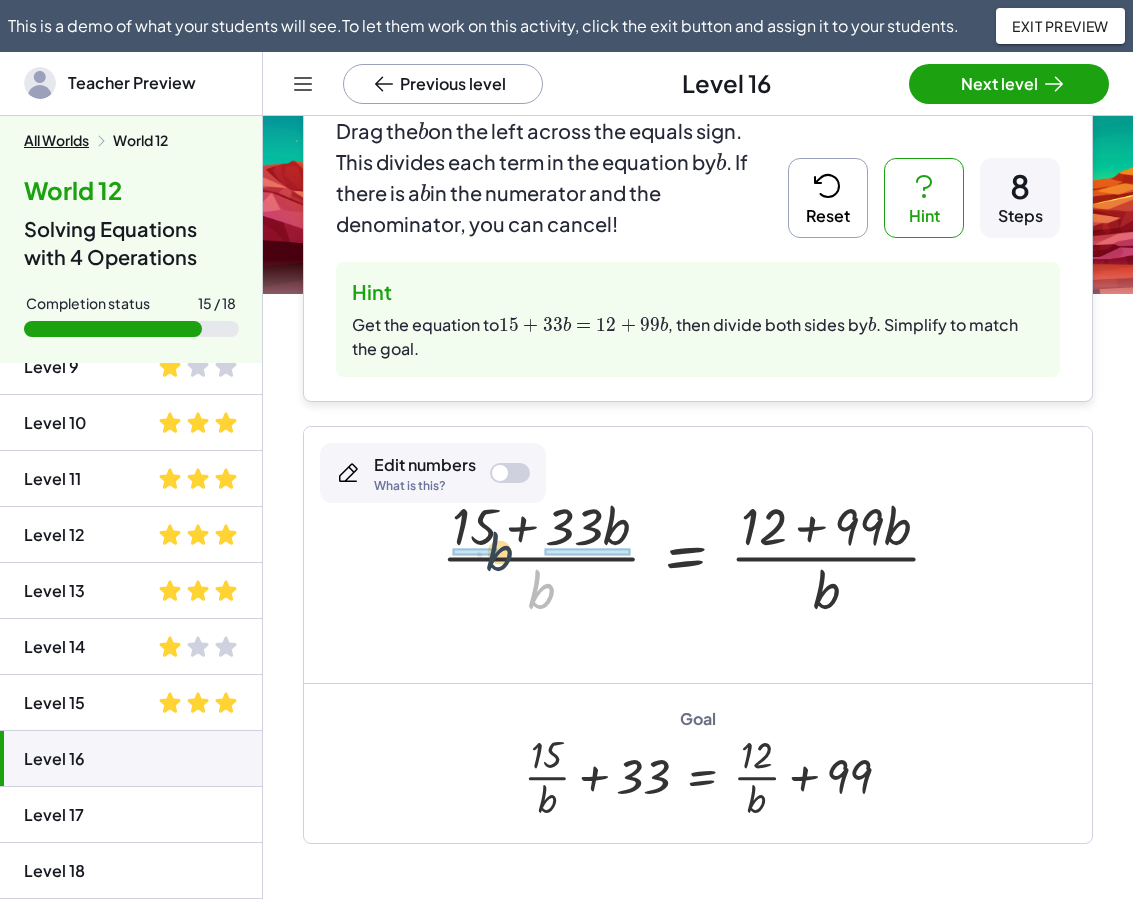 drag, startPoint x: 530, startPoint y: 597, endPoint x: 485, endPoint y: 558, distance: 59.548298 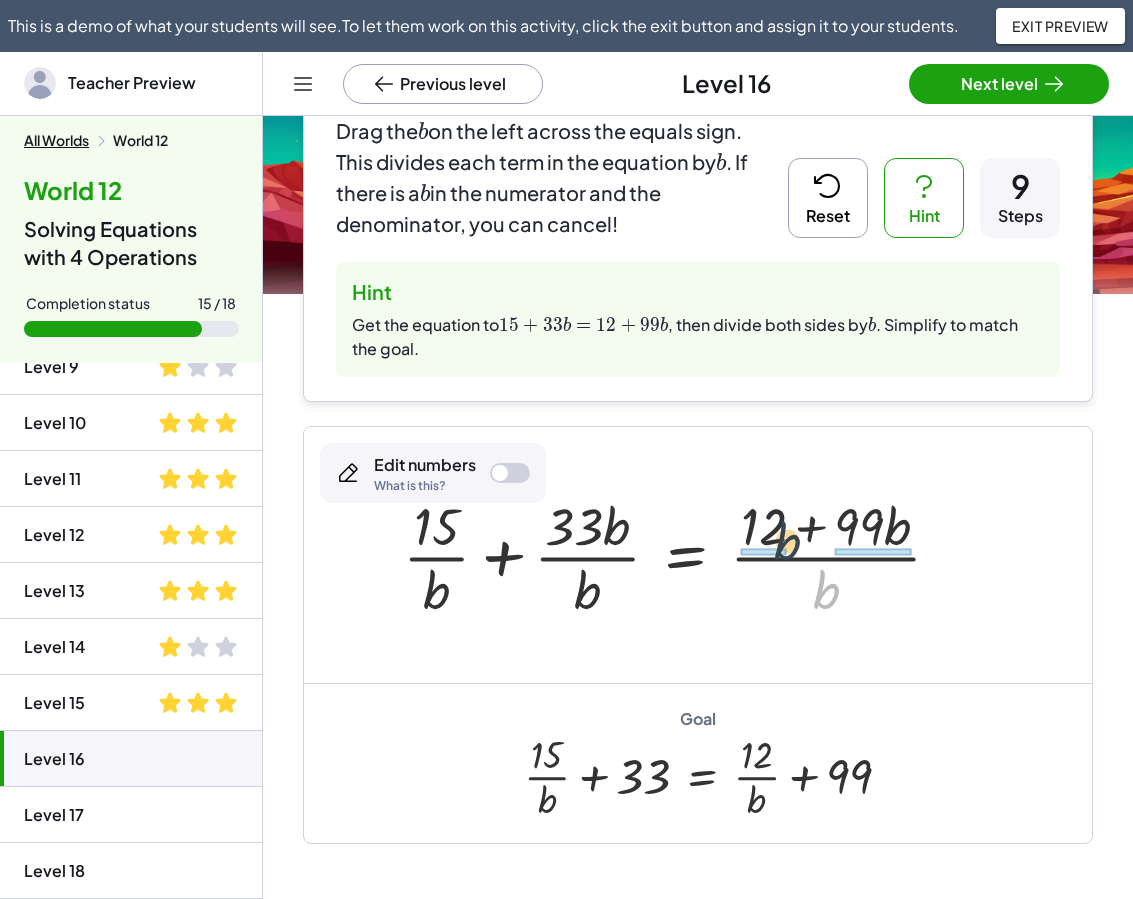 drag, startPoint x: 832, startPoint y: 597, endPoint x: 791, endPoint y: 545, distance: 66.21933 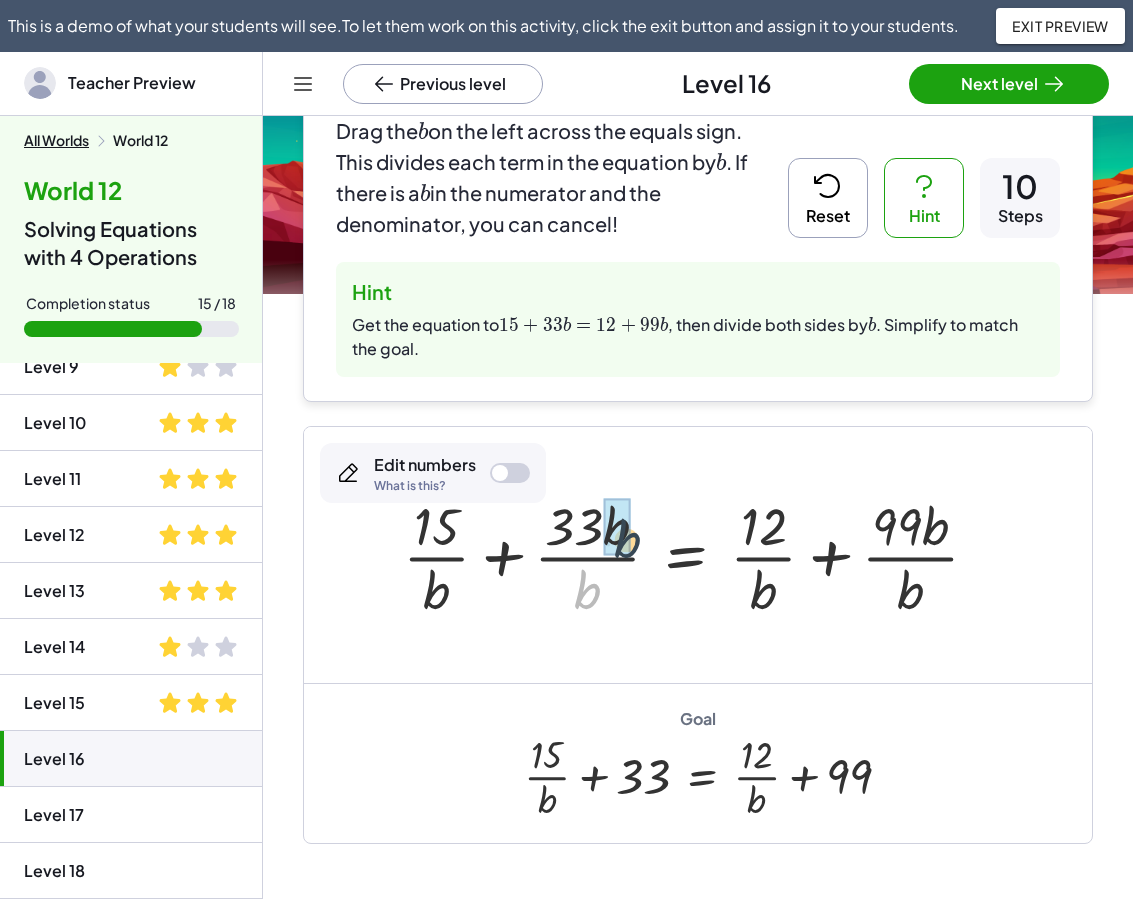 drag, startPoint x: 582, startPoint y: 587, endPoint x: 622, endPoint y: 539, distance: 62.482 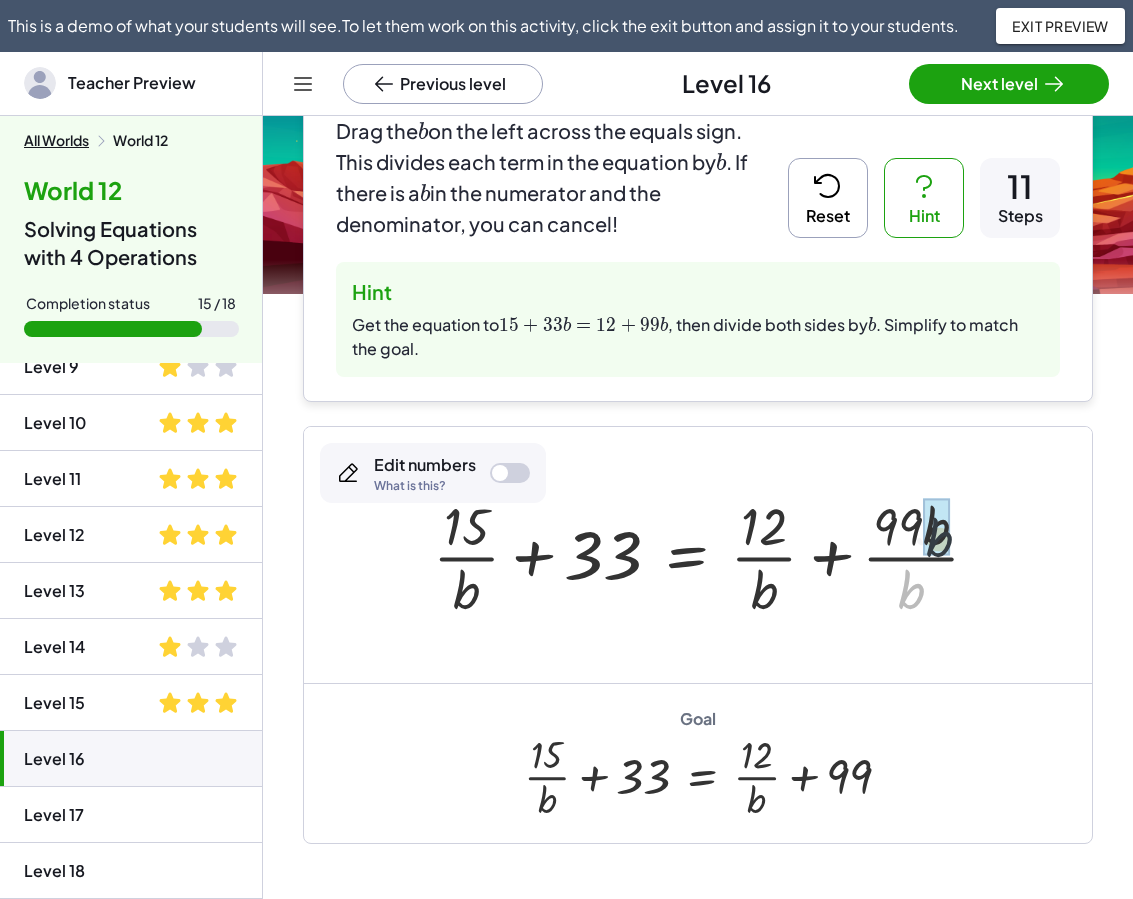 drag, startPoint x: 914, startPoint y: 580, endPoint x: 947, endPoint y: 525, distance: 64.14047 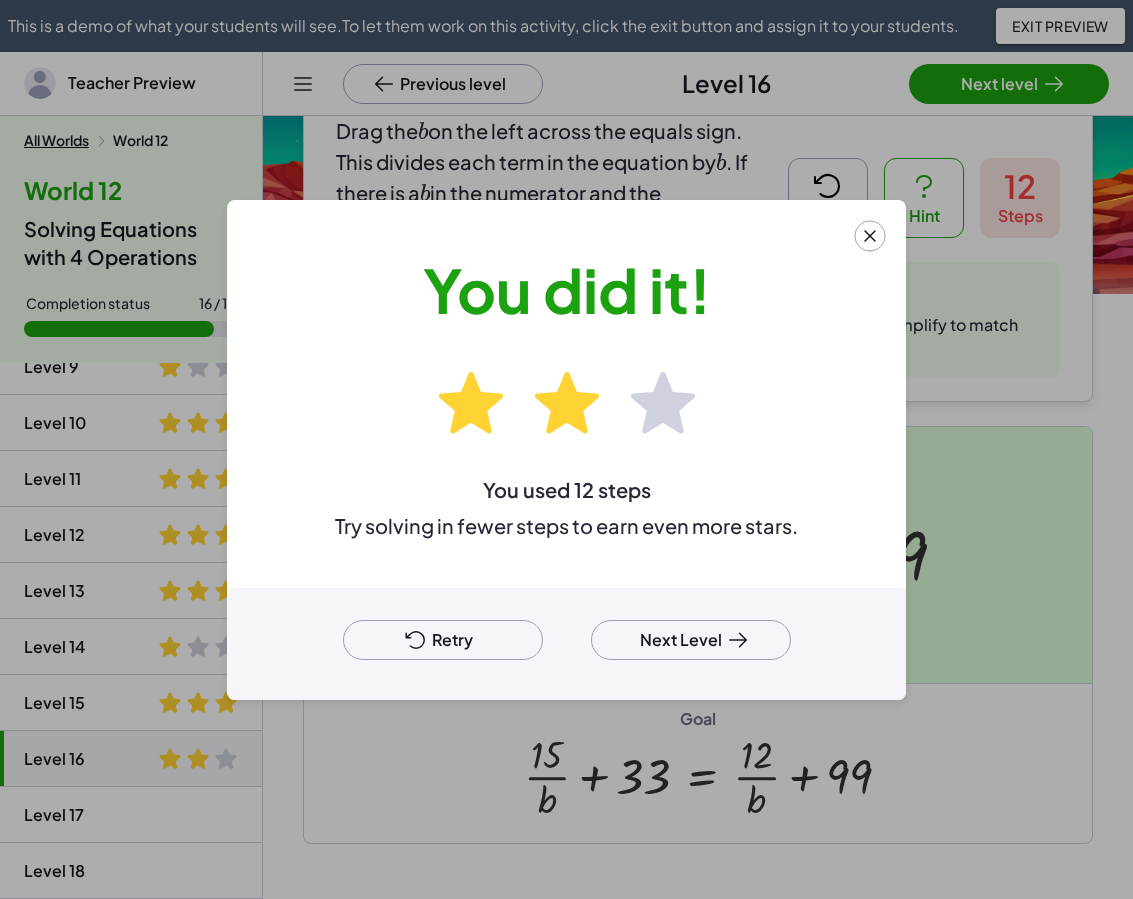 click on "Retry" at bounding box center (443, 640) 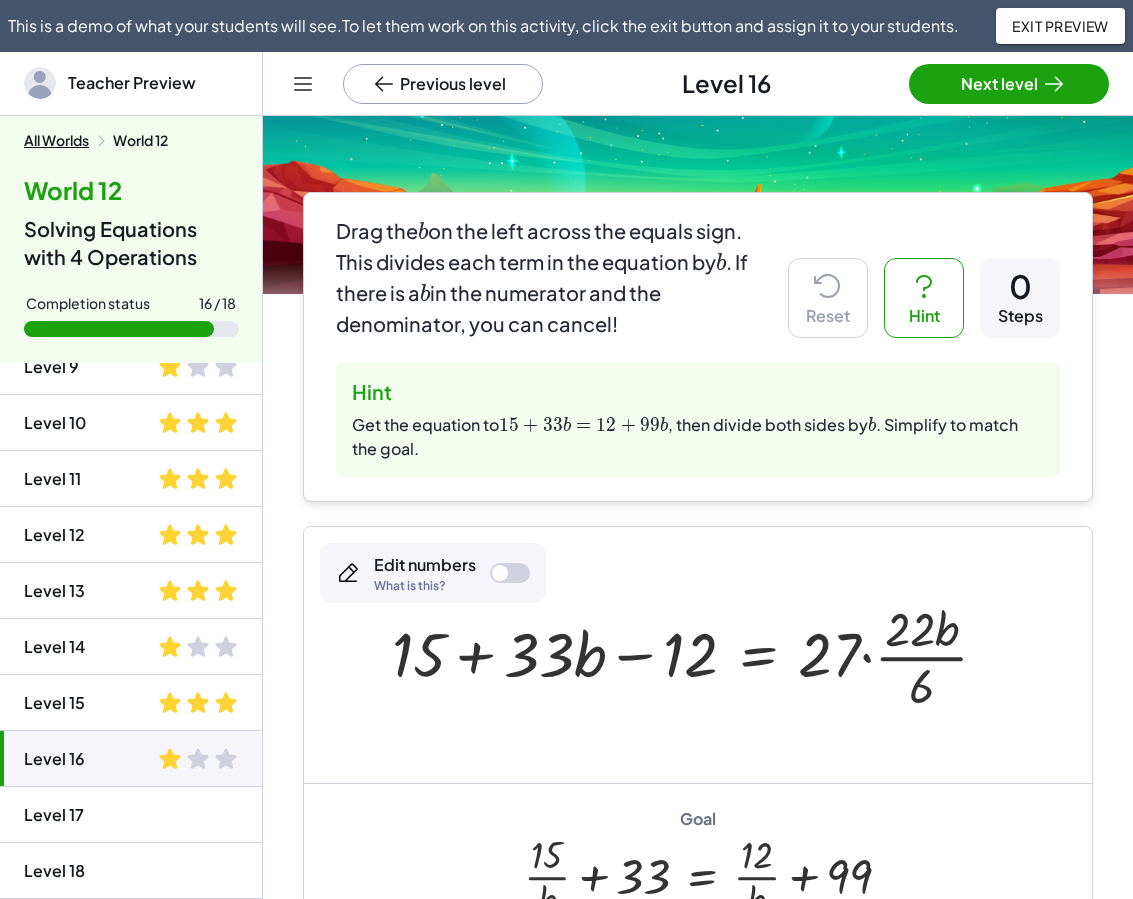 scroll, scrollTop: 200, scrollLeft: 0, axis: vertical 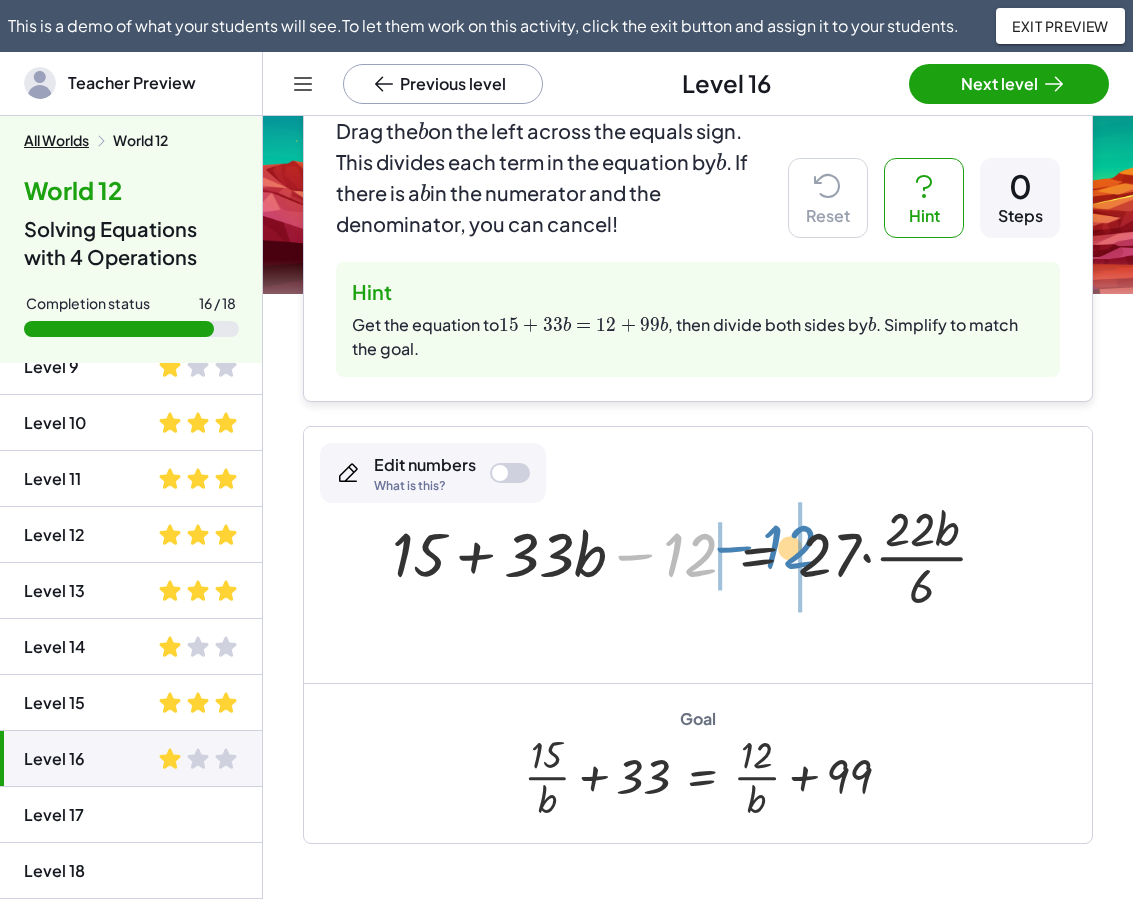 drag, startPoint x: 639, startPoint y: 548, endPoint x: 735, endPoint y: 552, distance: 96.0833 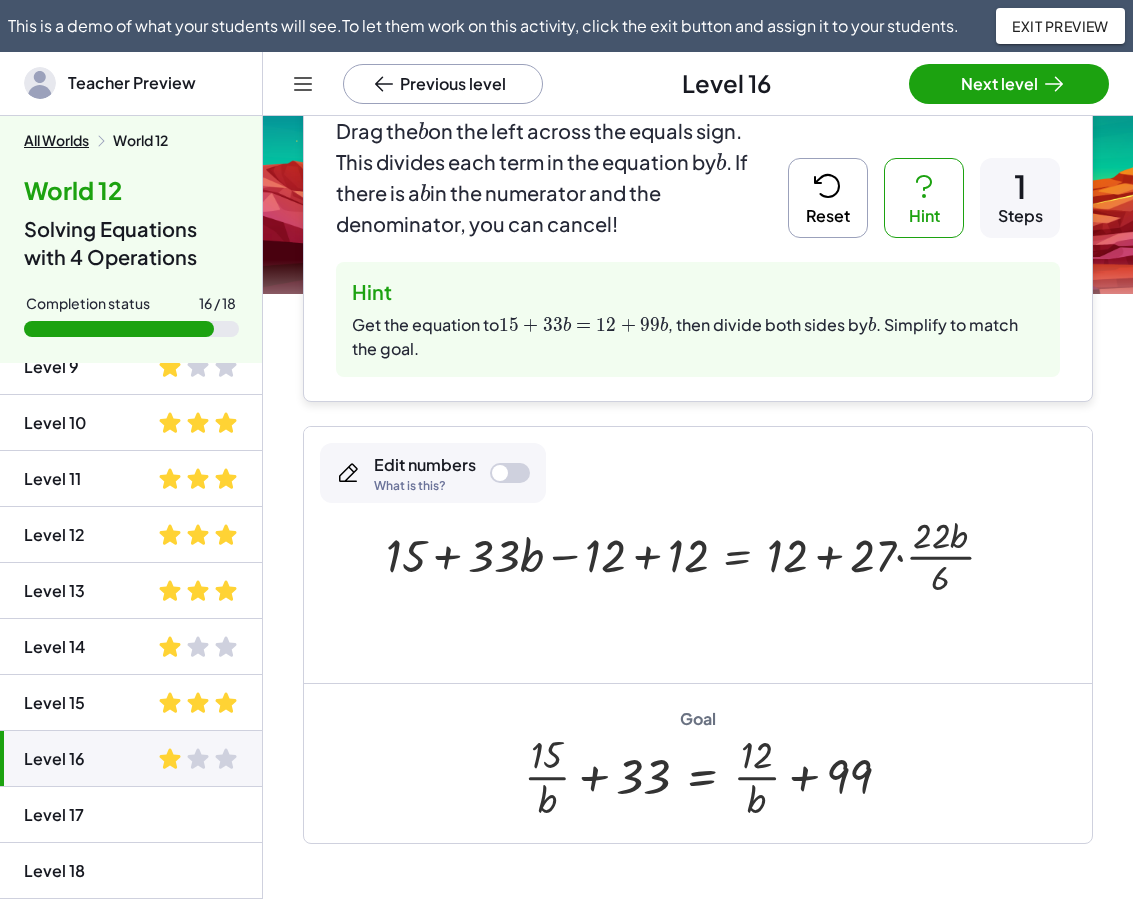 click at bounding box center (698, 554) 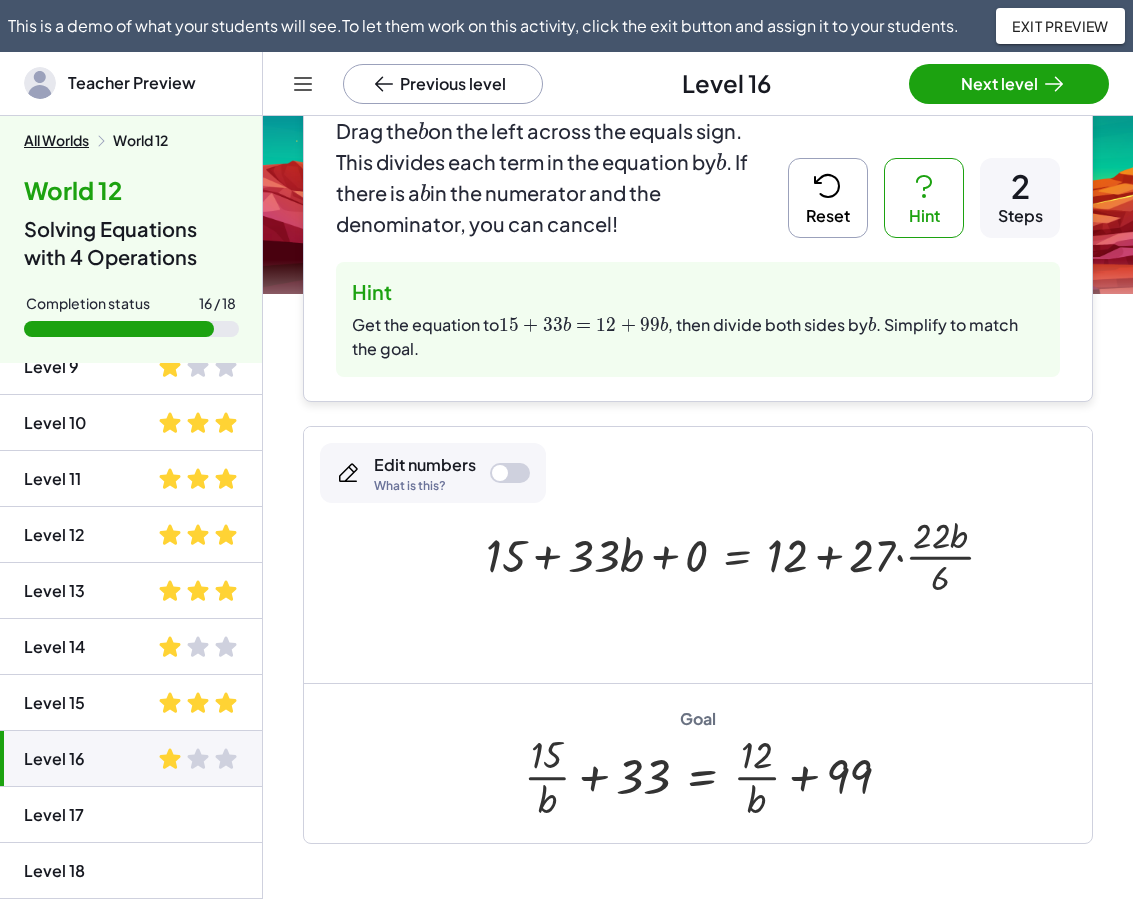 click at bounding box center (748, 554) 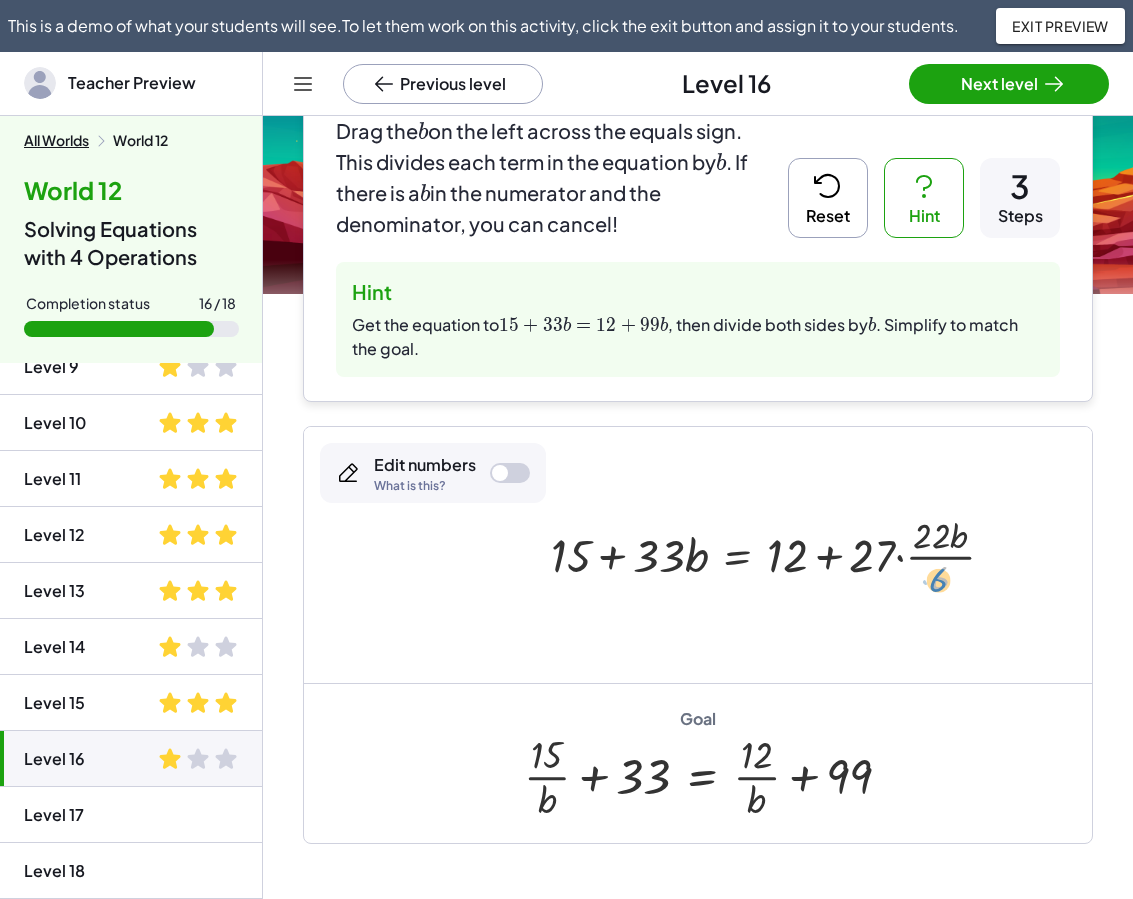 click at bounding box center (780, 554) 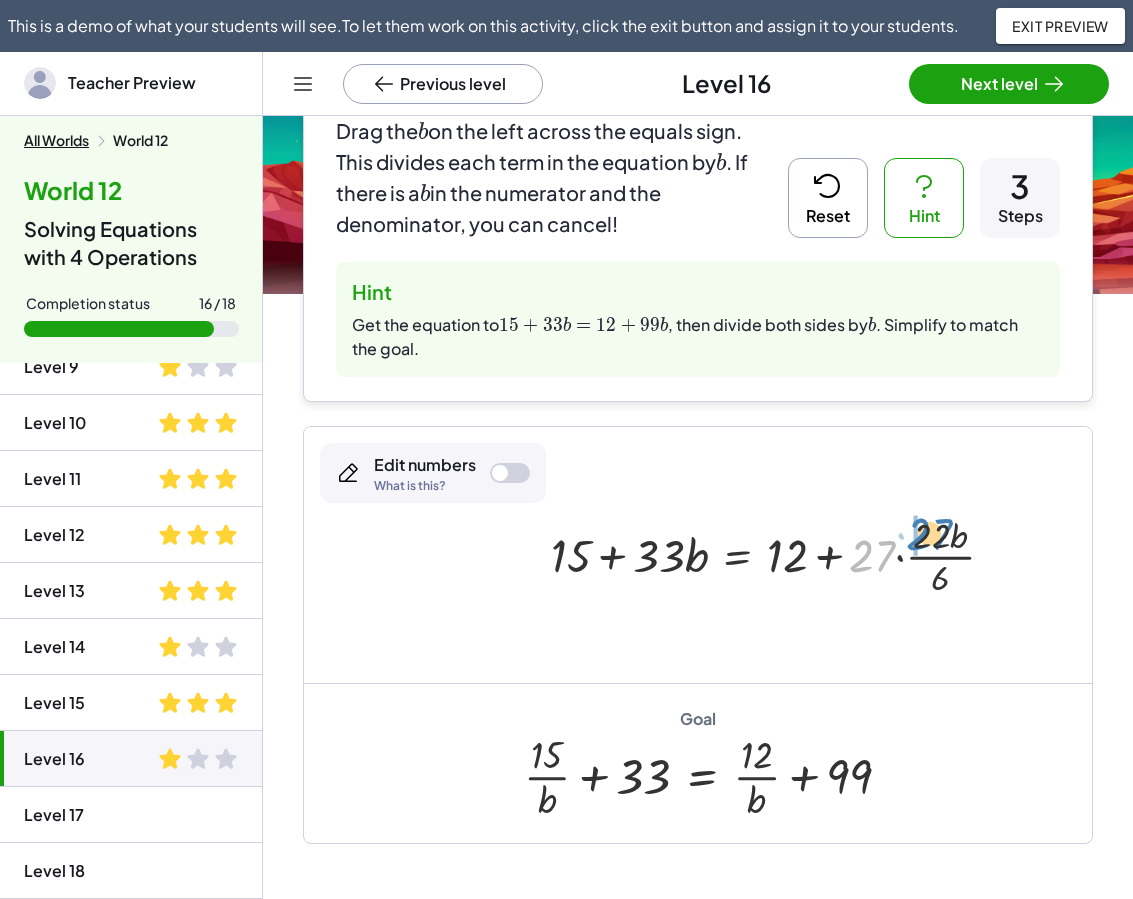 drag, startPoint x: 879, startPoint y: 547, endPoint x: 936, endPoint y: 525, distance: 61.09828 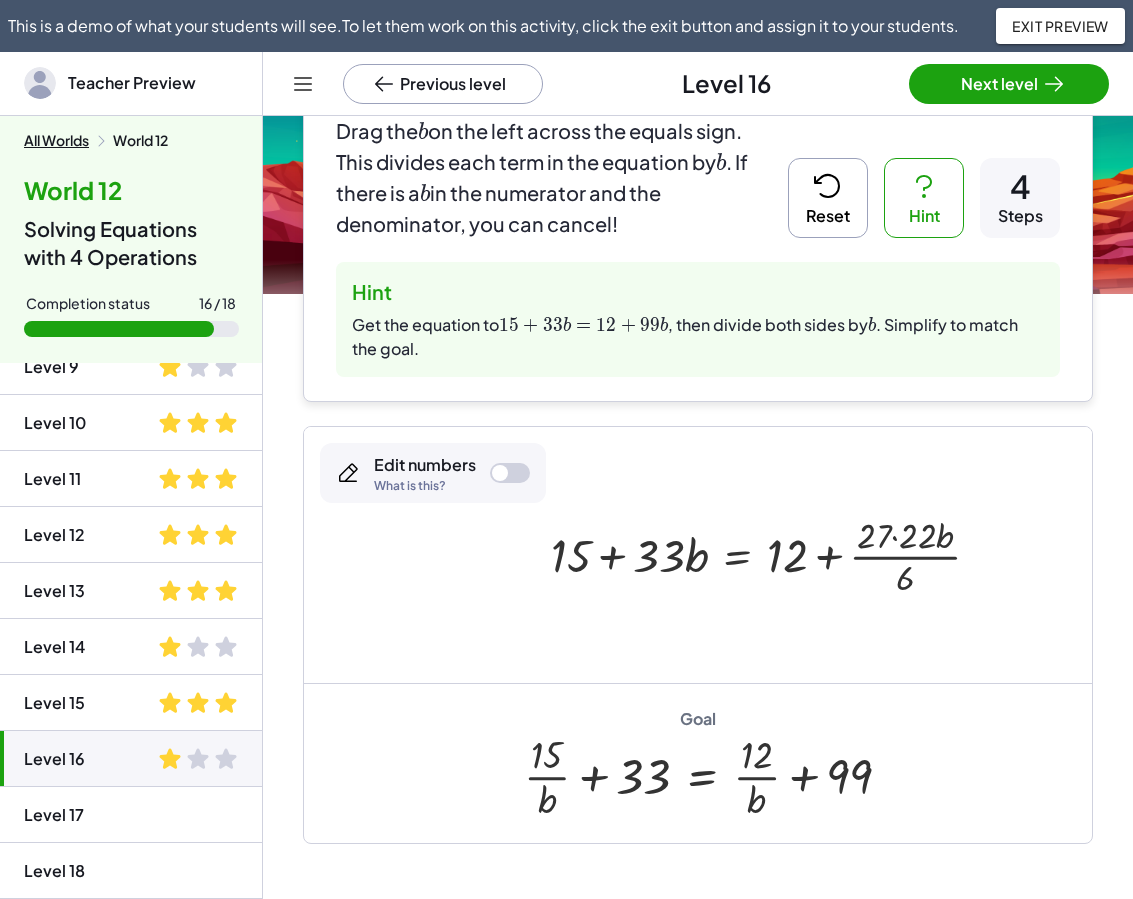 click at bounding box center [773, 554] 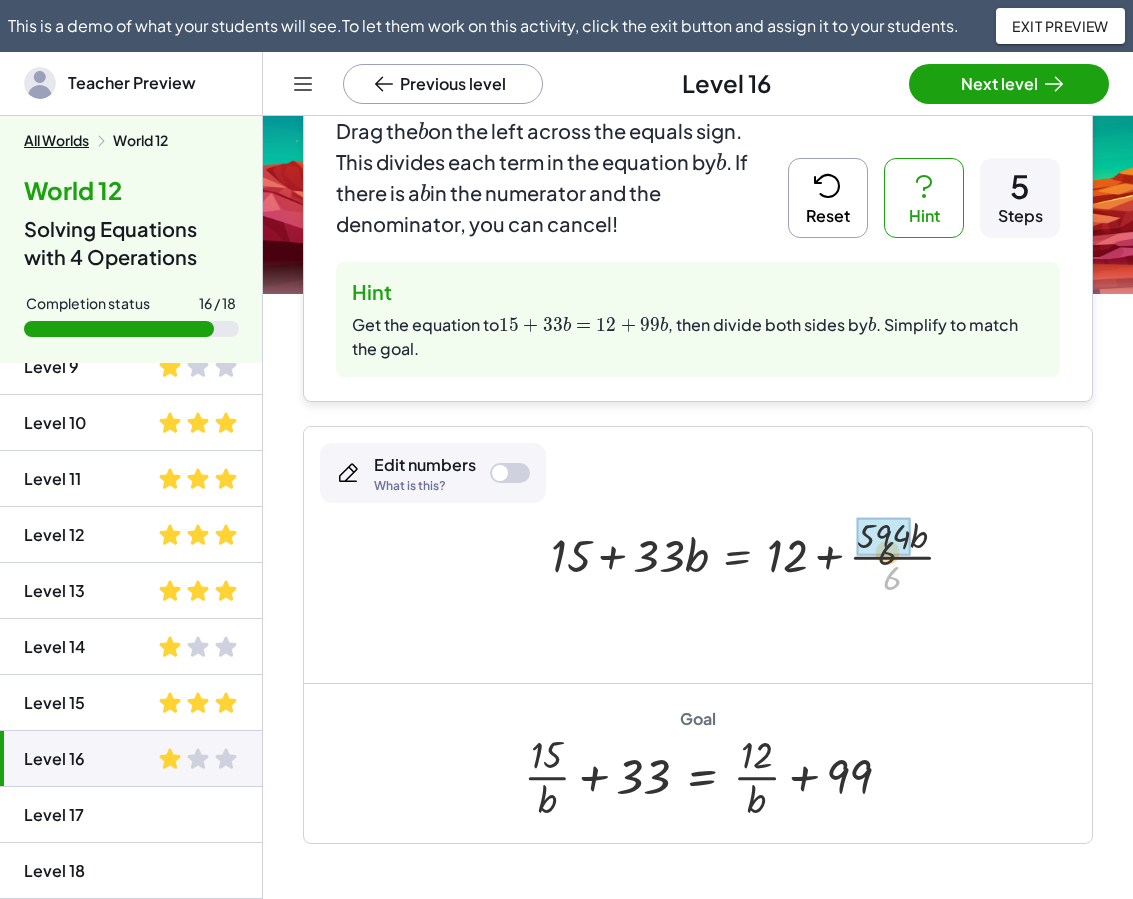 drag, startPoint x: 894, startPoint y: 572, endPoint x: 889, endPoint y: 536, distance: 36.345562 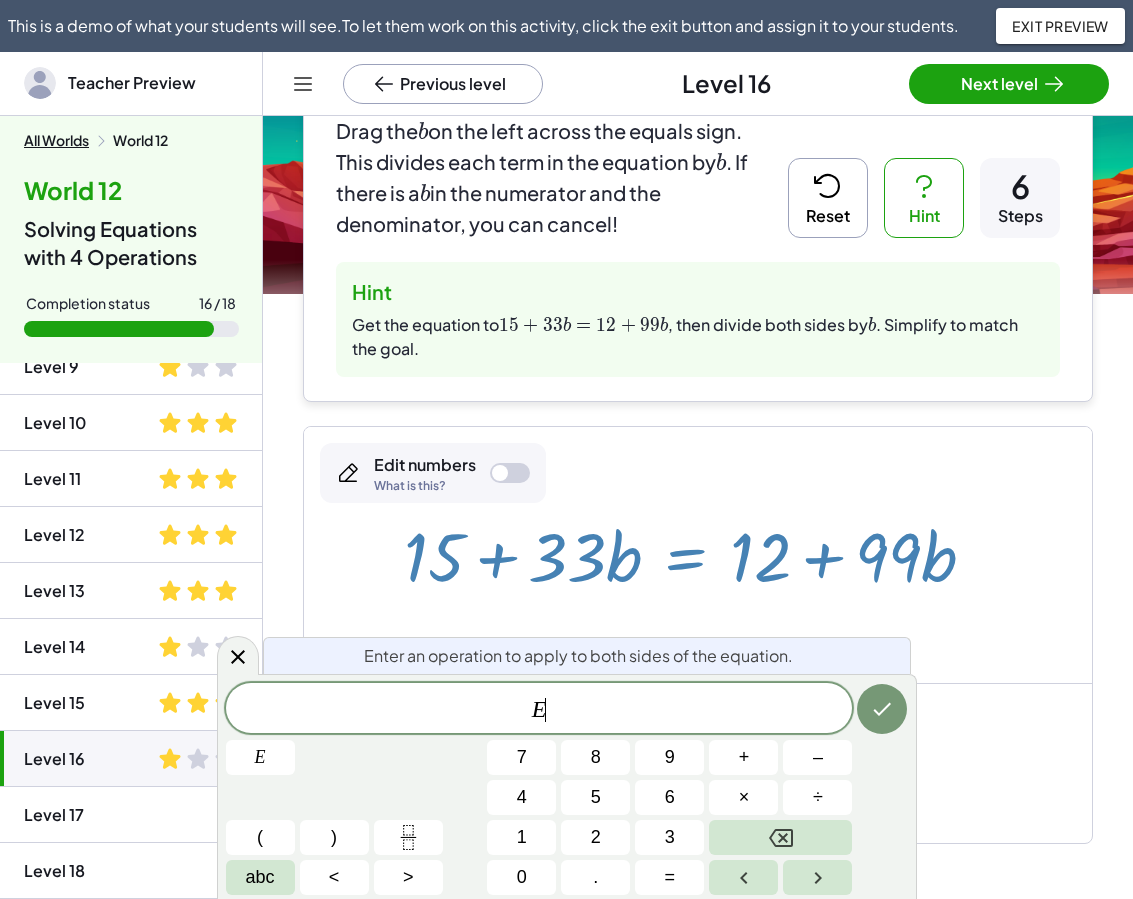 click at bounding box center (698, 554) 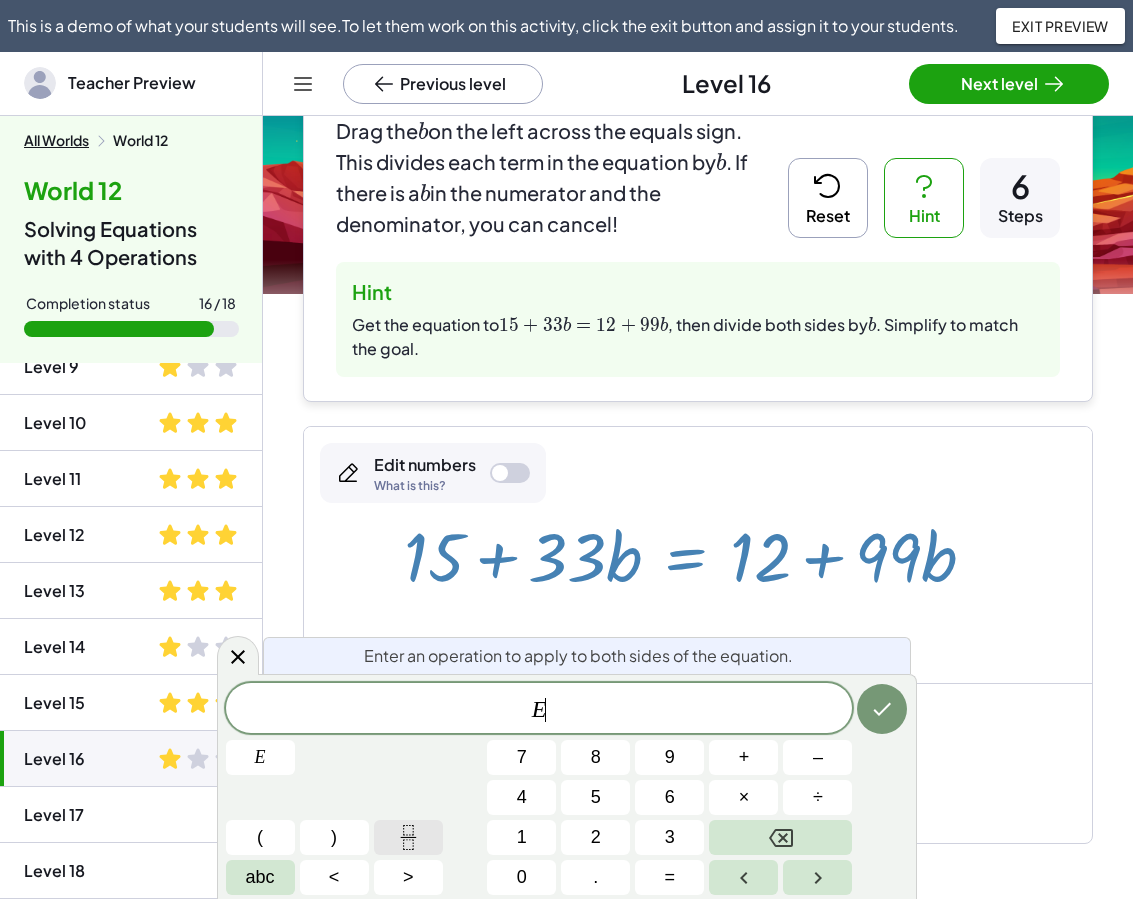 click at bounding box center [408, 837] 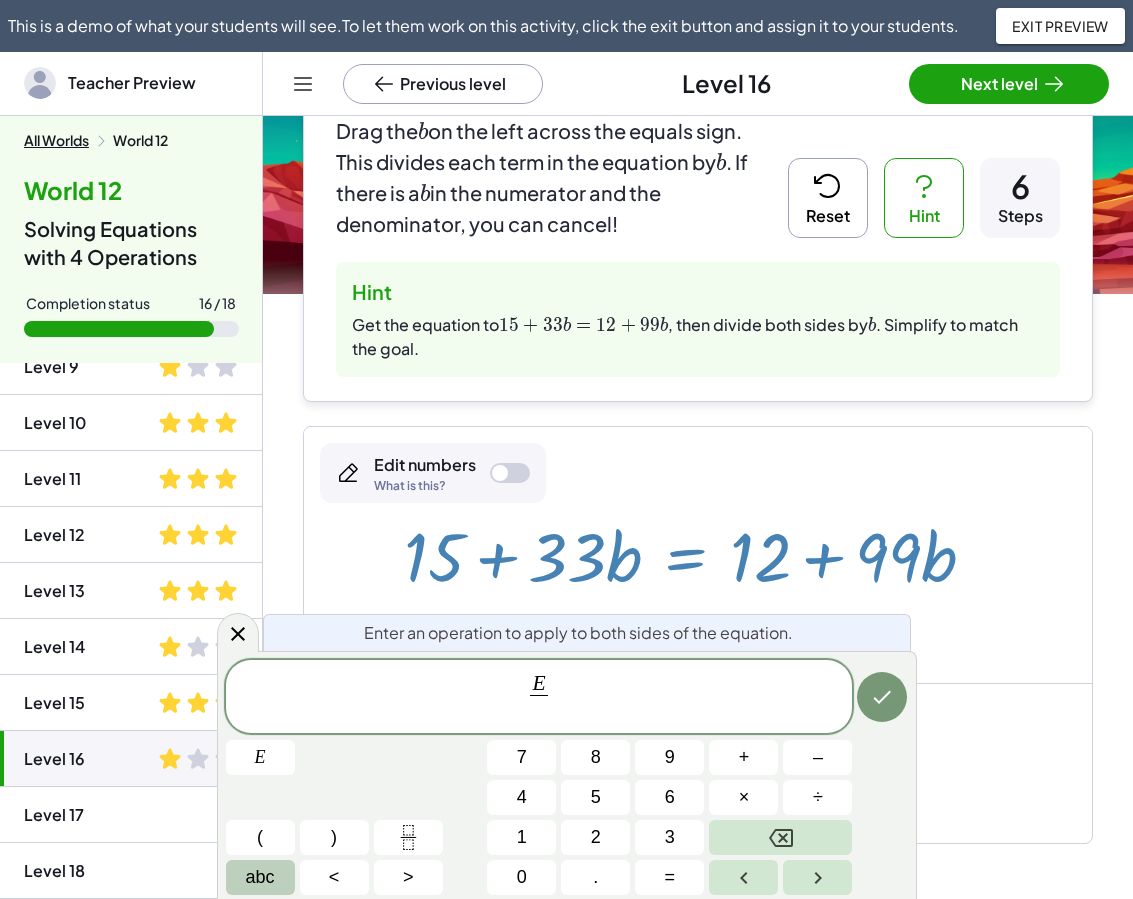click on "abc" at bounding box center [260, 877] 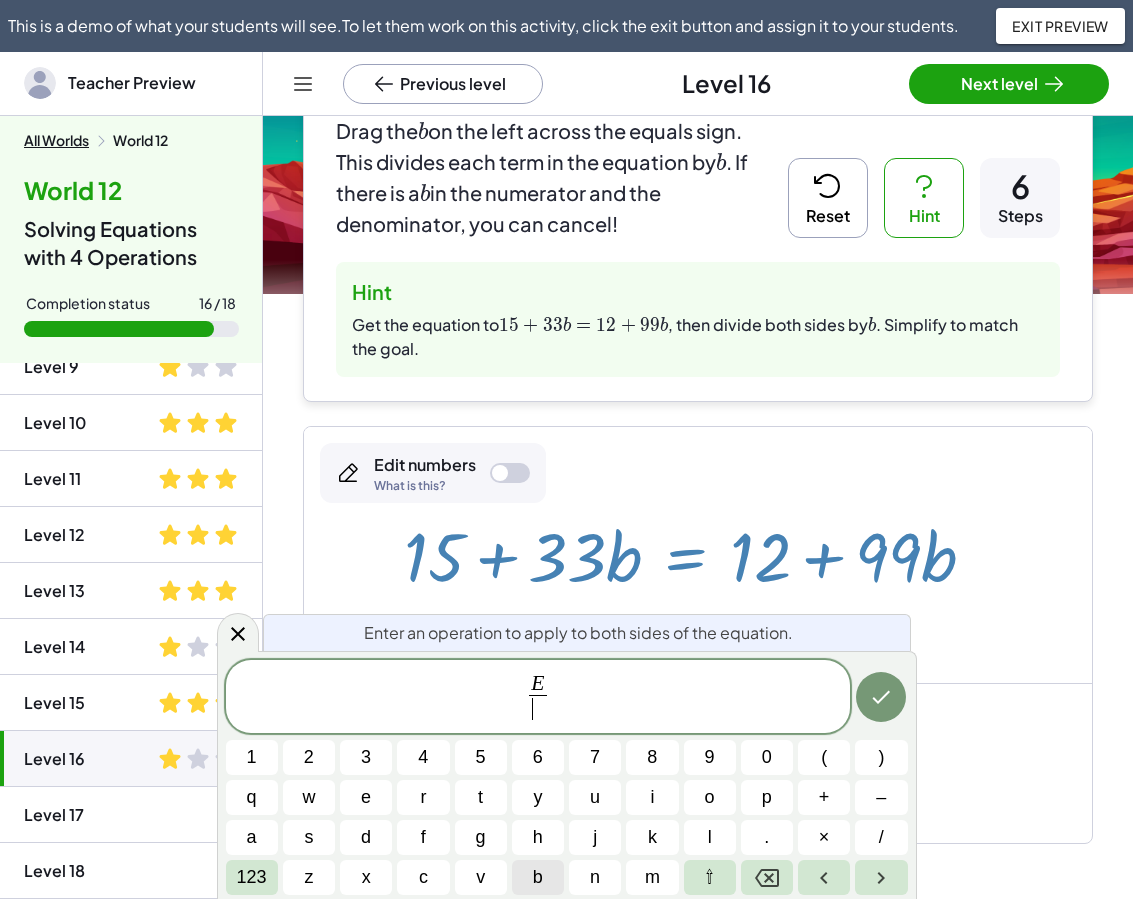 click on "b" at bounding box center [538, 877] 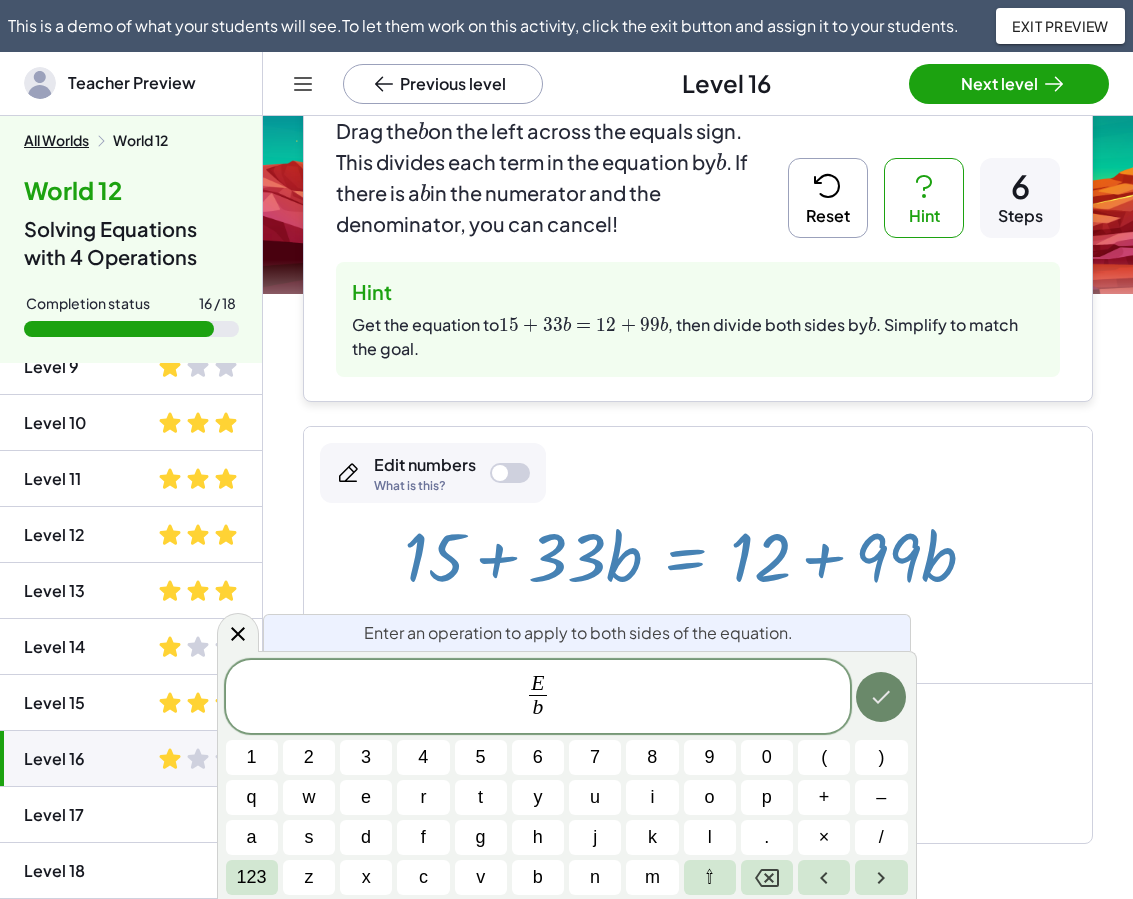 click 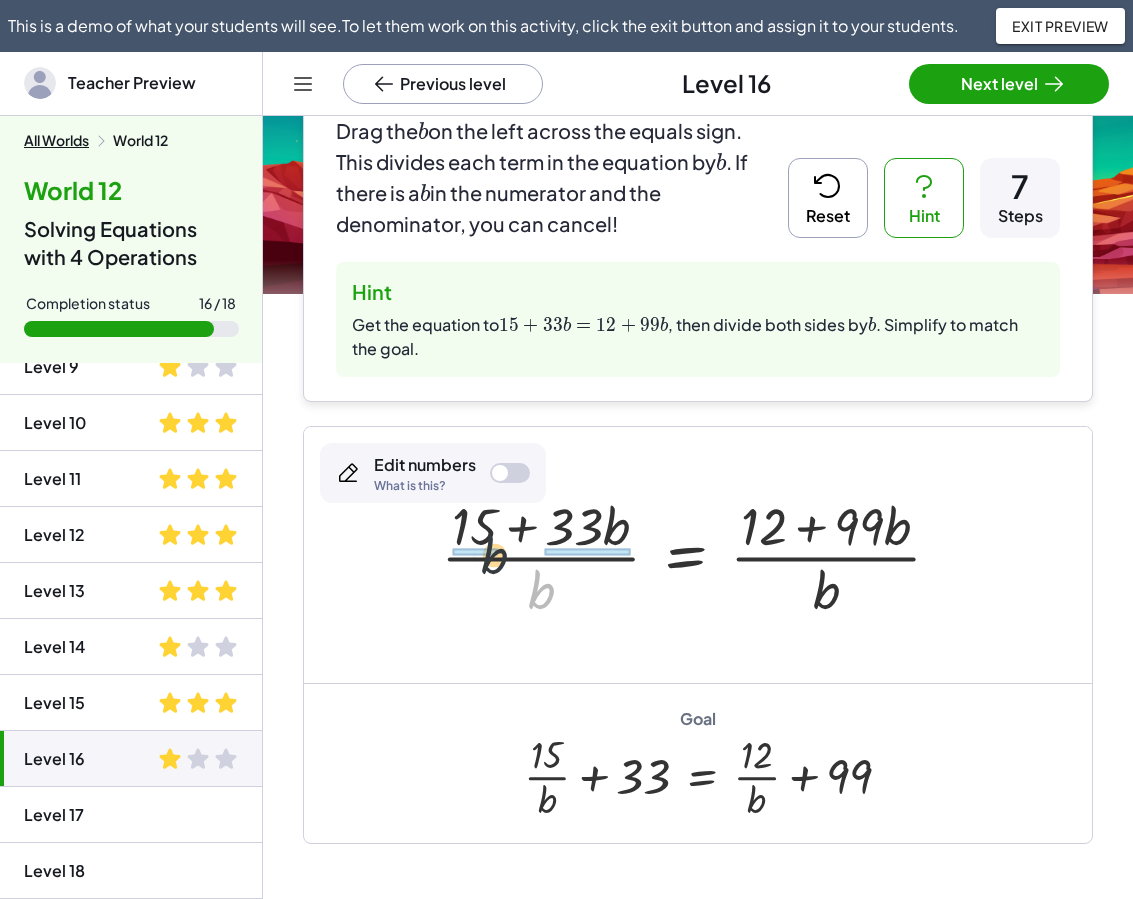 drag, startPoint x: 544, startPoint y: 599, endPoint x: 490, endPoint y: 556, distance: 69.02898 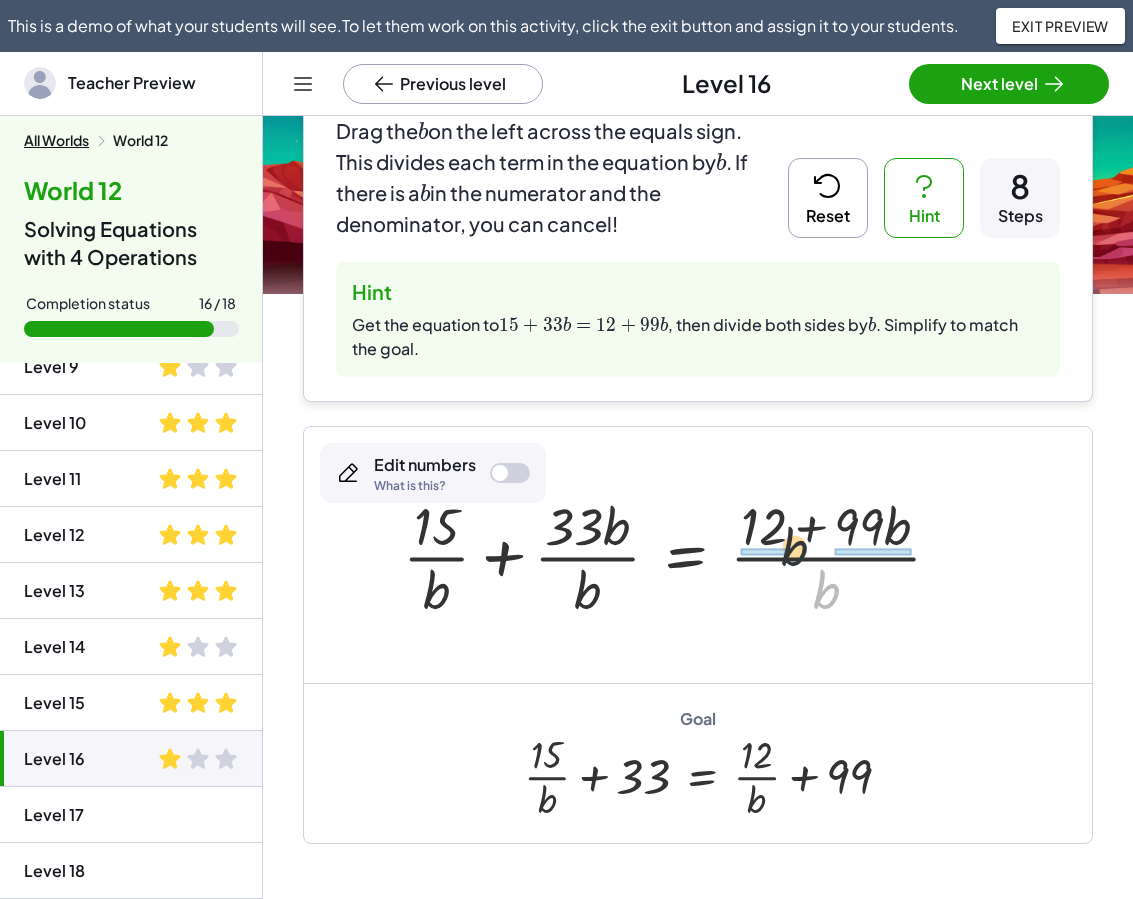 drag, startPoint x: 829, startPoint y: 590, endPoint x: 792, endPoint y: 542, distance: 60.60528 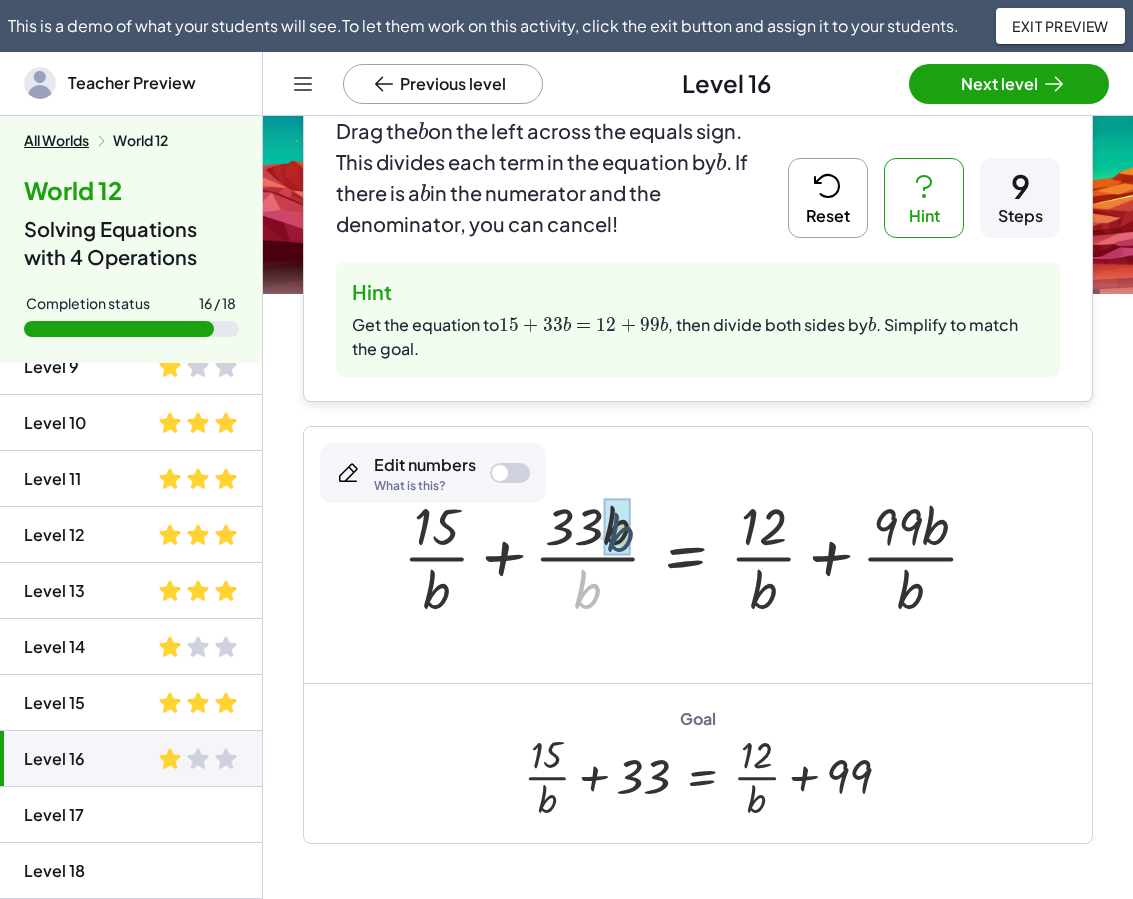 drag, startPoint x: 597, startPoint y: 586, endPoint x: 632, endPoint y: 528, distance: 67.74216 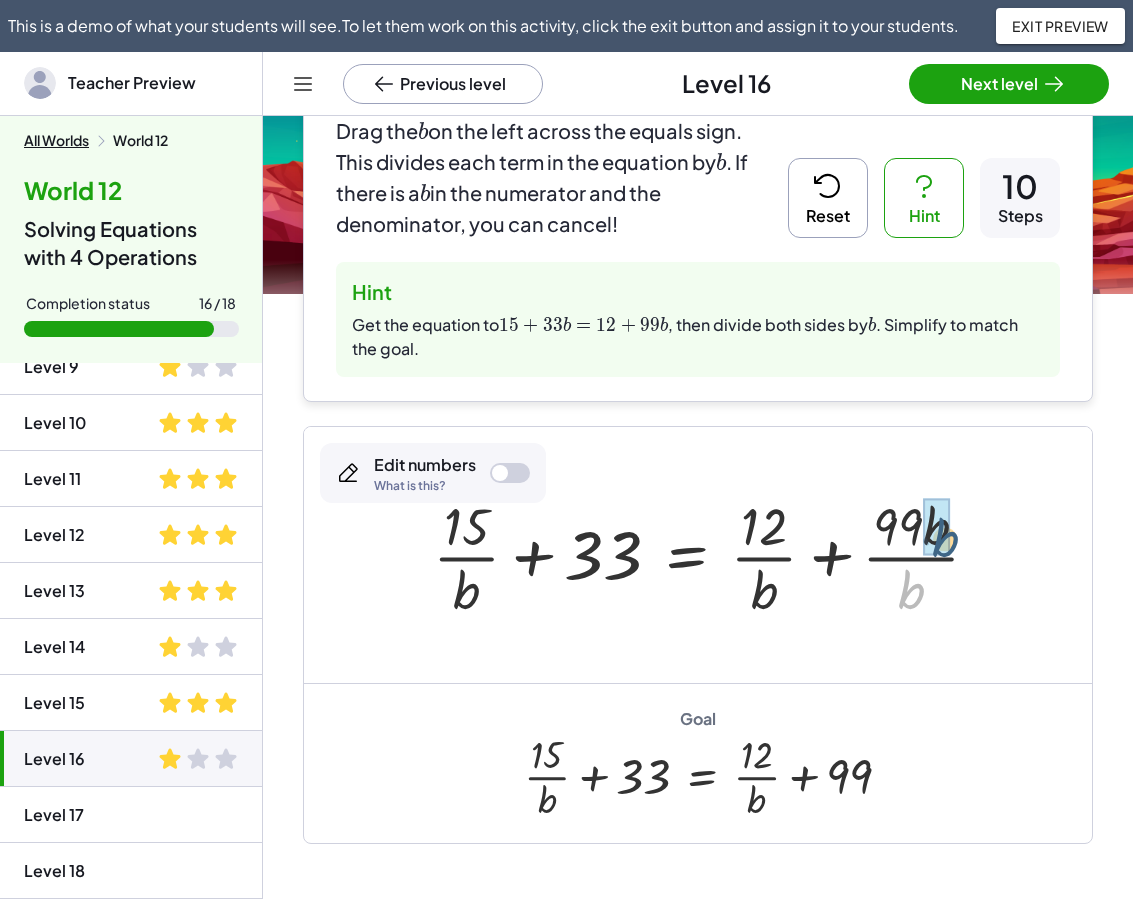 drag, startPoint x: 909, startPoint y: 591, endPoint x: 944, endPoint y: 538, distance: 63.51378 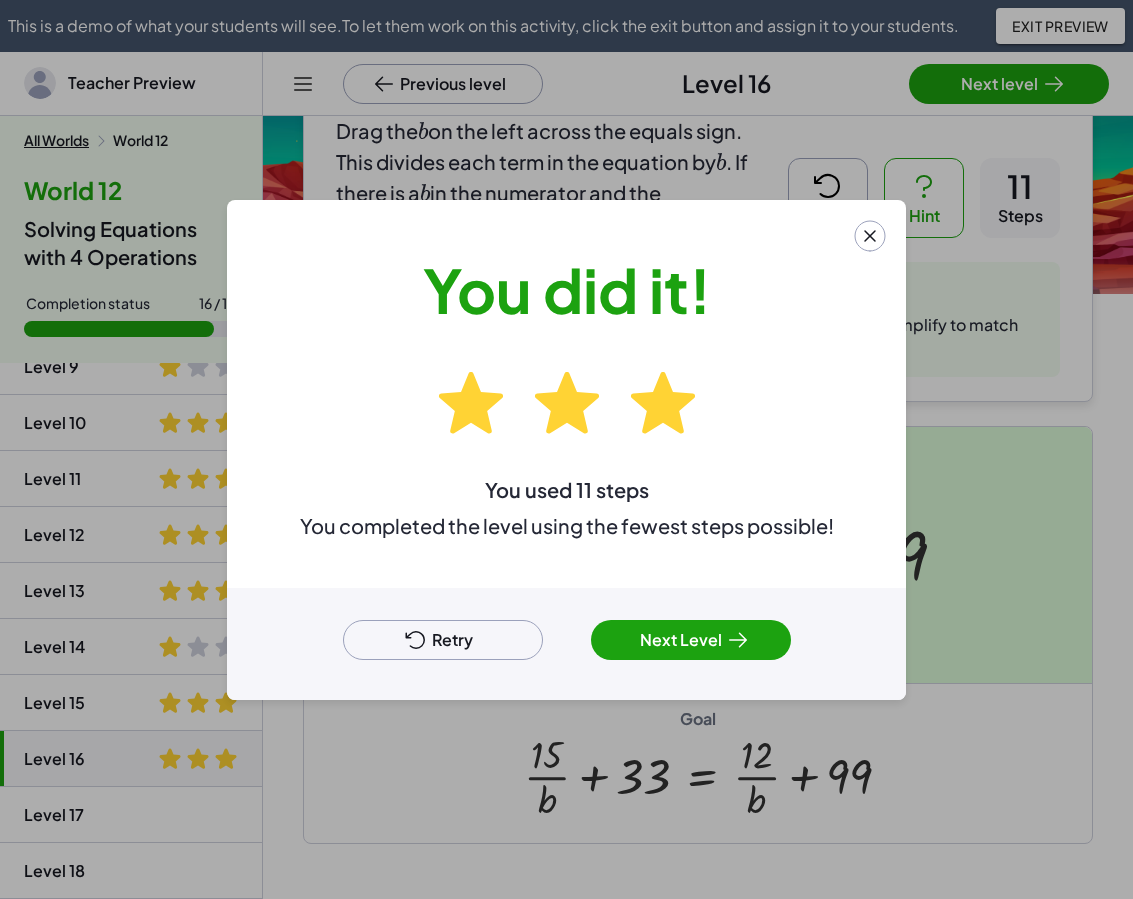 click on "Retry" at bounding box center [443, 640] 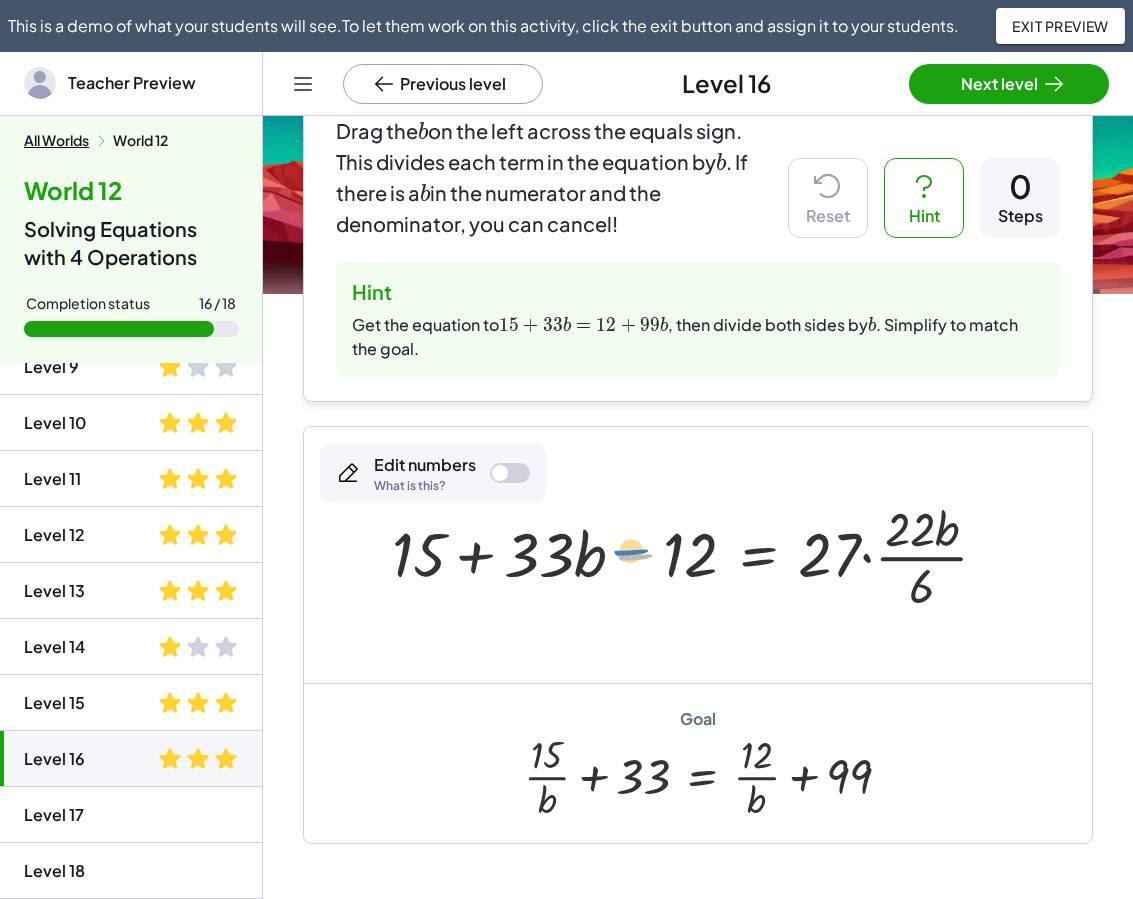 click at bounding box center (698, 555) 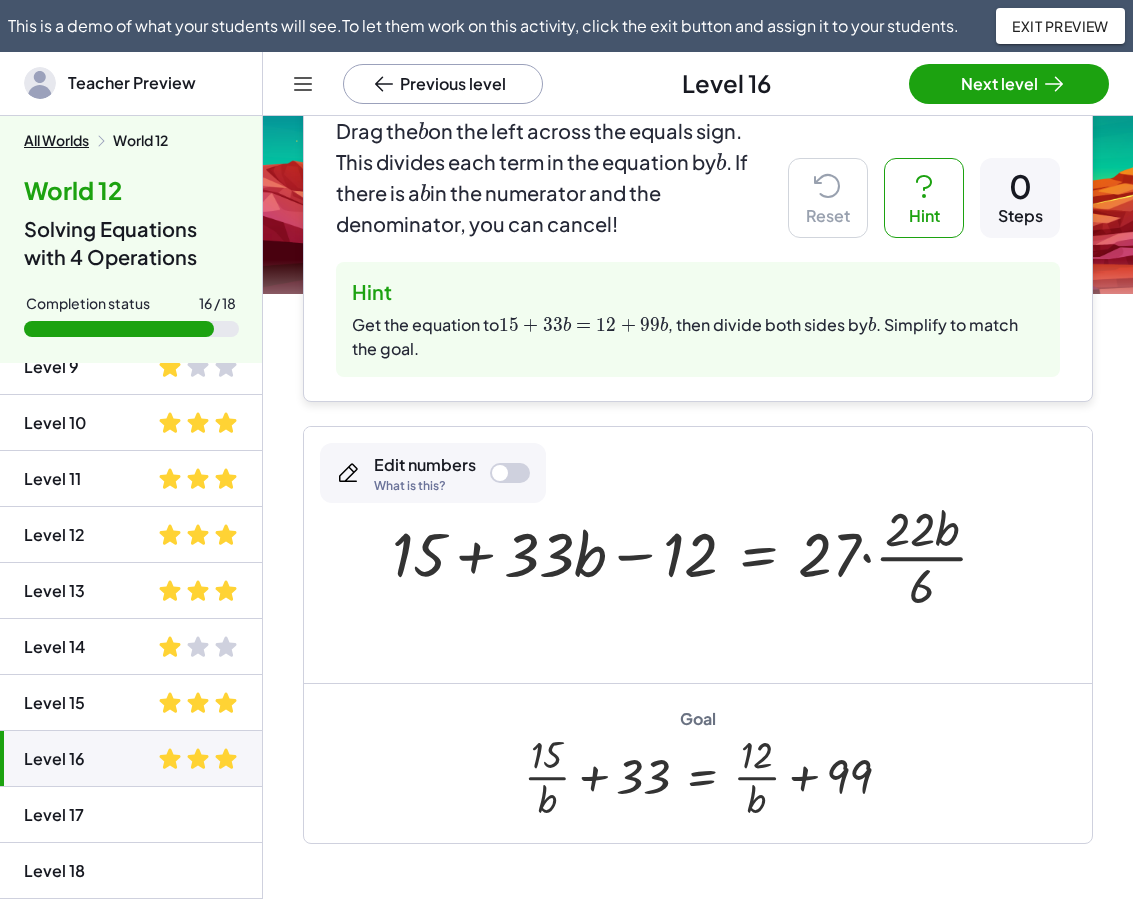 click on "+ 15 + · 33 · b − 12 = · 27 · · 22 · b · 6" at bounding box center [690, 555] 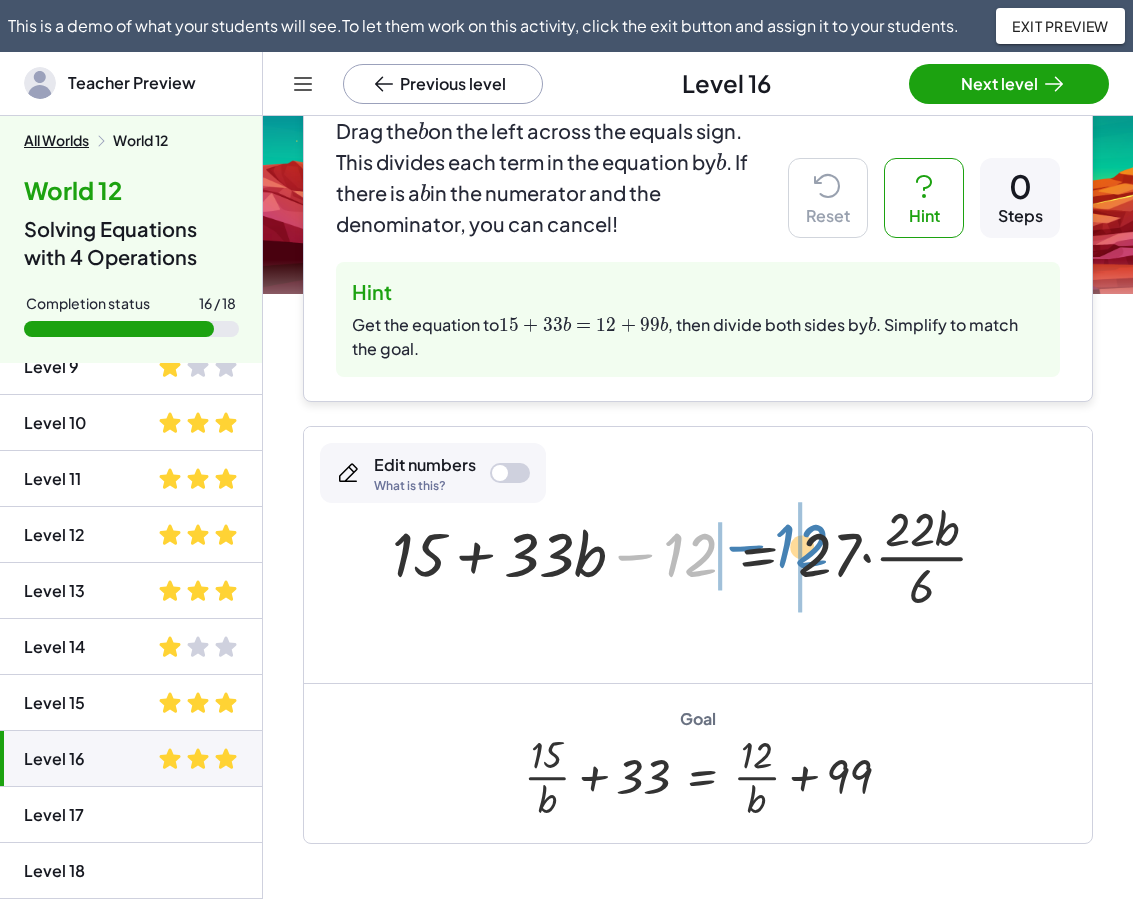 drag, startPoint x: 624, startPoint y: 555, endPoint x: 735, endPoint y: 546, distance: 111.364265 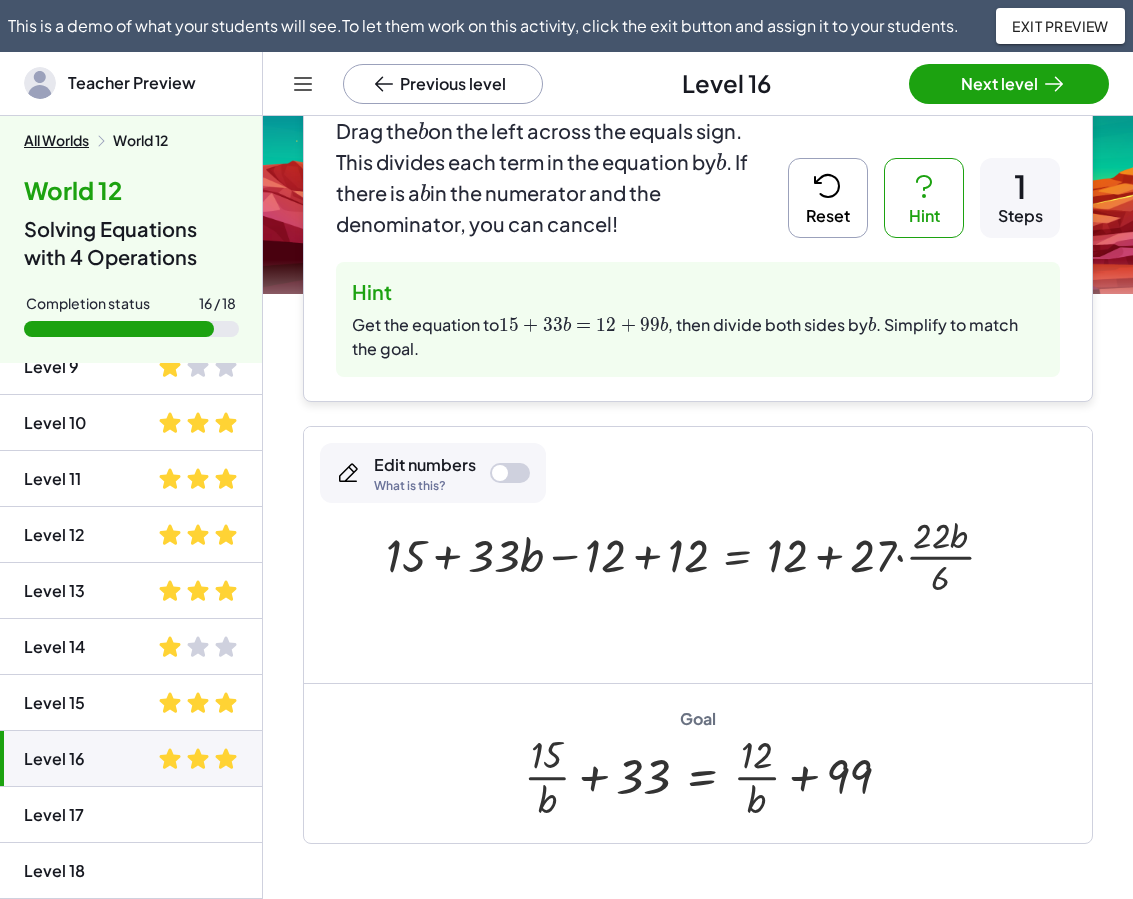 click at bounding box center [698, 554] 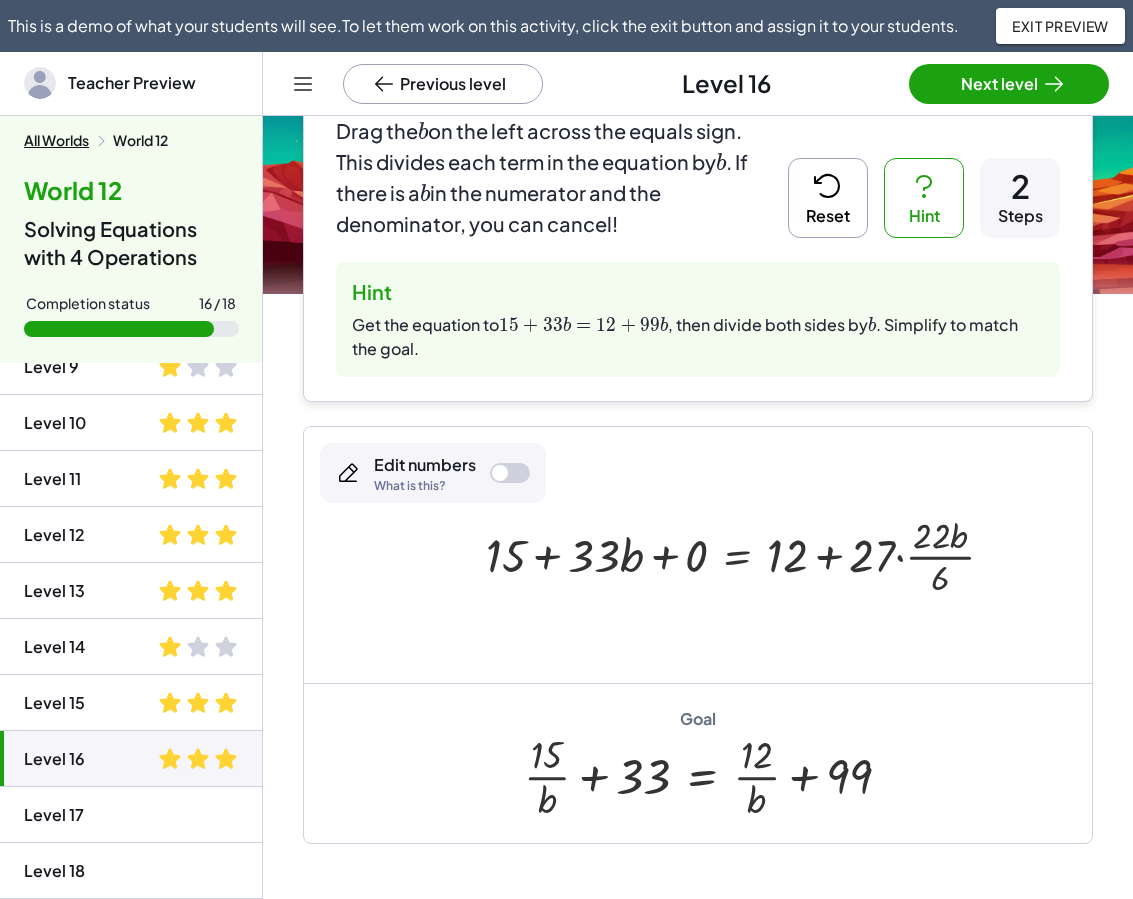 click at bounding box center (748, 554) 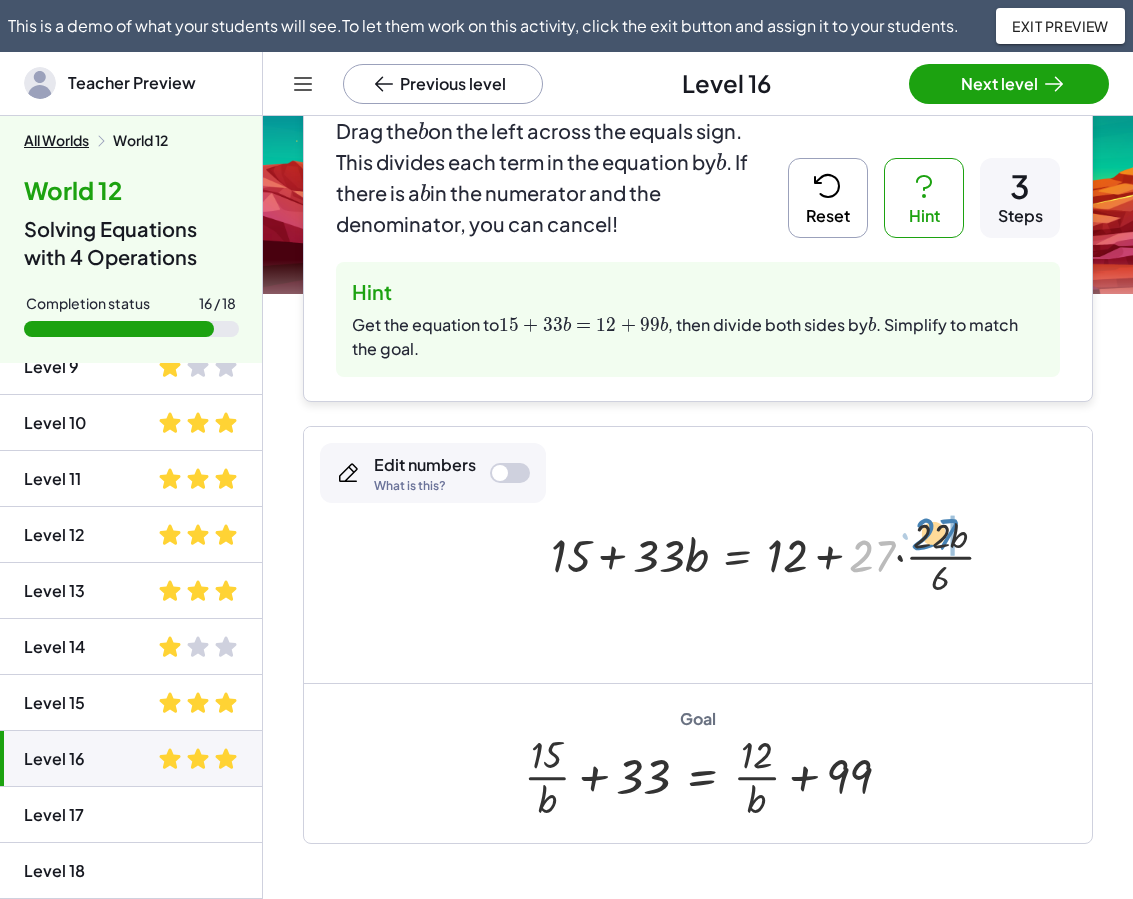 drag, startPoint x: 886, startPoint y: 551, endPoint x: 947, endPoint y: 529, distance: 64.84597 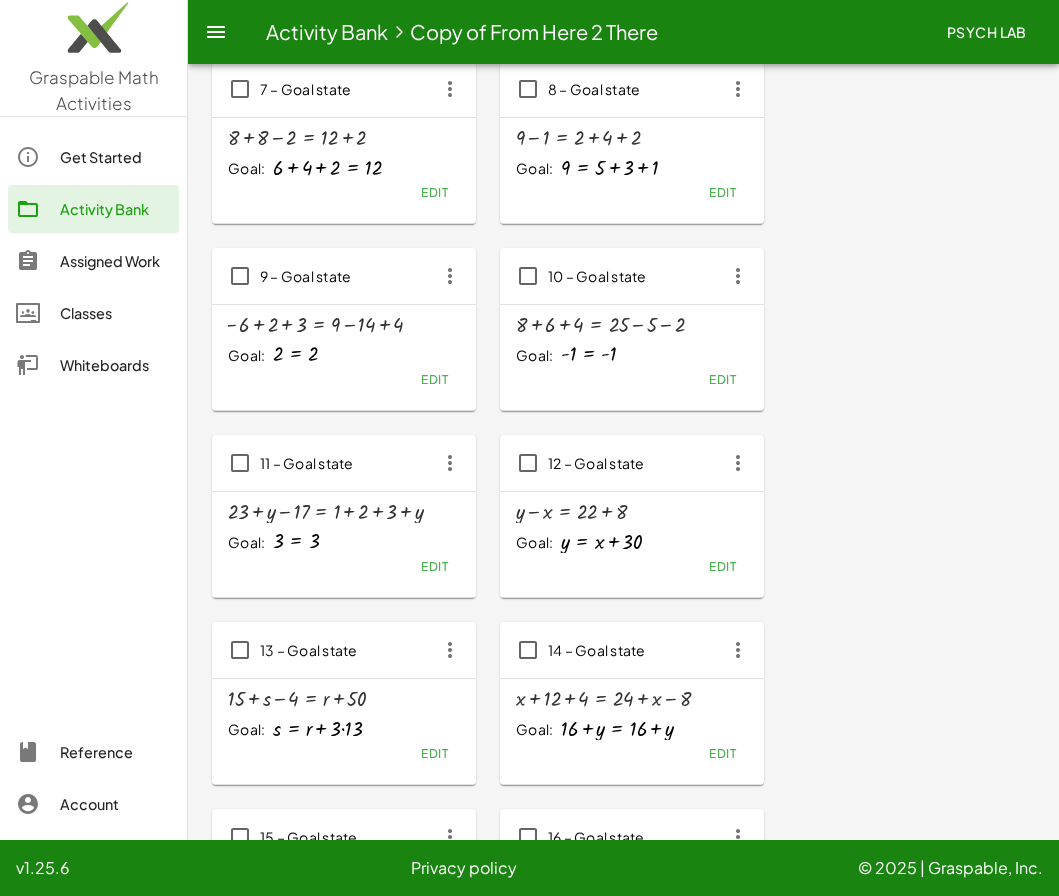 scroll, scrollTop: 13743, scrollLeft: 0, axis: vertical 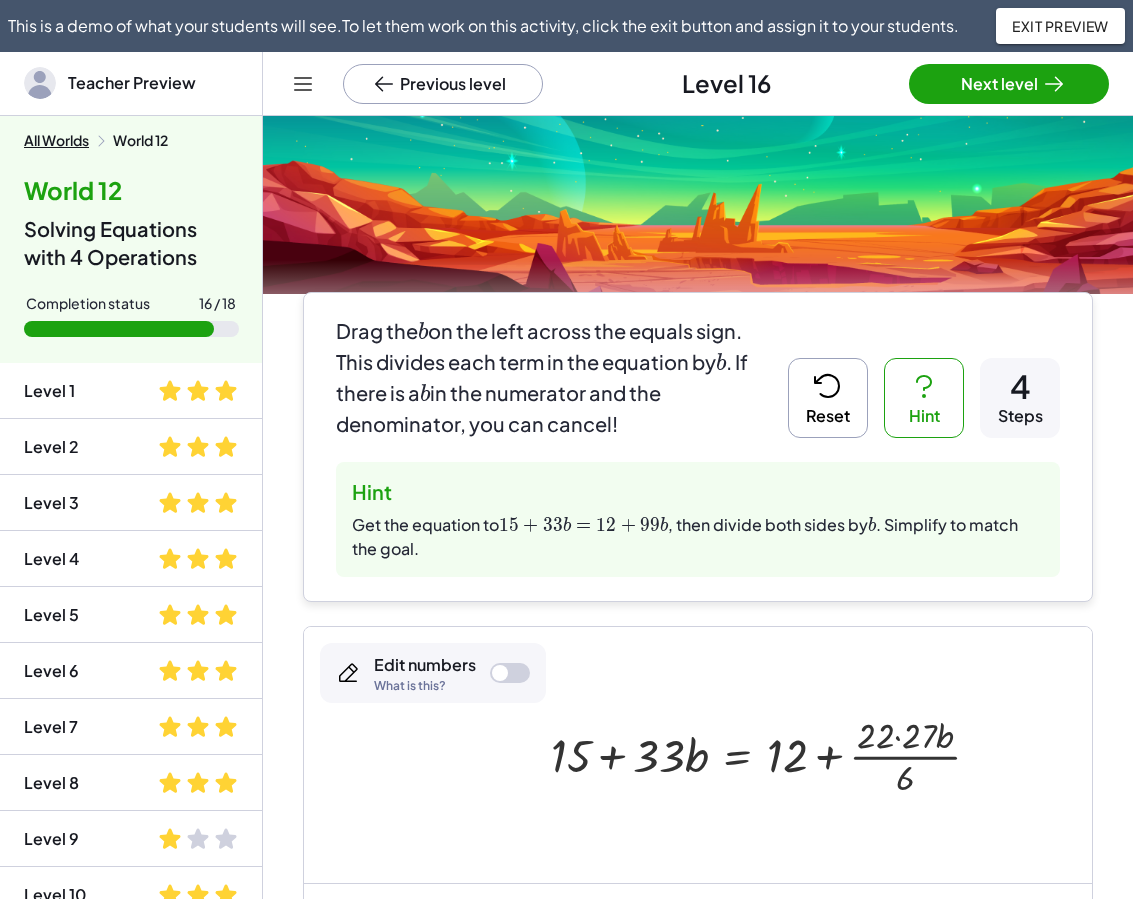 click at bounding box center [773, 754] 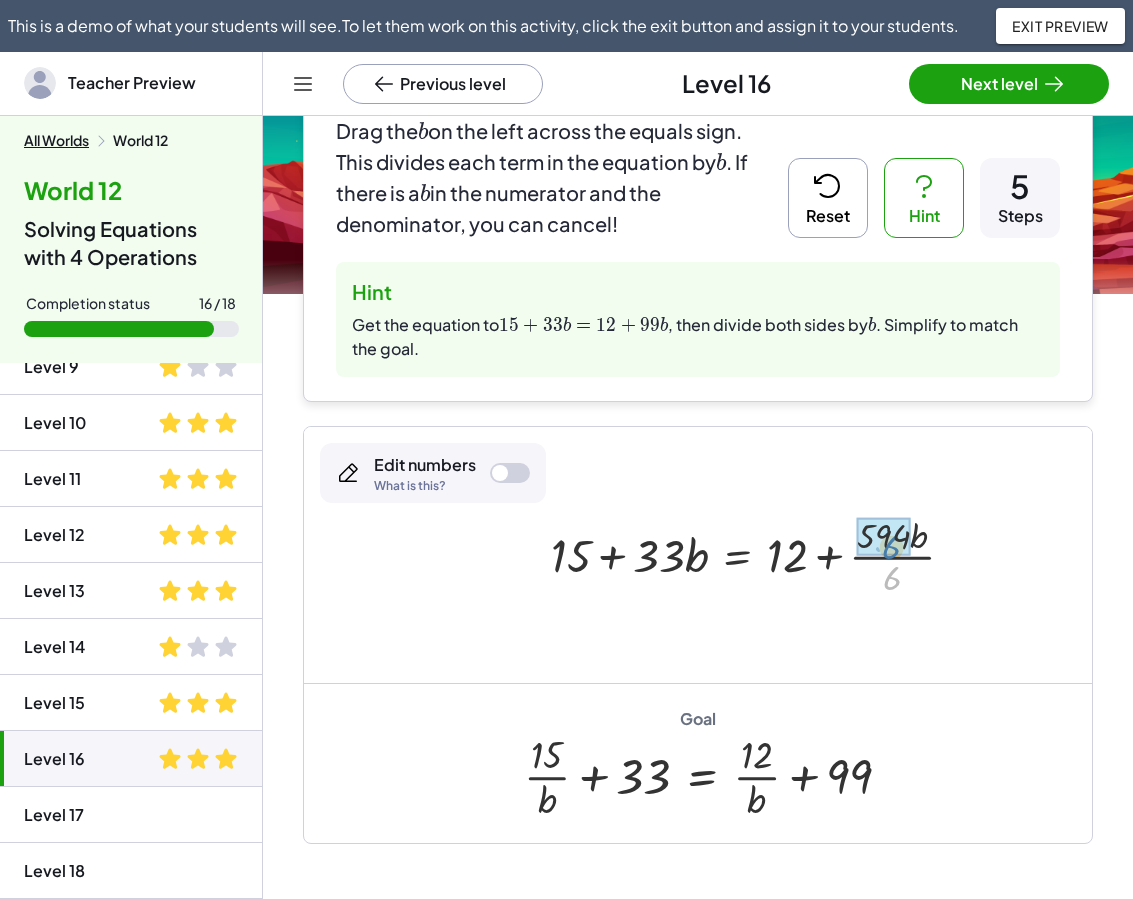 drag, startPoint x: 899, startPoint y: 572, endPoint x: 898, endPoint y: 541, distance: 31.016125 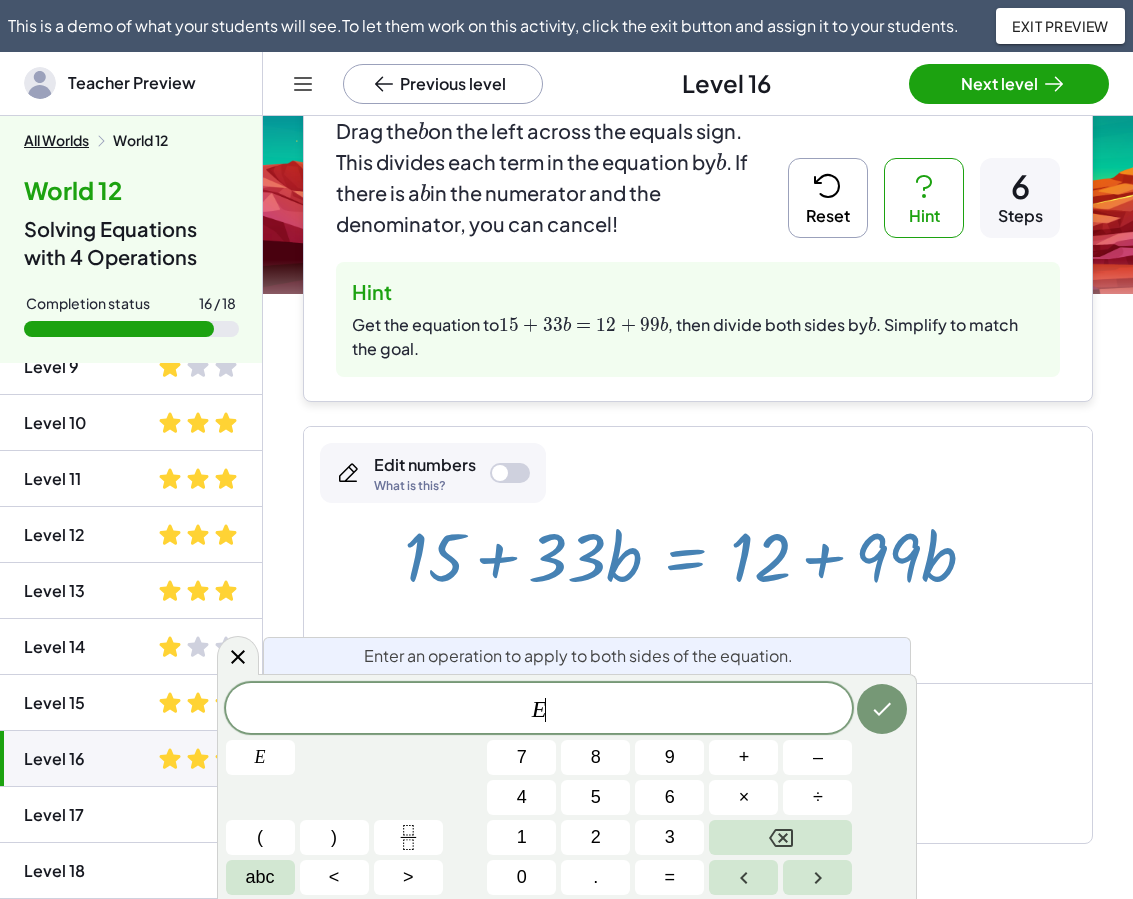 click at bounding box center [698, 554] 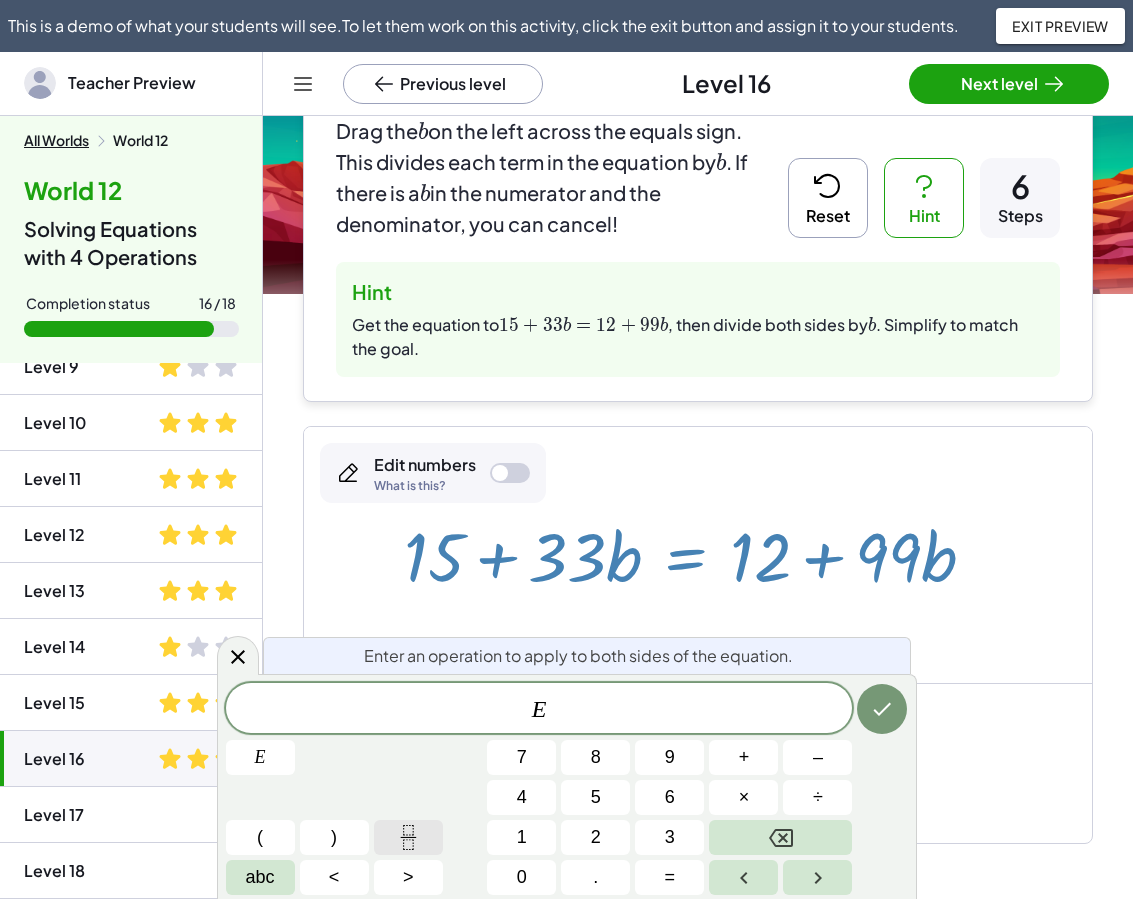 click 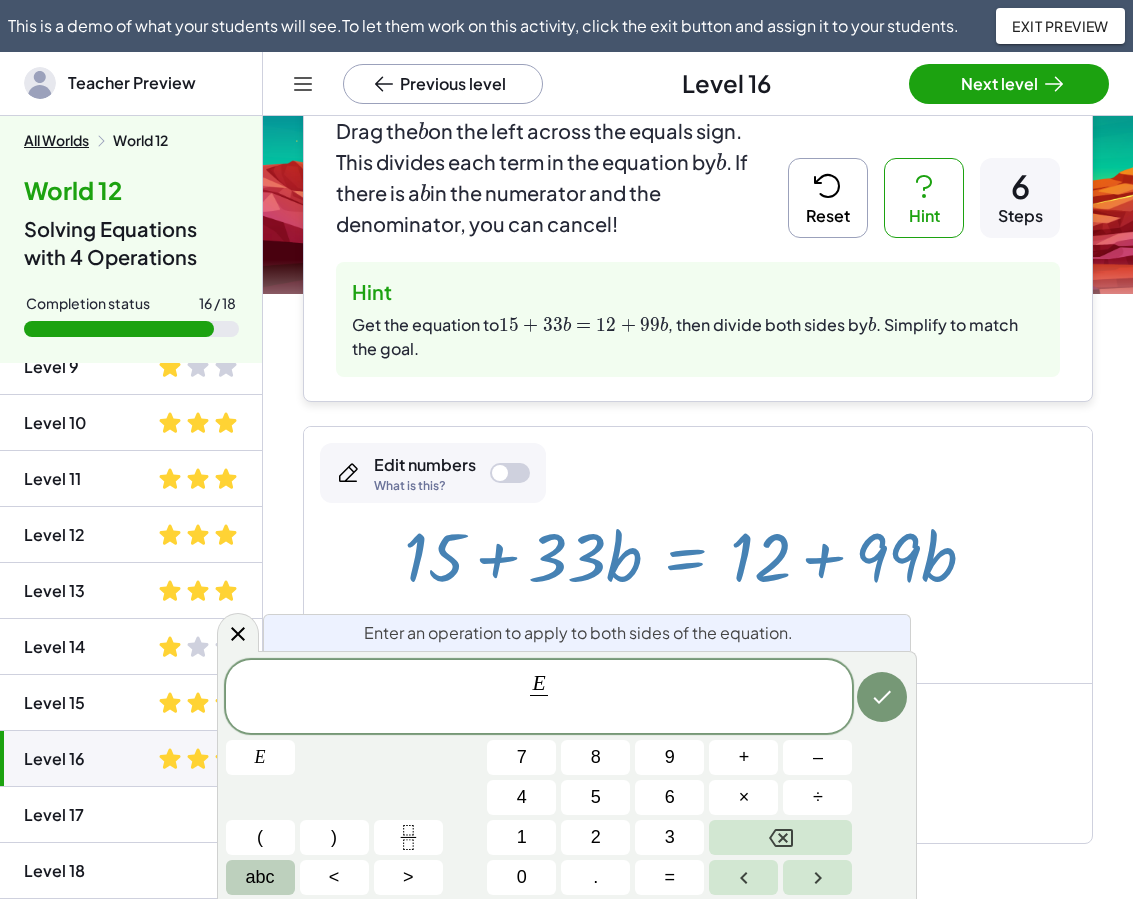click on "abc" at bounding box center (260, 877) 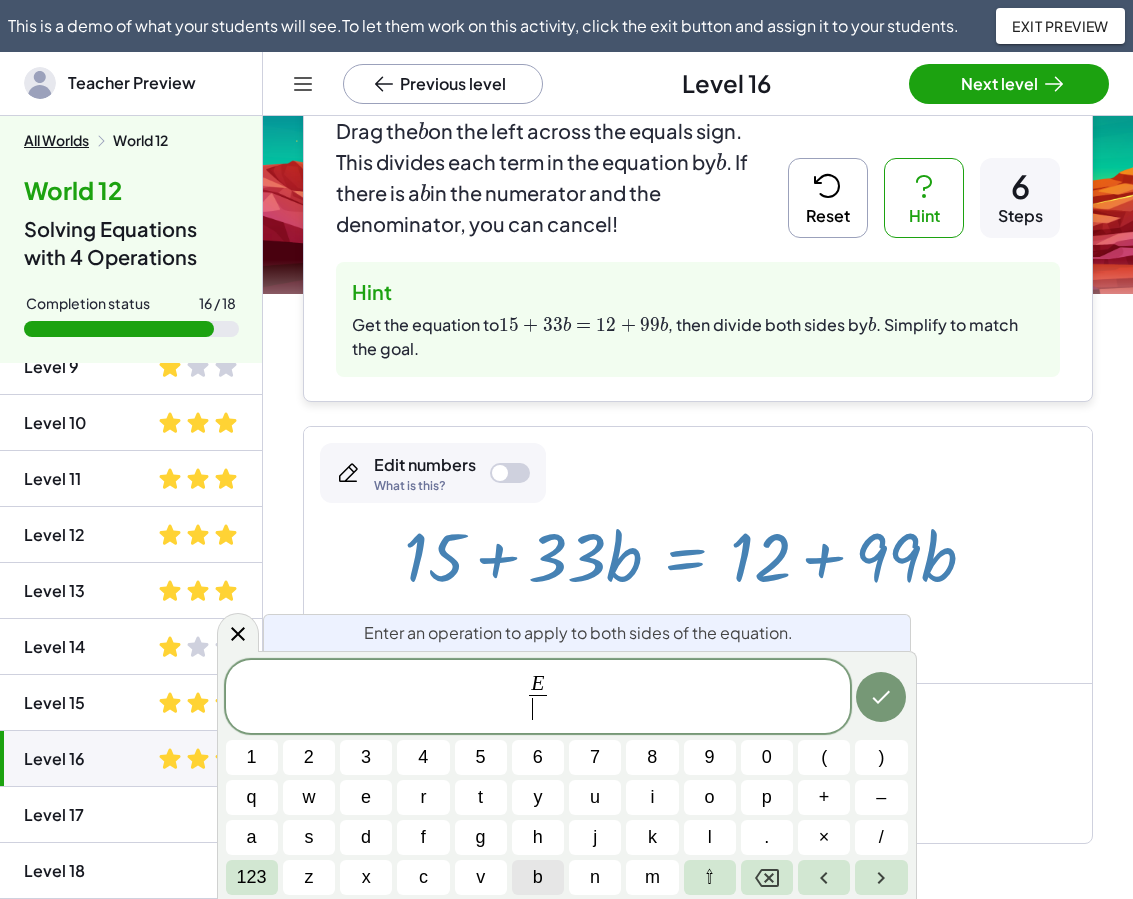 click on "b" at bounding box center (538, 877) 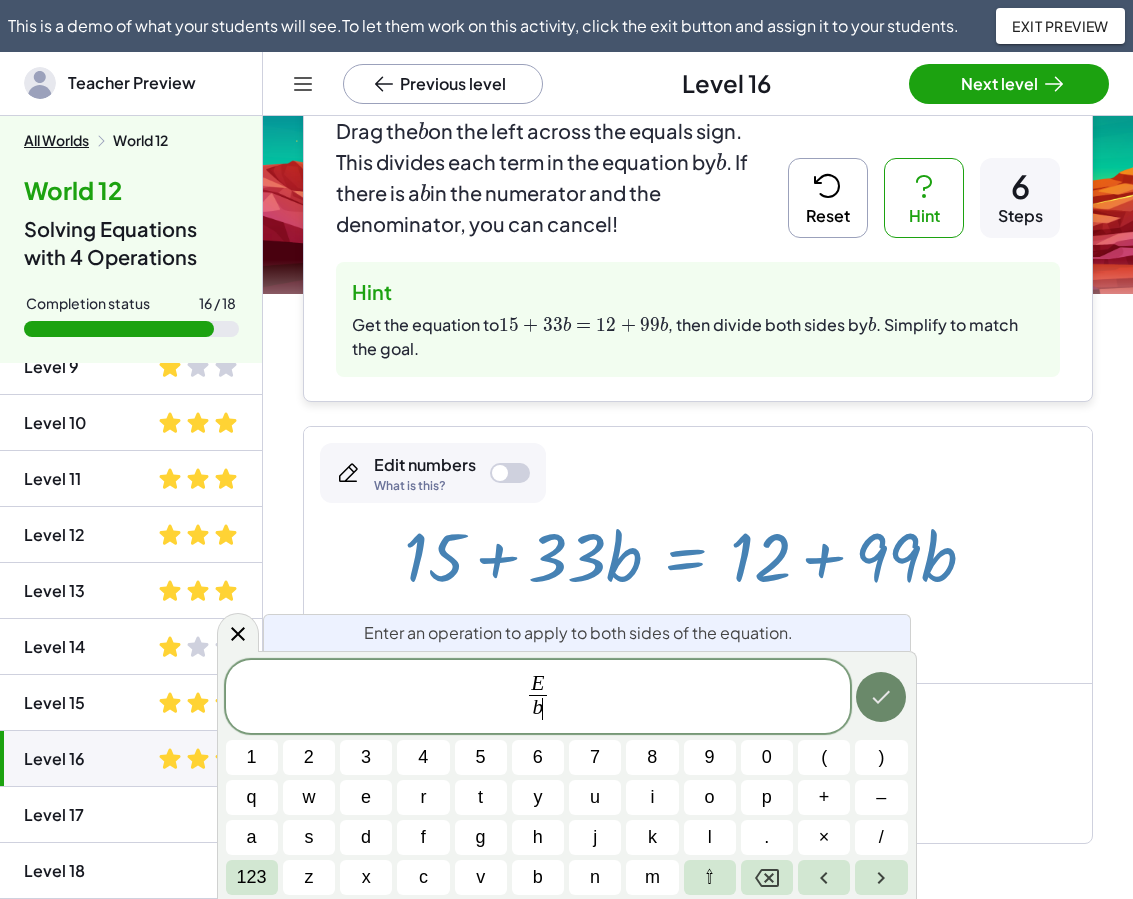 click 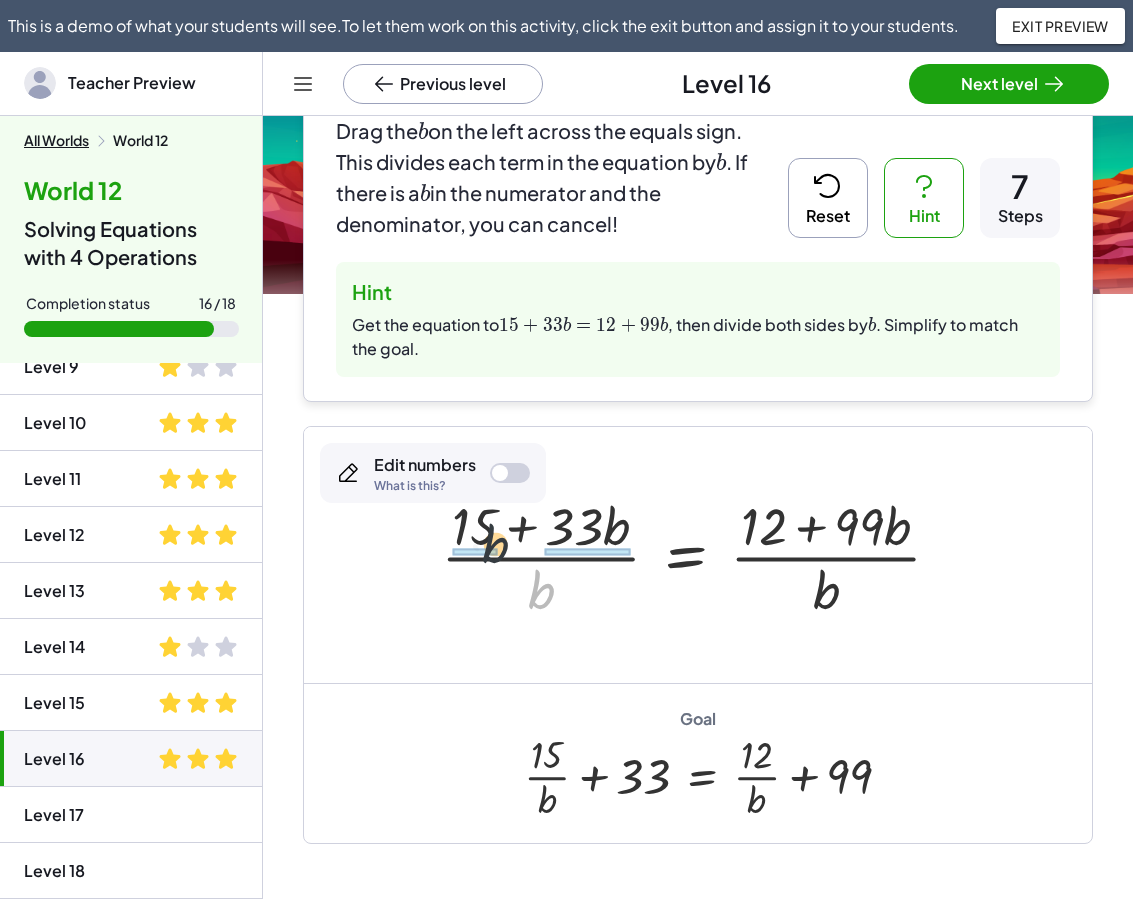 drag, startPoint x: 543, startPoint y: 586, endPoint x: 492, endPoint y: 538, distance: 70.035706 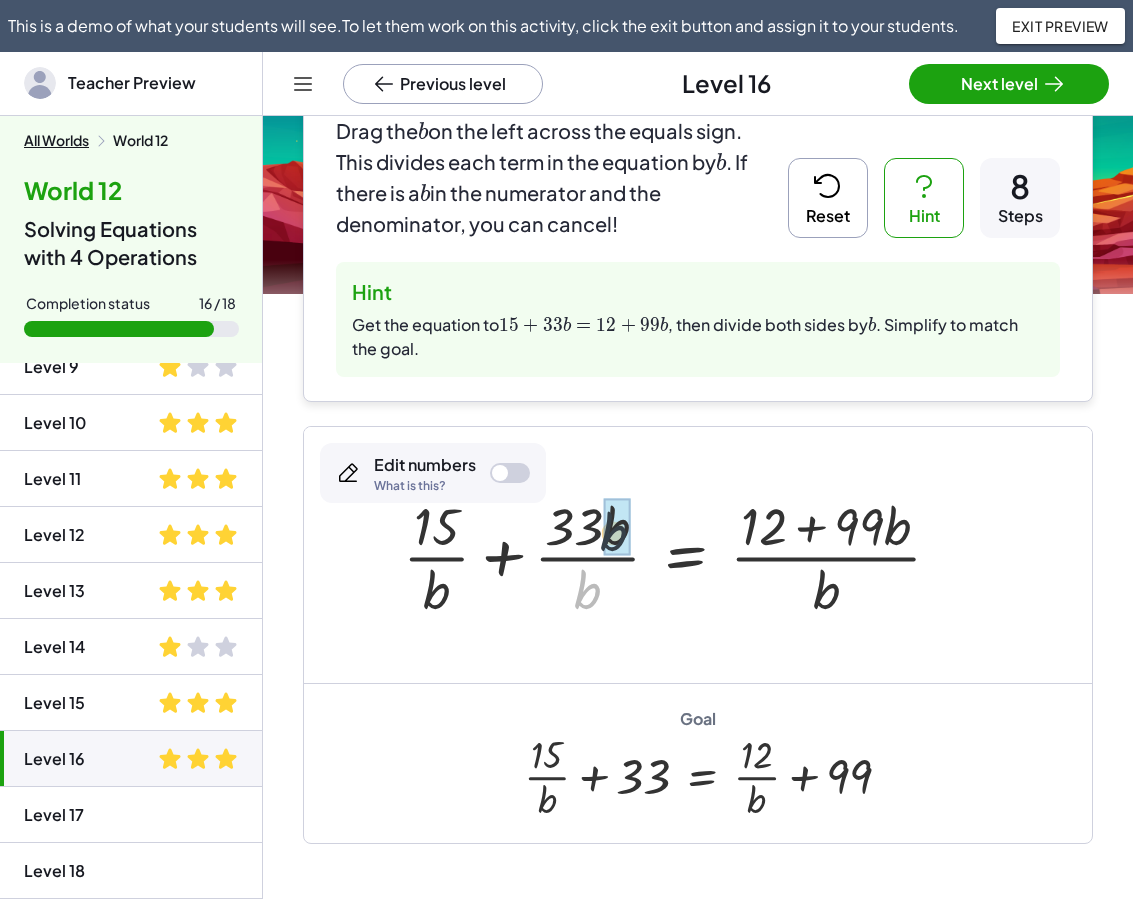 drag, startPoint x: 582, startPoint y: 593, endPoint x: 611, endPoint y: 533, distance: 66.64083 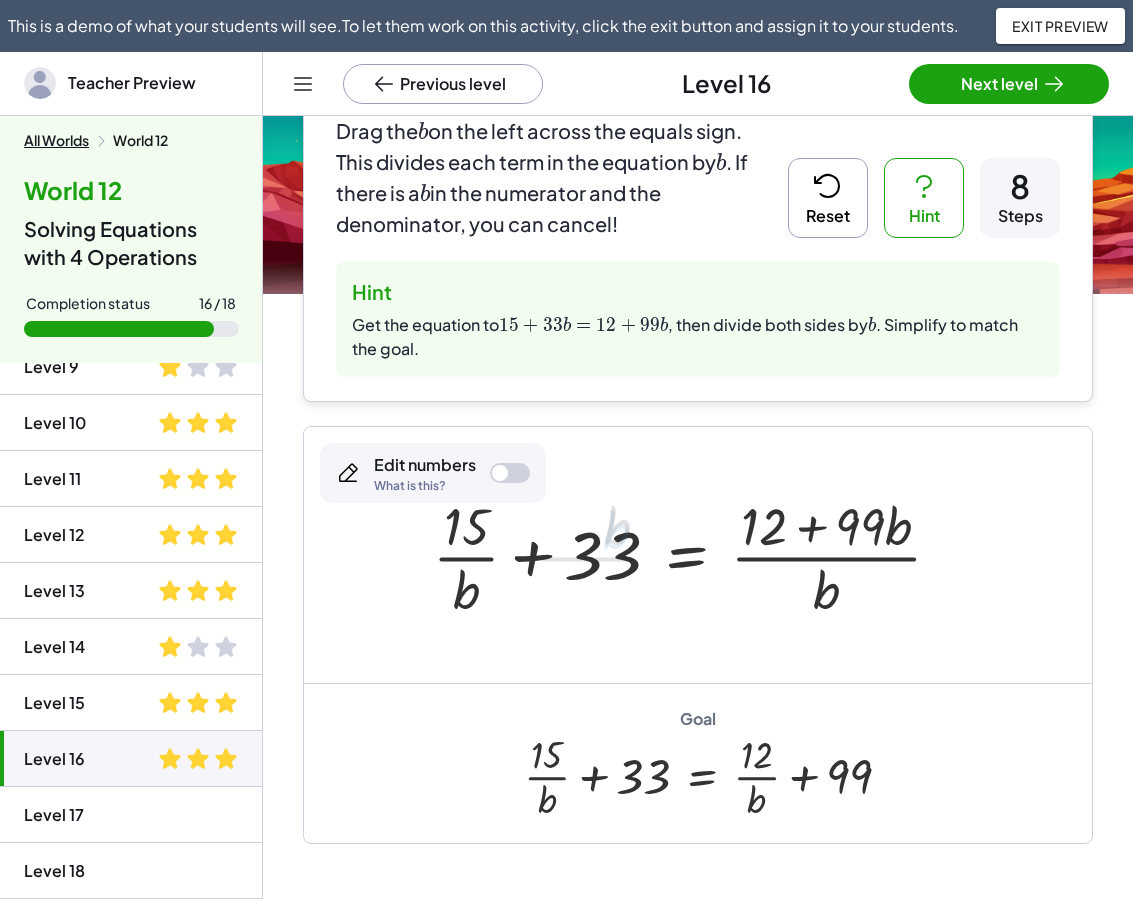 click at bounding box center (695, 555) 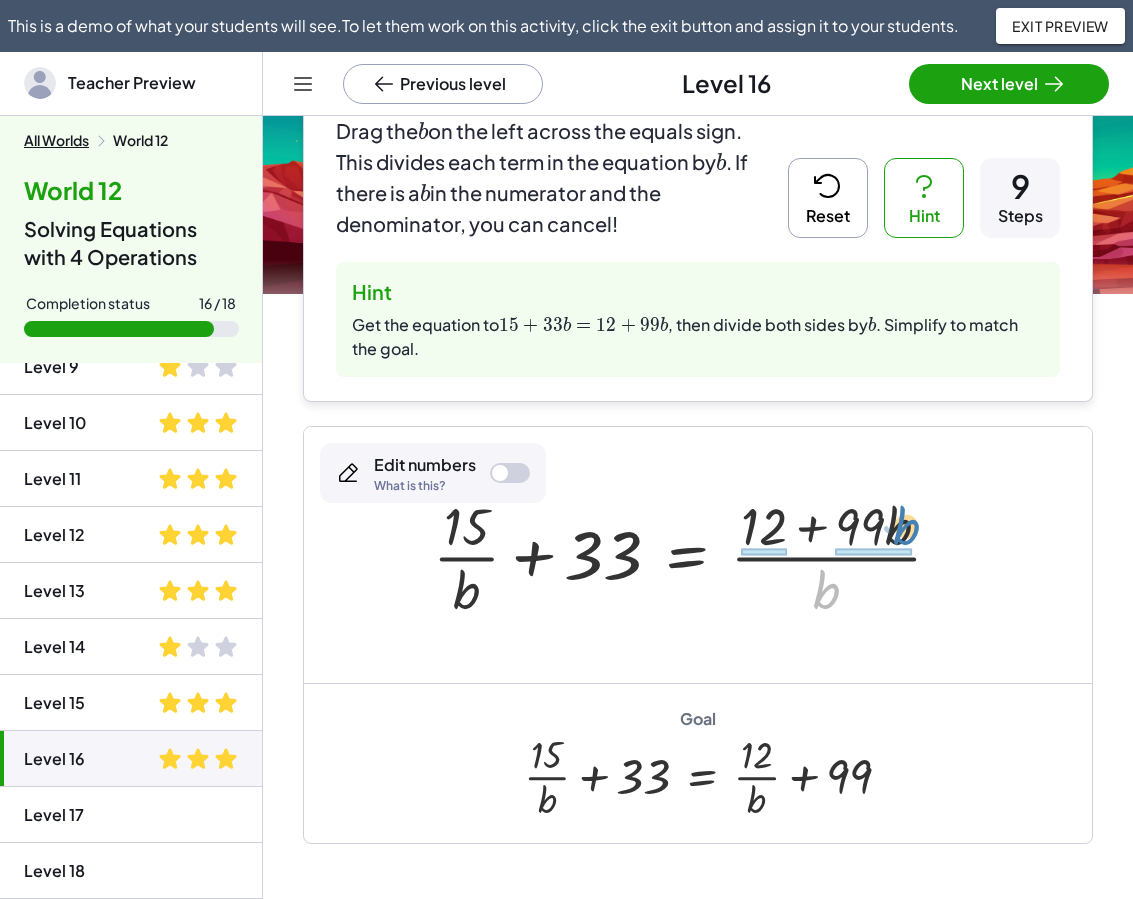 drag, startPoint x: 835, startPoint y: 588, endPoint x: 915, endPoint y: 524, distance: 102.44999 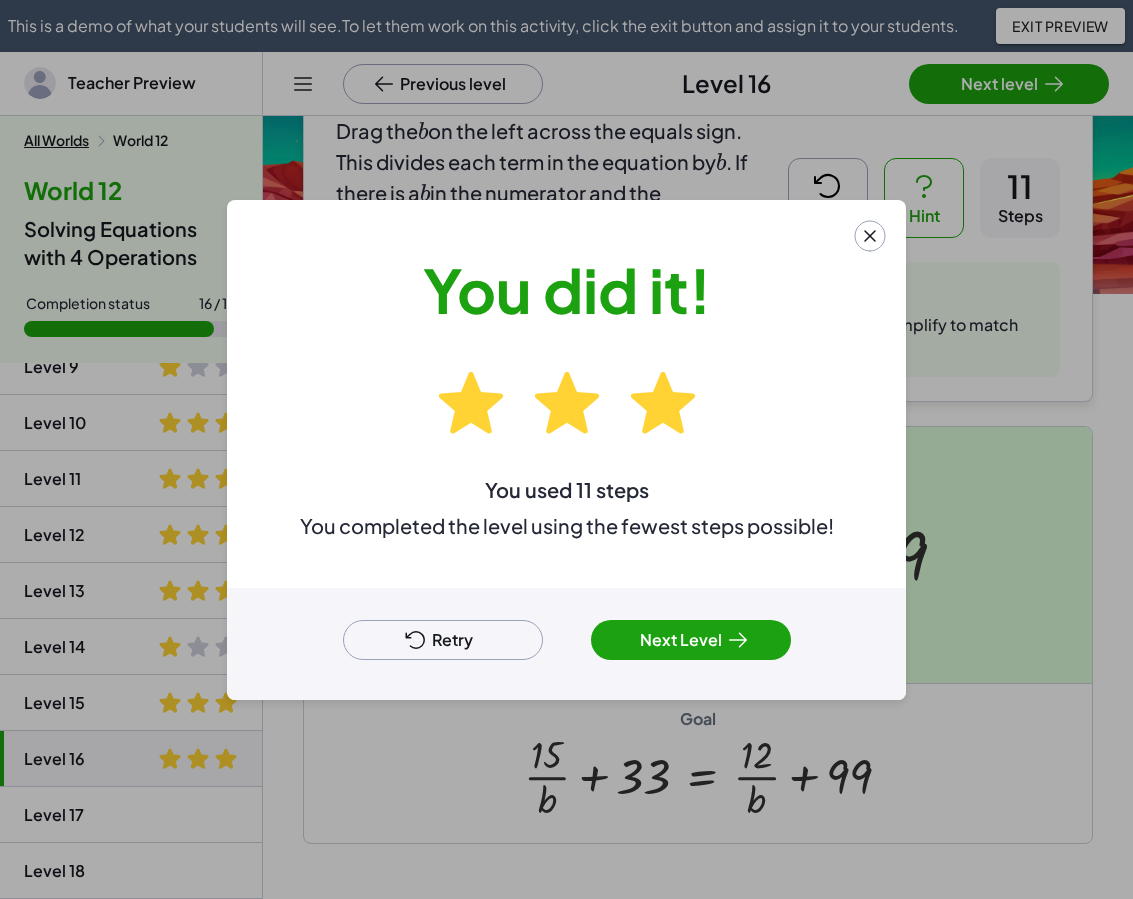 click on "Retry" at bounding box center (443, 640) 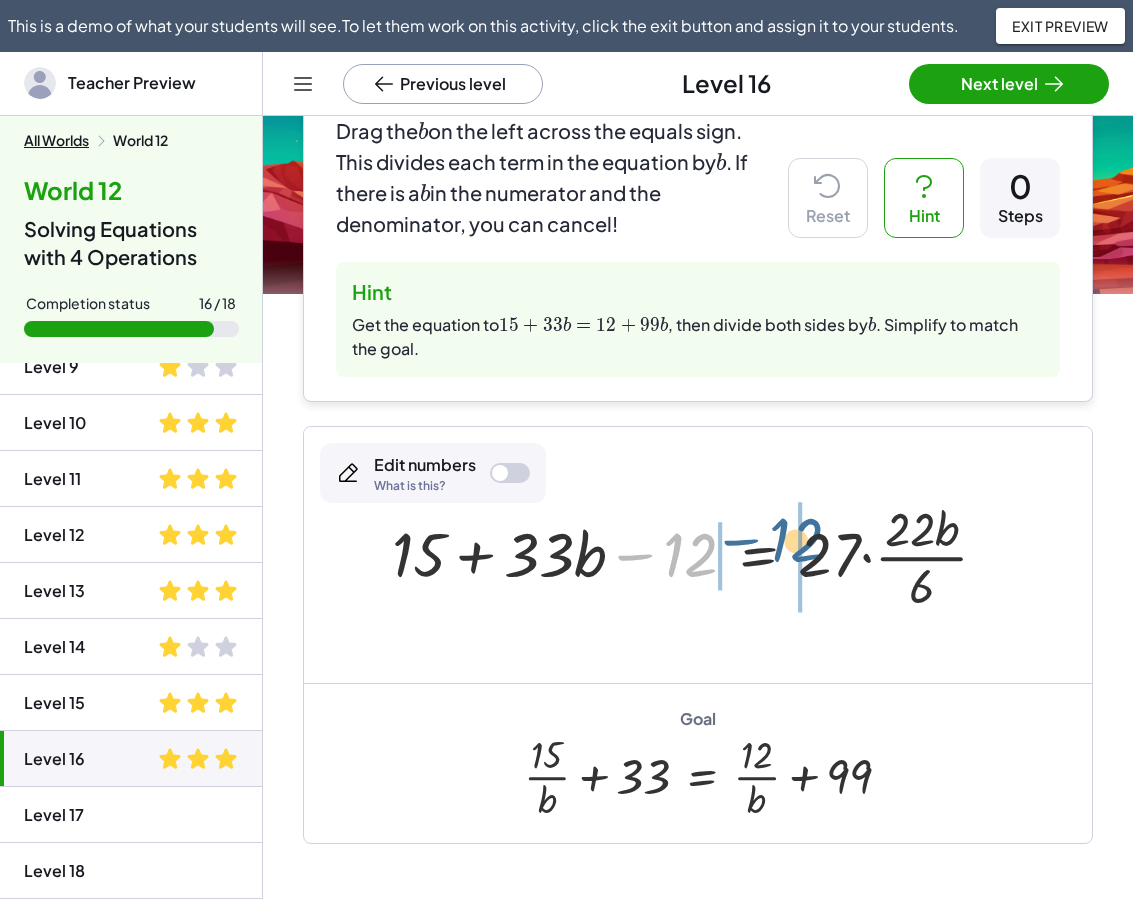 drag, startPoint x: 623, startPoint y: 550, endPoint x: 729, endPoint y: 535, distance: 107.05606 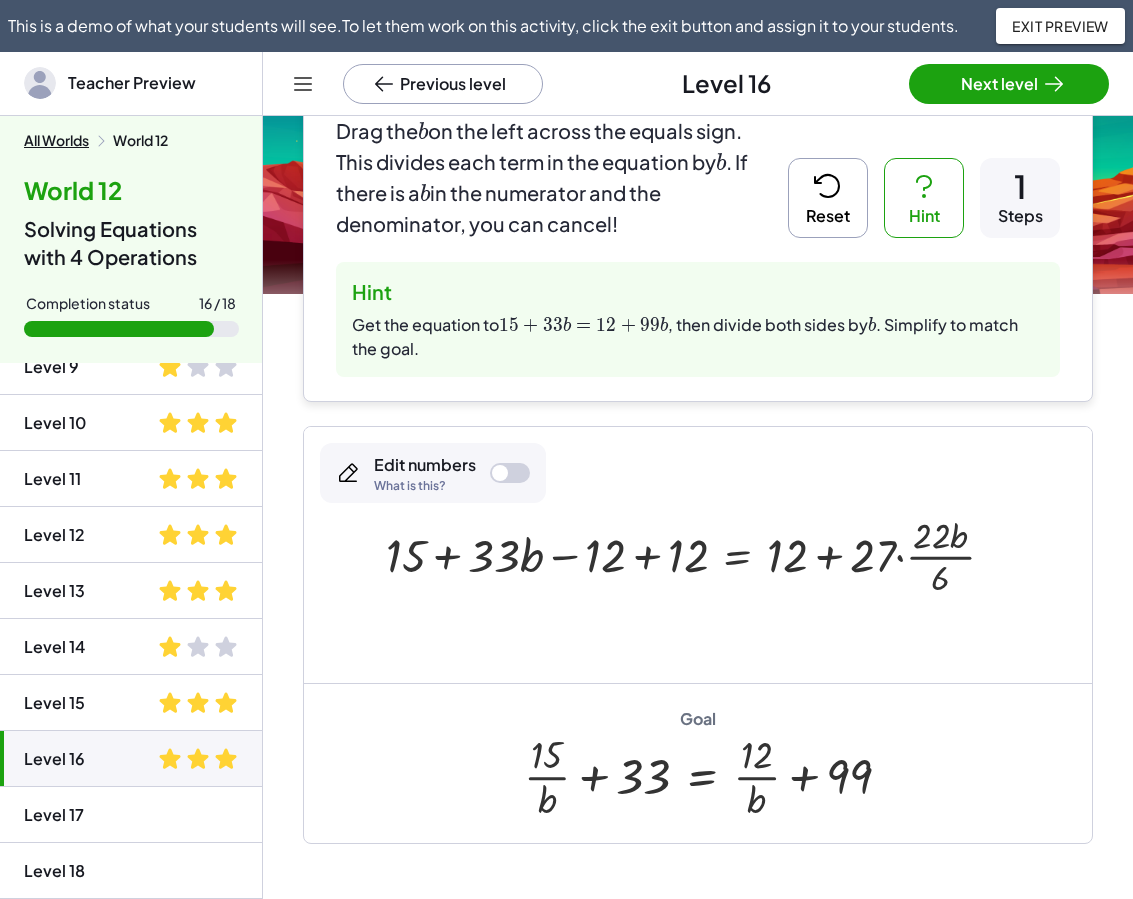 click at bounding box center [698, 554] 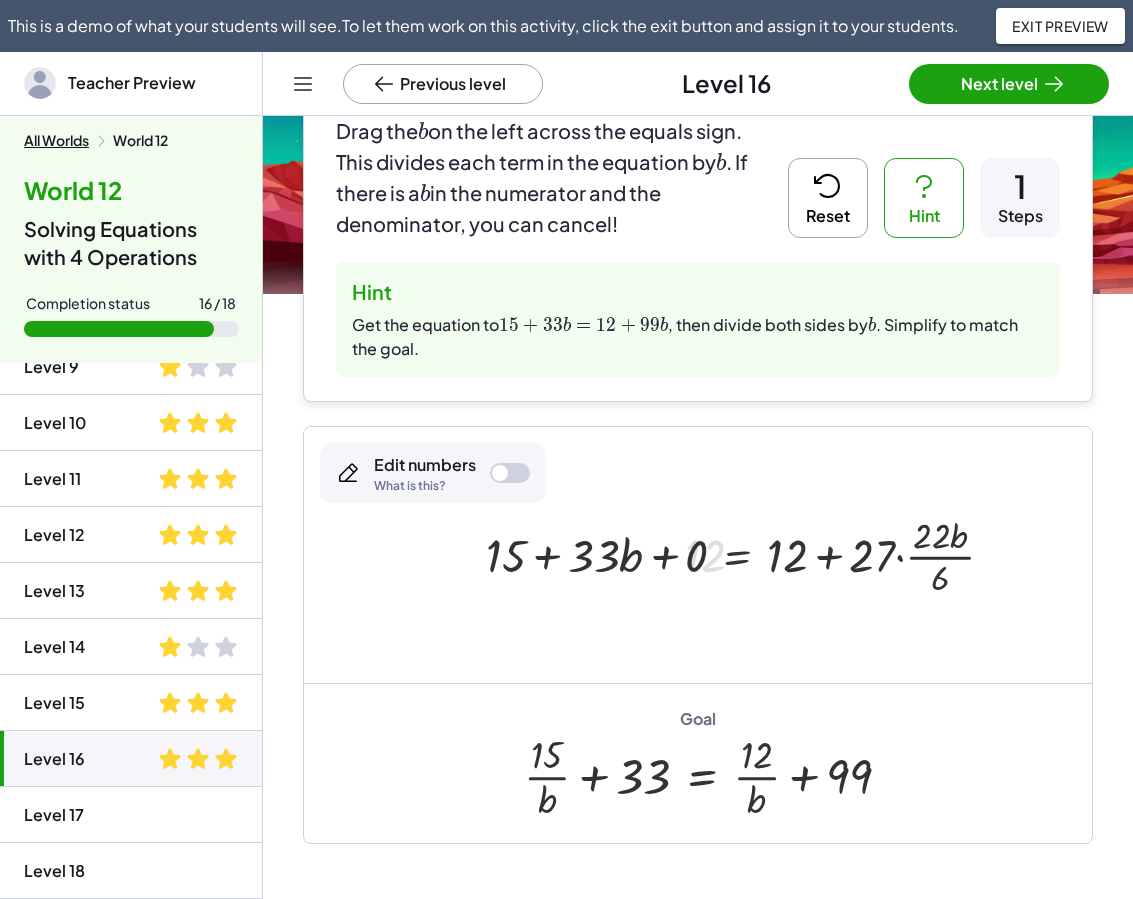 click at bounding box center (748, 554) 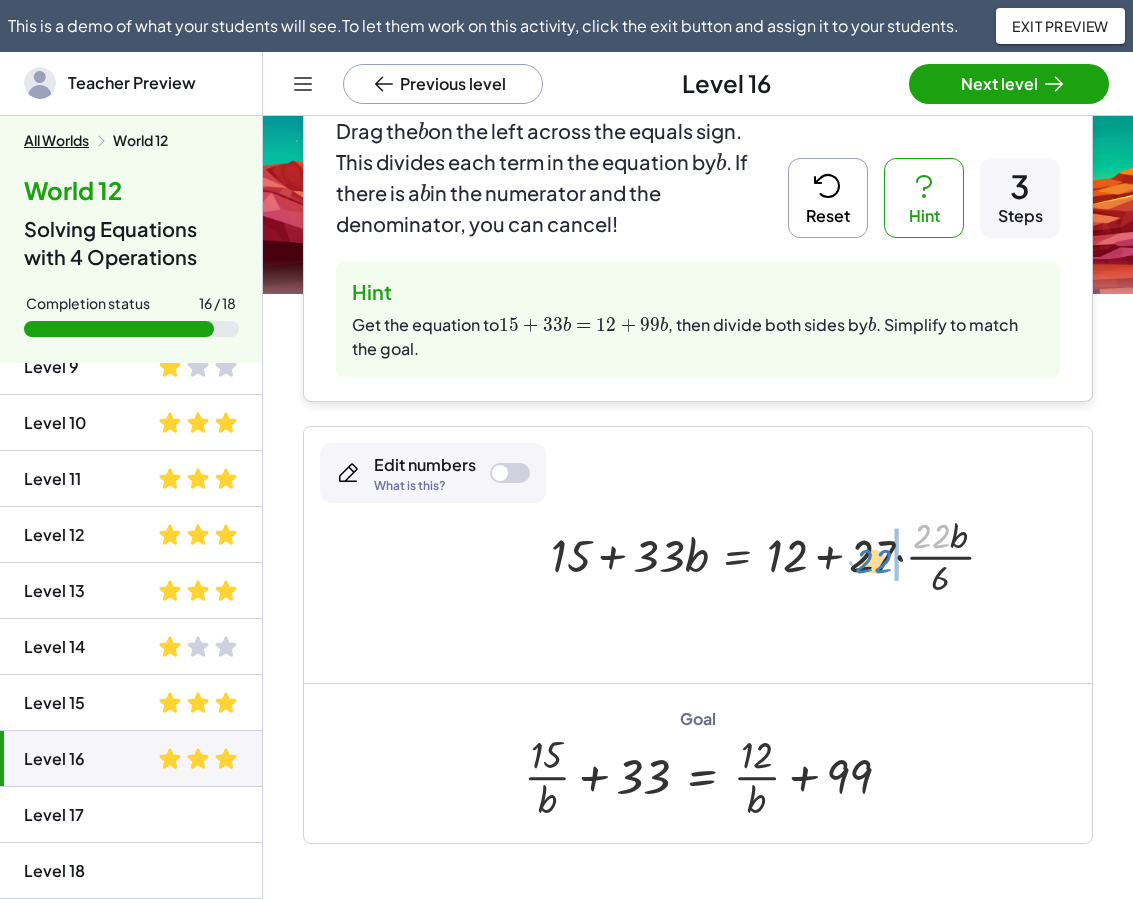 drag, startPoint x: 930, startPoint y: 536, endPoint x: 872, endPoint y: 561, distance: 63.15853 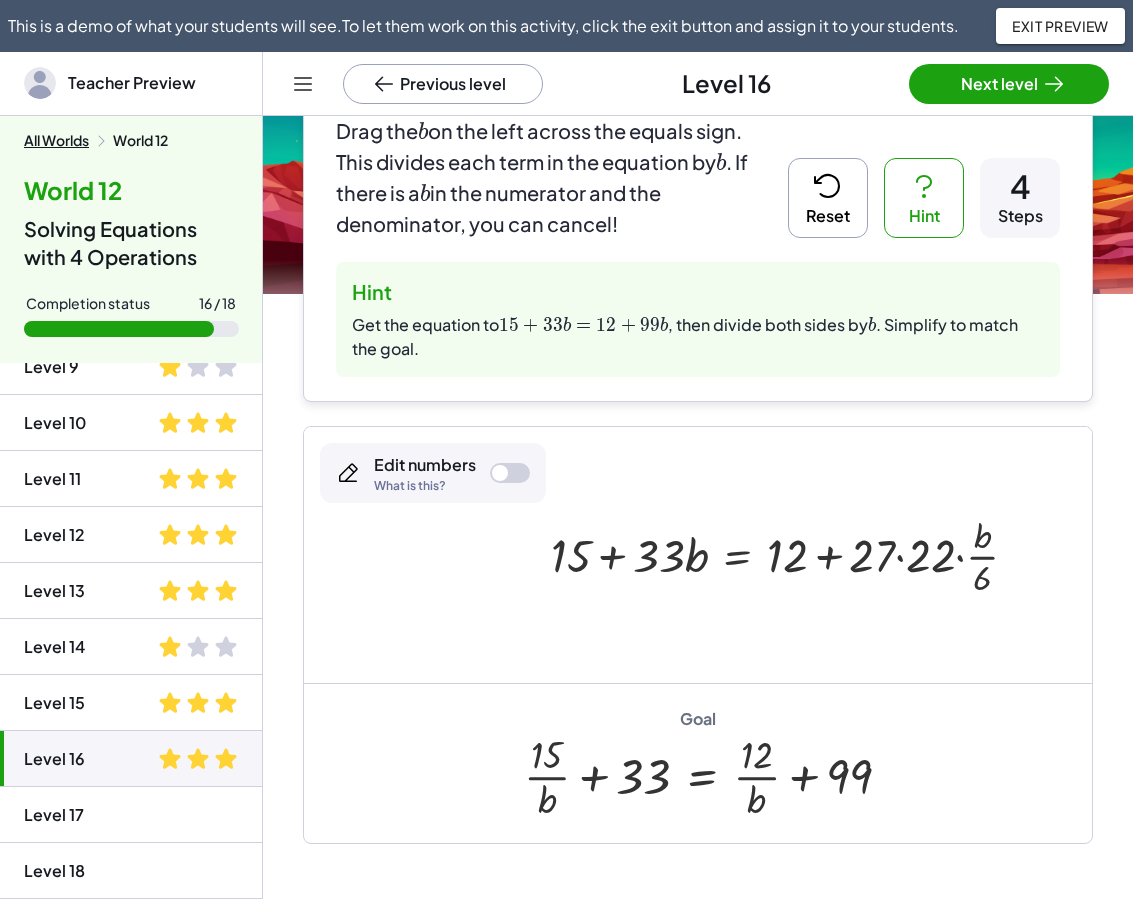 click at bounding box center [793, 554] 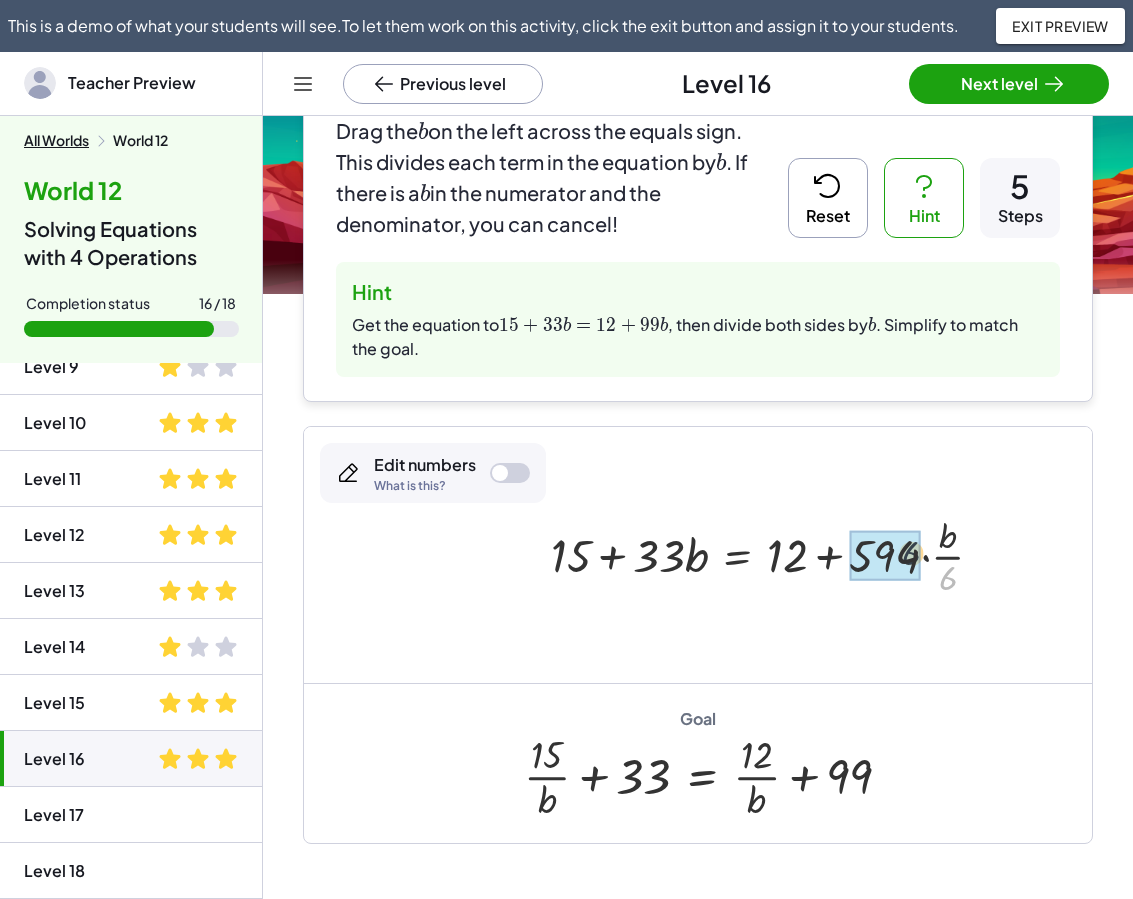 drag, startPoint x: 939, startPoint y: 575, endPoint x: 897, endPoint y: 548, distance: 49.92995 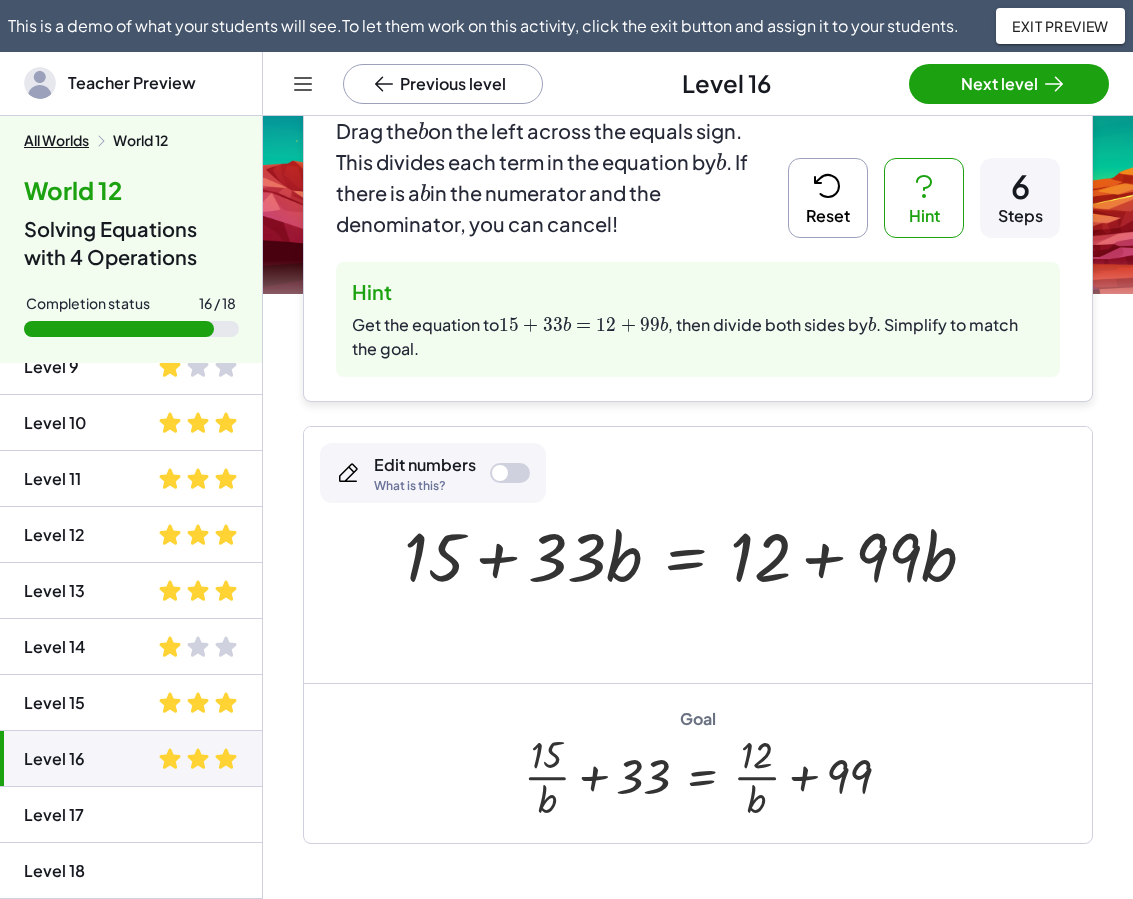 click on "Goal  + · 15 · b + 33 = + · 12 · b + 99" at bounding box center (698, 763) 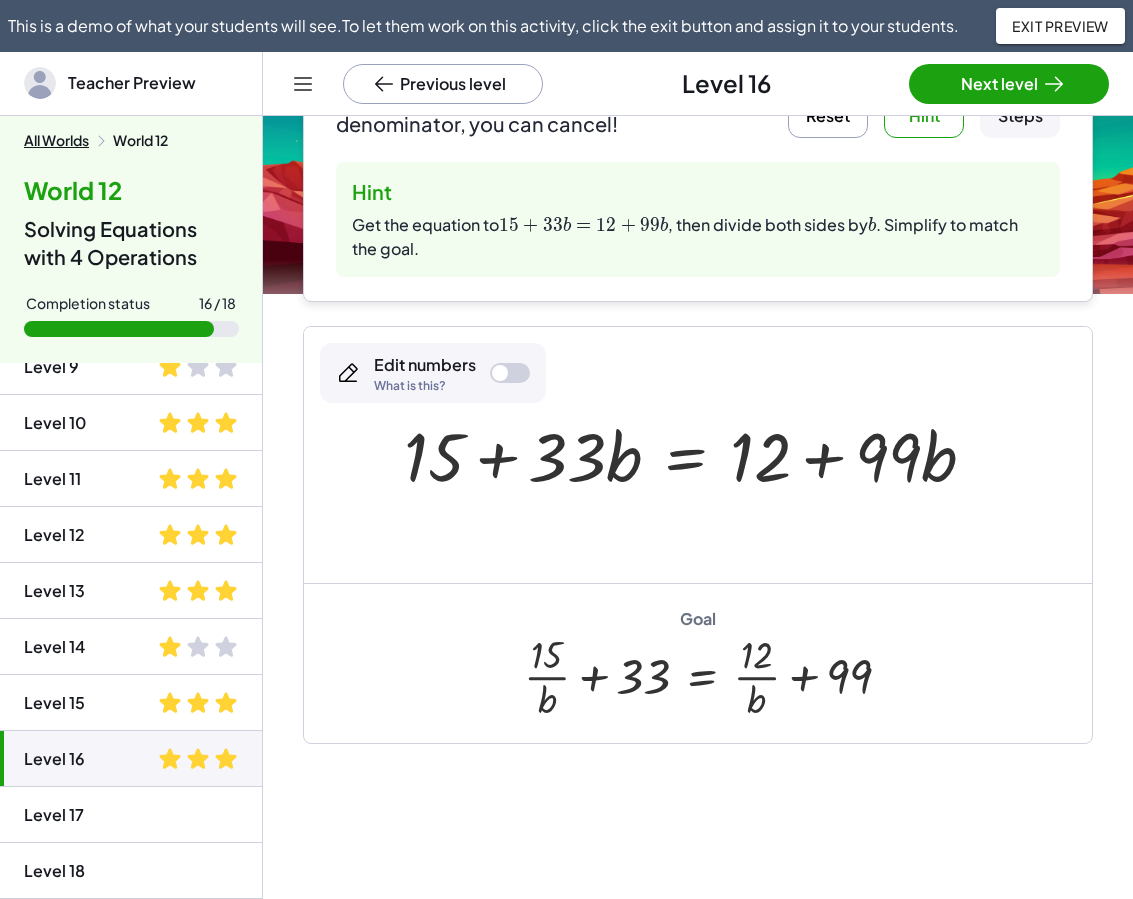 click on "Level 17" 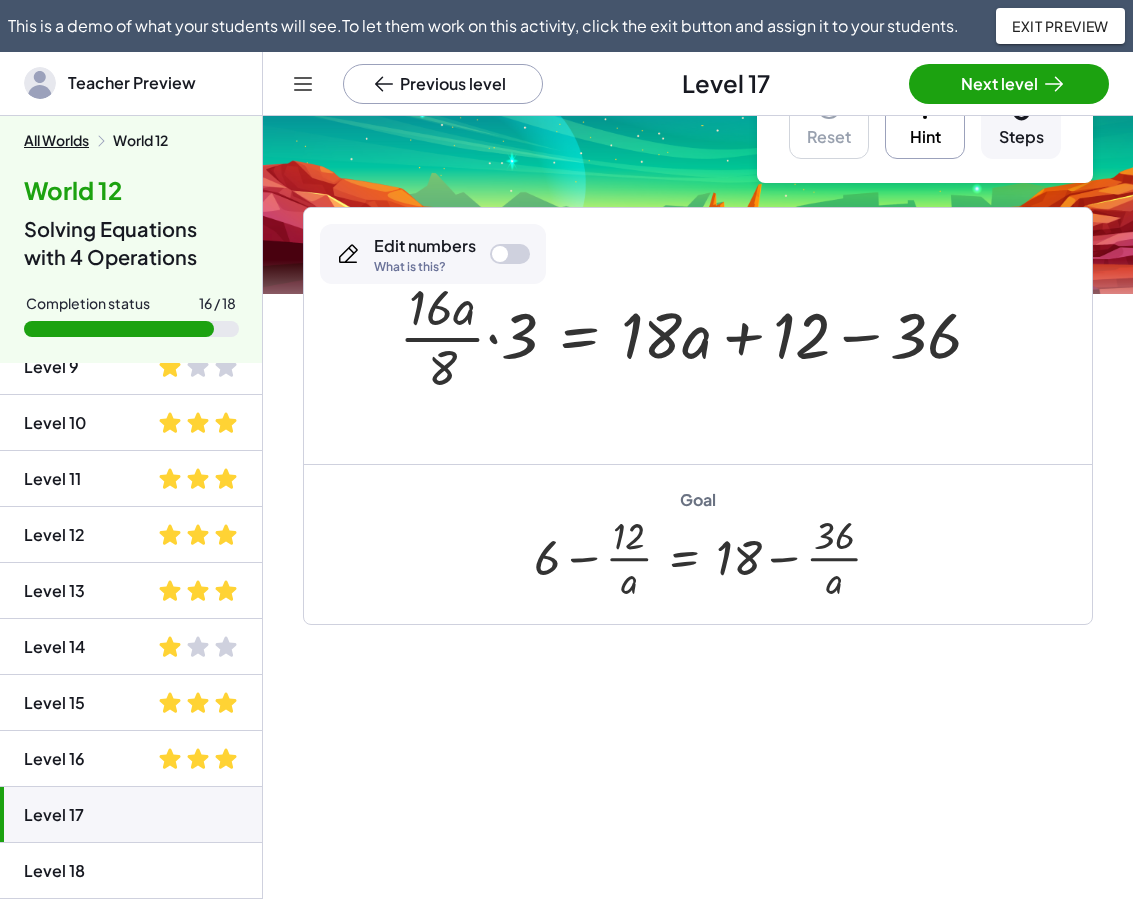 scroll, scrollTop: 85, scrollLeft: 0, axis: vertical 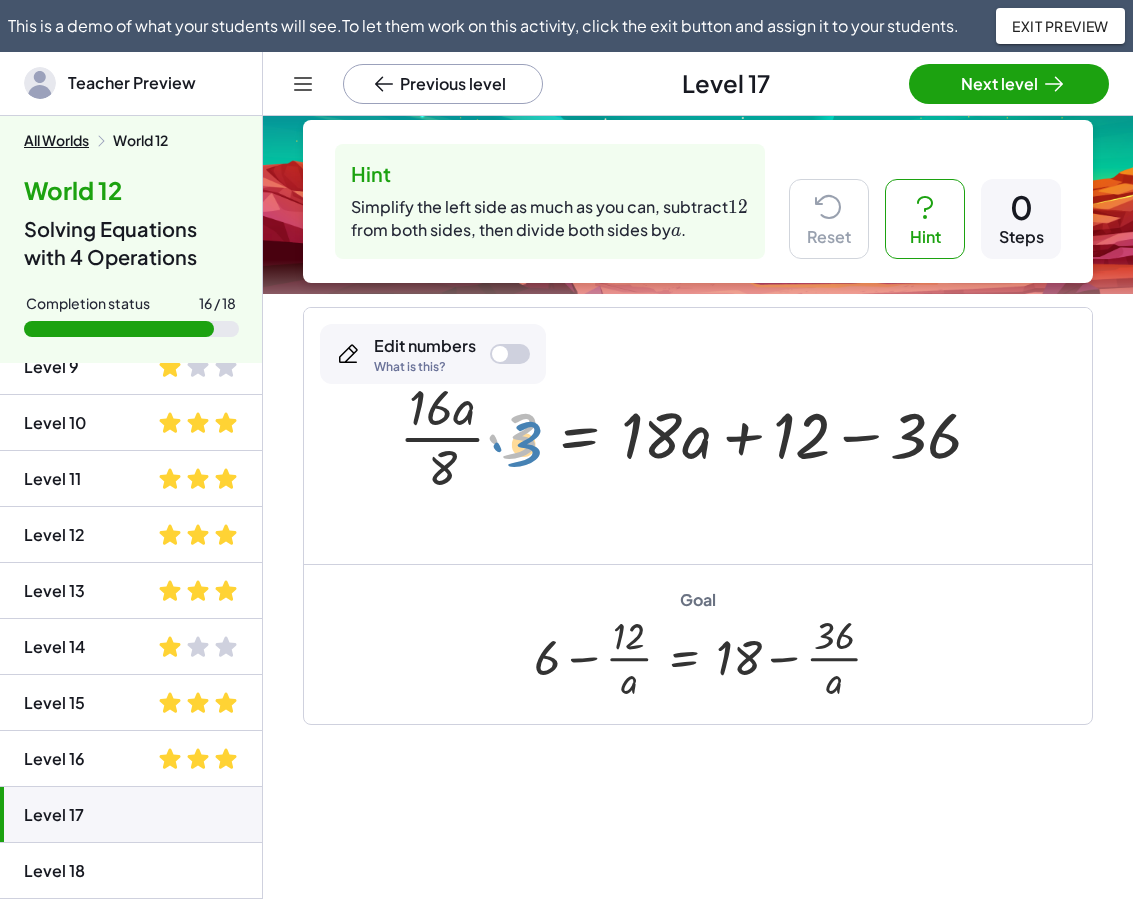 click at bounding box center [698, 436] 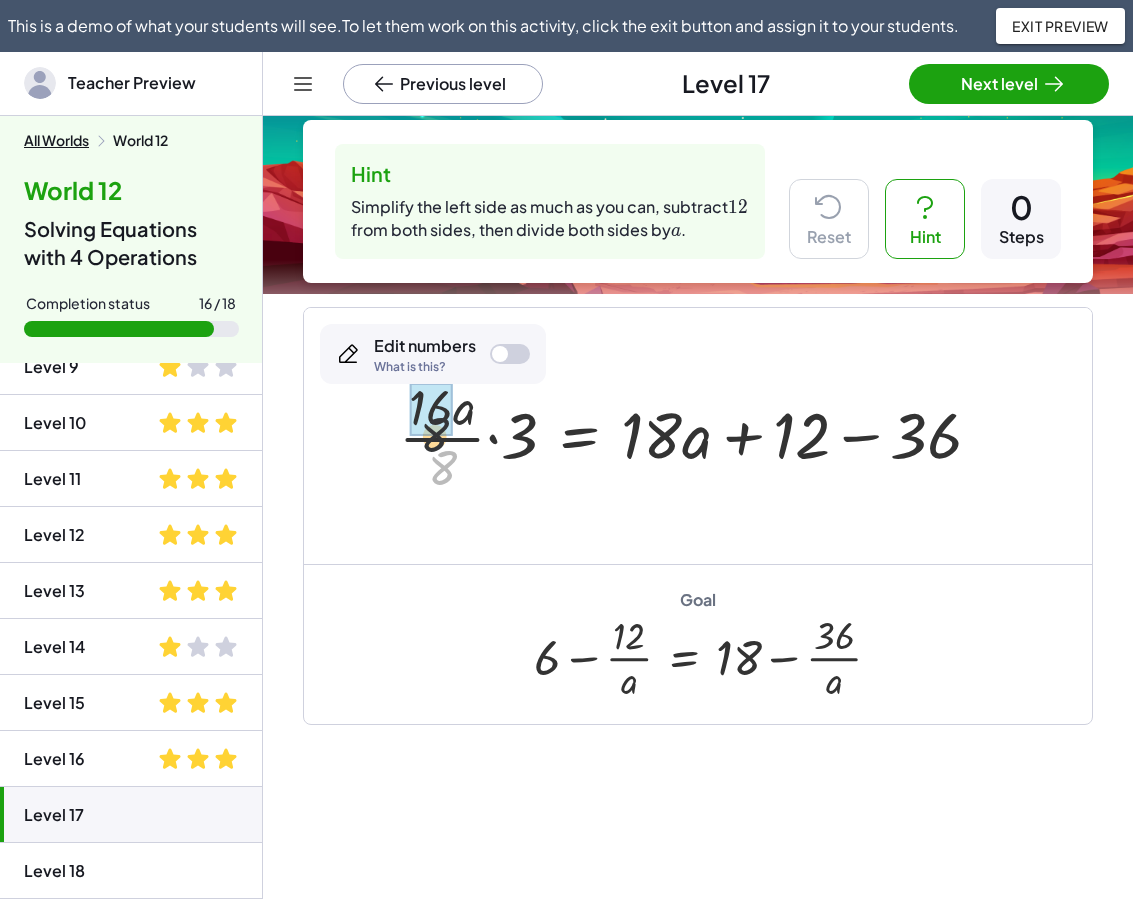 drag, startPoint x: 453, startPoint y: 463, endPoint x: 444, endPoint y: 420, distance: 43.931767 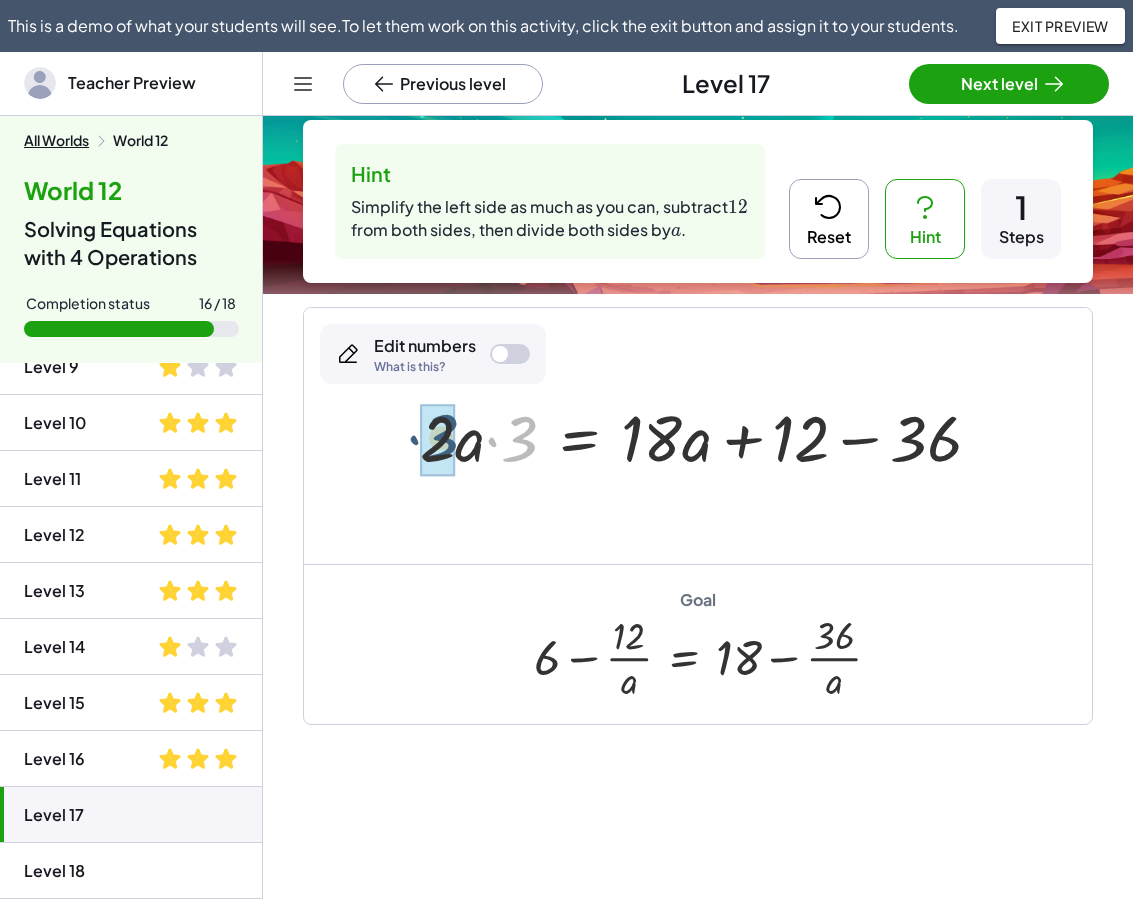 drag, startPoint x: 513, startPoint y: 447, endPoint x: 434, endPoint y: 445, distance: 79.025314 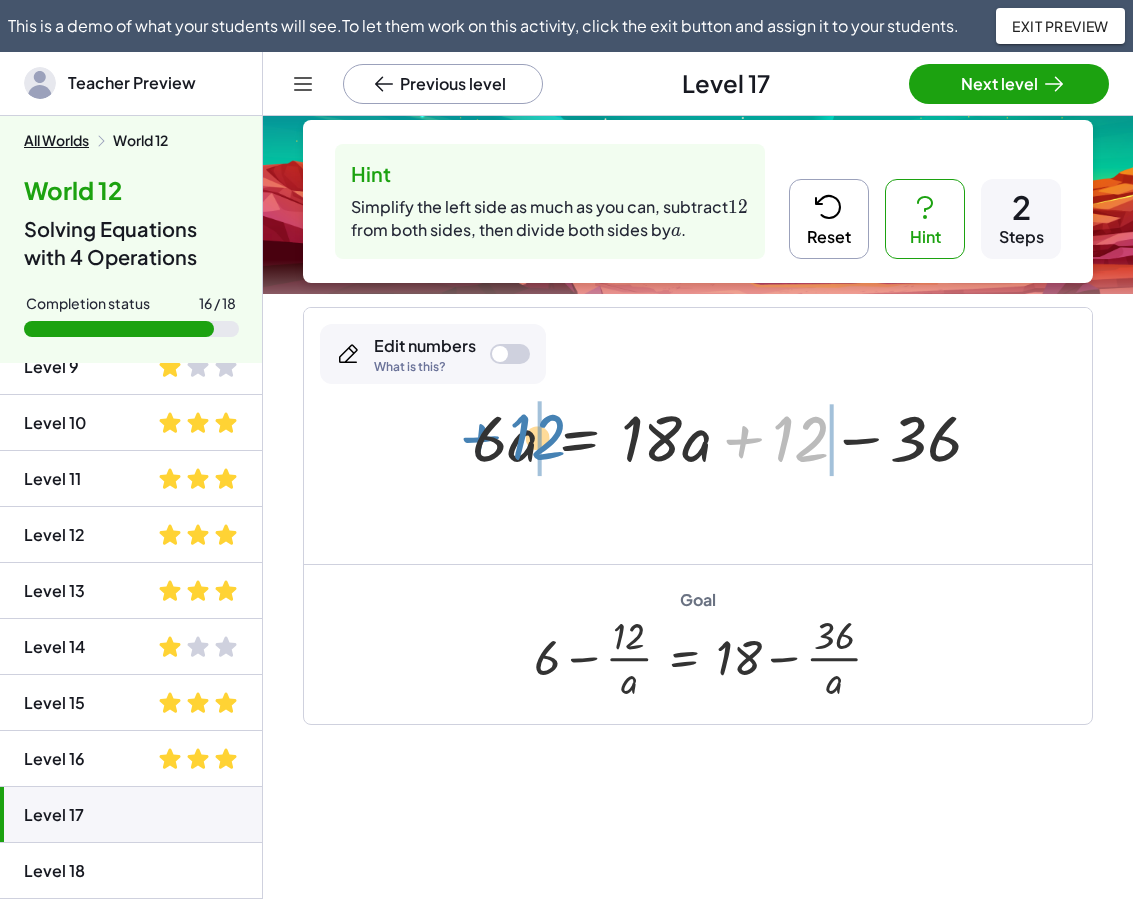 drag, startPoint x: 742, startPoint y: 439, endPoint x: 479, endPoint y: 437, distance: 263.0076 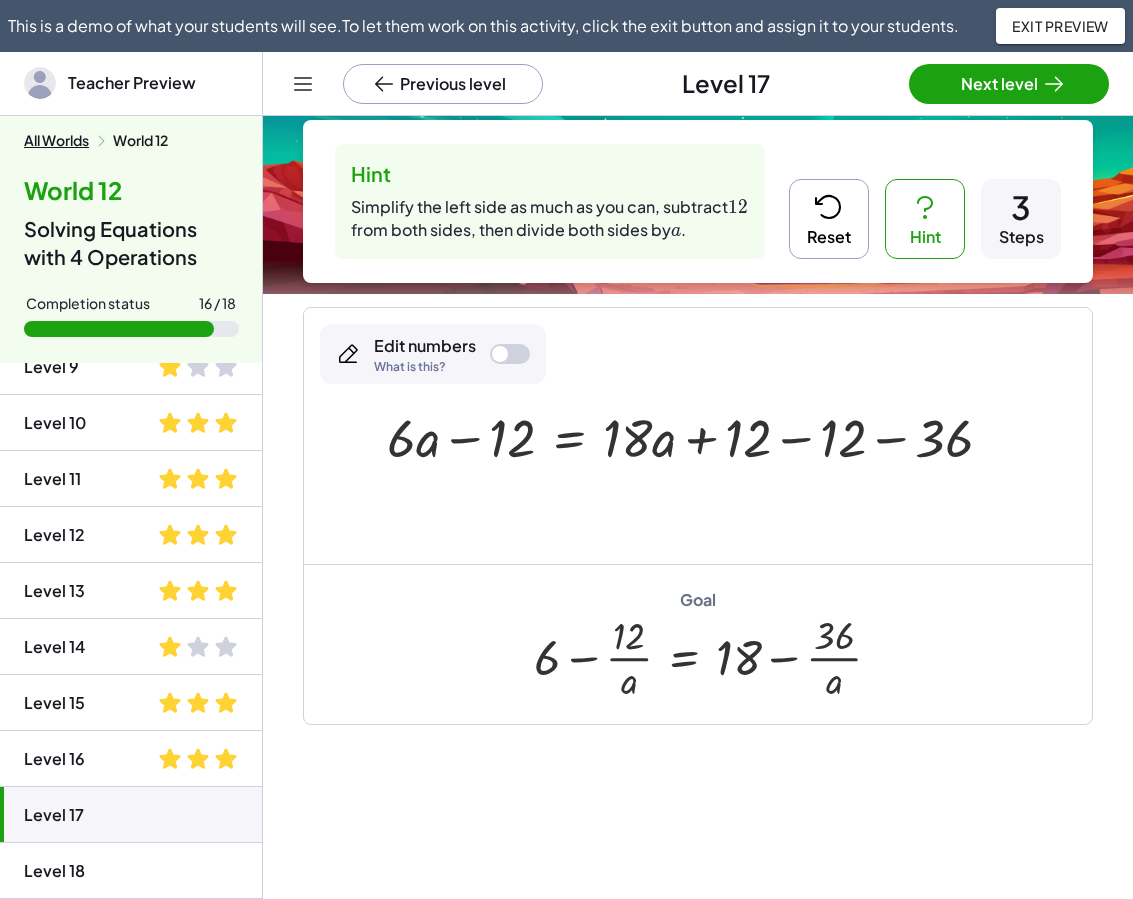 click at bounding box center [697, 436] 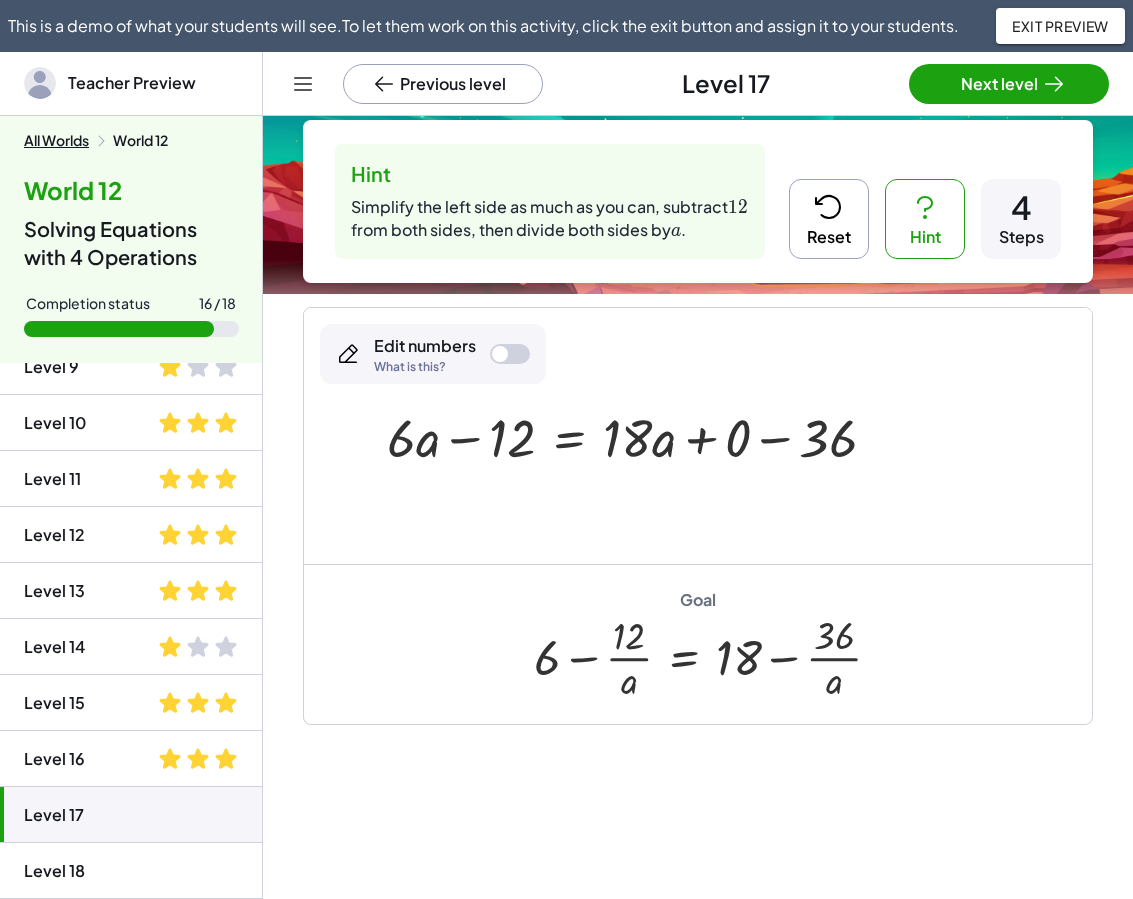 click at bounding box center (640, 436) 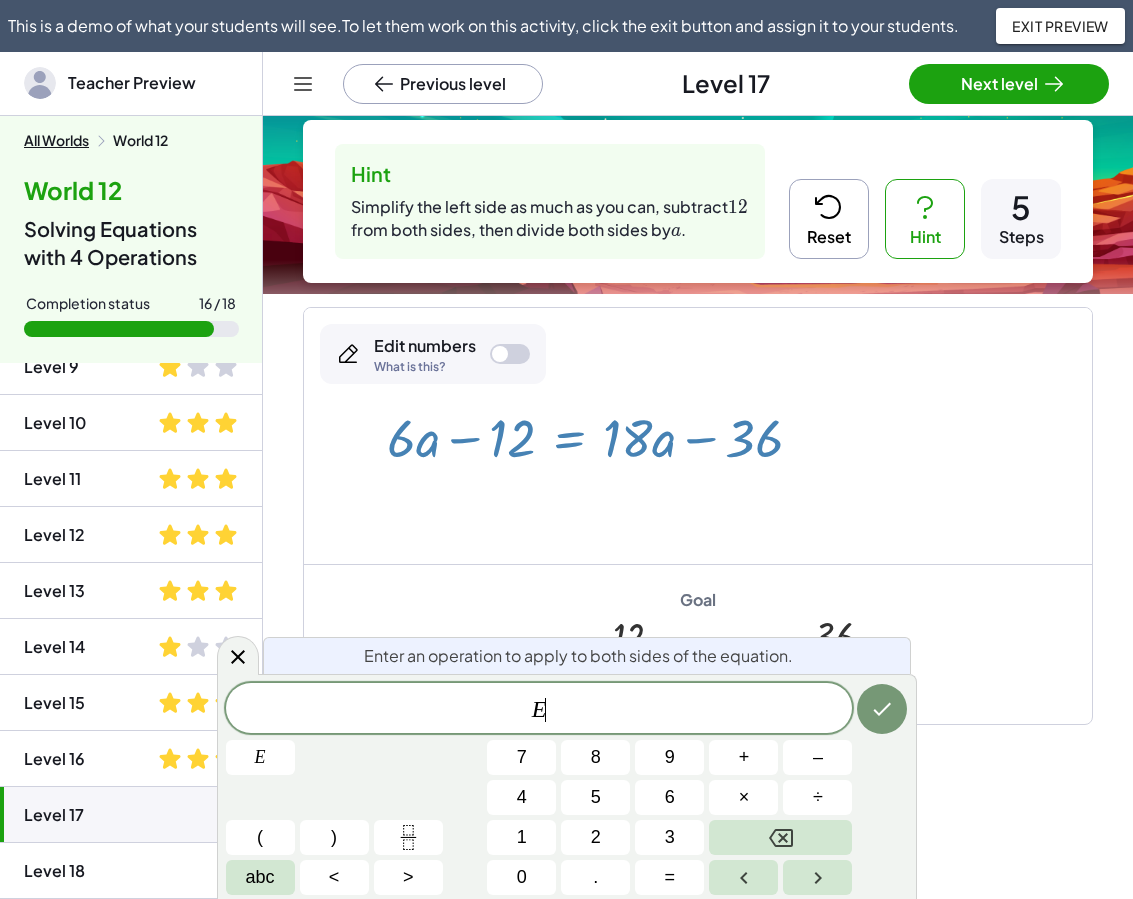 click at bounding box center (602, 436) 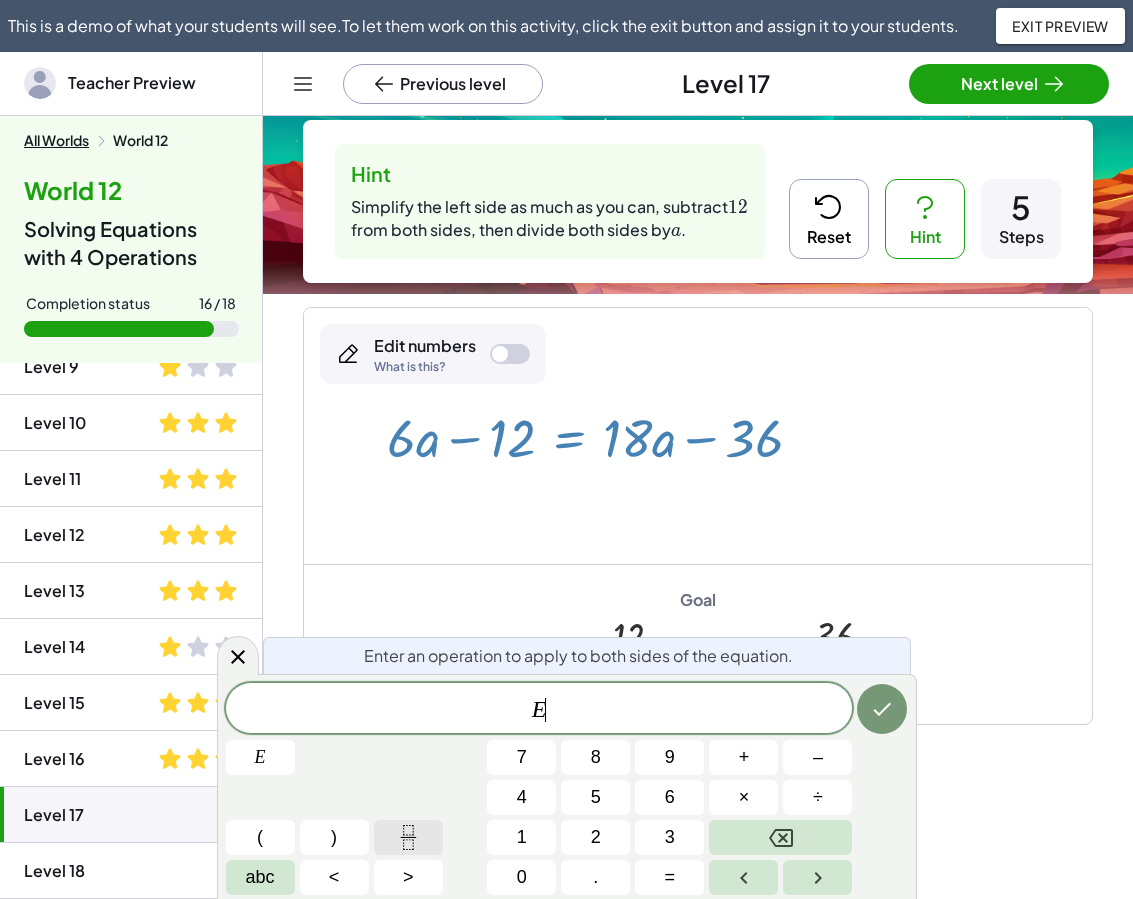 click 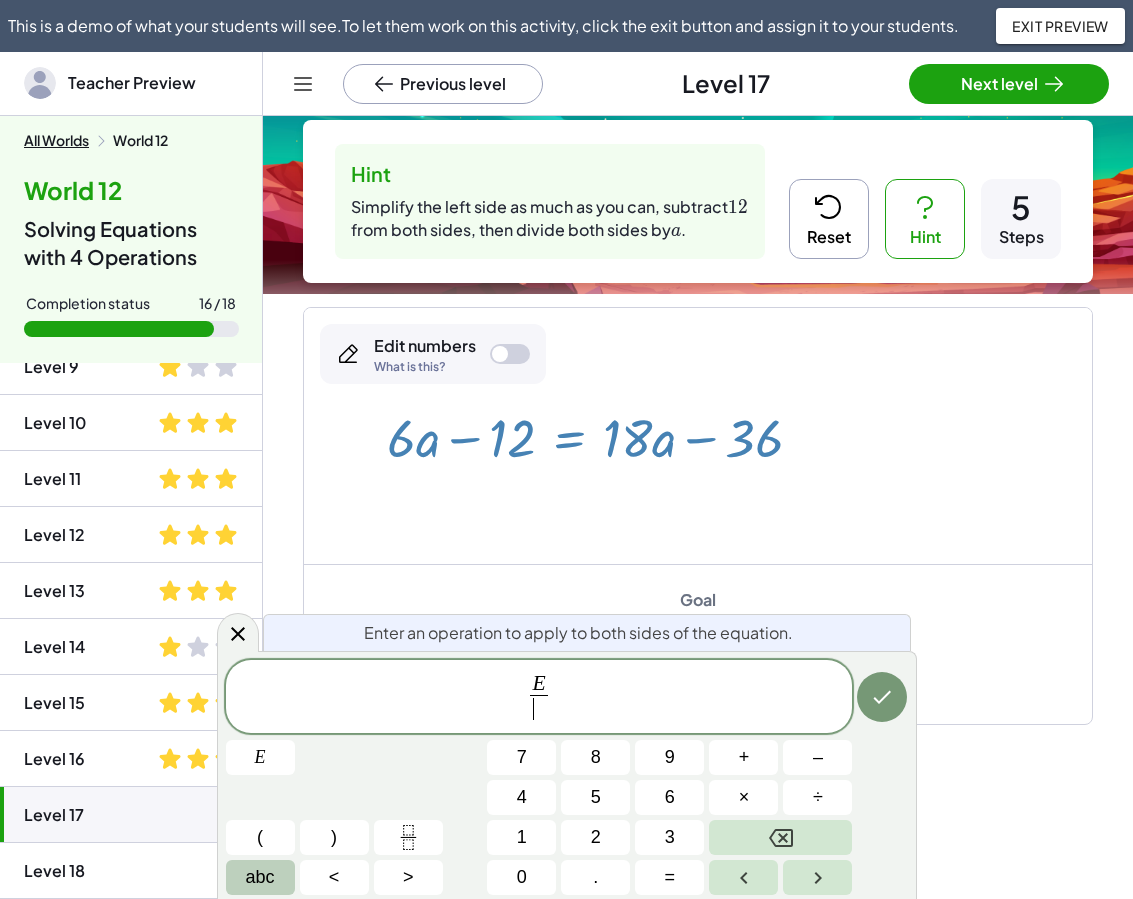 click on "abc" at bounding box center (260, 877) 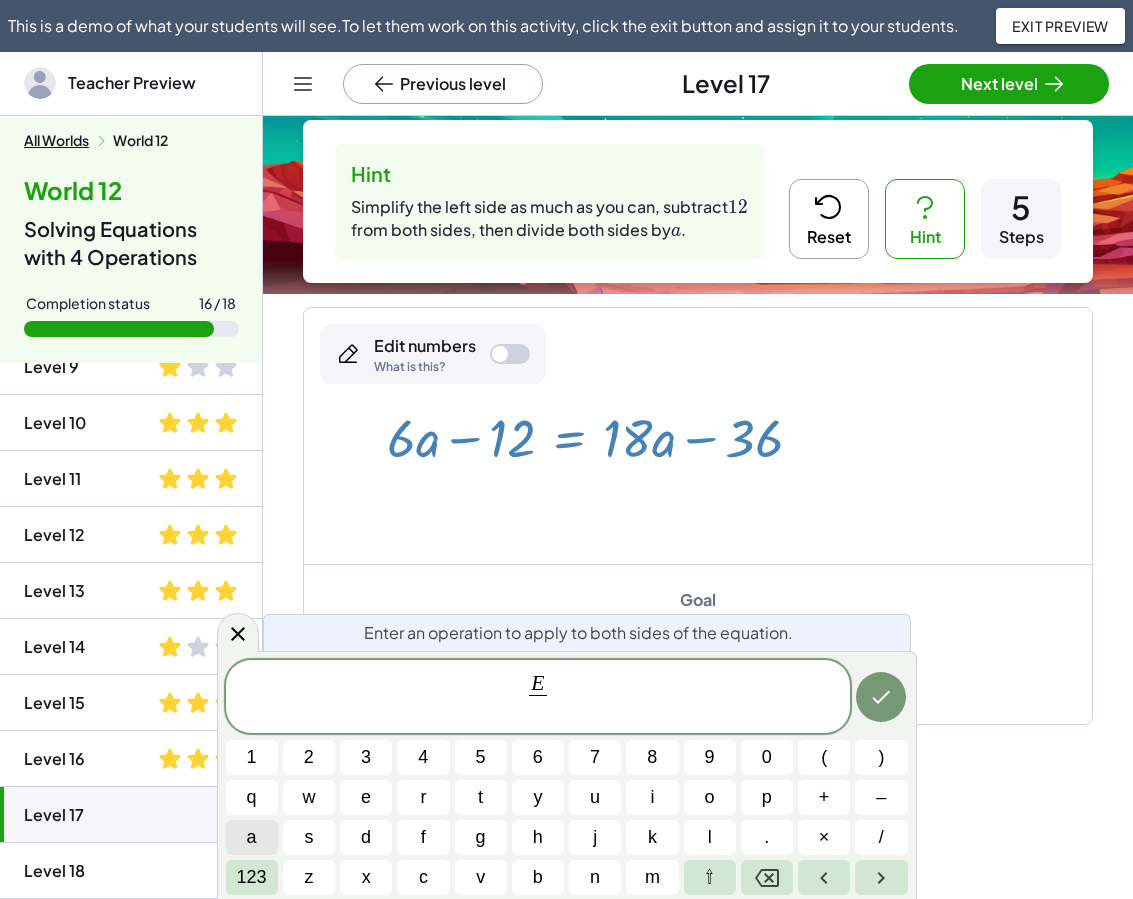 click on "a" at bounding box center [252, 837] 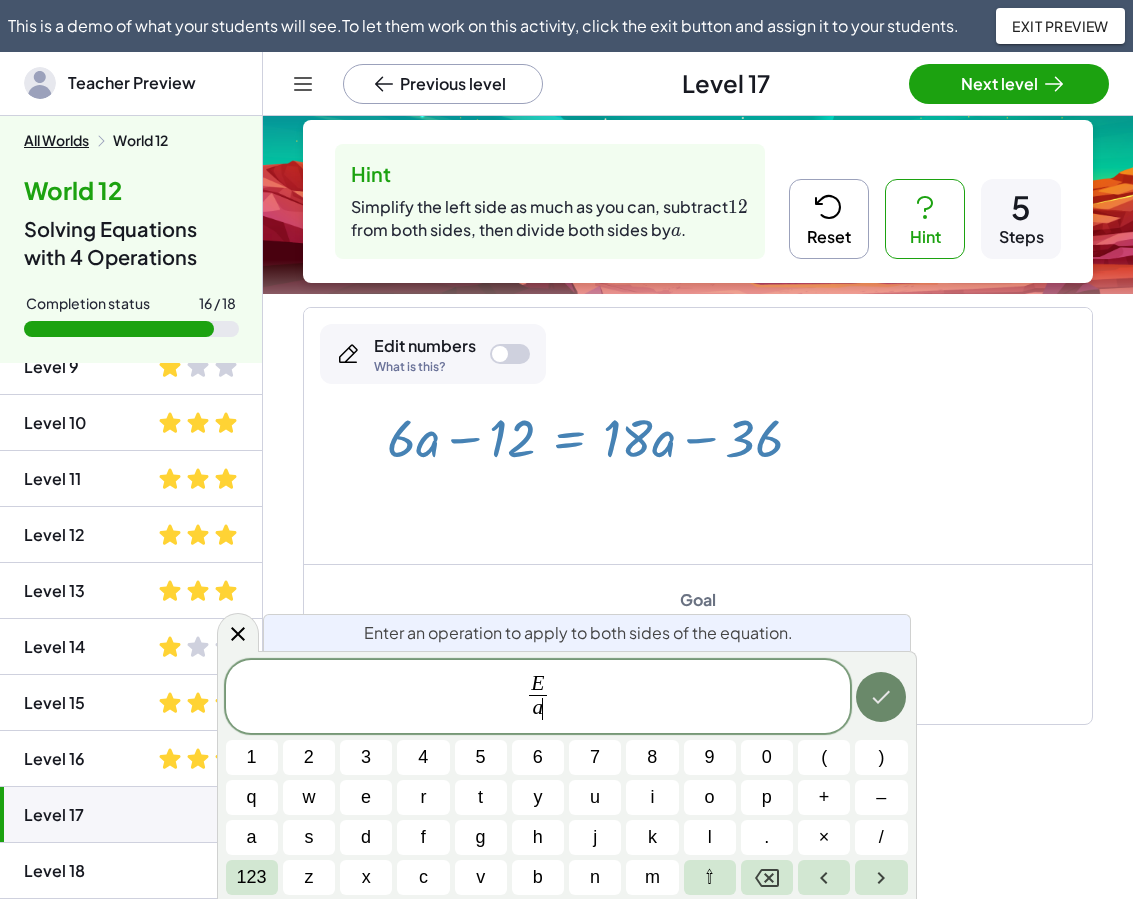click 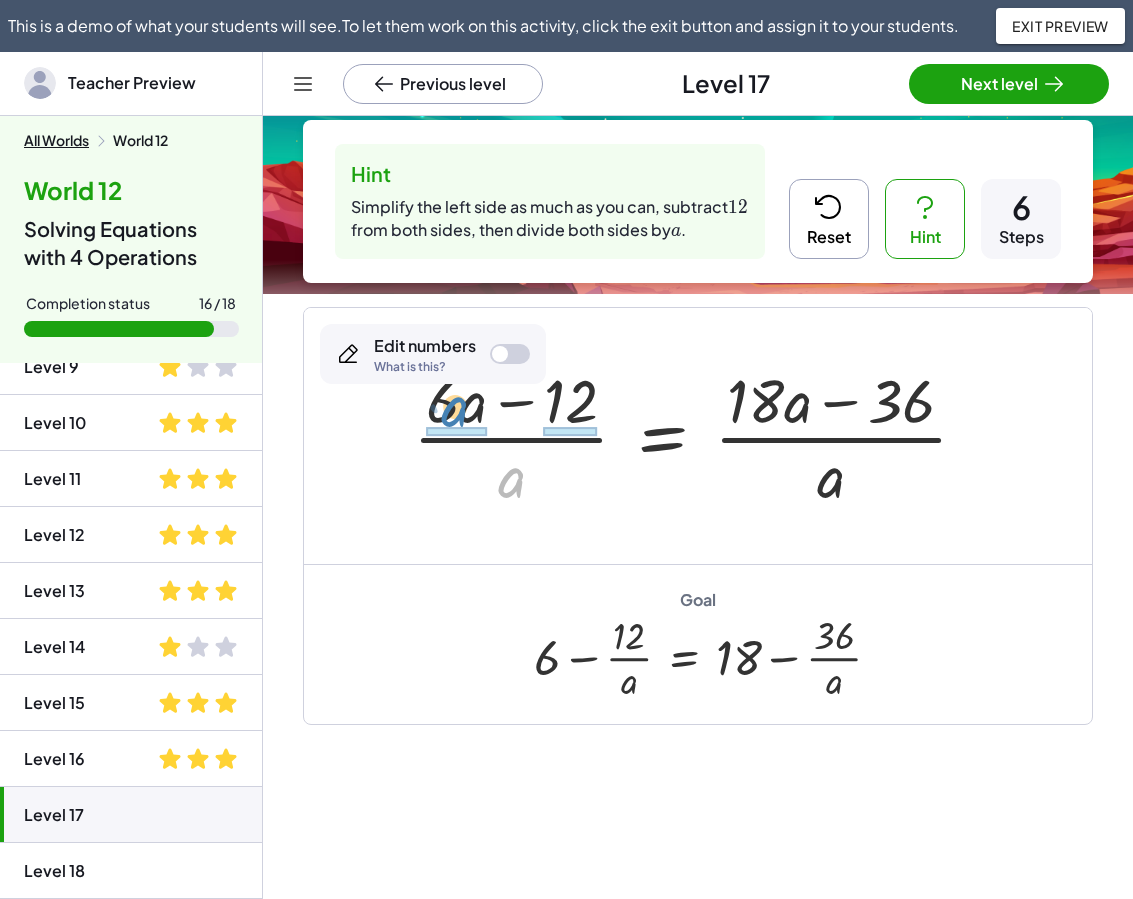 drag, startPoint x: 489, startPoint y: 464, endPoint x: 446, endPoint y: 410, distance: 69.02898 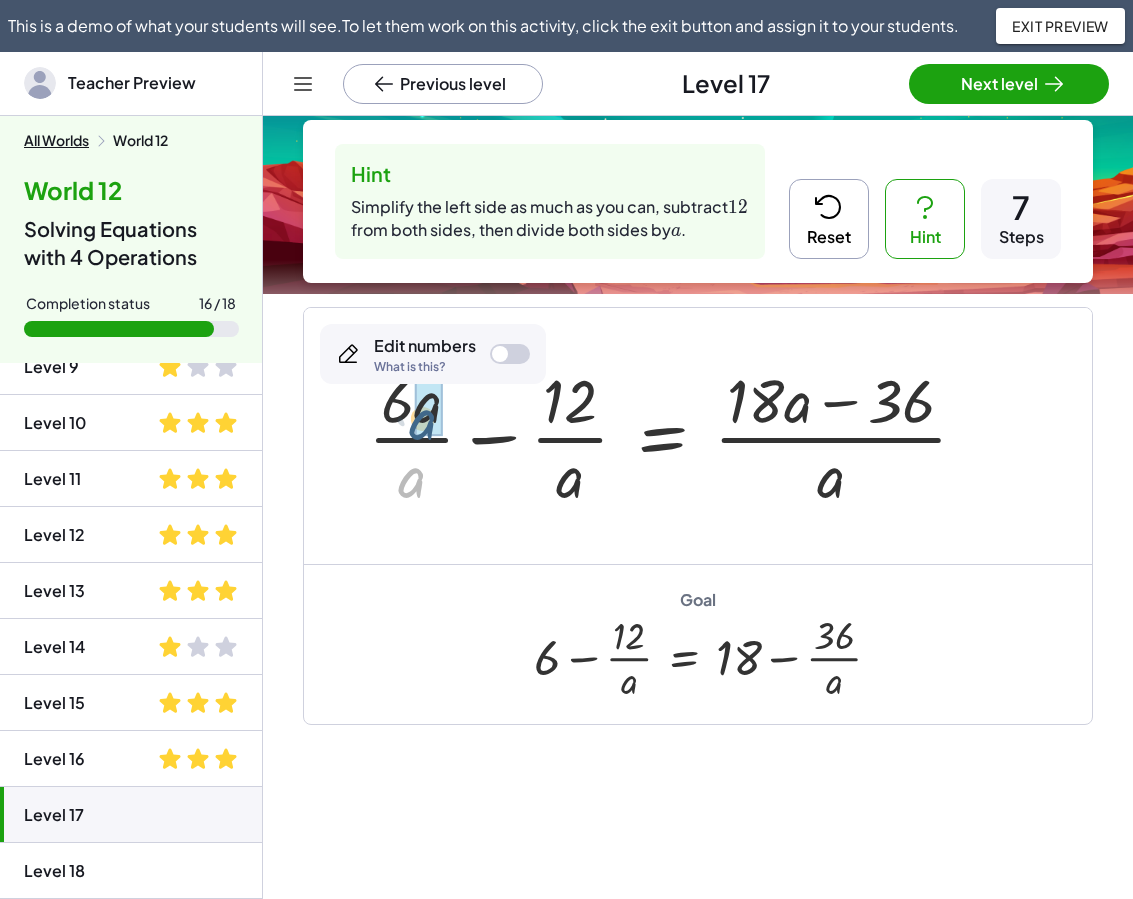 drag, startPoint x: 411, startPoint y: 477, endPoint x: 426, endPoint y: 411, distance: 67.68308 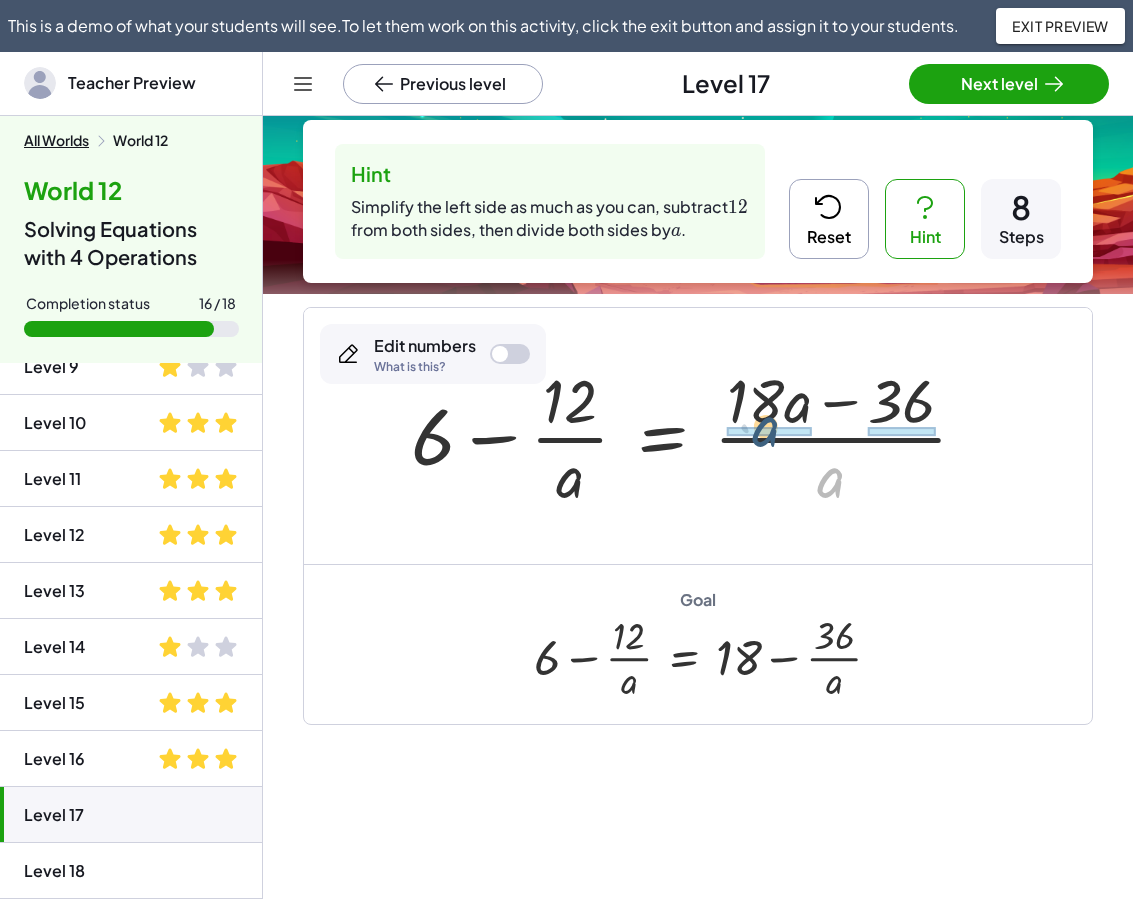 drag, startPoint x: 823, startPoint y: 488, endPoint x: 757, endPoint y: 437, distance: 83.40863 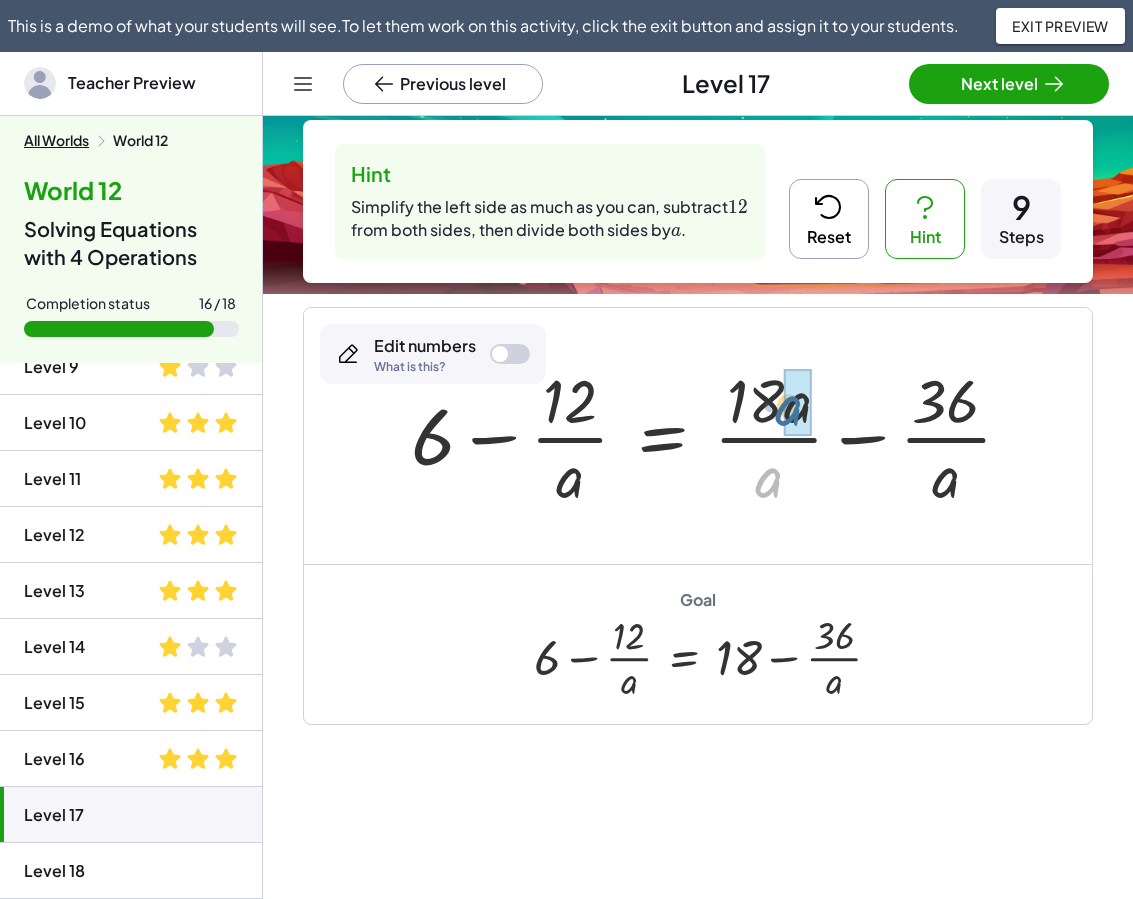drag, startPoint x: 768, startPoint y: 485, endPoint x: 788, endPoint y: 413, distance: 74.726166 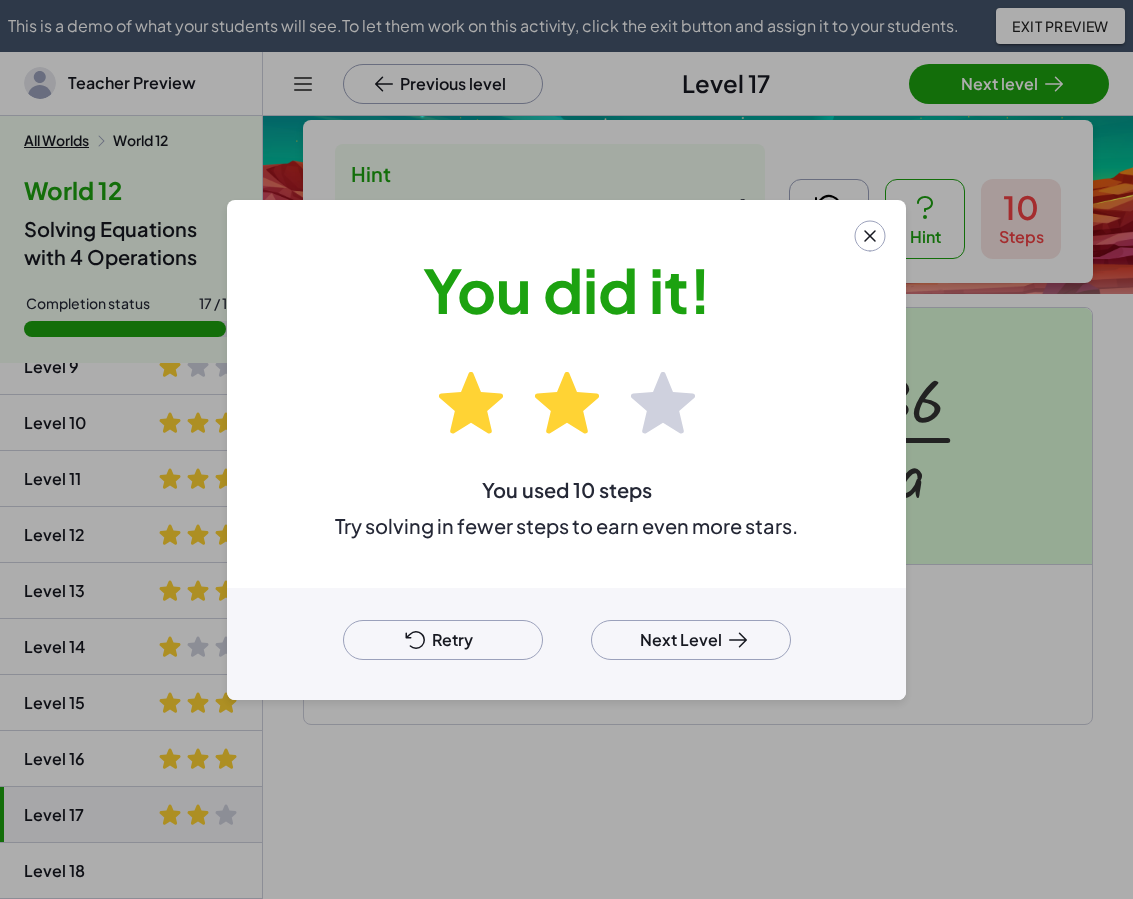 click on "Retry" at bounding box center [443, 640] 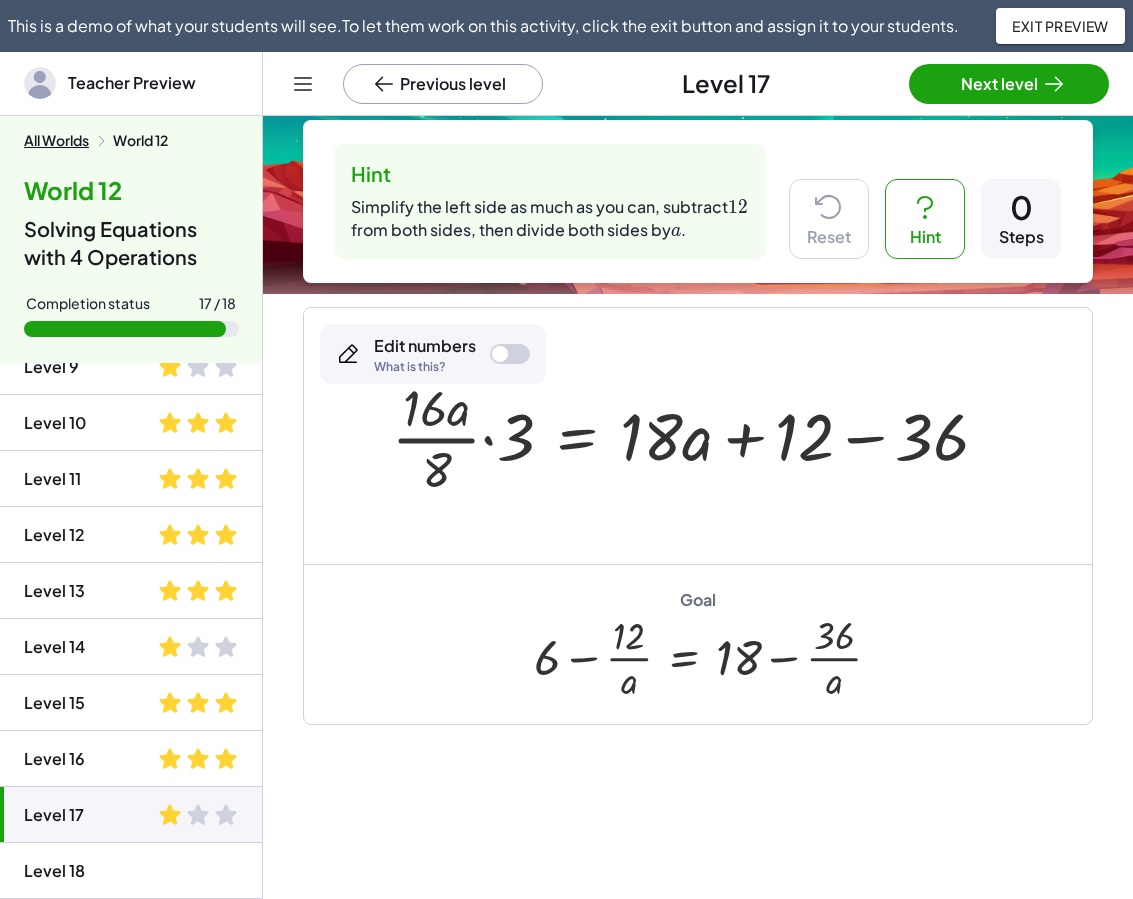 click at bounding box center [698, 436] 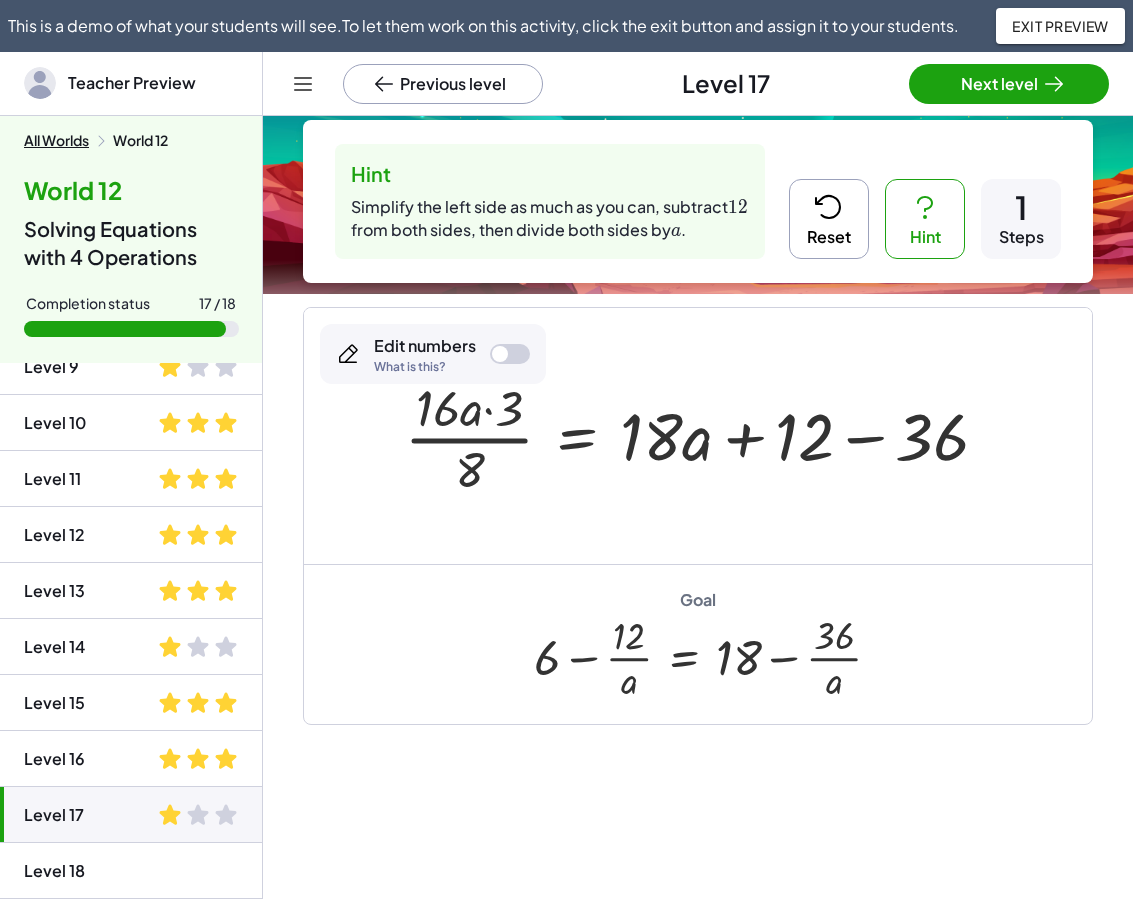 click on "Reset" at bounding box center [829, 219] 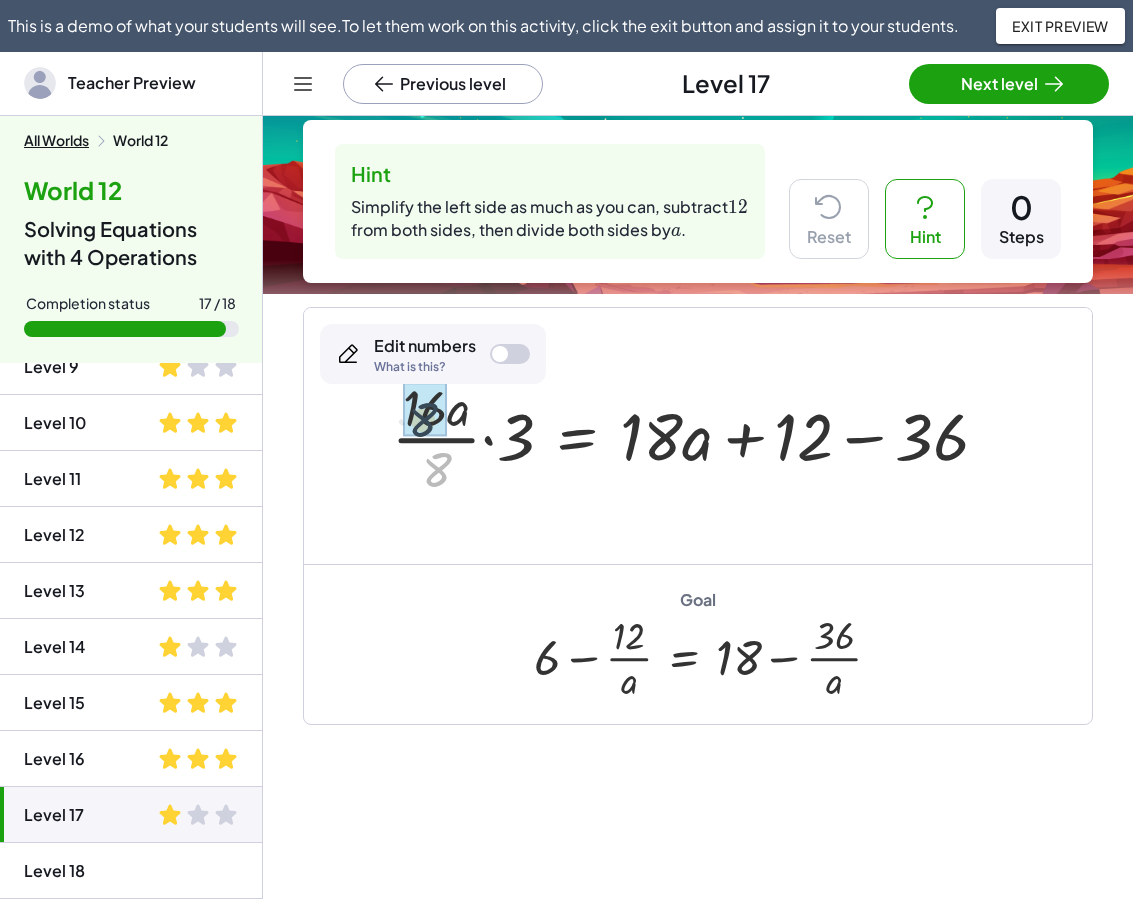 drag, startPoint x: 439, startPoint y: 470, endPoint x: 425, endPoint y: 419, distance: 52.886673 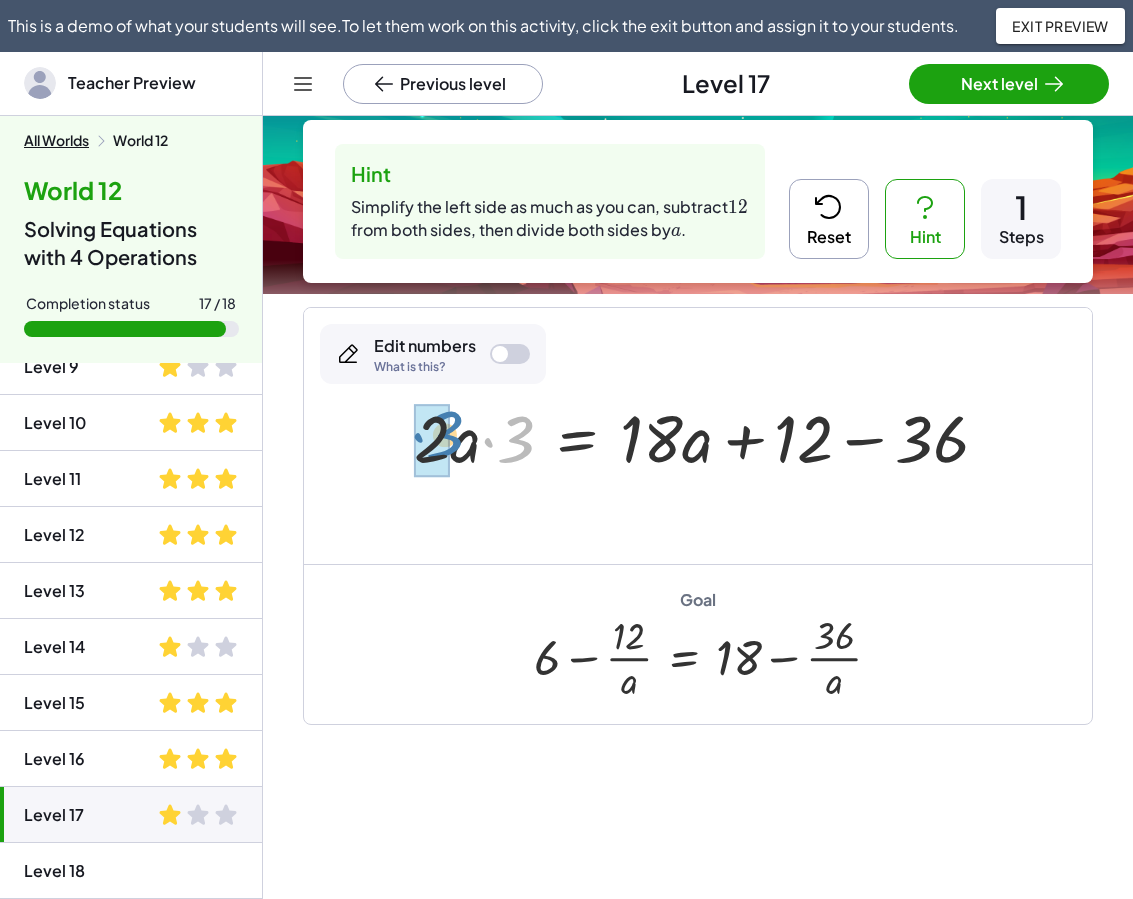drag, startPoint x: 521, startPoint y: 455, endPoint x: 447, endPoint y: 452, distance: 74.06078 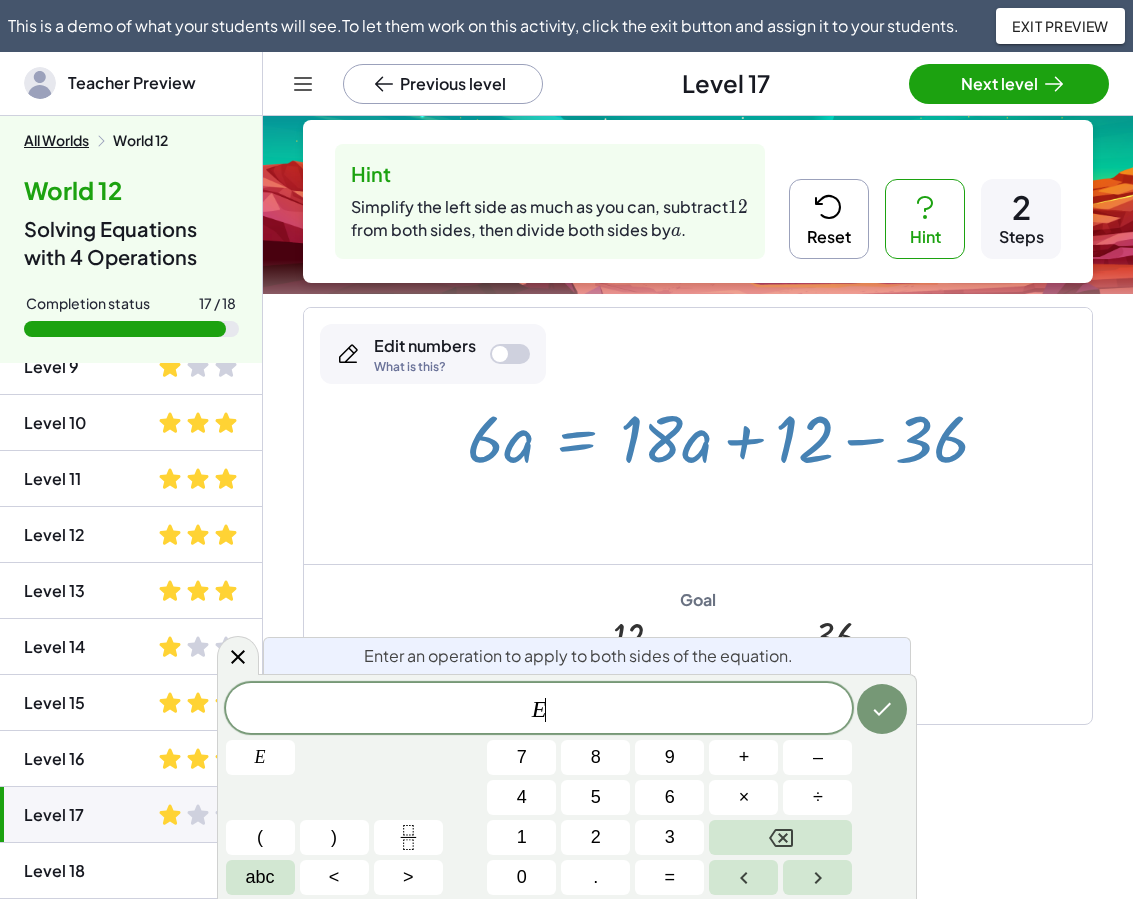 click at bounding box center (735, 436) 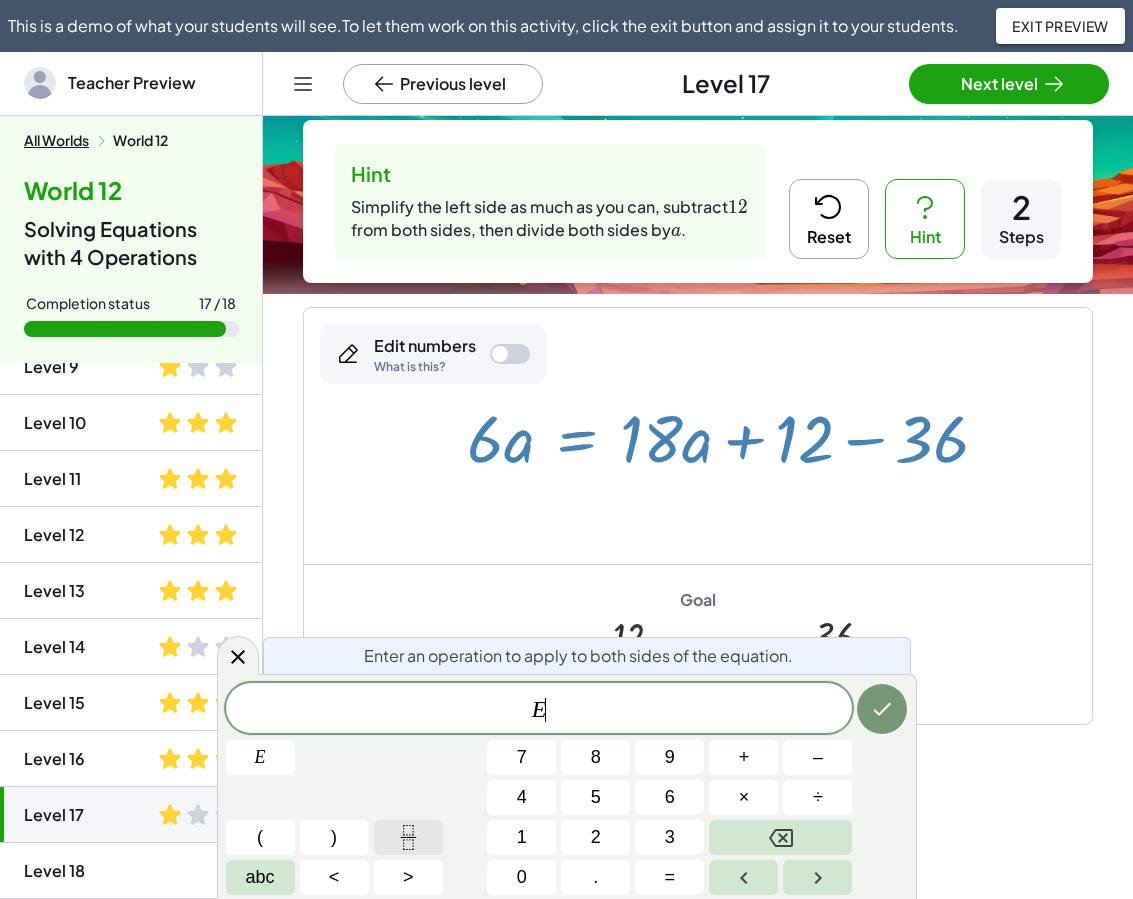 click 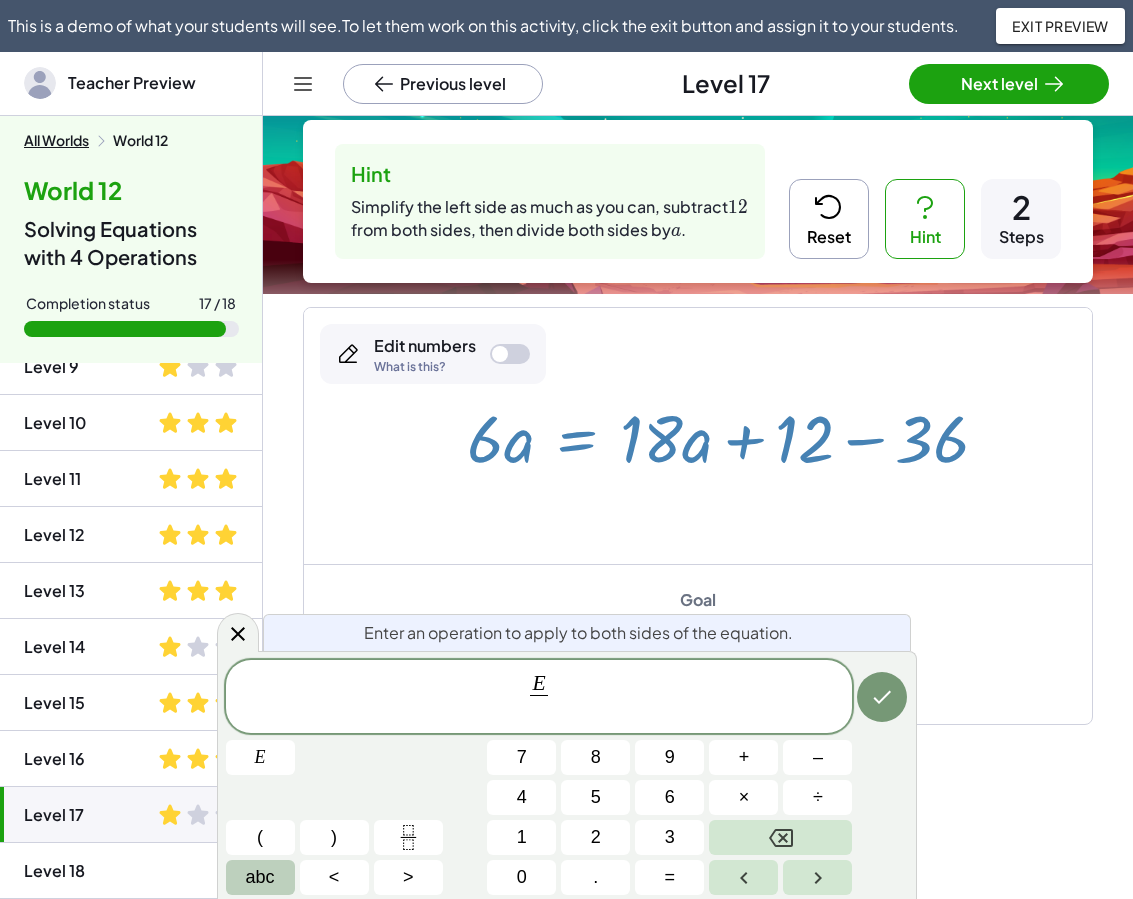 click on "abc" at bounding box center [260, 877] 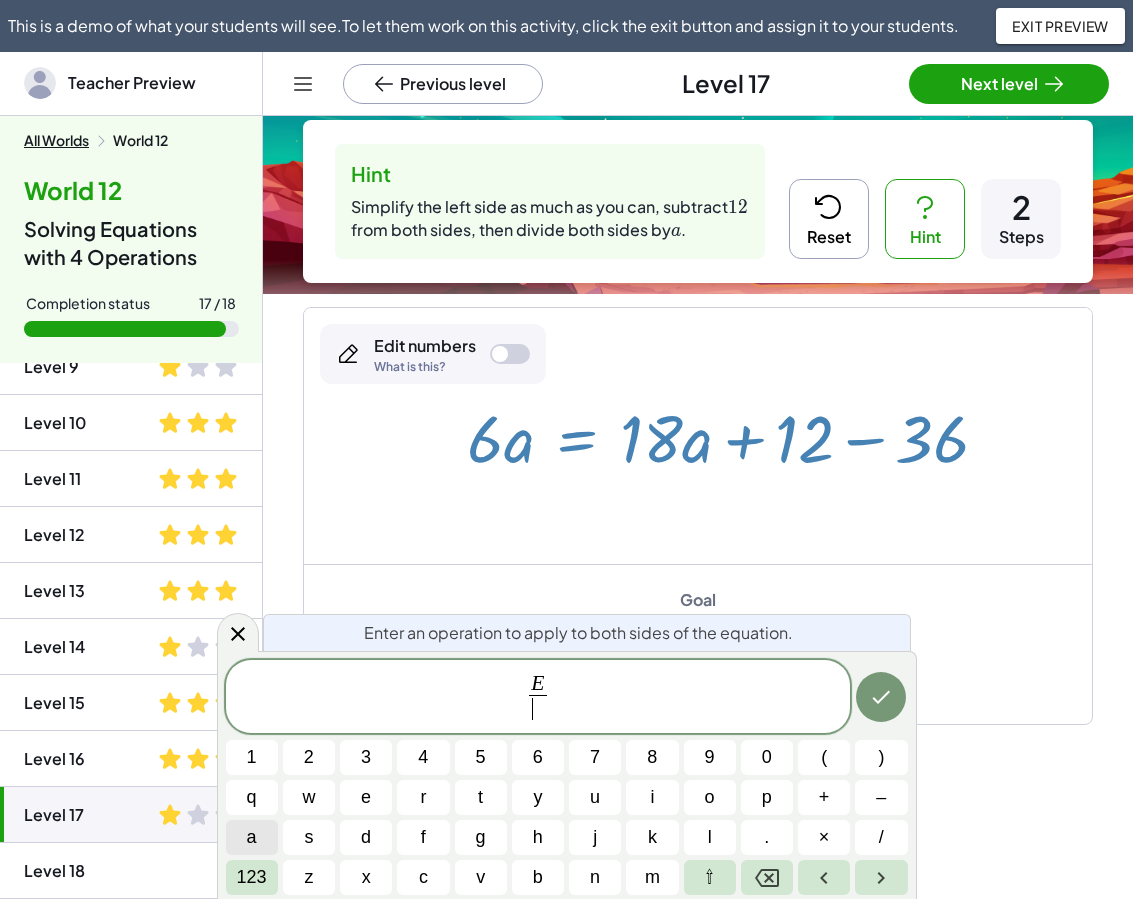 click on "a" at bounding box center [252, 837] 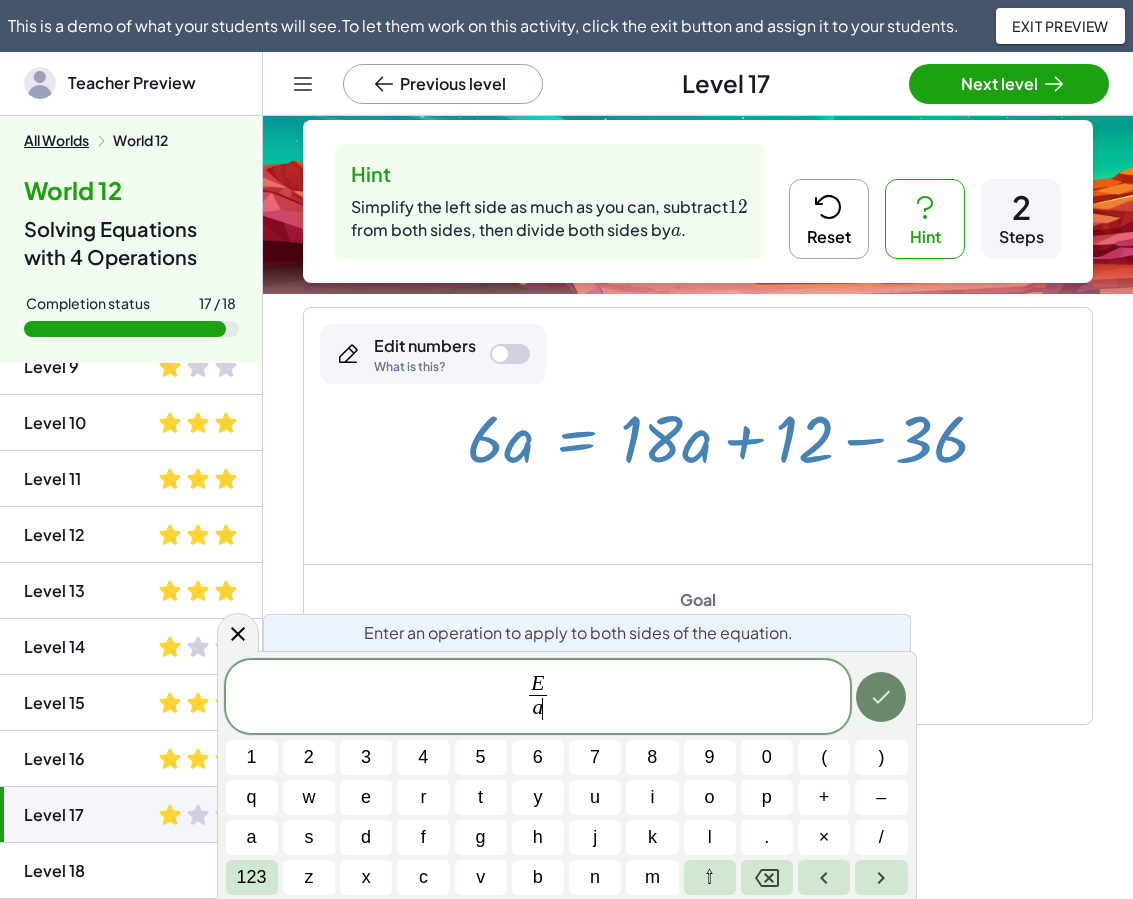 click 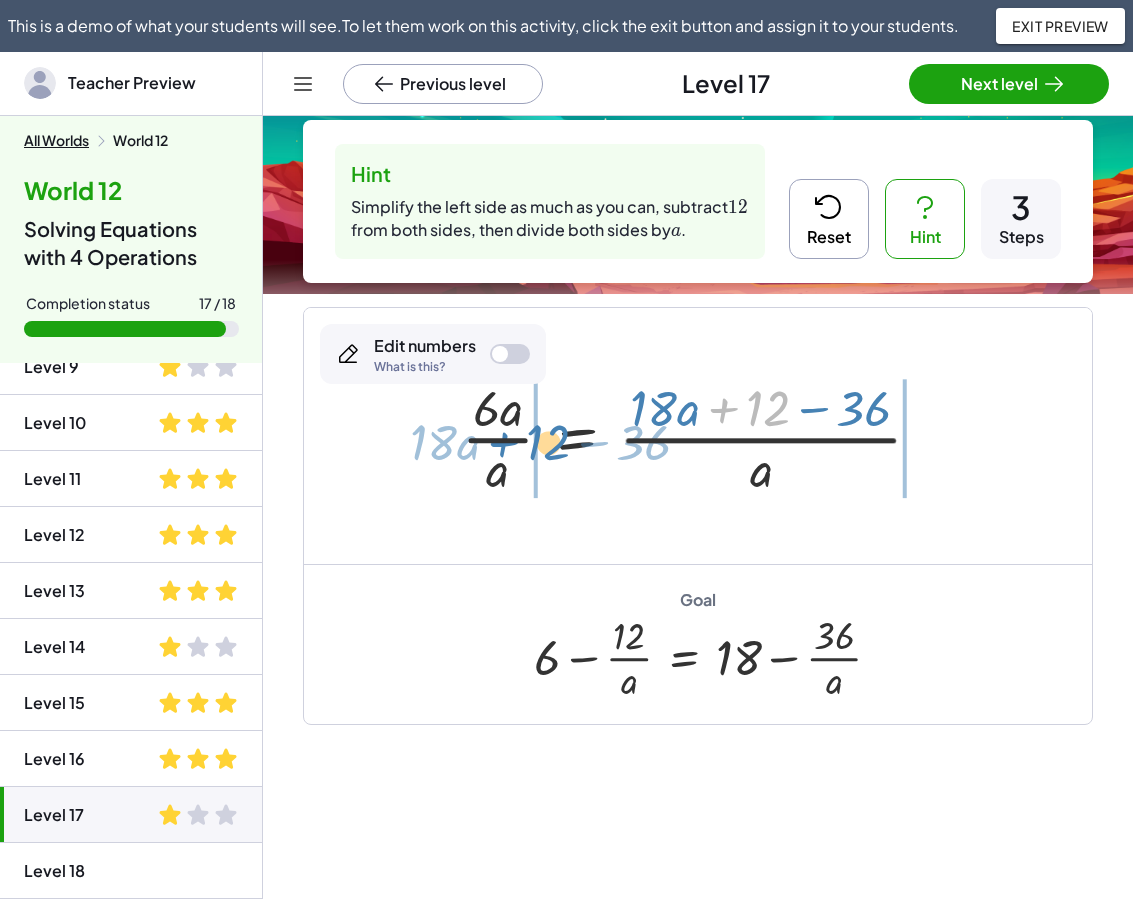 drag, startPoint x: 738, startPoint y: 406, endPoint x: 518, endPoint y: 440, distance: 222.61177 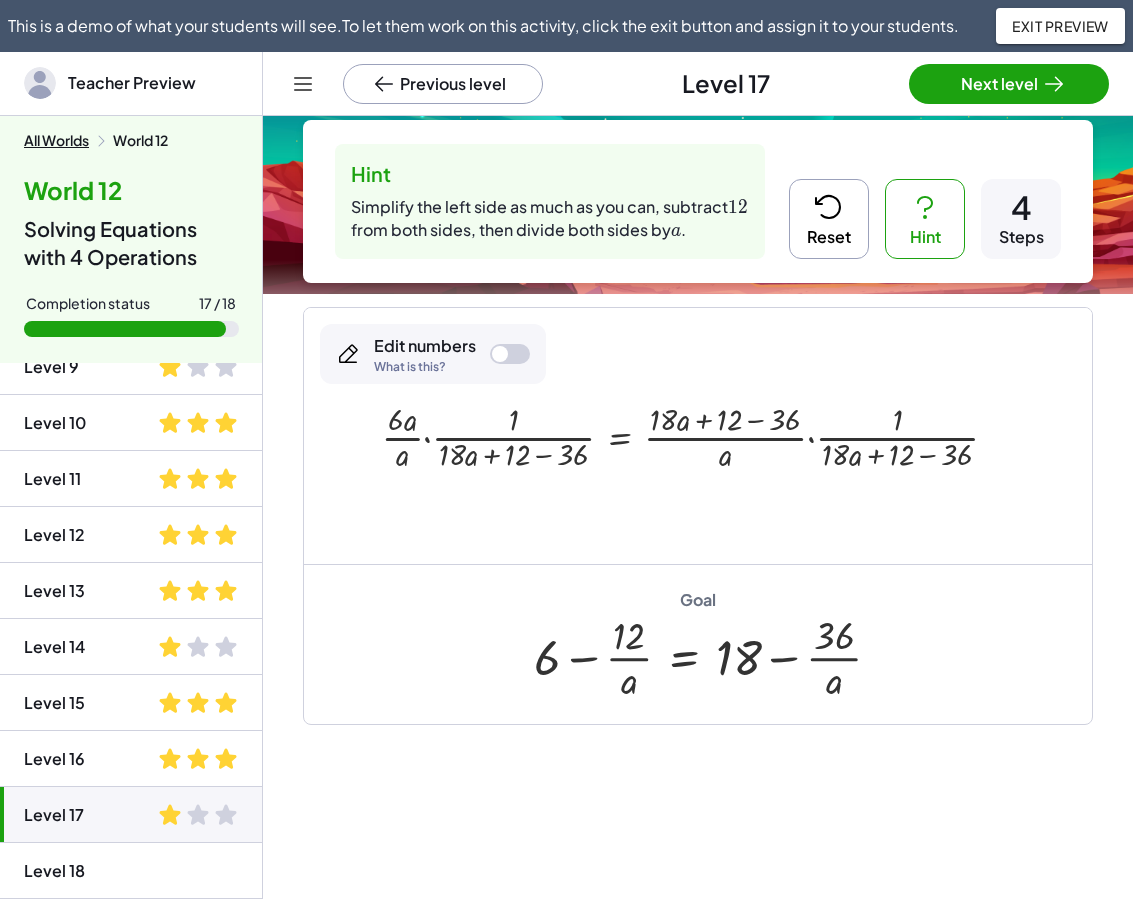 click on "Reset" at bounding box center (829, 219) 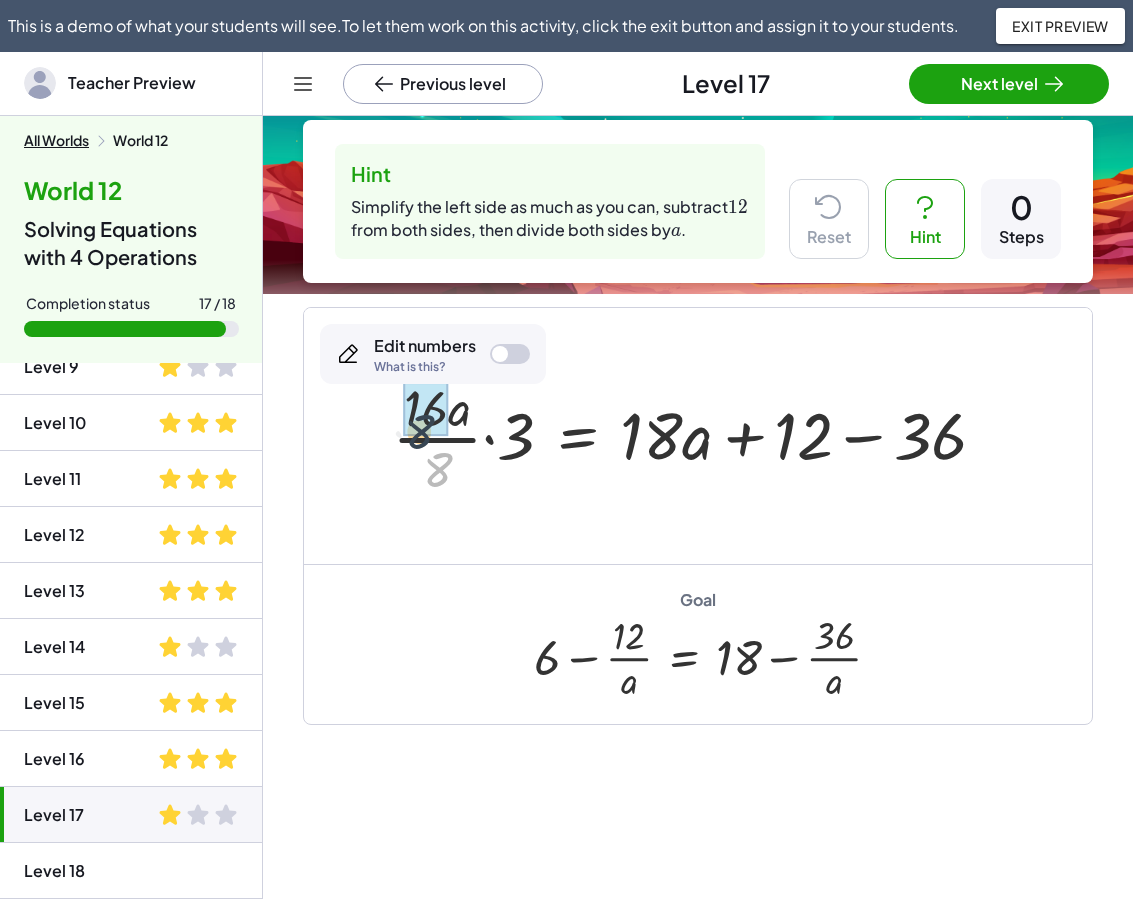 drag, startPoint x: 445, startPoint y: 468, endPoint x: 431, endPoint y: 437, distance: 34.0147 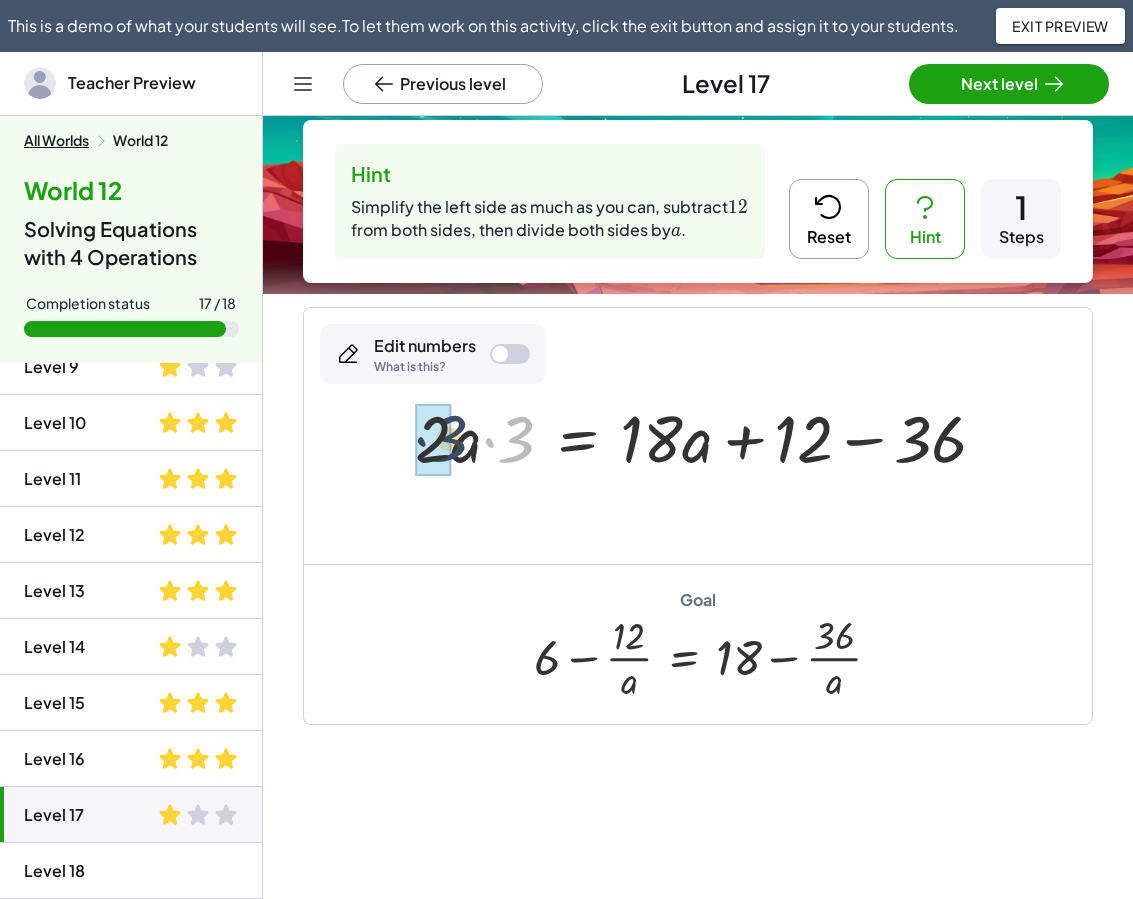 drag, startPoint x: 513, startPoint y: 452, endPoint x: 443, endPoint y: 451, distance: 70.00714 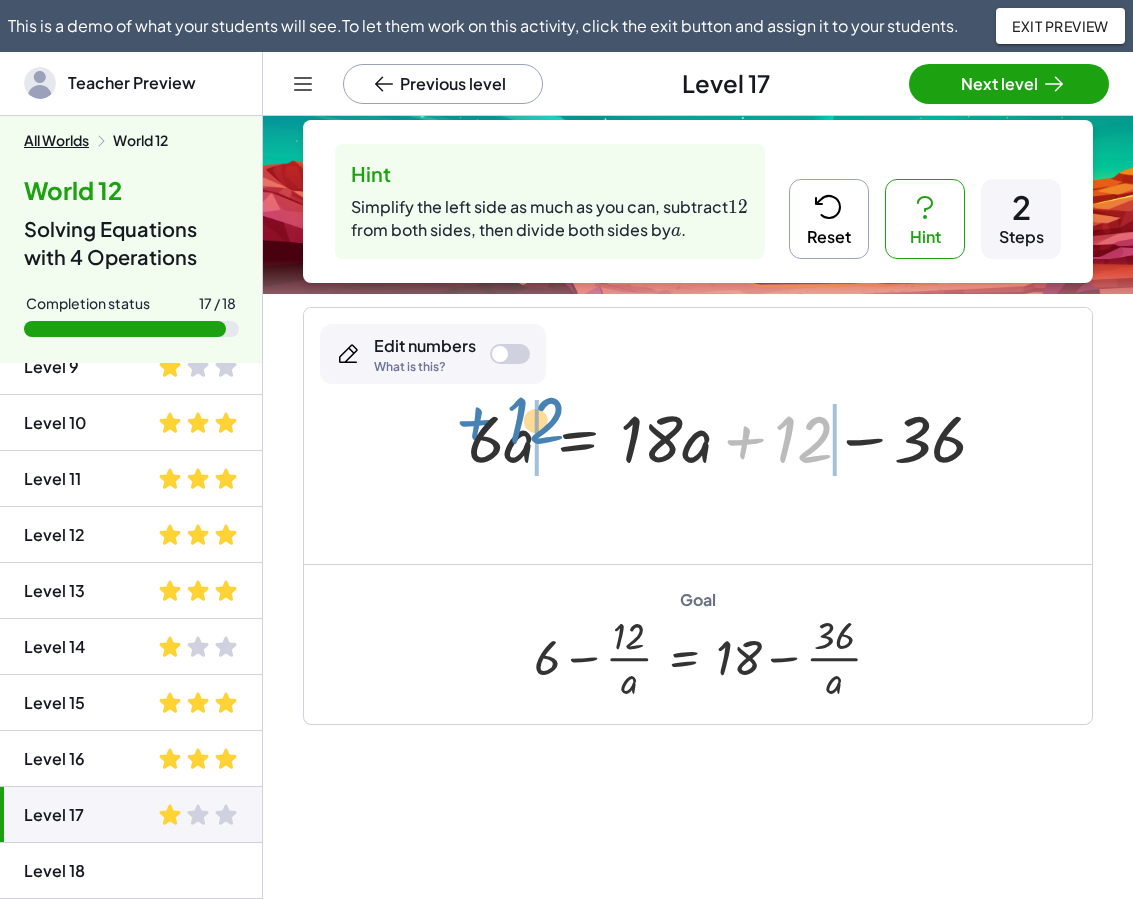 drag, startPoint x: 744, startPoint y: 441, endPoint x: 476, endPoint y: 423, distance: 268.6038 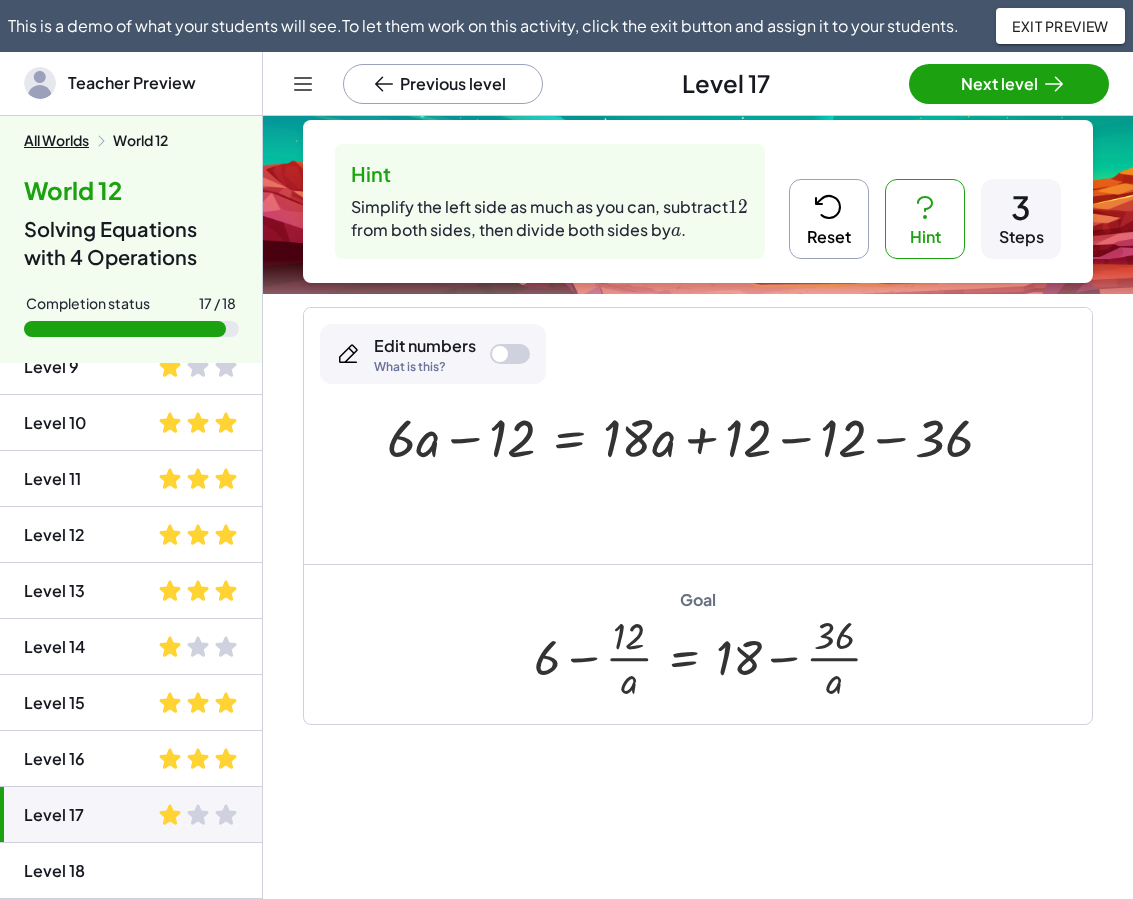 click at bounding box center (698, 436) 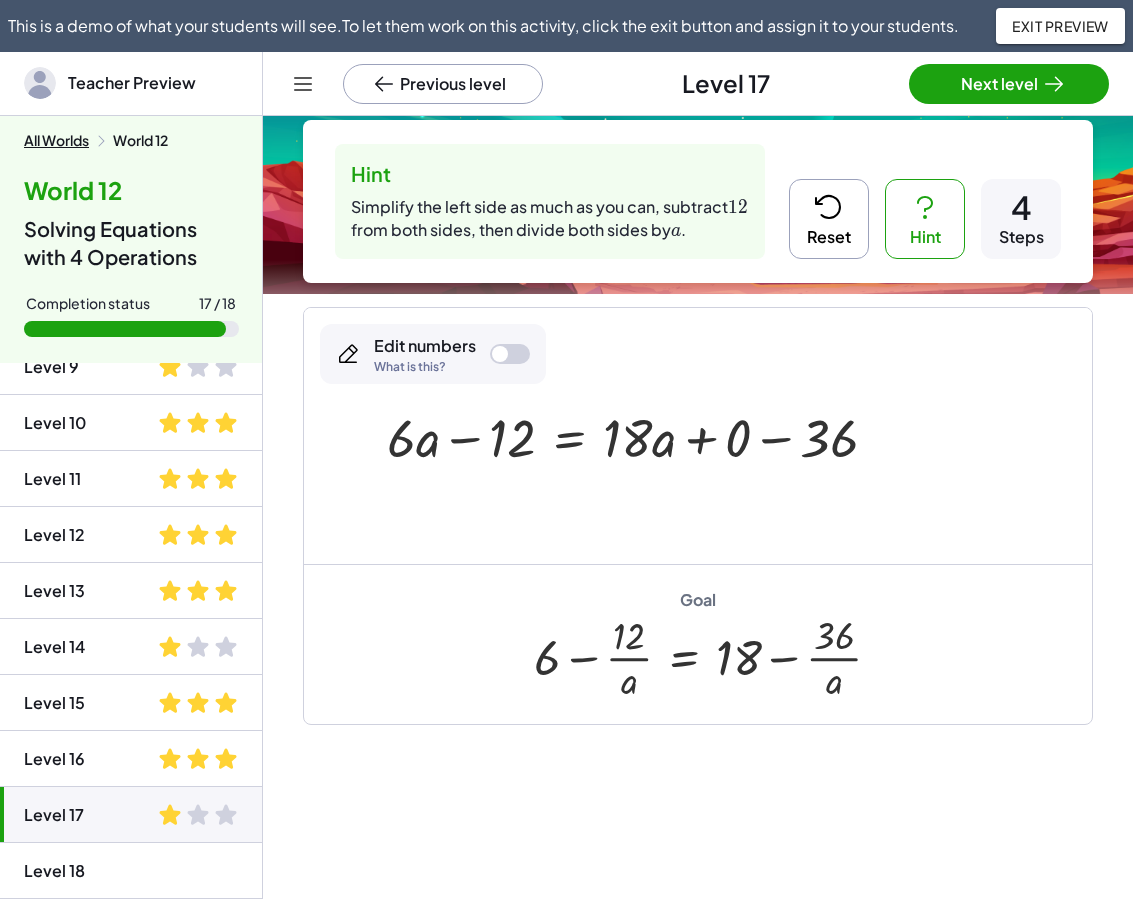 click at bounding box center (640, 436) 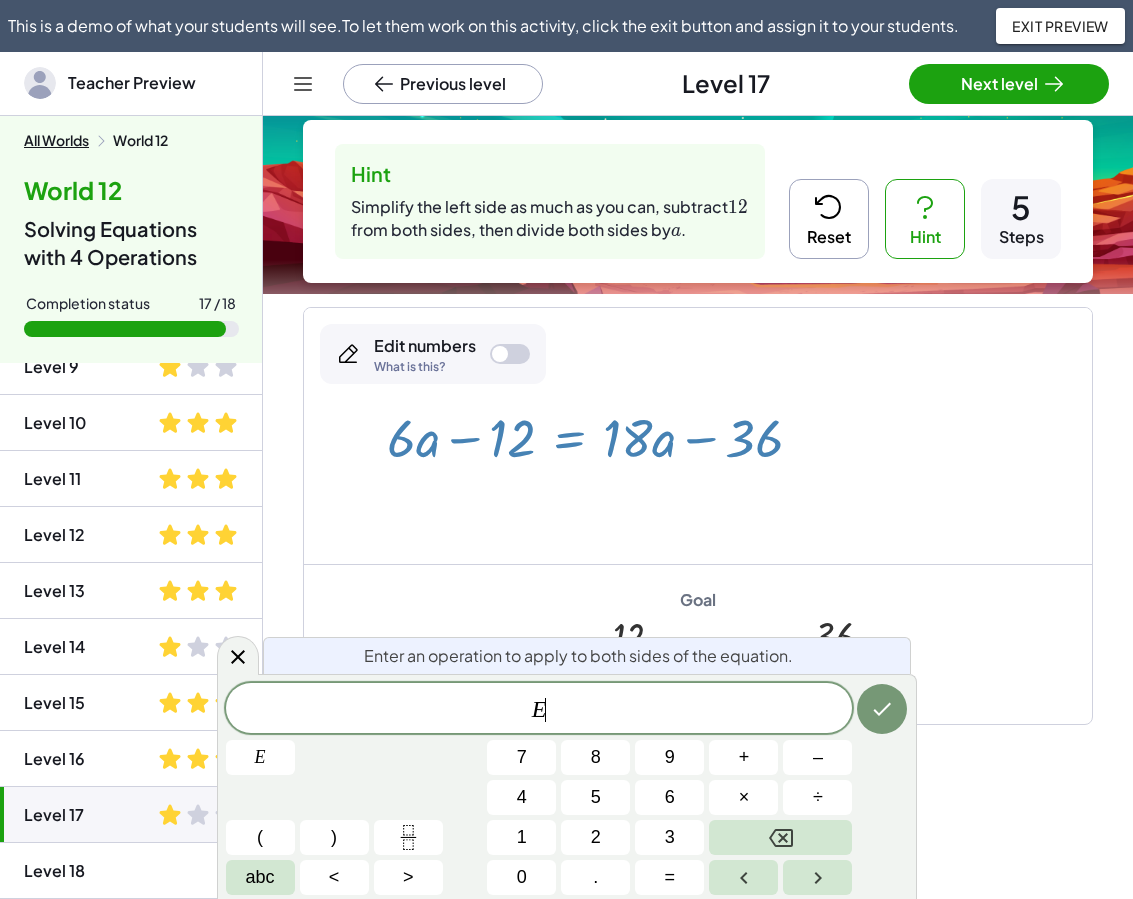 click at bounding box center (603, 436) 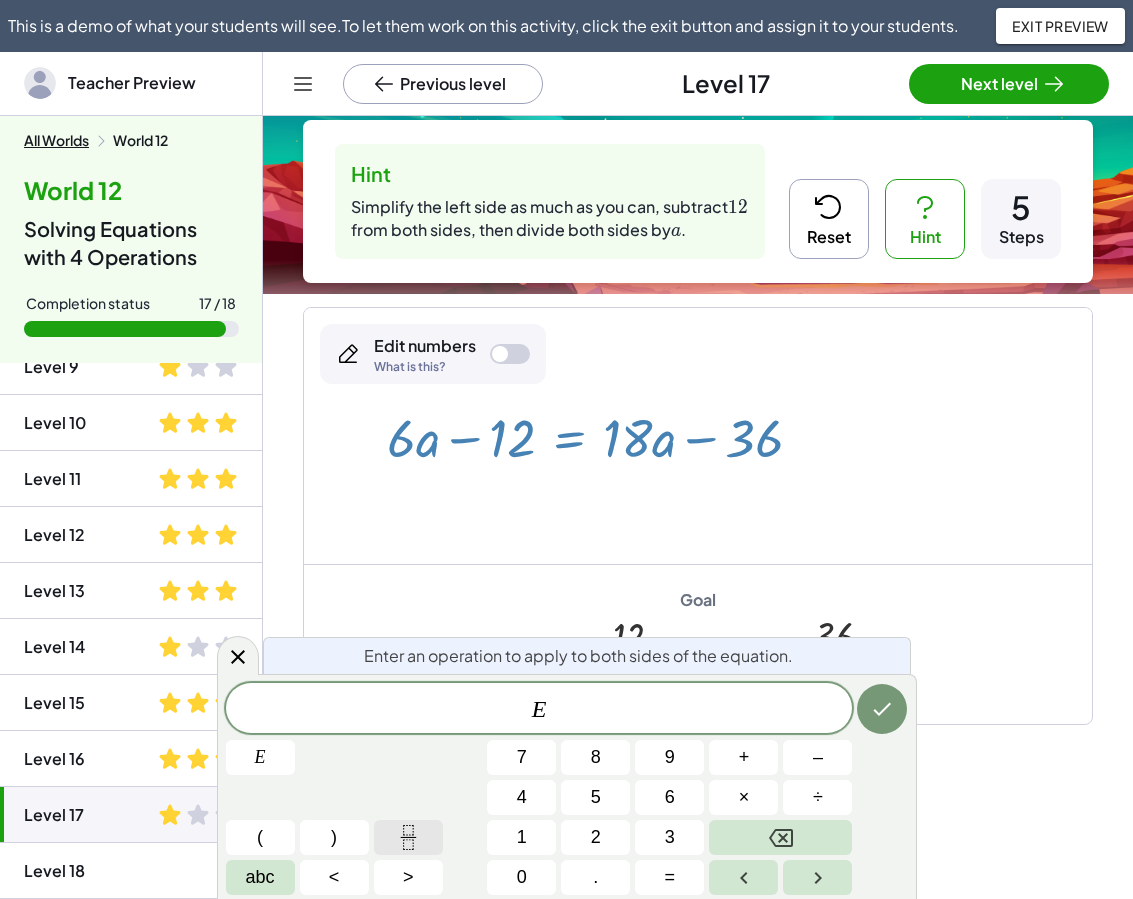 click 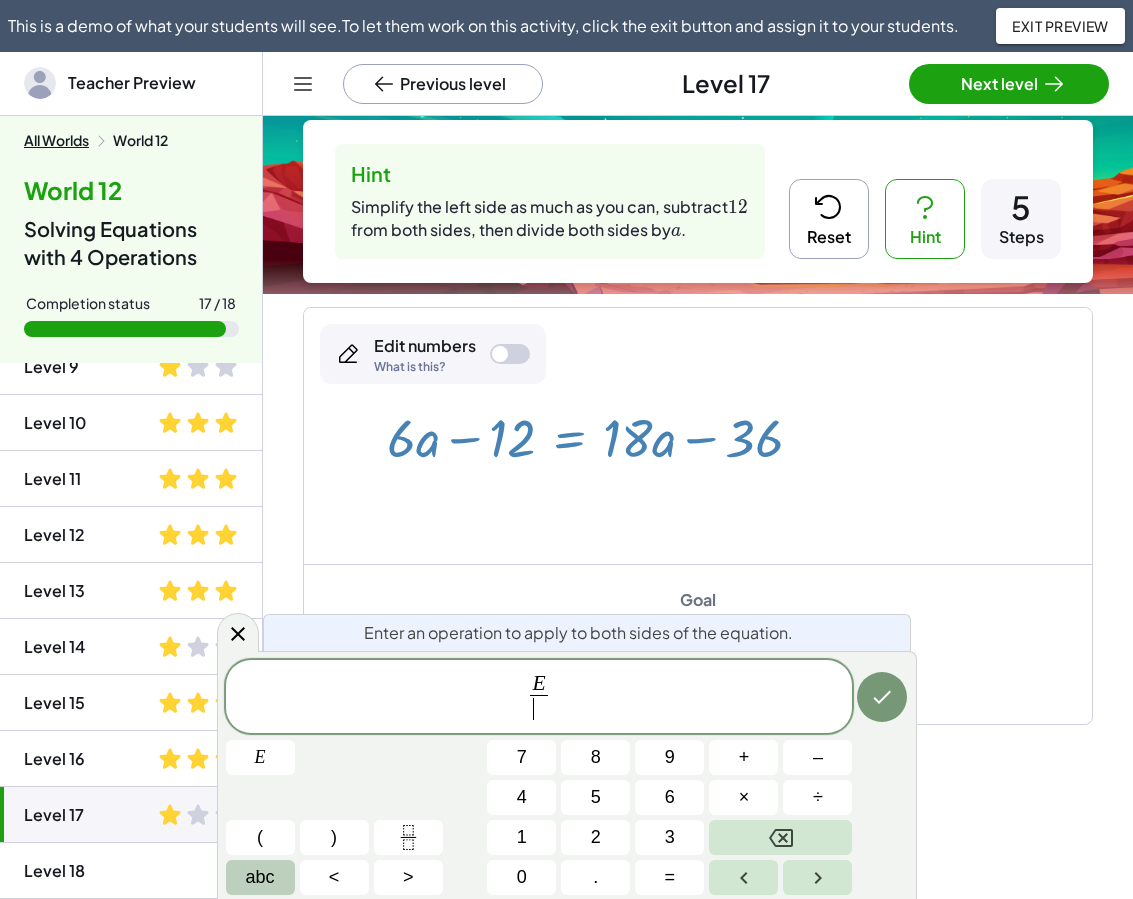 click on "abc" at bounding box center [260, 877] 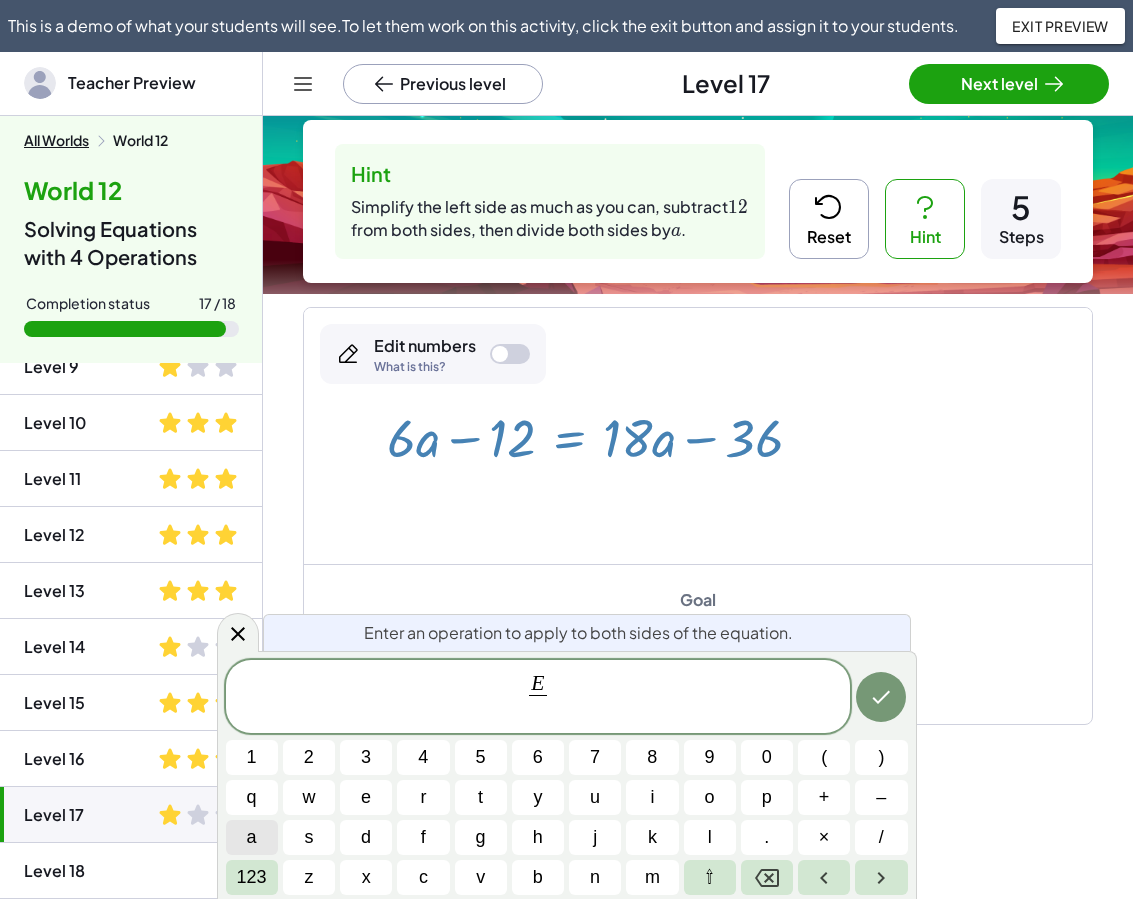 click on "a" at bounding box center (252, 837) 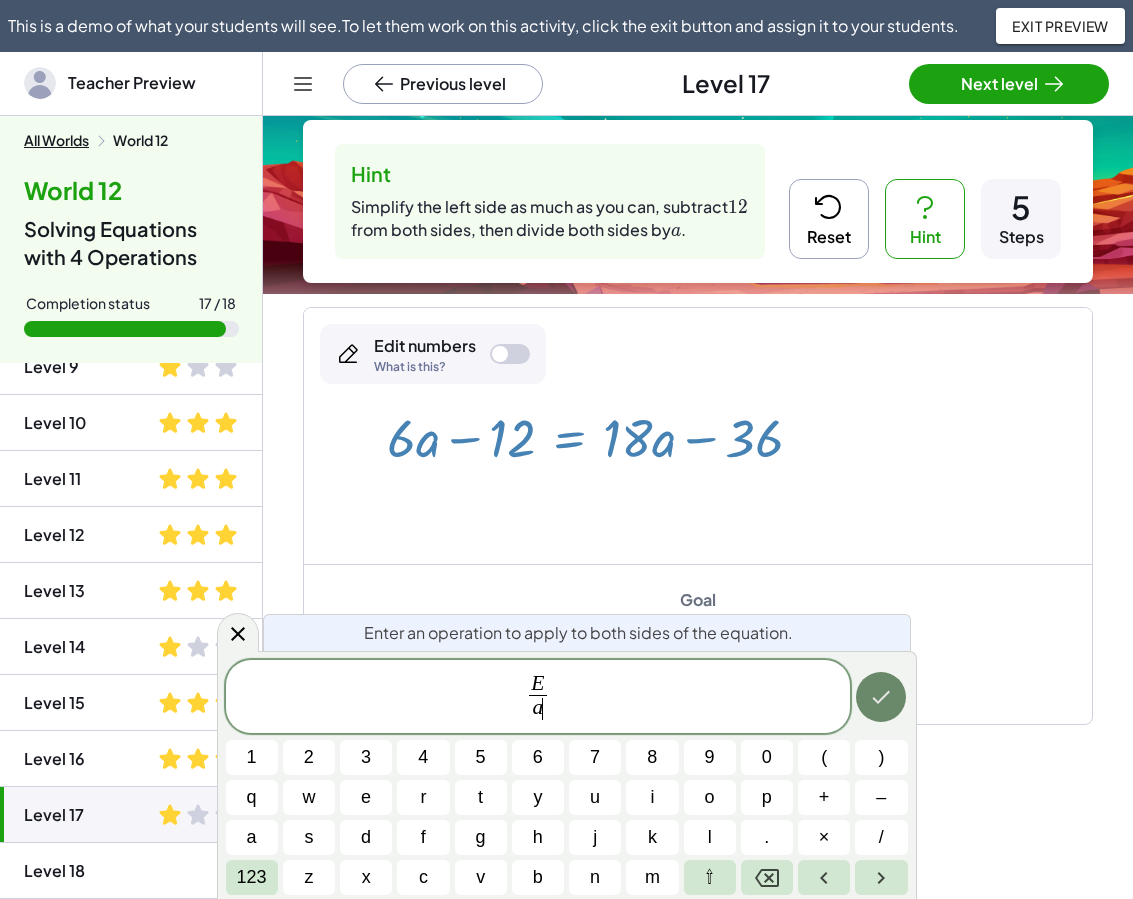 click 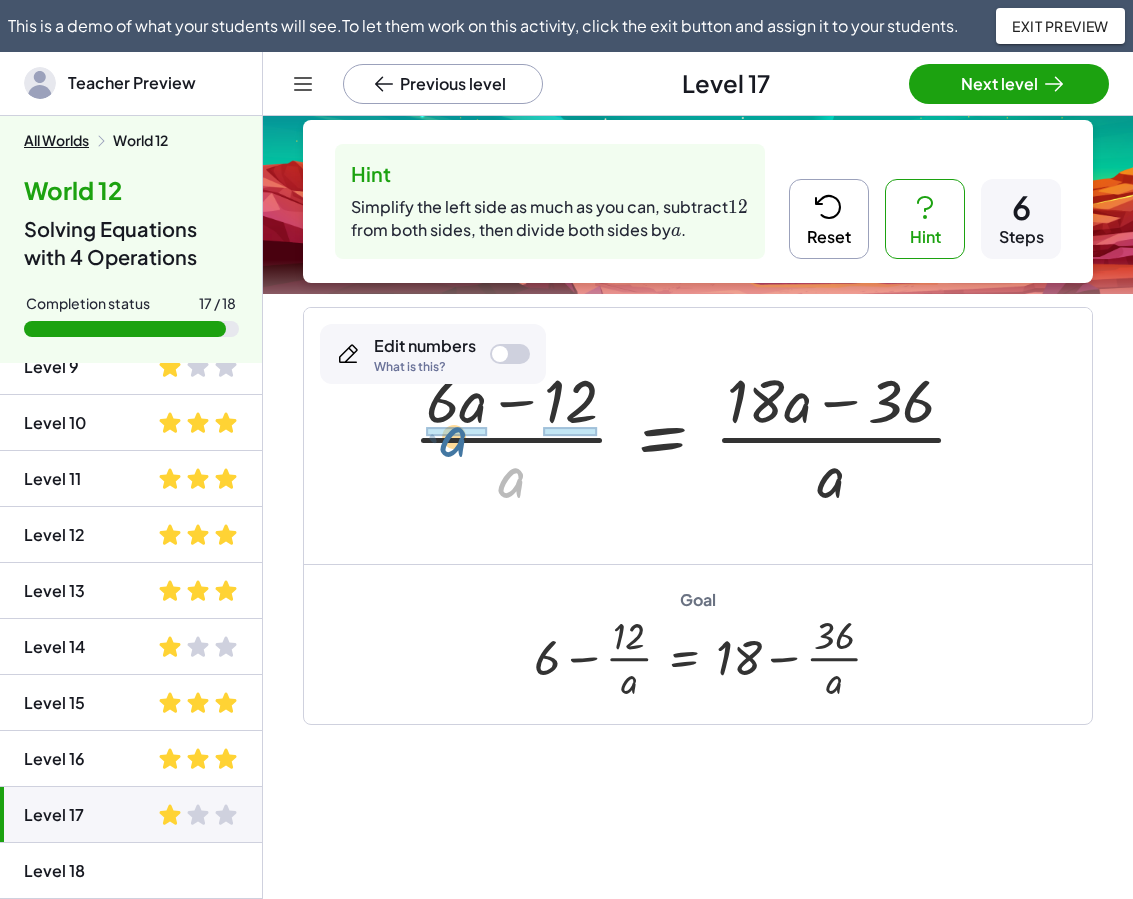 drag, startPoint x: 521, startPoint y: 481, endPoint x: 463, endPoint y: 440, distance: 71.02816 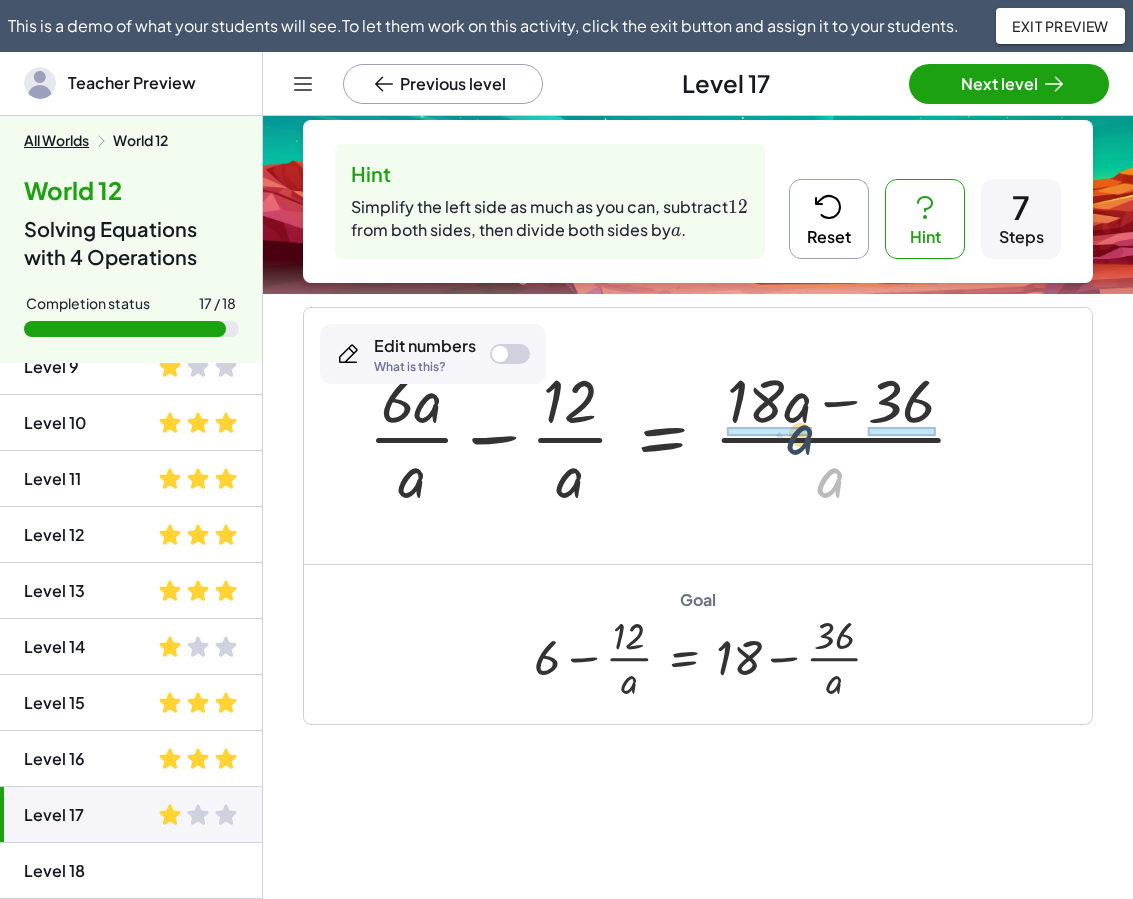 drag, startPoint x: 835, startPoint y: 484, endPoint x: 803, endPoint y: 440, distance: 54.405884 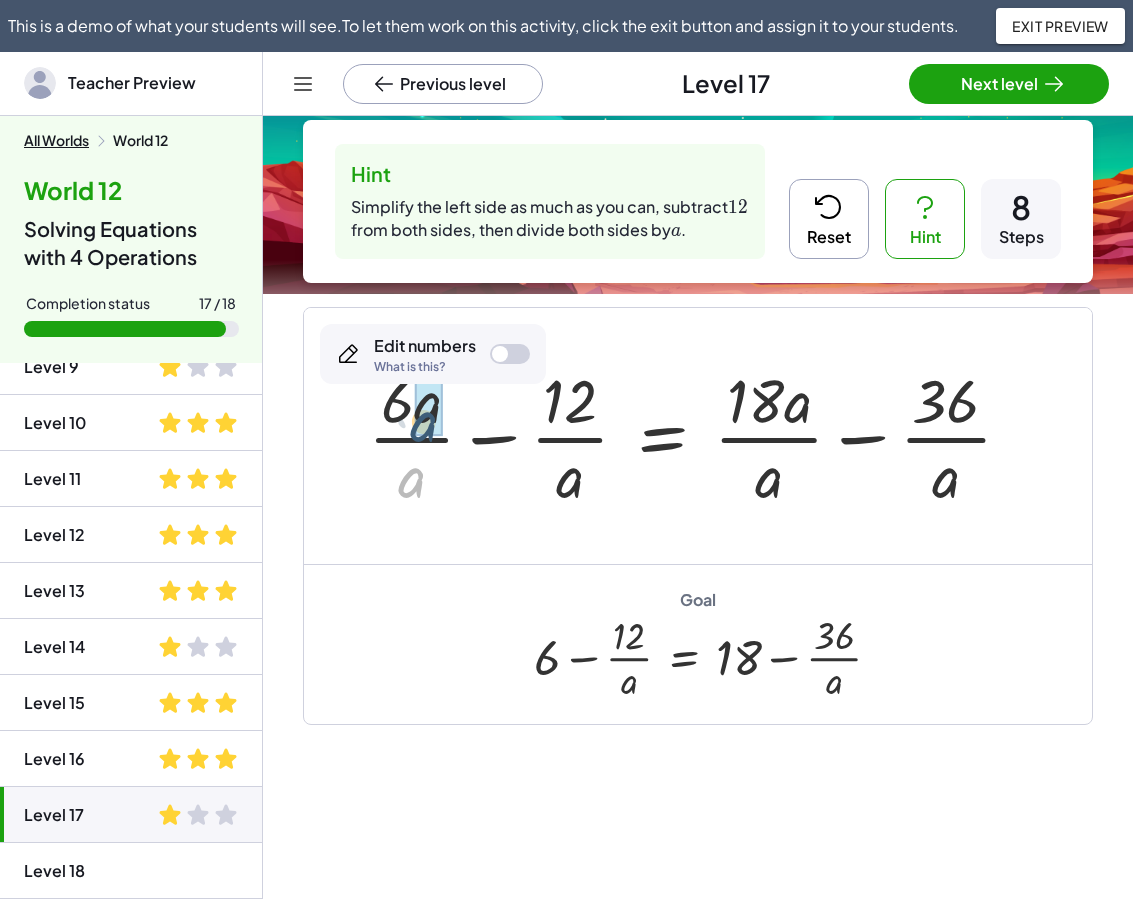 drag, startPoint x: 415, startPoint y: 483, endPoint x: 427, endPoint y: 427, distance: 57.271286 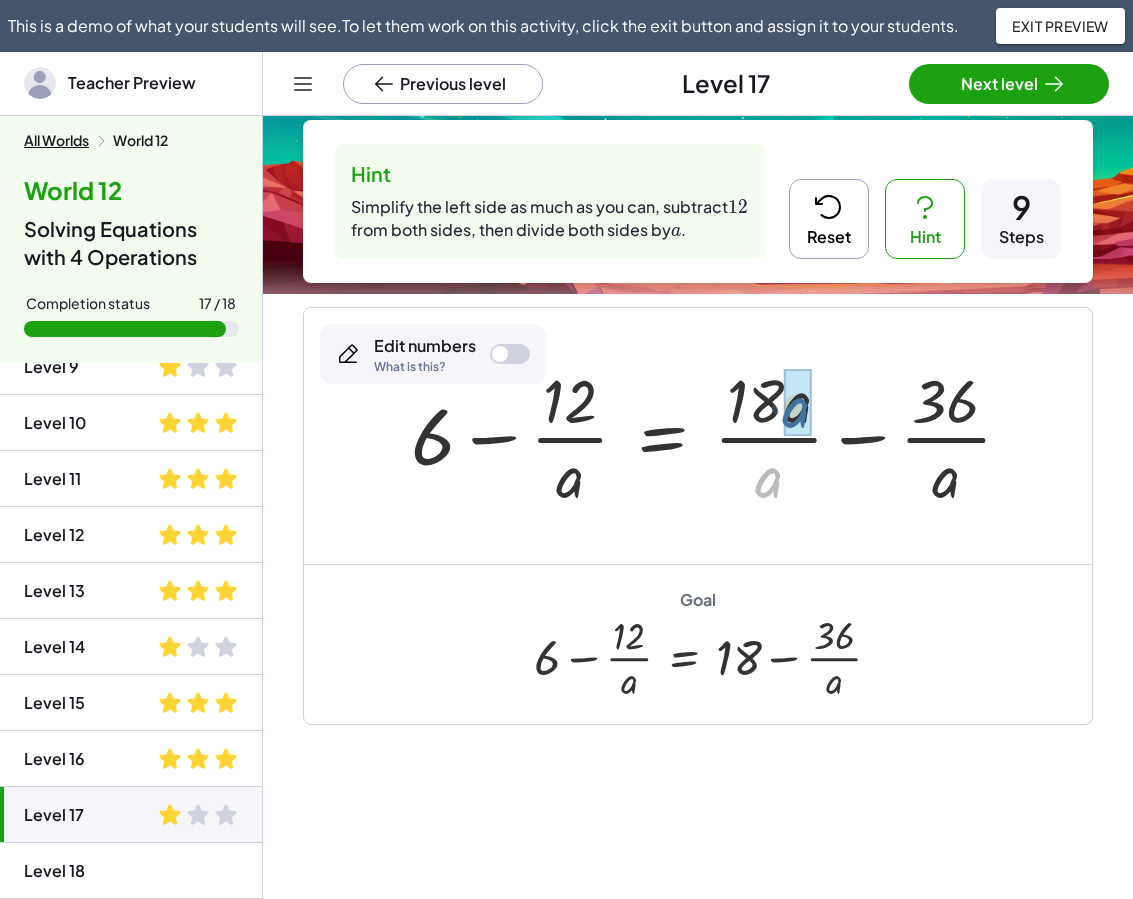 drag, startPoint x: 769, startPoint y: 484, endPoint x: 796, endPoint y: 414, distance: 75.026665 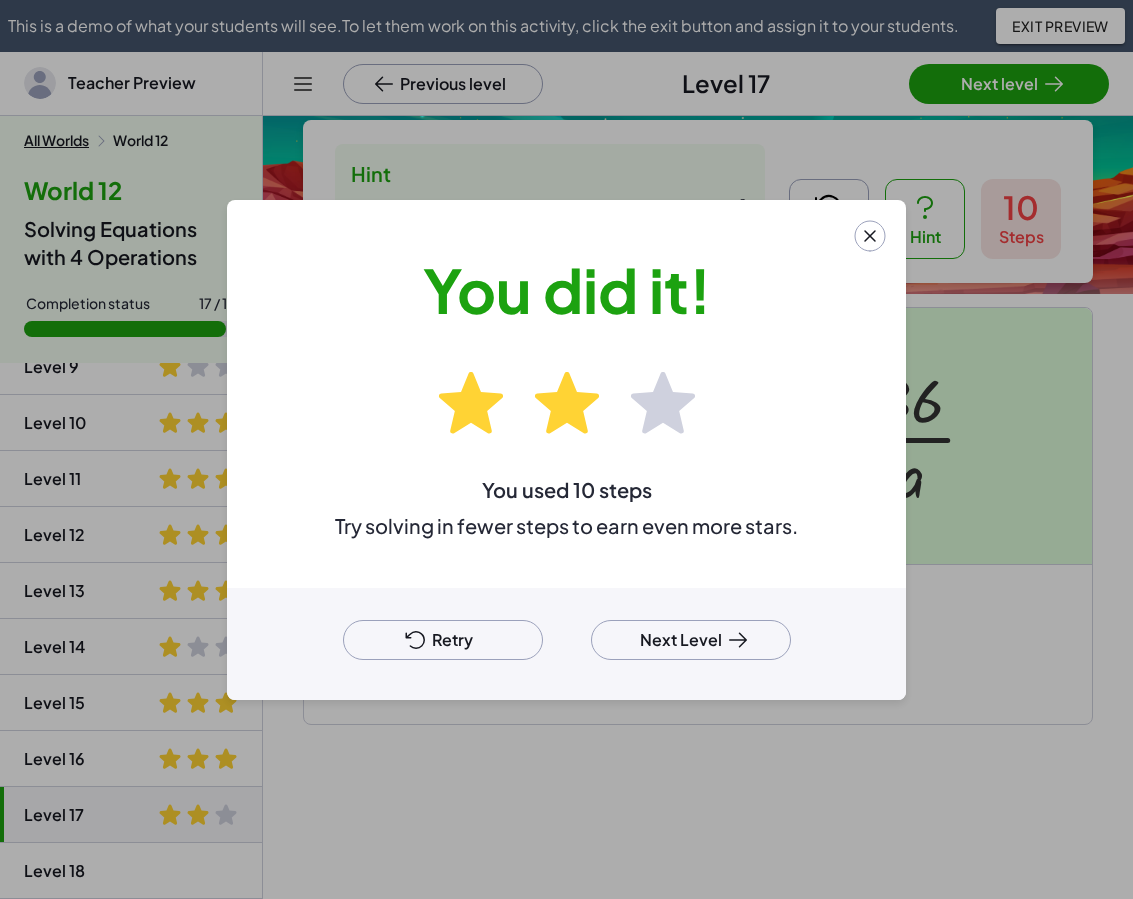 click on "Retry" at bounding box center [443, 640] 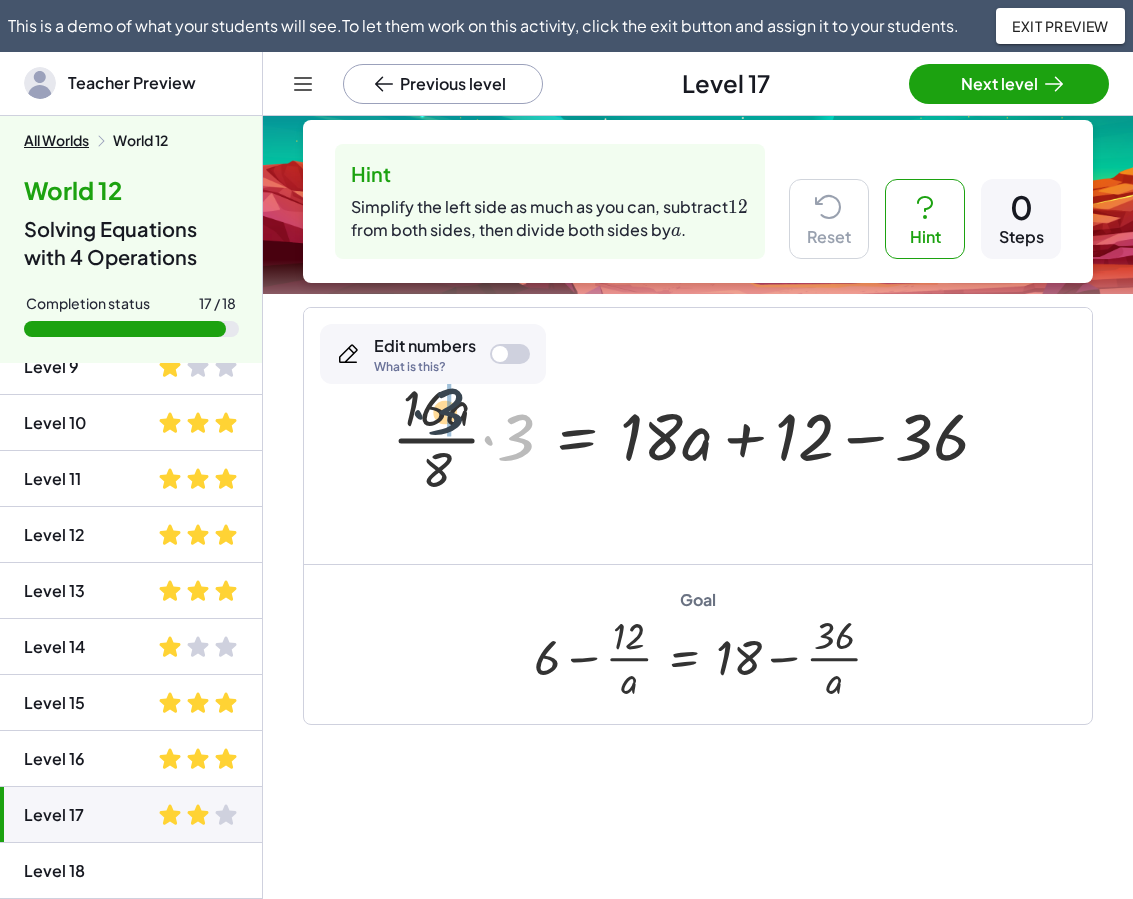 drag, startPoint x: 509, startPoint y: 449, endPoint x: 431, endPoint y: 423, distance: 82.219215 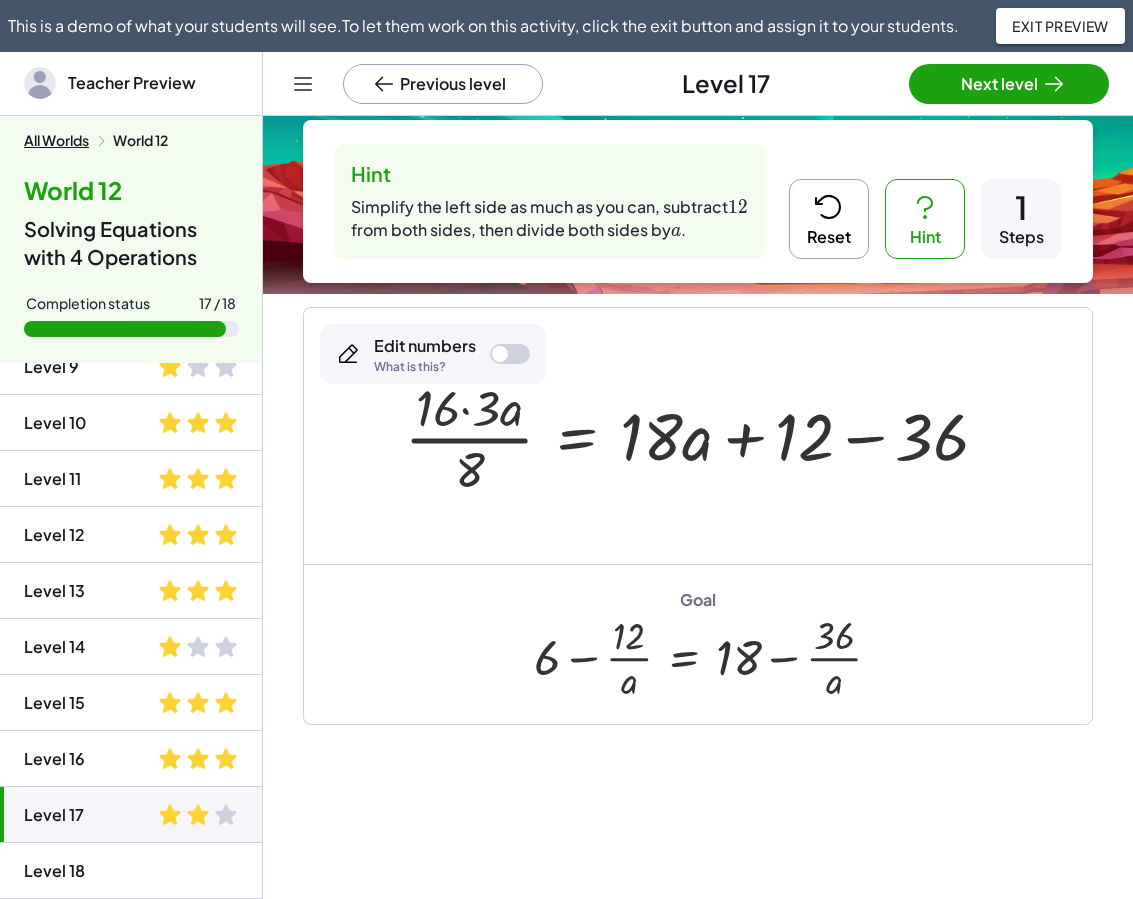 click on "Reset" at bounding box center (829, 219) 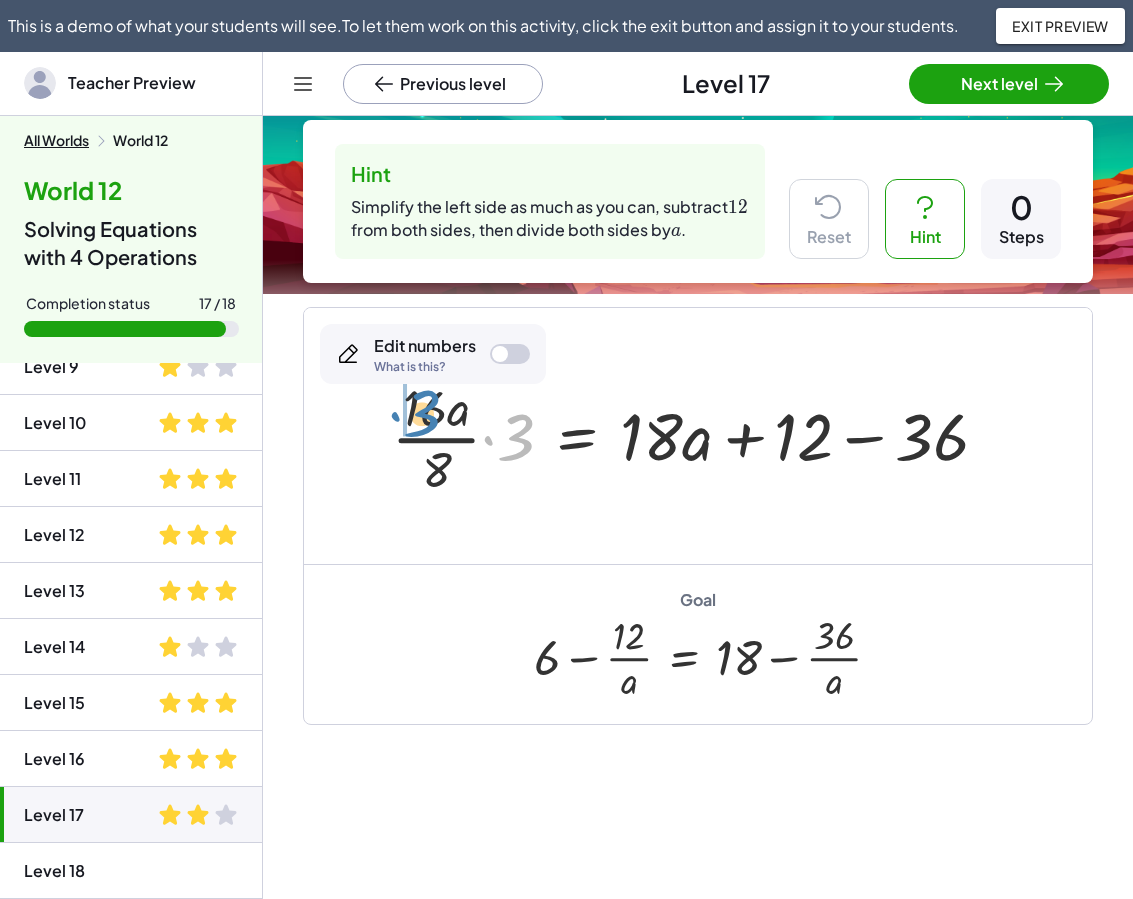 drag, startPoint x: 526, startPoint y: 437, endPoint x: 434, endPoint y: 414, distance: 94.83143 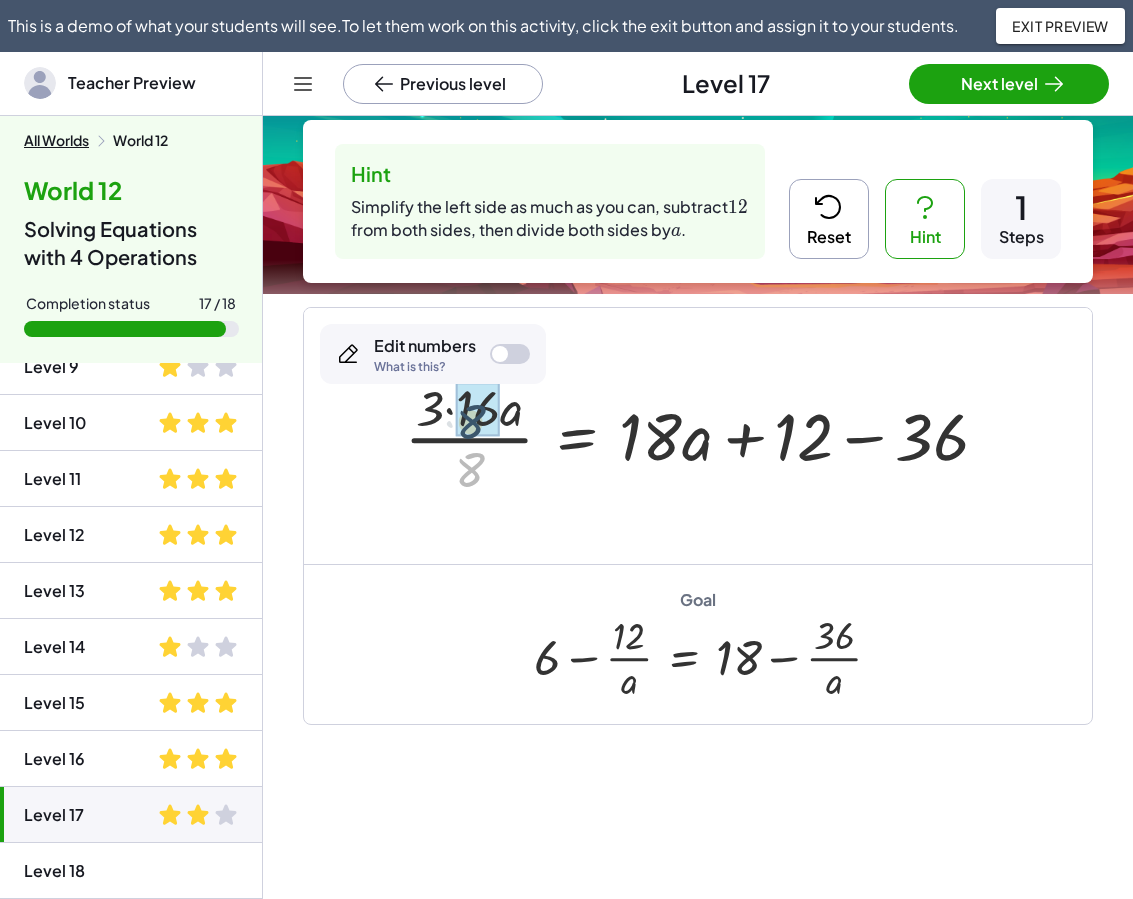 drag, startPoint x: 468, startPoint y: 464, endPoint x: 469, endPoint y: 415, distance: 49.010204 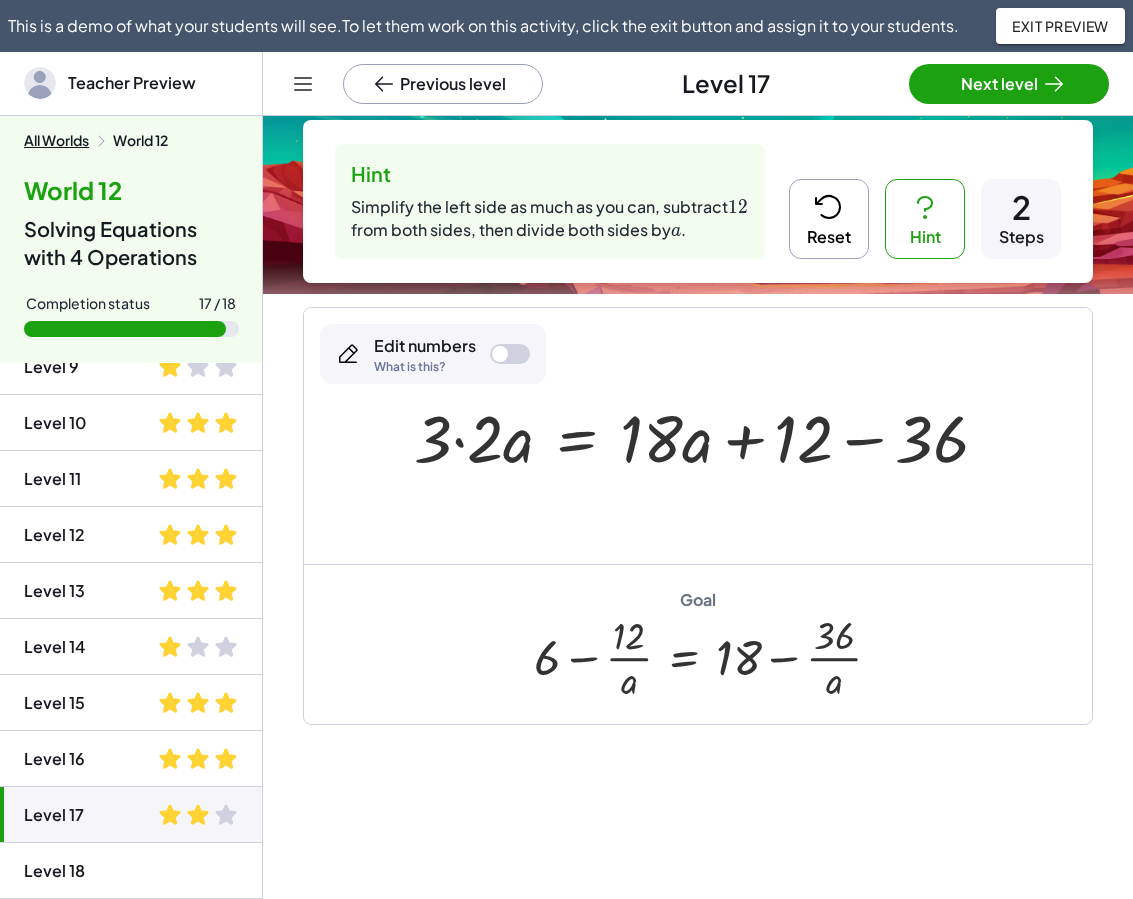 click at bounding box center [709, 436] 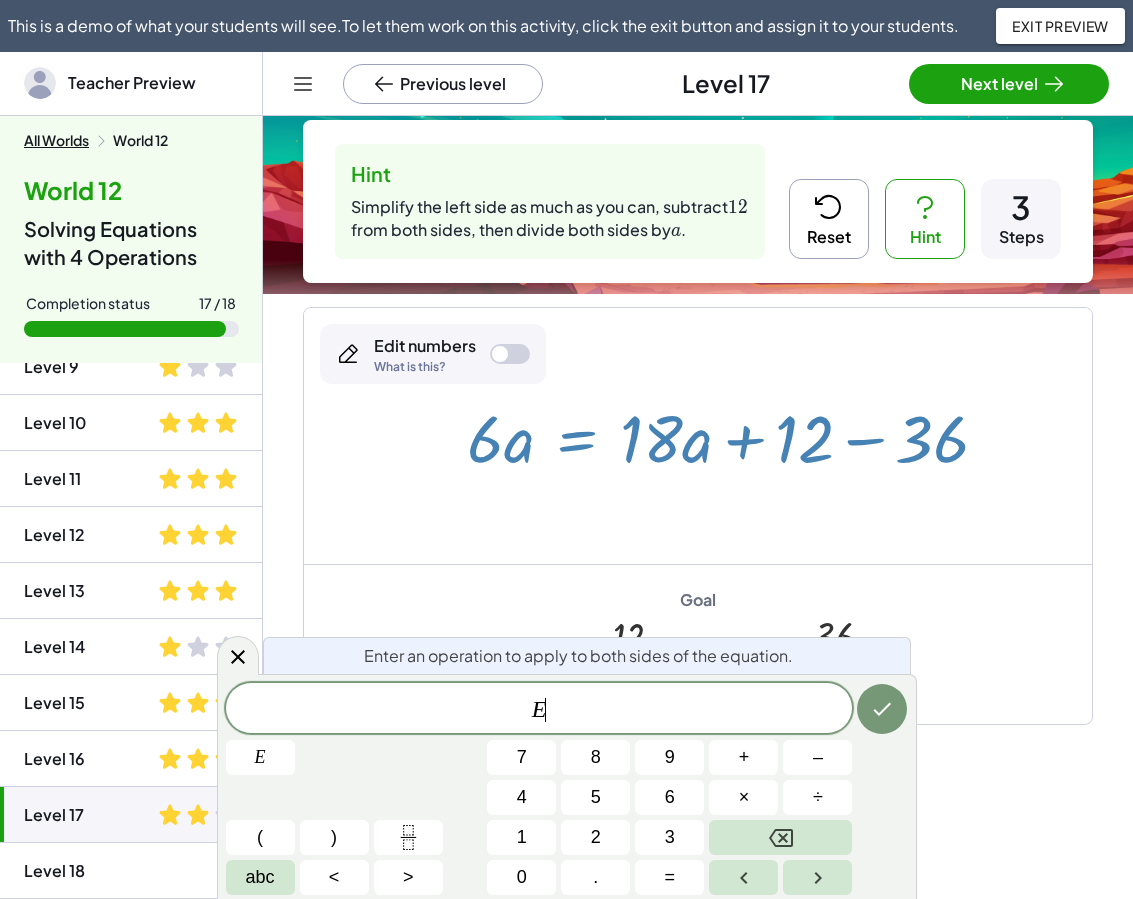 click at bounding box center [735, 436] 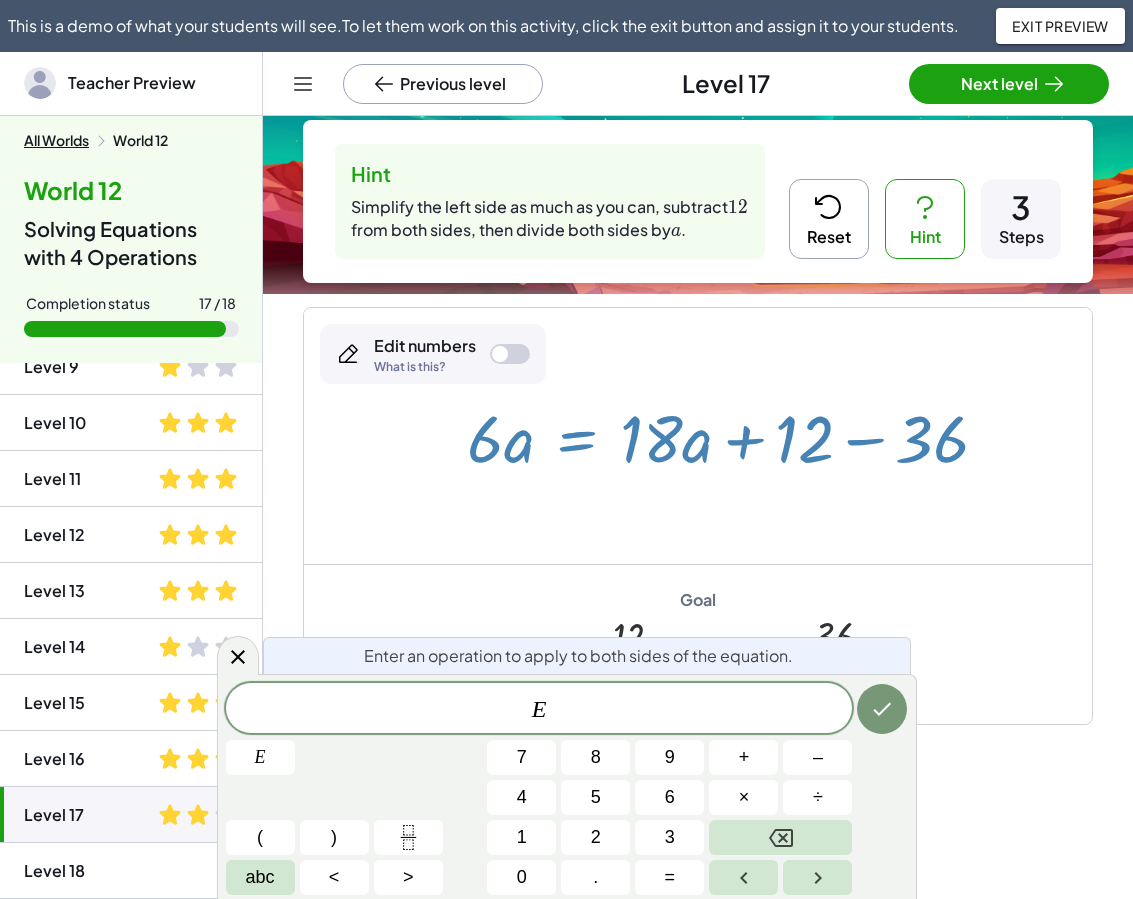 click on "E ​ E 7 8 9 + – 4 5 6 × ÷ ( ) 1 2 3 abc < > 0 . =" at bounding box center [567, 789] 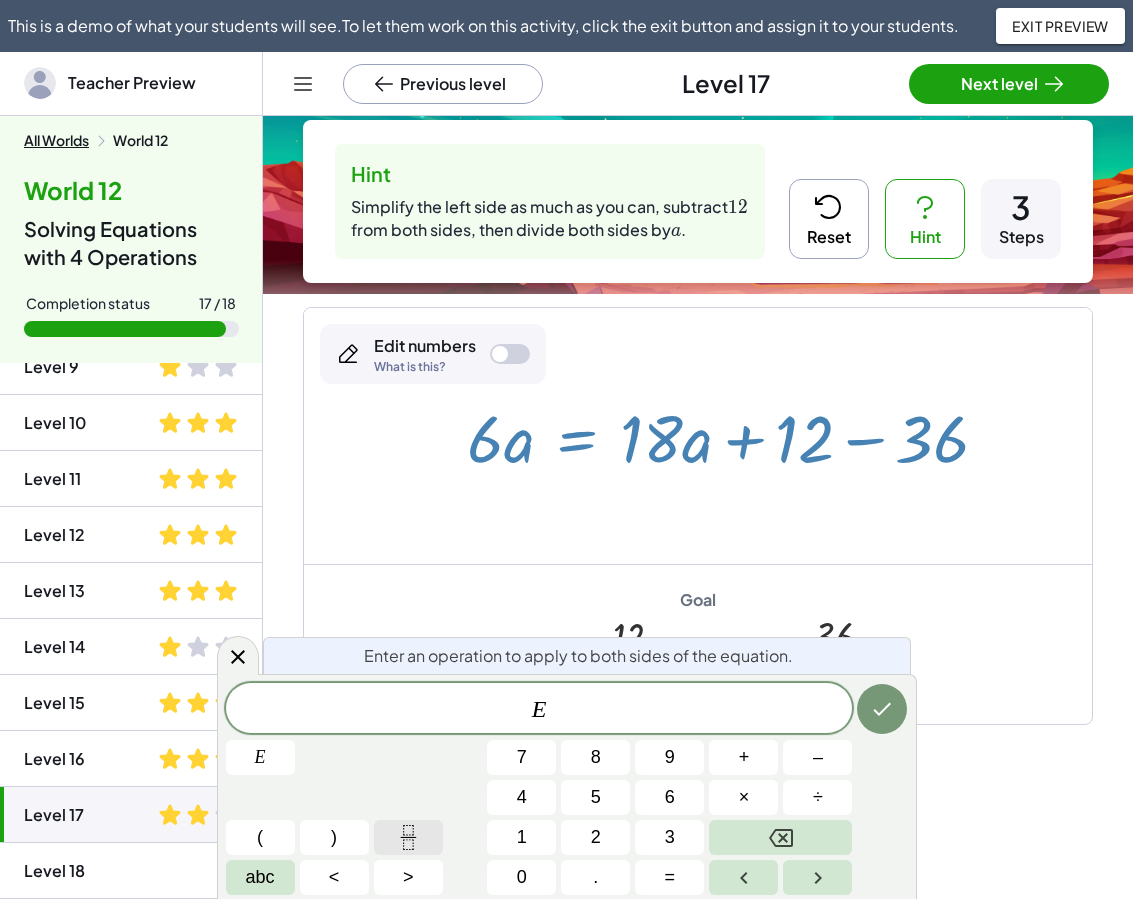 click at bounding box center [408, 837] 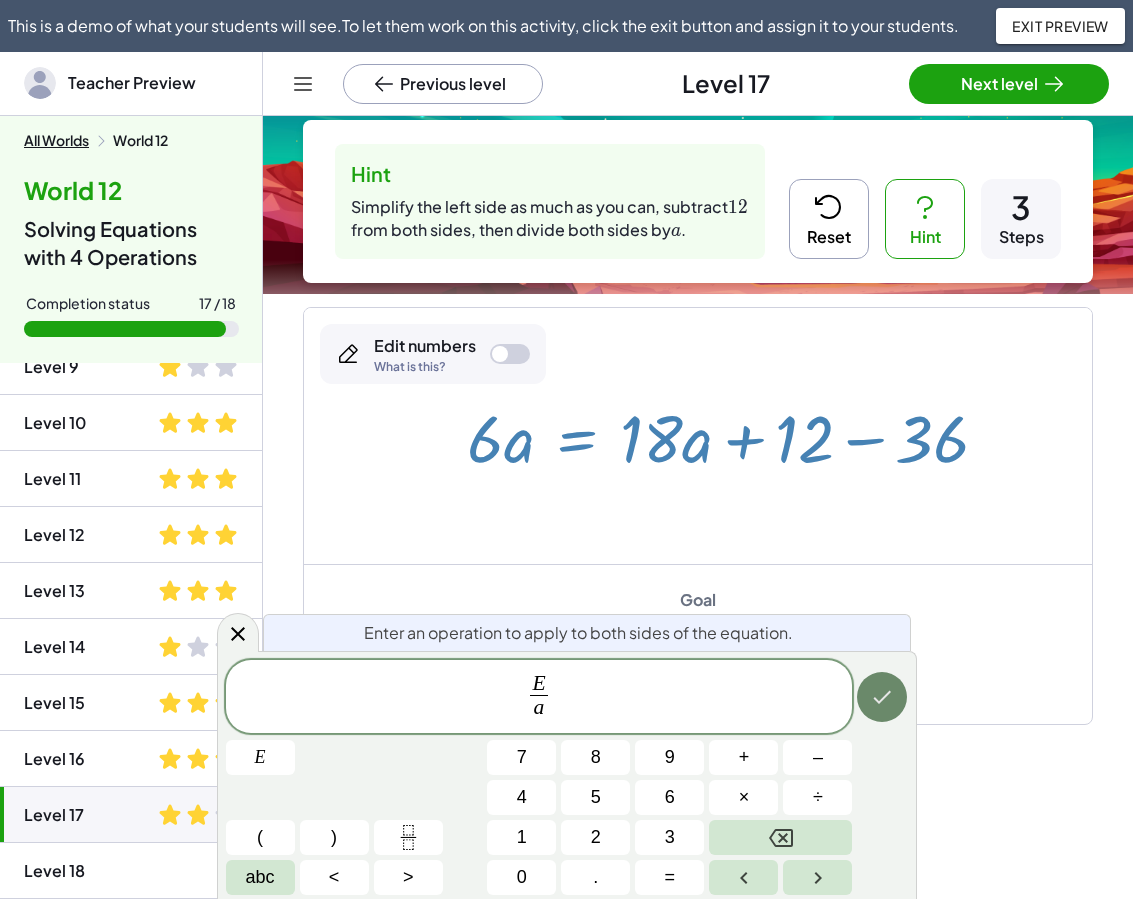 click 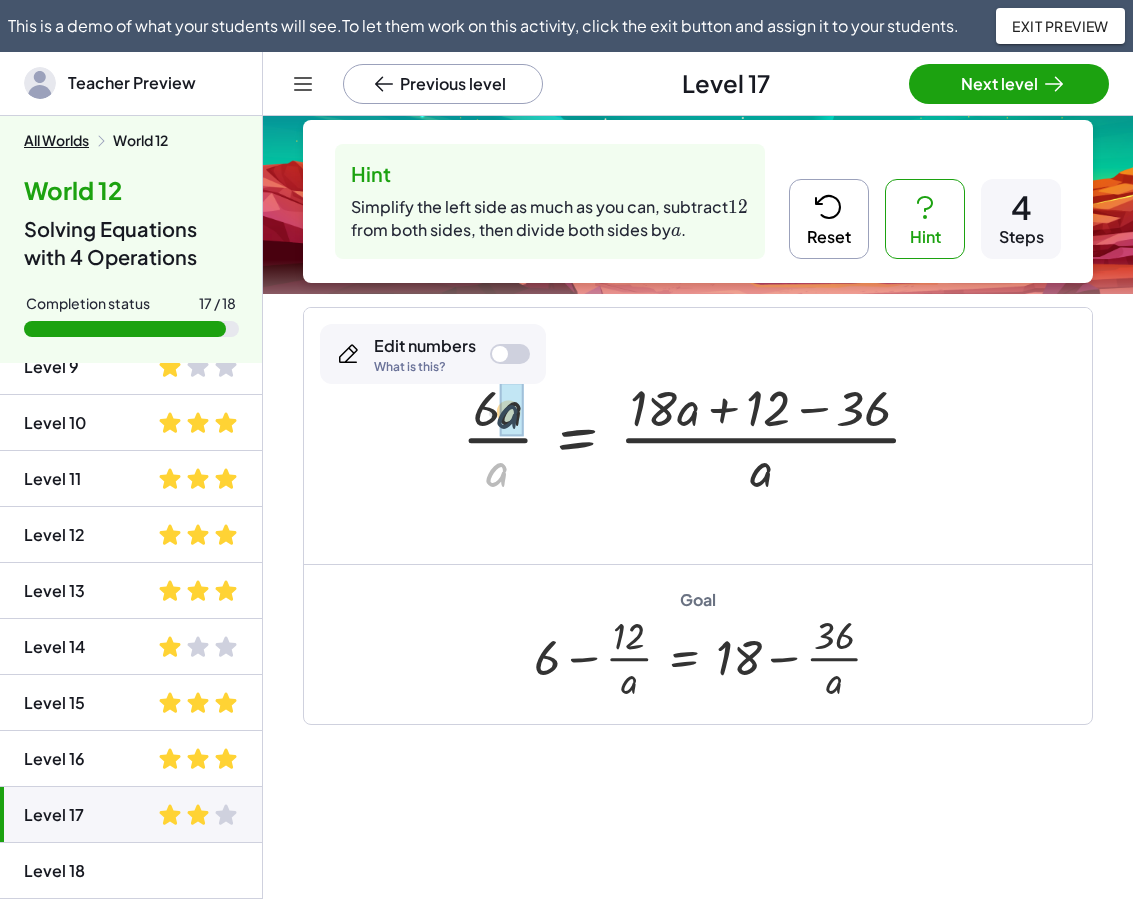 drag, startPoint x: 500, startPoint y: 476, endPoint x: 512, endPoint y: 416, distance: 61.188232 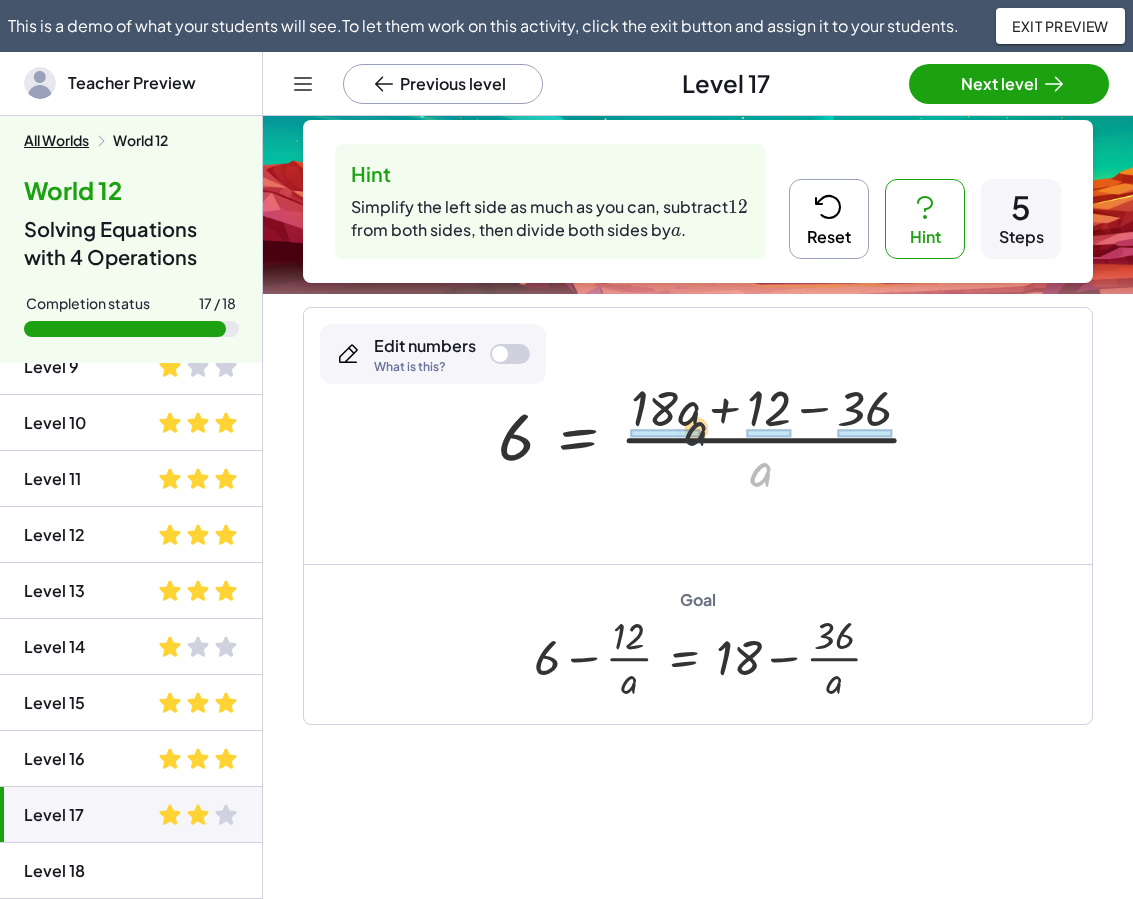 drag, startPoint x: 758, startPoint y: 471, endPoint x: 671, endPoint y: 422, distance: 99.849884 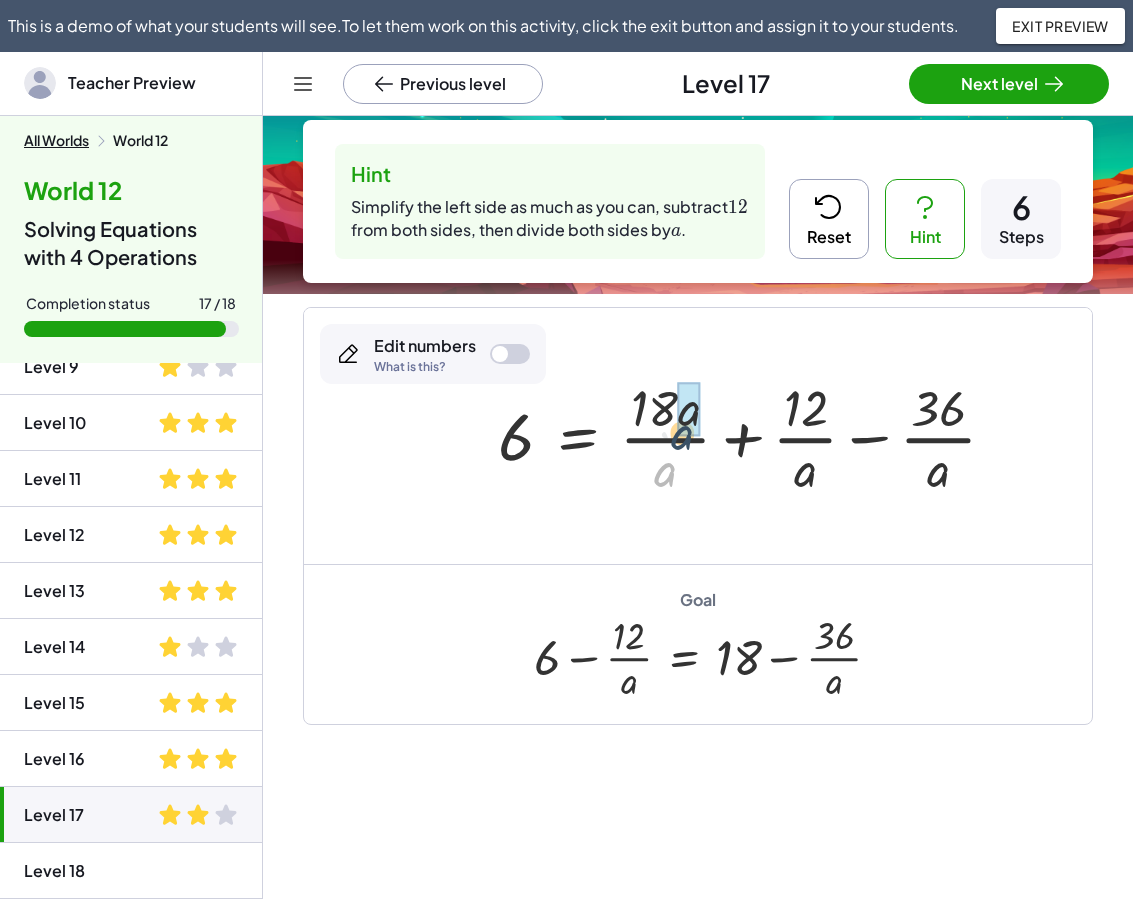 drag, startPoint x: 664, startPoint y: 471, endPoint x: 685, endPoint y: 422, distance: 53.310413 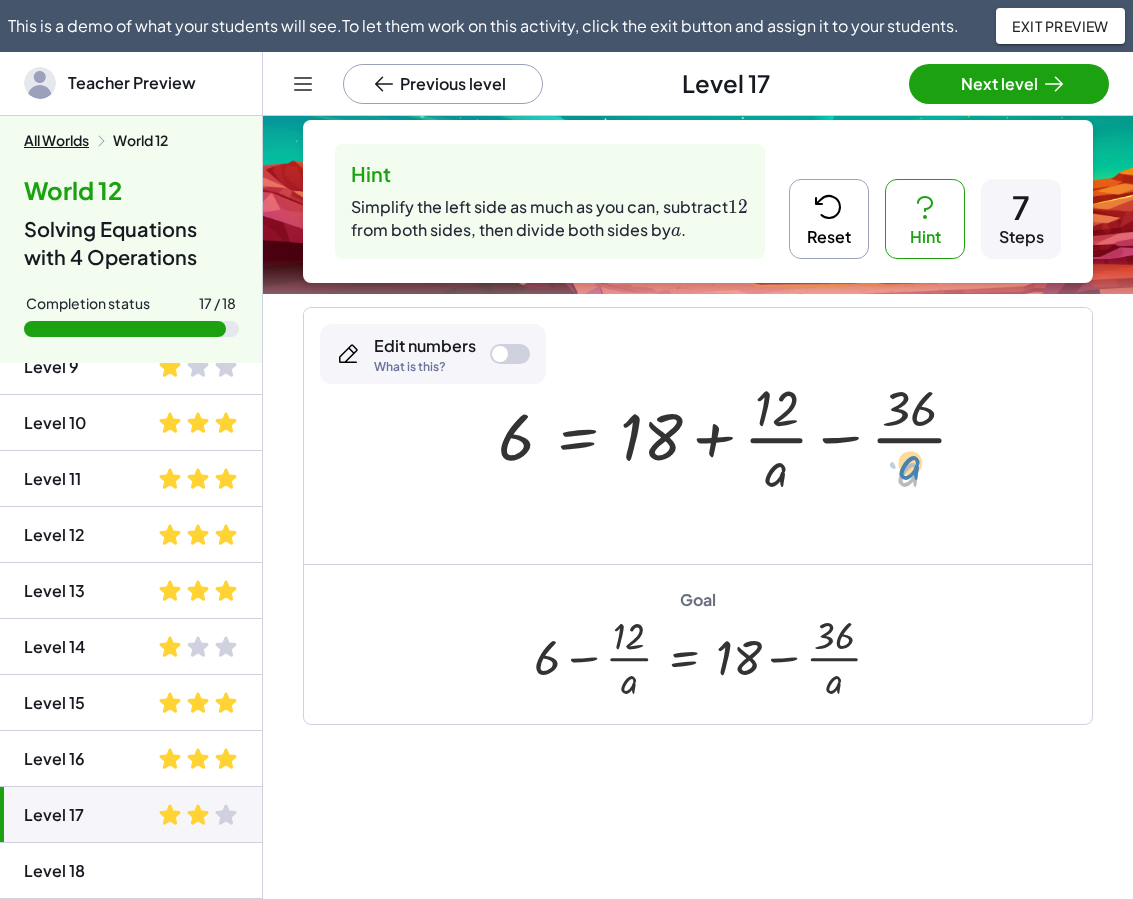 click at bounding box center (740, 436) 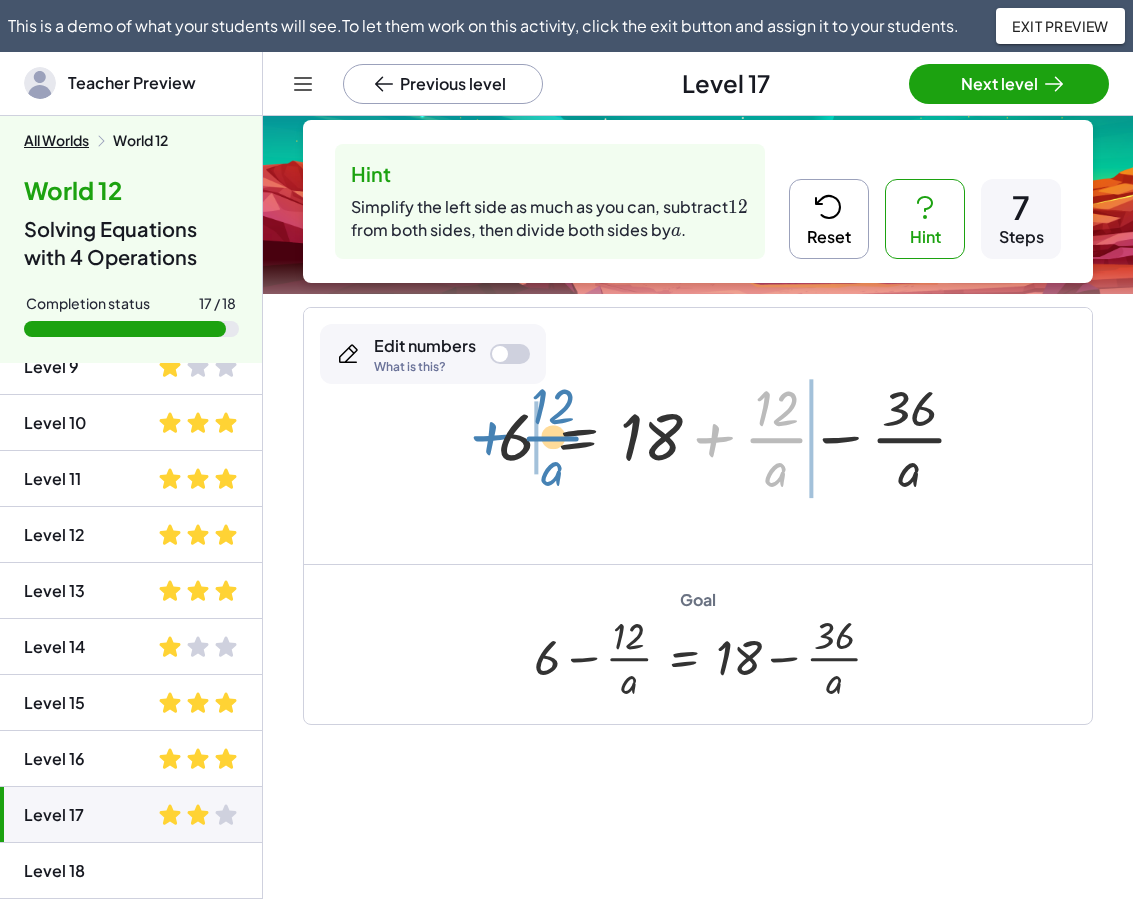 drag, startPoint x: 712, startPoint y: 440, endPoint x: 488, endPoint y: 439, distance: 224.00223 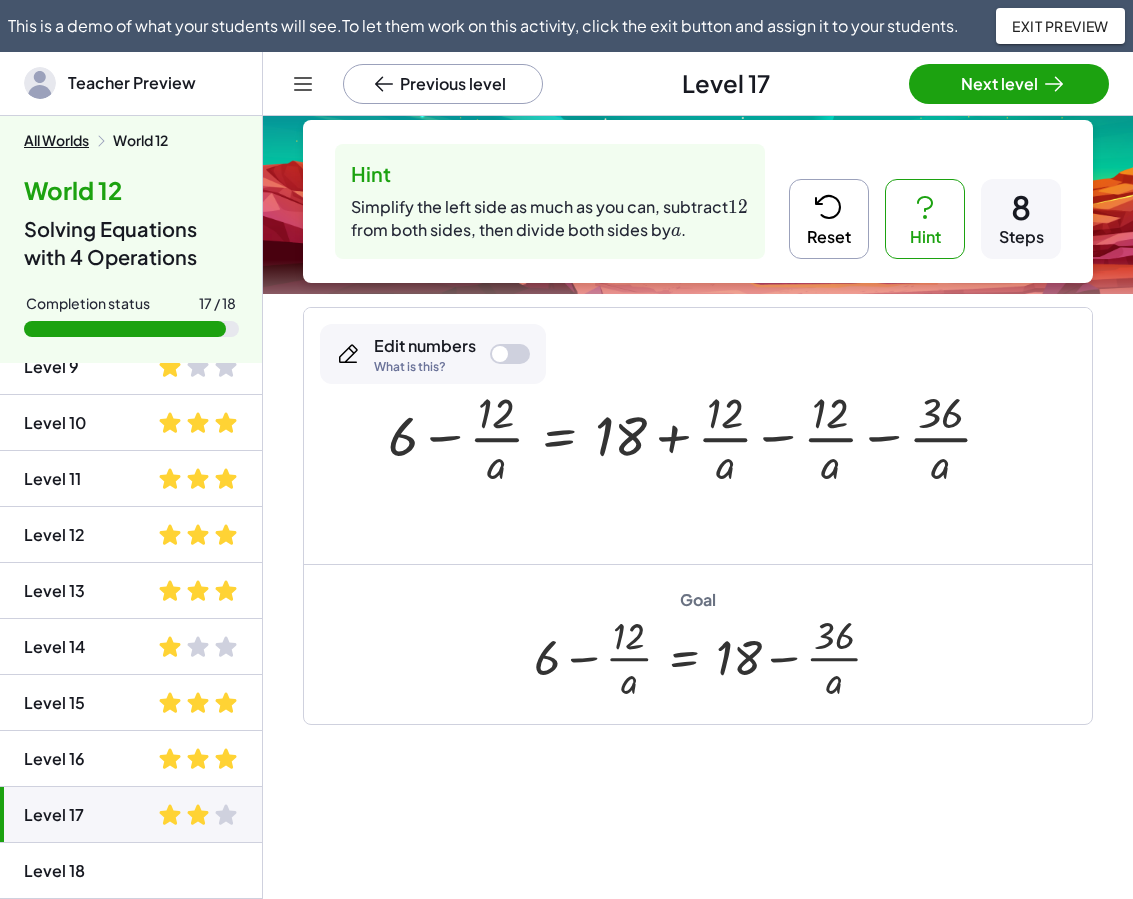 click at bounding box center (698, 436) 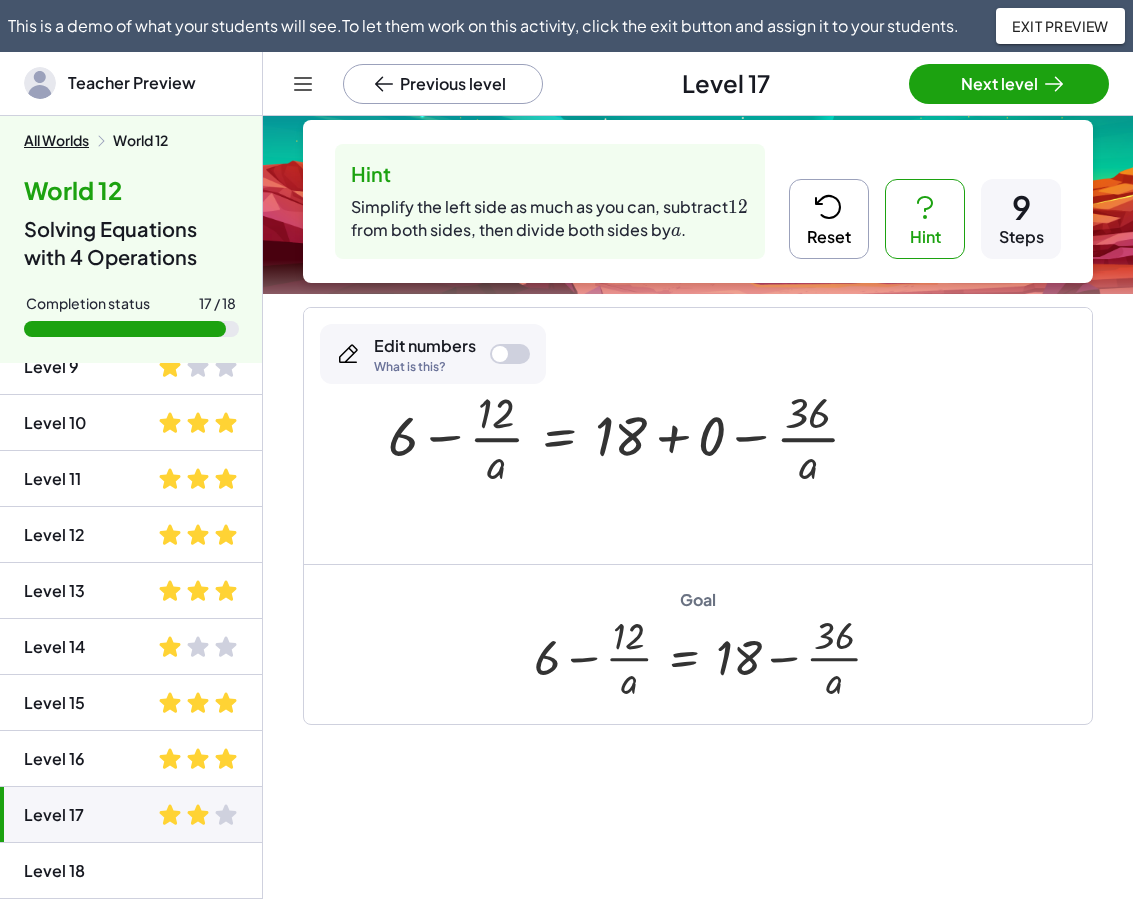 click at bounding box center [631, 436] 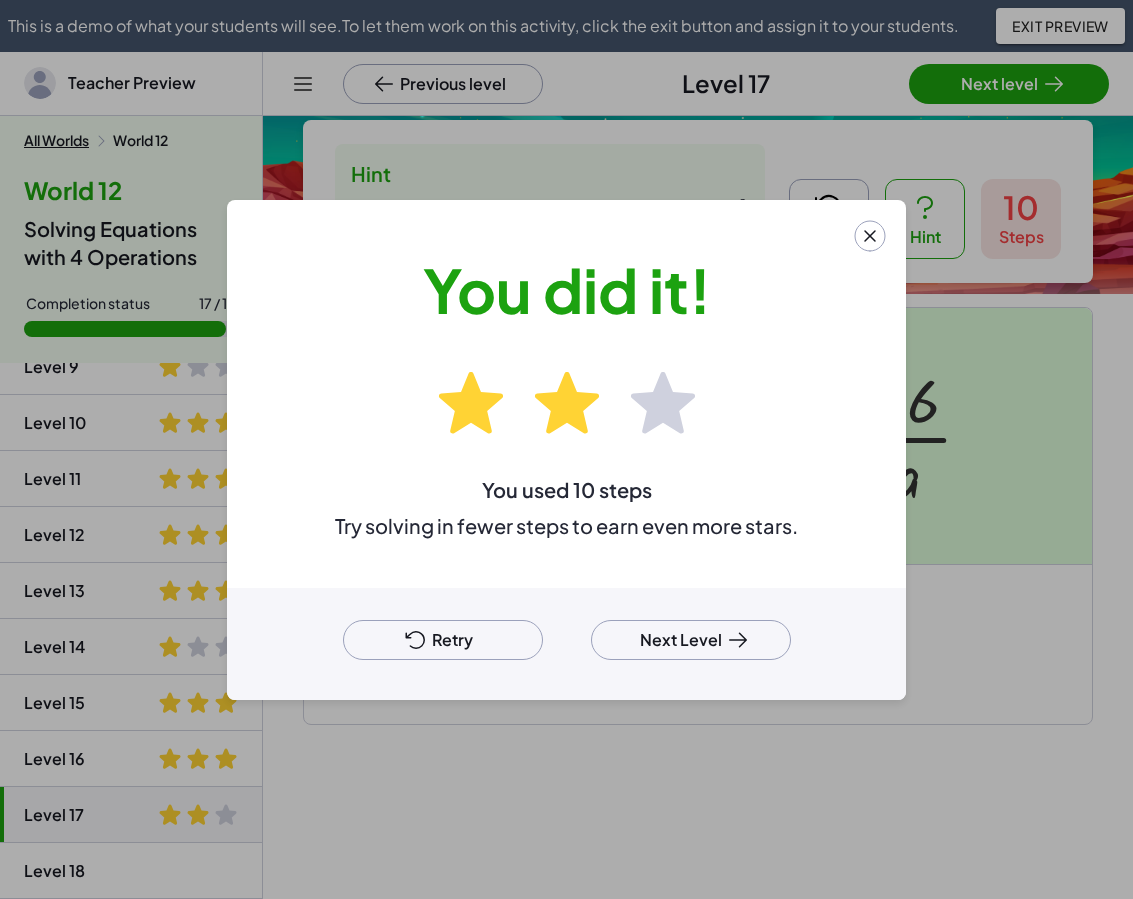 click on "Retry" at bounding box center [443, 640] 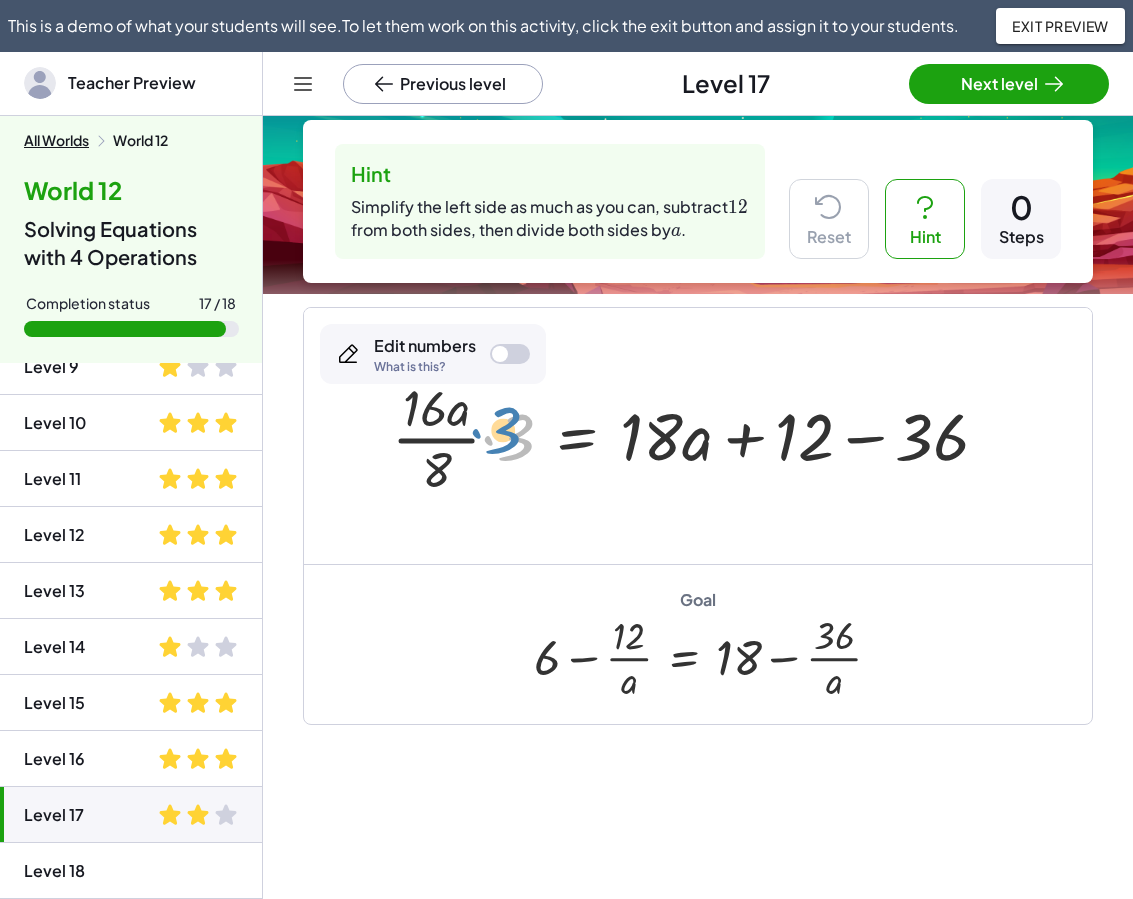 click at bounding box center (698, 436) 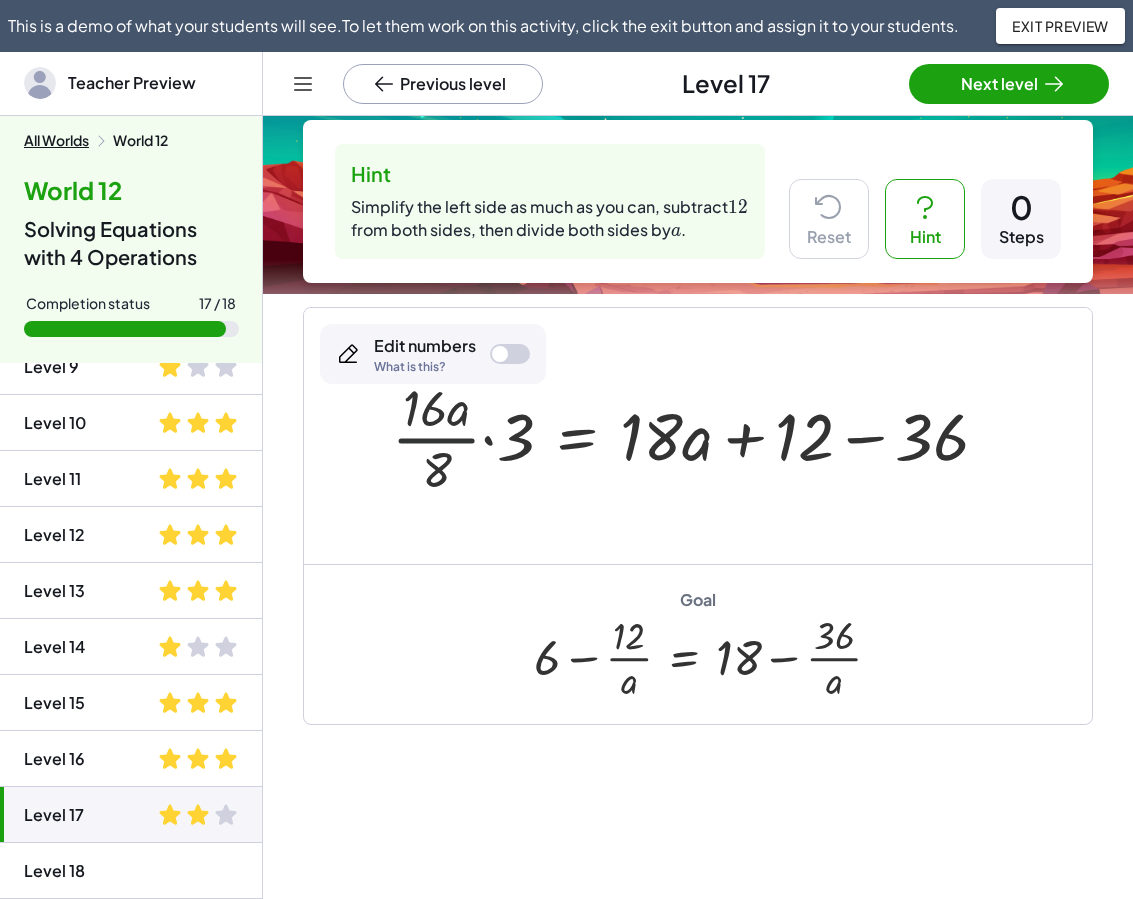 click at bounding box center [698, 436] 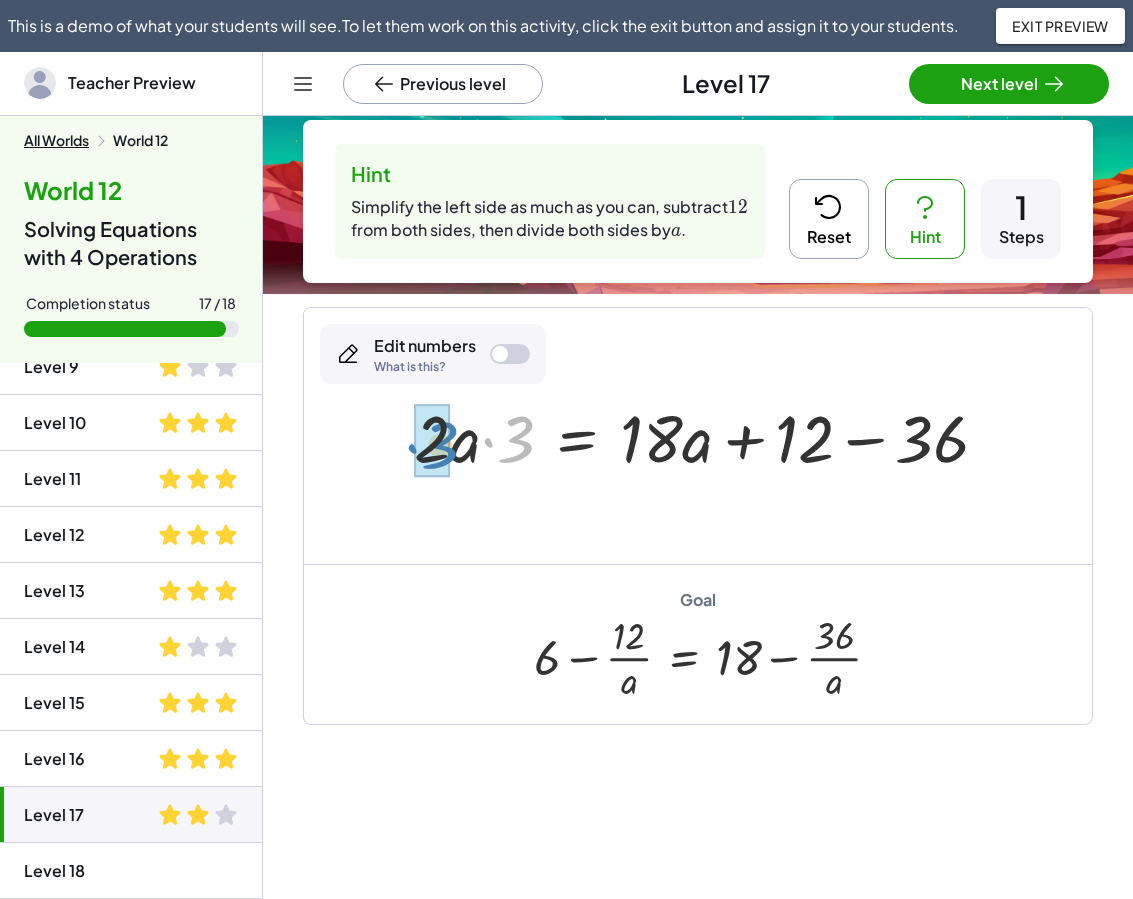 drag, startPoint x: 514, startPoint y: 442, endPoint x: 438, endPoint y: 446, distance: 76.105194 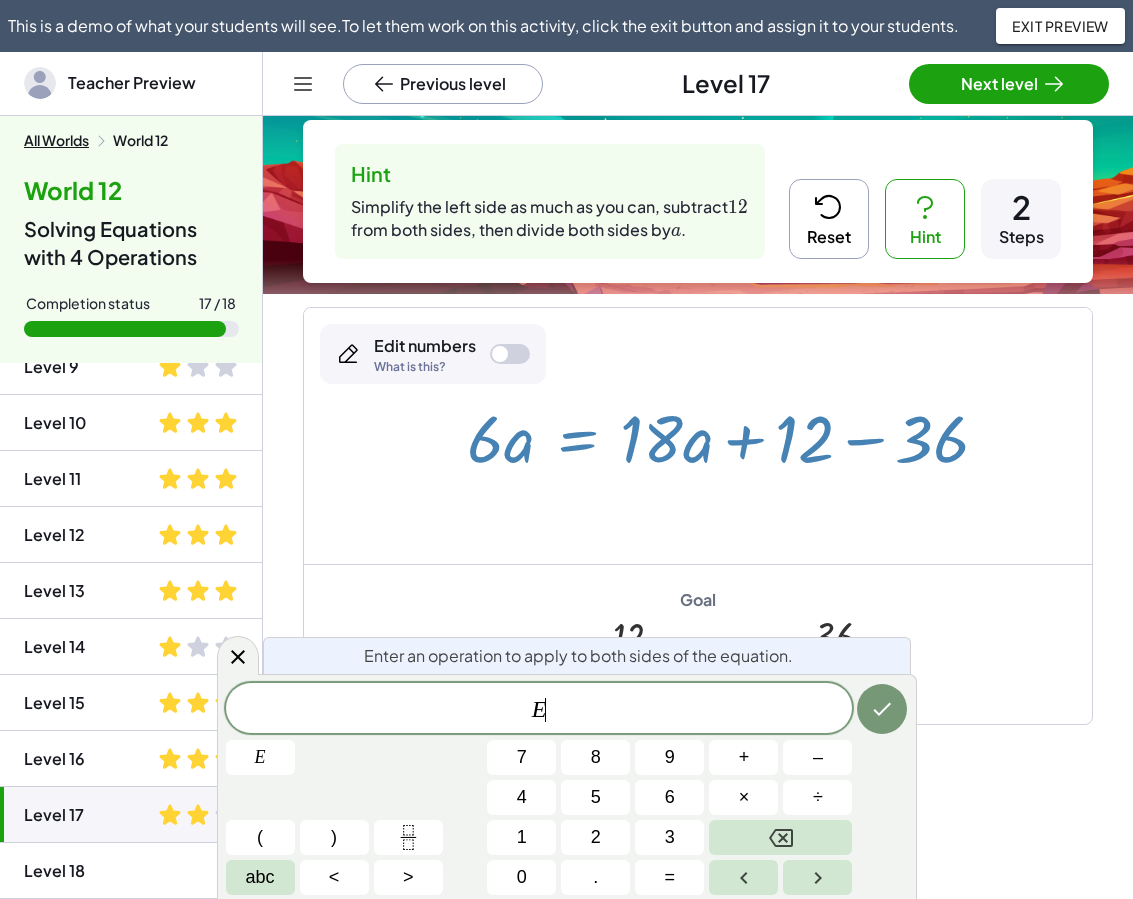 click at bounding box center [736, 436] 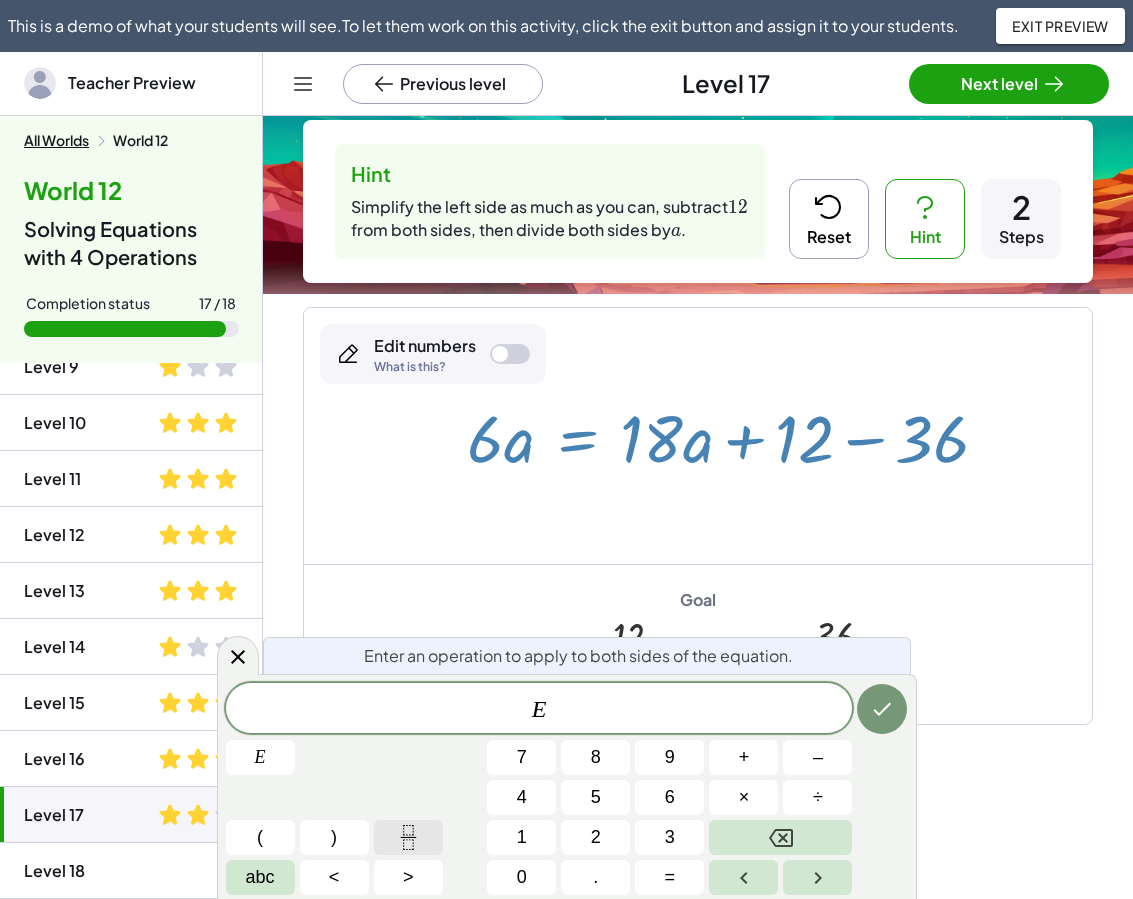 click 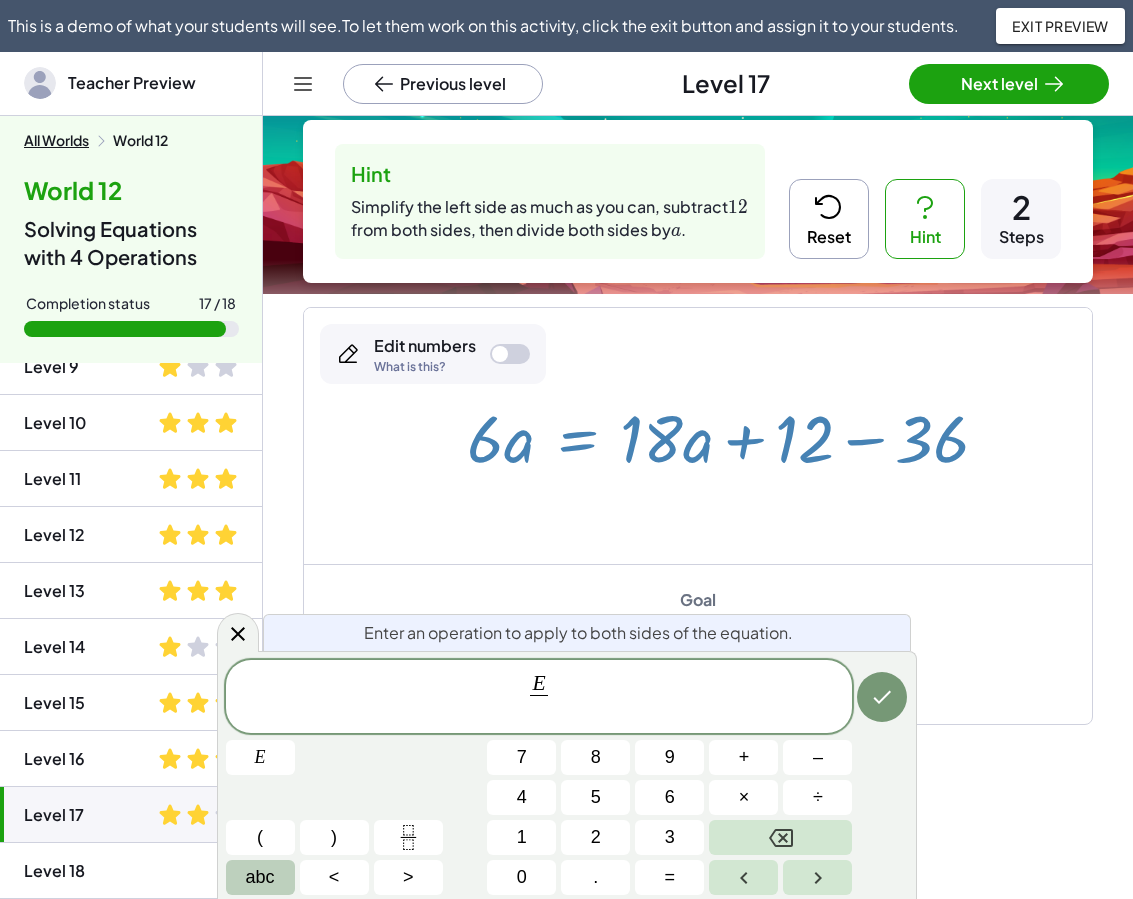 click on "abc" at bounding box center [260, 877] 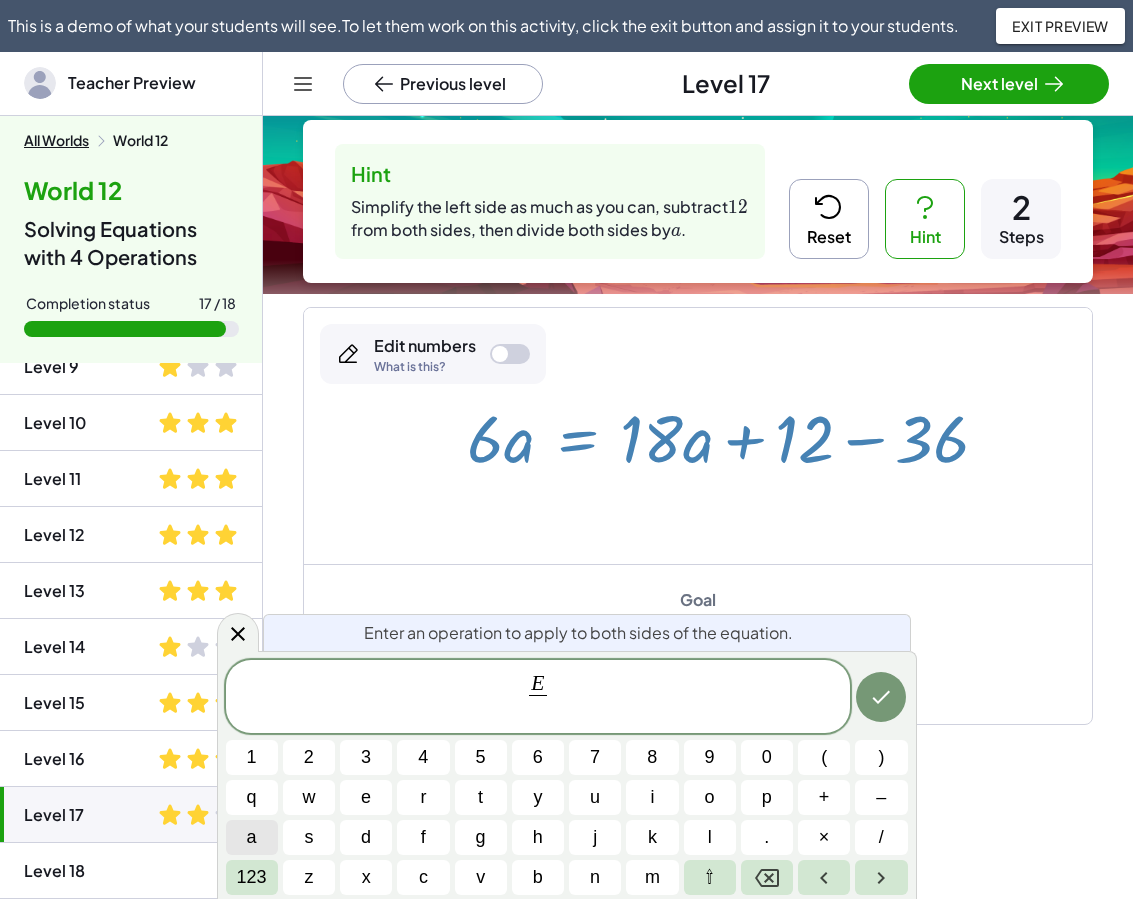 click on "a" at bounding box center [252, 837] 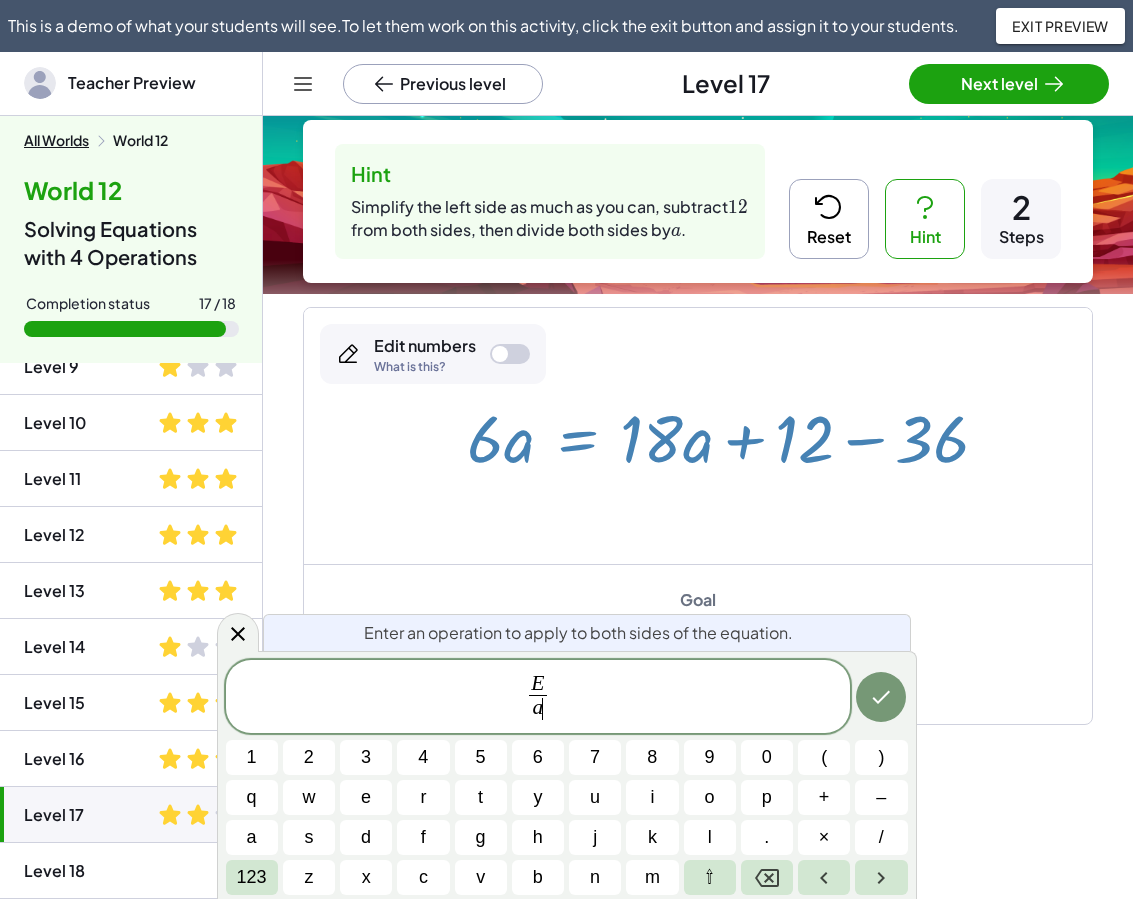 click 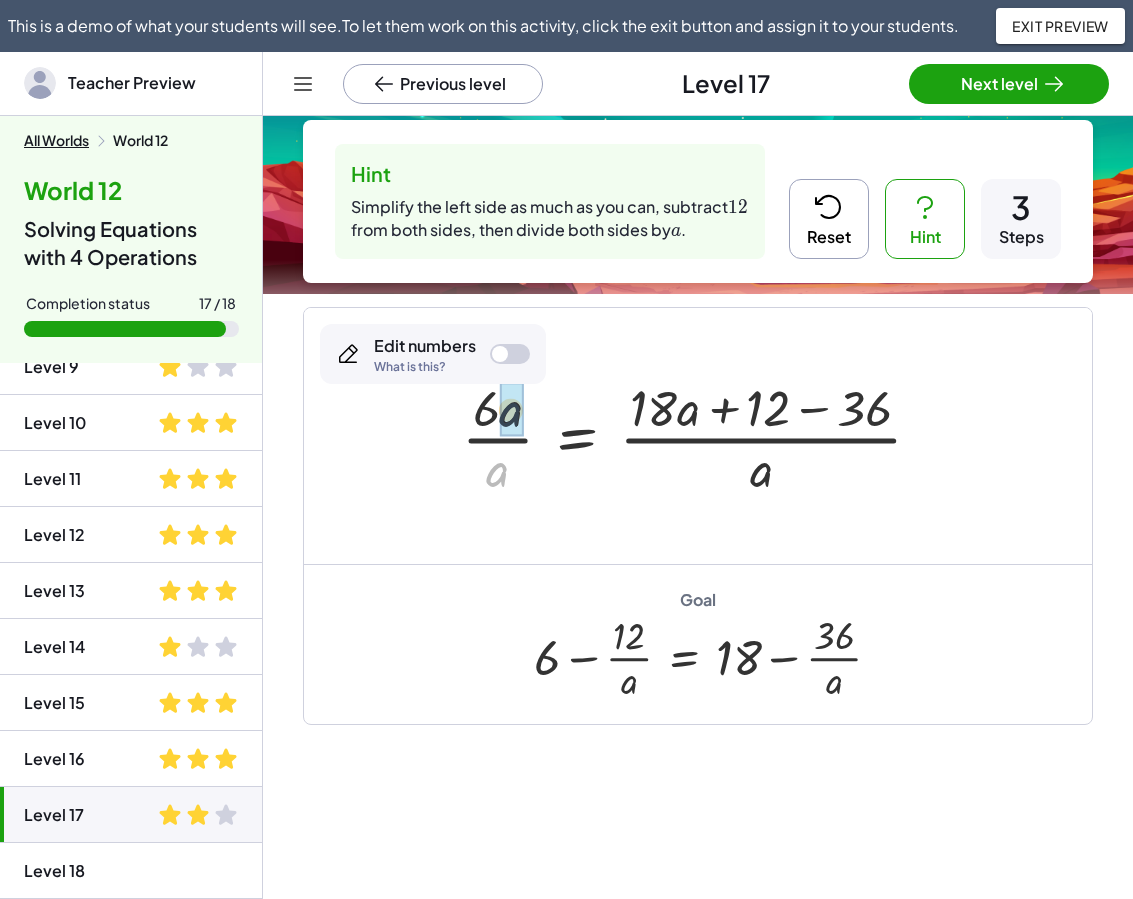 drag, startPoint x: 501, startPoint y: 471, endPoint x: 514, endPoint y: 409, distance: 63.348244 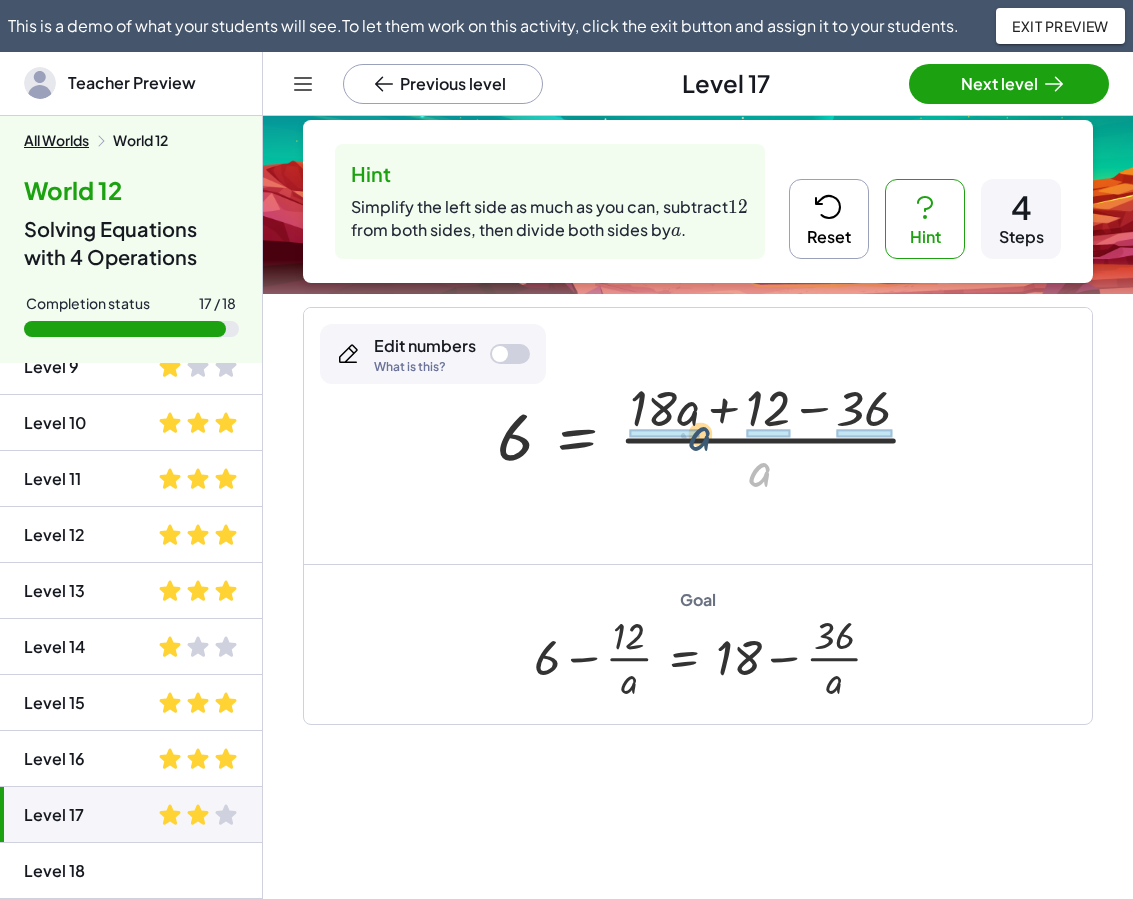 drag, startPoint x: 757, startPoint y: 478, endPoint x: 695, endPoint y: 440, distance: 72.718636 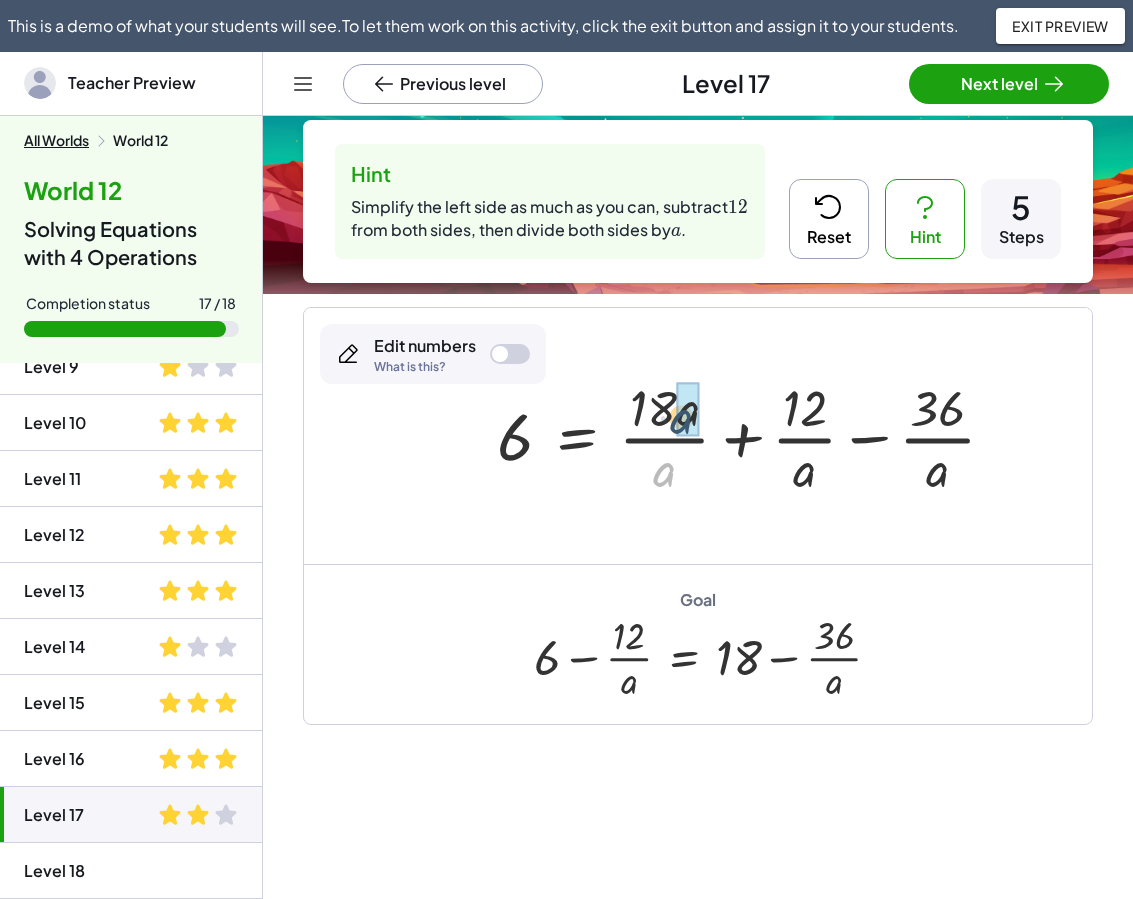 drag, startPoint x: 671, startPoint y: 449, endPoint x: 685, endPoint y: 417, distance: 34.928497 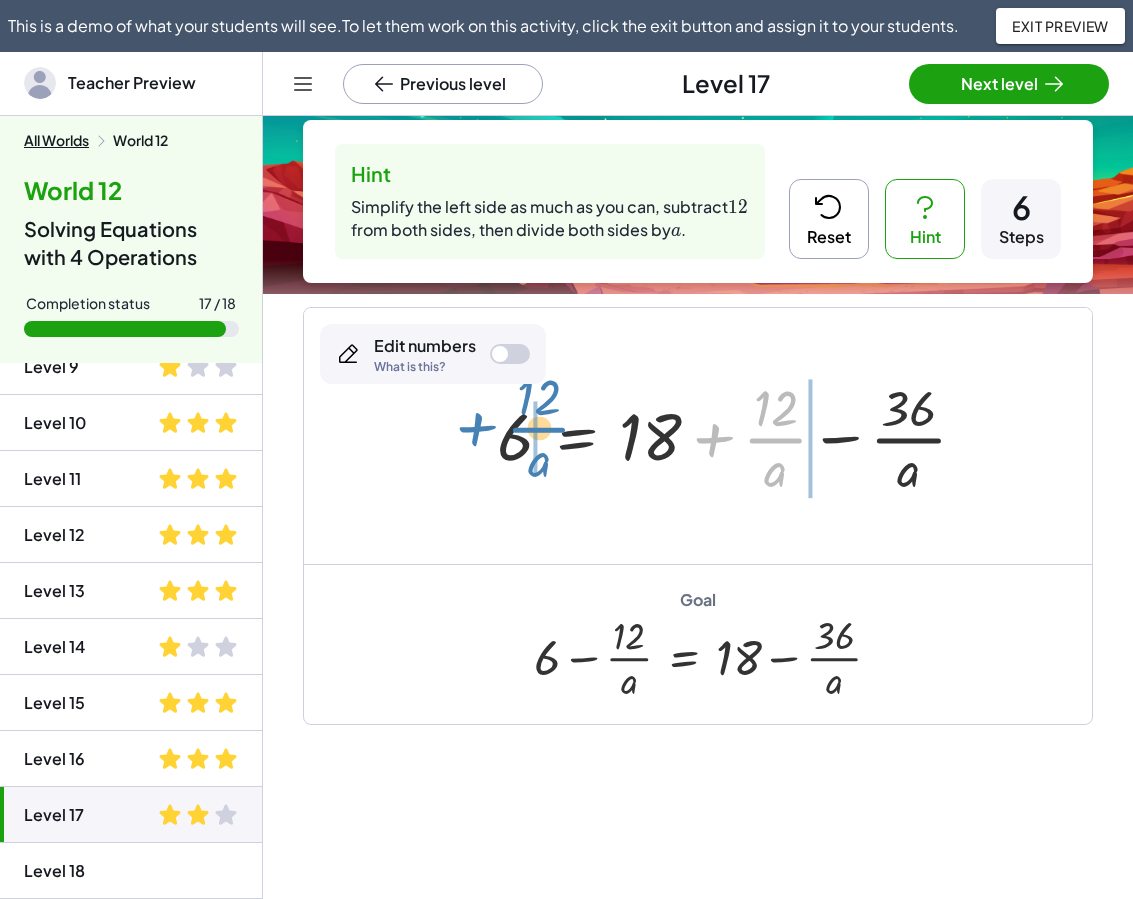 drag, startPoint x: 709, startPoint y: 436, endPoint x: 471, endPoint y: 425, distance: 238.25406 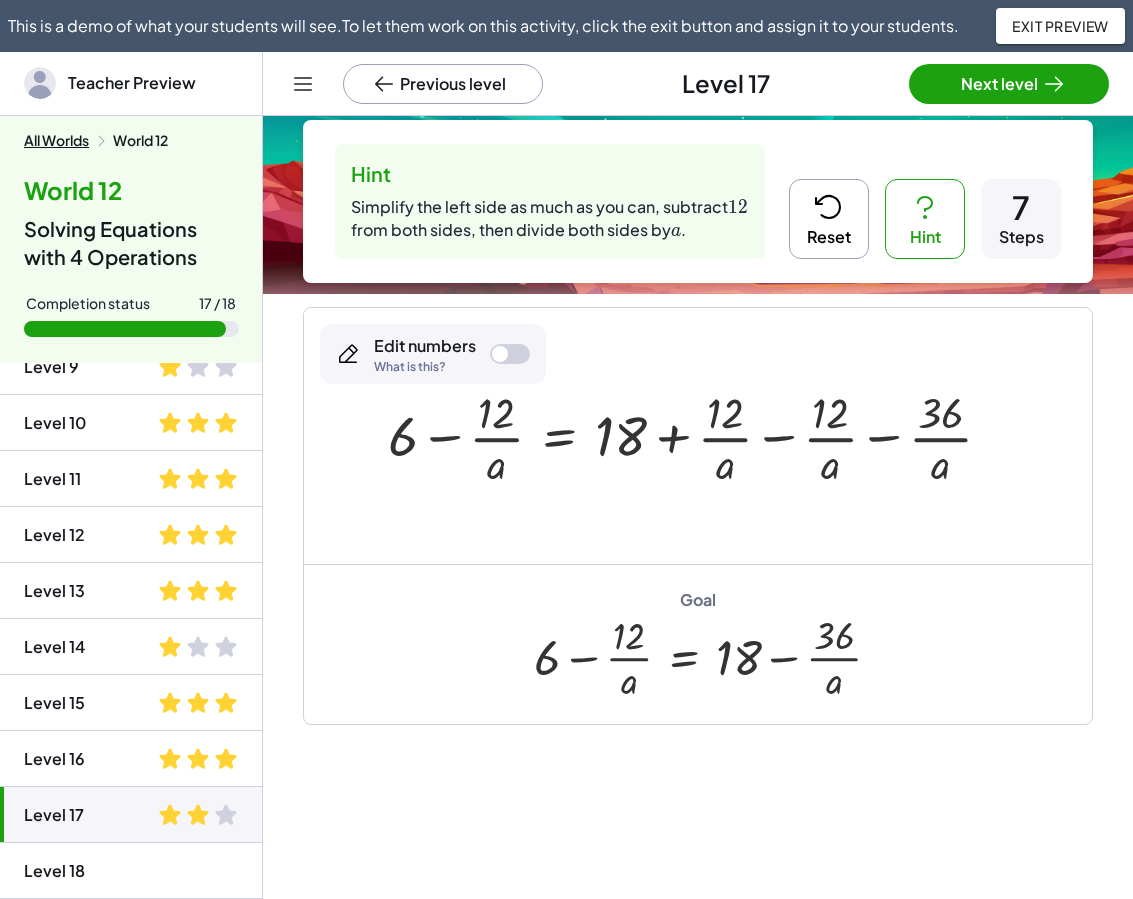 click at bounding box center (698, 436) 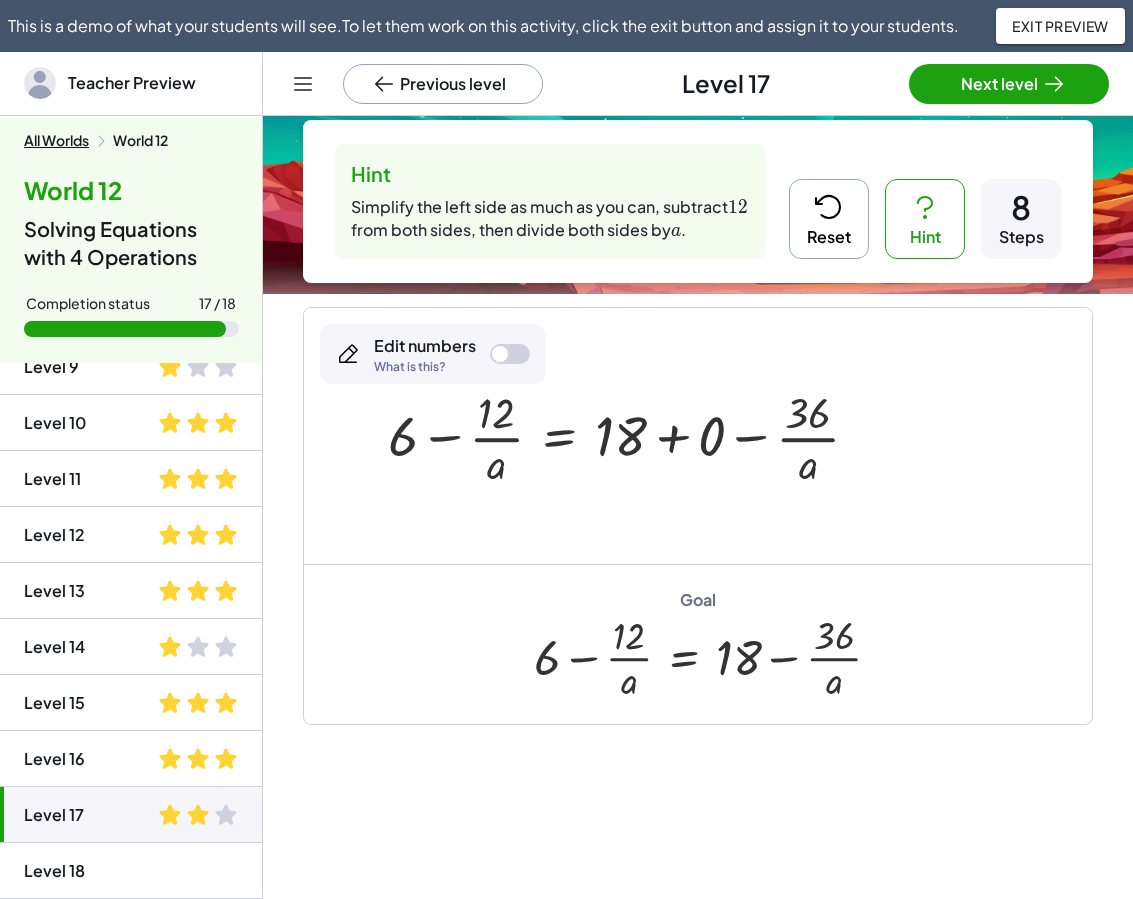 click at bounding box center [631, 436] 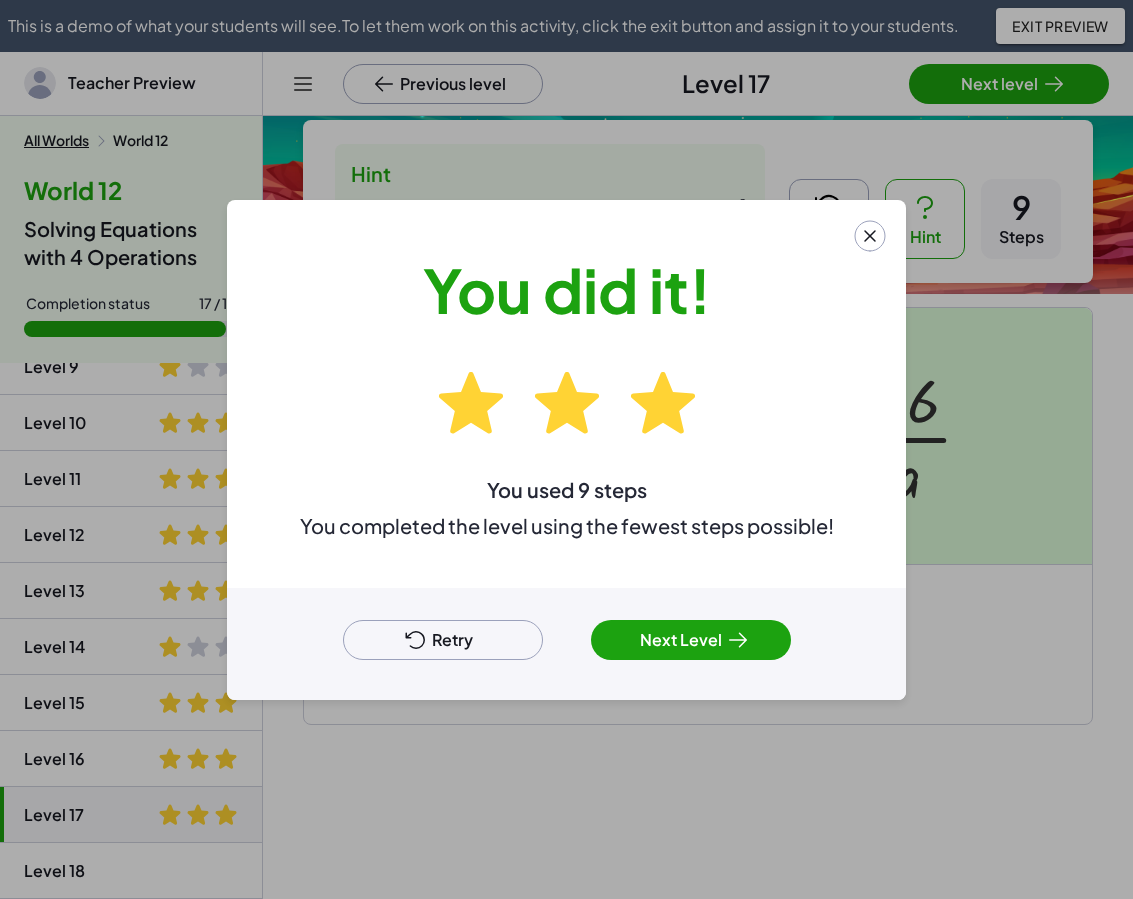 click on "Retry" at bounding box center (443, 640) 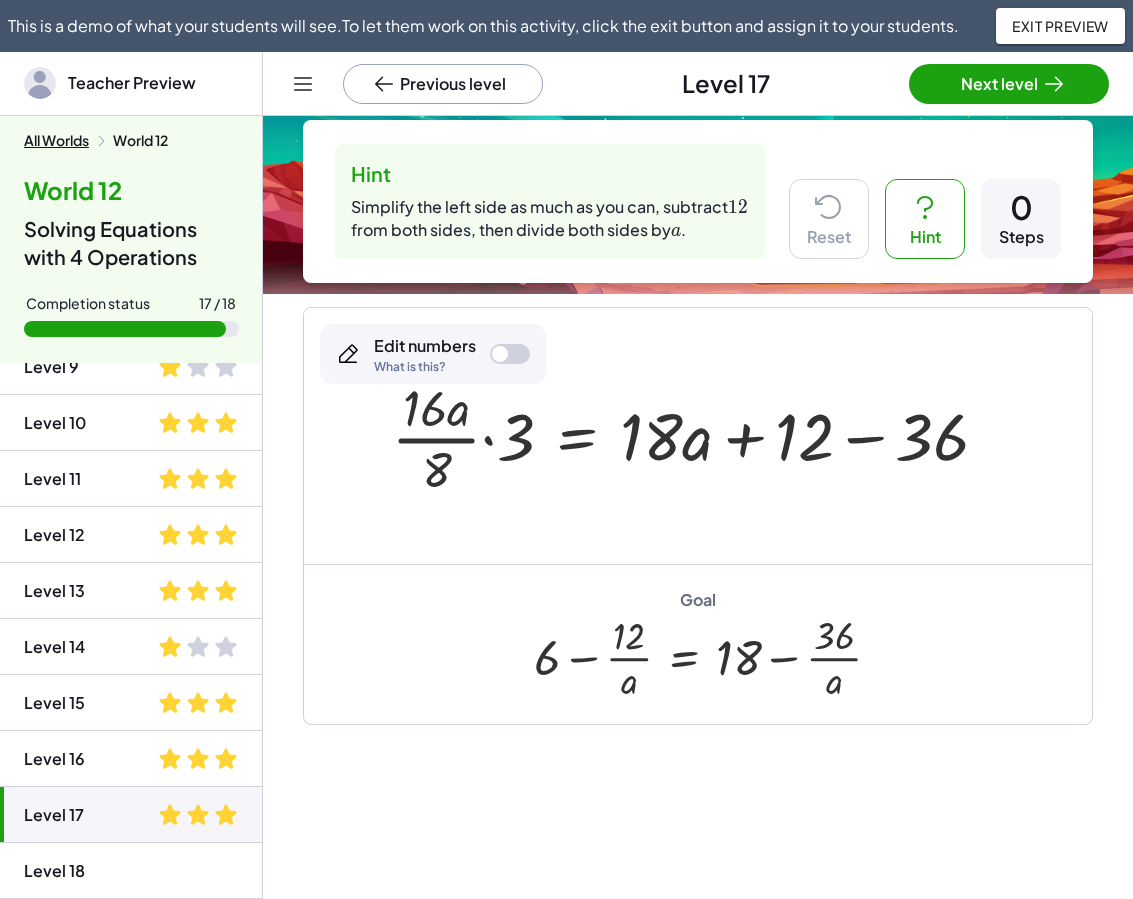 click on "Goal  + 6 − · 12 · a = + 18 − · 36 · a" at bounding box center (698, 644) 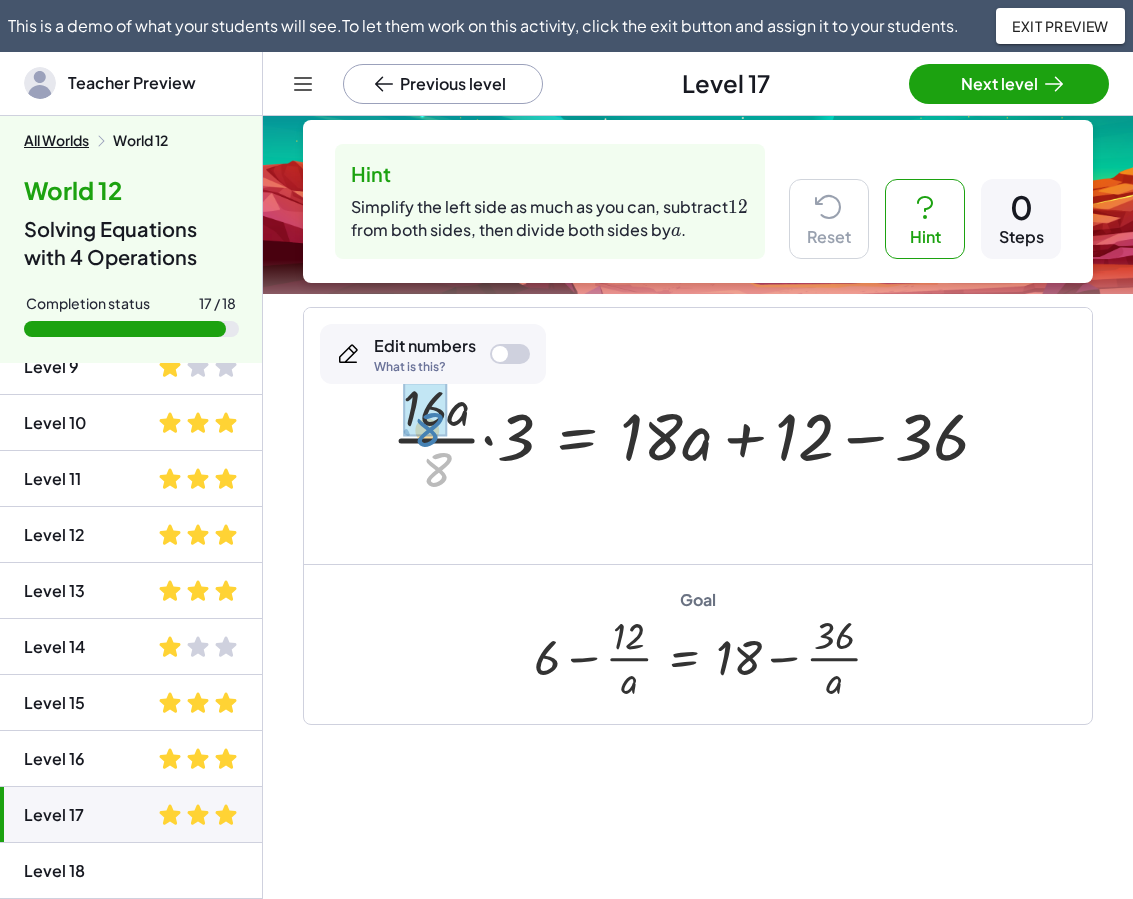 drag, startPoint x: 438, startPoint y: 468, endPoint x: 429, endPoint y: 427, distance: 41.976185 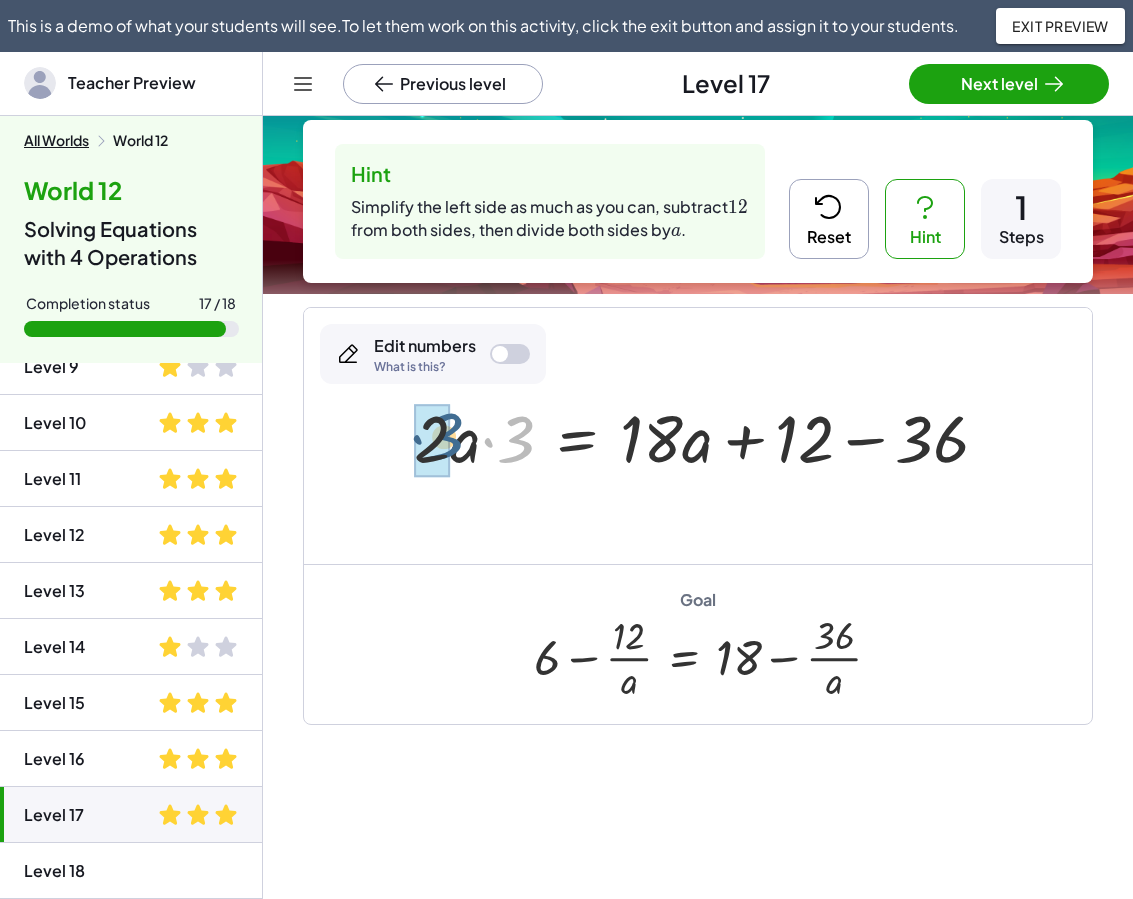 drag, startPoint x: 525, startPoint y: 448, endPoint x: 452, endPoint y: 446, distance: 73.02739 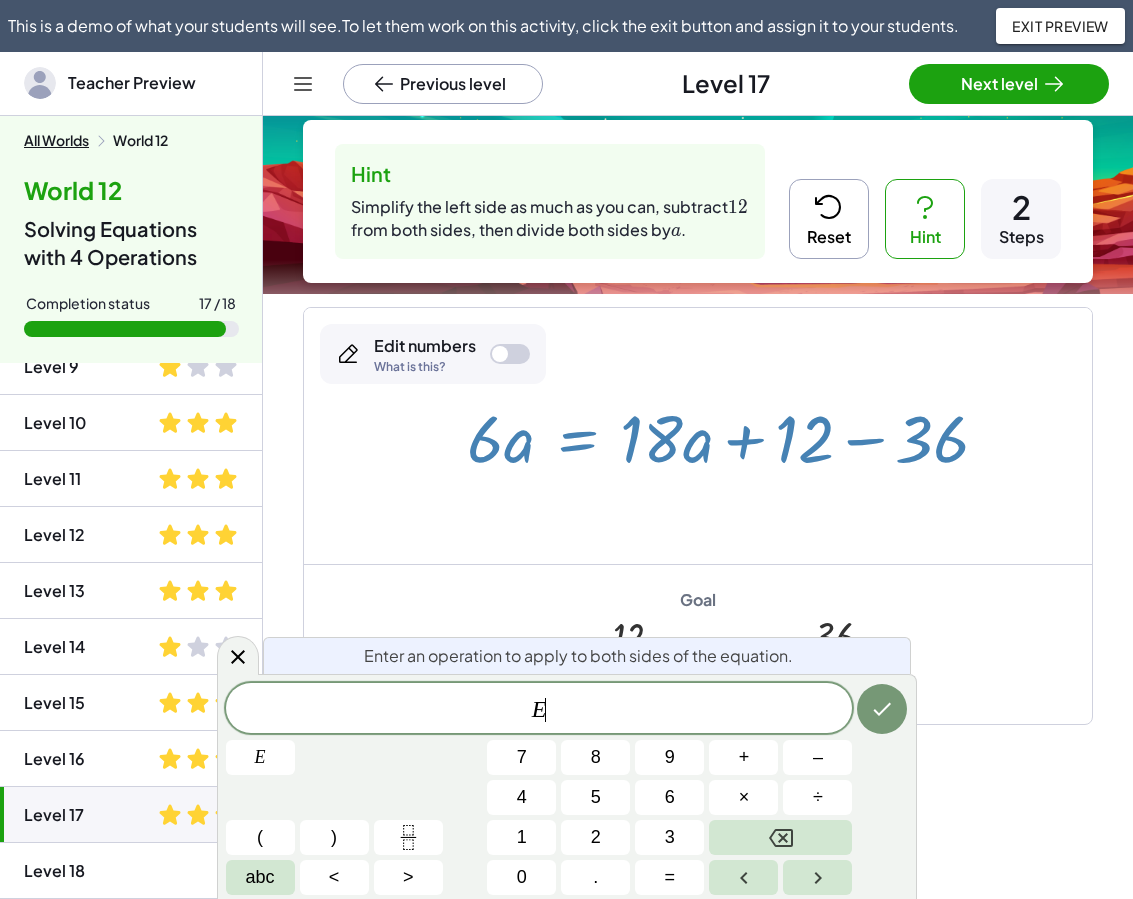 click at bounding box center [736, 436] 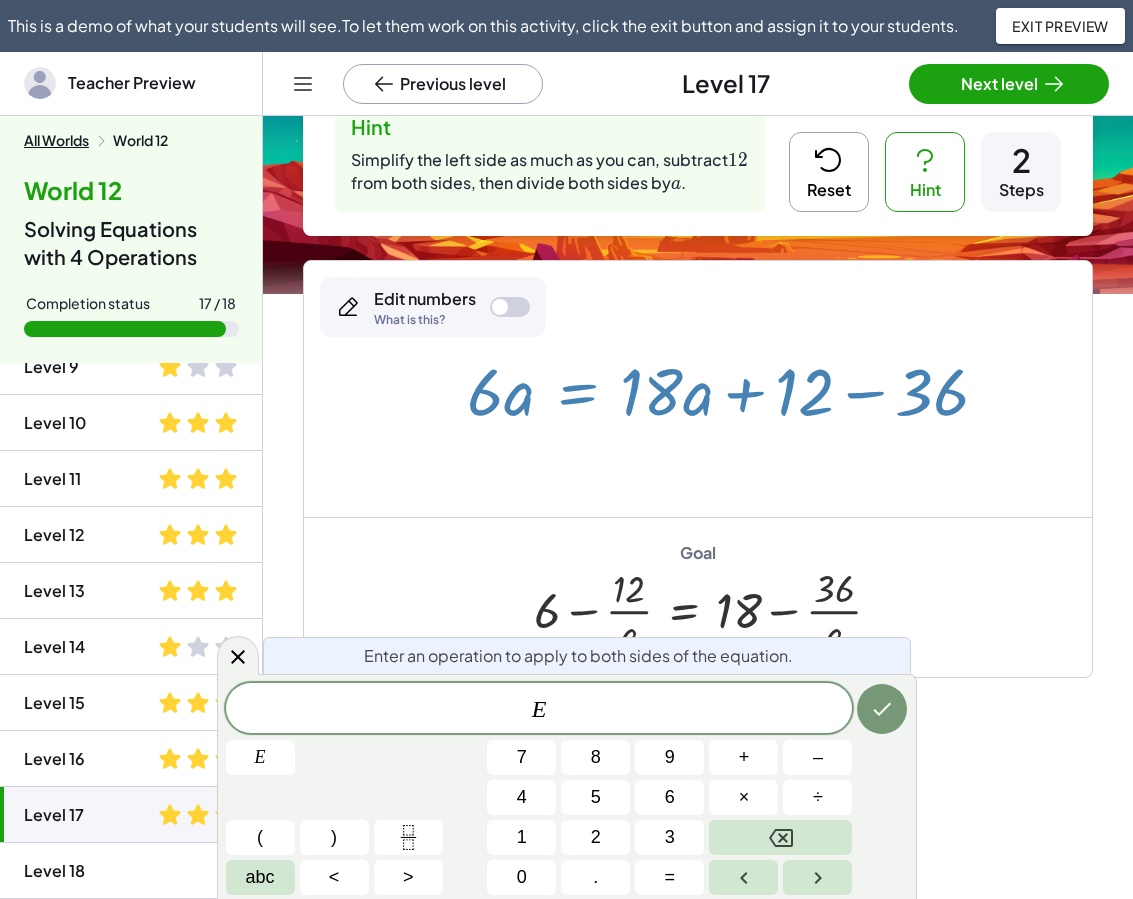 scroll, scrollTop: 120, scrollLeft: 0, axis: vertical 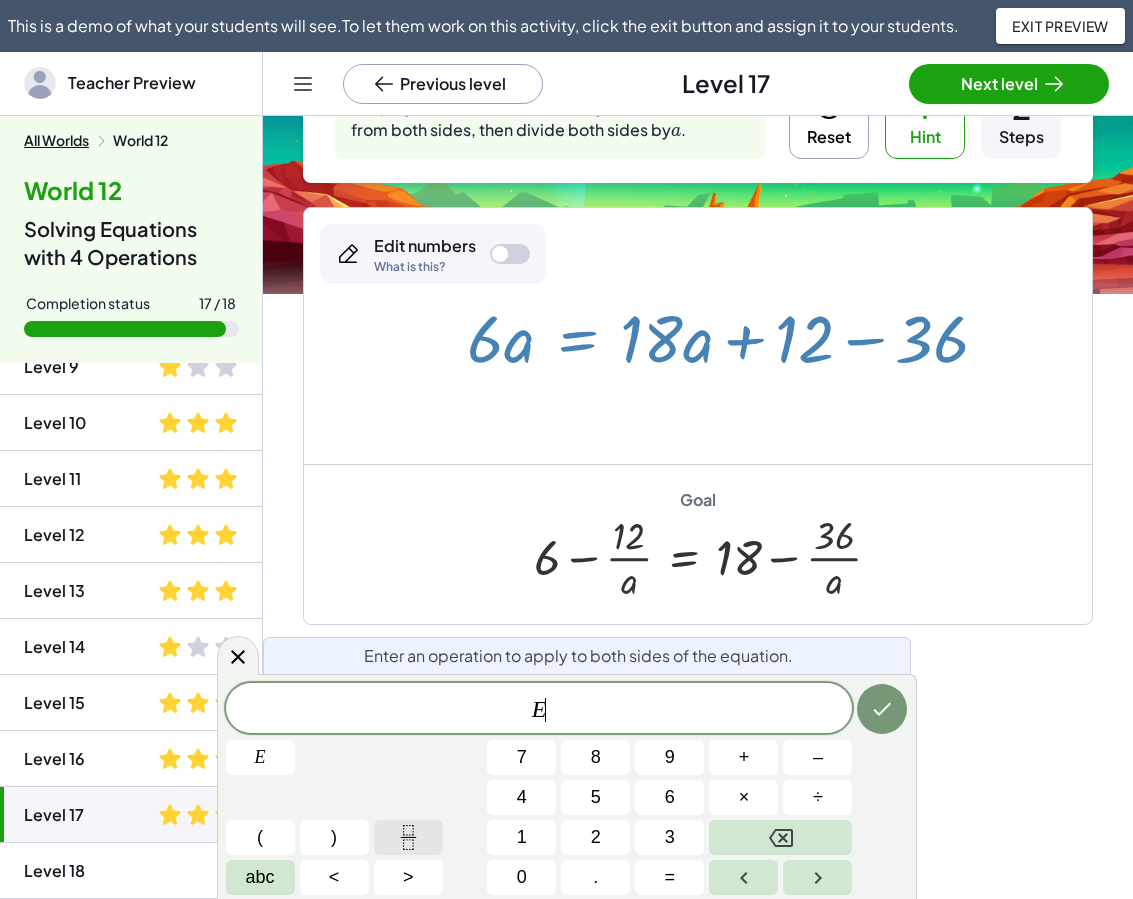 click at bounding box center [408, 837] 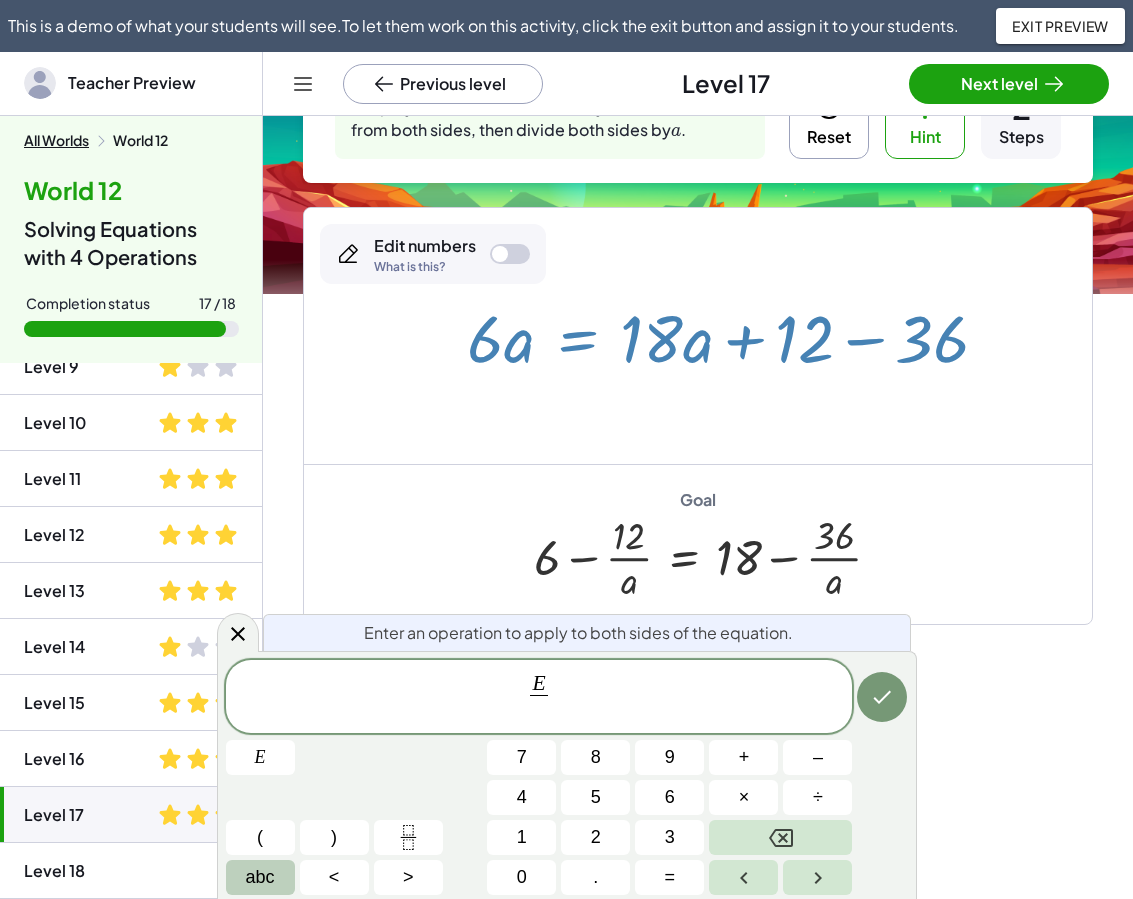 click on "abc" at bounding box center (260, 877) 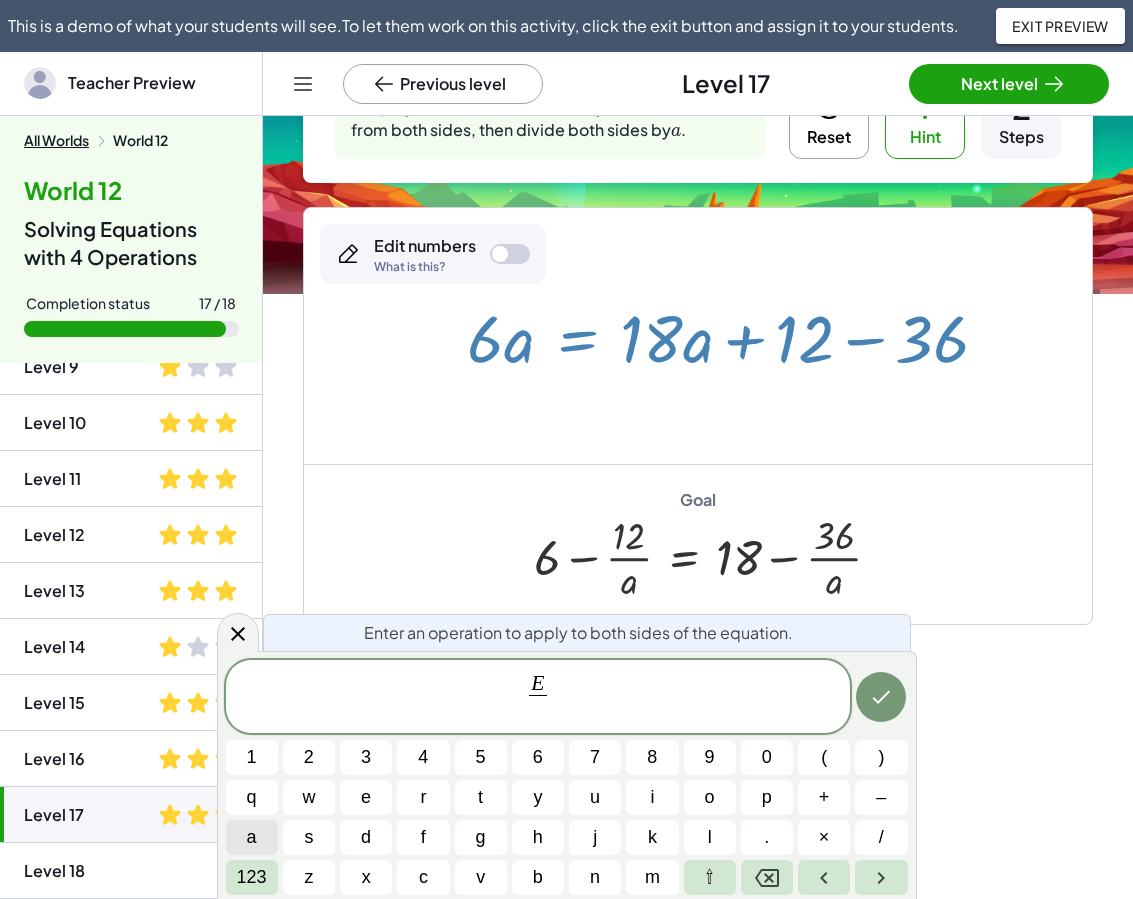 click on "a" at bounding box center [252, 837] 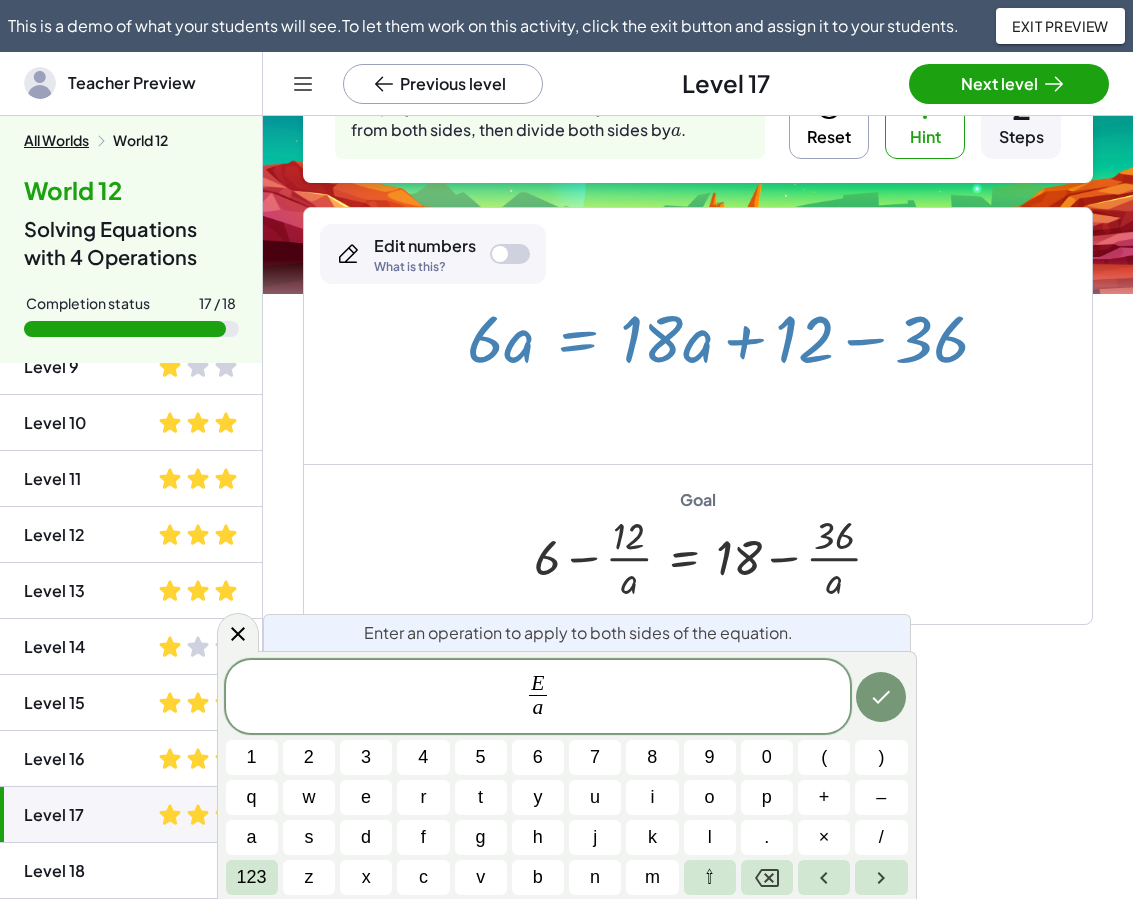click 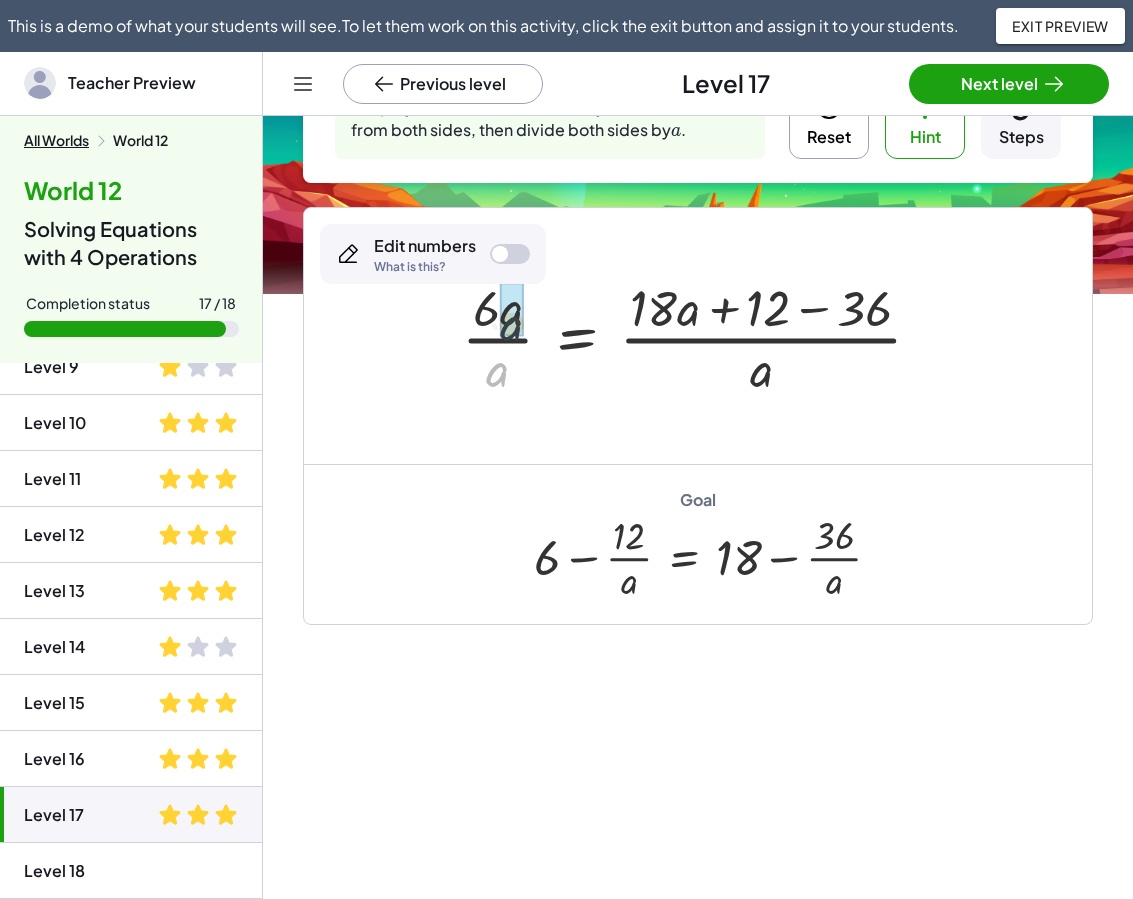 drag, startPoint x: 490, startPoint y: 375, endPoint x: 502, endPoint y: 338, distance: 38.8973 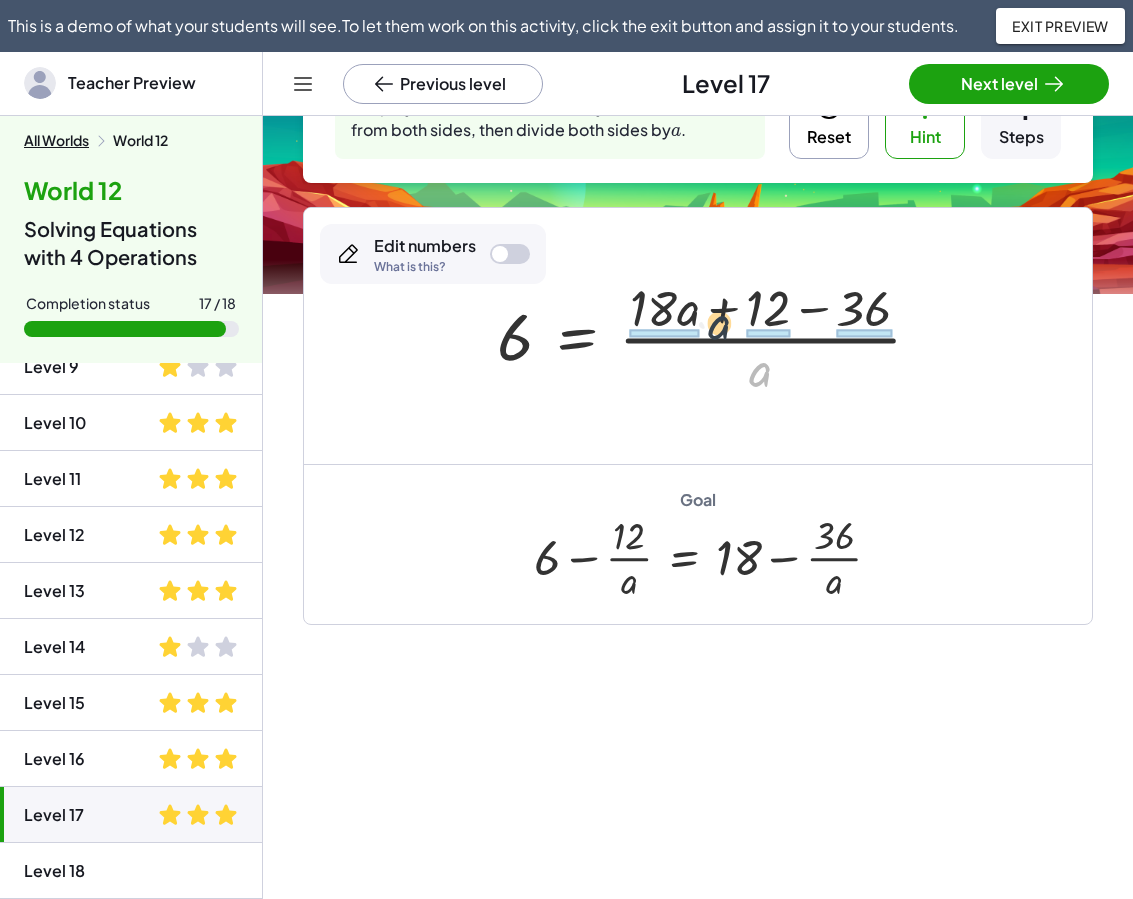 drag, startPoint x: 766, startPoint y: 381, endPoint x: 722, endPoint y: 332, distance: 65.8559 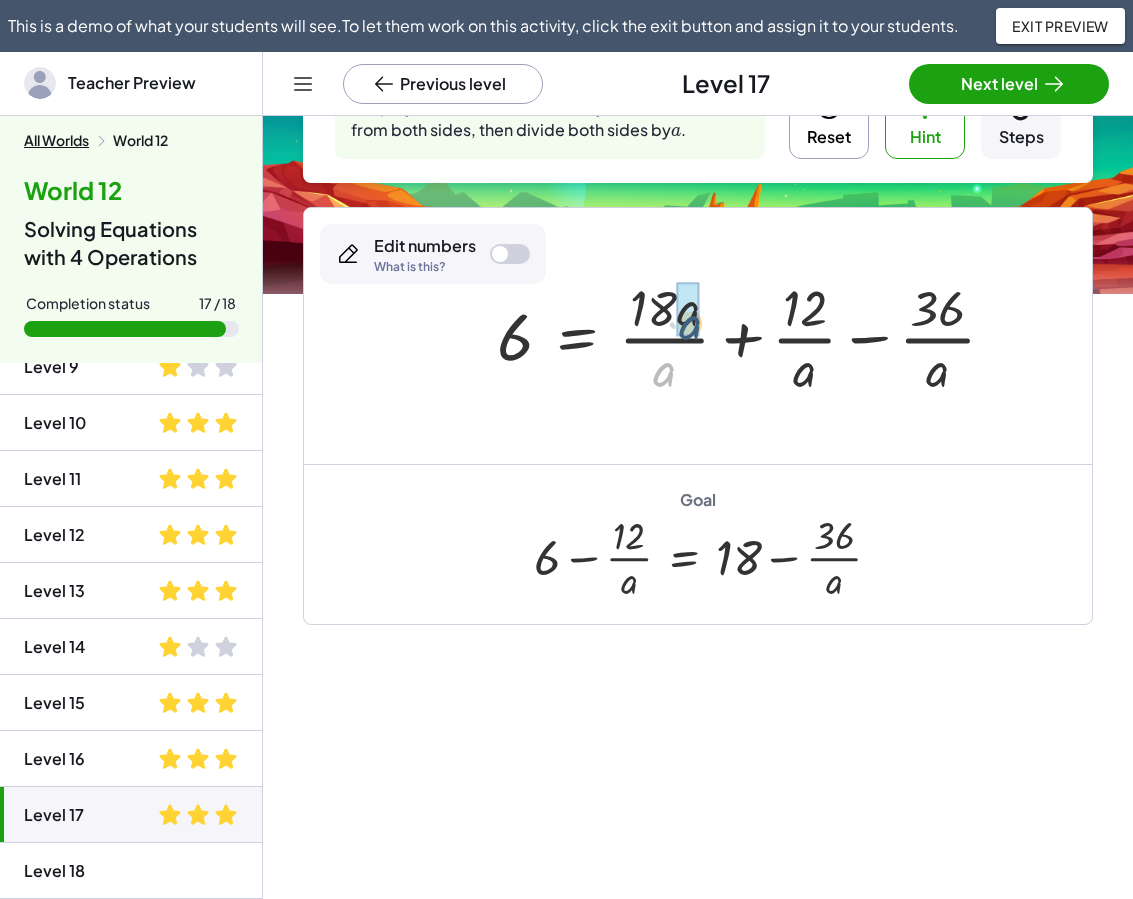 drag, startPoint x: 668, startPoint y: 371, endPoint x: 694, endPoint y: 323, distance: 54.589375 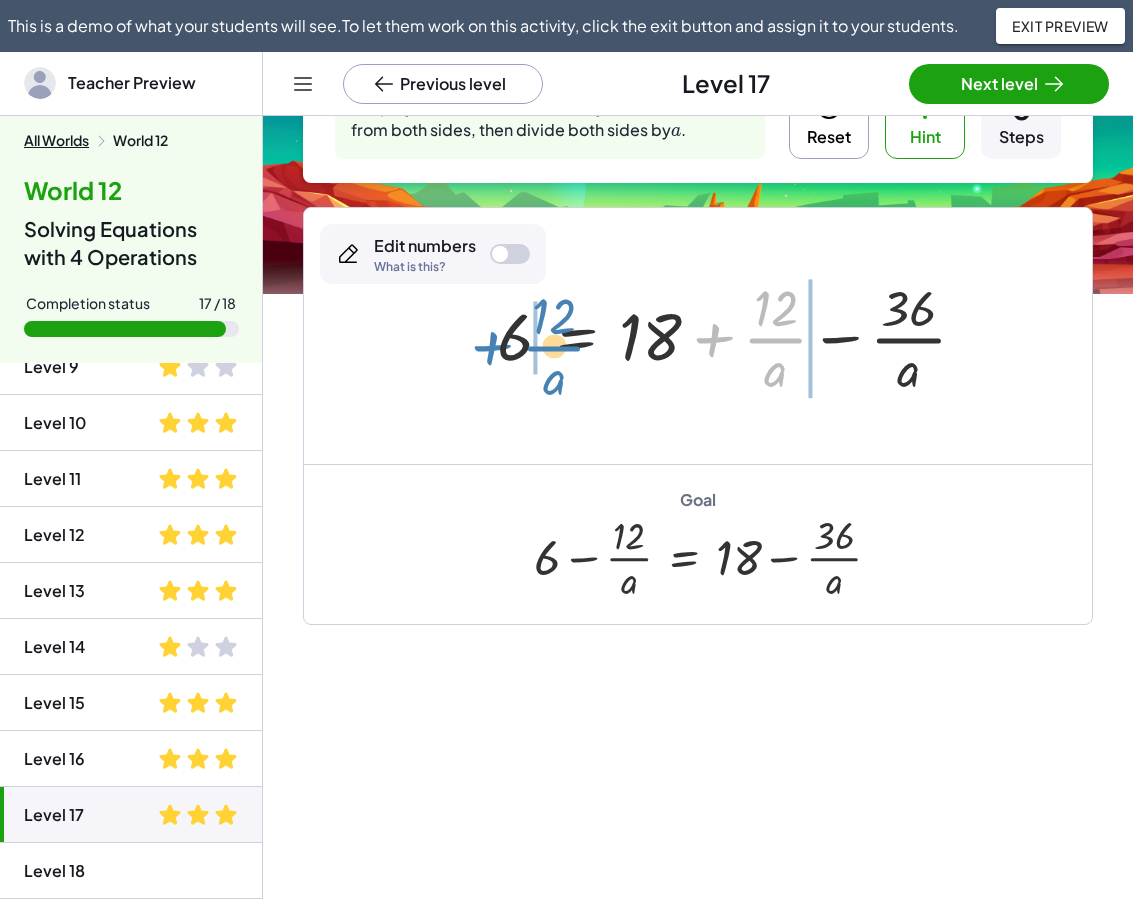 drag, startPoint x: 705, startPoint y: 339, endPoint x: 483, endPoint y: 347, distance: 222.1441 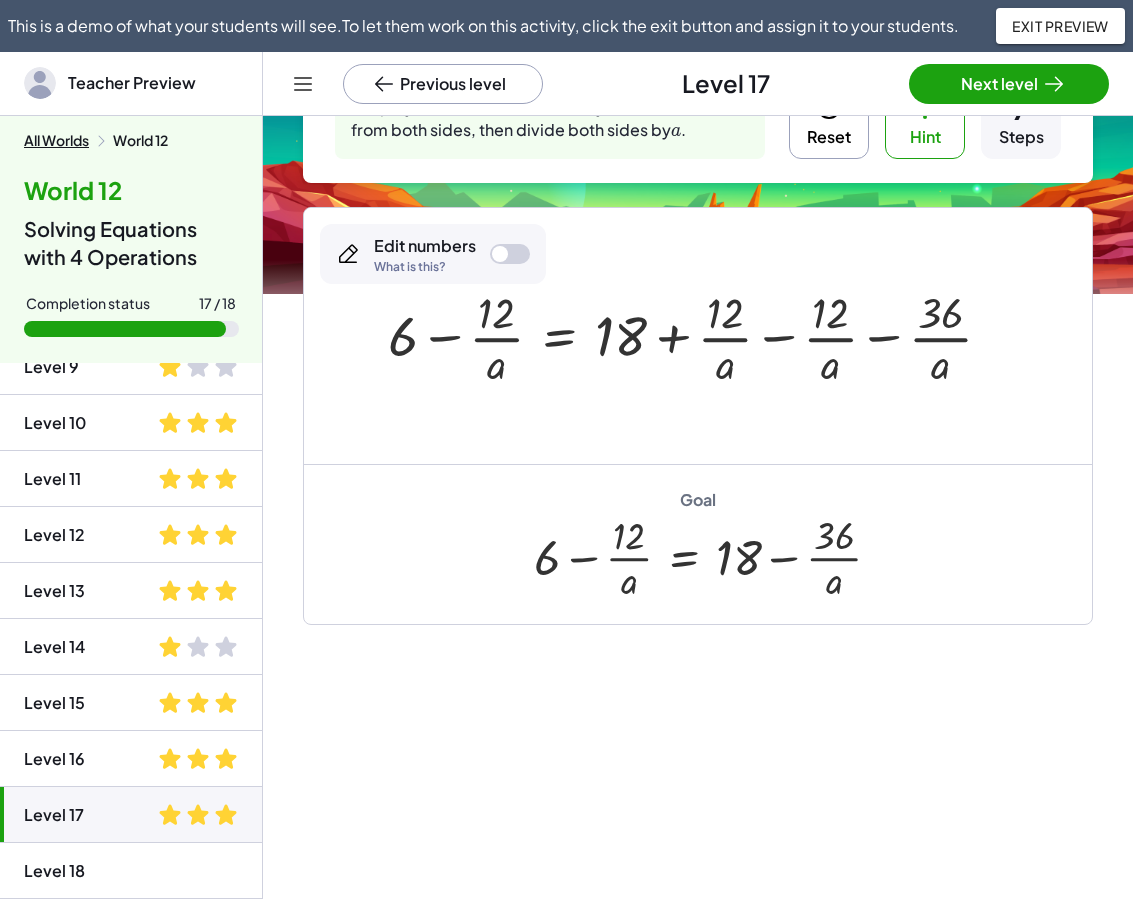 click at bounding box center [698, 336] 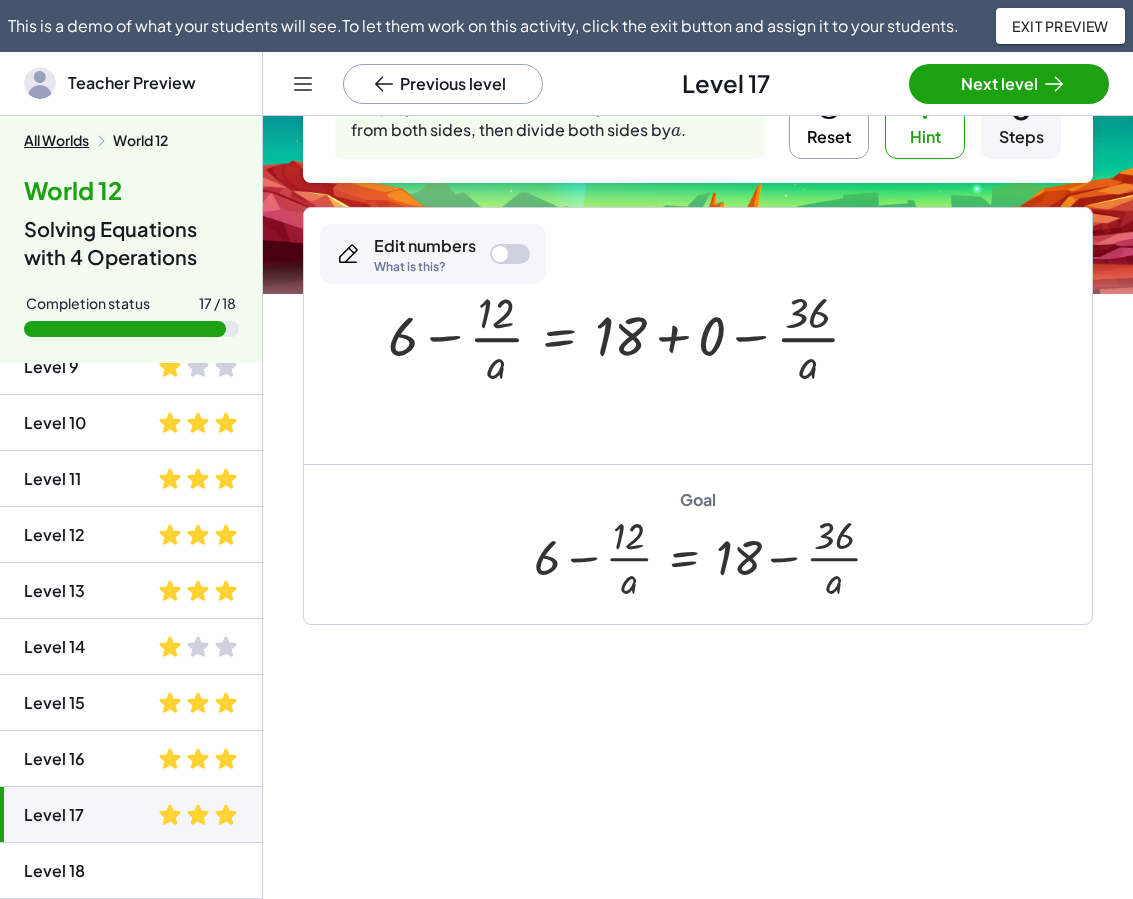 click at bounding box center (631, 336) 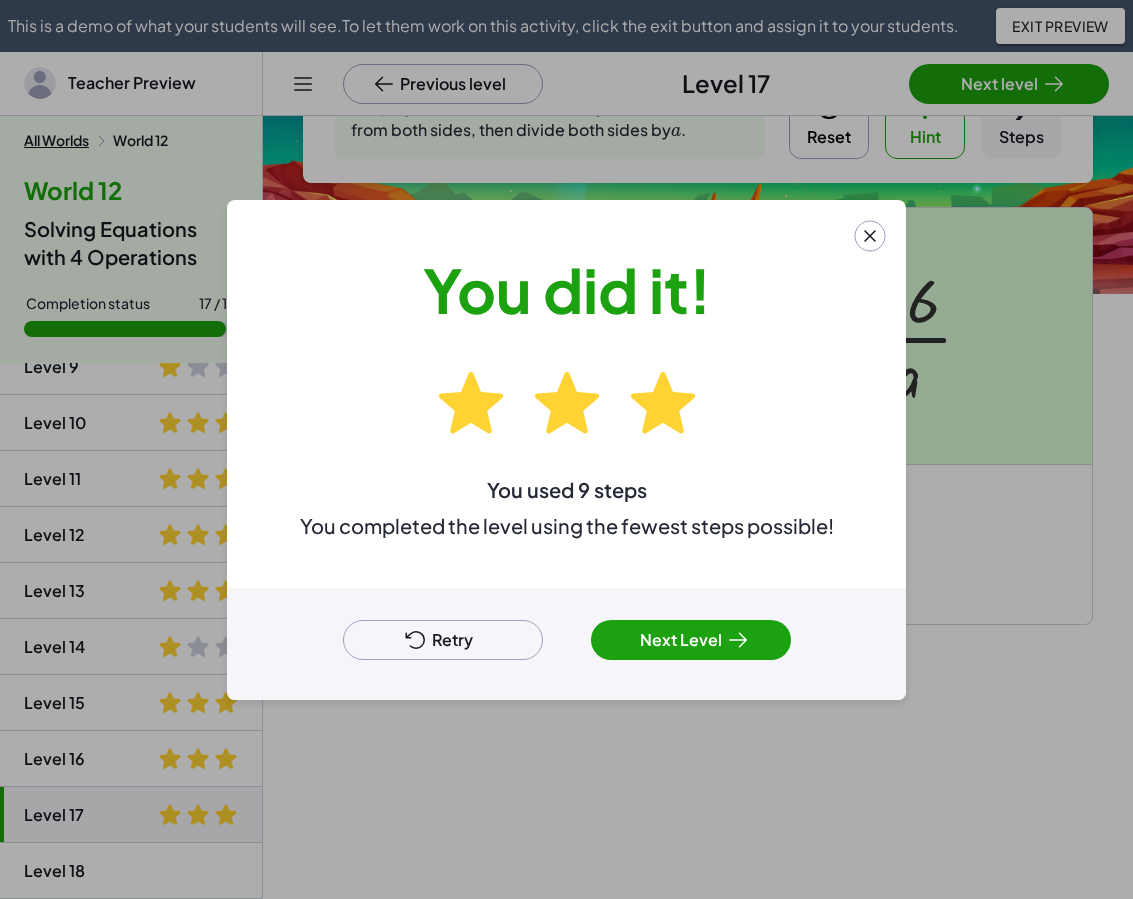 click 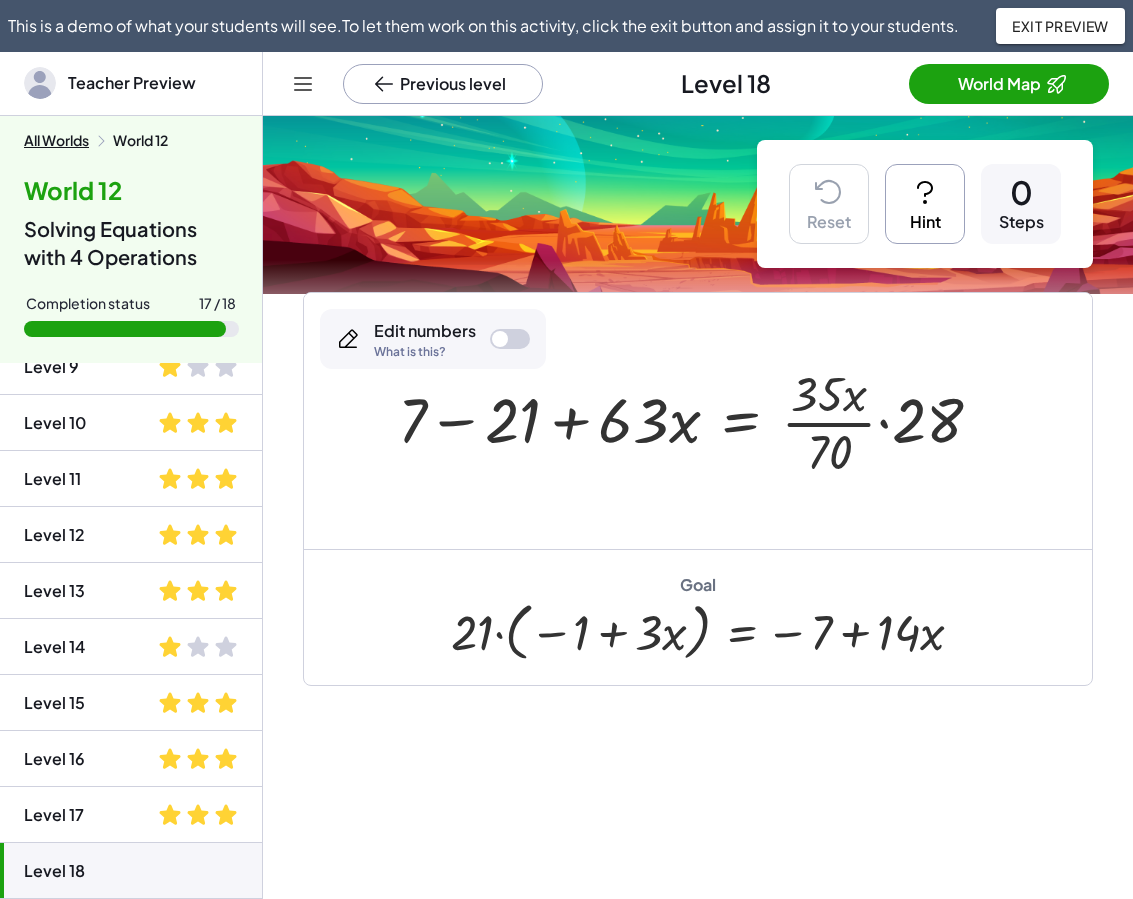 click on "Hint" at bounding box center (925, 204) 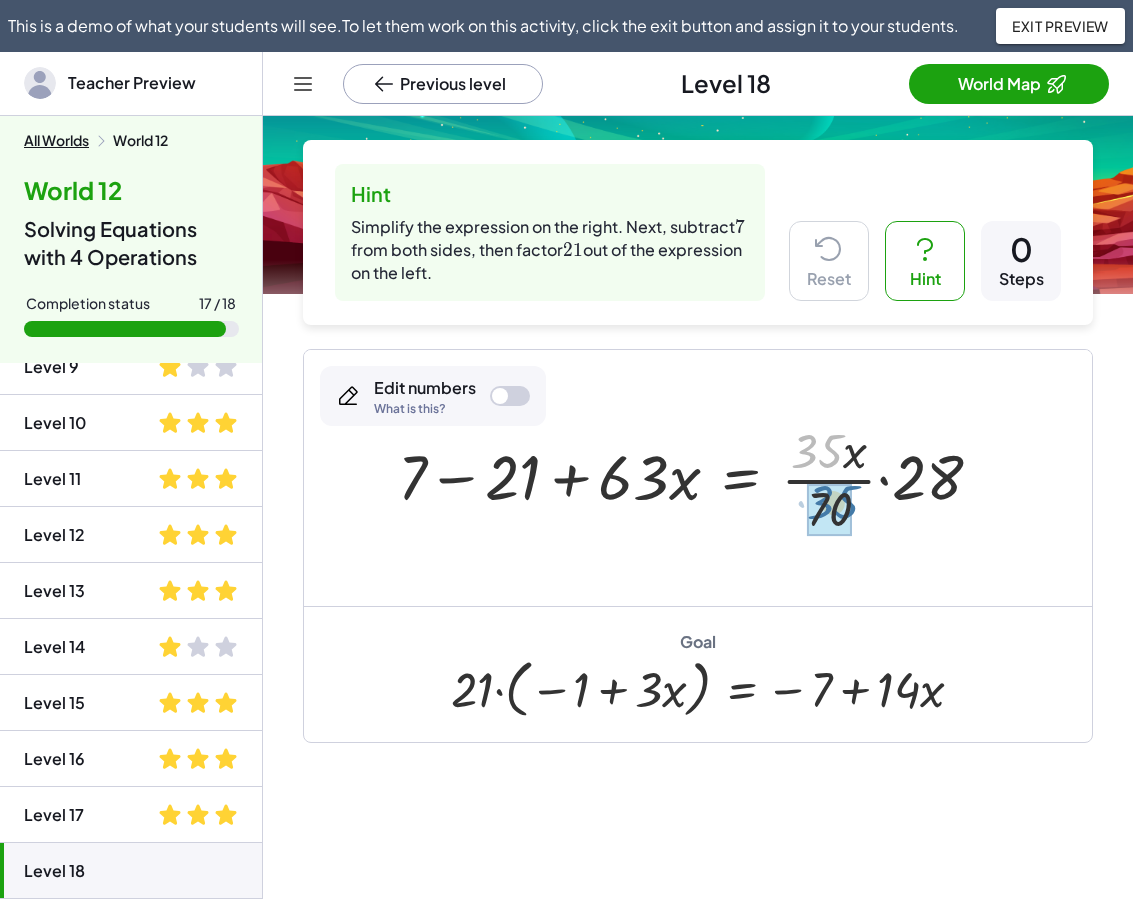 drag, startPoint x: 815, startPoint y: 454, endPoint x: 831, endPoint y: 505, distance: 53.450912 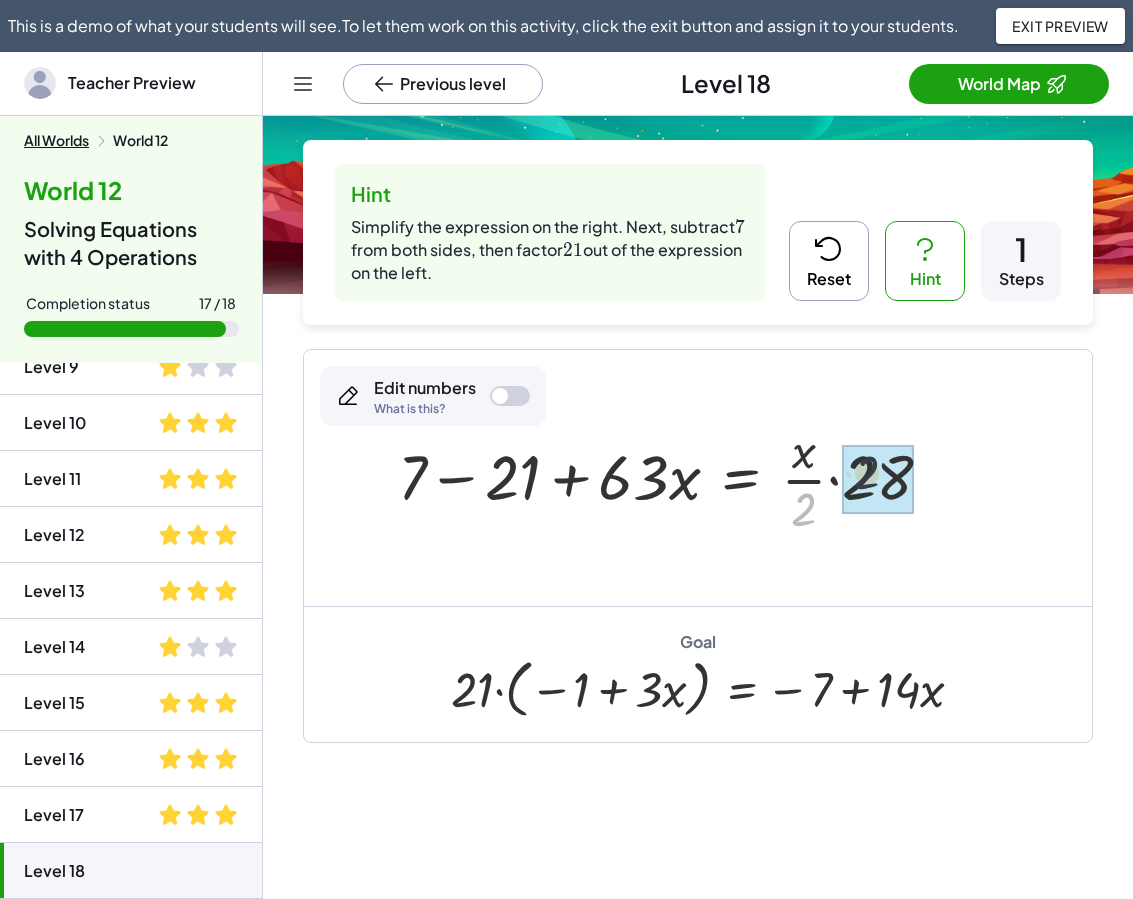 drag, startPoint x: 807, startPoint y: 512, endPoint x: 839, endPoint y: 486, distance: 41.231056 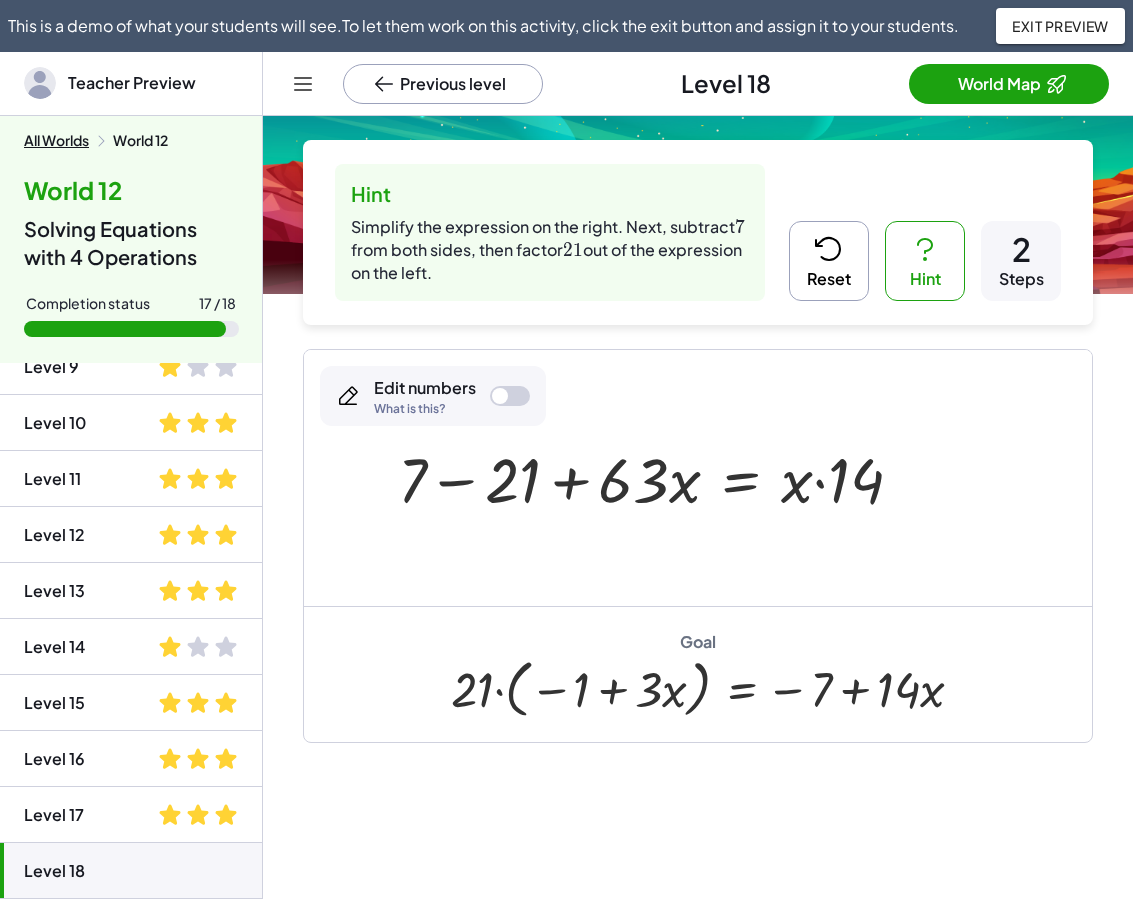 click on "Reset" at bounding box center [829, 261] 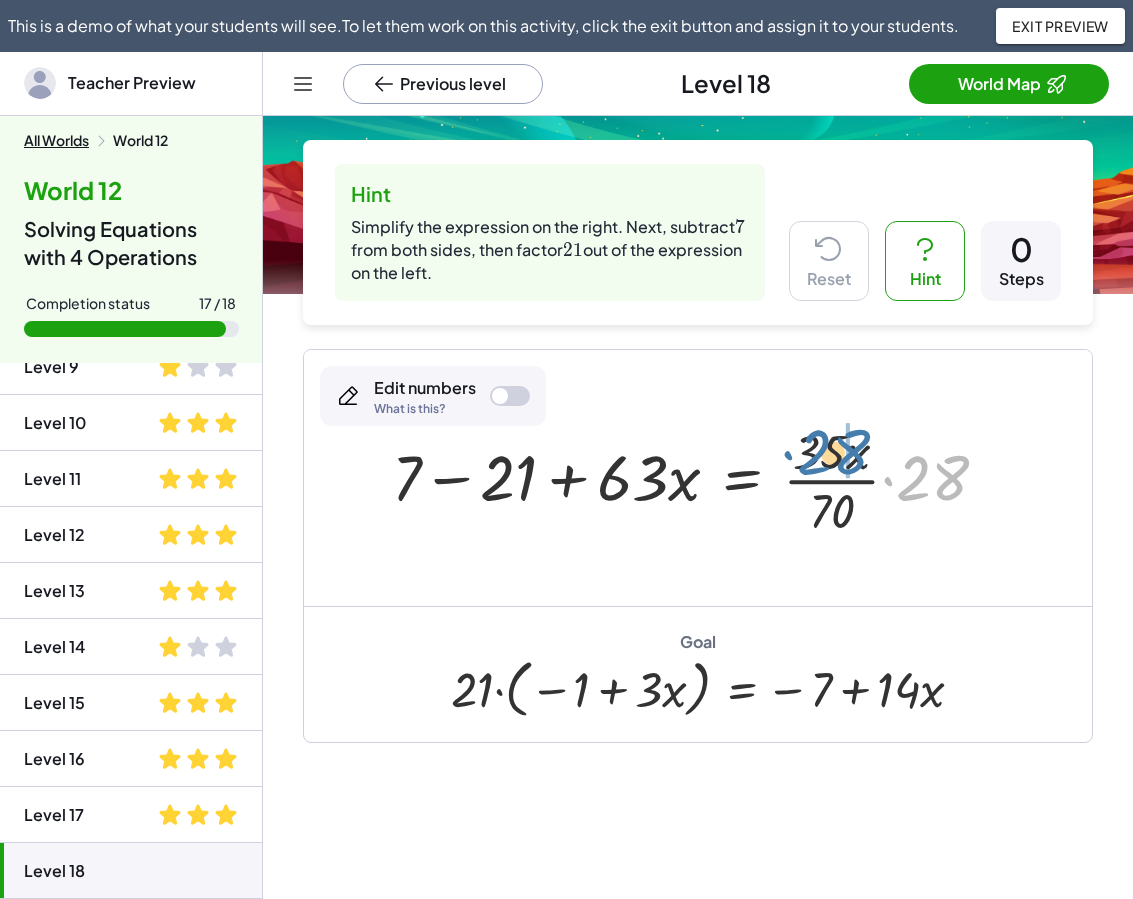 drag, startPoint x: 925, startPoint y: 485, endPoint x: 824, endPoint y: 458, distance: 104.54664 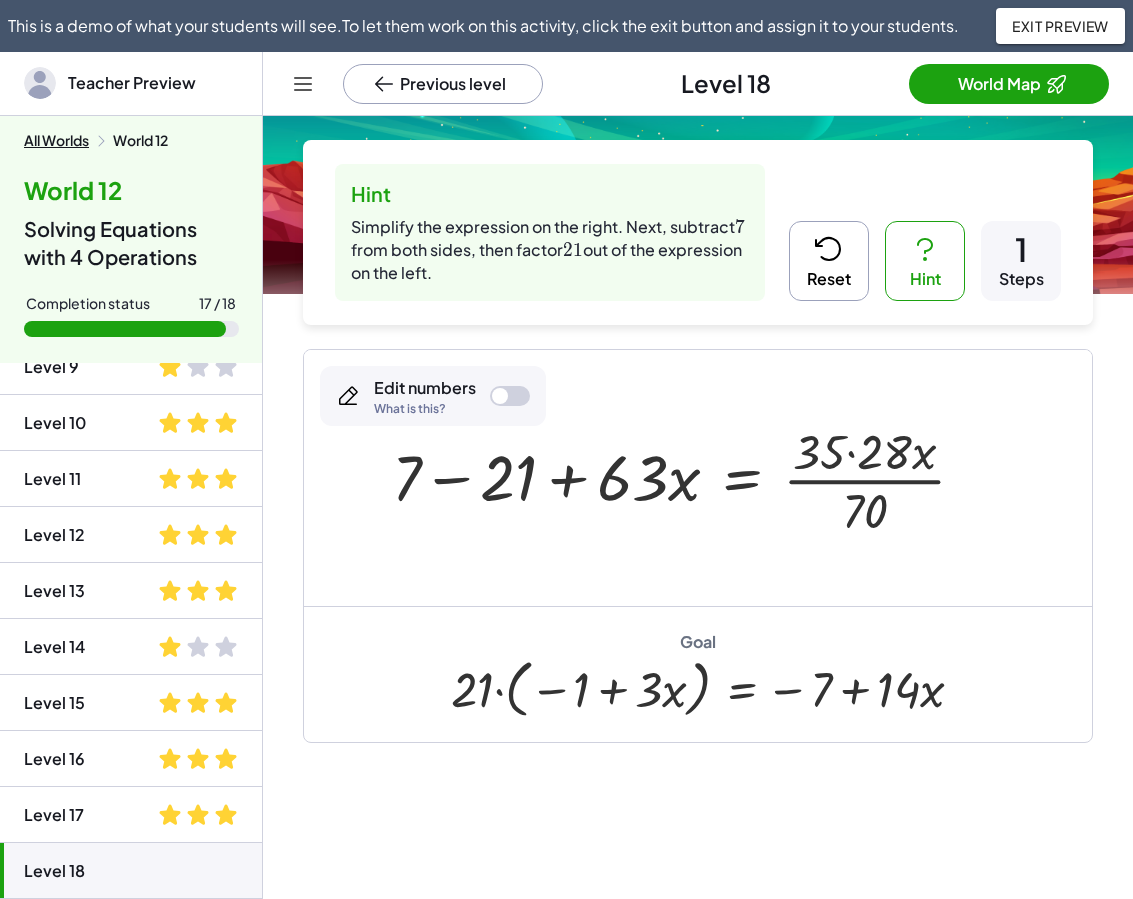 click at bounding box center (687, 478) 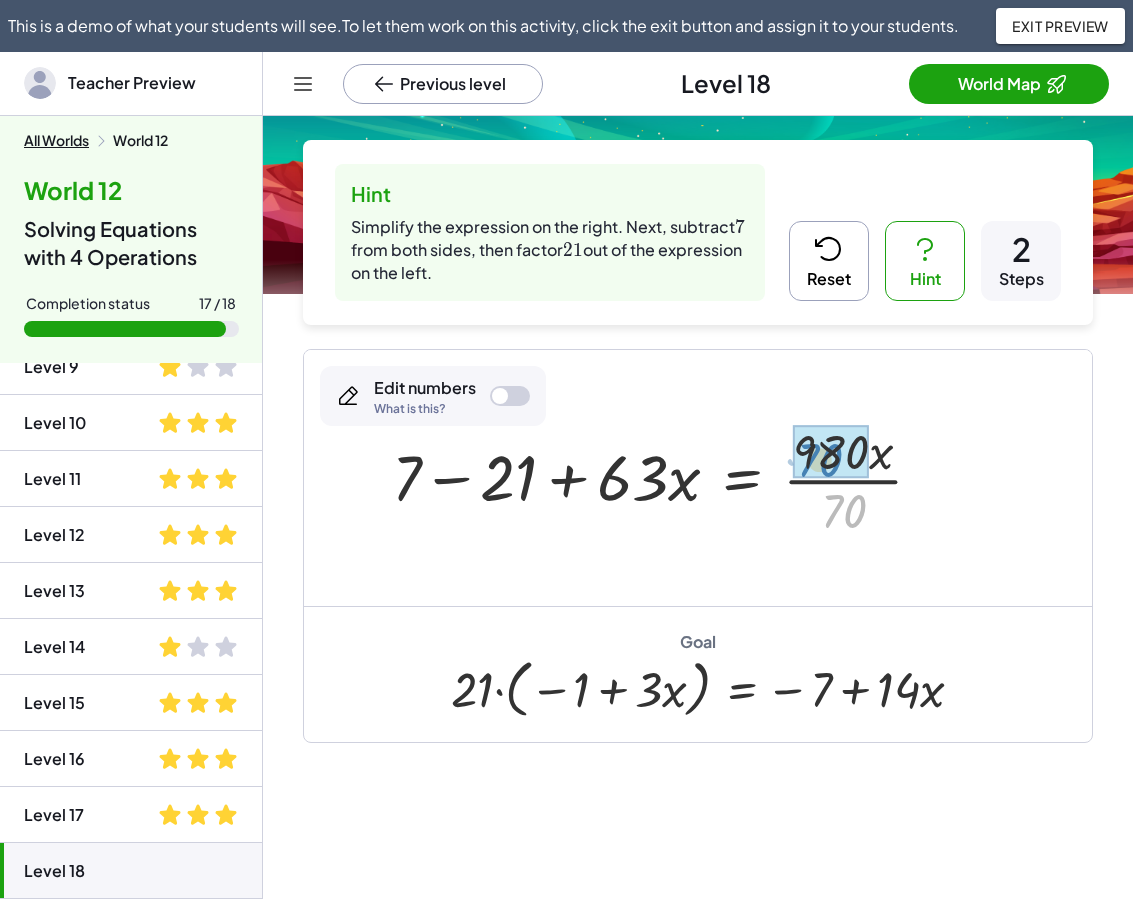 drag, startPoint x: 857, startPoint y: 509, endPoint x: 833, endPoint y: 458, distance: 56.364883 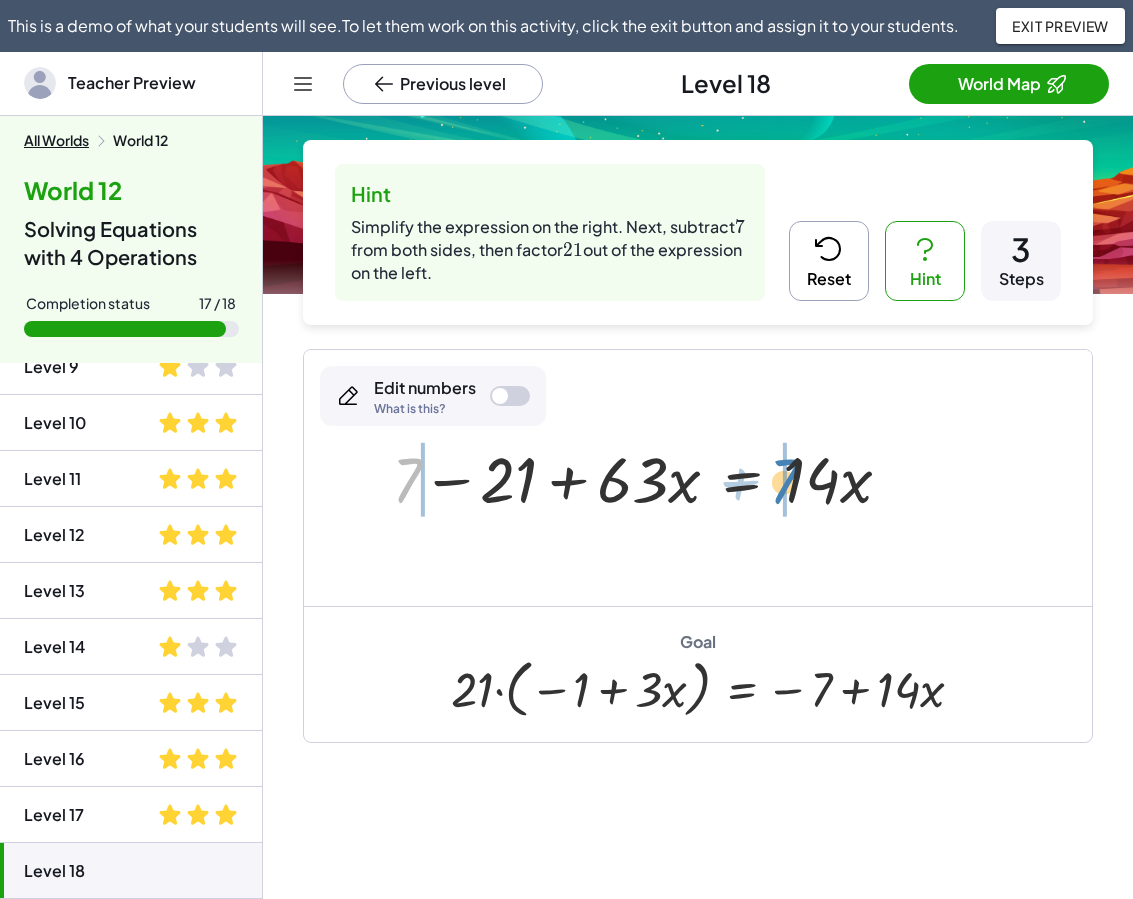 drag, startPoint x: 410, startPoint y: 476, endPoint x: 787, endPoint y: 477, distance: 377.0013 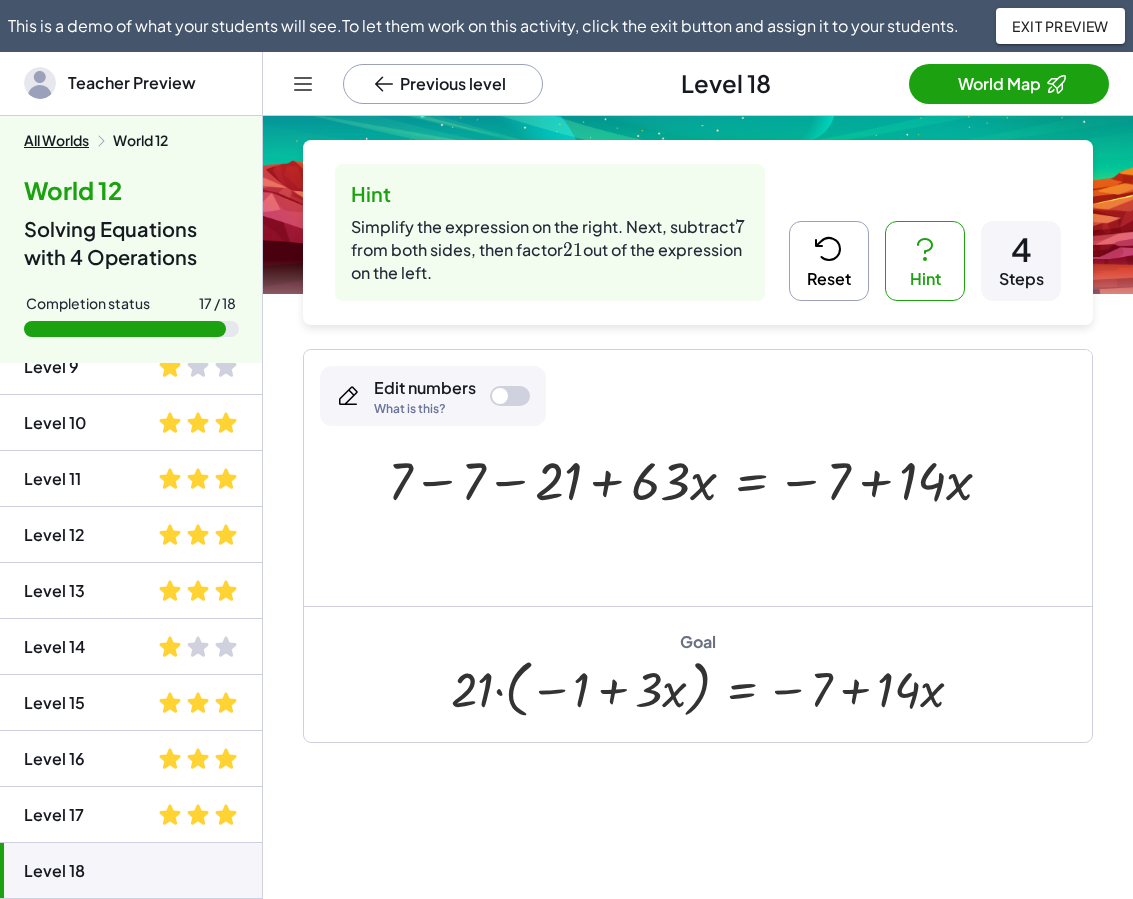 click at bounding box center [698, 478] 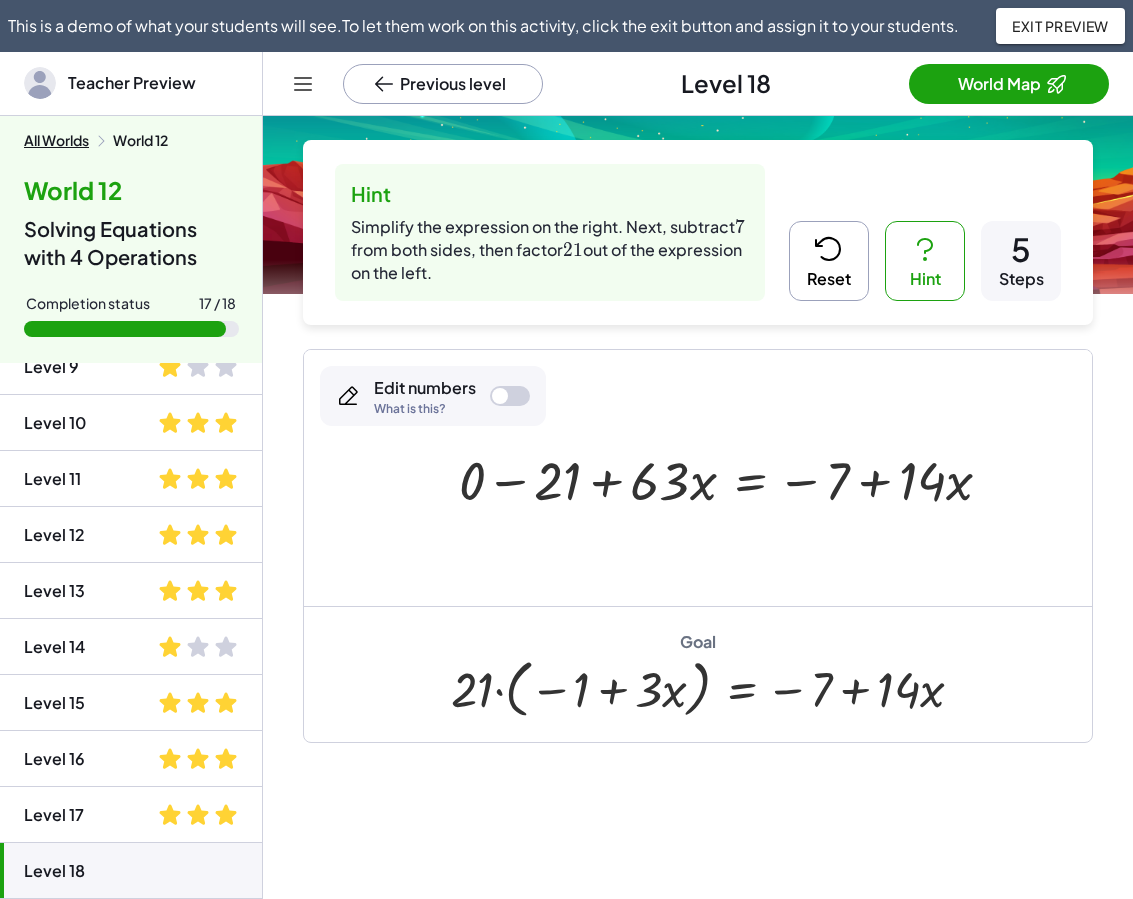 click at bounding box center [733, 478] 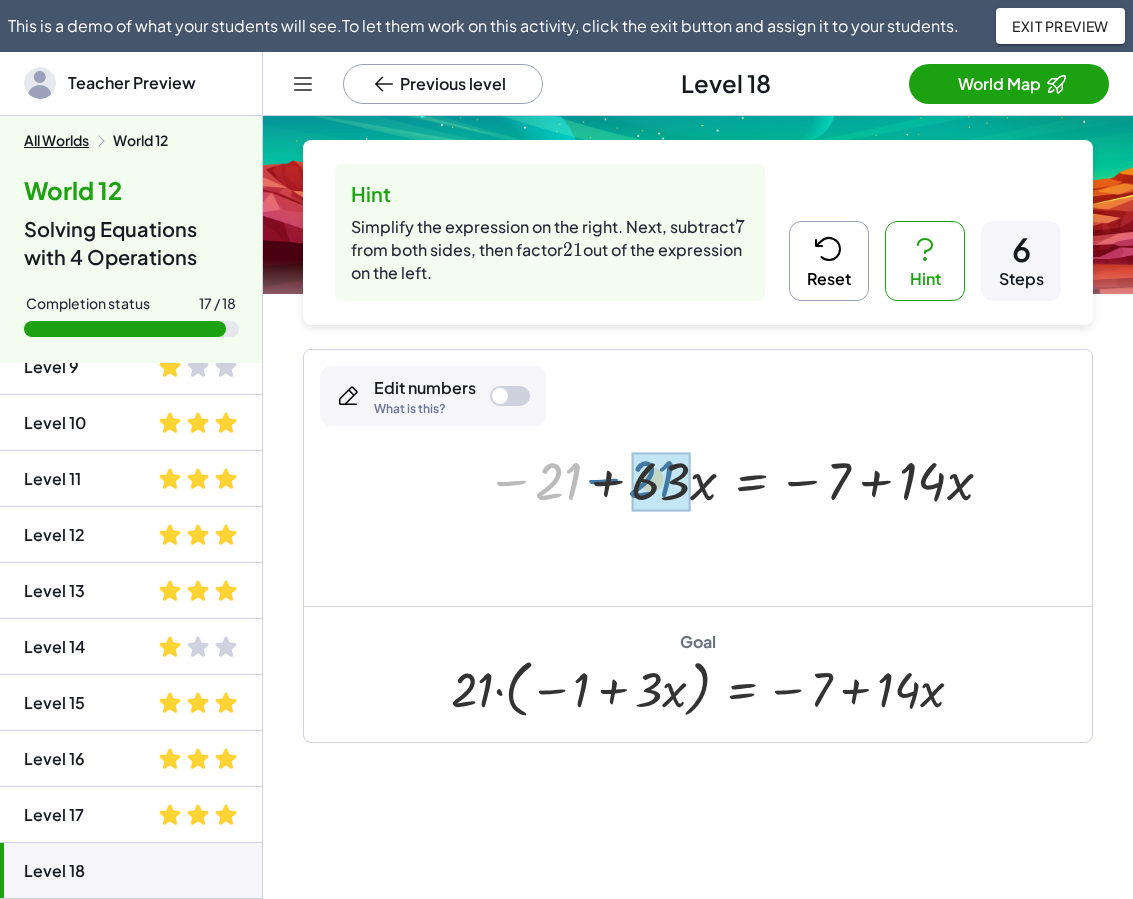 drag, startPoint x: 549, startPoint y: 492, endPoint x: 636, endPoint y: 490, distance: 87.02299 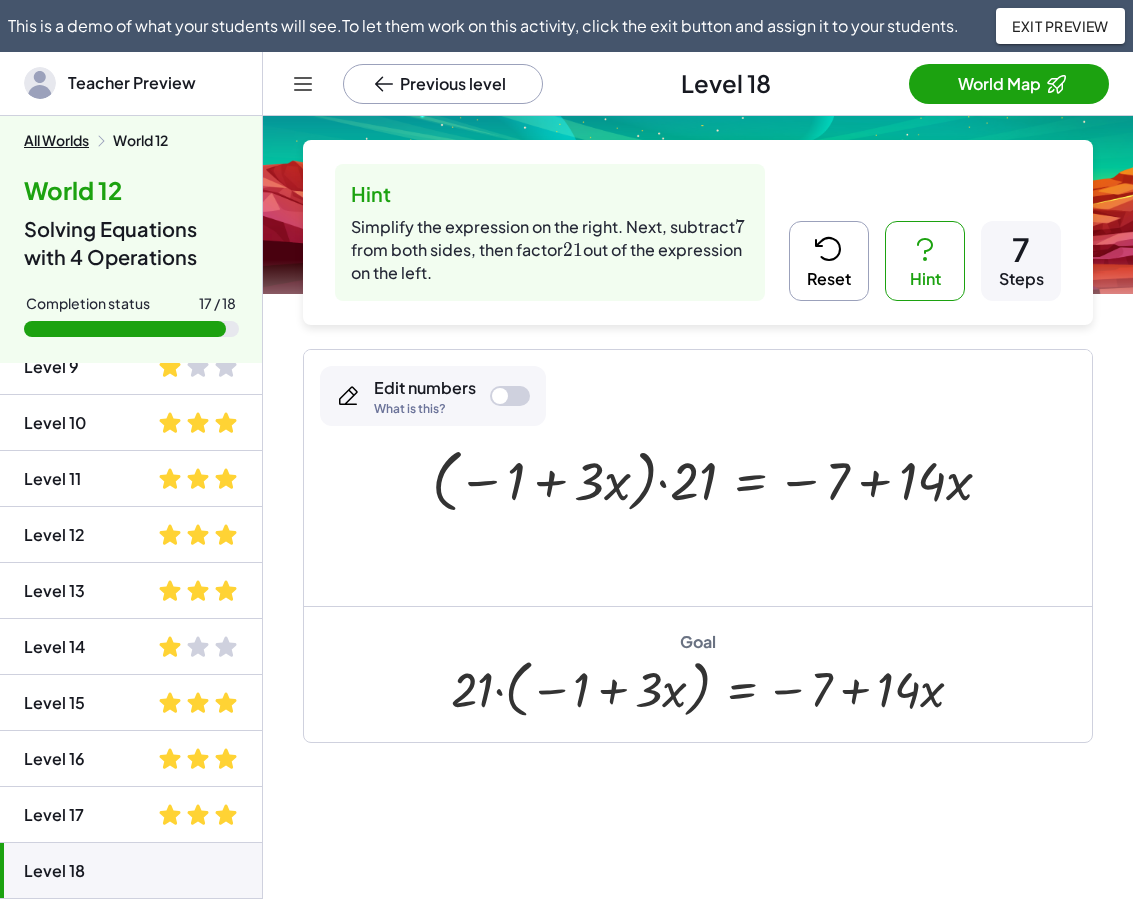 click 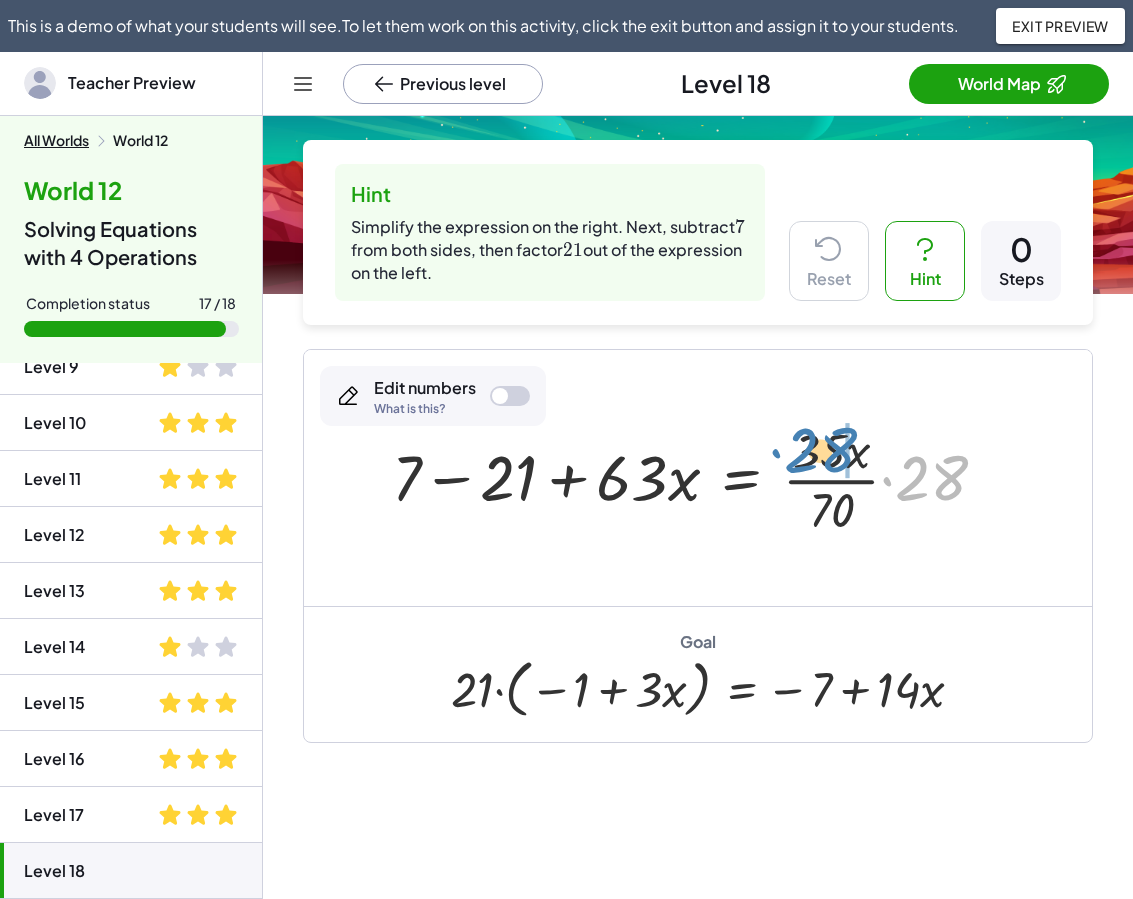 drag, startPoint x: 905, startPoint y: 488, endPoint x: 794, endPoint y: 460, distance: 114.47707 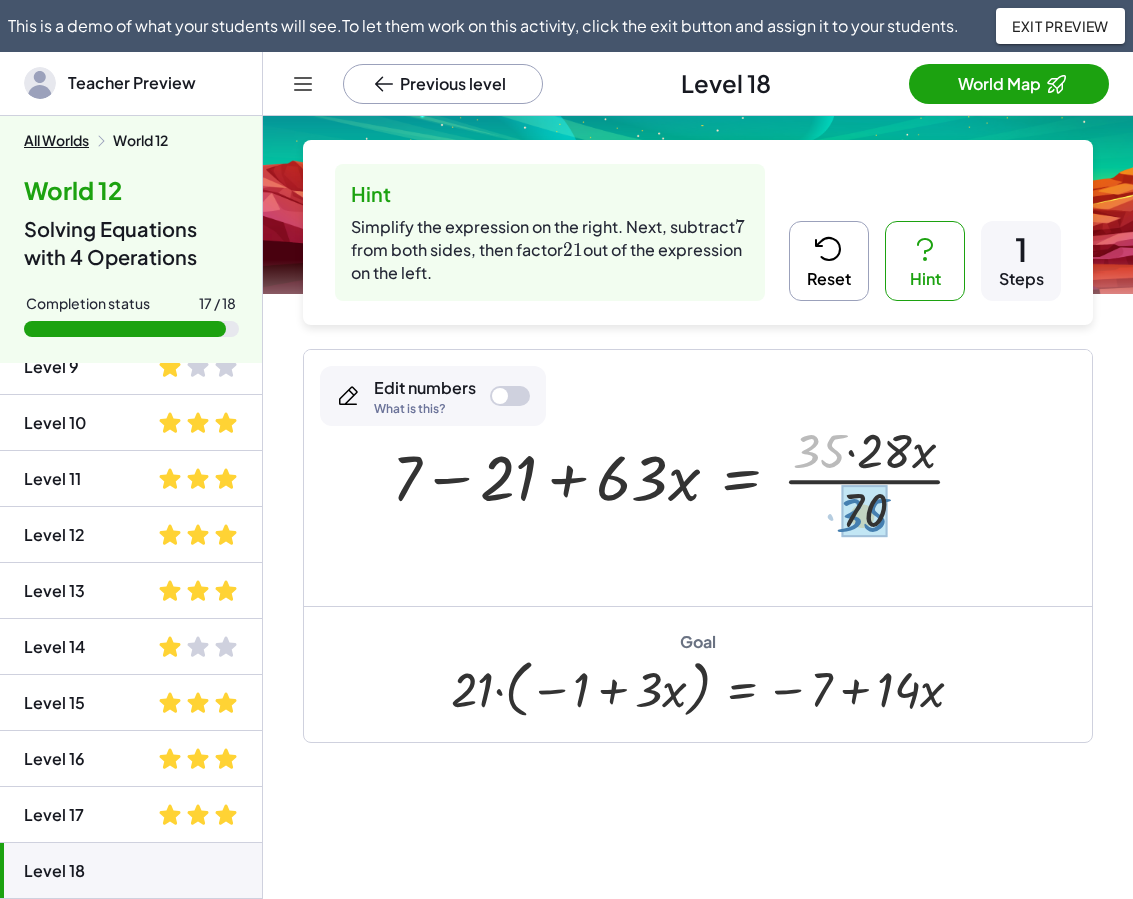 drag, startPoint x: 804, startPoint y: 429, endPoint x: 847, endPoint y: 493, distance: 77.10383 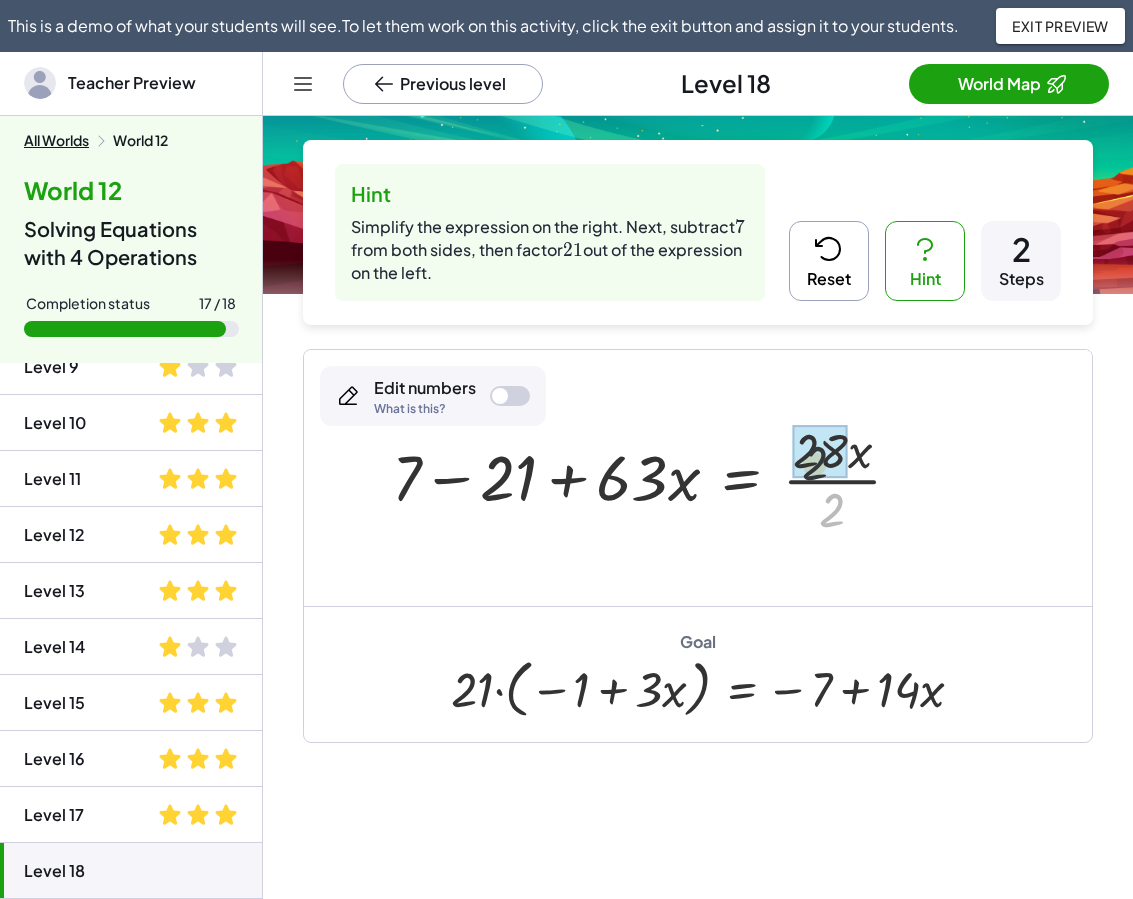drag, startPoint x: 841, startPoint y: 515, endPoint x: 822, endPoint y: 459, distance: 59.135437 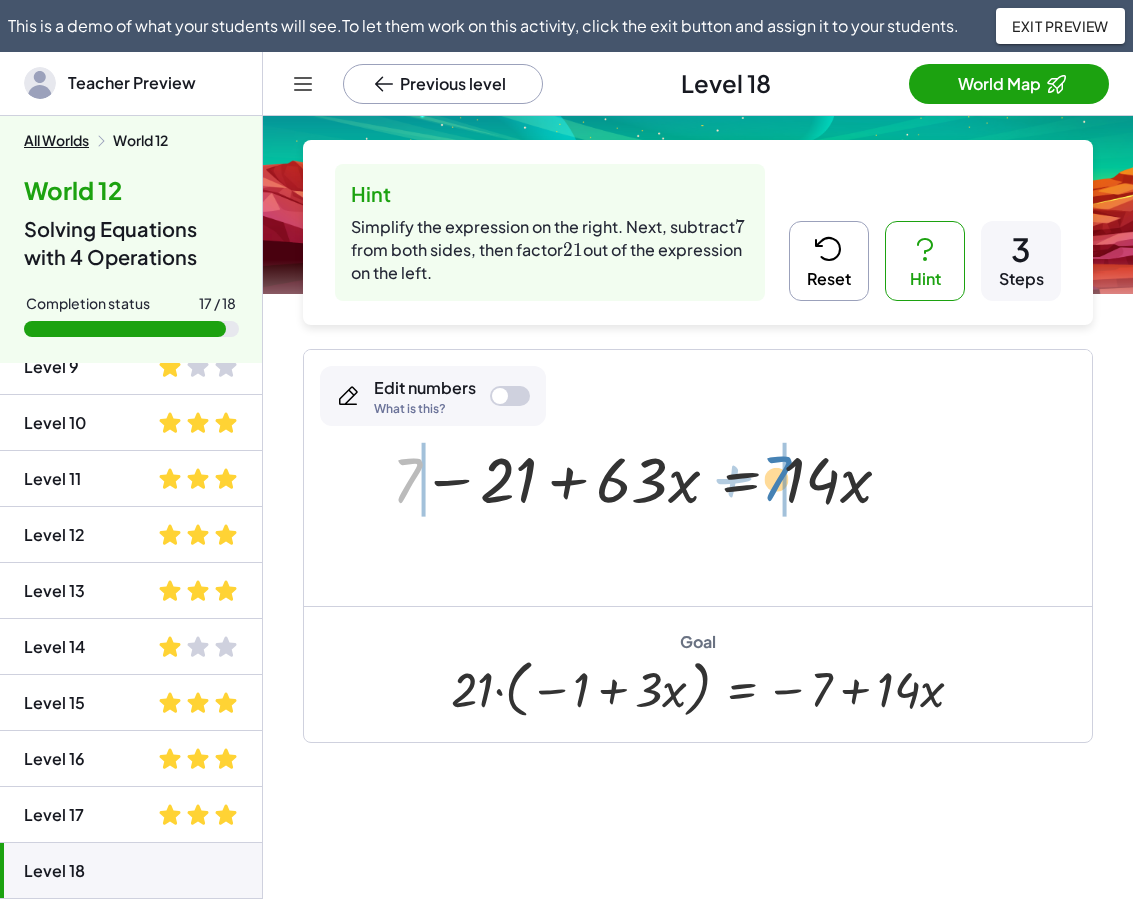 drag, startPoint x: 413, startPoint y: 478, endPoint x: 785, endPoint y: 483, distance: 372.0336 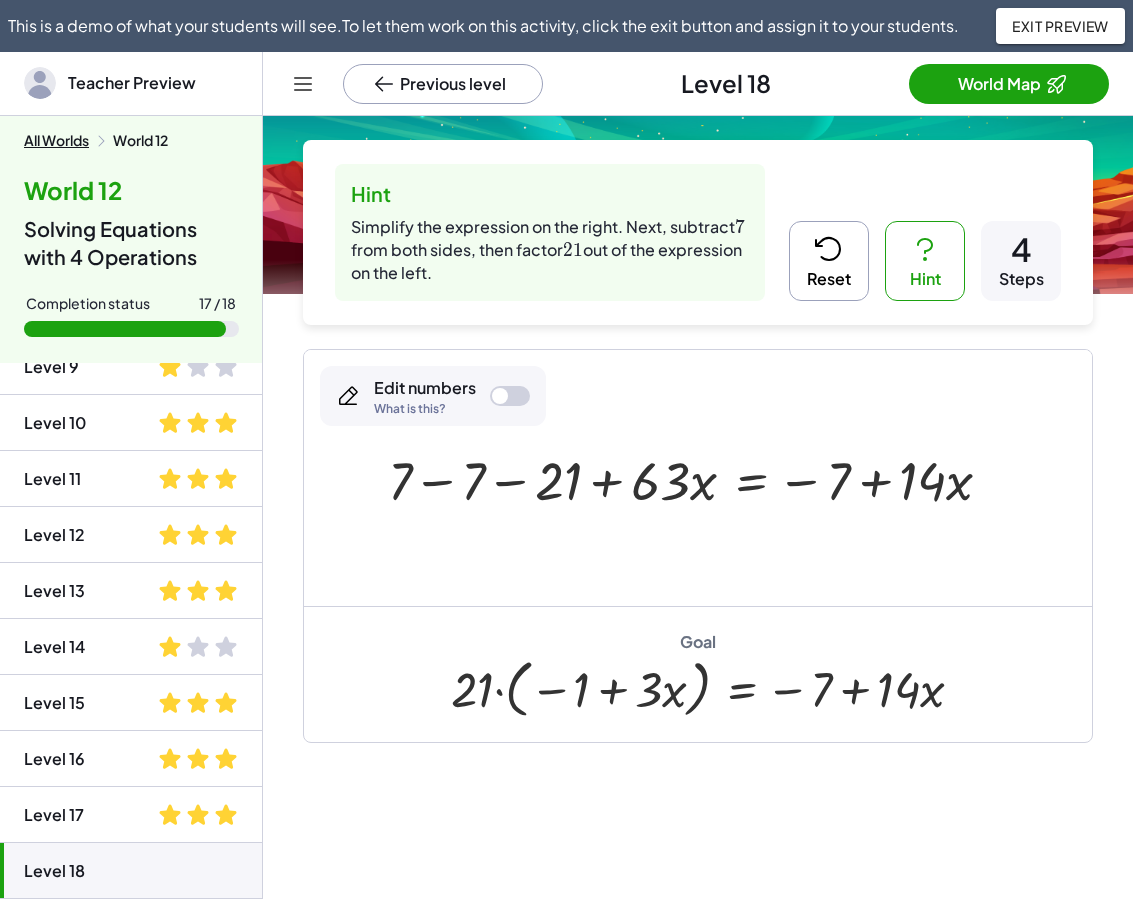 click at bounding box center (698, 478) 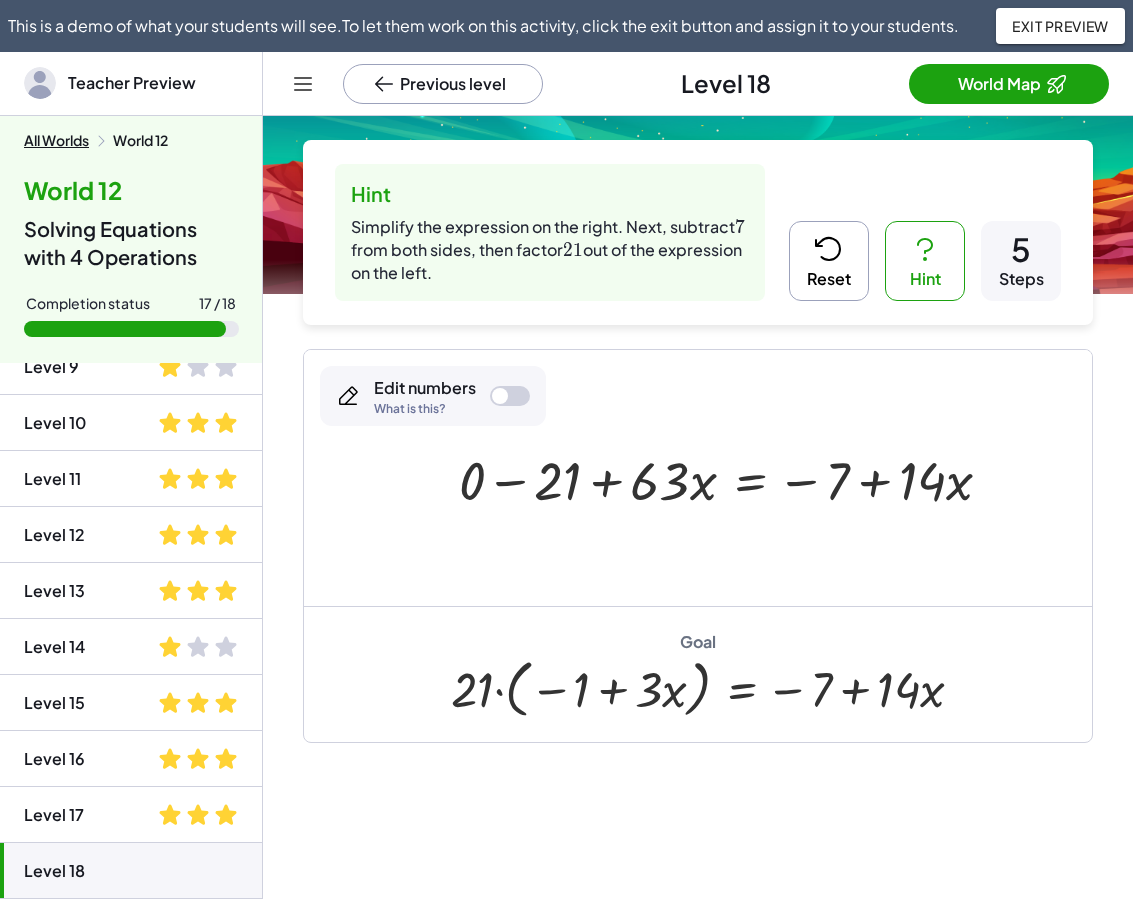 click at bounding box center (733, 478) 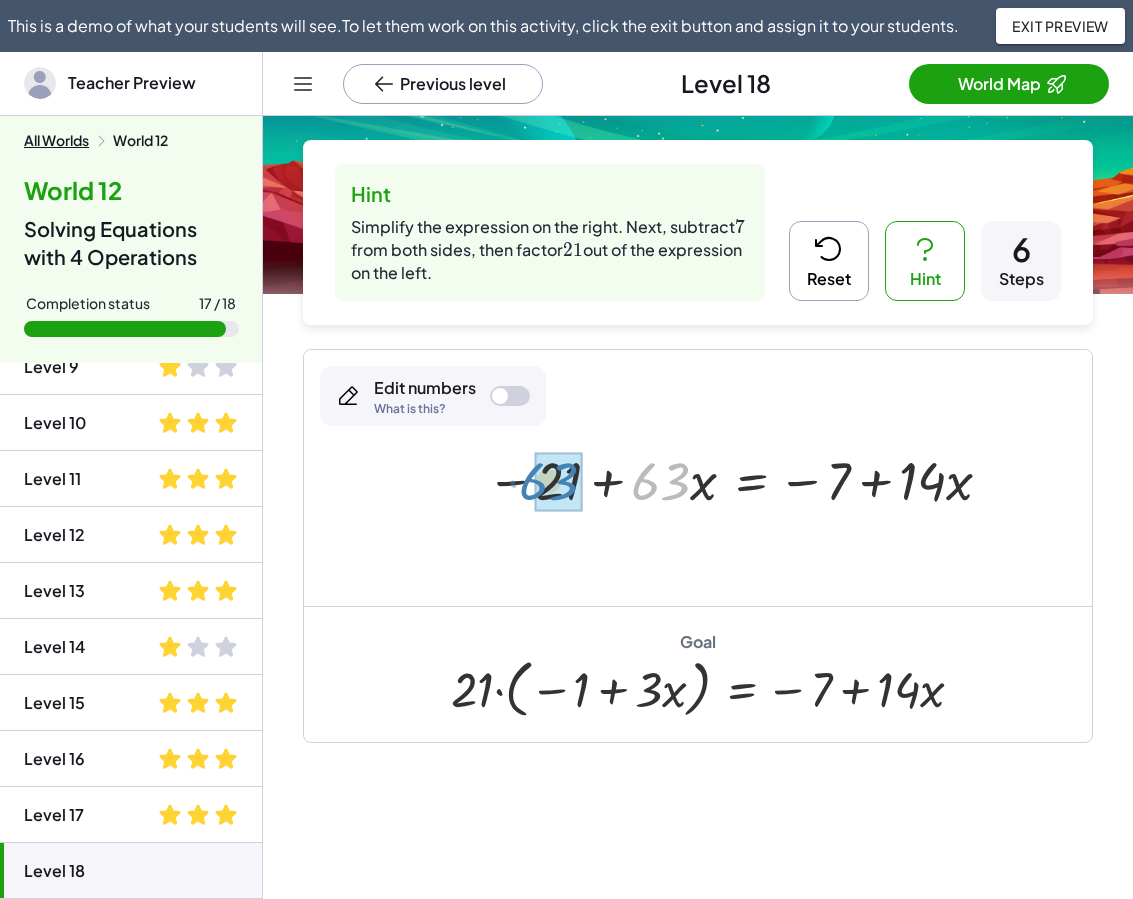 drag, startPoint x: 660, startPoint y: 482, endPoint x: 548, endPoint y: 482, distance: 112 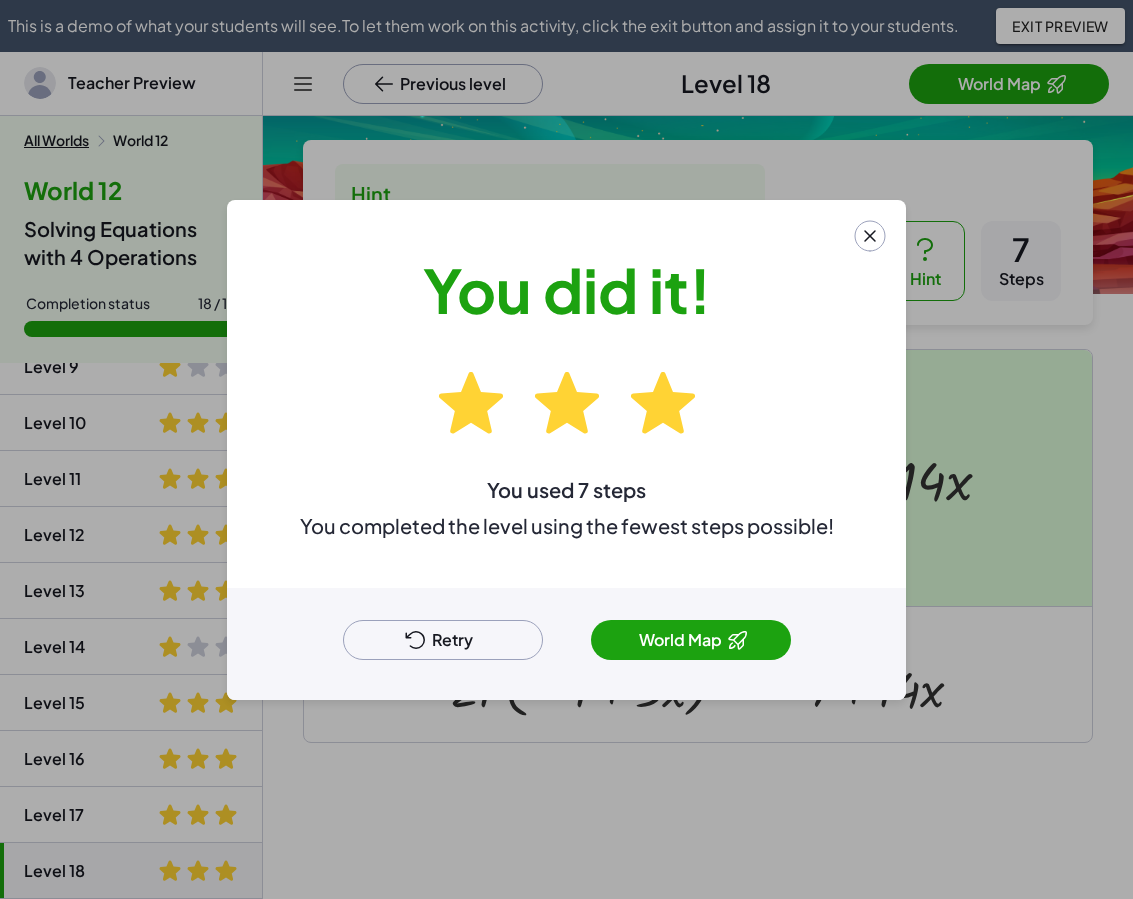click on "Retry" at bounding box center (443, 640) 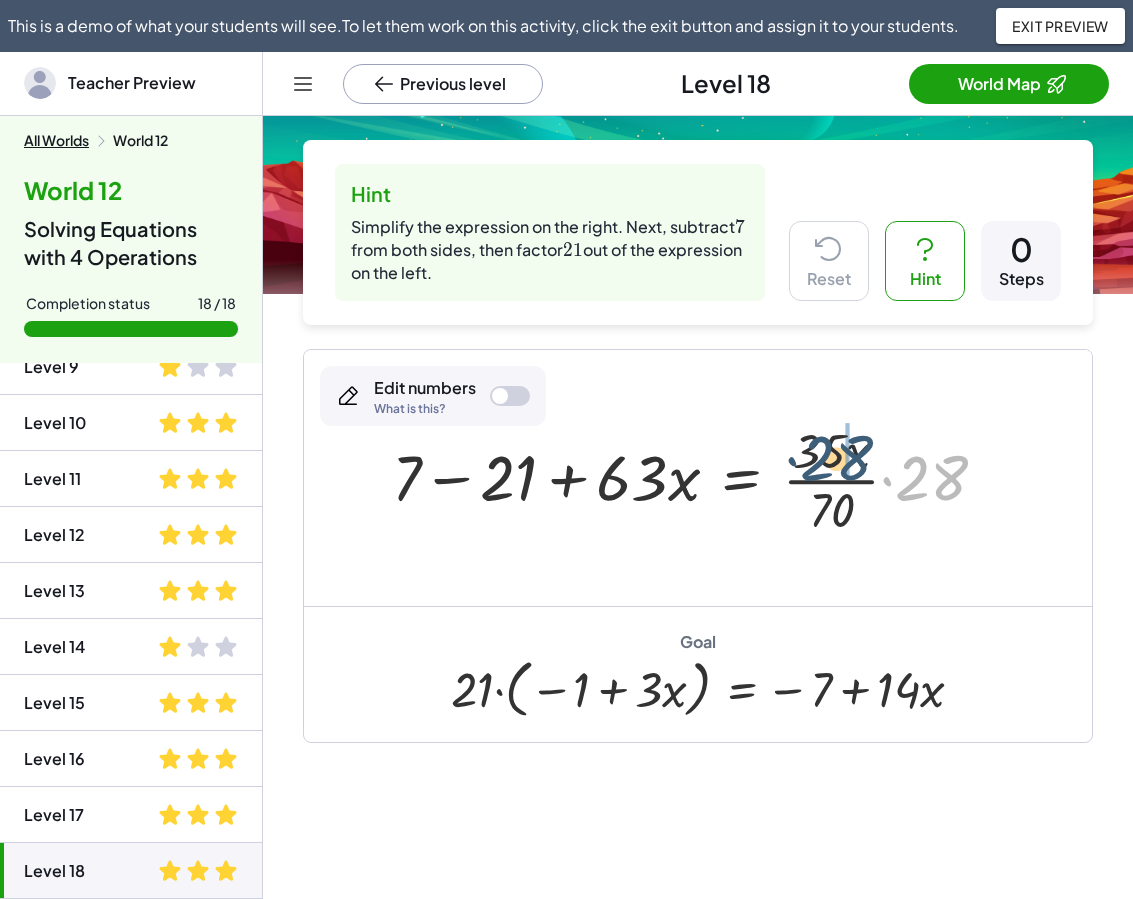 drag, startPoint x: 933, startPoint y: 480, endPoint x: 833, endPoint y: 457, distance: 102.610916 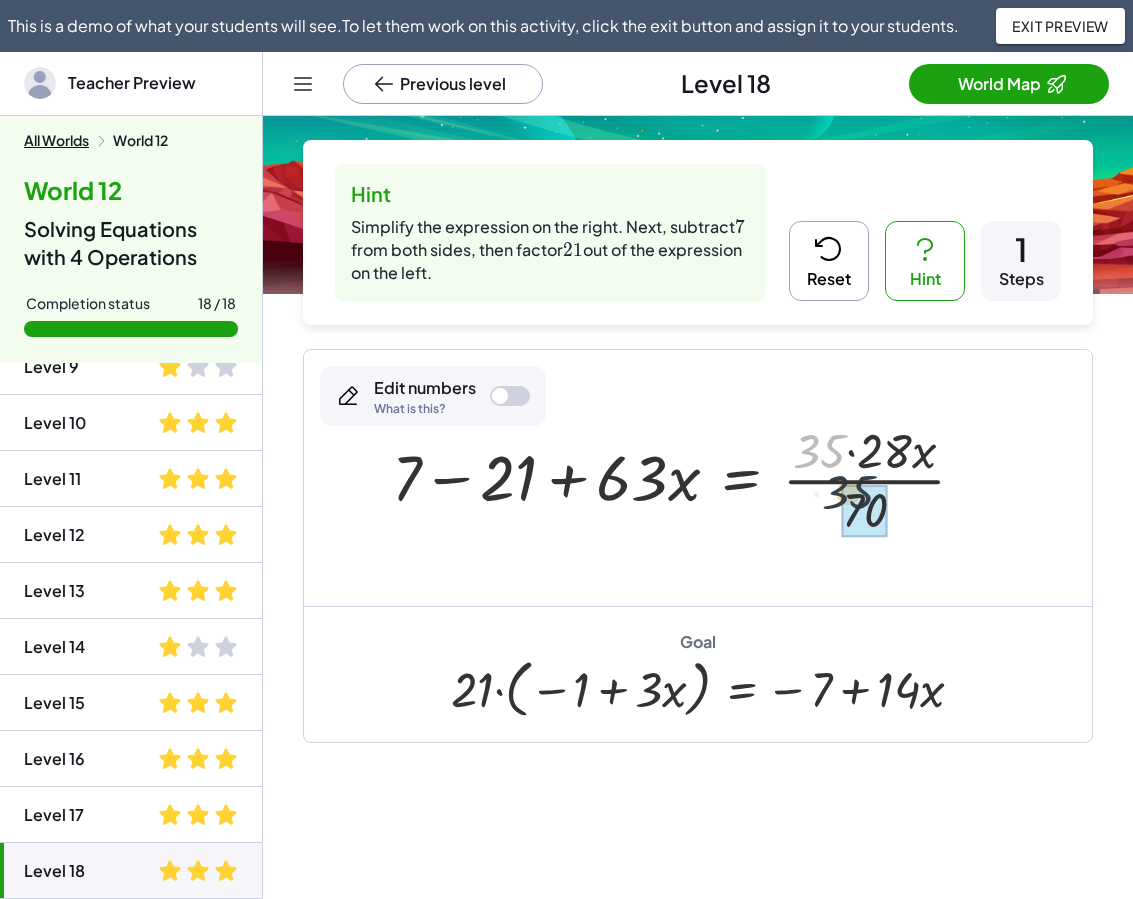 drag, startPoint x: 836, startPoint y: 469, endPoint x: 845, endPoint y: 483, distance: 16.643316 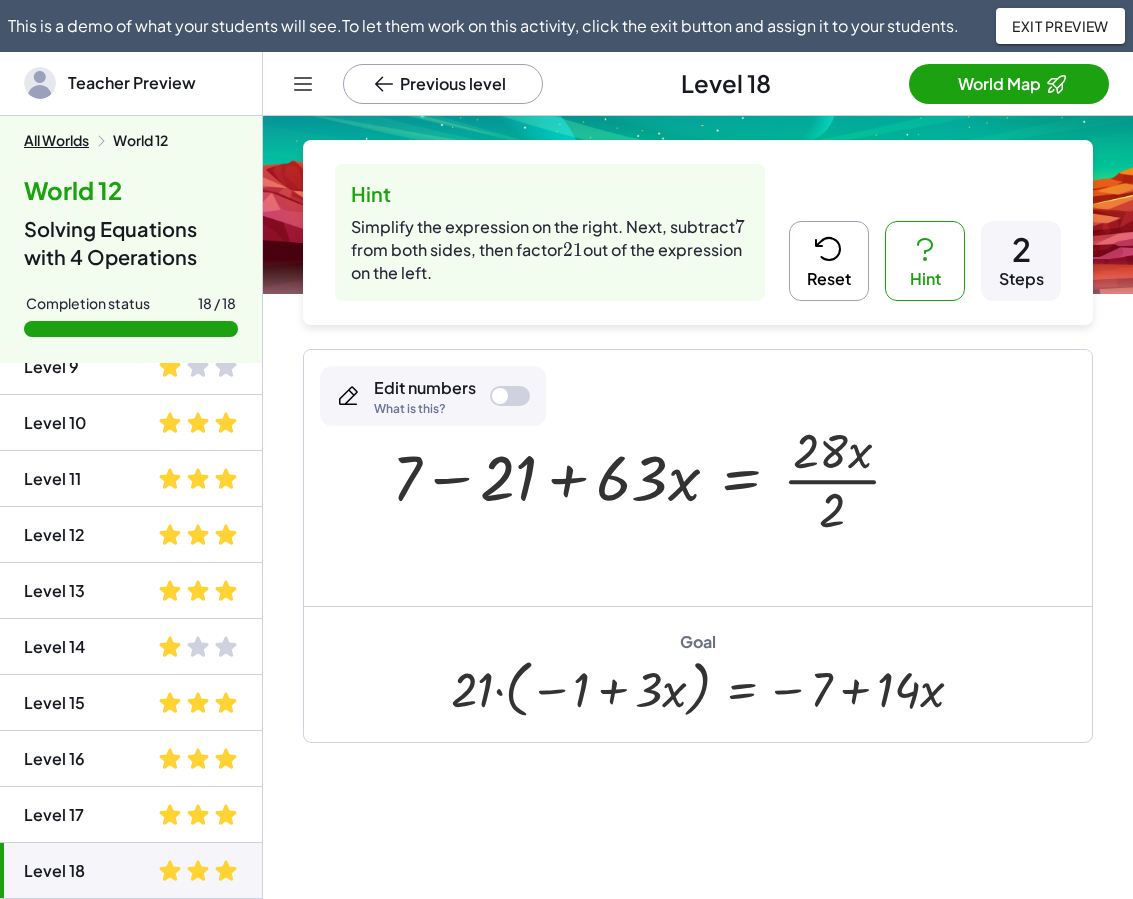 click at bounding box center (654, 478) 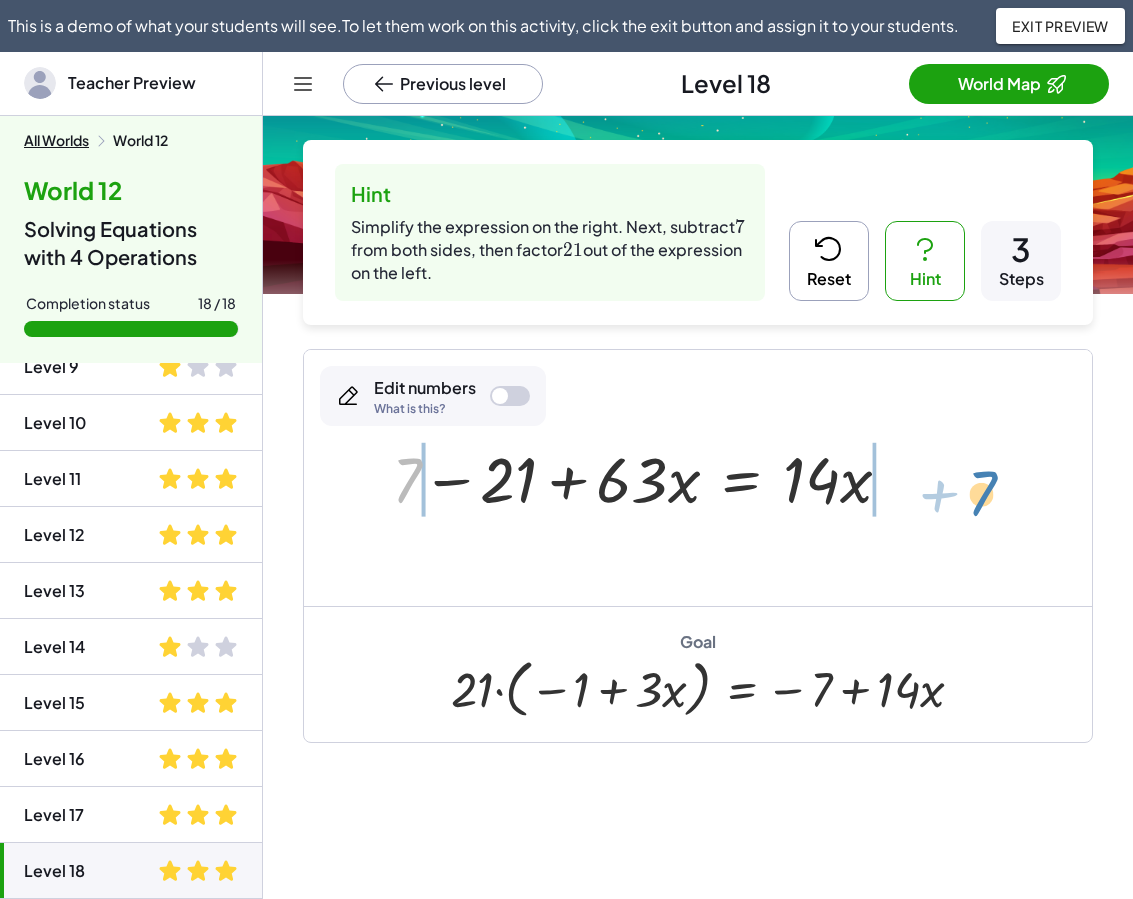 drag, startPoint x: 408, startPoint y: 484, endPoint x: 984, endPoint y: 497, distance: 576.14667 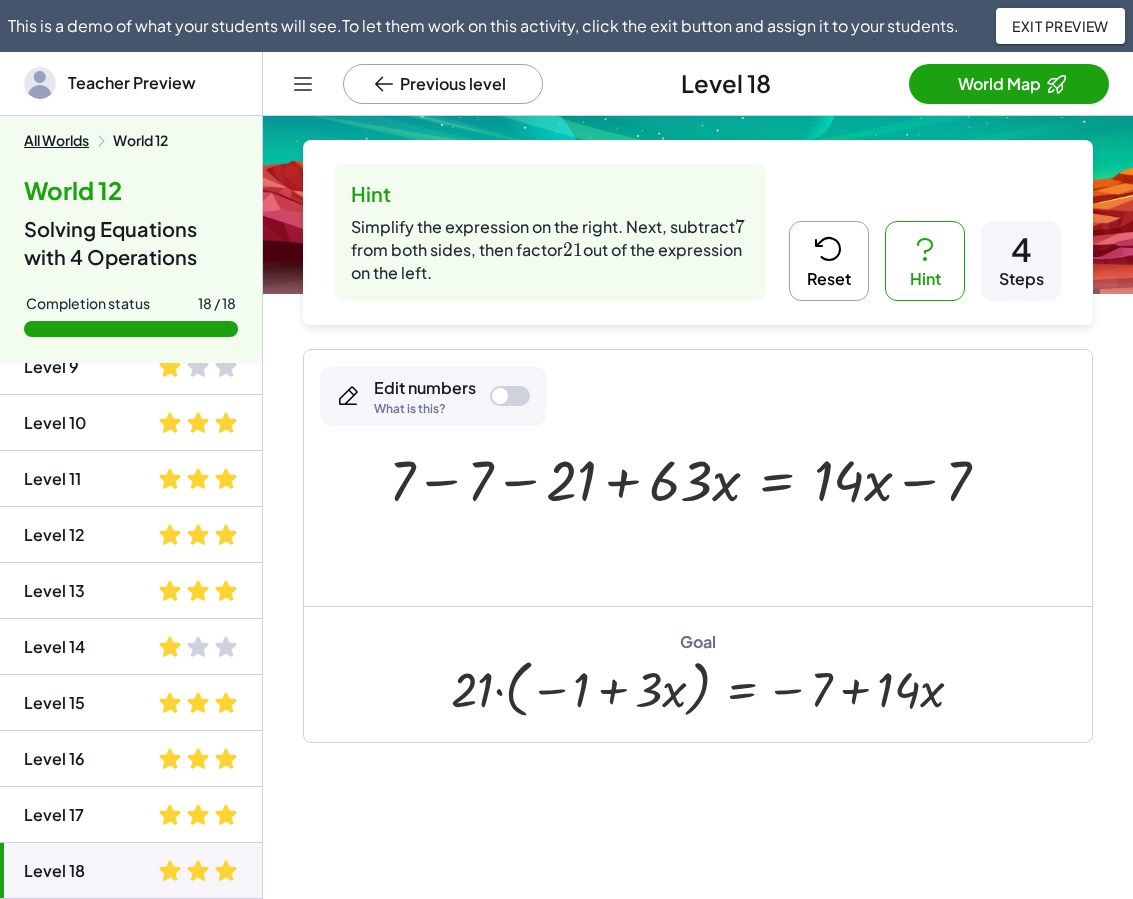 click on "Reset" at bounding box center [829, 261] 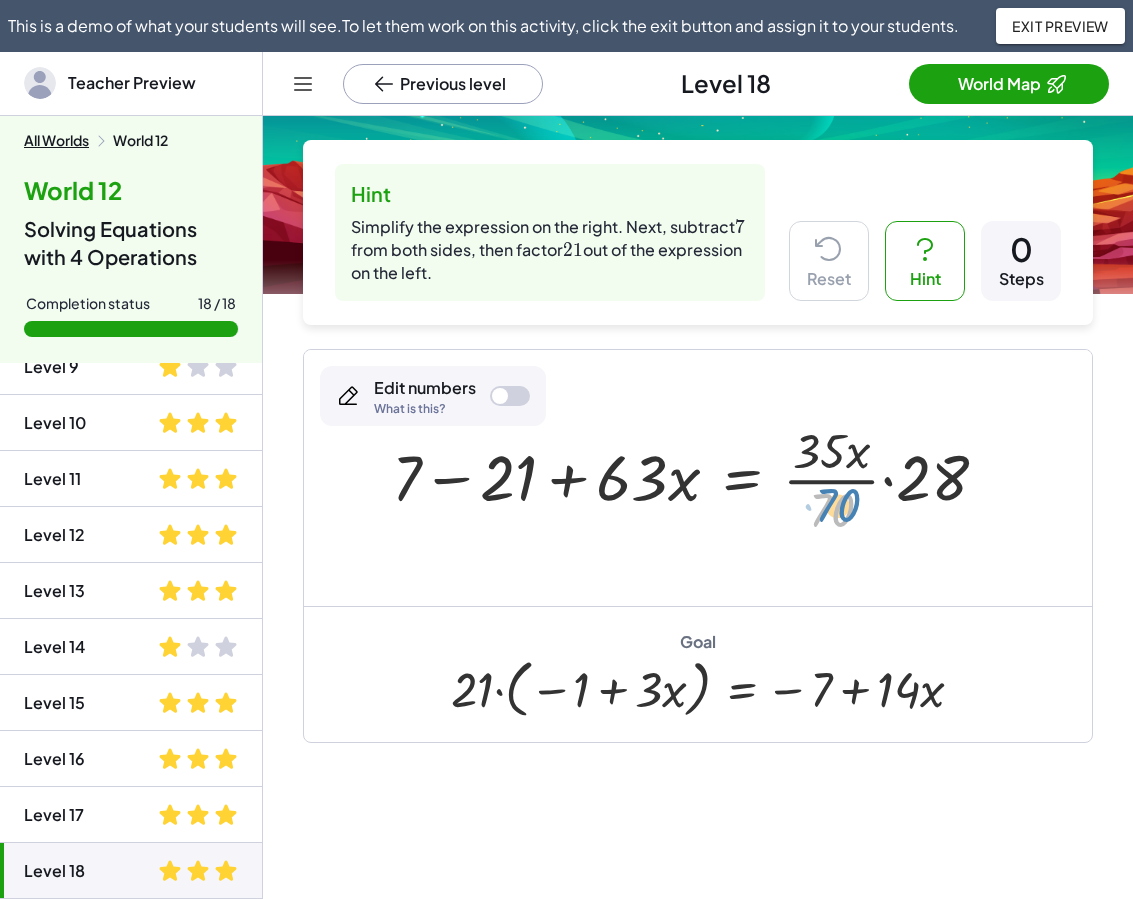 click at bounding box center [698, 478] 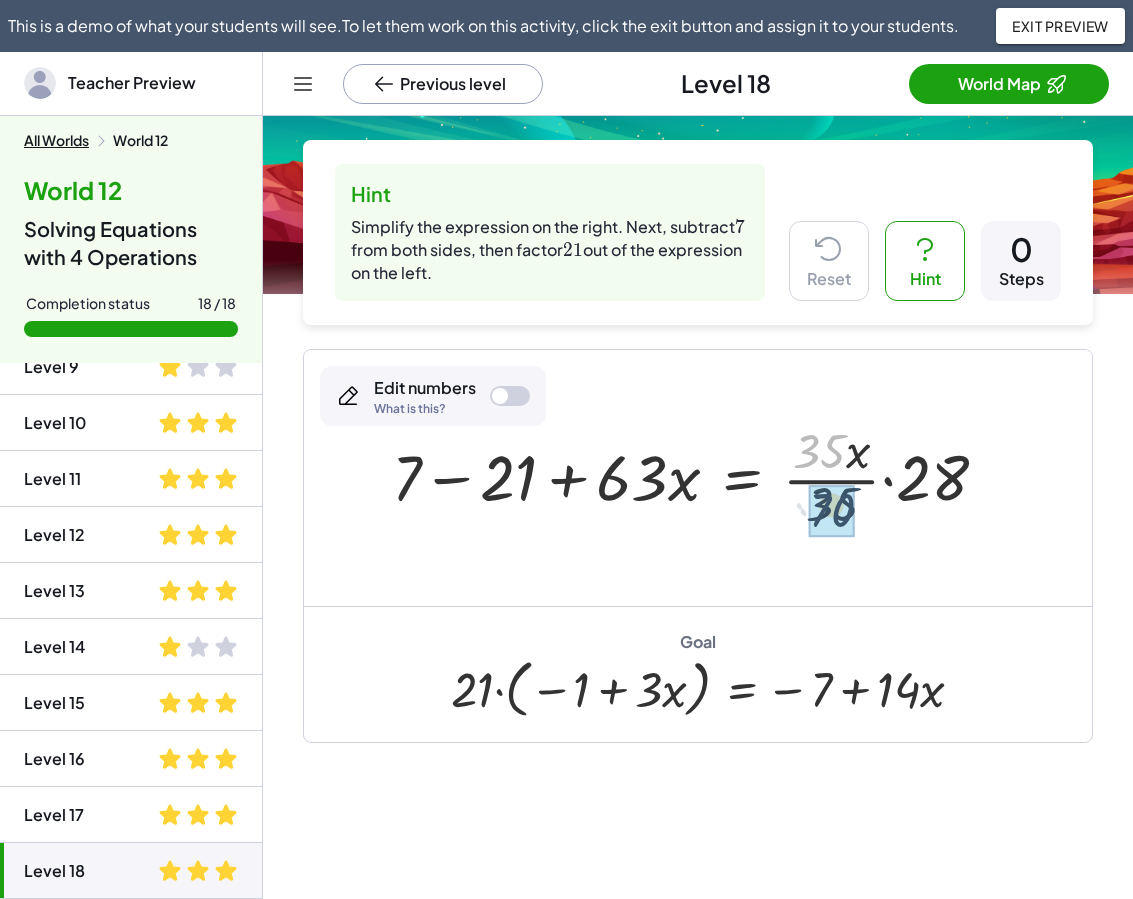 drag, startPoint x: 821, startPoint y: 439, endPoint x: 834, endPoint y: 493, distance: 55.542778 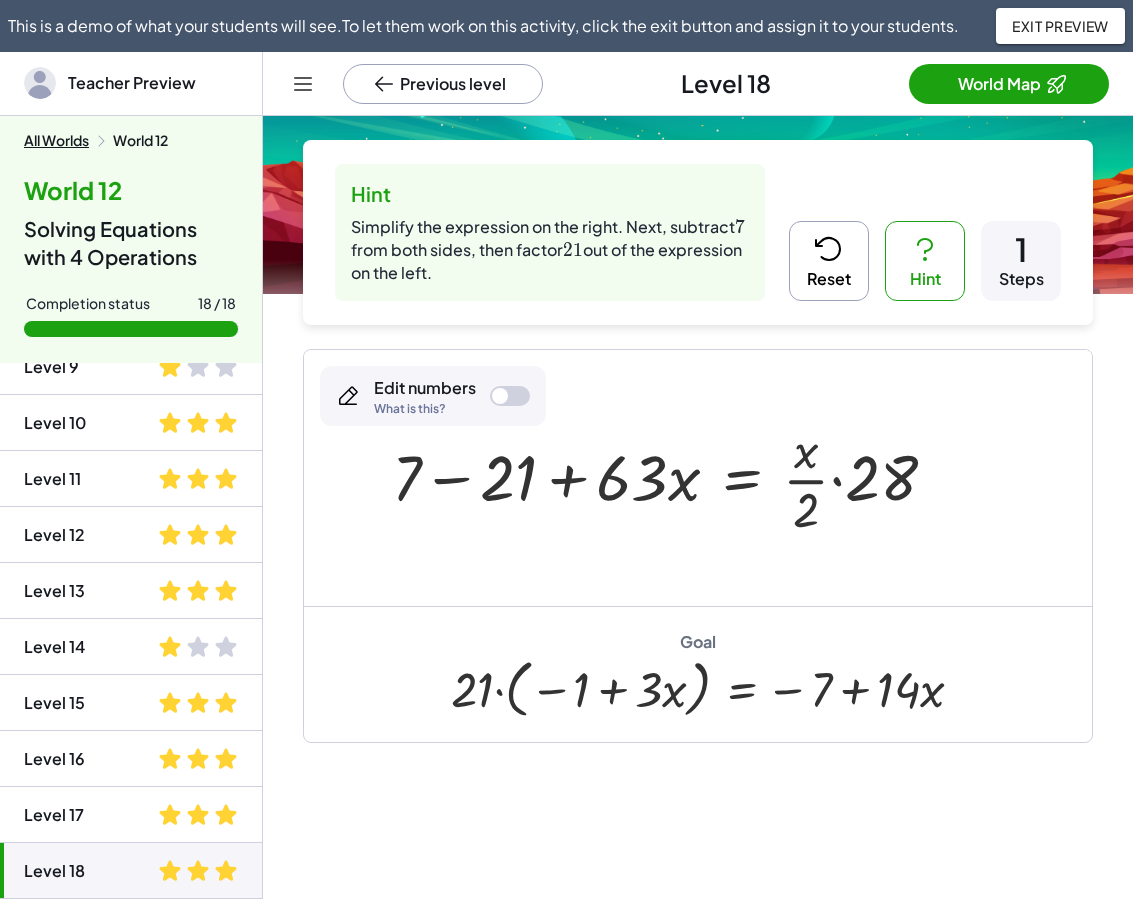 click on "Reset" at bounding box center (829, 261) 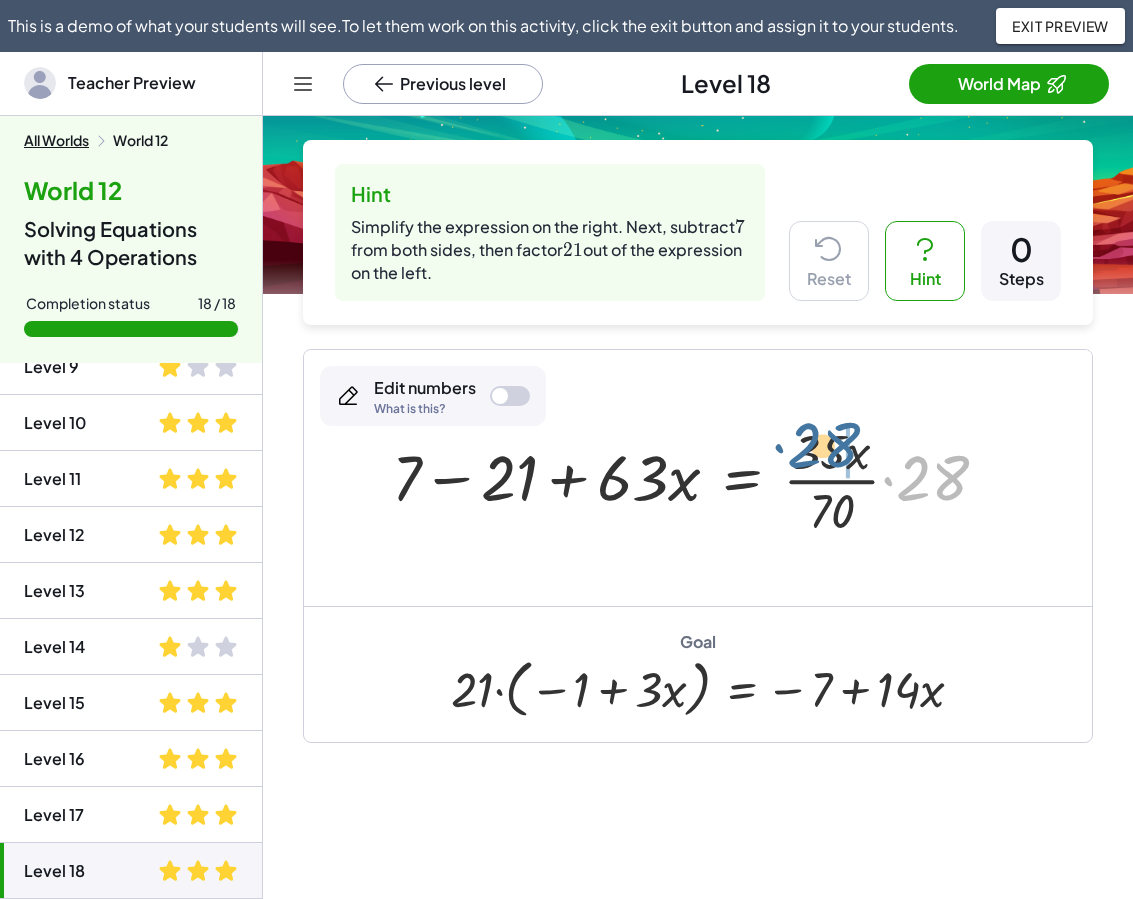 drag, startPoint x: 925, startPoint y: 484, endPoint x: 809, endPoint y: 454, distance: 119.81653 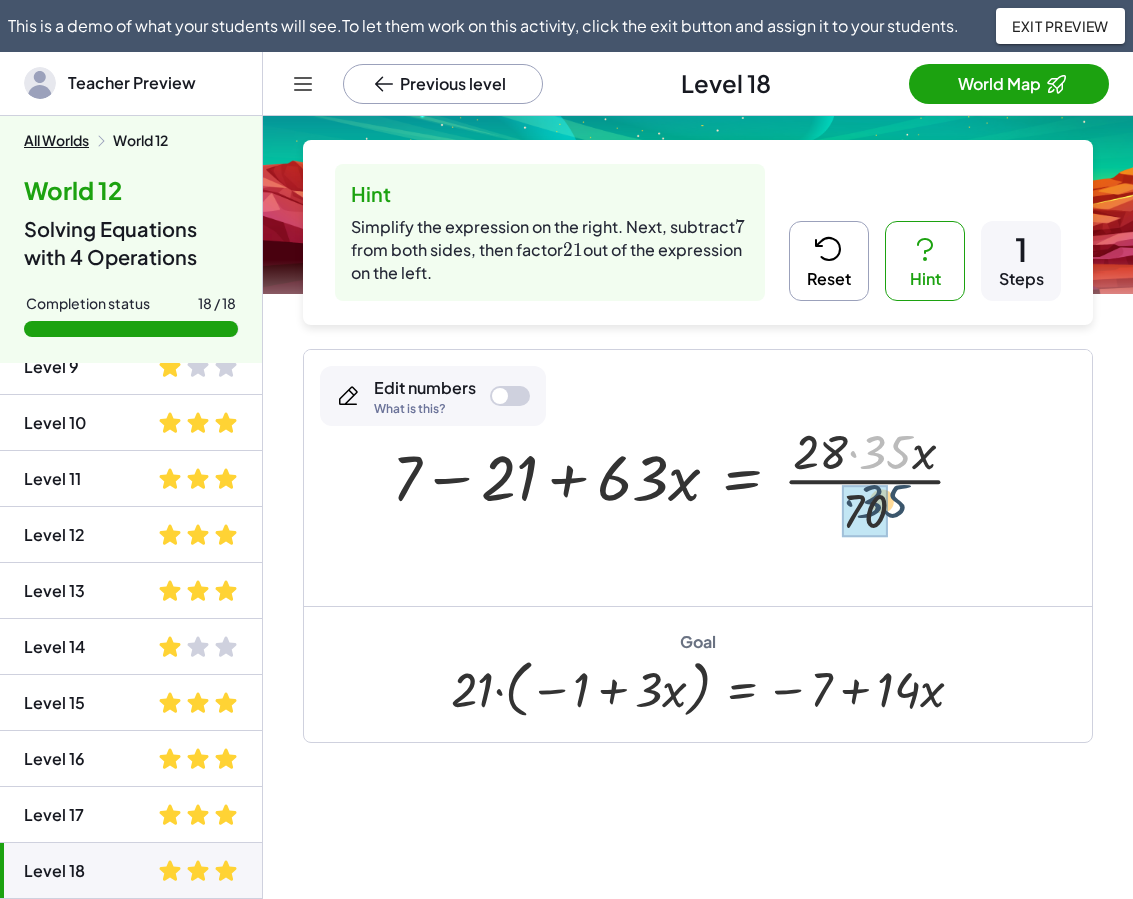drag, startPoint x: 868, startPoint y: 468, endPoint x: 860, endPoint y: 502, distance: 34.928497 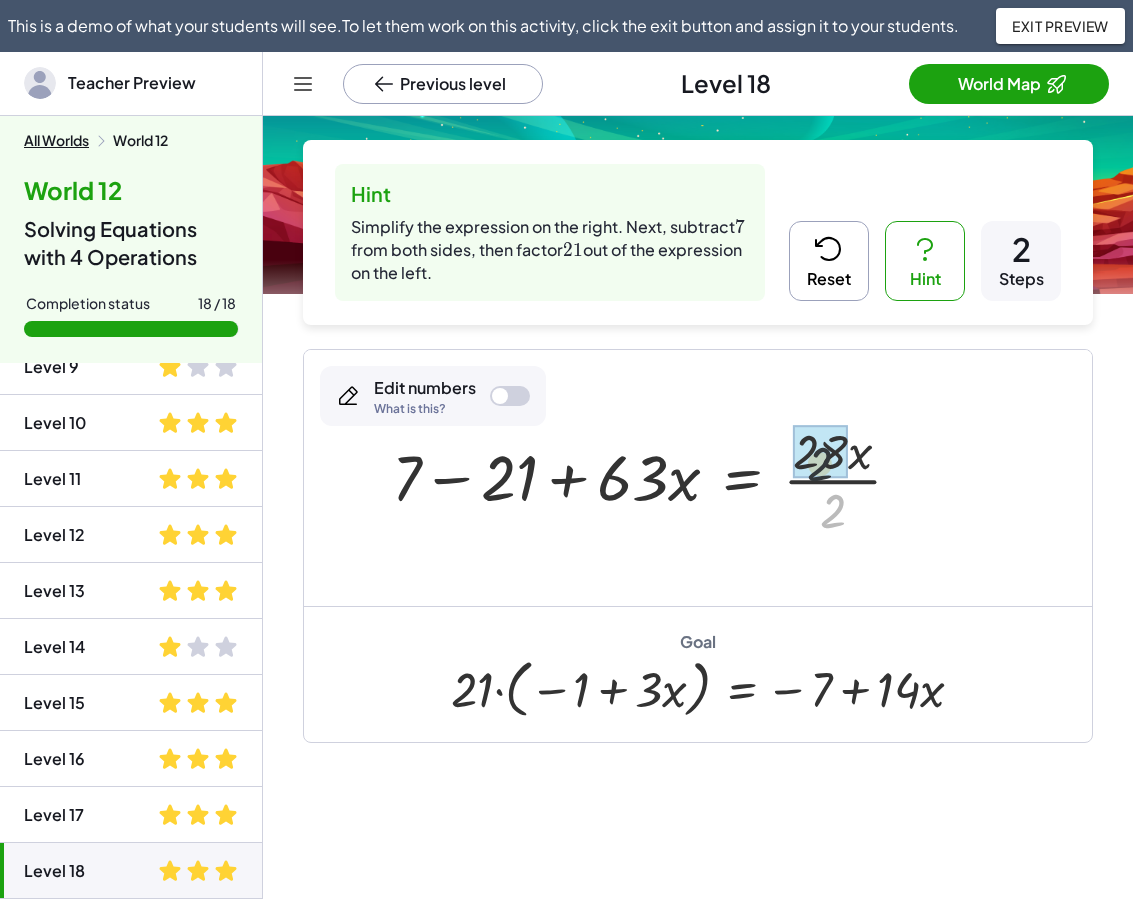 drag, startPoint x: 838, startPoint y: 511, endPoint x: 831, endPoint y: 484, distance: 27.89265 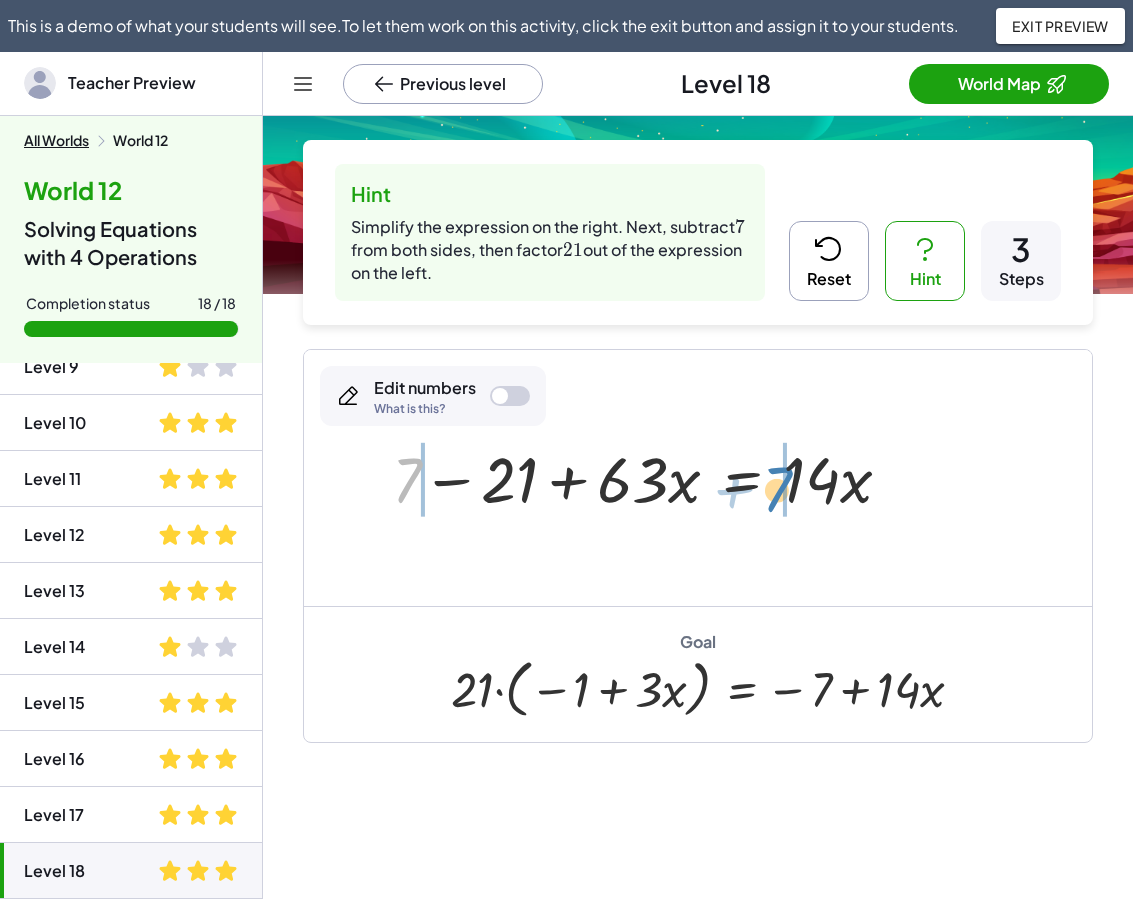 drag, startPoint x: 427, startPoint y: 453, endPoint x: 788, endPoint y: 479, distance: 361.9351 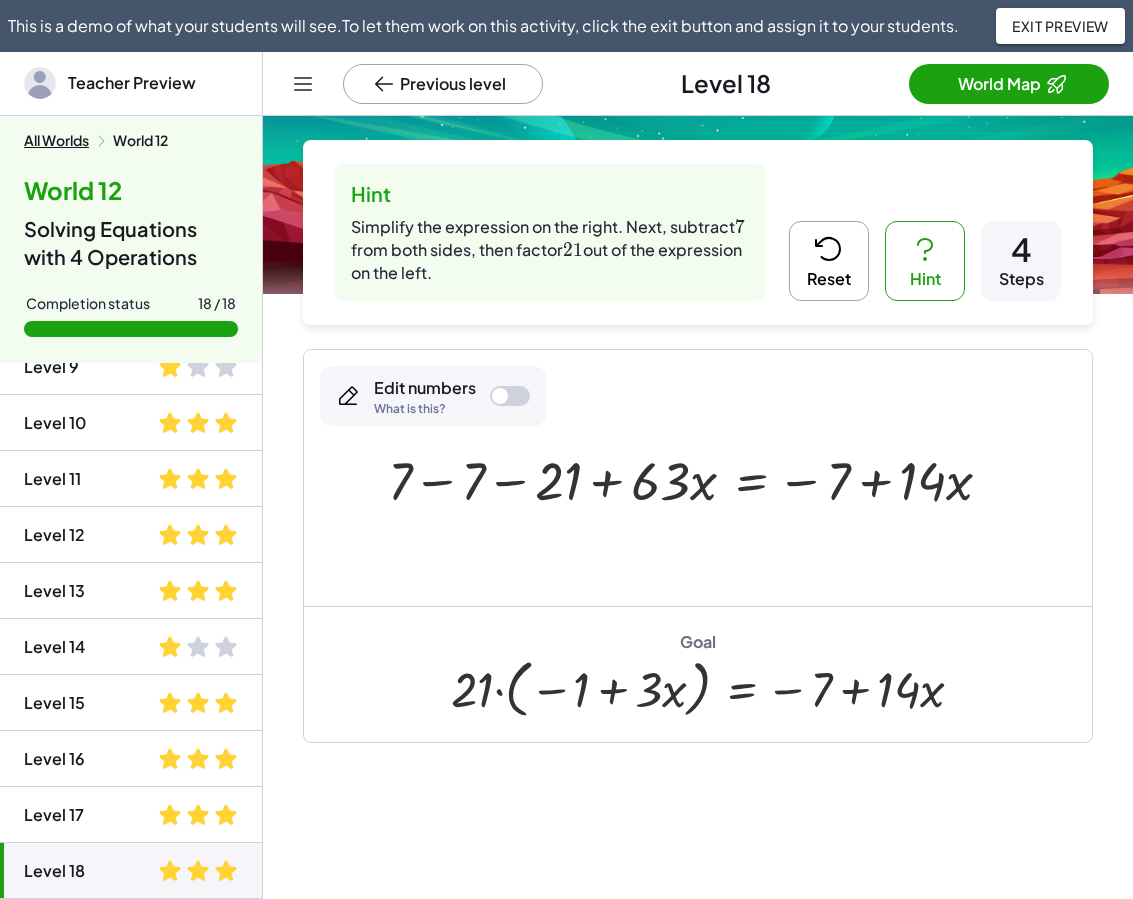 click at bounding box center [698, 478] 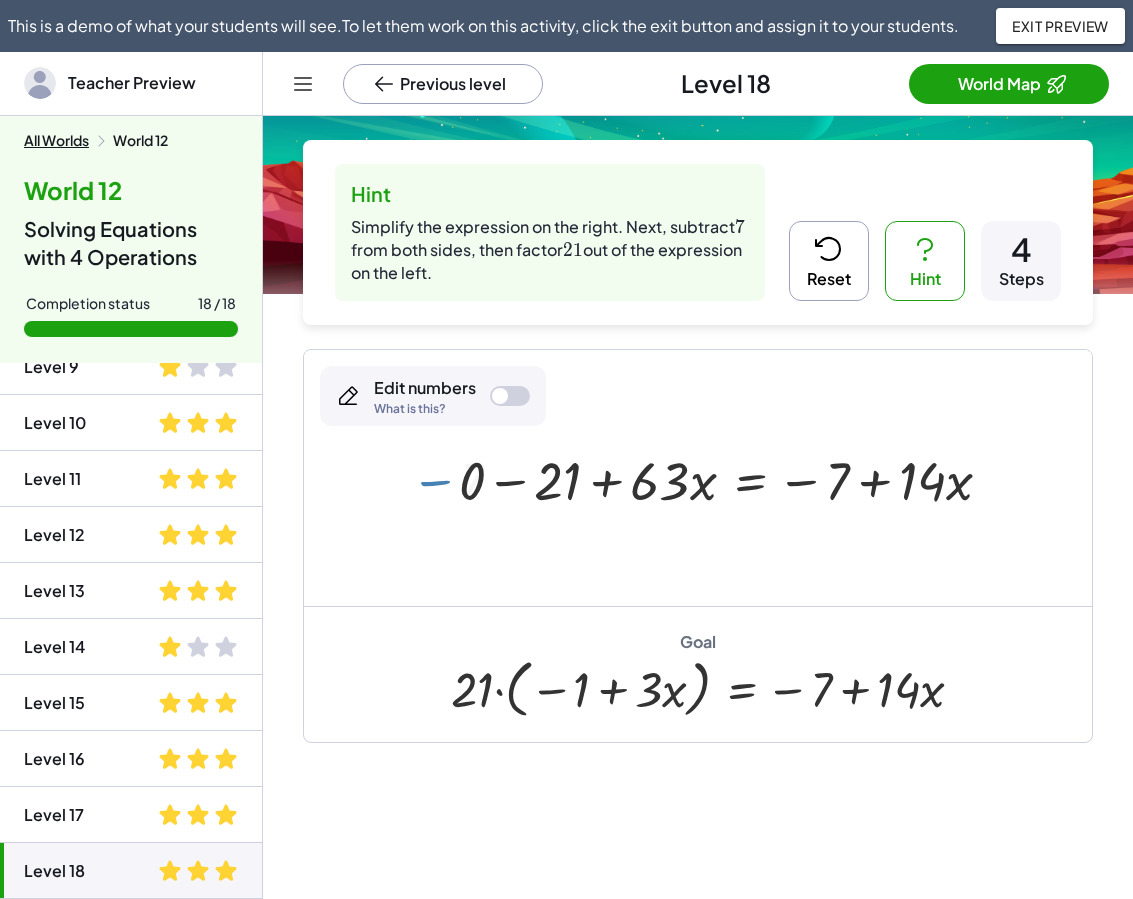 click at bounding box center [733, 478] 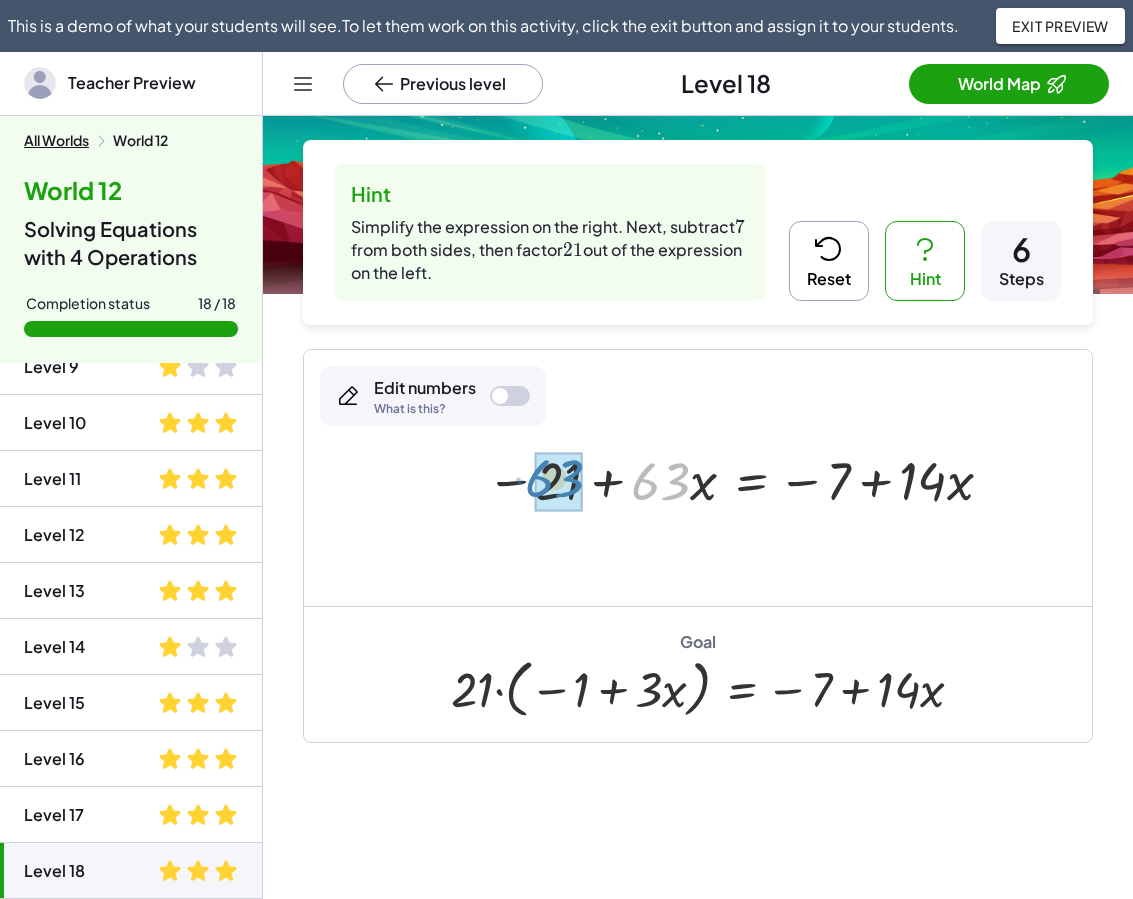 drag, startPoint x: 662, startPoint y: 484, endPoint x: 556, endPoint y: 481, distance: 106.04244 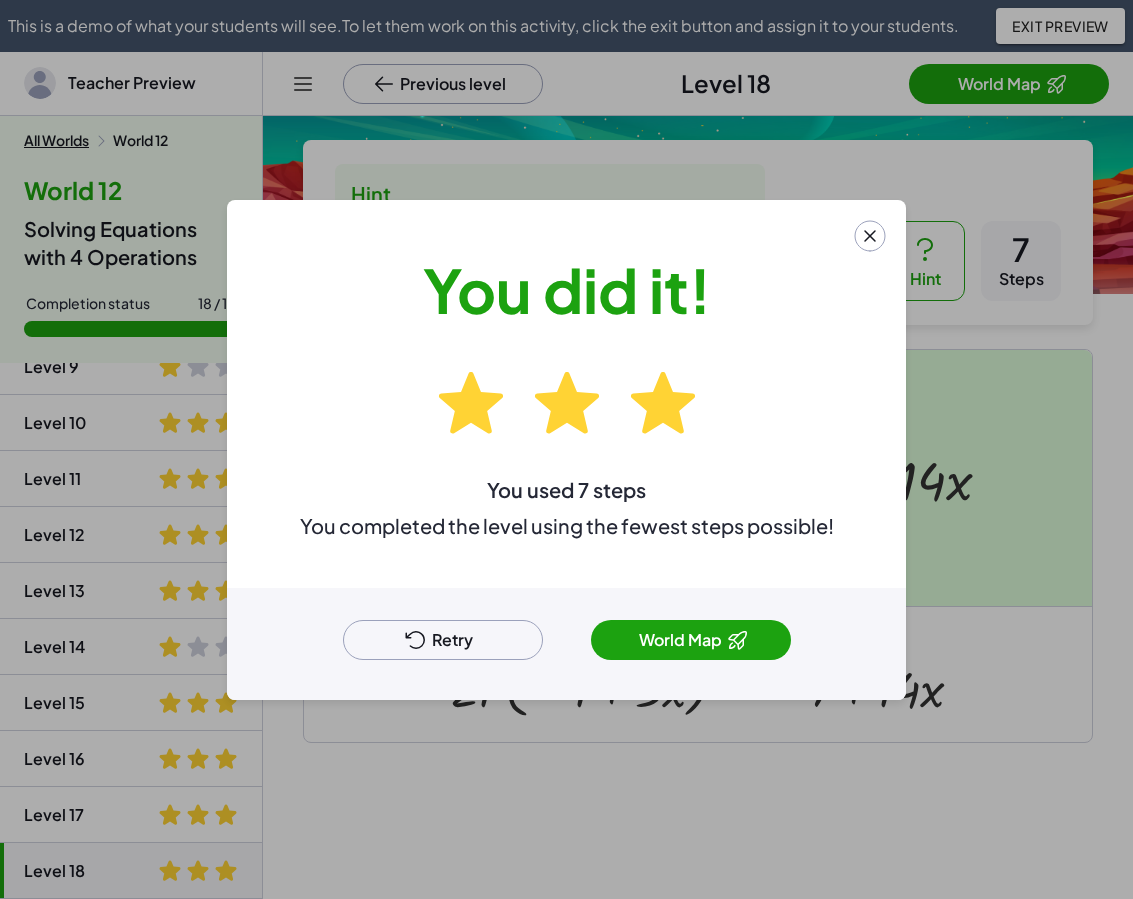 click 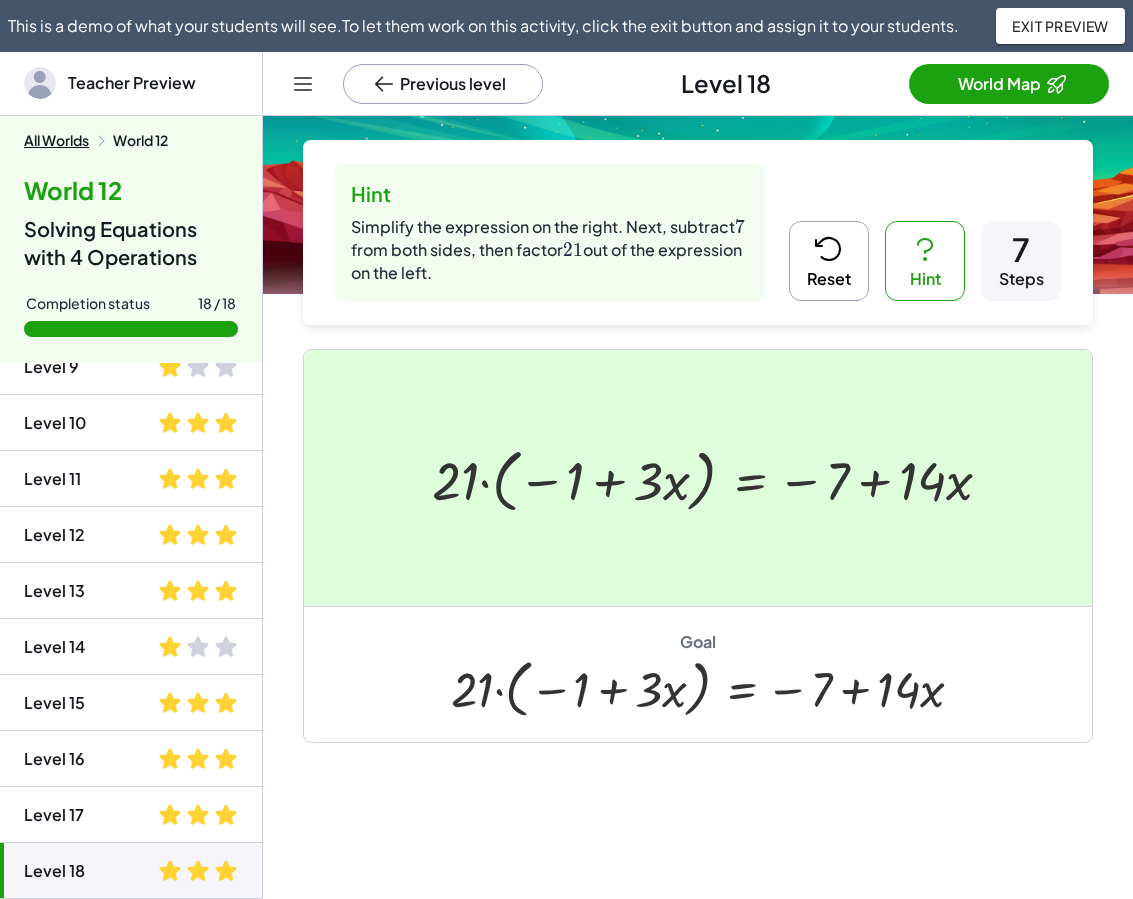 click on "All Worlds" at bounding box center (56, 141) 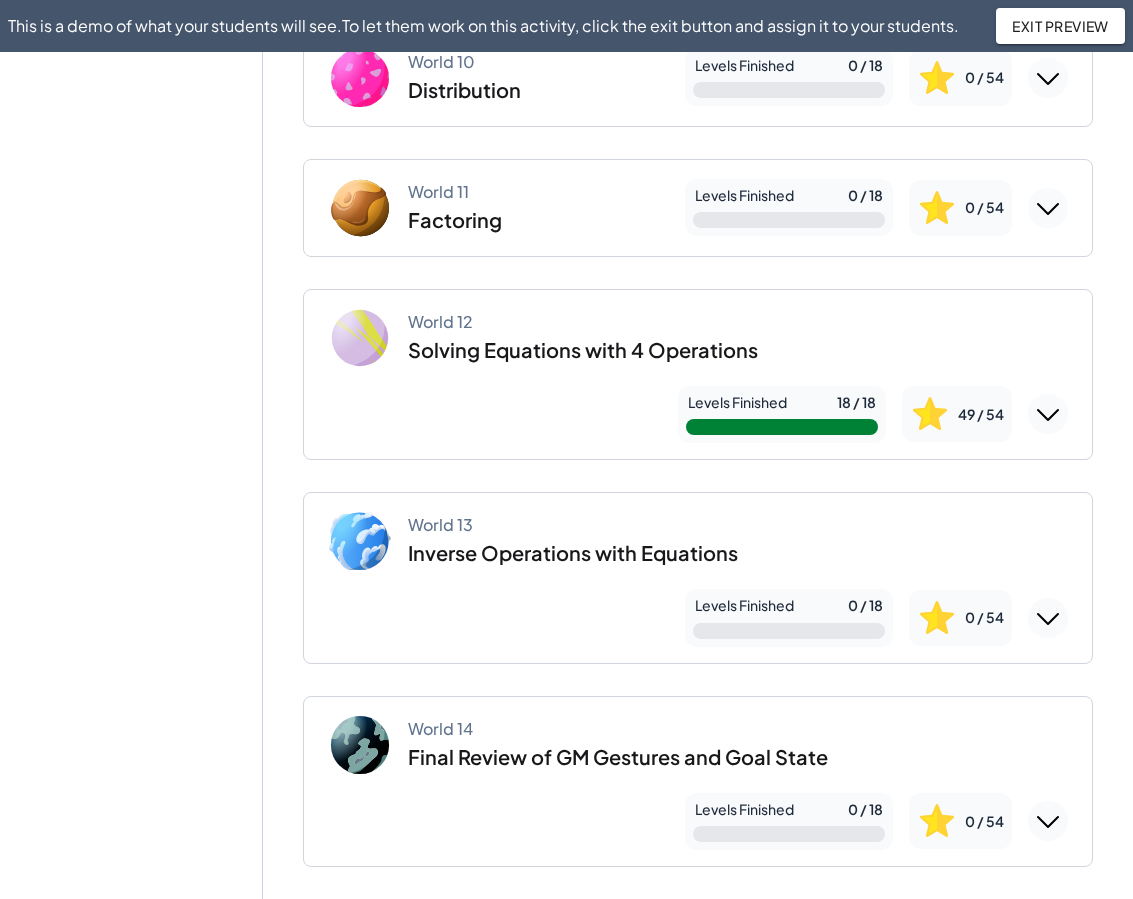 click on "World 13 Inverse Operations with Equations" at bounding box center [698, 541] 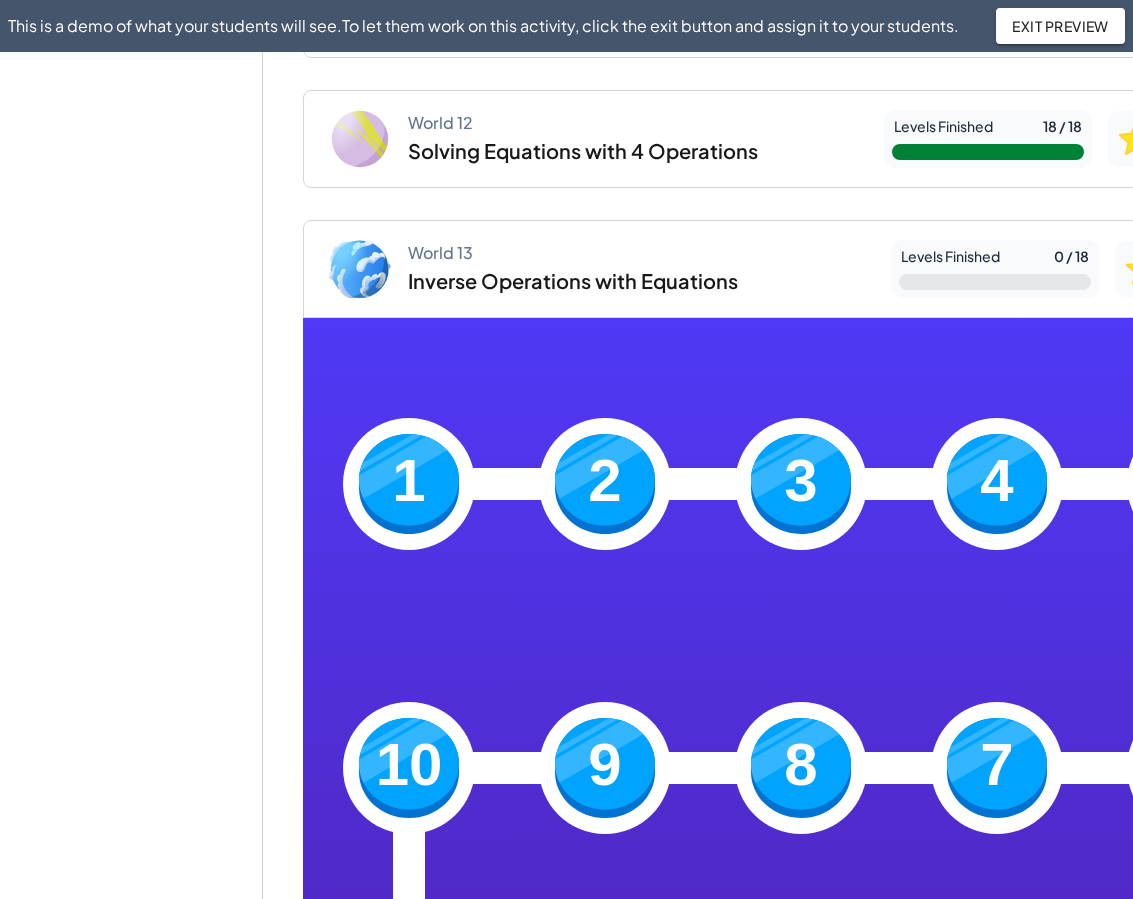 scroll, scrollTop: 1600, scrollLeft: 0, axis: vertical 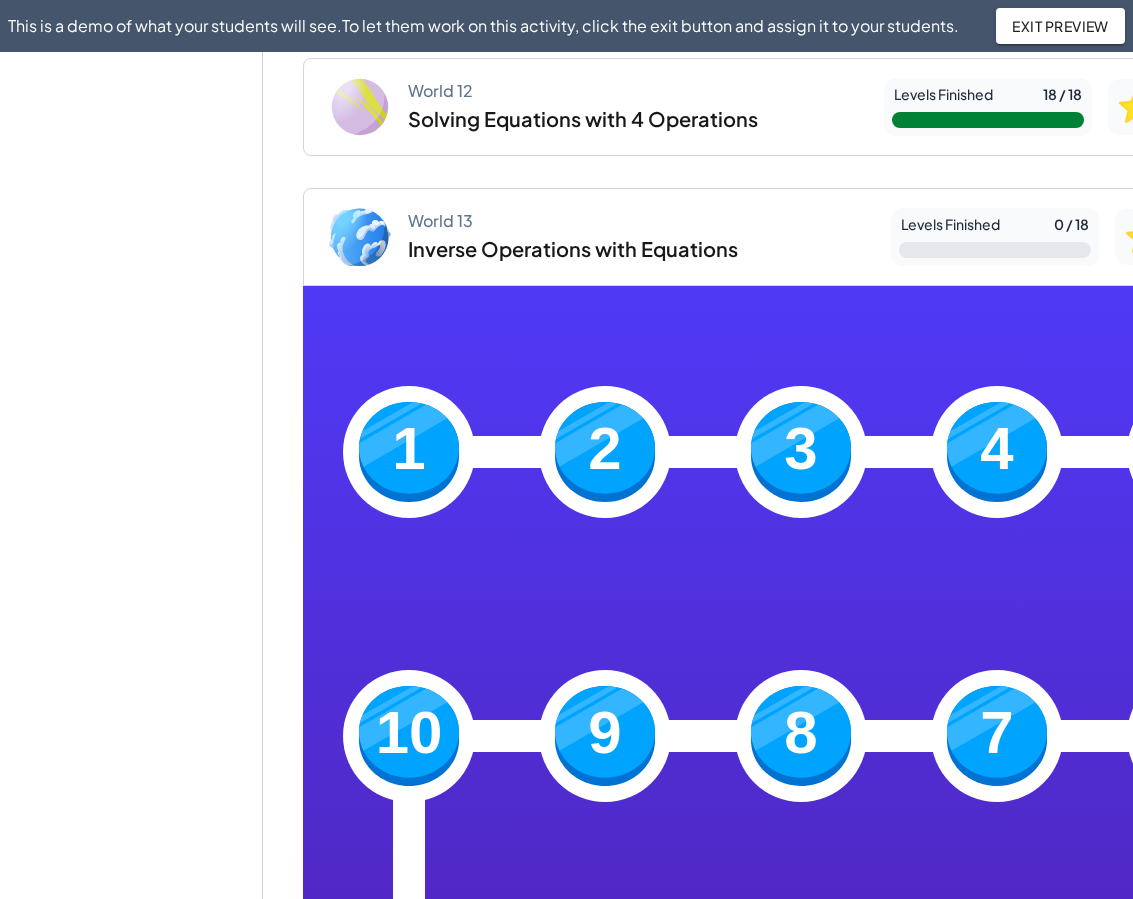 click at bounding box center (409, 452) 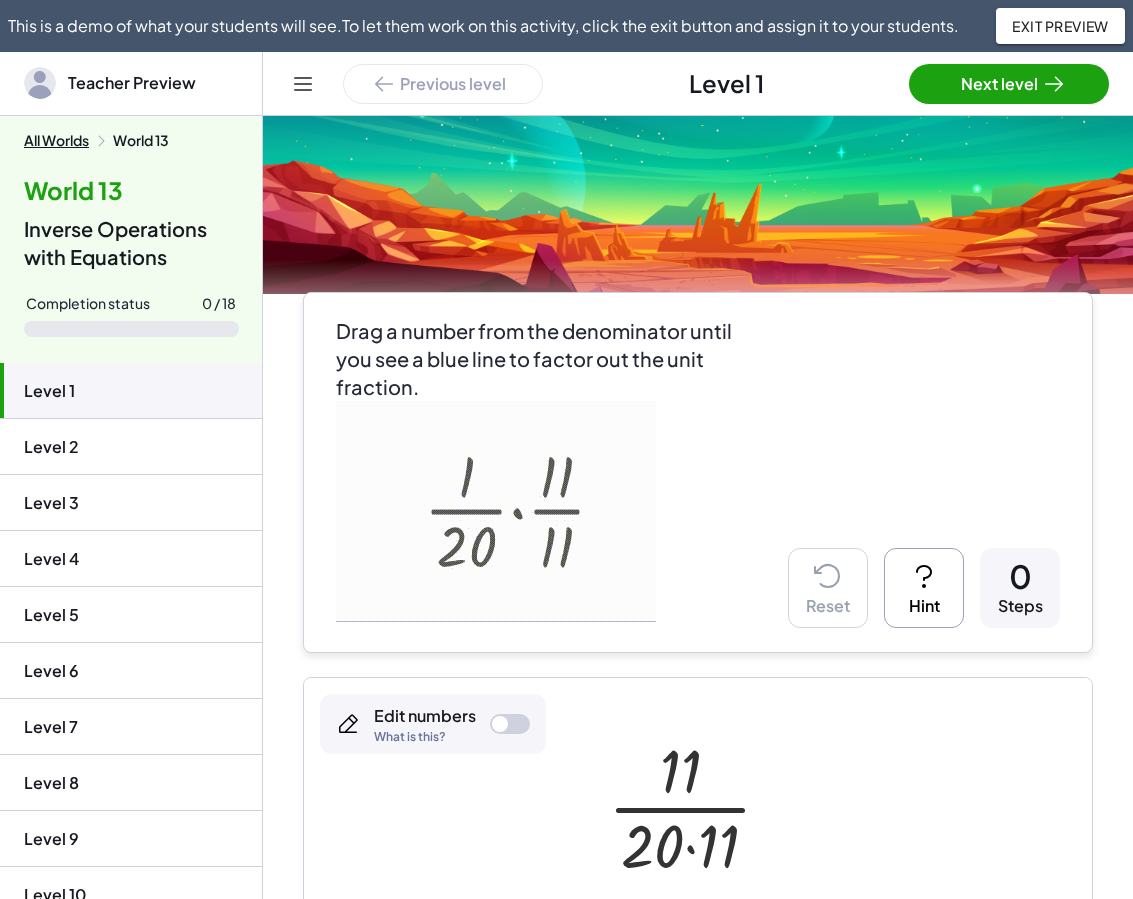 click at bounding box center (550, 514) 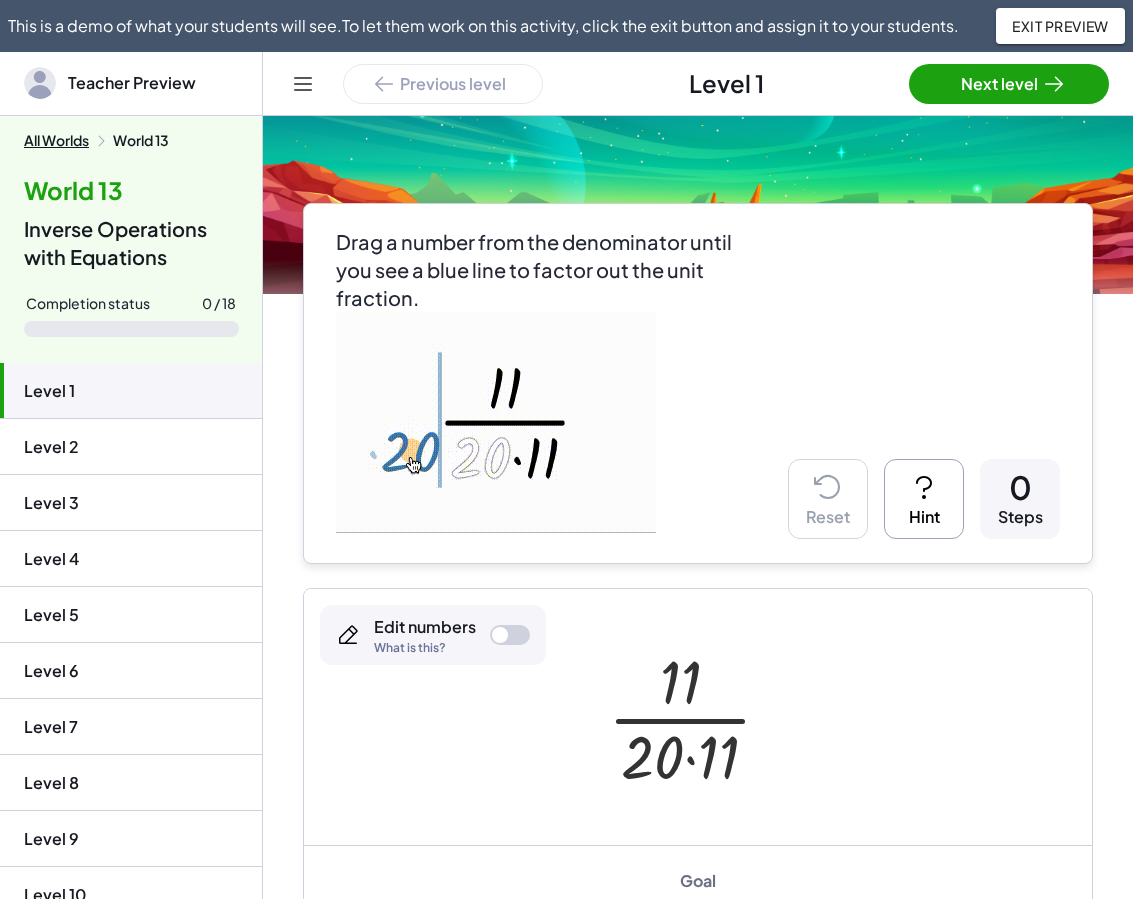 scroll, scrollTop: 400, scrollLeft: 0, axis: vertical 